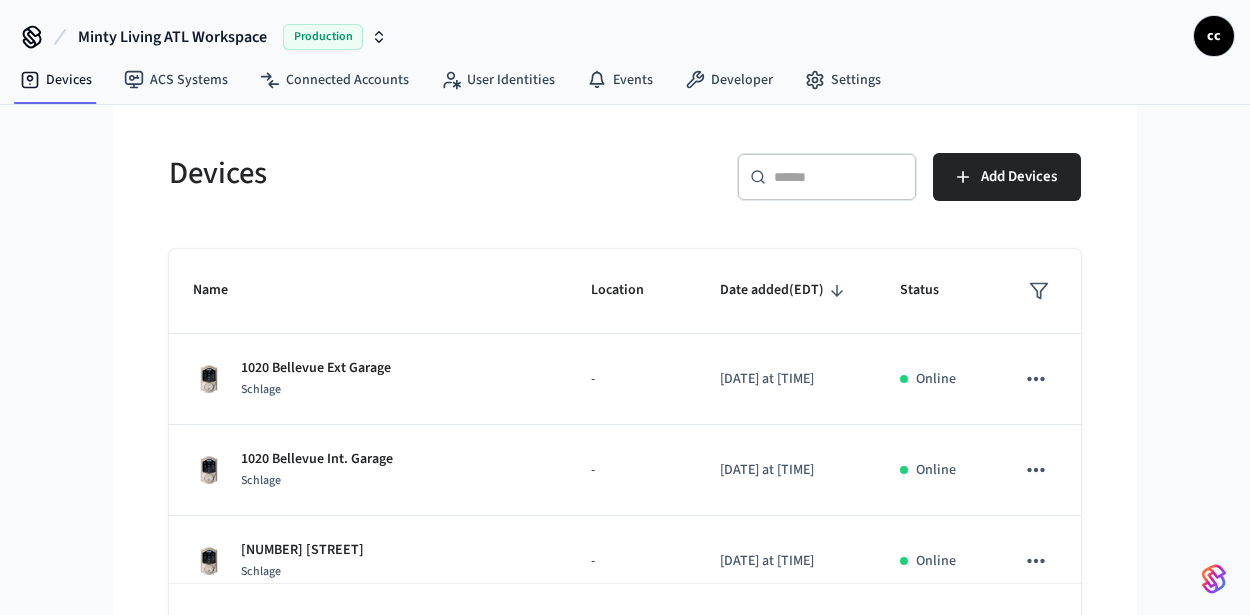 scroll, scrollTop: 0, scrollLeft: 0, axis: both 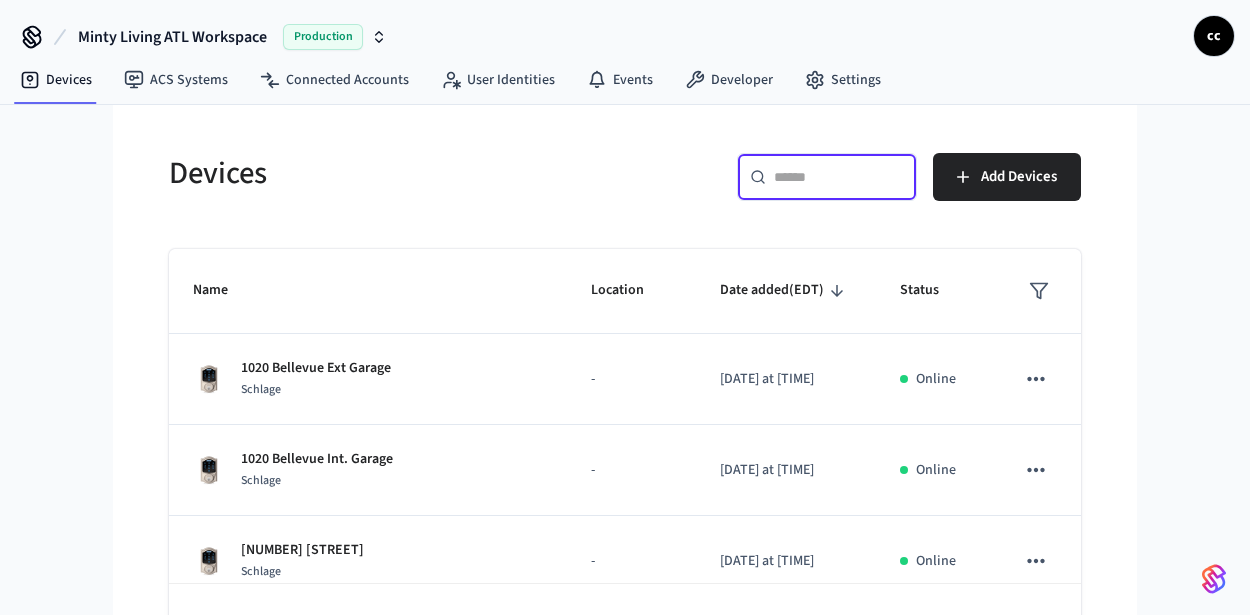 click at bounding box center (839, 177) 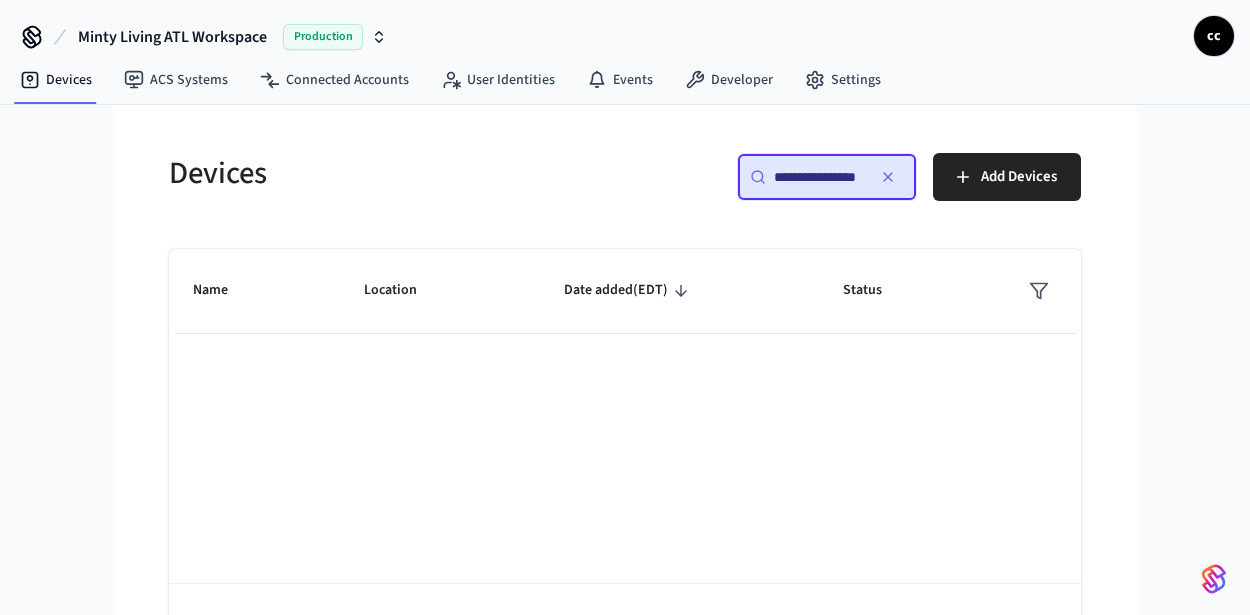 scroll, scrollTop: 0, scrollLeft: 0, axis: both 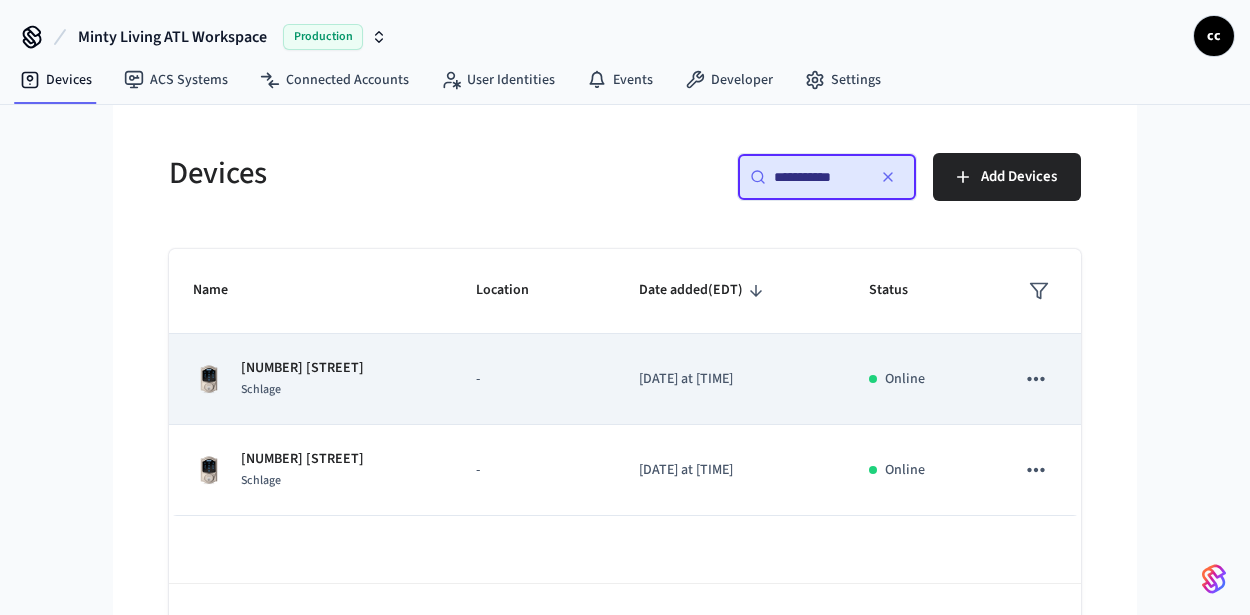type on "**********" 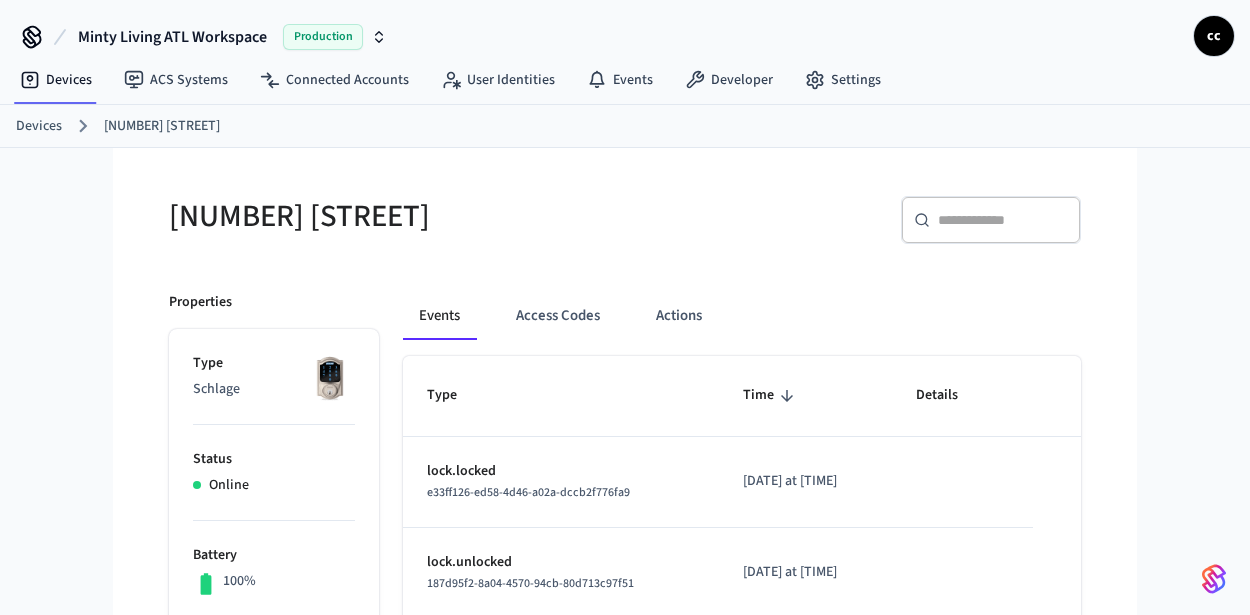 drag, startPoint x: 562, startPoint y: 326, endPoint x: 623, endPoint y: 346, distance: 64.195015 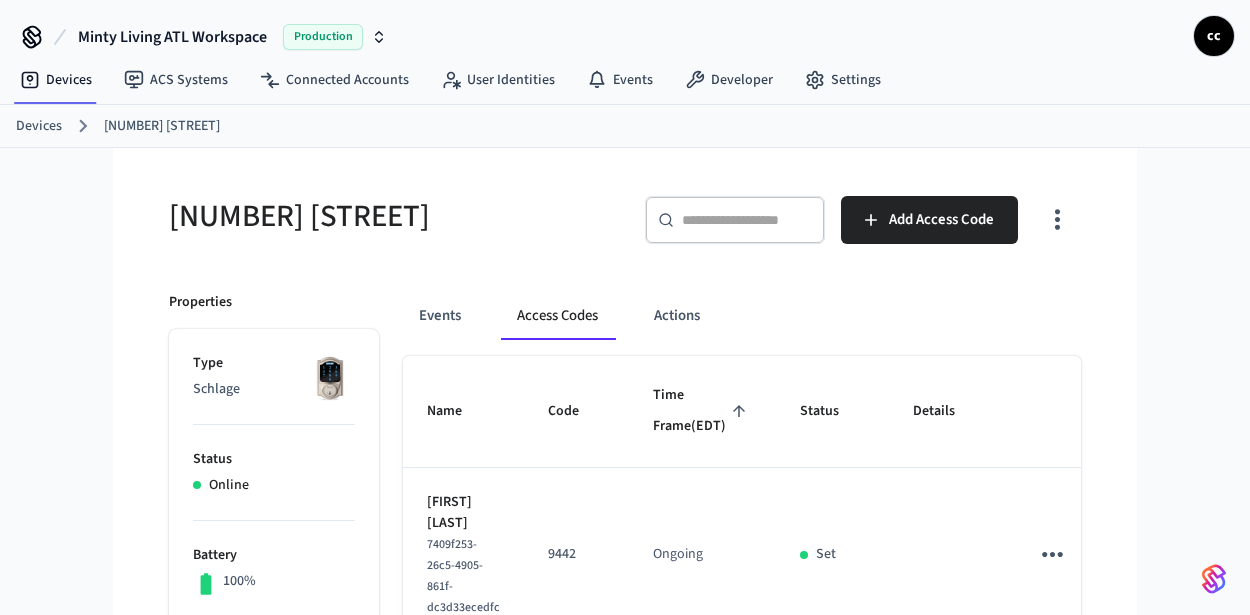 click on "Time Frame  (EDT)" at bounding box center [702, 411] 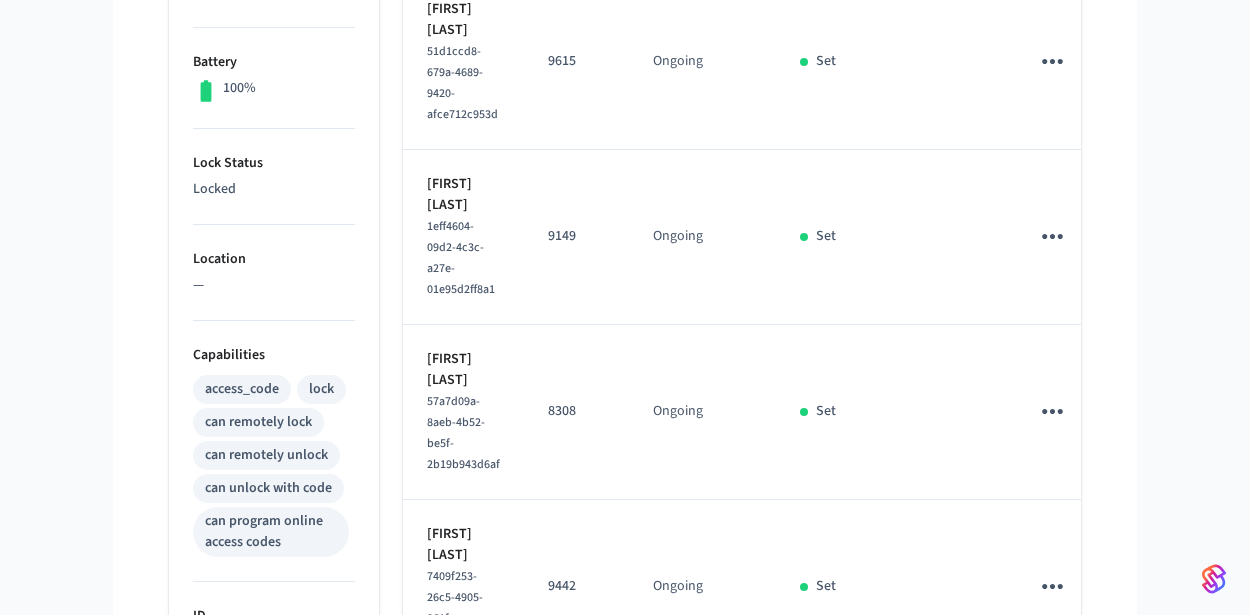 scroll, scrollTop: 605, scrollLeft: 0, axis: vertical 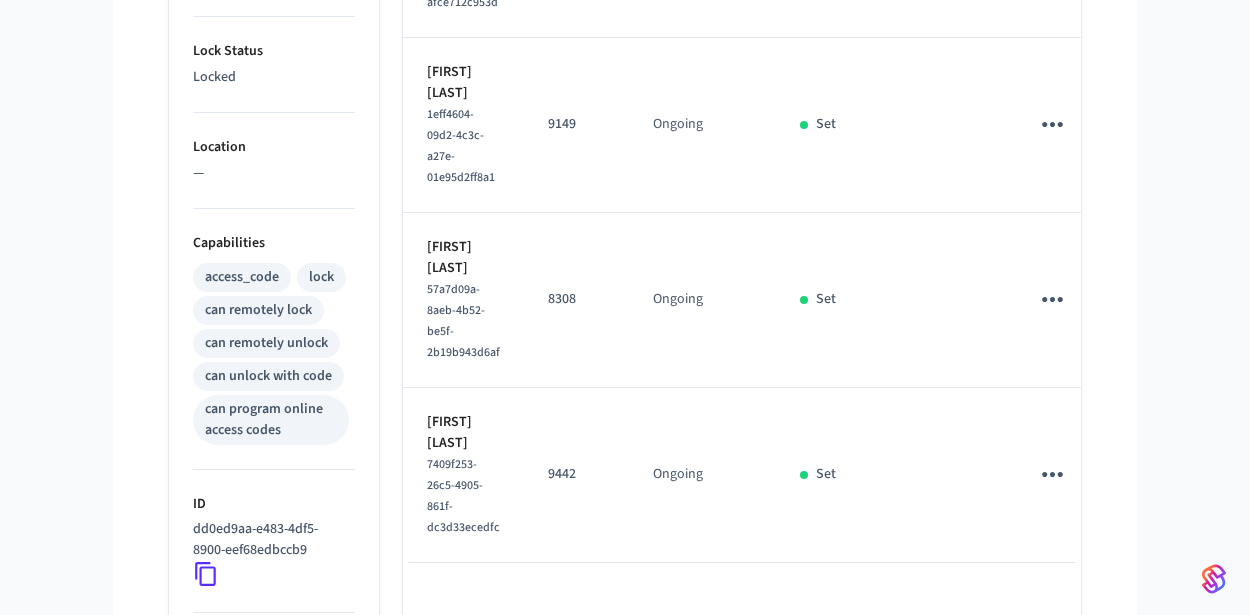 click 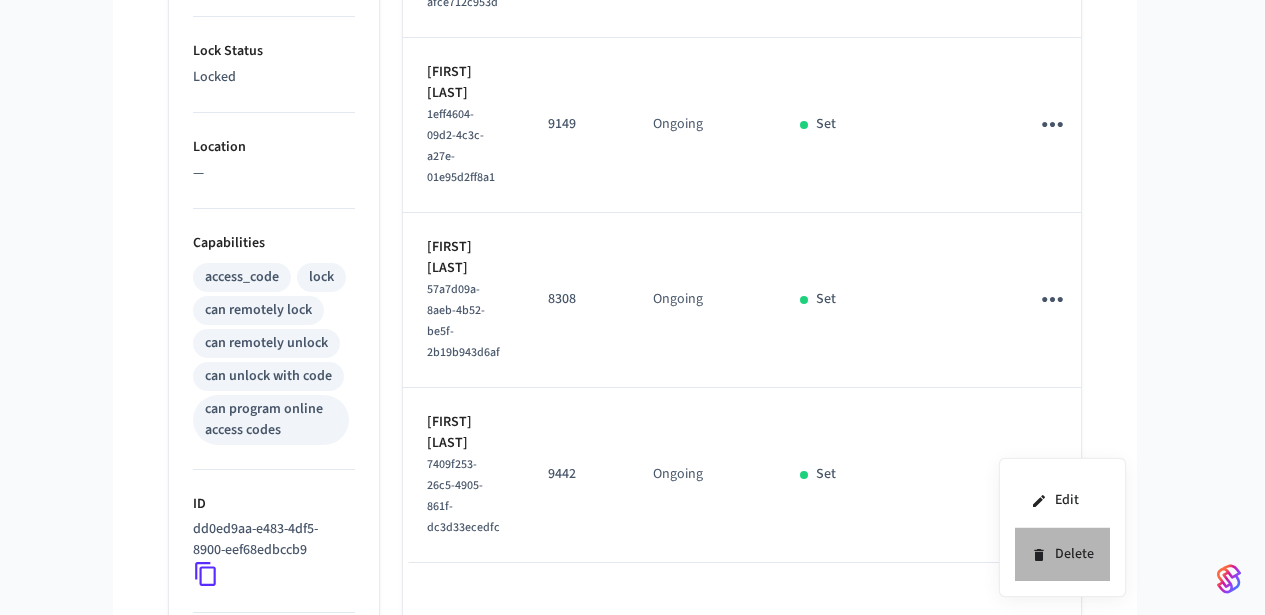 click 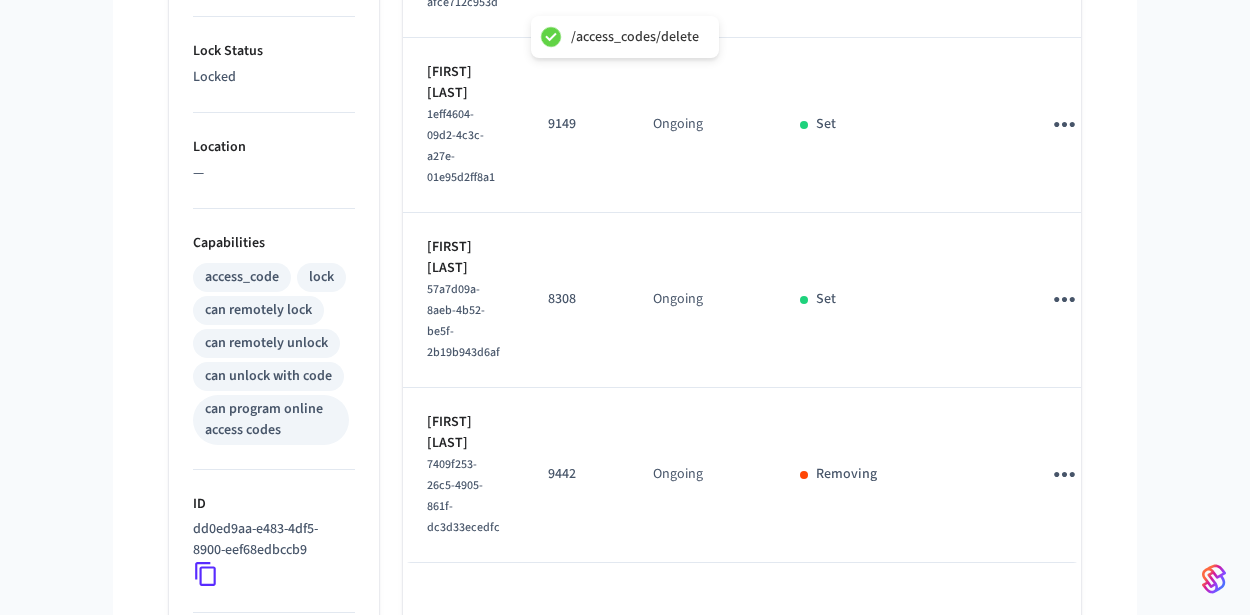 click 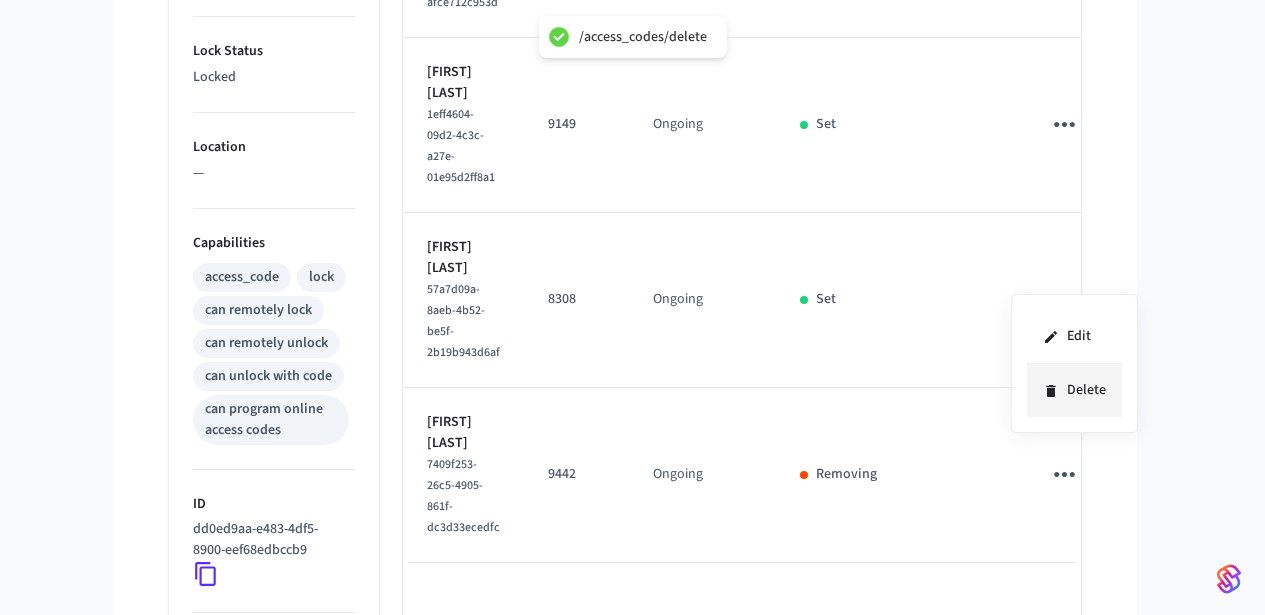 click 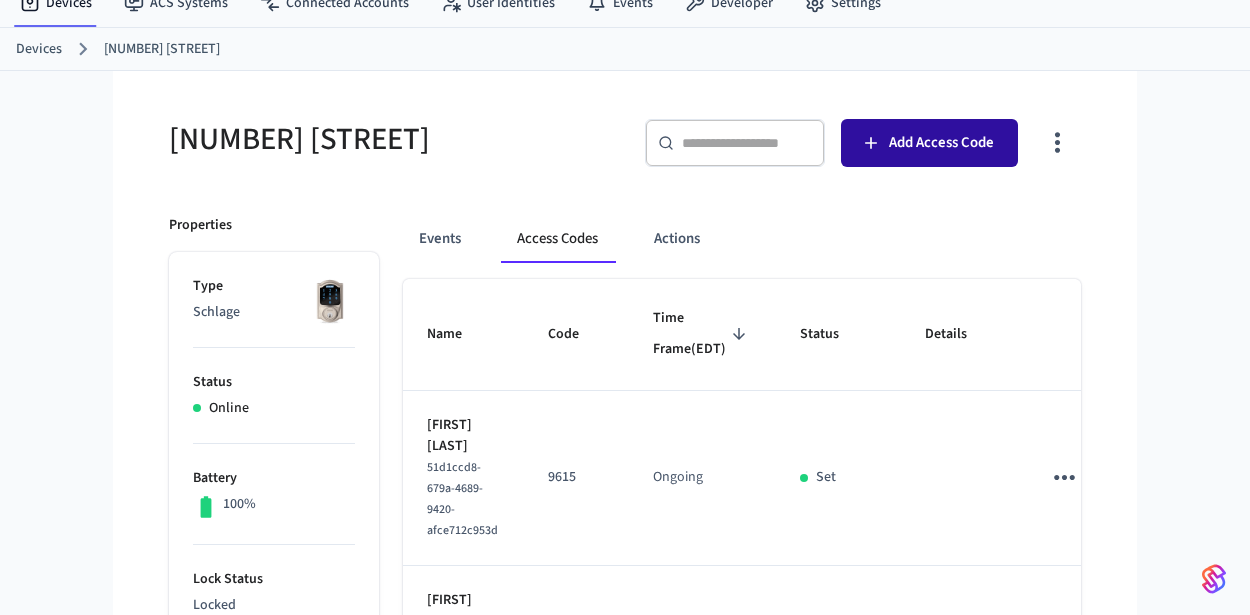 scroll, scrollTop: 29, scrollLeft: 0, axis: vertical 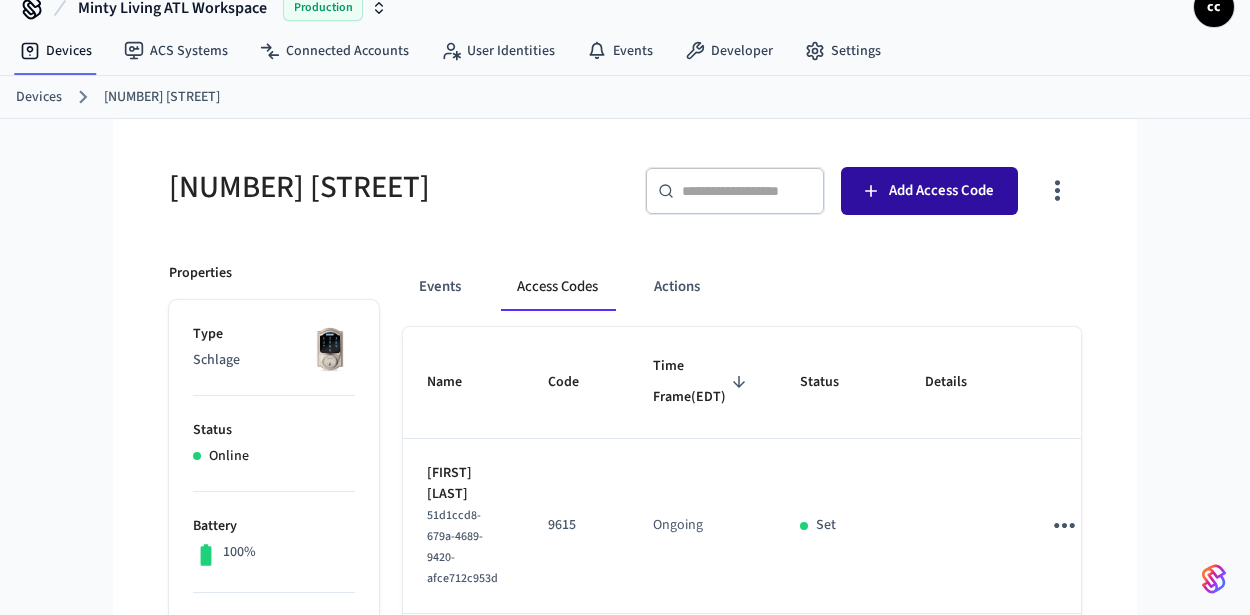 click on "Add Access Code" at bounding box center [941, 191] 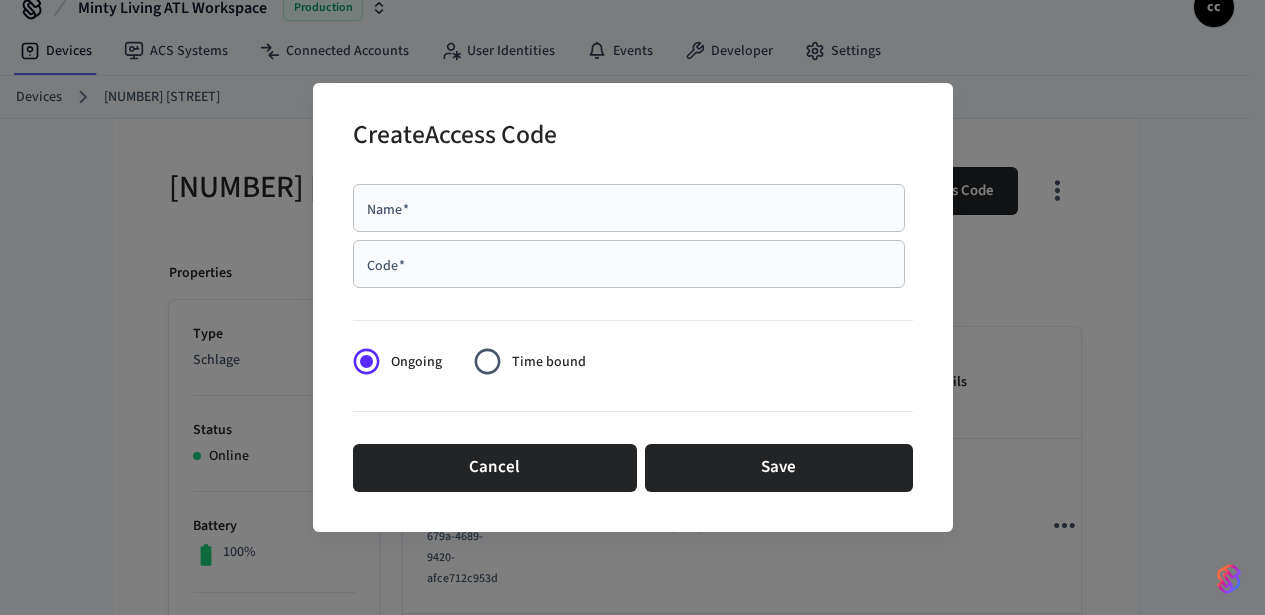 click on "Name   *" at bounding box center [629, 208] 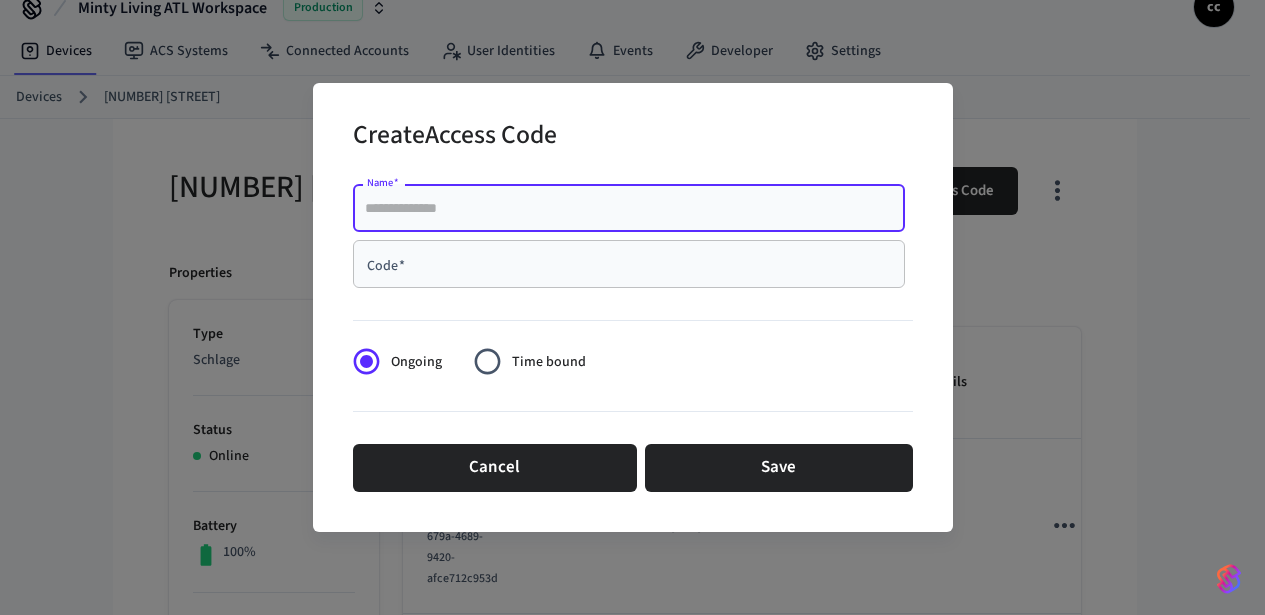 paste on "**********" 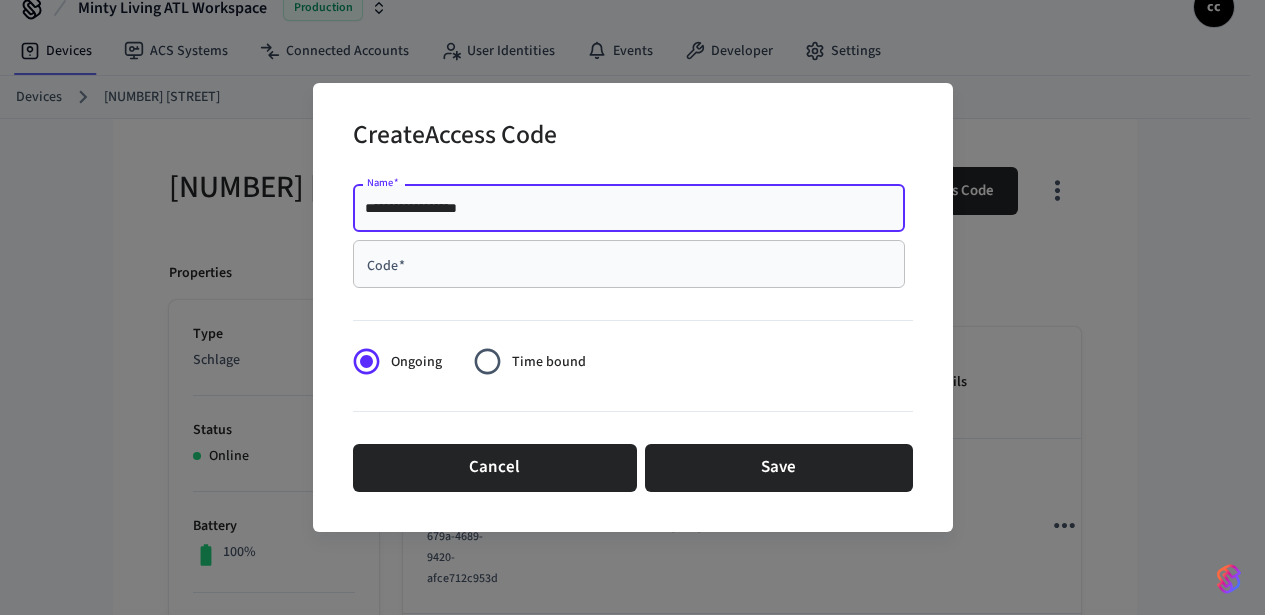 type on "**********" 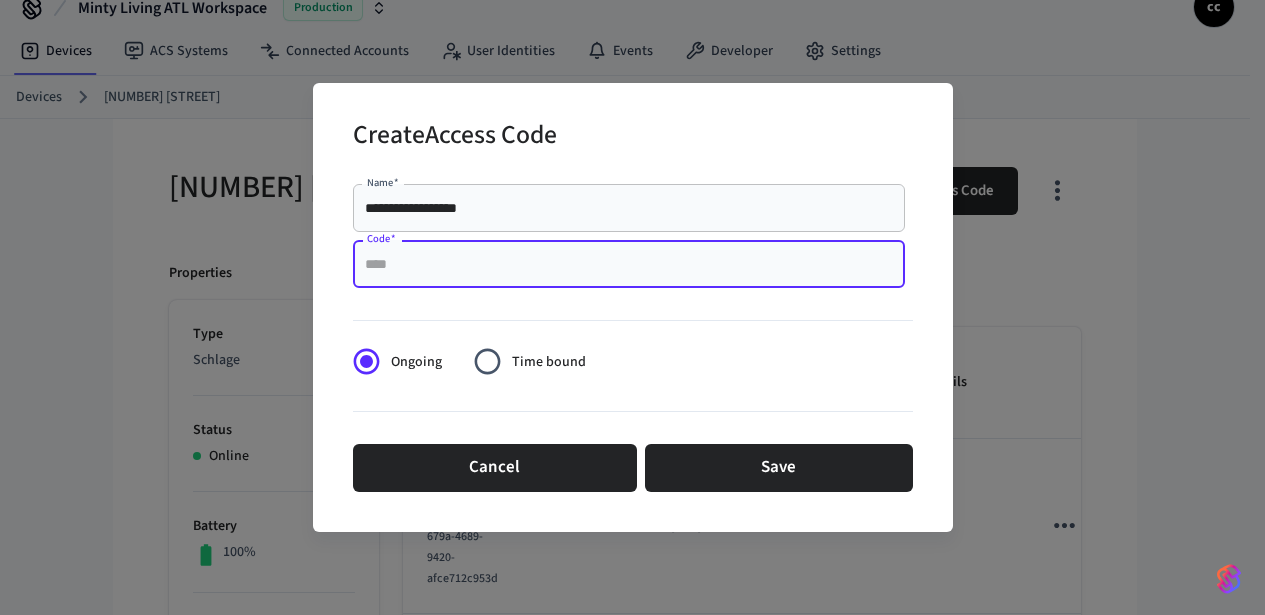 click on "Code   *" at bounding box center (629, 264) 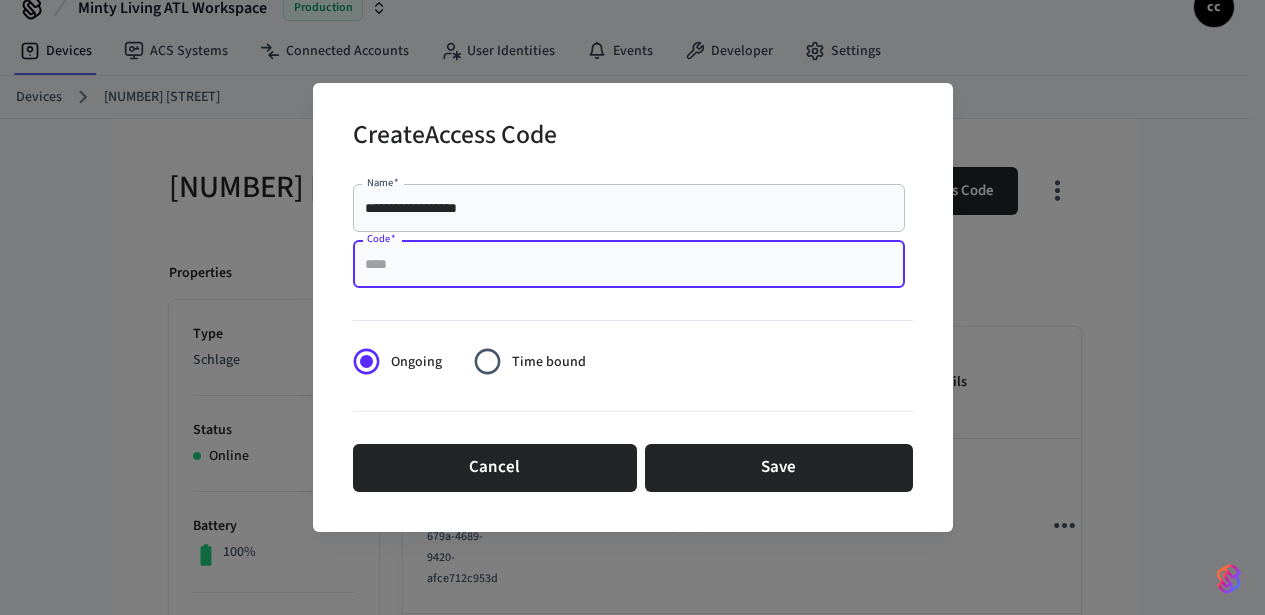 paste on "****" 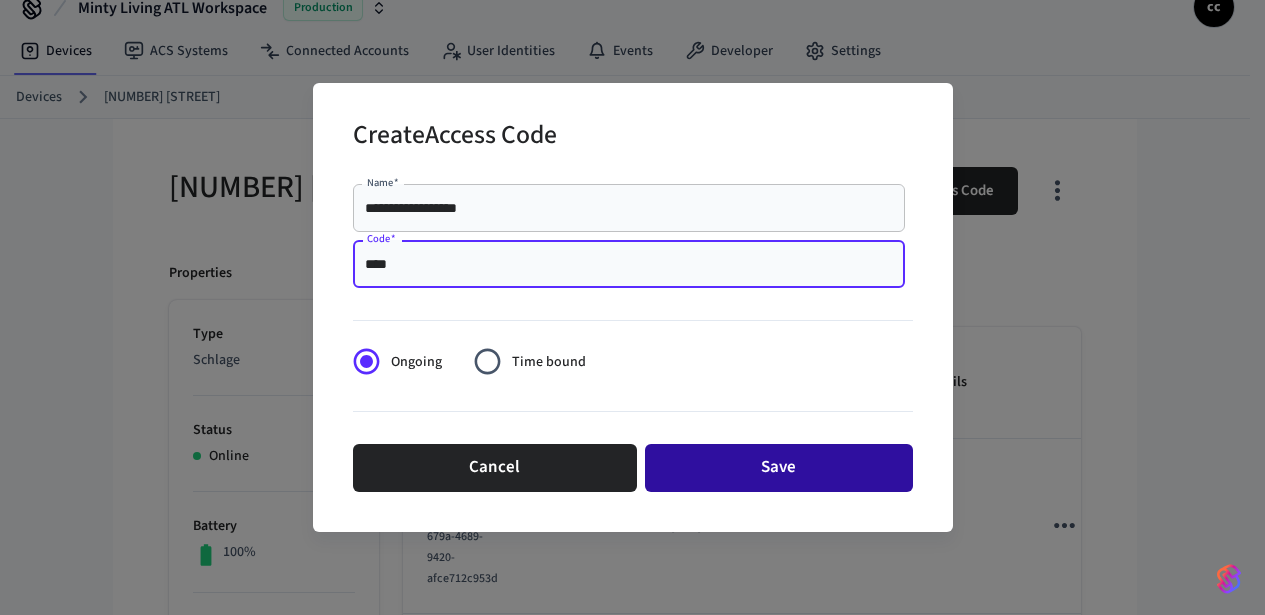 type on "****" 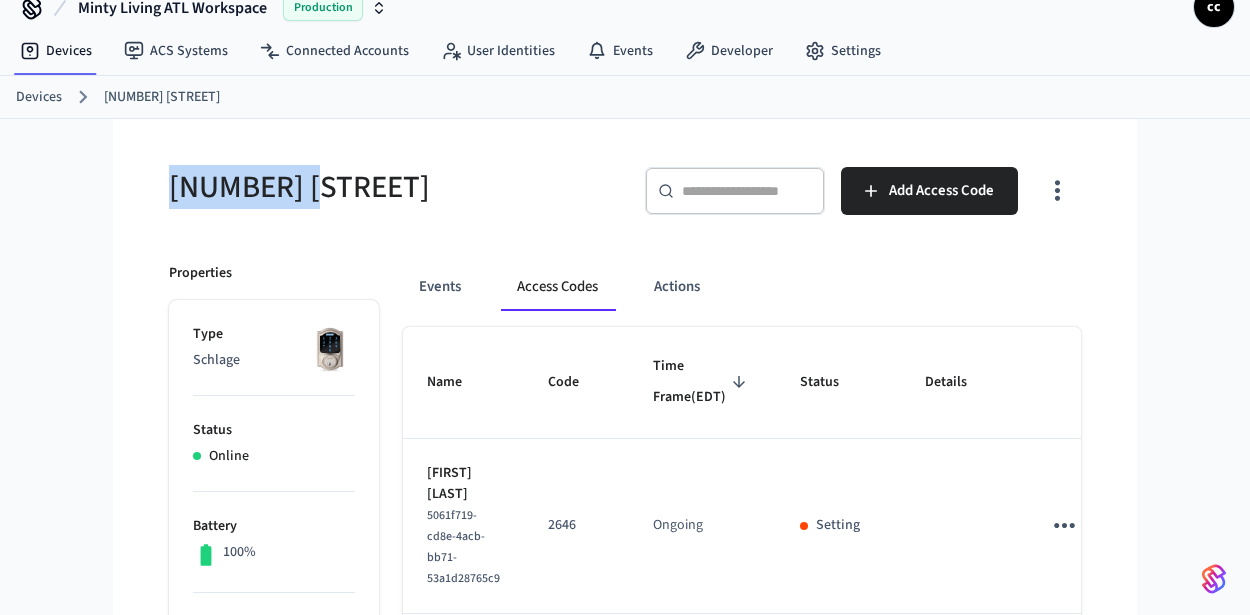 drag, startPoint x: 299, startPoint y: 184, endPoint x: 155, endPoint y: 175, distance: 144.28098 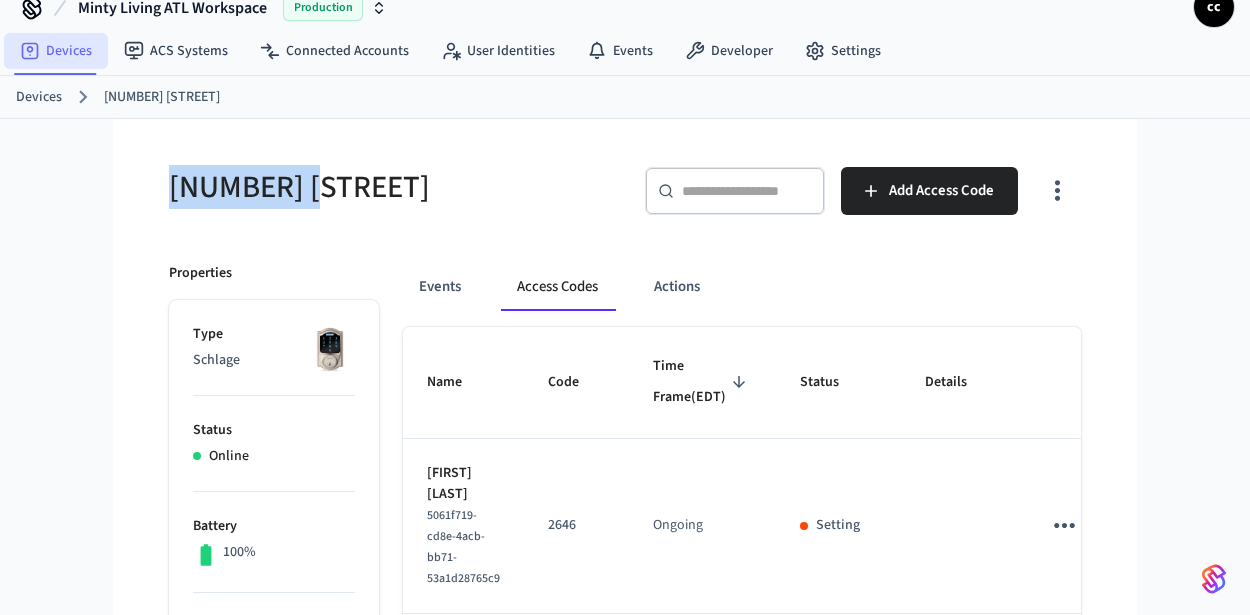 click on "Devices" at bounding box center (56, 51) 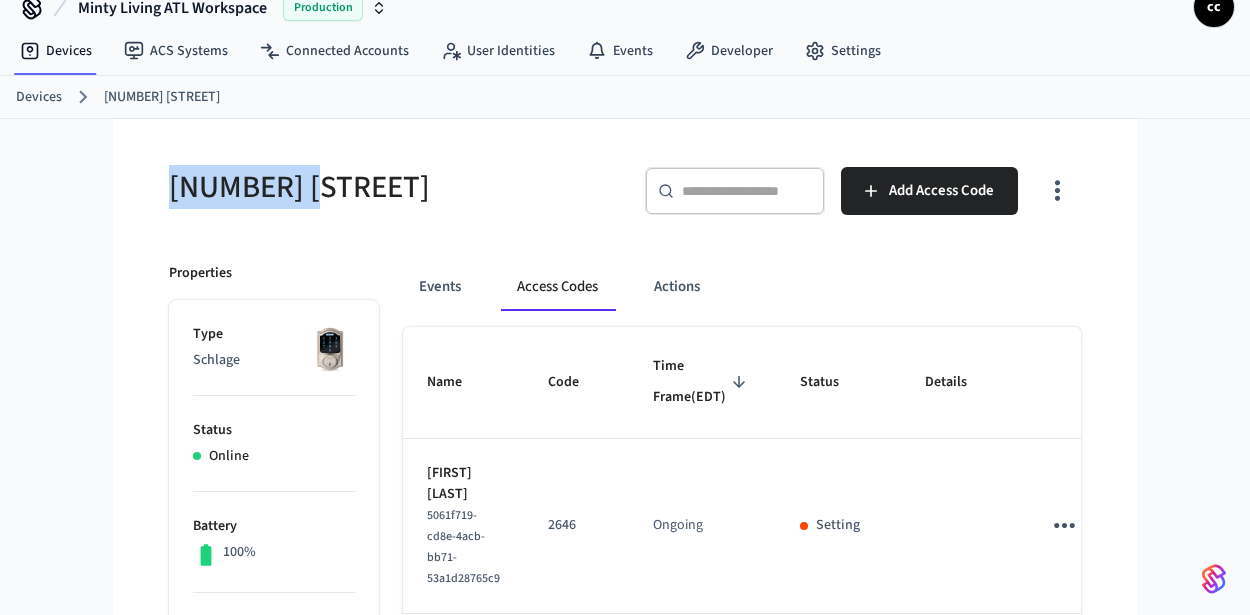 scroll, scrollTop: 0, scrollLeft: 0, axis: both 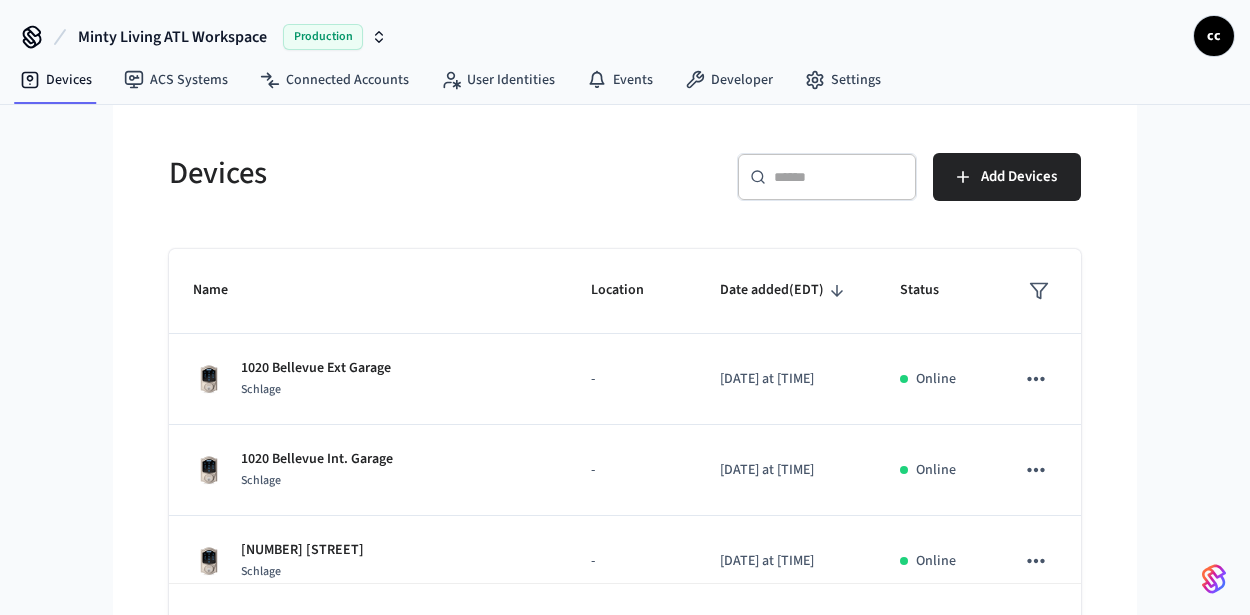 click on "​ ​ Add Devices" at bounding box center (847, 173) 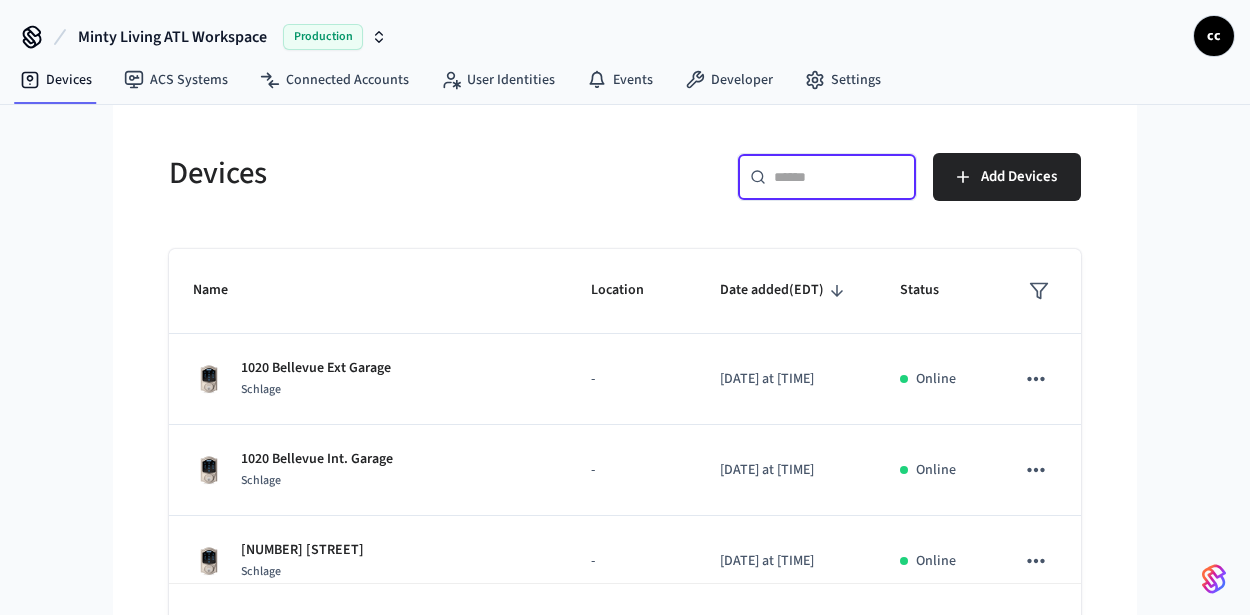 paste on "**********" 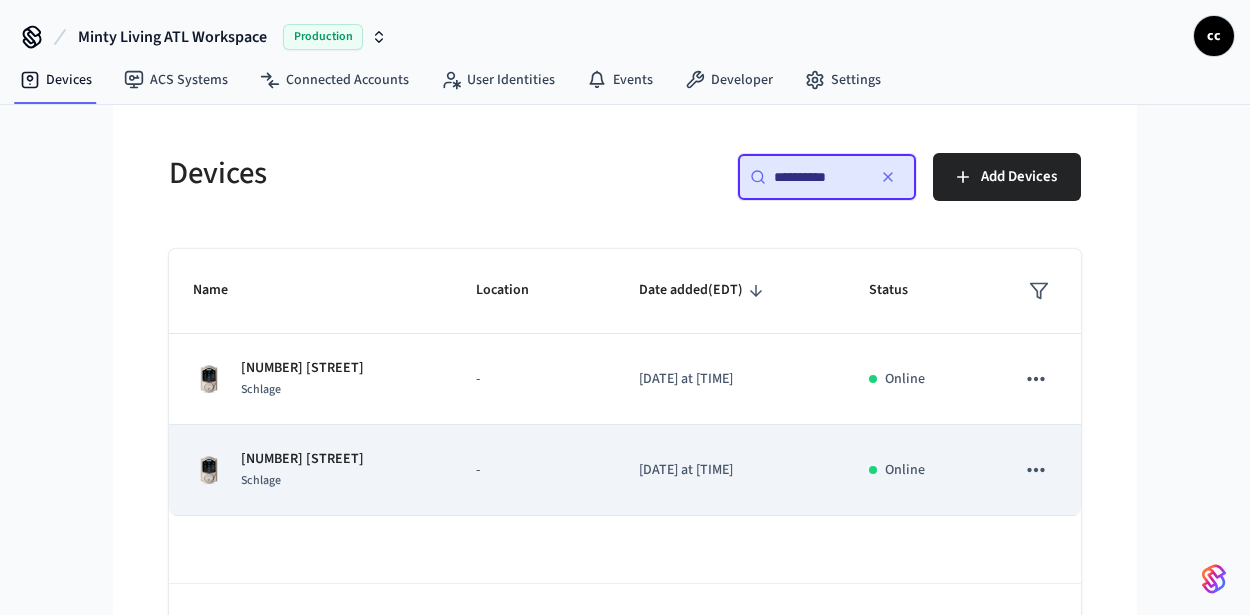 type on "**********" 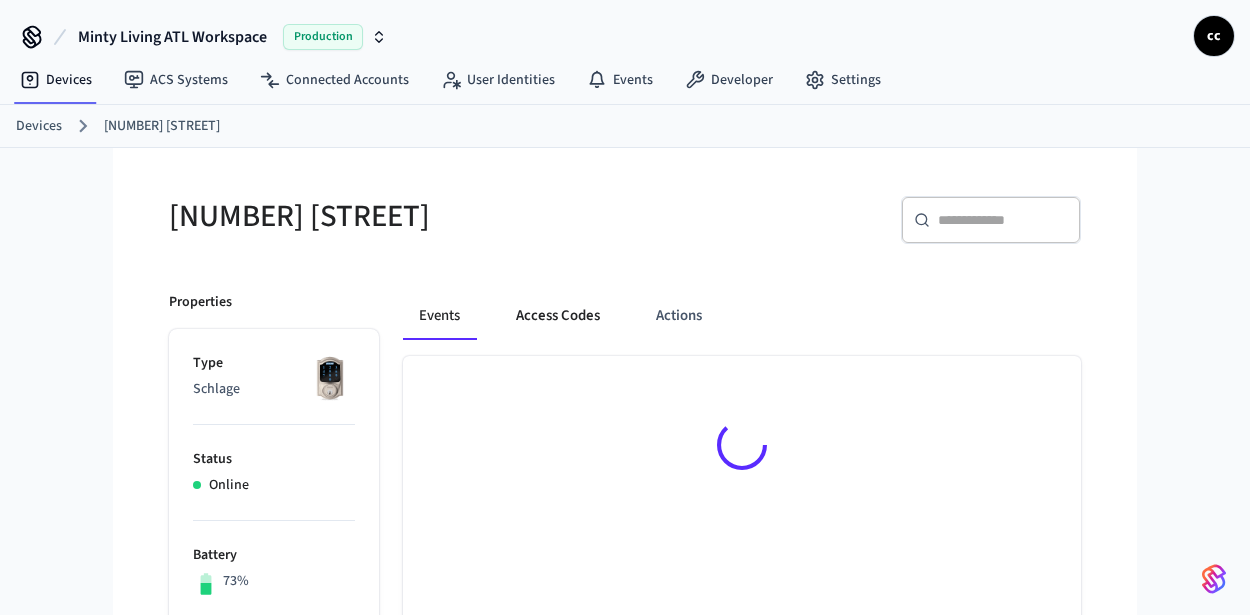 click on "Access Codes" at bounding box center (558, 316) 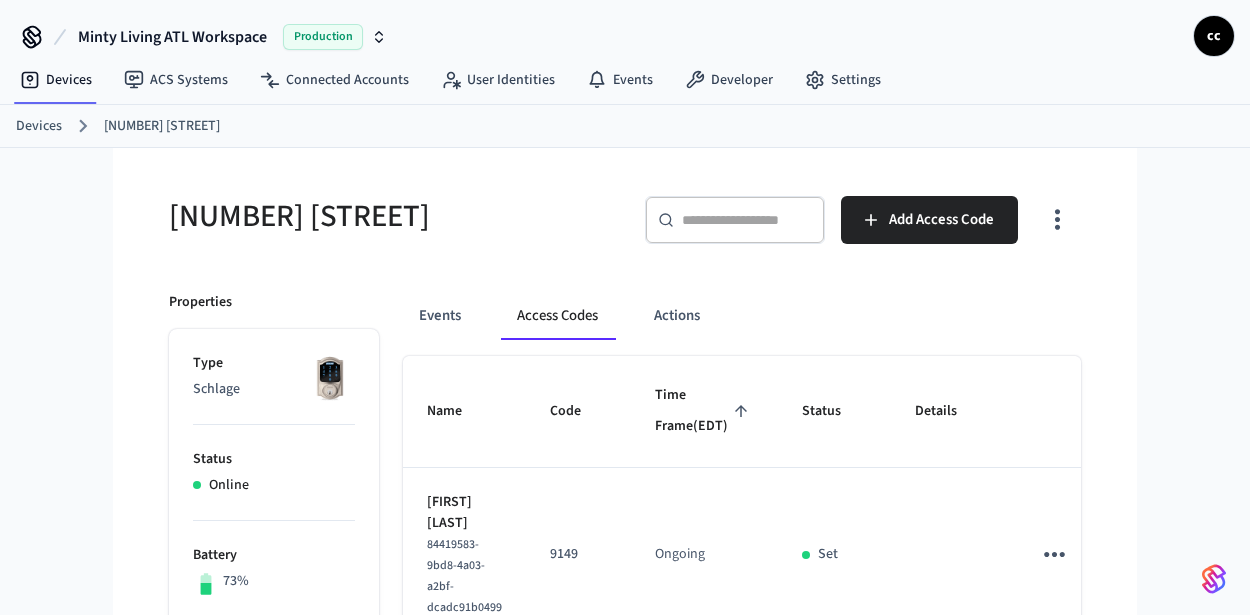 click on "Time Frame  (EDT)" at bounding box center [704, 411] 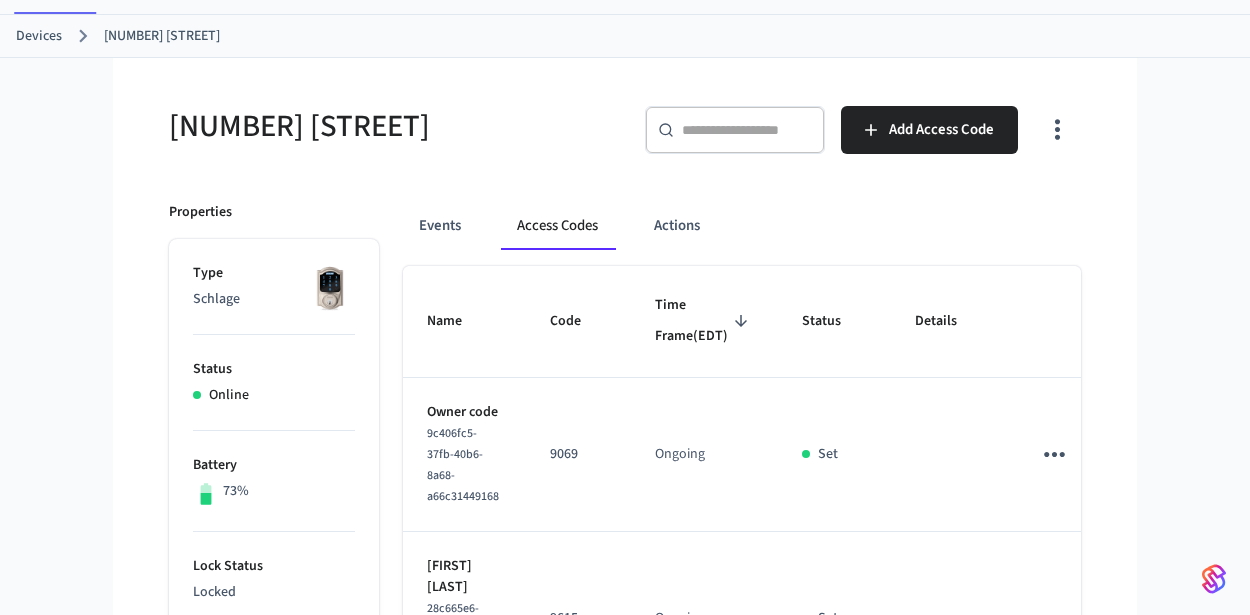 scroll, scrollTop: 203, scrollLeft: 0, axis: vertical 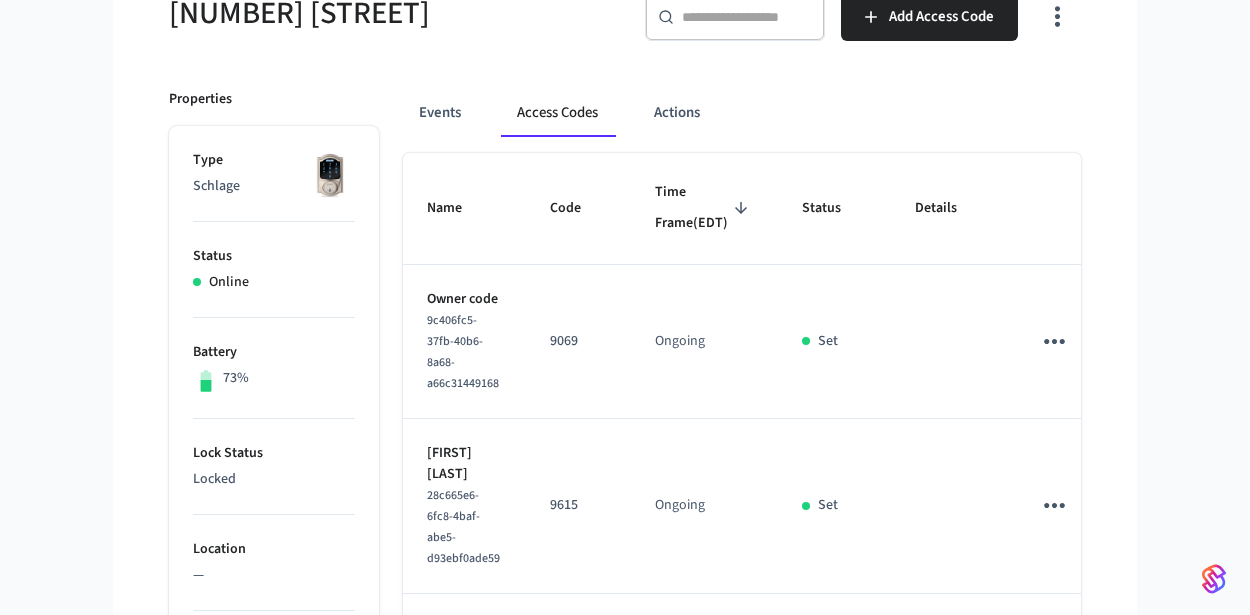 click on "Time Frame  (EDT)" at bounding box center (704, 208) 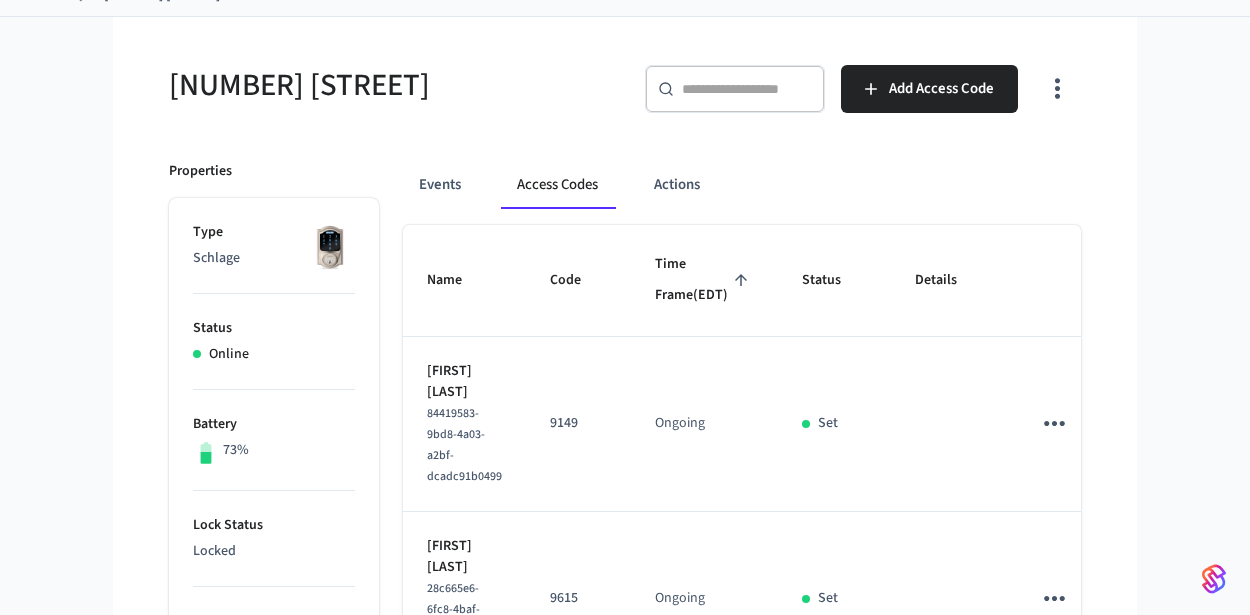 scroll, scrollTop: 0, scrollLeft: 0, axis: both 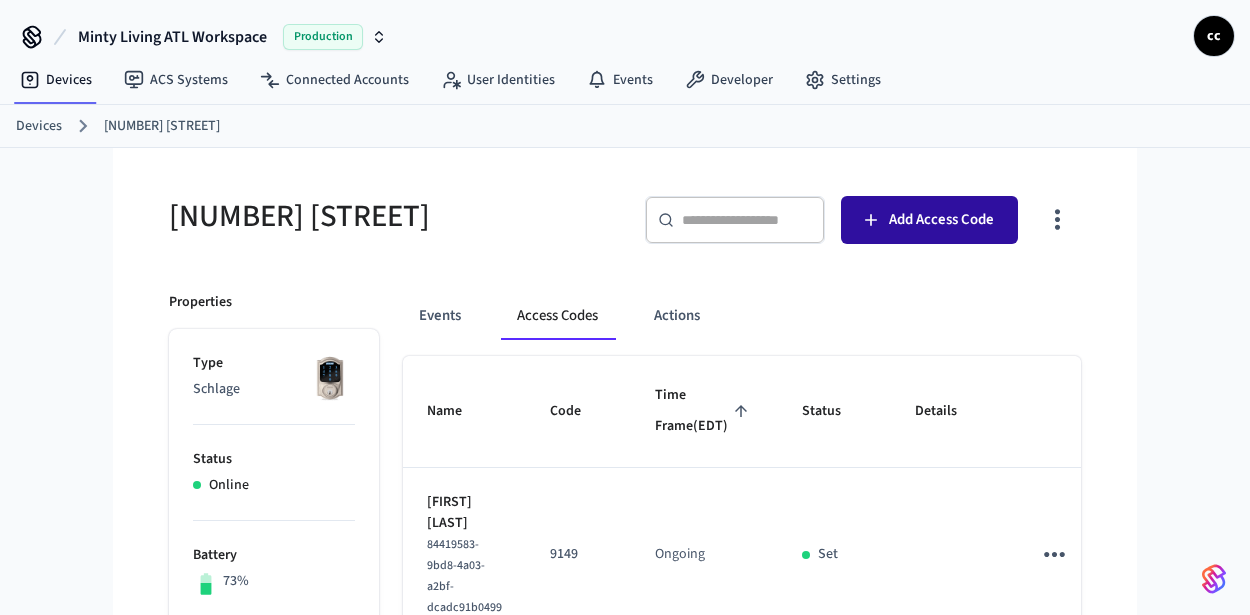 click on "Add Access Code" at bounding box center [941, 220] 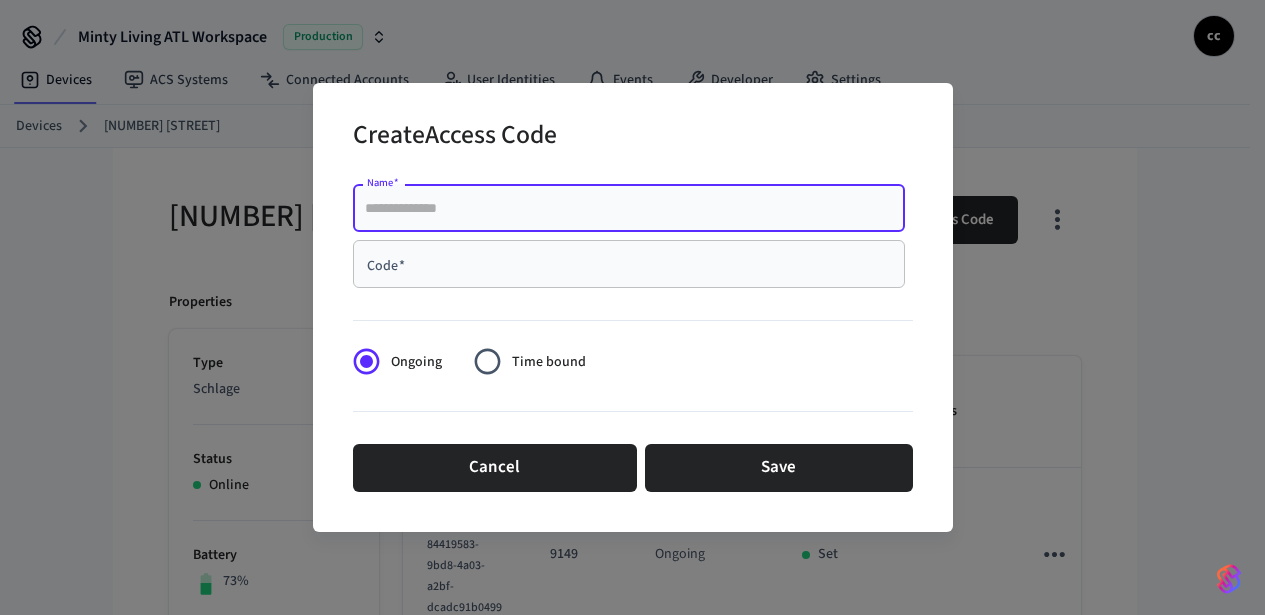 click on "Name   *" at bounding box center (629, 208) 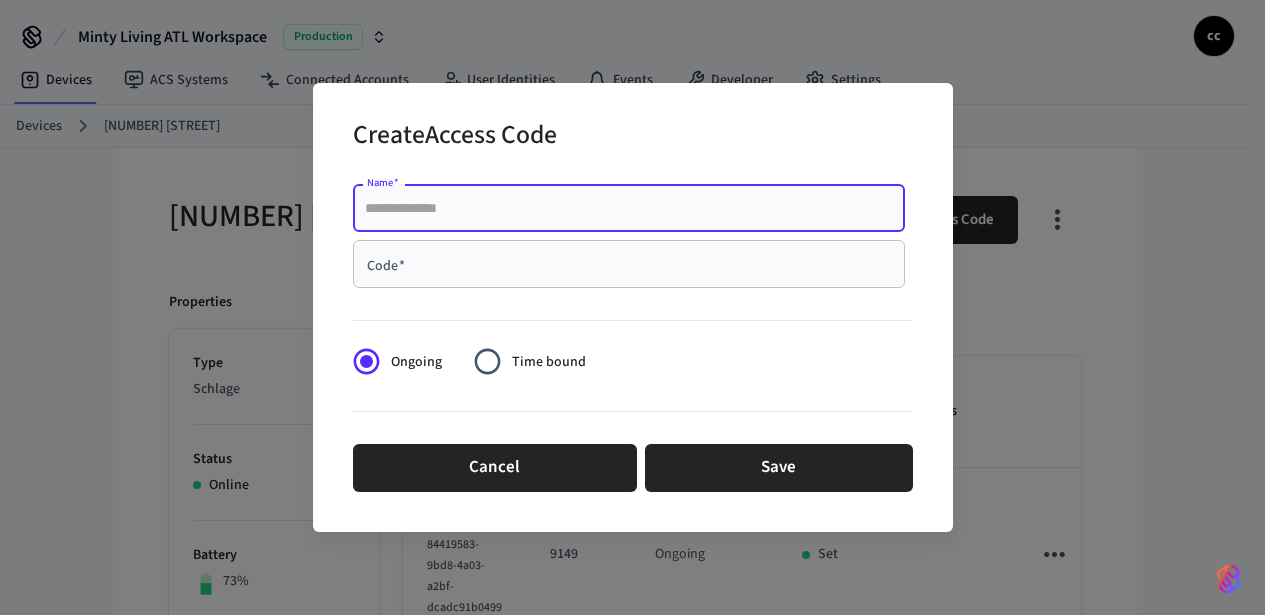 paste on "**********" 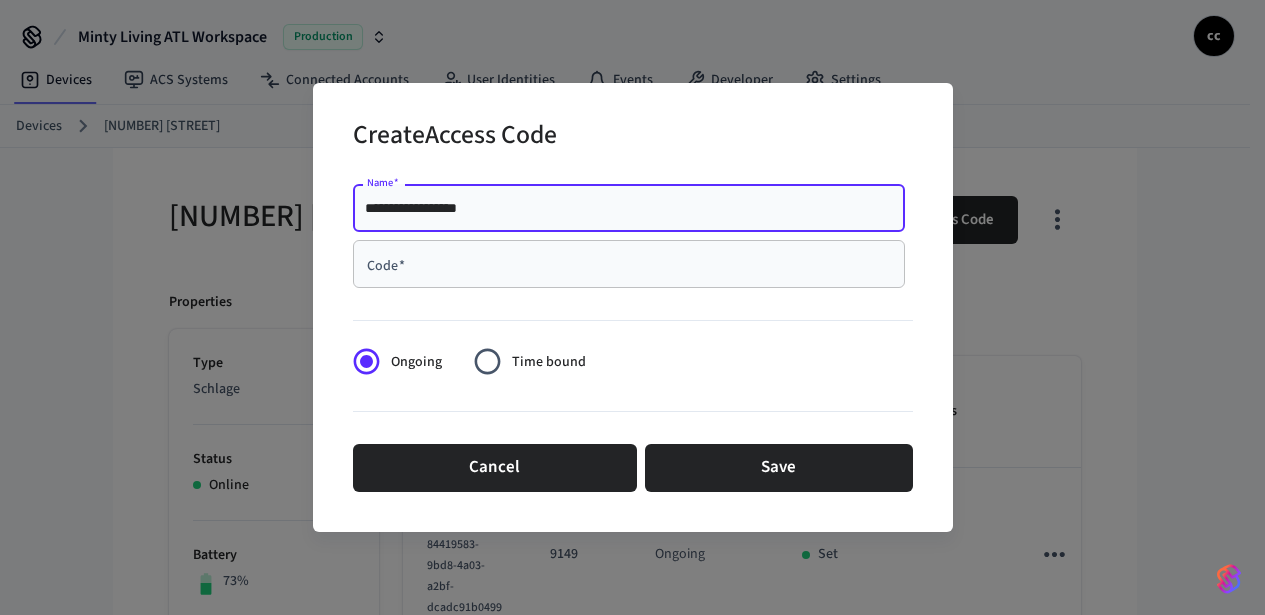 type on "**********" 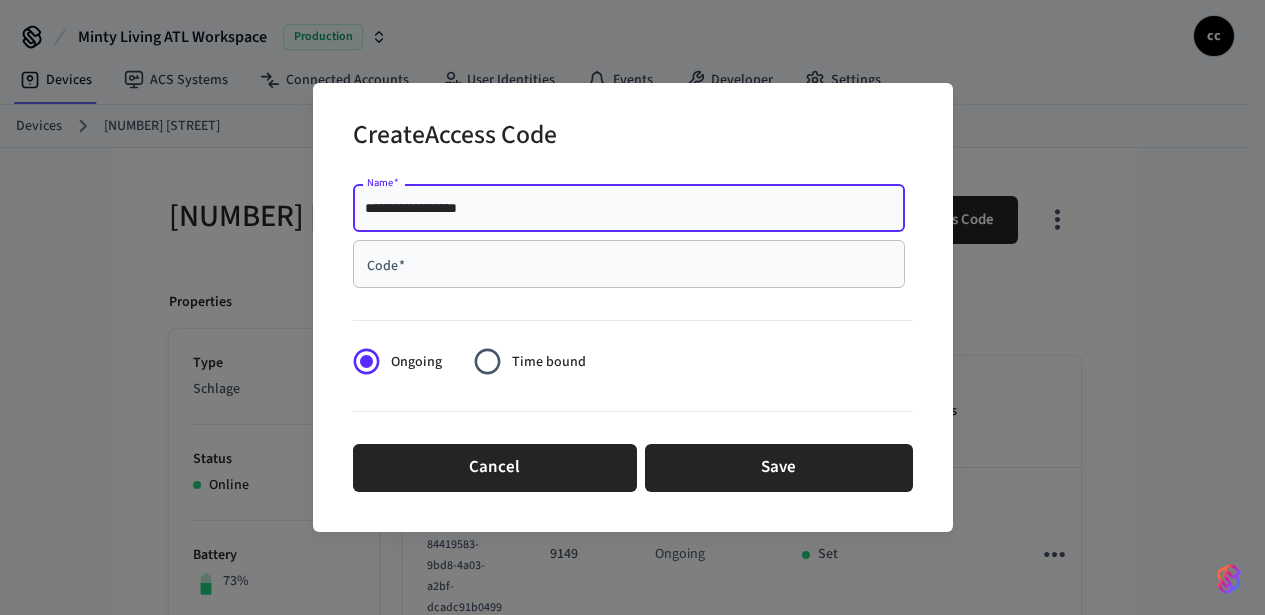 click on "Code   *" at bounding box center (629, 264) 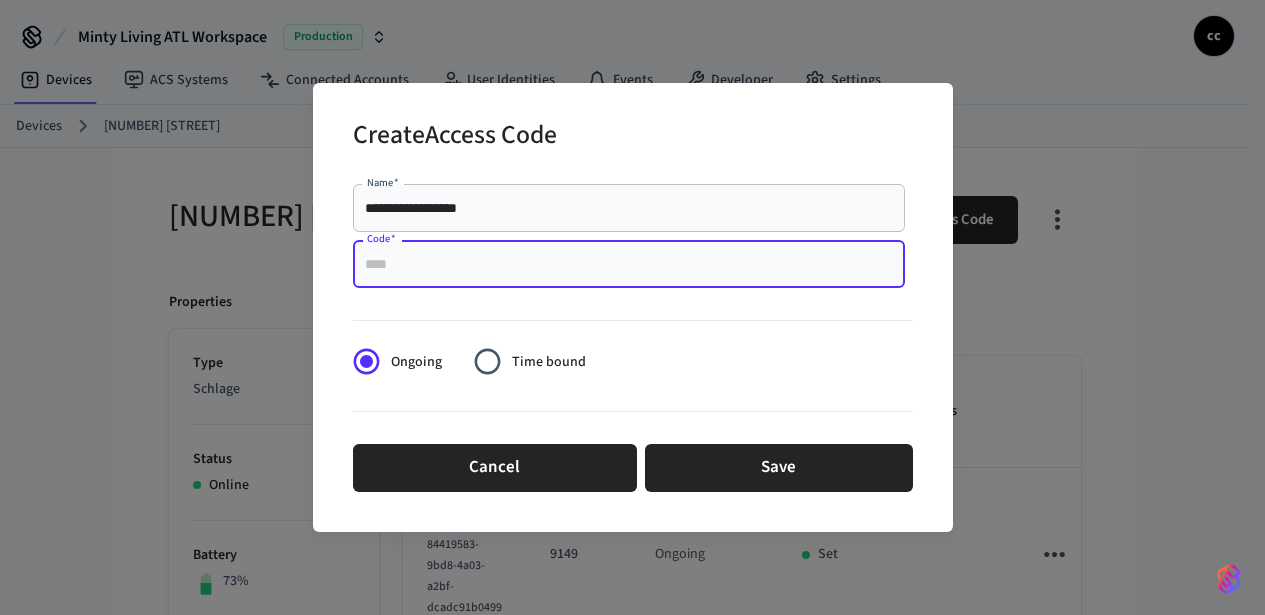 paste on "****" 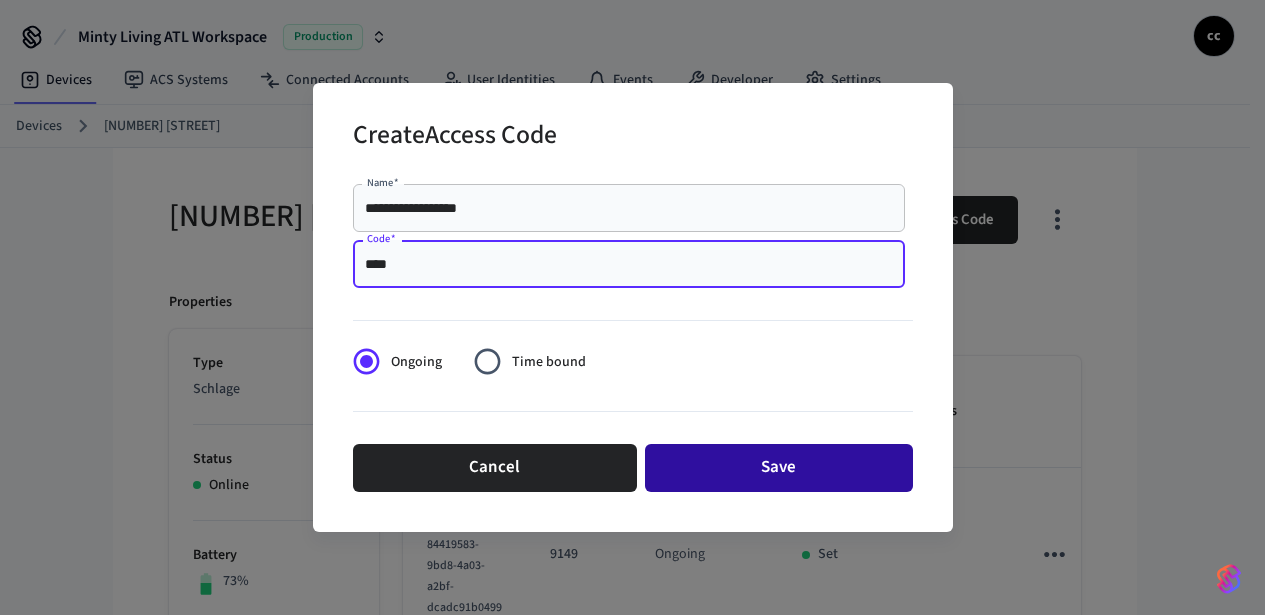 type on "****" 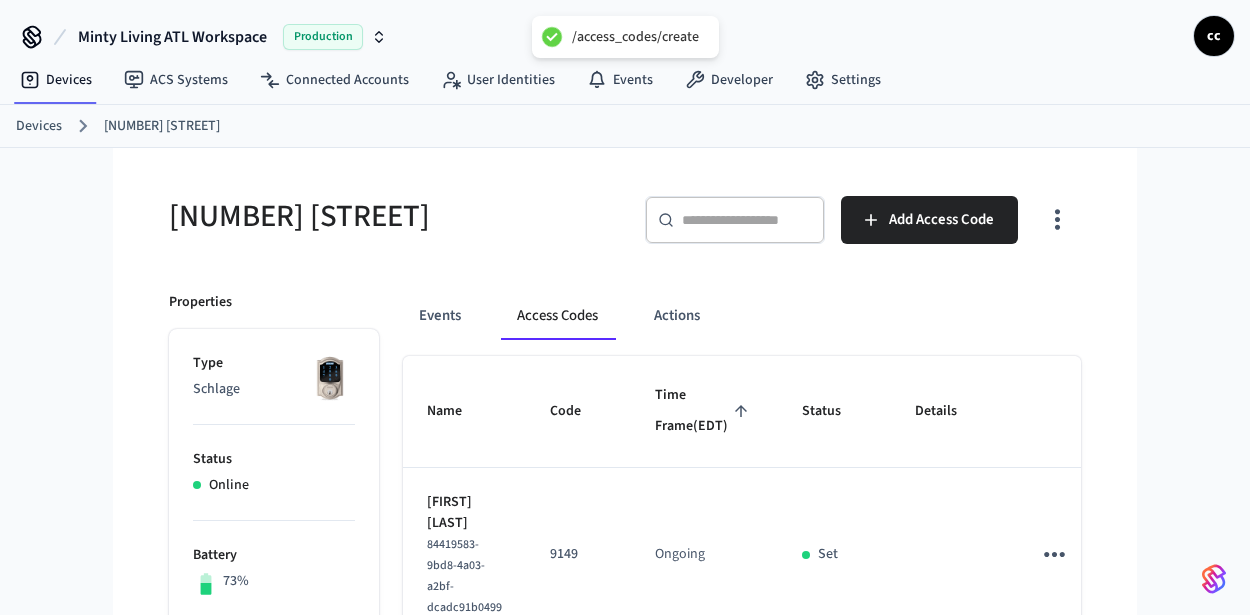 type 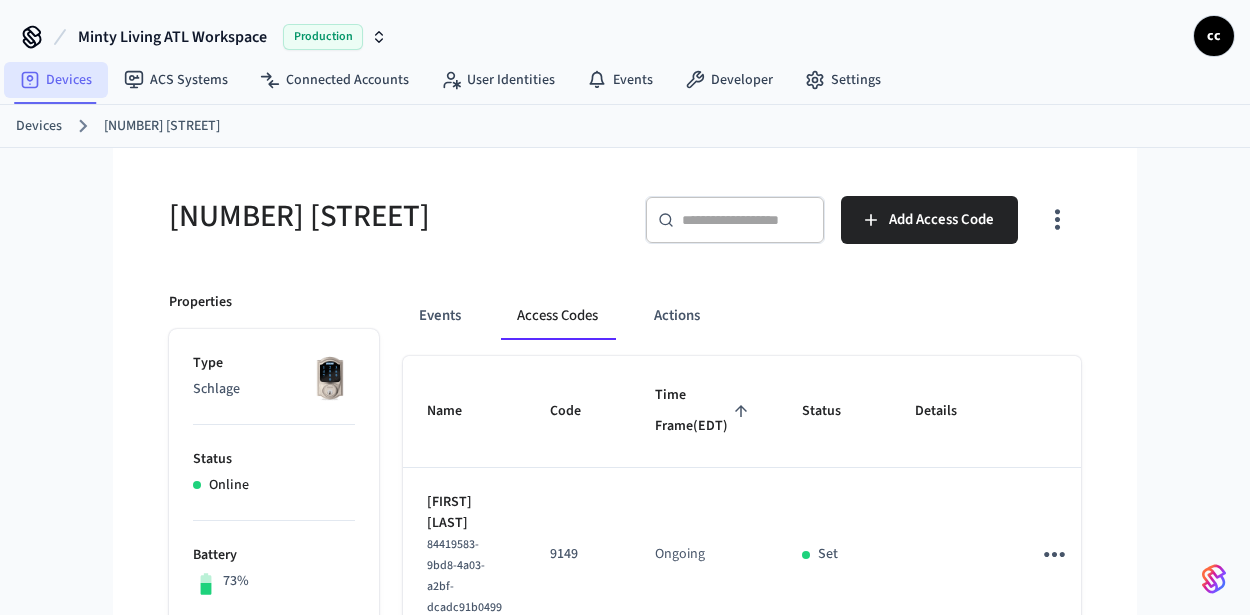 click on "Devices" at bounding box center (56, 80) 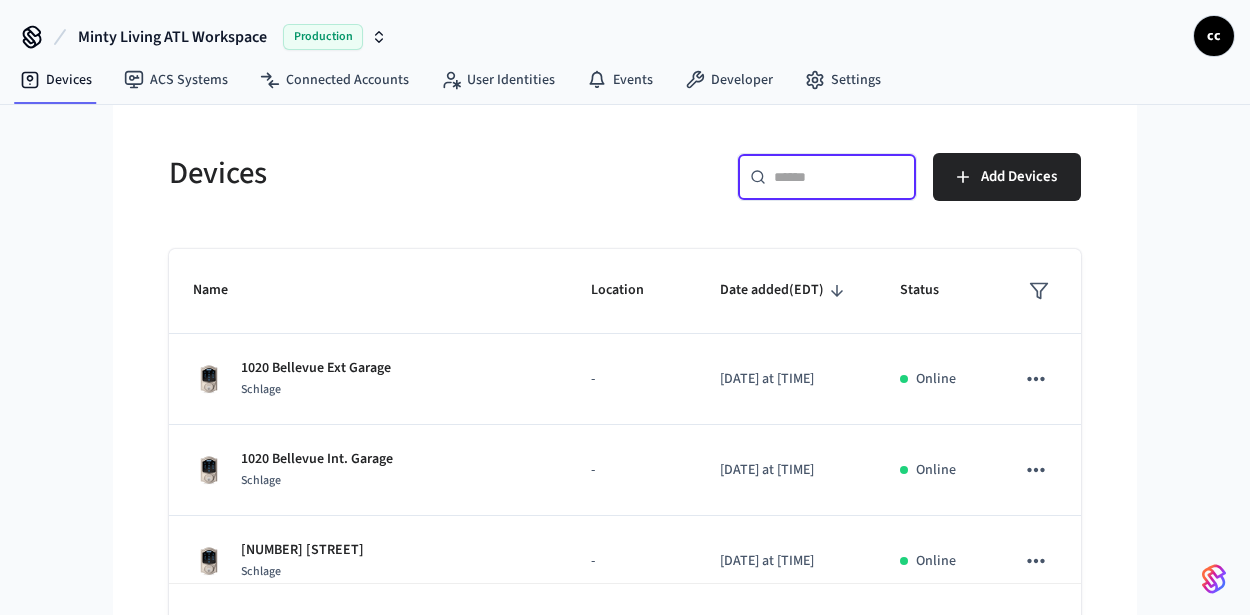 click at bounding box center (839, 177) 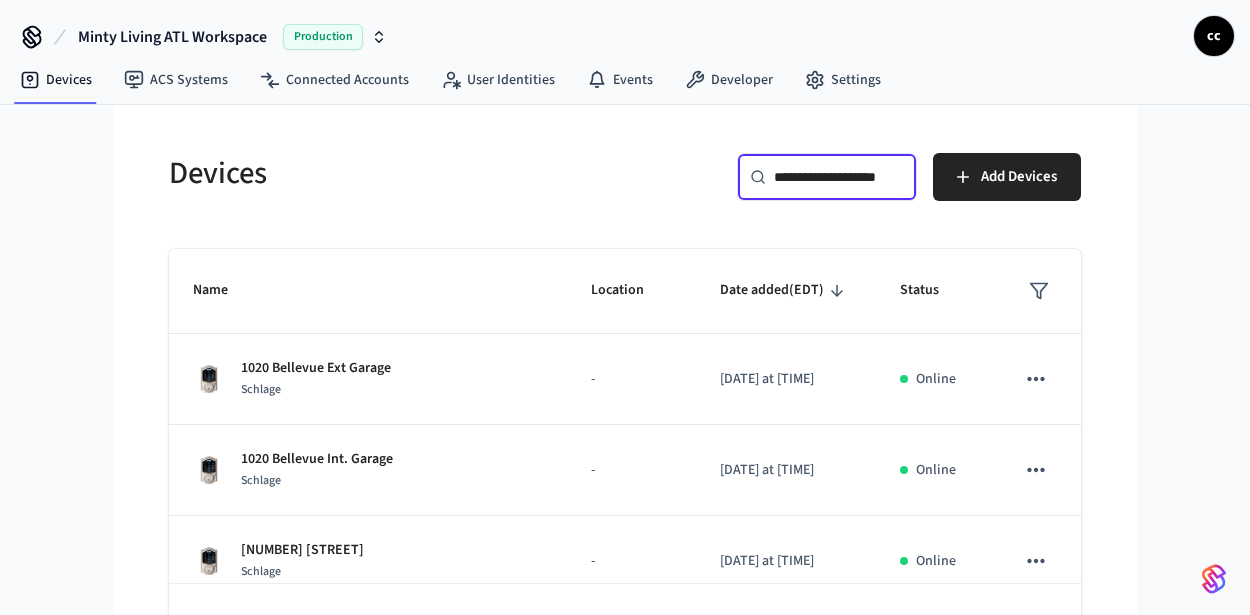 scroll, scrollTop: 0, scrollLeft: 29, axis: horizontal 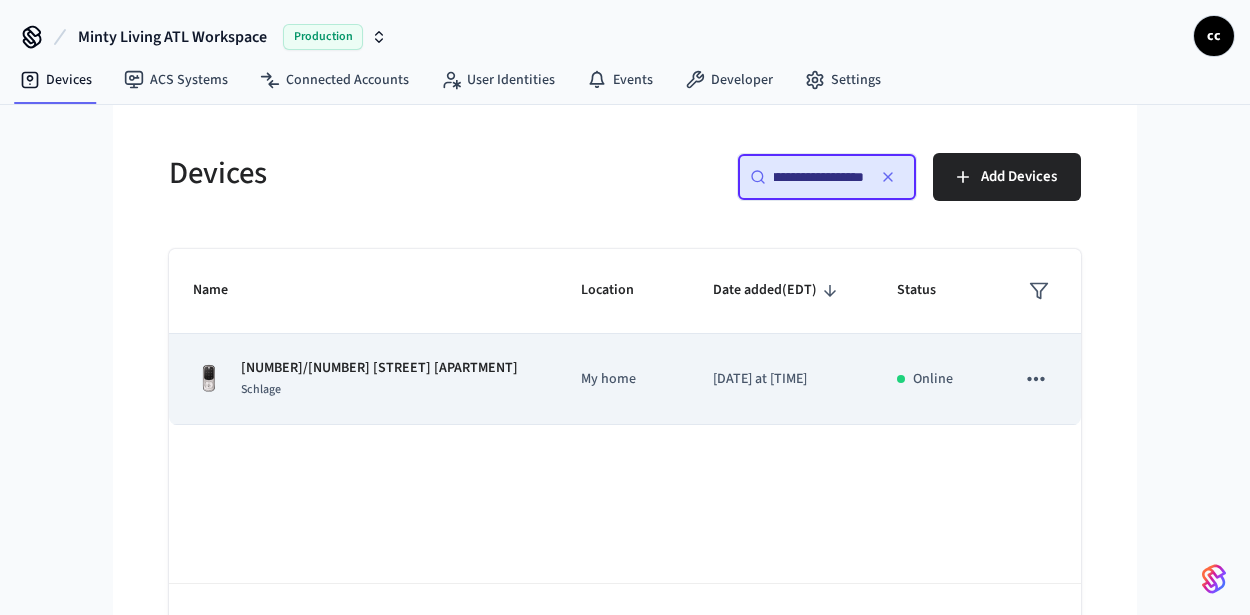 type on "**********" 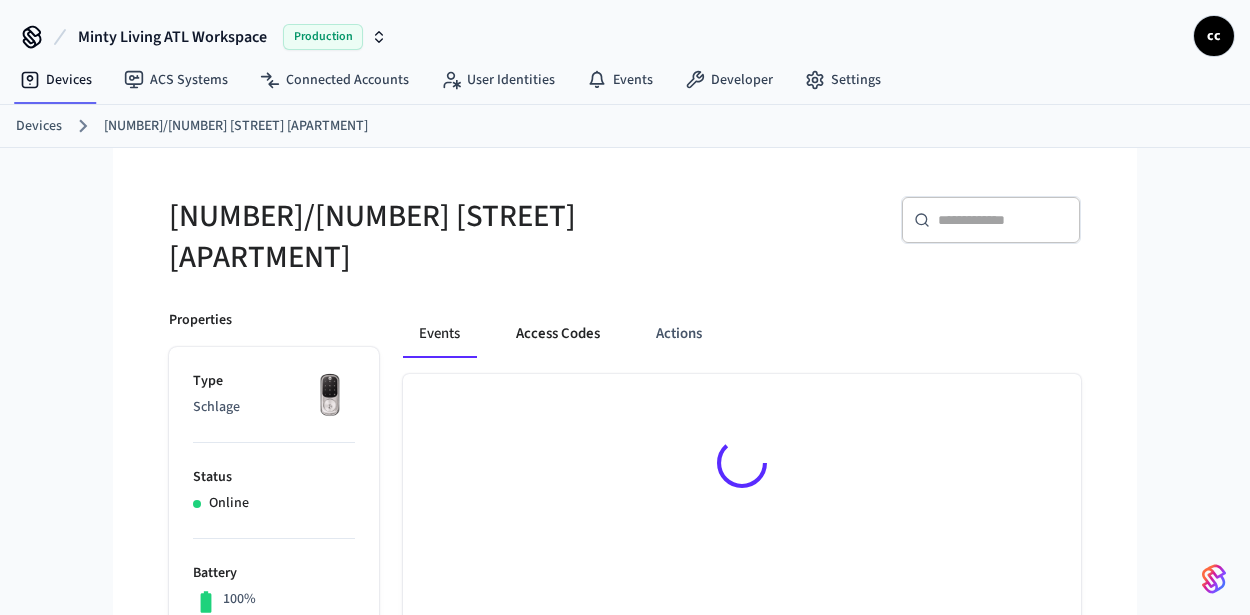 click on "Access Codes" at bounding box center [558, 334] 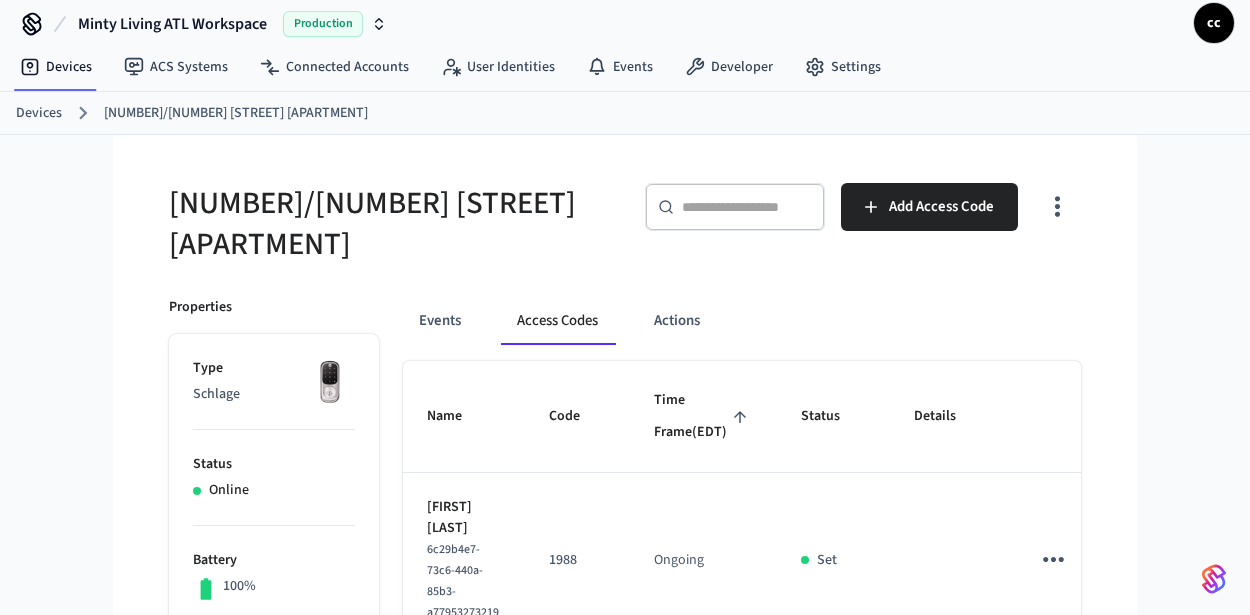 scroll, scrollTop: 17, scrollLeft: 0, axis: vertical 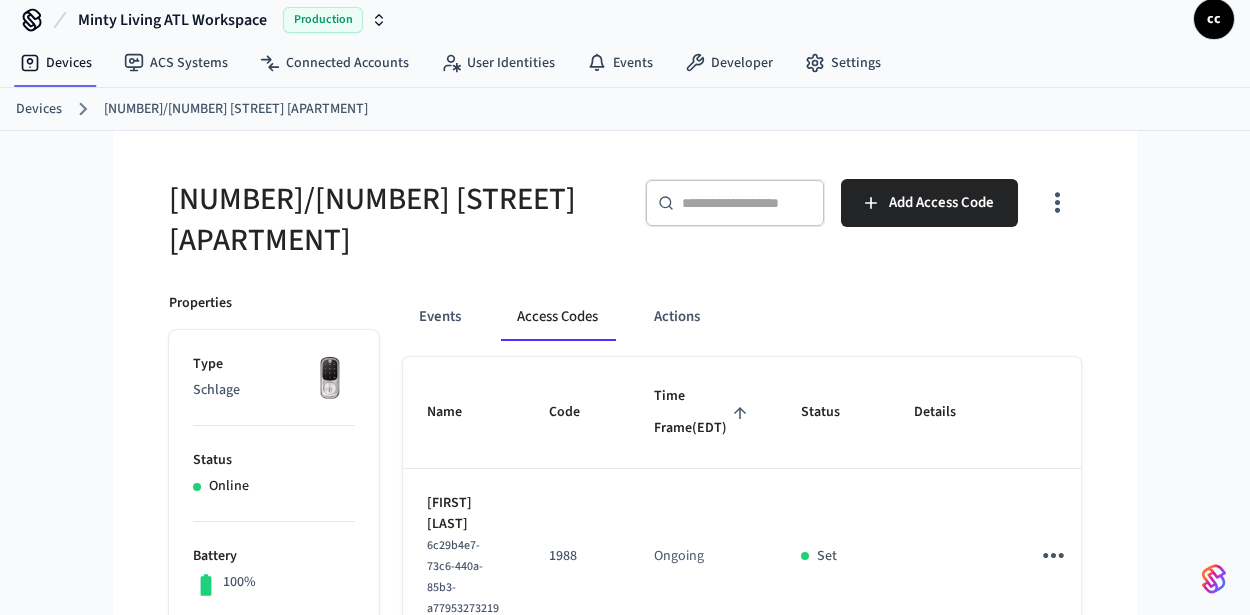 click on "Time Frame  (EDT)" at bounding box center [703, 412] 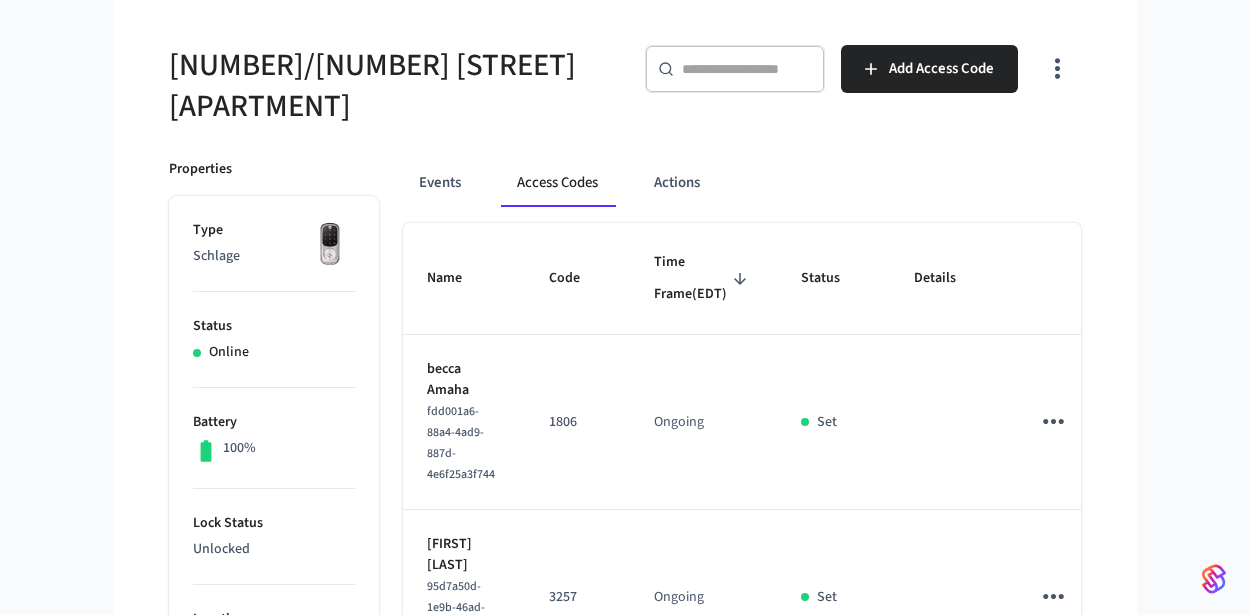 scroll, scrollTop: 0, scrollLeft: 0, axis: both 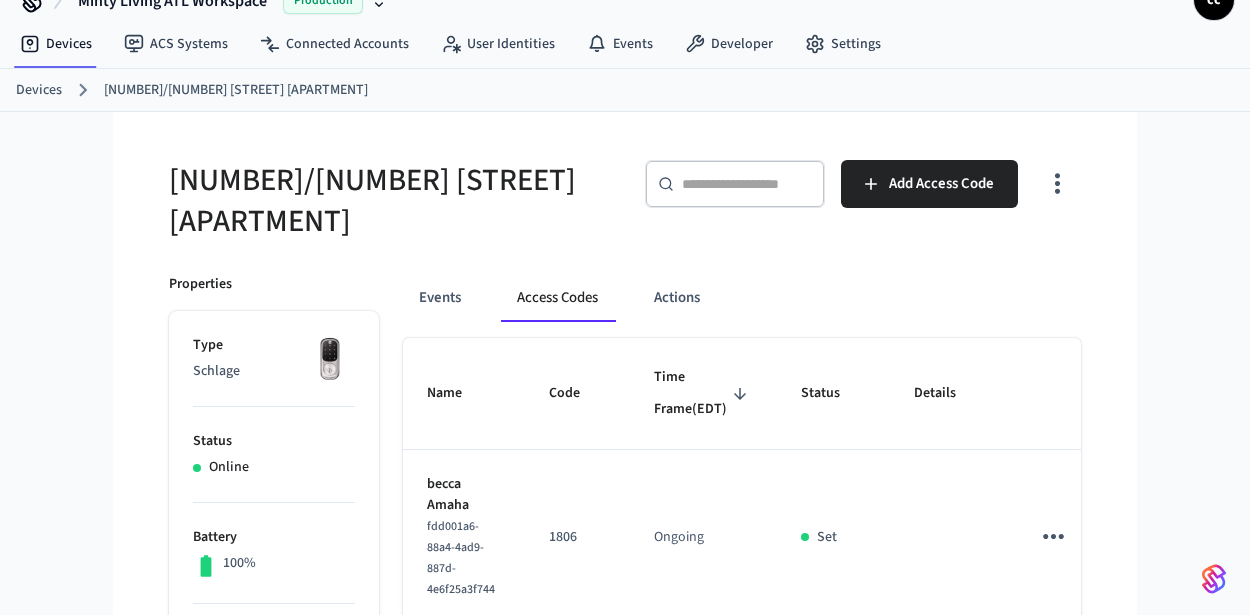 click on "Time Frame  (EDT)" at bounding box center [703, 393] 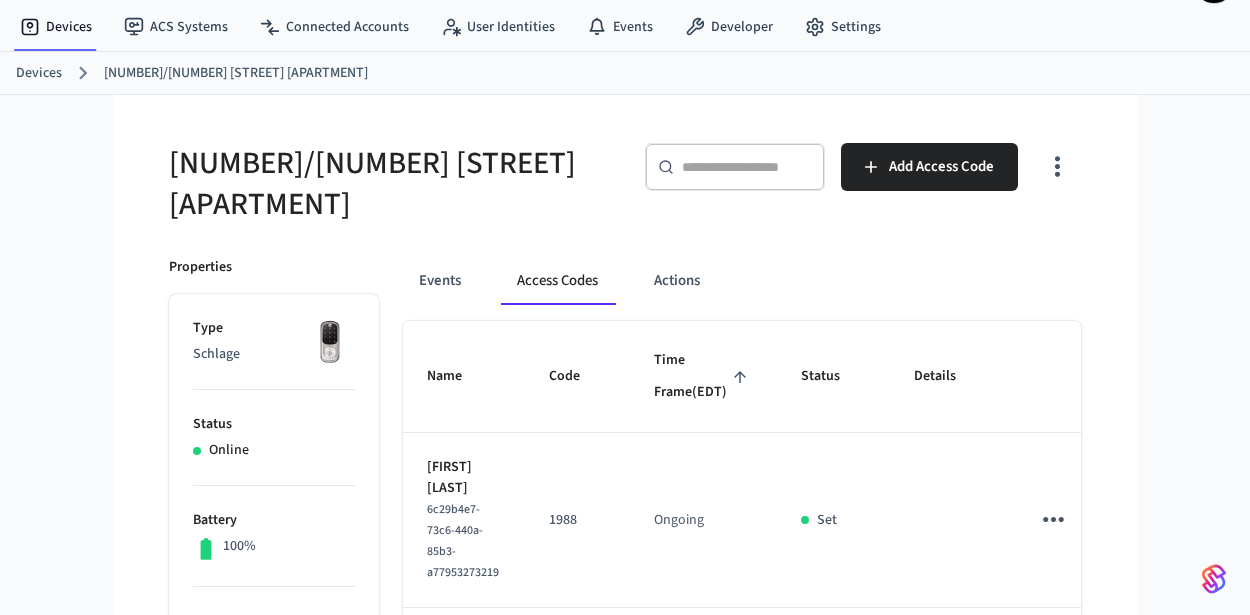 scroll, scrollTop: 0, scrollLeft: 0, axis: both 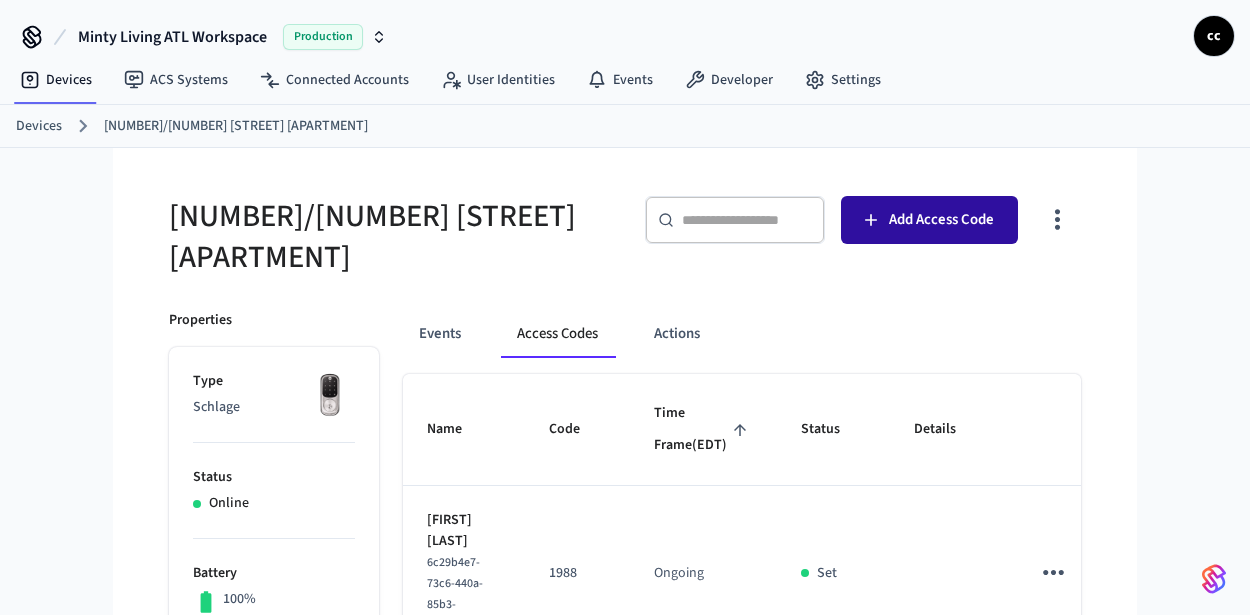 click 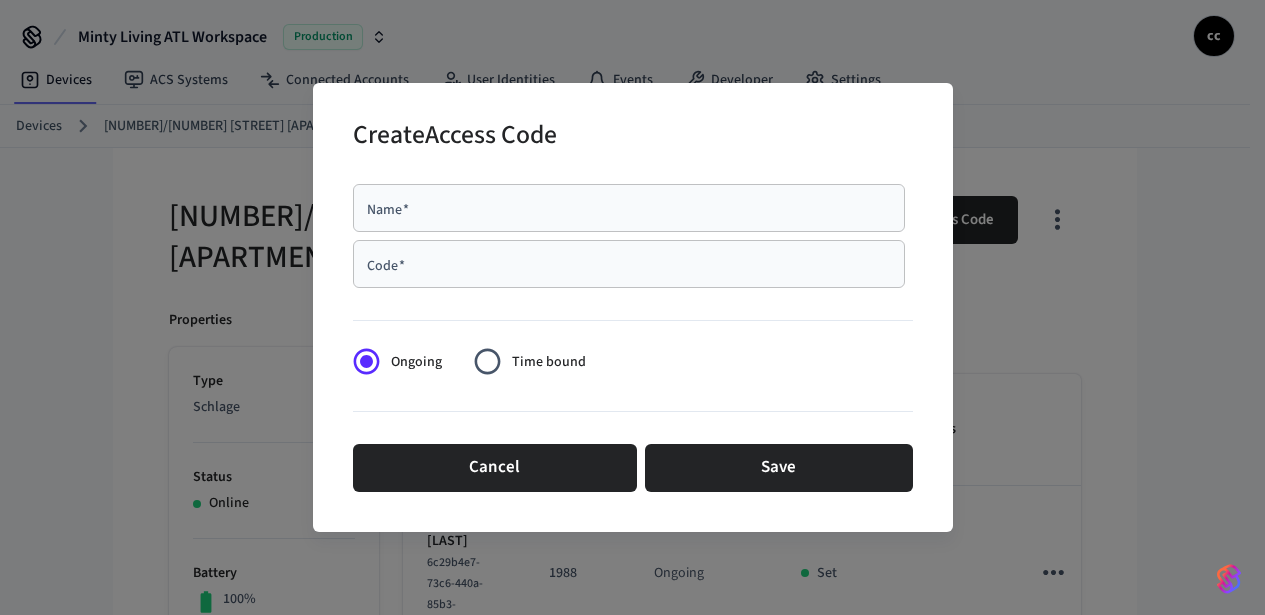 click on "Name   *" at bounding box center [629, 208] 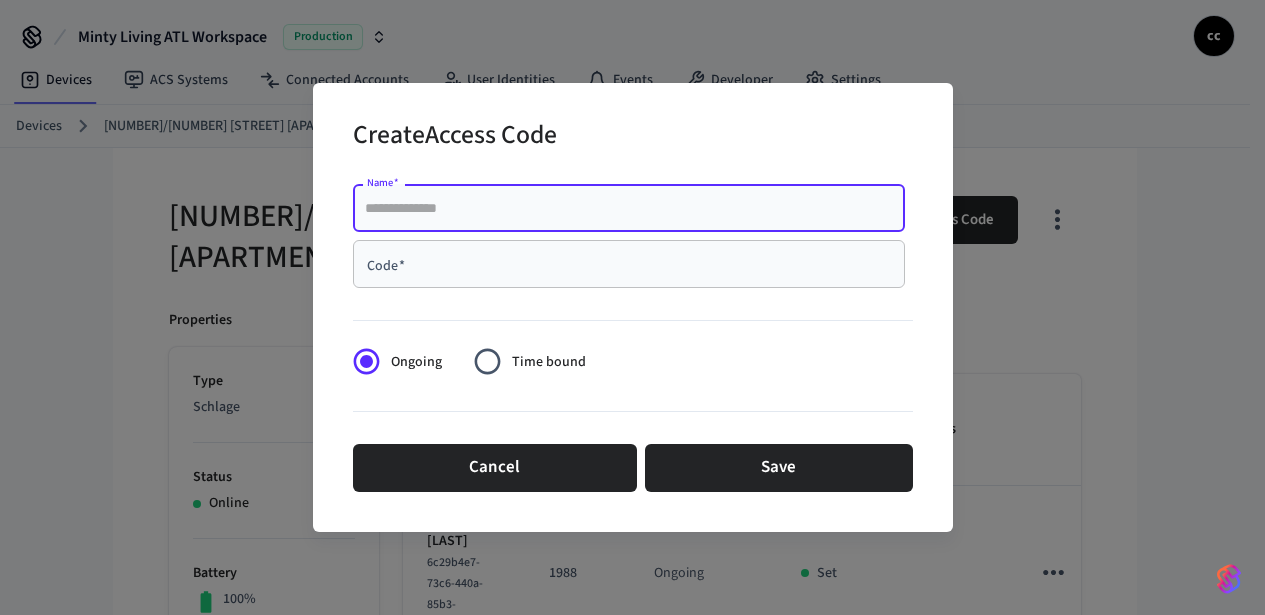 paste on "**********" 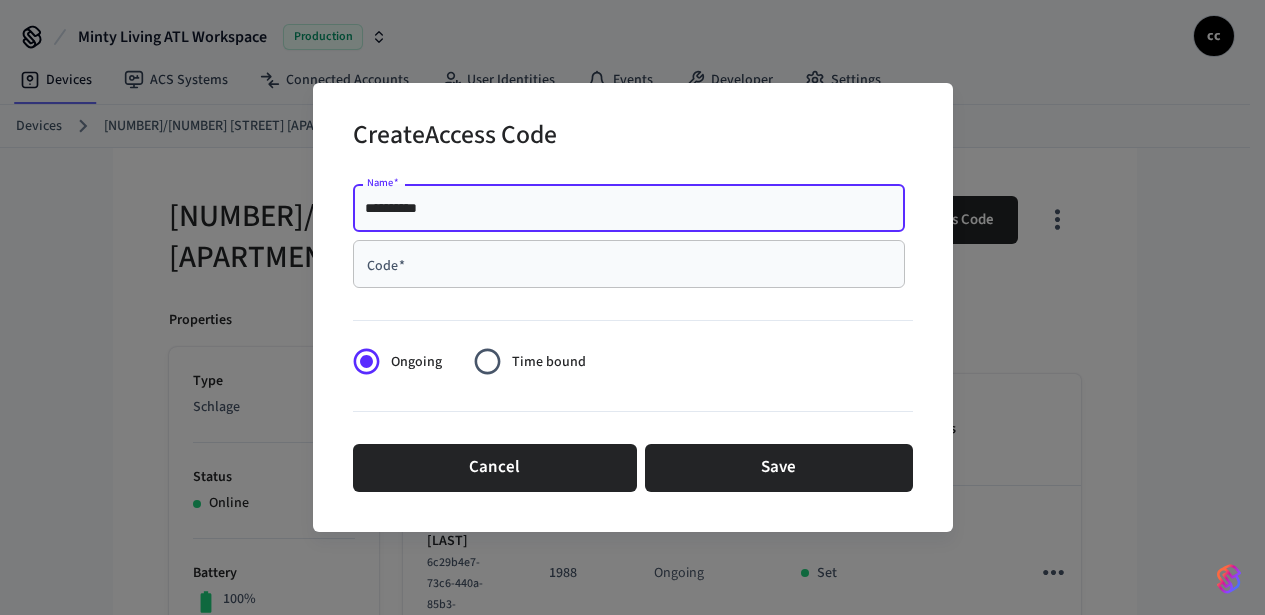 type on "**********" 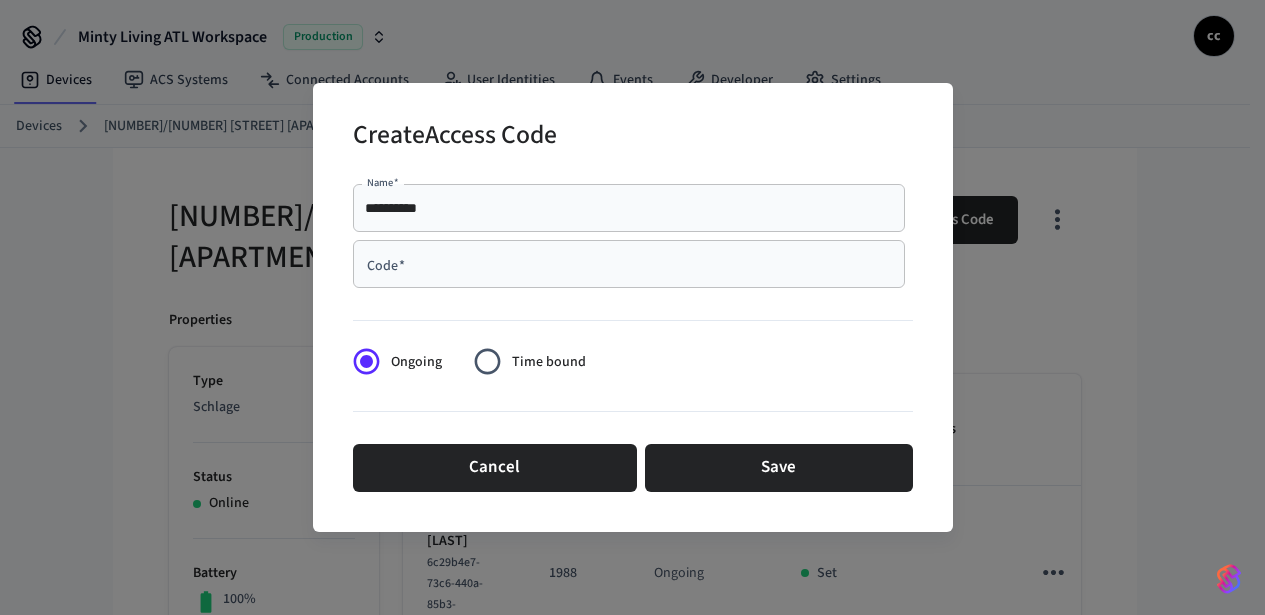 click on "Code   *" at bounding box center [629, 264] 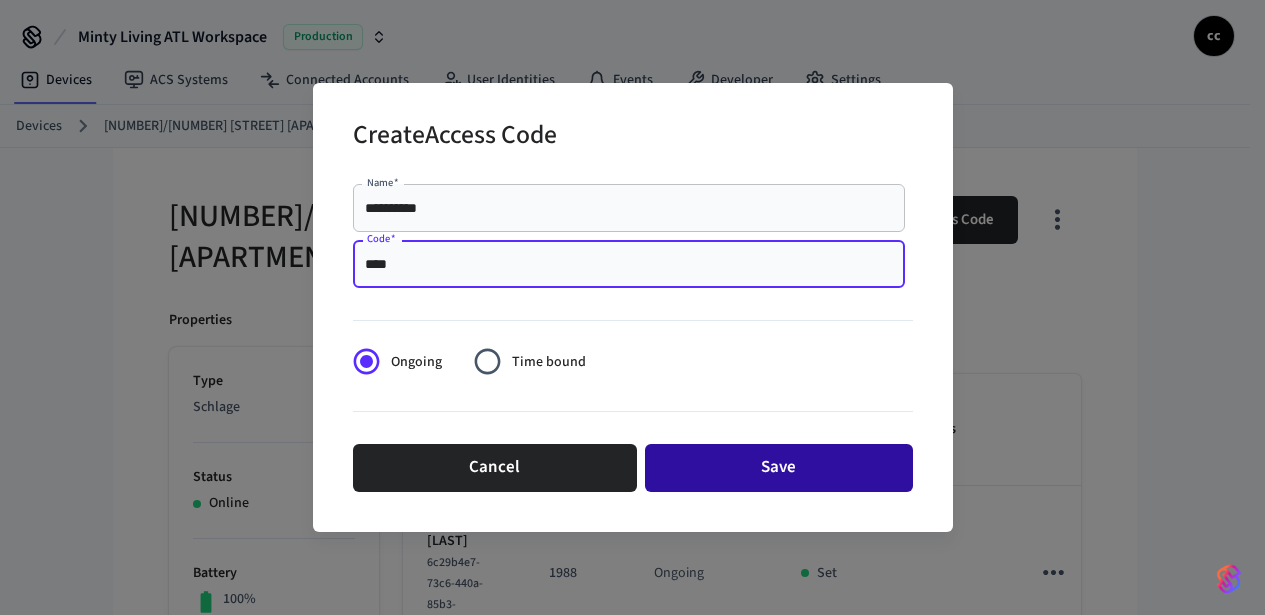 type on "****" 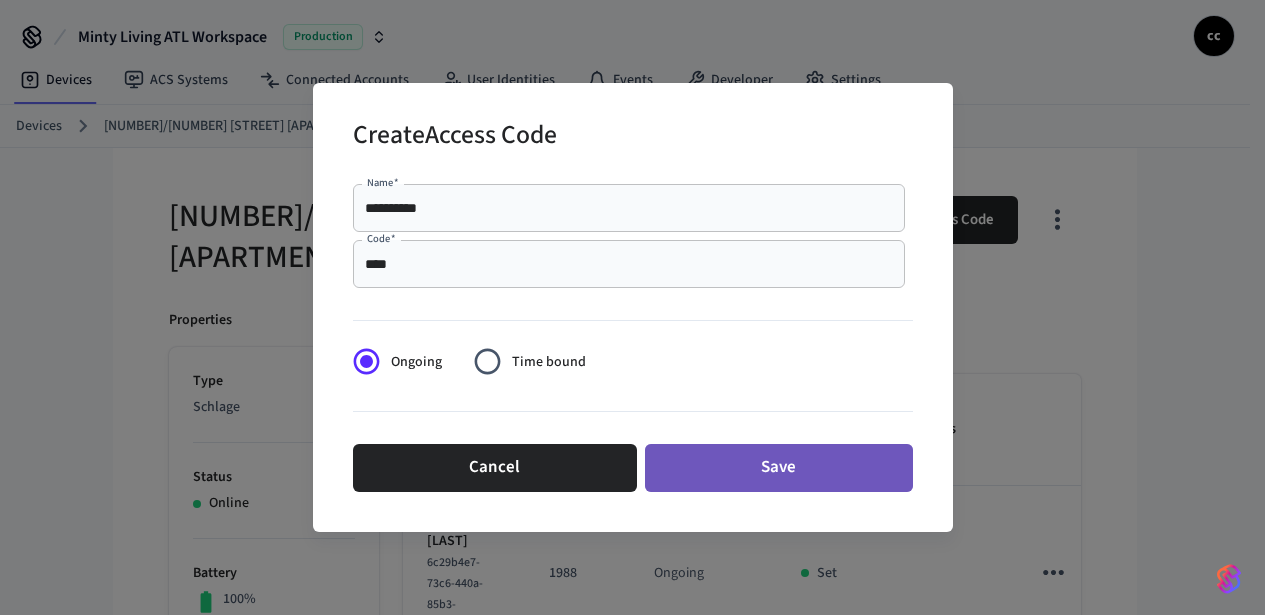 click on "Save" at bounding box center [779, 468] 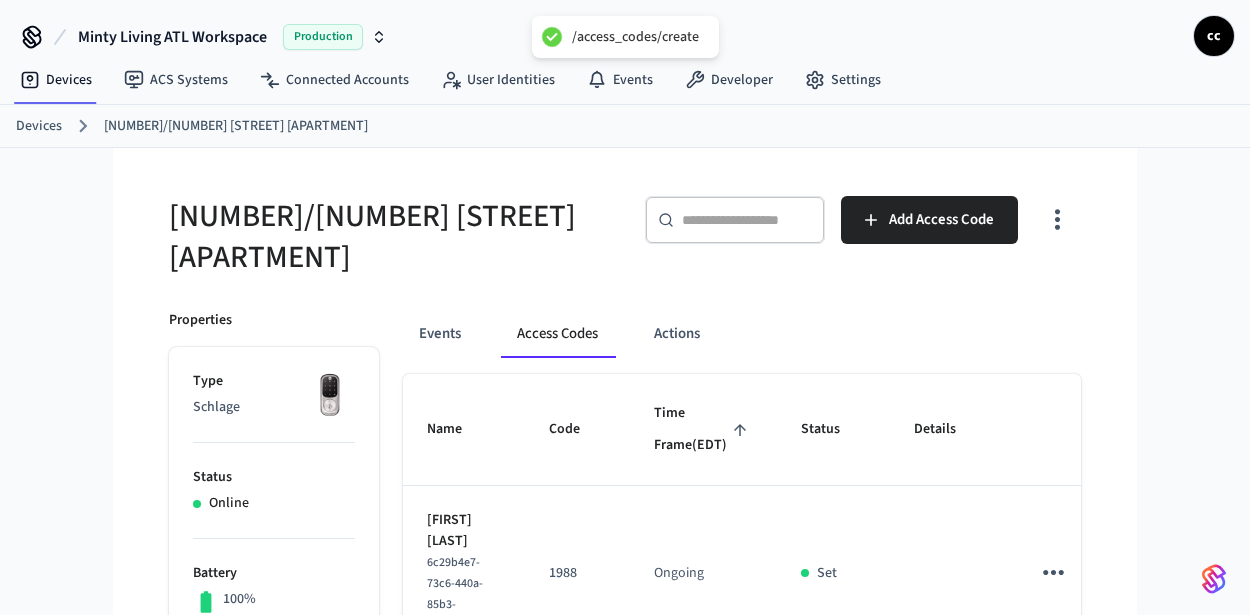 type 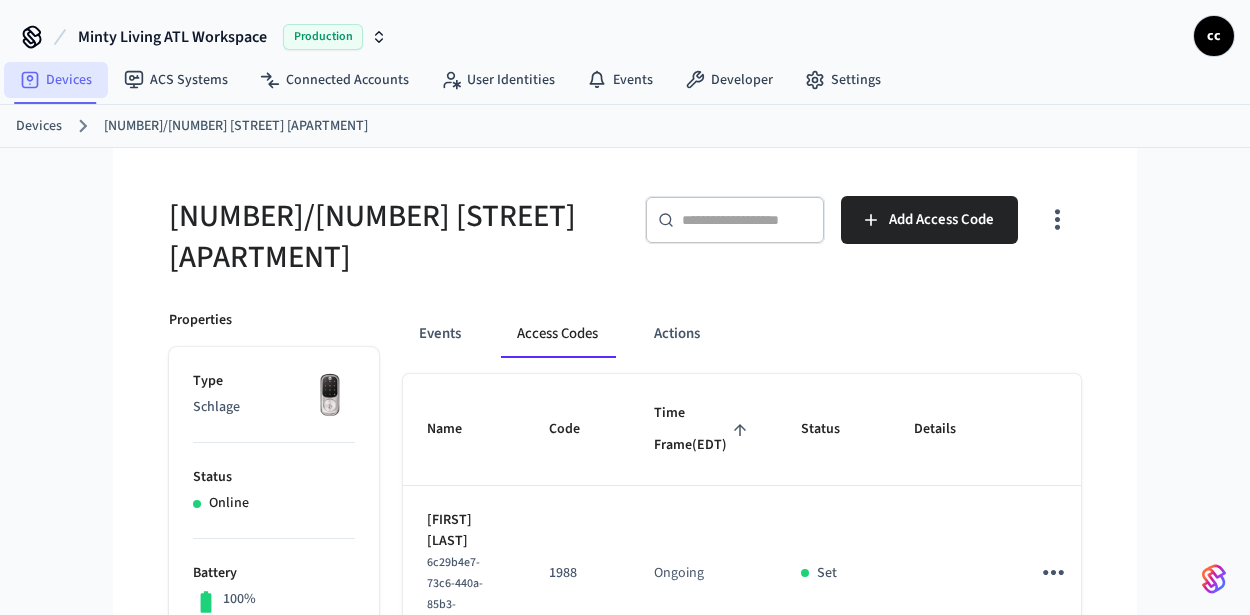 click on "Devices" at bounding box center [56, 80] 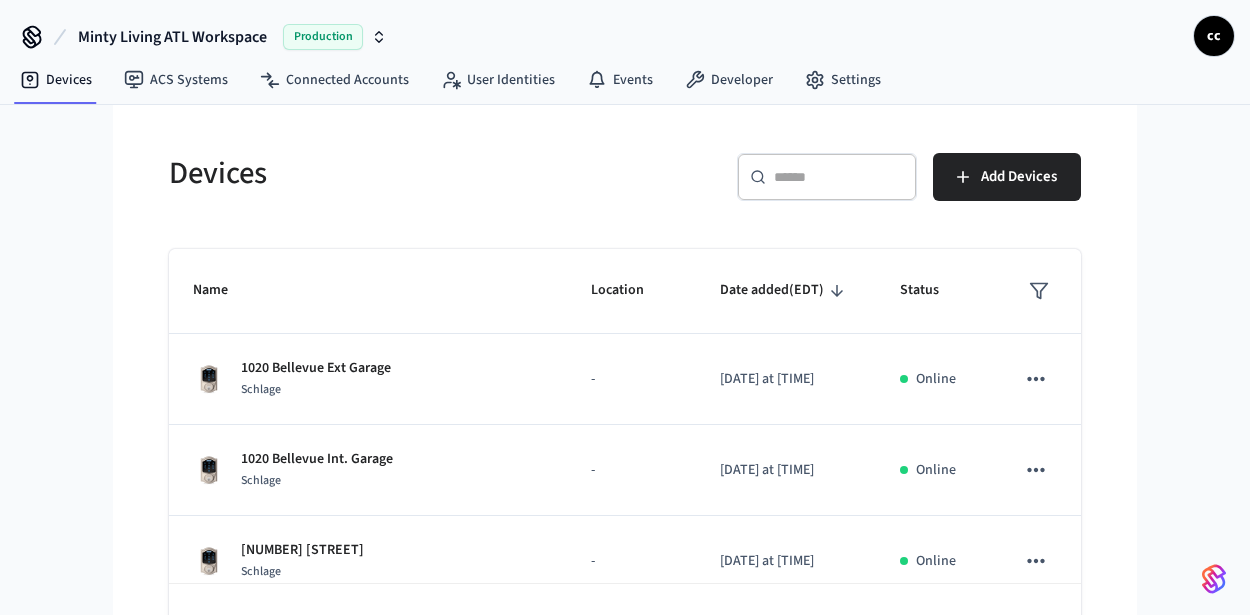 click on "​ ​" at bounding box center (827, 177) 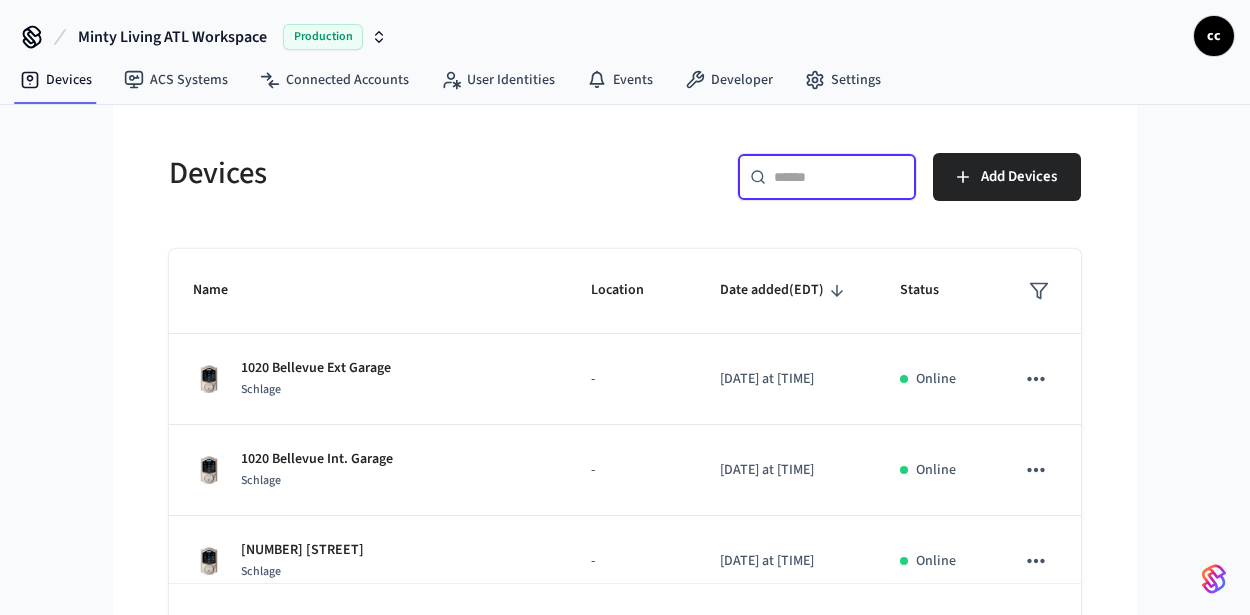 paste on "**********" 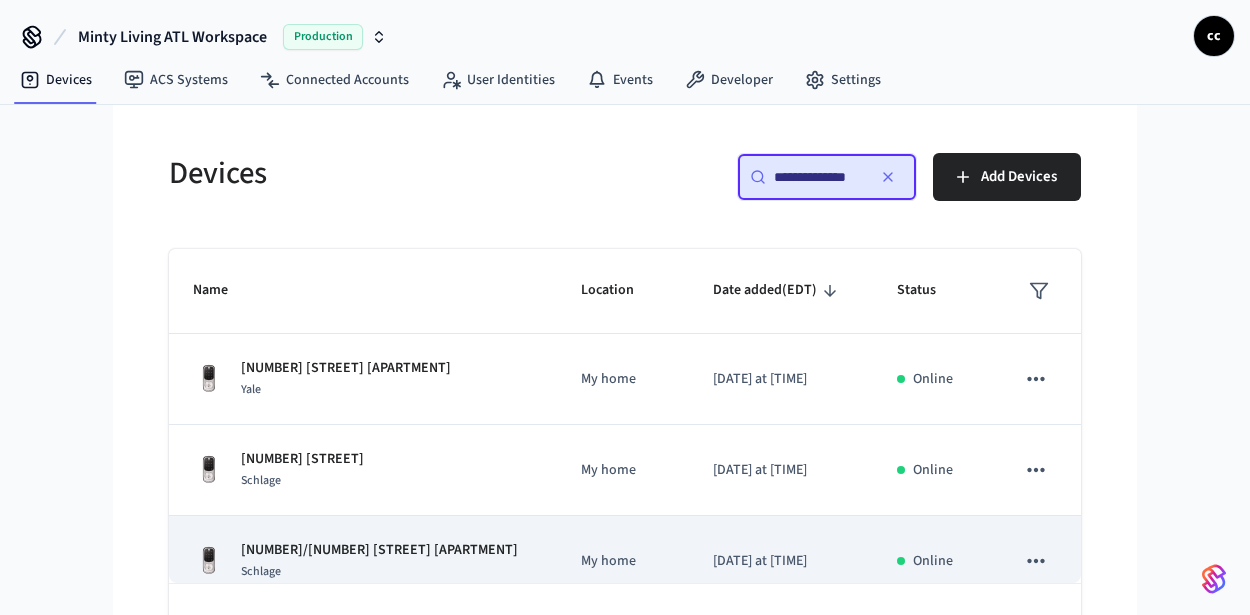 scroll, scrollTop: 0, scrollLeft: 0, axis: both 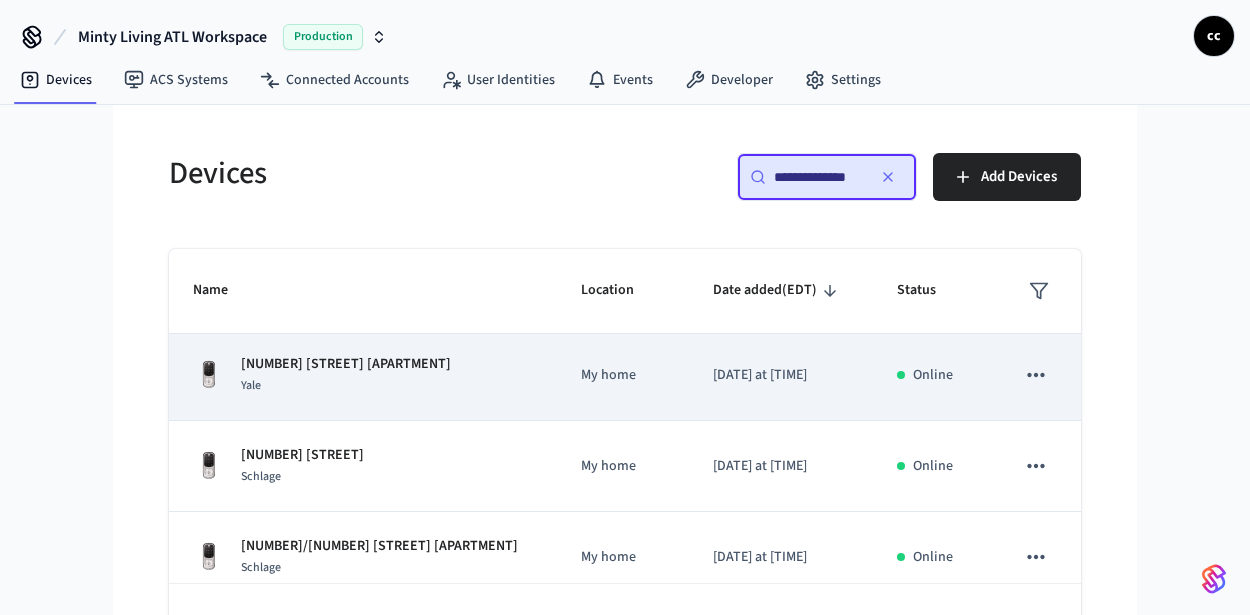 type on "**********" 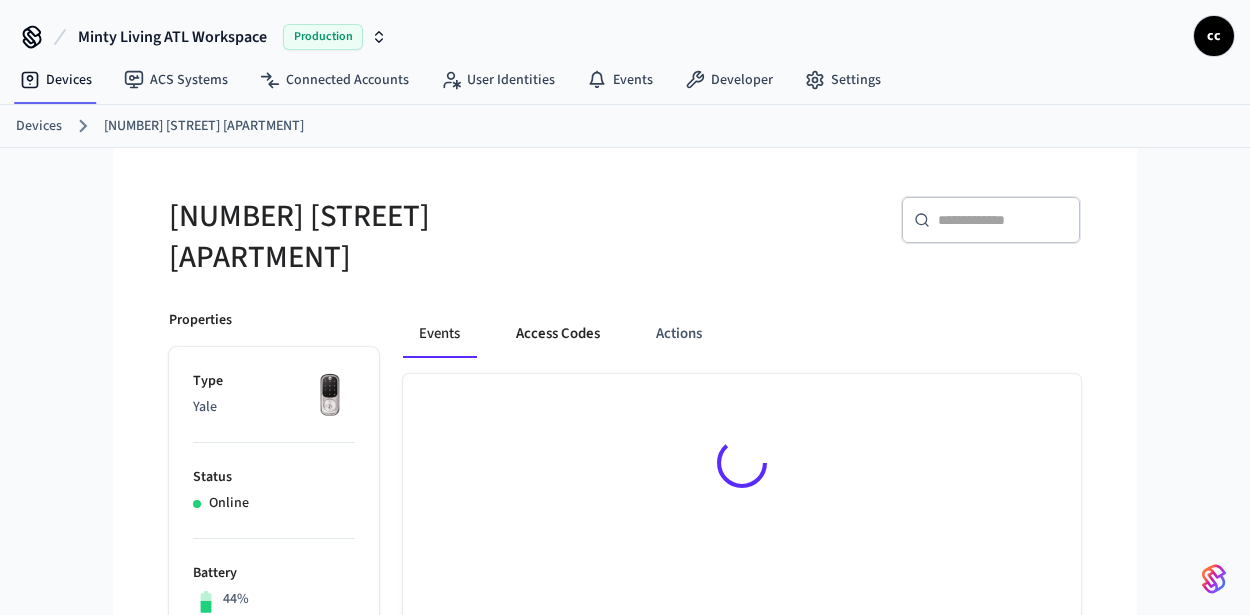 click on "Access Codes" at bounding box center (558, 334) 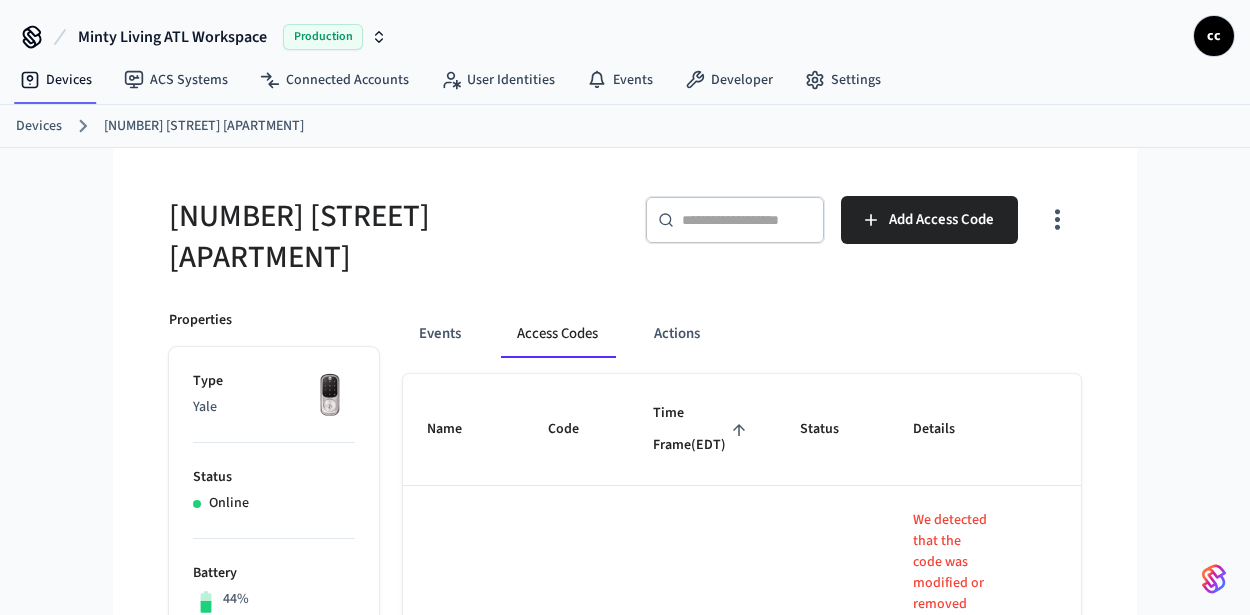 click on "Time Frame  (EDT)" at bounding box center (702, 429) 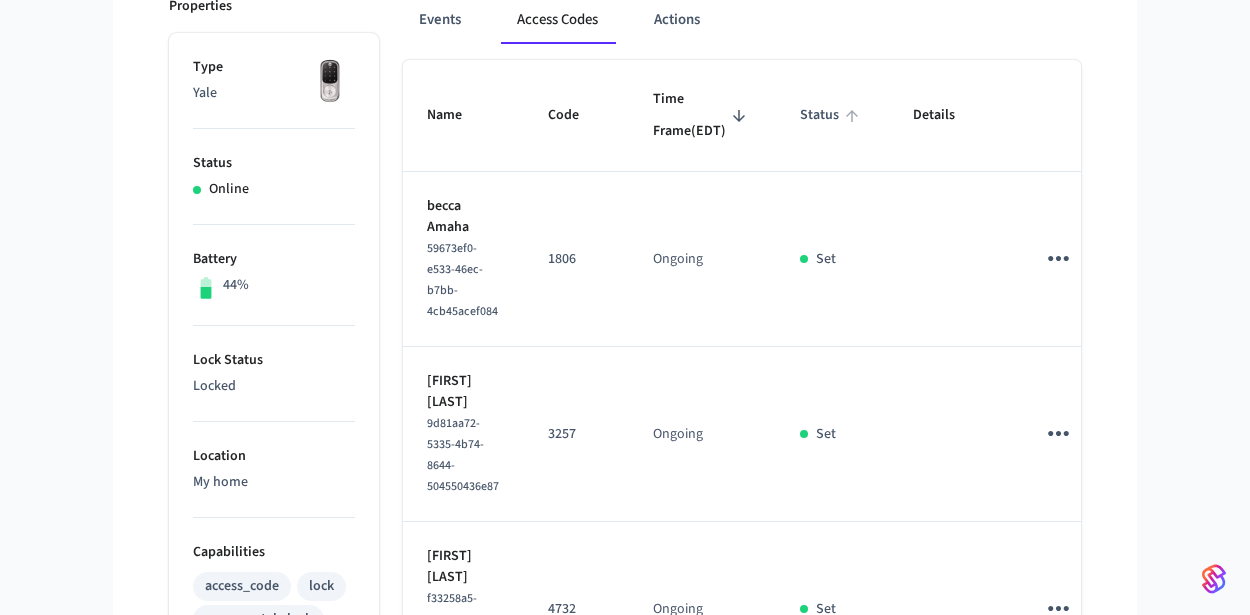scroll, scrollTop: 425, scrollLeft: 0, axis: vertical 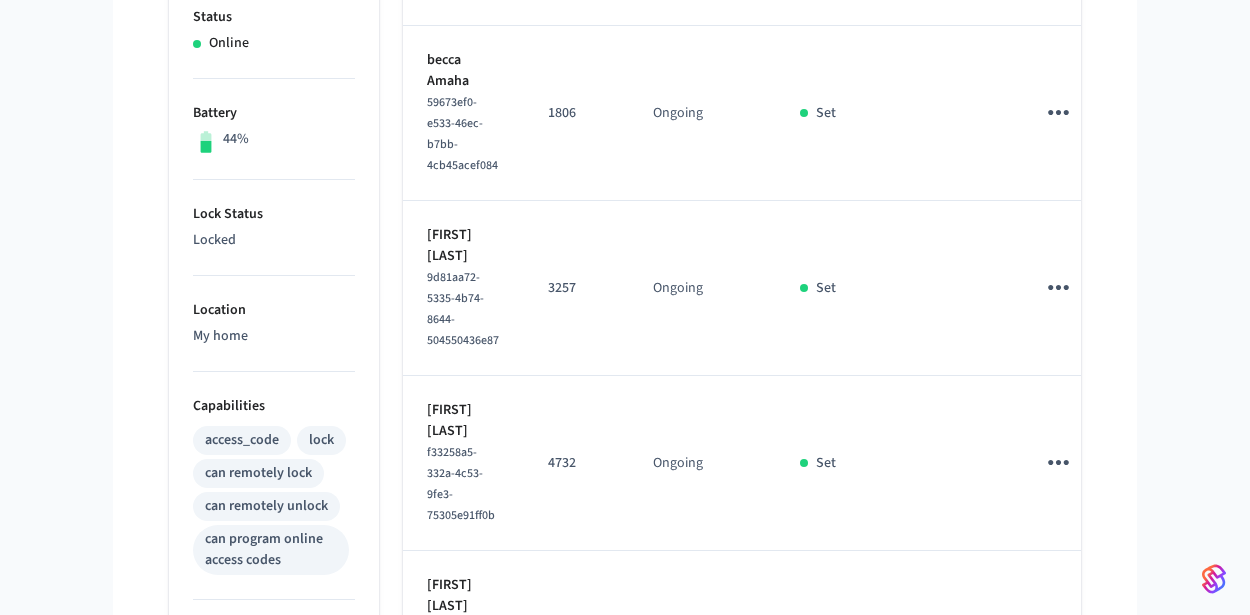 click 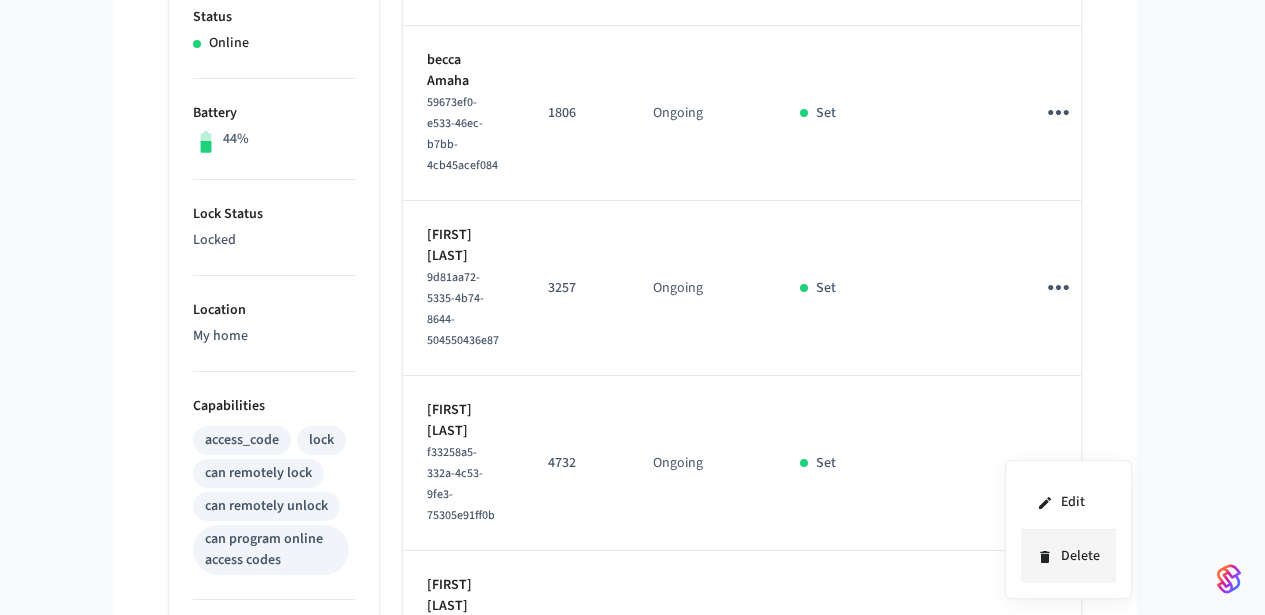click on "Delete" at bounding box center (1068, 556) 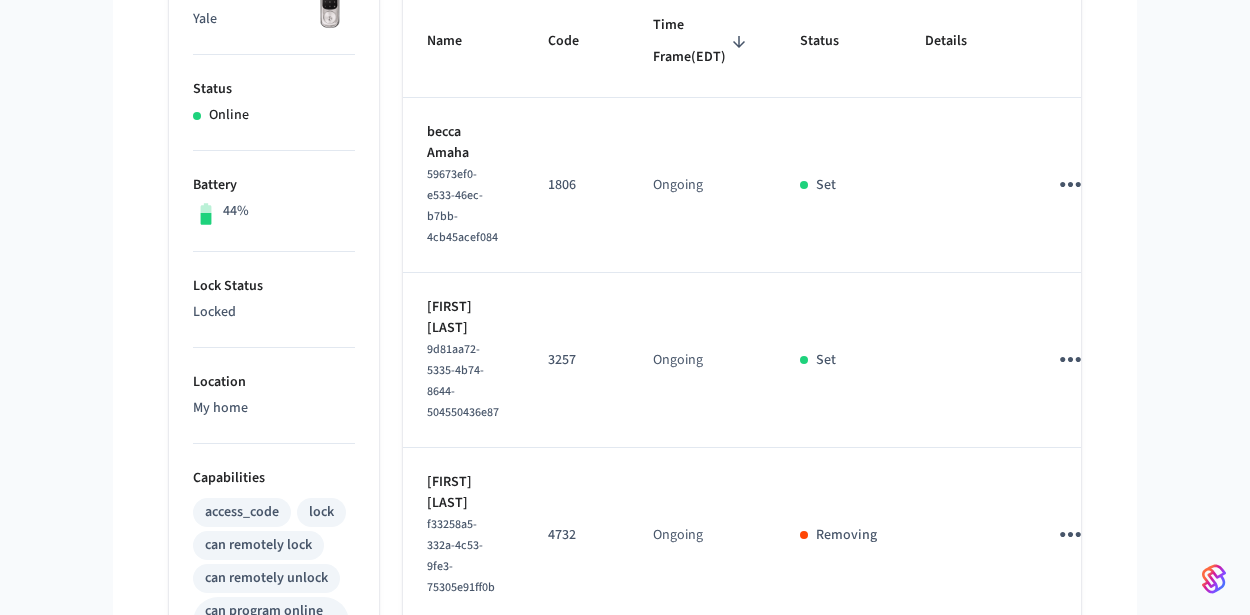 scroll, scrollTop: 276, scrollLeft: 0, axis: vertical 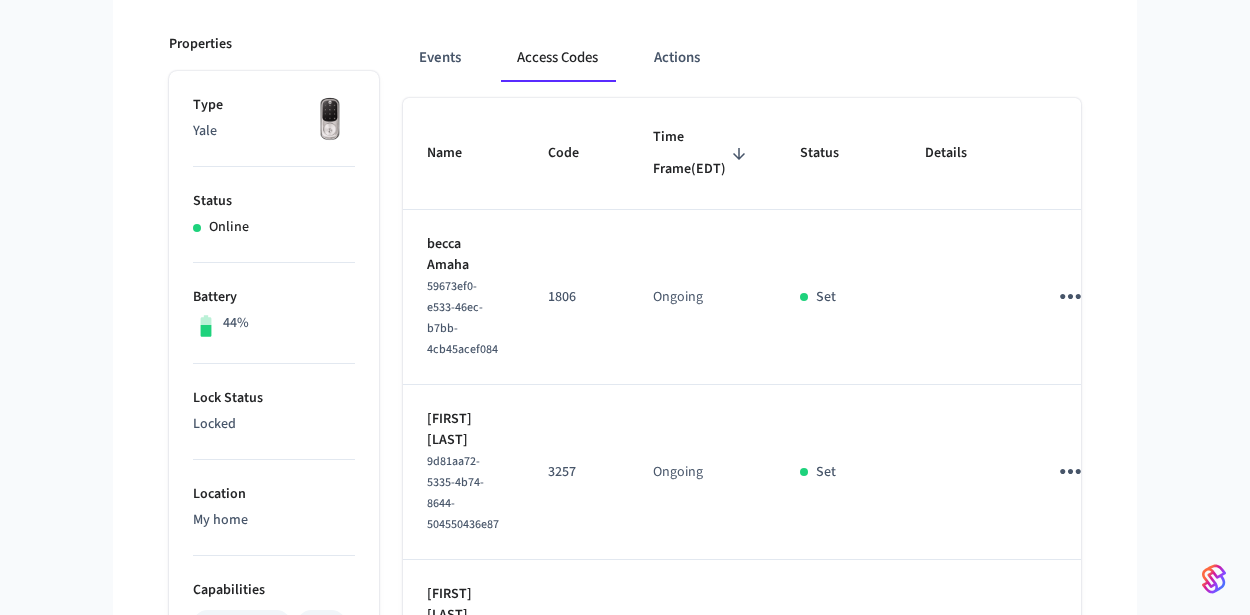 click 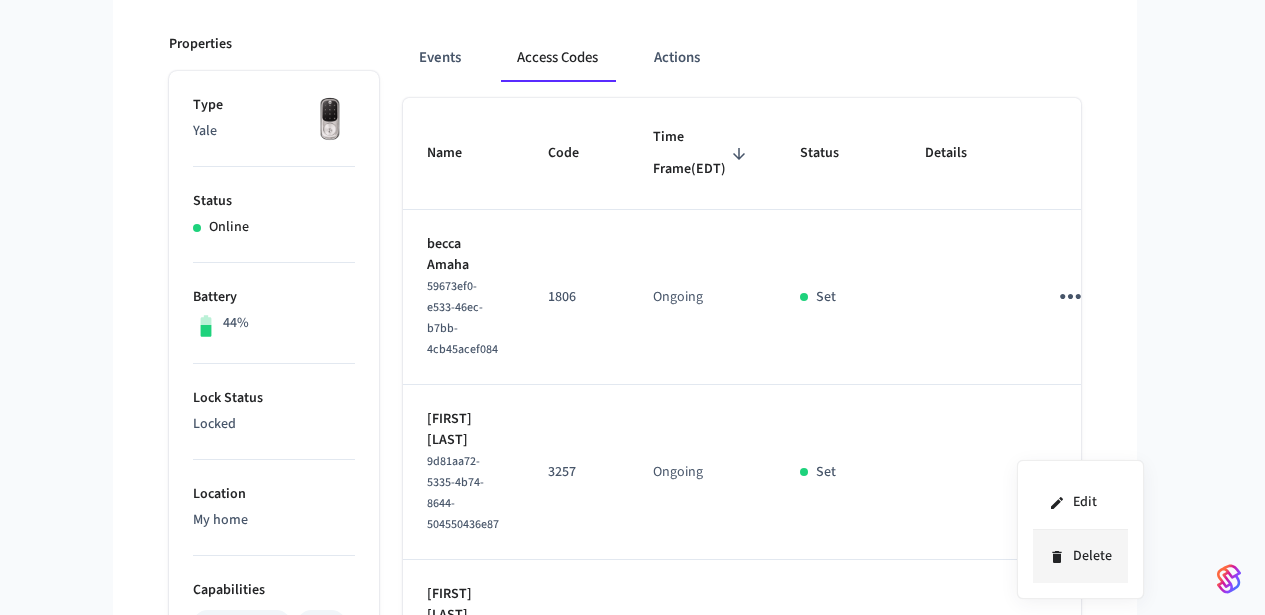 click on "Delete" at bounding box center [1080, 556] 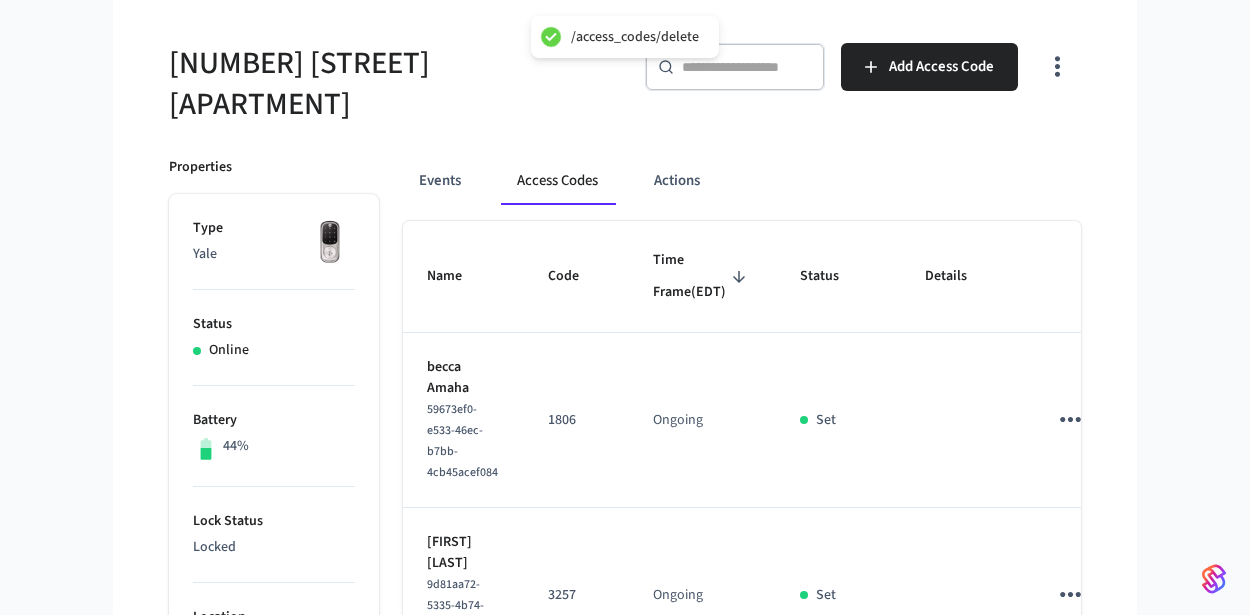 scroll, scrollTop: 0, scrollLeft: 0, axis: both 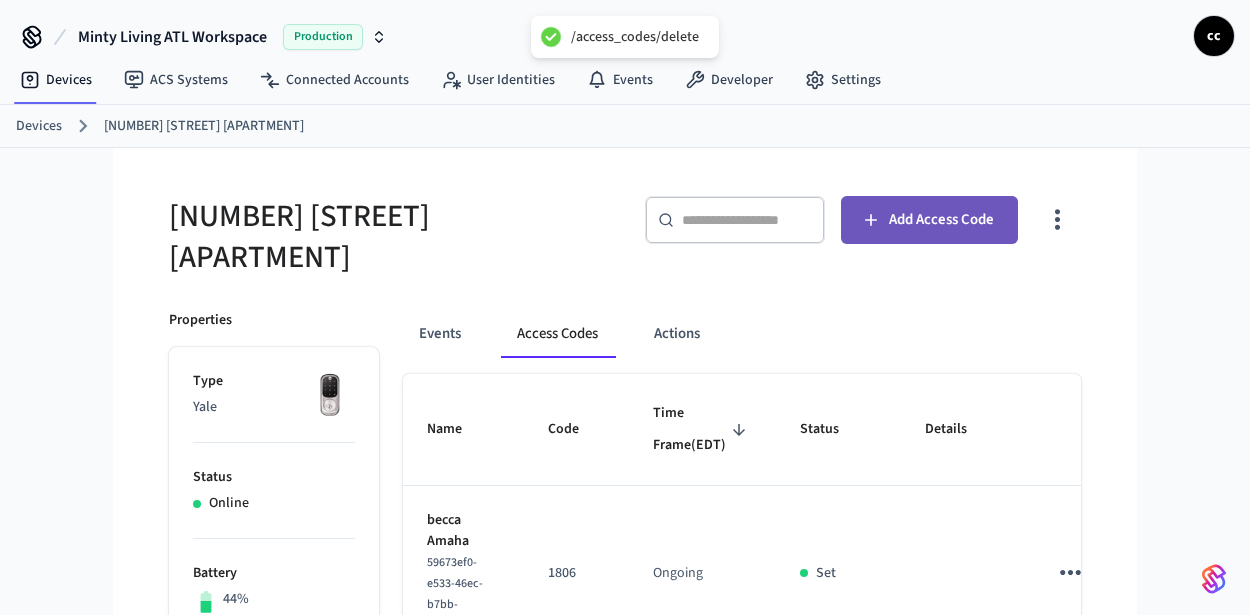 click on "Add Access Code" at bounding box center (941, 220) 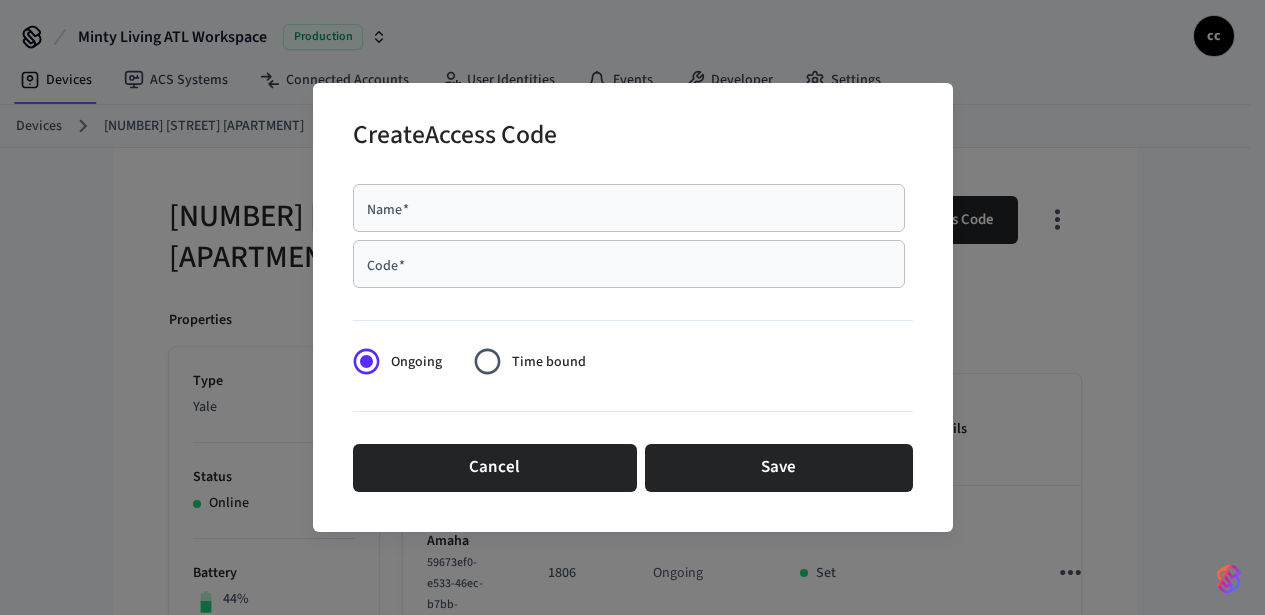 click on "Name   *" at bounding box center (629, 208) 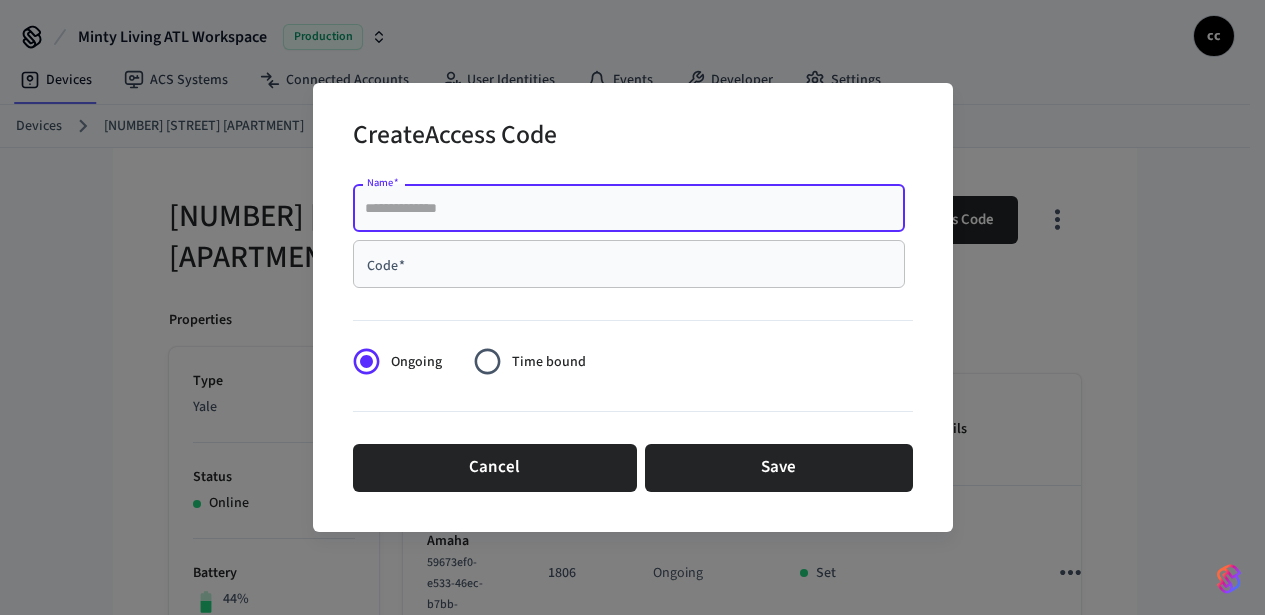 click on "Name   *" at bounding box center (629, 208) 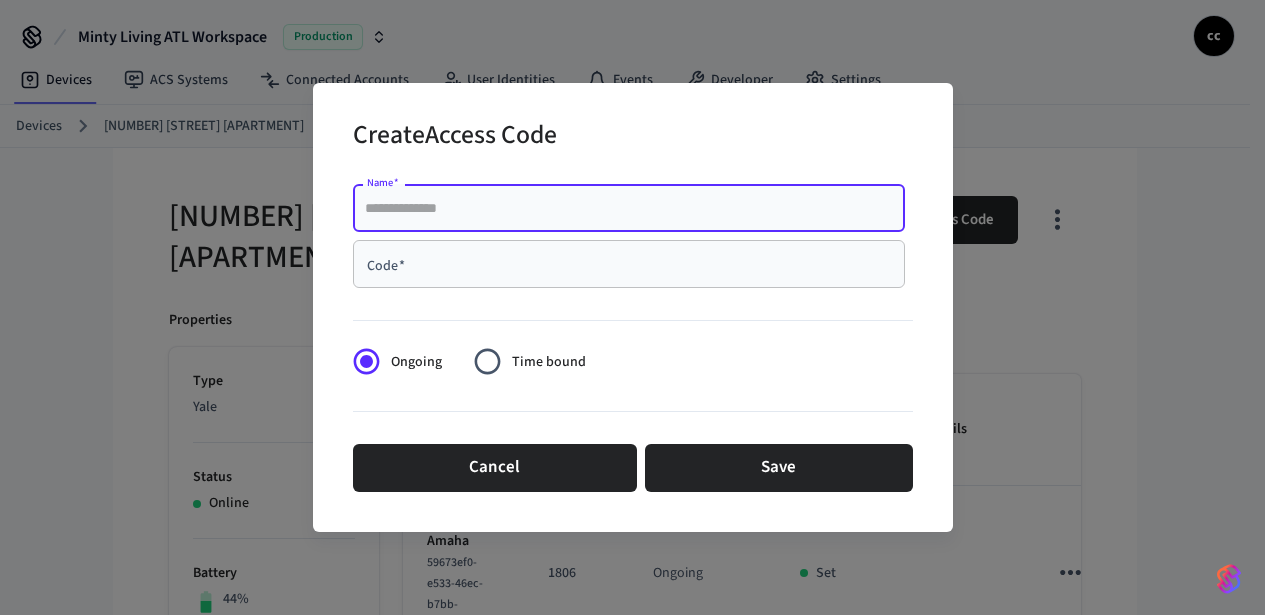 paste on "**********" 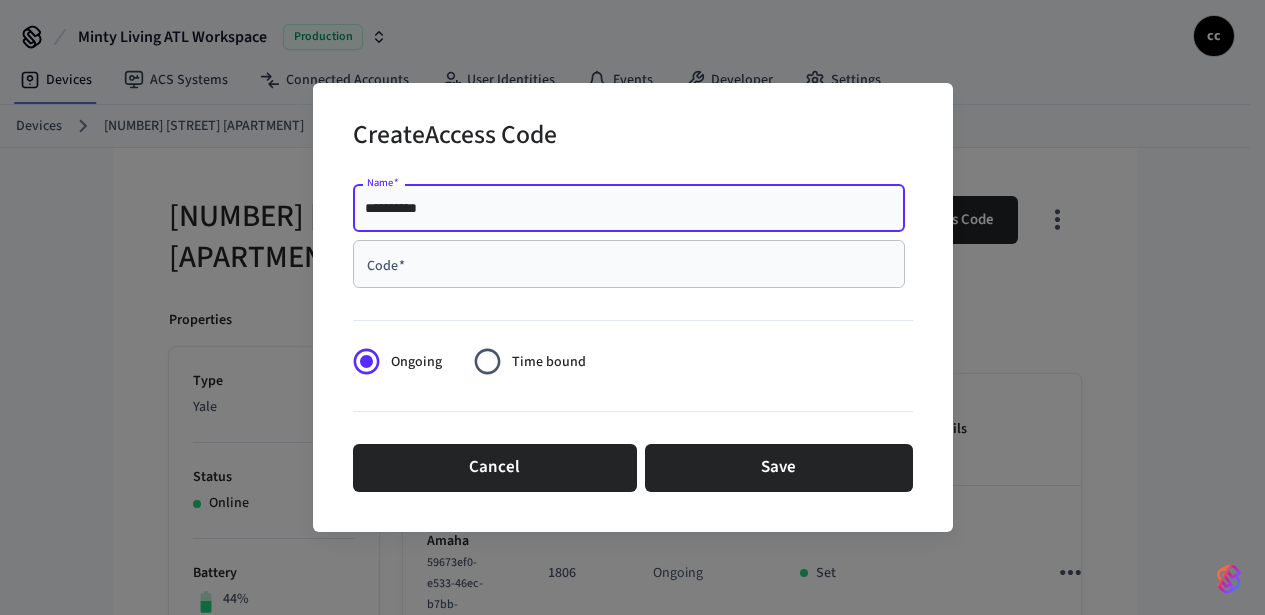 type on "**********" 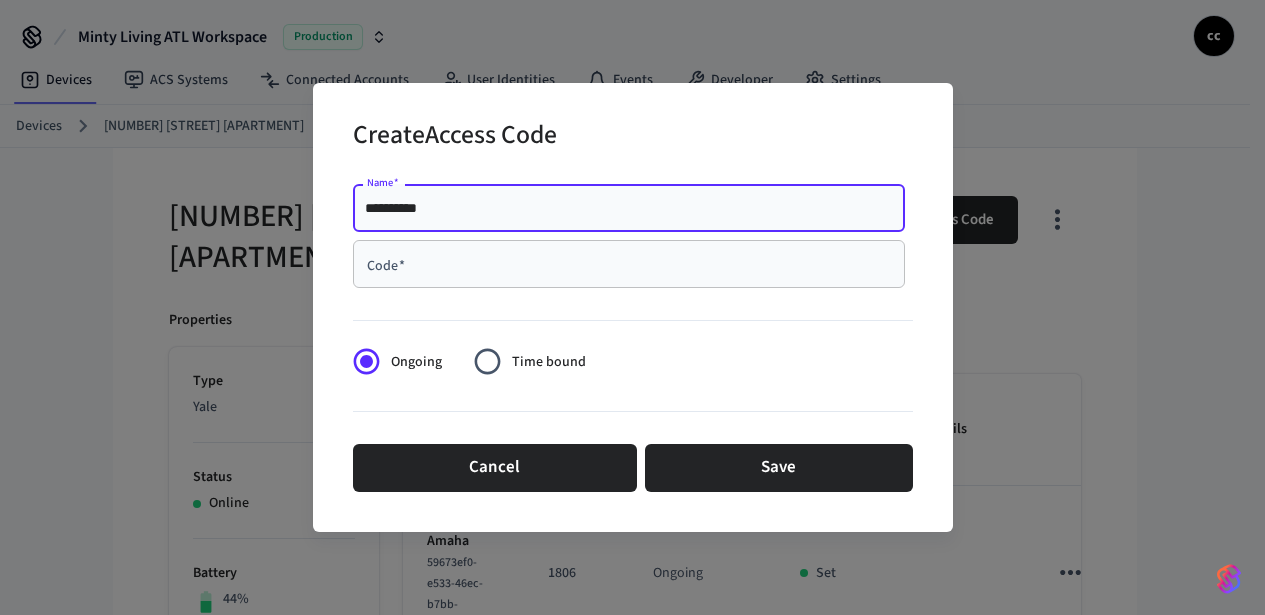 click on "Code   *" at bounding box center [629, 264] 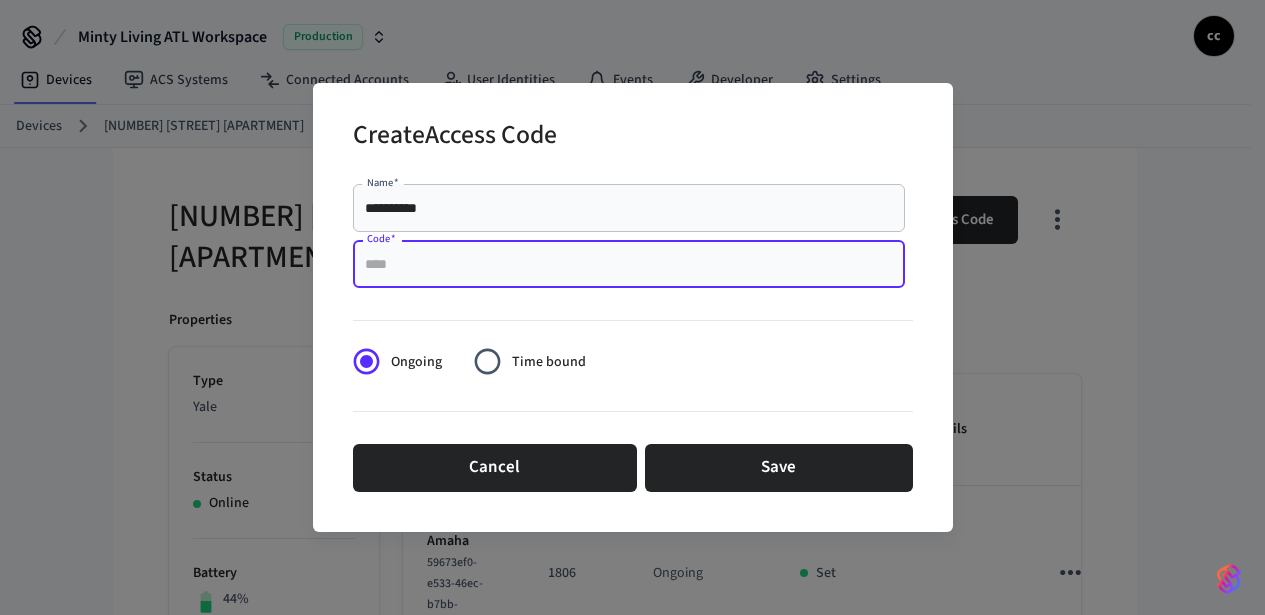 paste on "****" 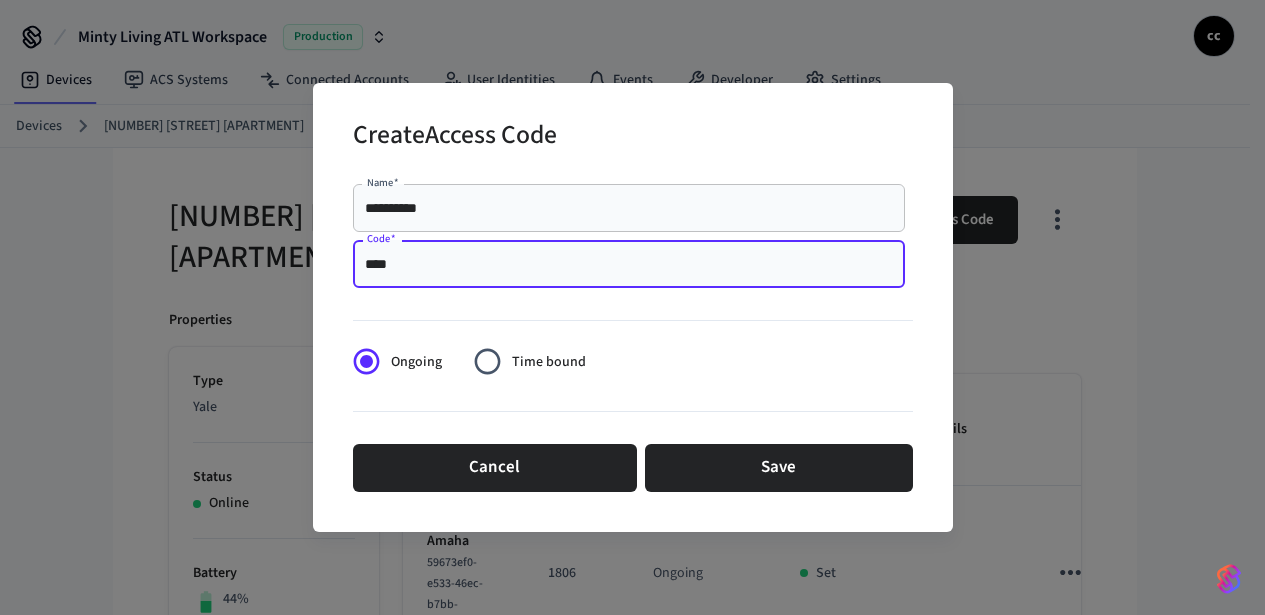 type on "****" 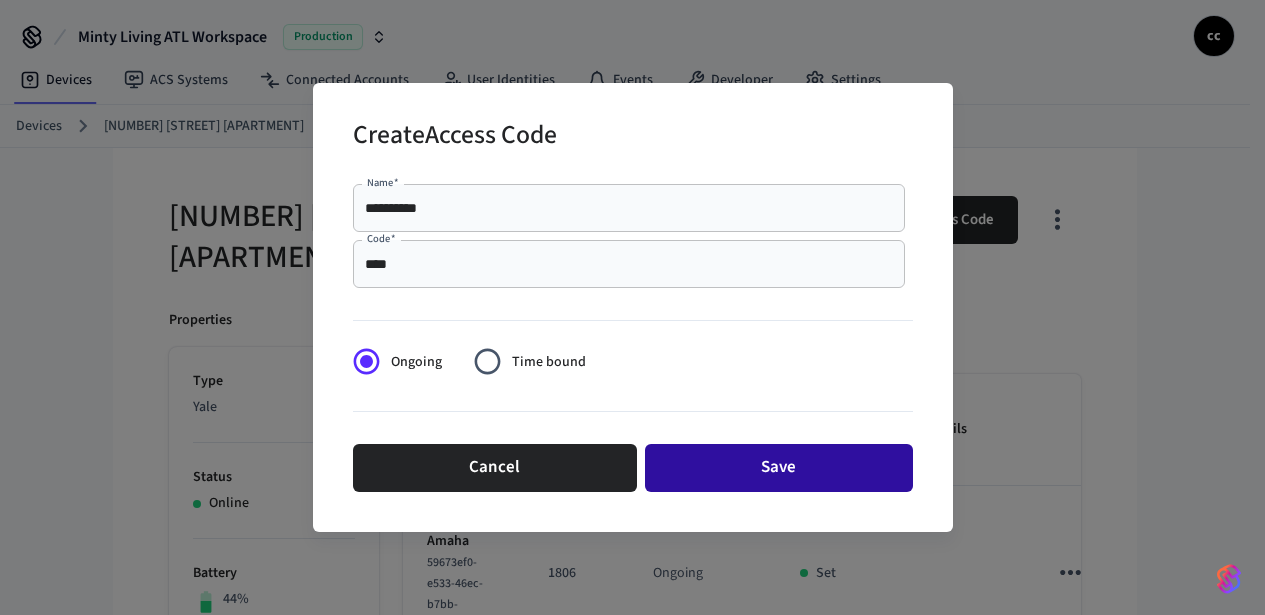 click on "Save" at bounding box center [779, 468] 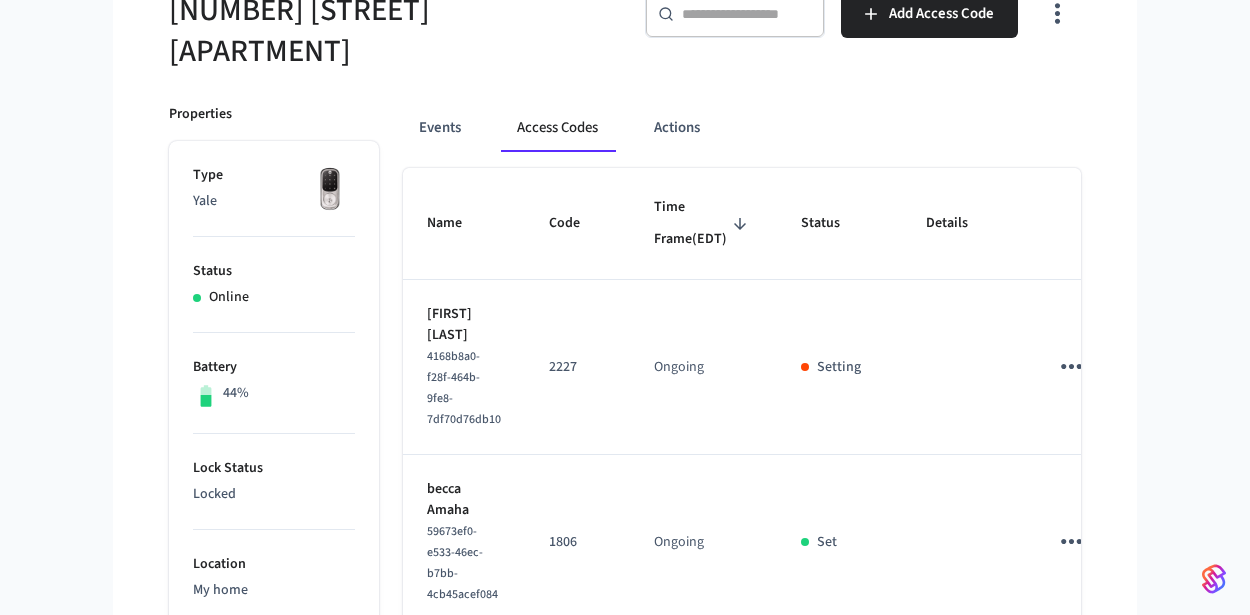 scroll, scrollTop: 92, scrollLeft: 0, axis: vertical 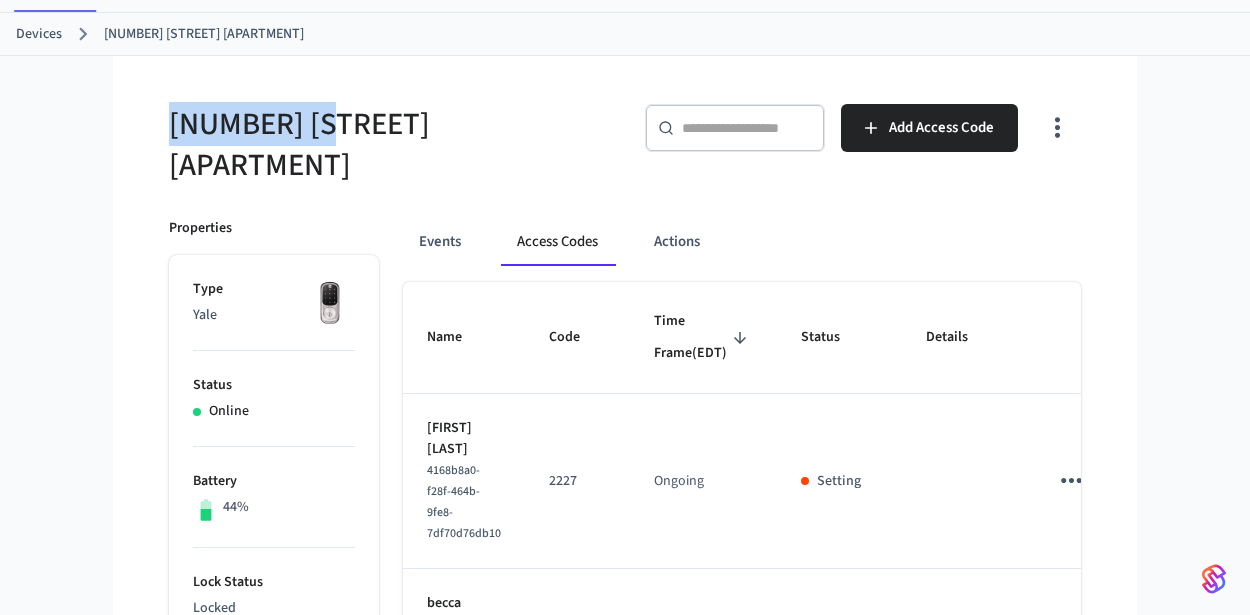 drag, startPoint x: 180, startPoint y: 124, endPoint x: 150, endPoint y: 122, distance: 30.066593 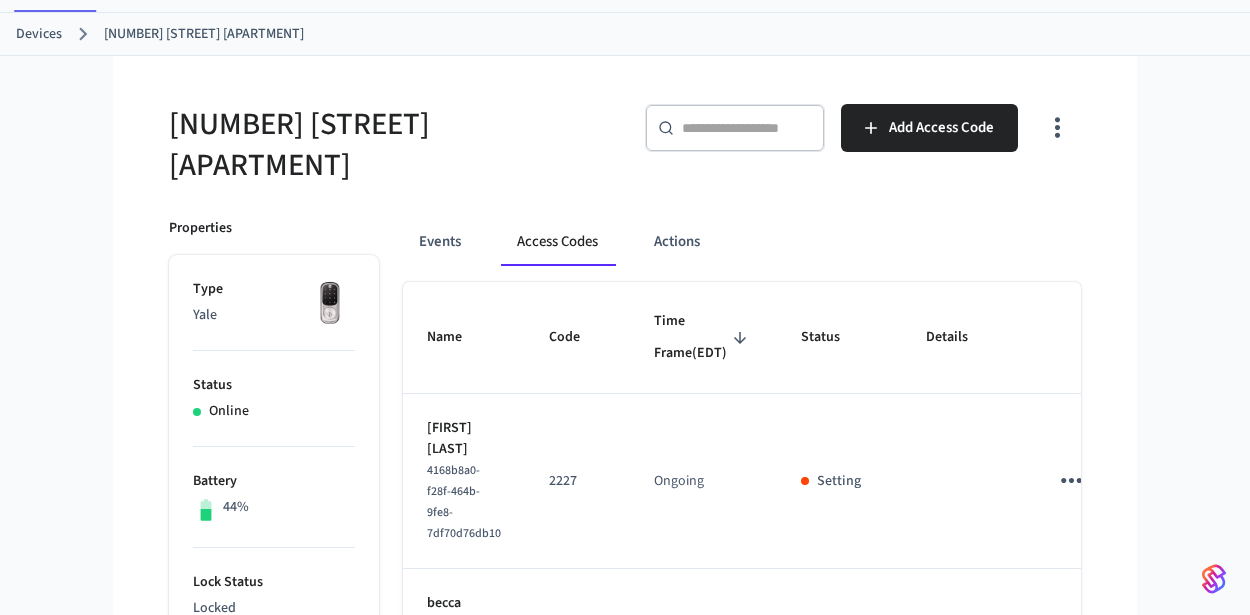 click on "Devices" at bounding box center (39, 34) 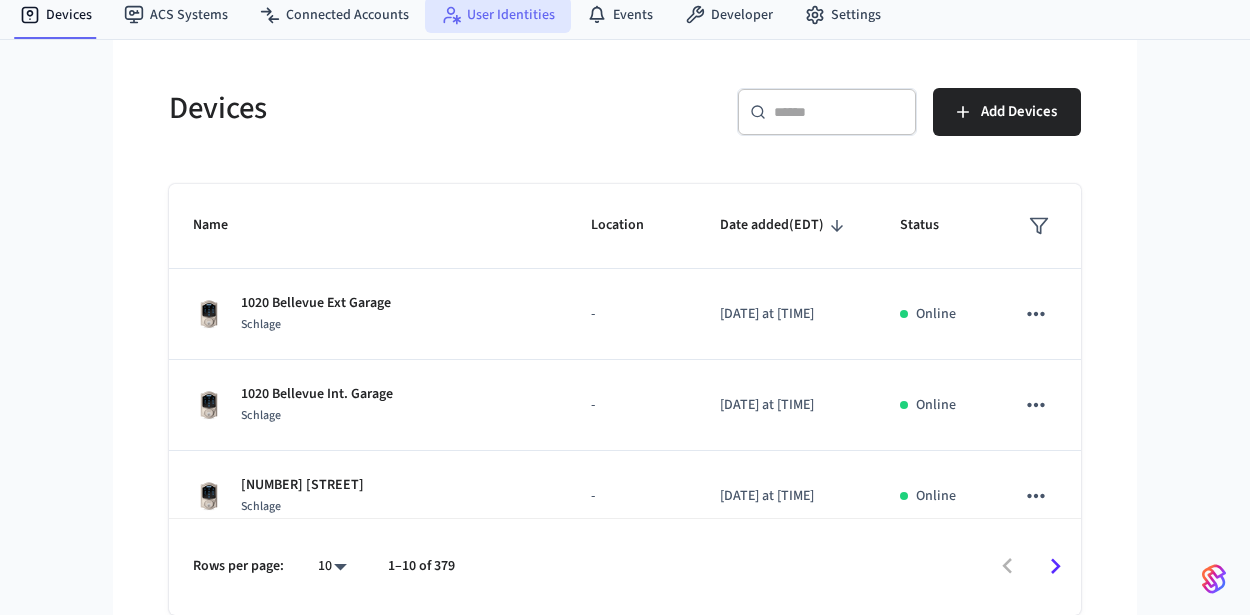 scroll, scrollTop: 0, scrollLeft: 0, axis: both 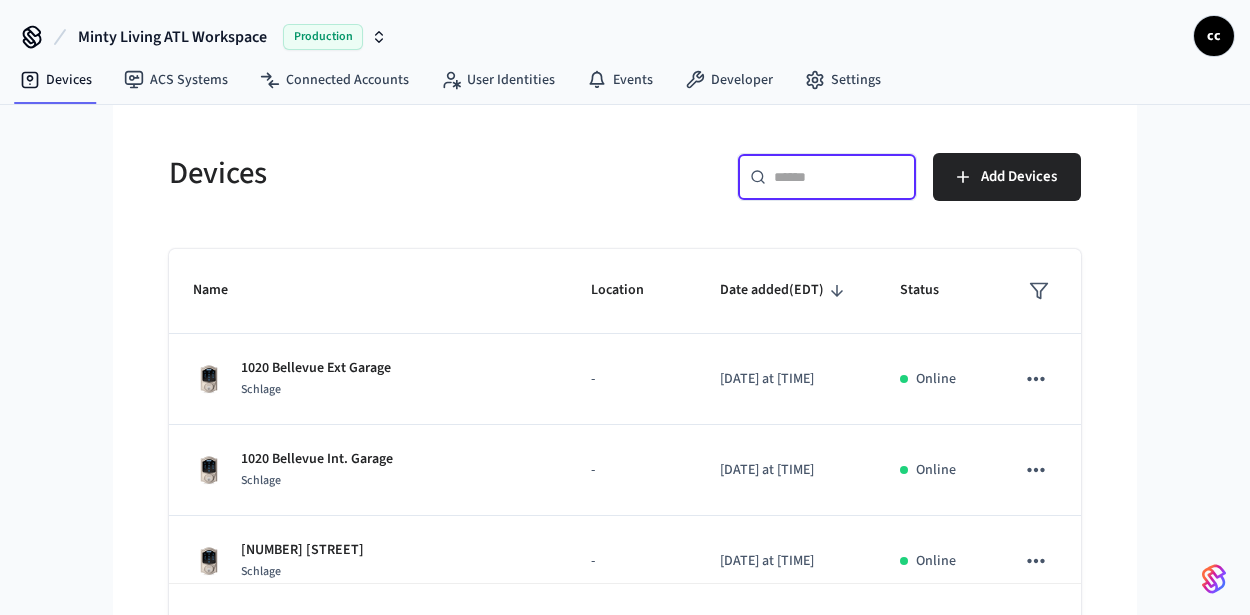 click at bounding box center [839, 177] 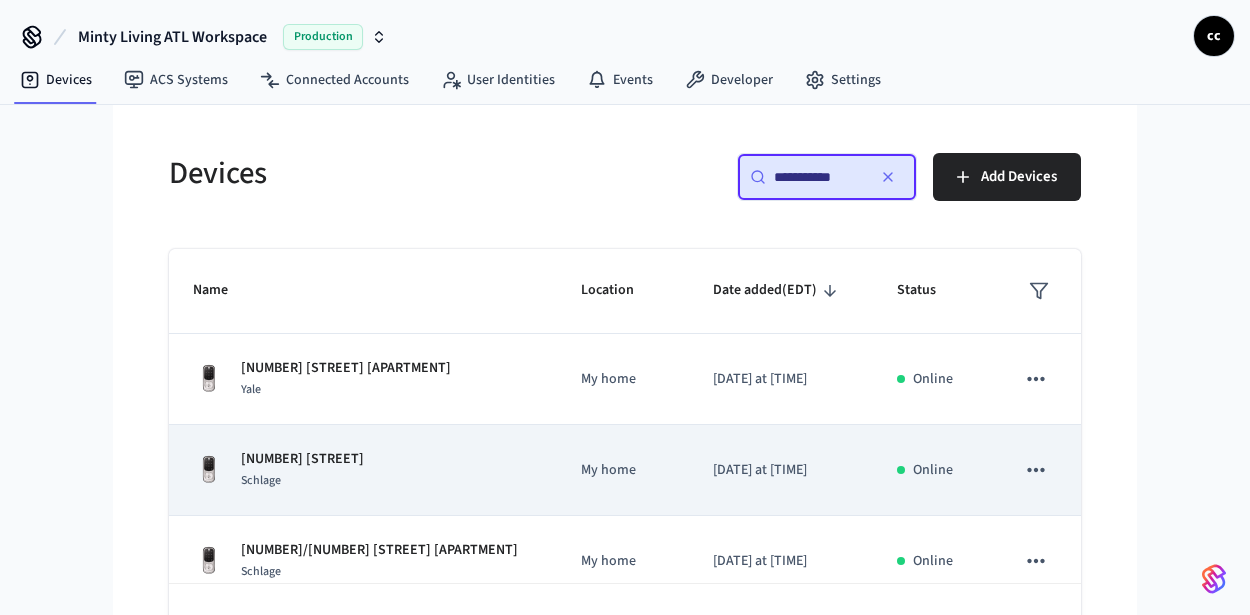 type on "**********" 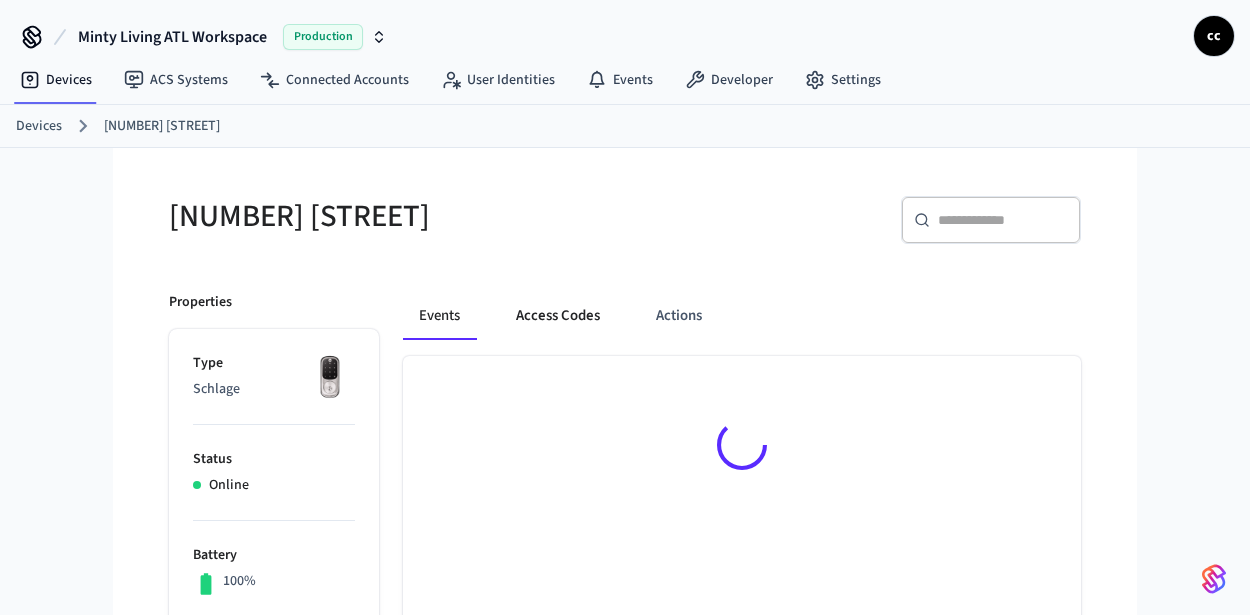 click on "Access Codes" at bounding box center (558, 316) 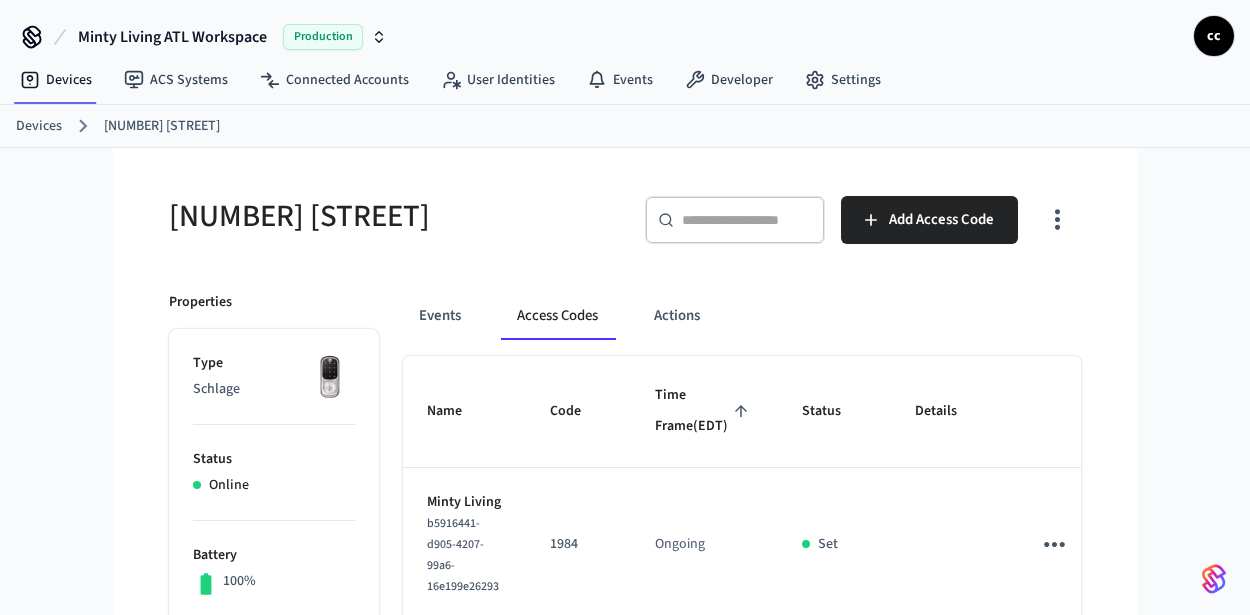 click 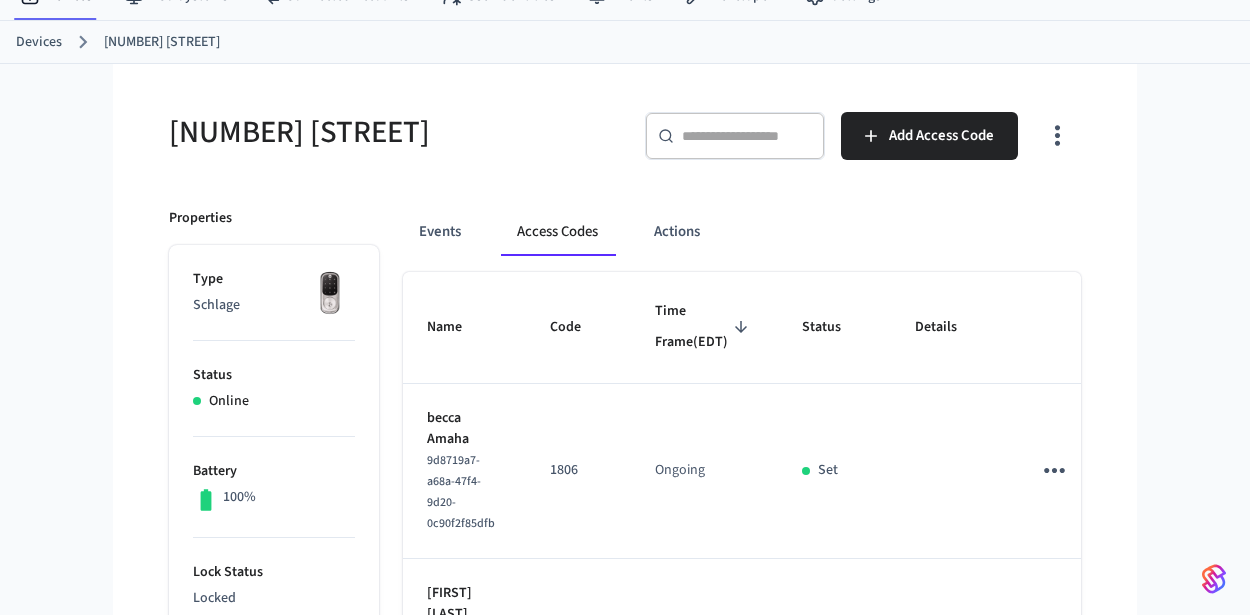 scroll, scrollTop: 198, scrollLeft: 0, axis: vertical 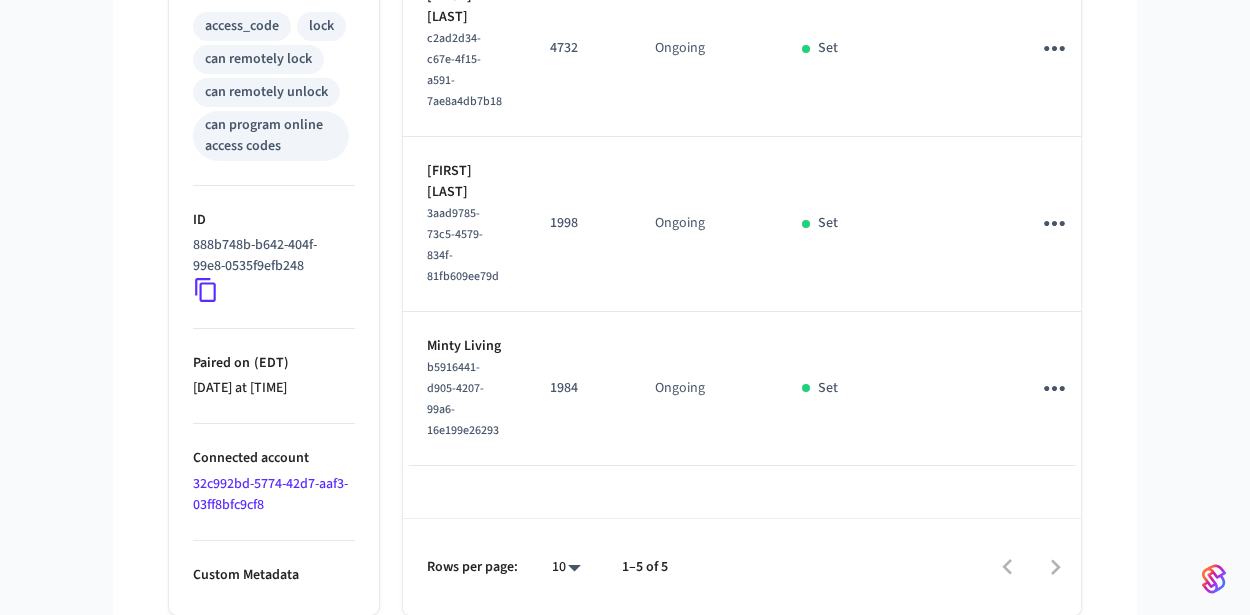 click 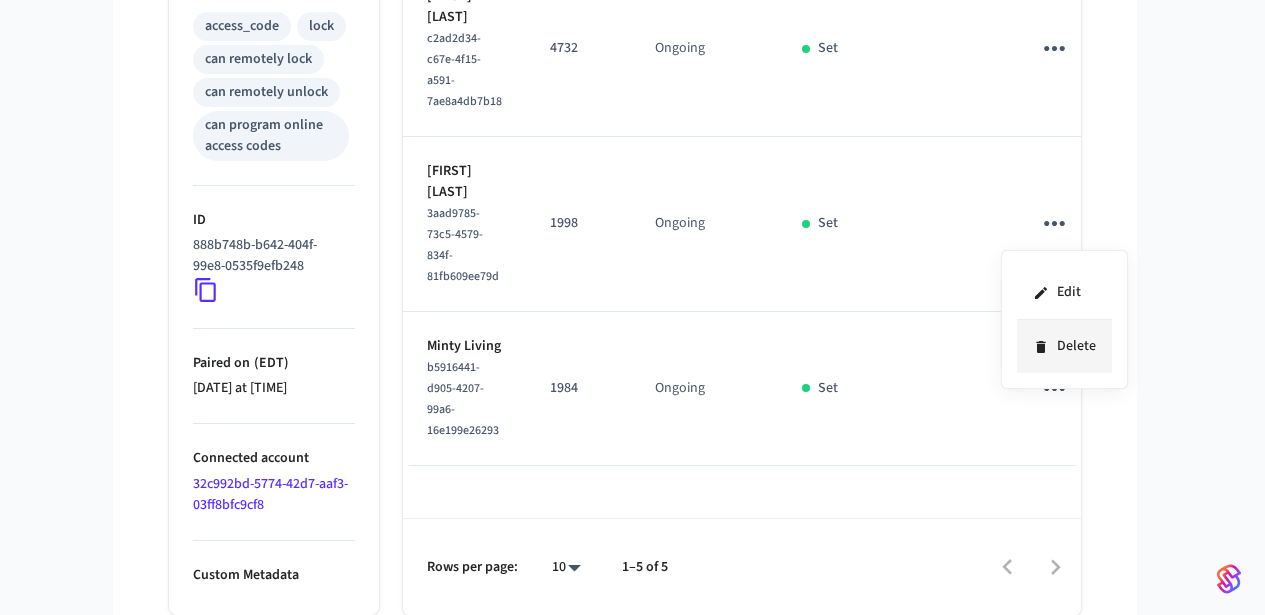 click on "Delete" at bounding box center [1064, 346] 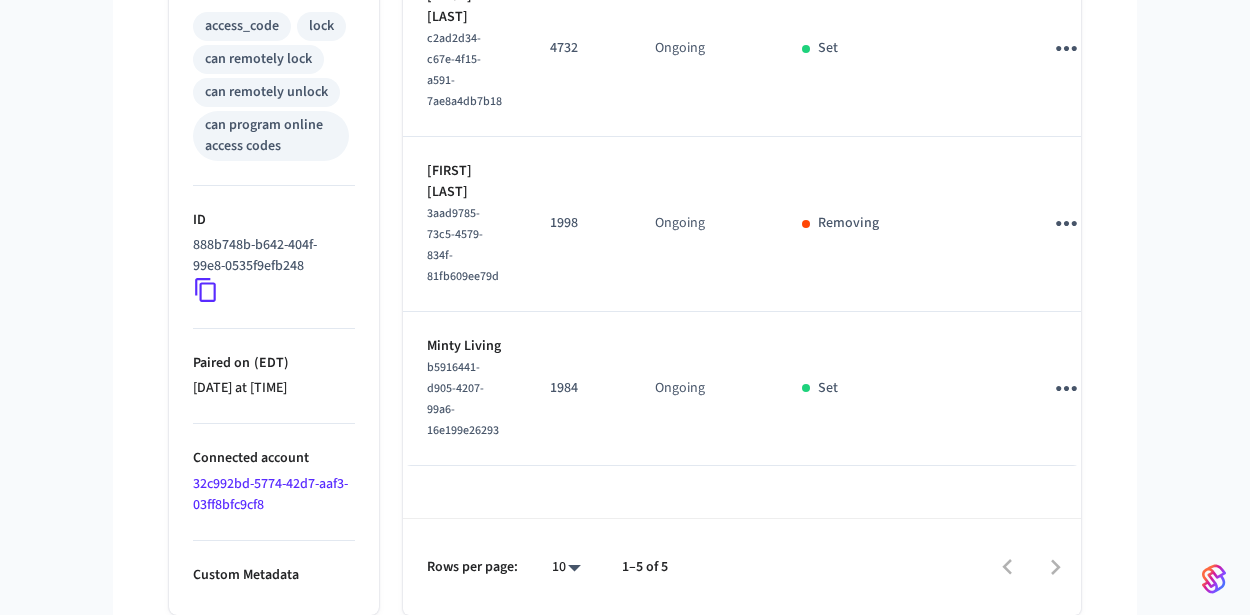 type 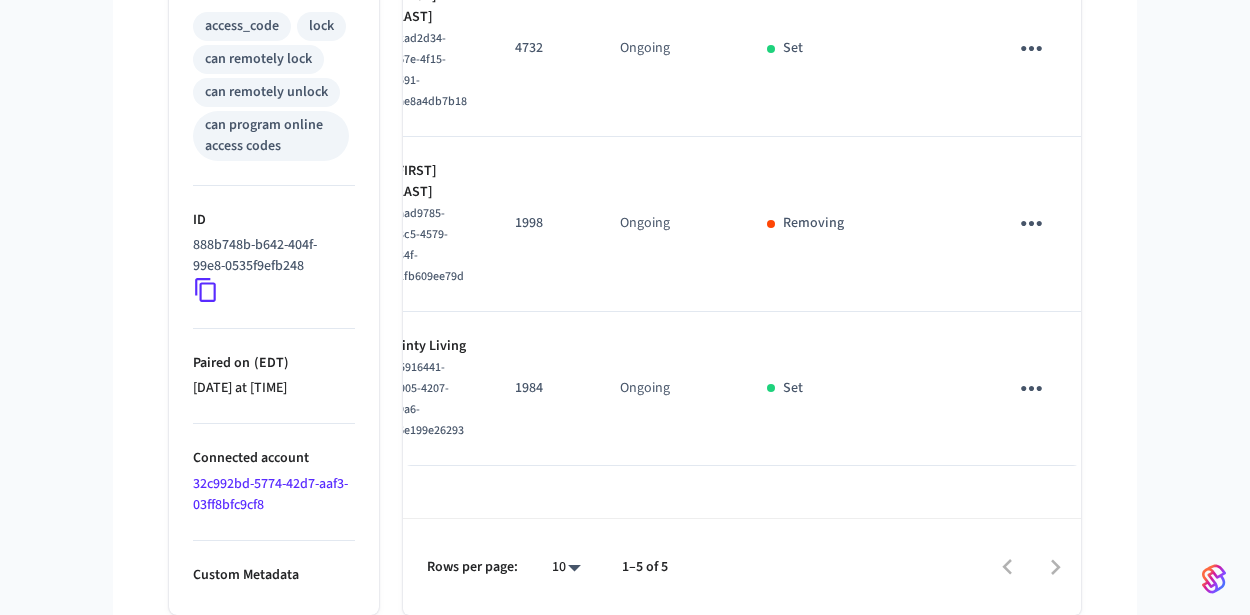 scroll, scrollTop: 0, scrollLeft: 40, axis: horizontal 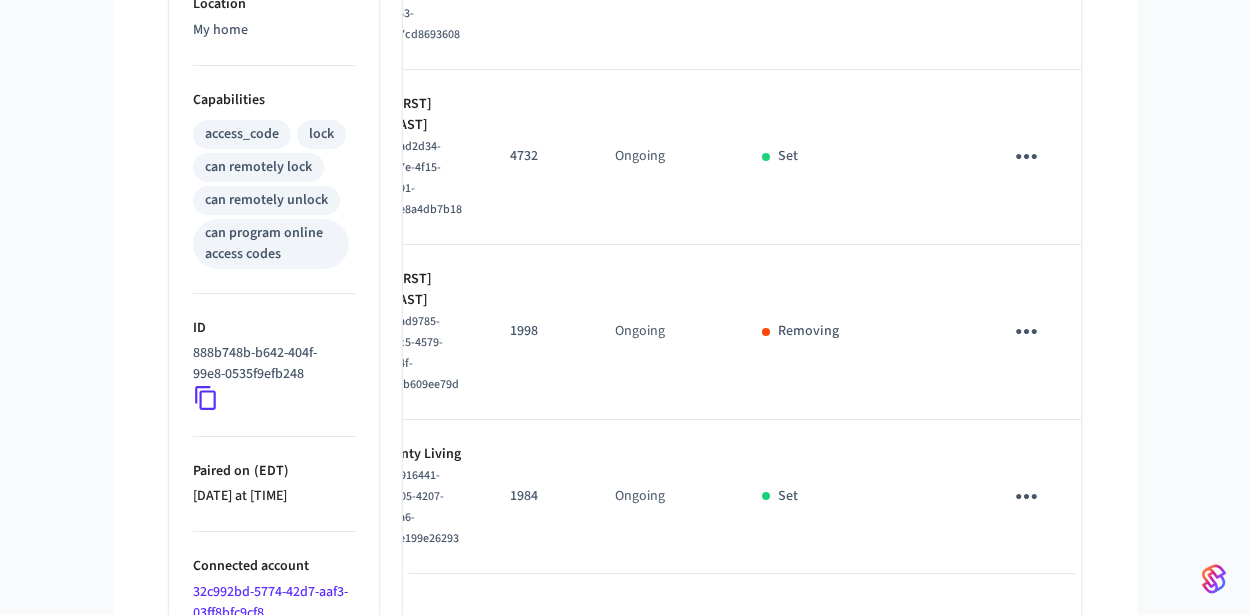 click 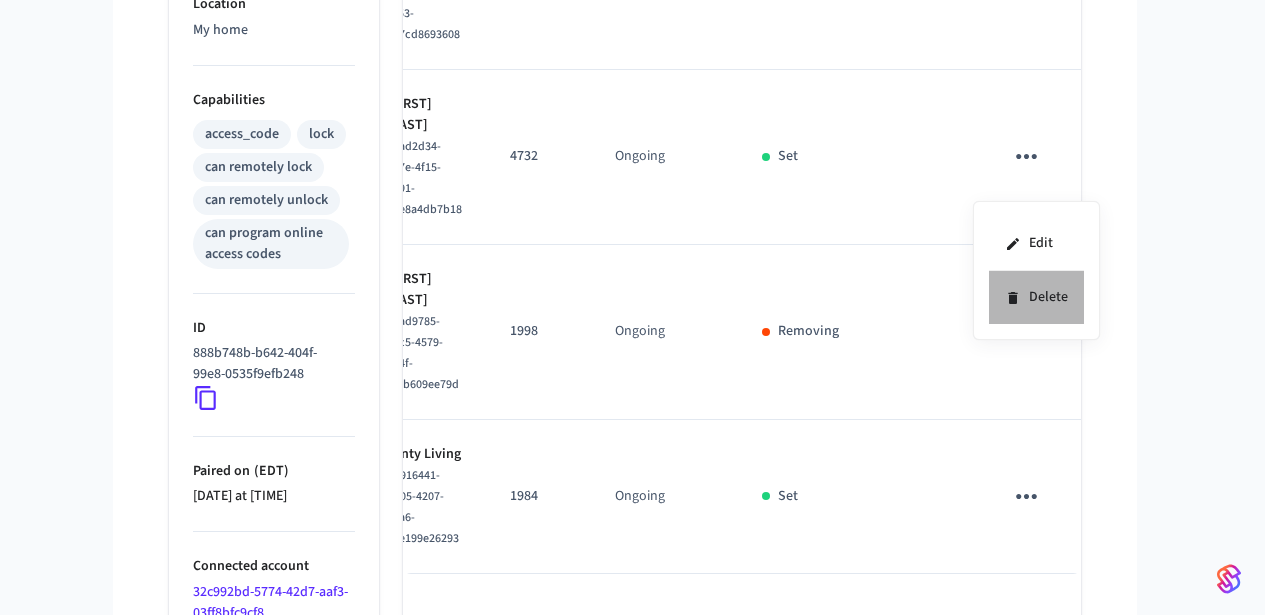 click on "Delete" at bounding box center (1036, 297) 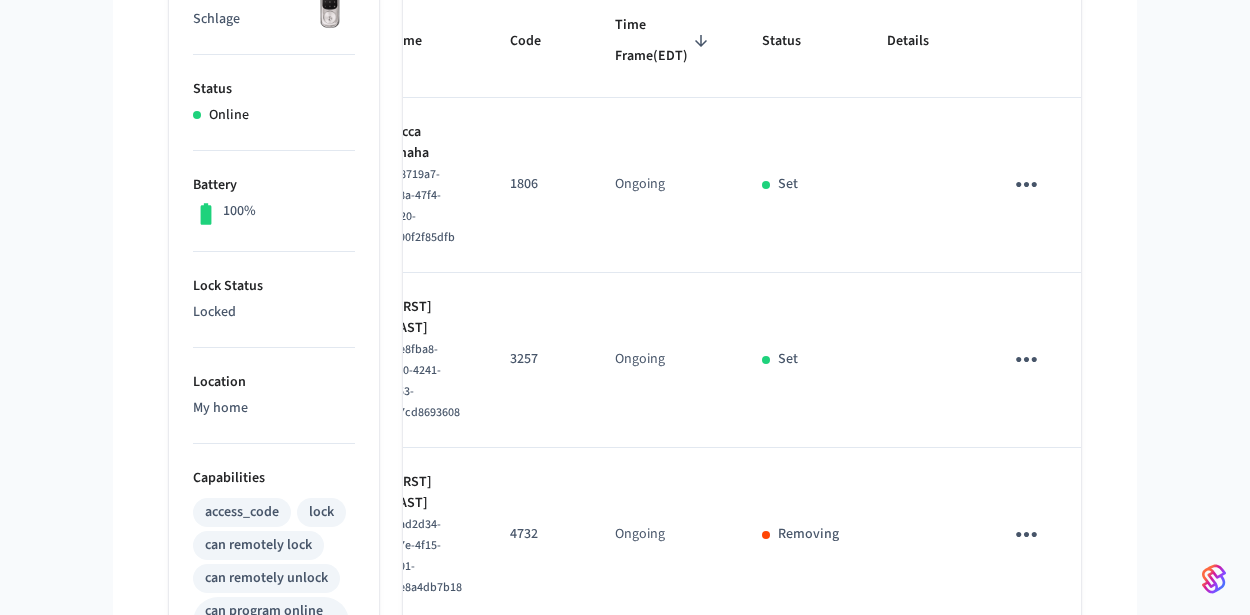 scroll, scrollTop: 183, scrollLeft: 0, axis: vertical 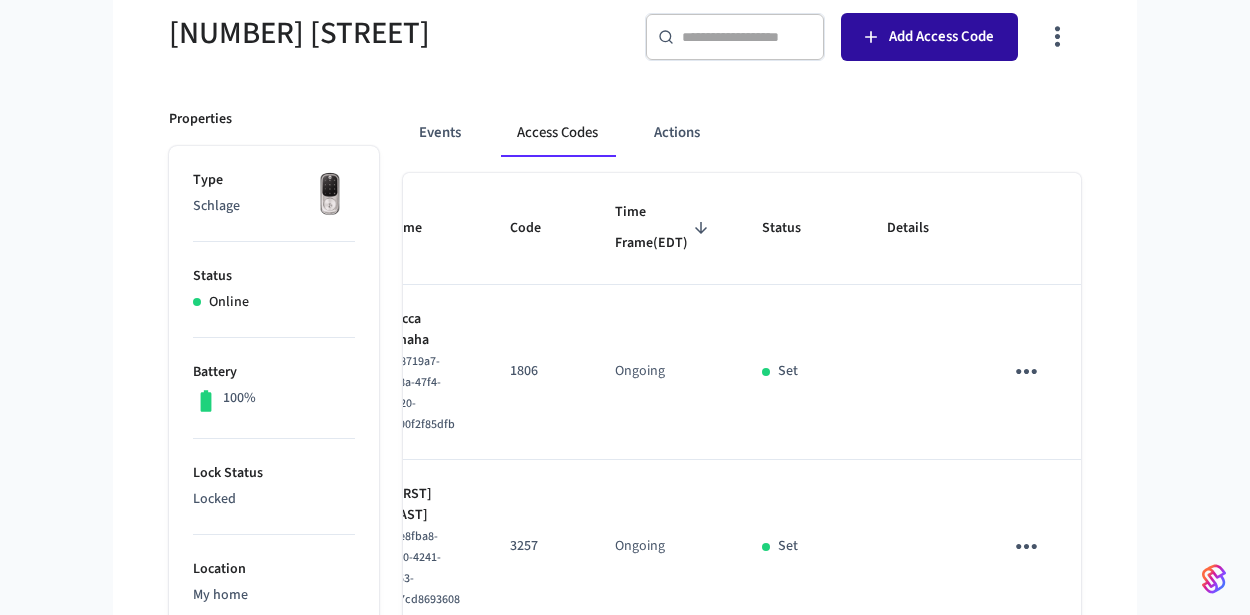 click on "Add Access Code" at bounding box center [941, 37] 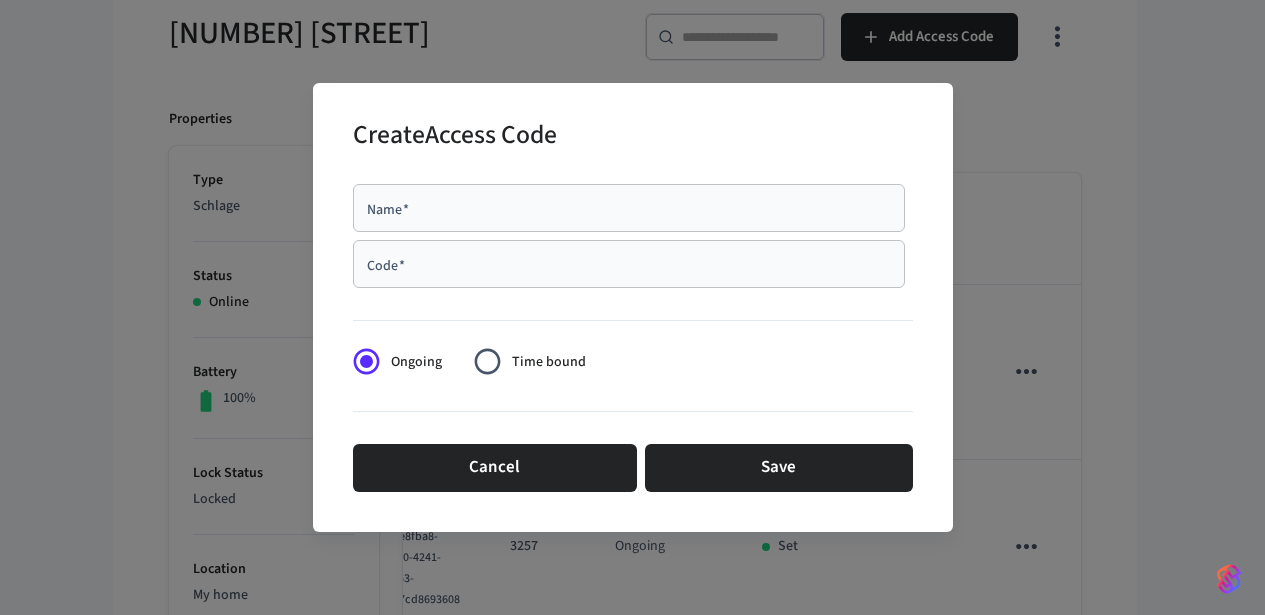 click on "Name   *" at bounding box center [629, 208] 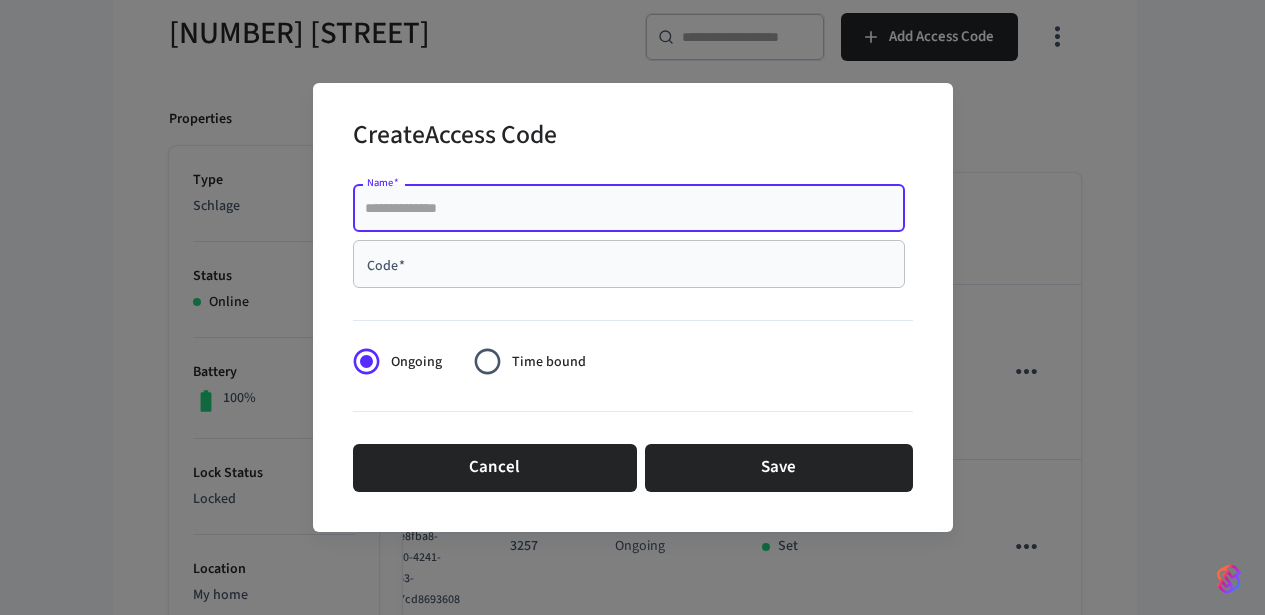 paste on "**********" 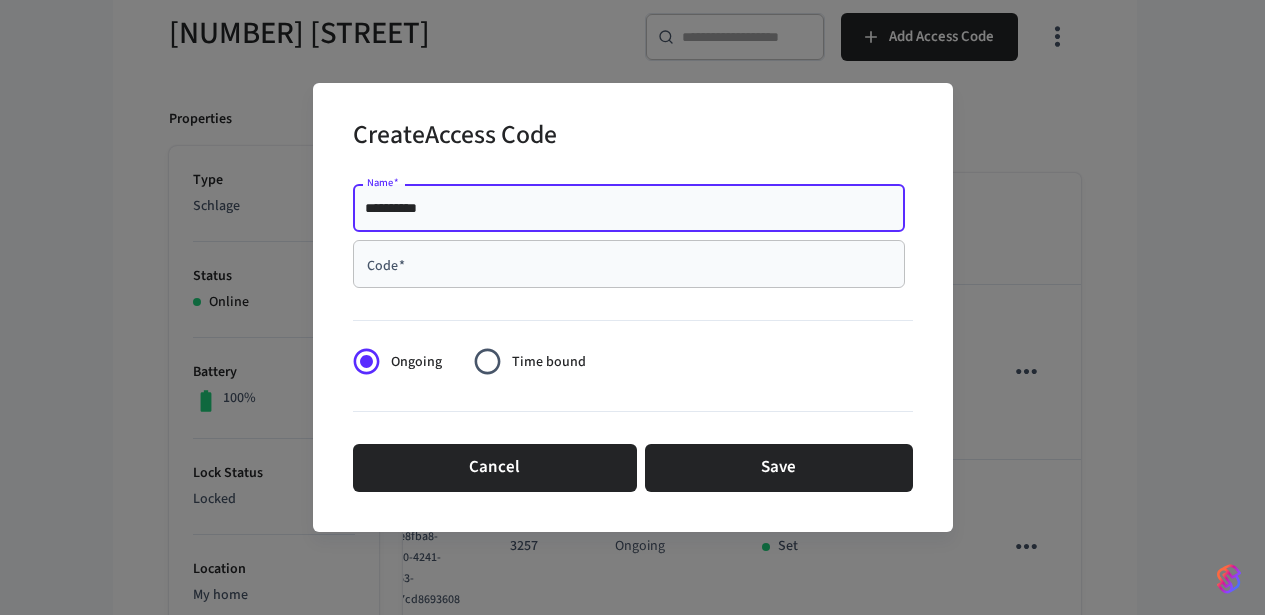 type on "**********" 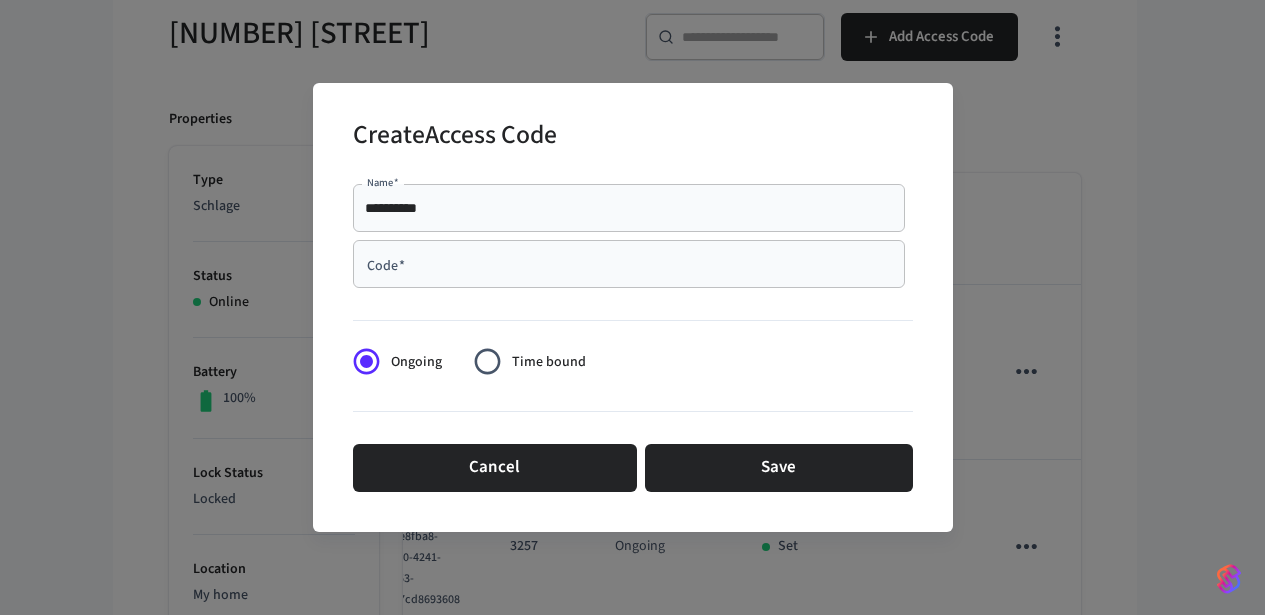 click on "Code   * Code   *" at bounding box center [629, 264] 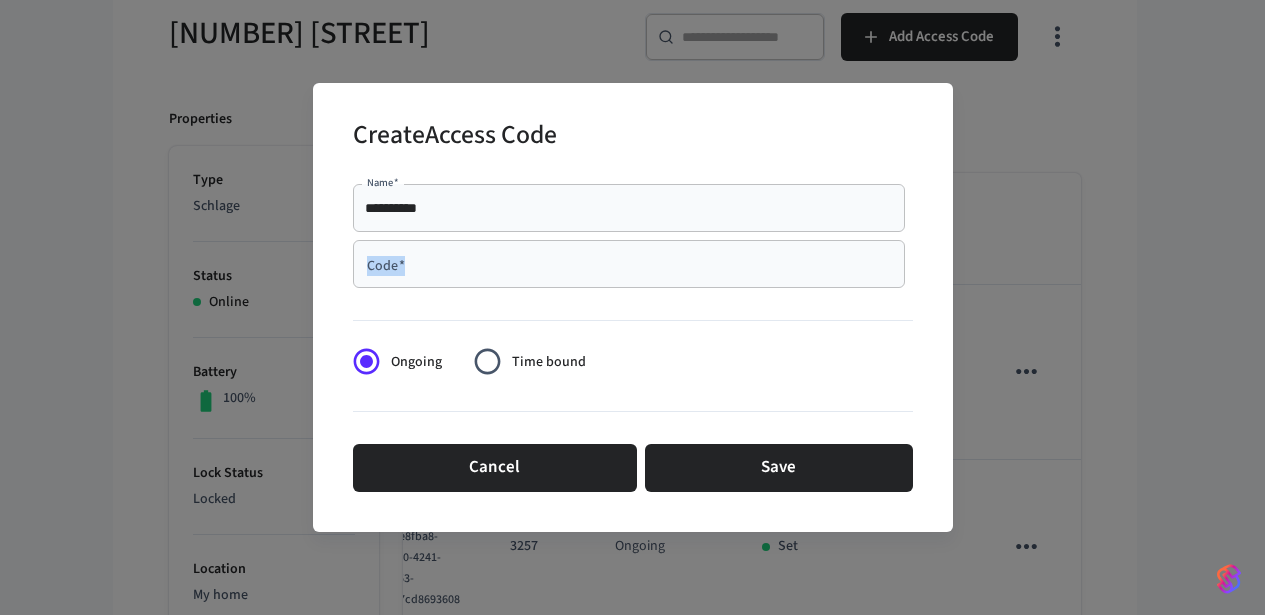 click on "Code   * Code   *" at bounding box center (629, 264) 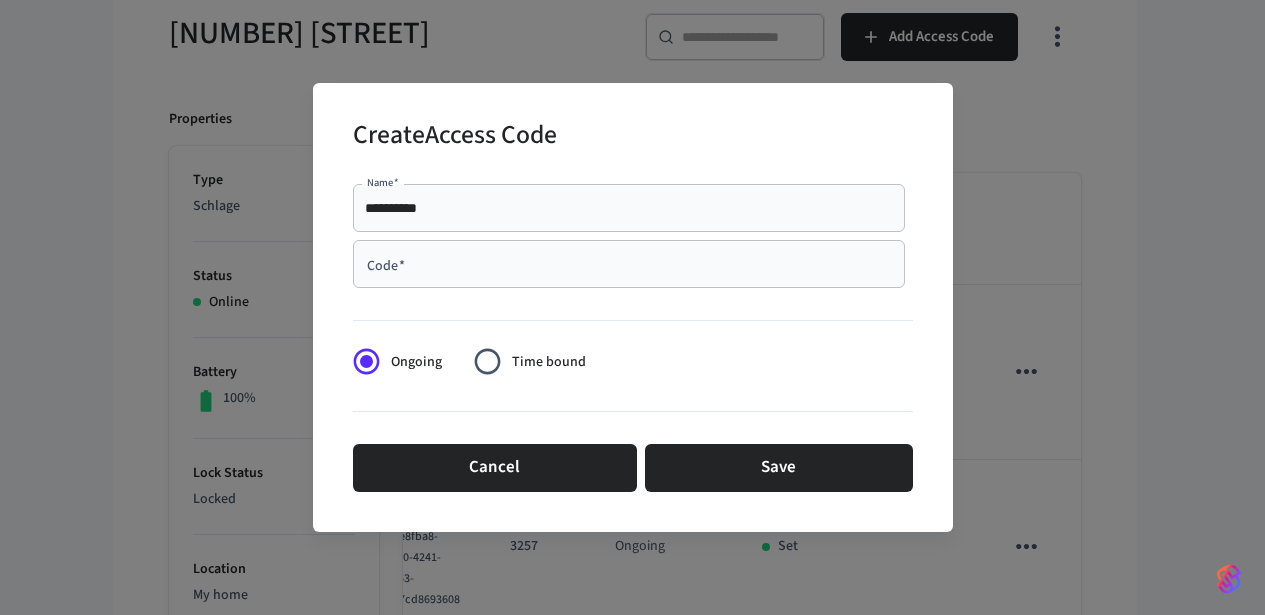 click on "Code   *" at bounding box center [629, 264] 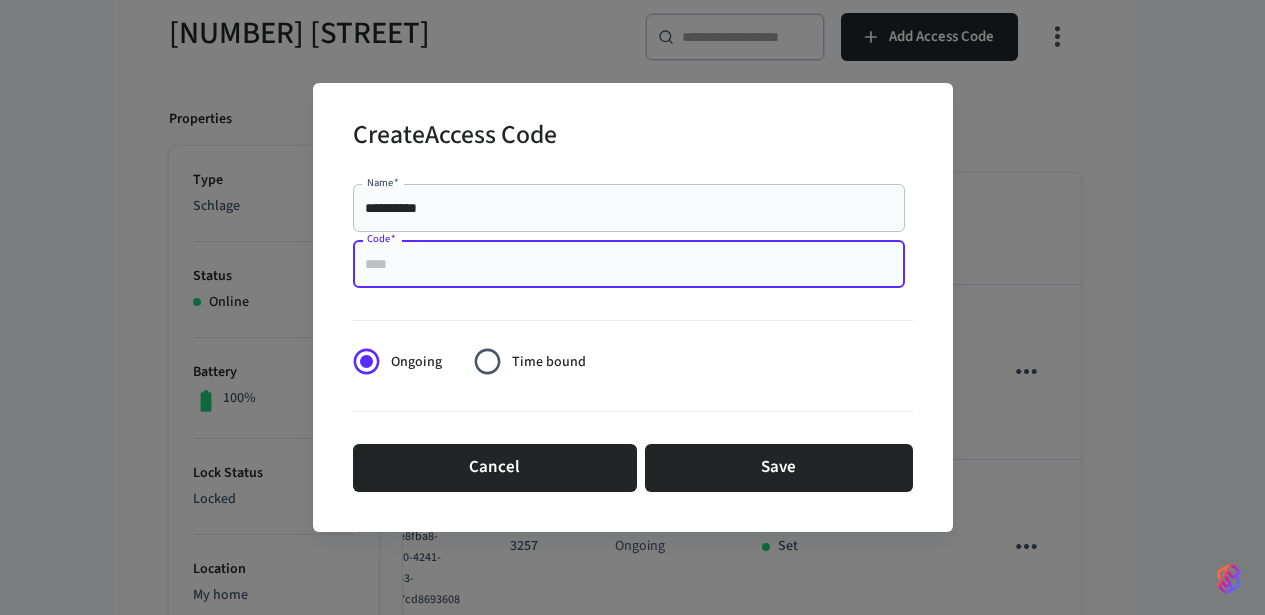 paste on "****" 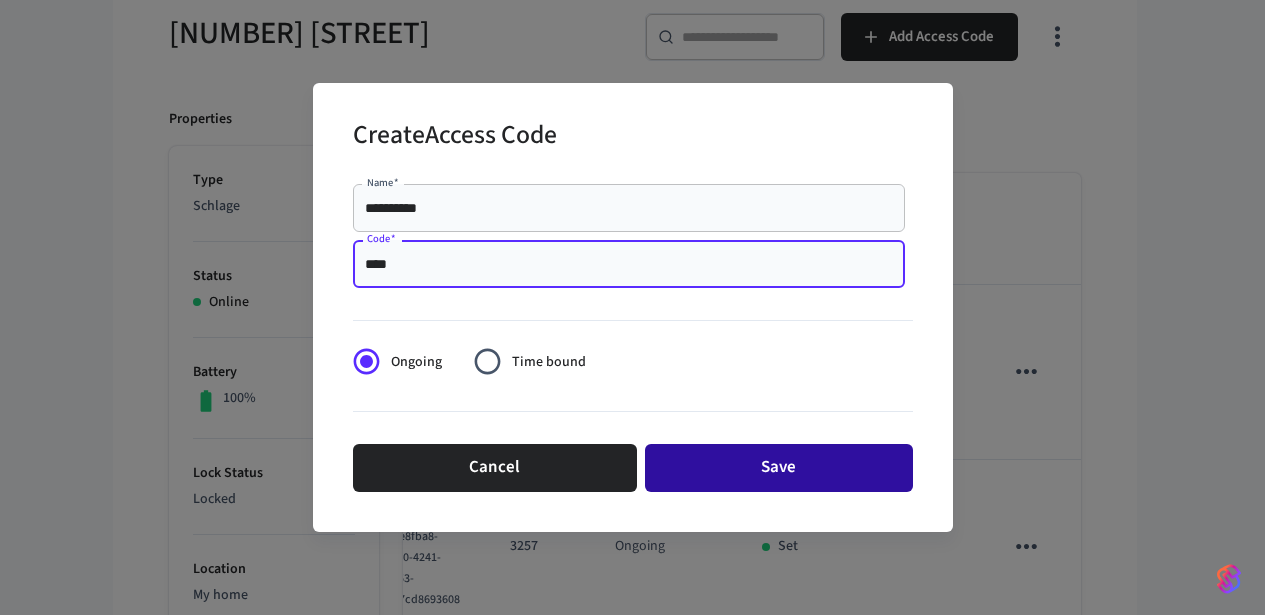 type on "****" 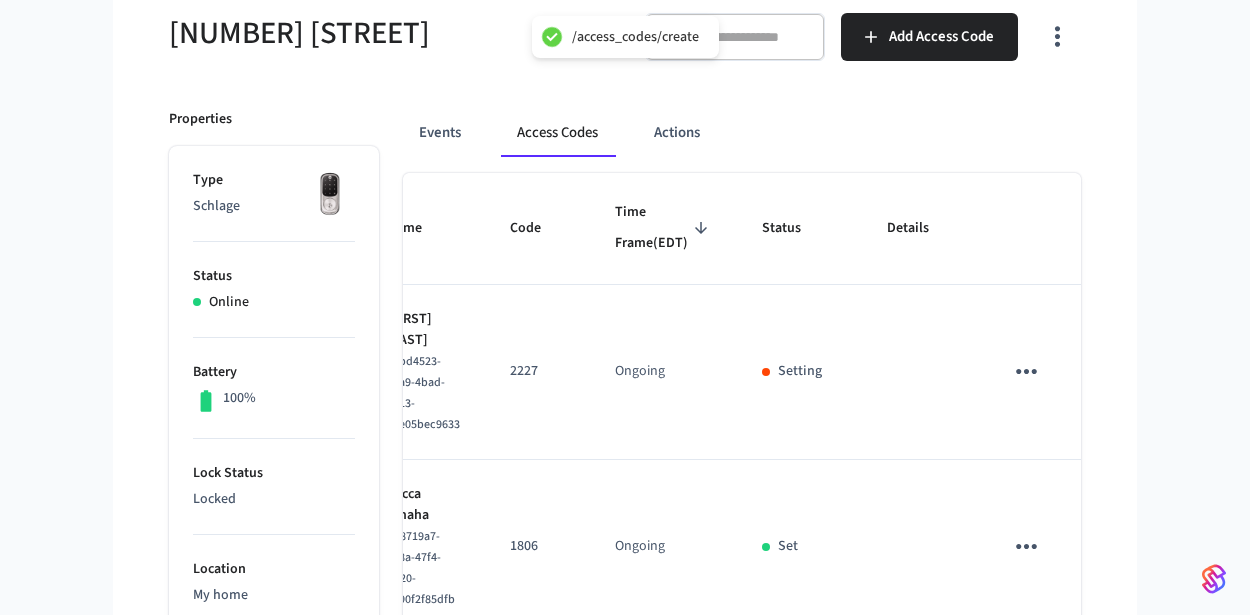 type 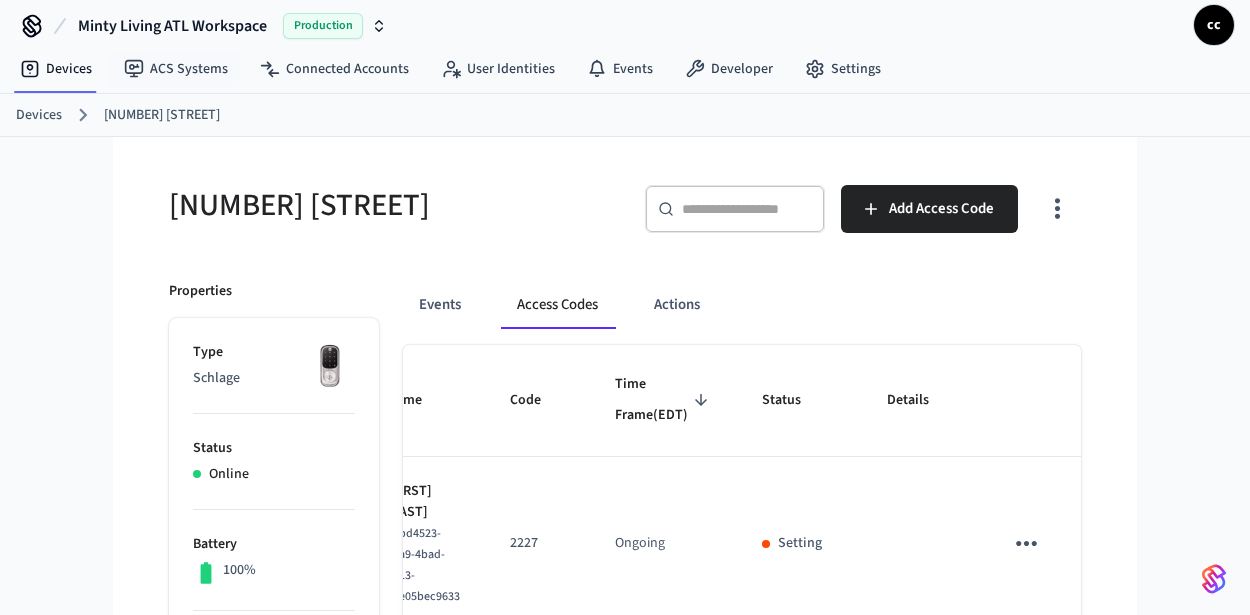 scroll, scrollTop: 11, scrollLeft: 0, axis: vertical 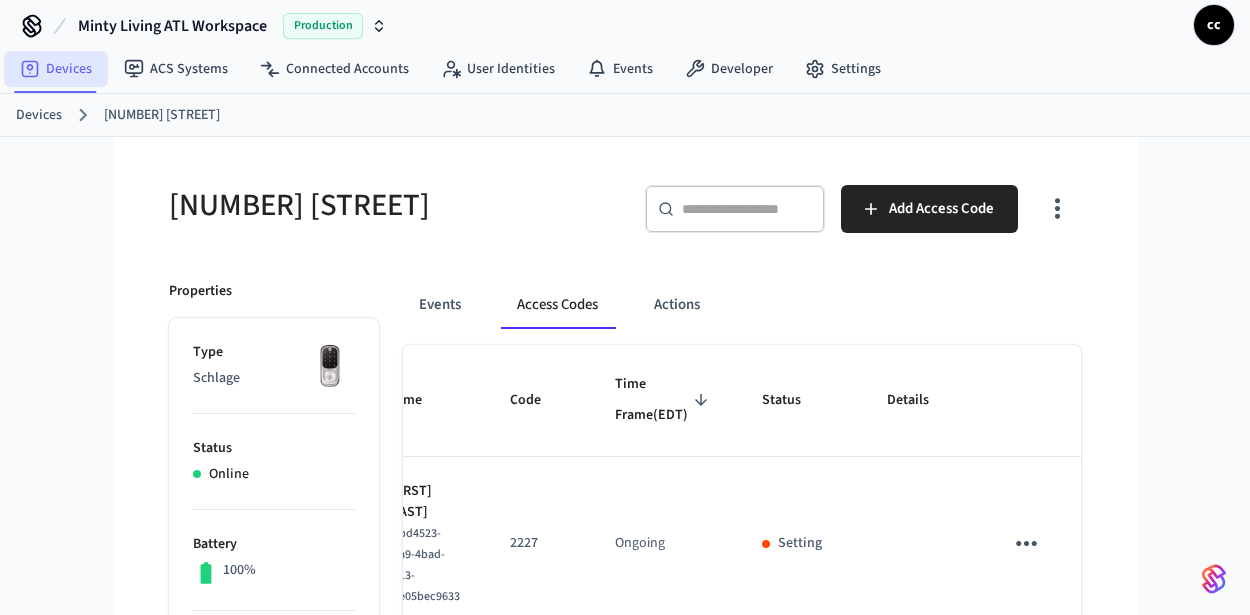 click on "Devices" at bounding box center (56, 69) 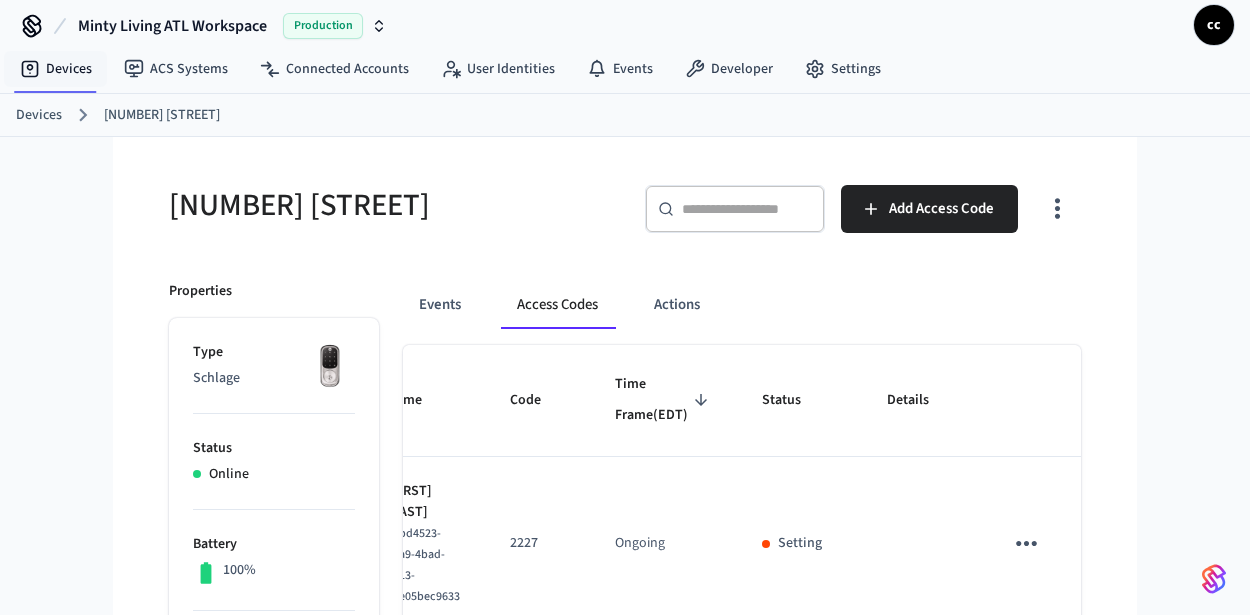 scroll, scrollTop: 0, scrollLeft: 0, axis: both 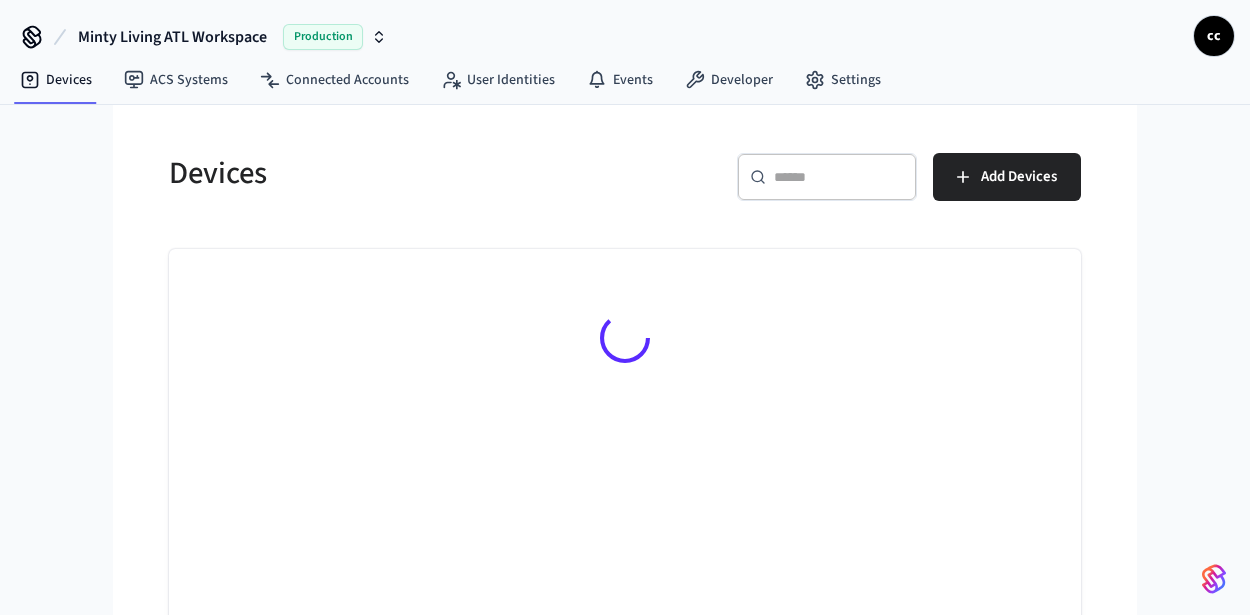 click on "​ ​" at bounding box center (827, 177) 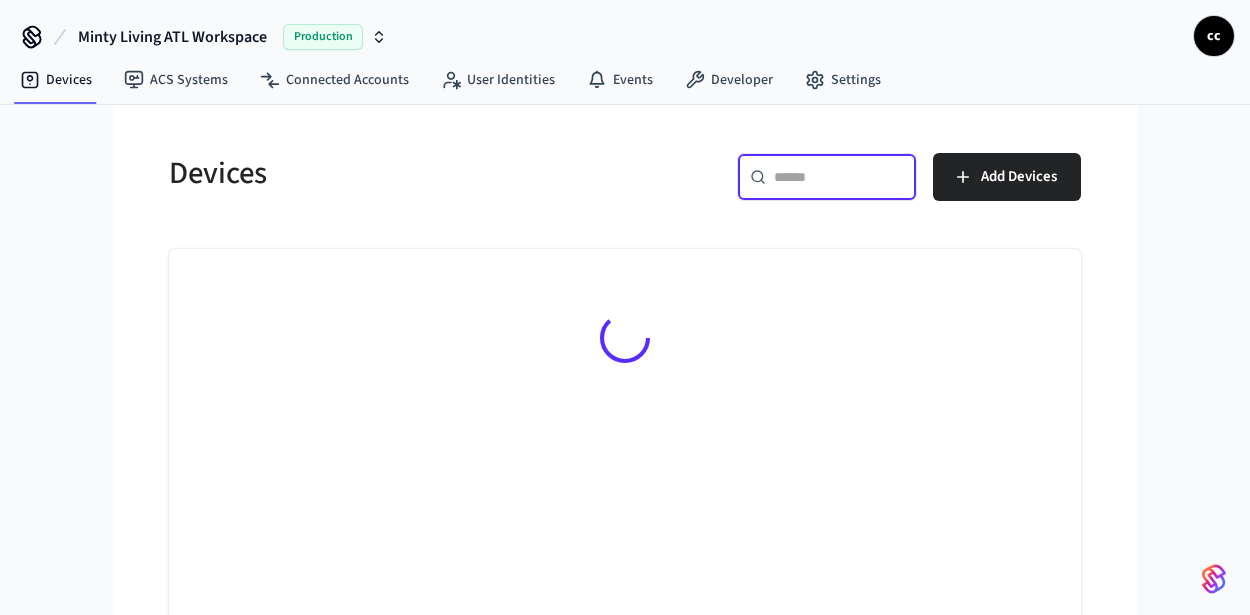 paste on "**********" 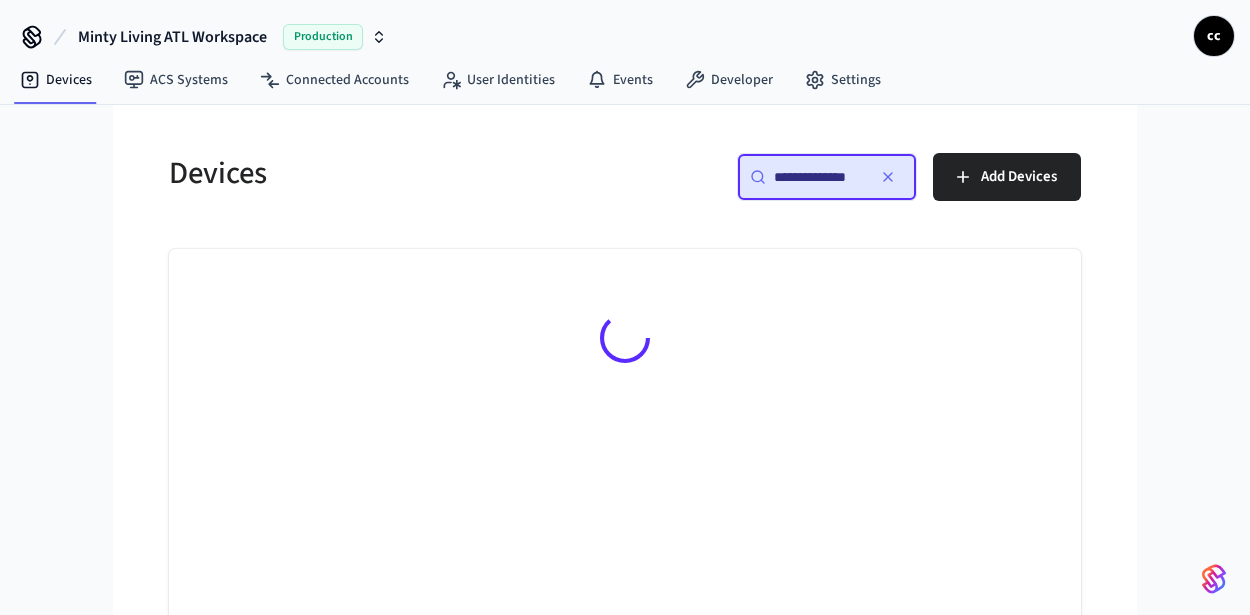 scroll, scrollTop: 0, scrollLeft: 0, axis: both 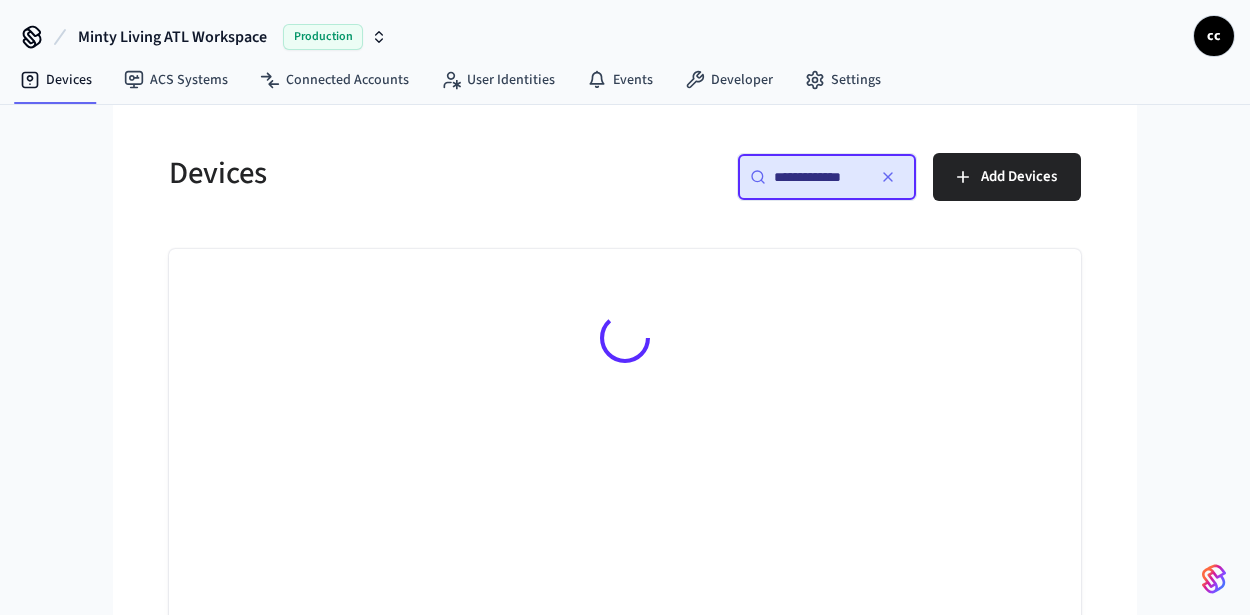 type on "**********" 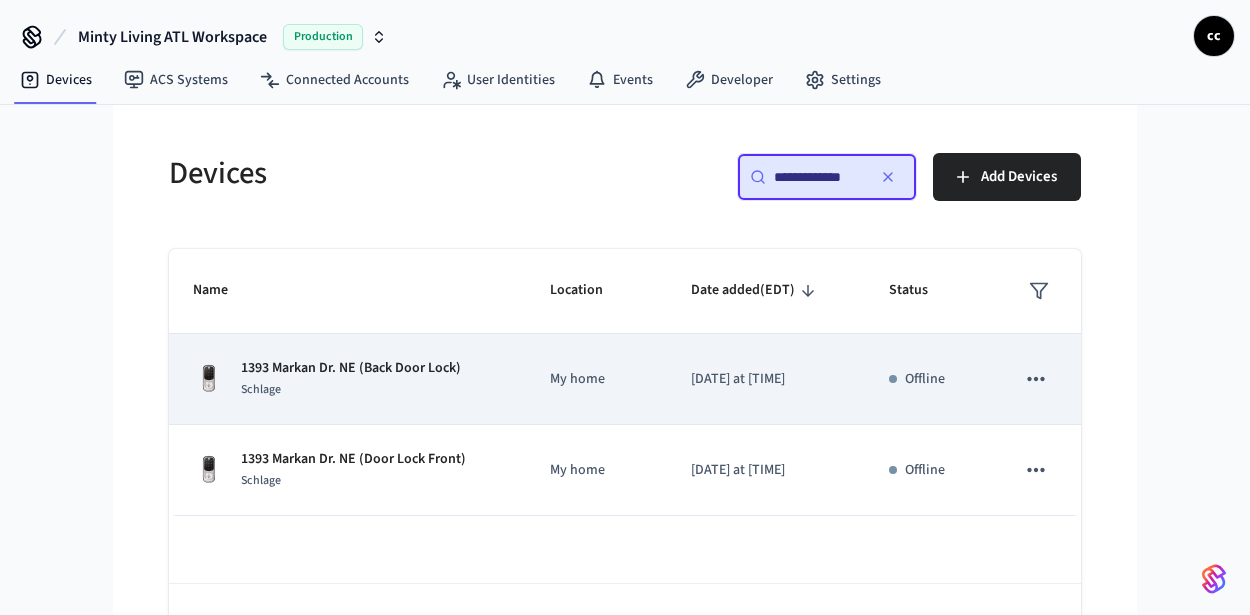 click on "1393 Markan Dr. NE (Back Door Lock) Schlage" at bounding box center (347, 379) 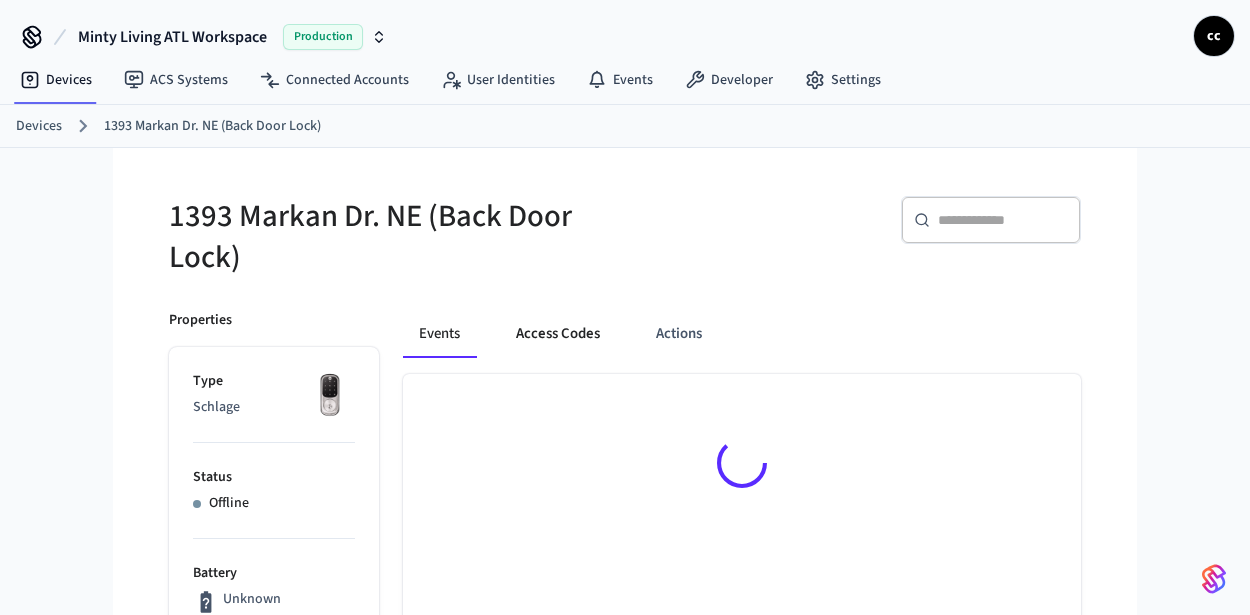 click on "Access Codes" at bounding box center (558, 334) 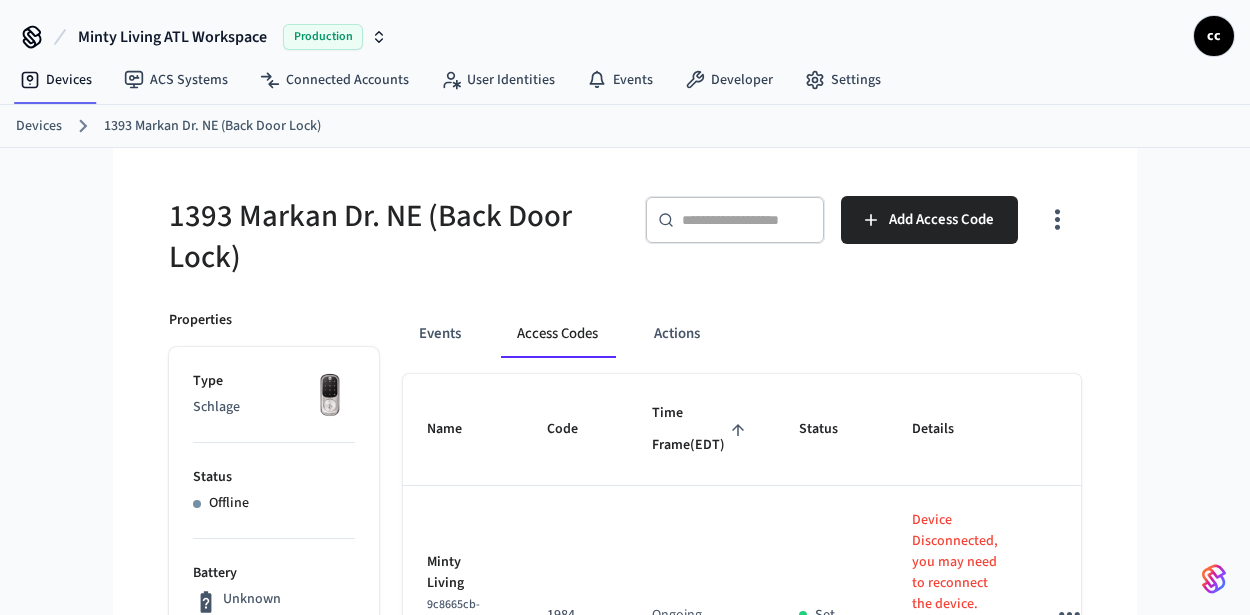 click 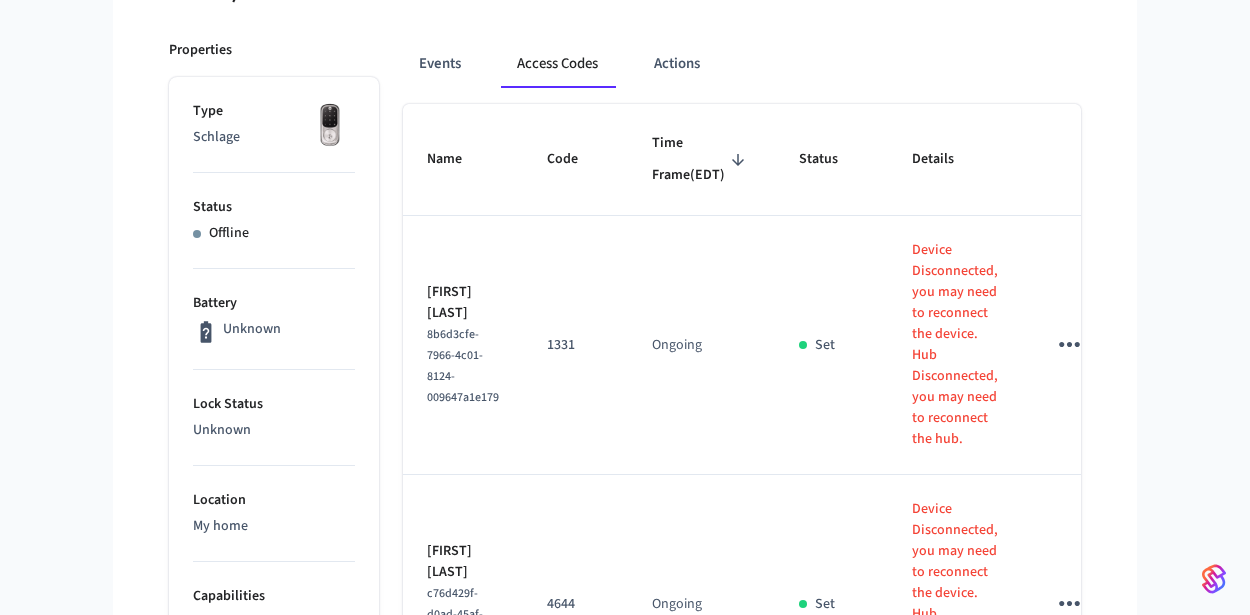 scroll, scrollTop: 7, scrollLeft: 0, axis: vertical 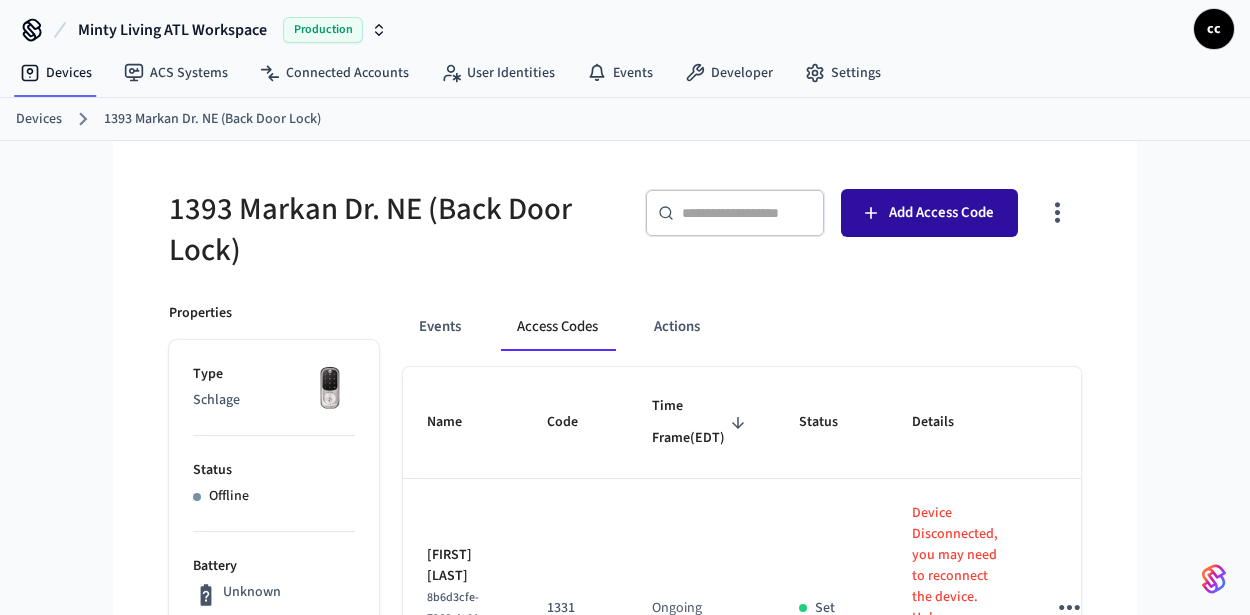 click on "Add Access Code" at bounding box center [941, 213] 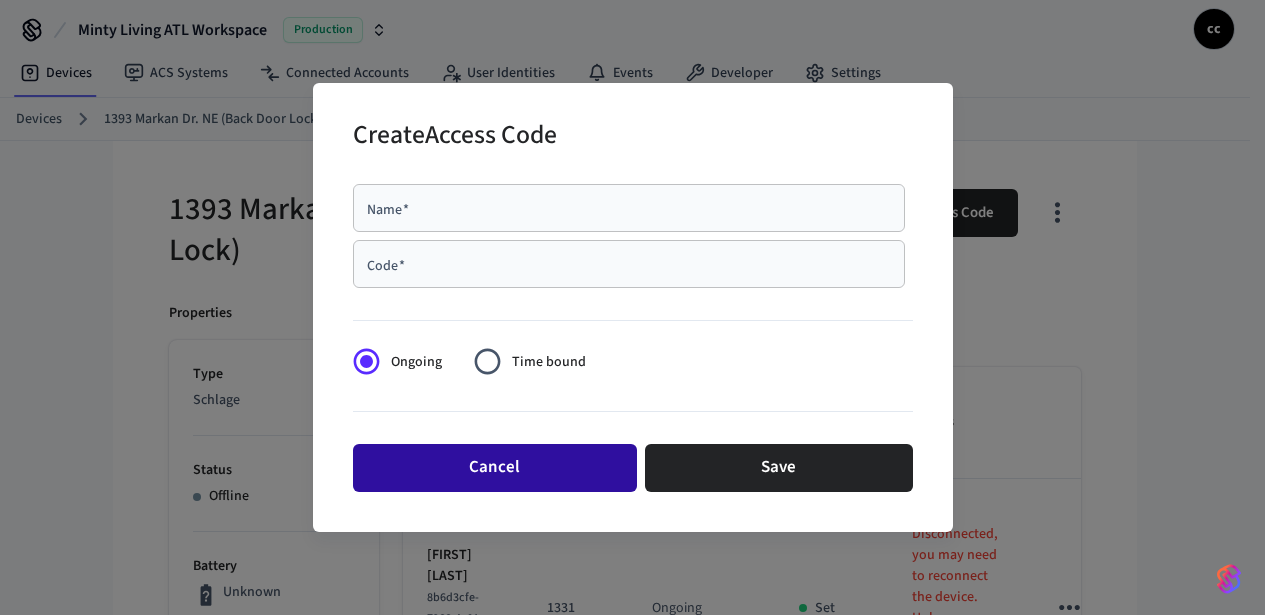 click on "Cancel" at bounding box center (495, 468) 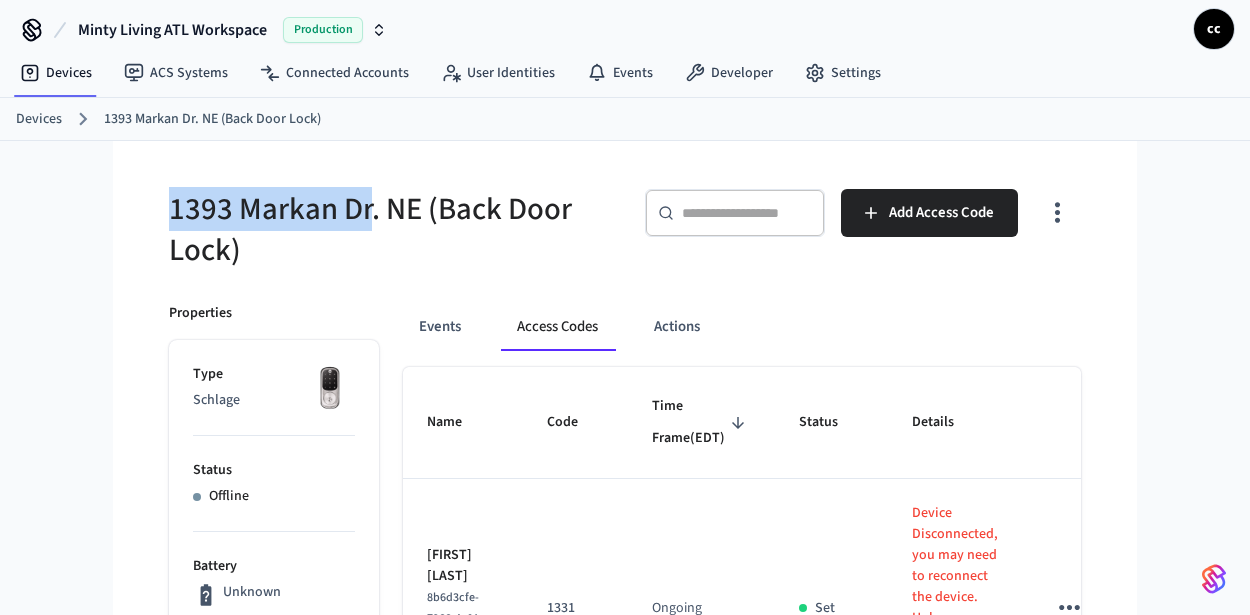 drag, startPoint x: 366, startPoint y: 214, endPoint x: 163, endPoint y: 200, distance: 203.4822 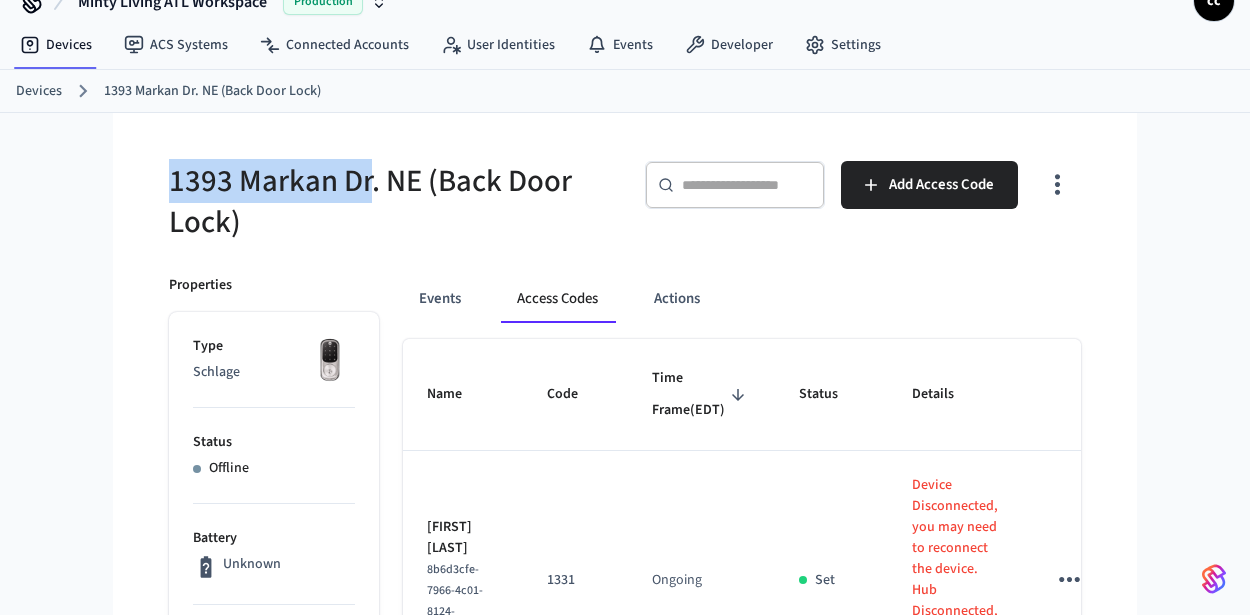 scroll, scrollTop: 0, scrollLeft: 0, axis: both 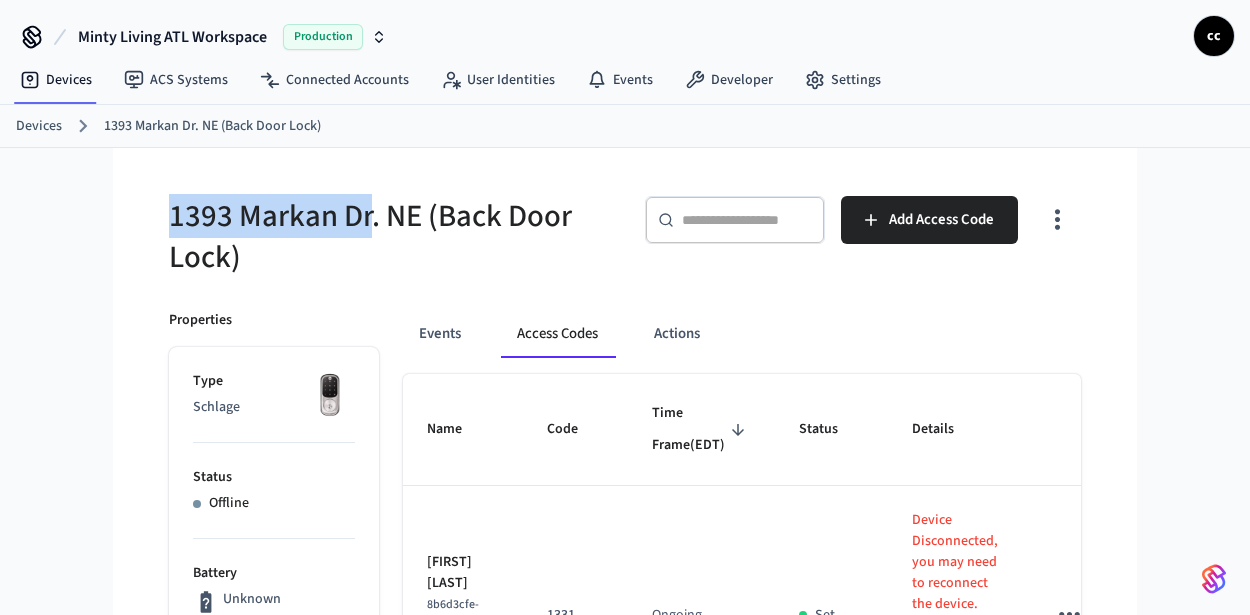 copy on "1393 Markan Dr" 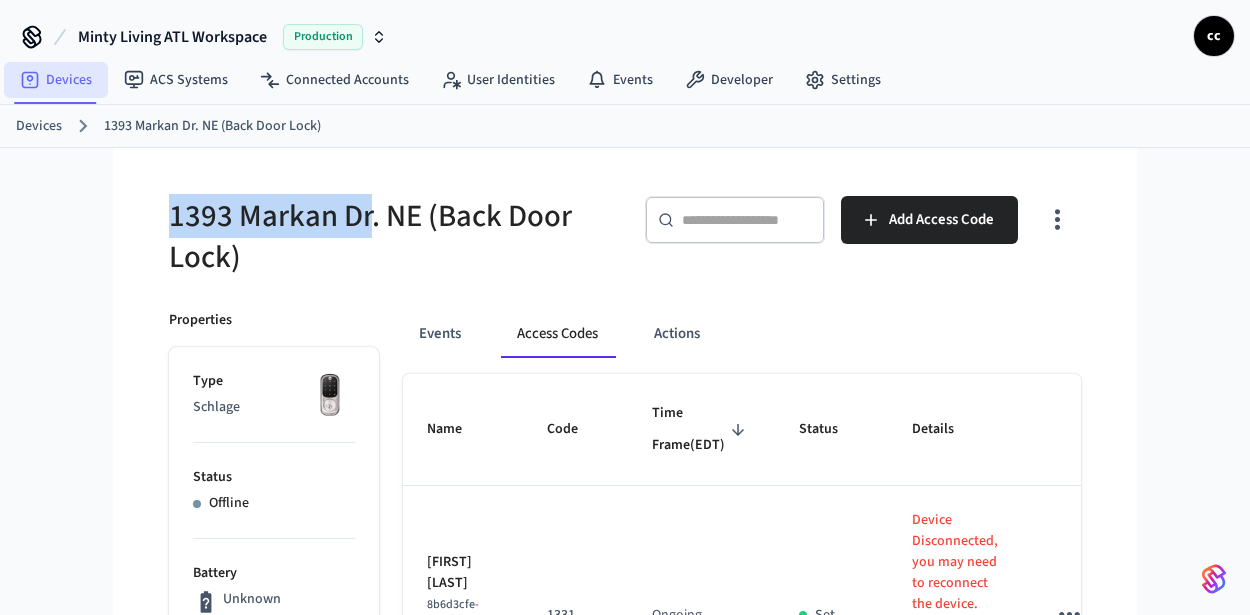 click on "Devices" at bounding box center [56, 80] 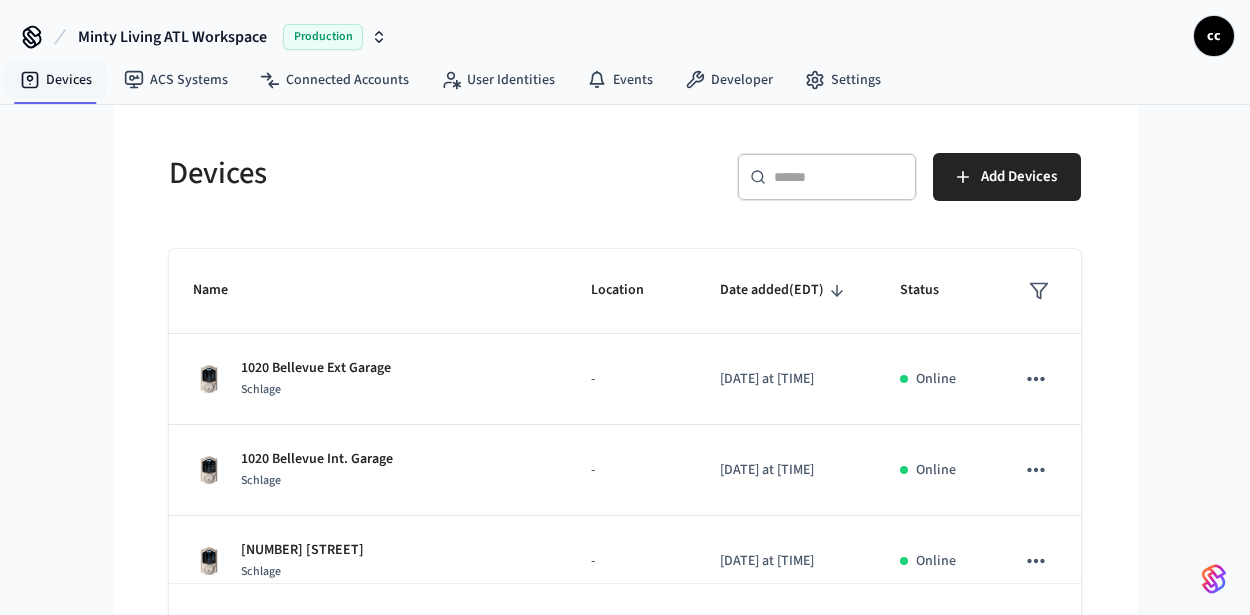 click at bounding box center [839, 177] 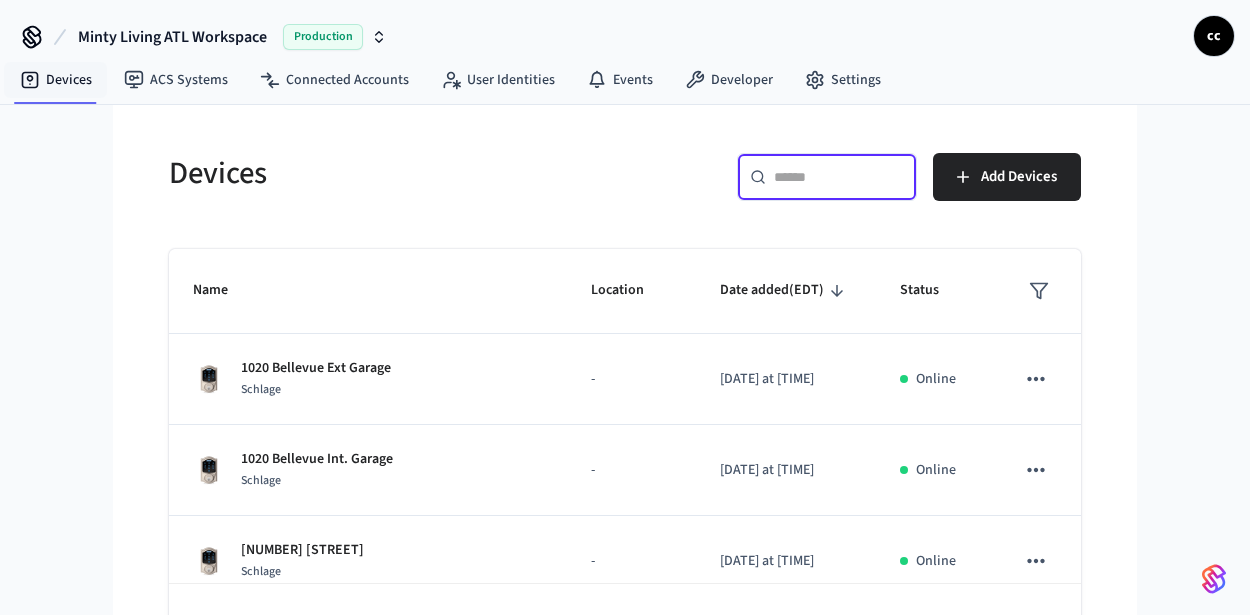 paste on "**********" 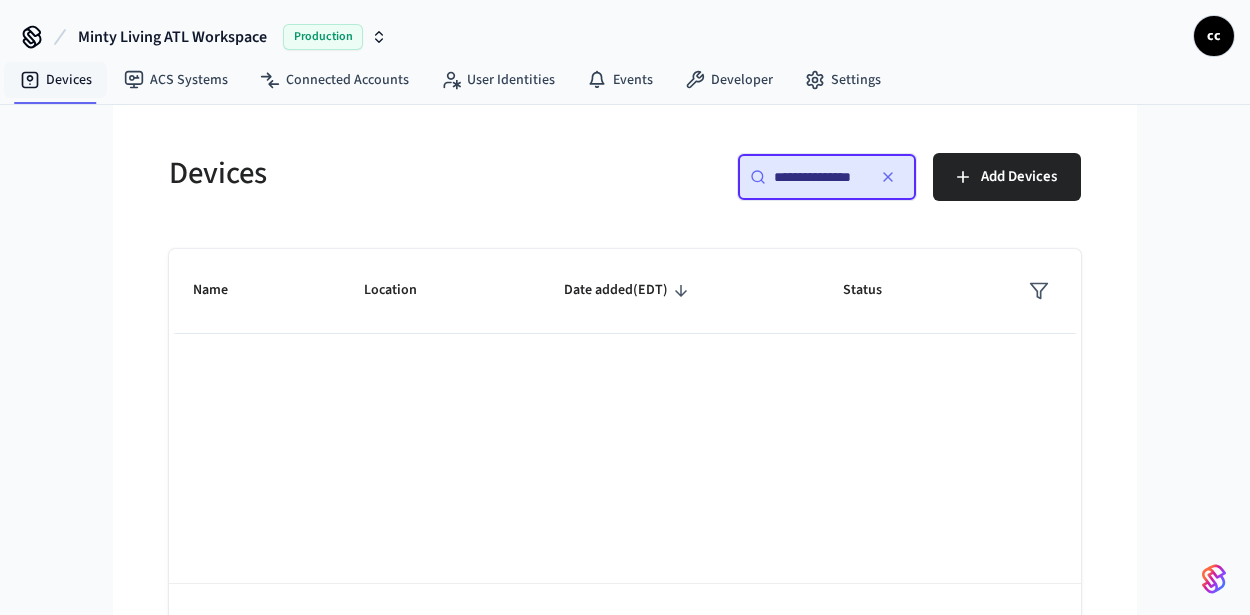 scroll, scrollTop: 0, scrollLeft: 6, axis: horizontal 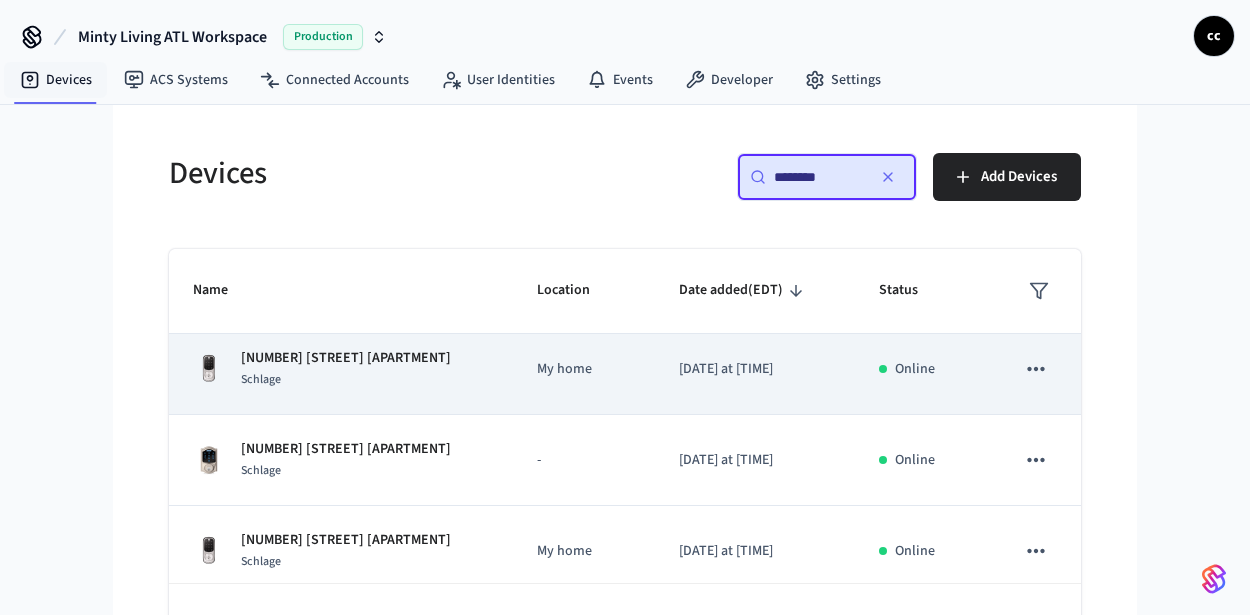 type on "********" 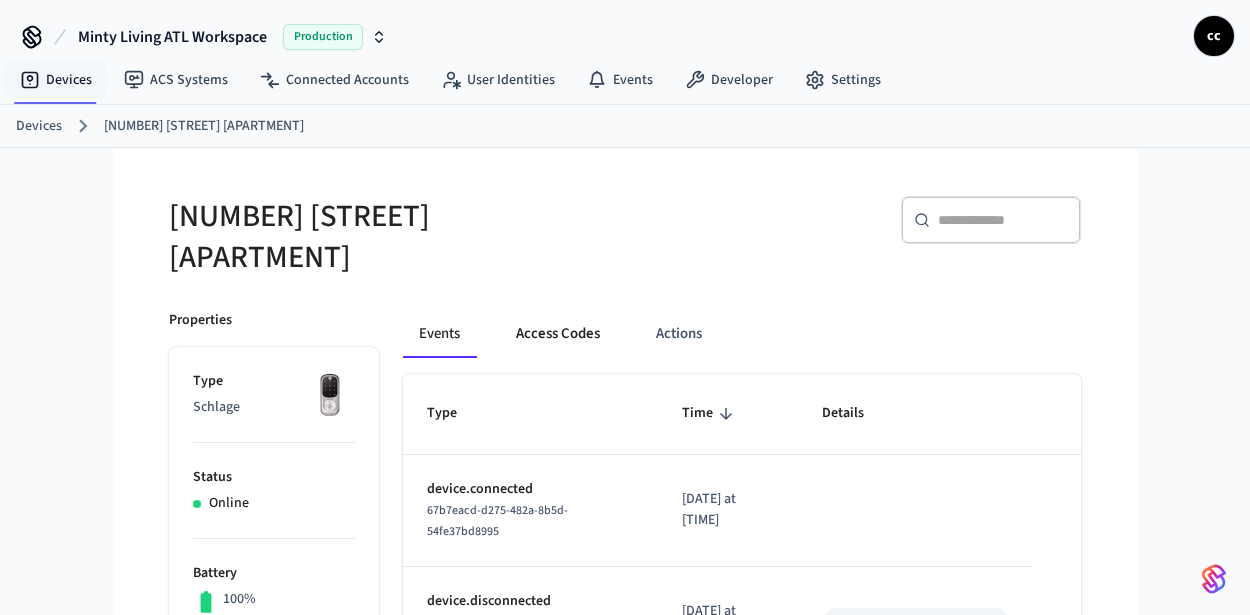 click on "Access Codes" at bounding box center [558, 334] 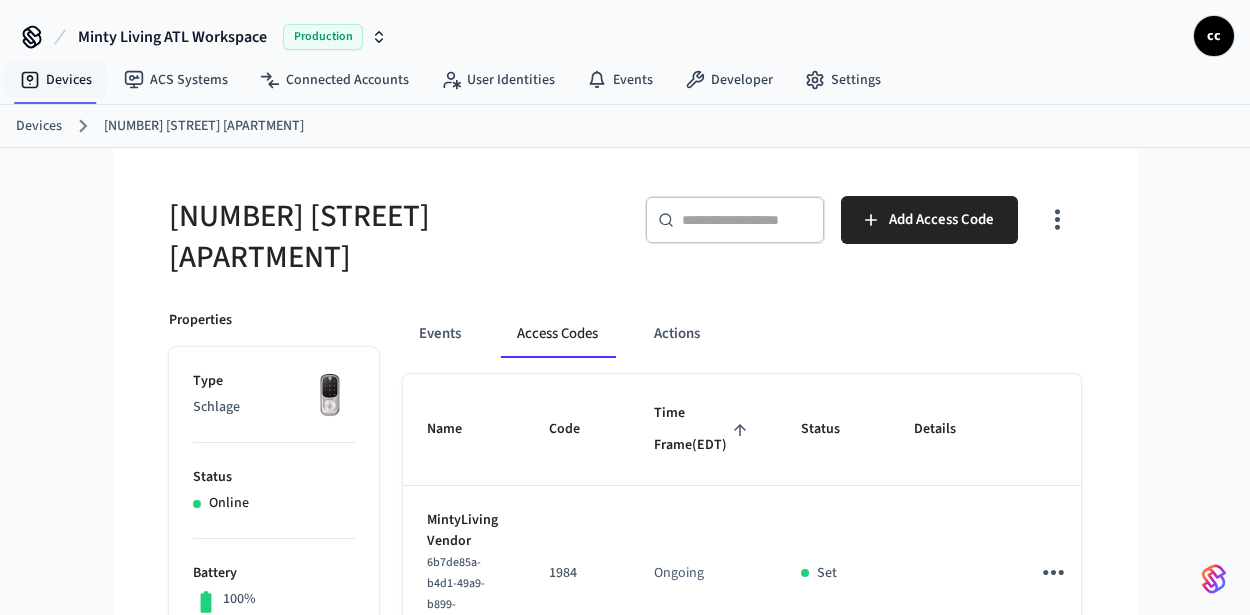 click on "Time Frame  (EDT)" at bounding box center [703, 429] 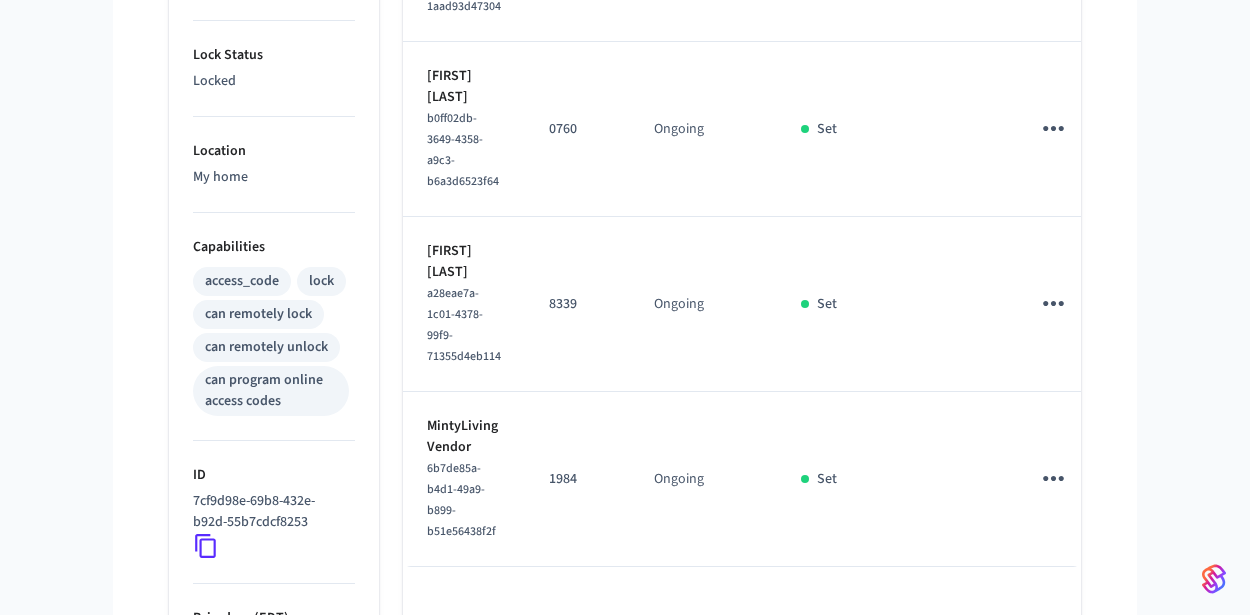 scroll, scrollTop: 618, scrollLeft: 0, axis: vertical 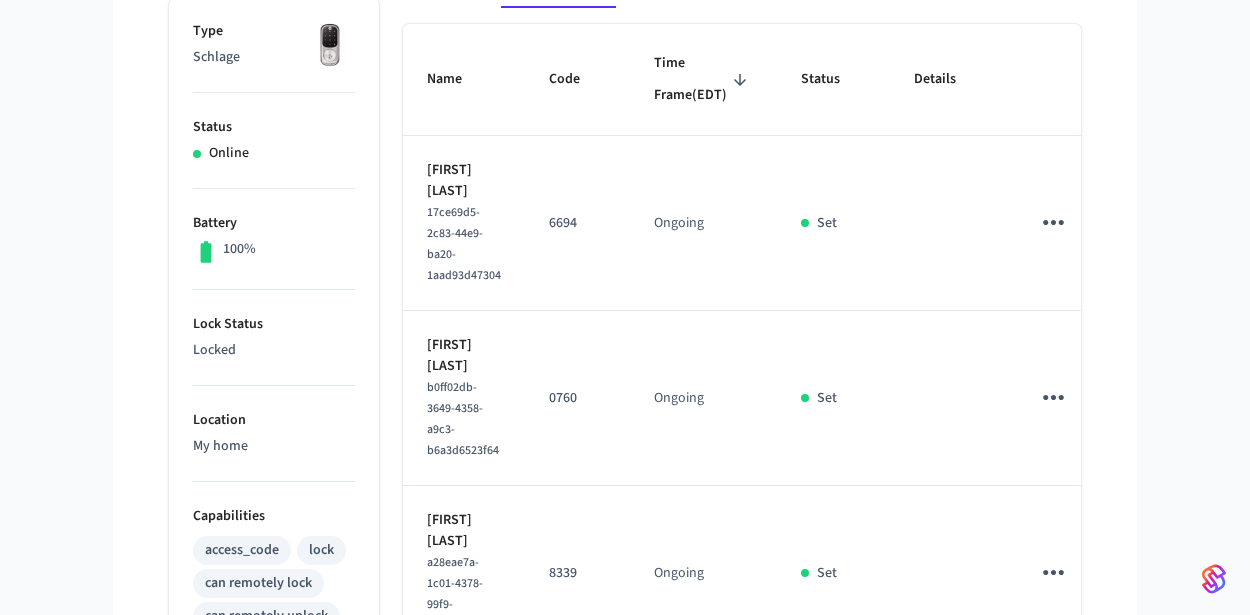 click 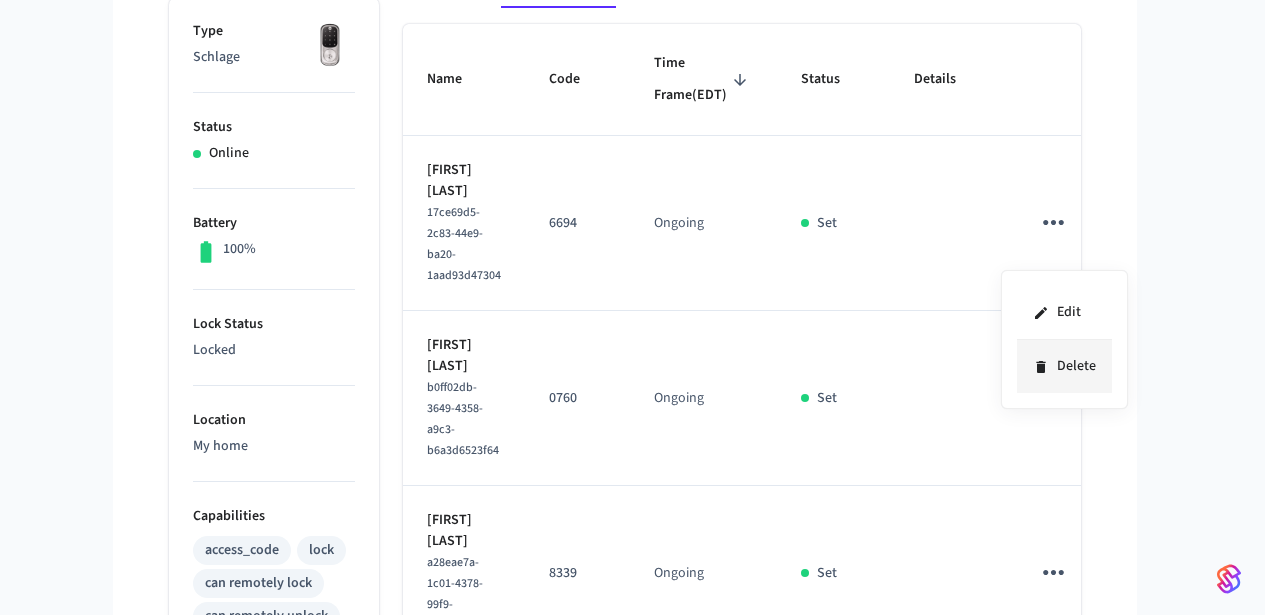 click 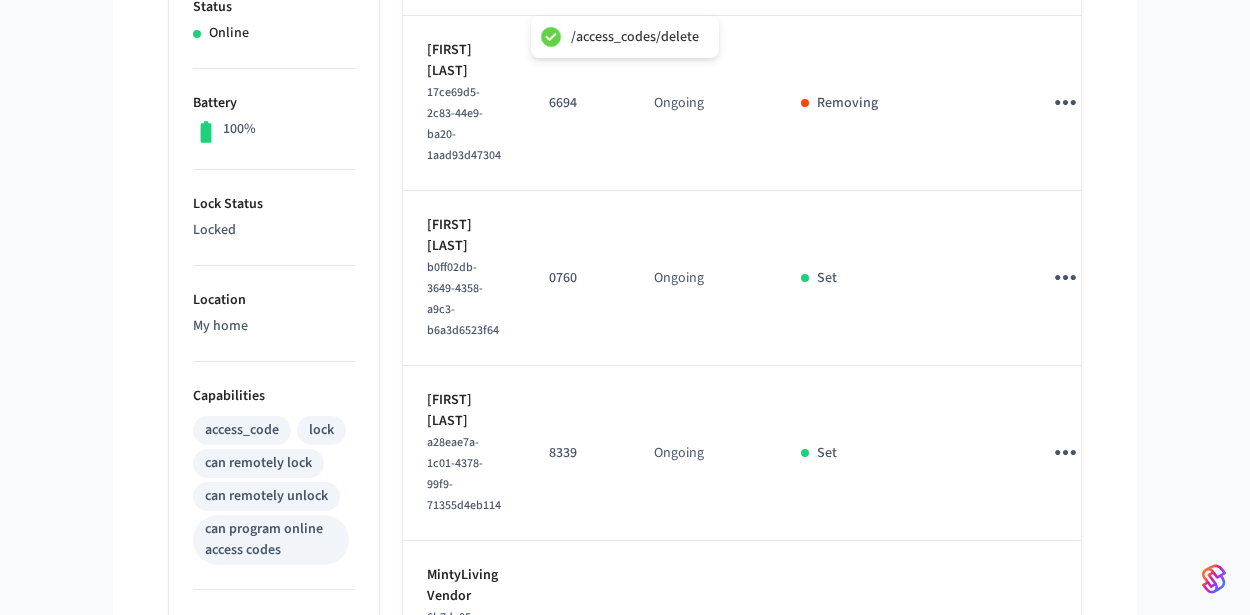 scroll, scrollTop: 547, scrollLeft: 0, axis: vertical 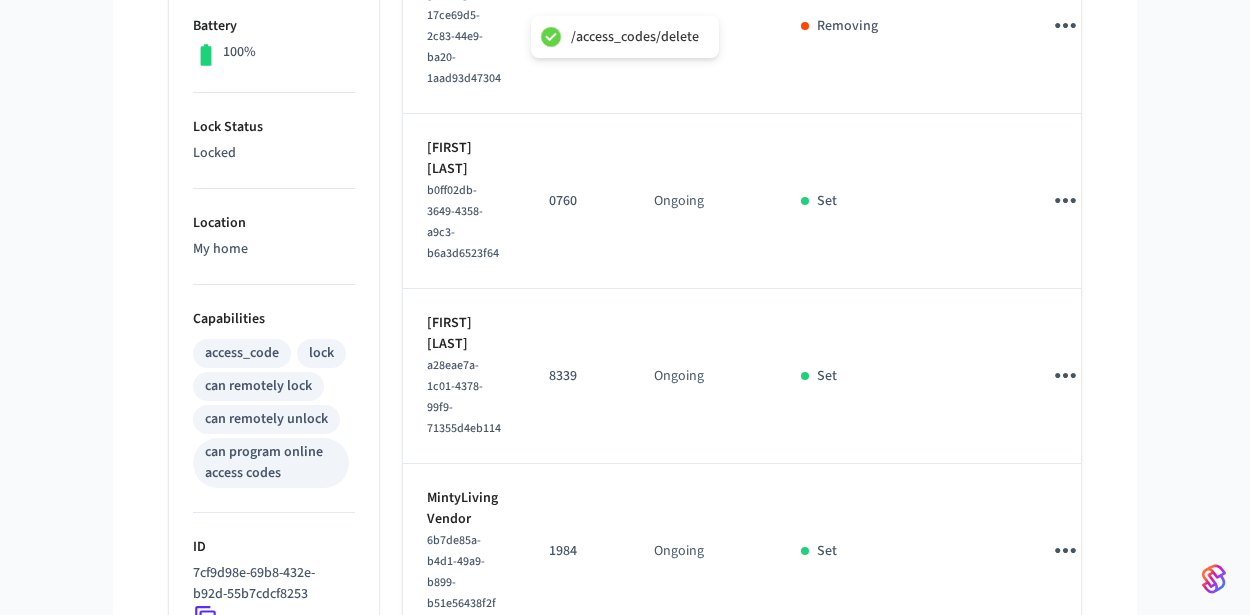 click 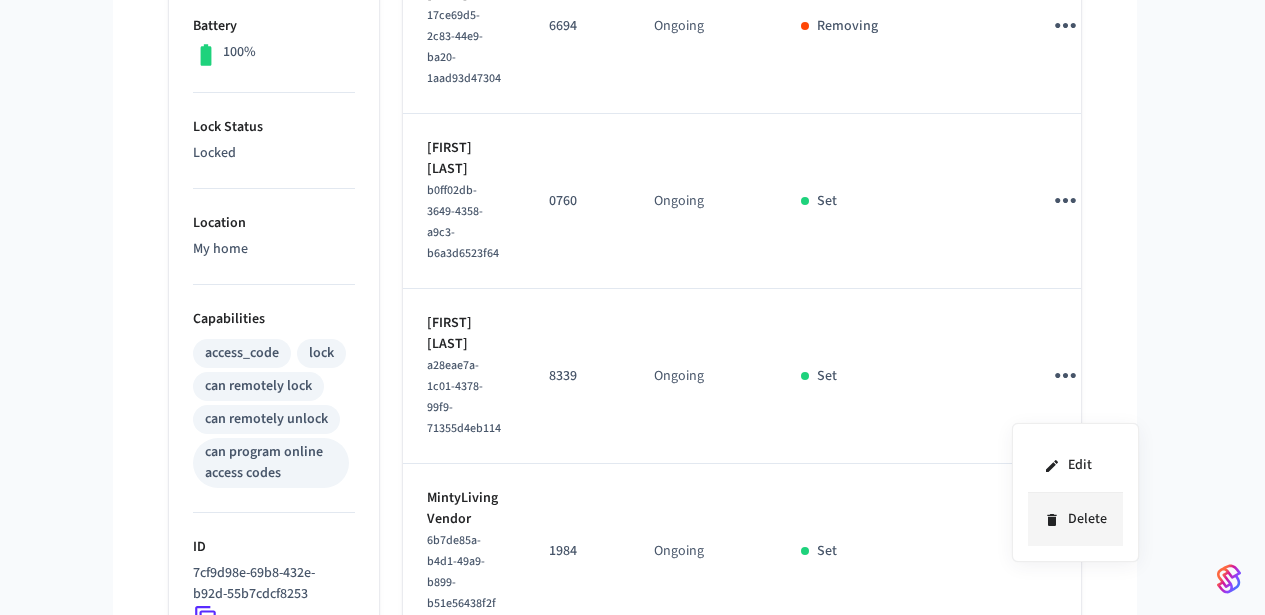 drag, startPoint x: 1085, startPoint y: 518, endPoint x: 1144, endPoint y: 491, distance: 64.884514 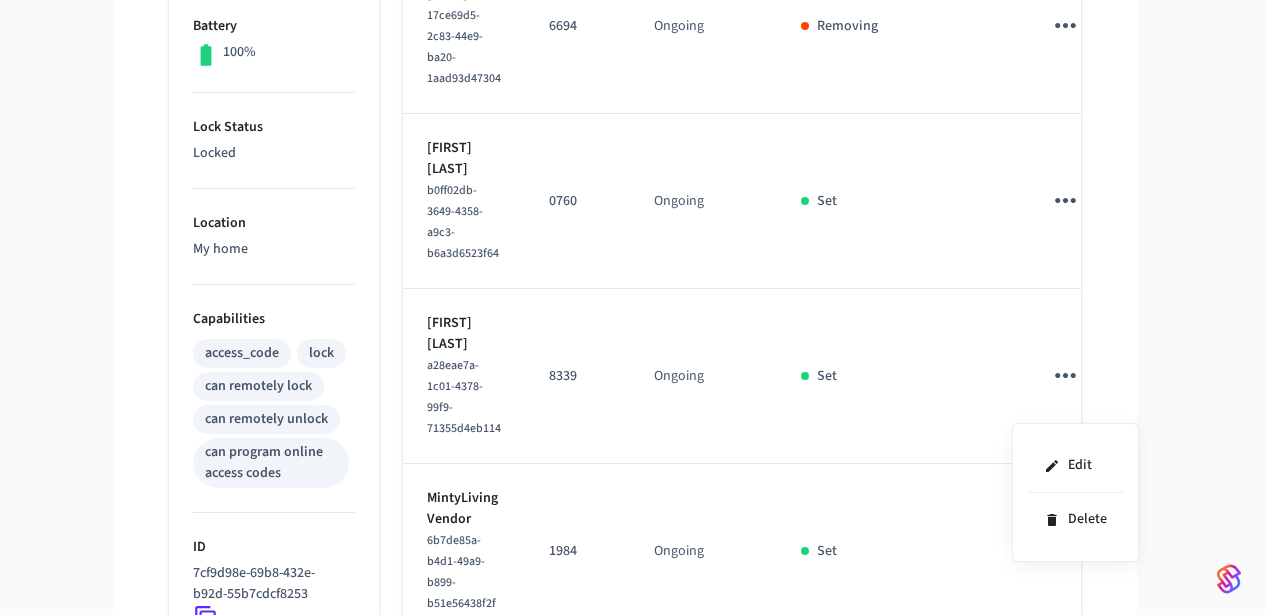 click on "Delete" at bounding box center (1075, 519) 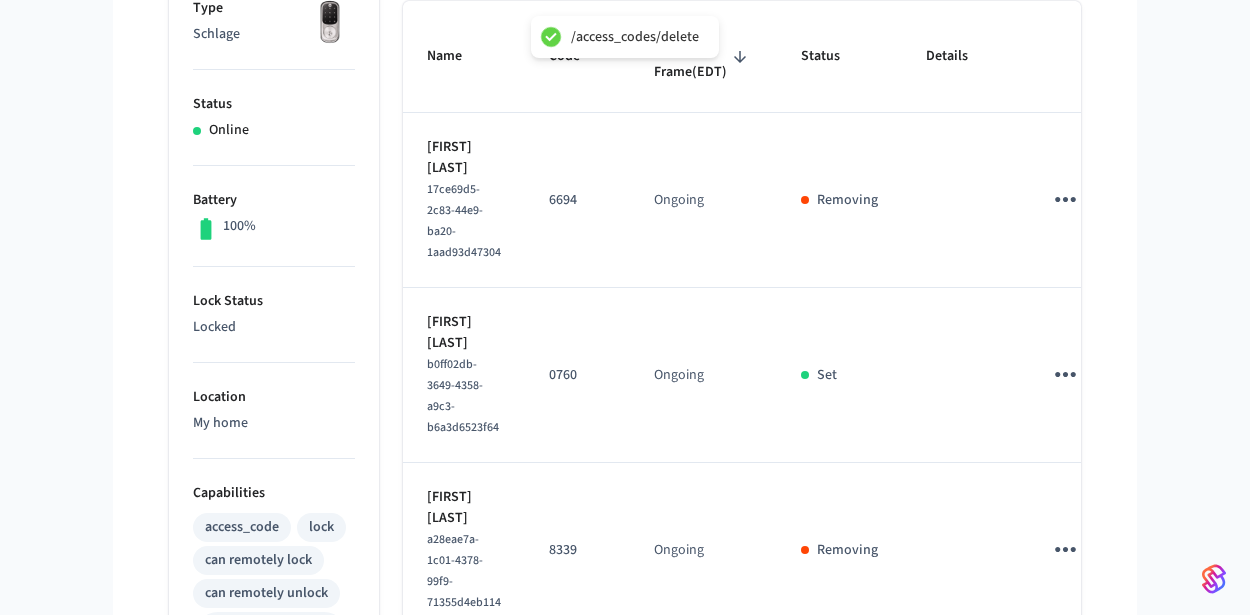 scroll, scrollTop: 173, scrollLeft: 0, axis: vertical 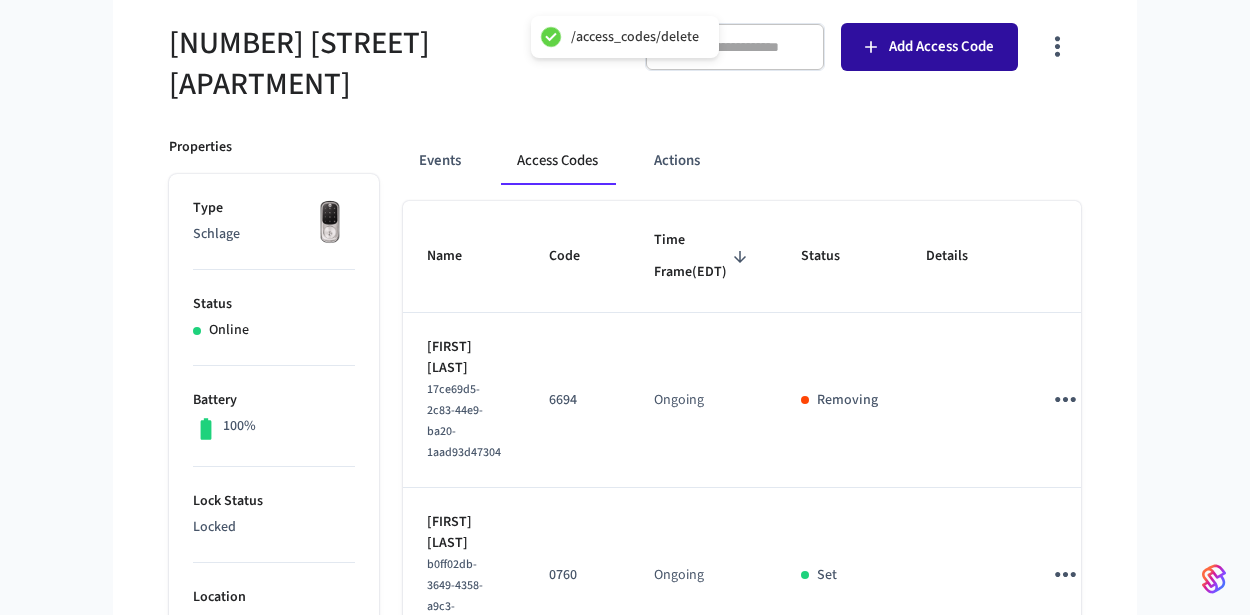 click on "Add Access Code" at bounding box center [941, 47] 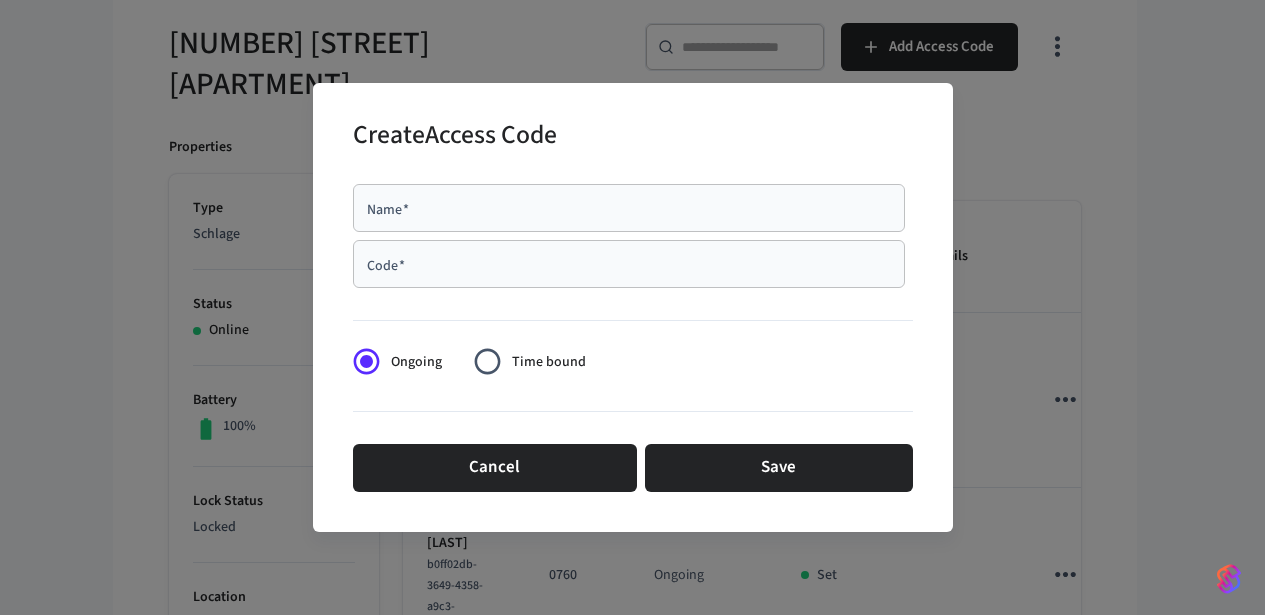 click on "Name   *" at bounding box center (629, 208) 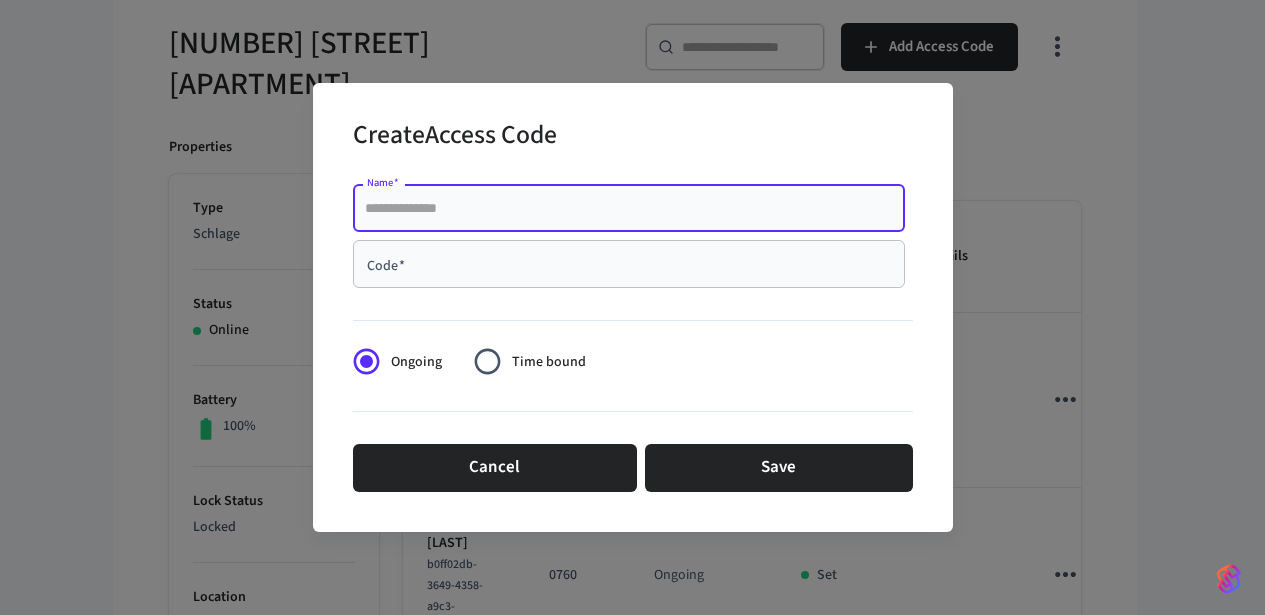 paste on "**********" 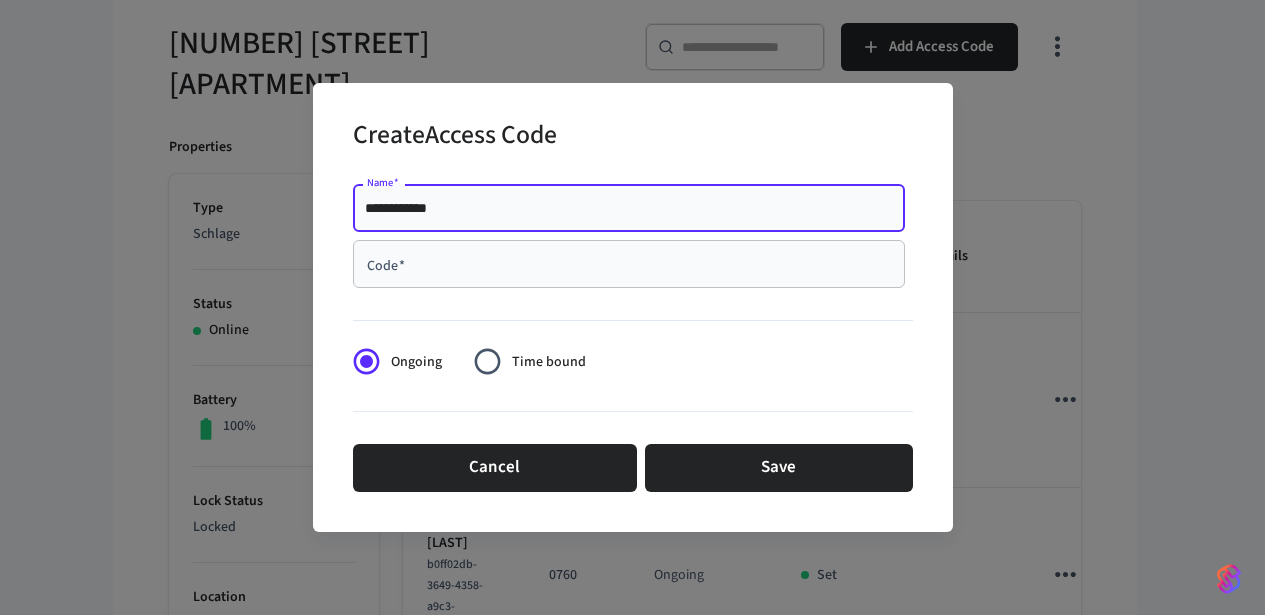 type on "**********" 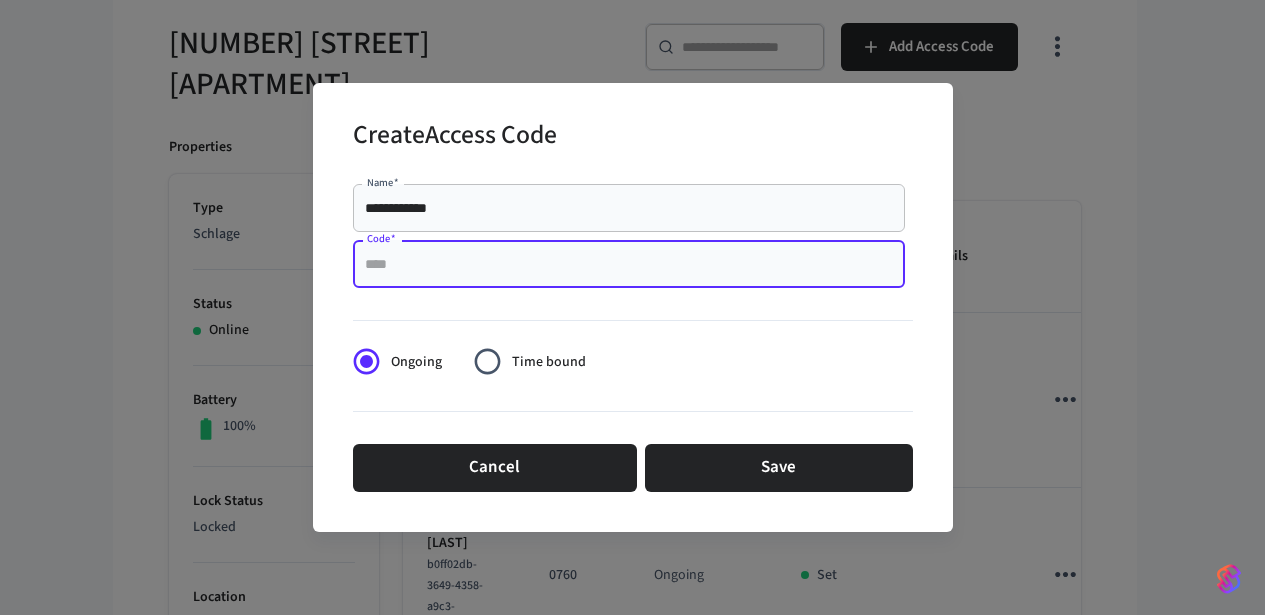 click on "Code   *" at bounding box center [629, 264] 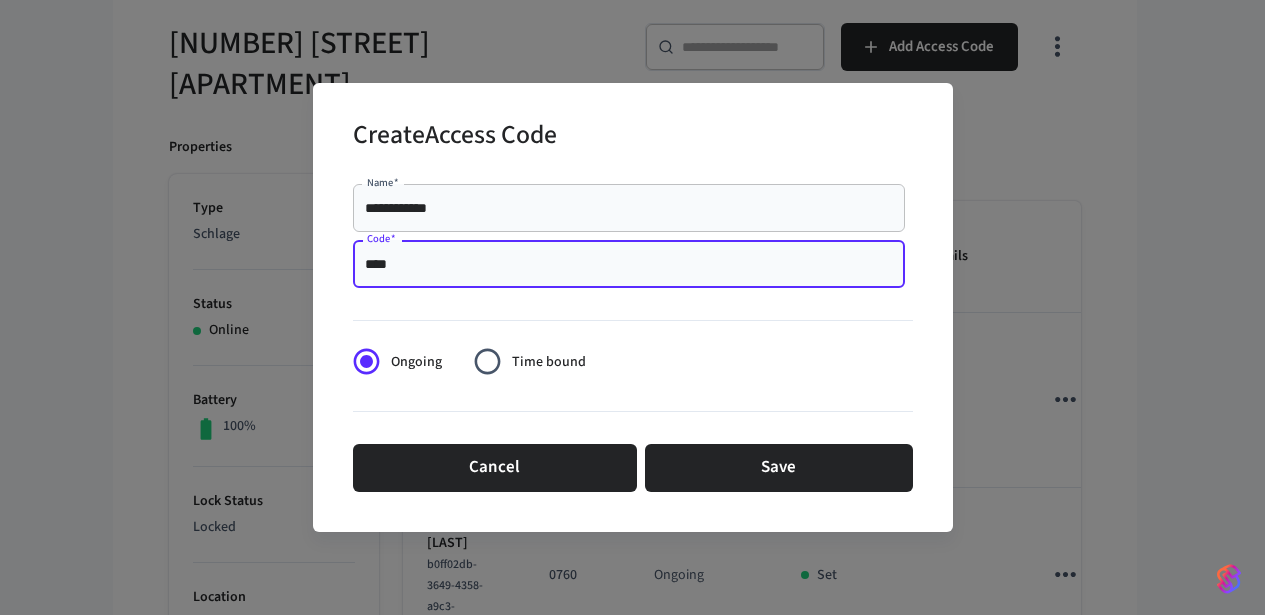 type on "****" 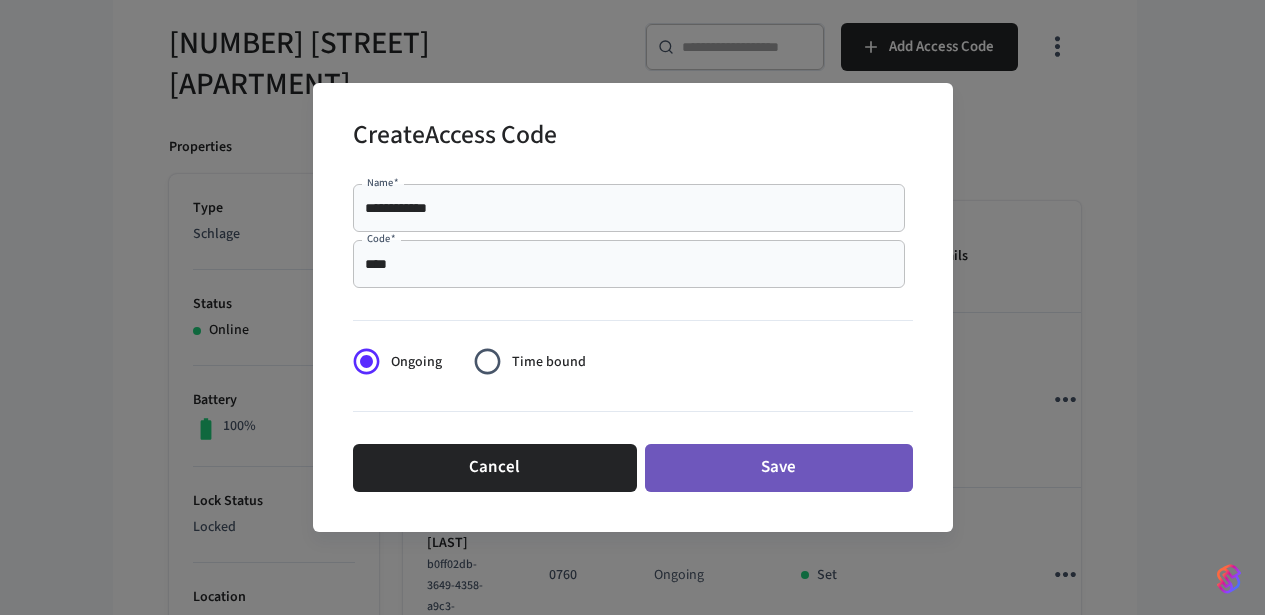 click on "Save" at bounding box center (779, 468) 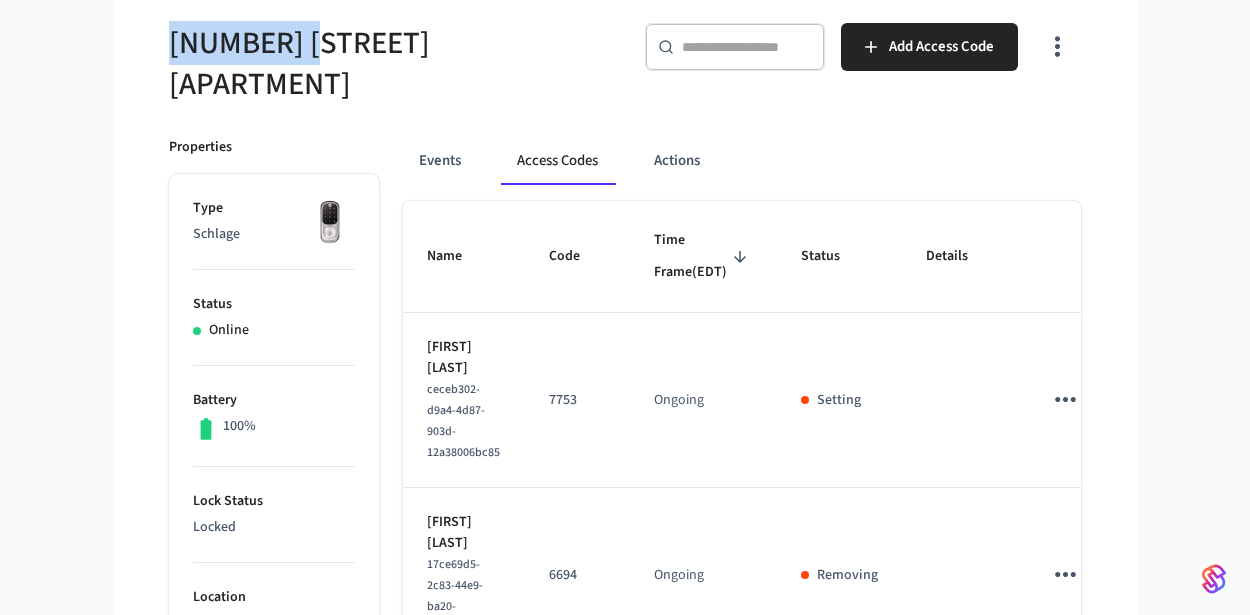 drag, startPoint x: 320, startPoint y: 50, endPoint x: 152, endPoint y: 39, distance: 168.35974 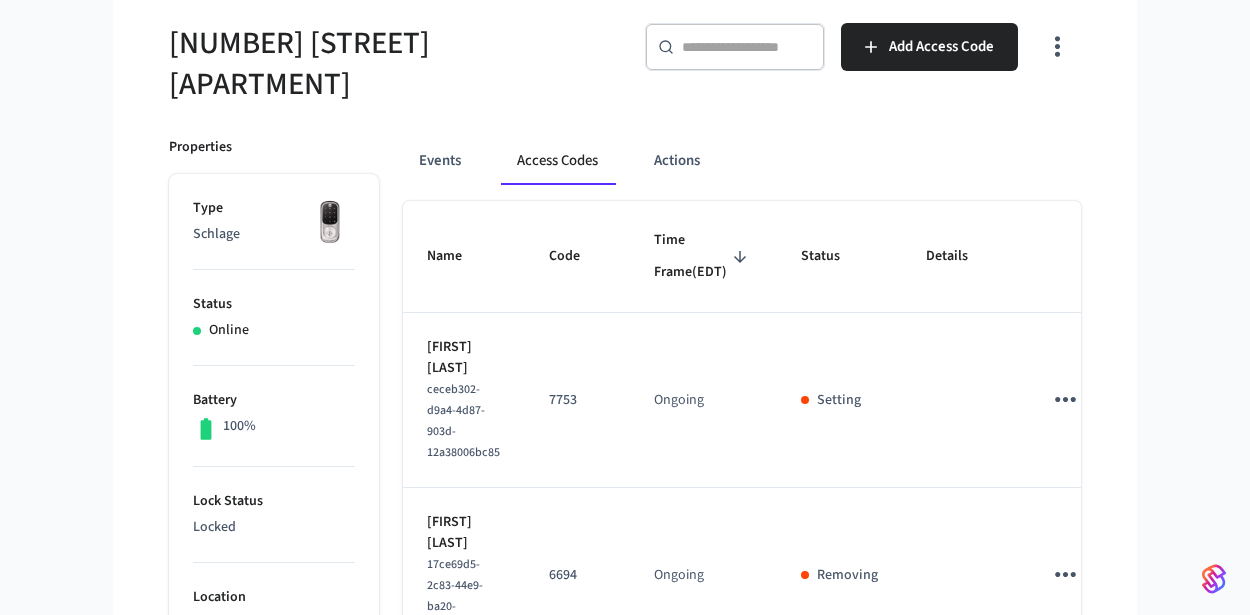 click on "​ ​" at bounding box center (735, 47) 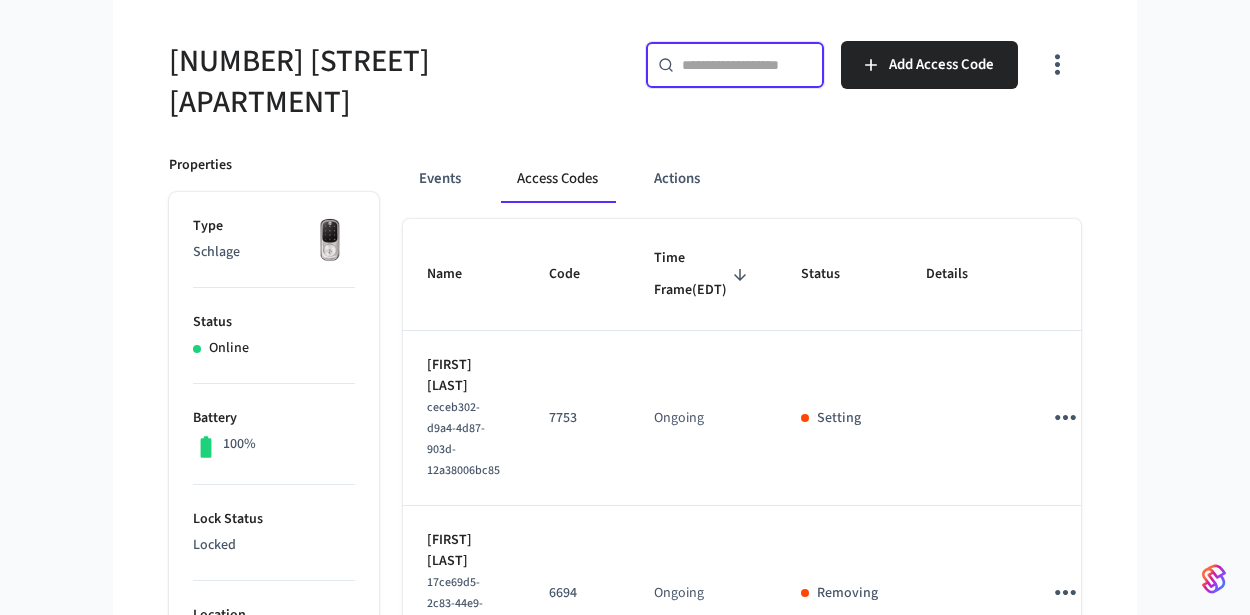 scroll, scrollTop: 0, scrollLeft: 0, axis: both 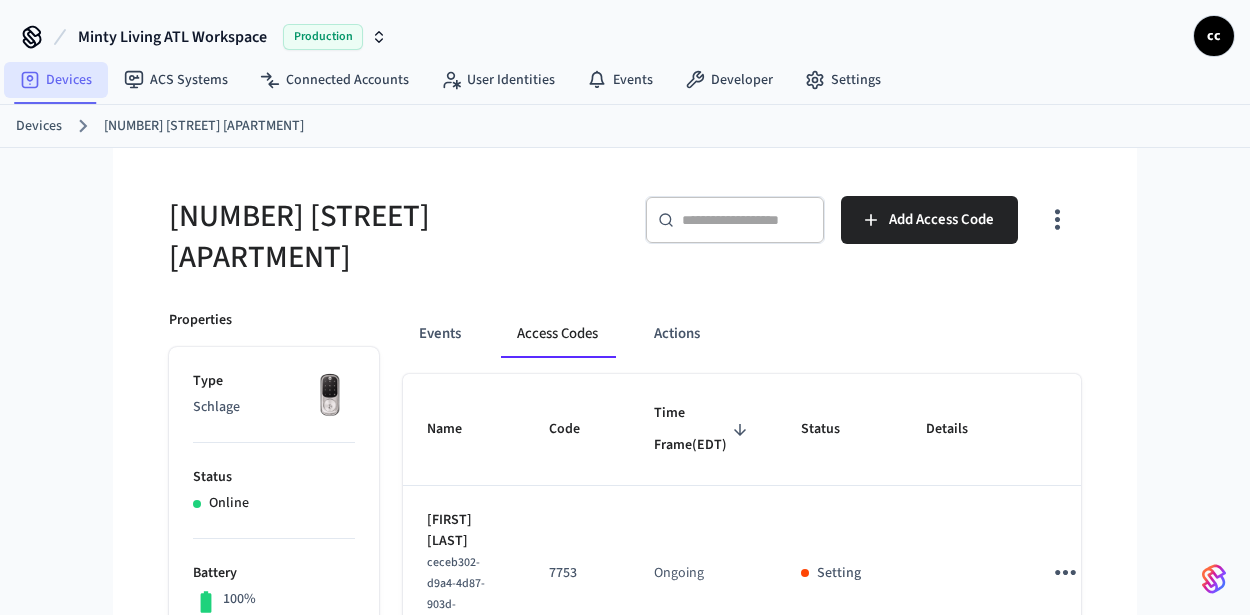 click on "Devices" at bounding box center [56, 80] 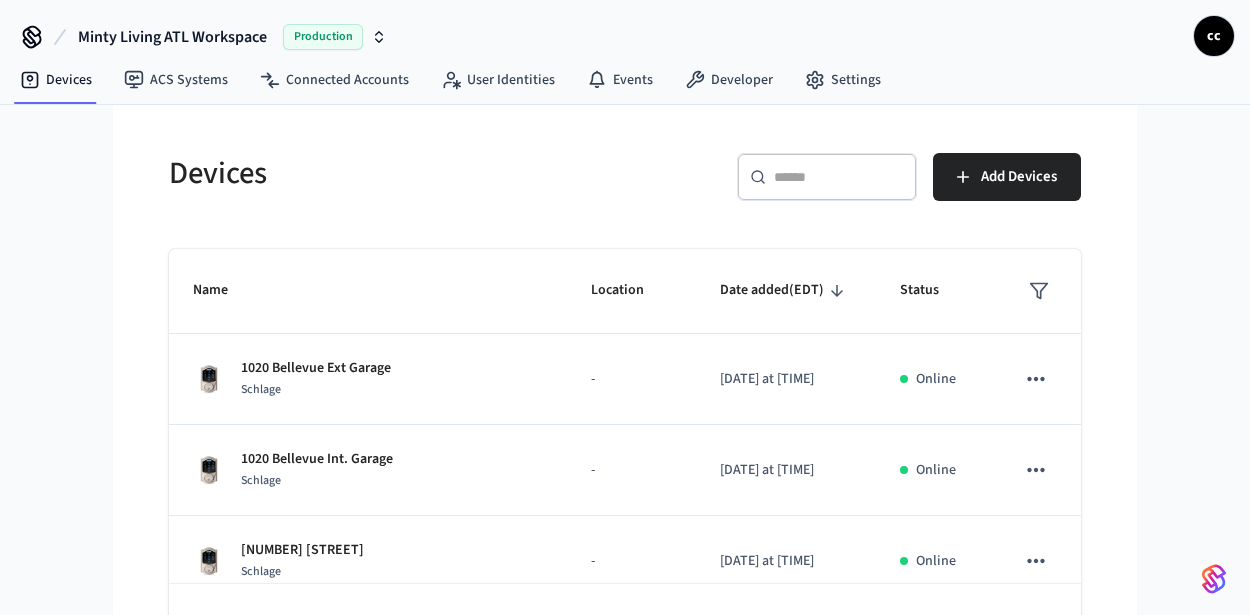 click at bounding box center [839, 177] 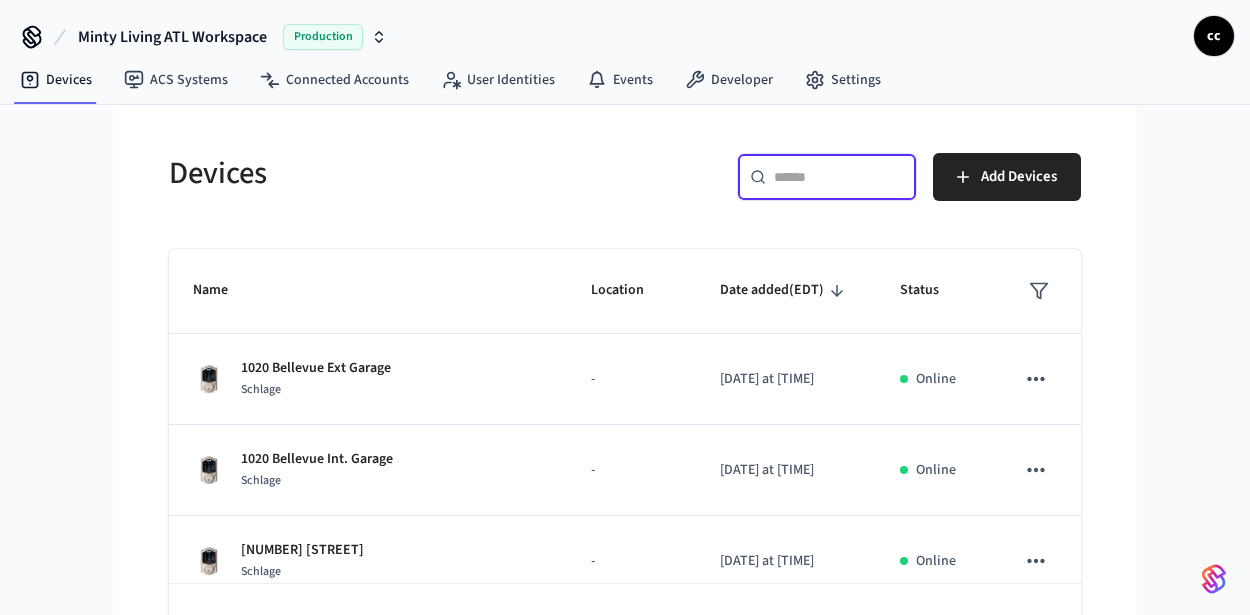 paste on "**********" 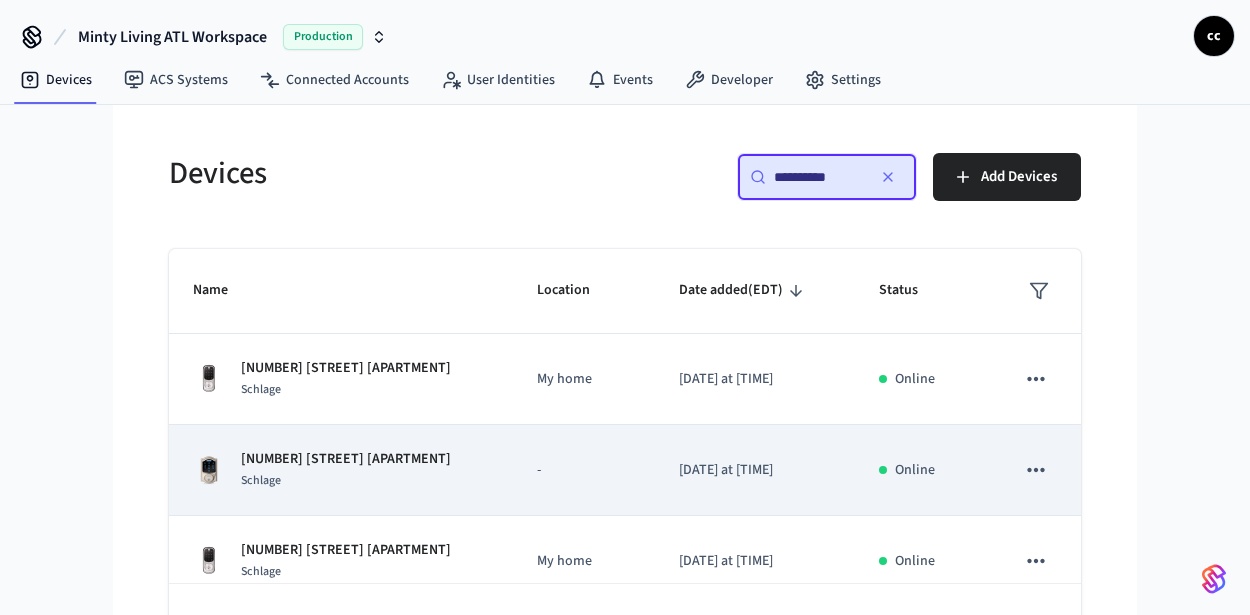 type on "**********" 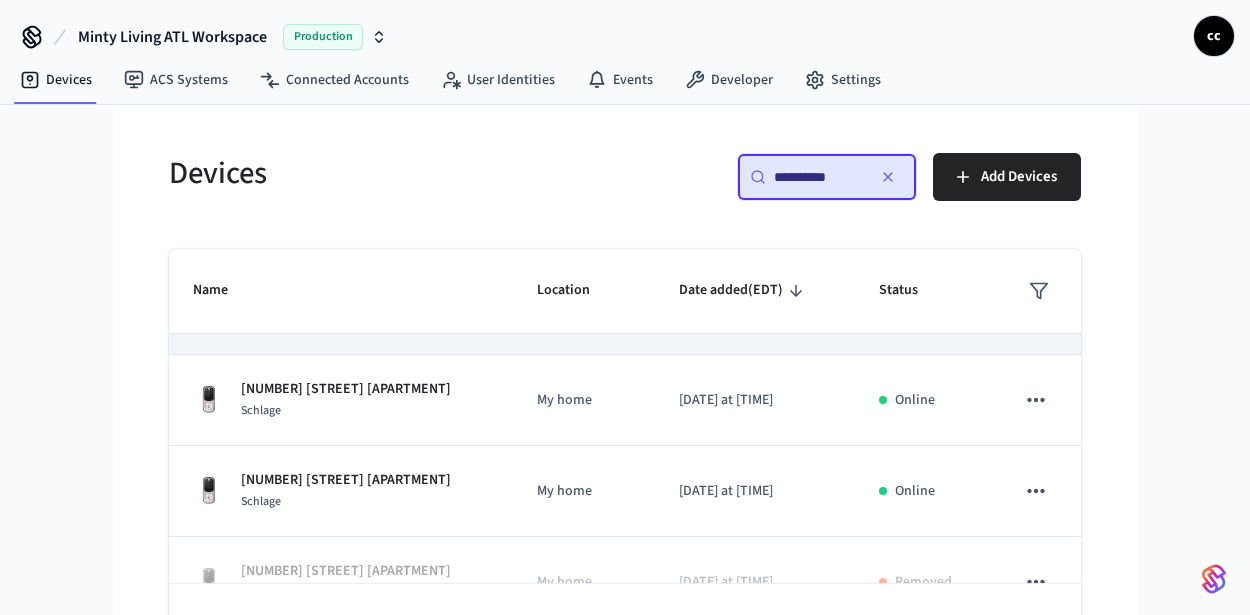 scroll, scrollTop: 162, scrollLeft: 0, axis: vertical 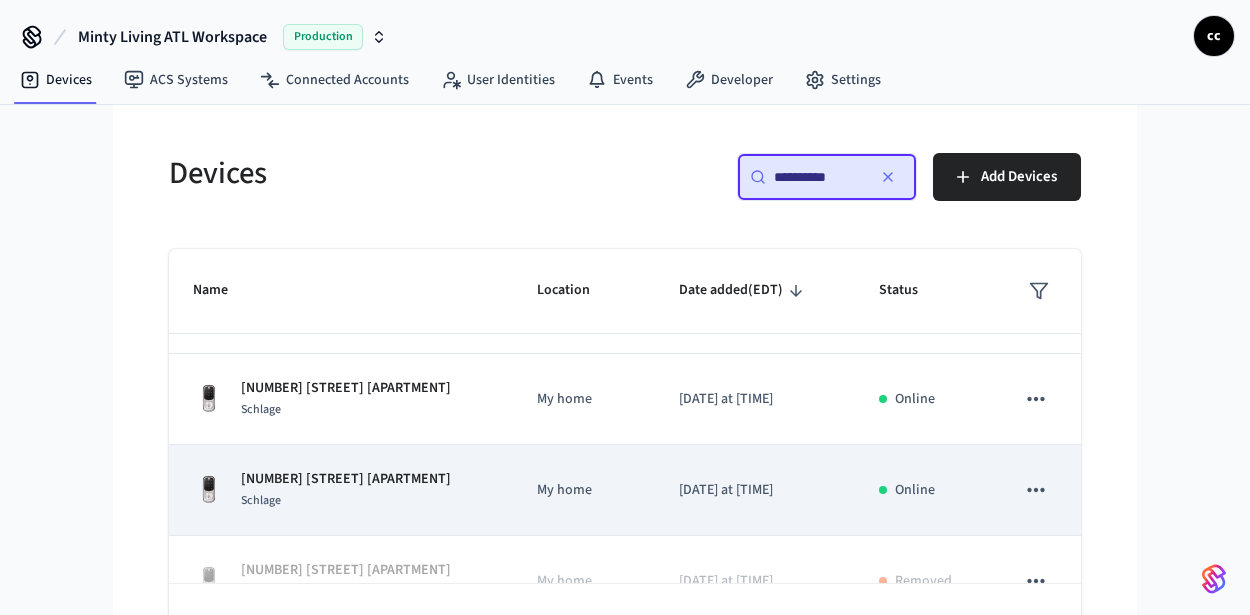 click on "Schlage" at bounding box center [346, 500] 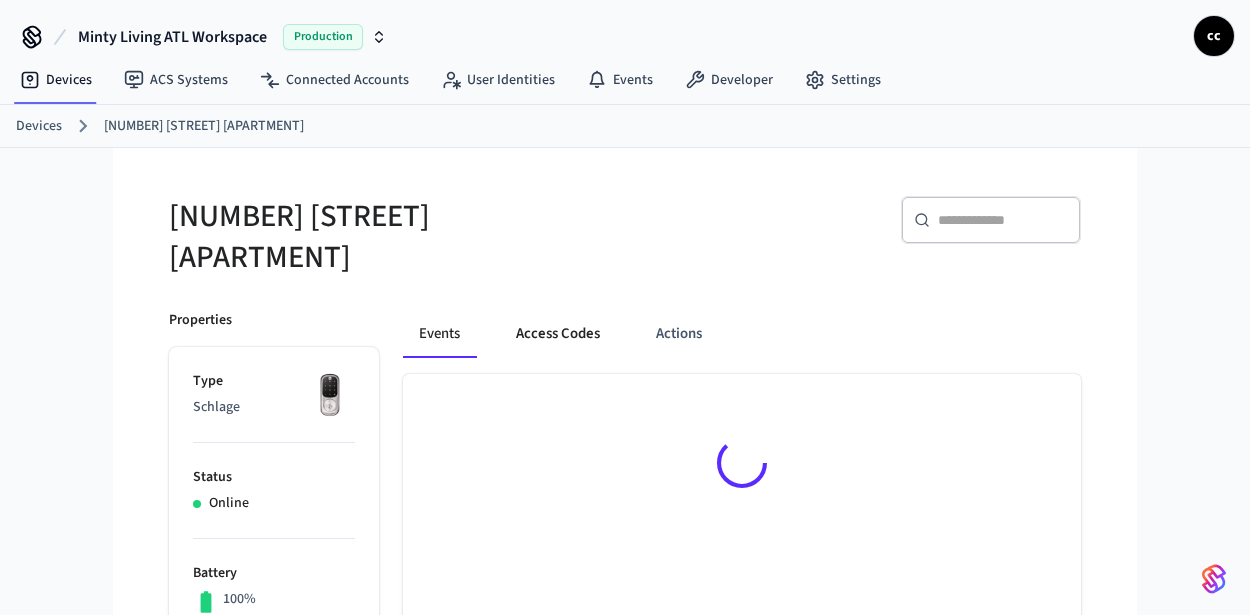 click on "Access Codes" at bounding box center [558, 334] 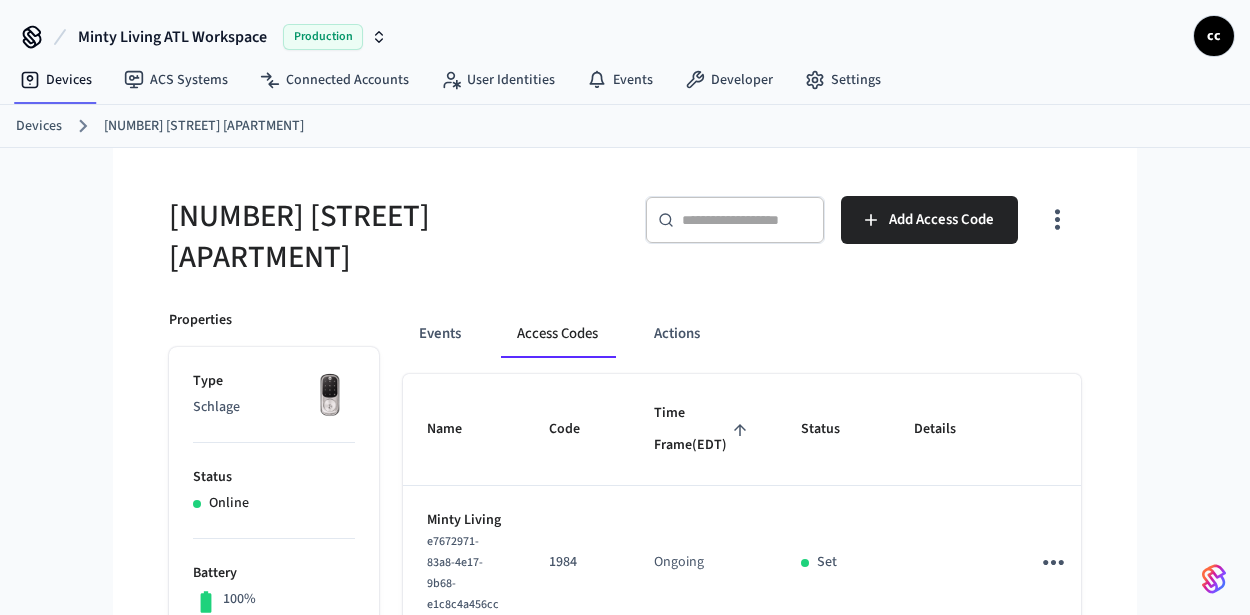 click on "Time Frame  (EDT)" at bounding box center [703, 429] 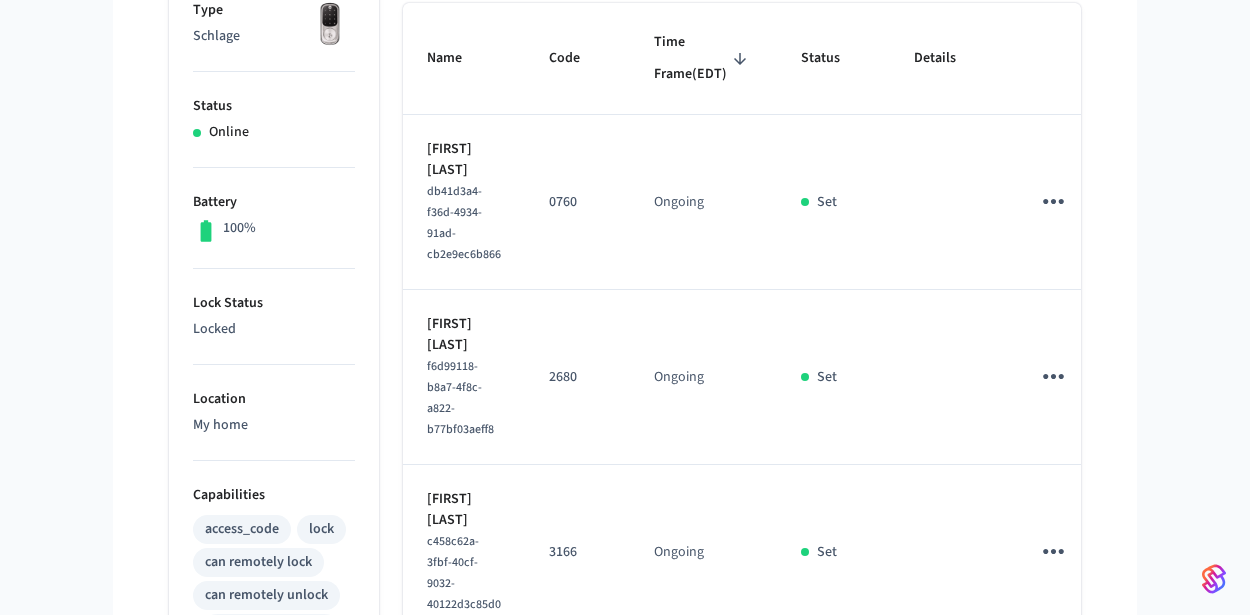 scroll, scrollTop: 413, scrollLeft: 0, axis: vertical 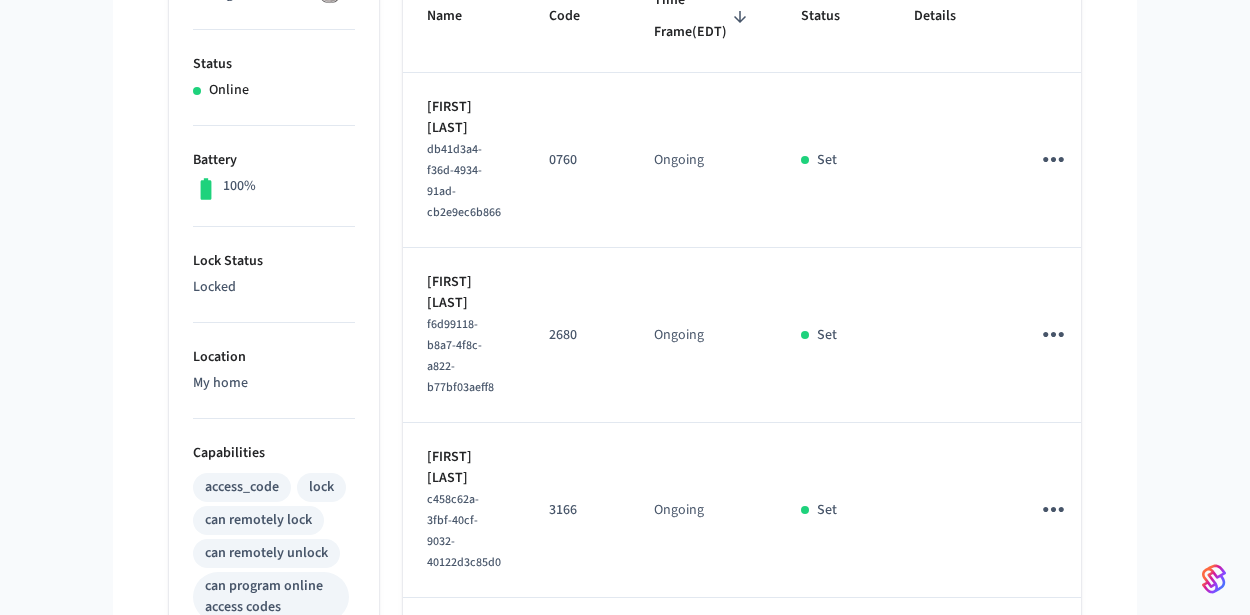 click 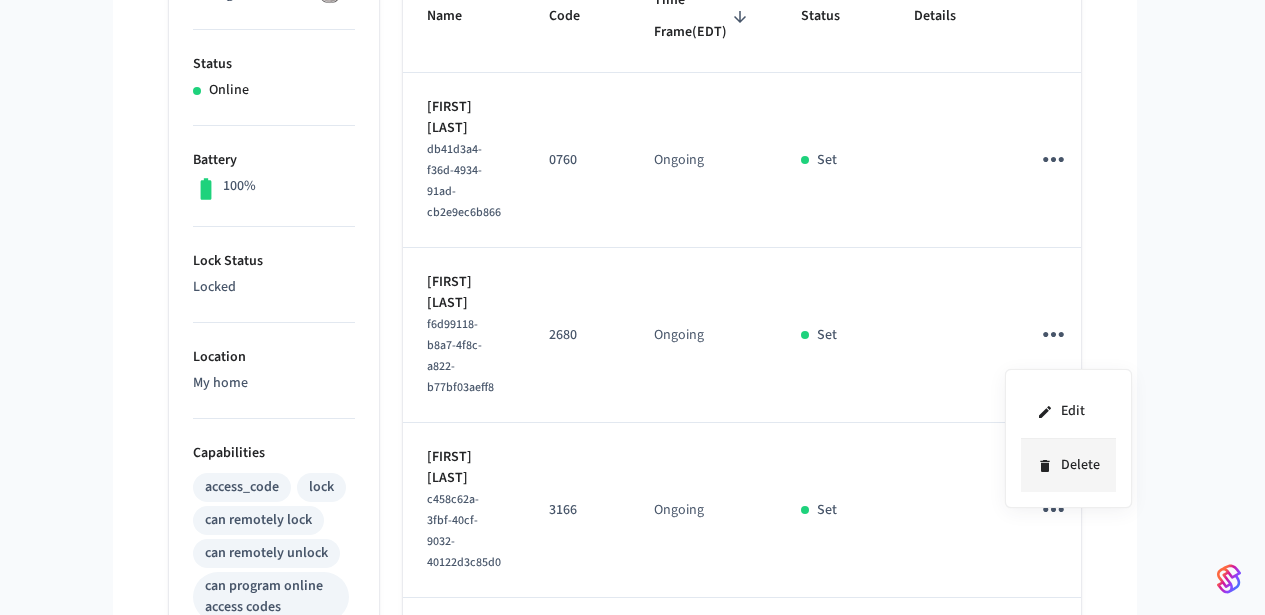 click 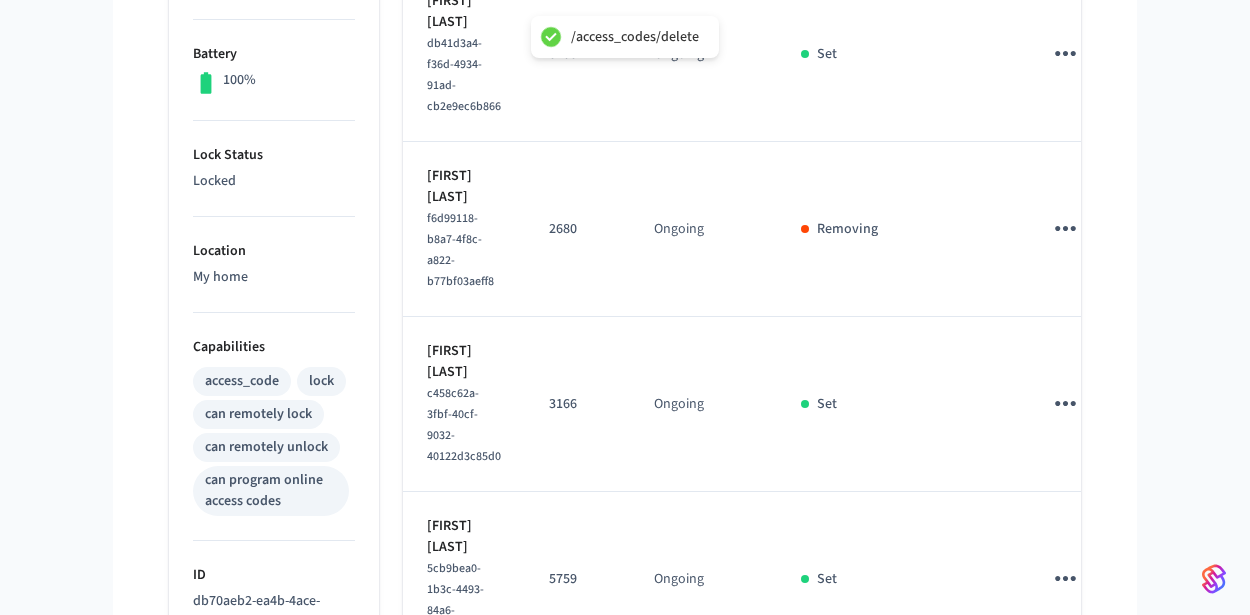 scroll, scrollTop: 522, scrollLeft: 0, axis: vertical 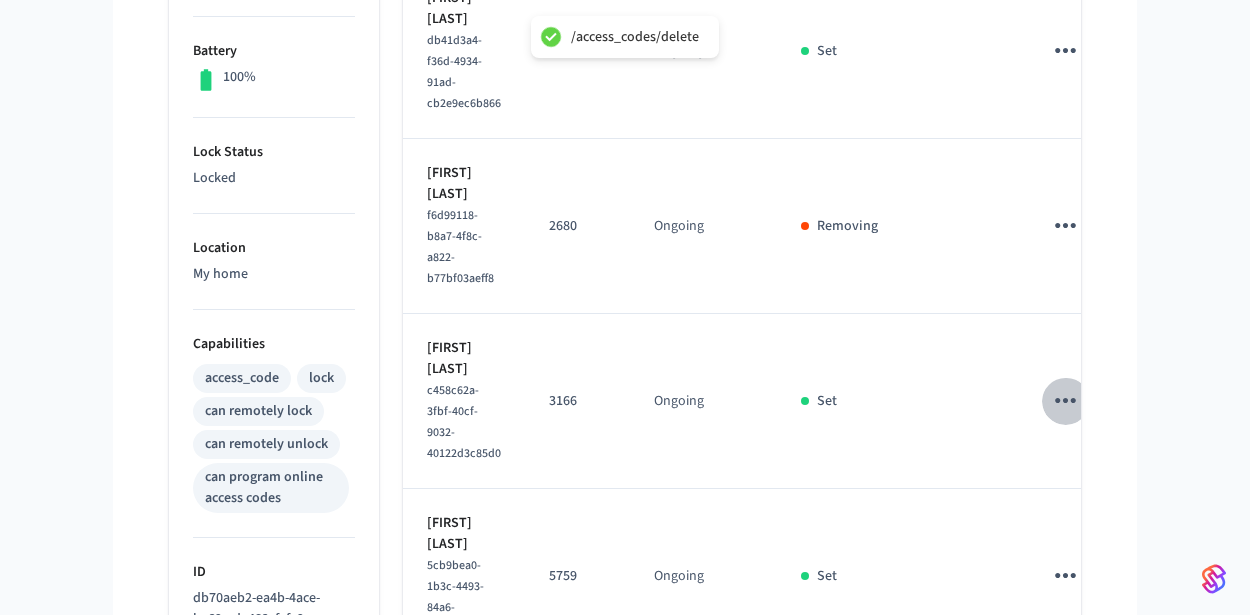click 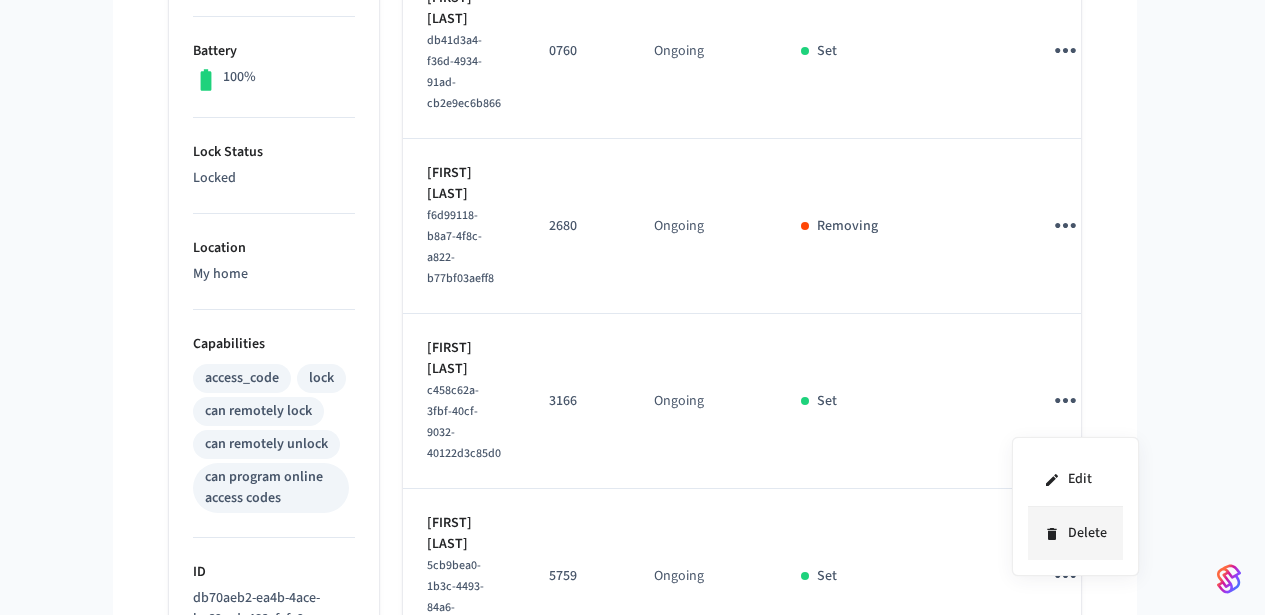 click on "Delete" at bounding box center (1075, 533) 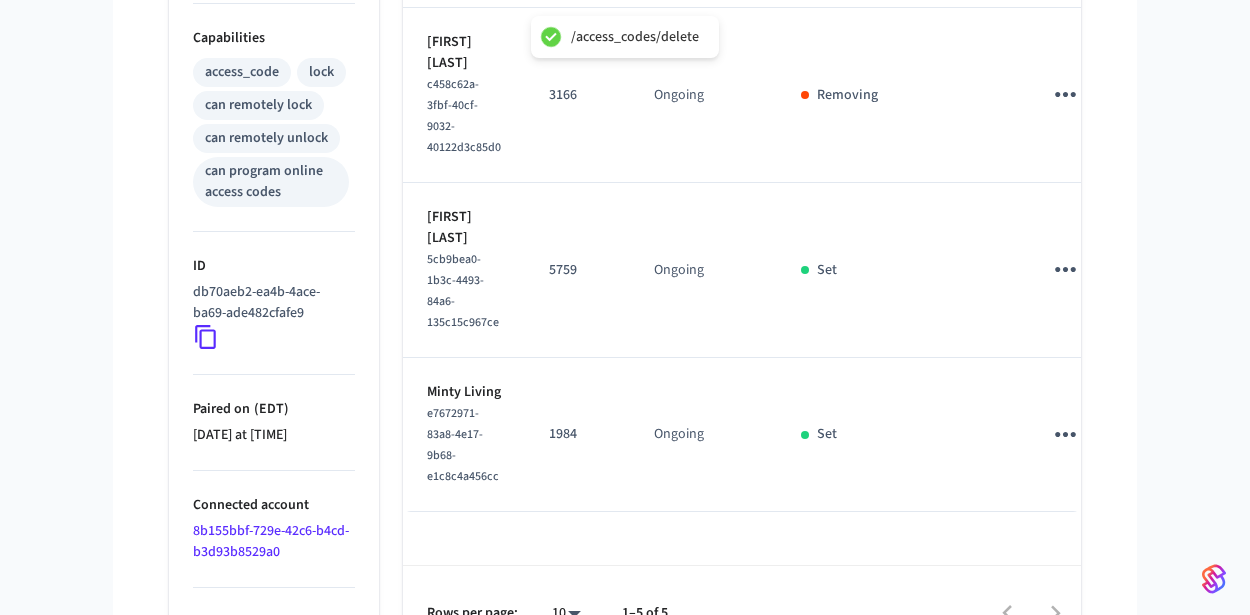 scroll, scrollTop: 834, scrollLeft: 0, axis: vertical 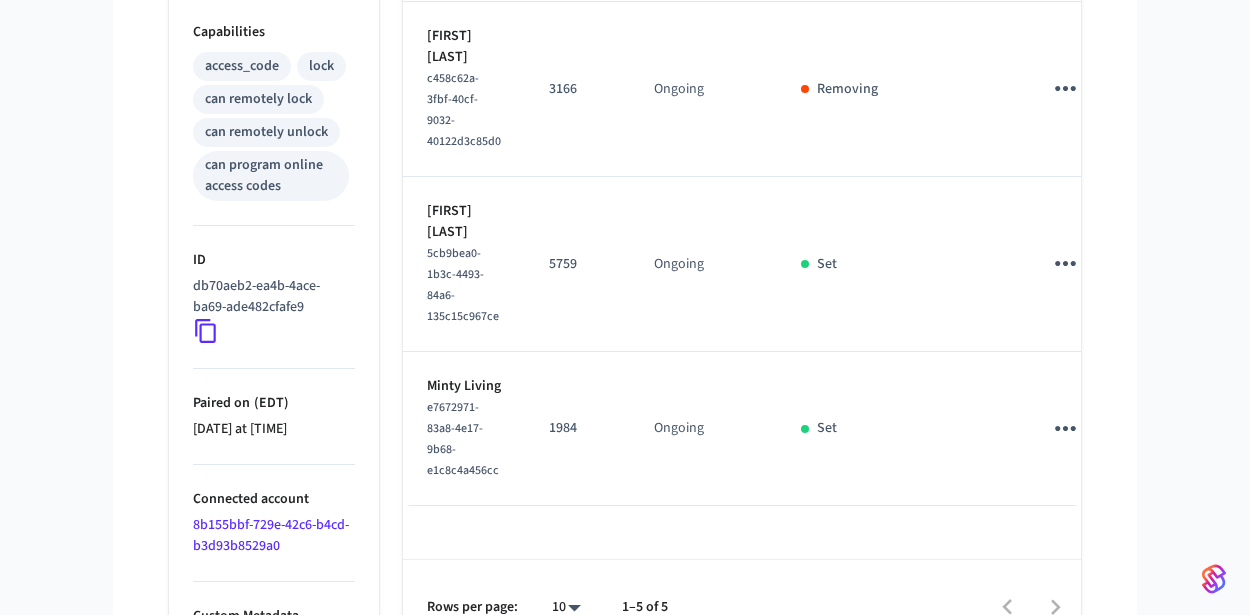 click 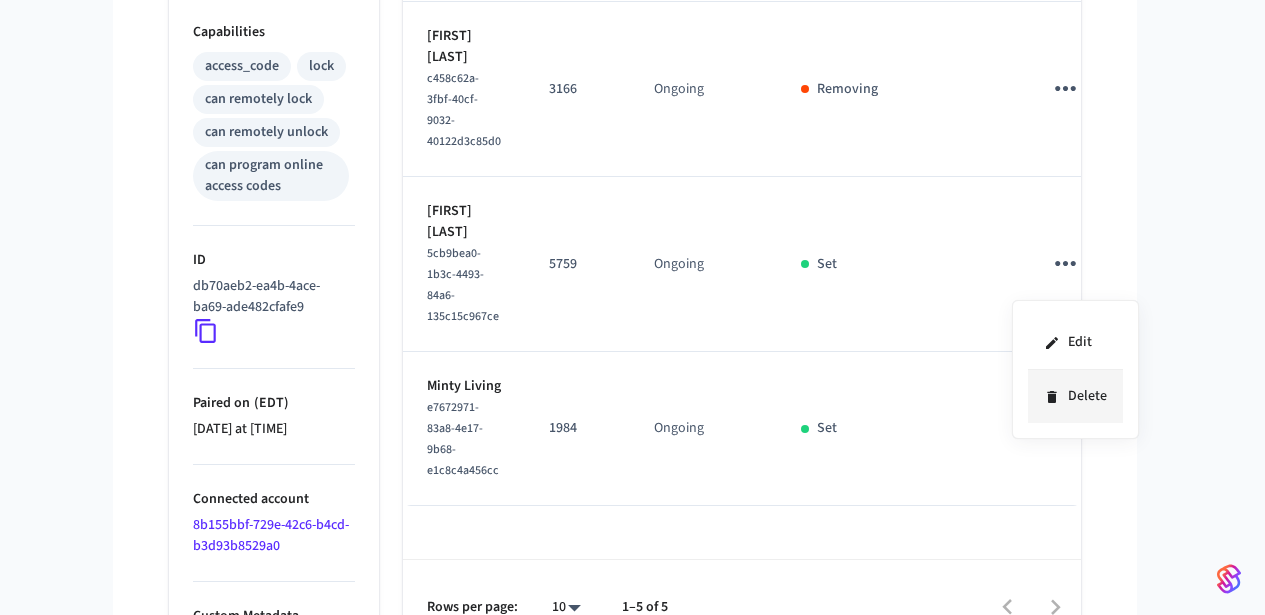 click on "Delete" at bounding box center (1075, 396) 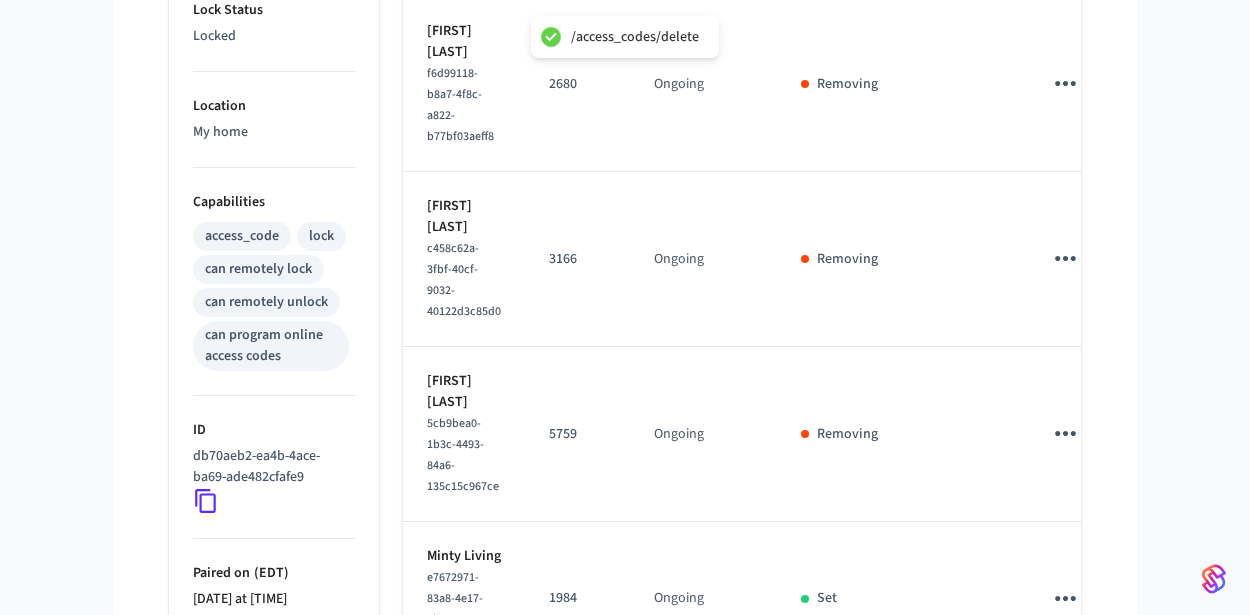 scroll, scrollTop: 433, scrollLeft: 0, axis: vertical 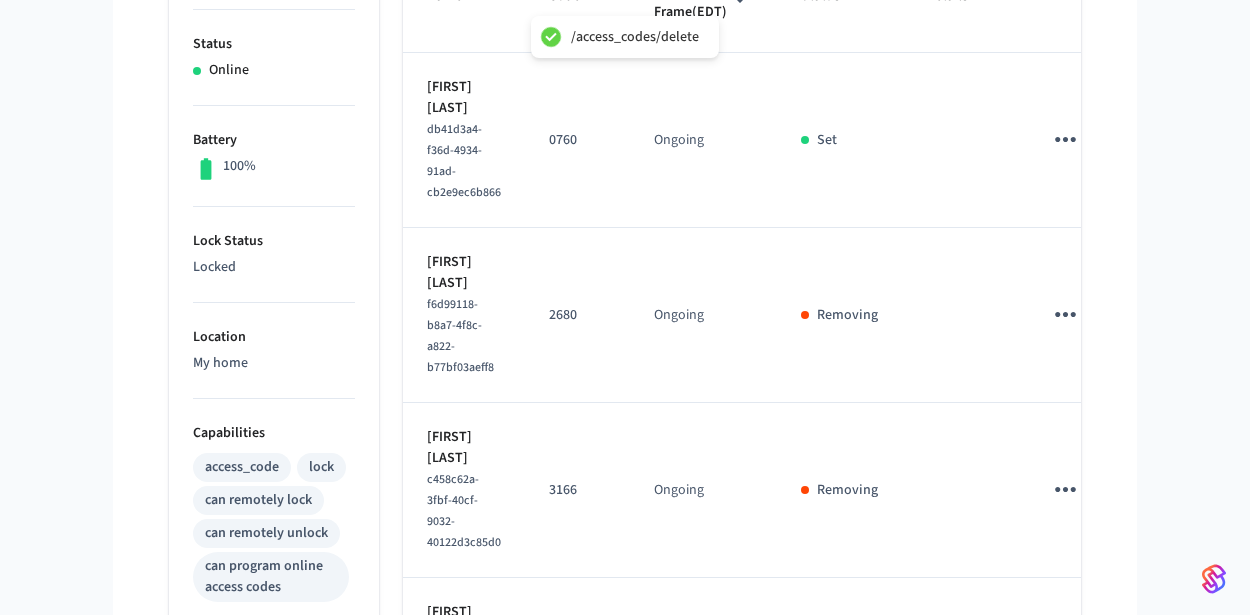 type 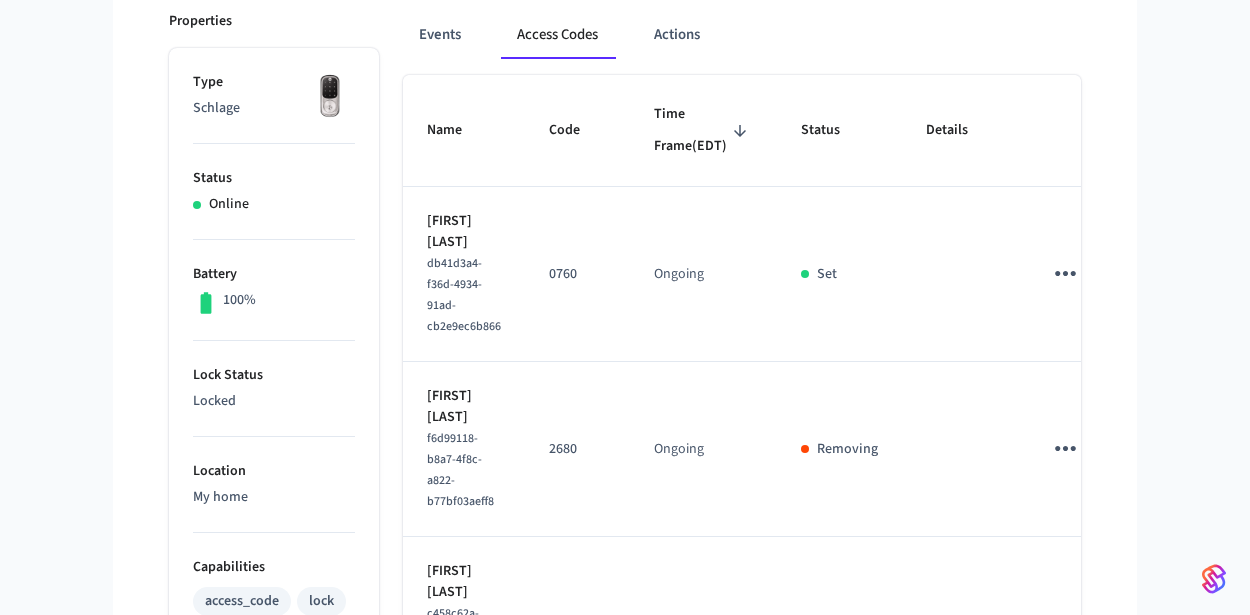 scroll, scrollTop: 17, scrollLeft: 0, axis: vertical 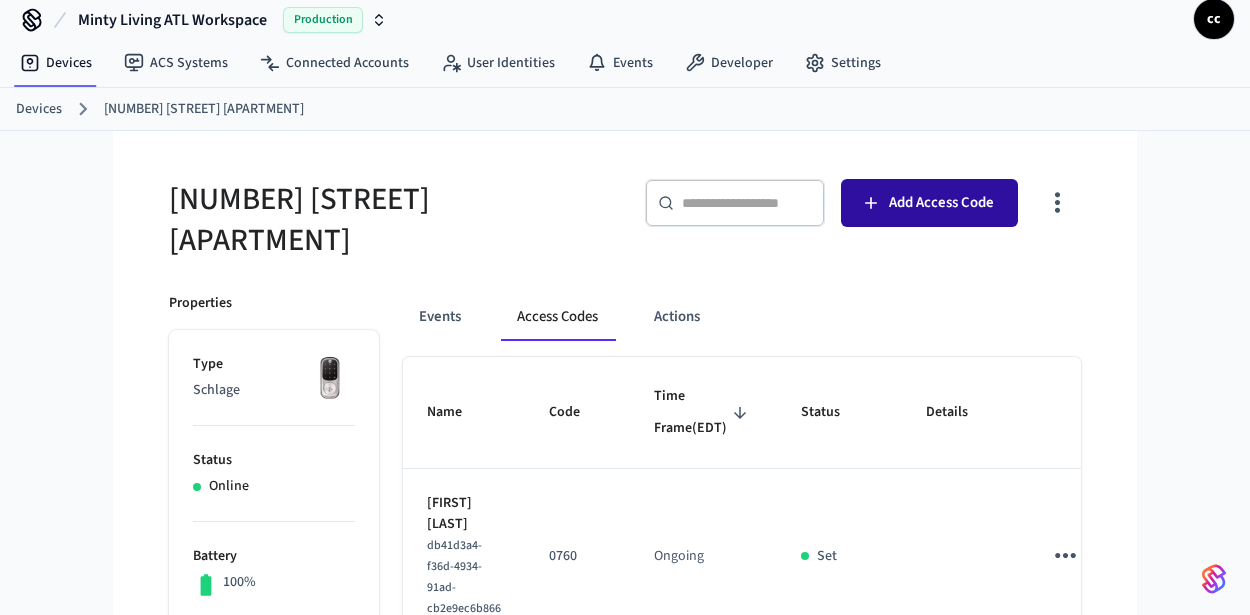 click on "Add Access Code" at bounding box center [941, 203] 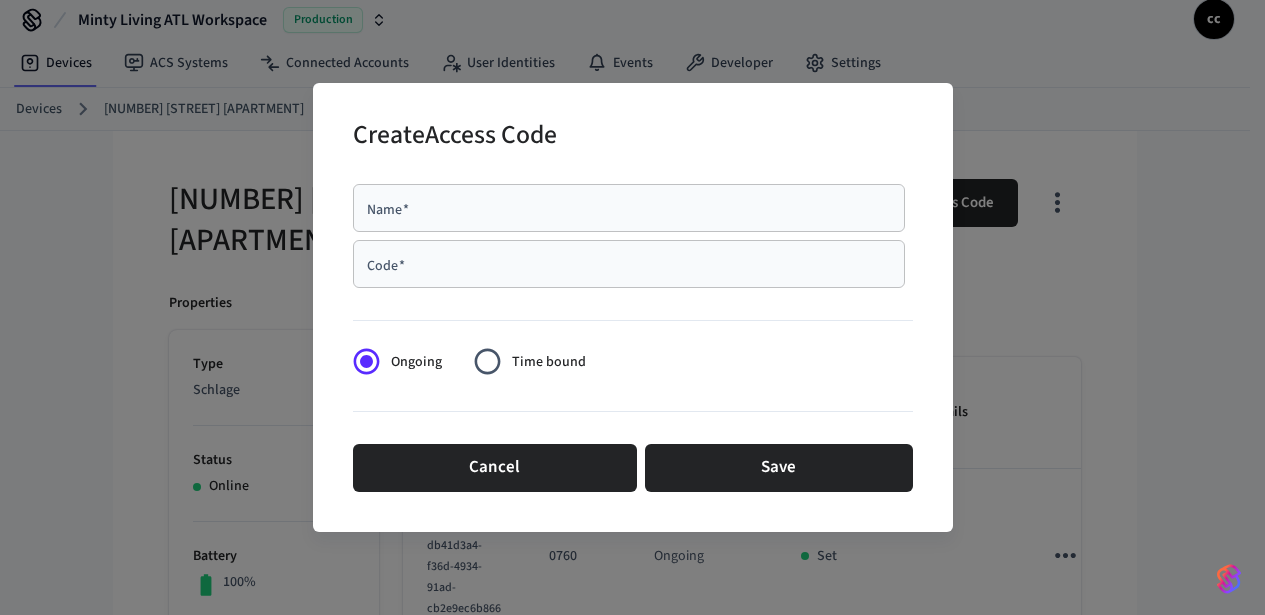 click on "Name   *" at bounding box center [629, 208] 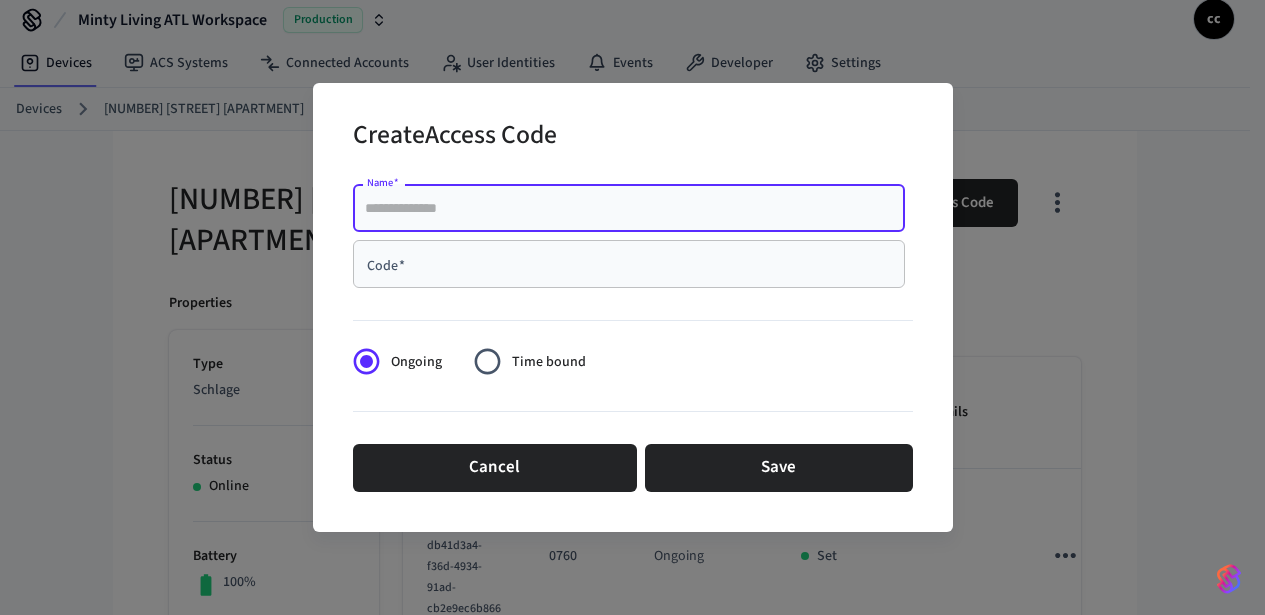 paste on "**********" 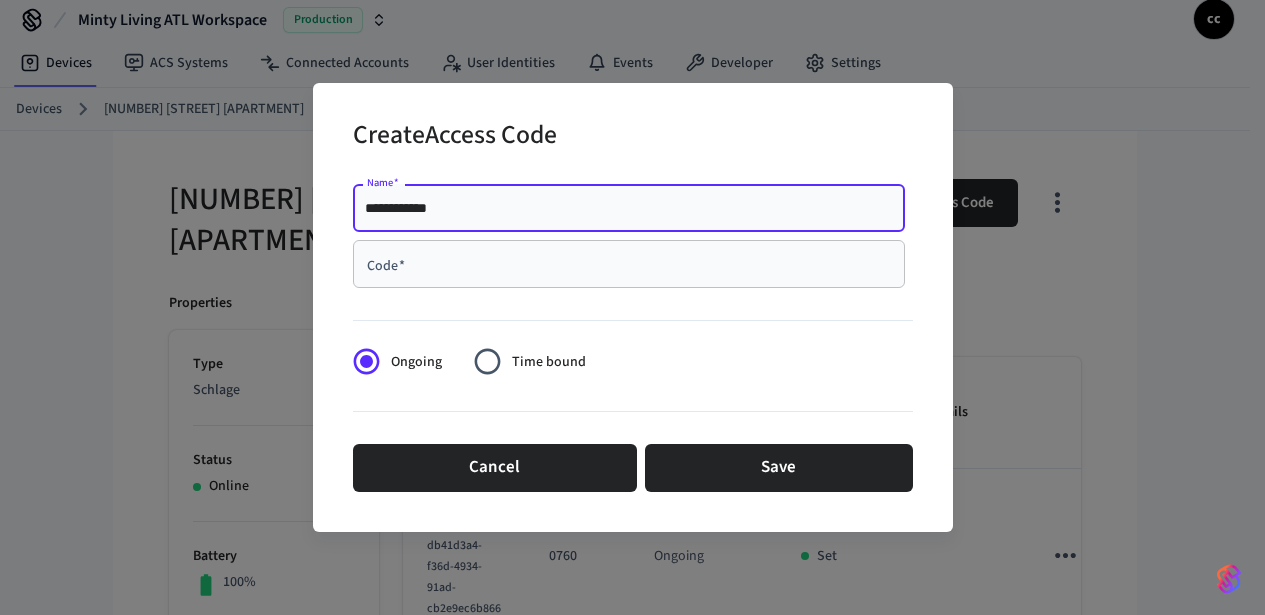 type on "**********" 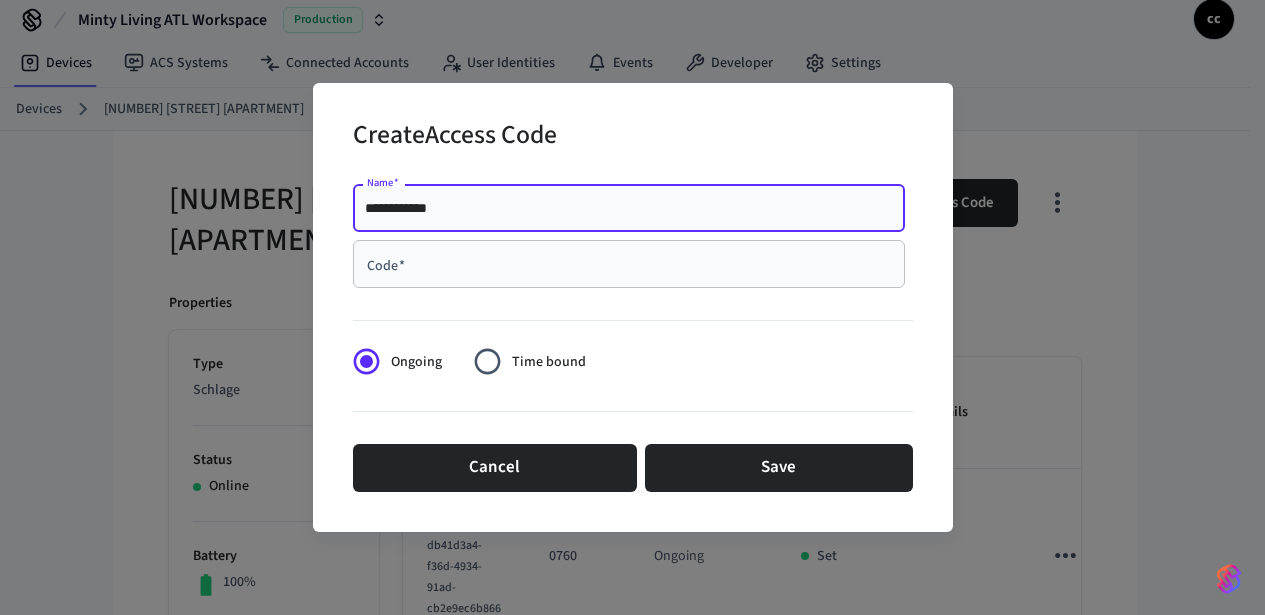 click on "Code   *" at bounding box center [629, 264] 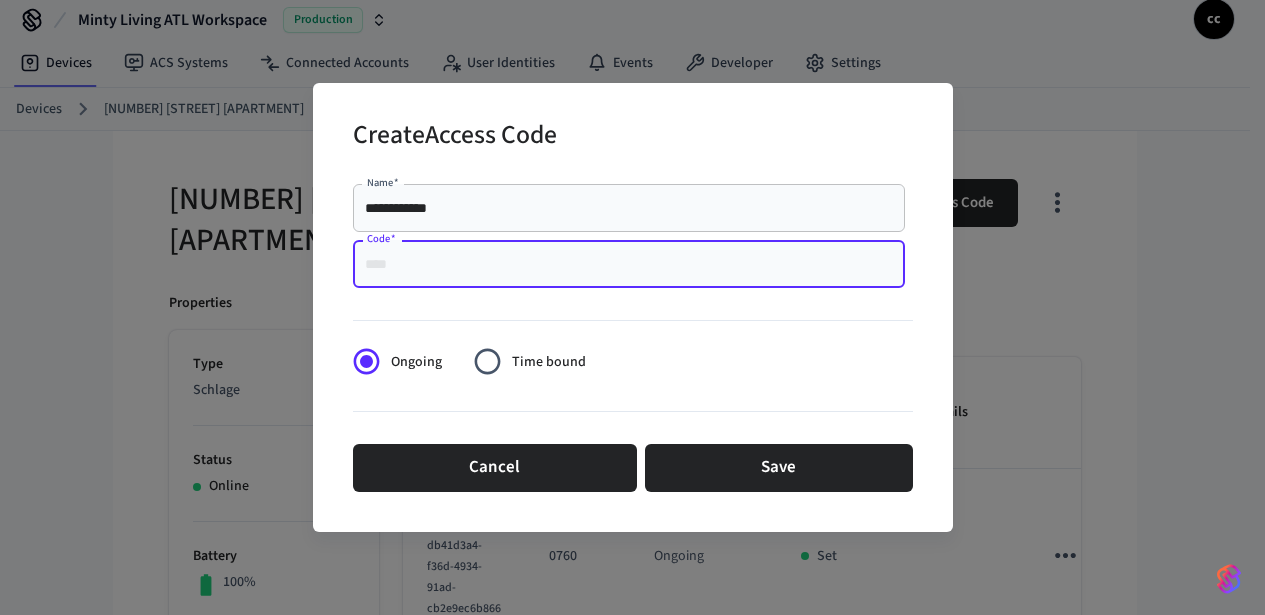 paste on "****" 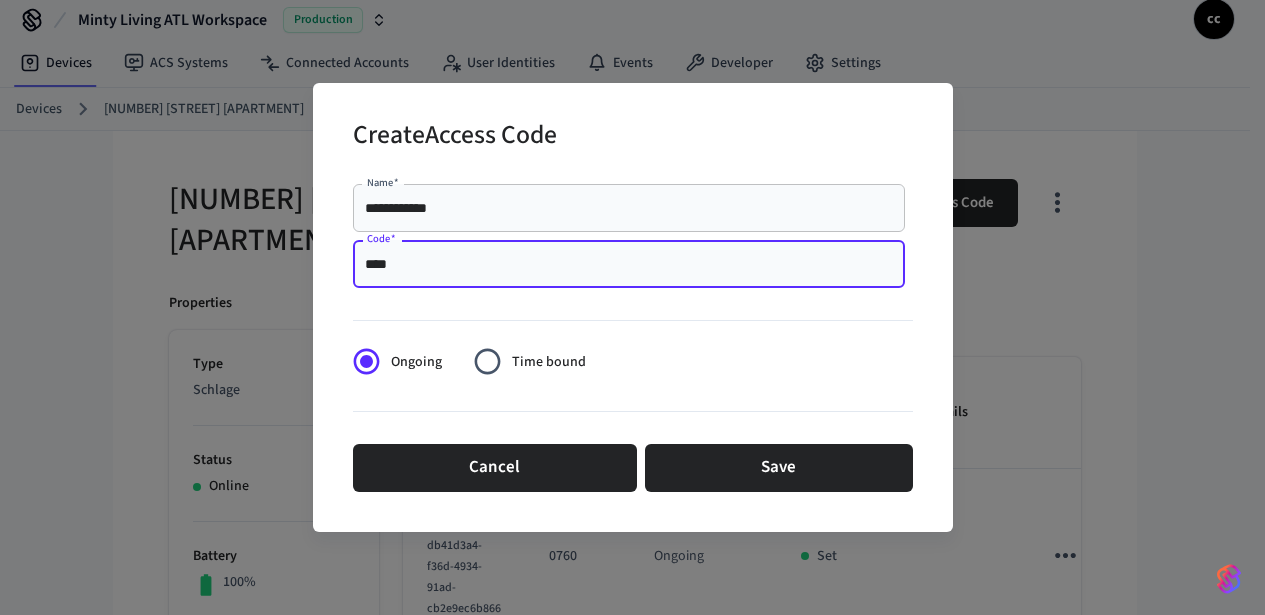 type on "****" 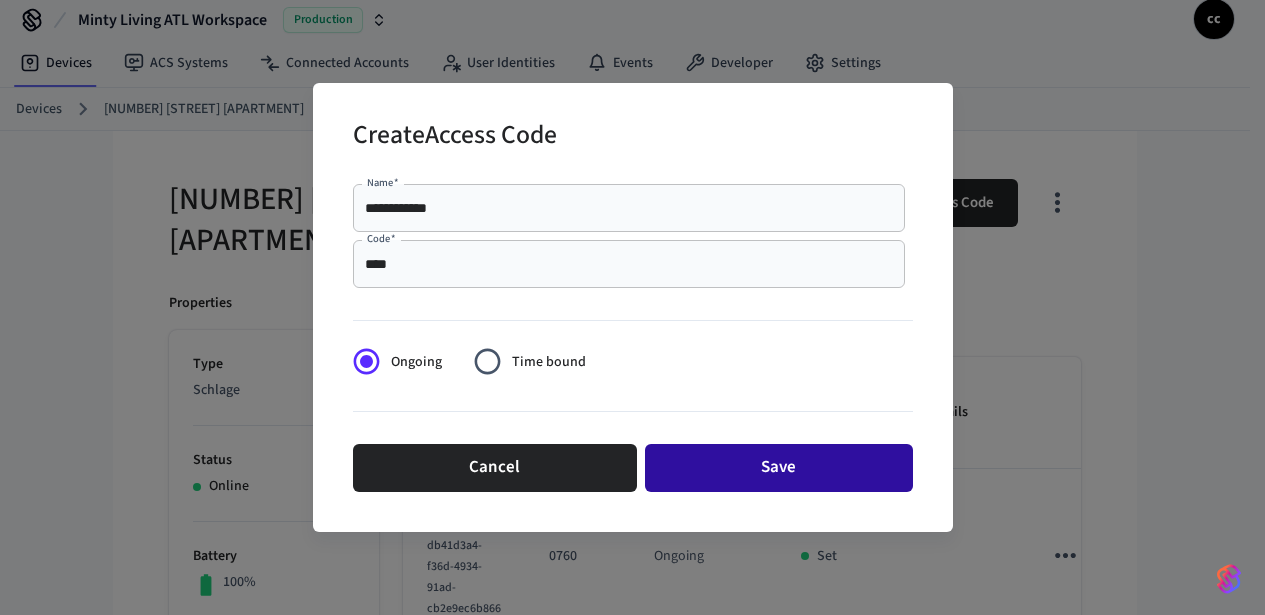 click on "Save" at bounding box center (779, 468) 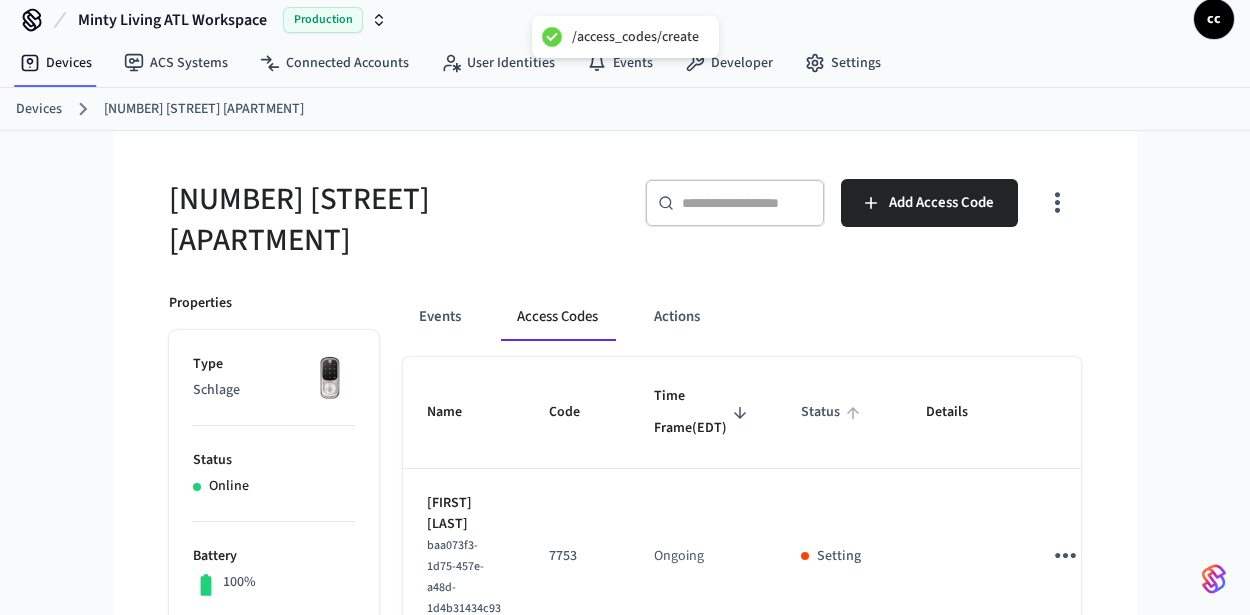 type 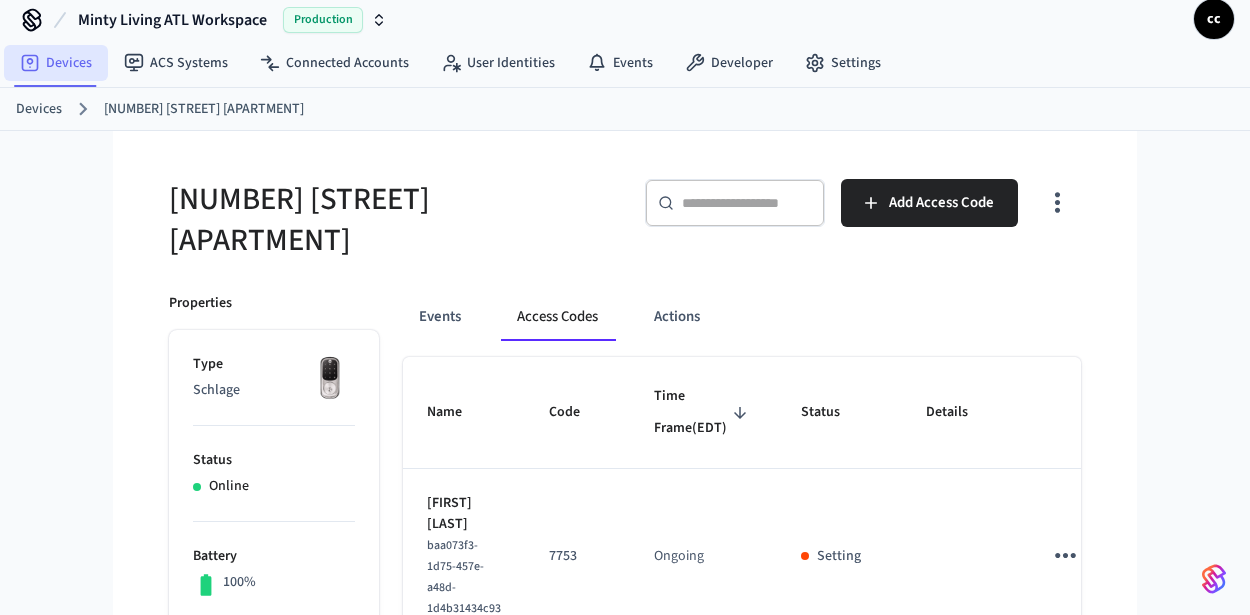 click on "Devices" at bounding box center [56, 63] 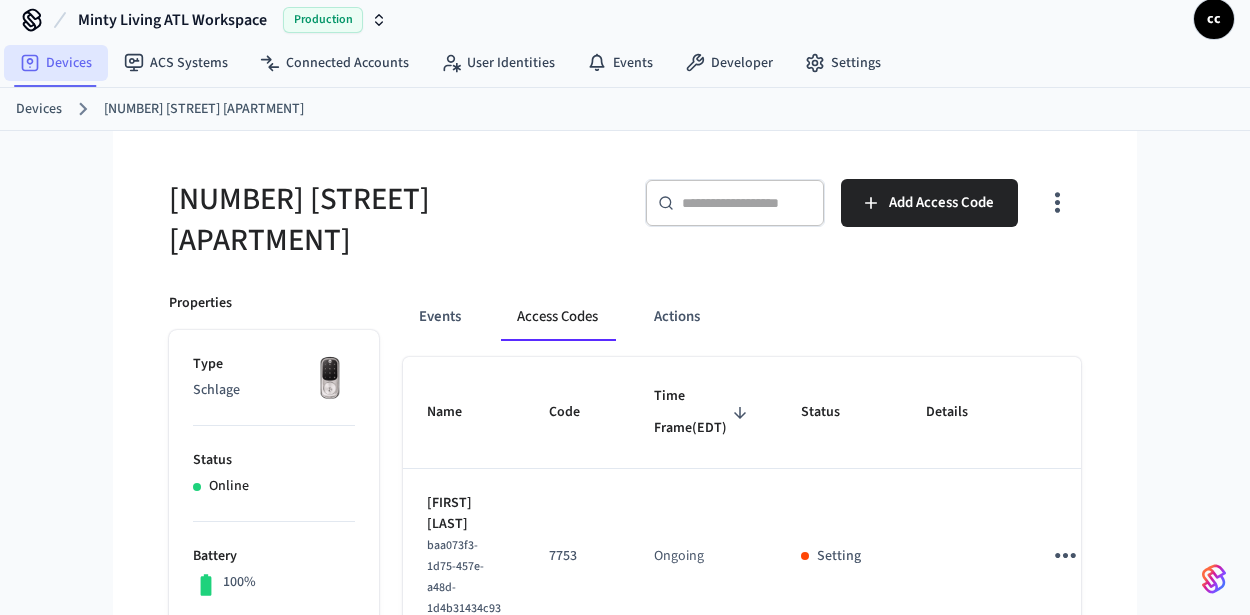 scroll, scrollTop: 0, scrollLeft: 0, axis: both 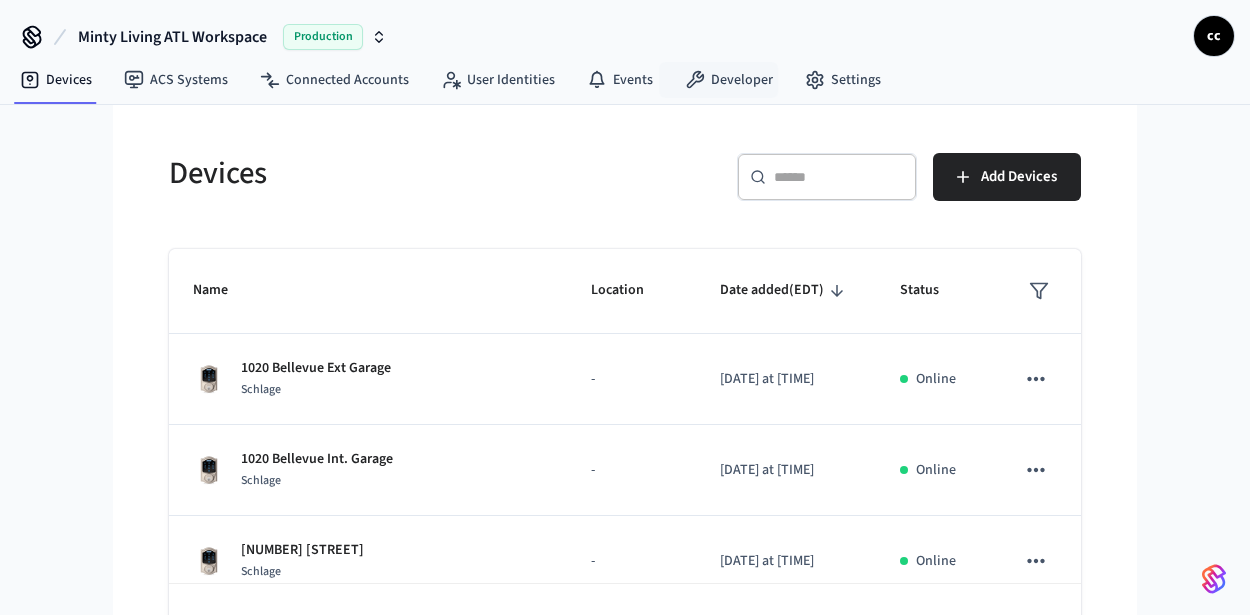 click at bounding box center (839, 177) 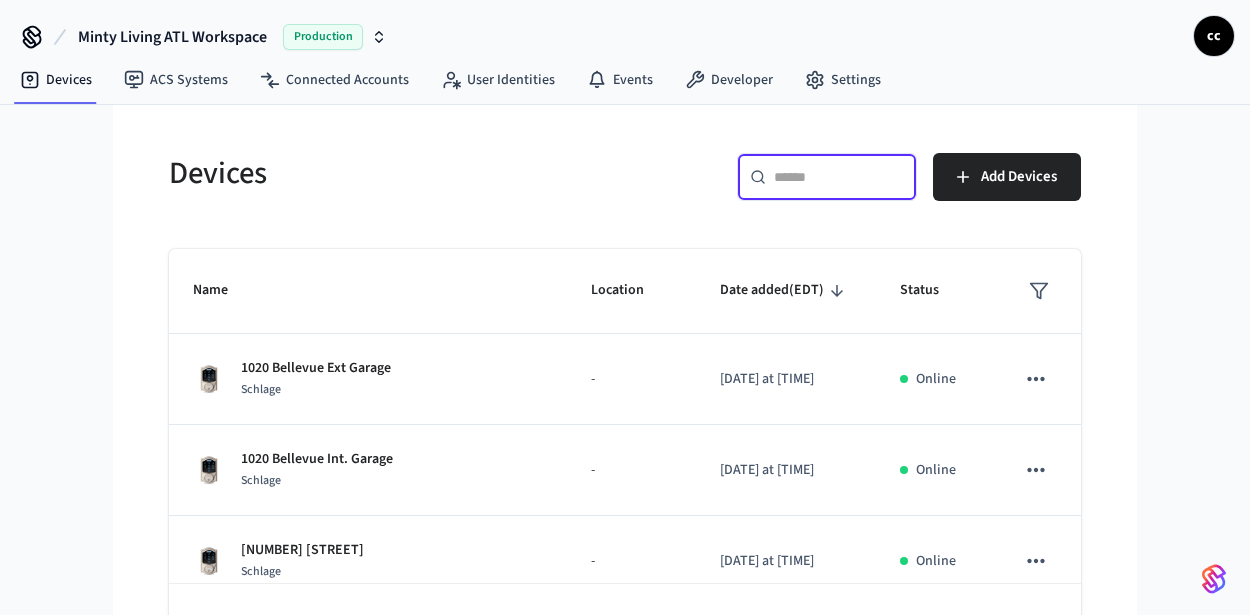 paste on "**********" 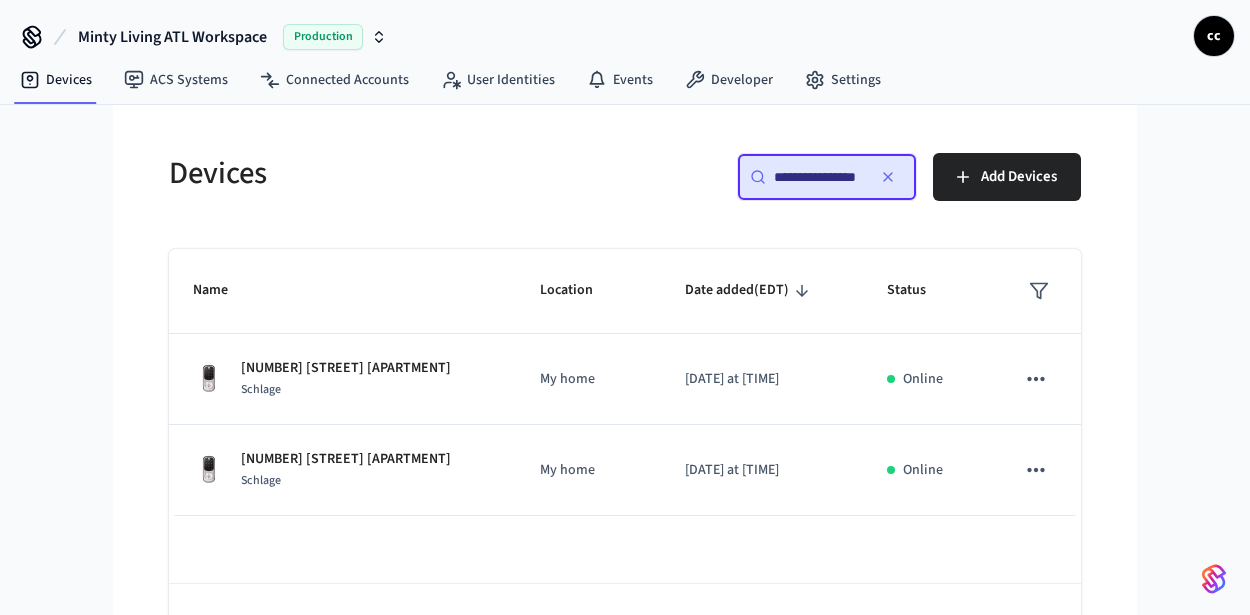 scroll, scrollTop: 0, scrollLeft: 0, axis: both 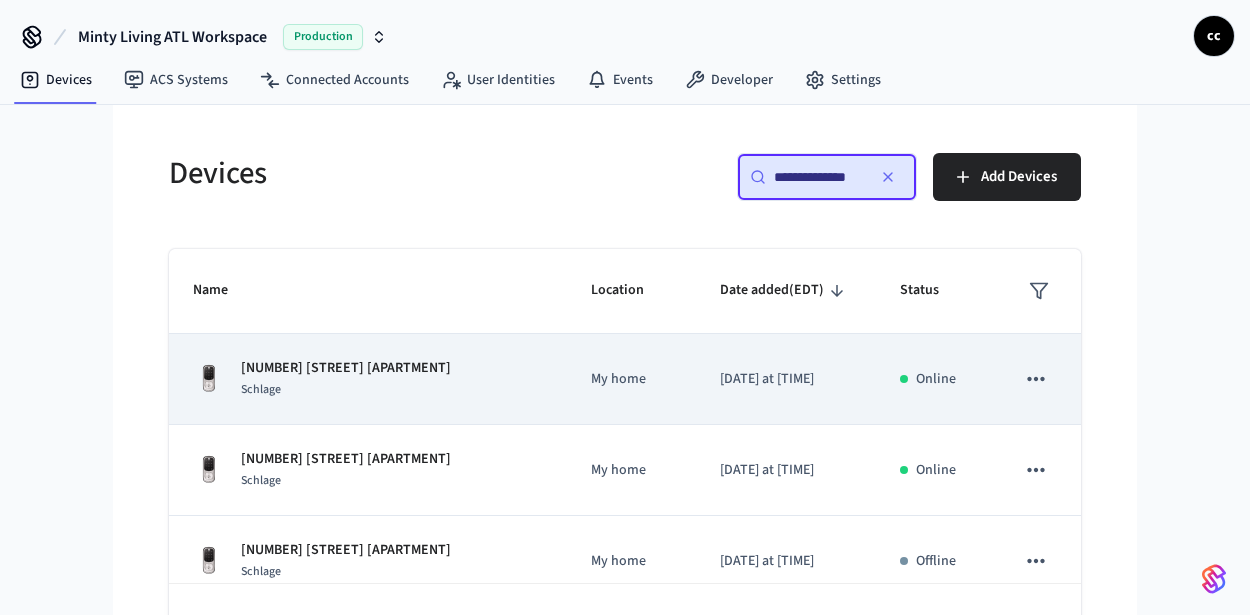 type on "**********" 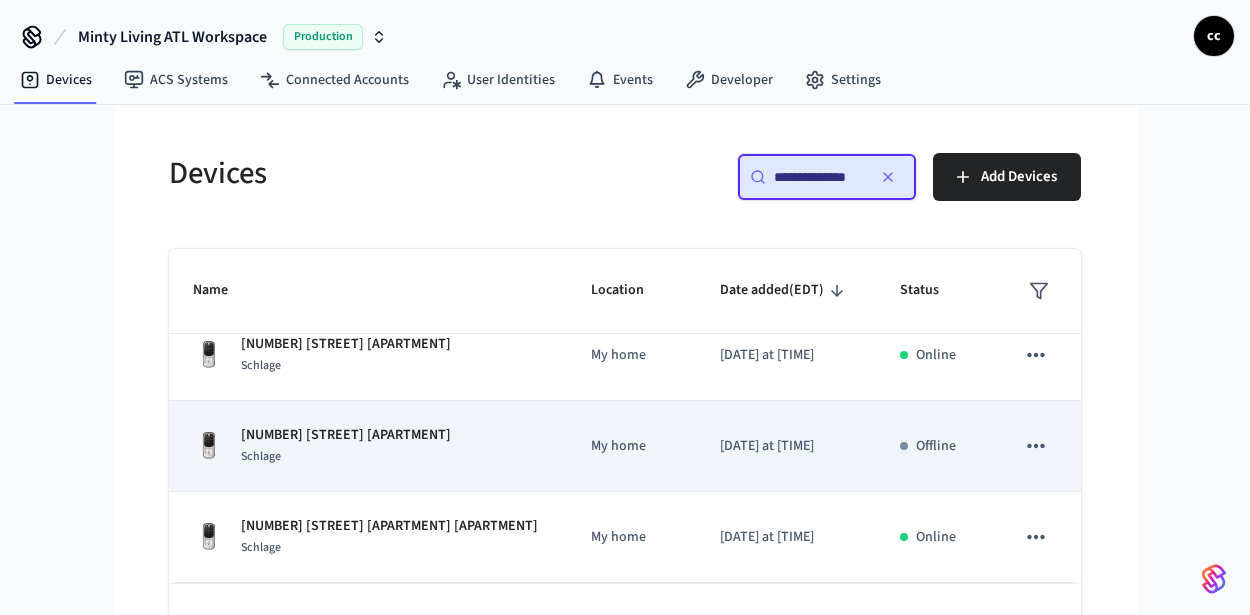 scroll, scrollTop: 116, scrollLeft: 0, axis: vertical 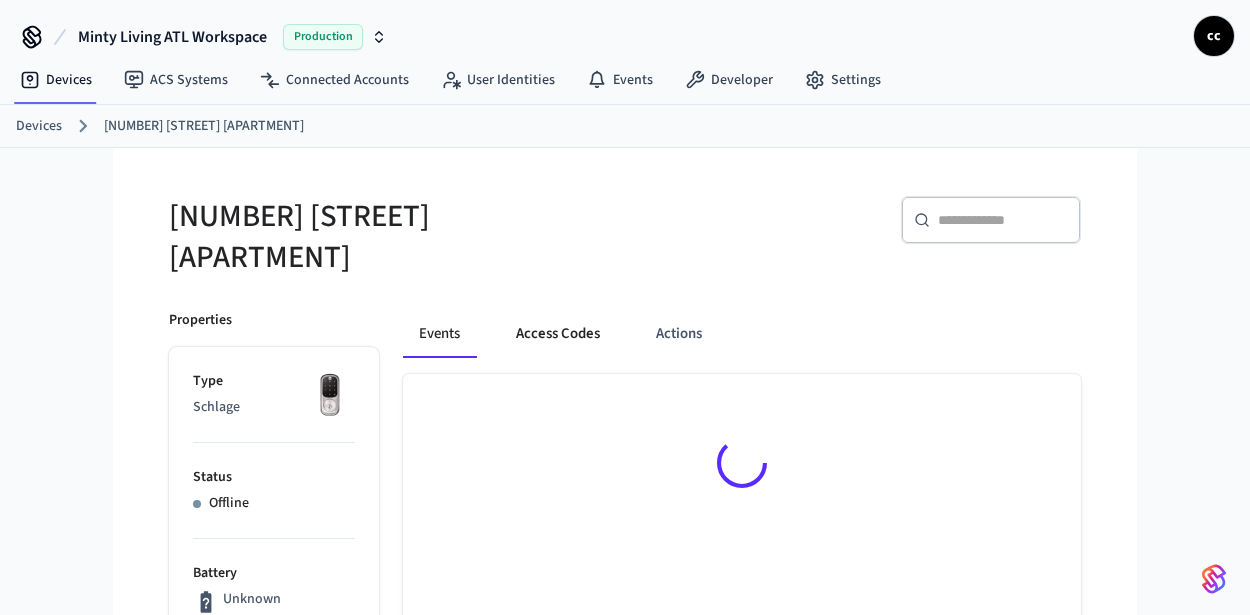 click on "Access Codes" at bounding box center [558, 334] 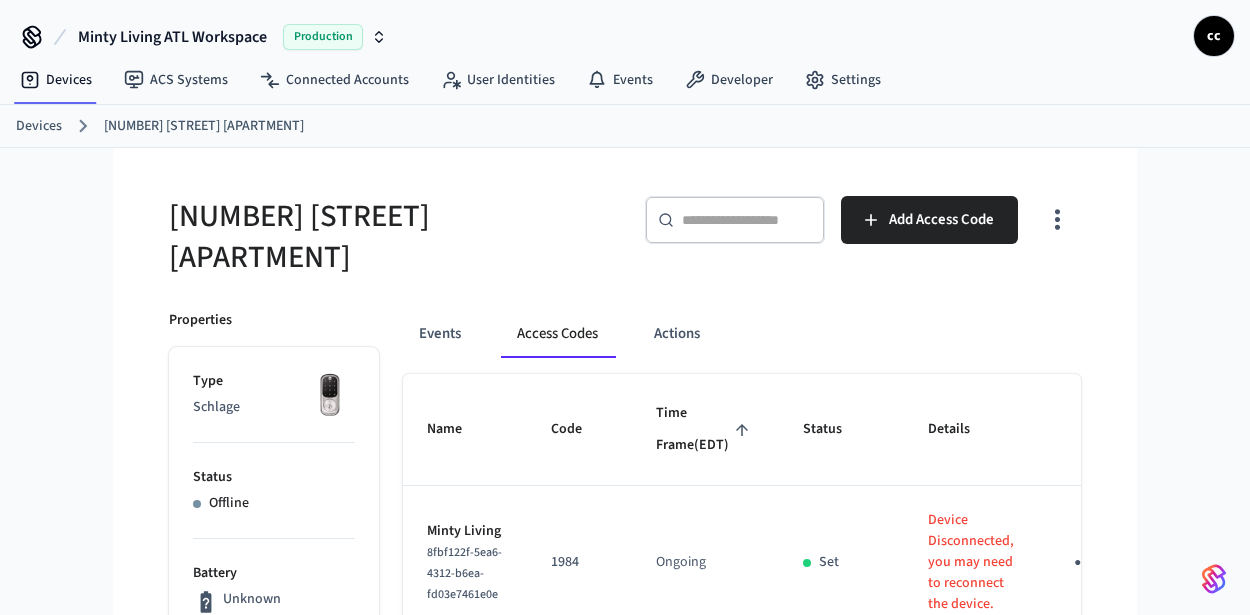 click on "Time Frame  (EDT)" at bounding box center (705, 429) 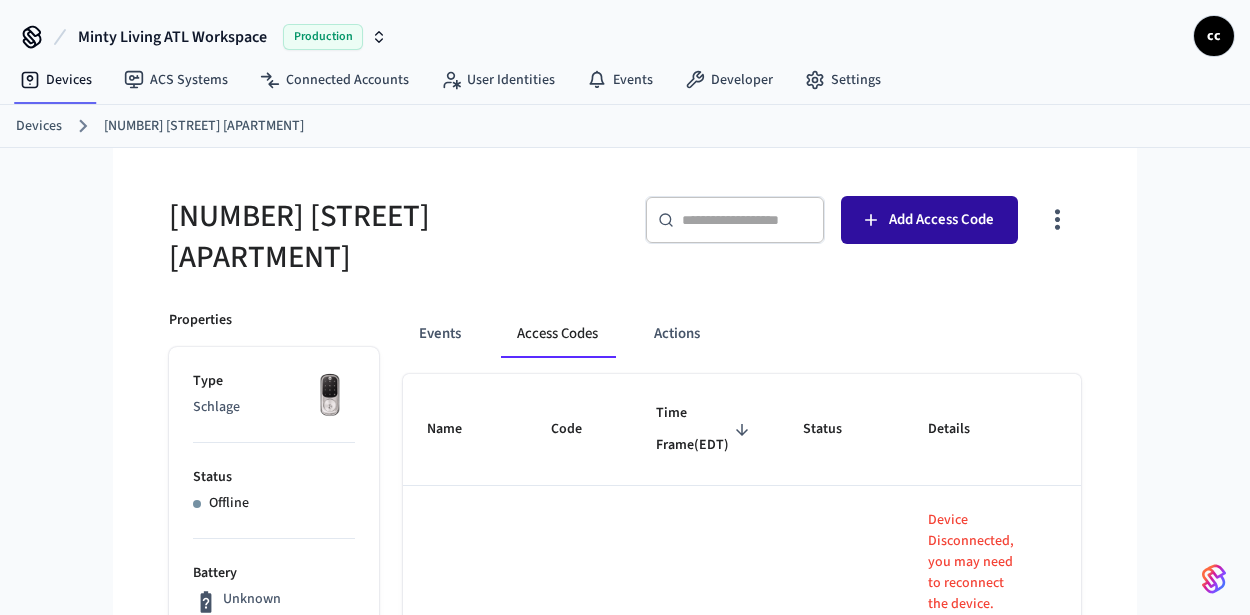 click on "Add Access Code" at bounding box center [941, 220] 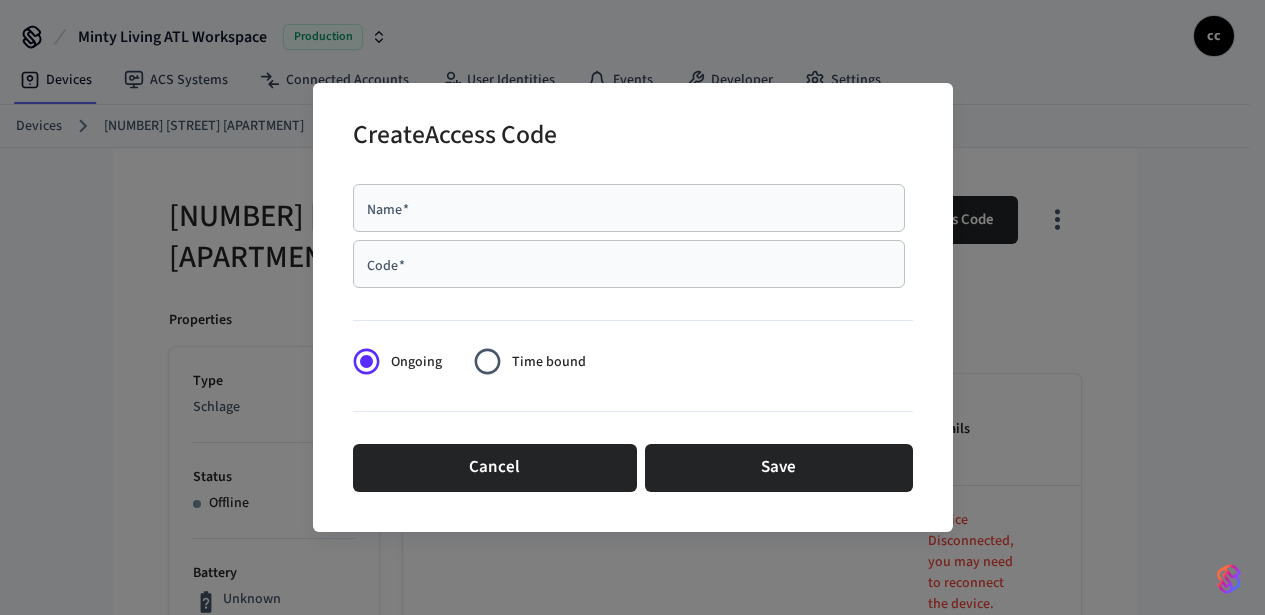 click on "Name   *" at bounding box center [629, 208] 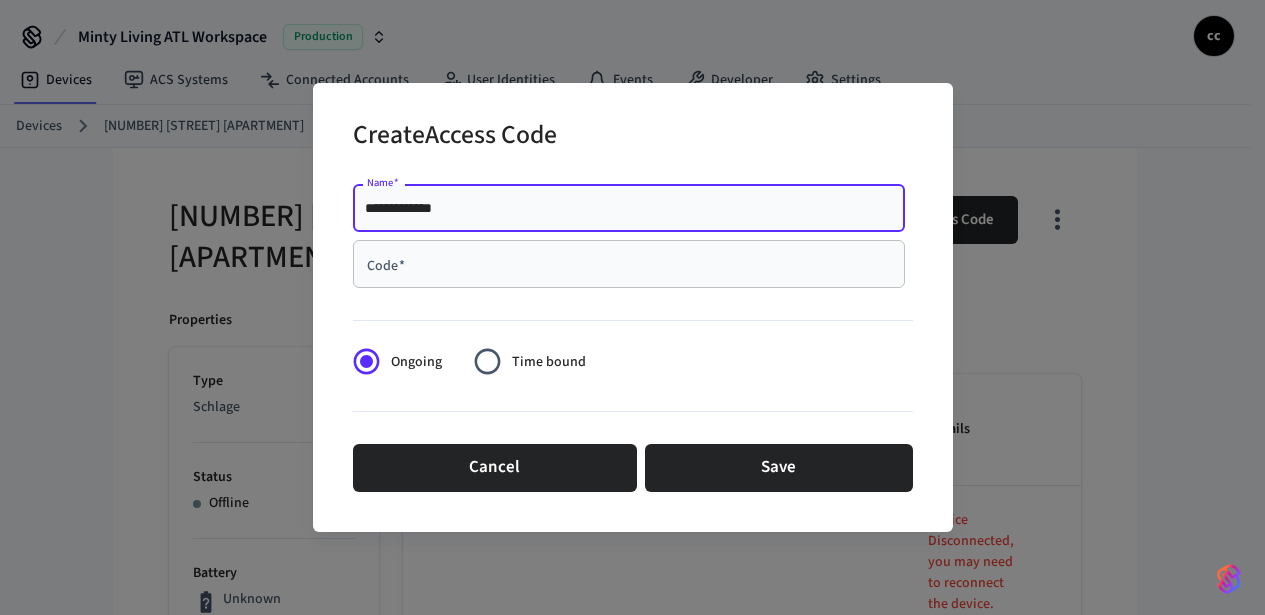 type on "**********" 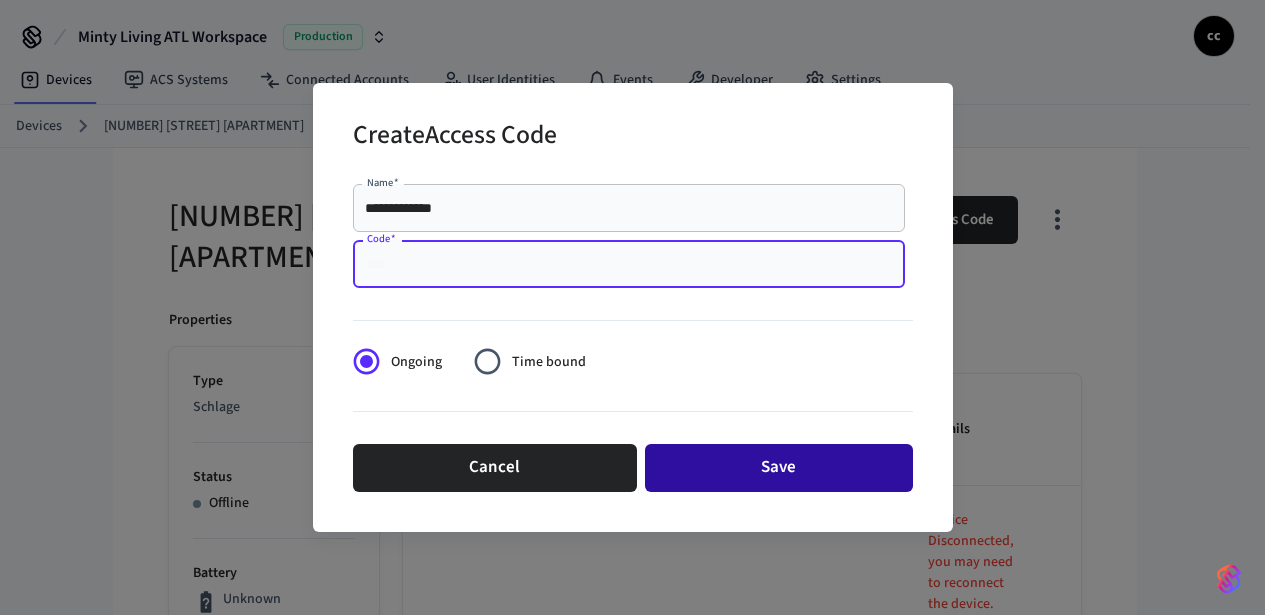 paste on "****" 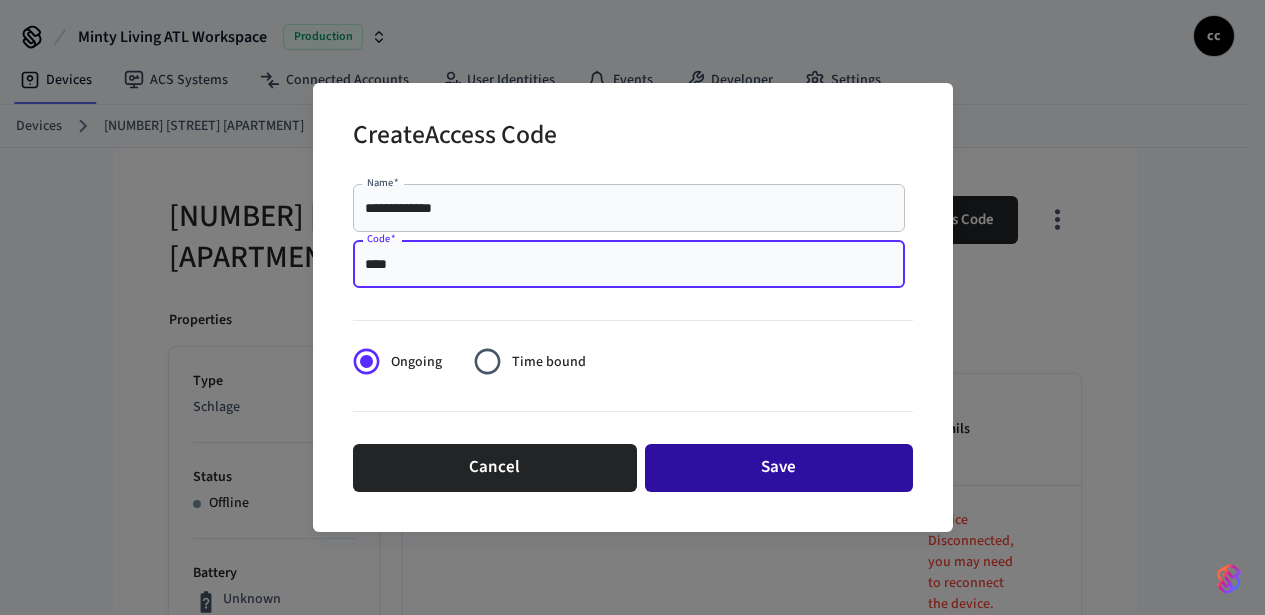 type on "****" 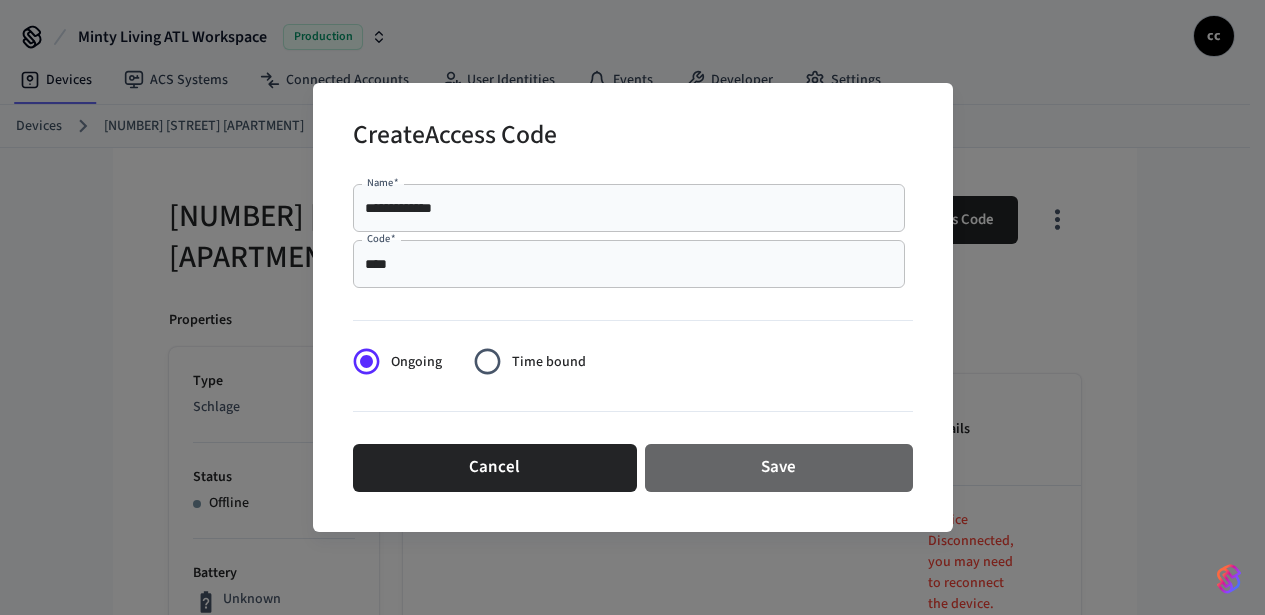 drag, startPoint x: 701, startPoint y: 471, endPoint x: 568, endPoint y: 416, distance: 143.92358 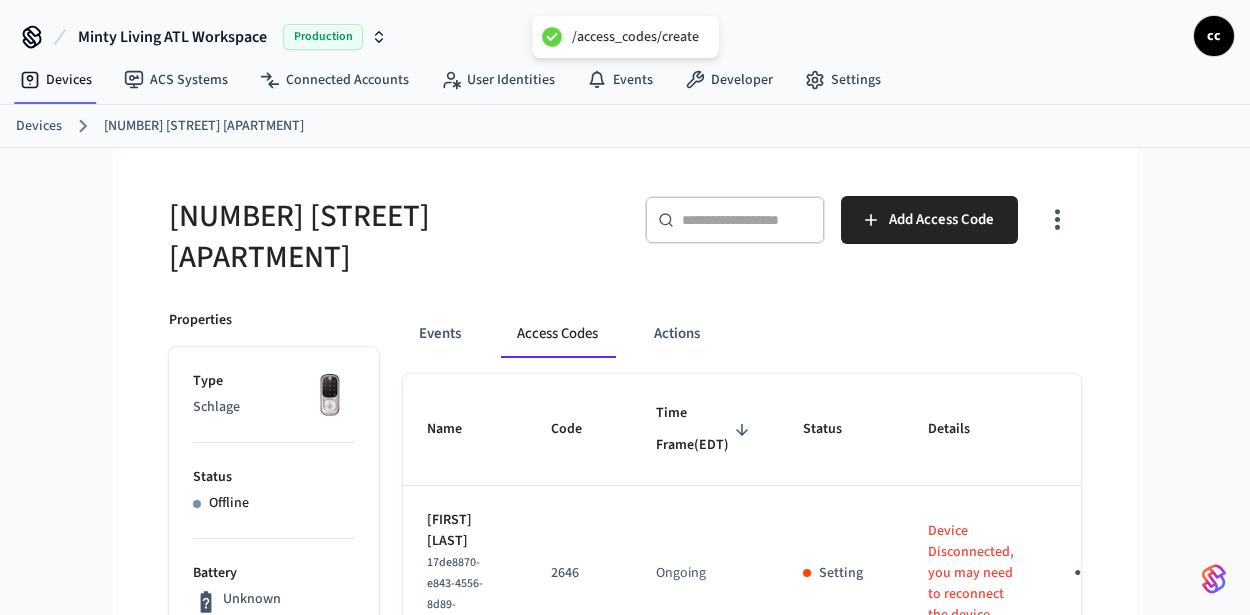 click on "788 Fulton Terrace SE A Back door lock" at bounding box center [391, 237] 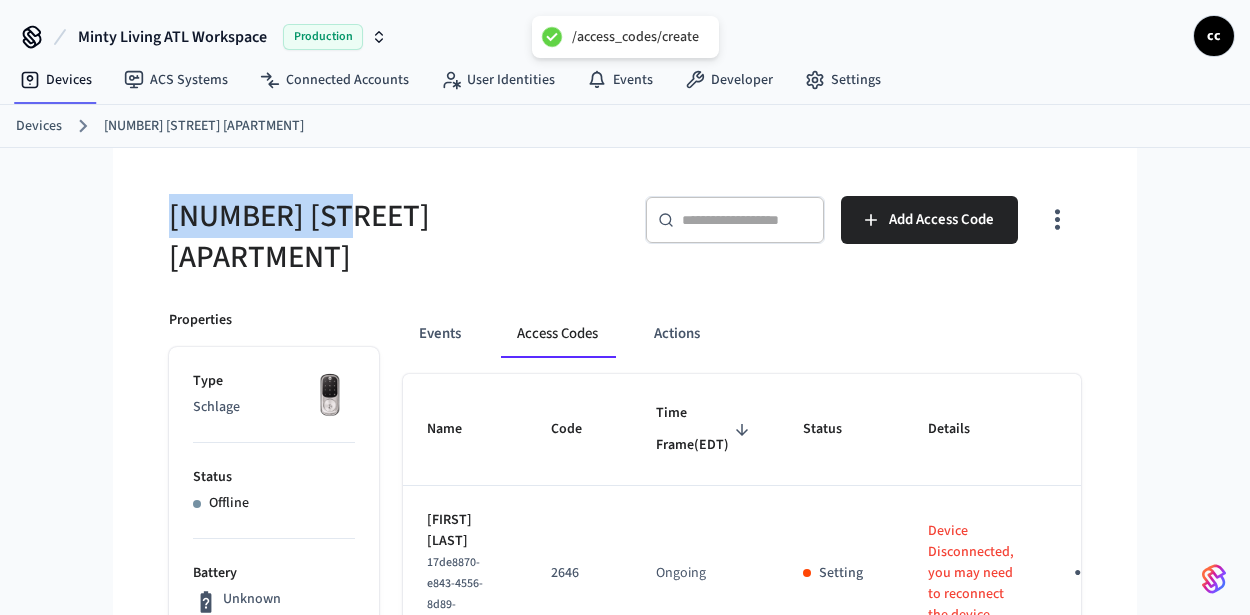 drag, startPoint x: 295, startPoint y: 214, endPoint x: 156, endPoint y: 202, distance: 139.51703 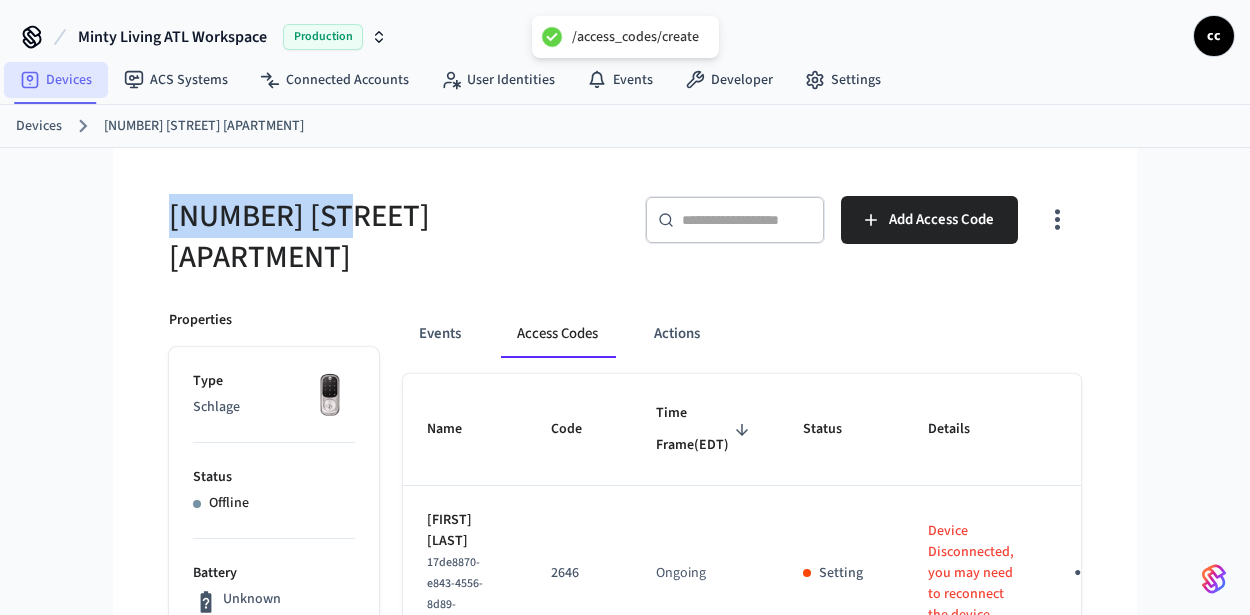 click on "Devices" at bounding box center [56, 80] 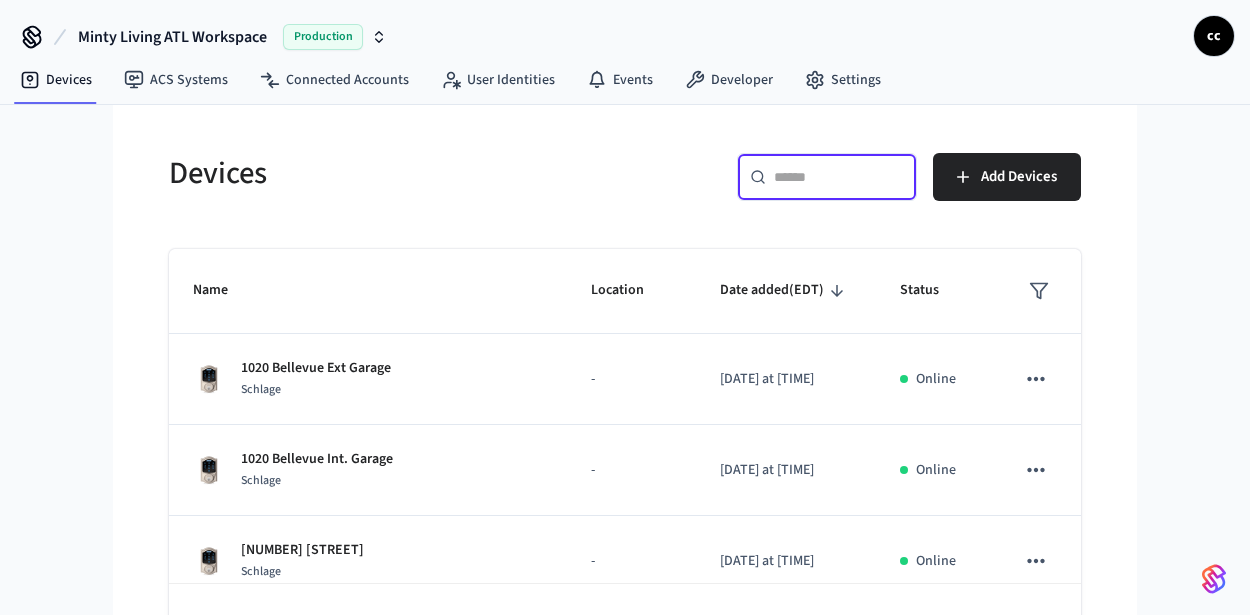 click at bounding box center (839, 177) 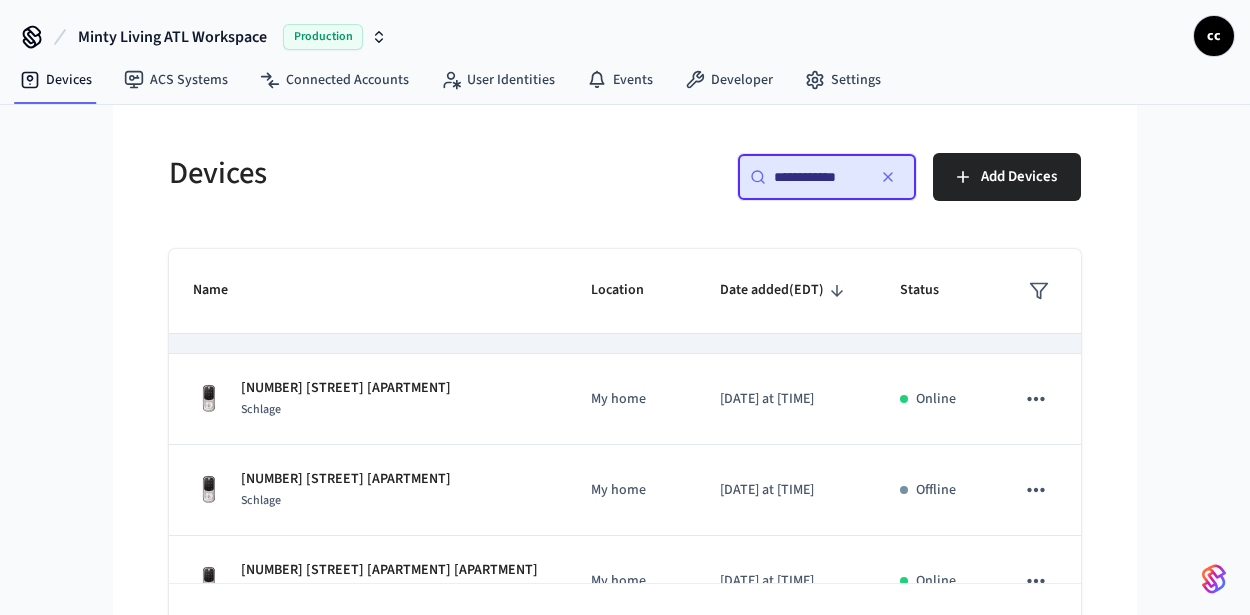 scroll, scrollTop: 116, scrollLeft: 0, axis: vertical 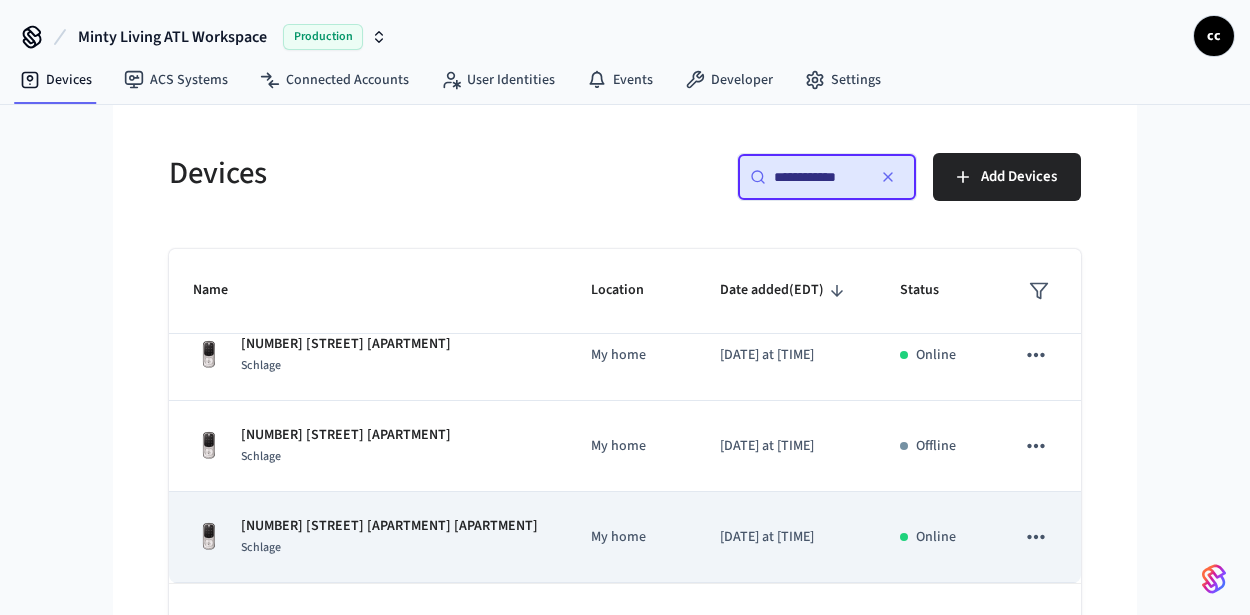 type on "**********" 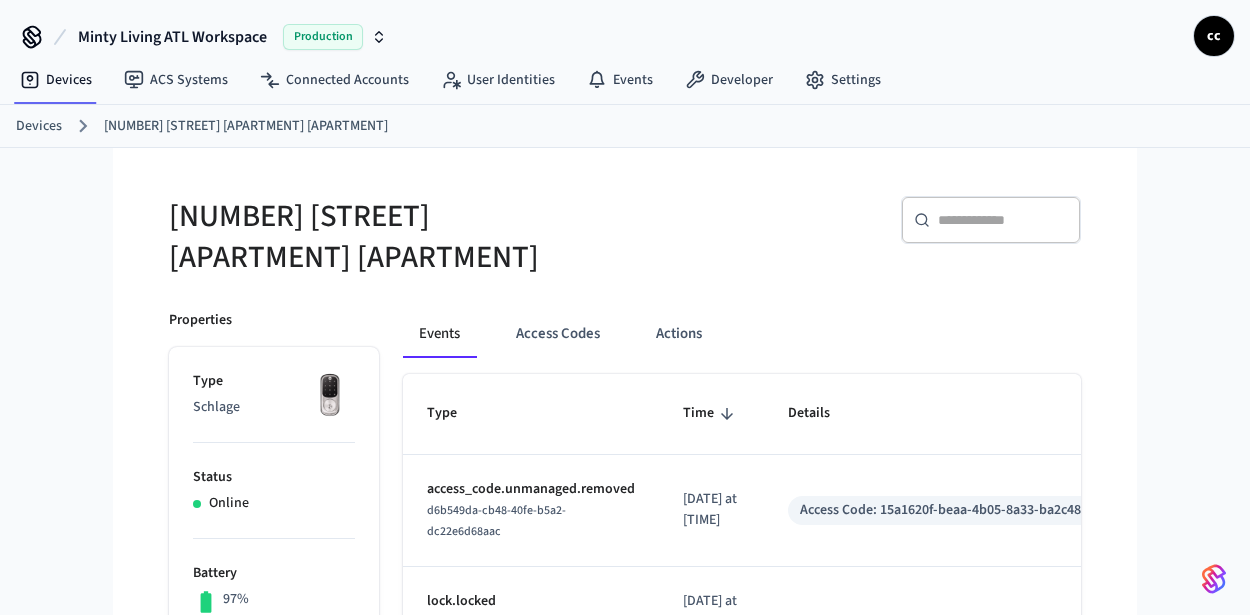 scroll, scrollTop: 165, scrollLeft: 0, axis: vertical 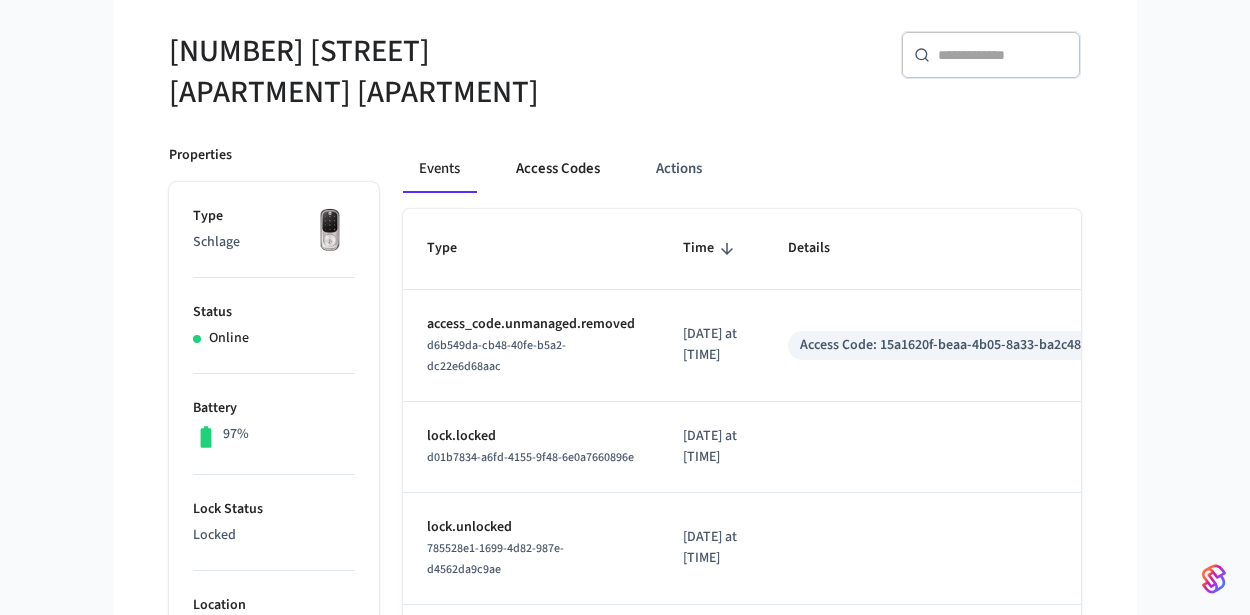 click on "Access Codes" at bounding box center (558, 169) 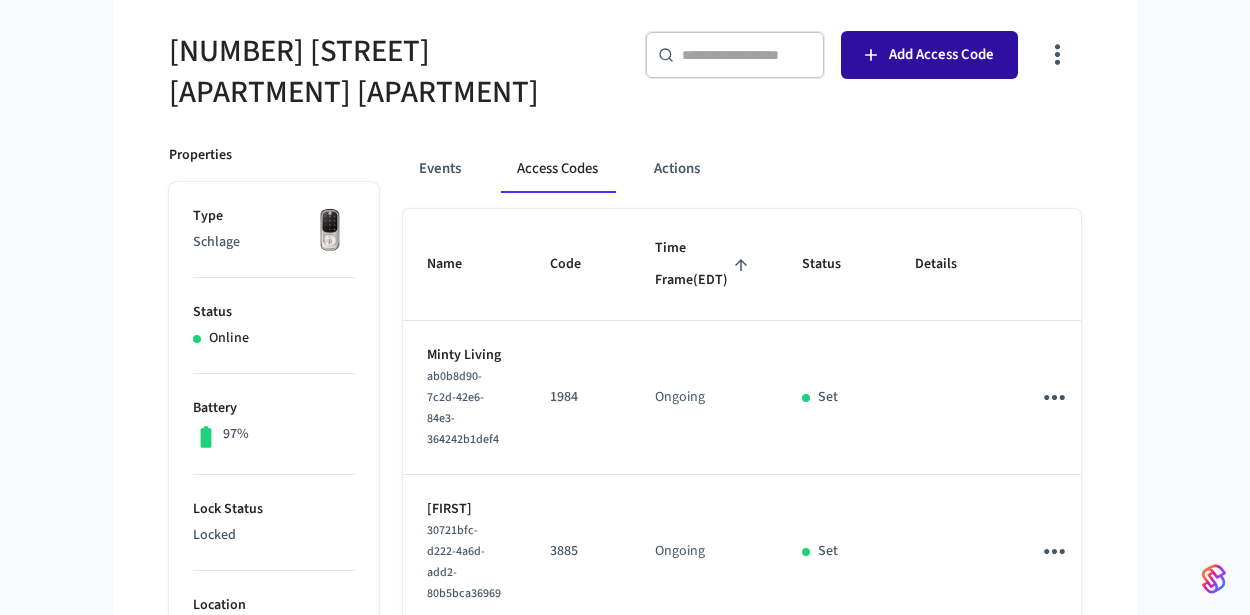click on "Add Access Code" at bounding box center [941, 55] 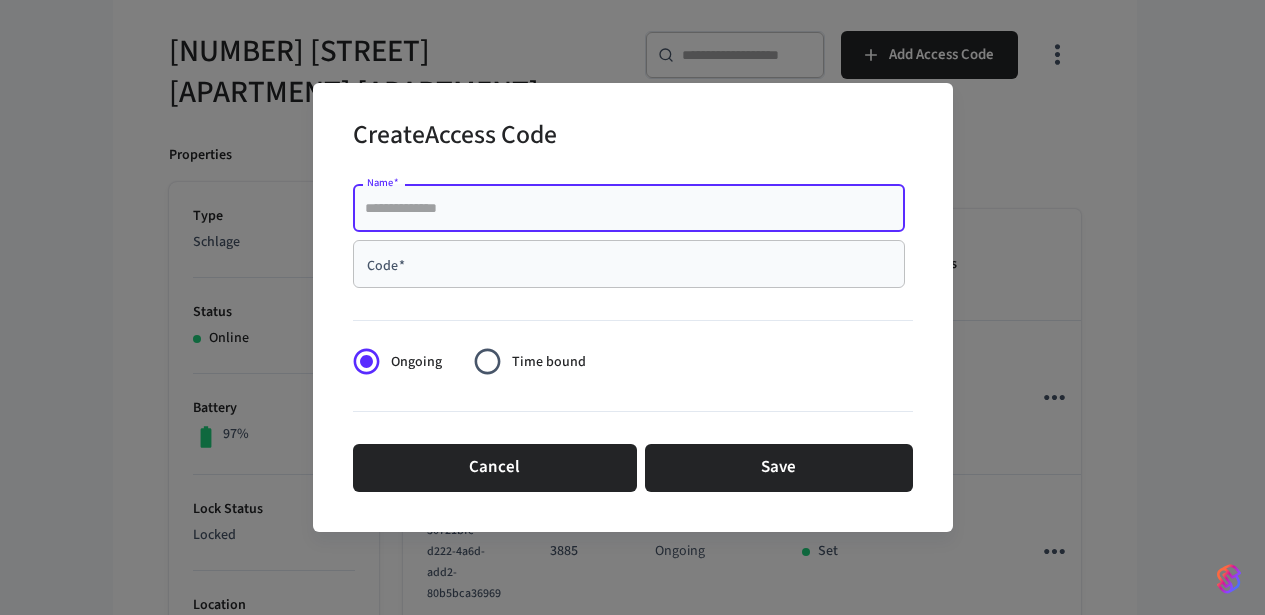 click on "Name   *" at bounding box center (629, 208) 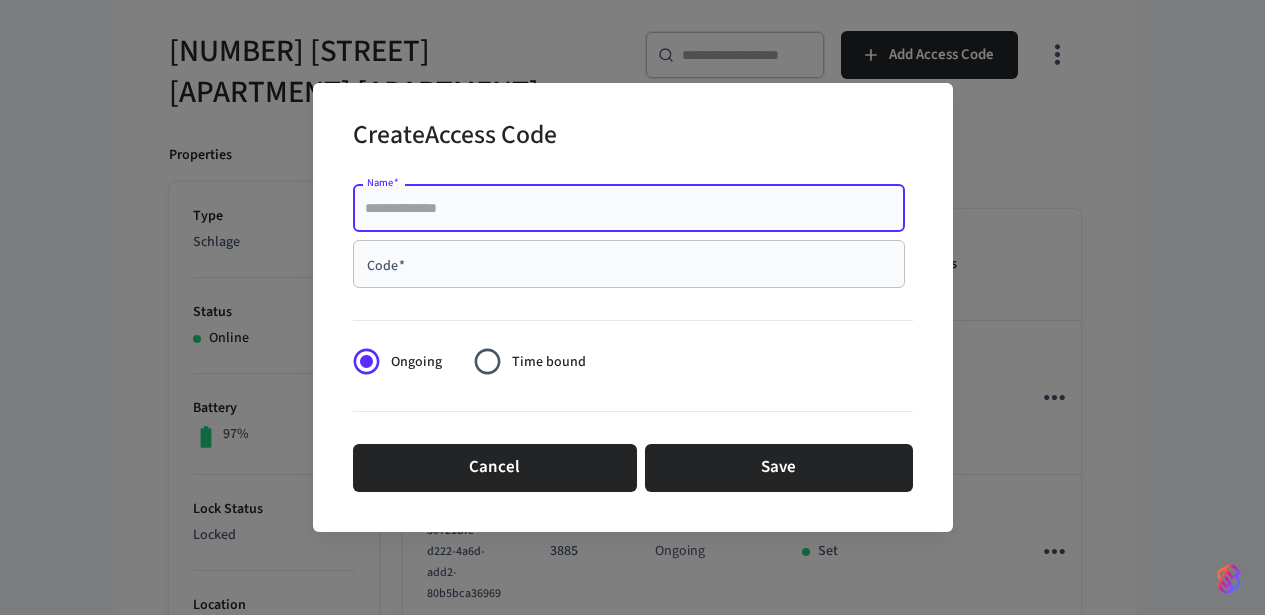 paste on "**********" 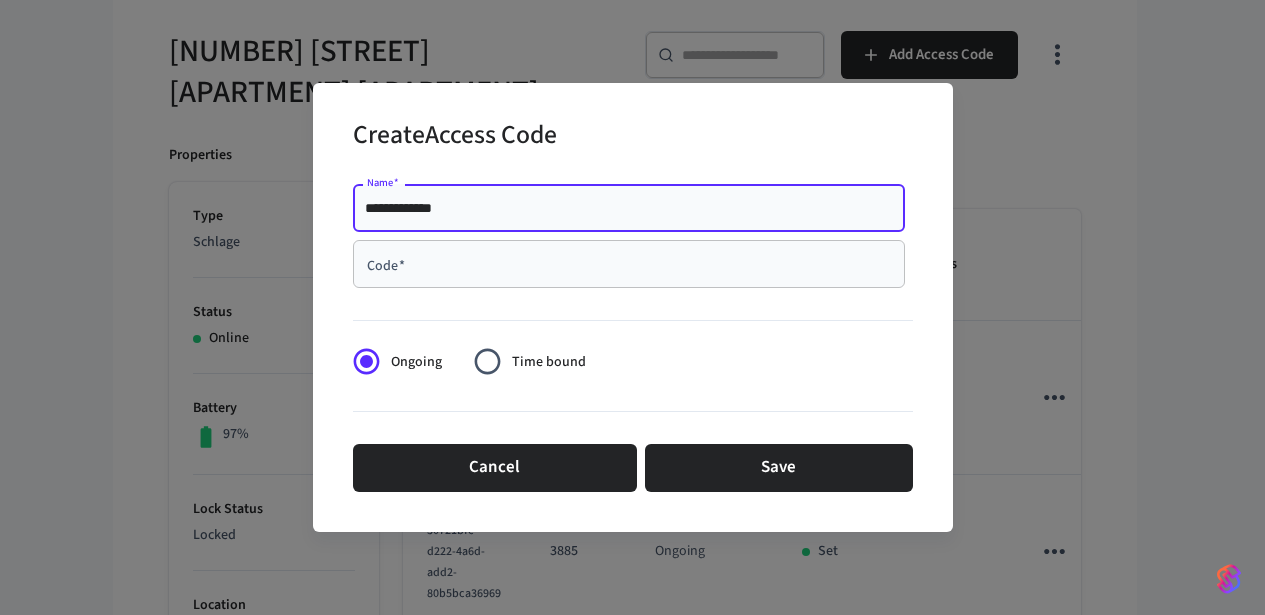 type on "**********" 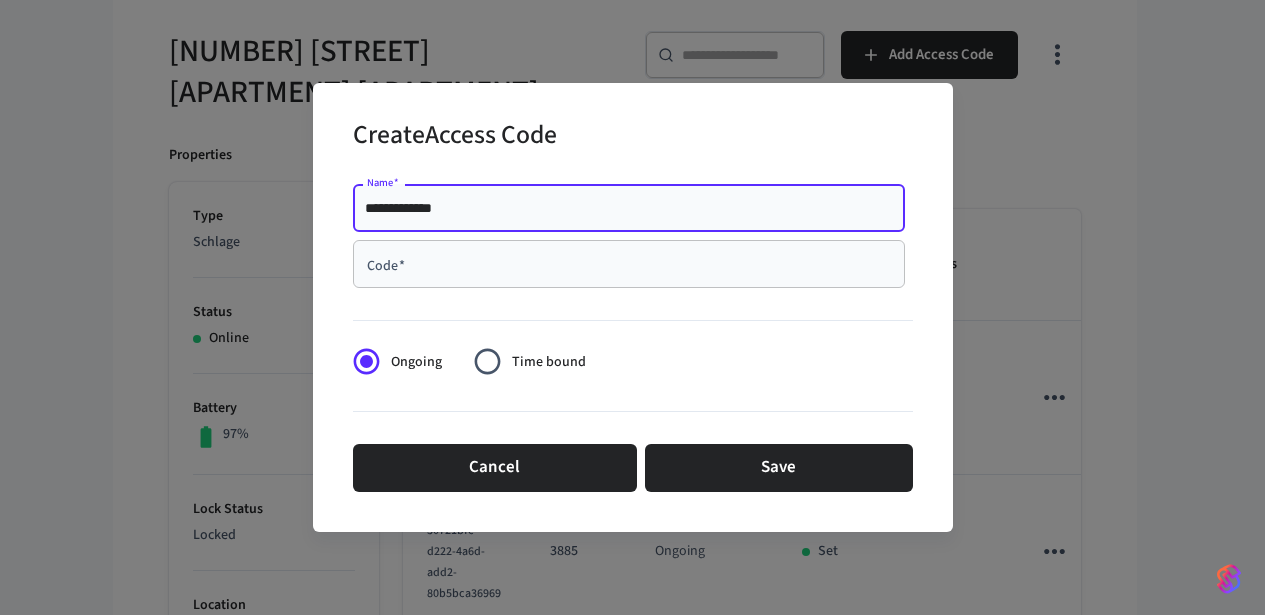 click on "Code   *" at bounding box center [629, 264] 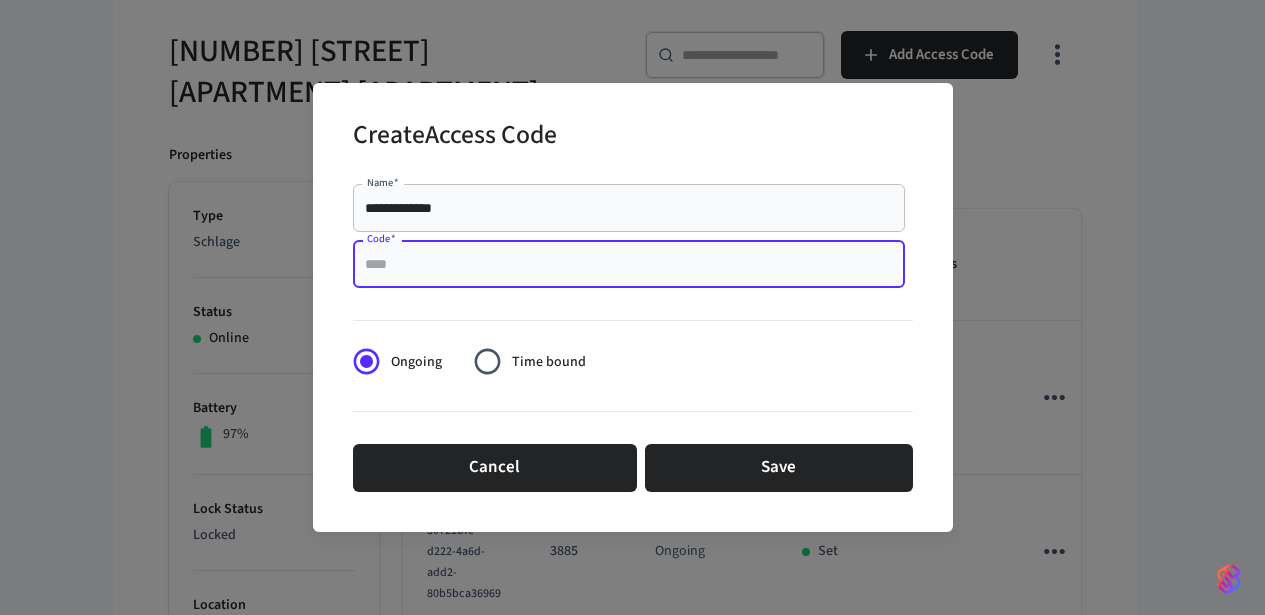 paste on "****" 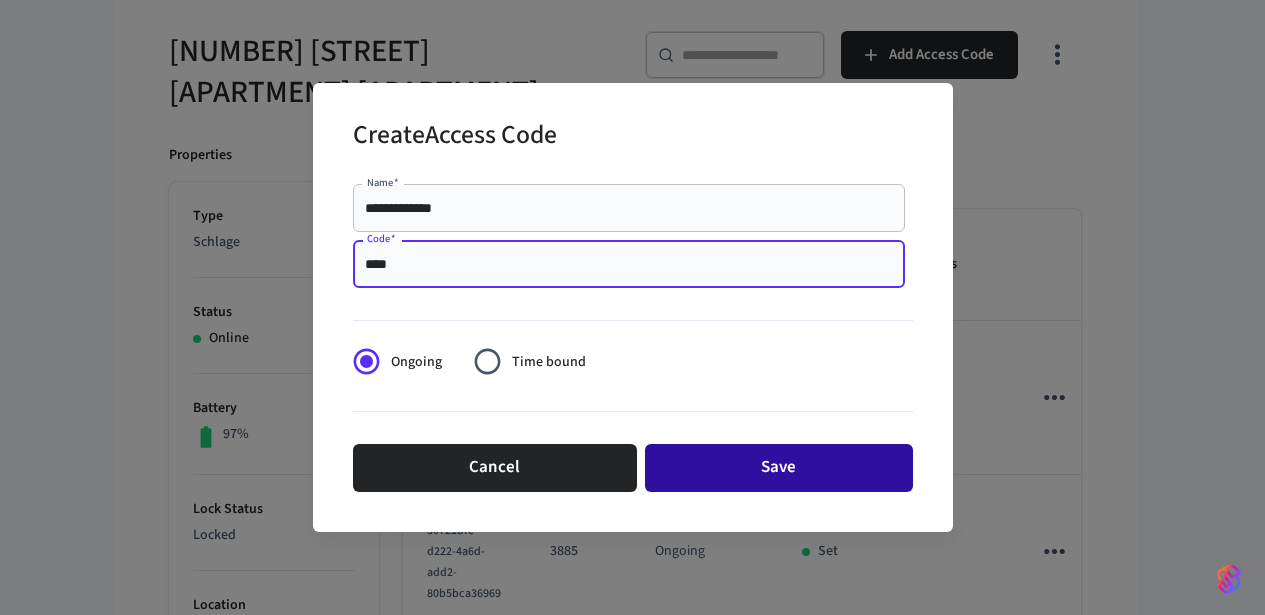 type on "****" 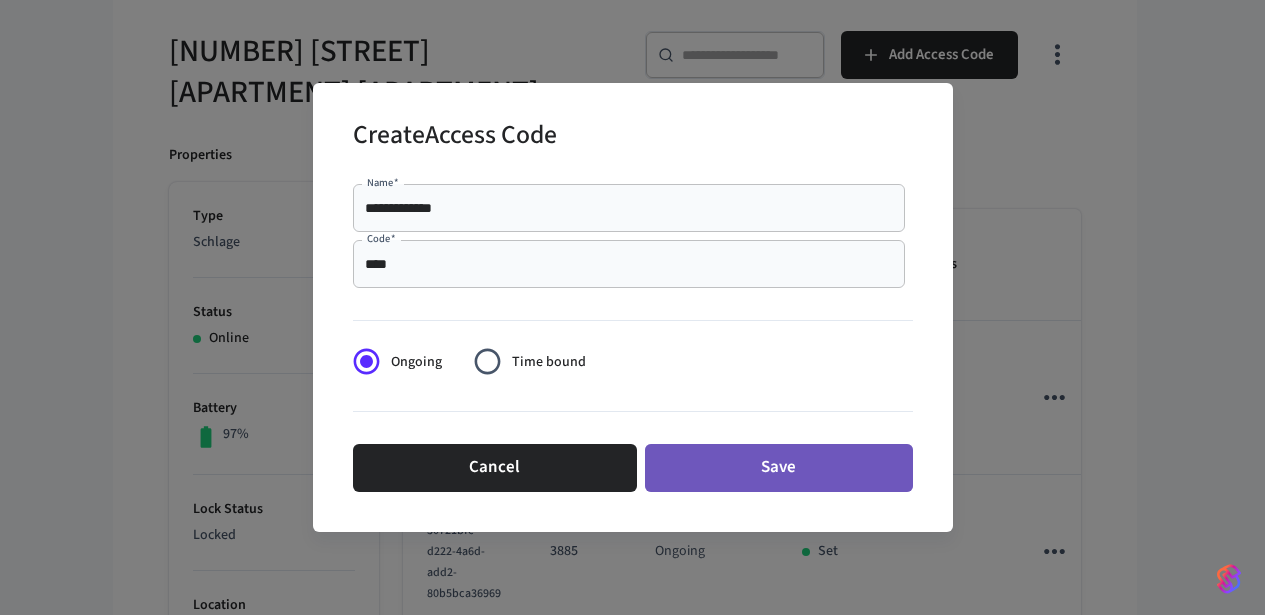 click on "Save" at bounding box center [779, 468] 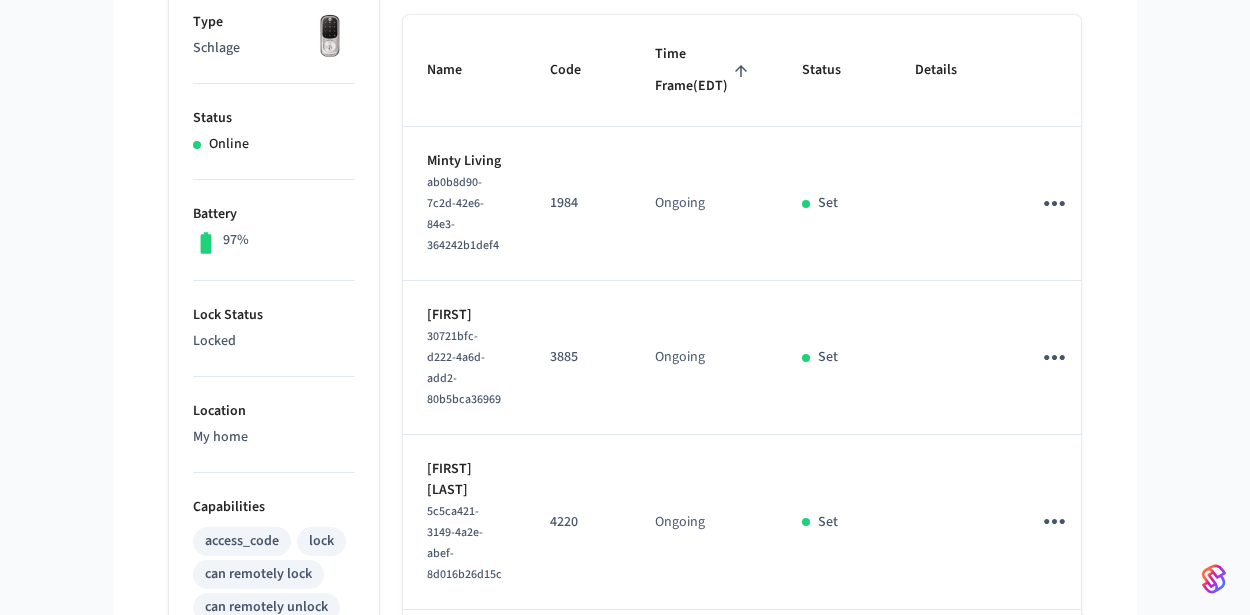 scroll, scrollTop: 338, scrollLeft: 0, axis: vertical 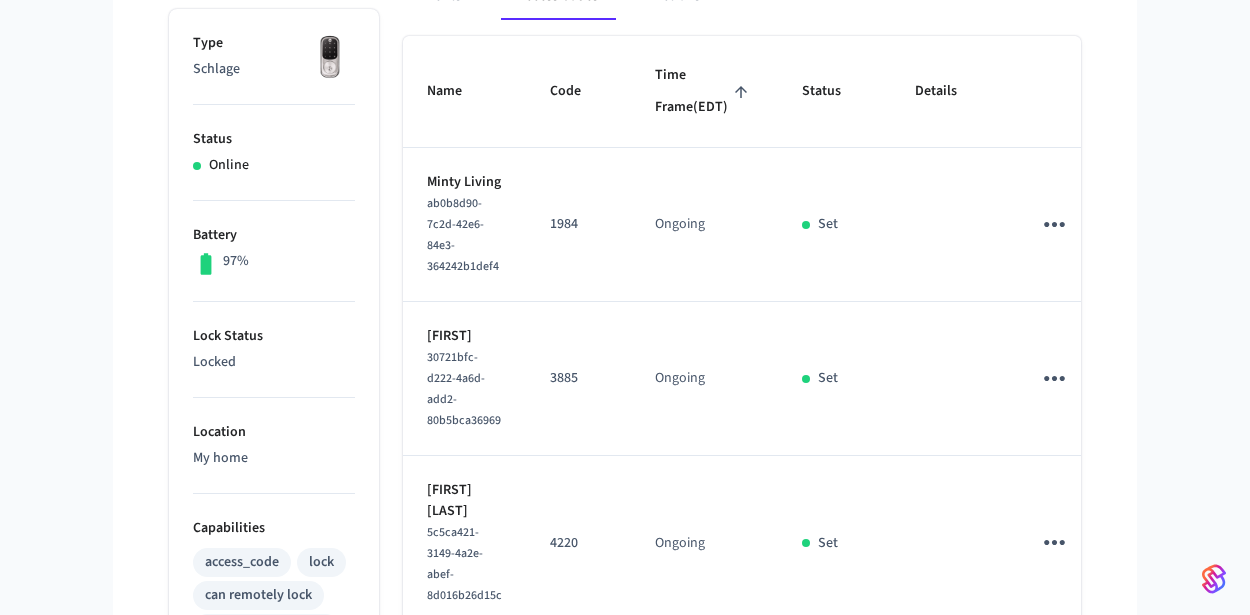 click on "Time Frame  (EDT)" at bounding box center (704, 91) 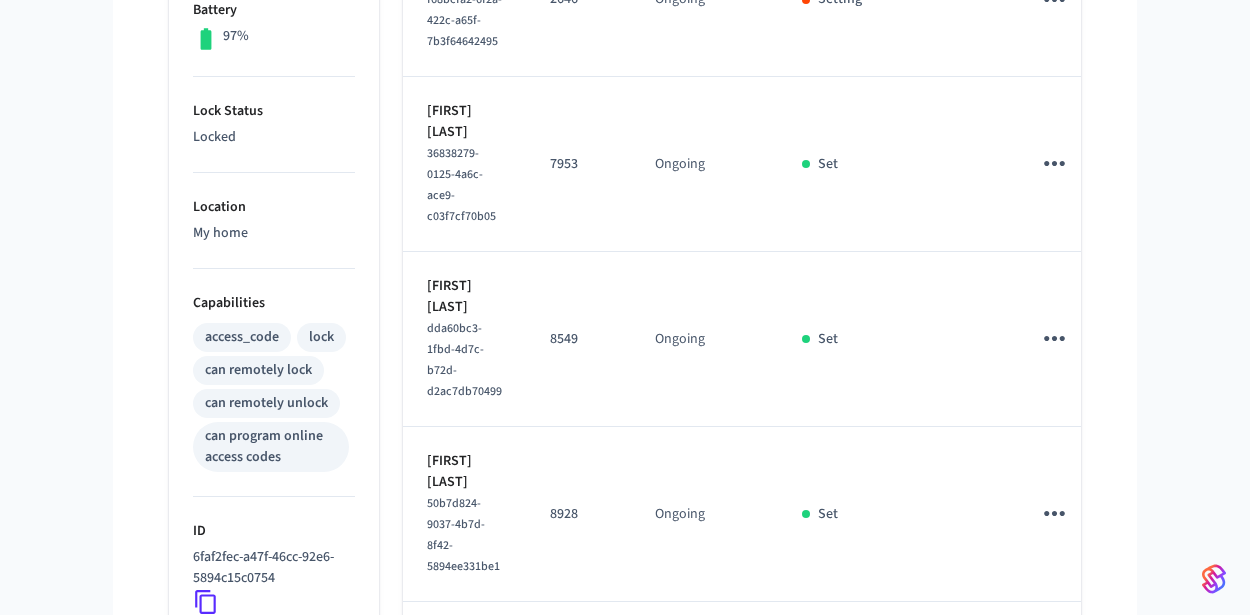 scroll, scrollTop: 687, scrollLeft: 0, axis: vertical 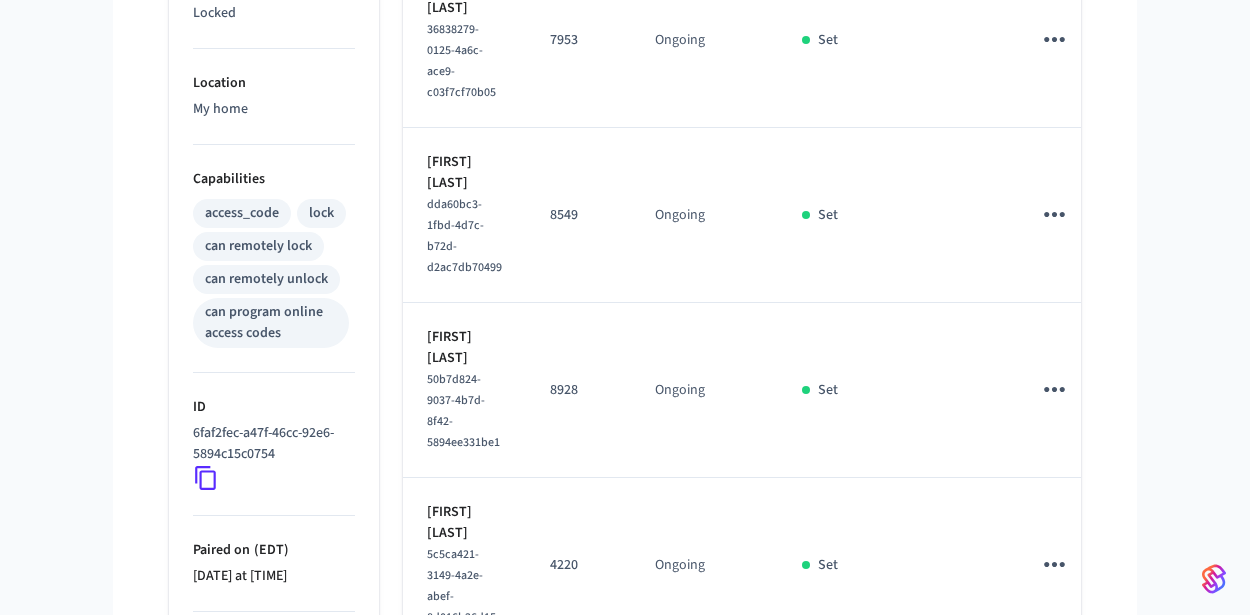 click 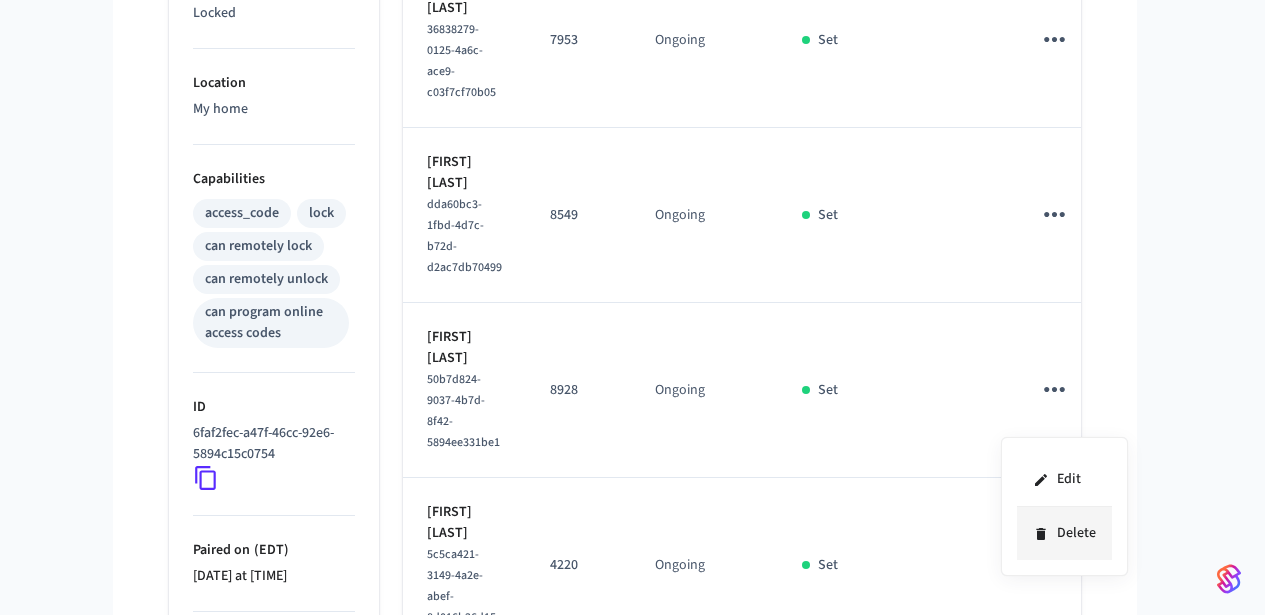 click 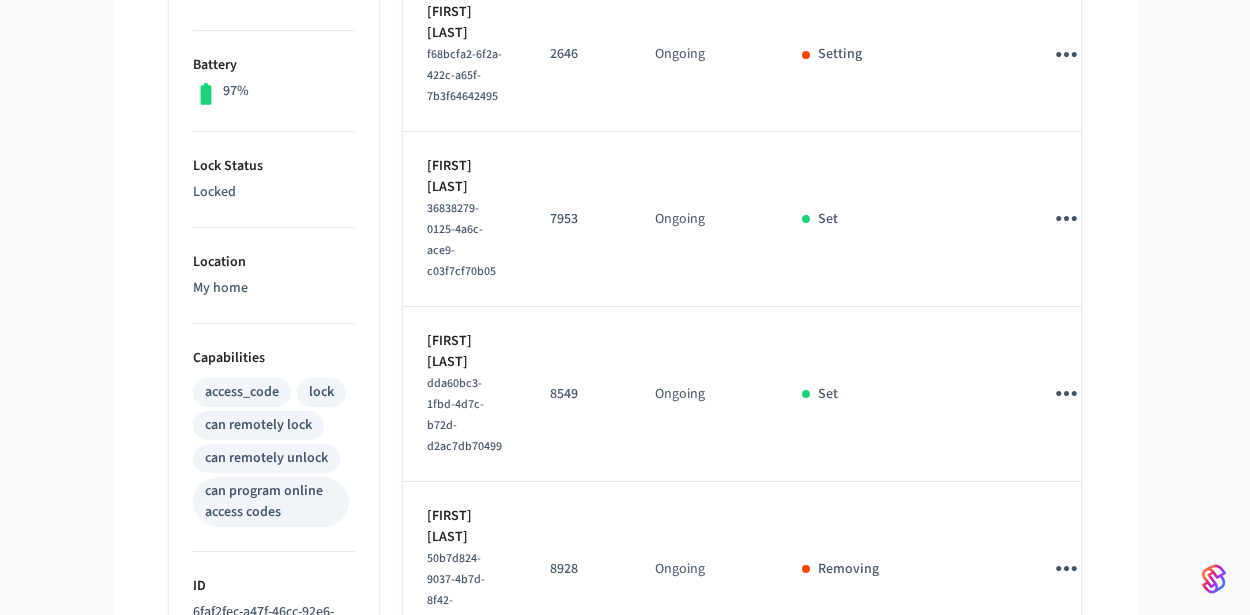 scroll, scrollTop: 504, scrollLeft: 0, axis: vertical 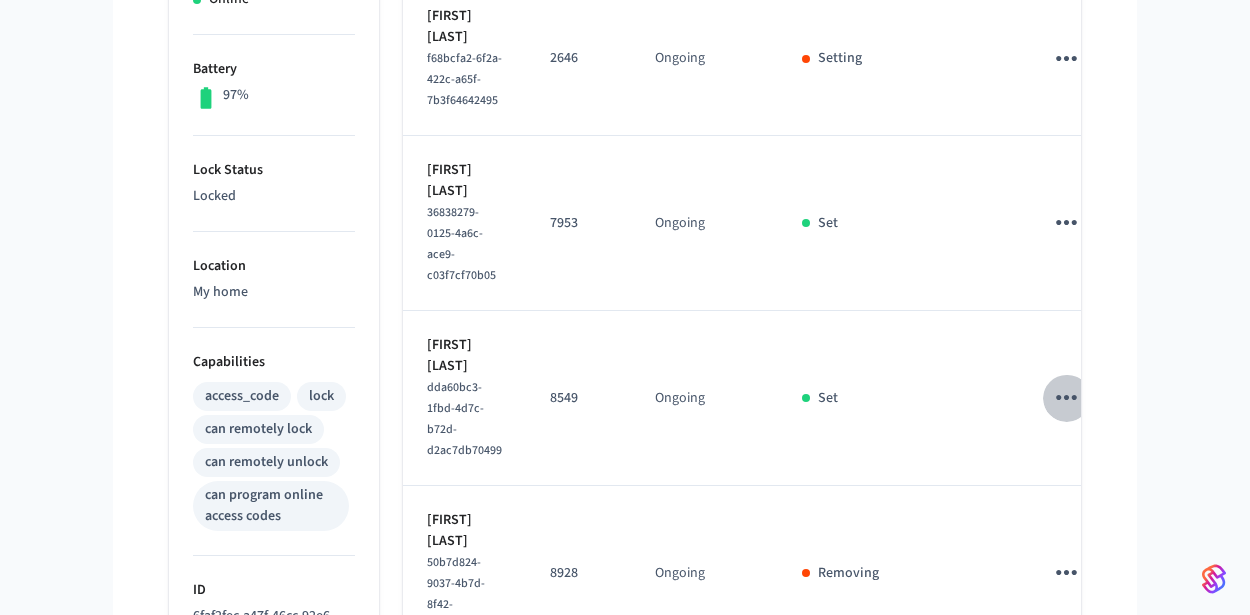 click 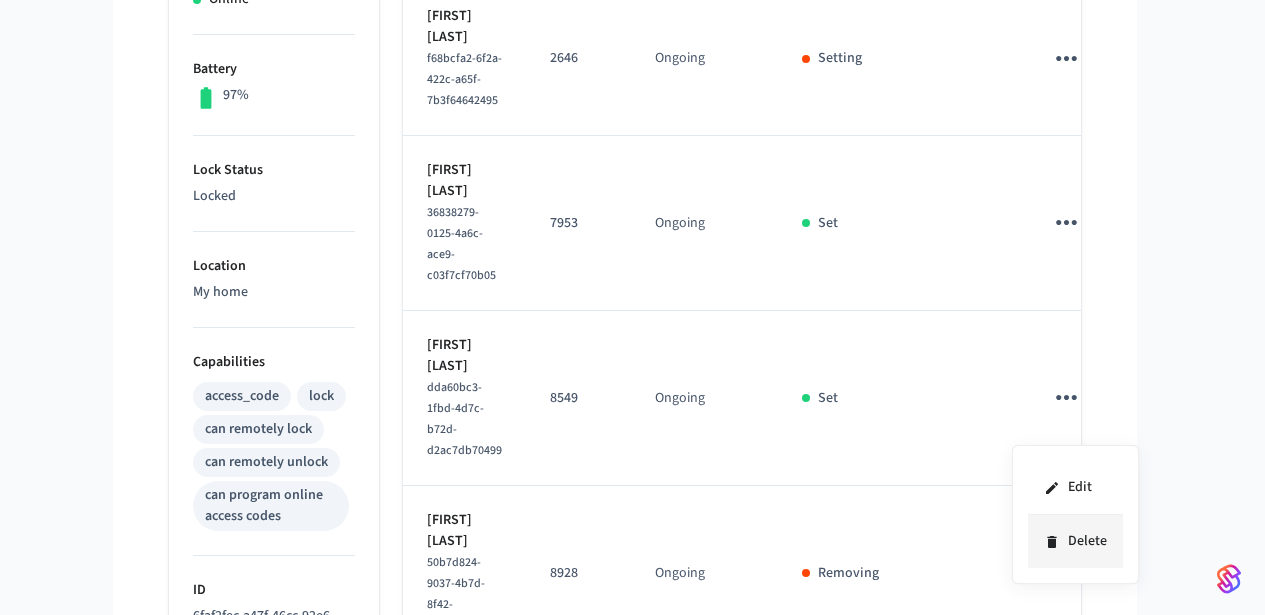 click on "Delete" at bounding box center (1075, 541) 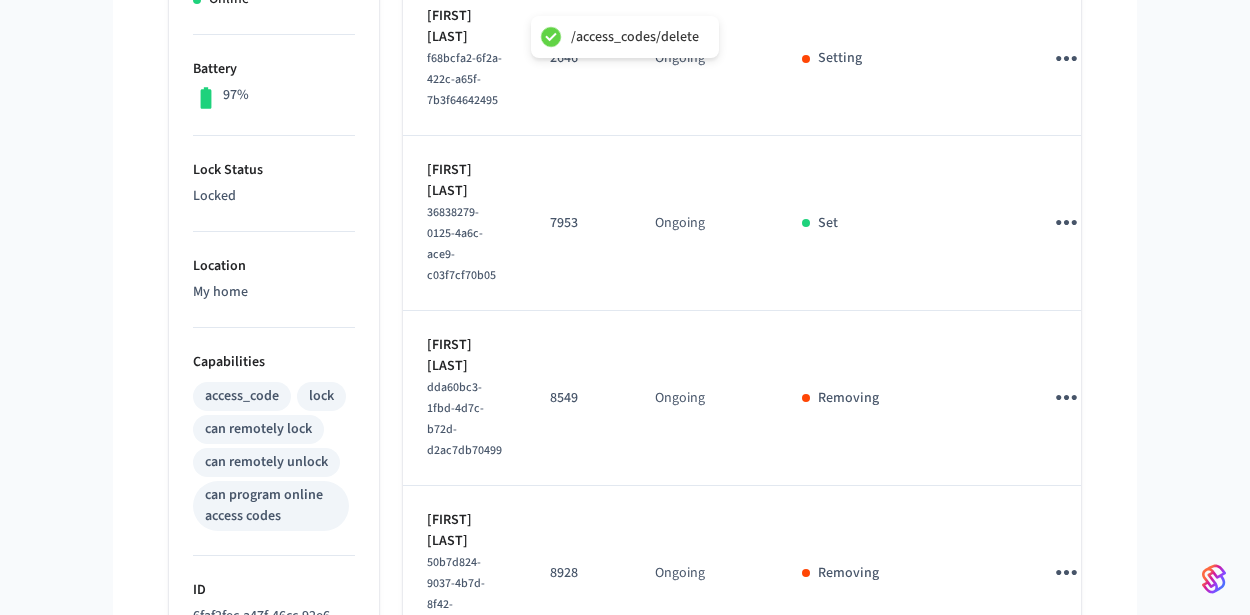 click 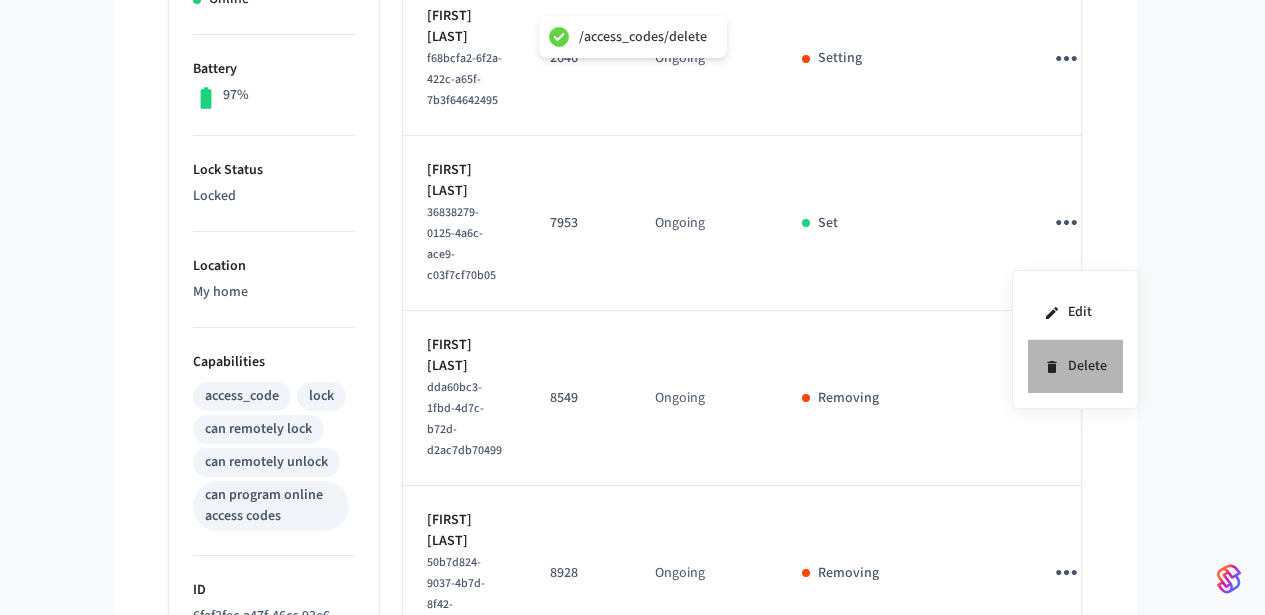 click on "Delete" at bounding box center (1075, 366) 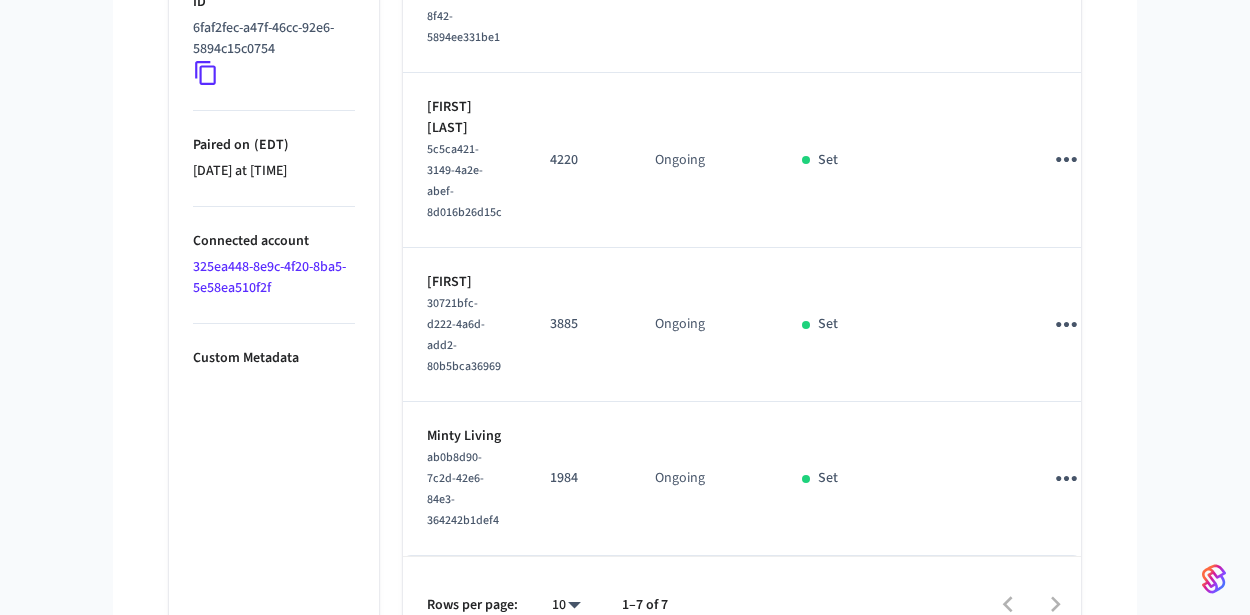 scroll, scrollTop: 1110, scrollLeft: 0, axis: vertical 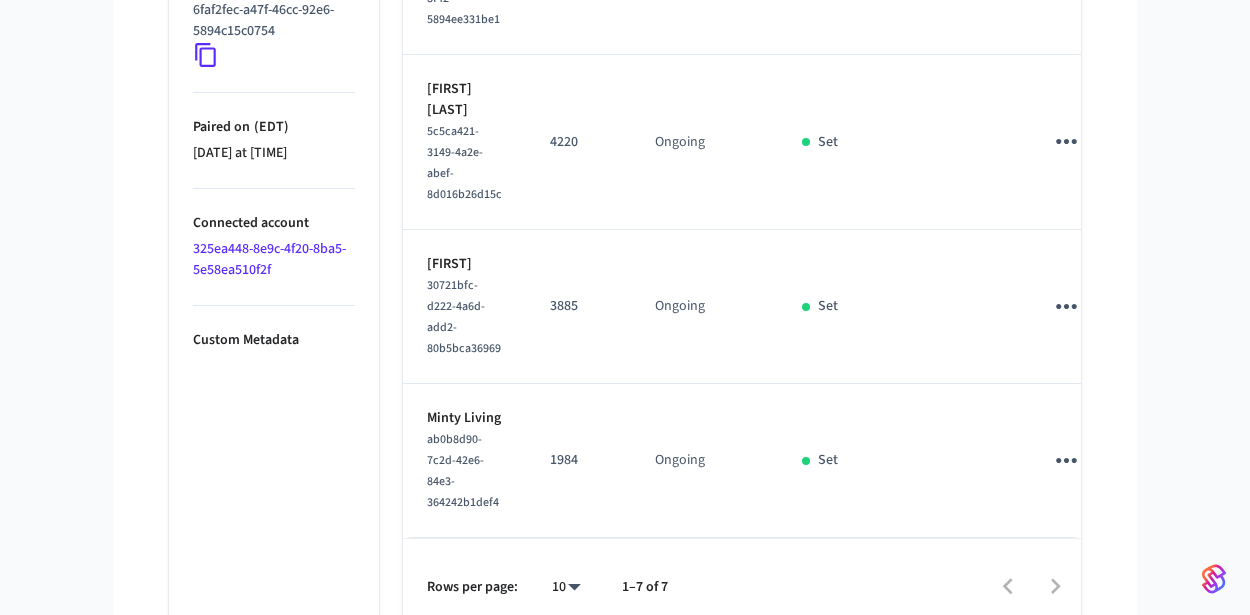 click 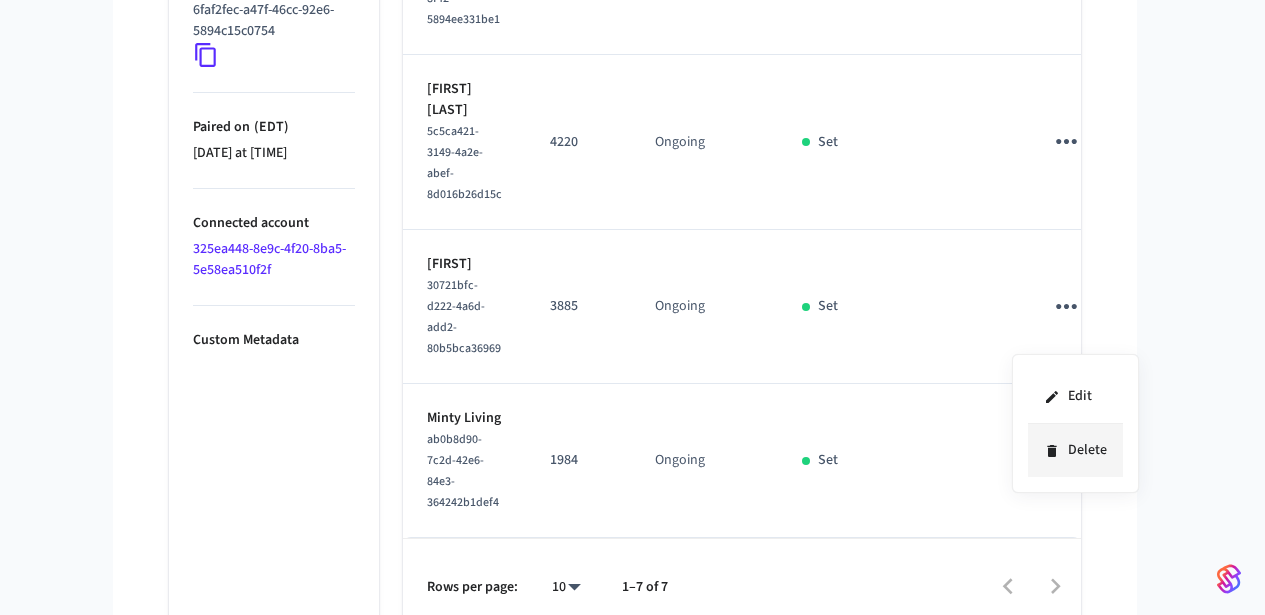 click on "Delete" at bounding box center [1075, 450] 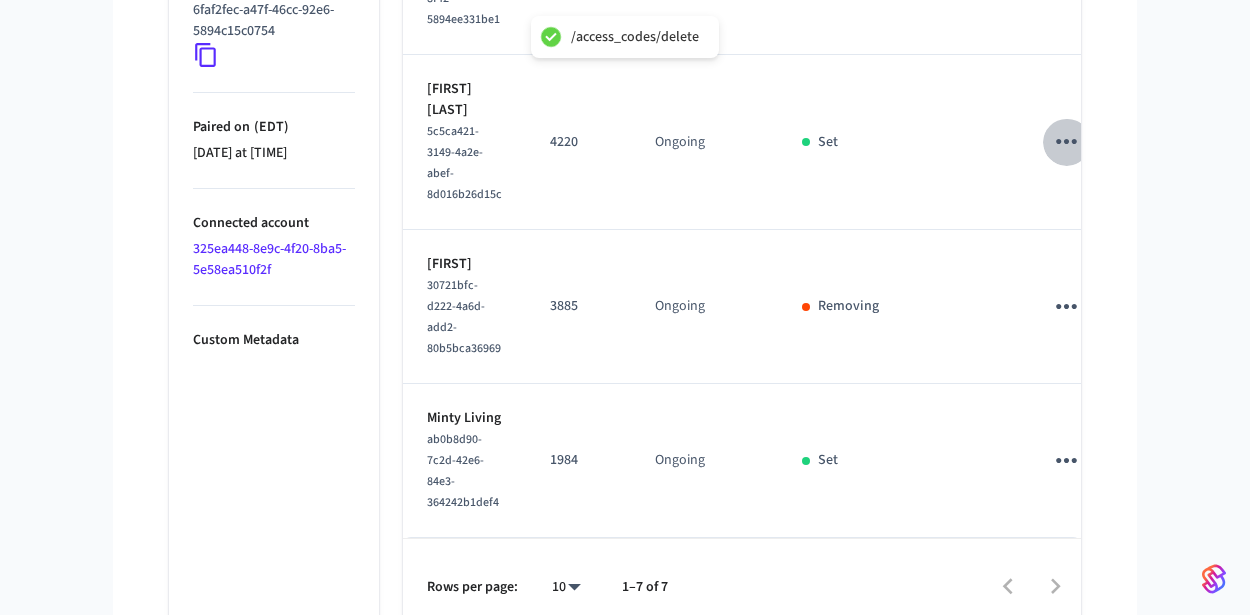 click 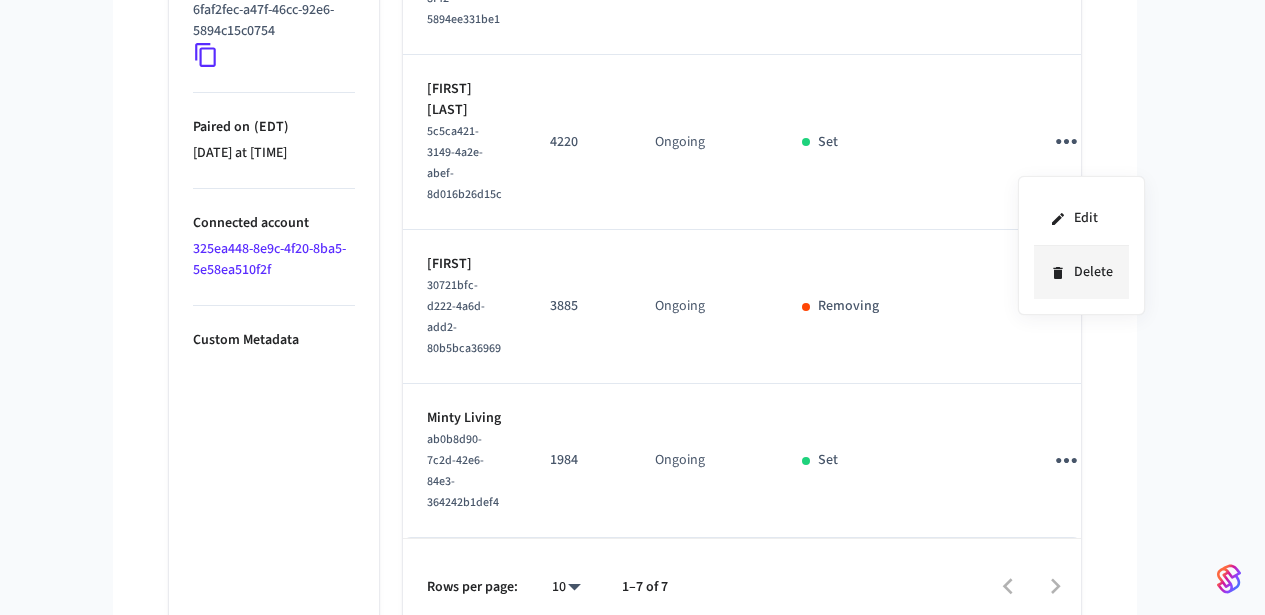 click 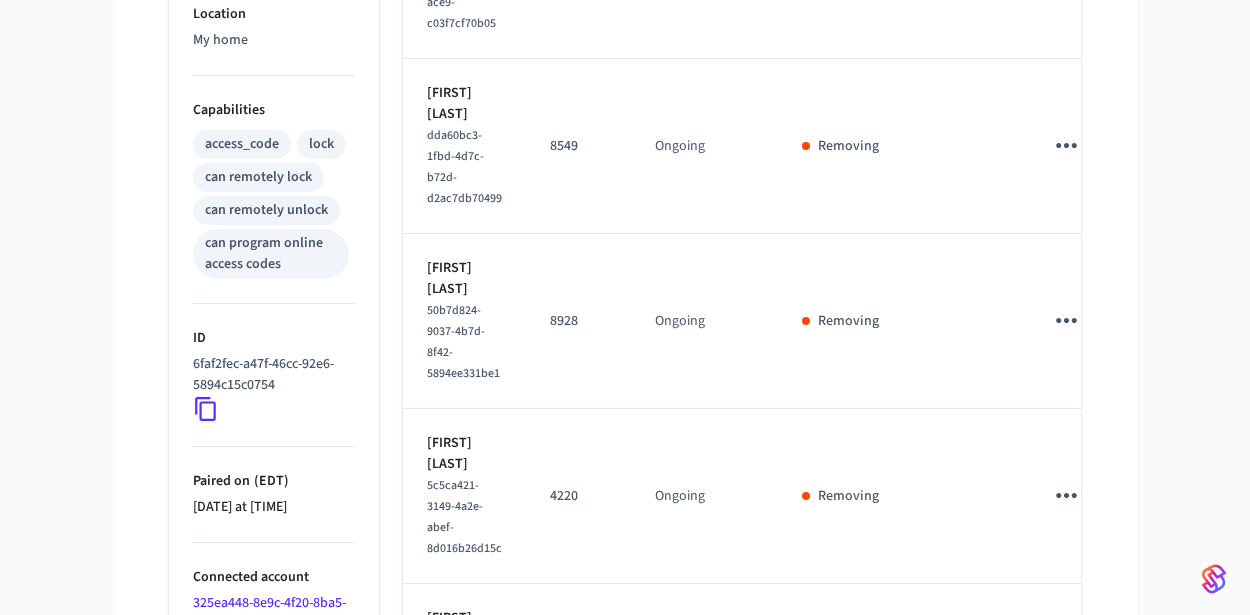 scroll, scrollTop: 822, scrollLeft: 0, axis: vertical 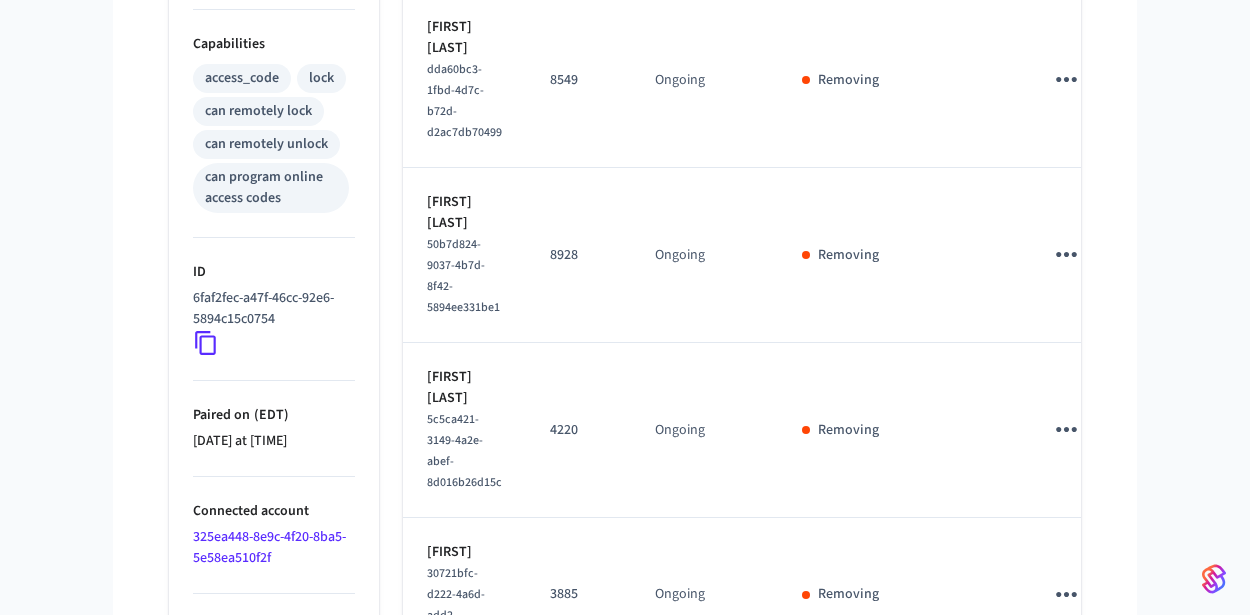 type 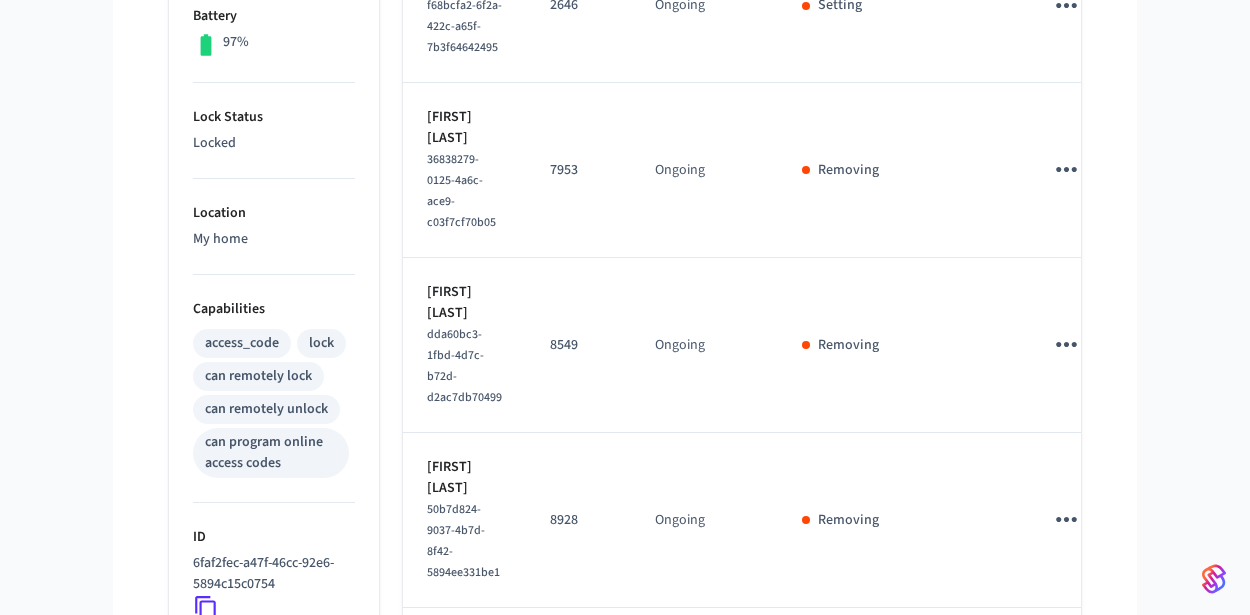 scroll, scrollTop: 403, scrollLeft: 0, axis: vertical 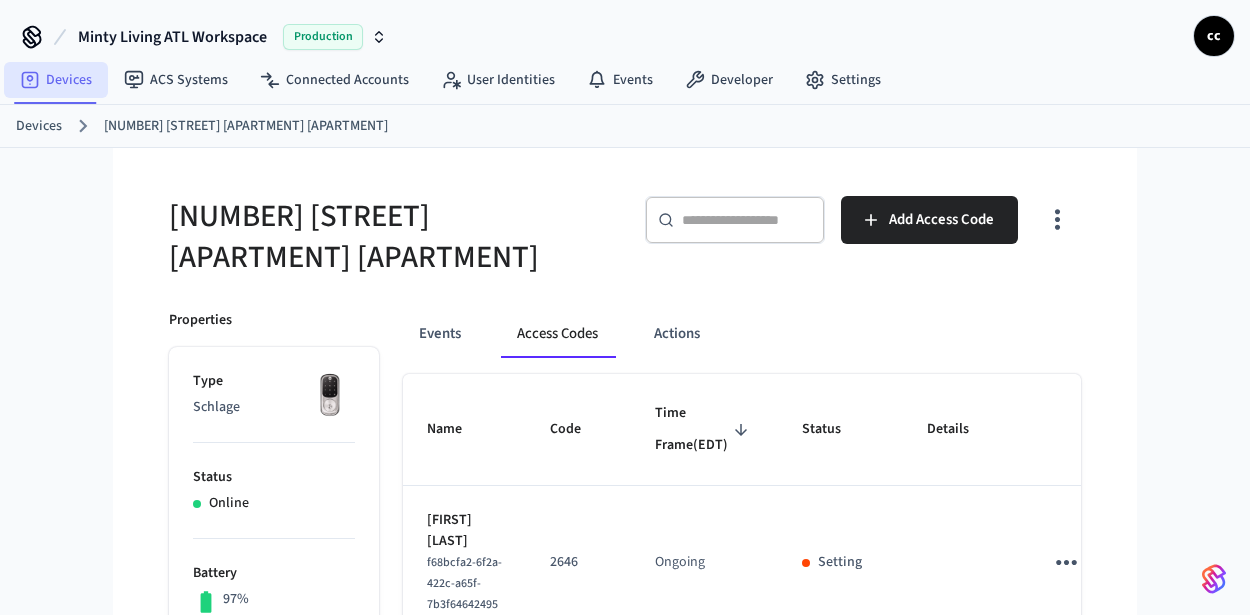 click on "Devices" at bounding box center [56, 80] 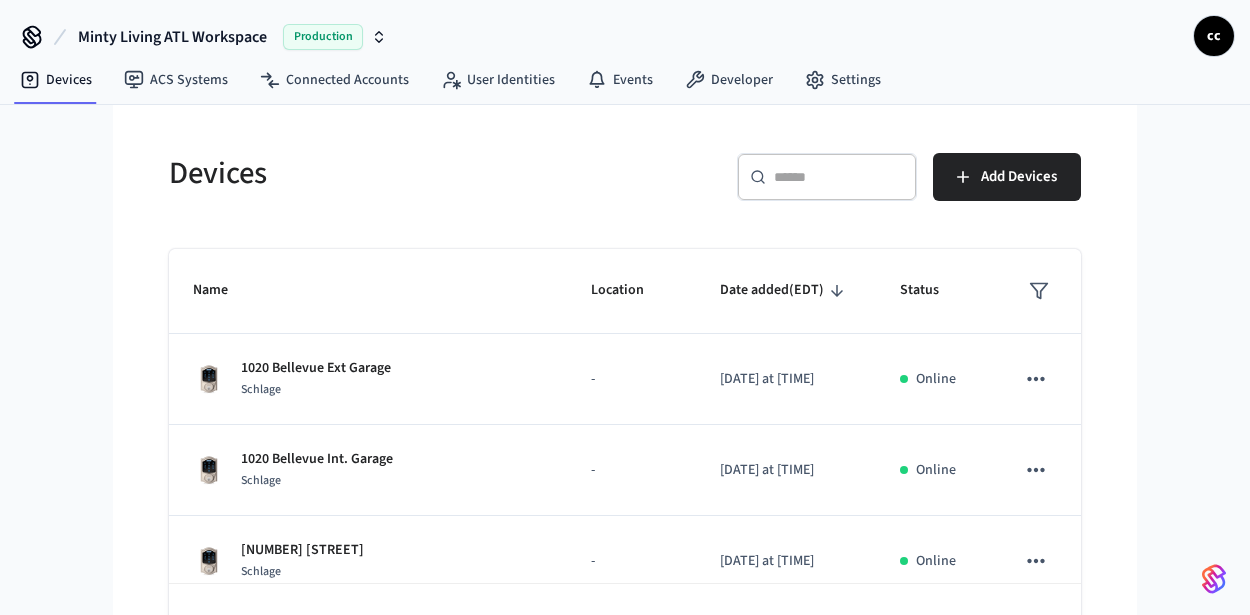 click on "​ ​" at bounding box center (827, 177) 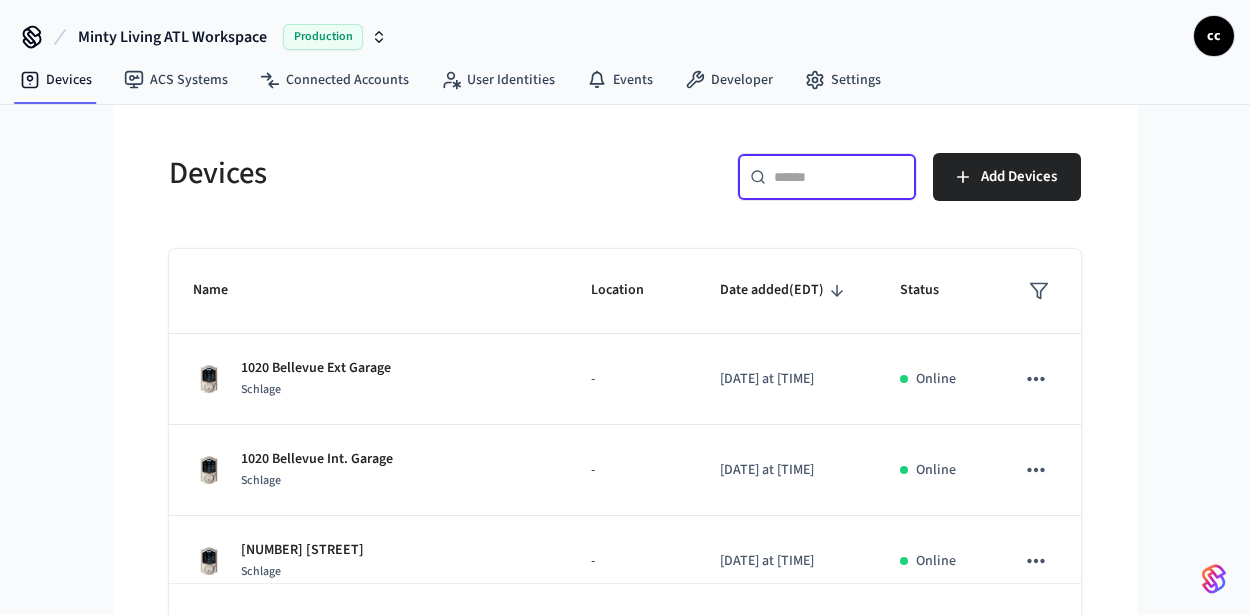 paste on "**********" 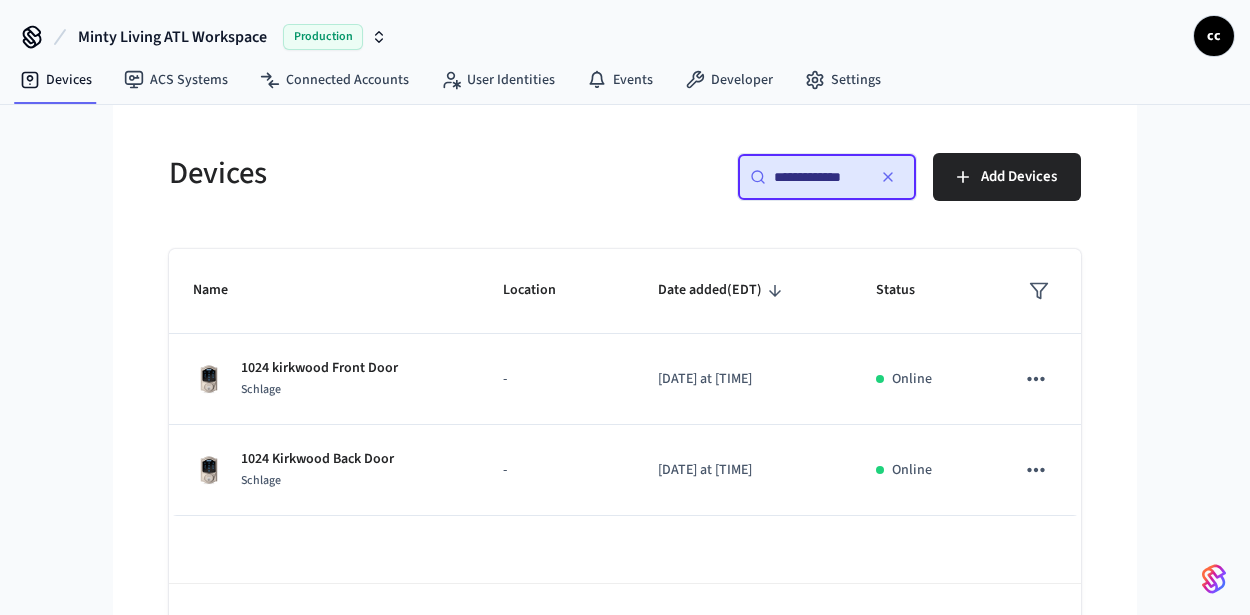 scroll, scrollTop: 0, scrollLeft: 0, axis: both 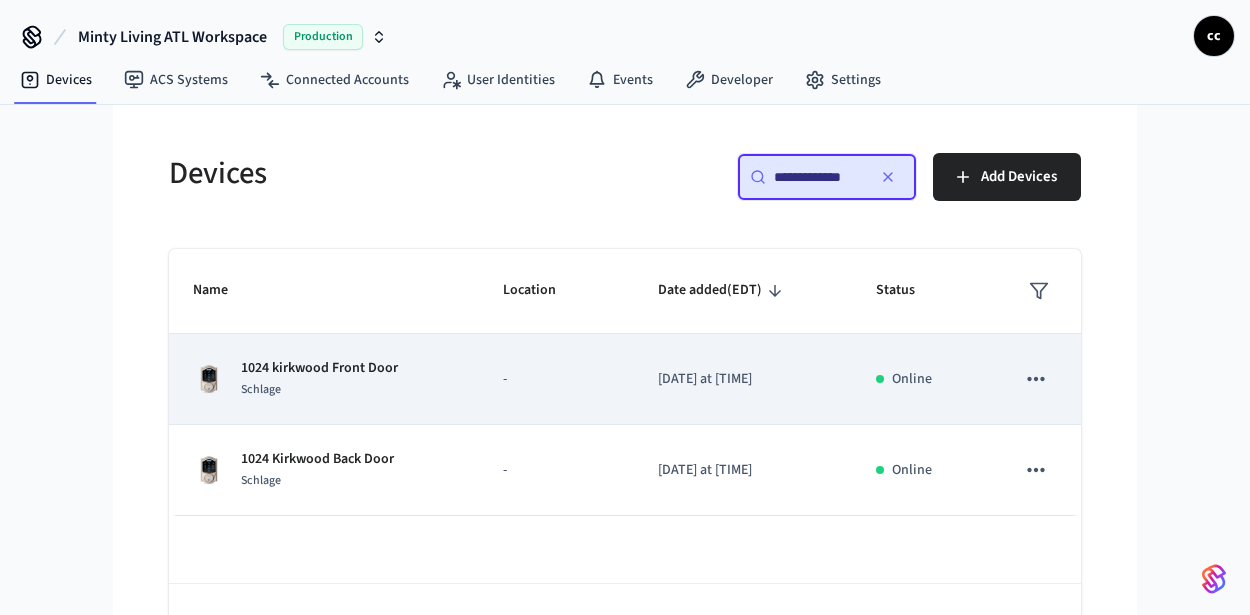 type on "**********" 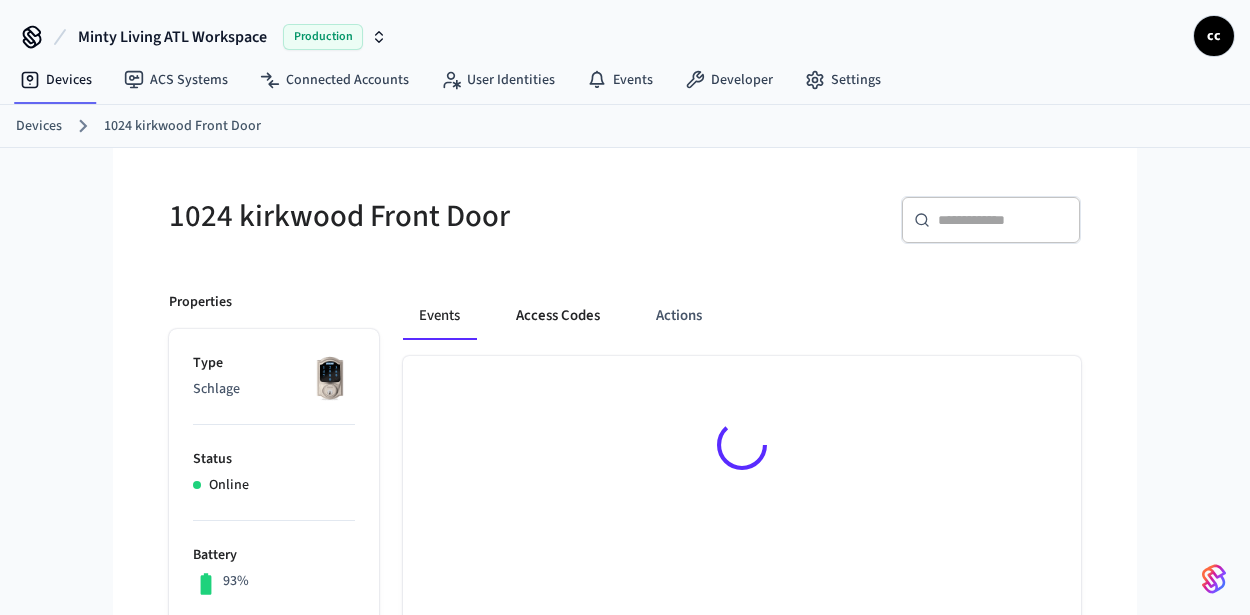 click on "Access Codes" at bounding box center (558, 316) 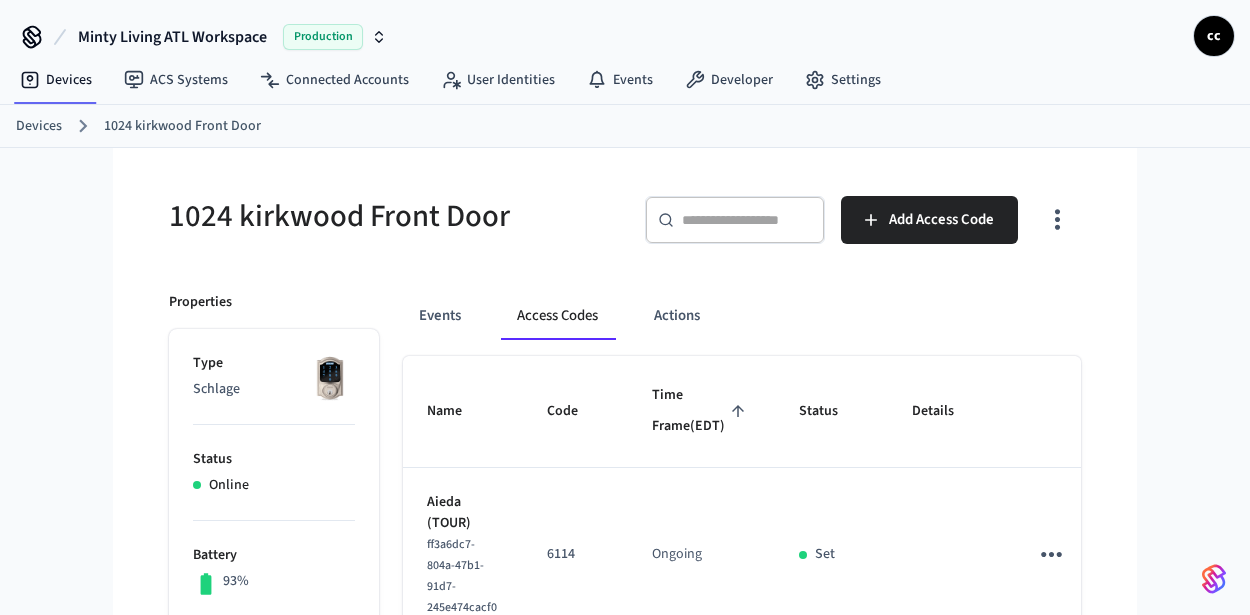 click on "Time Frame  (EDT)" at bounding box center (701, 411) 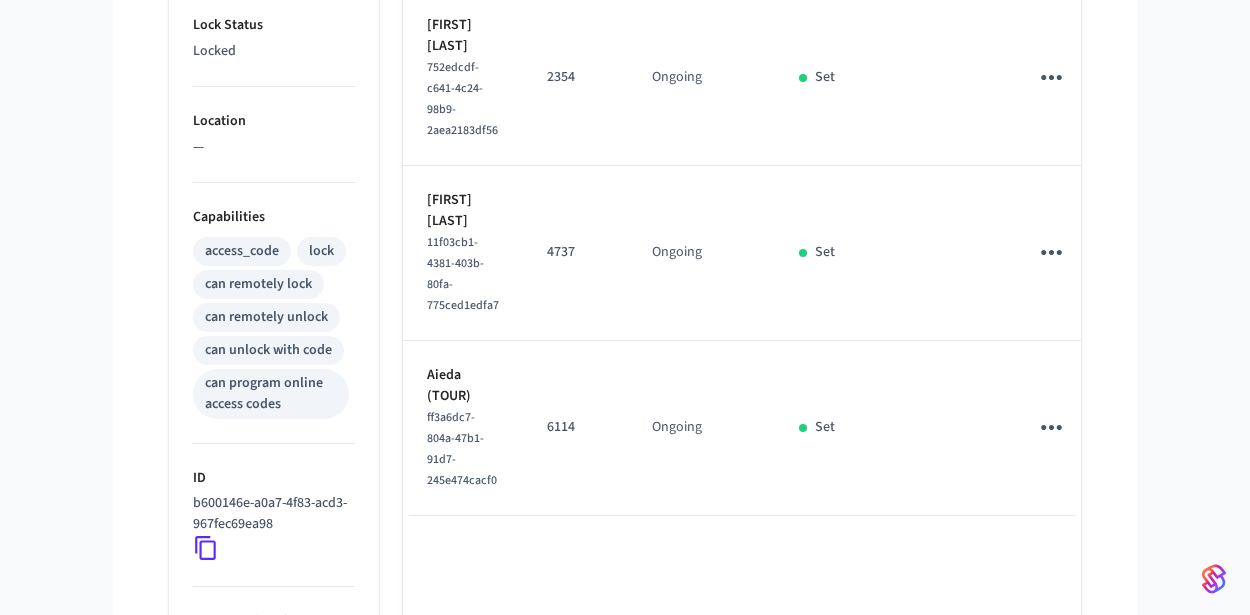 scroll, scrollTop: 742, scrollLeft: 0, axis: vertical 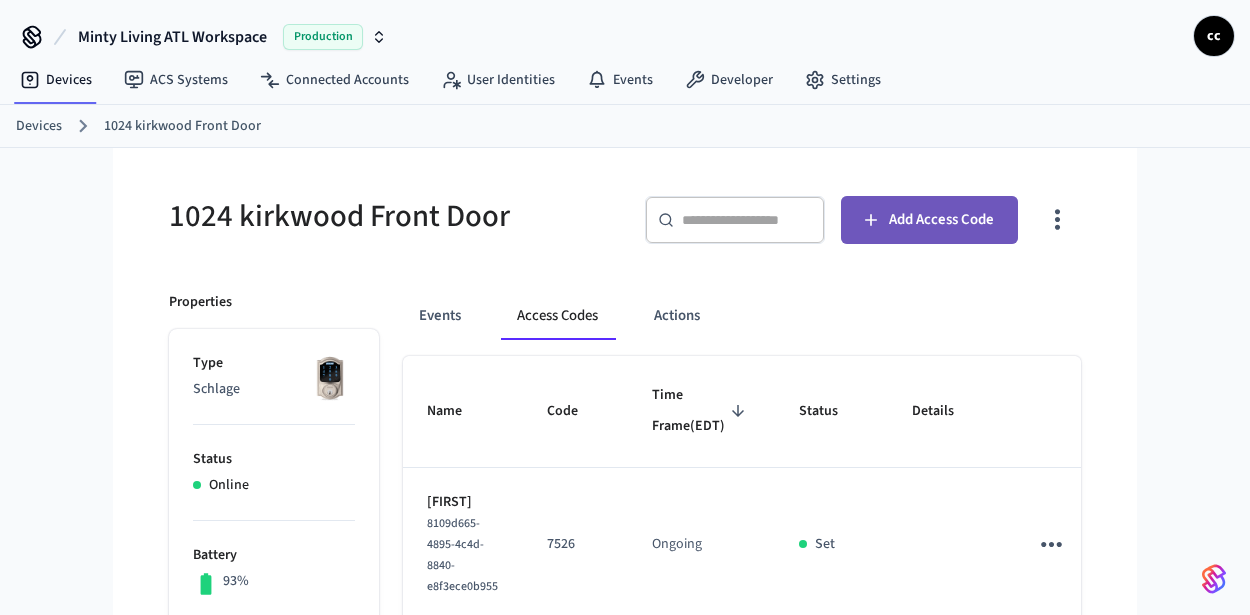 click on "Add Access Code" at bounding box center [929, 220] 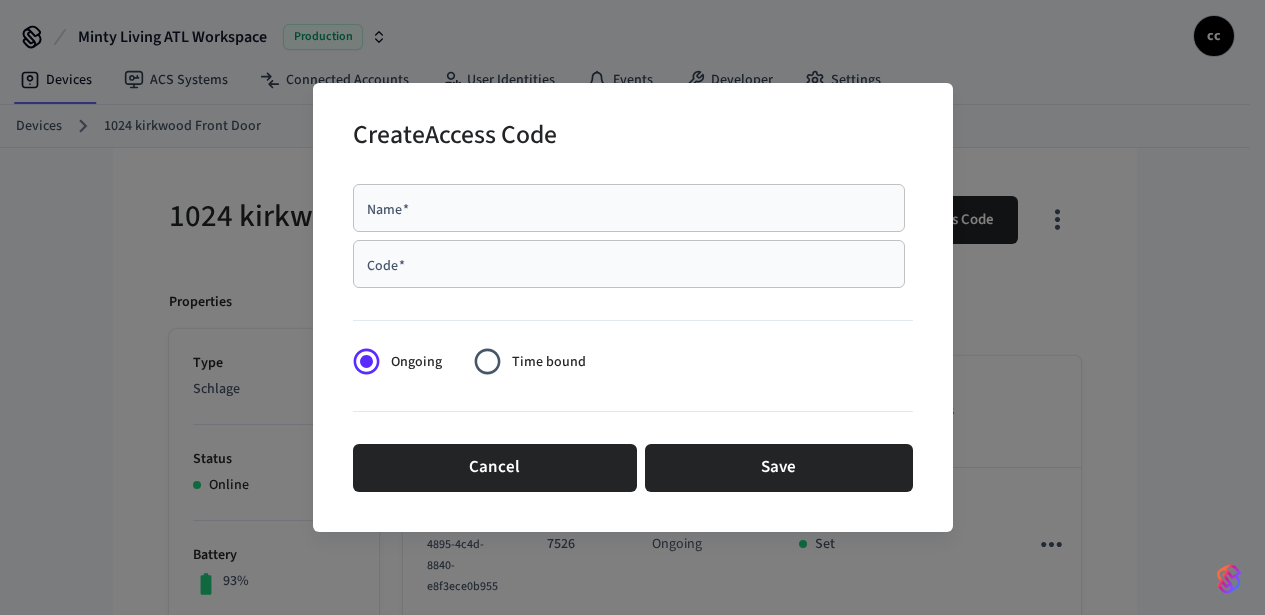 click on "Name   *" at bounding box center (629, 208) 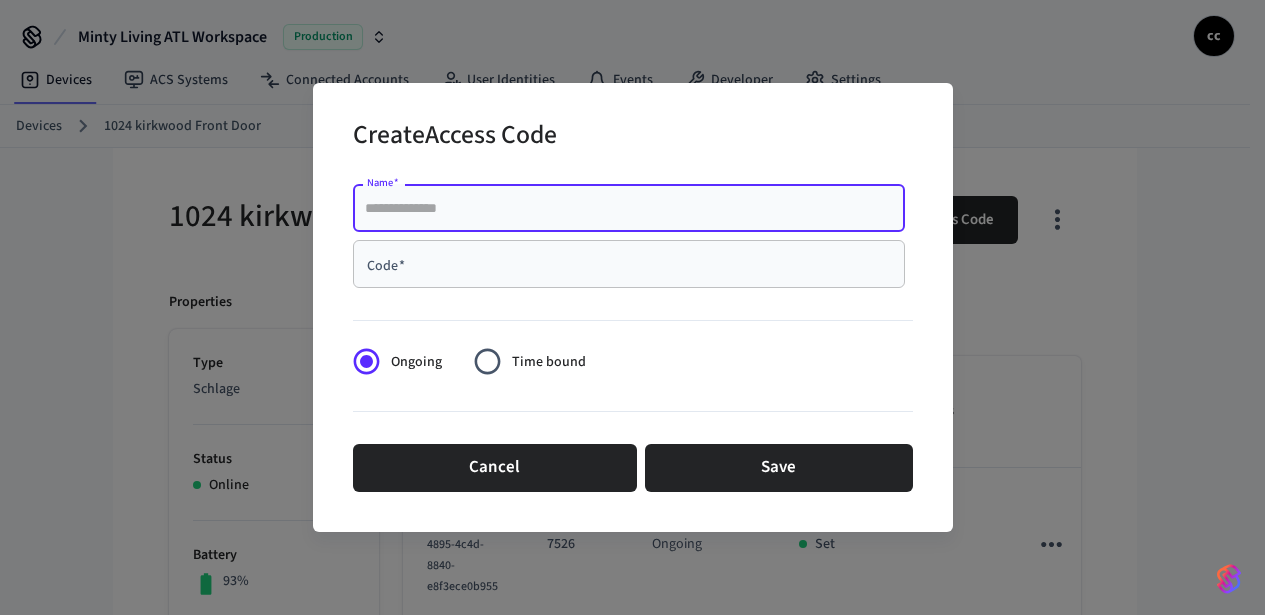 paste on "**********" 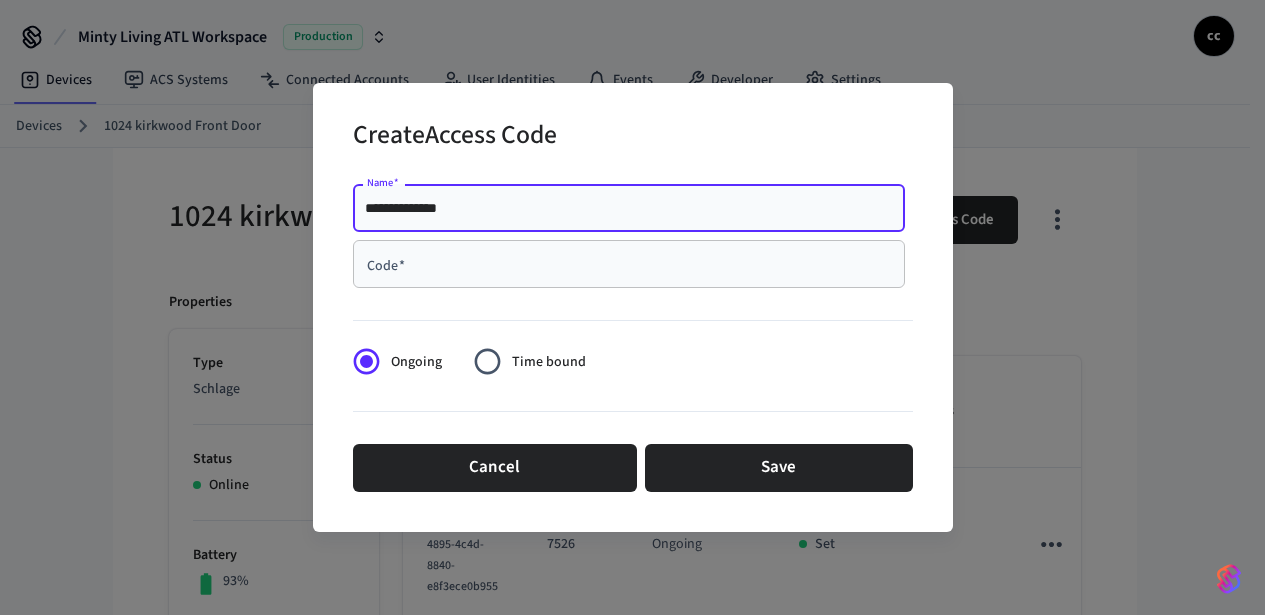 type on "**********" 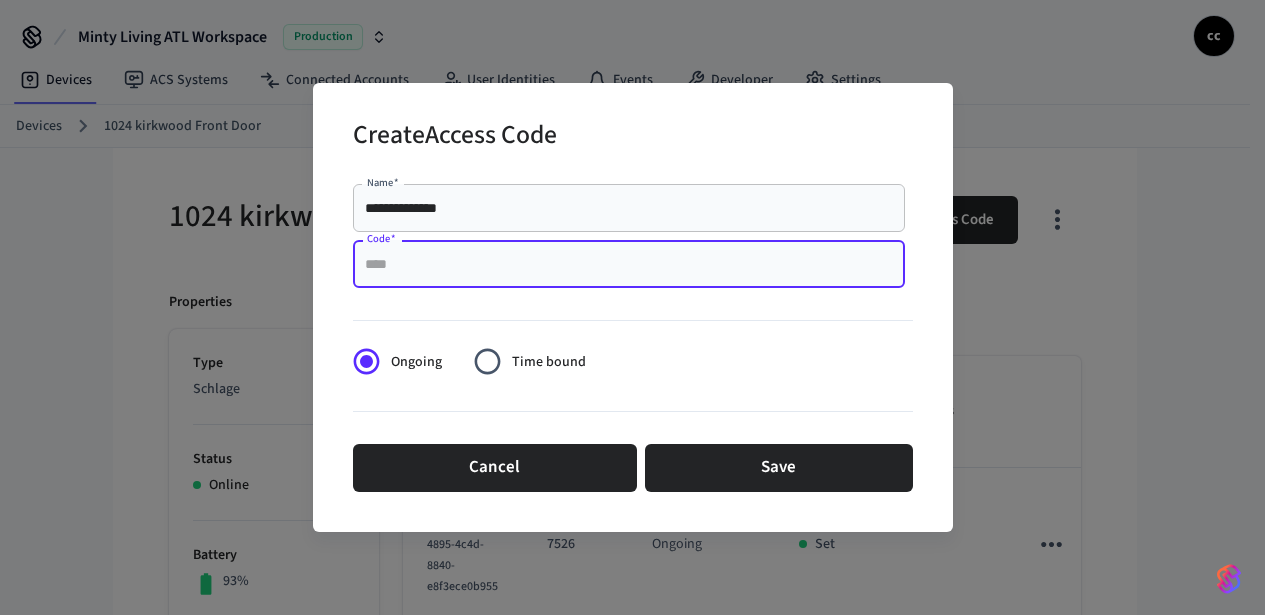 click on "Code   *" at bounding box center (629, 264) 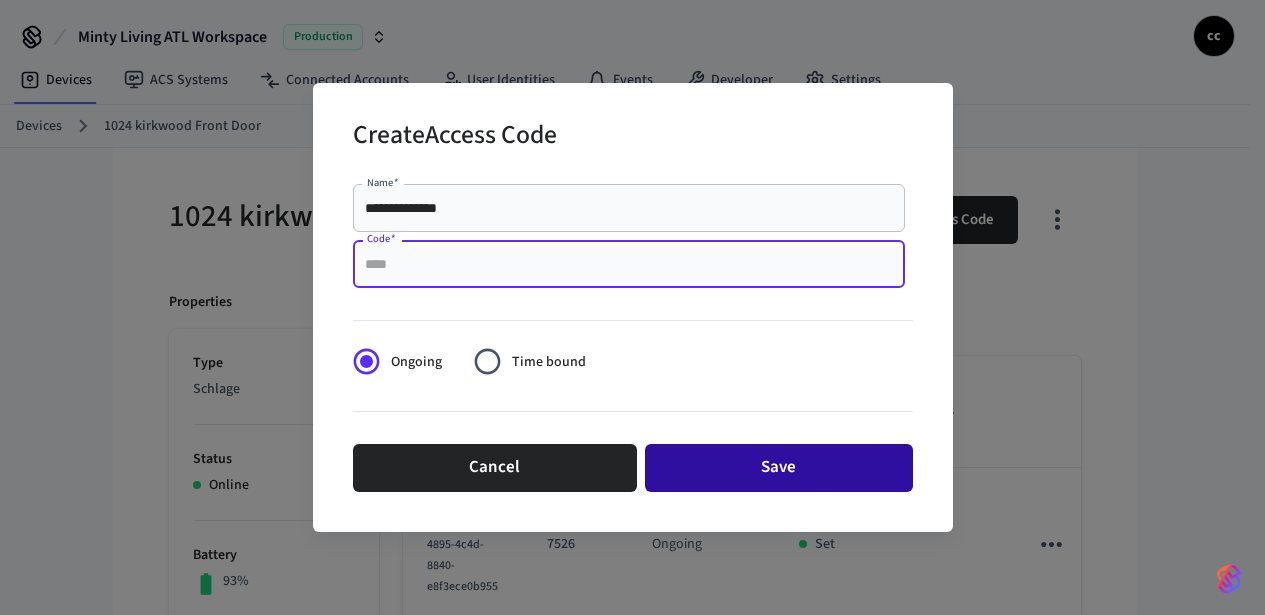 paste on "****" 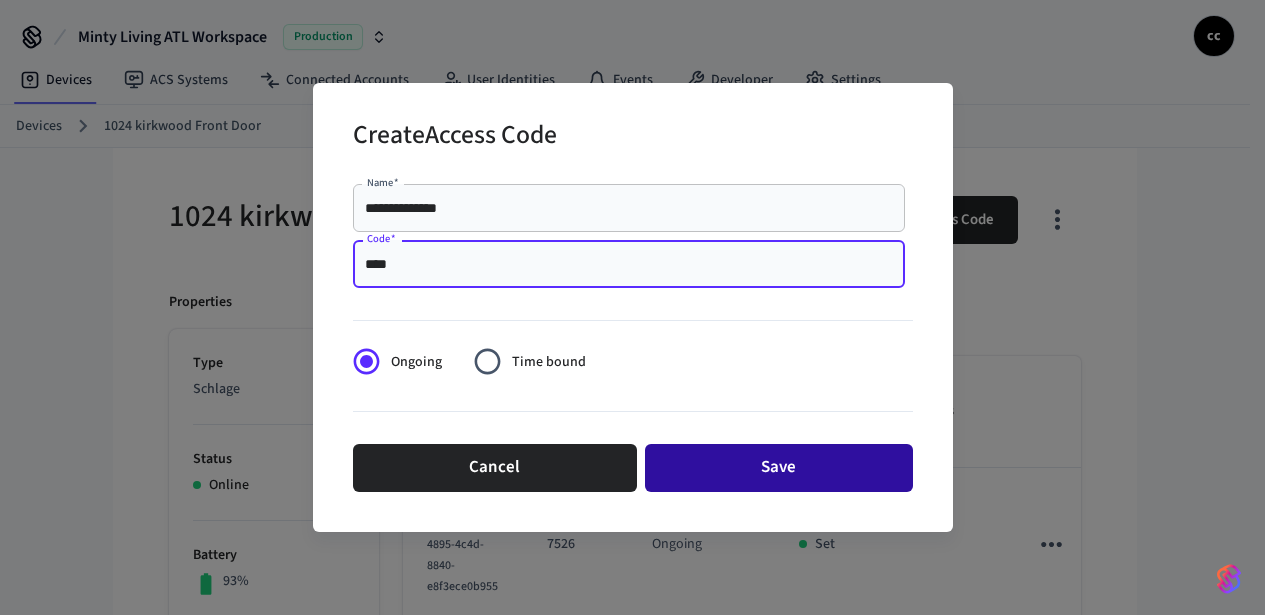 type on "****" 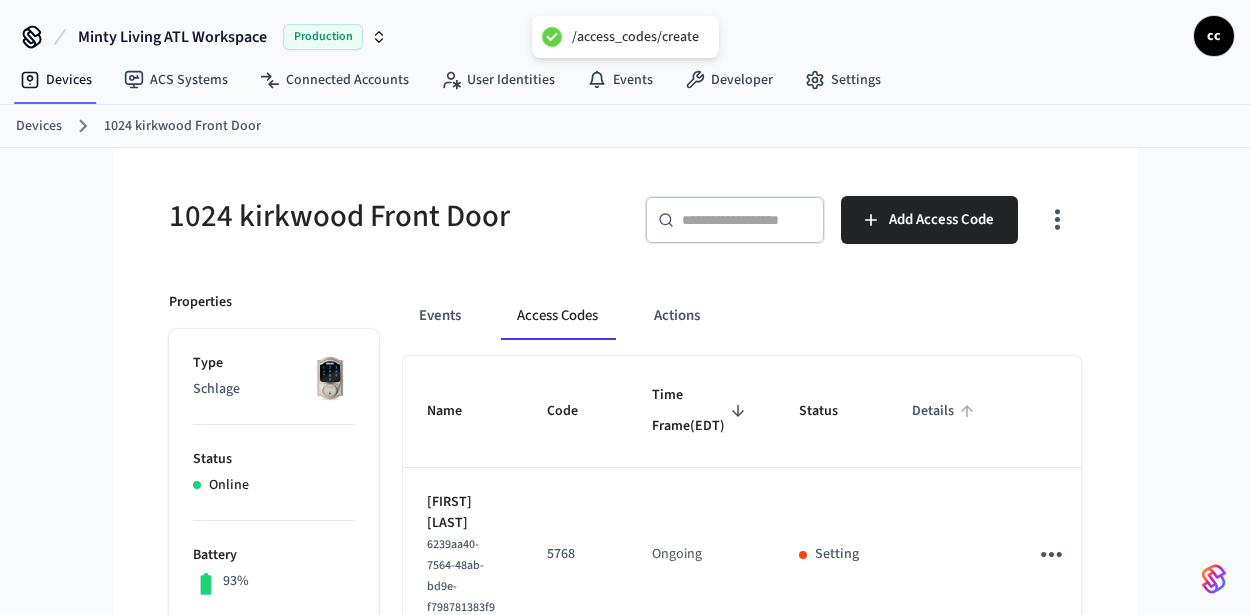 scroll, scrollTop: 186, scrollLeft: 0, axis: vertical 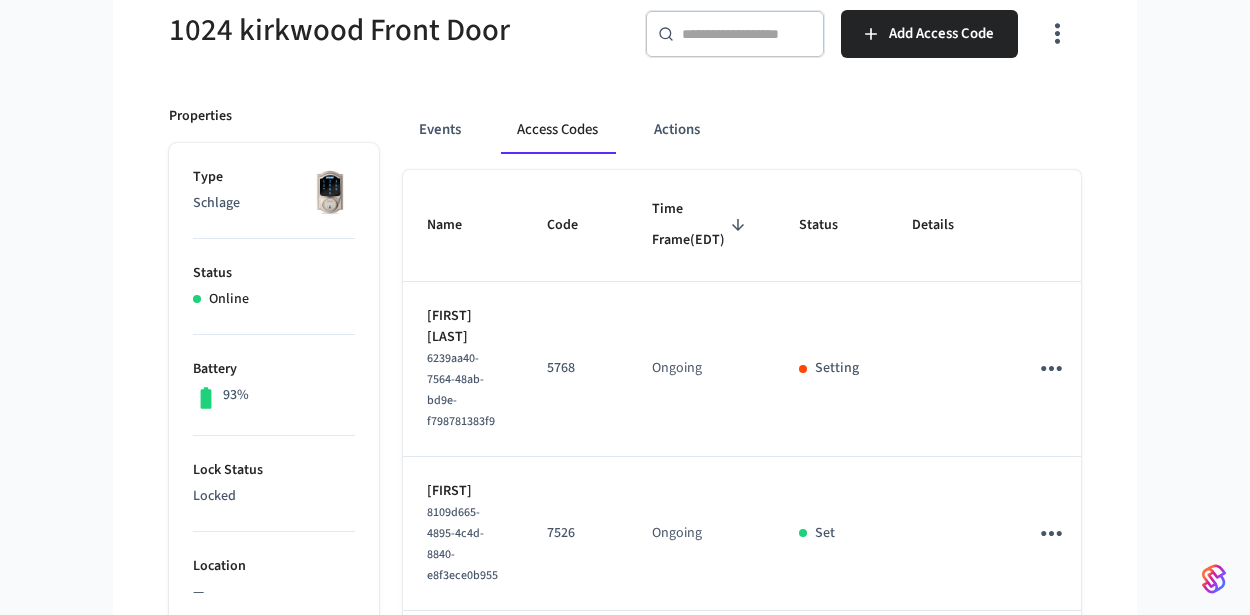 type 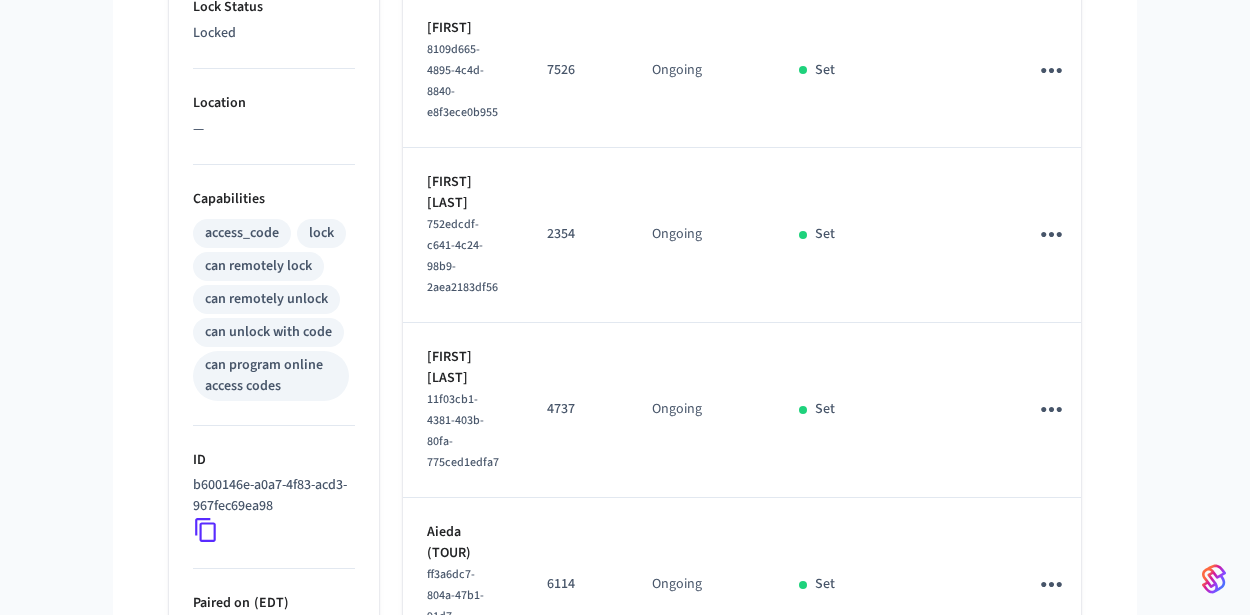 scroll, scrollTop: 758, scrollLeft: 0, axis: vertical 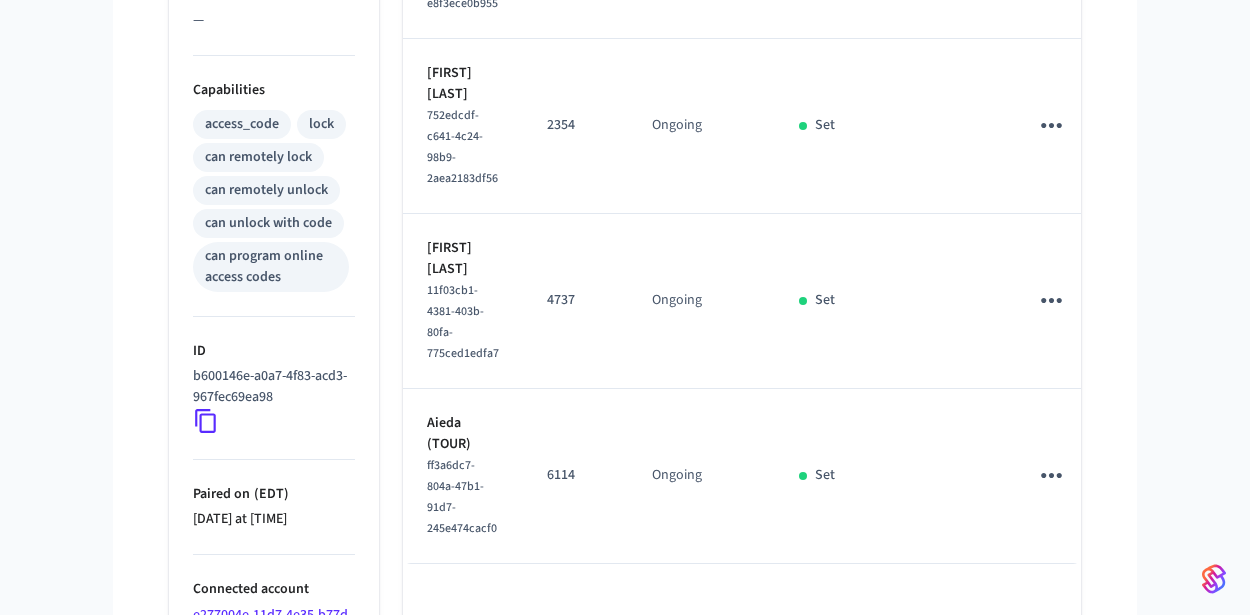 click at bounding box center [1051, 125] 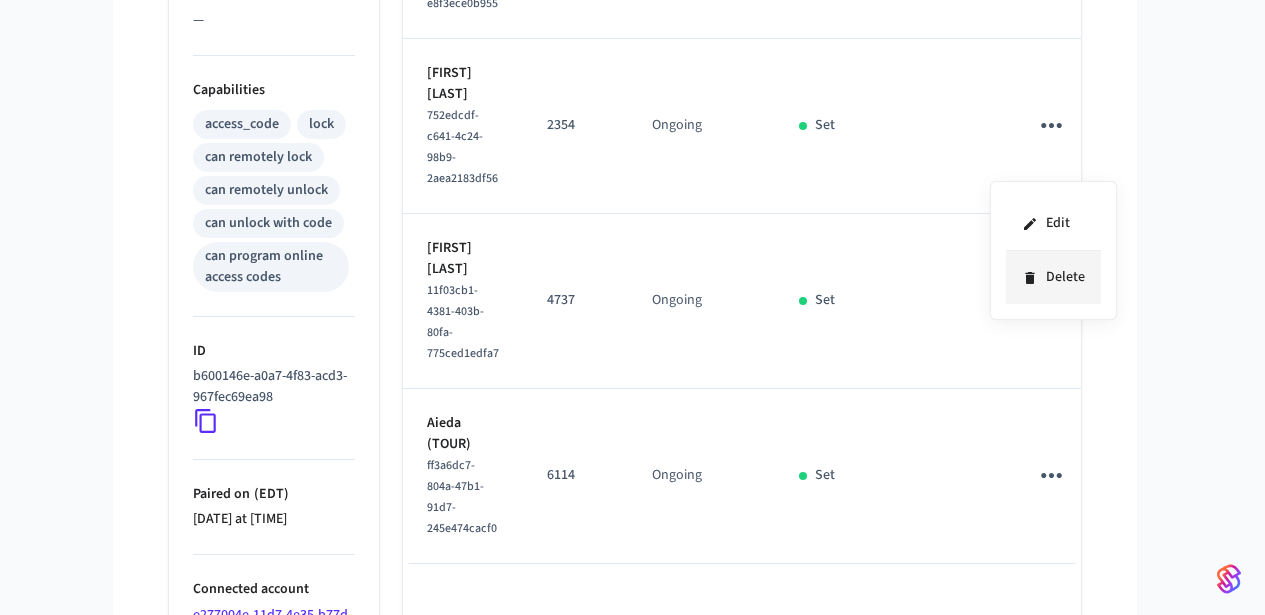 click on "Delete" at bounding box center (1053, 277) 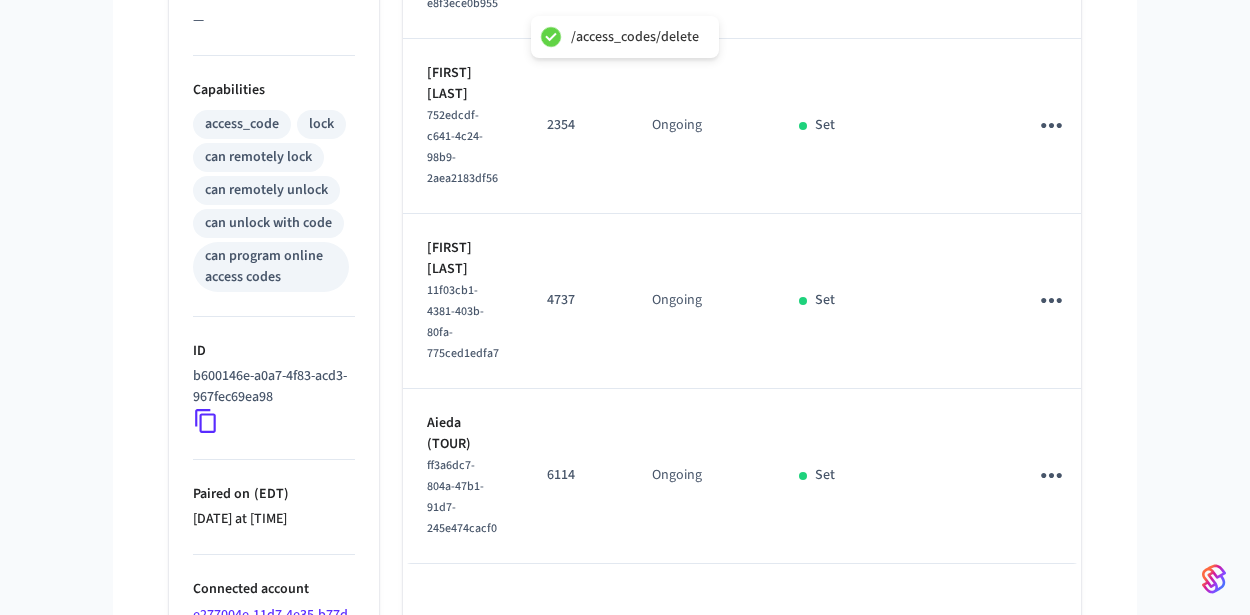 click 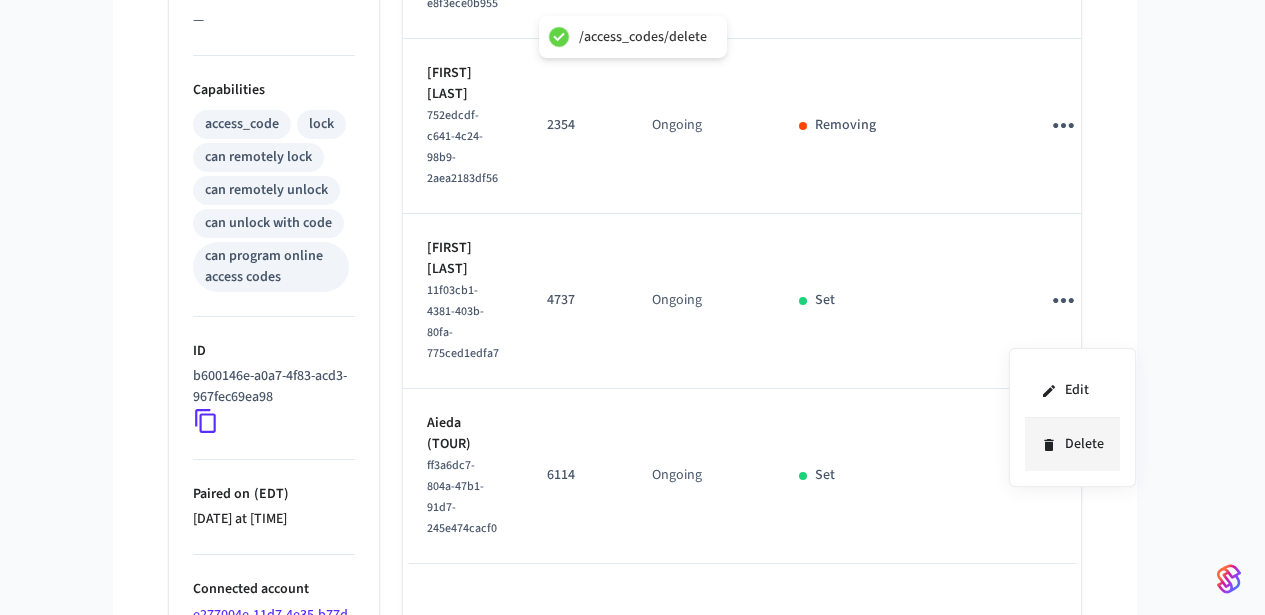click on "Delete" at bounding box center (1072, 444) 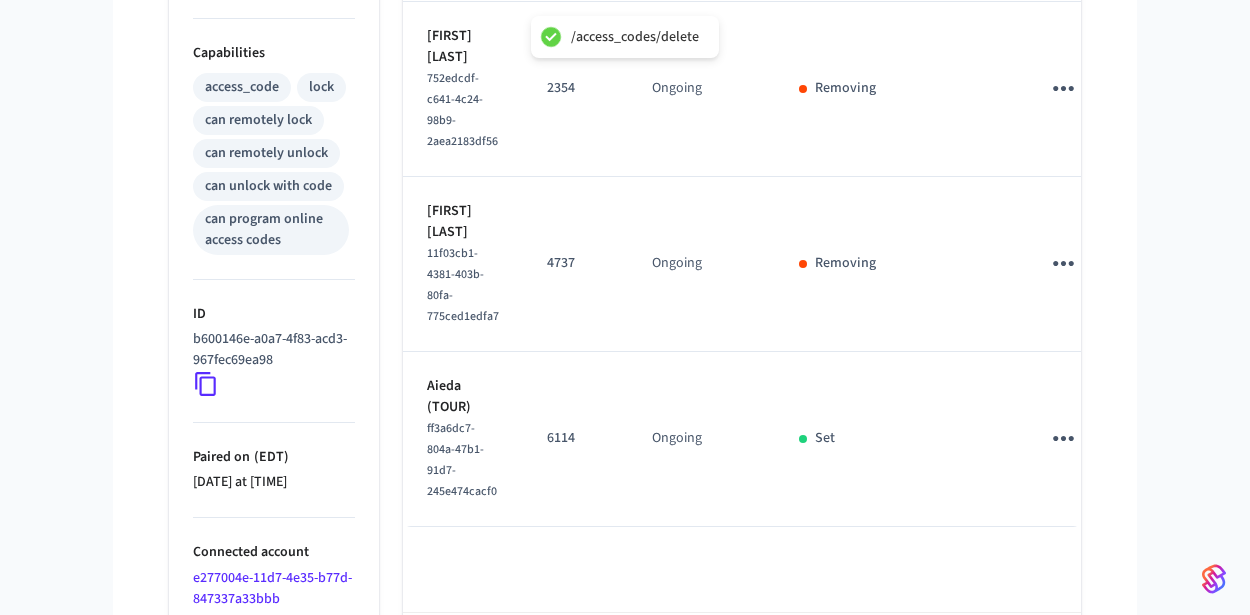 scroll, scrollTop: 889, scrollLeft: 0, axis: vertical 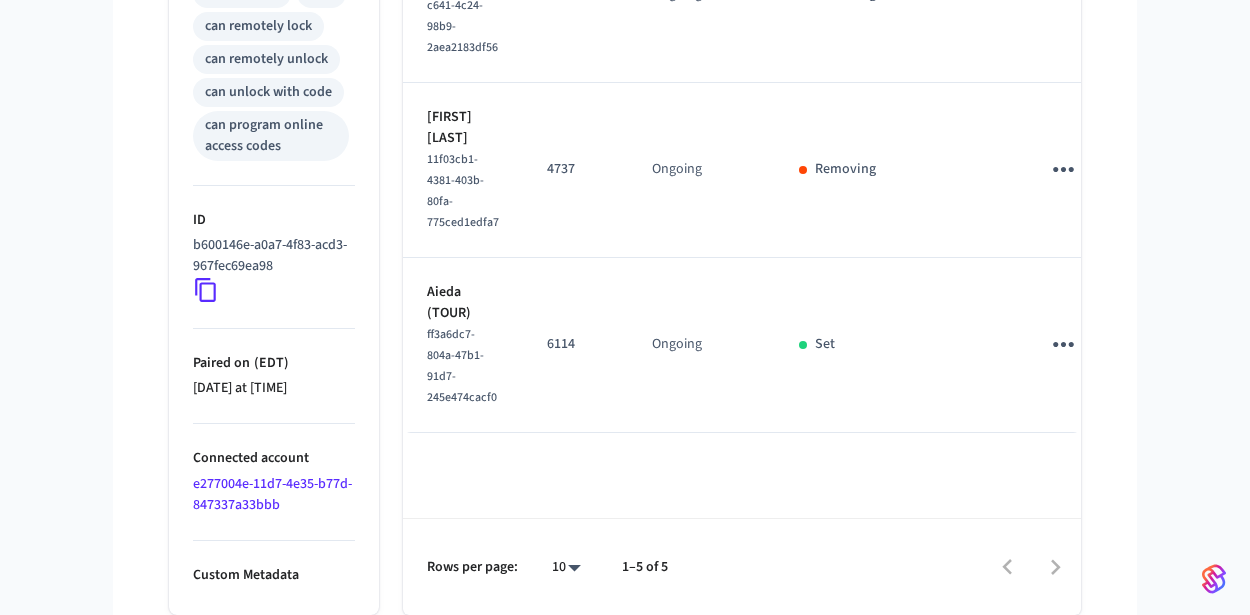 click 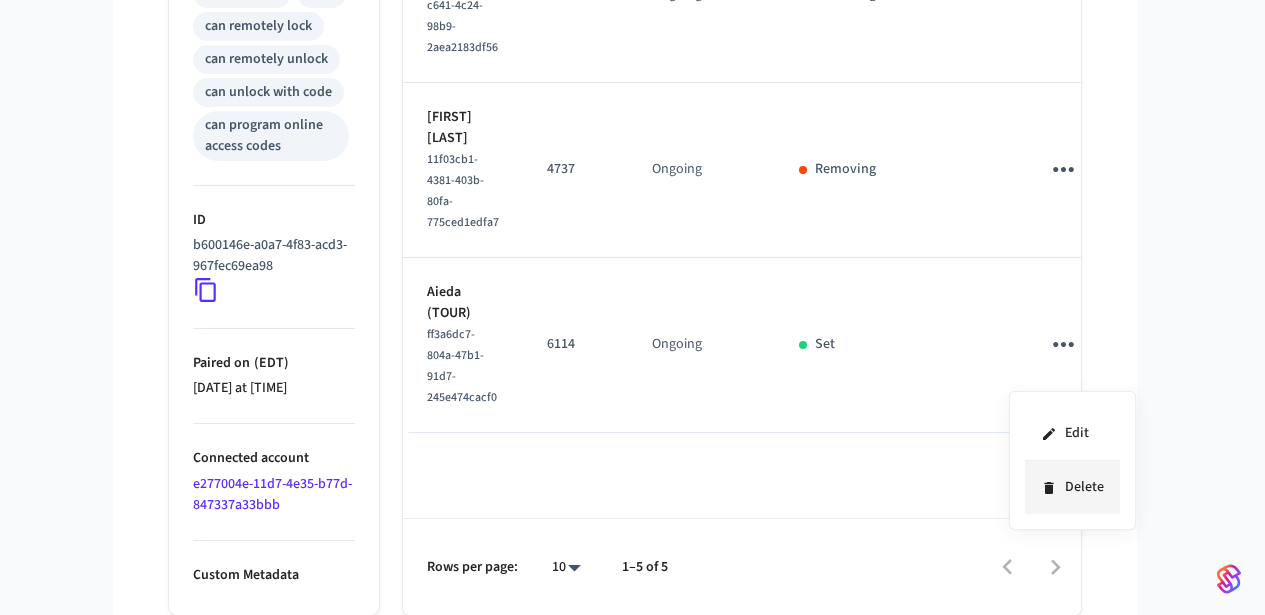 click on "Delete" at bounding box center [1072, 487] 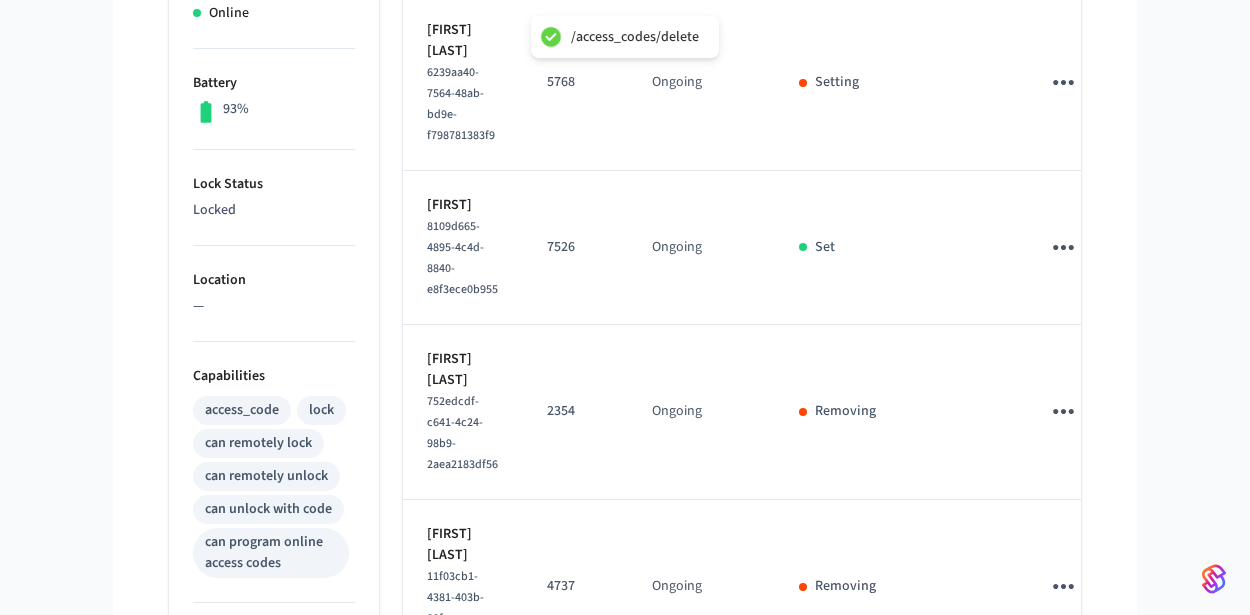 scroll, scrollTop: 296, scrollLeft: 0, axis: vertical 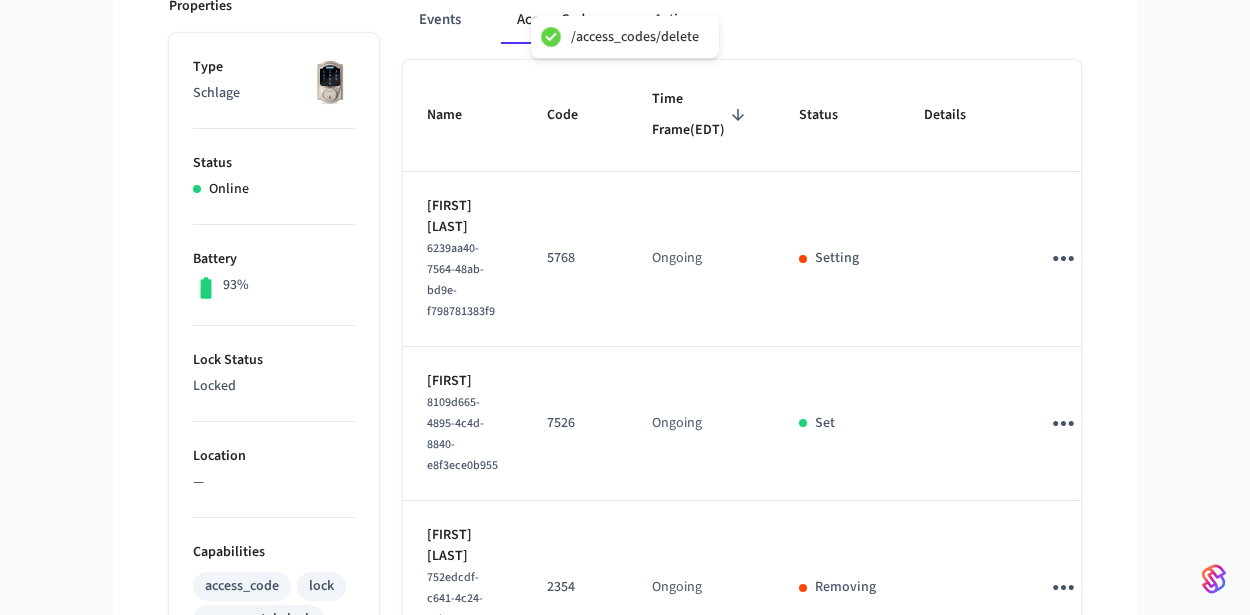 type 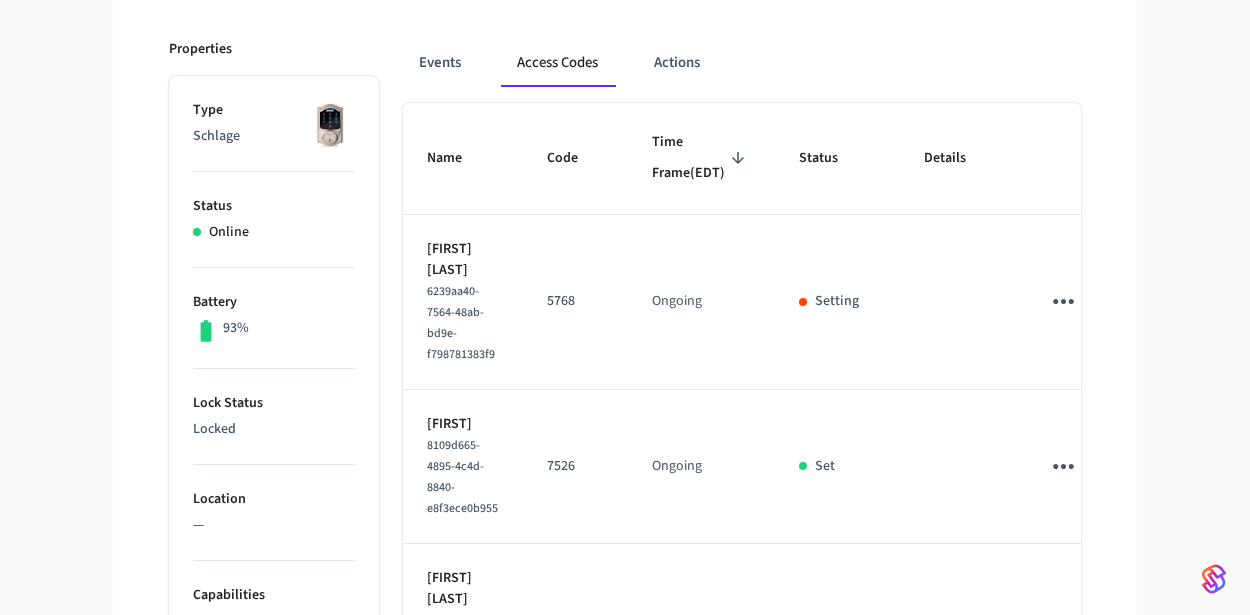scroll, scrollTop: 0, scrollLeft: 0, axis: both 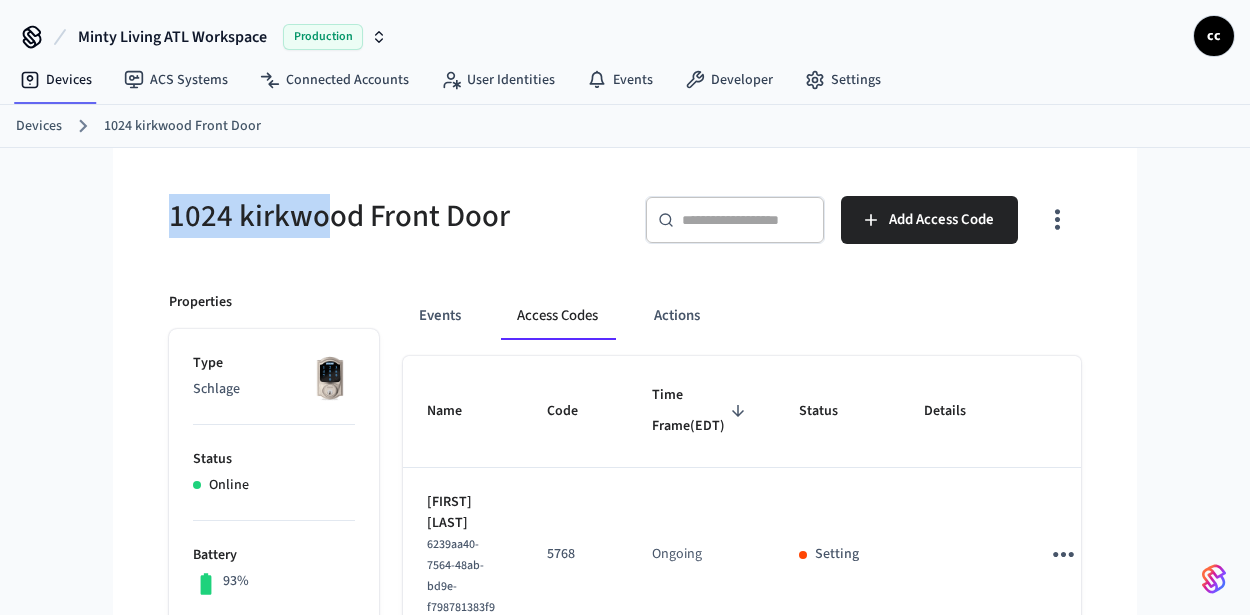 drag, startPoint x: 258, startPoint y: 220, endPoint x: 145, endPoint y: 196, distance: 115.52056 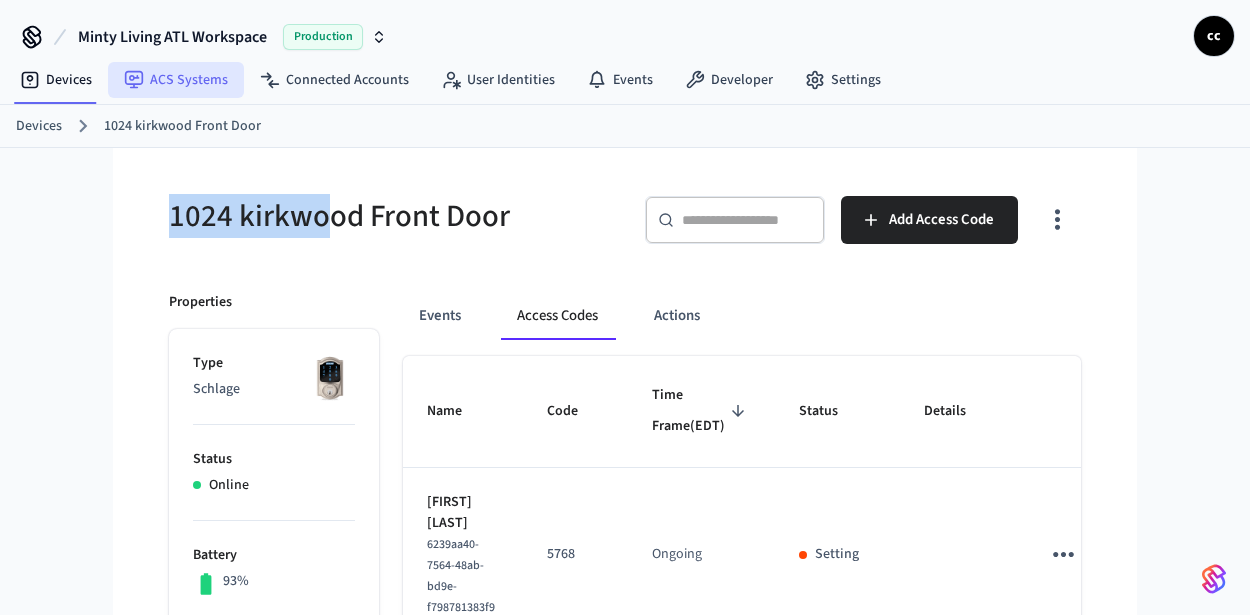 copy on "1024 kirkwo" 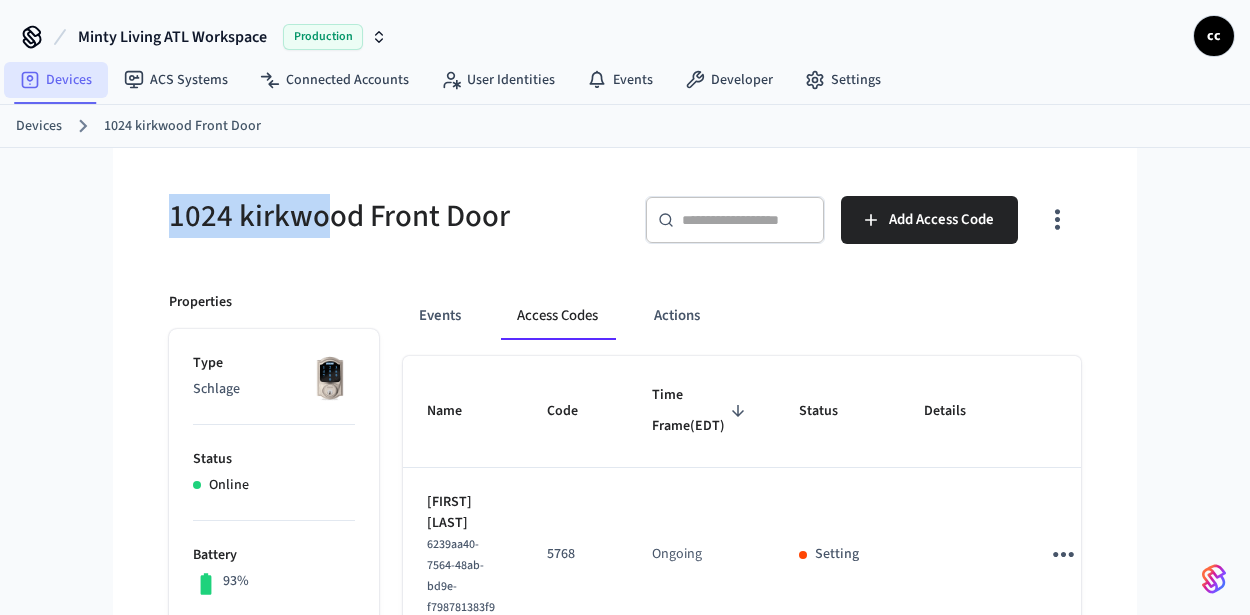 click on "Devices" at bounding box center [56, 80] 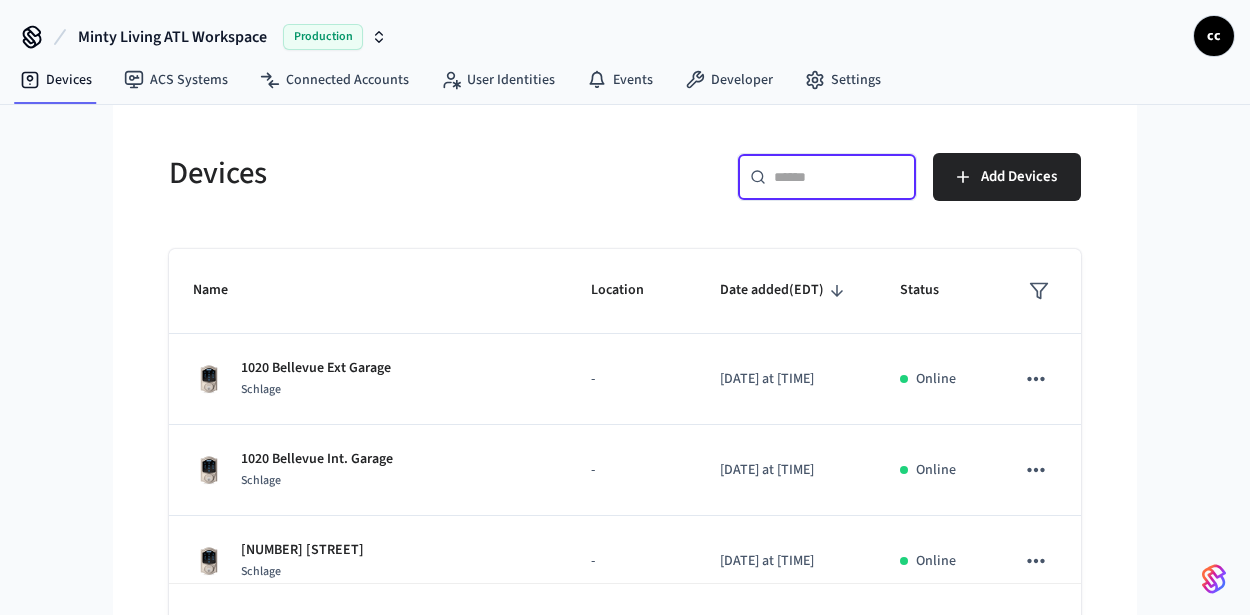 click at bounding box center (839, 177) 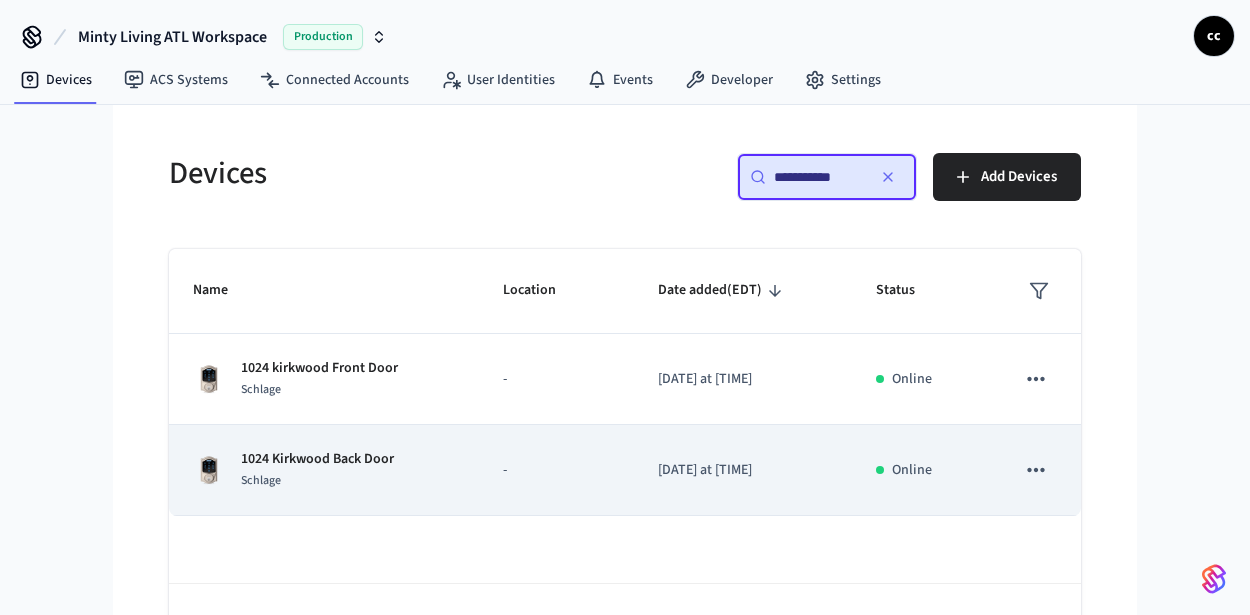 type on "**********" 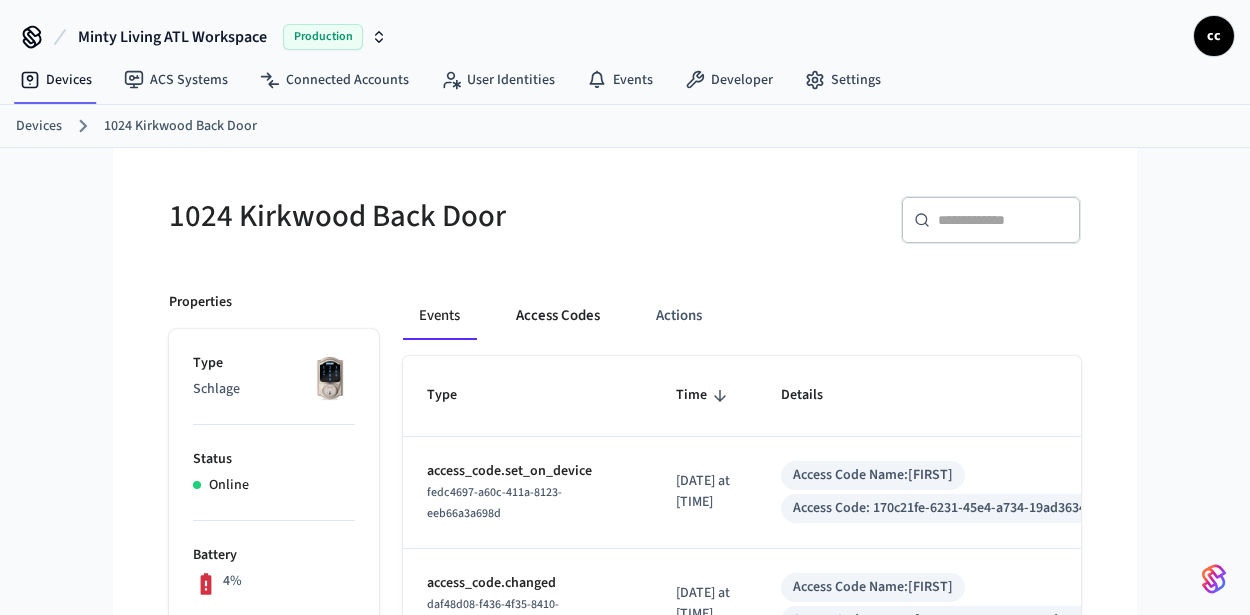 click on "Access Codes" at bounding box center (558, 316) 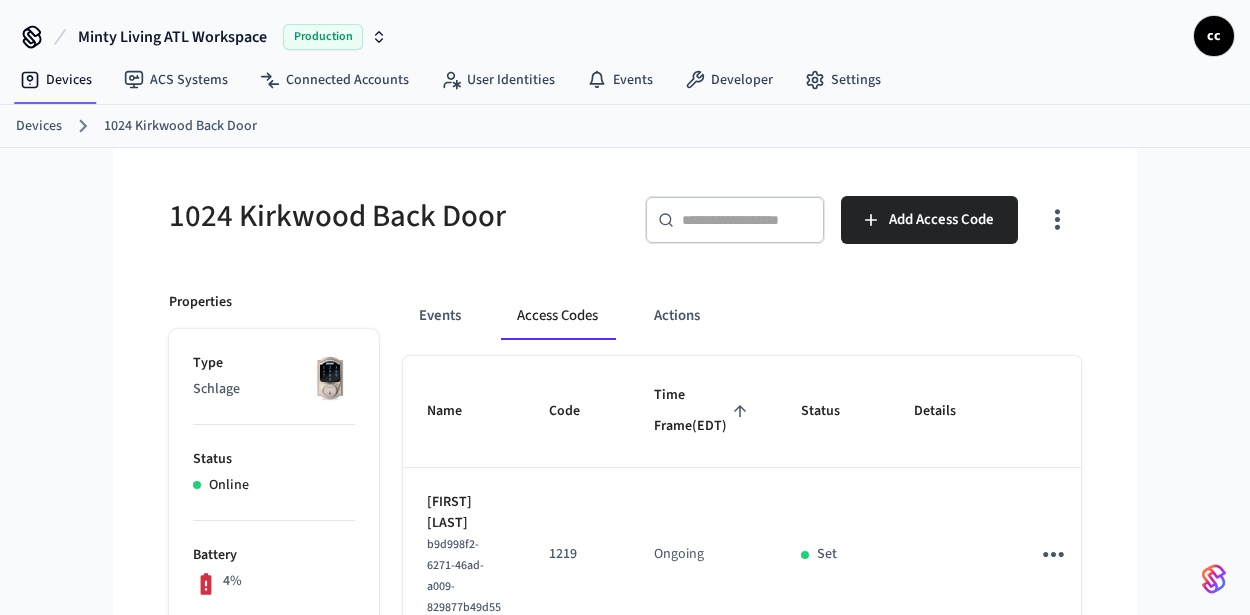 click on "Time Frame  (EDT)" at bounding box center (703, 411) 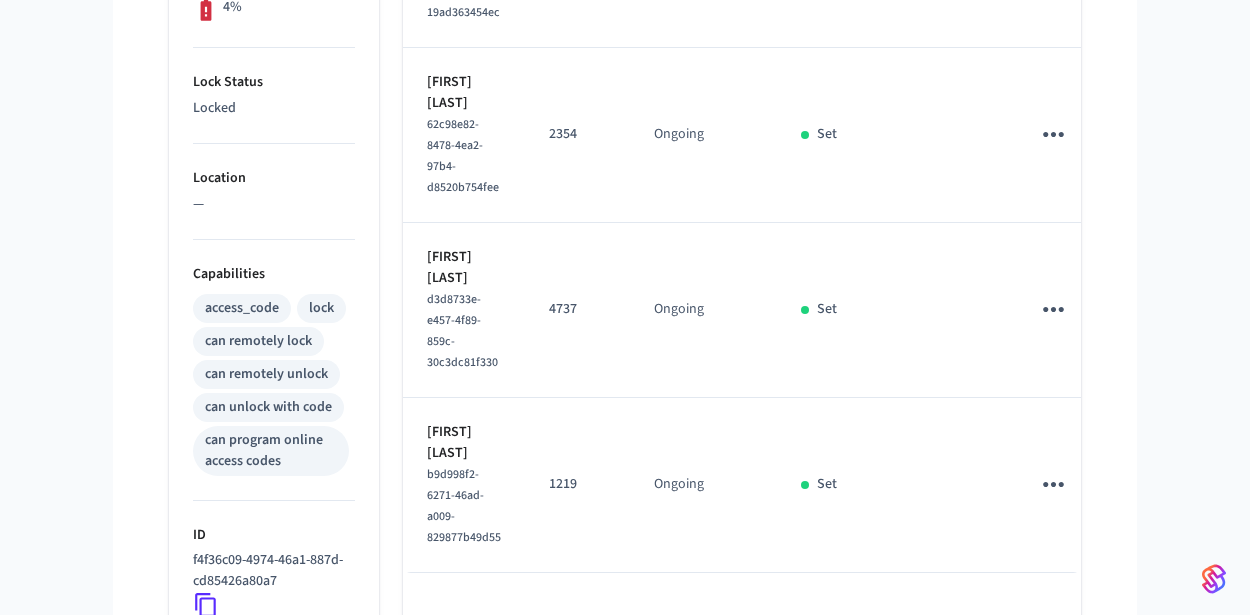 scroll, scrollTop: 648, scrollLeft: 0, axis: vertical 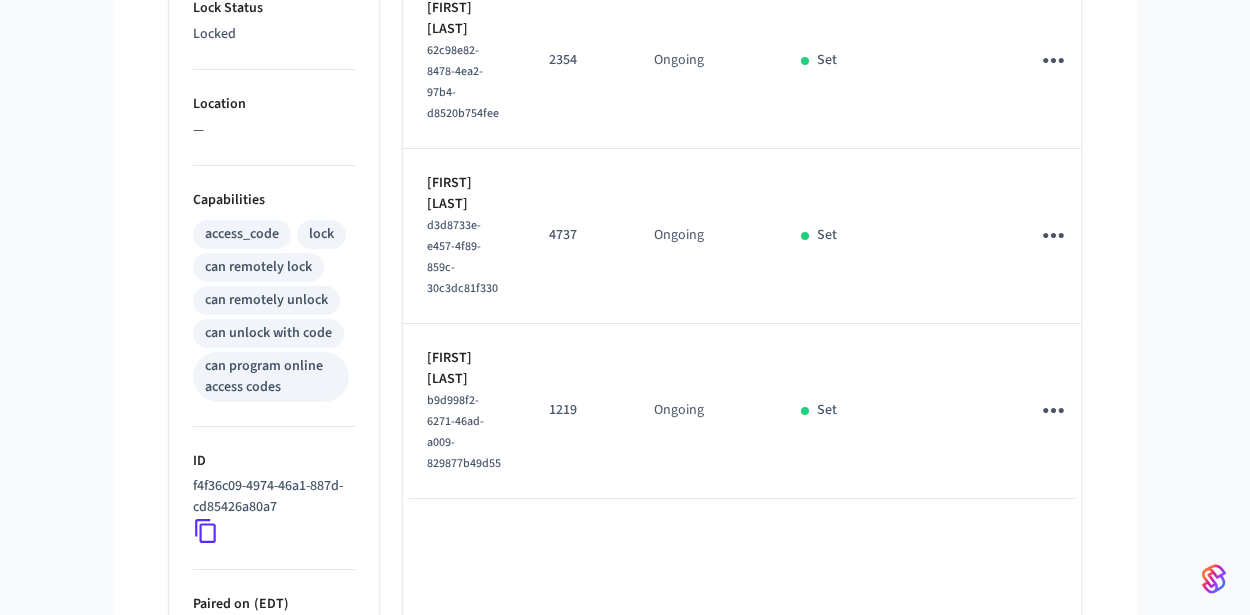 click 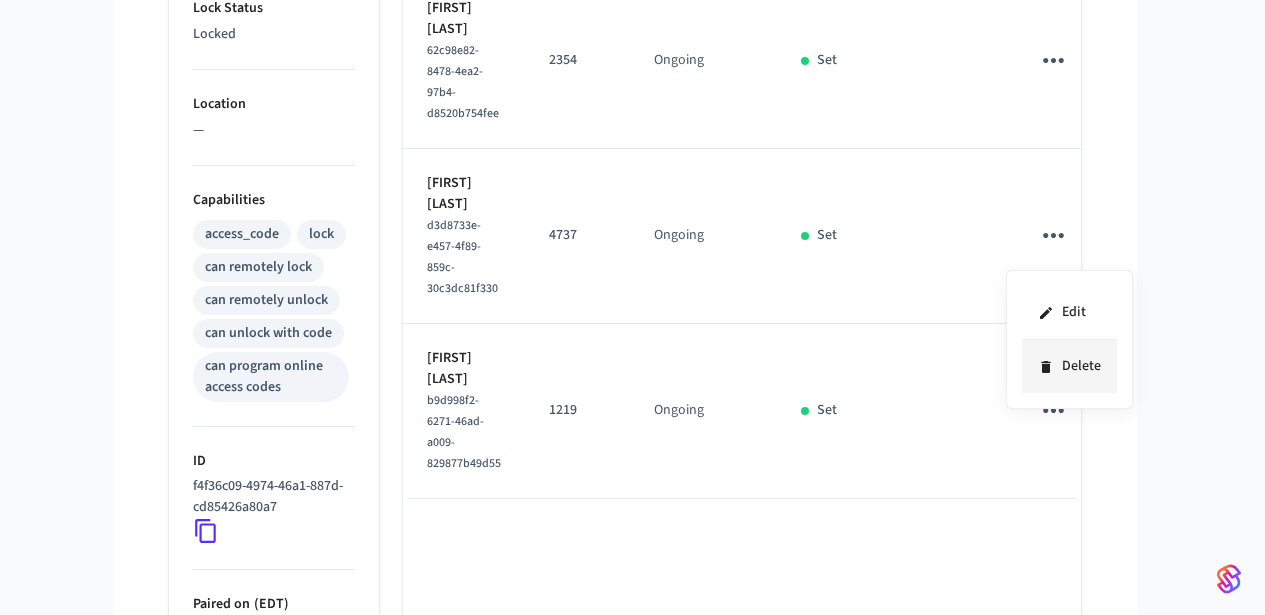 click on "Delete" at bounding box center [1069, 366] 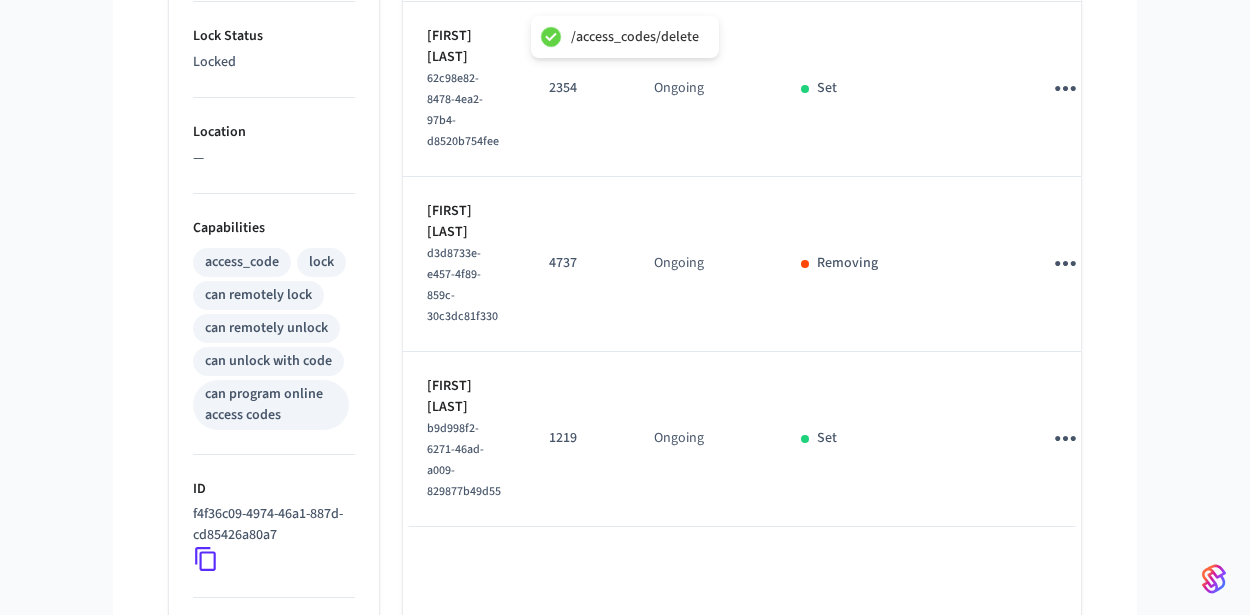 scroll, scrollTop: 616, scrollLeft: 0, axis: vertical 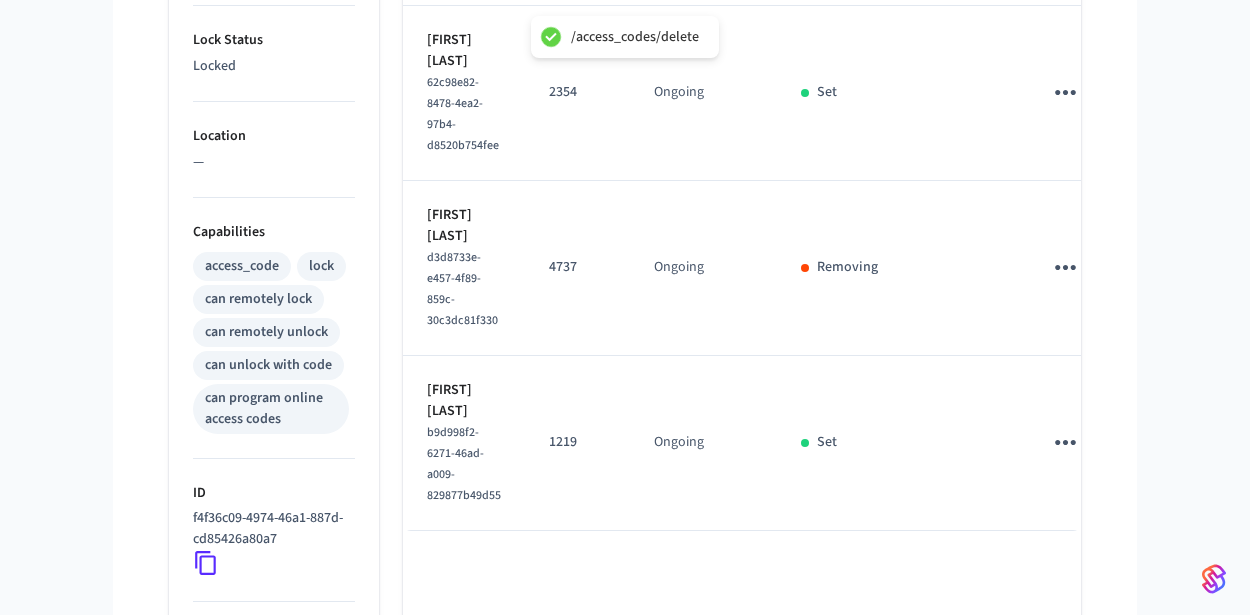 click 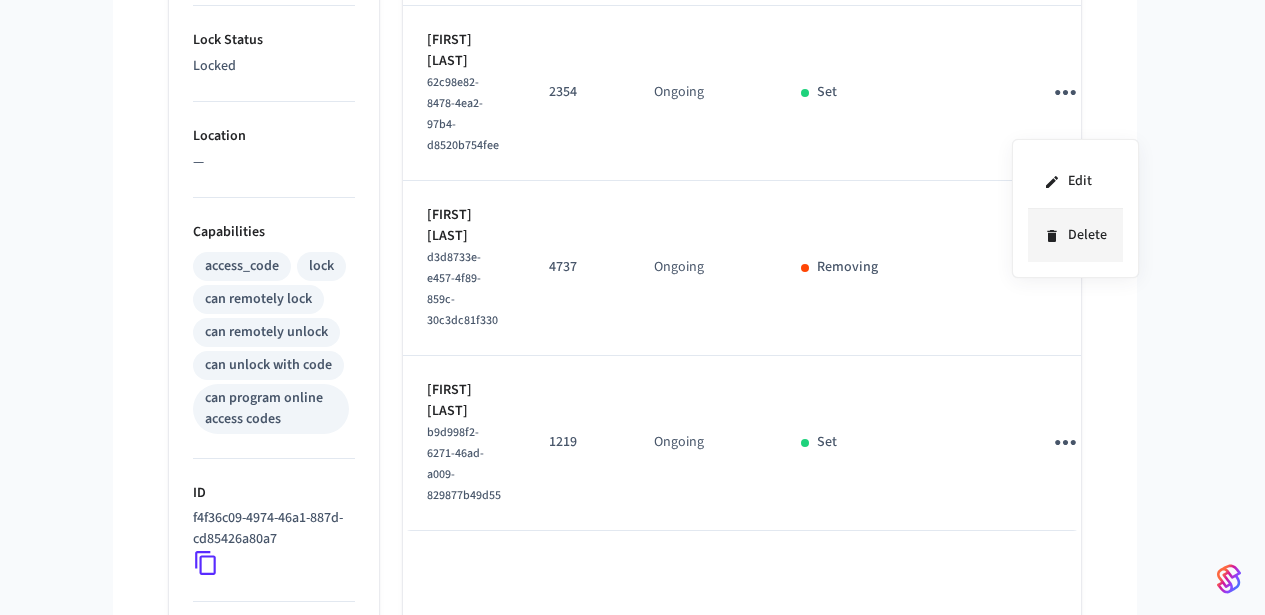 click on "Delete" at bounding box center (1075, 235) 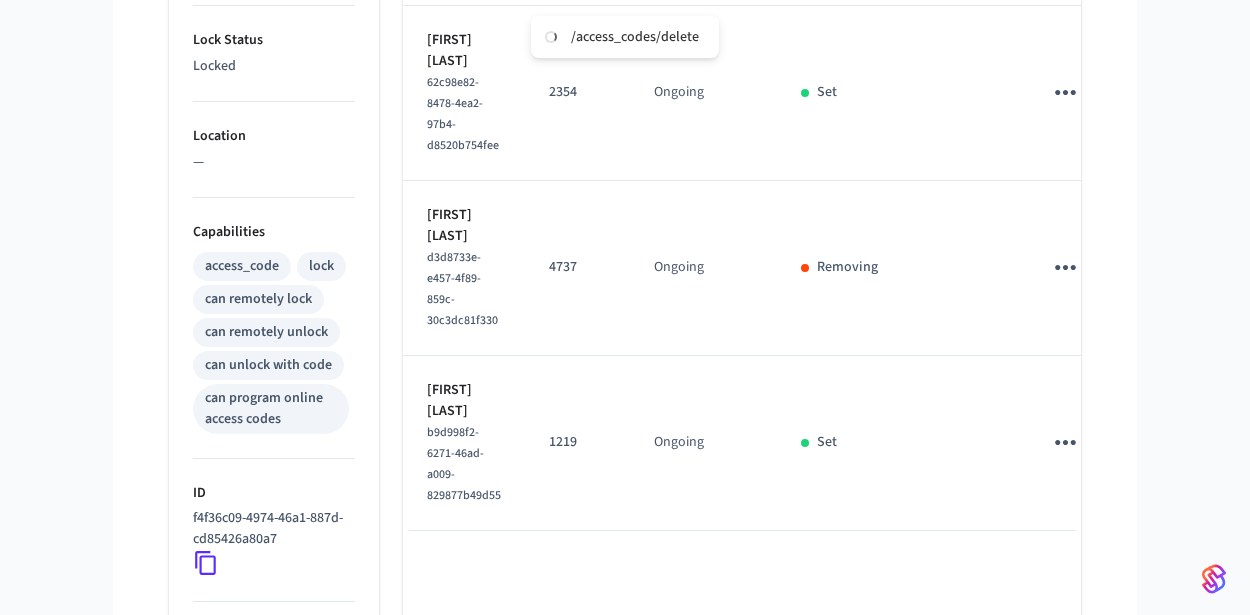 type 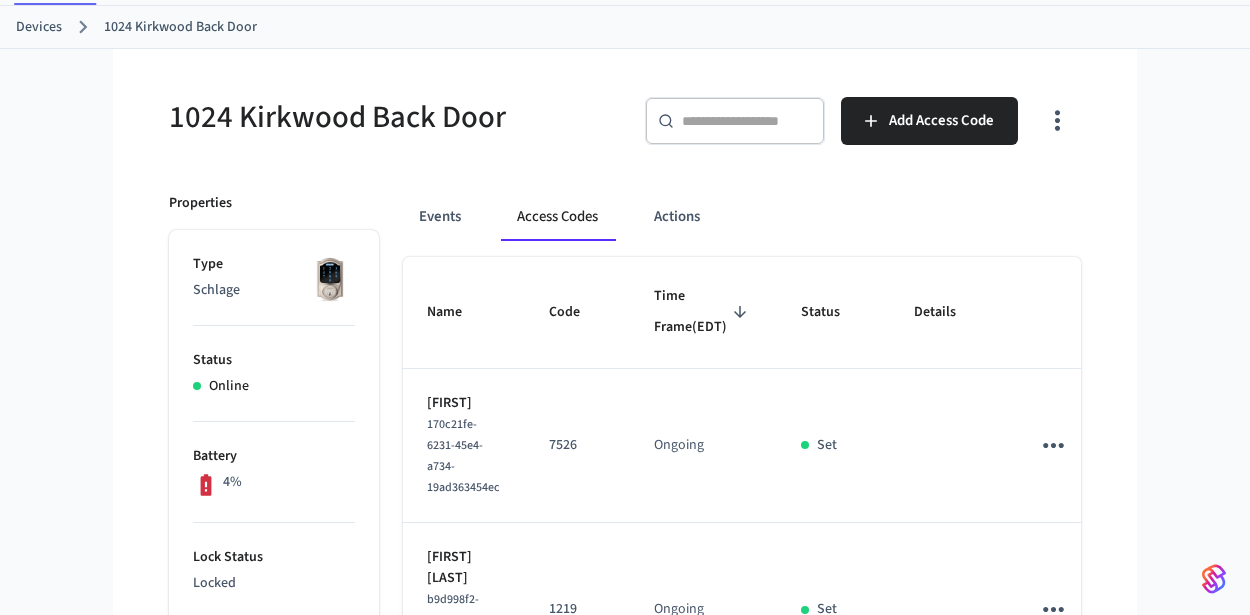 scroll, scrollTop: 20, scrollLeft: 0, axis: vertical 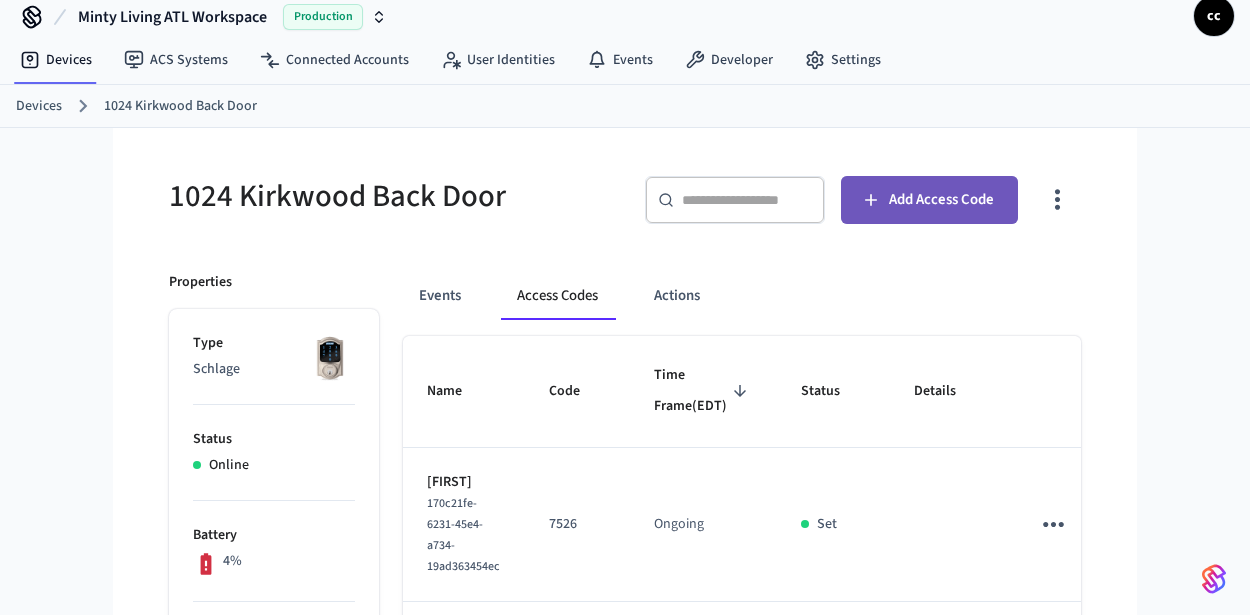 click 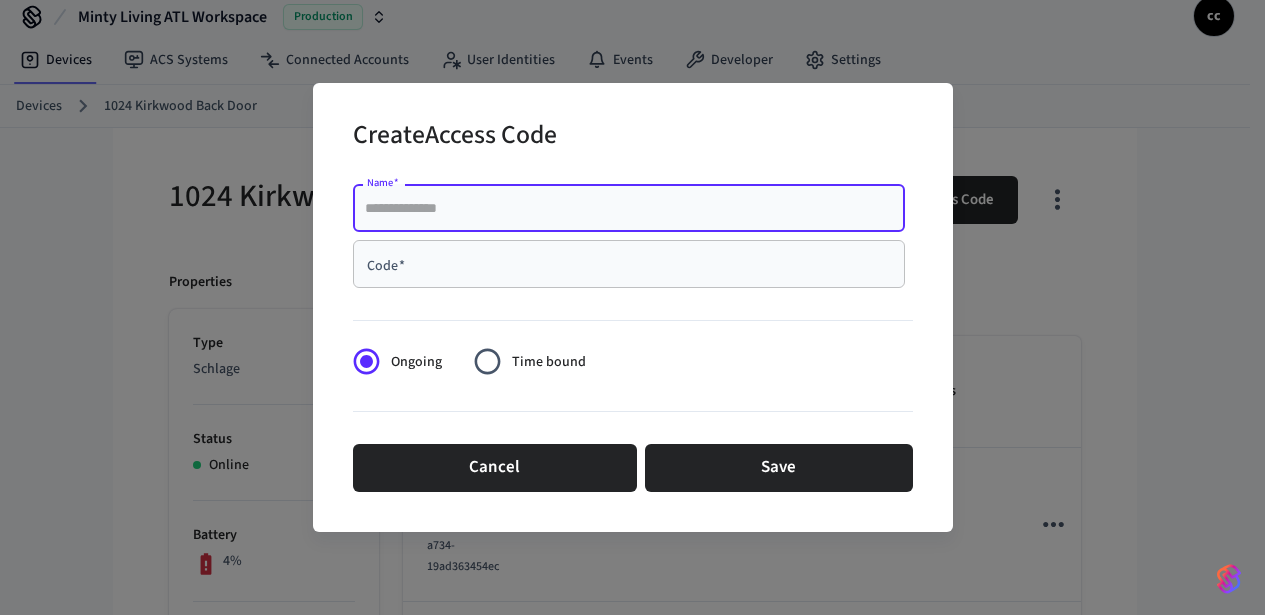 click on "Name   *" at bounding box center [629, 208] 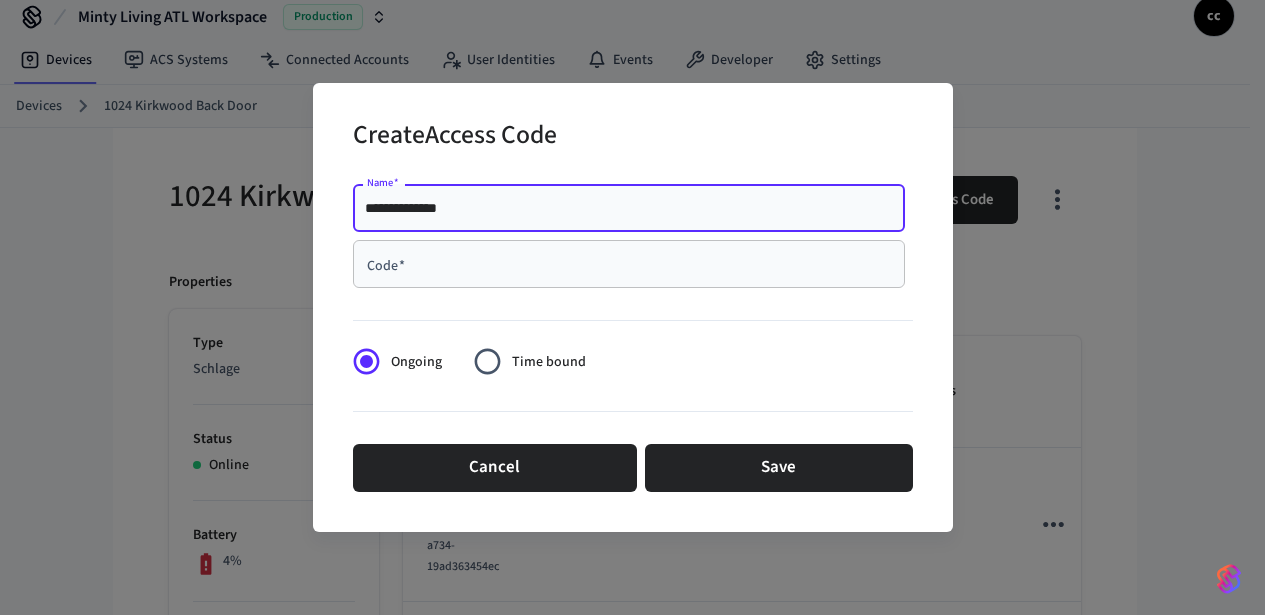 type on "**********" 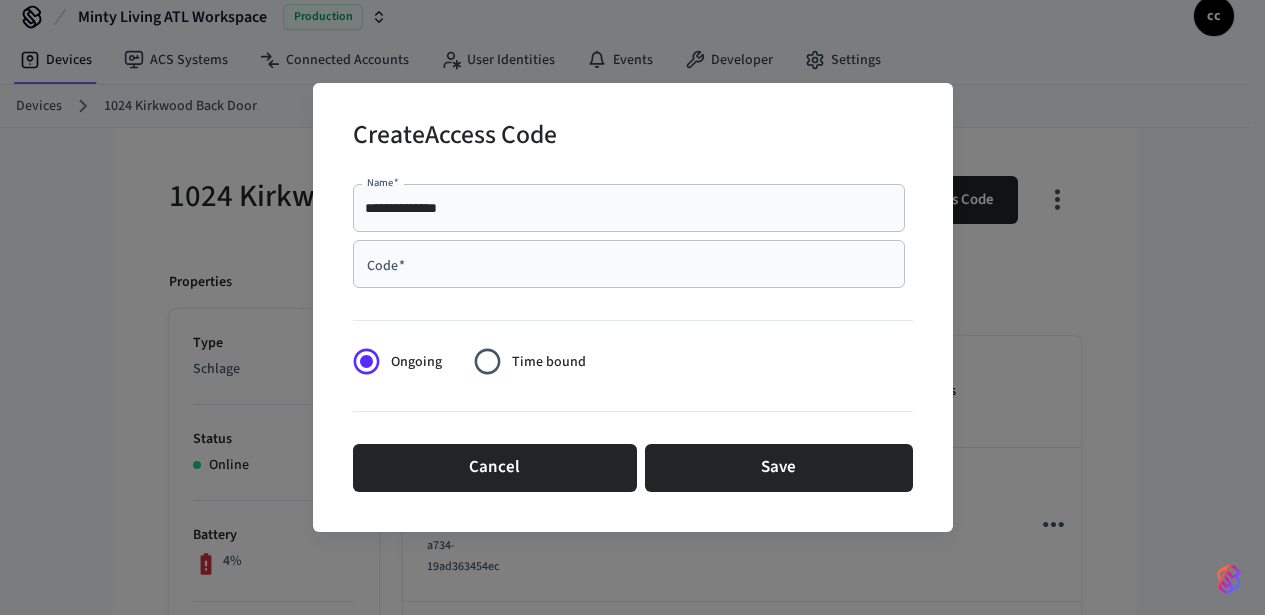 click on "Code   *" at bounding box center (629, 264) 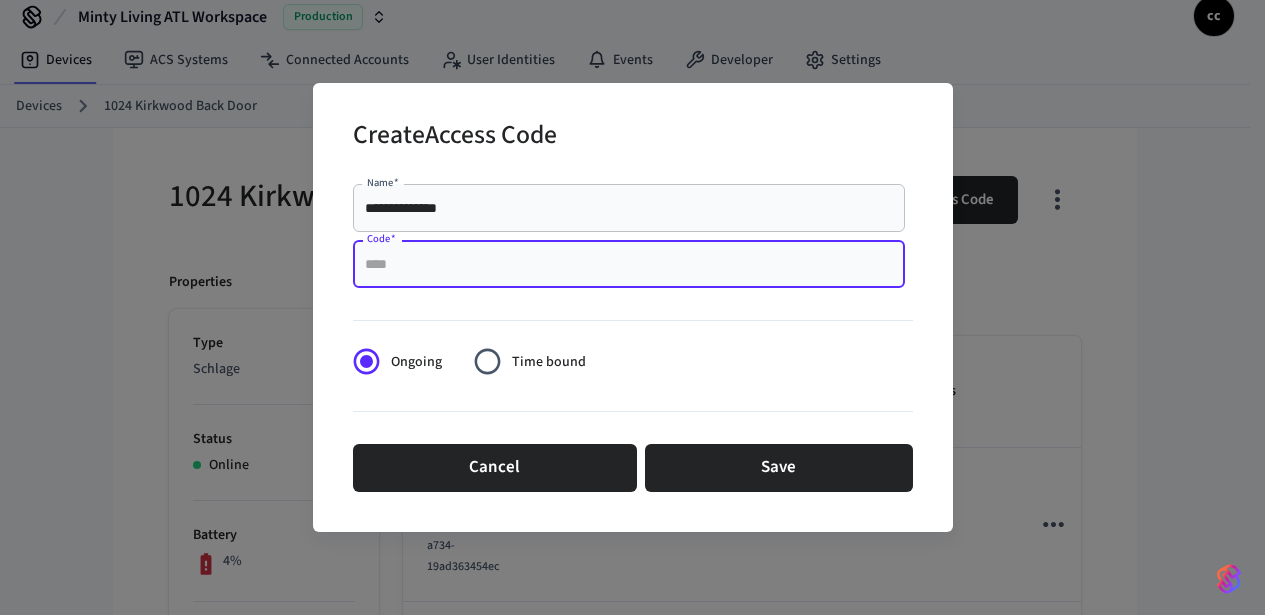 click on "Code   *" at bounding box center [629, 264] 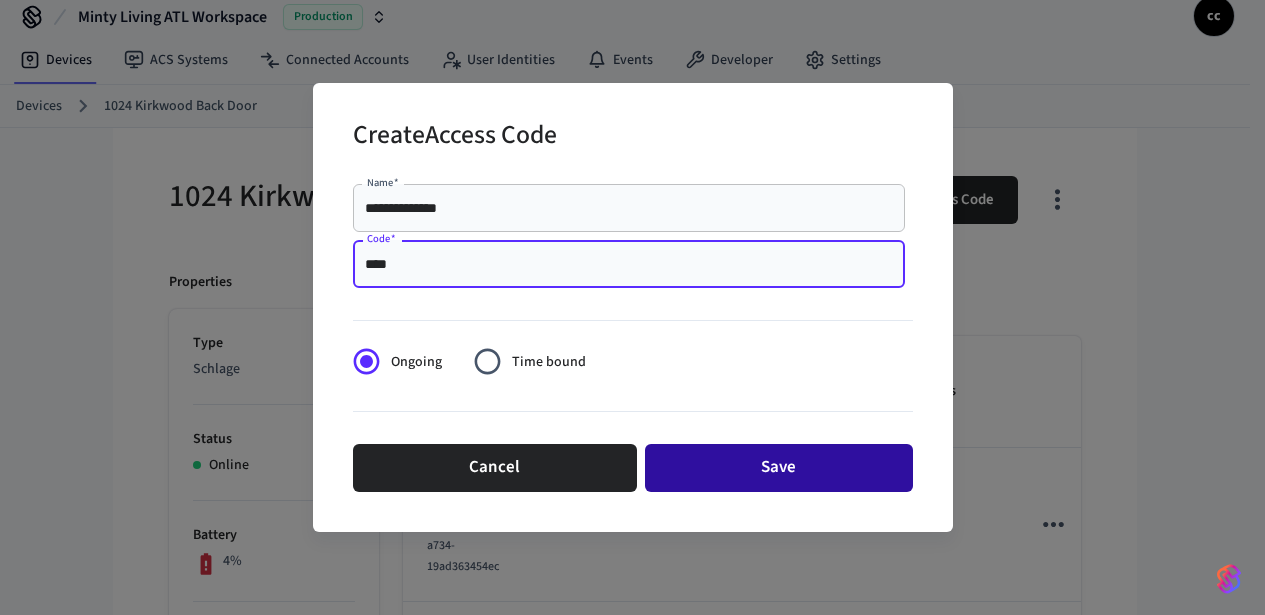 type on "****" 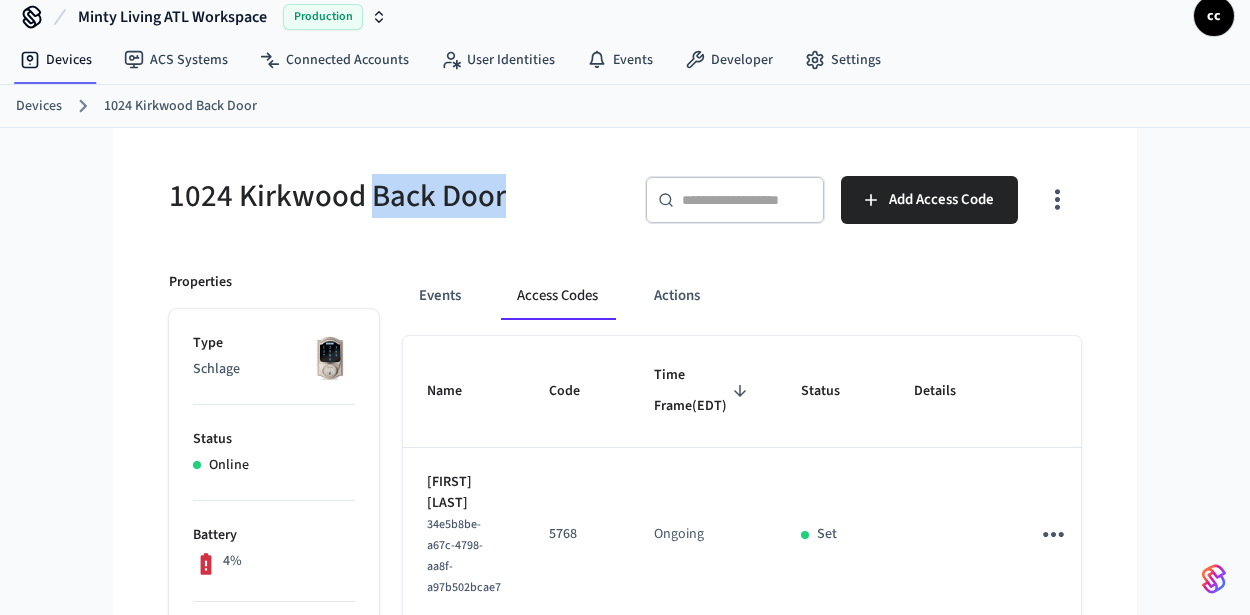 drag, startPoint x: 513, startPoint y: 211, endPoint x: 373, endPoint y: 197, distance: 140.69826 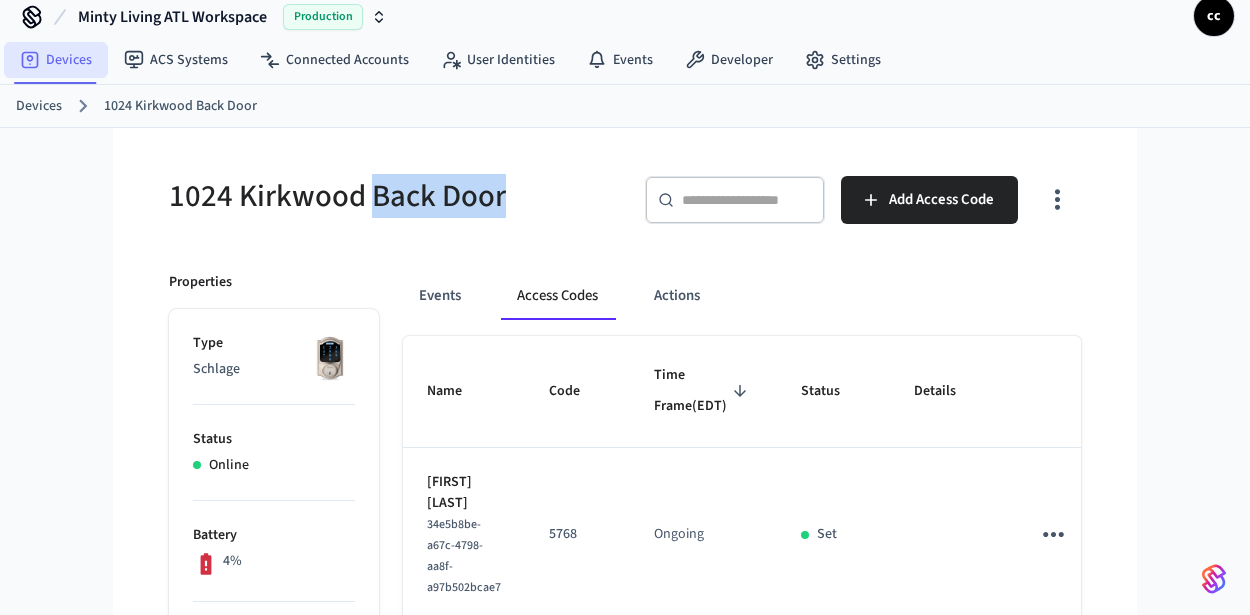 click on "Devices" at bounding box center (56, 60) 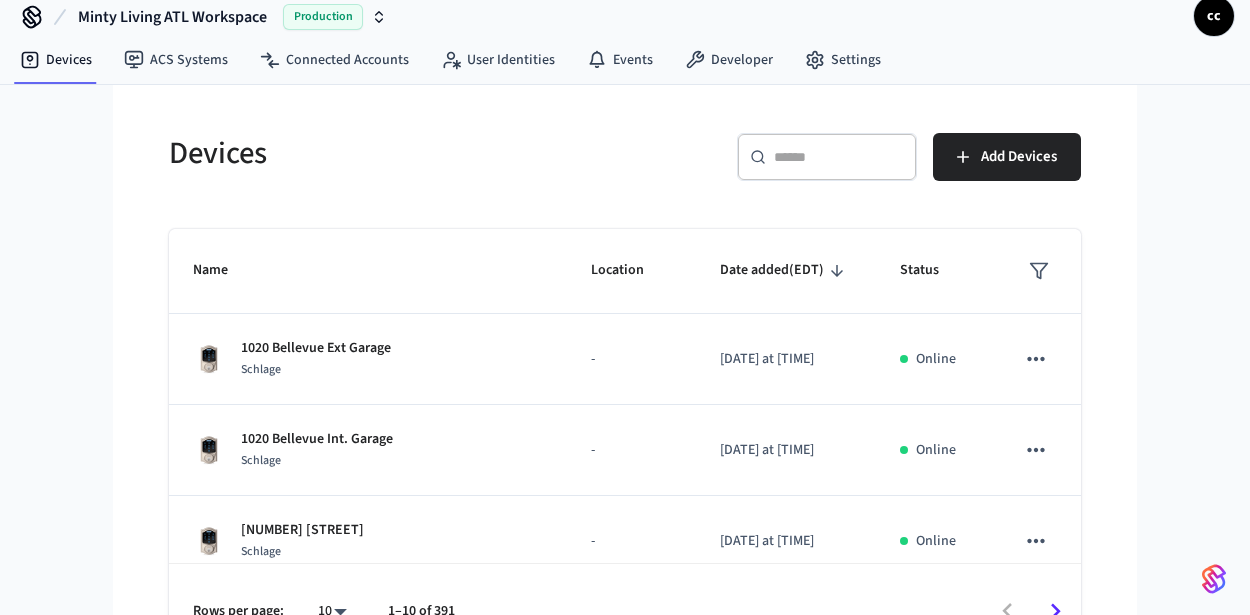 scroll, scrollTop: 0, scrollLeft: 0, axis: both 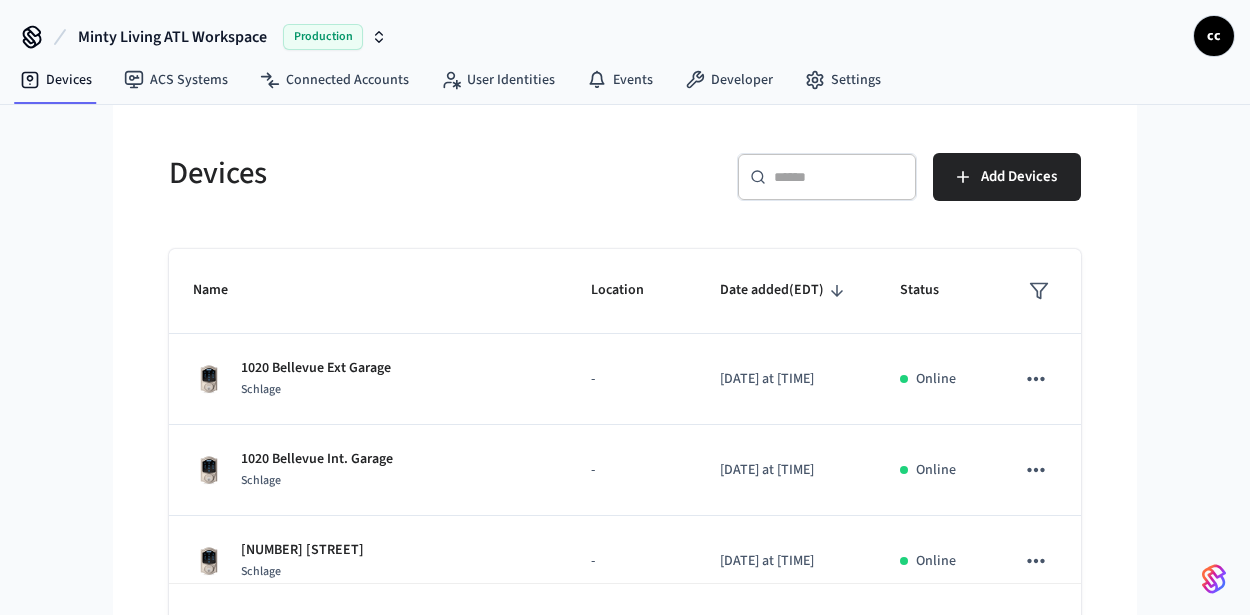 click at bounding box center [839, 177] 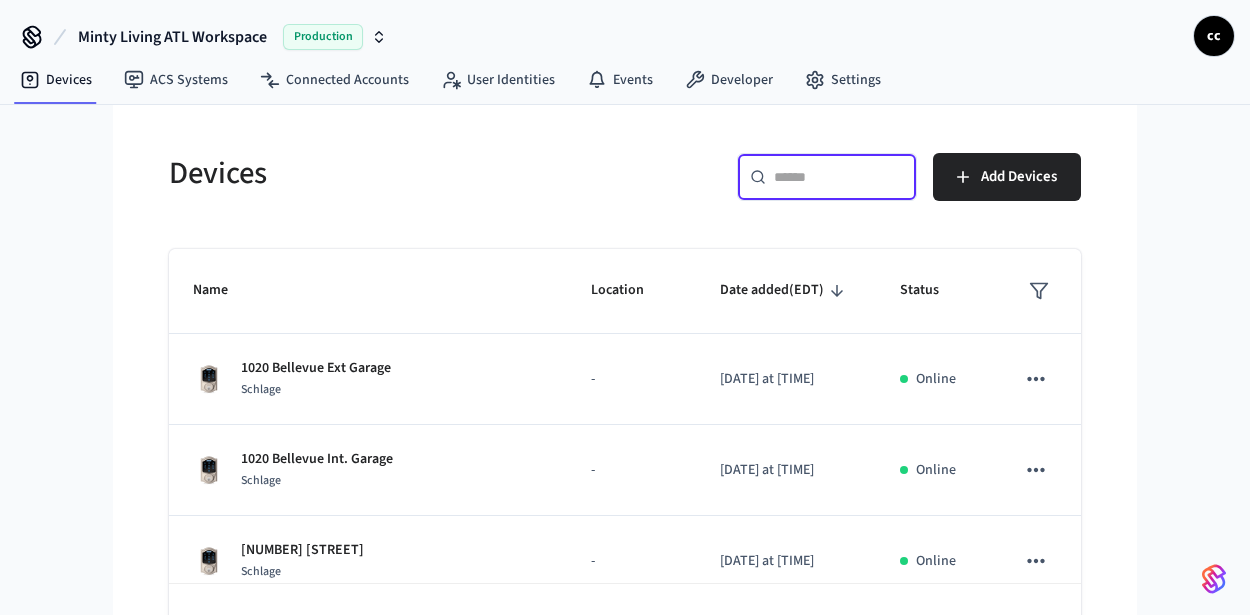 paste on "**********" 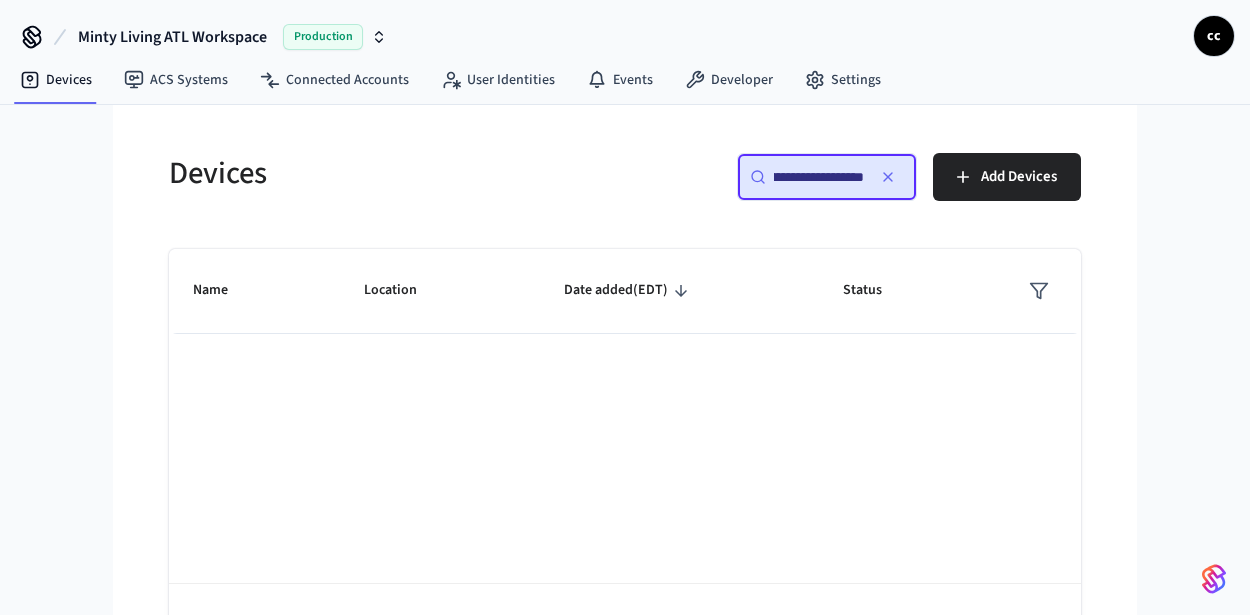 scroll, scrollTop: 0, scrollLeft: 0, axis: both 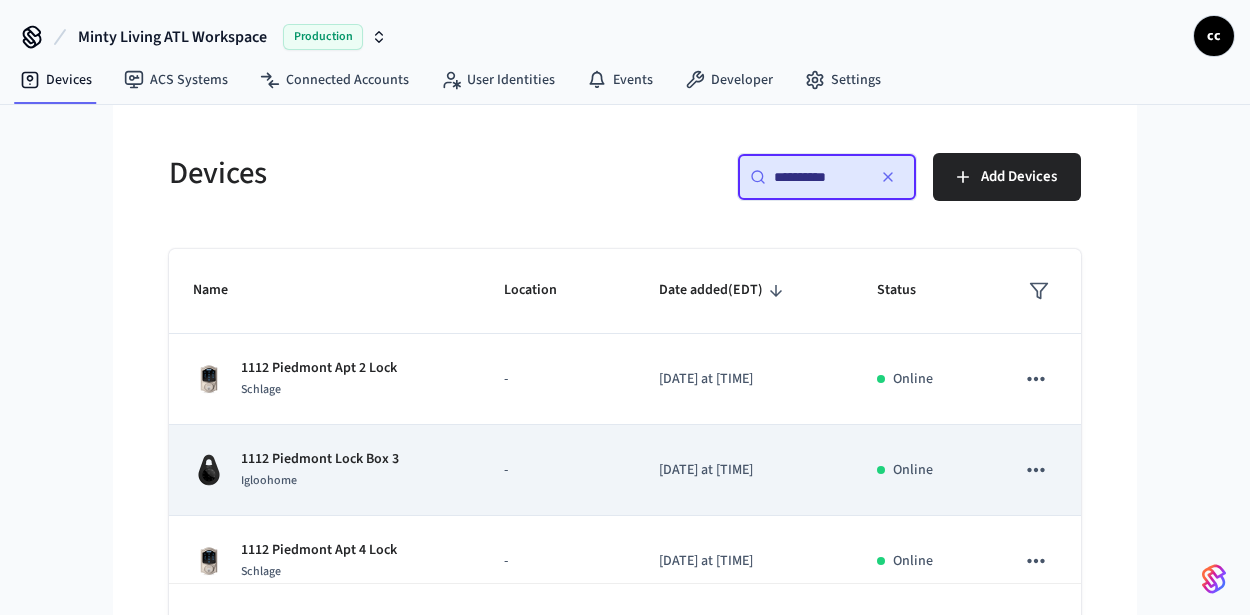 type on "**********" 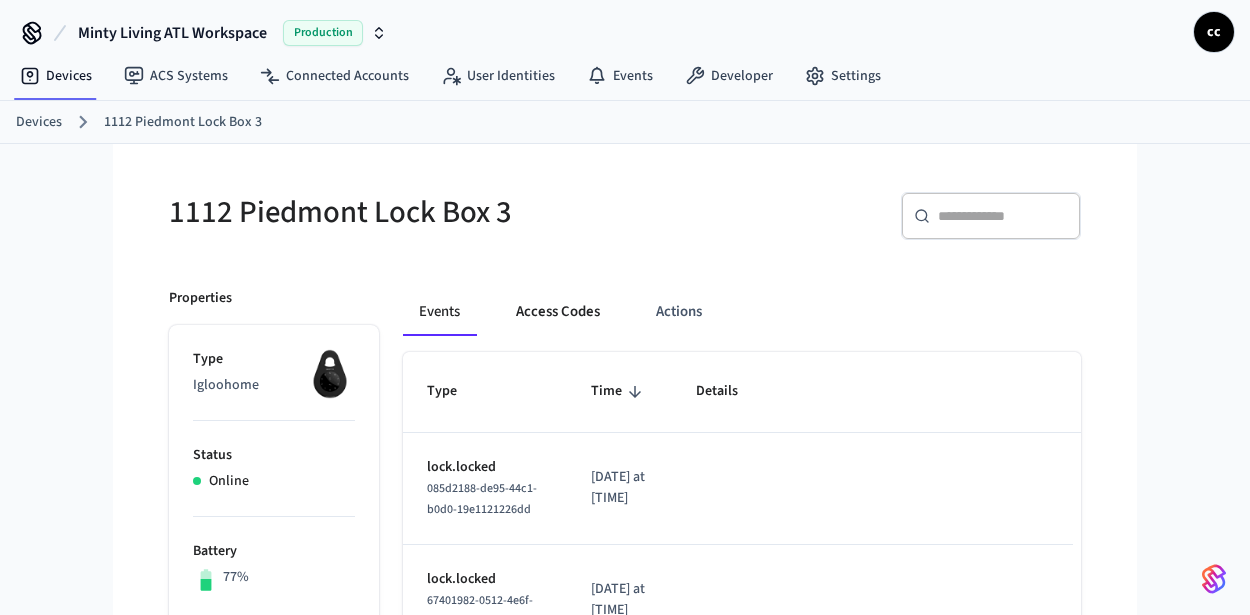 click on "Access Codes" at bounding box center [558, 312] 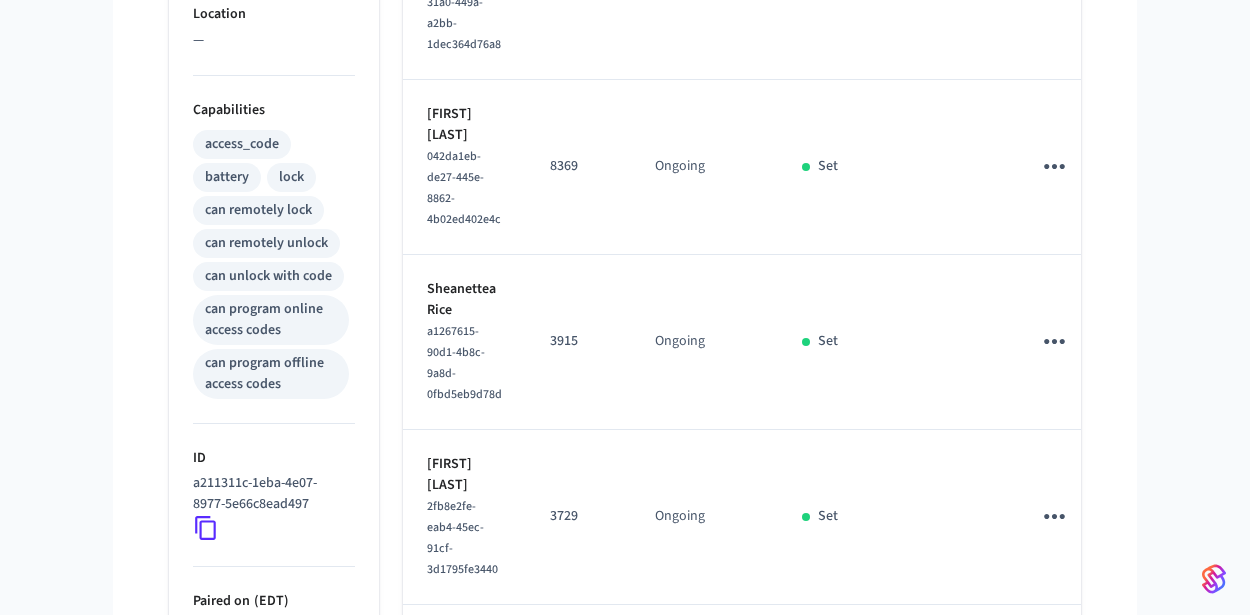 scroll, scrollTop: 538, scrollLeft: 0, axis: vertical 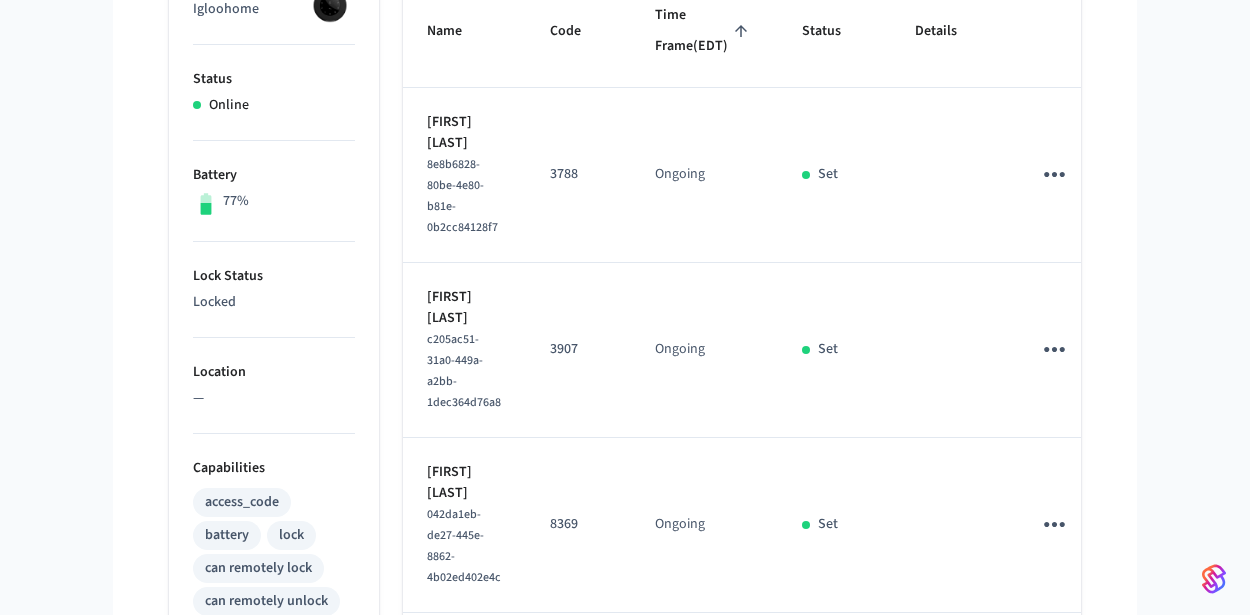drag, startPoint x: 505, startPoint y: 176, endPoint x: 417, endPoint y: 156, distance: 90.24411 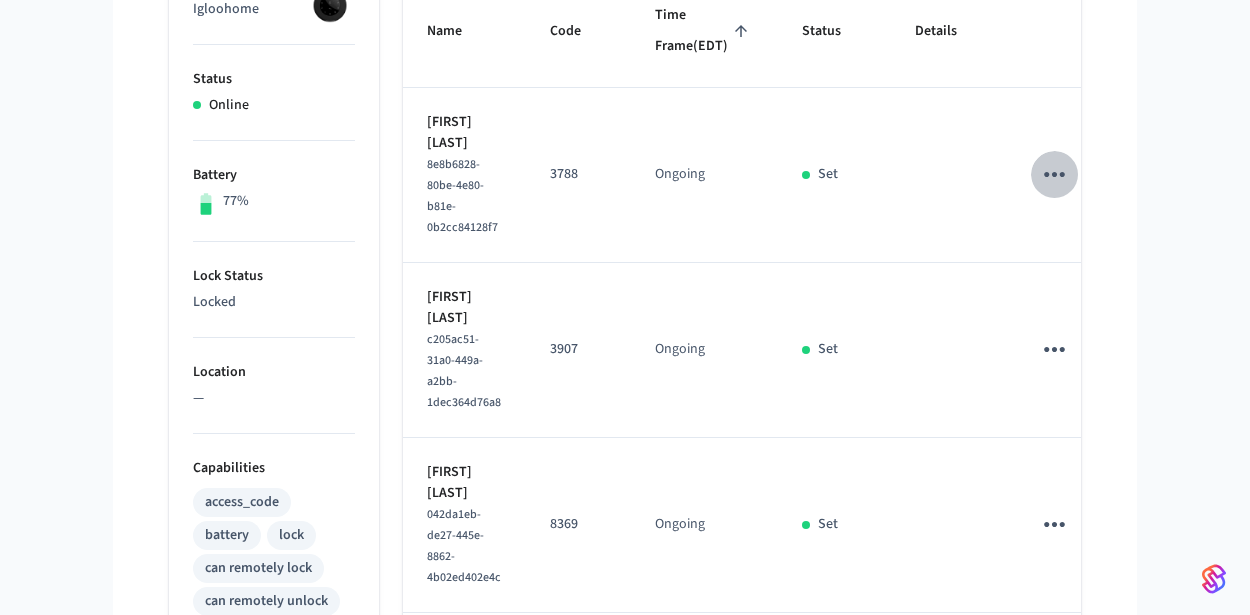 click 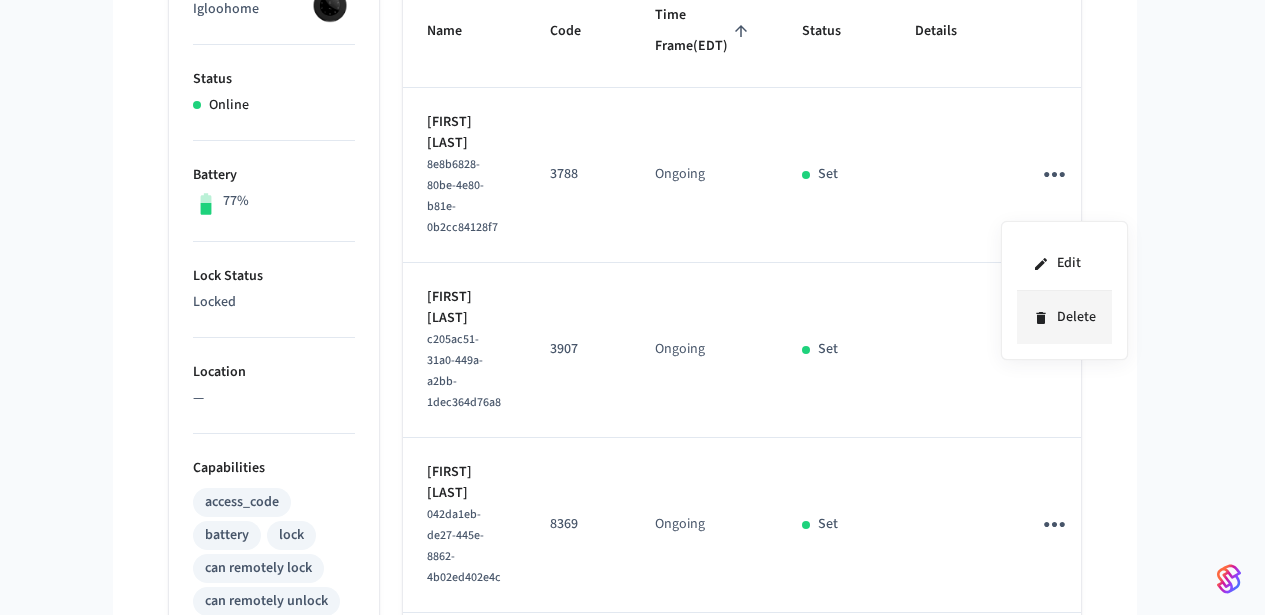 click on "Delete" at bounding box center [1064, 317] 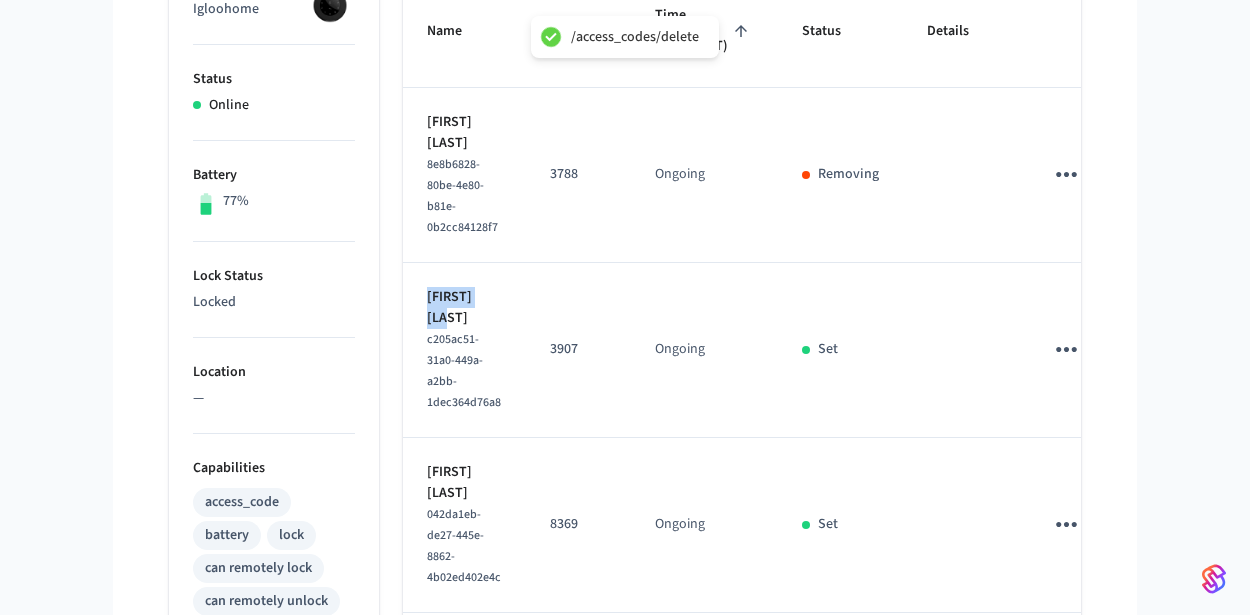 click on "Jhon Chavez" at bounding box center [464, 308] 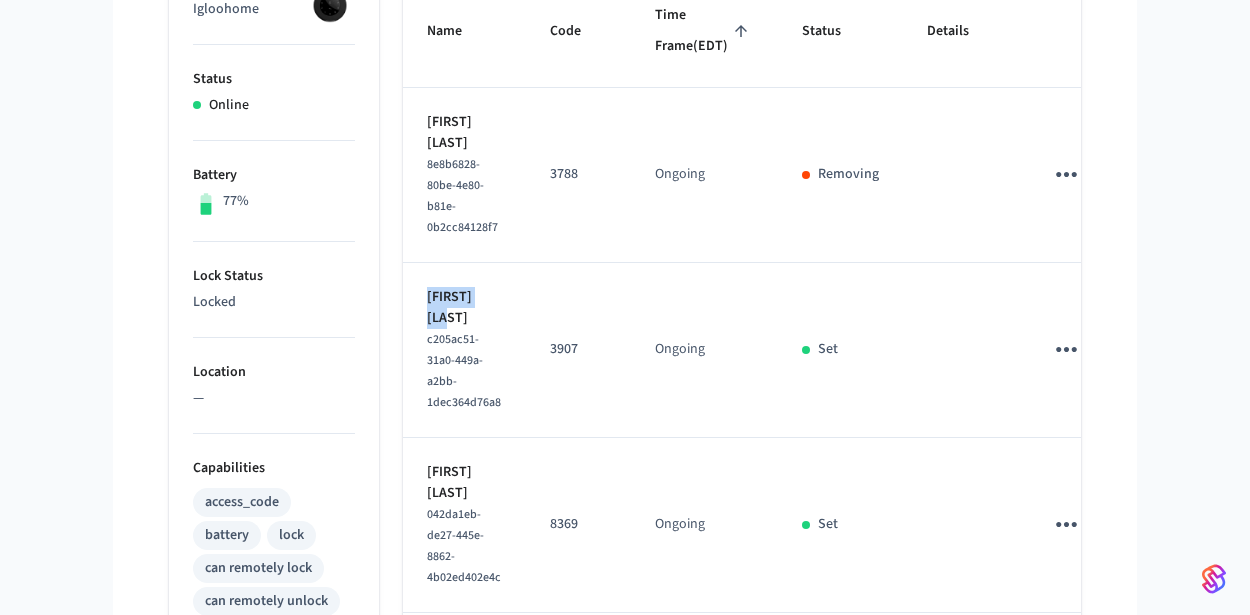 click 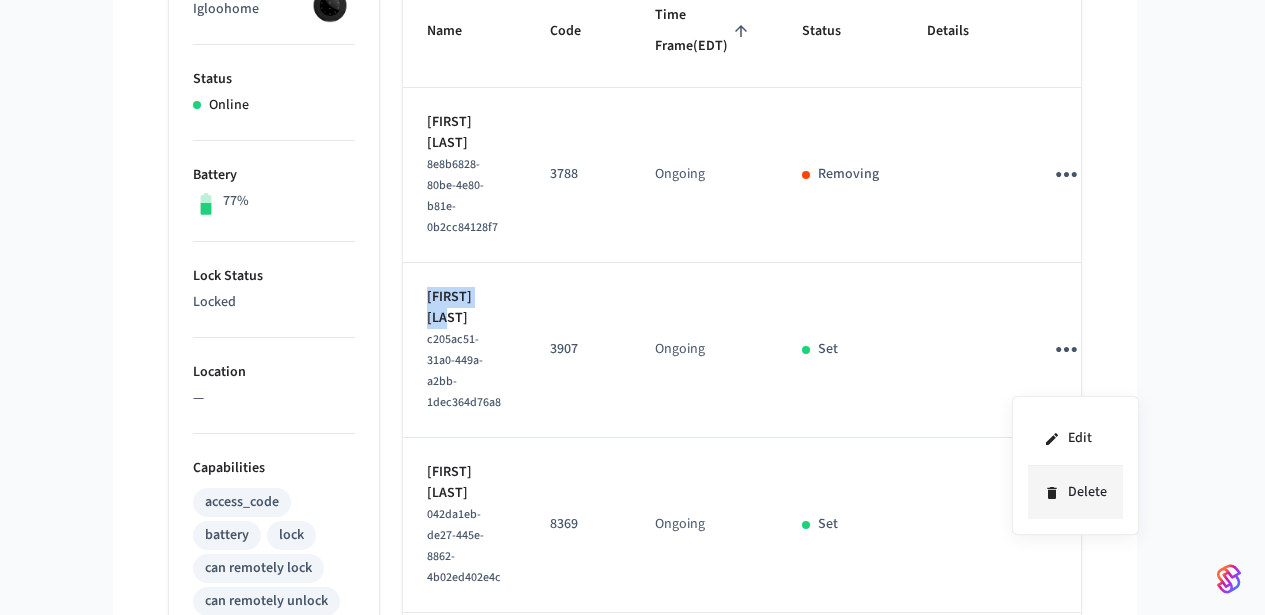click on "Delete" at bounding box center (1075, 492) 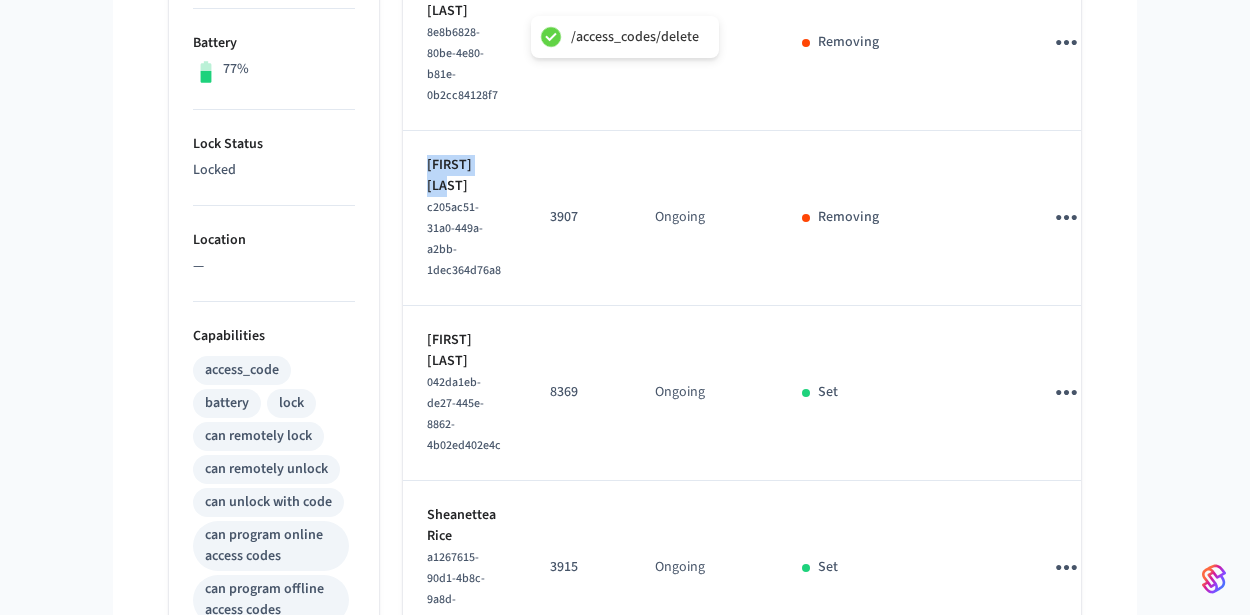scroll, scrollTop: 562, scrollLeft: 0, axis: vertical 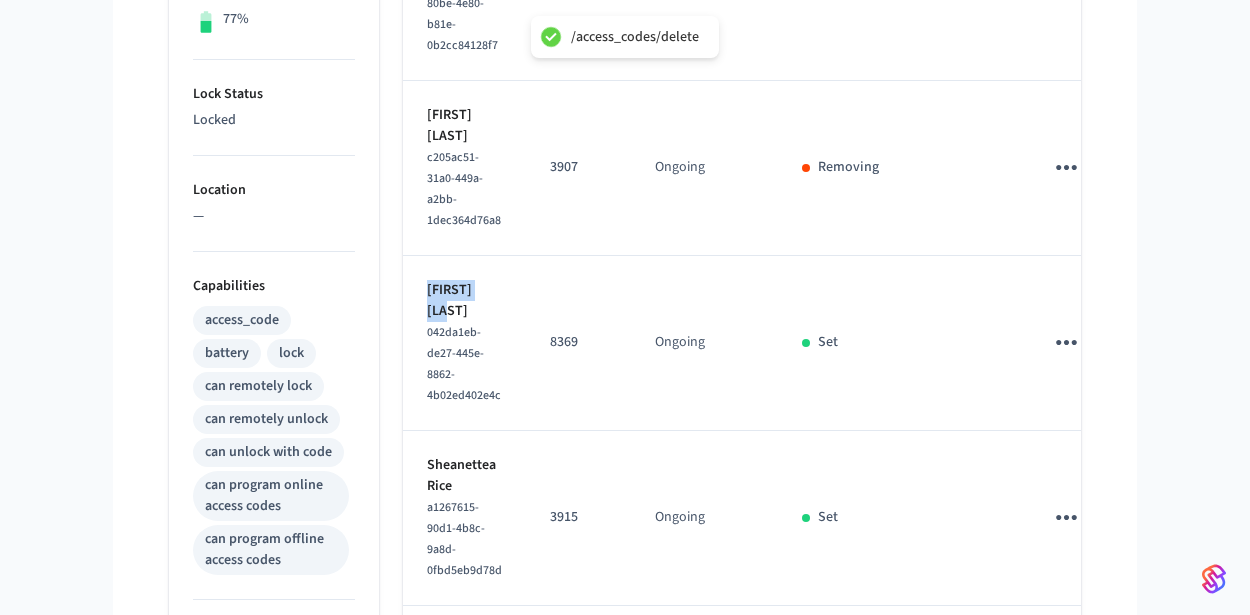 drag, startPoint x: 521, startPoint y: 325, endPoint x: 420, endPoint y: 323, distance: 101.0198 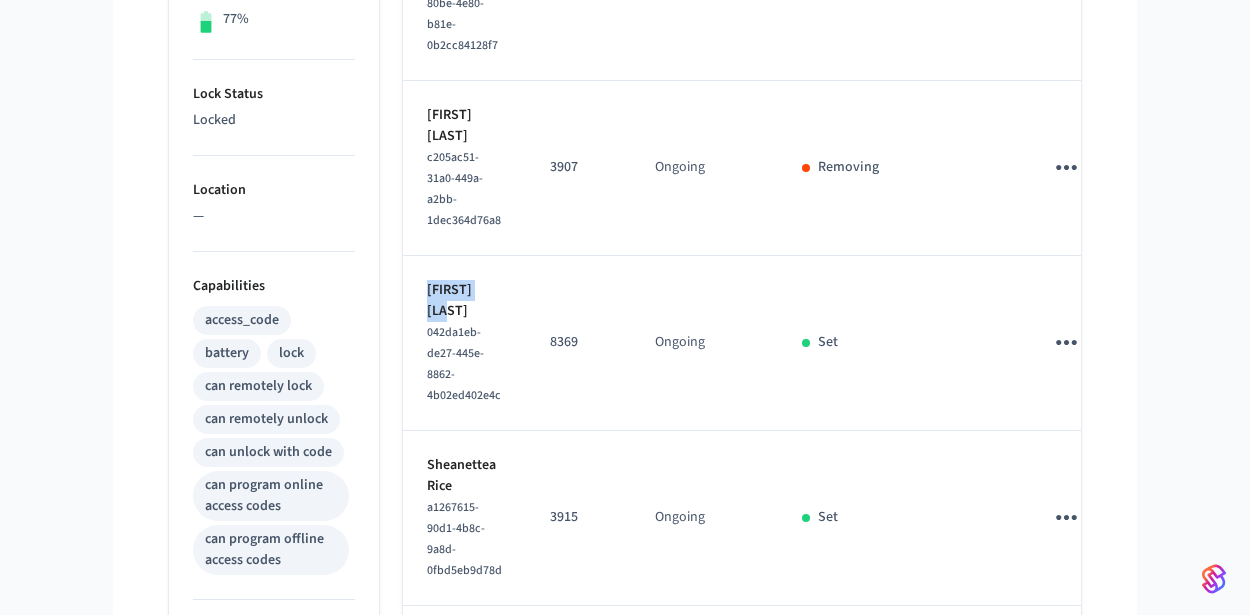 click 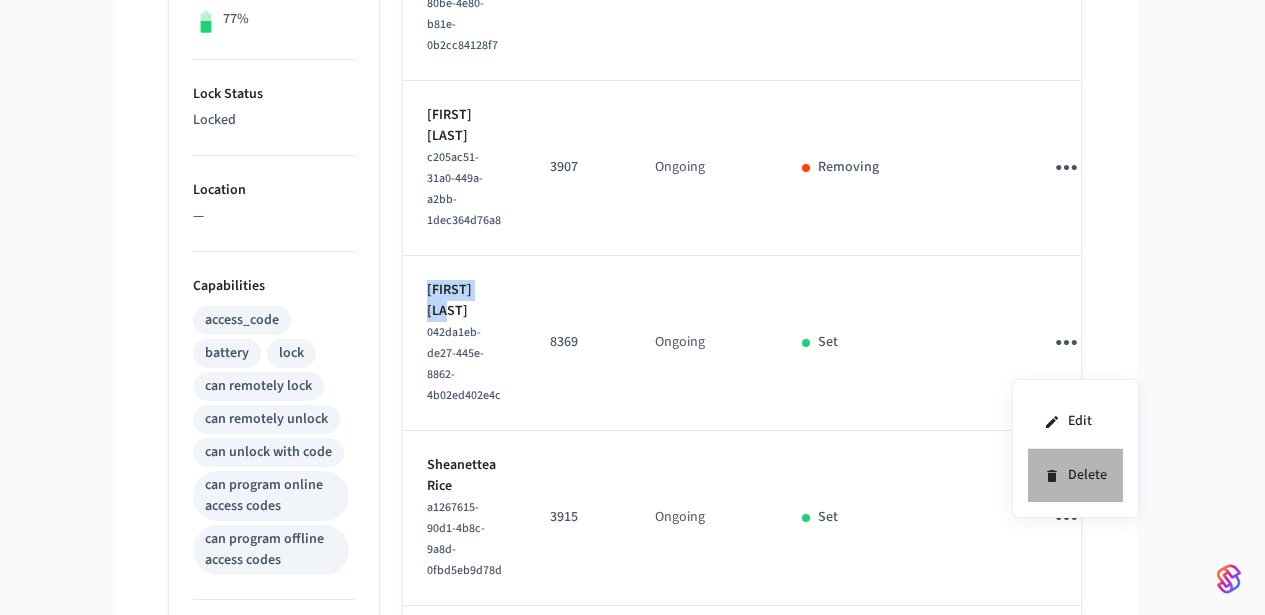 click 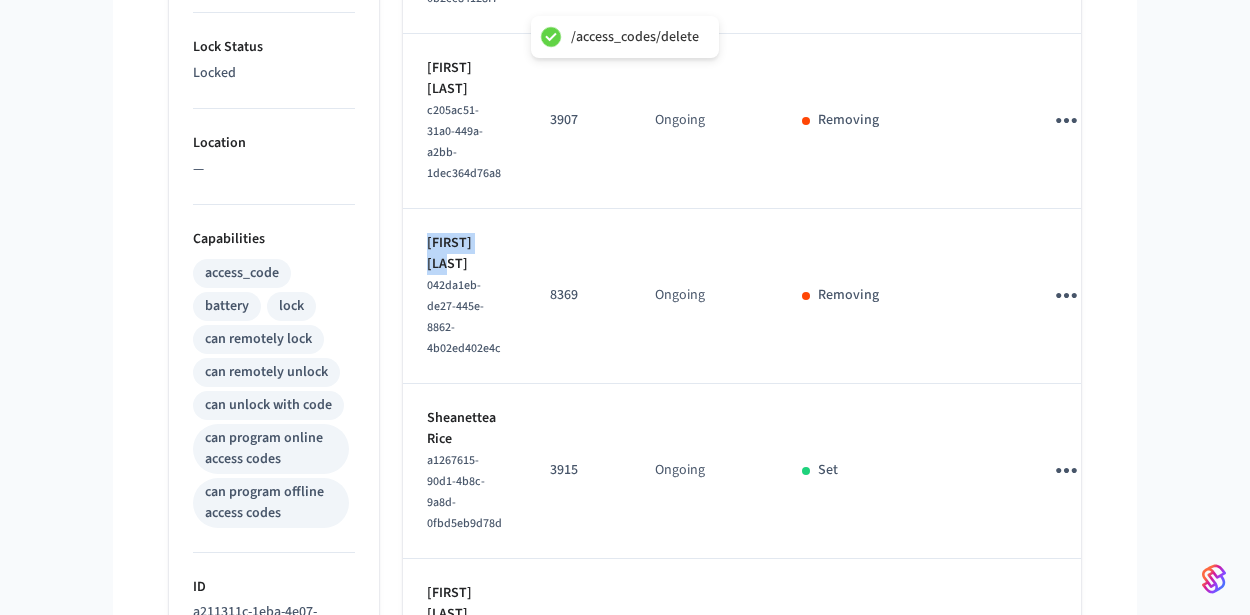scroll, scrollTop: 888, scrollLeft: 0, axis: vertical 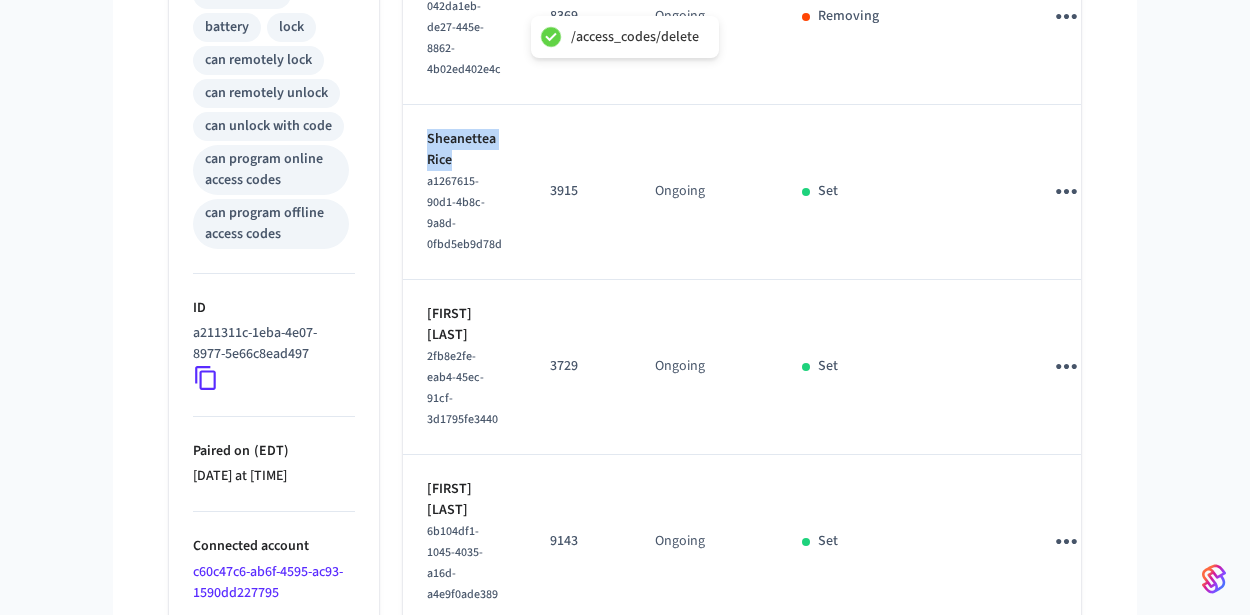 drag, startPoint x: 483, startPoint y: 165, endPoint x: 407, endPoint y: 151, distance: 77.27872 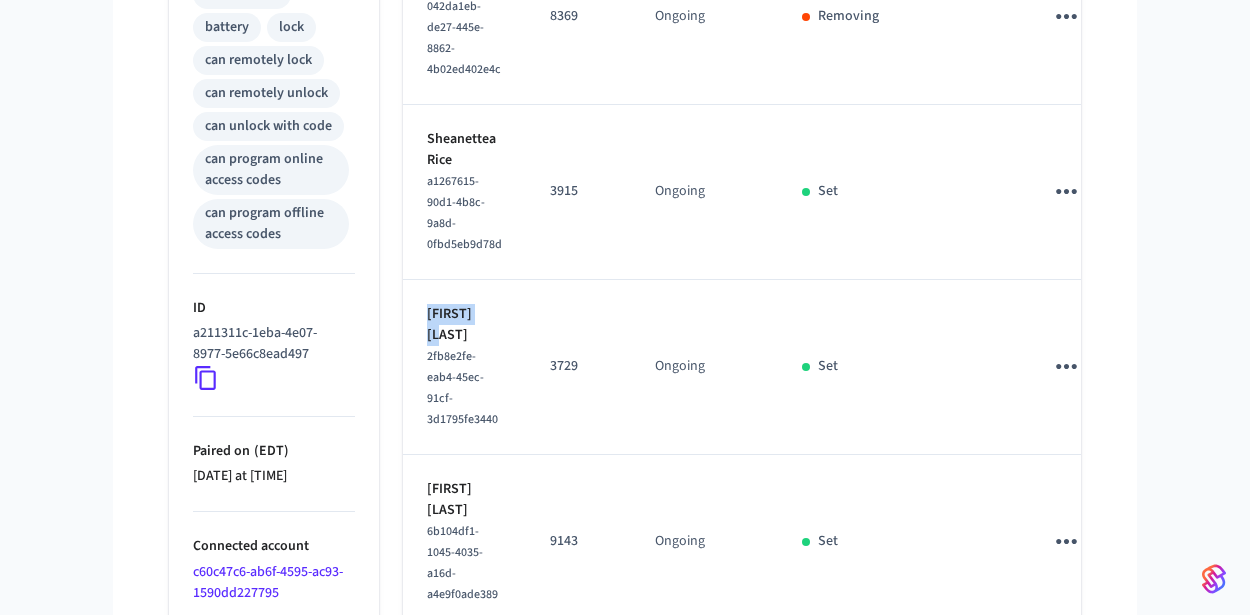 drag, startPoint x: 499, startPoint y: 323, endPoint x: 425, endPoint y: 324, distance: 74.00676 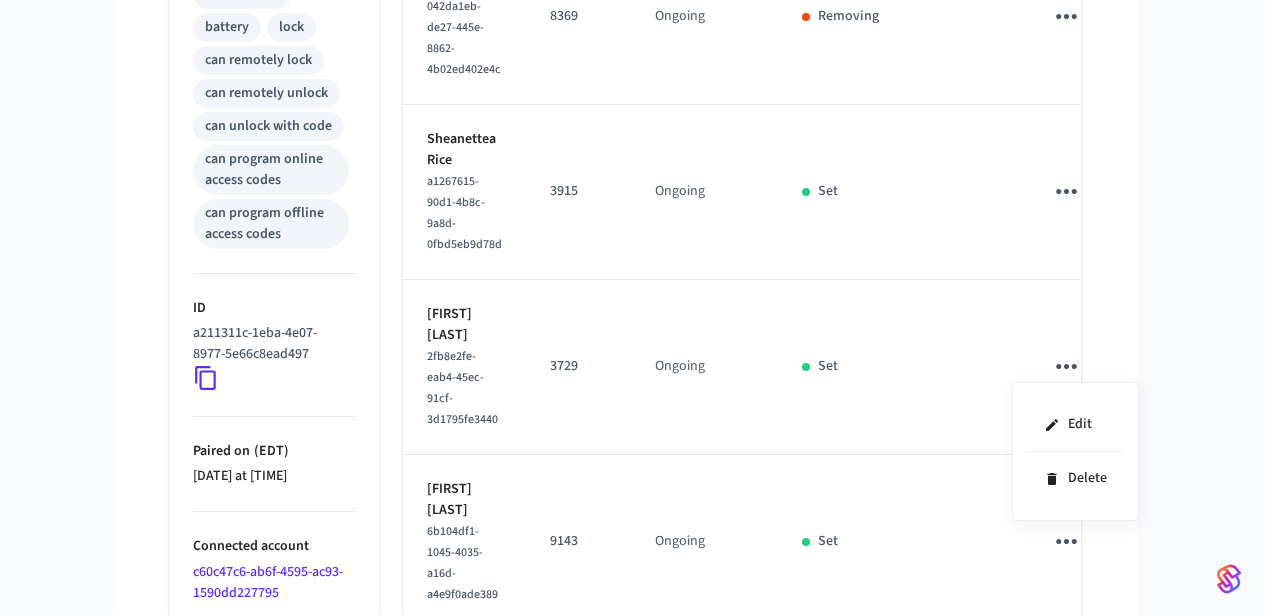 click at bounding box center (632, 307) 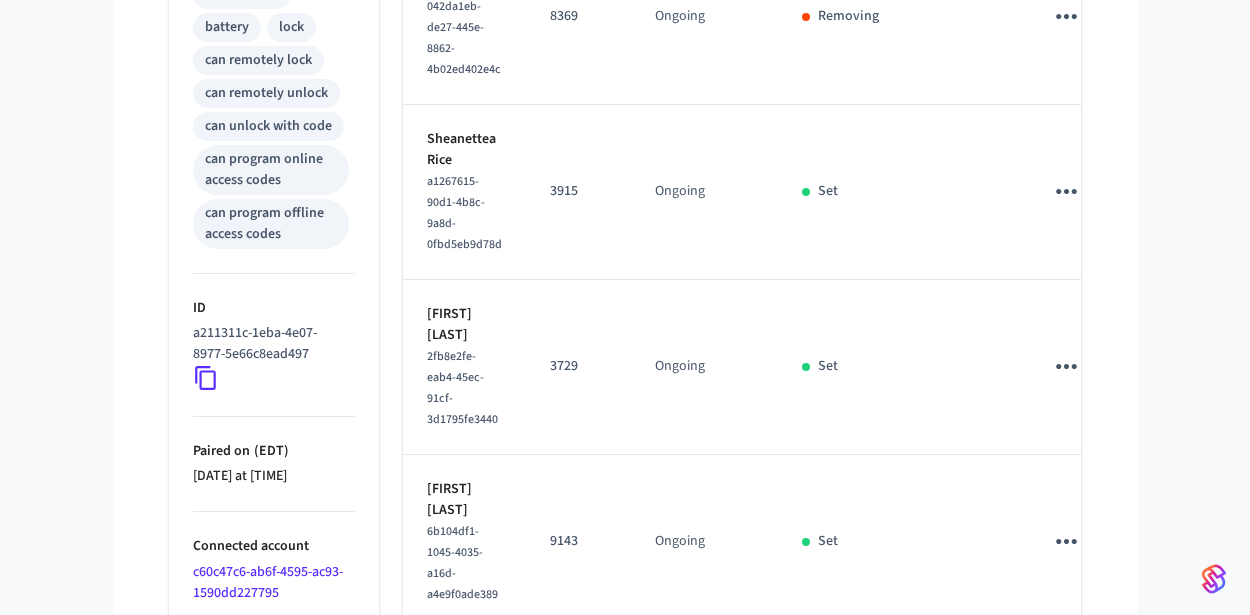 click on "Minty Living ATL Workspace Production cc Devices ACS Systems Connected Accounts User Identities Events Developer Settings Devices 1112 Piedmont Lock Box 3 1112 Piedmont Lock Box 3 ​ ​ Add Access Code Properties Type Igloohome Status Online Battery 77% Lock Status Locked Location — Capabilities access_code battery lock can remotely lock can remotely unlock can unlock with code can program online access codes can program offline access codes ID a211311c-1eba-4e07-8977-5e66c8ead497 Paired on ( EDT ) 2025/05/23 at 11:34 am Connected account c60c47c6-ab6f-4595-ac93-1590dd227795 Custom Metadata Events Access Codes Actions Name Code Time Frame  (EDT) Status Details Nitin Vijayvargiya 8e8b6828-80be-4e80-b81e-0b2cc84128f7 3788 Ongoing Removing Jhon Chavez c205ac51-31a0-449a-a2bb-1dec364d76a8 3907 Ongoing Removing Jon Soileau 042da1eb-de27-445e-8862-4b02ed402e4c 8369 Ongoing Removing Sheanettea Rice a1267615-90d1-4b8c-9a8d-0fbd5eb9d78d 3915 Ongoing Set Miah Smith 2fb8e2fe-eab4-45ec-91cf-3d1795fe3440 3729 Ongoing" at bounding box center [625, 269] 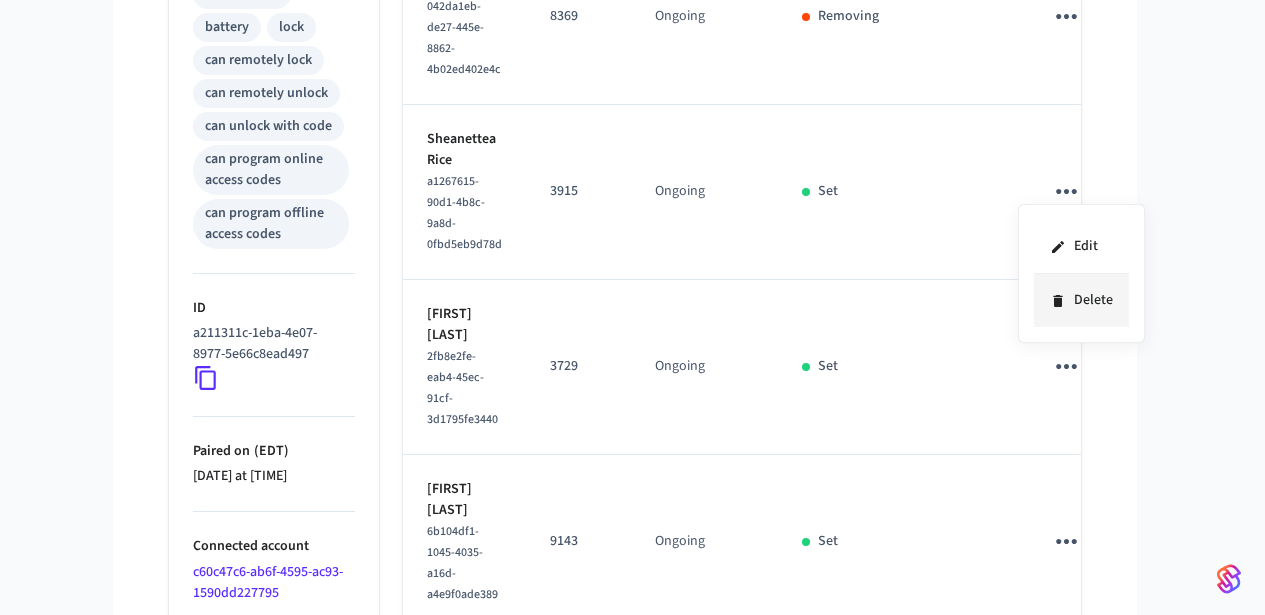 click on "Delete" at bounding box center [1081, 300] 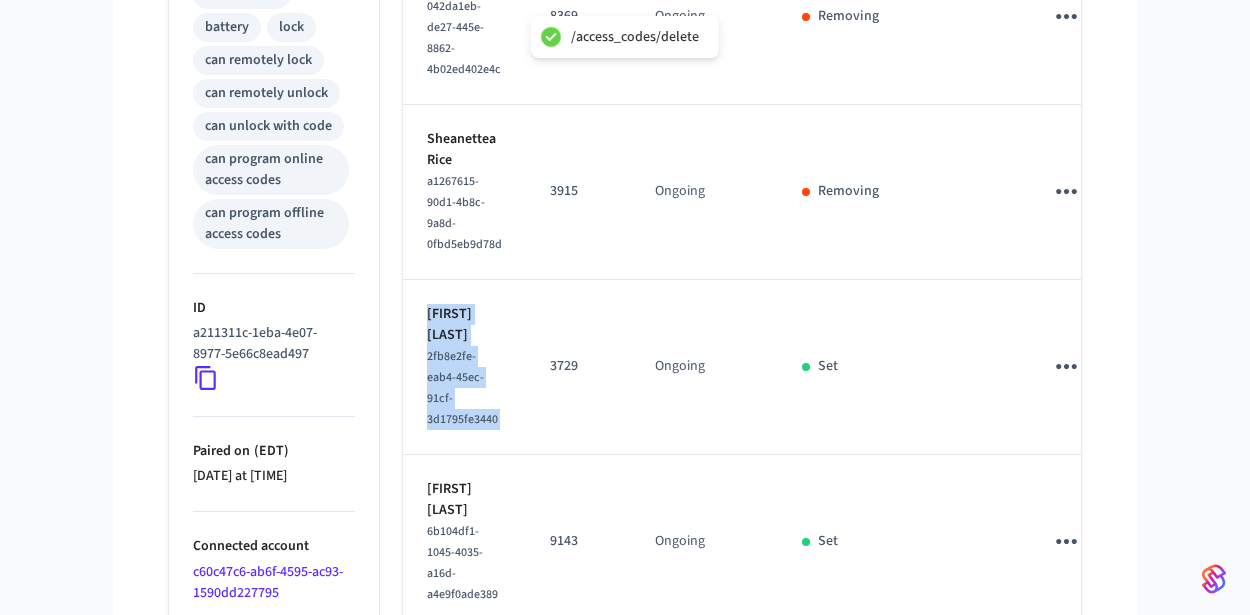 drag, startPoint x: 507, startPoint y: 319, endPoint x: 542, endPoint y: 353, distance: 48.79549 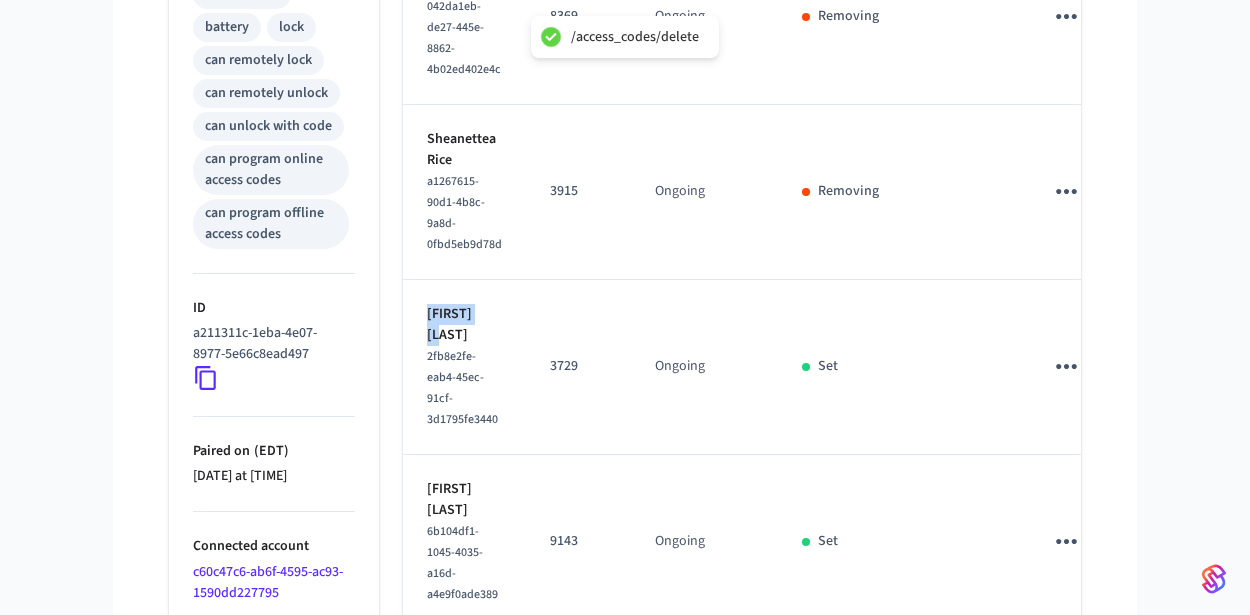 drag, startPoint x: 503, startPoint y: 325, endPoint x: 423, endPoint y: 311, distance: 81.21576 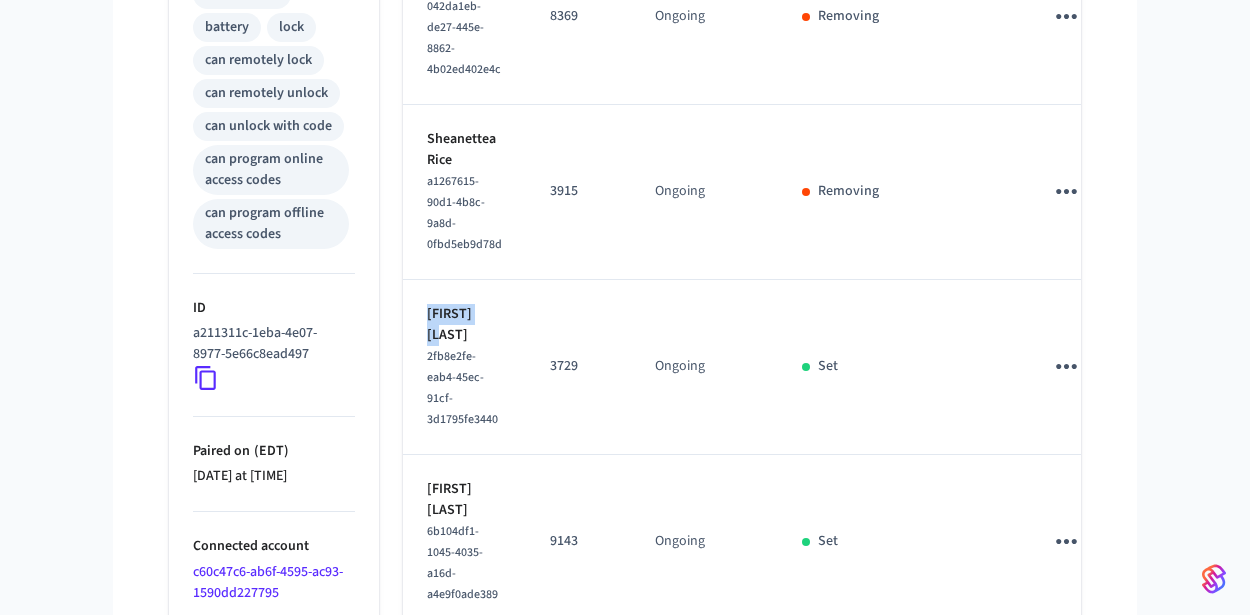 click 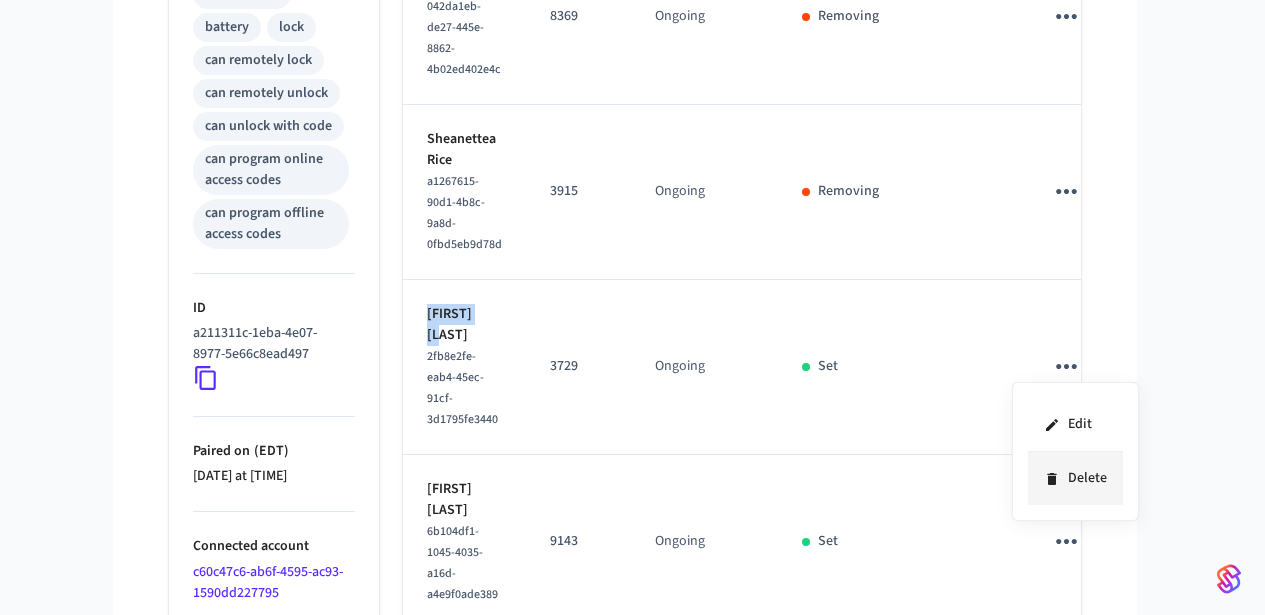 click on "Delete" at bounding box center (1075, 478) 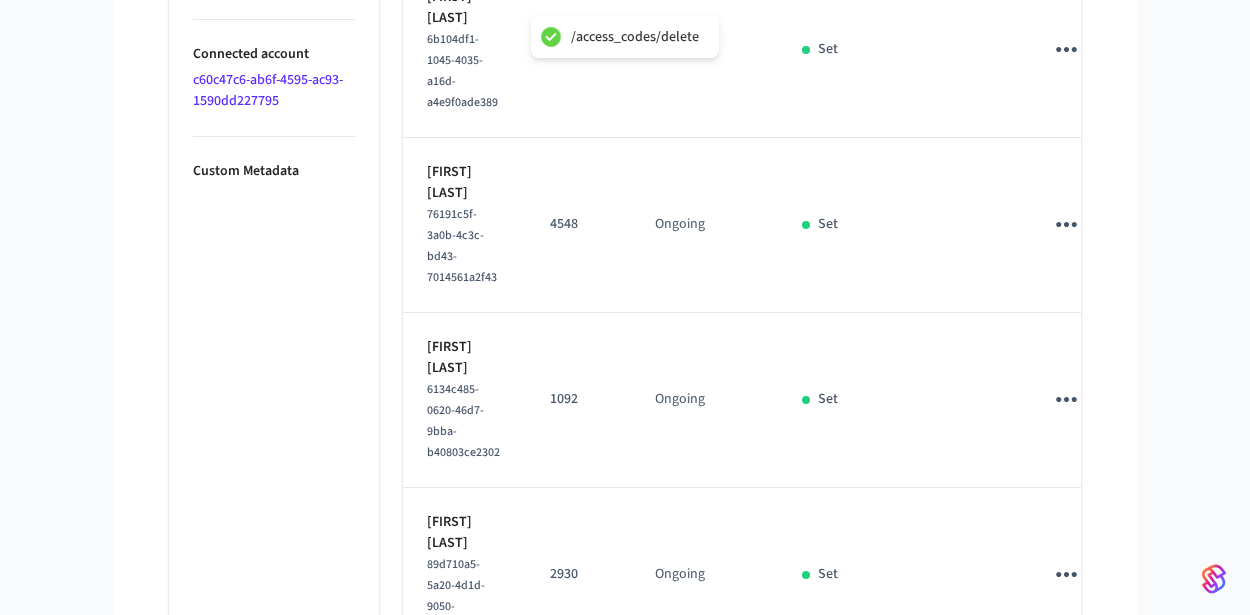 scroll, scrollTop: 1230, scrollLeft: 0, axis: vertical 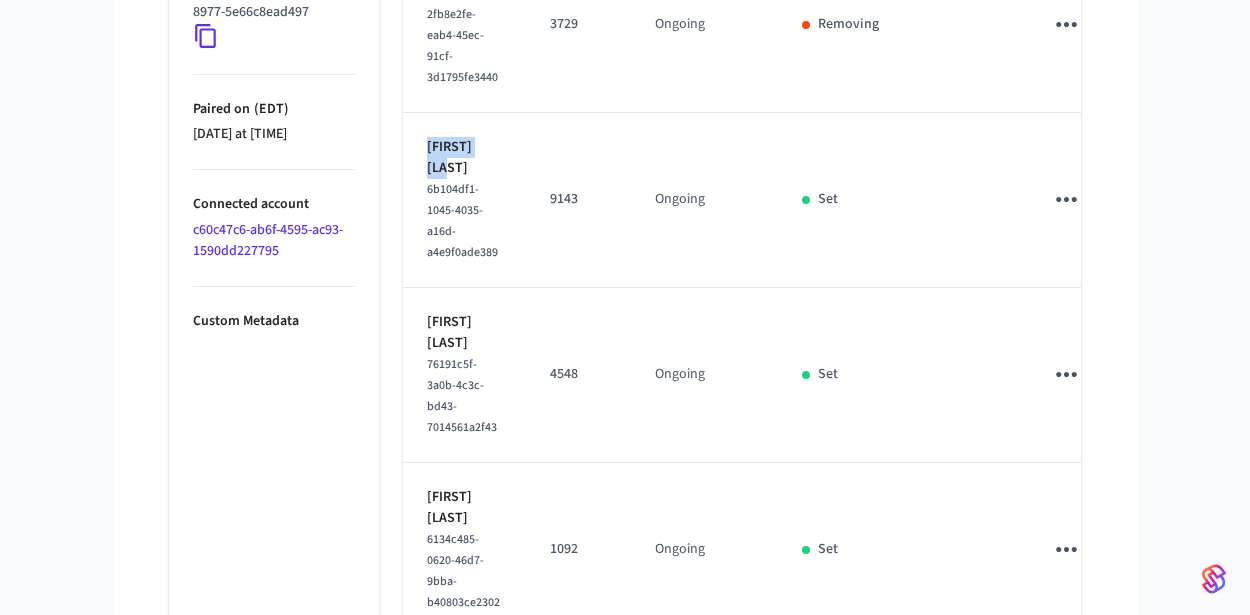 drag, startPoint x: 506, startPoint y: 139, endPoint x: 418, endPoint y: 133, distance: 88.20431 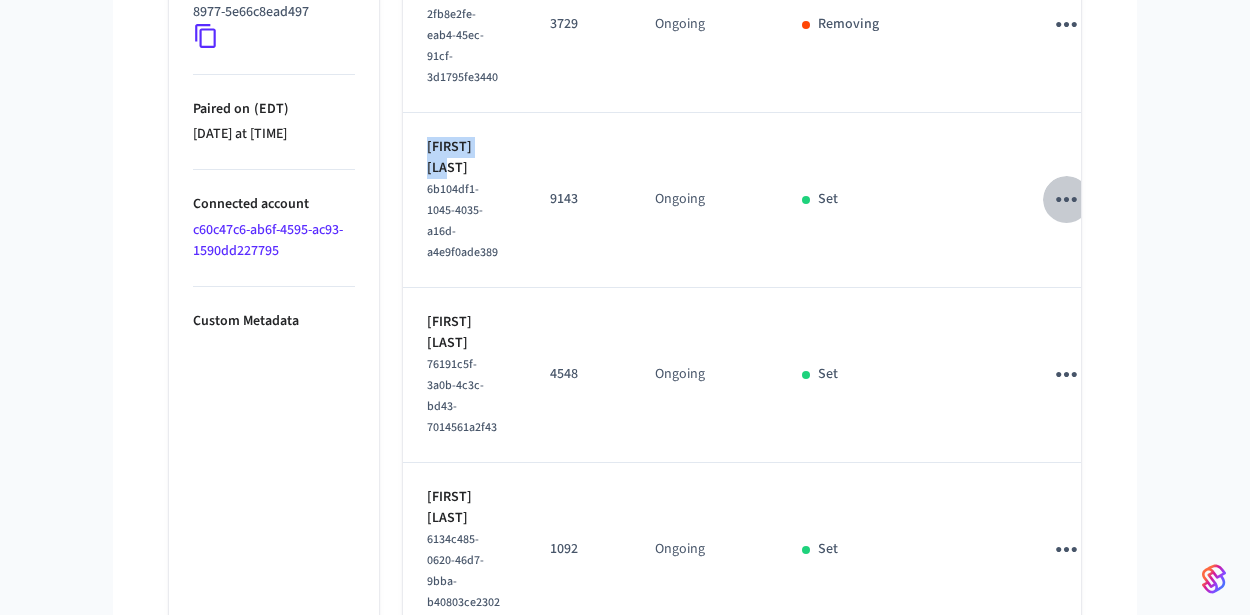 click 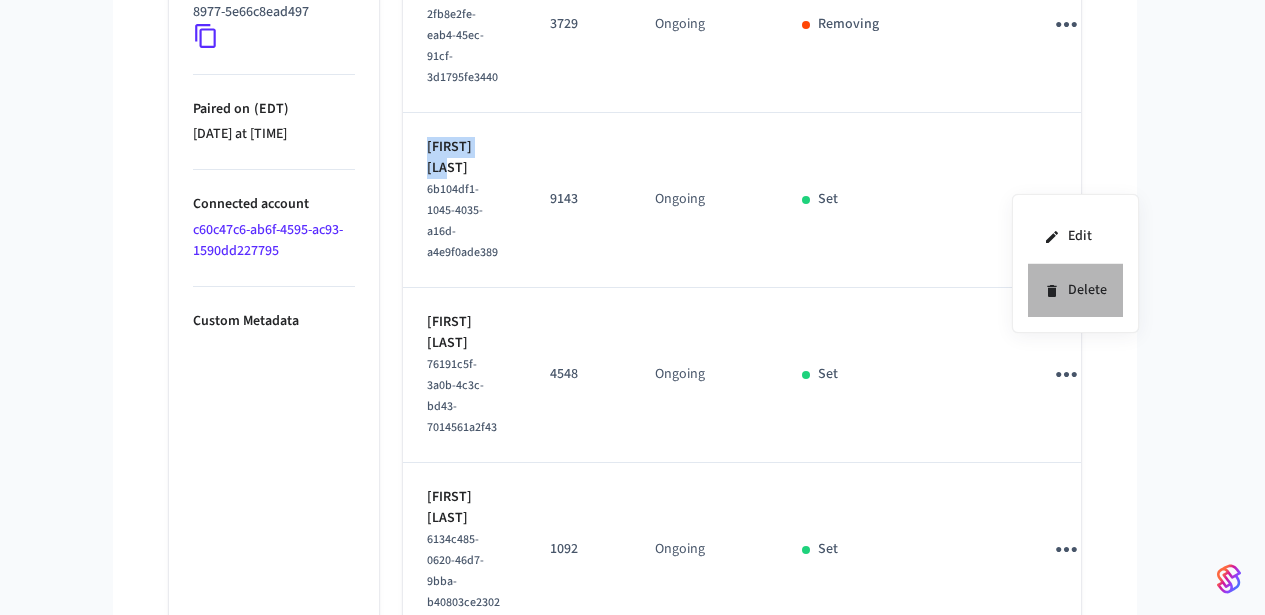 click 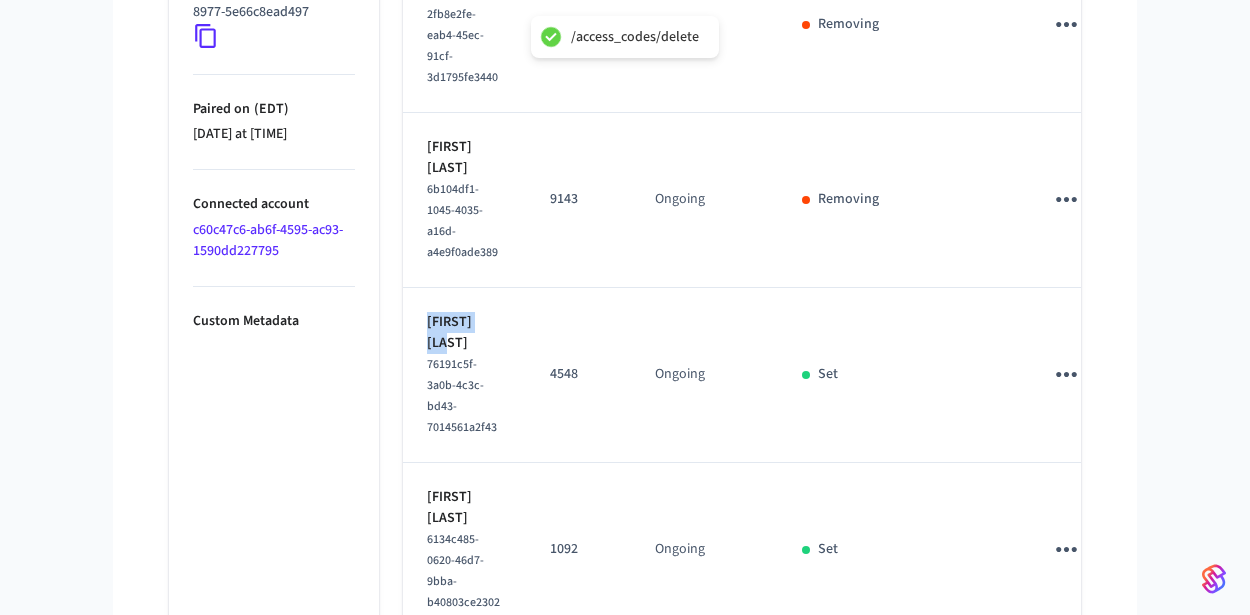 drag, startPoint x: 441, startPoint y: 300, endPoint x: 424, endPoint y: 296, distance: 17.464249 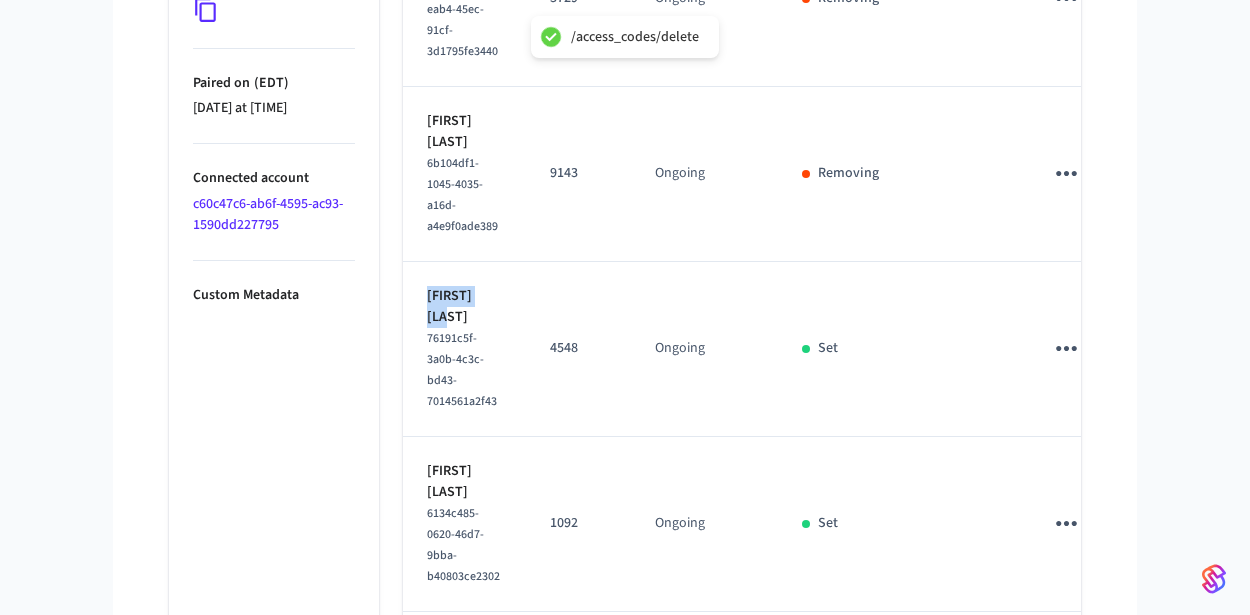 scroll, scrollTop: 1376, scrollLeft: 0, axis: vertical 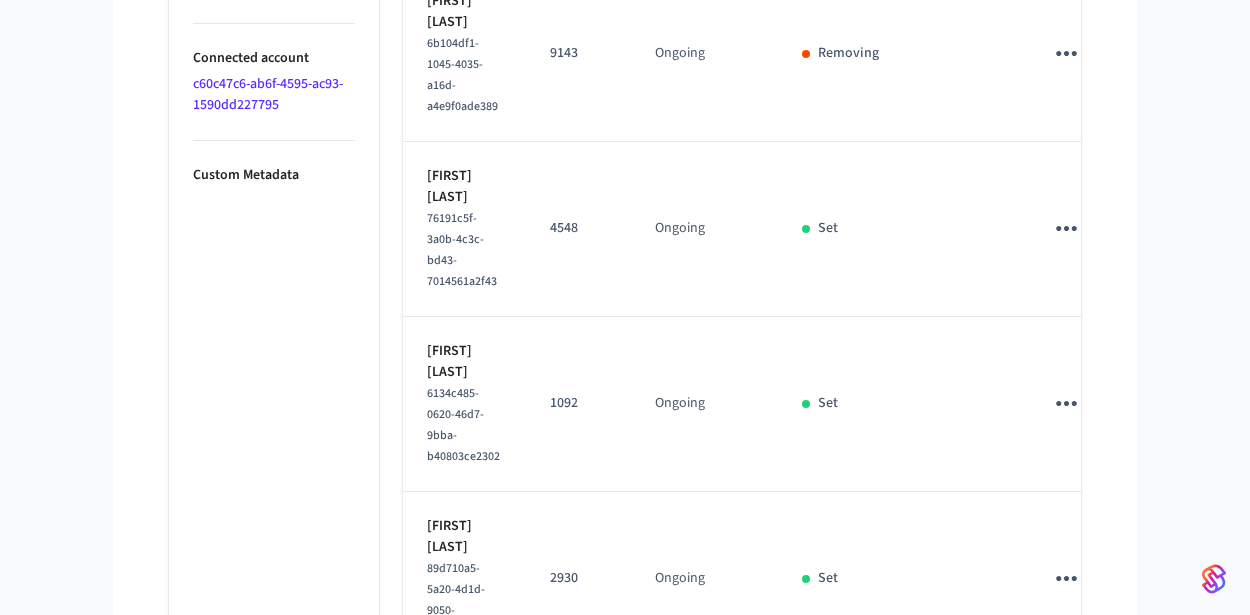 click on "Stacy Mahoney" at bounding box center [464, 362] 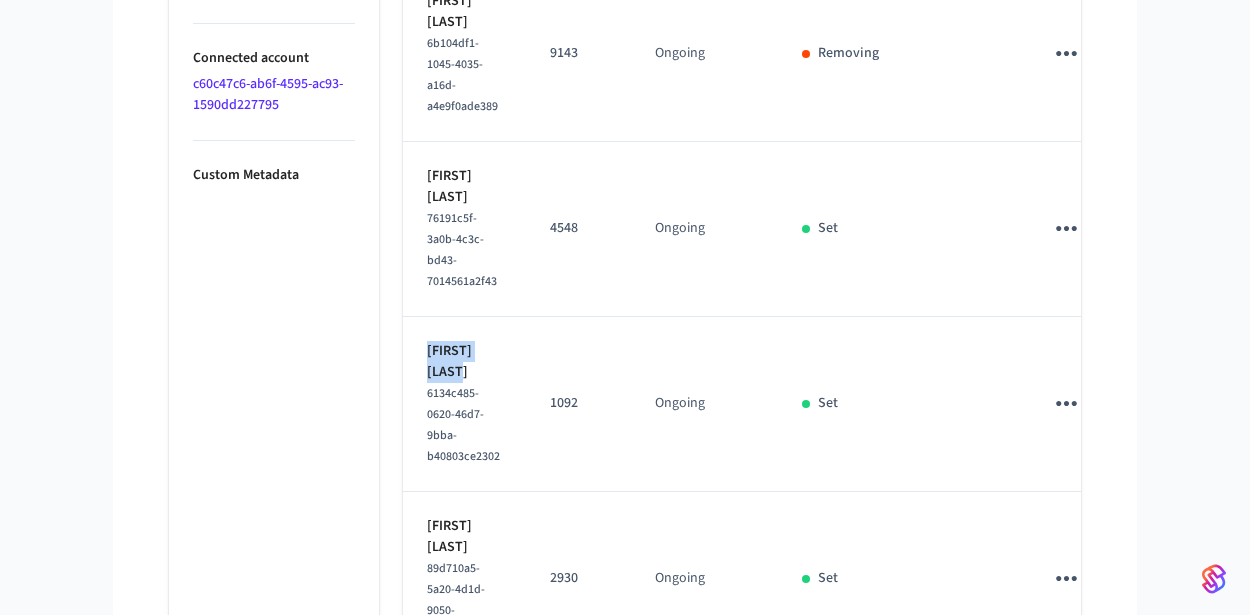 click on "Stacy Mahoney 6134c485-0620-46d7-9bba-b40803ce2302" at bounding box center [464, 404] 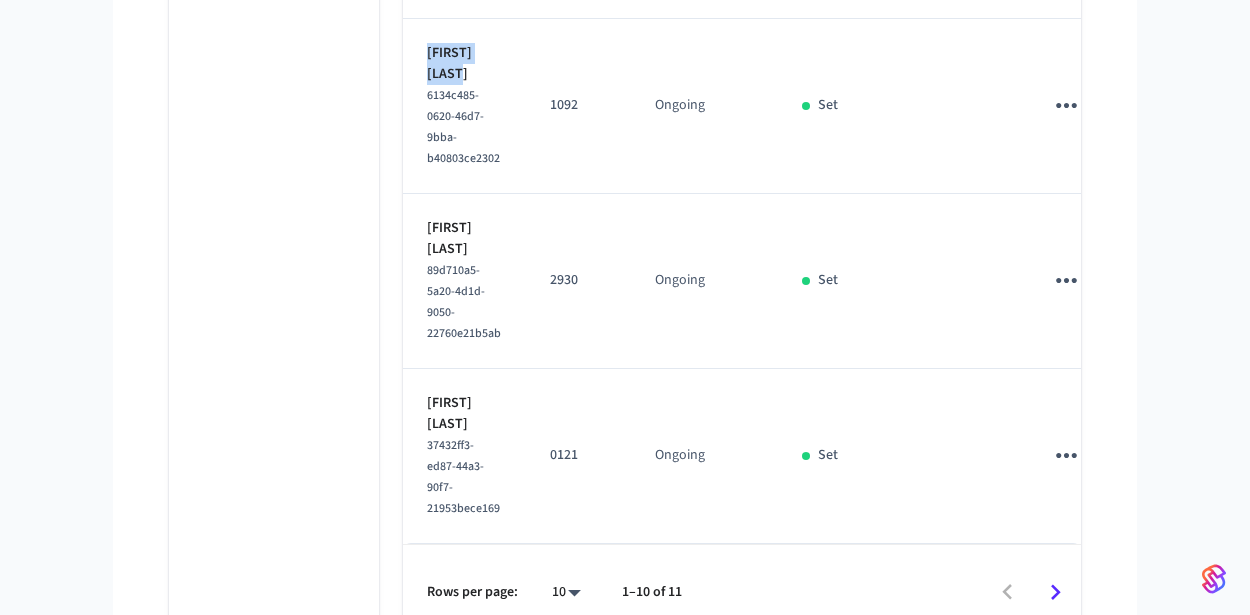 scroll, scrollTop: 1683, scrollLeft: 0, axis: vertical 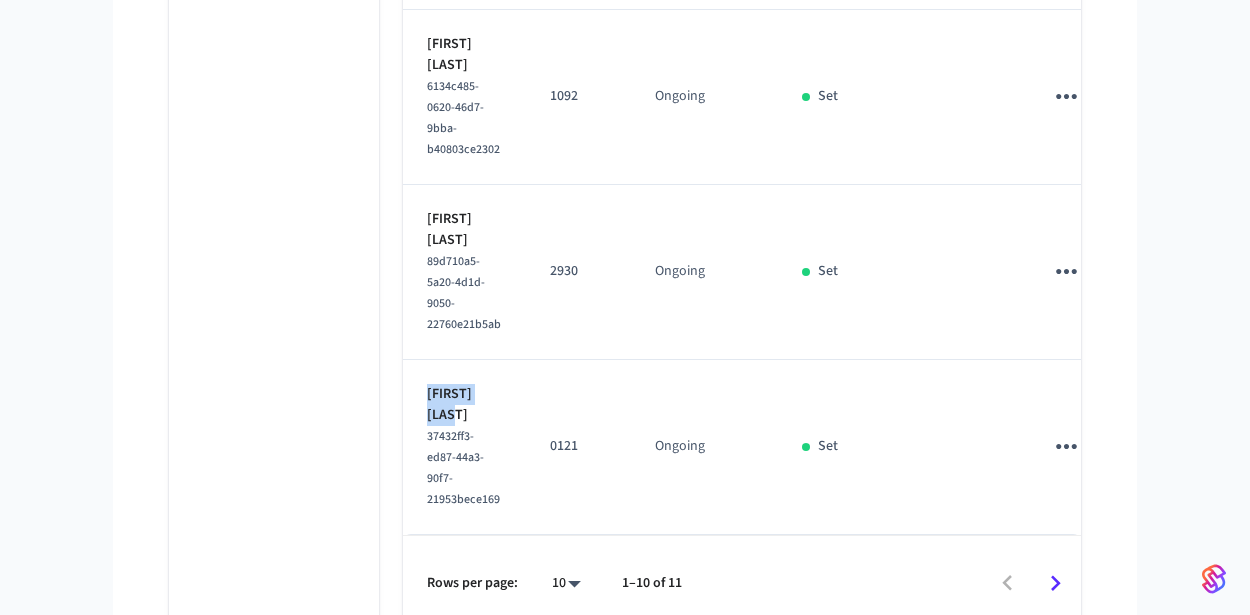 drag, startPoint x: 479, startPoint y: 386, endPoint x: 419, endPoint y: 364, distance: 63.90618 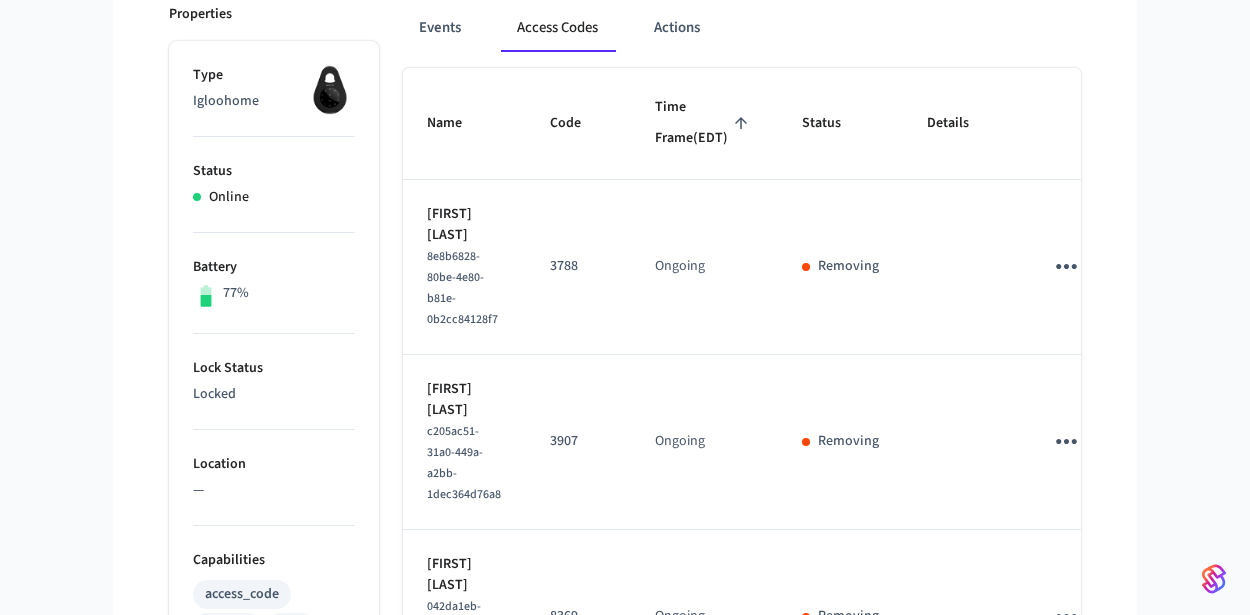 scroll, scrollTop: 0, scrollLeft: 0, axis: both 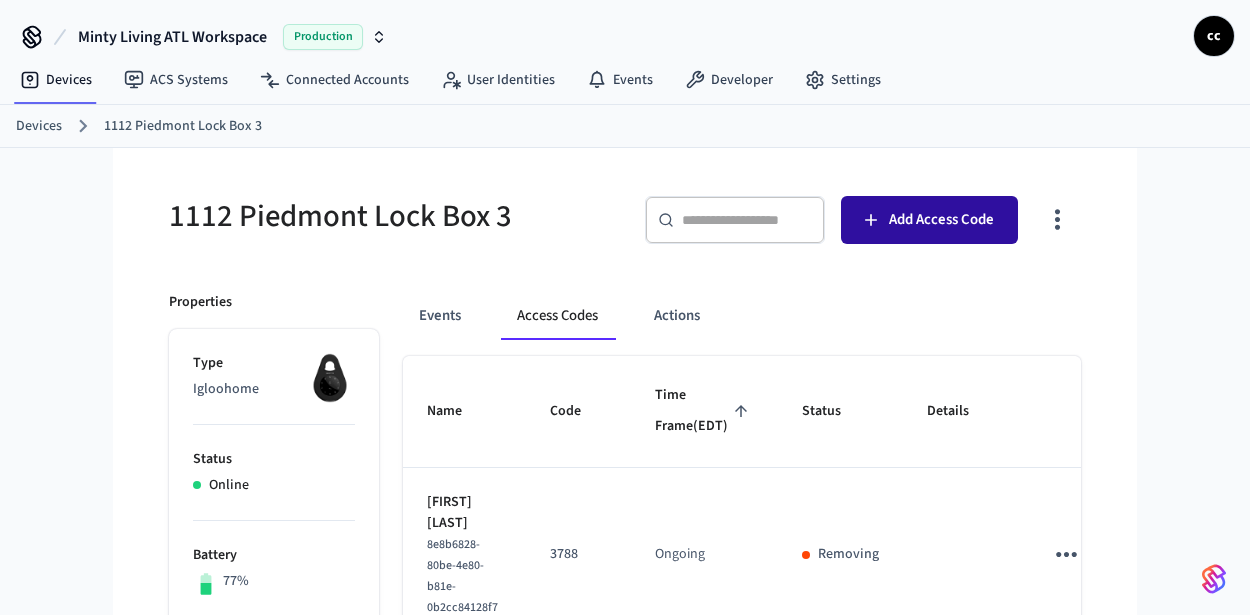click on "Add Access Code" at bounding box center [929, 220] 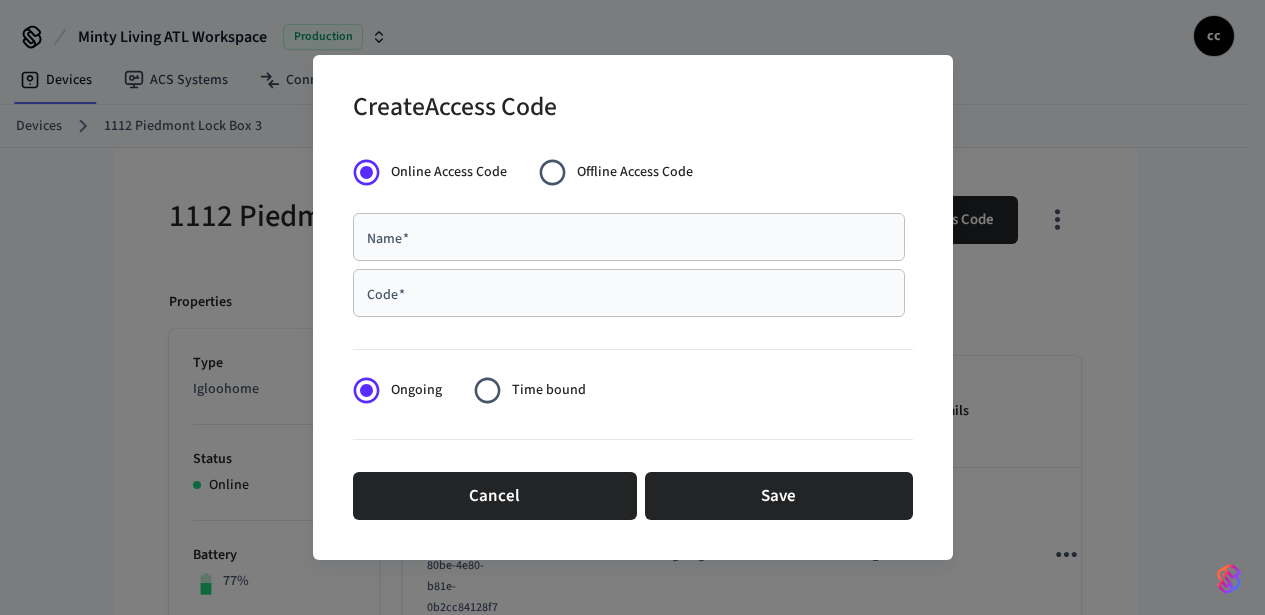 click on "Name   * Name   *" at bounding box center [629, 237] 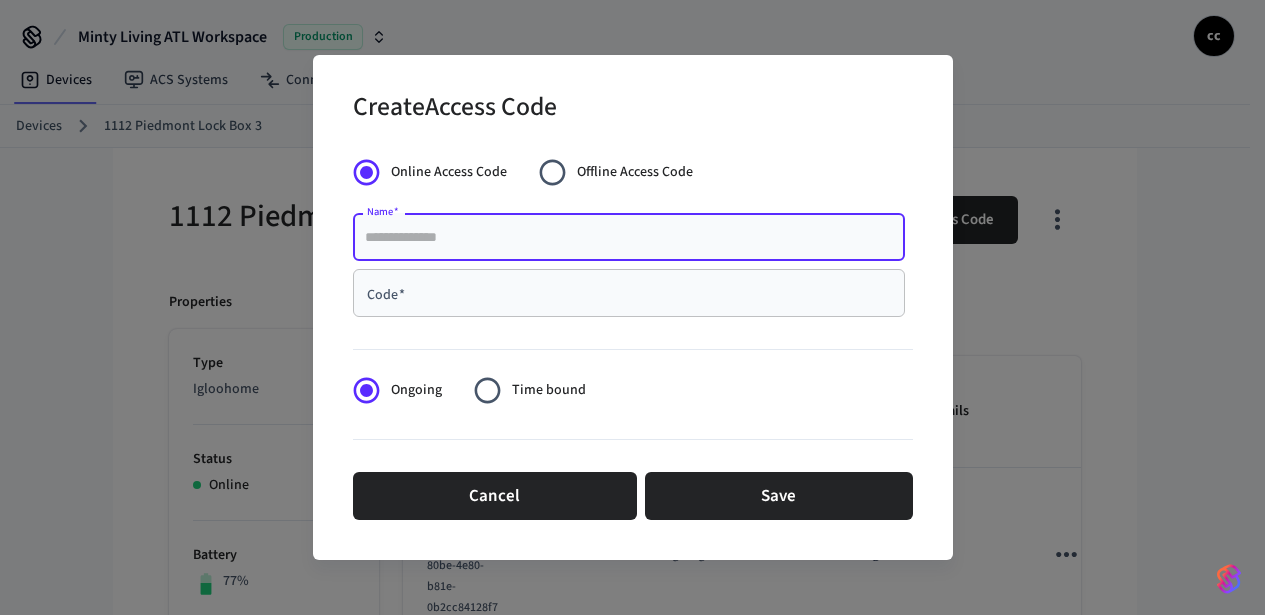 paste on "**********" 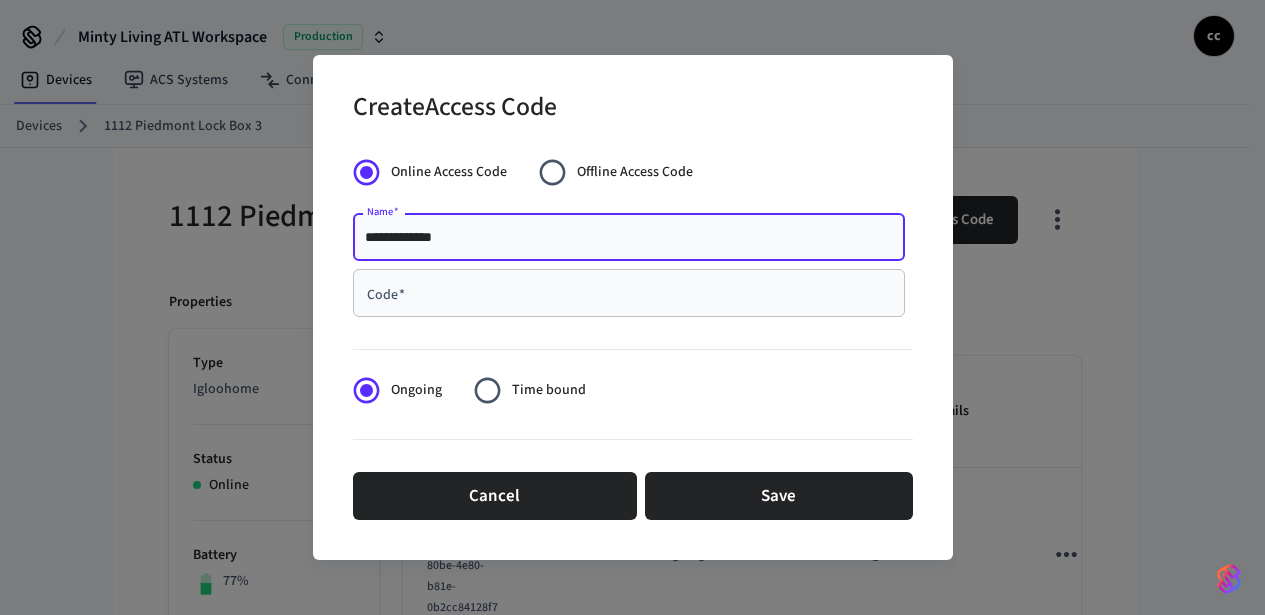 type on "**********" 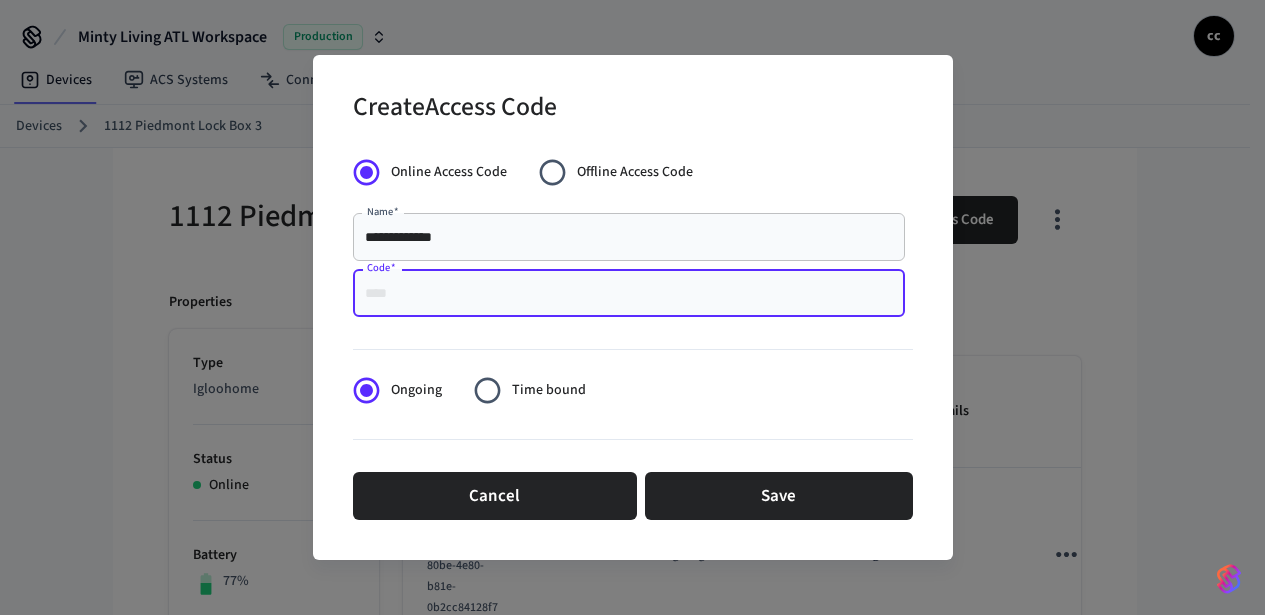 paste on "****" 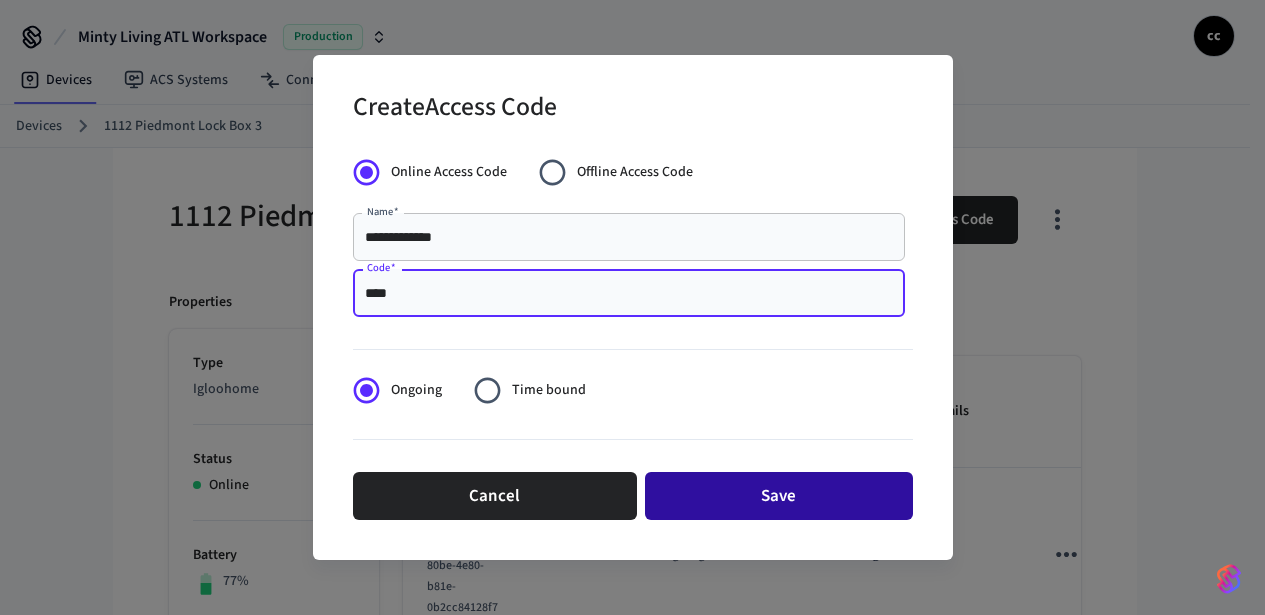 type on "****" 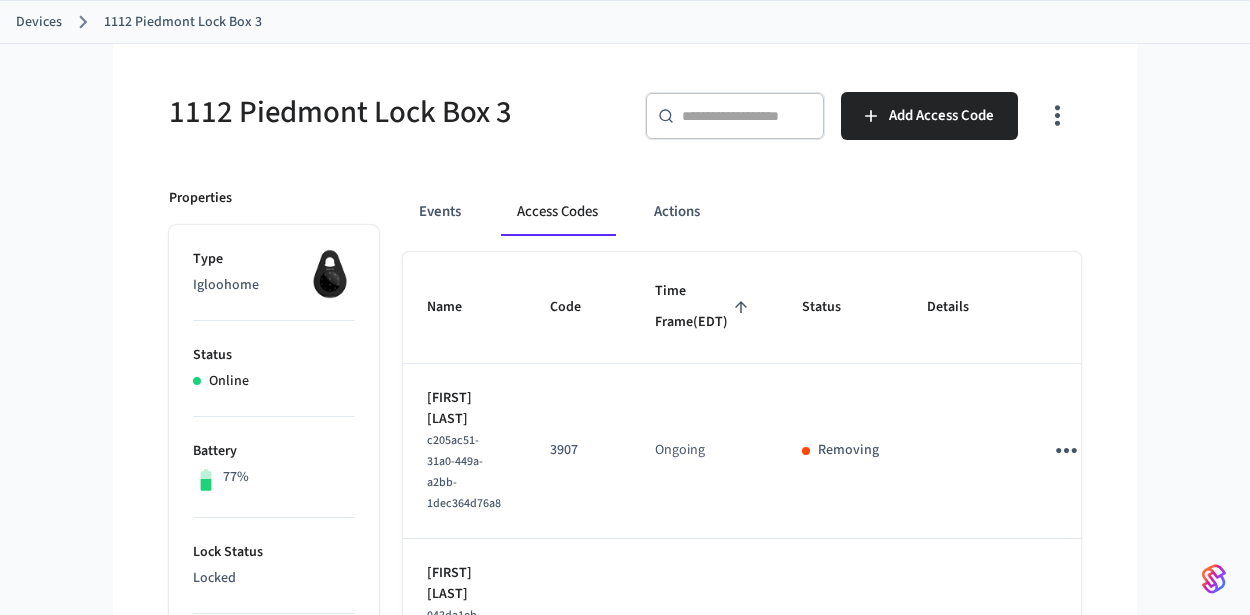 scroll, scrollTop: 0, scrollLeft: 0, axis: both 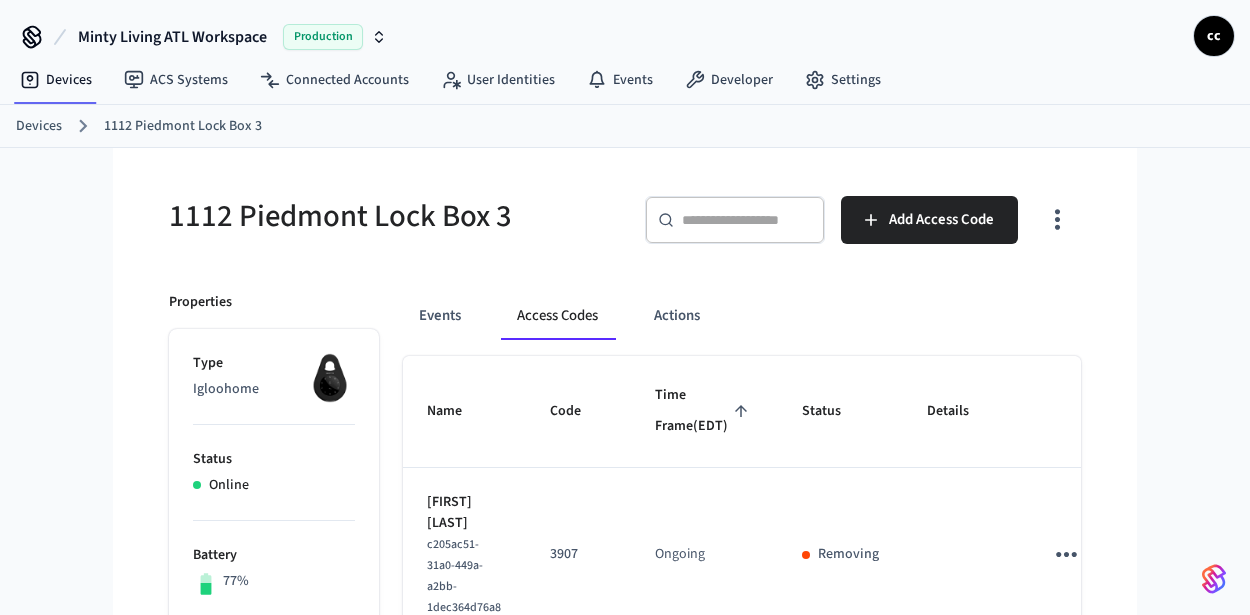 click on "Time Frame  (EDT)" at bounding box center [704, 411] 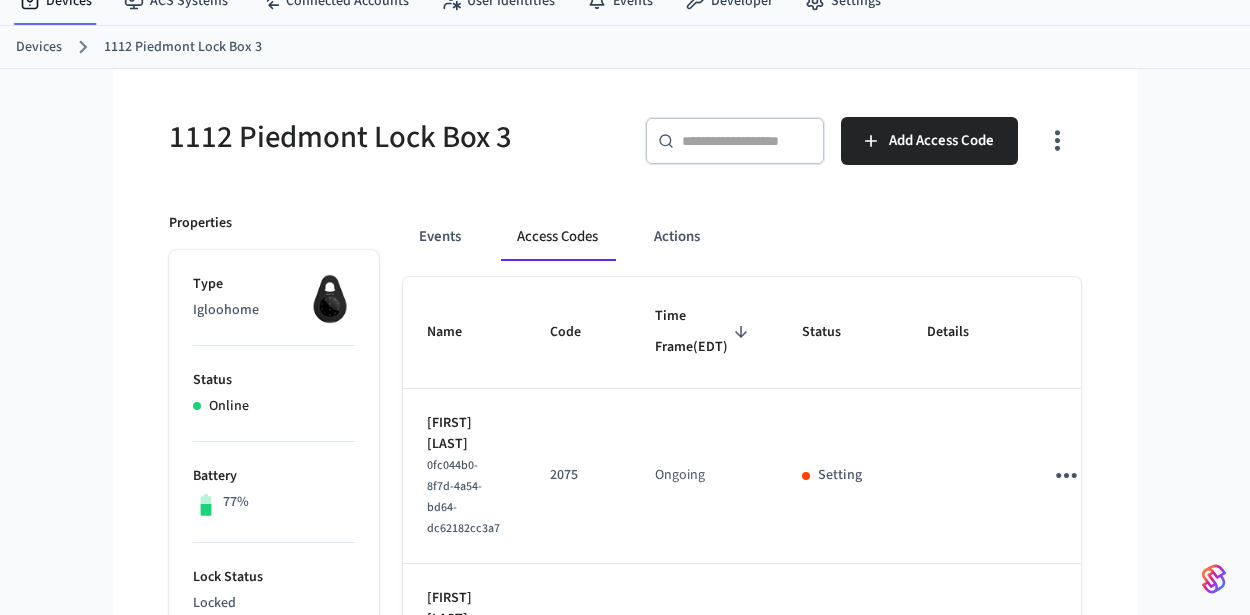 scroll, scrollTop: 191, scrollLeft: 0, axis: vertical 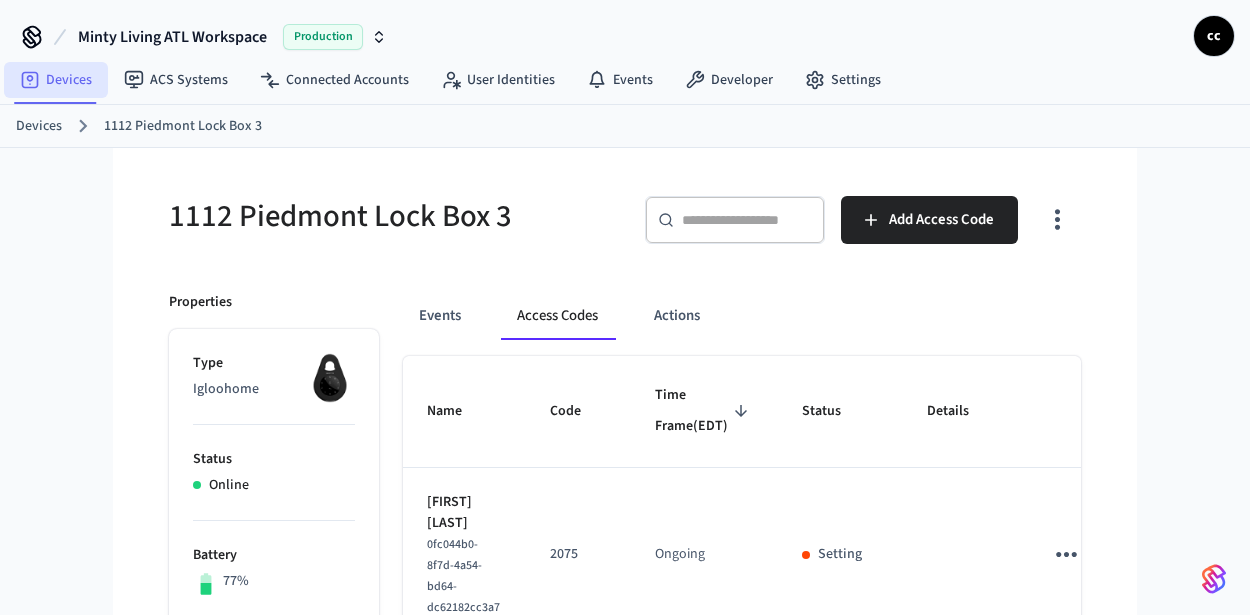 click on "Devices" at bounding box center [56, 80] 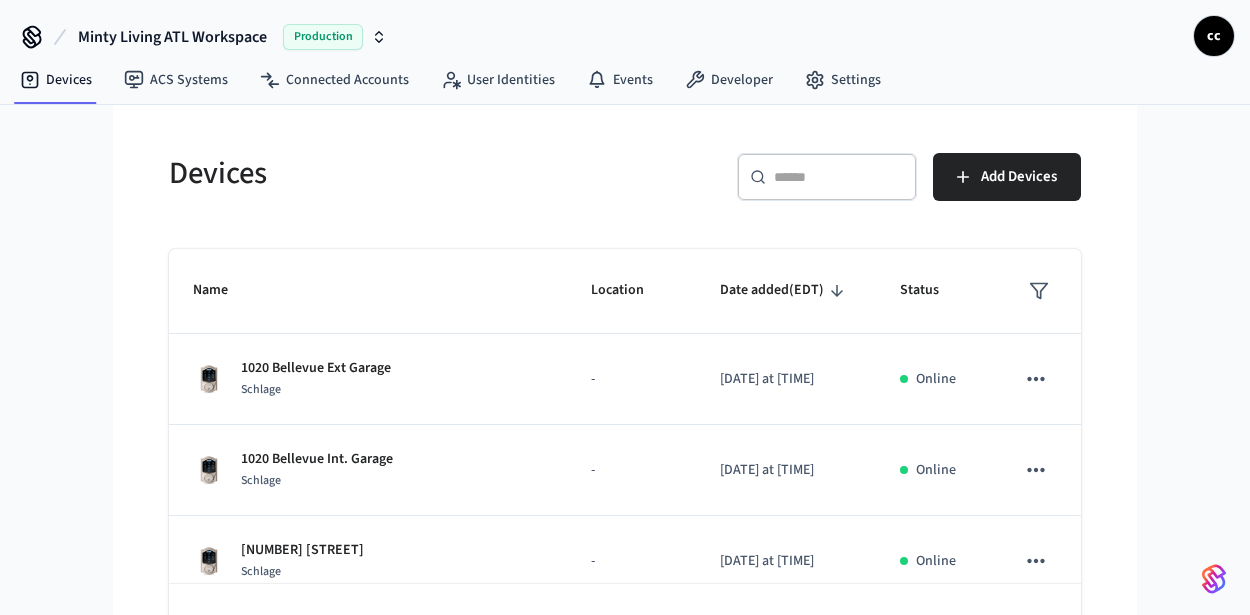 click at bounding box center [839, 177] 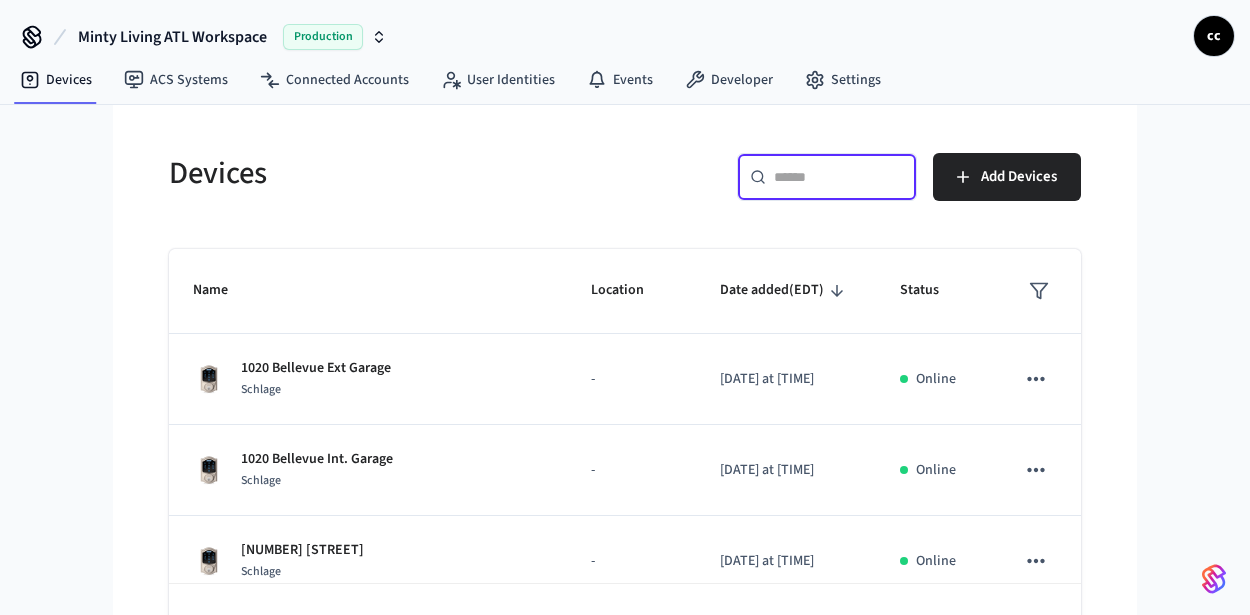 paste on "**********" 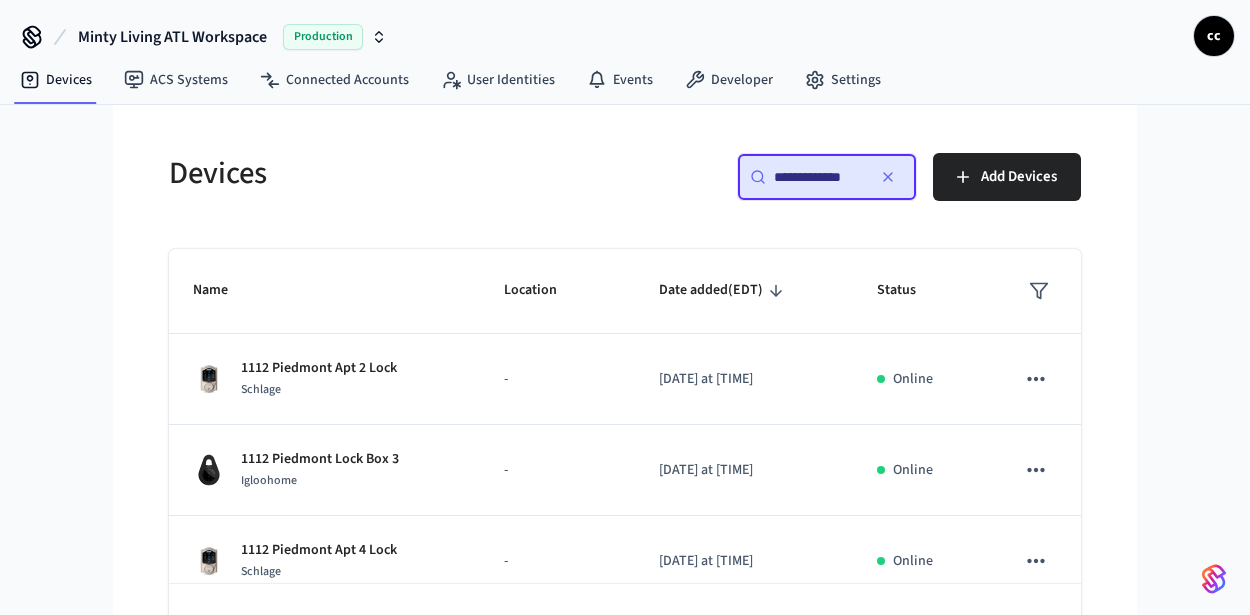 scroll, scrollTop: 0, scrollLeft: 0, axis: both 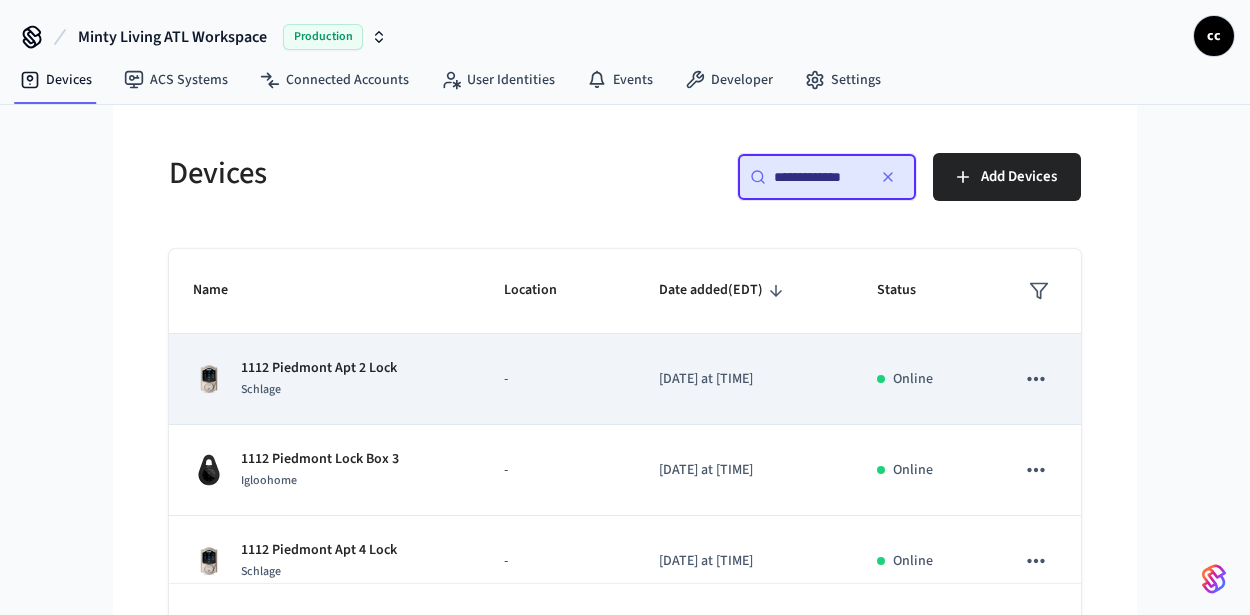 type on "**********" 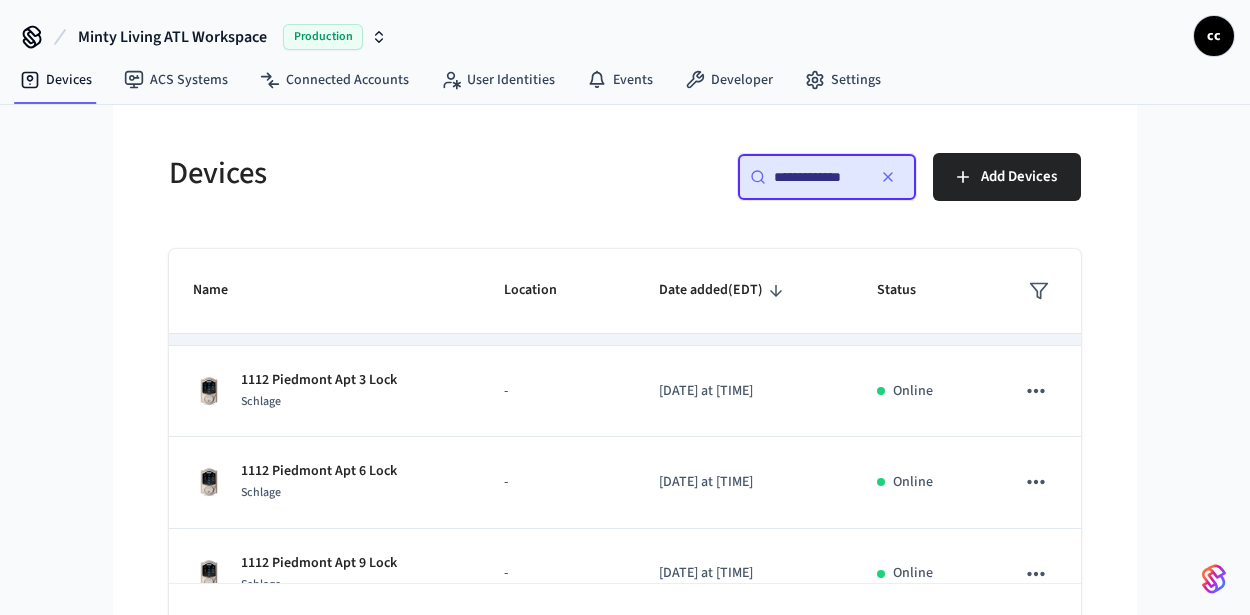 scroll, scrollTop: 298, scrollLeft: 0, axis: vertical 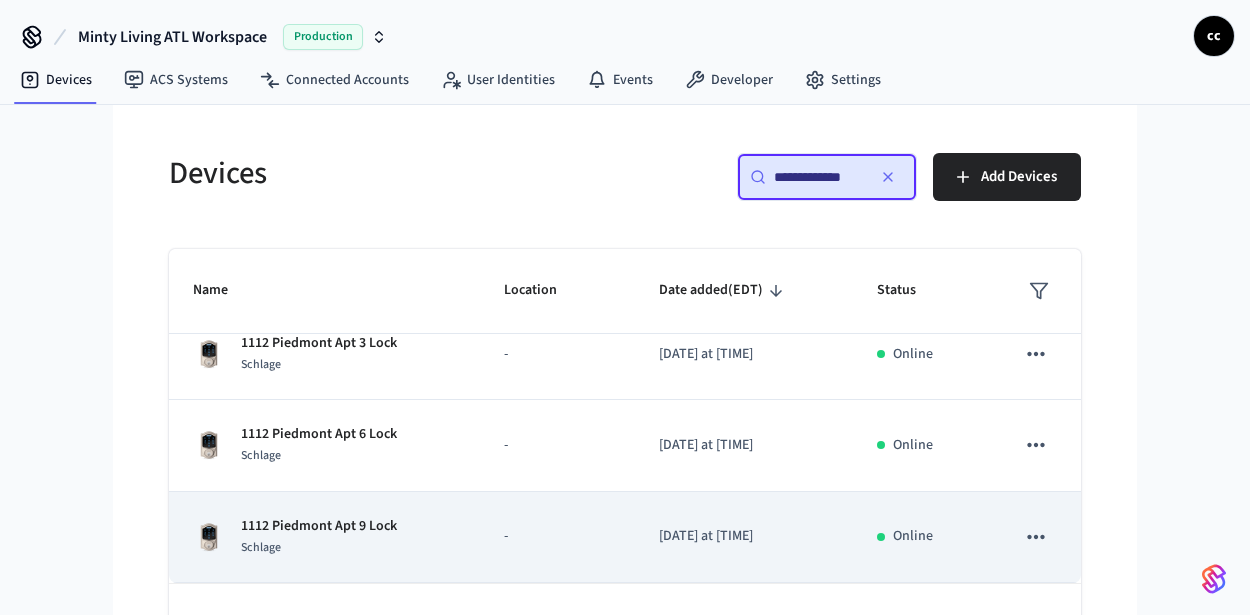 click on "1112 Piedmont Apt 9 Lock Schlage" at bounding box center [324, 537] 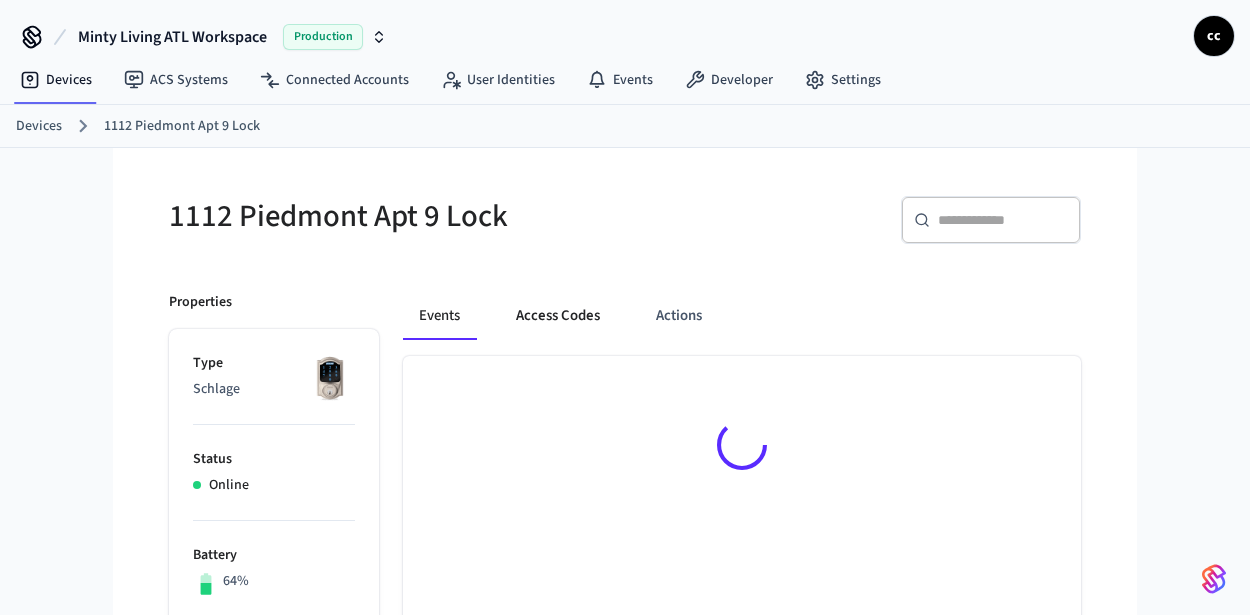 click on "Access Codes" at bounding box center (558, 316) 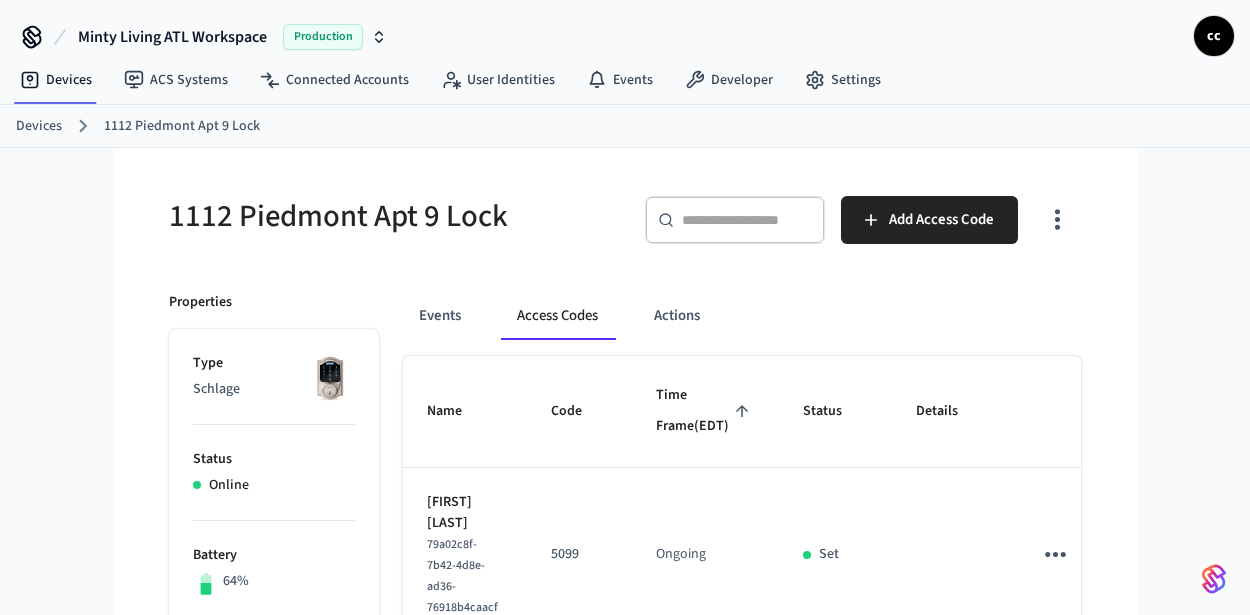 click on "Time Frame  (EDT)" at bounding box center [705, 411] 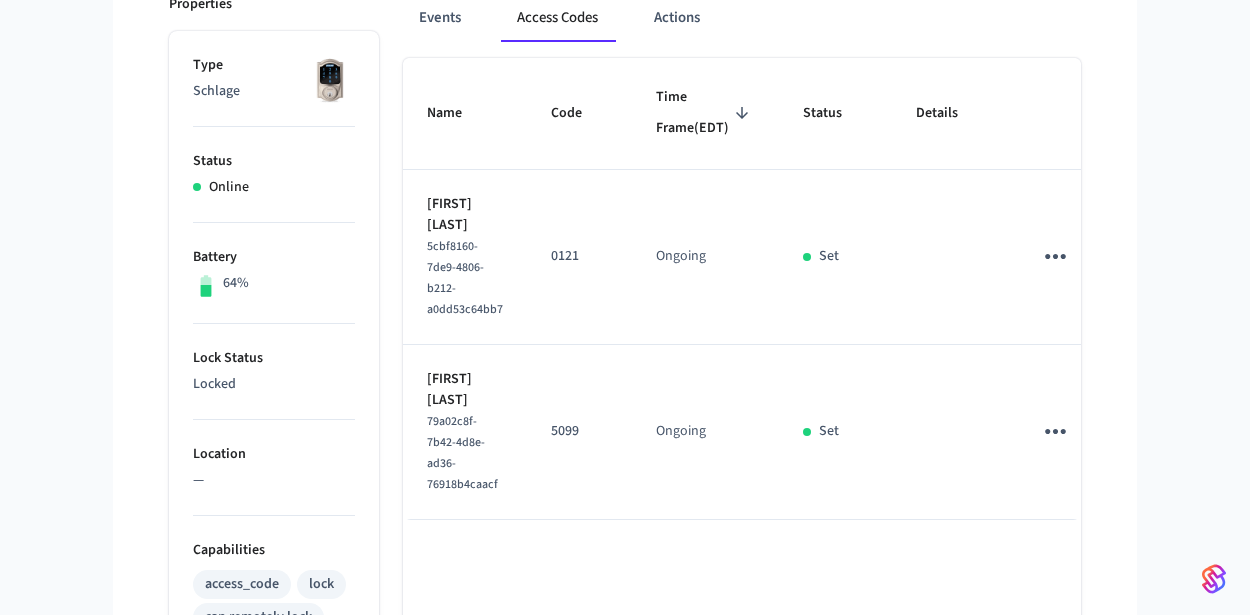 scroll, scrollTop: 295, scrollLeft: 0, axis: vertical 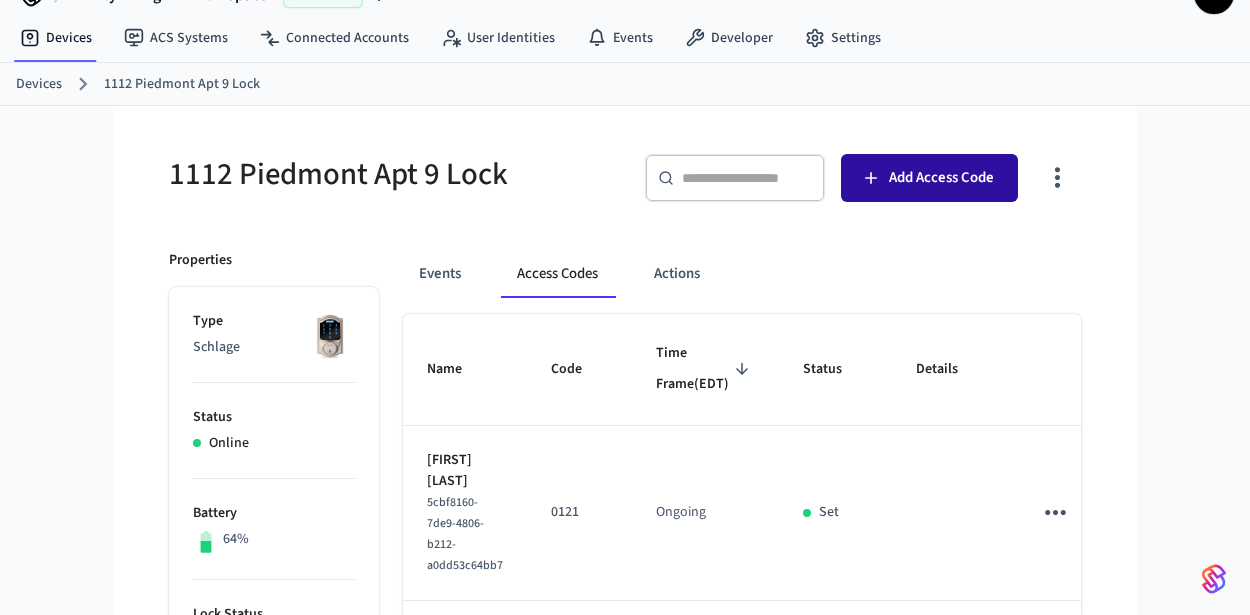 click on "Add Access Code" at bounding box center (941, 178) 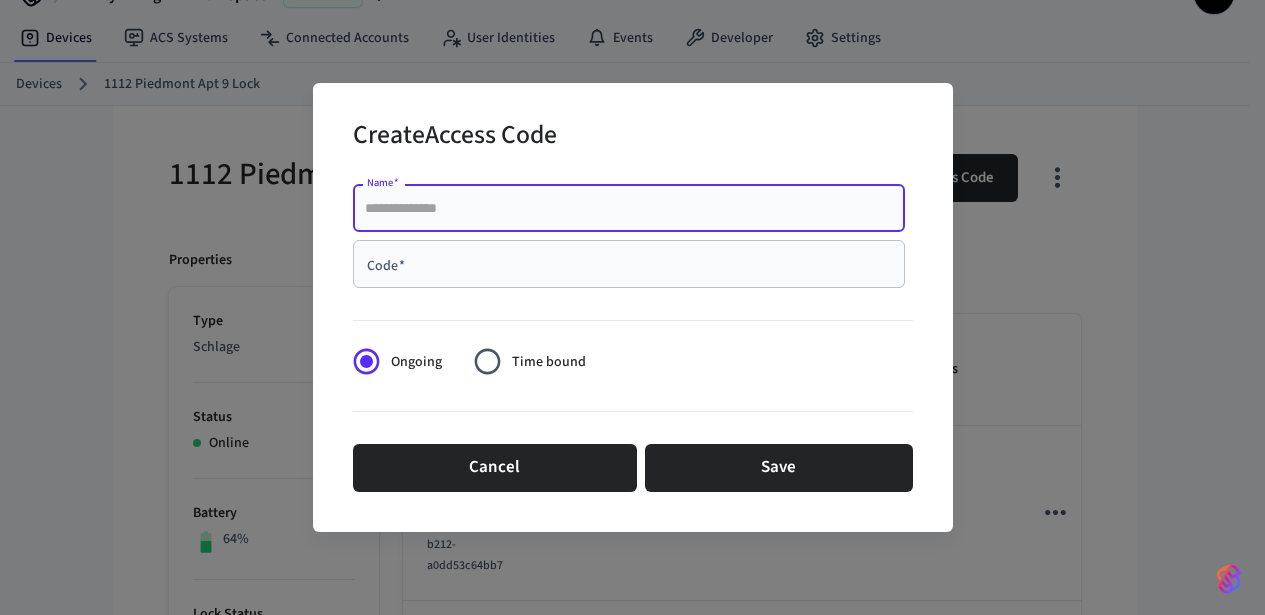 click on "Name   *" at bounding box center (629, 208) 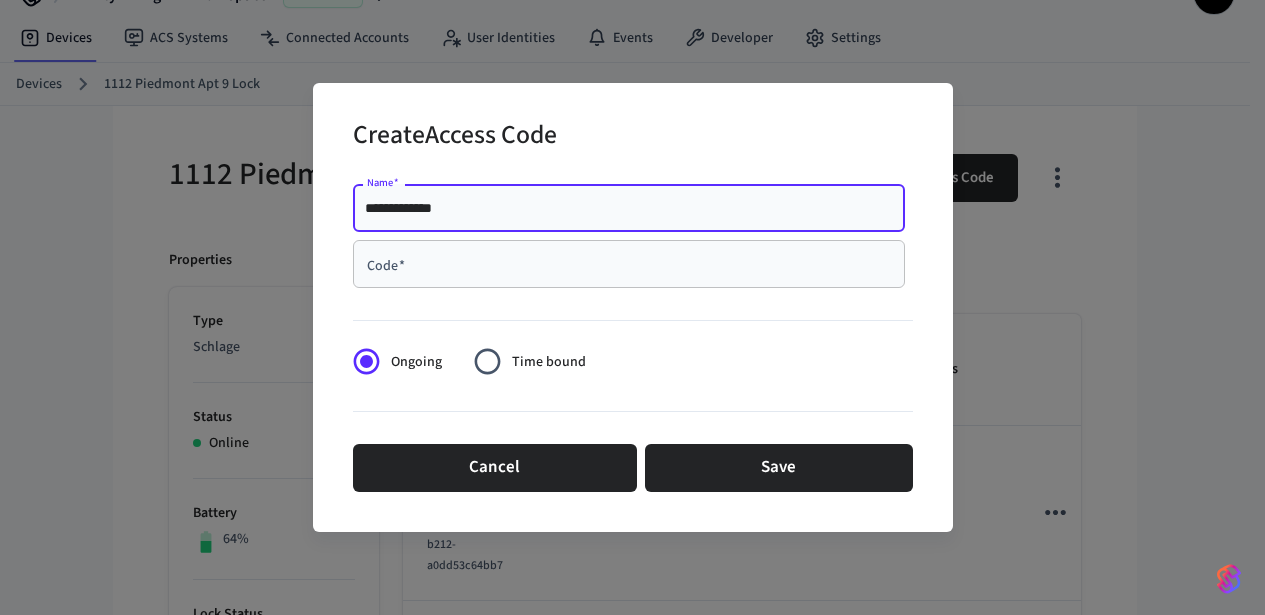 type on "**********" 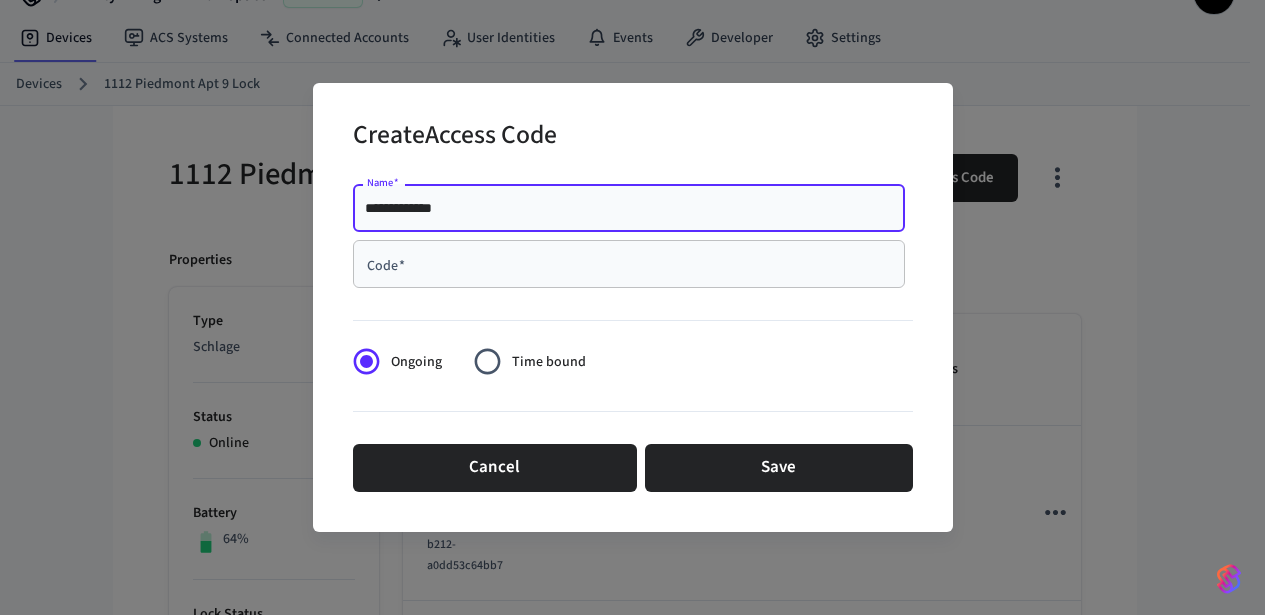 click on "Code   *" at bounding box center [629, 264] 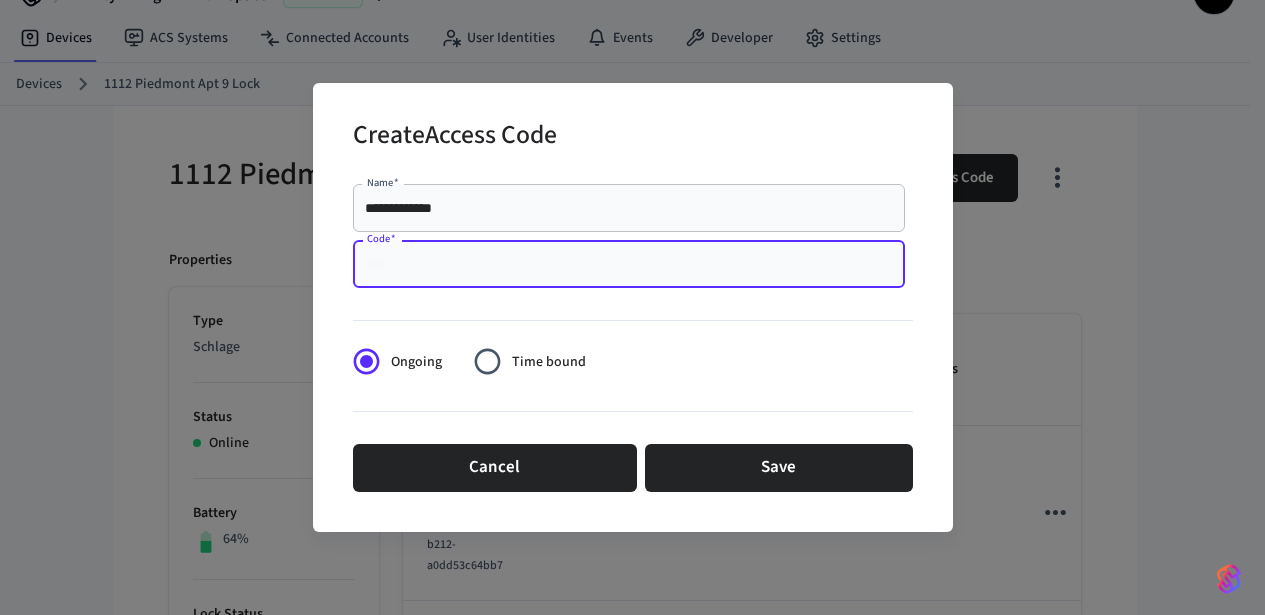 paste on "****" 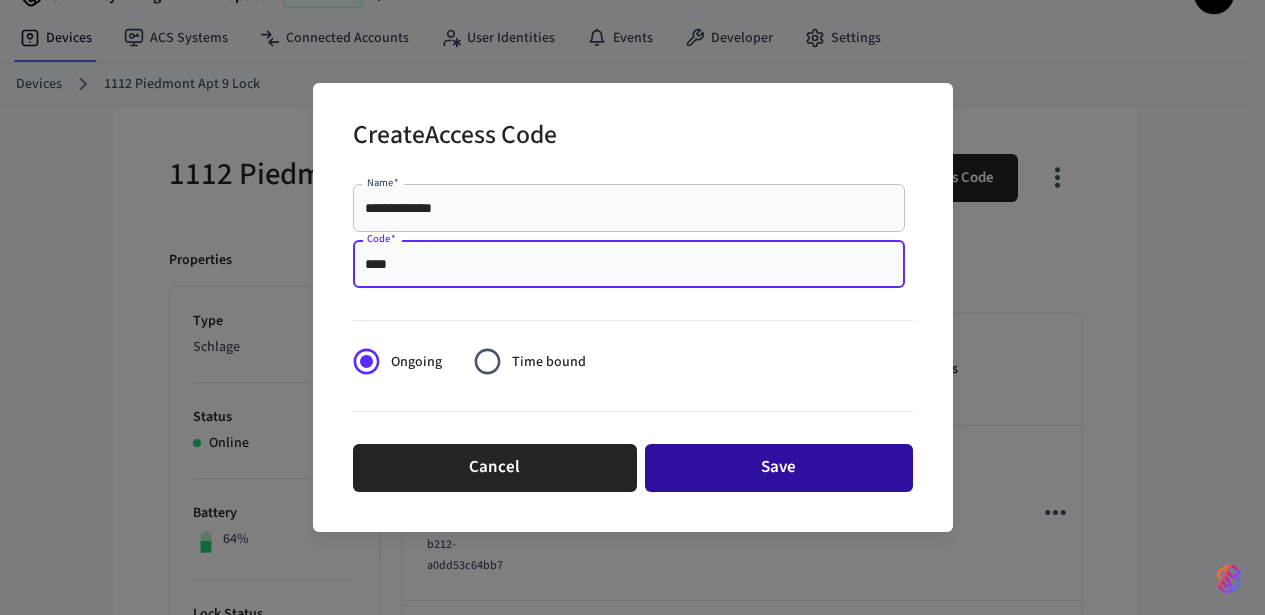 type on "****" 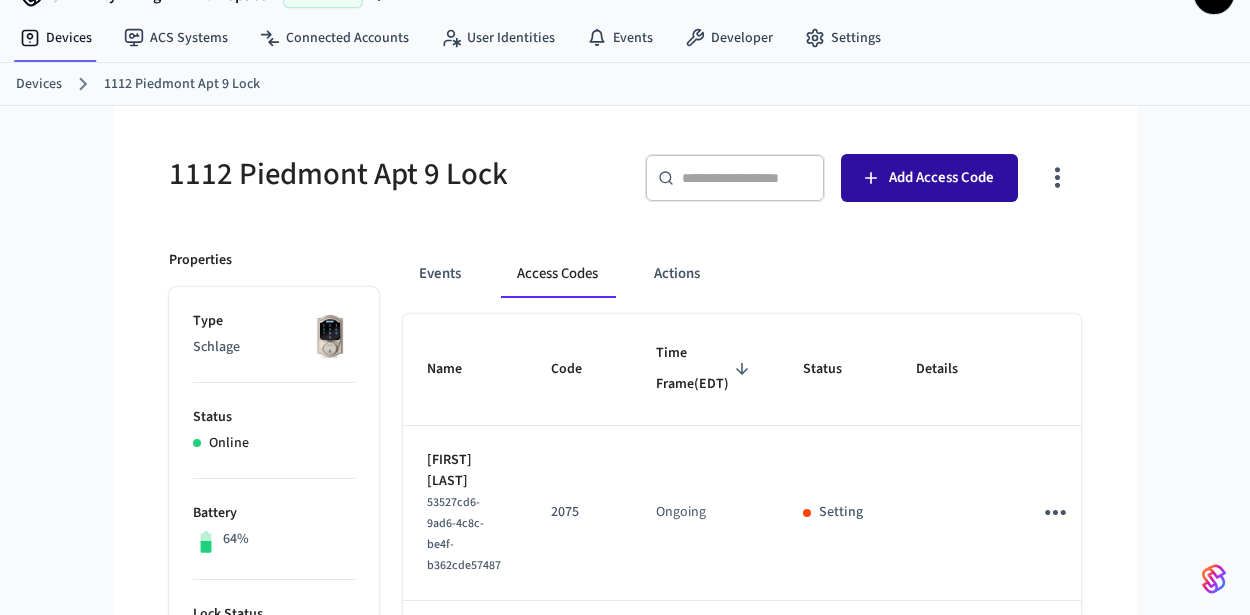 type 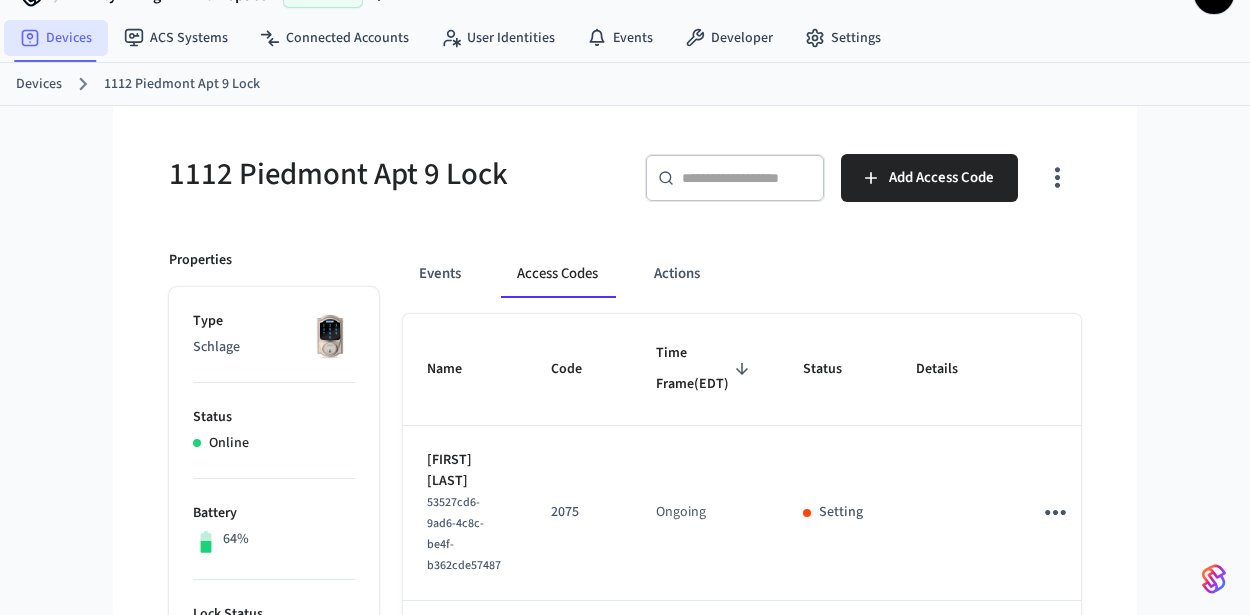 click on "Devices" at bounding box center [56, 38] 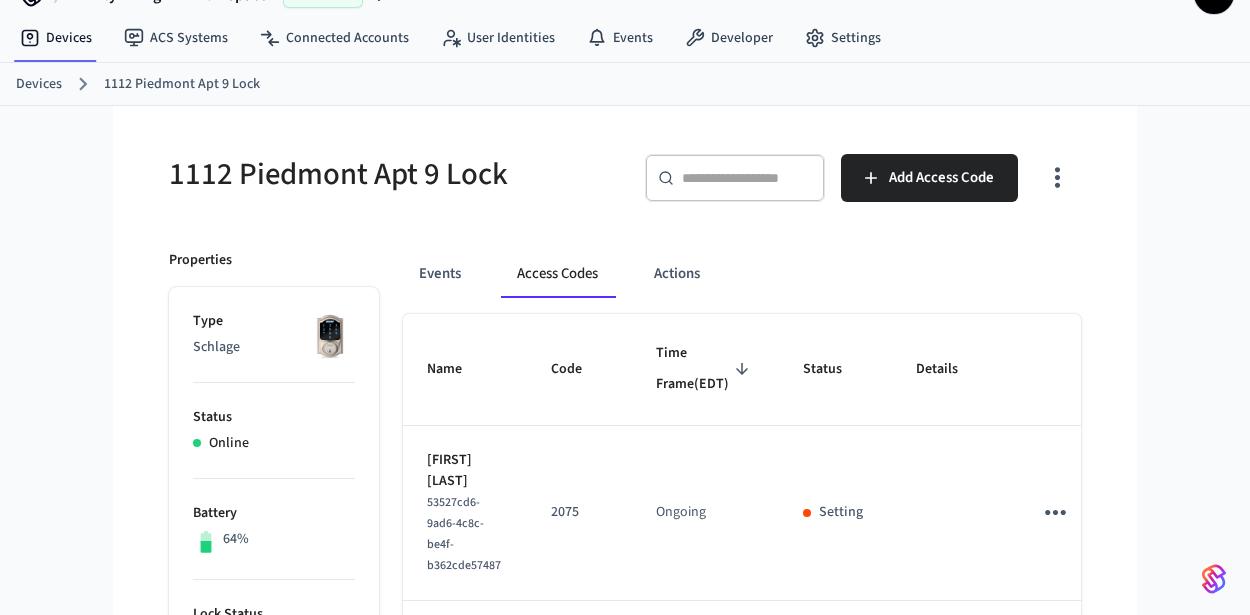 scroll, scrollTop: 0, scrollLeft: 0, axis: both 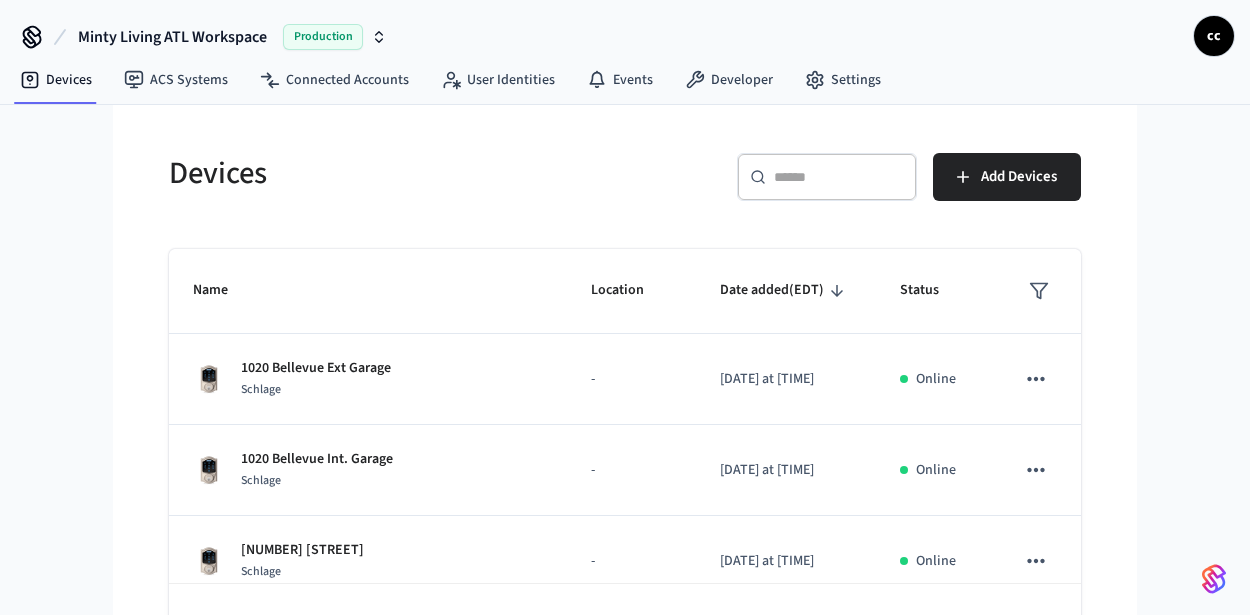 click at bounding box center [839, 177] 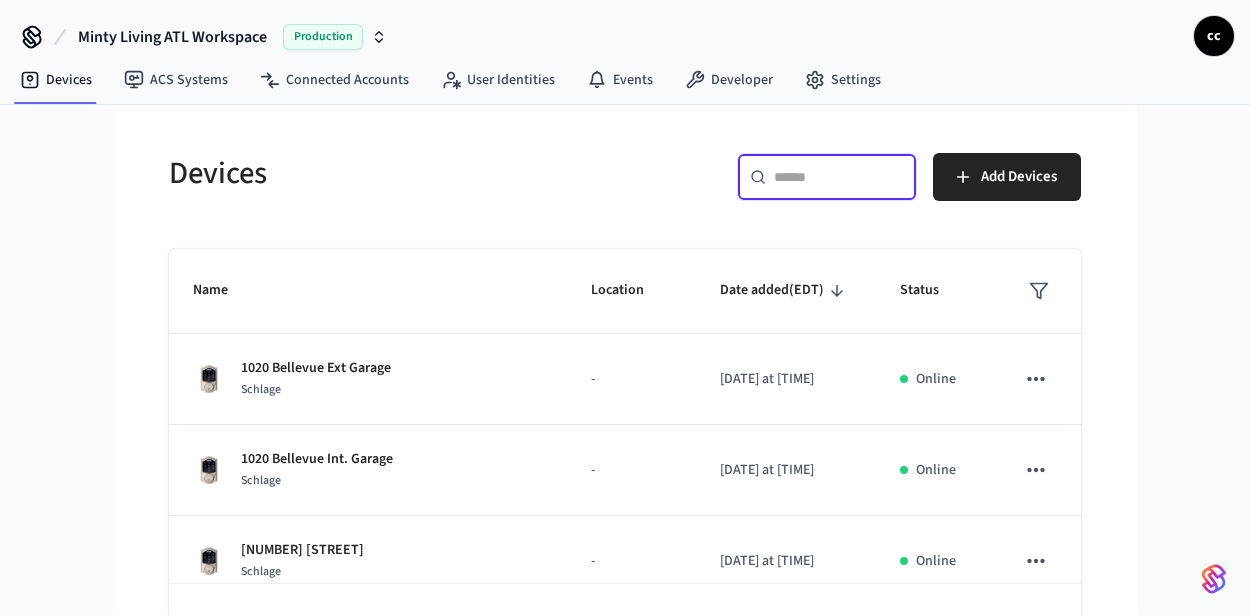 paste on "**********" 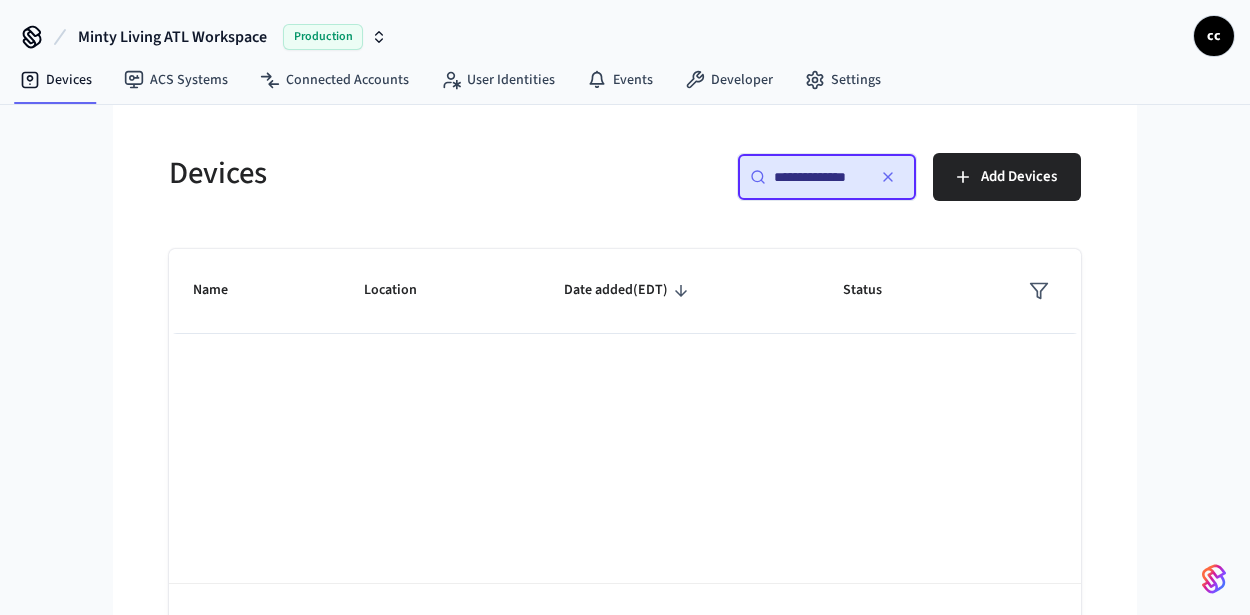 scroll, scrollTop: 0, scrollLeft: 0, axis: both 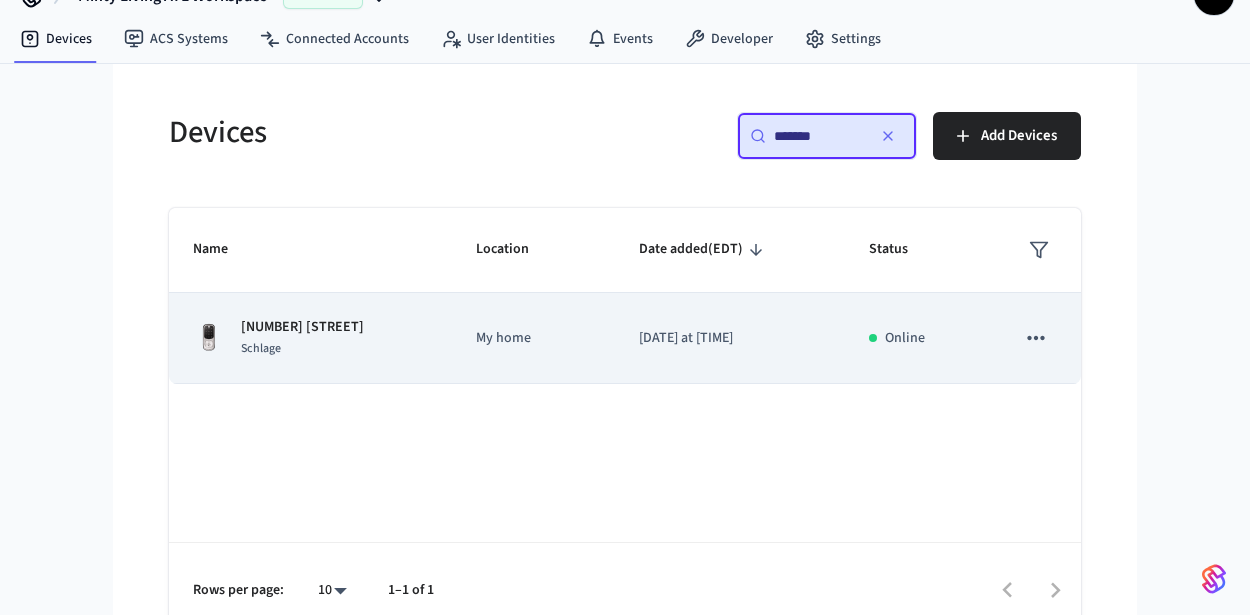 type on "*******" 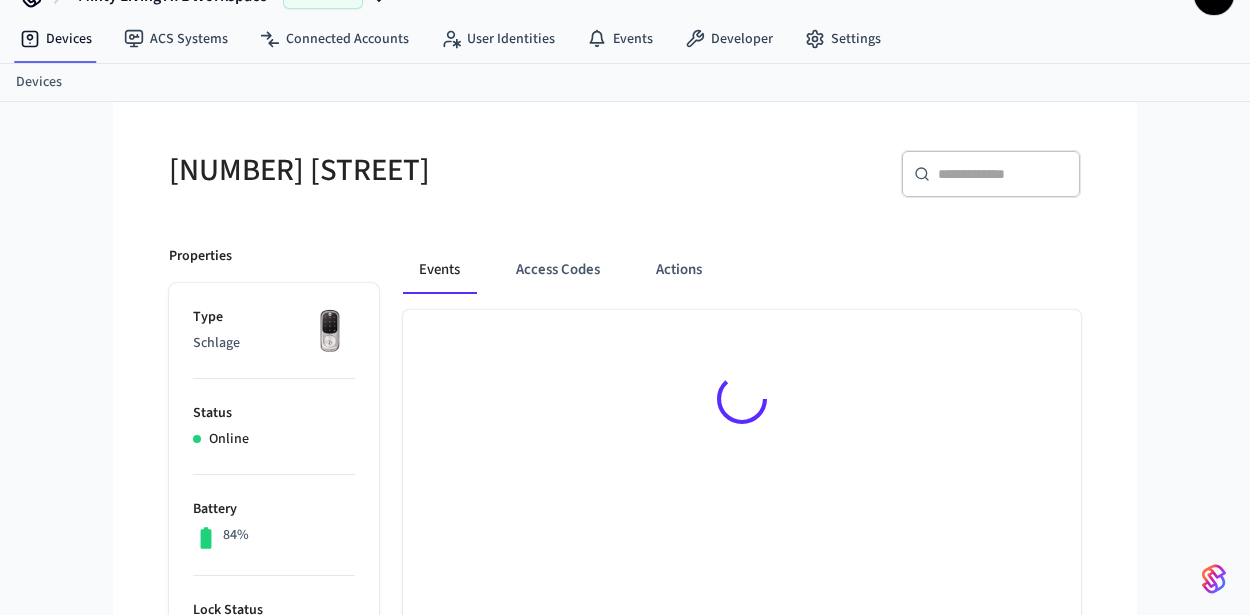 scroll, scrollTop: 0, scrollLeft: 0, axis: both 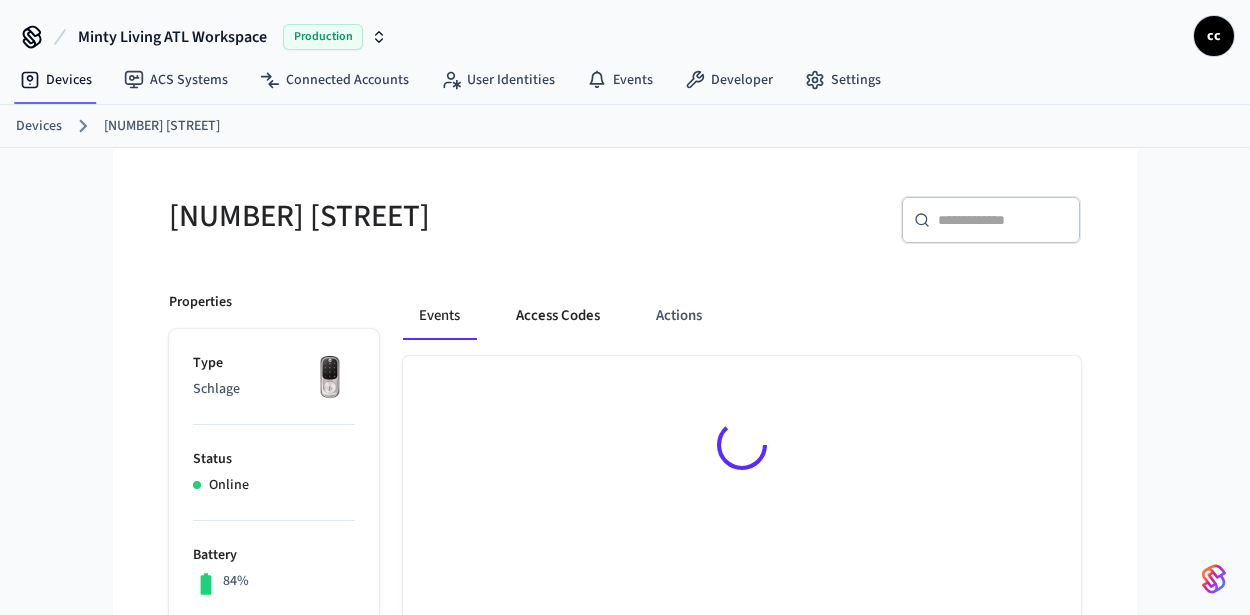 click on "Access Codes" at bounding box center (558, 316) 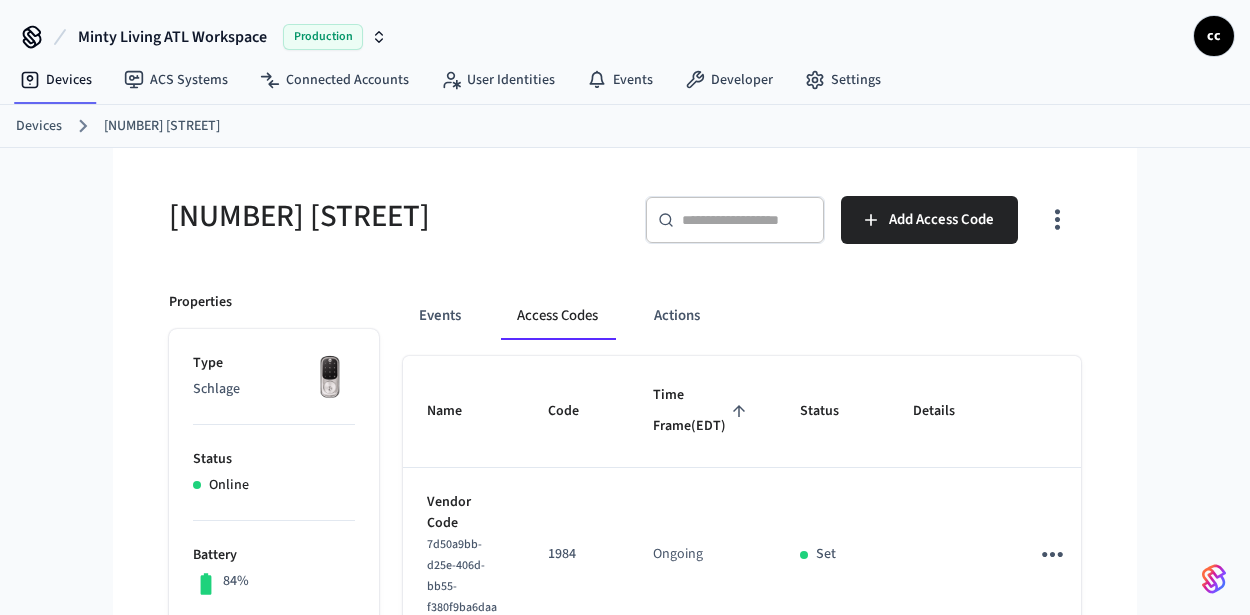 click on "Time Frame  (EDT)" at bounding box center [702, 411] 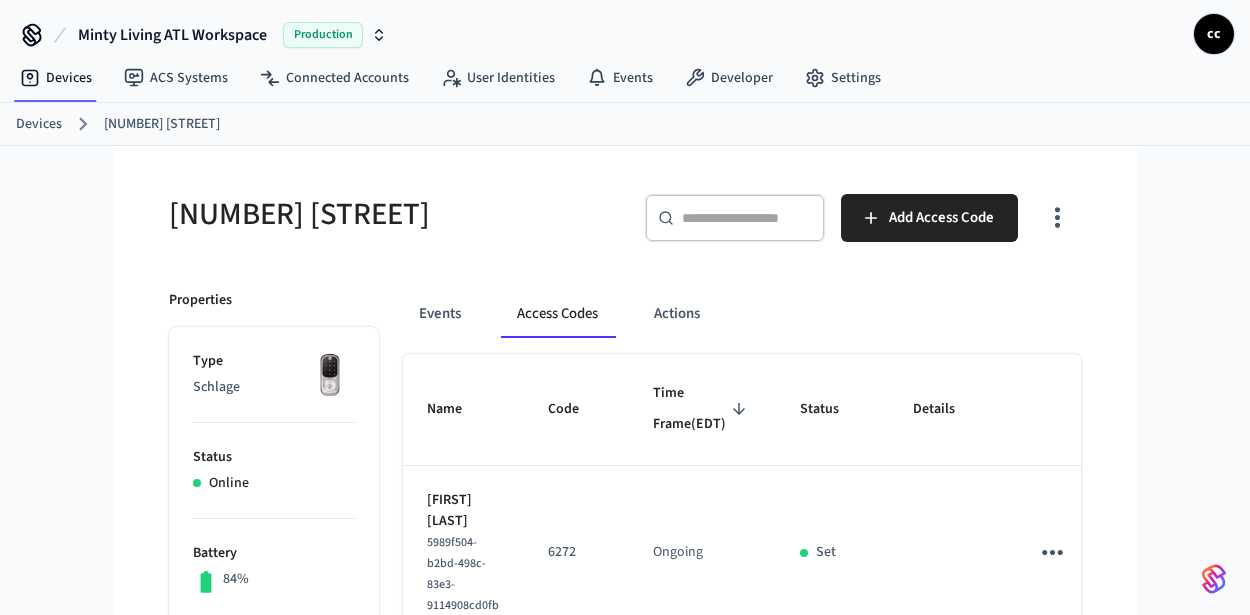 scroll, scrollTop: 4, scrollLeft: 0, axis: vertical 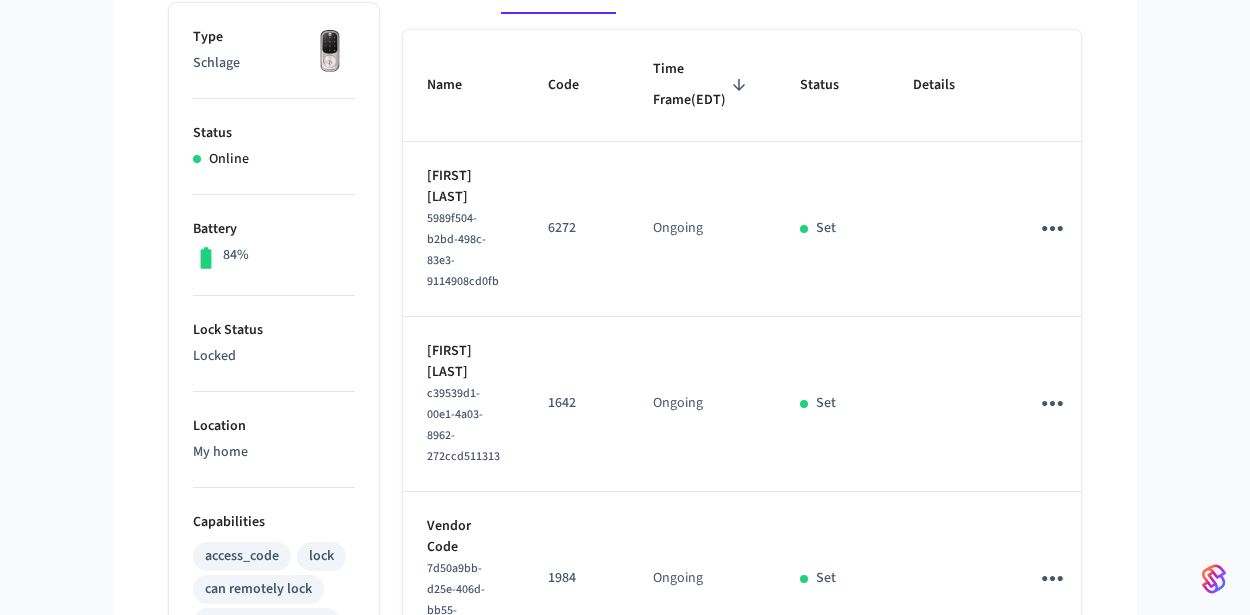 click 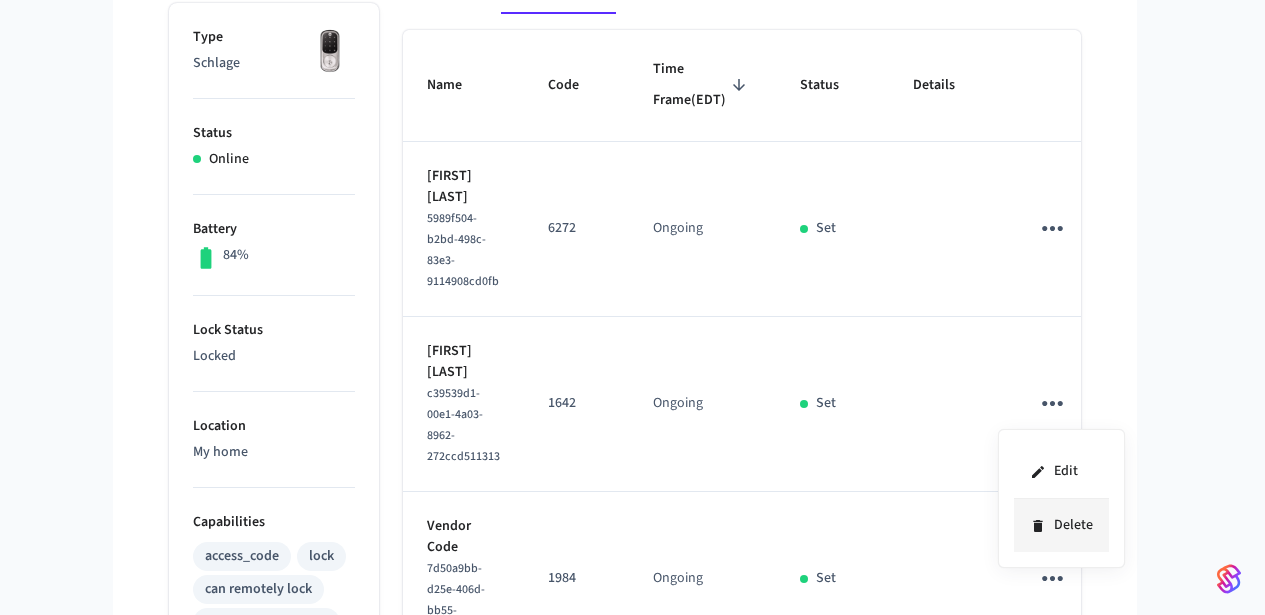 click on "Delete" at bounding box center [1061, 525] 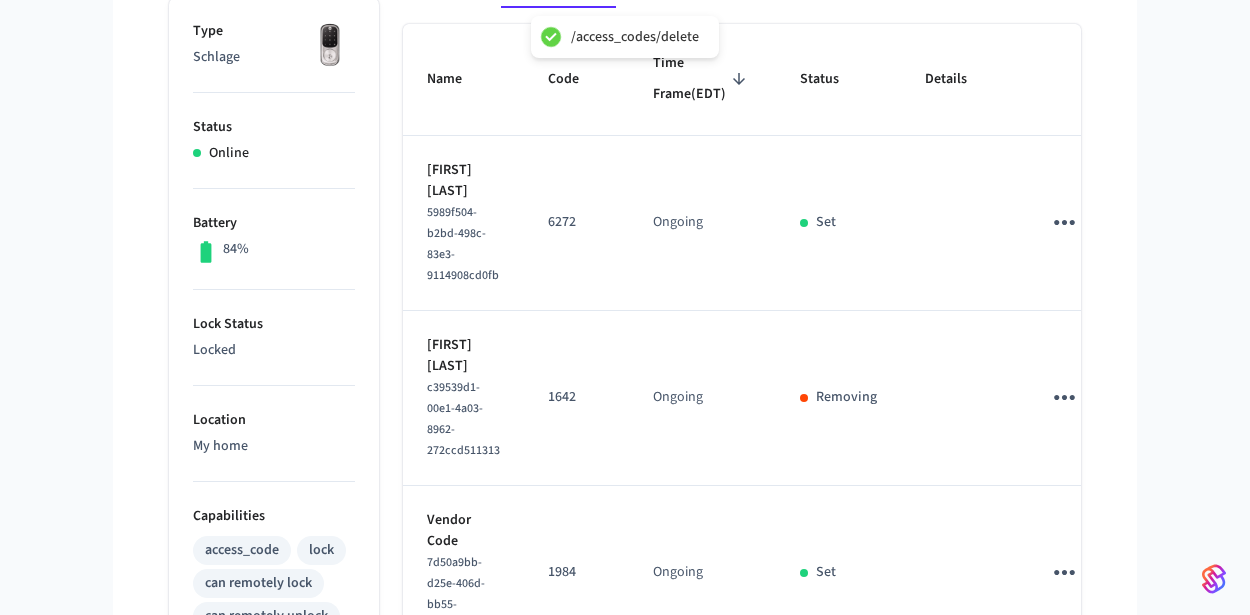 scroll, scrollTop: 0, scrollLeft: 0, axis: both 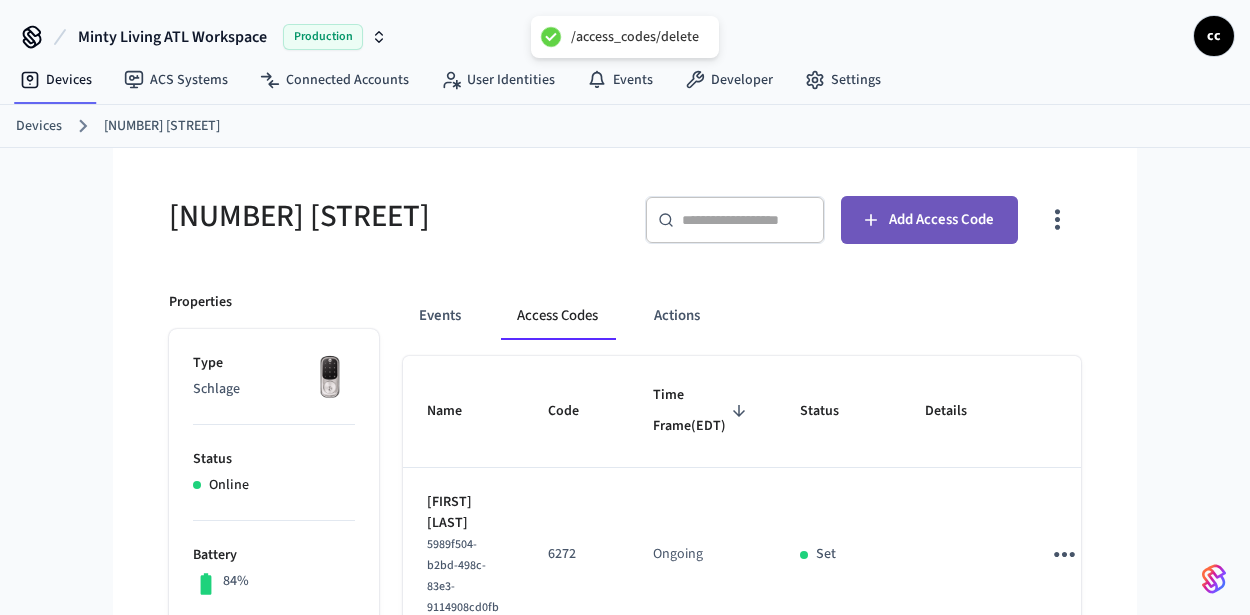 click on "Add Access Code" at bounding box center [941, 220] 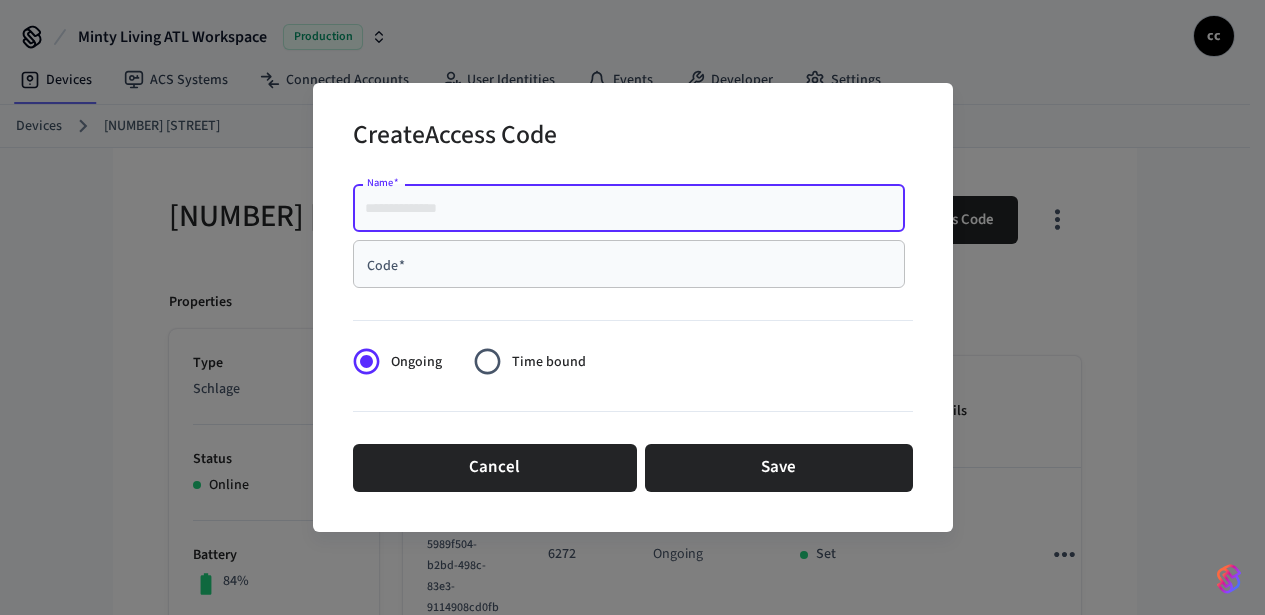 click on "Name   *" at bounding box center (629, 208) 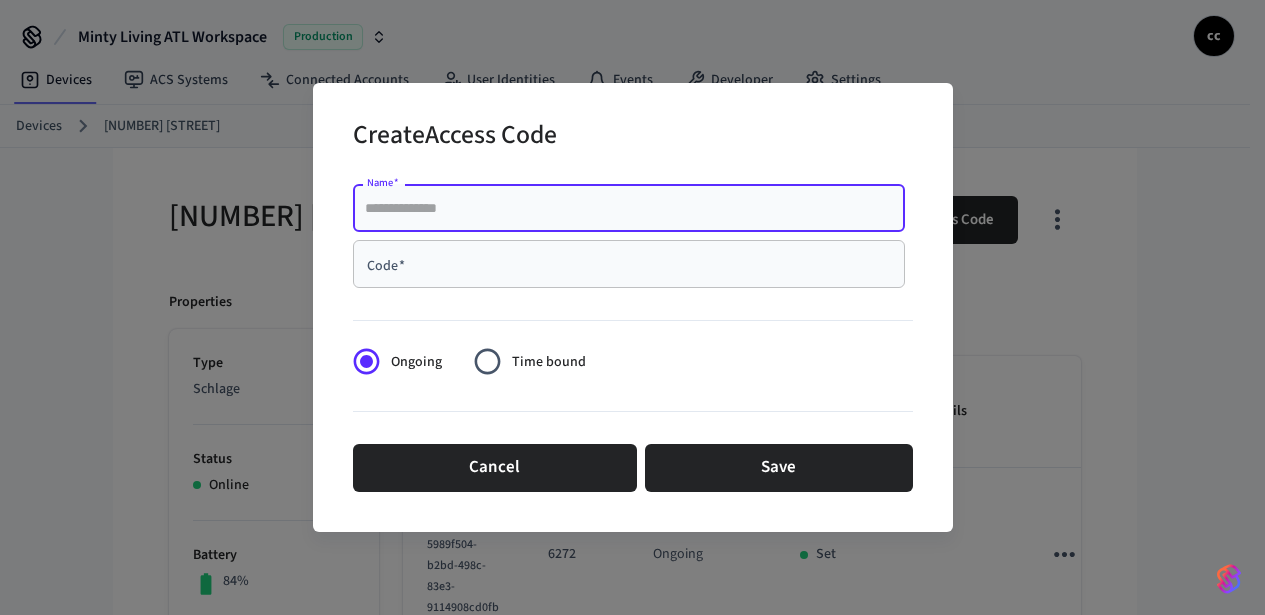 paste on "**********" 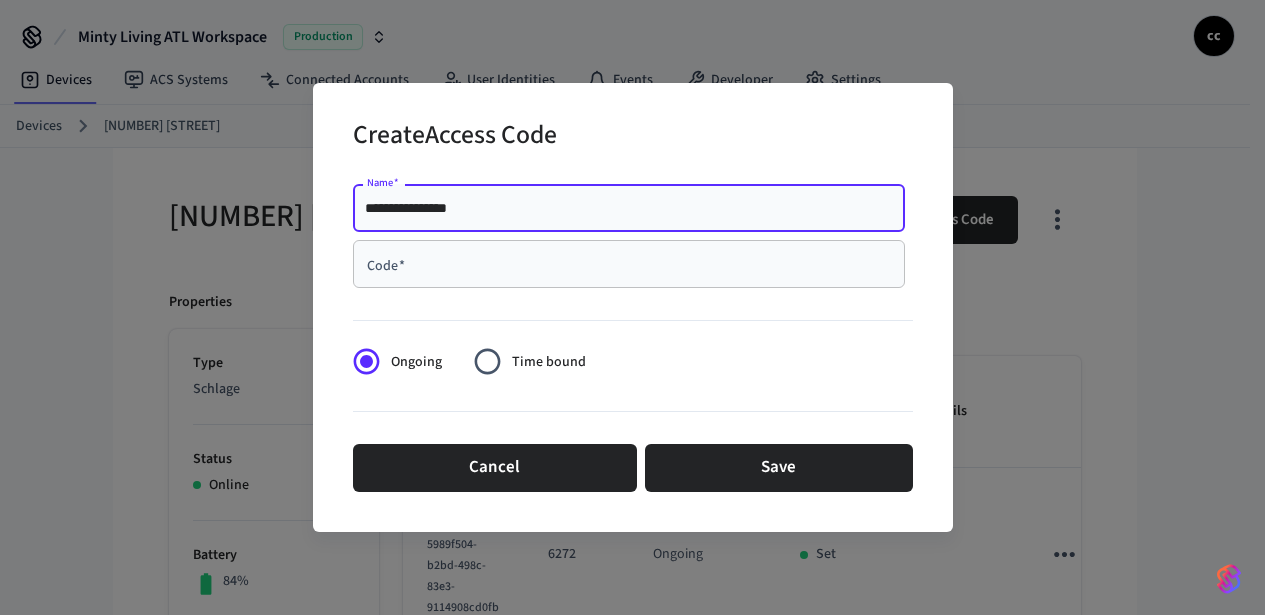 type on "**********" 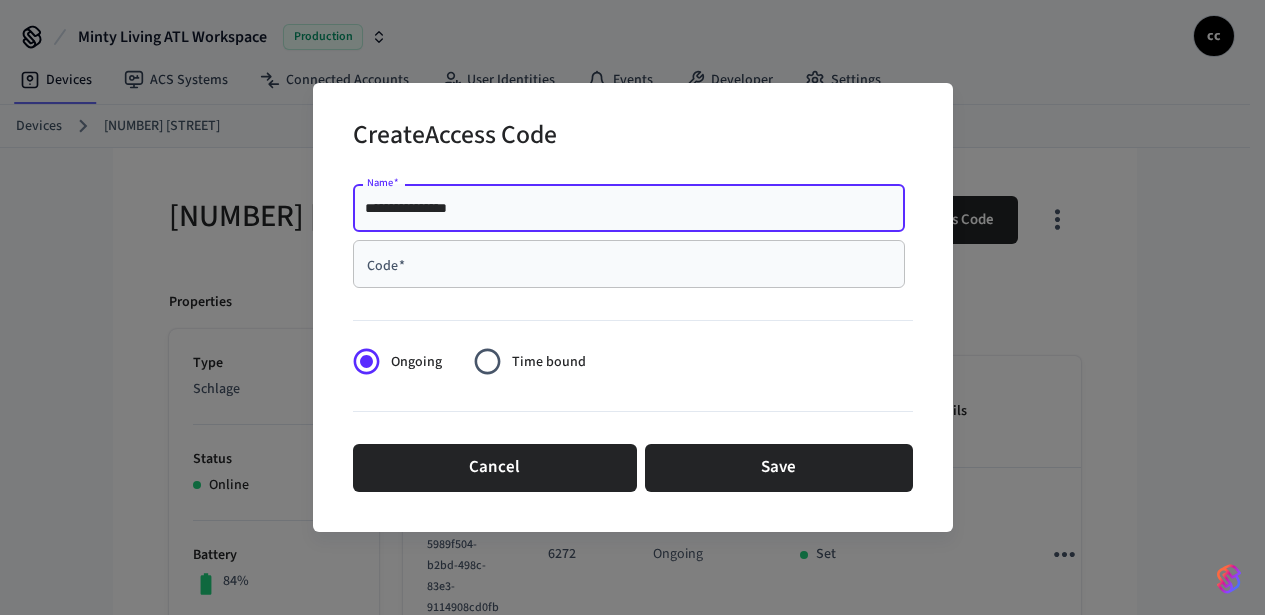 click on "Code   *" at bounding box center (629, 264) 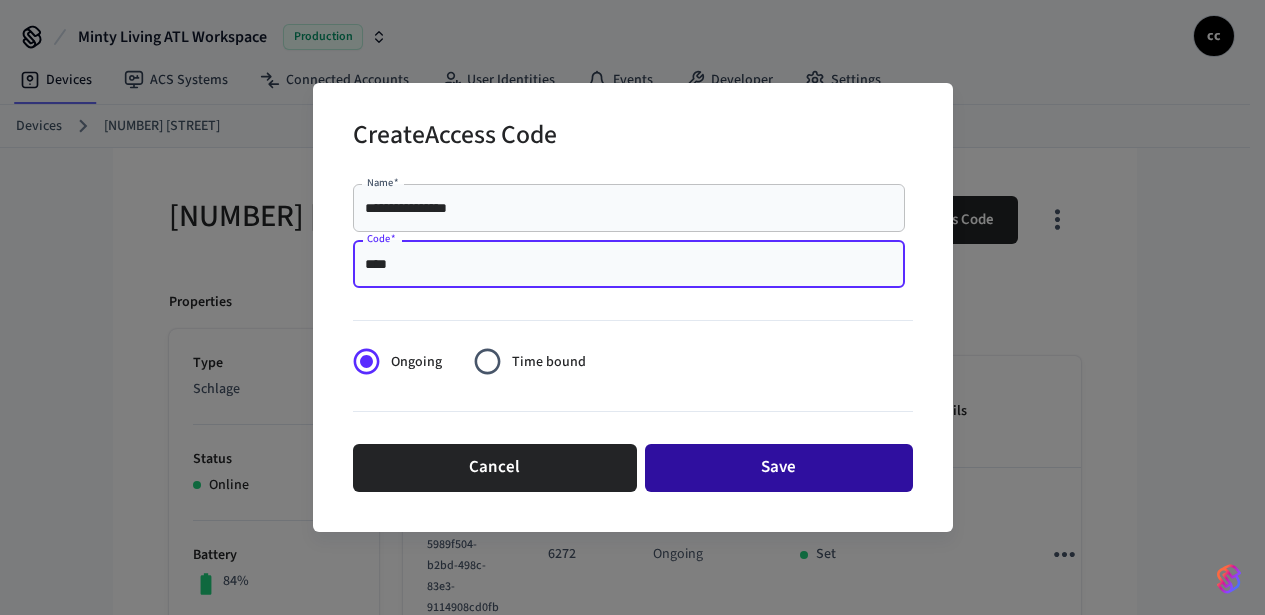 type on "****" 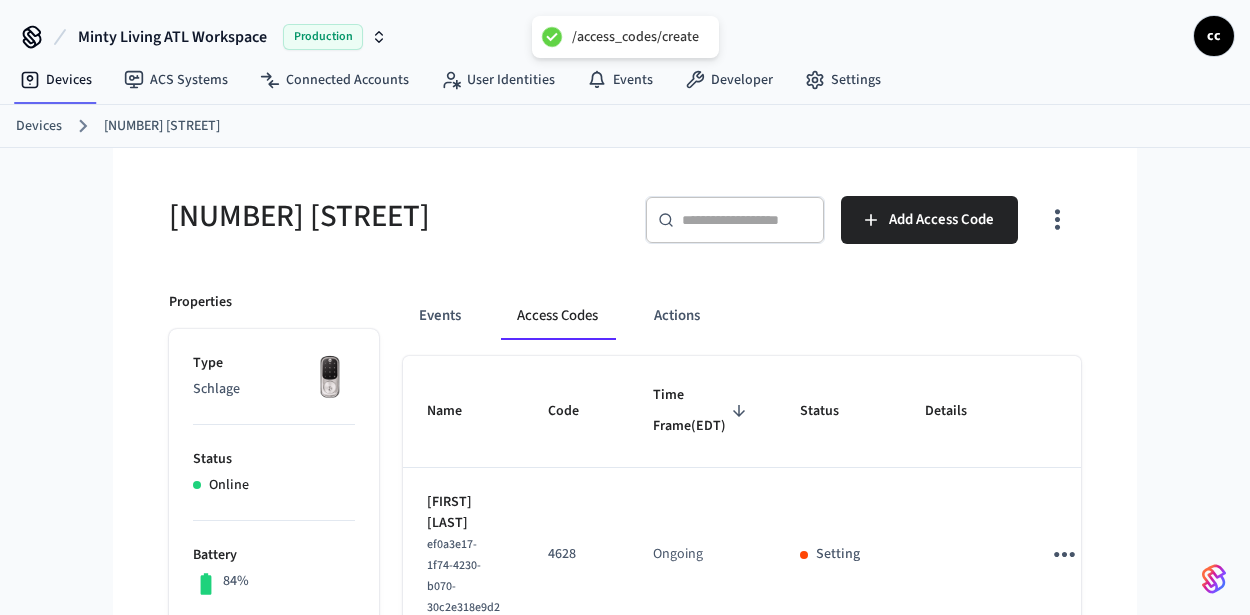 type 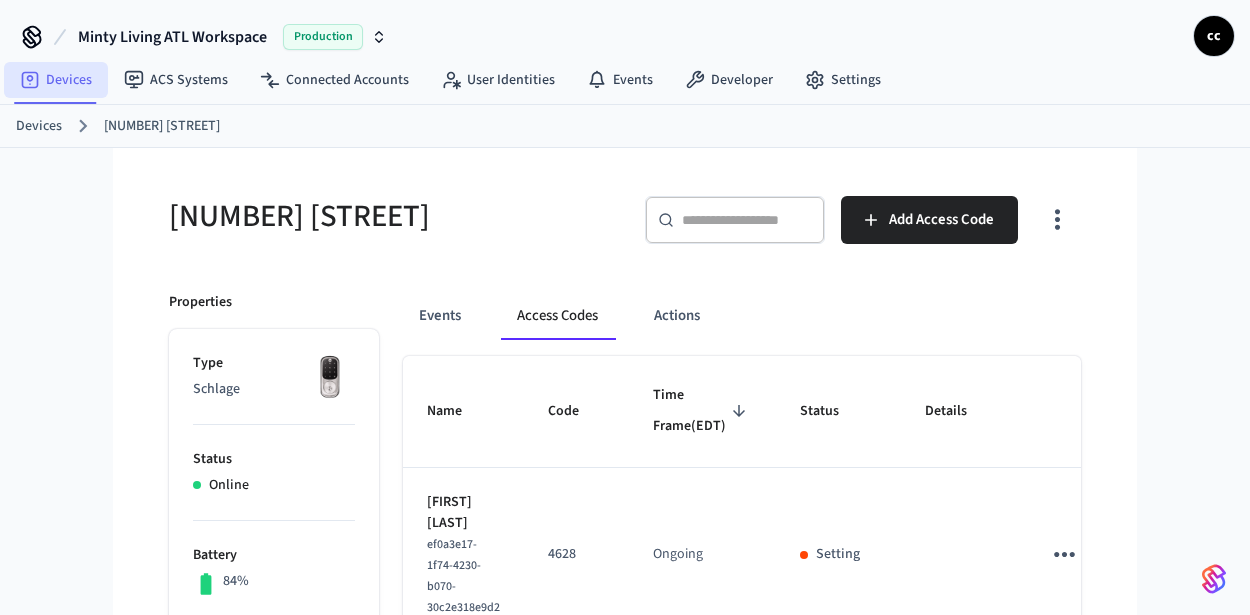 click on "Devices" at bounding box center [56, 80] 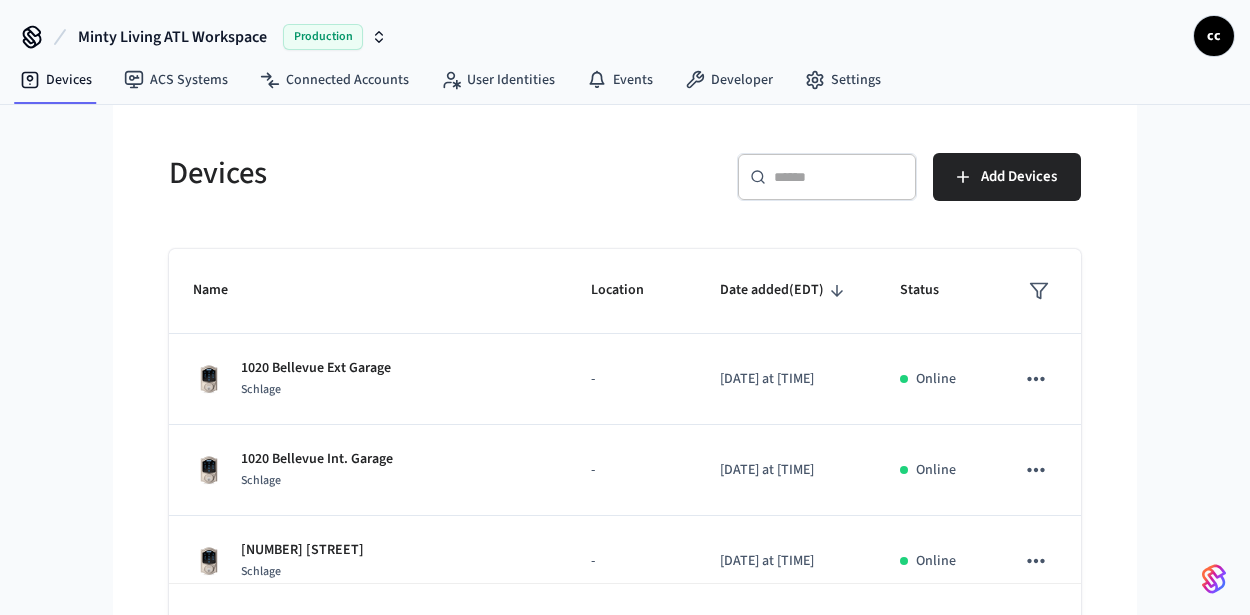 click at bounding box center [839, 177] 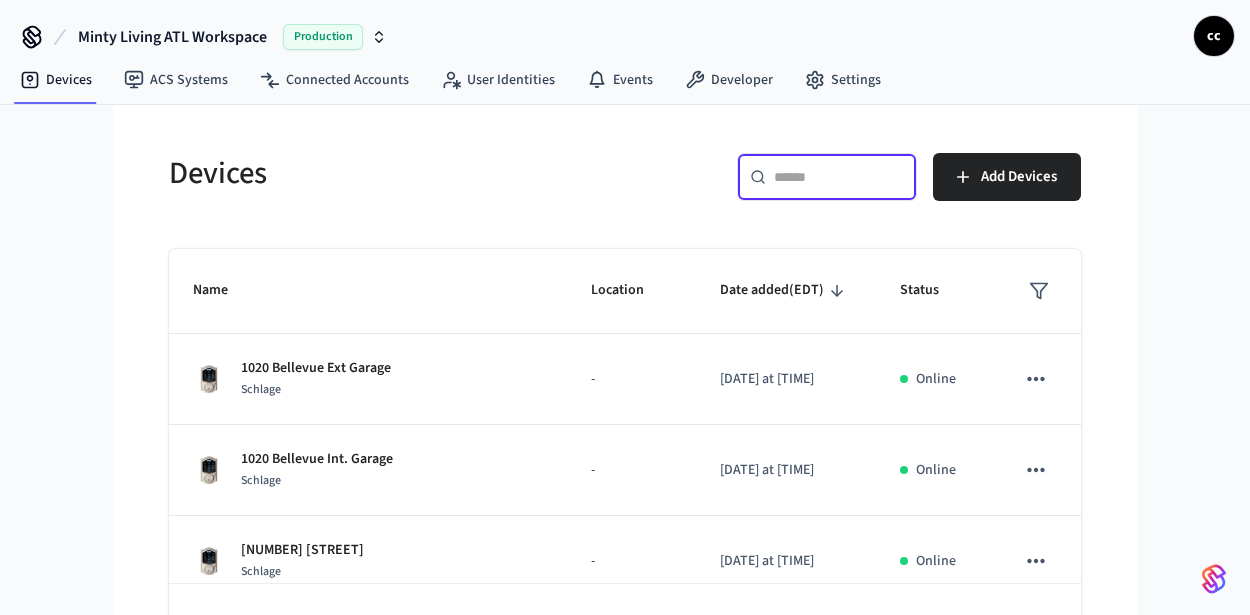 paste on "**********" 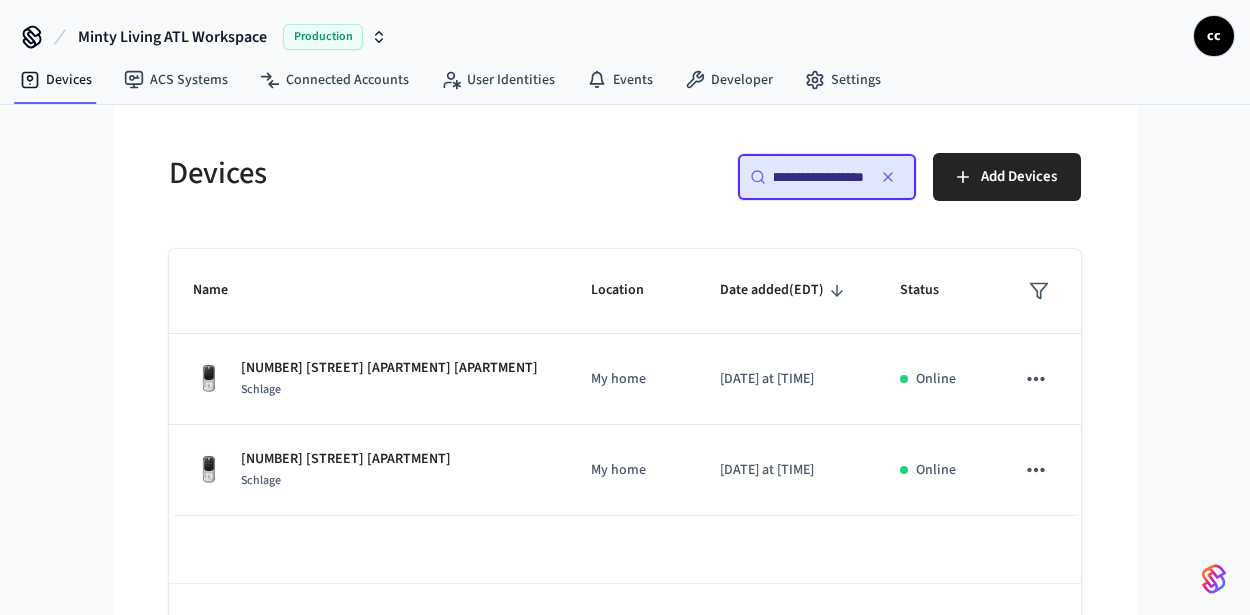 scroll, scrollTop: 0, scrollLeft: 50, axis: horizontal 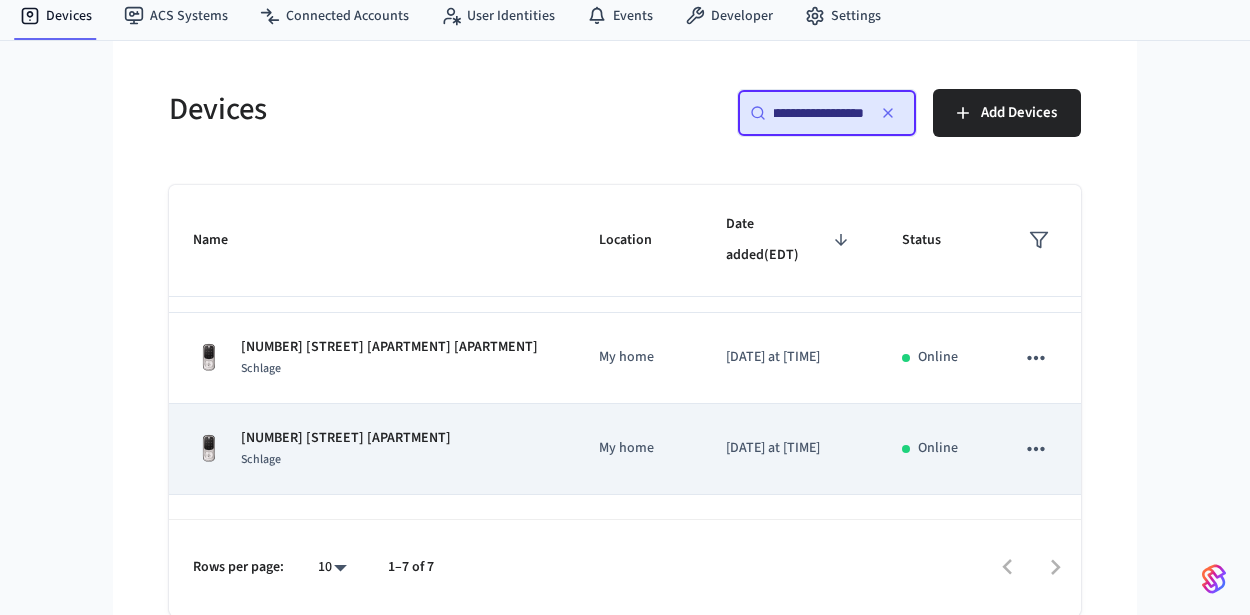 type on "**********" 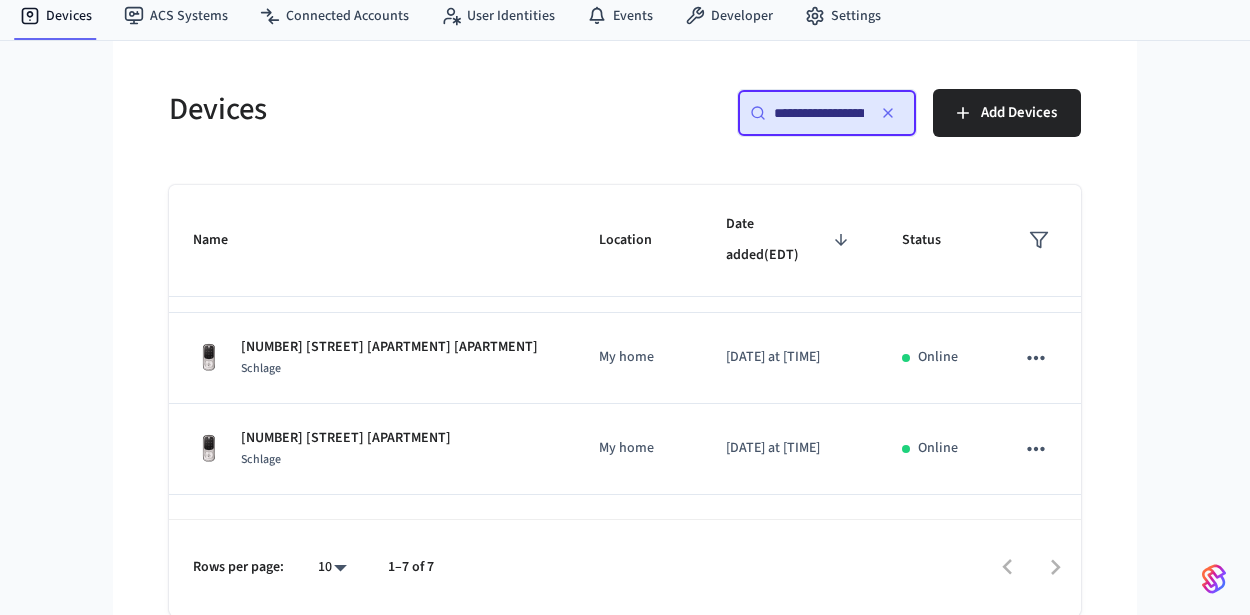 scroll, scrollTop: 0, scrollLeft: 0, axis: both 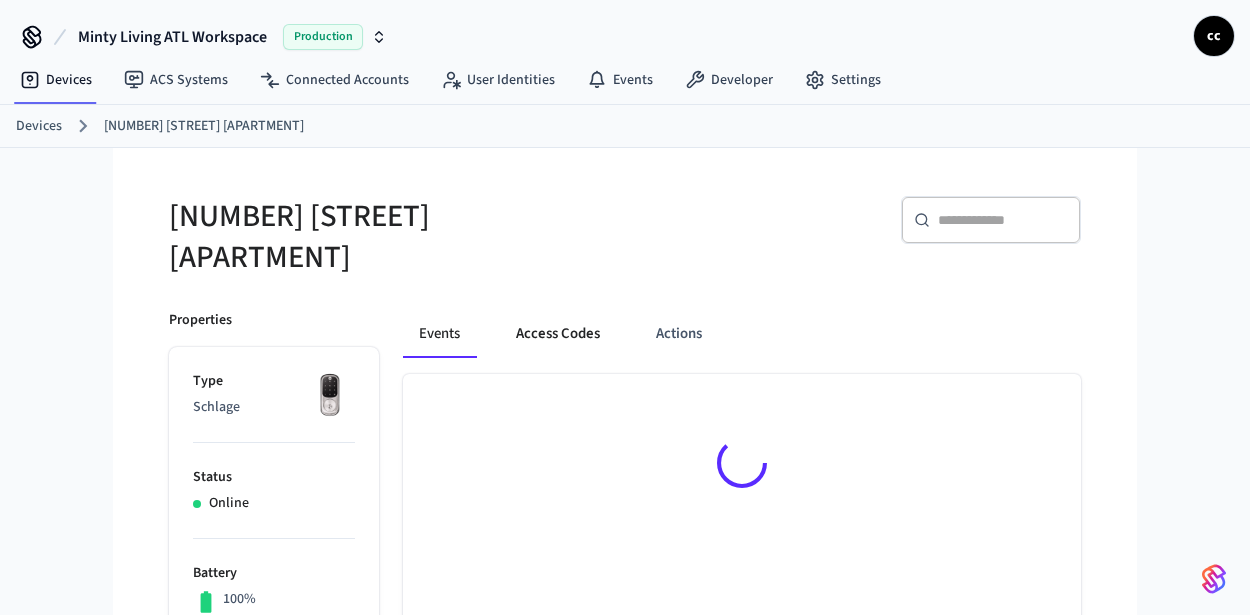 click on "Access Codes" at bounding box center (558, 334) 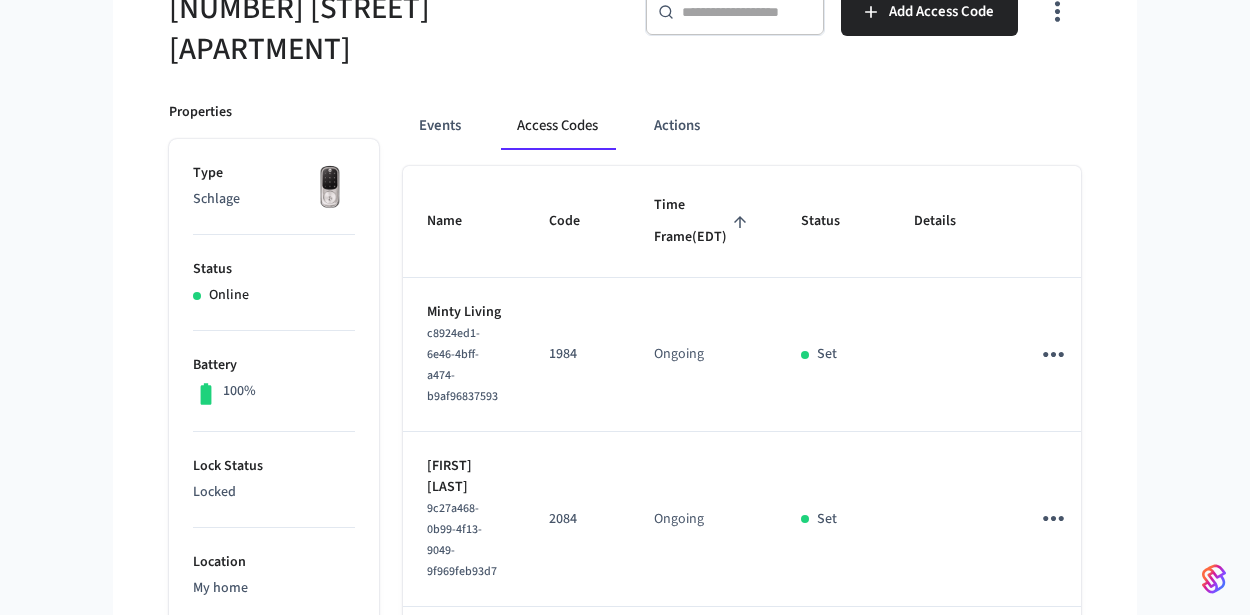 scroll, scrollTop: 170, scrollLeft: 0, axis: vertical 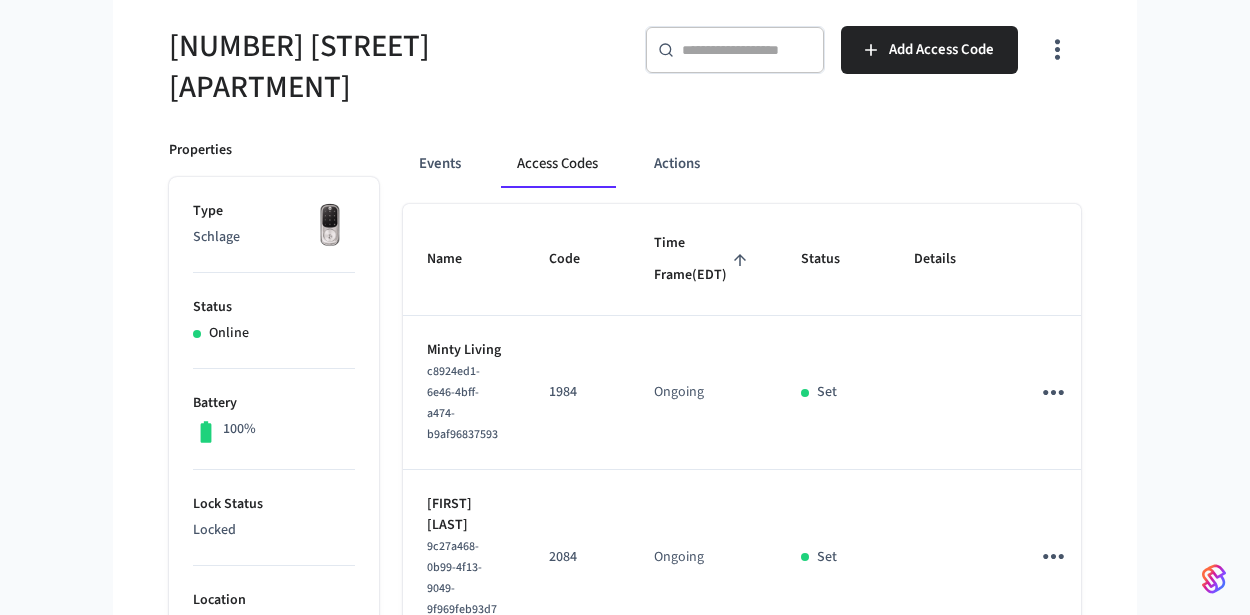 click on "Time Frame  (EDT)" at bounding box center [703, 259] 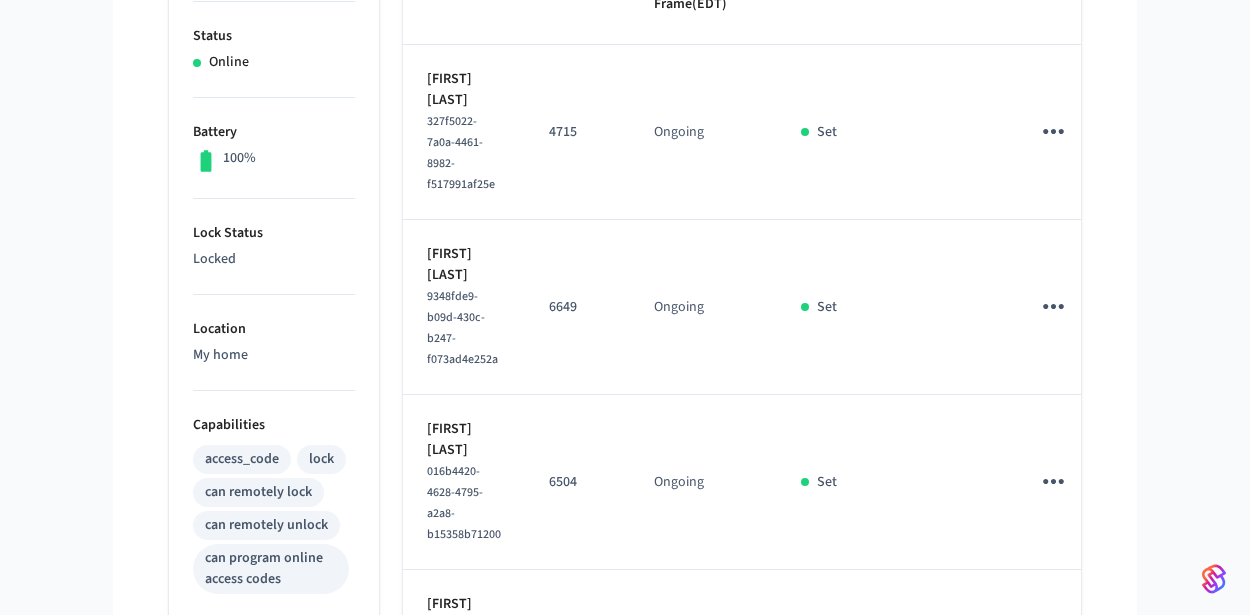 scroll, scrollTop: 591, scrollLeft: 0, axis: vertical 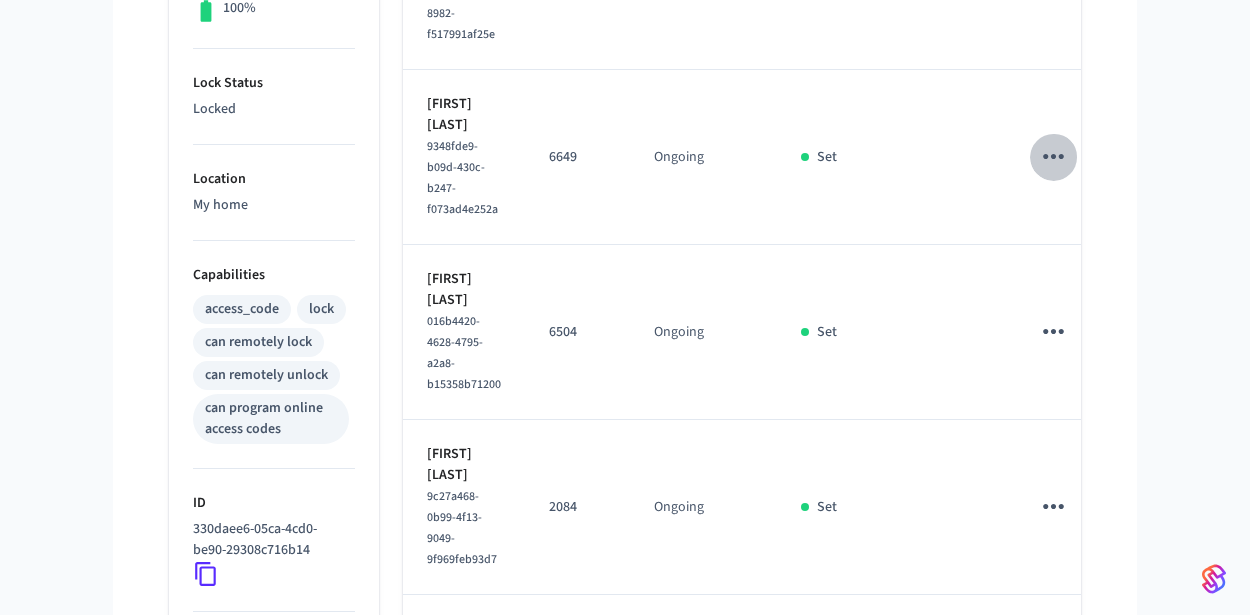 click 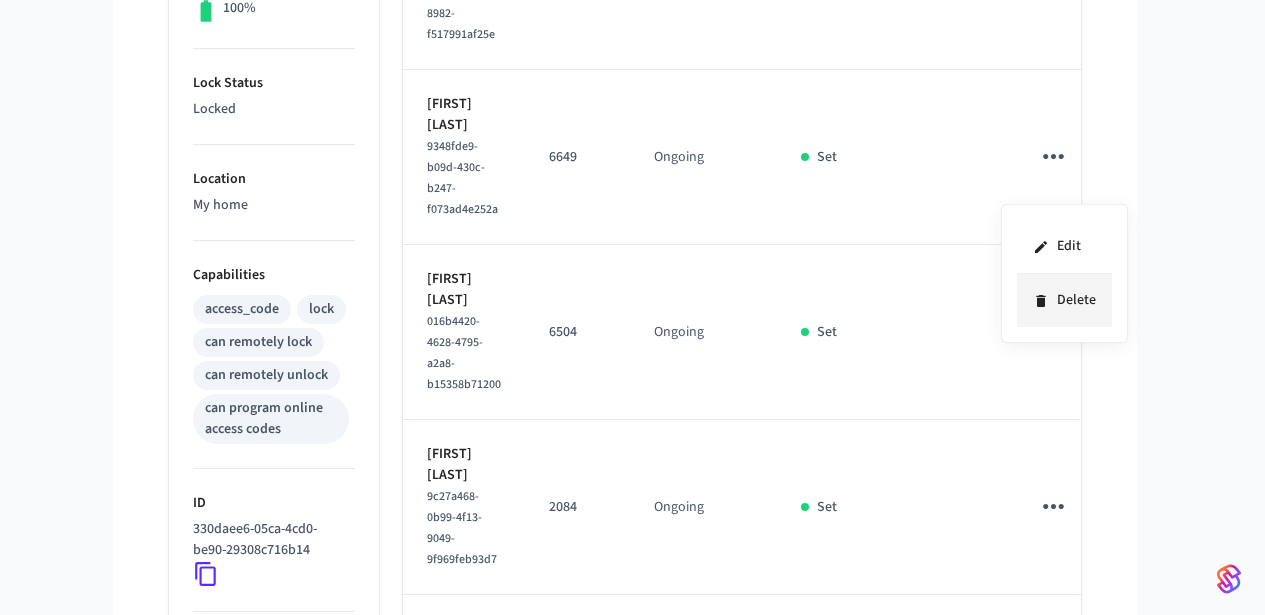 click on "Delete" at bounding box center (1064, 300) 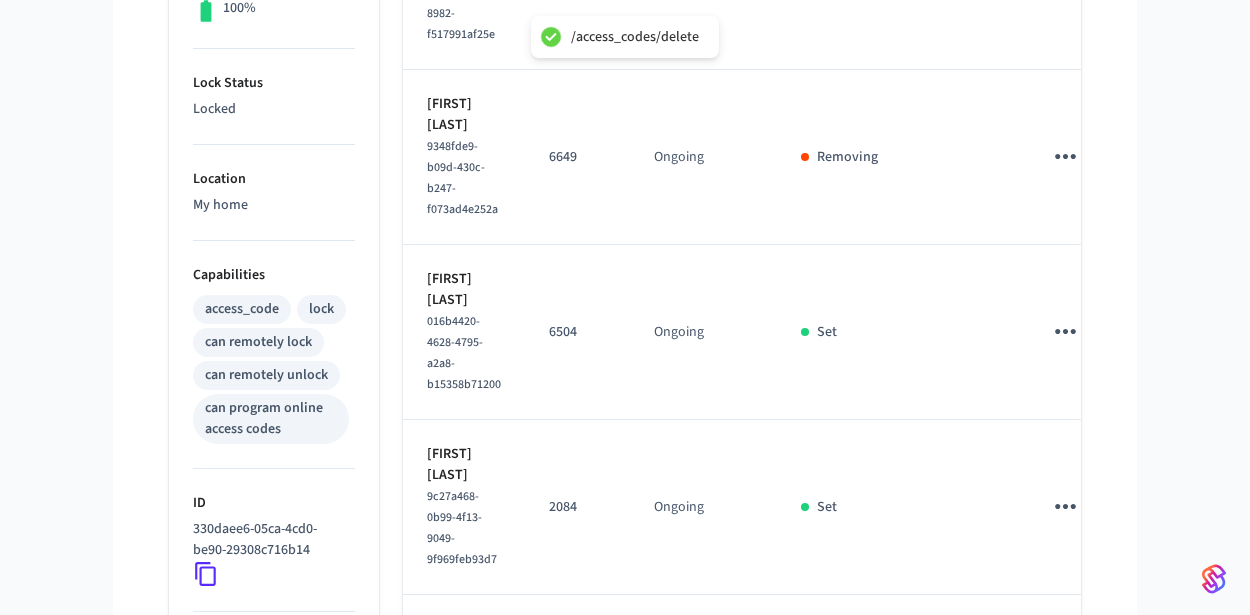 click 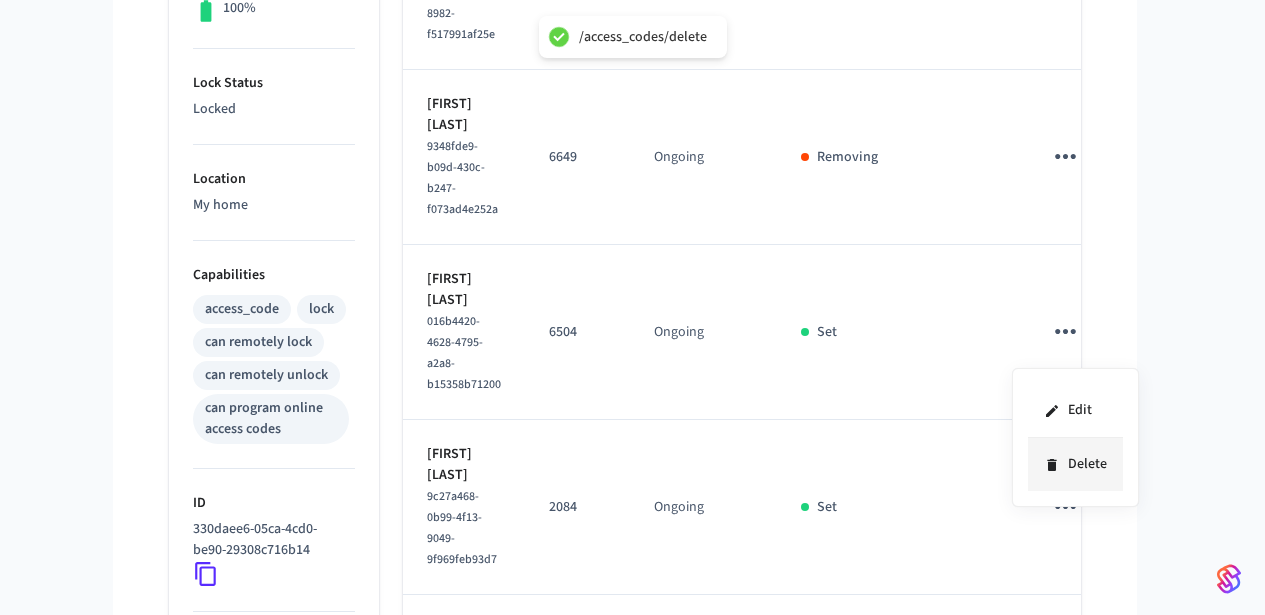 click on "Delete" at bounding box center (1075, 464) 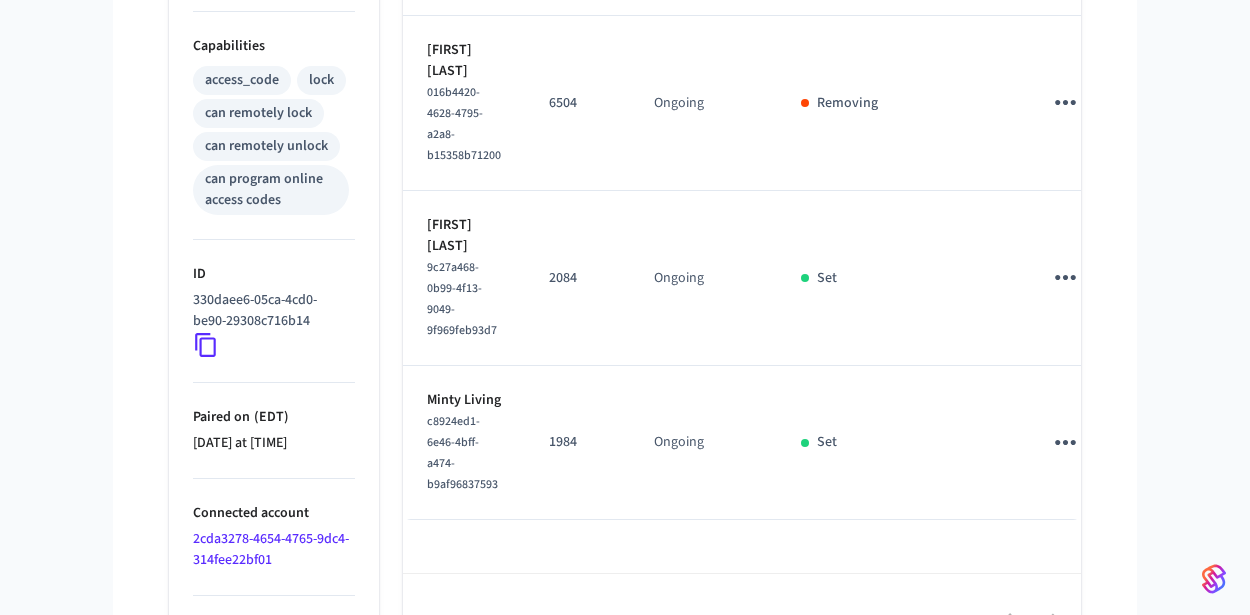 scroll, scrollTop: 889, scrollLeft: 0, axis: vertical 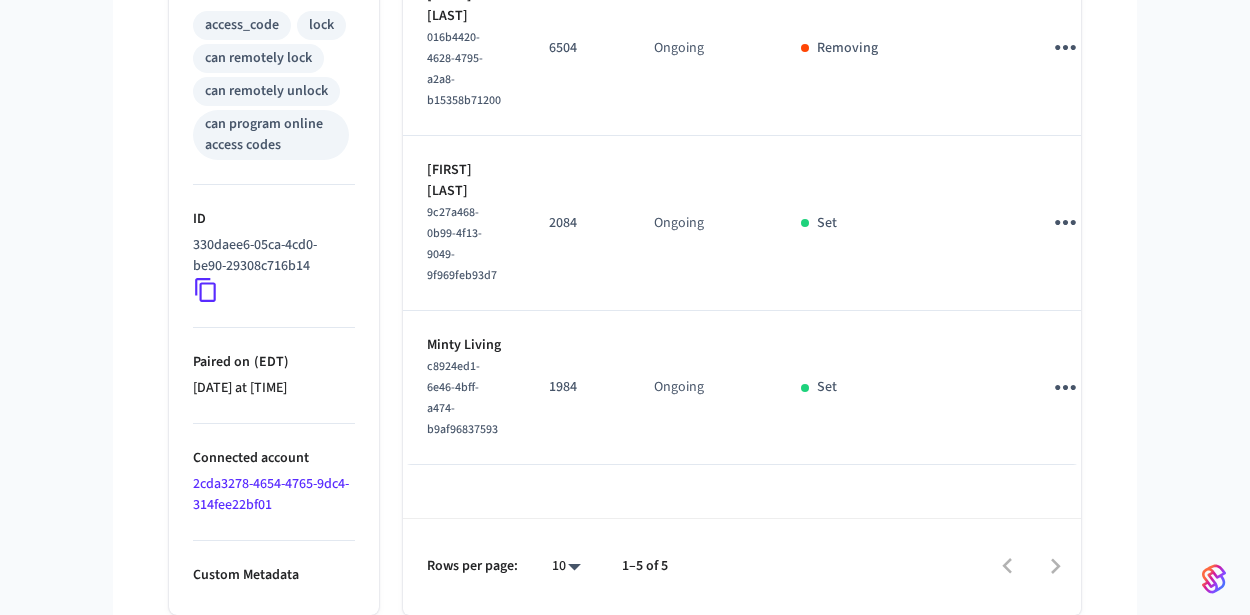 click 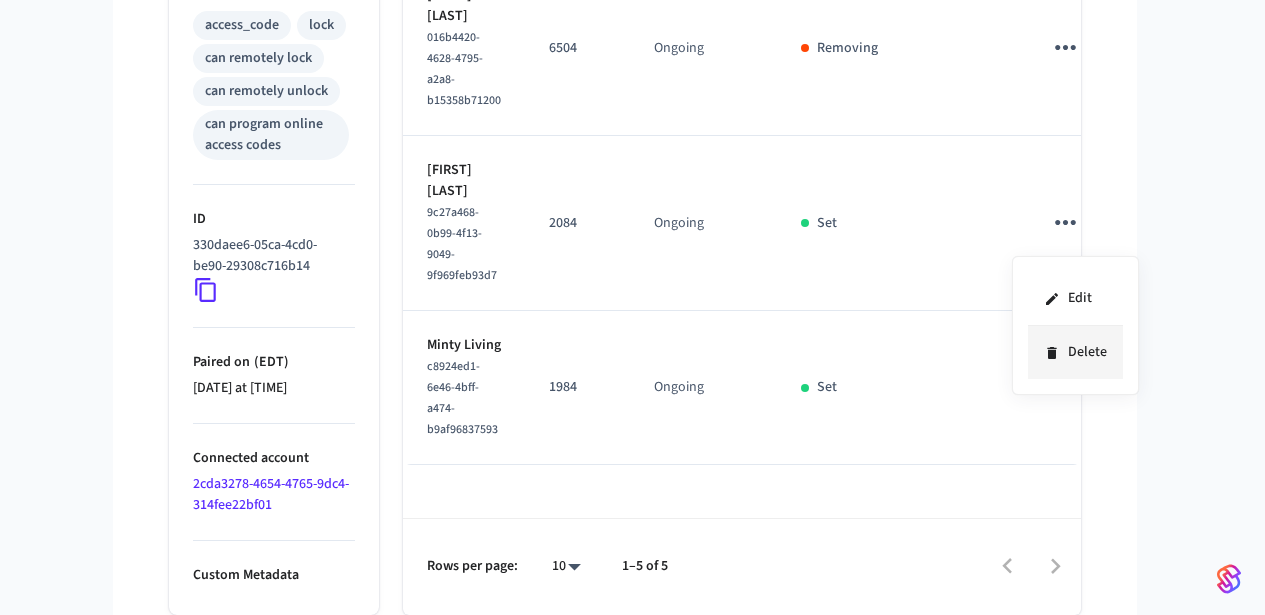 click on "Delete" at bounding box center [1075, 352] 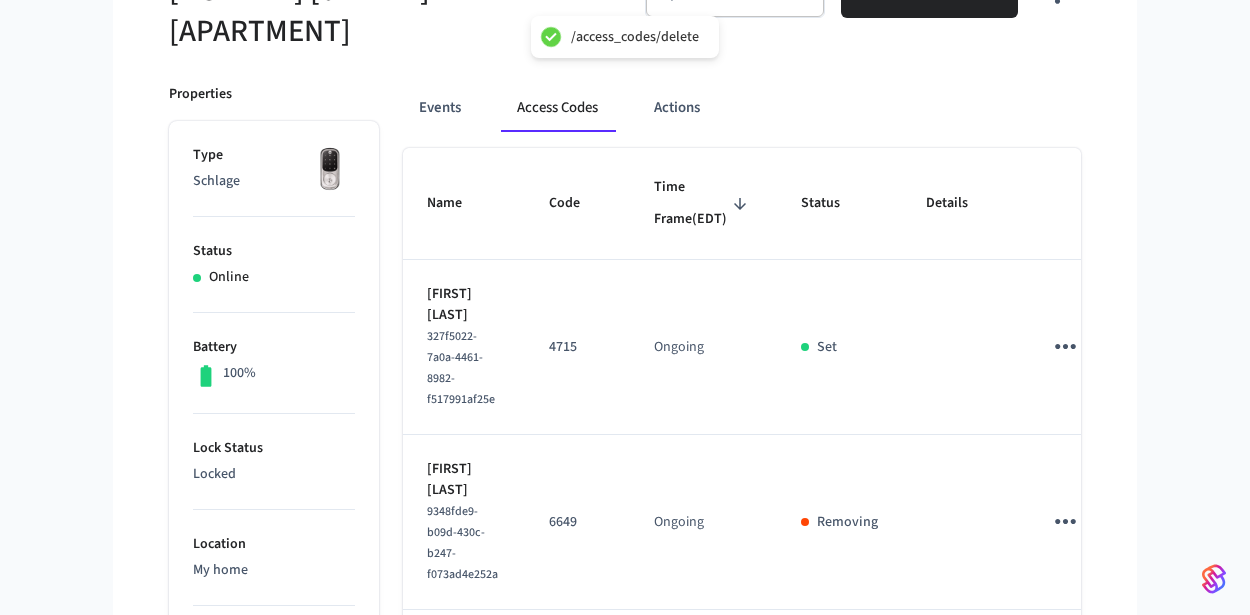 scroll, scrollTop: 47, scrollLeft: 0, axis: vertical 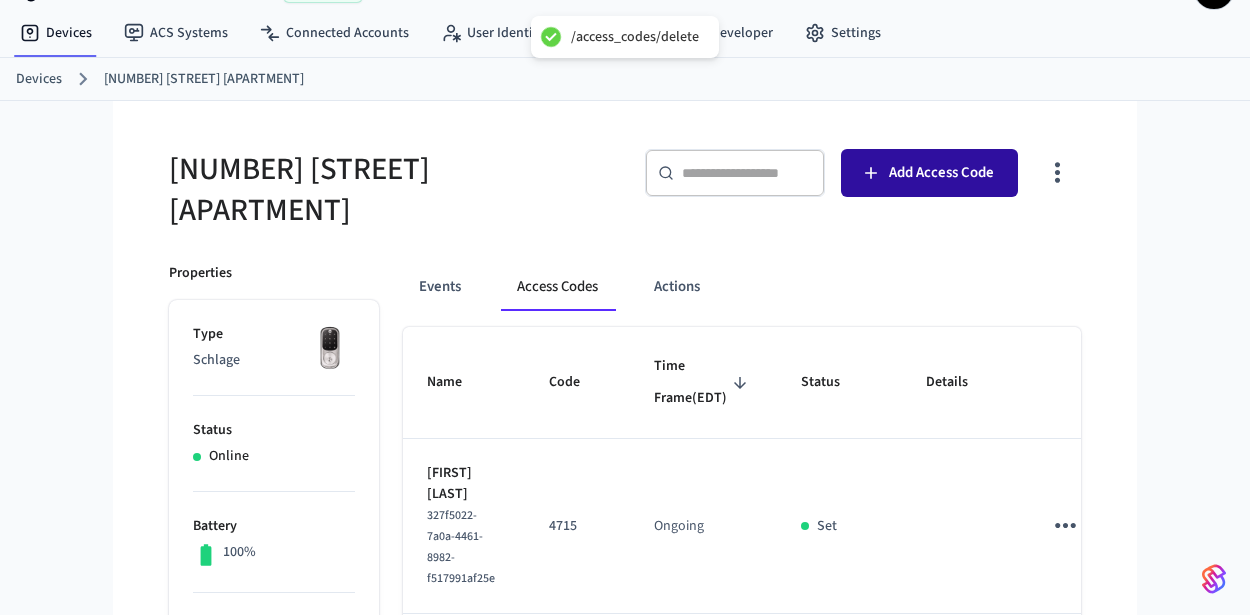 click on "Add Access Code" at bounding box center [941, 173] 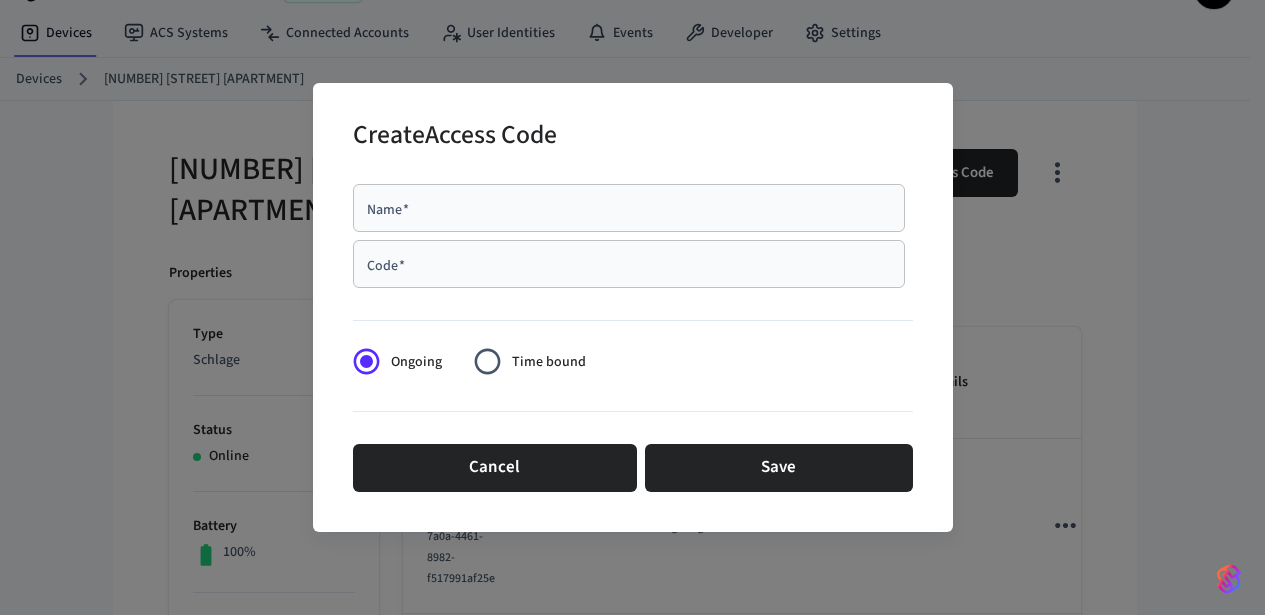 click on "Name   *" at bounding box center (629, 208) 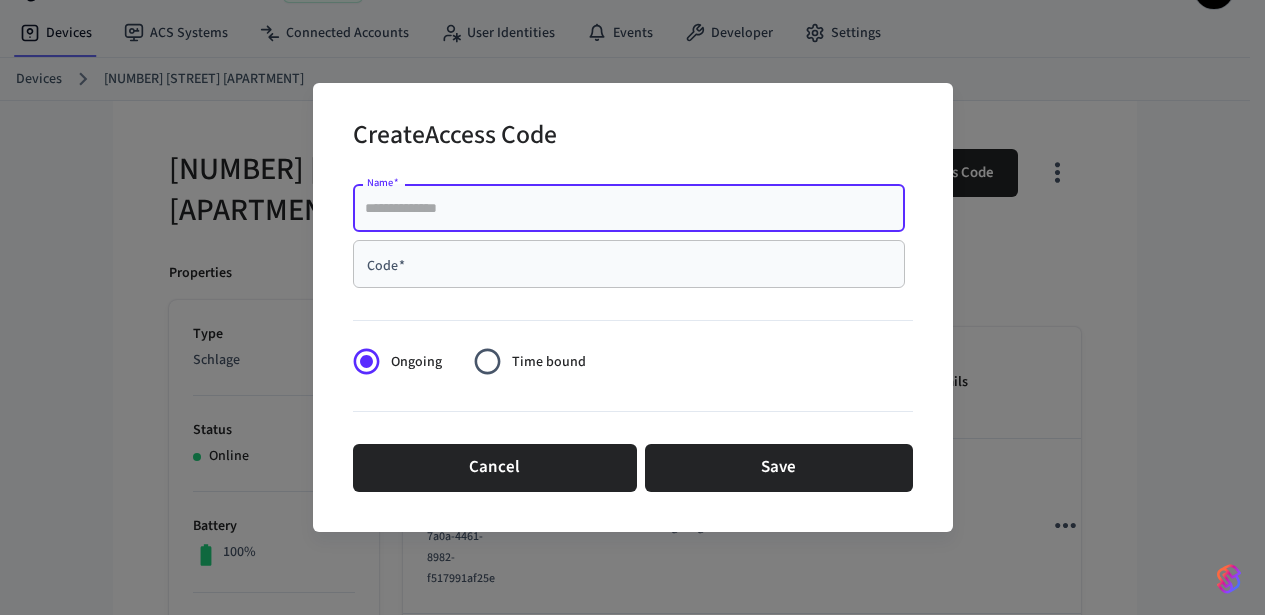 paste on "**********" 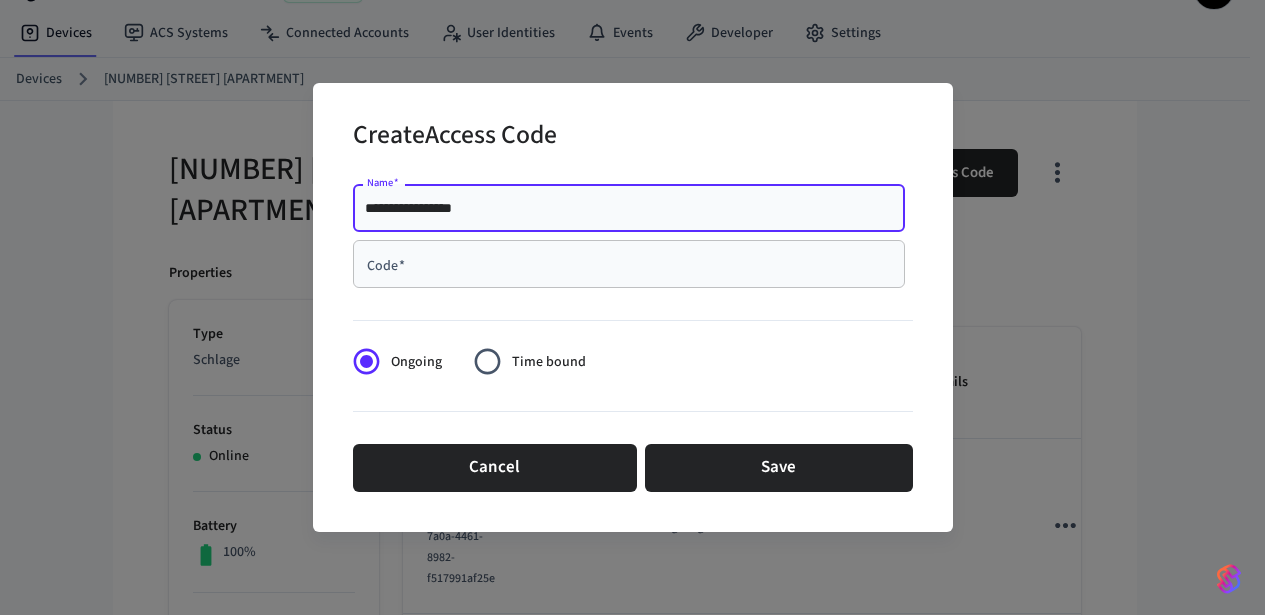 type on "**********" 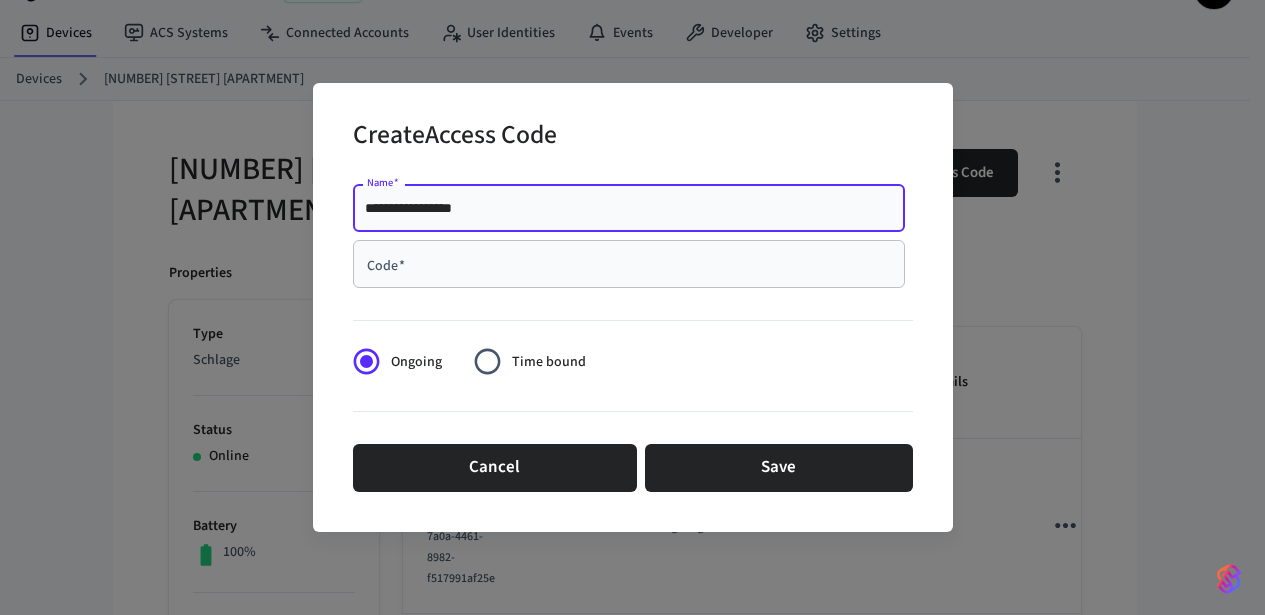 click on "Code   *" at bounding box center [629, 264] 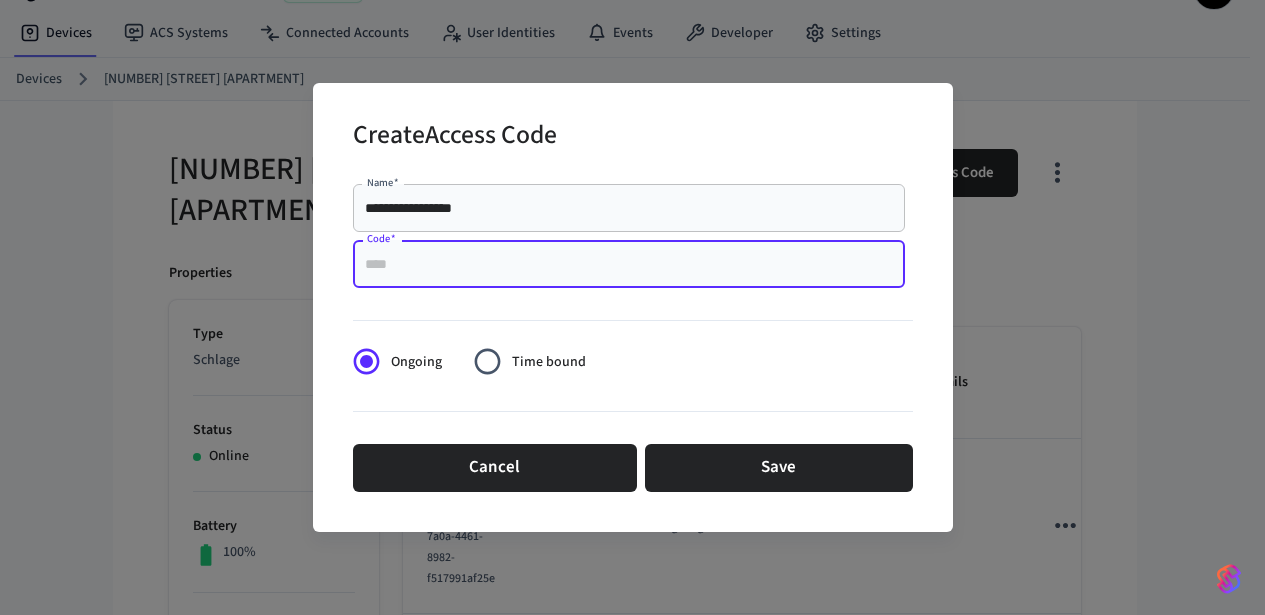 paste on "****" 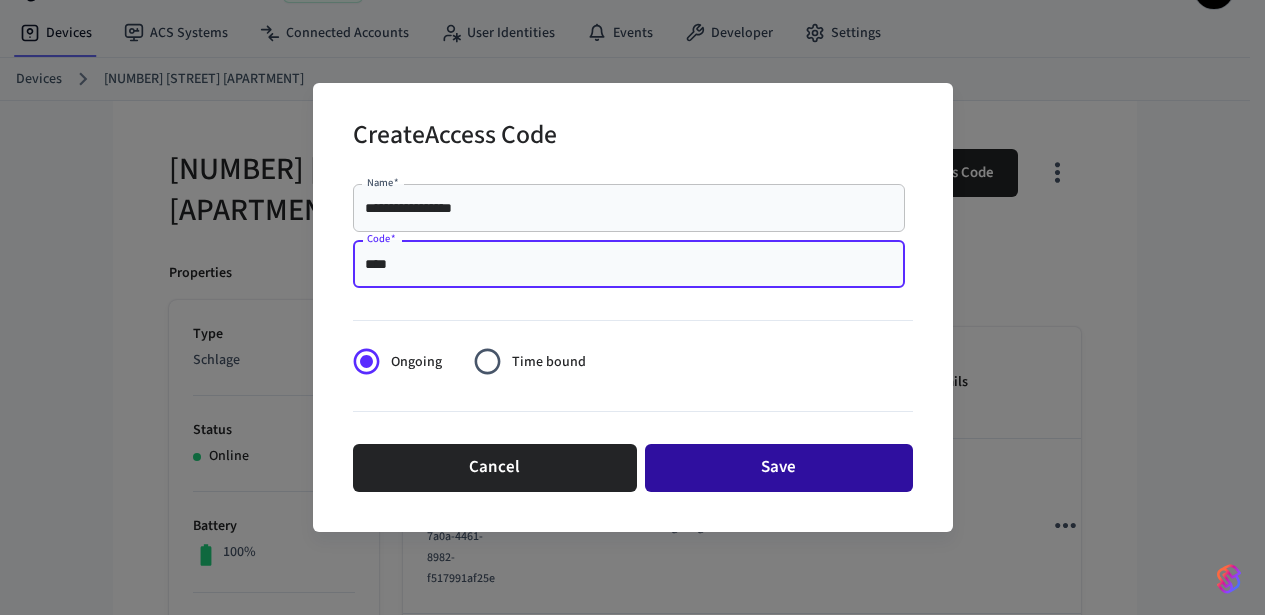 type on "****" 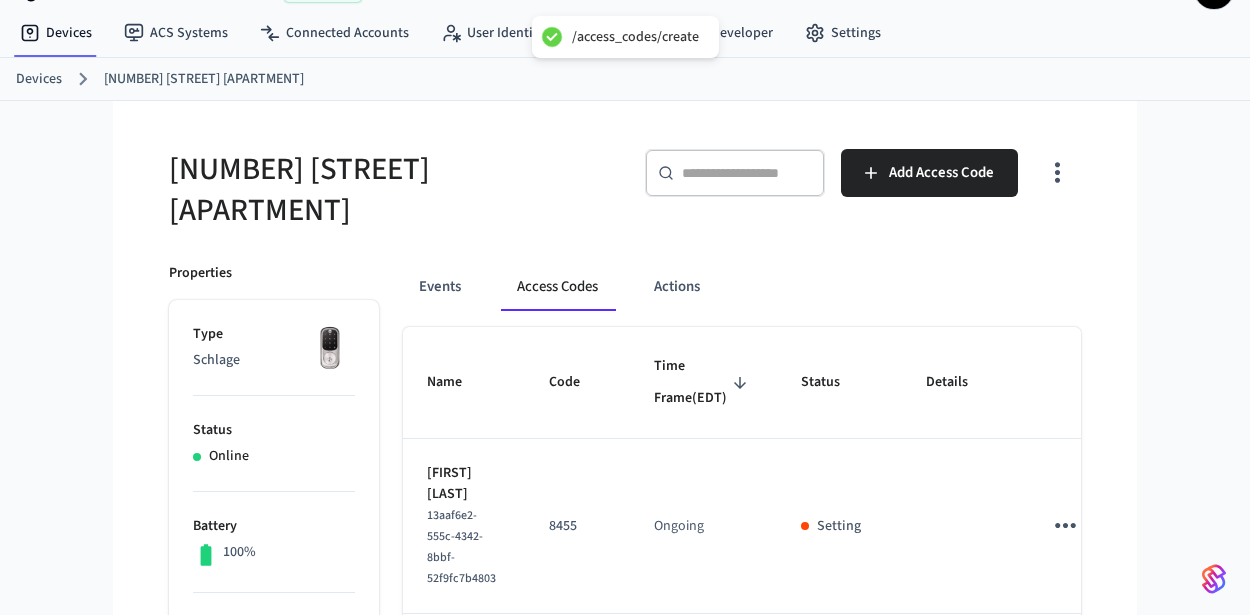 click on "970 Charles Allen Dr NE Apt C Front Door Lock" at bounding box center [379, 178] 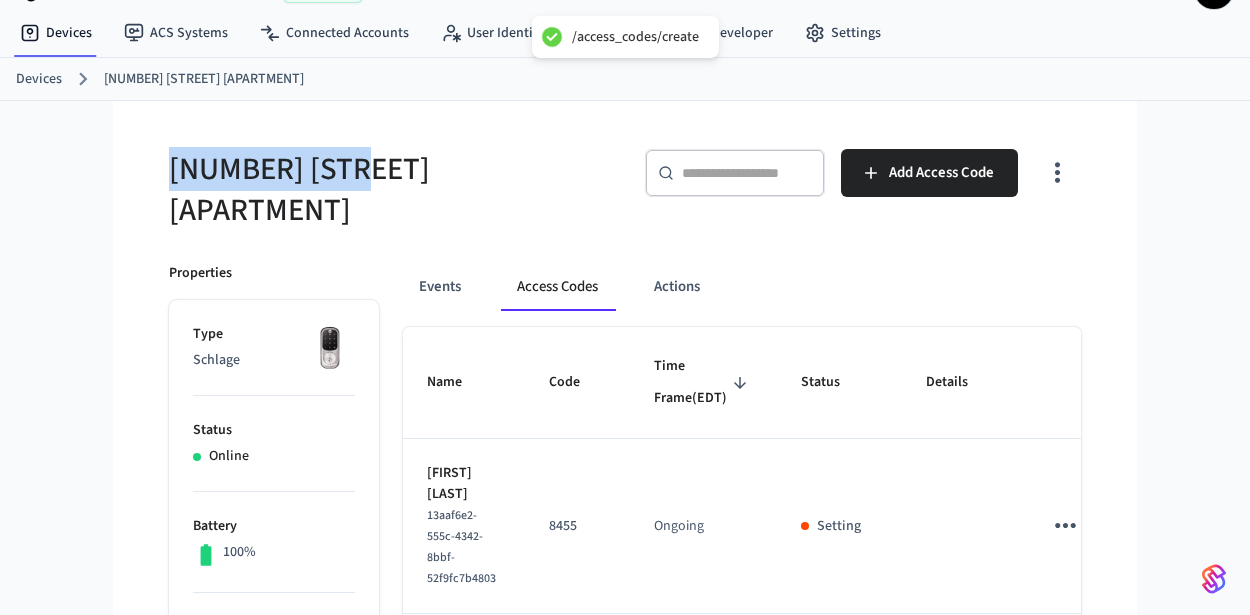 drag, startPoint x: 334, startPoint y: 171, endPoint x: 173, endPoint y: 169, distance: 161.01242 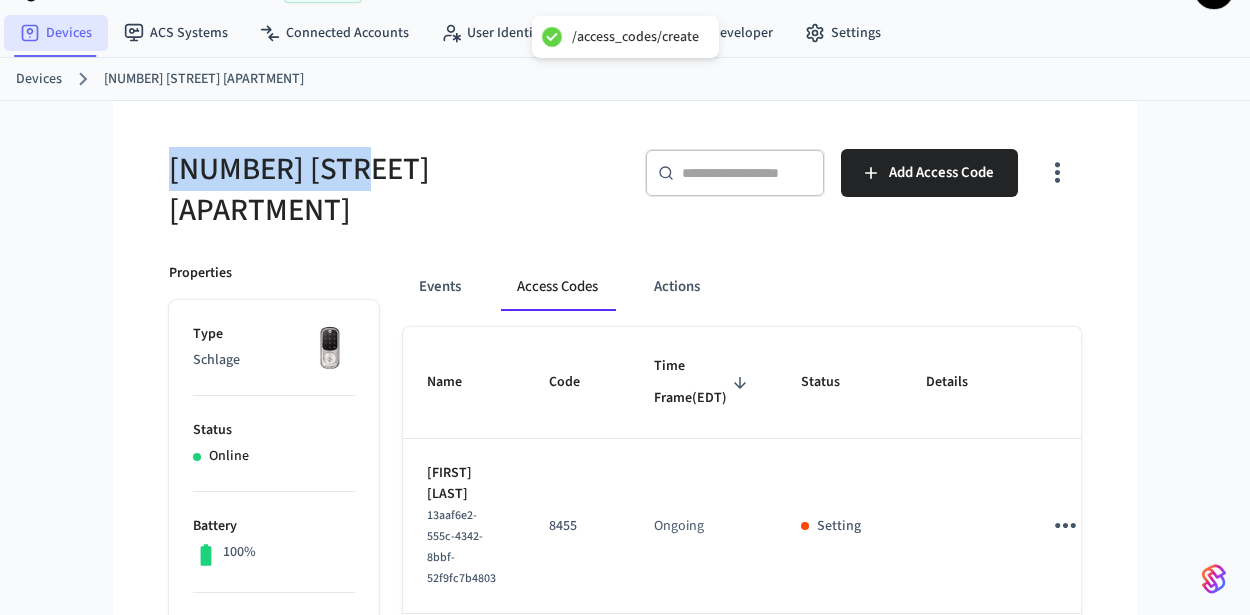 click on "Devices" at bounding box center [56, 33] 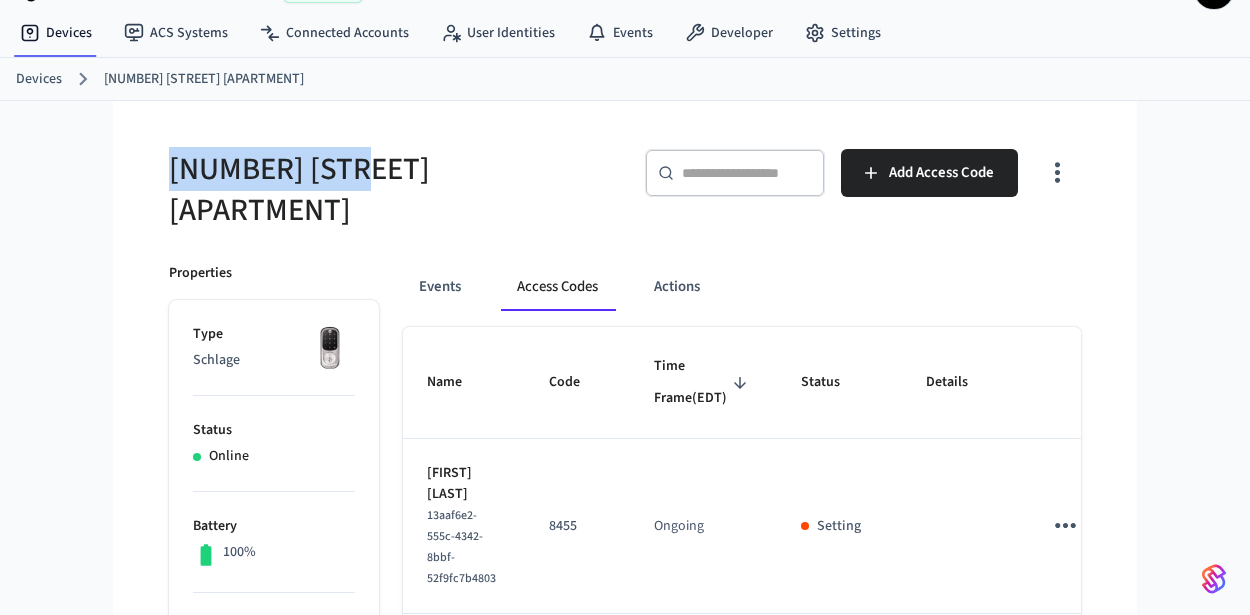 scroll, scrollTop: 0, scrollLeft: 0, axis: both 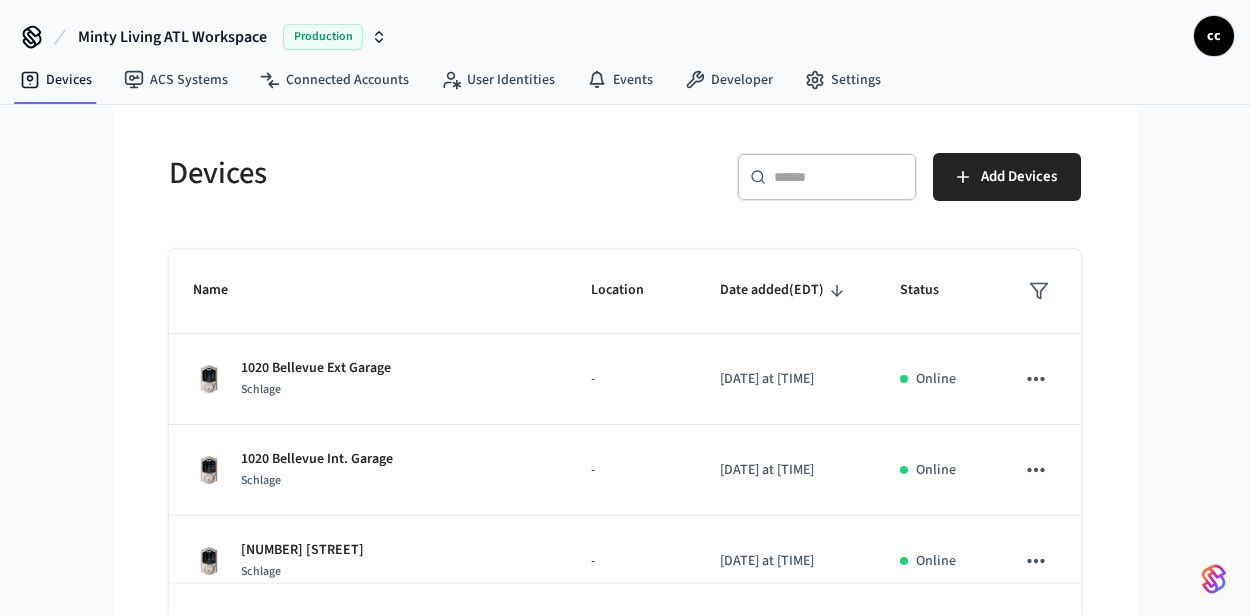 click at bounding box center (839, 177) 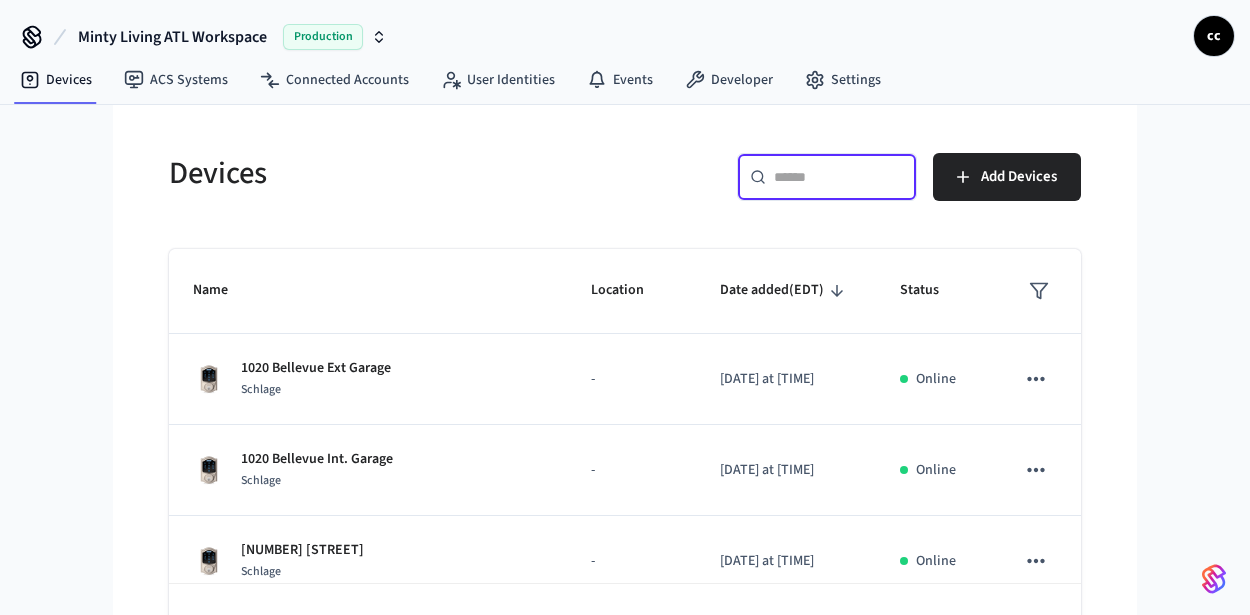 paste on "**********" 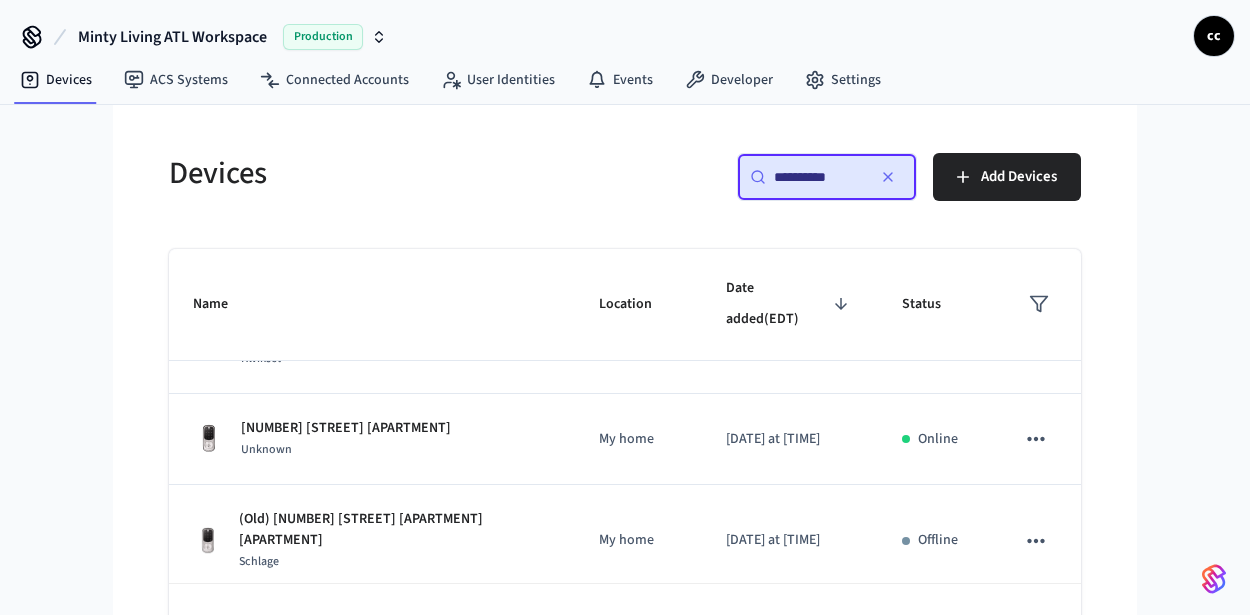 scroll, scrollTop: 522, scrollLeft: 0, axis: vertical 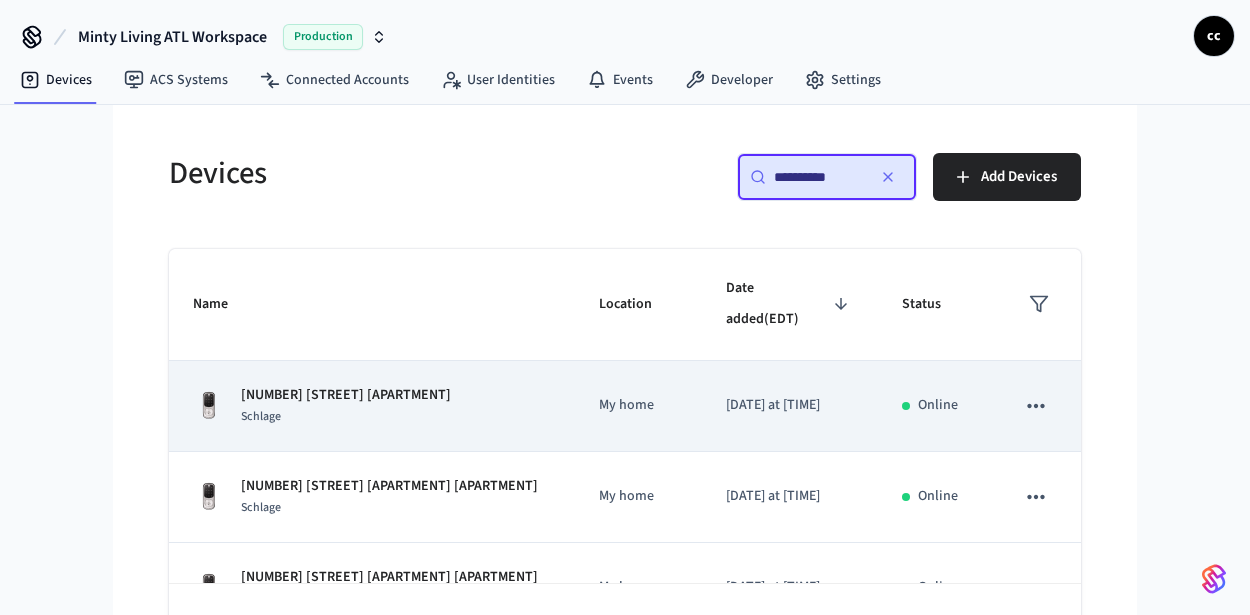 type on "**********" 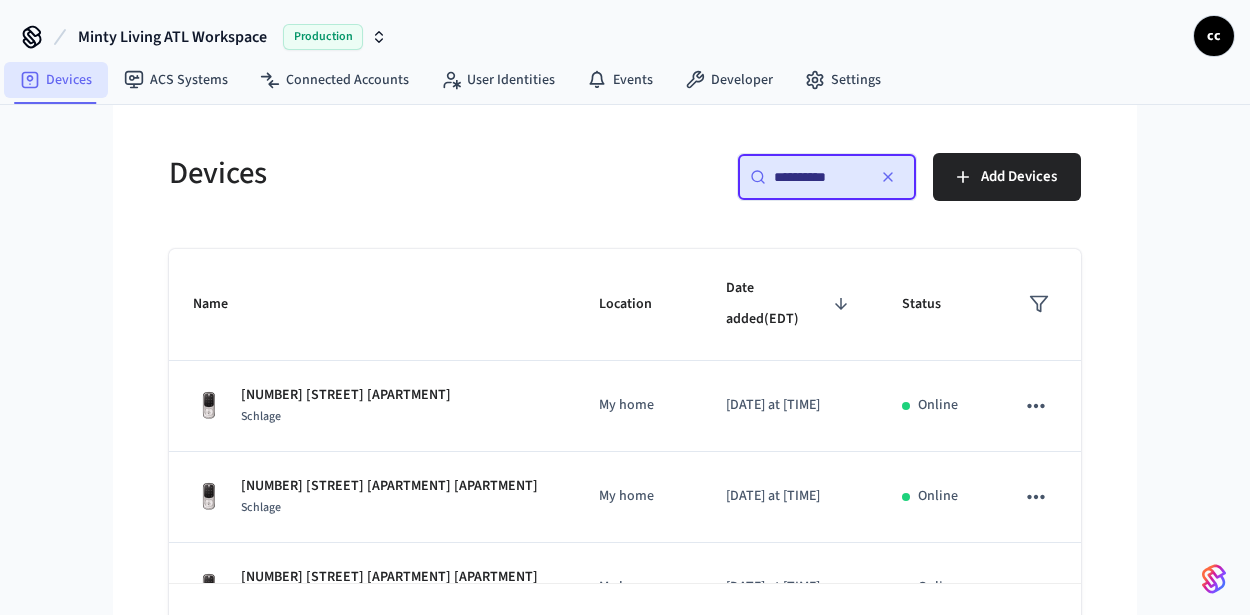 click on "Devices" at bounding box center [56, 80] 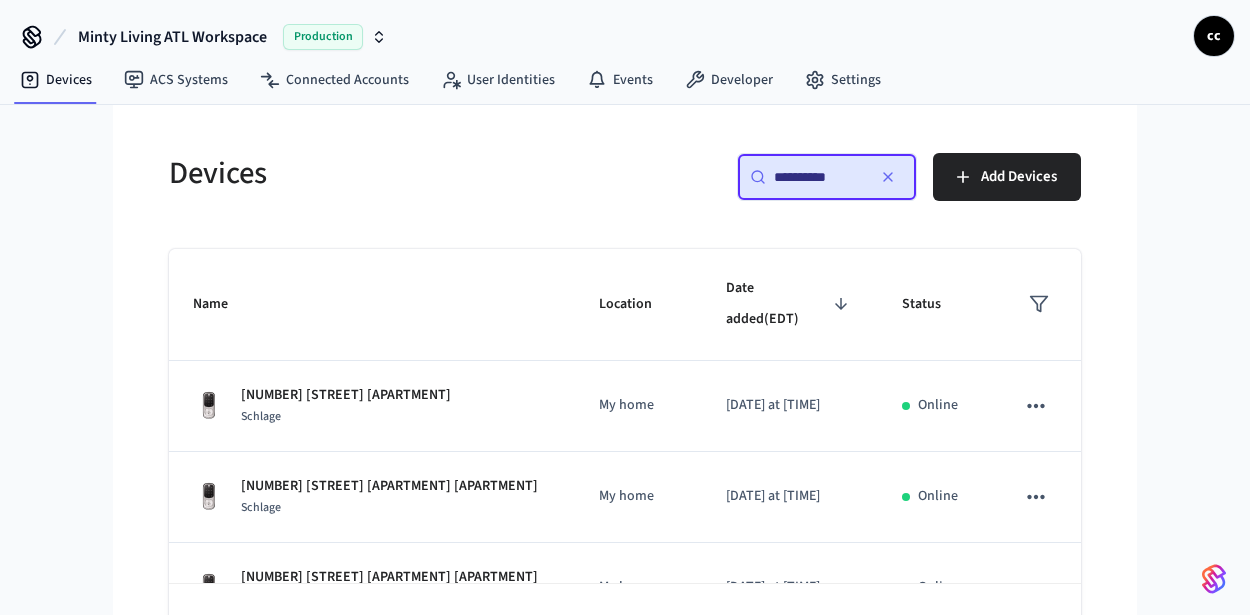 click at bounding box center (888, 177) 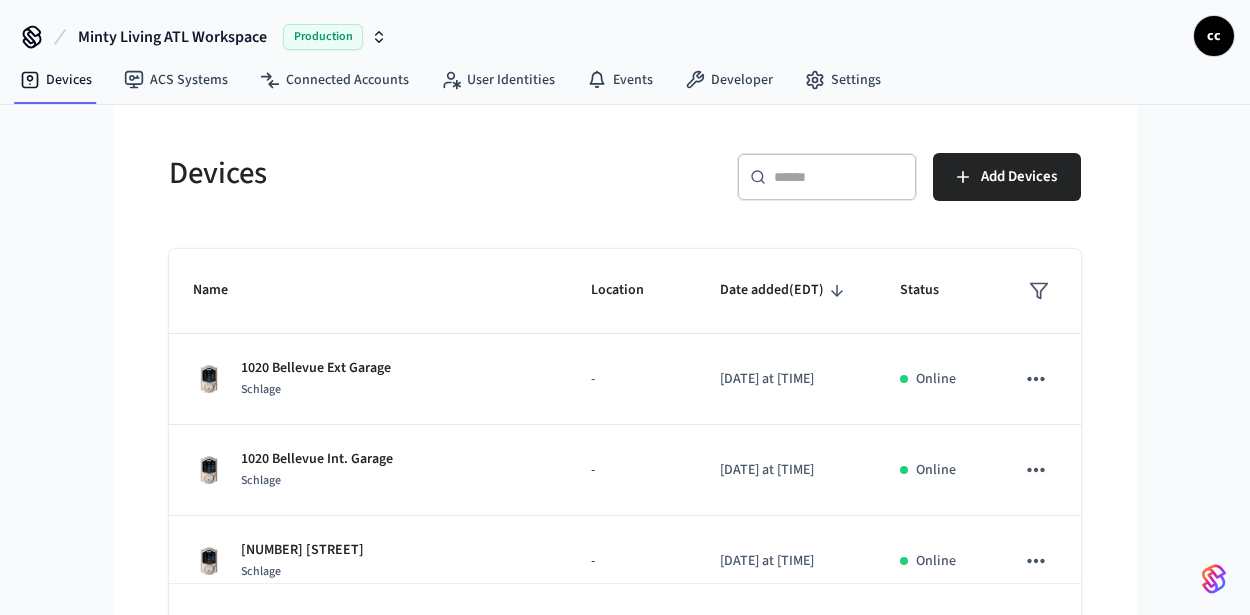 click at bounding box center (839, 177) 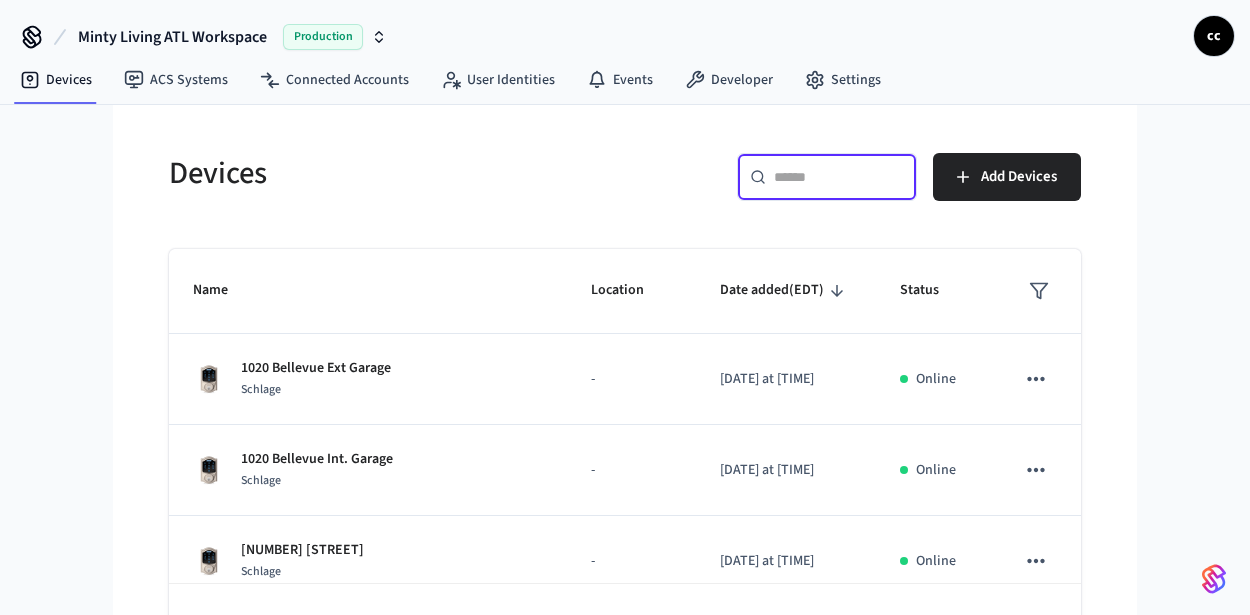 paste on "**********" 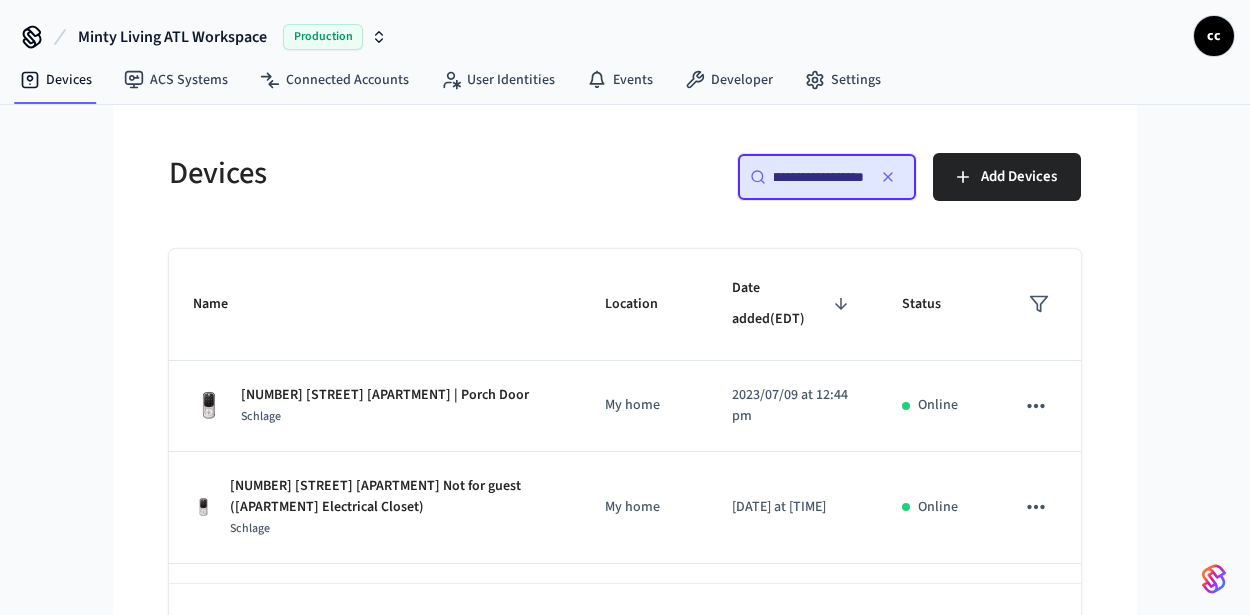 scroll, scrollTop: 0, scrollLeft: 28, axis: horizontal 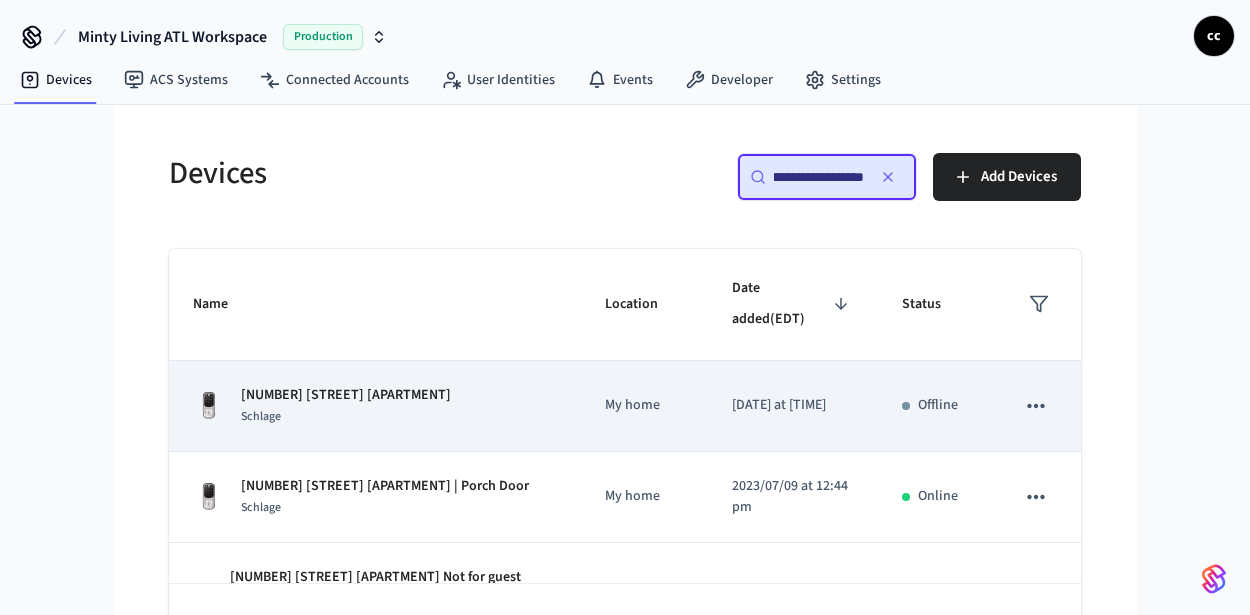 type on "**********" 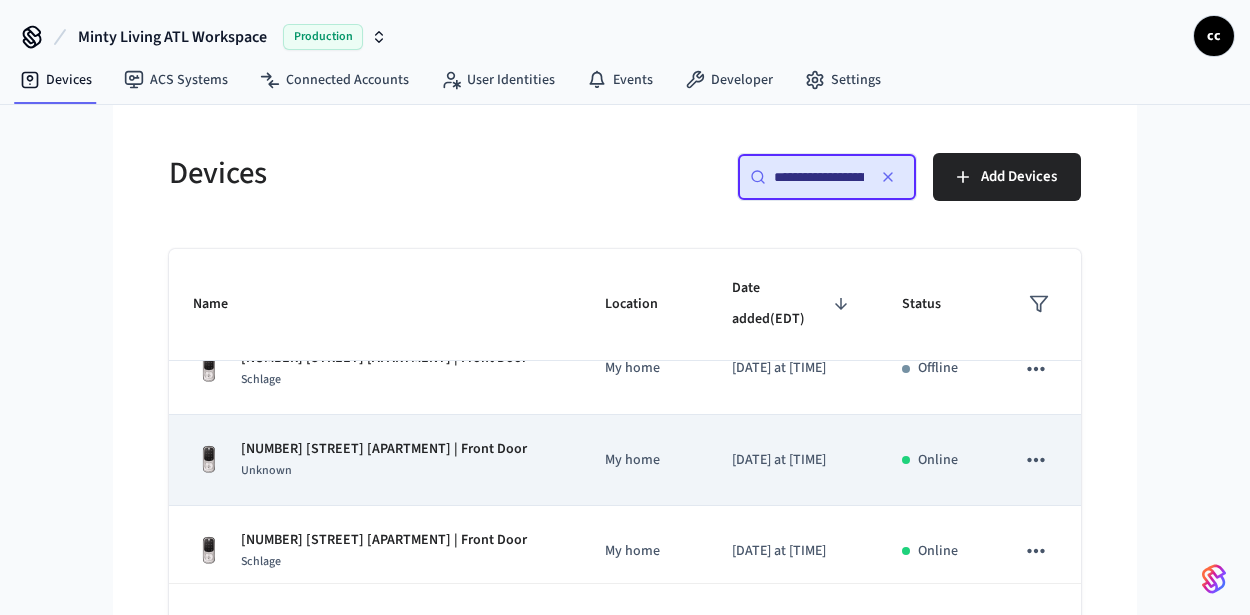 scroll, scrollTop: 346, scrollLeft: 0, axis: vertical 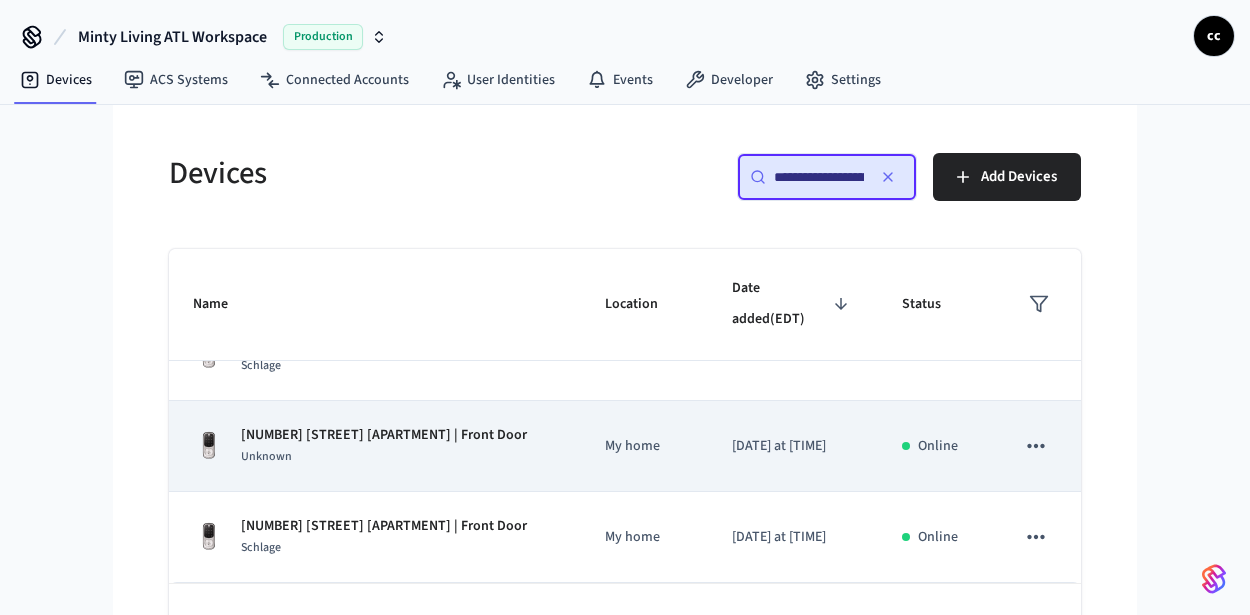 click on "Unknown" at bounding box center (384, 456) 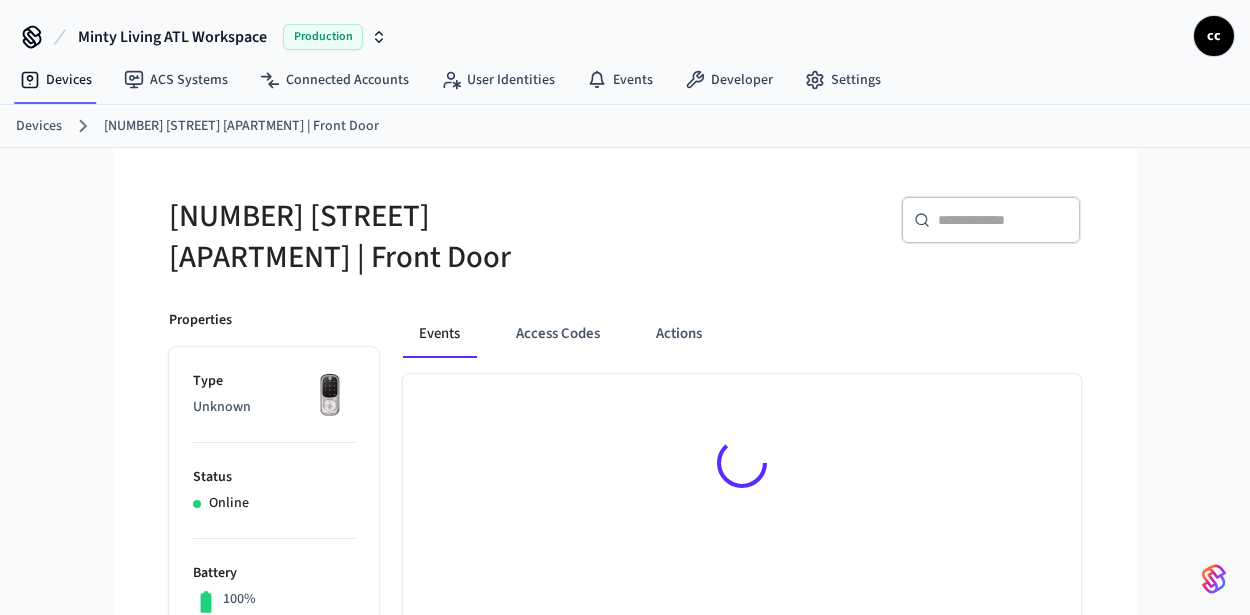 drag, startPoint x: 566, startPoint y: 340, endPoint x: 635, endPoint y: 286, distance: 87.61849 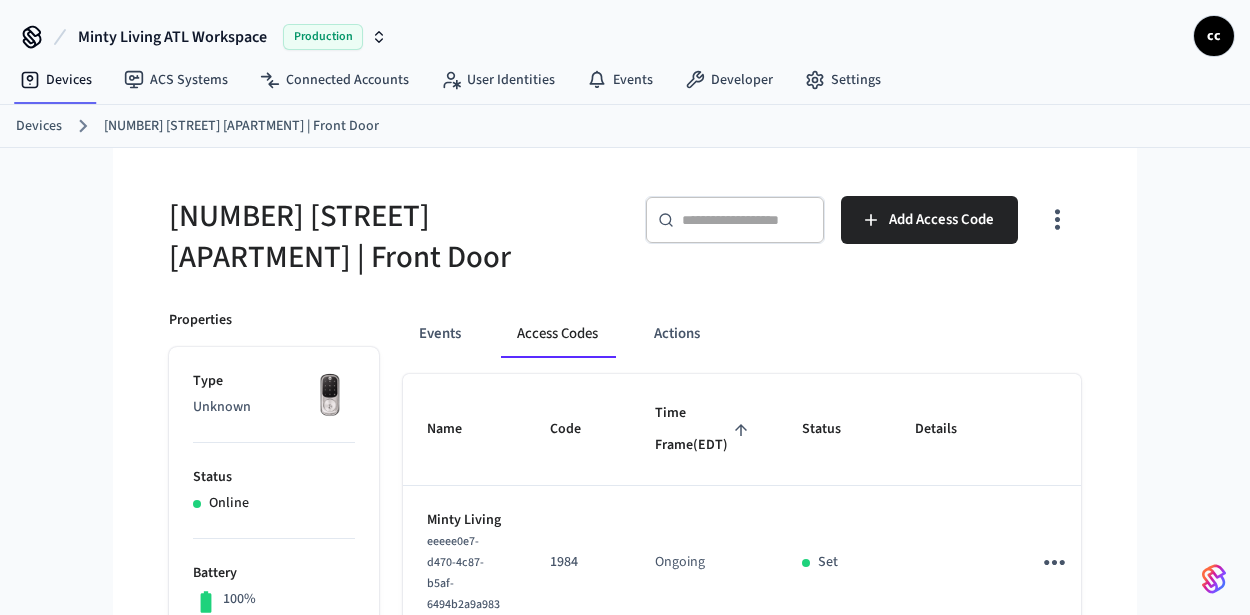 click on "Time Frame  (EDT)" at bounding box center (704, 429) 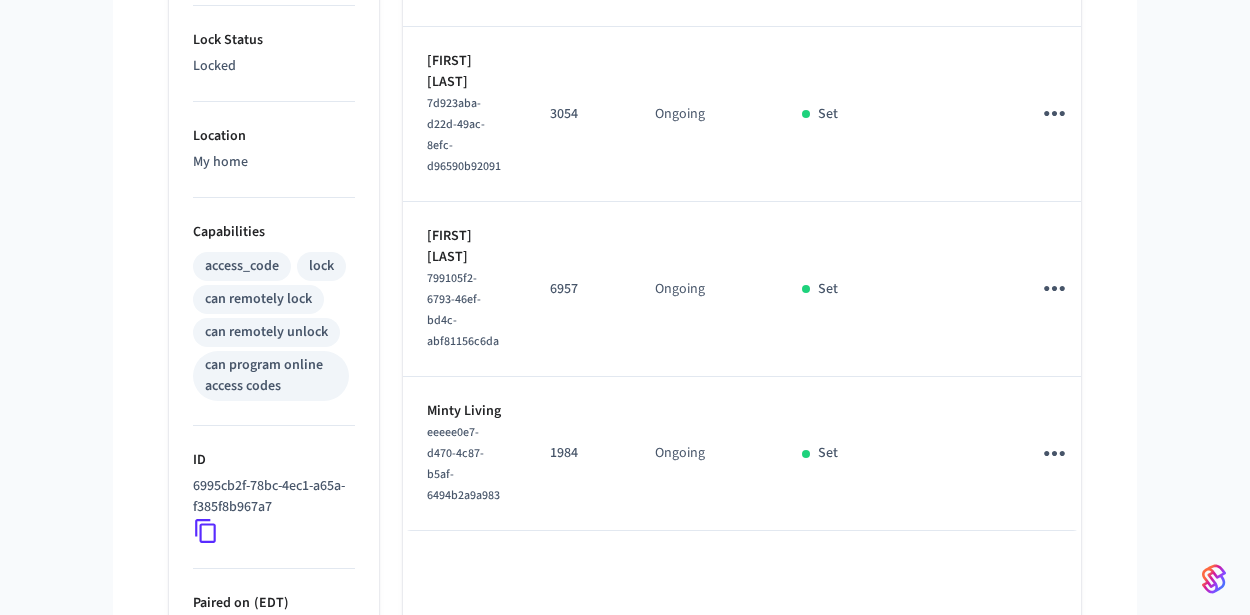 scroll, scrollTop: 408, scrollLeft: 0, axis: vertical 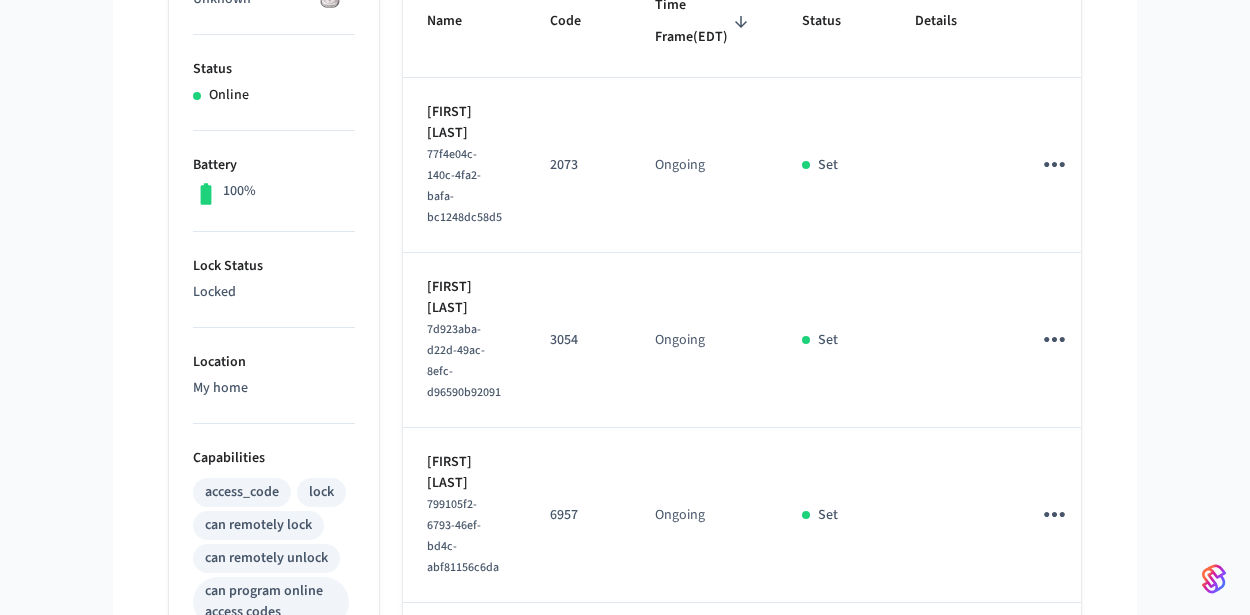 click 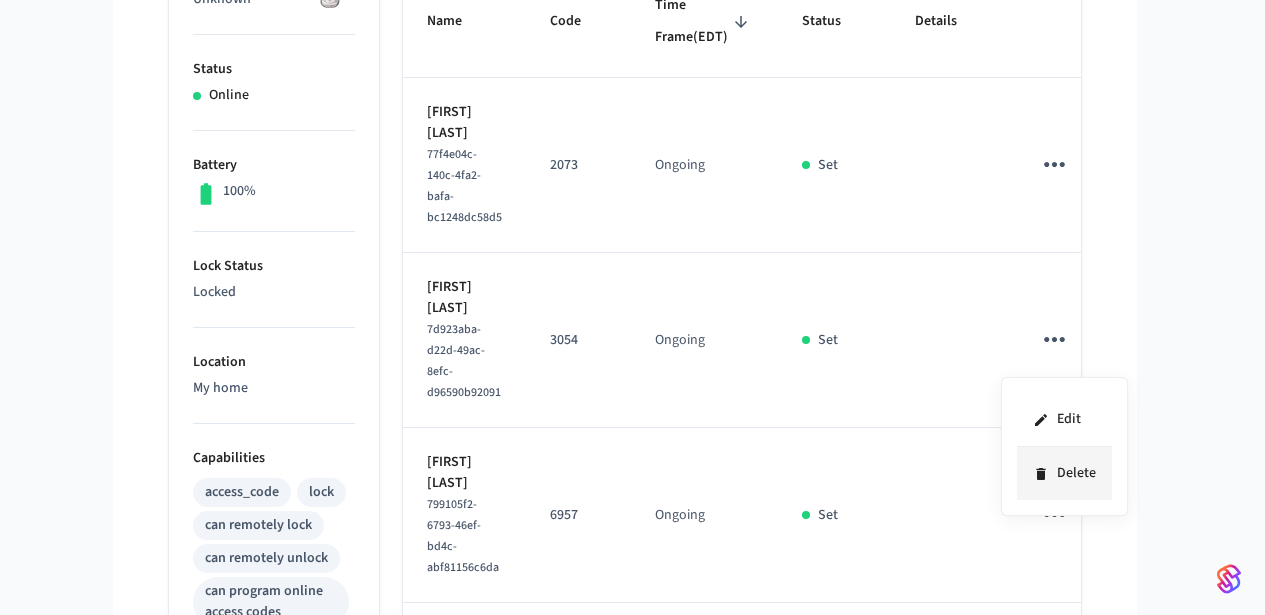 click on "Delete" at bounding box center [1064, 473] 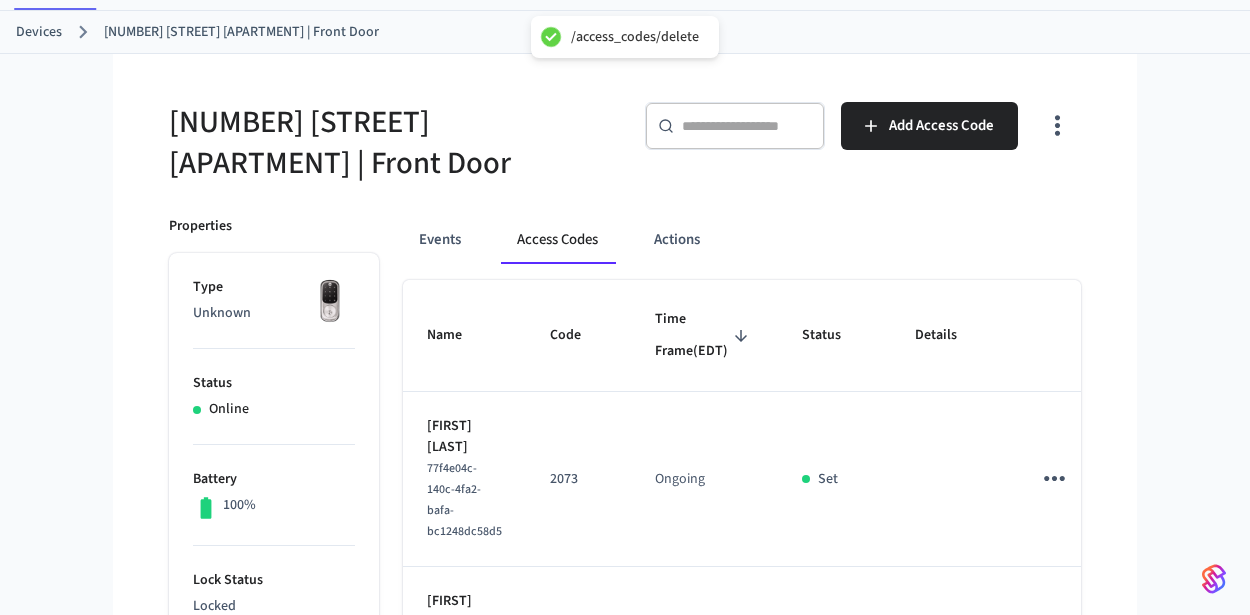 scroll, scrollTop: 0, scrollLeft: 0, axis: both 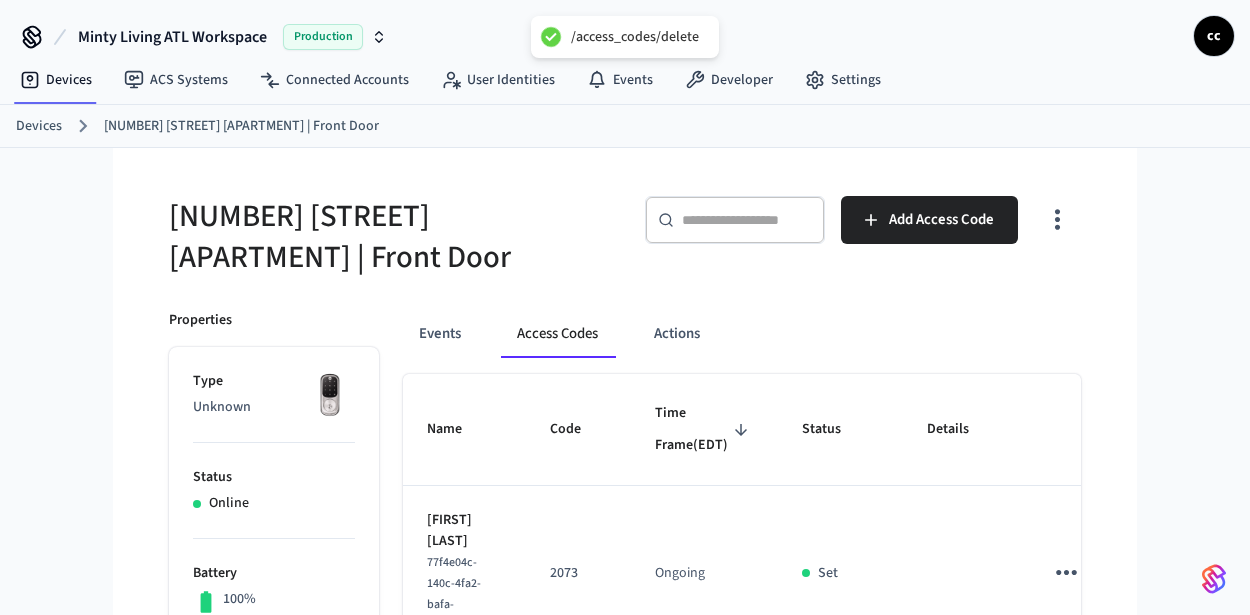 type 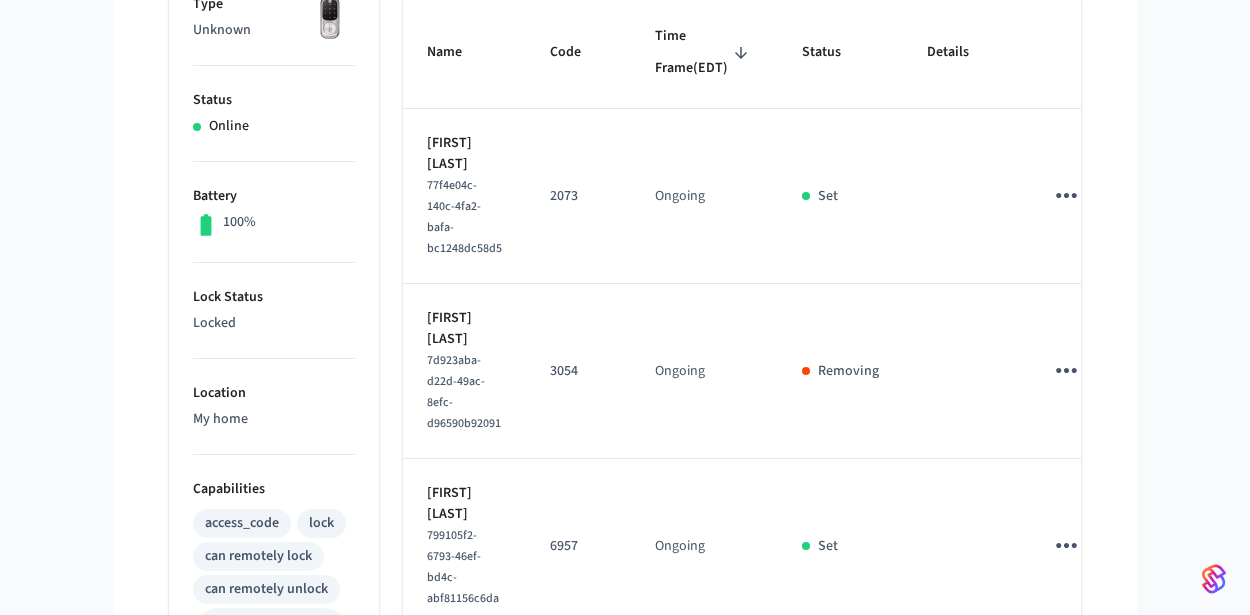 scroll, scrollTop: 378, scrollLeft: 0, axis: vertical 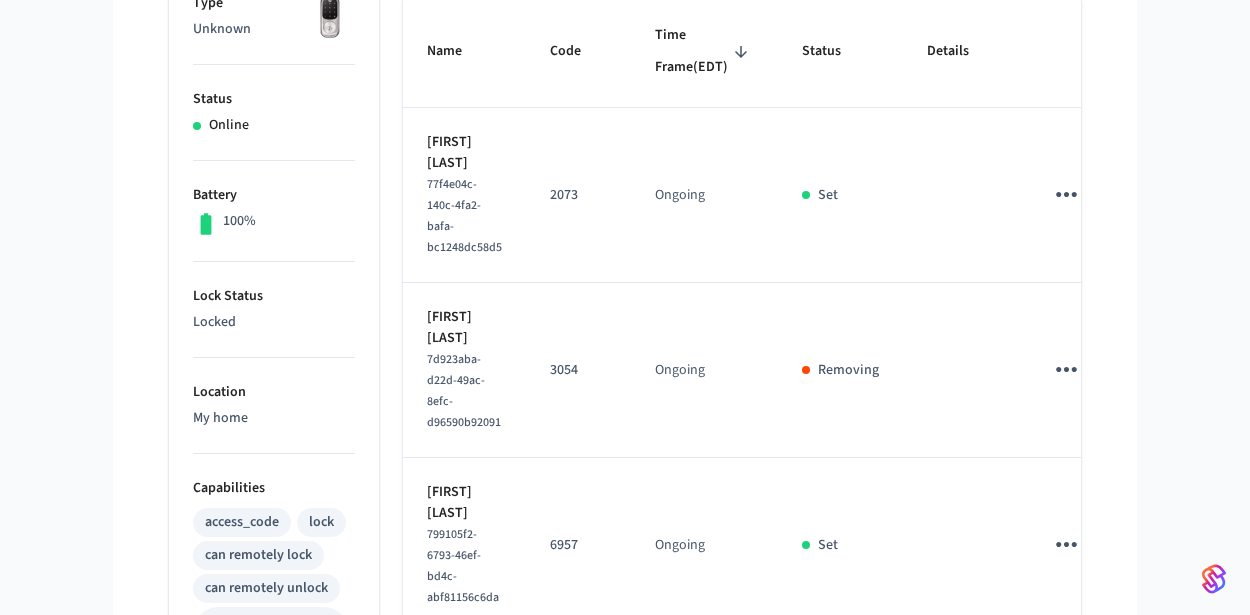 click 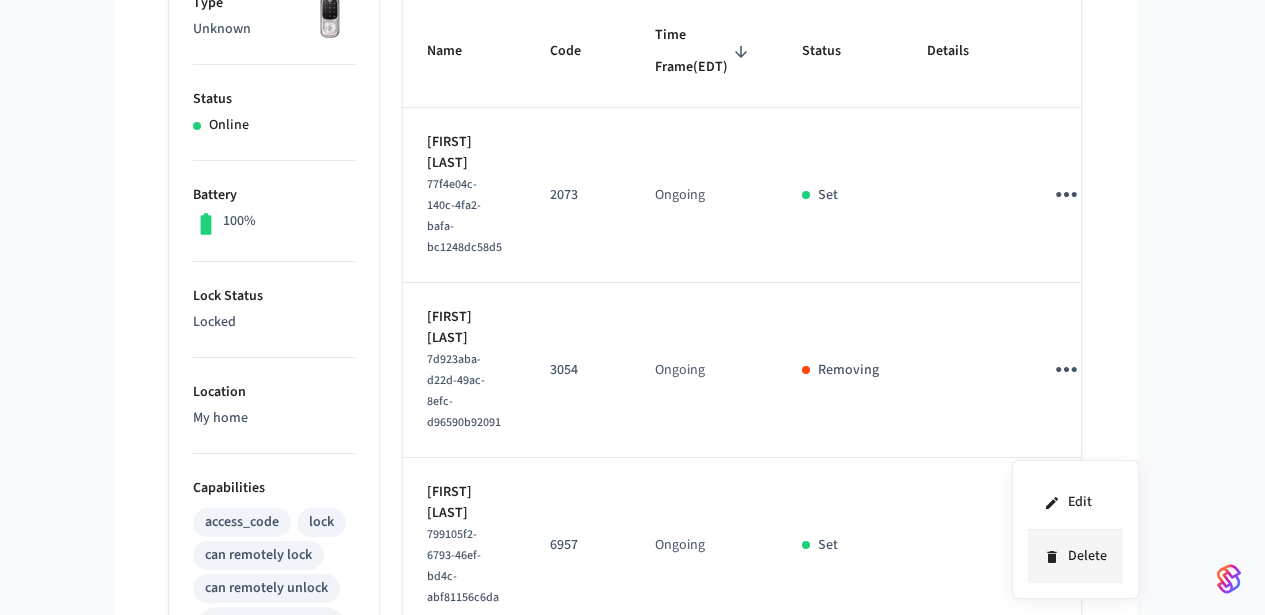 click on "Delete" at bounding box center [1075, 556] 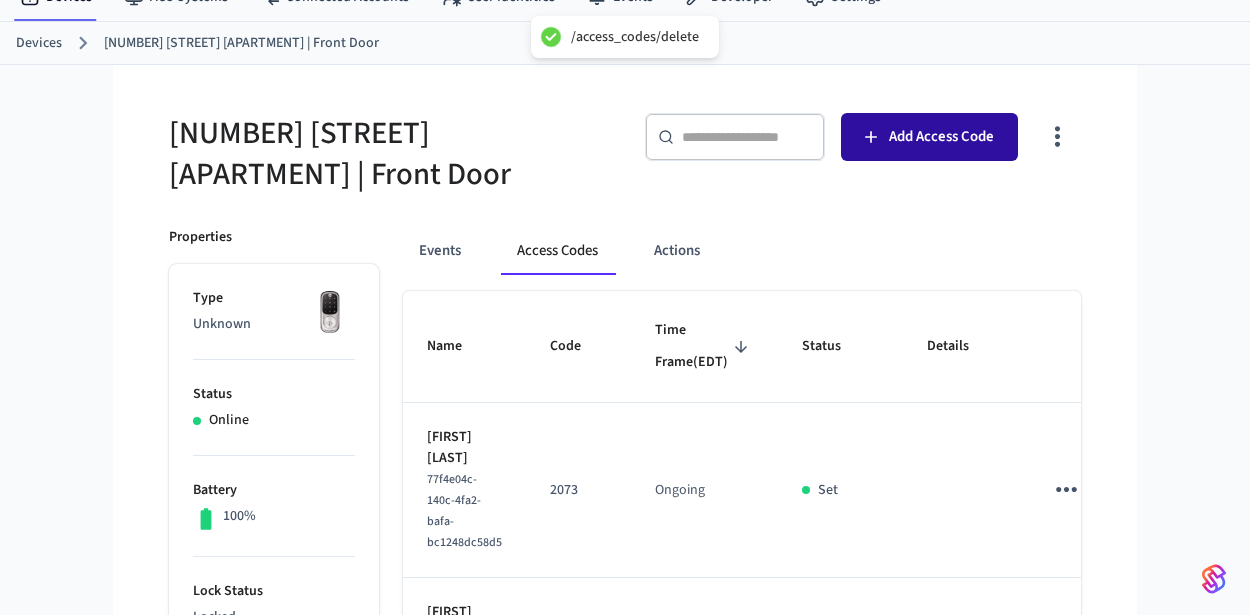 scroll, scrollTop: 0, scrollLeft: 0, axis: both 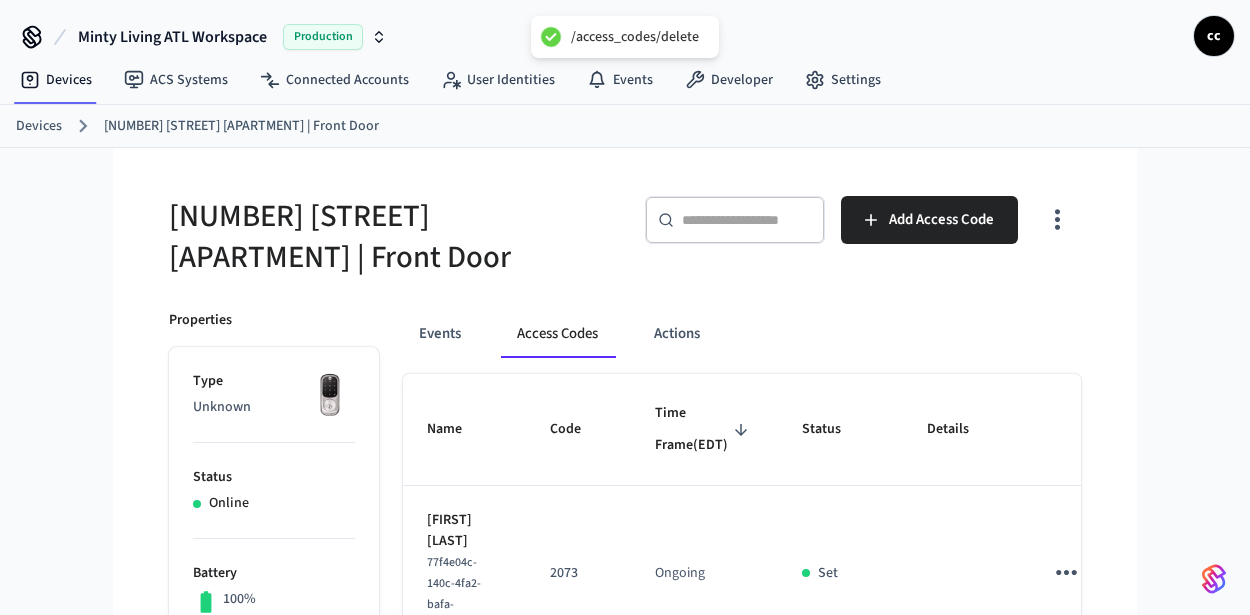 click on "​ ​ Add Access Code" at bounding box center (859, 228) 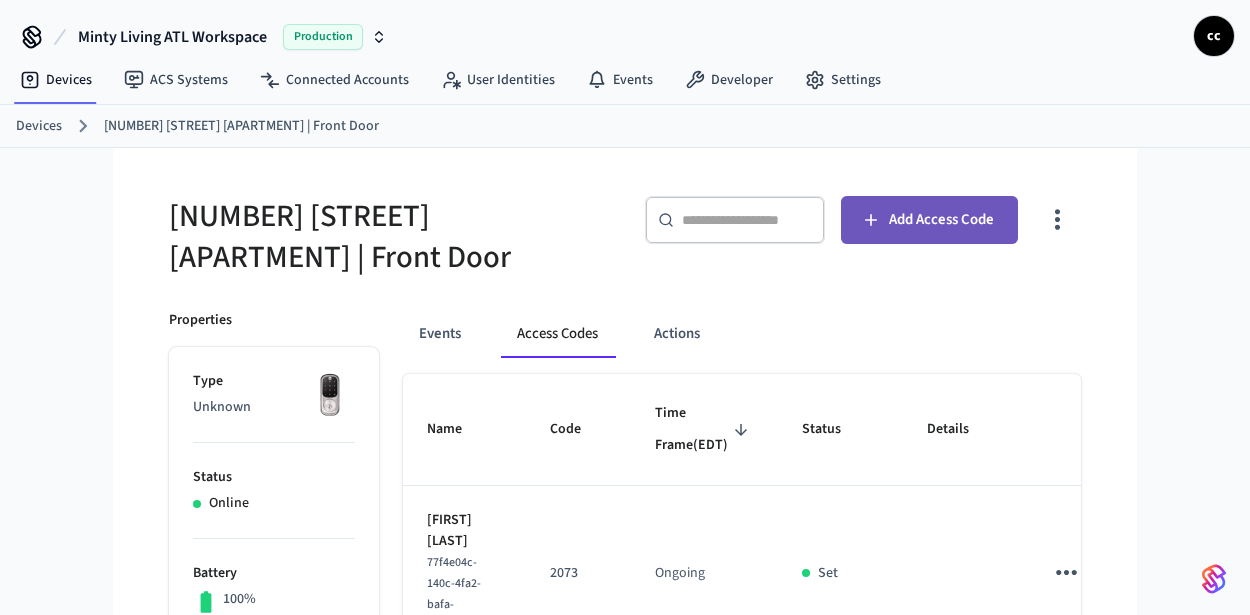 click on "Add Access Code" at bounding box center [929, 220] 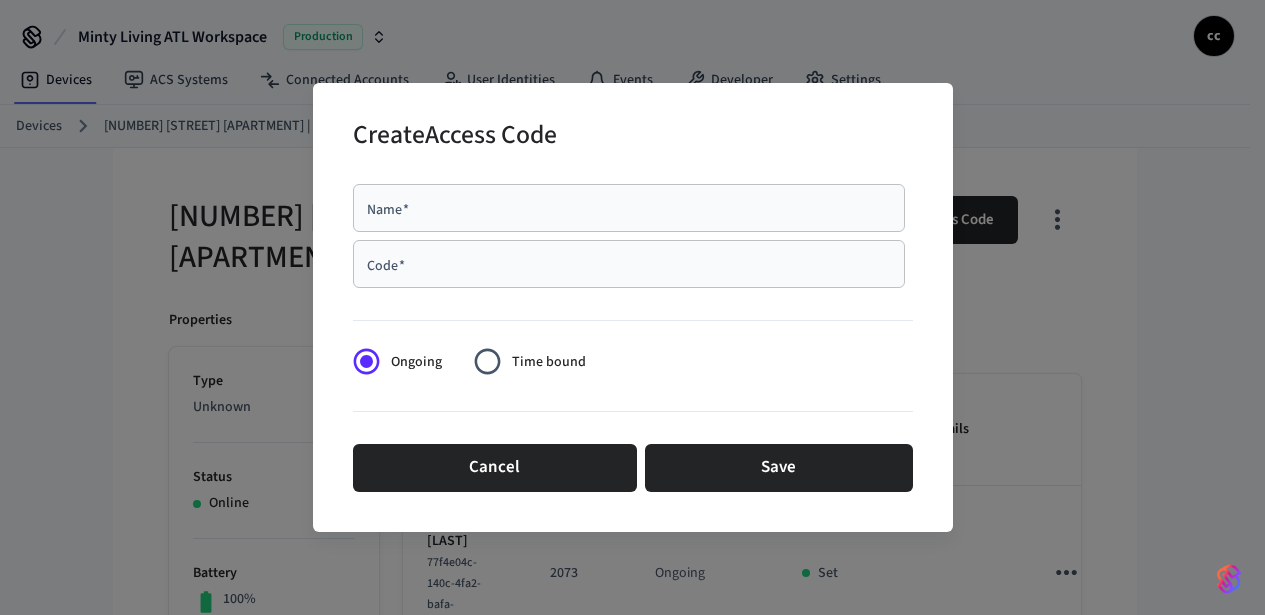 click on "Name   *" at bounding box center (629, 208) 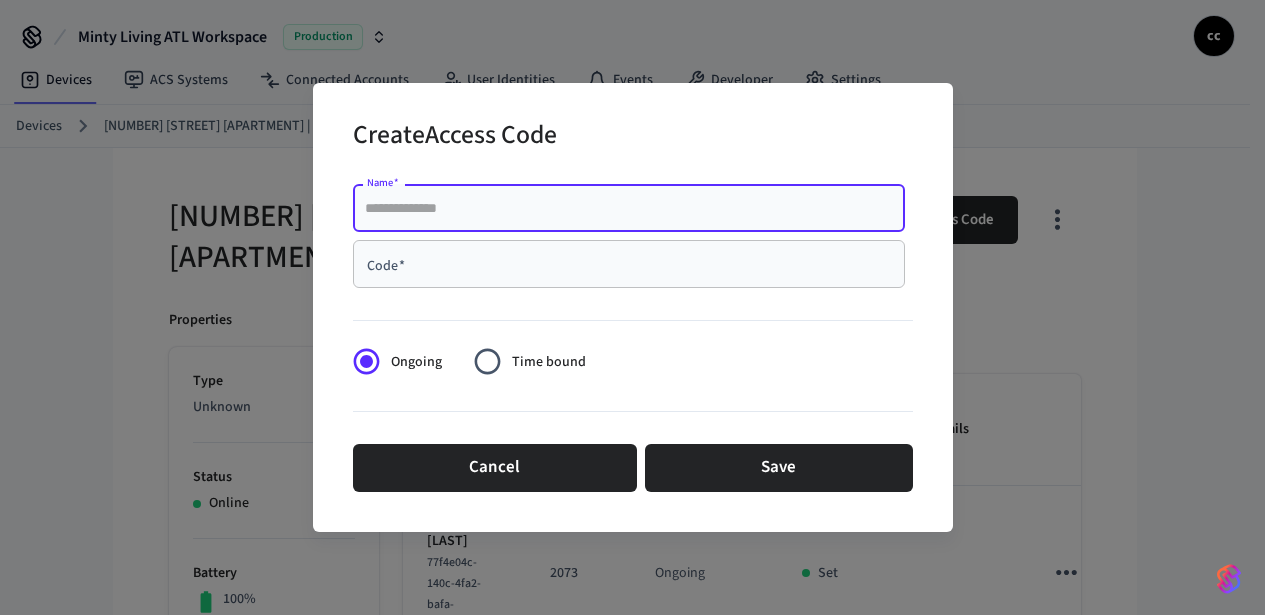 click on "Name   *" at bounding box center [629, 208] 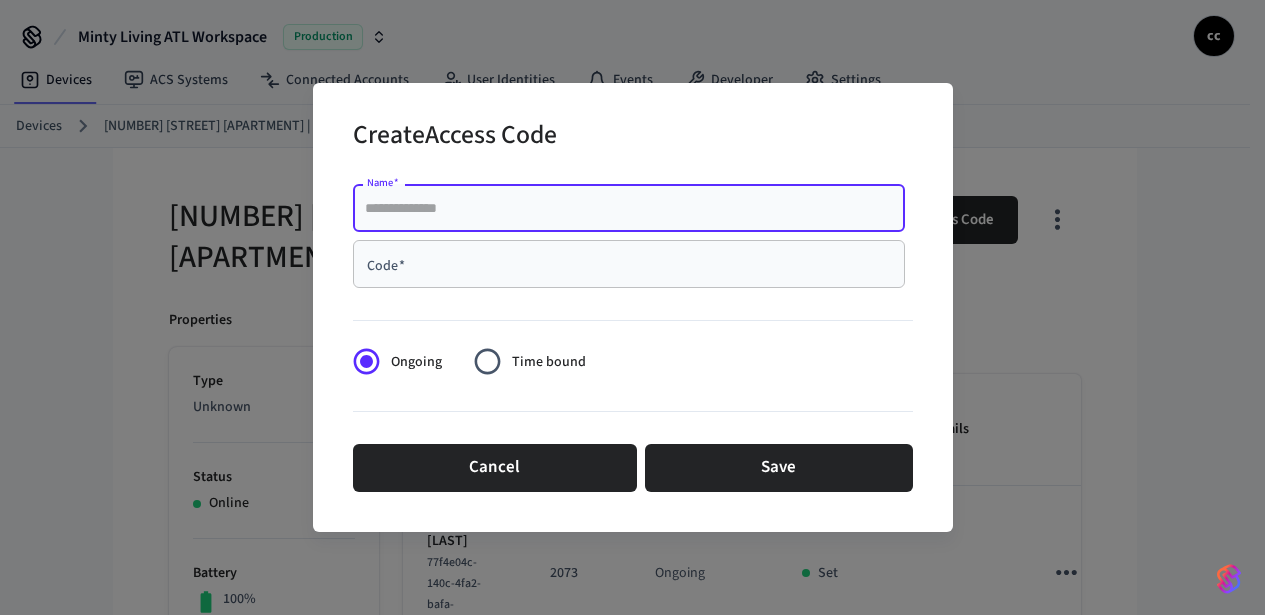 paste on "**********" 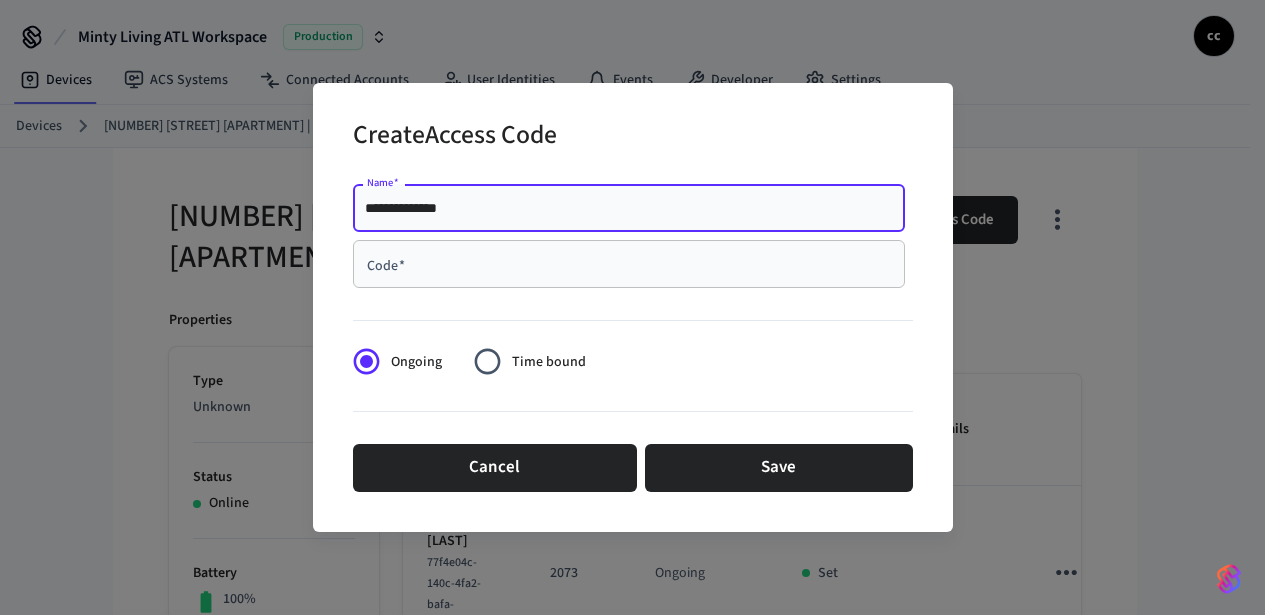 type on "**********" 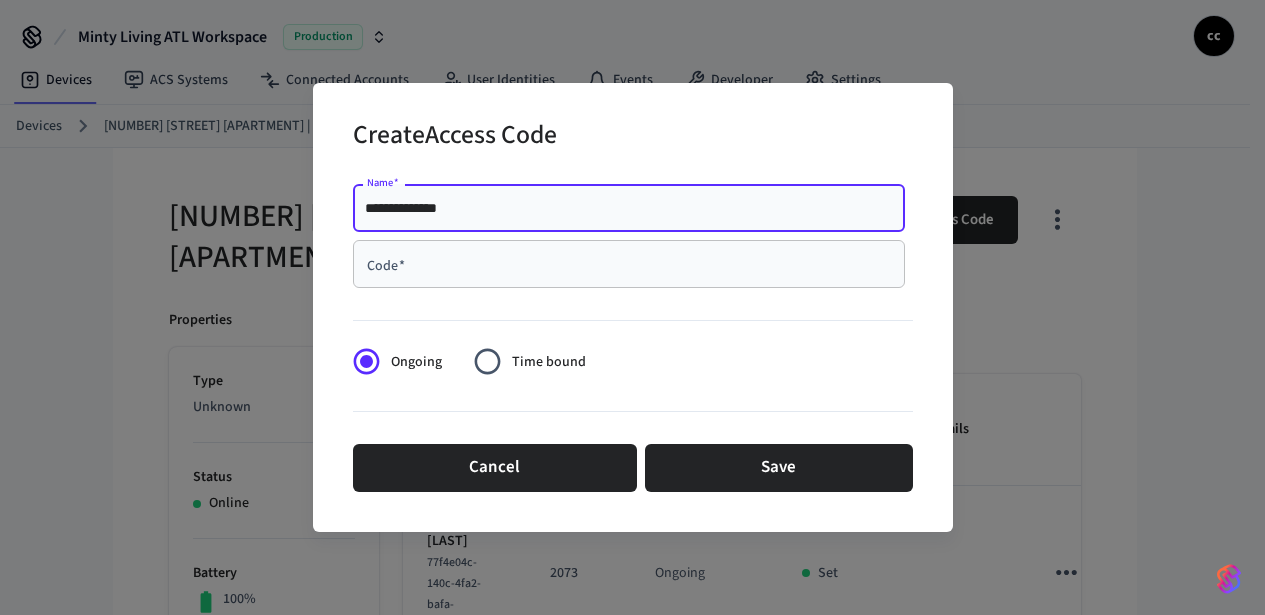 click on "Code   *" at bounding box center (629, 264) 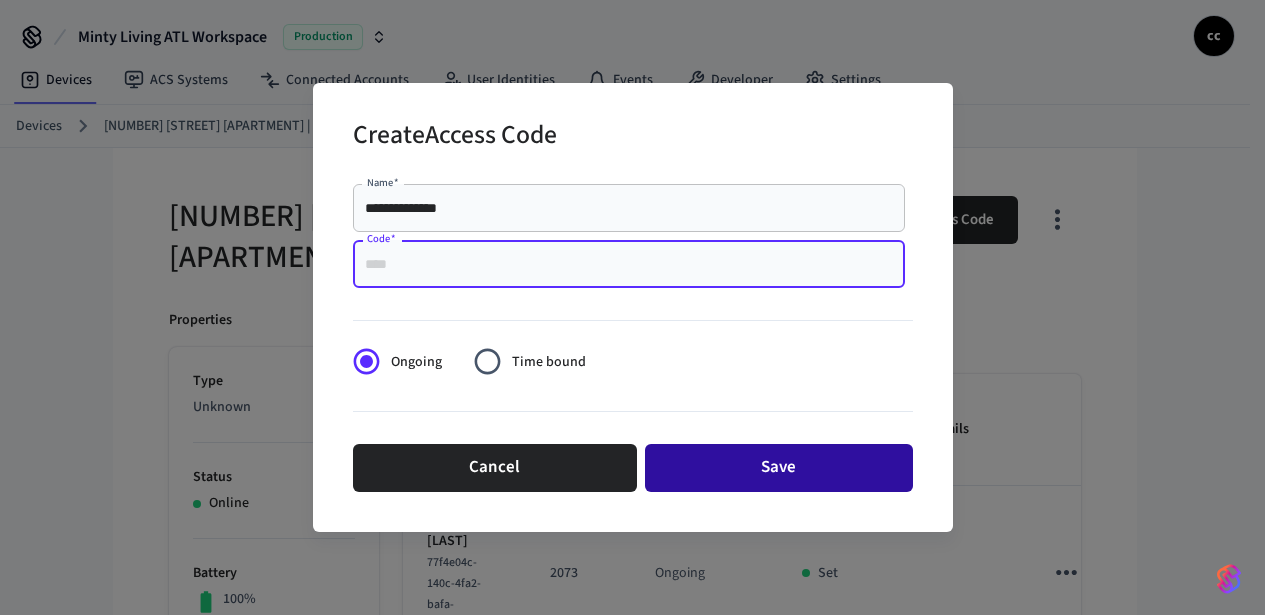 paste on "****" 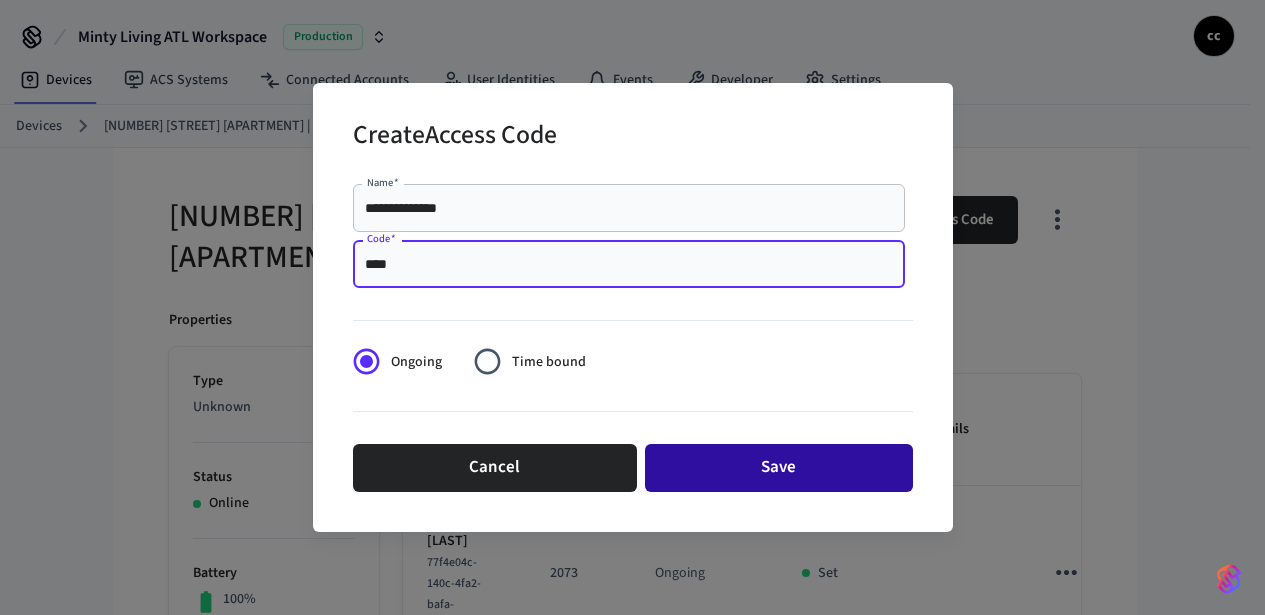 type on "****" 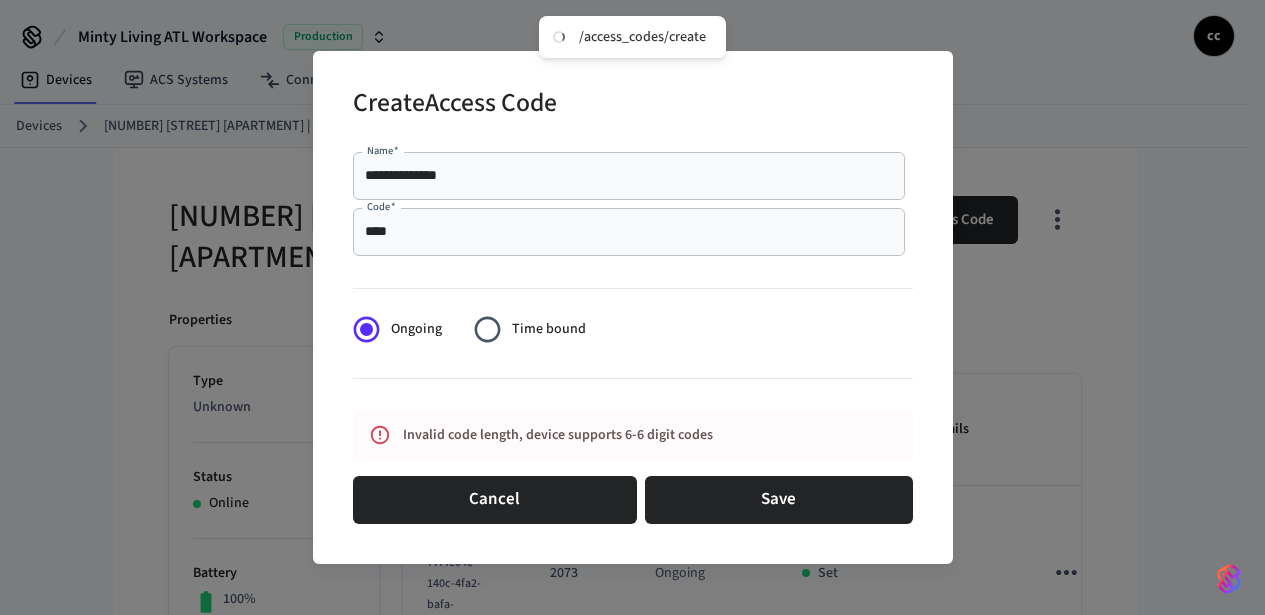 click on "**********" at bounding box center [632, 307] 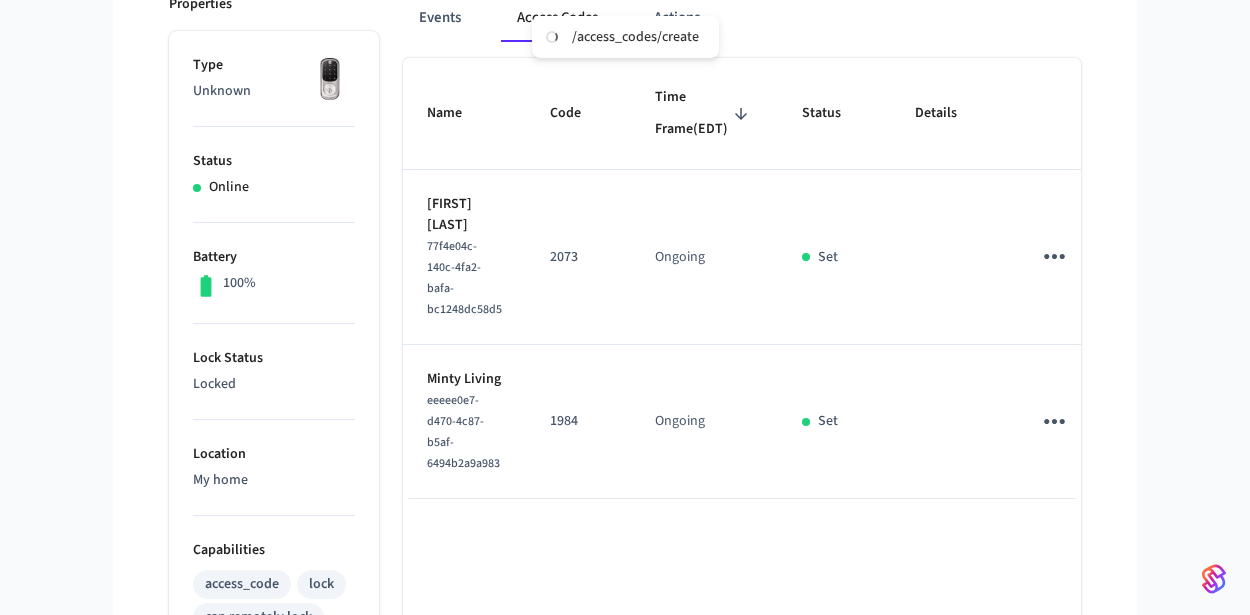 scroll, scrollTop: 389, scrollLeft: 0, axis: vertical 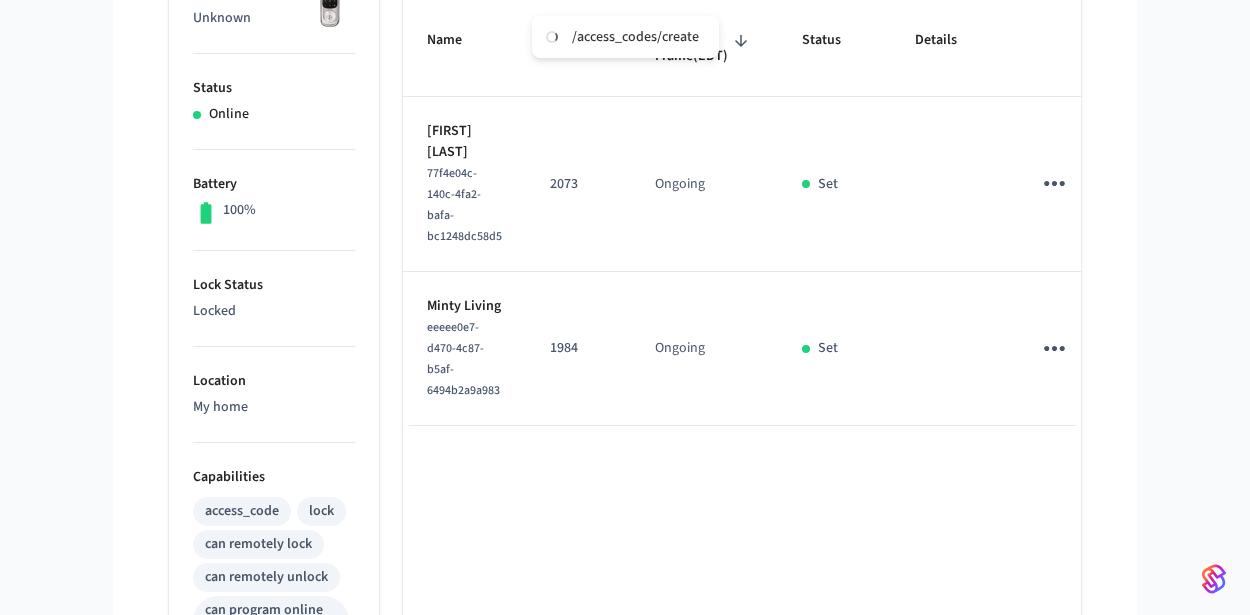 type 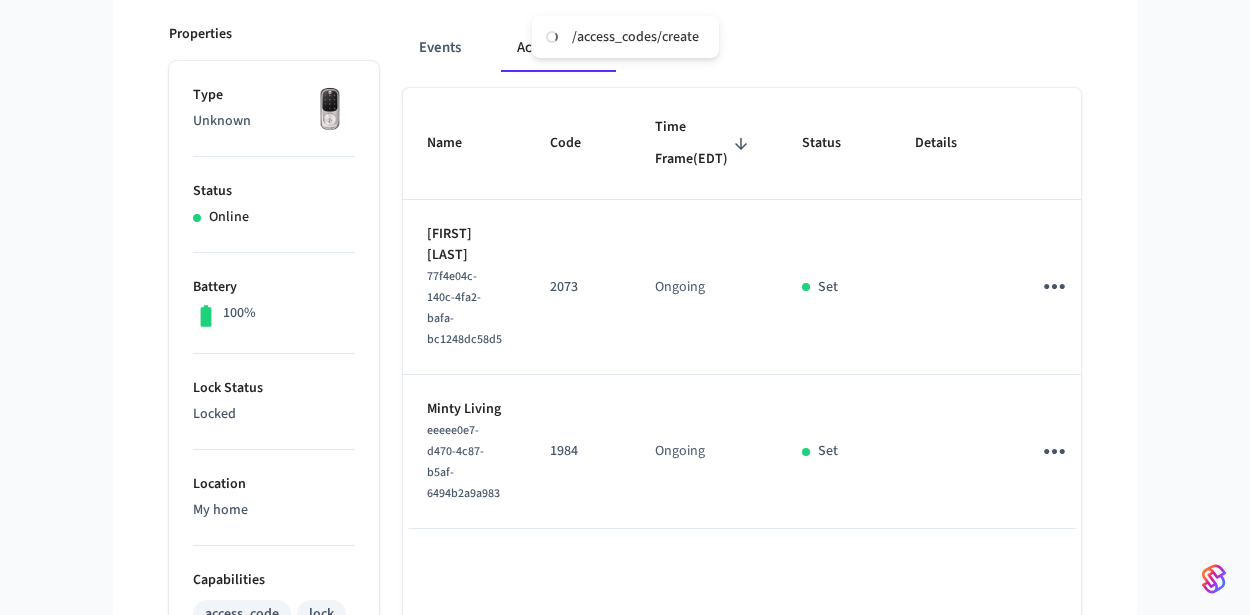 scroll, scrollTop: 0, scrollLeft: 0, axis: both 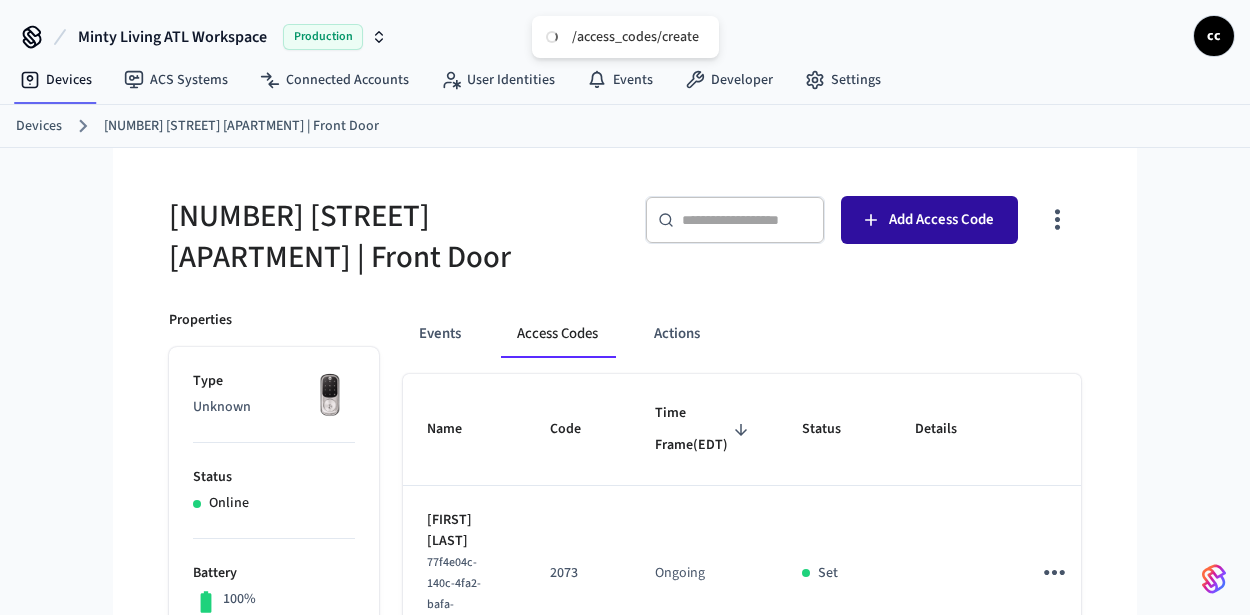 click on "Add Access Code" at bounding box center [929, 220] 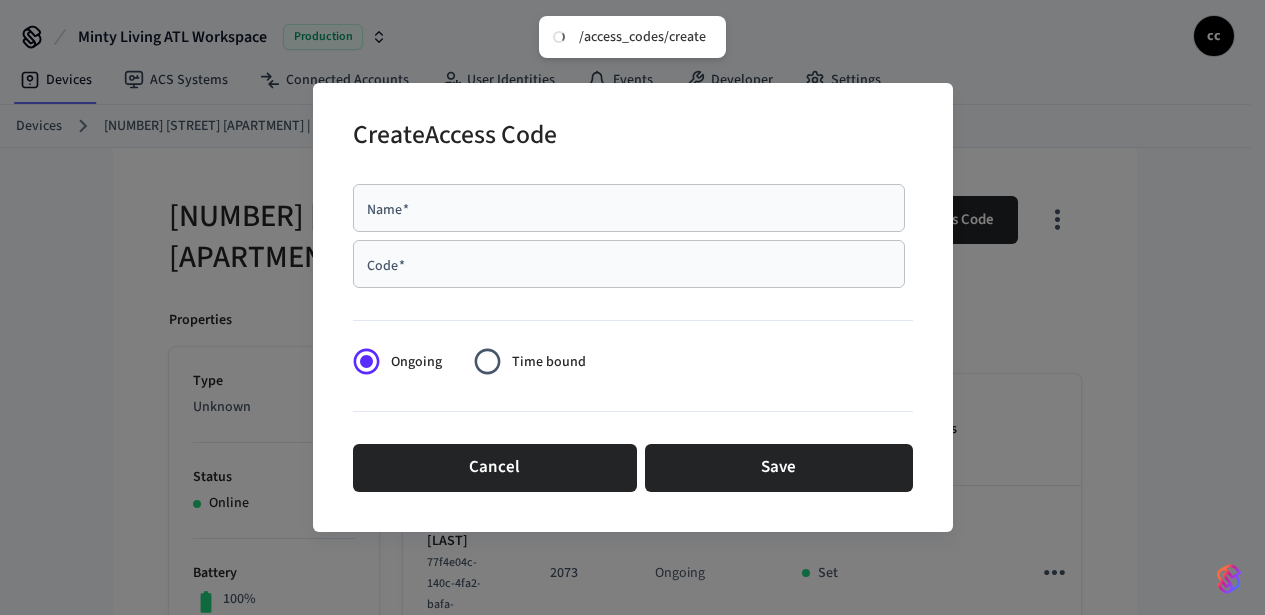 click on "Name   *" at bounding box center (629, 208) 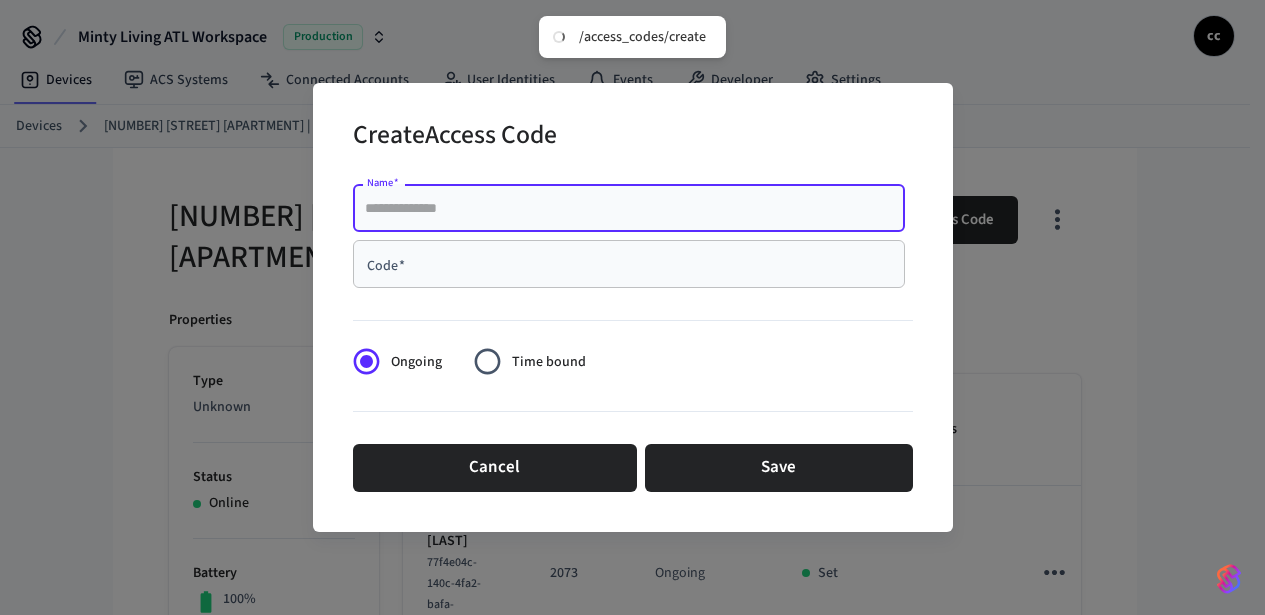 click on "Code   *" at bounding box center (629, 264) 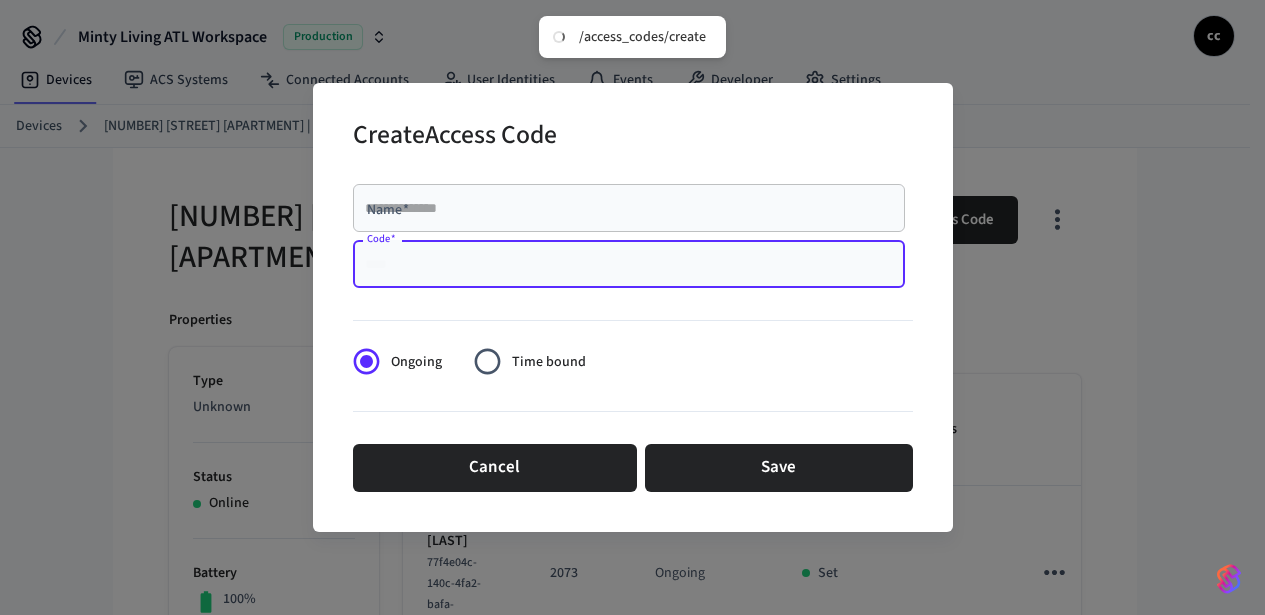 paste on "****" 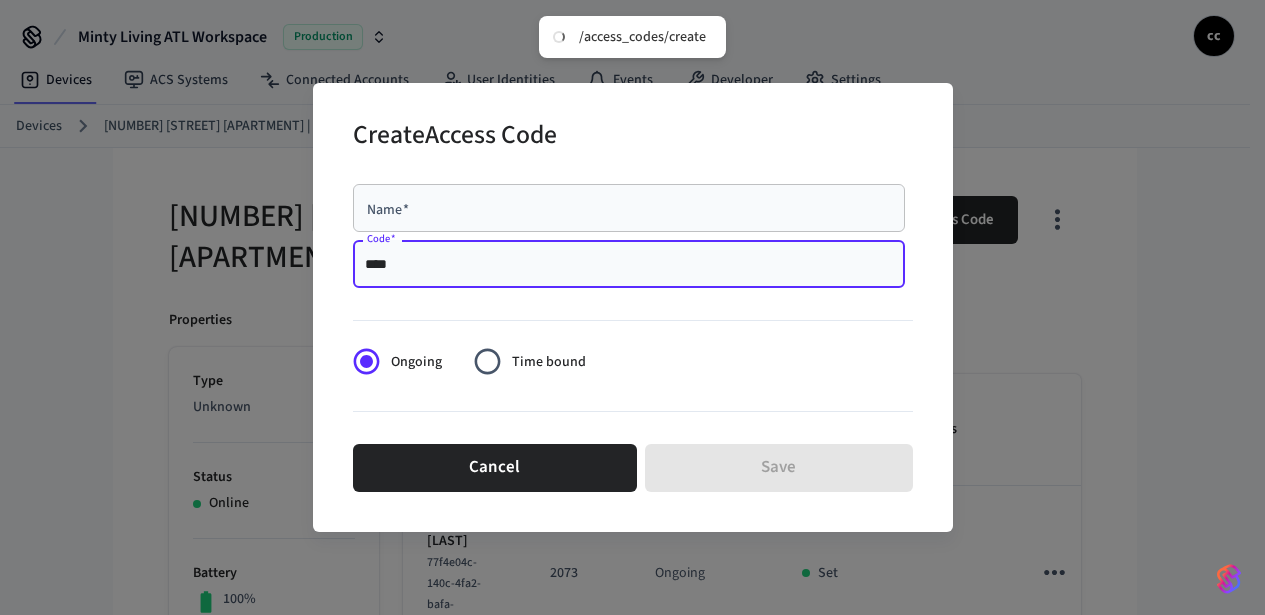 type on "****" 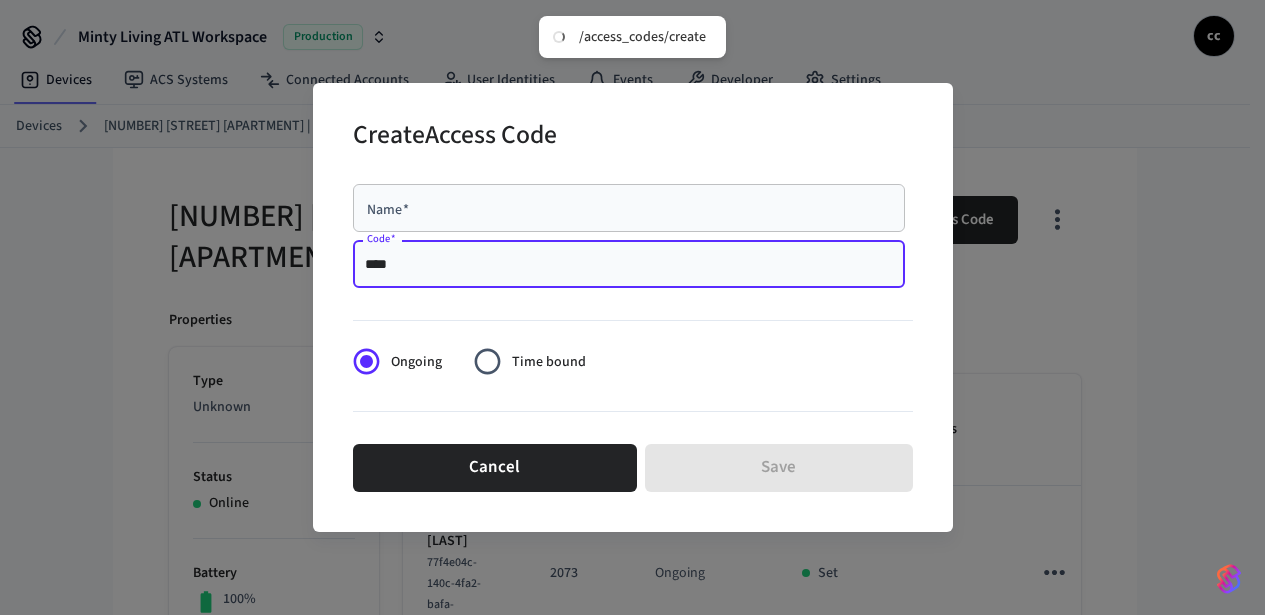 click on "Name   *" at bounding box center [629, 208] 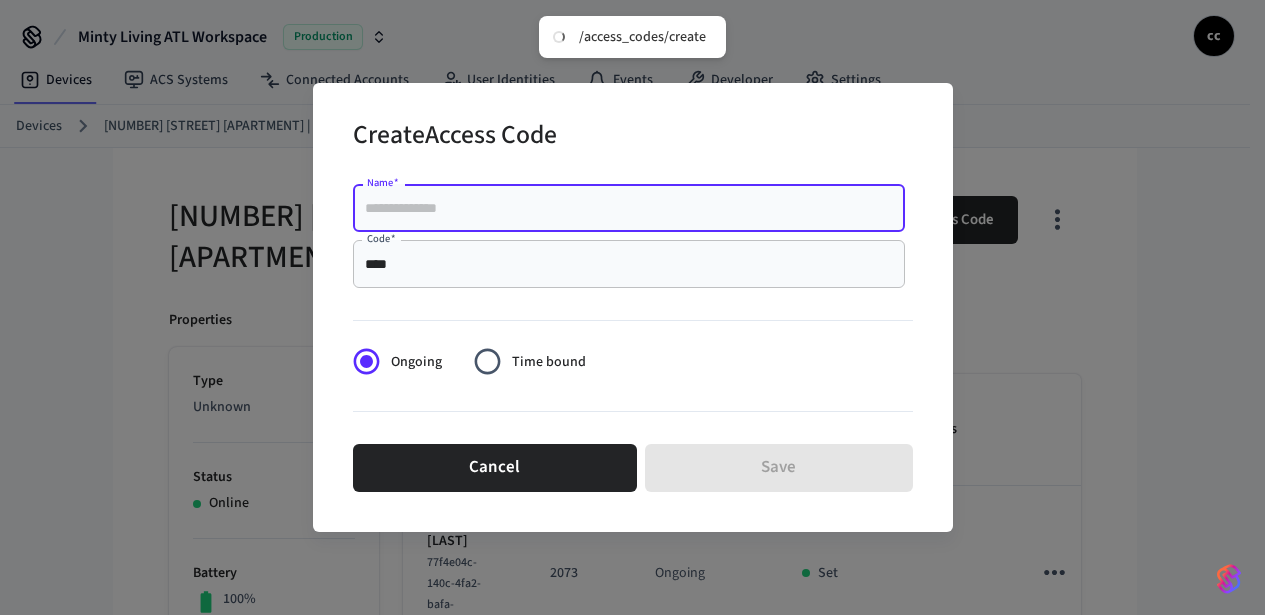 paste on "**********" 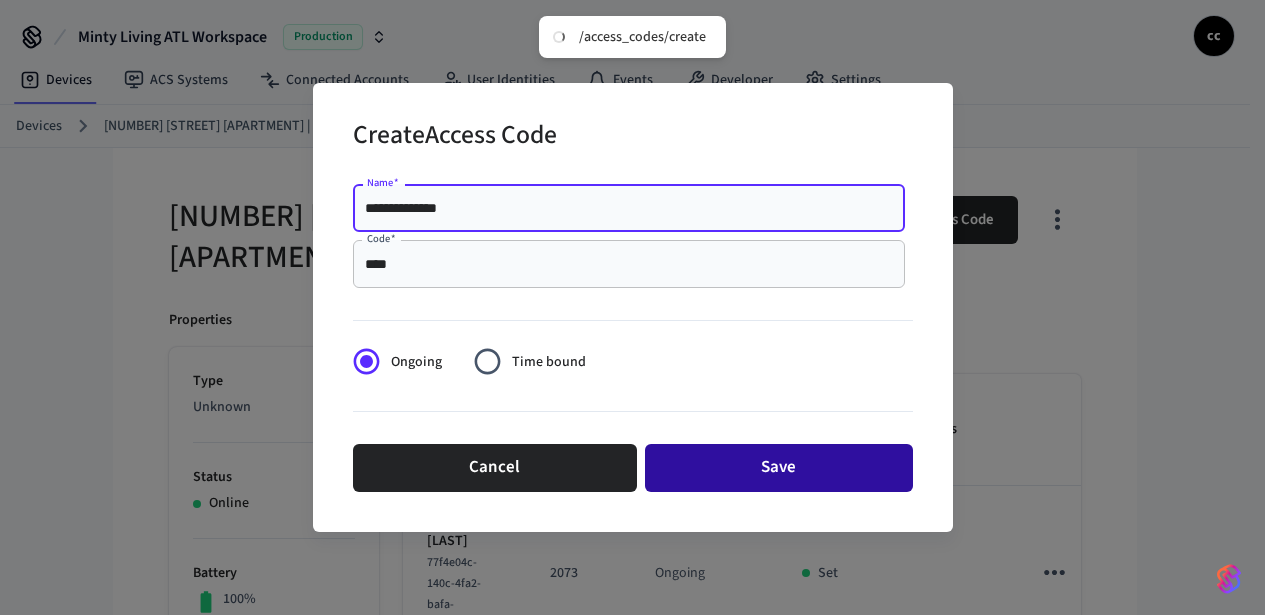 type on "**********" 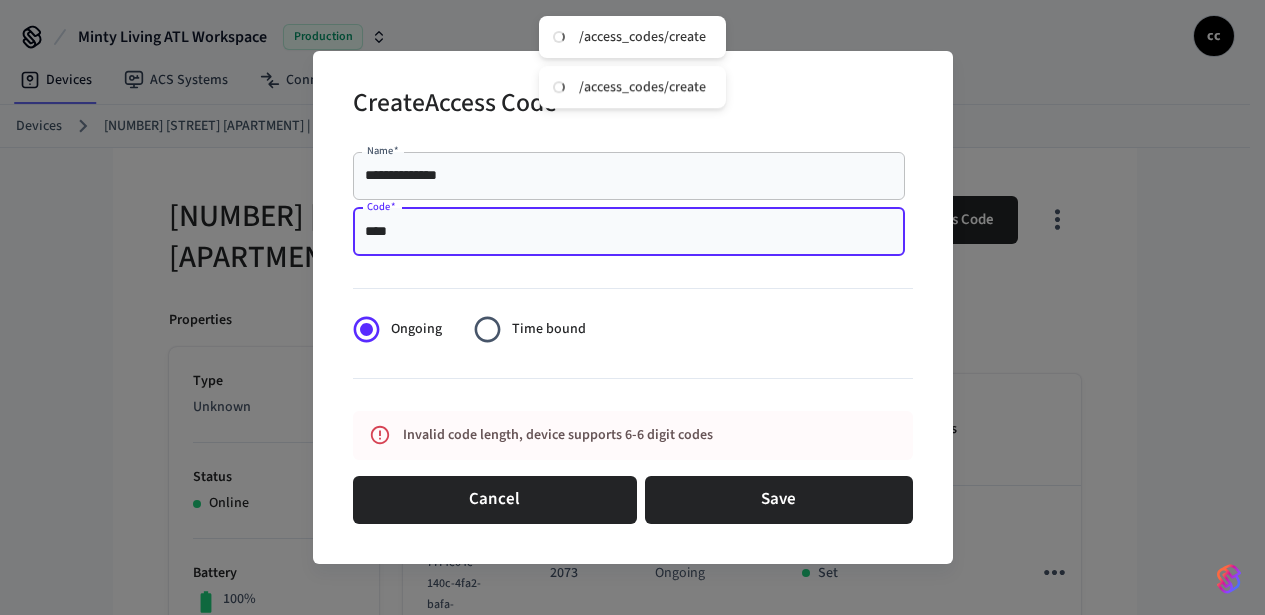 click on "****" at bounding box center [629, 232] 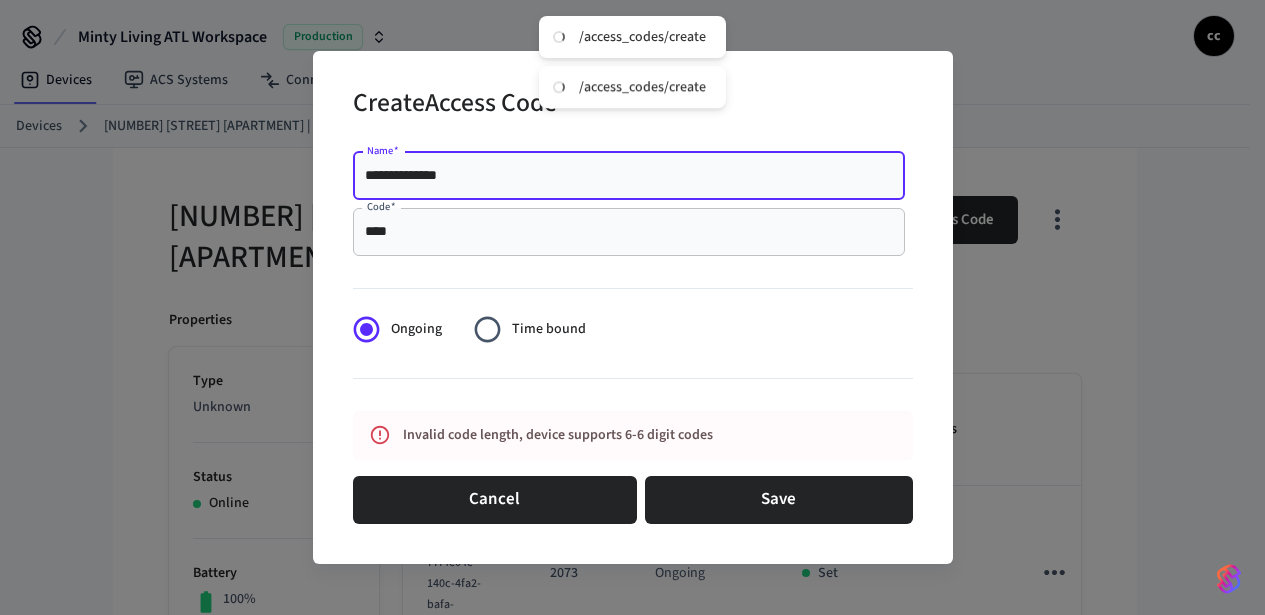 click on "**********" at bounding box center [629, 176] 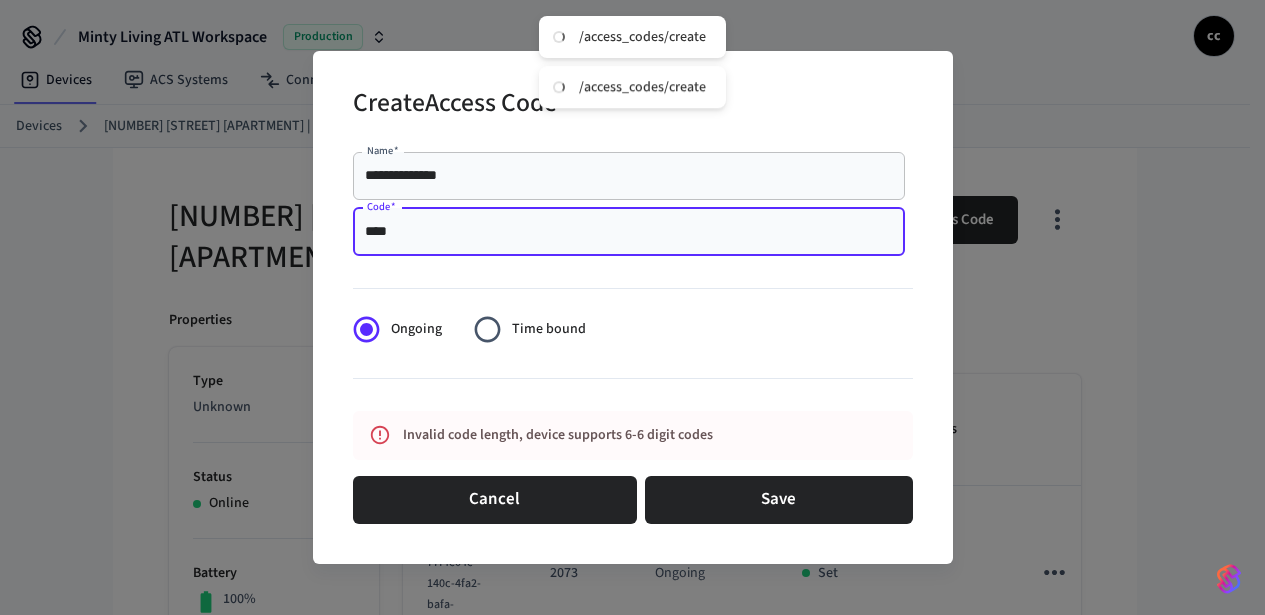 drag, startPoint x: 408, startPoint y: 229, endPoint x: 328, endPoint y: 226, distance: 80.05623 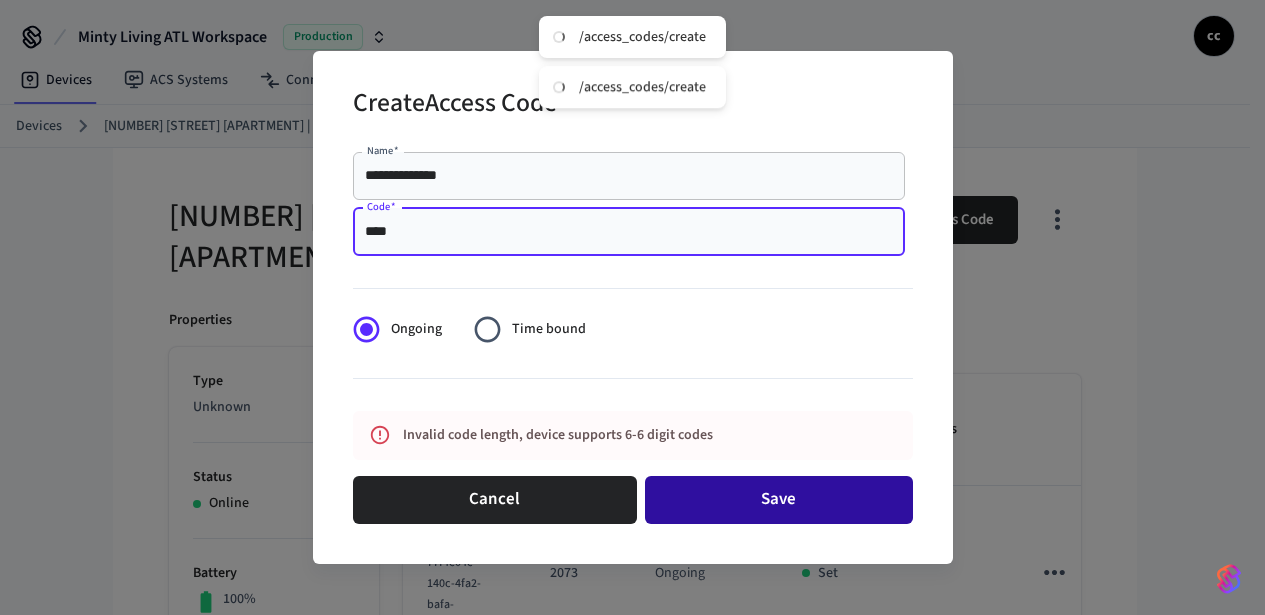 type on "****" 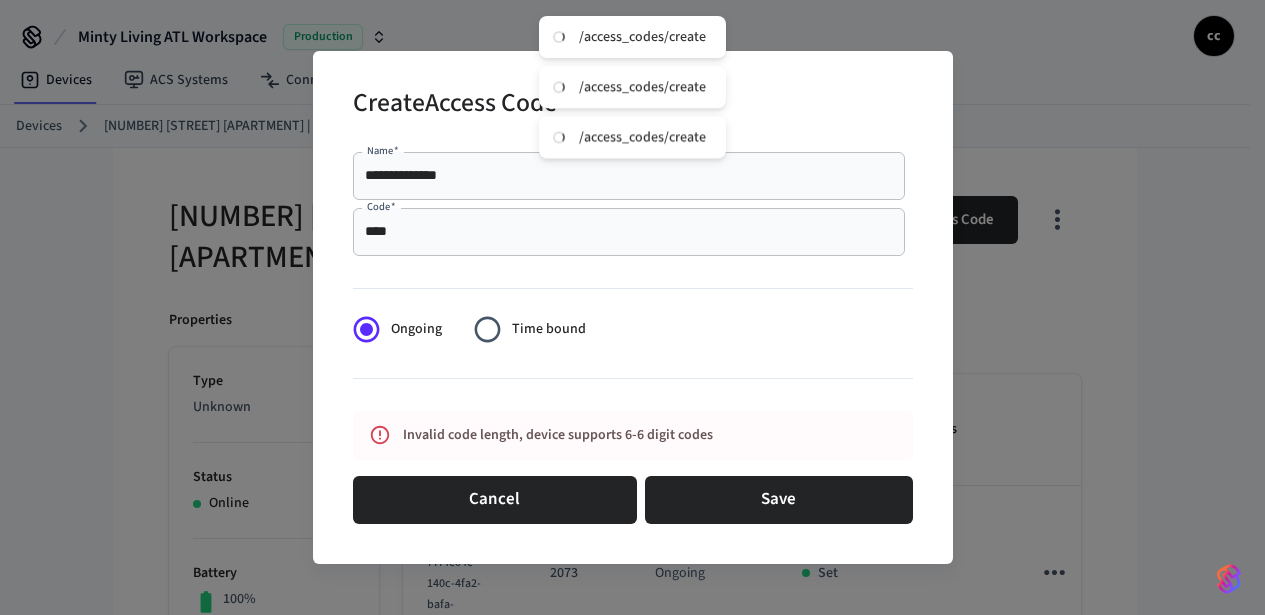 click on "**********" at bounding box center [632, 307] 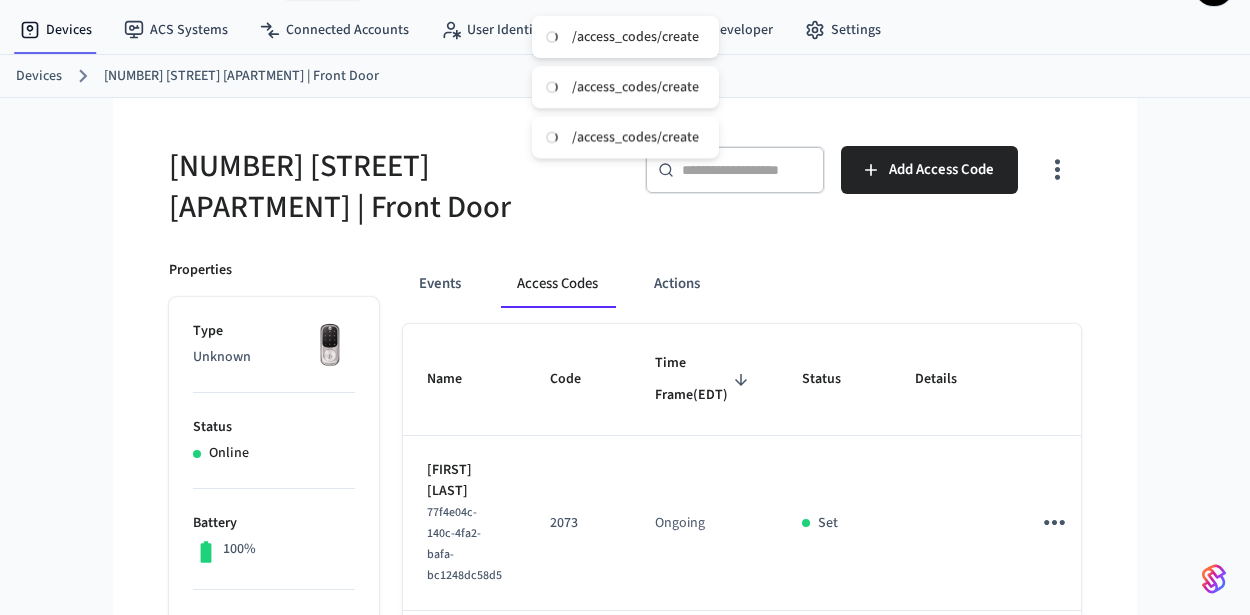 scroll, scrollTop: 23, scrollLeft: 0, axis: vertical 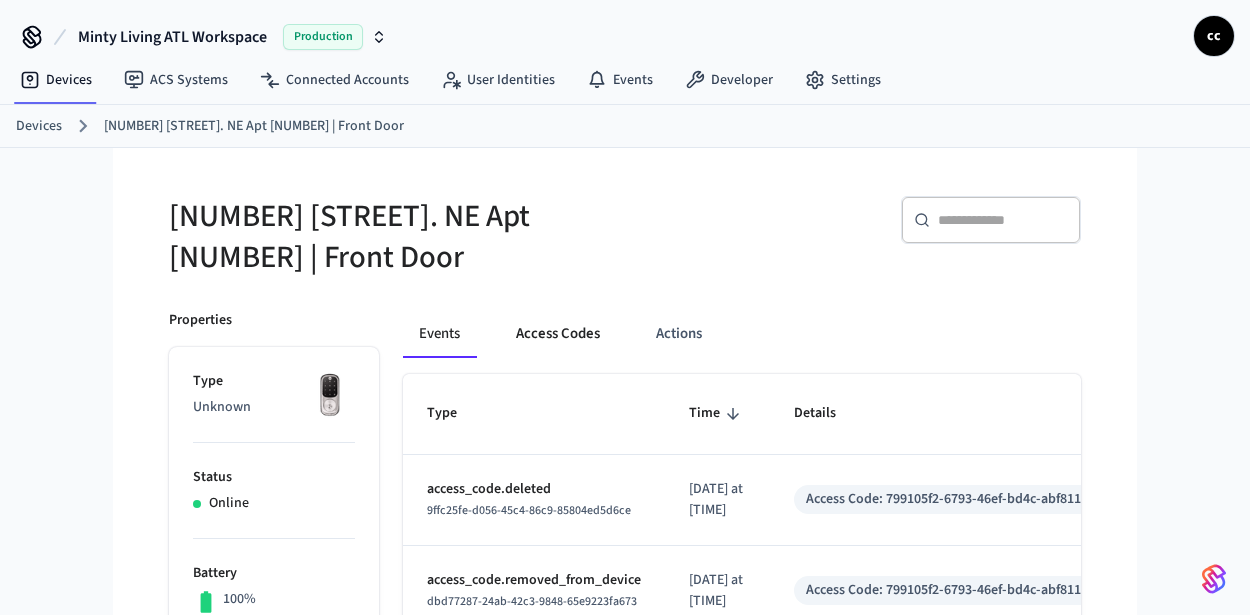 click on "Access Codes" at bounding box center (558, 334) 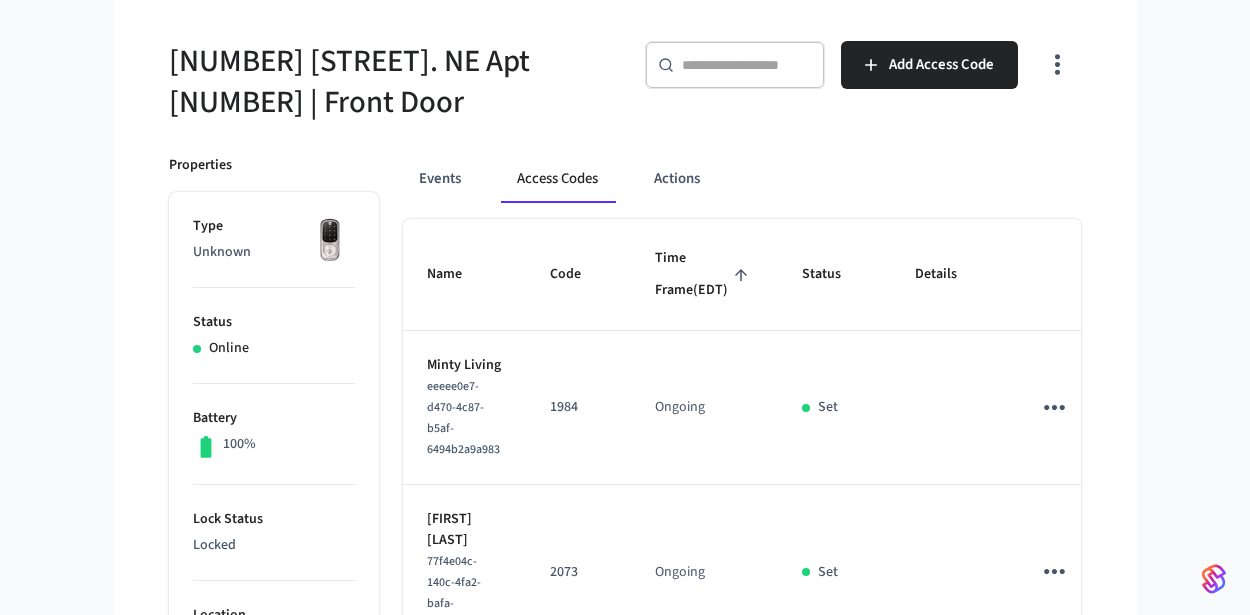 scroll, scrollTop: 0, scrollLeft: 0, axis: both 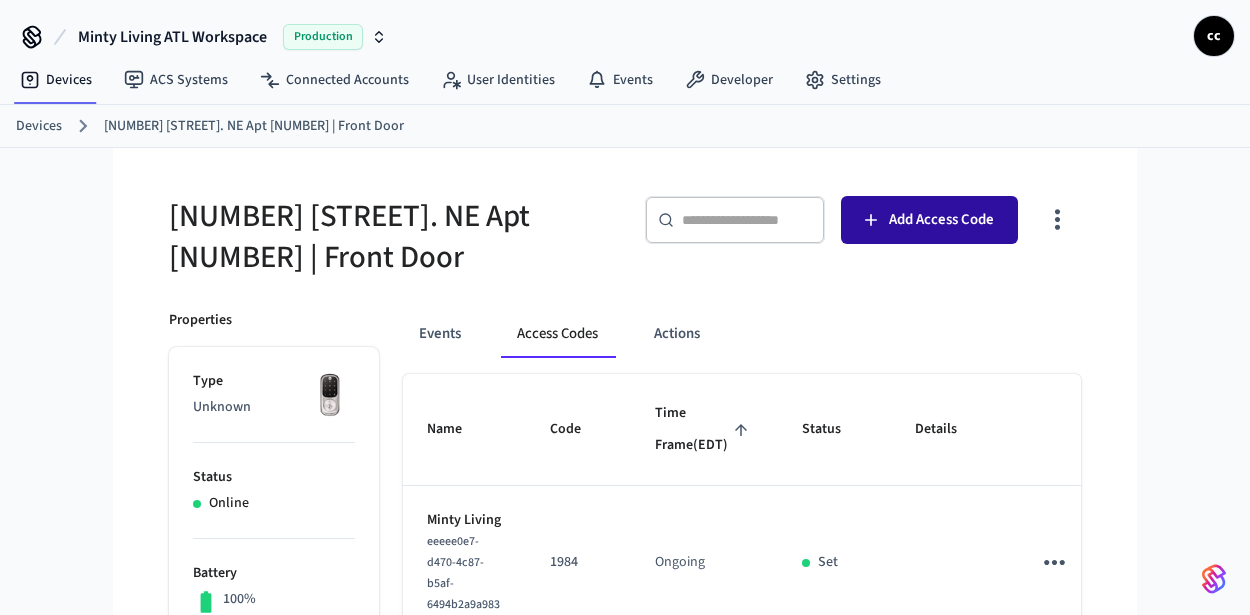 click on "Add Access Code" at bounding box center (929, 220) 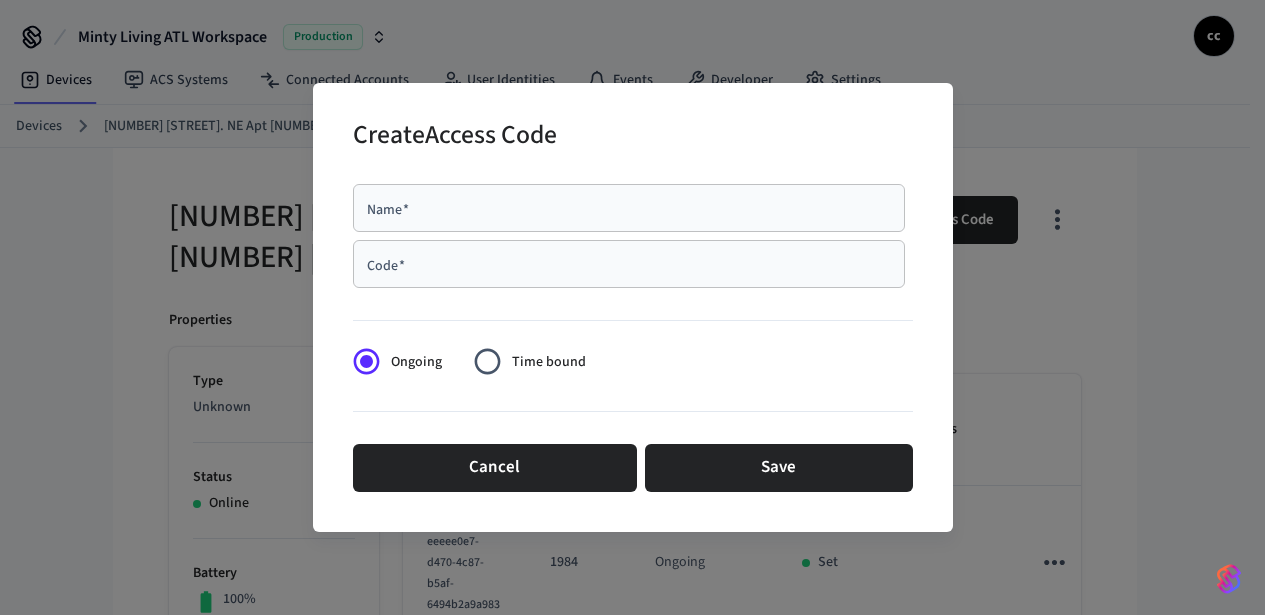 click on "Name   *" at bounding box center (629, 208) 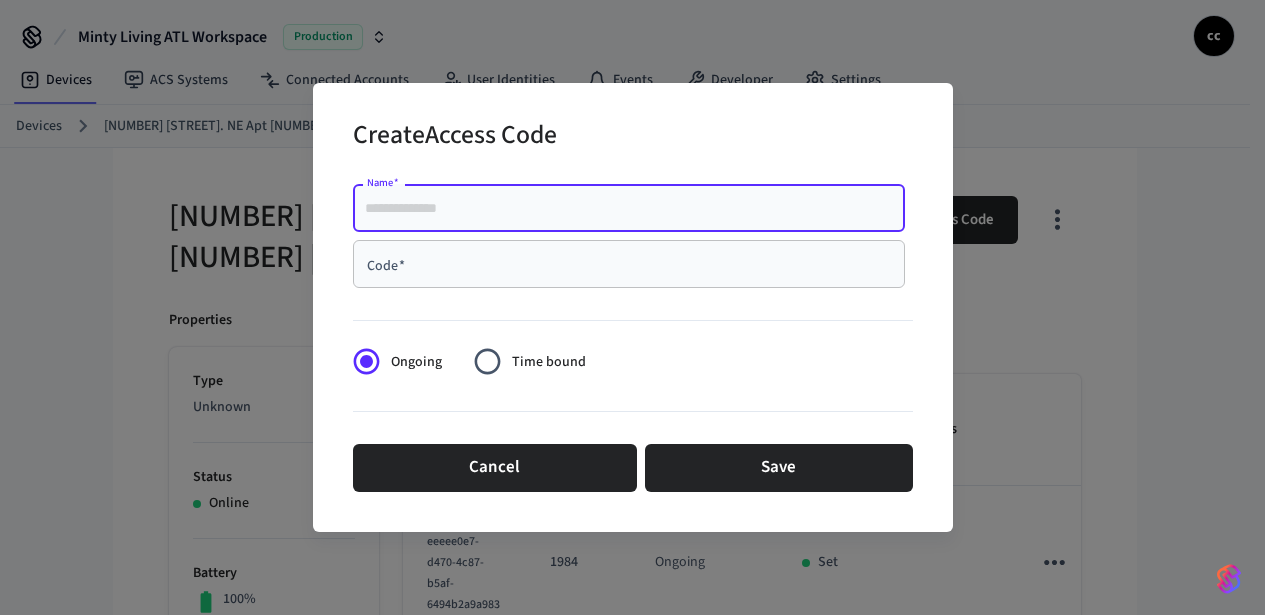 paste on "**********" 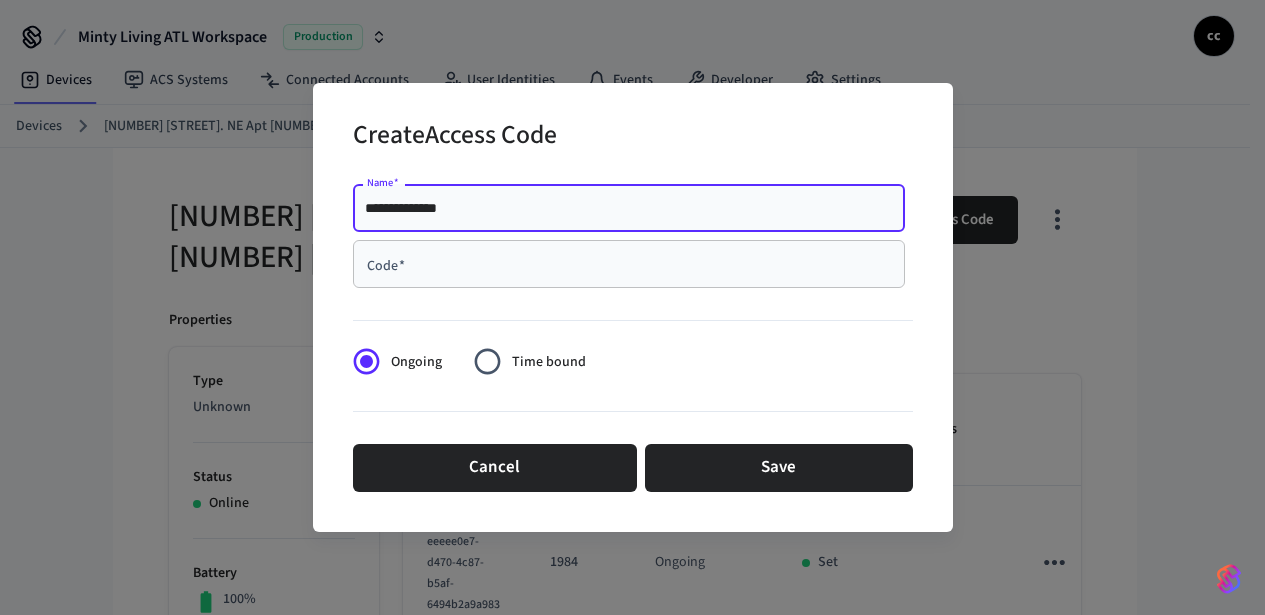 type on "**********" 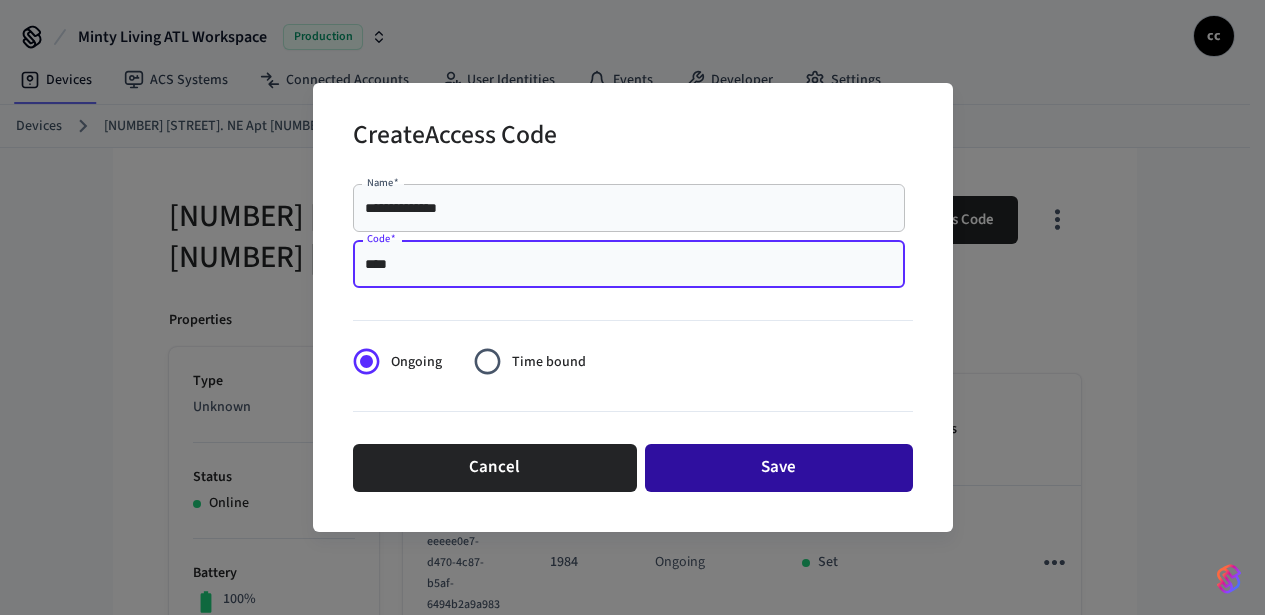 type on "****" 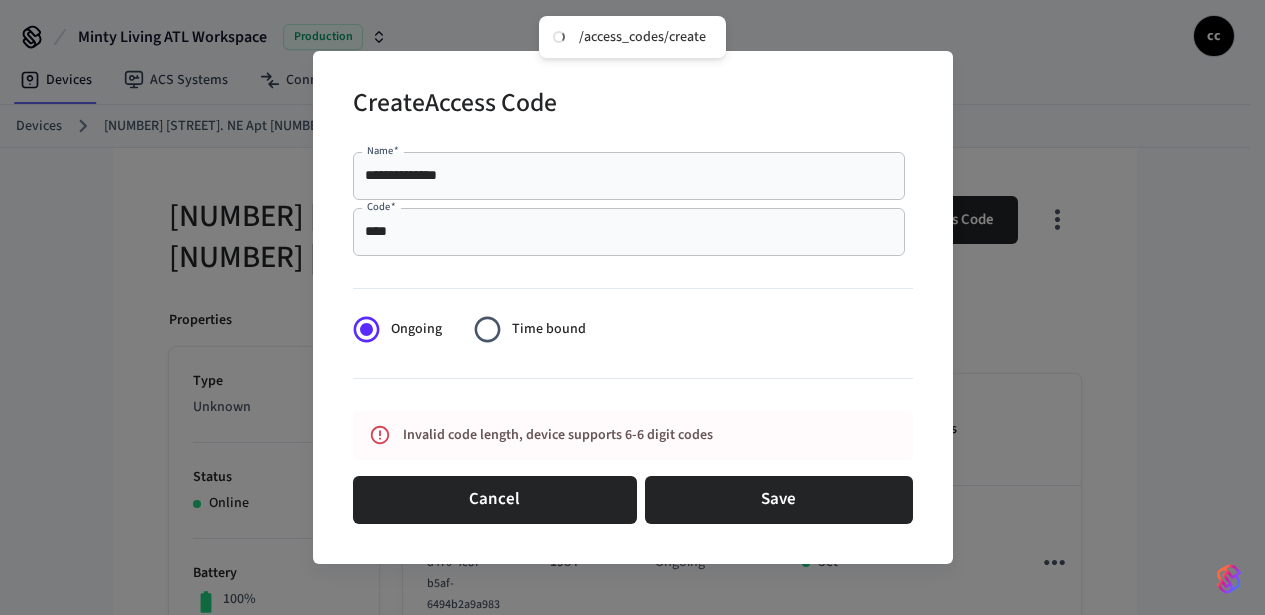 type 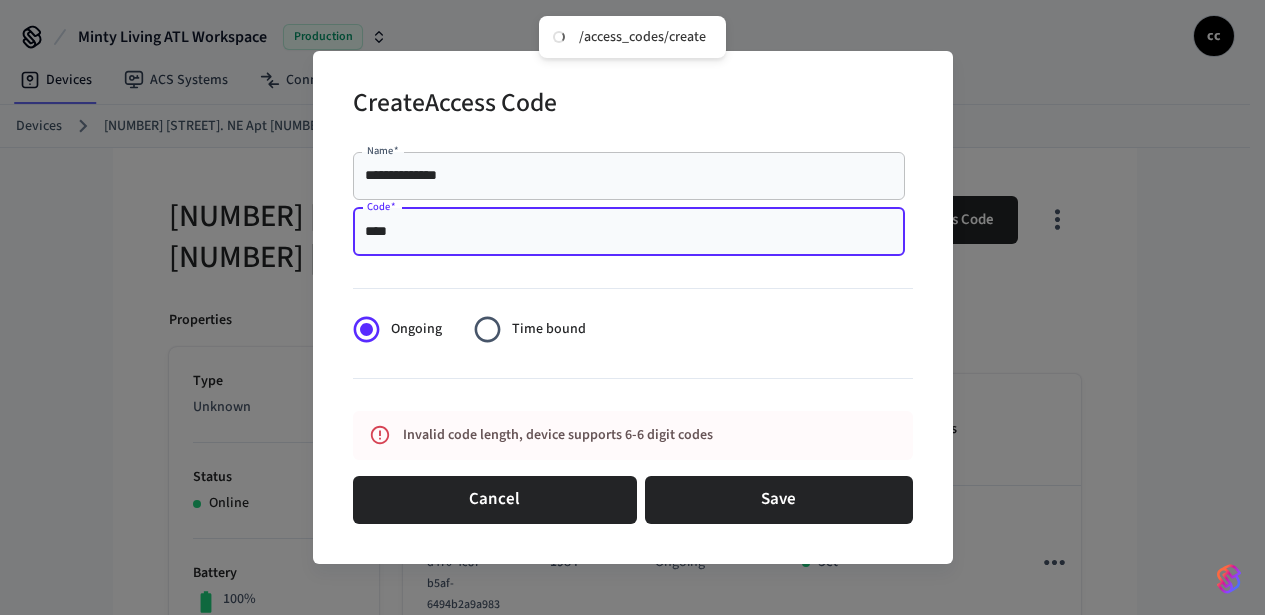 drag, startPoint x: 426, startPoint y: 238, endPoint x: 274, endPoint y: 218, distance: 153.31015 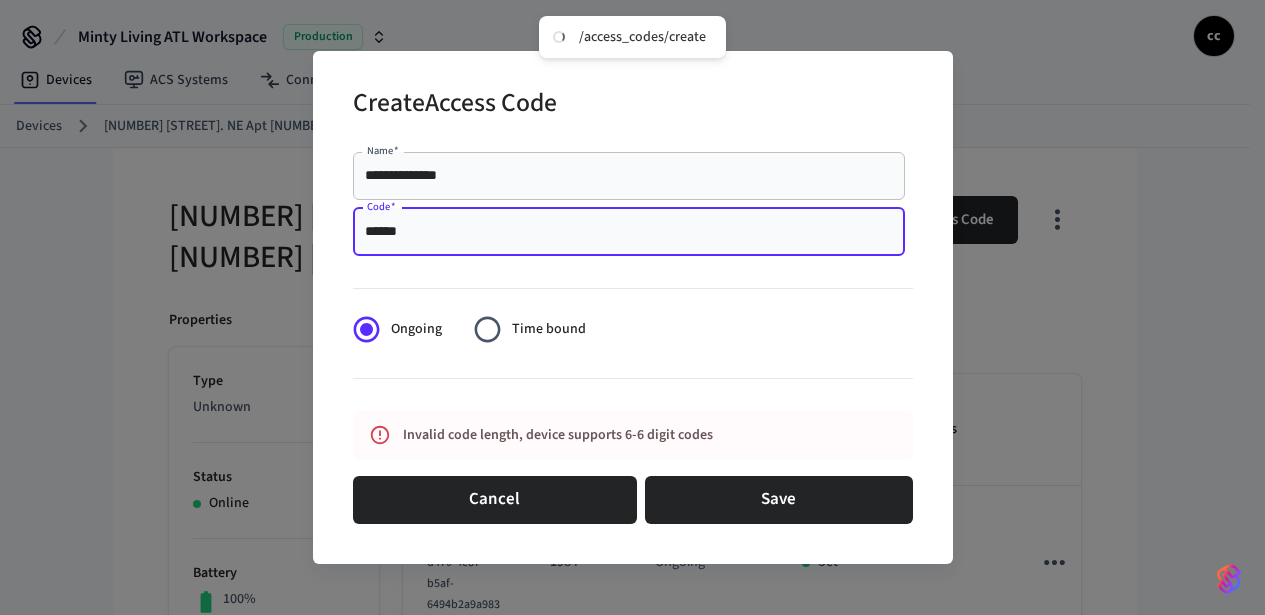 drag, startPoint x: 412, startPoint y: 233, endPoint x: 317, endPoint y: 224, distance: 95.42536 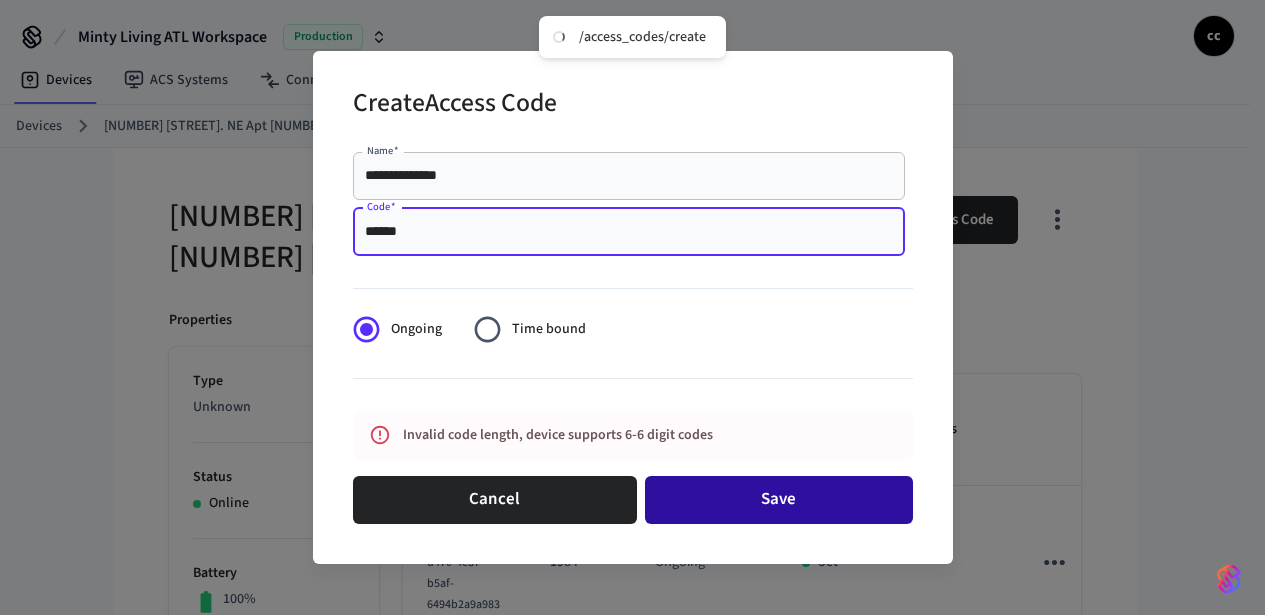 type on "******" 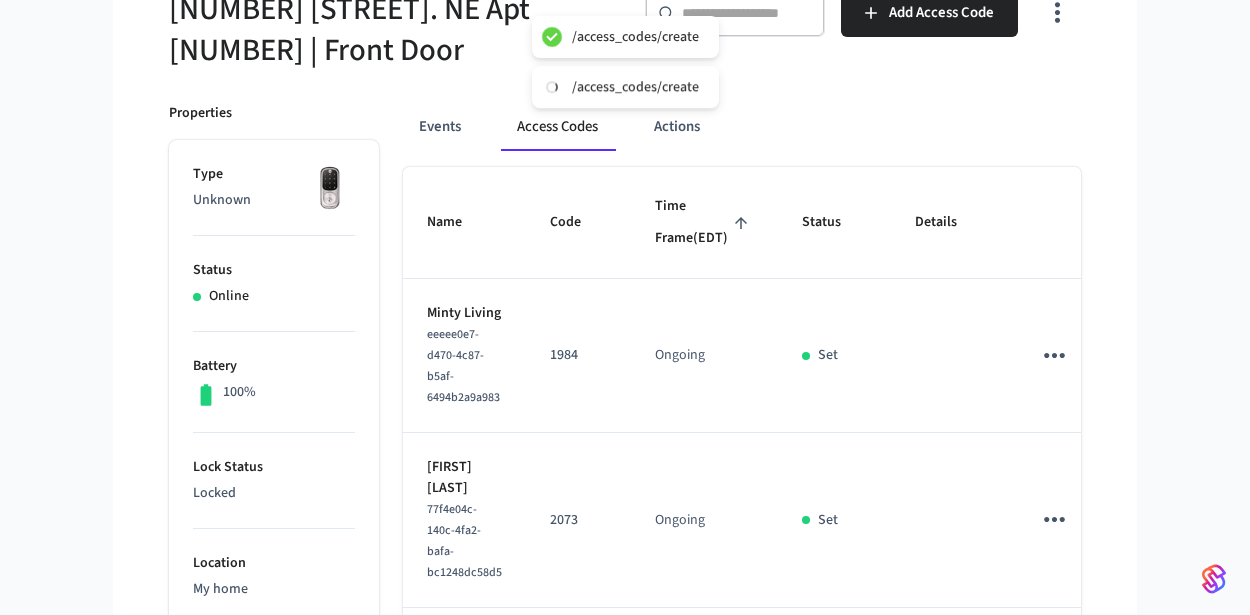 scroll, scrollTop: 554, scrollLeft: 0, axis: vertical 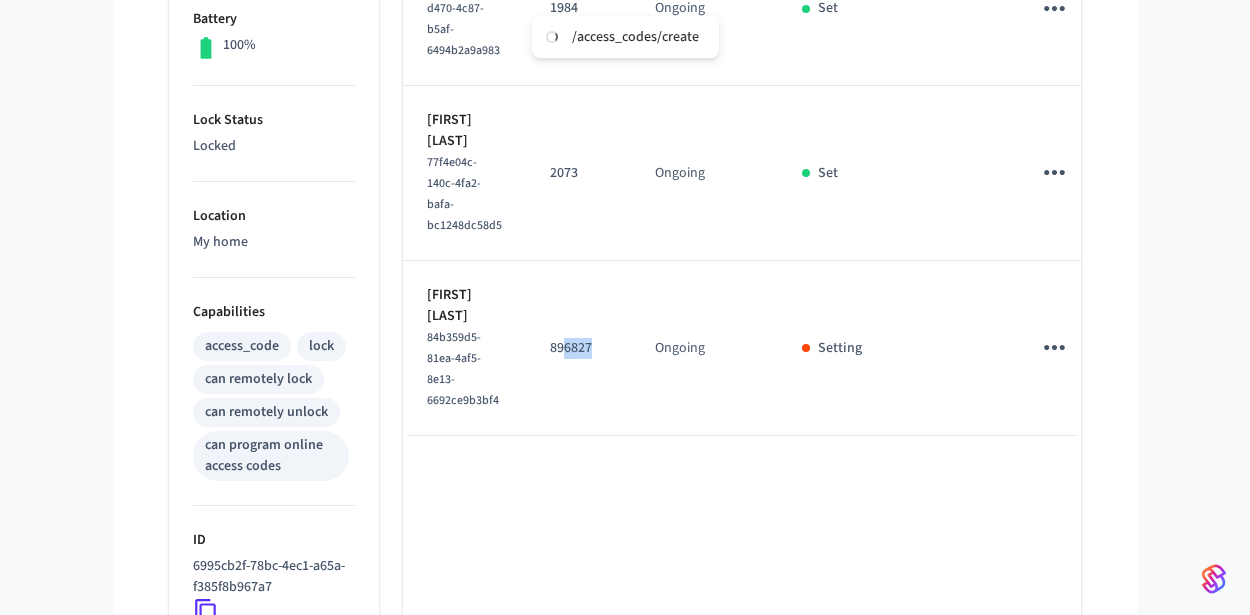 drag, startPoint x: 605, startPoint y: 379, endPoint x: 565, endPoint y: 378, distance: 40.012497 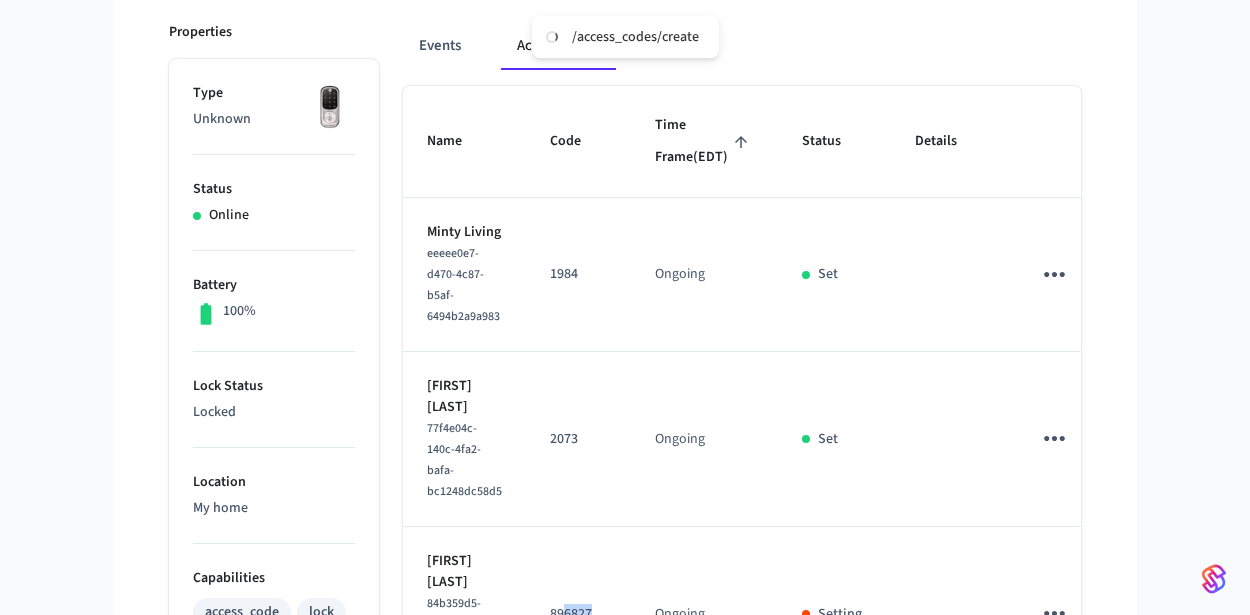 scroll, scrollTop: 0, scrollLeft: 0, axis: both 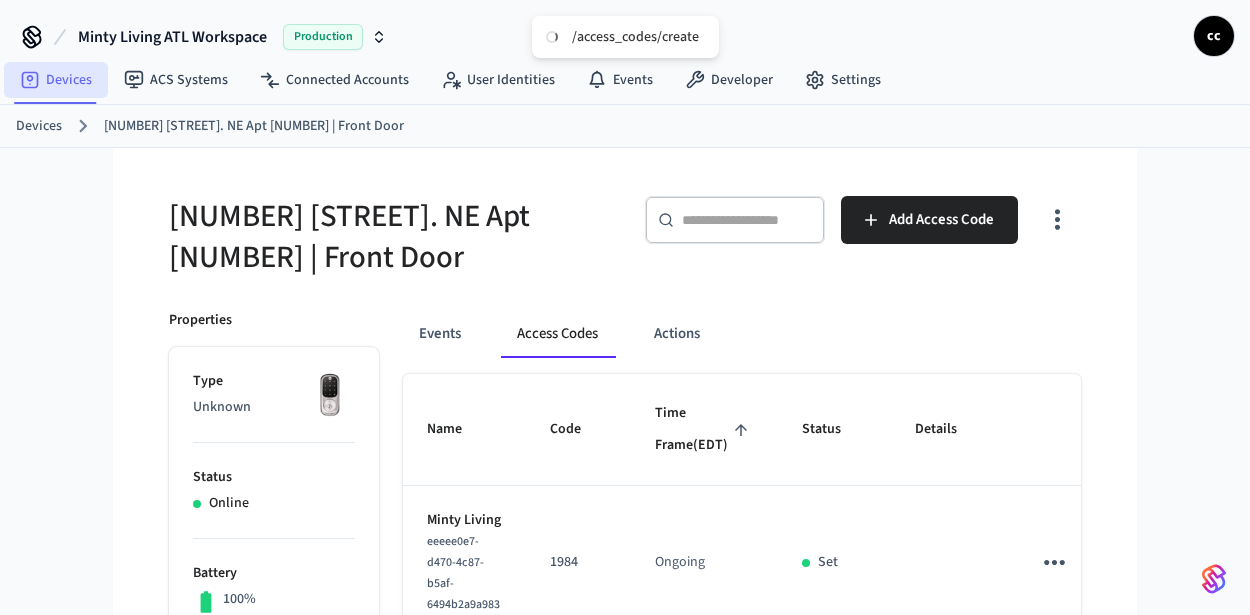 click on "Devices" at bounding box center [56, 80] 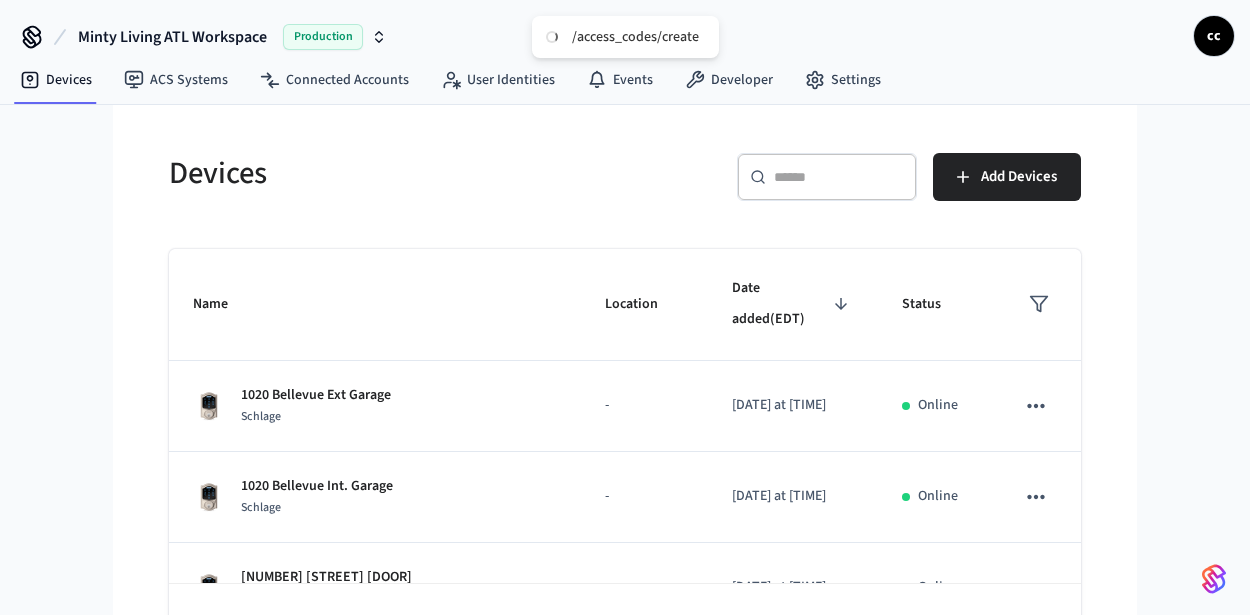 scroll, scrollTop: 4, scrollLeft: 0, axis: vertical 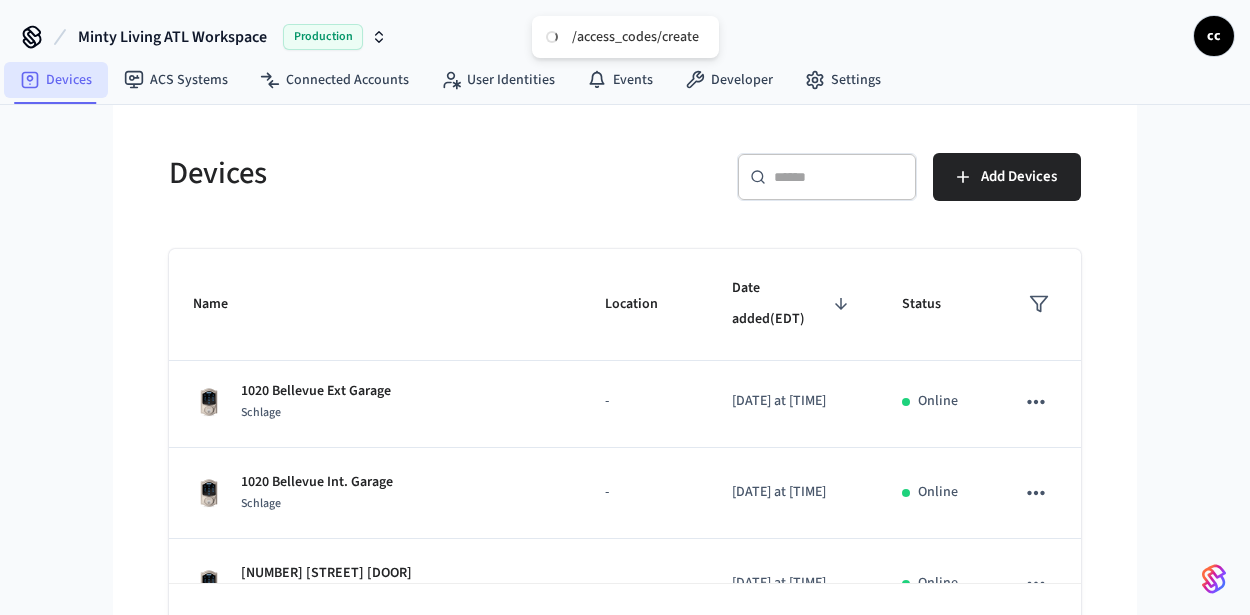 click on "Devices" at bounding box center [56, 80] 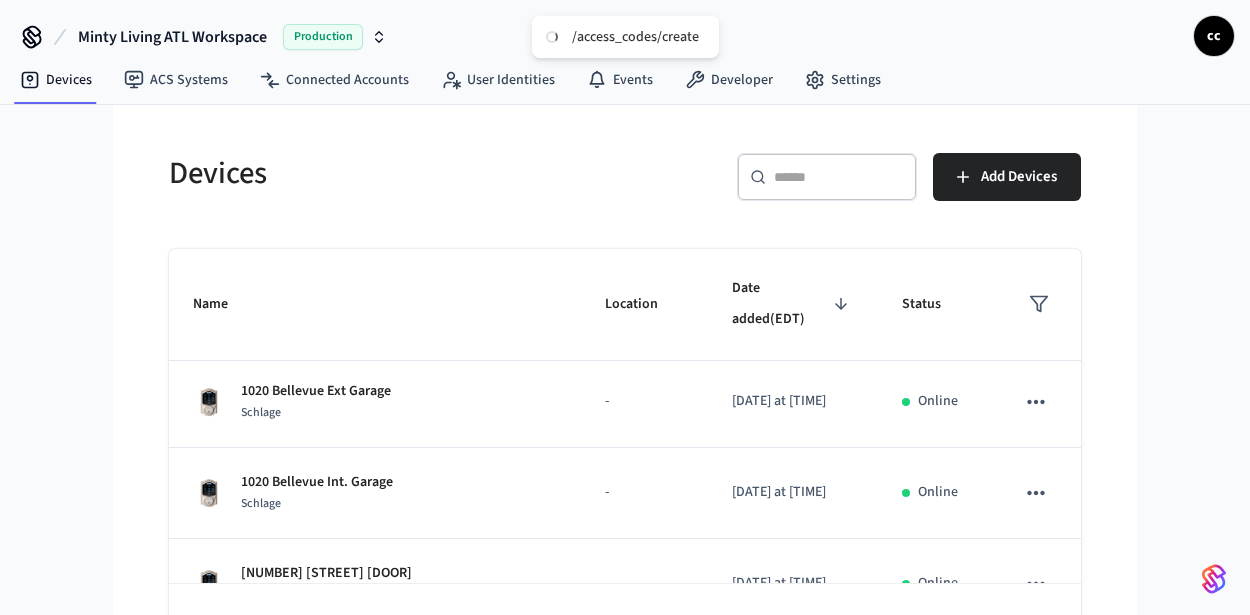 click at bounding box center [839, 177] 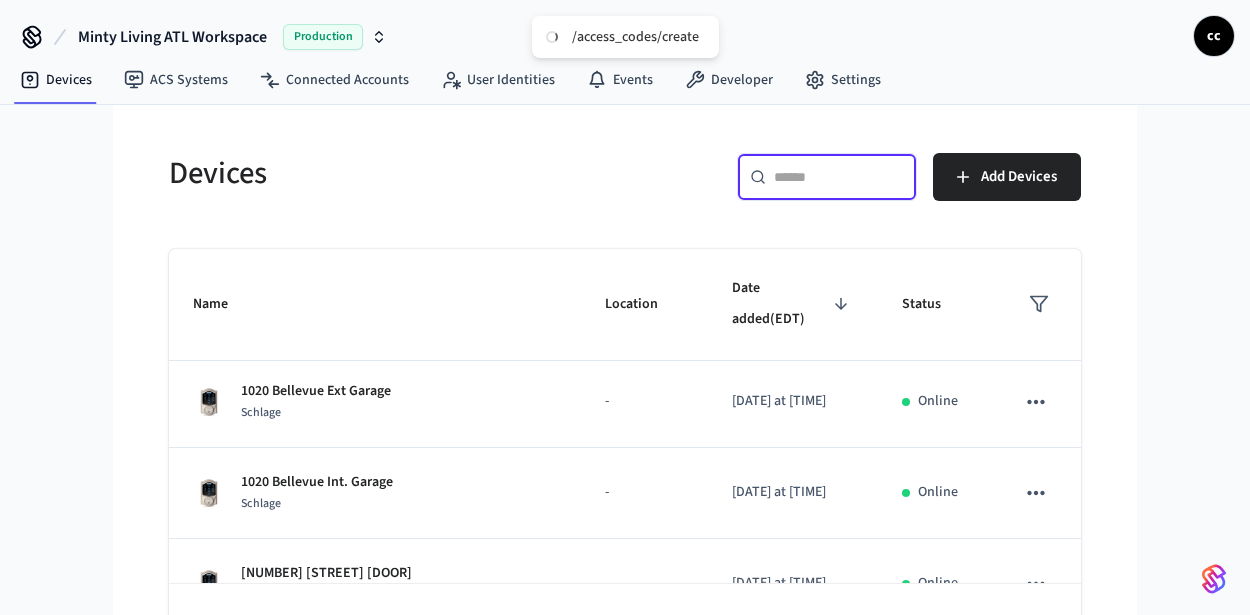 paste on "**********" 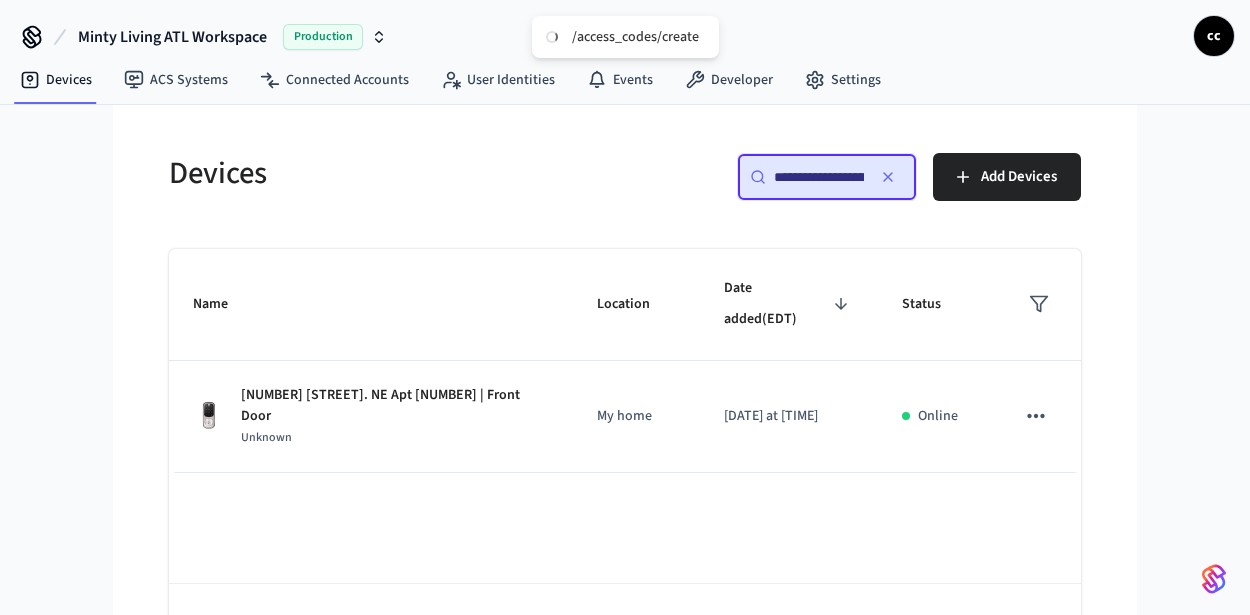 scroll, scrollTop: 0, scrollLeft: 82, axis: horizontal 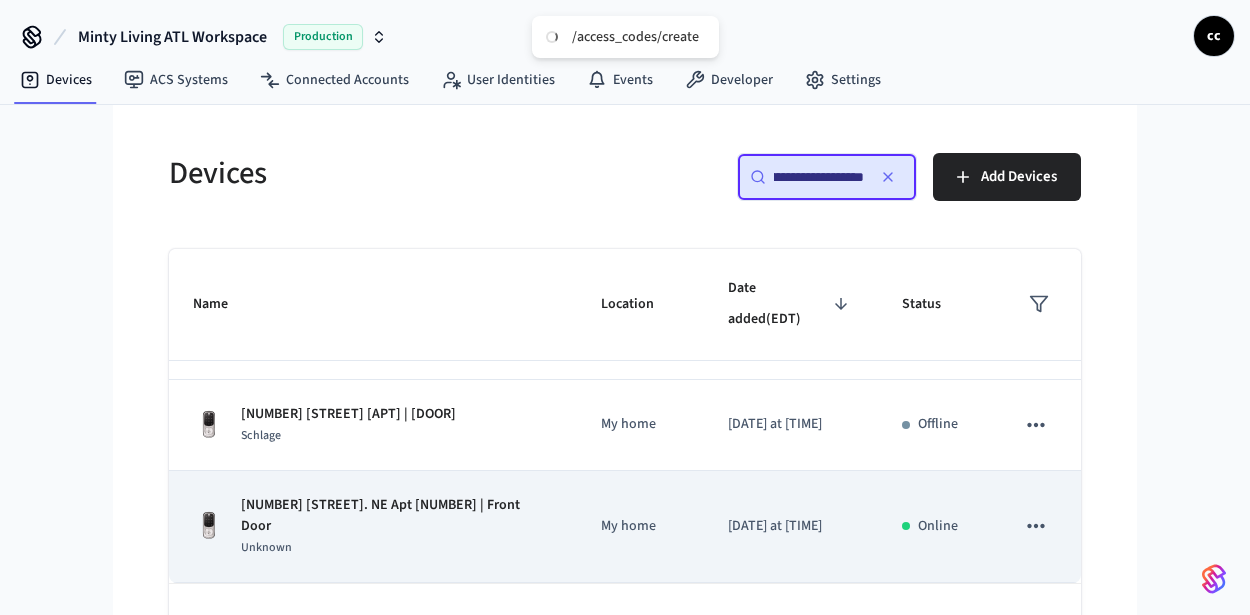 type on "**********" 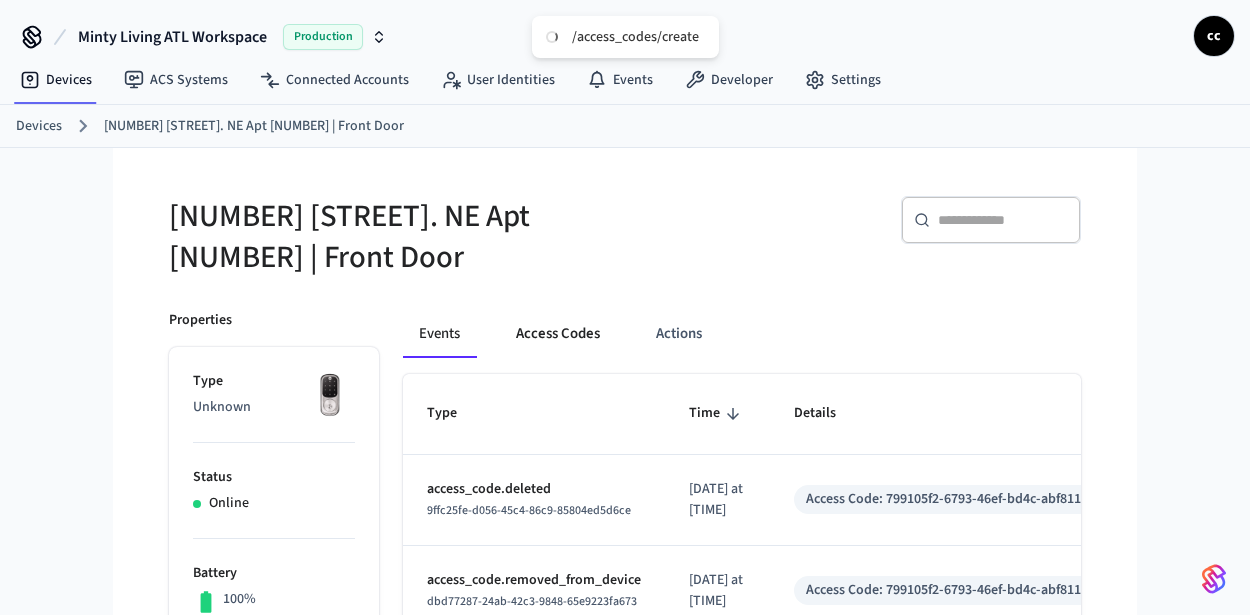 click on "Access Codes" at bounding box center (558, 334) 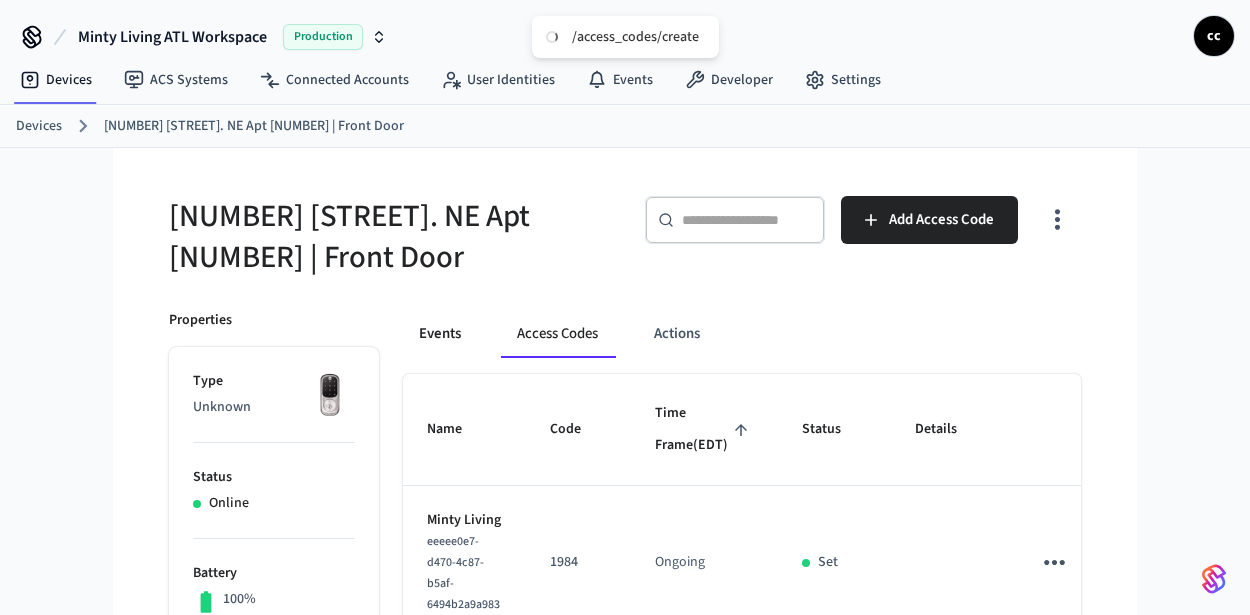 click on "Events" at bounding box center [440, 334] 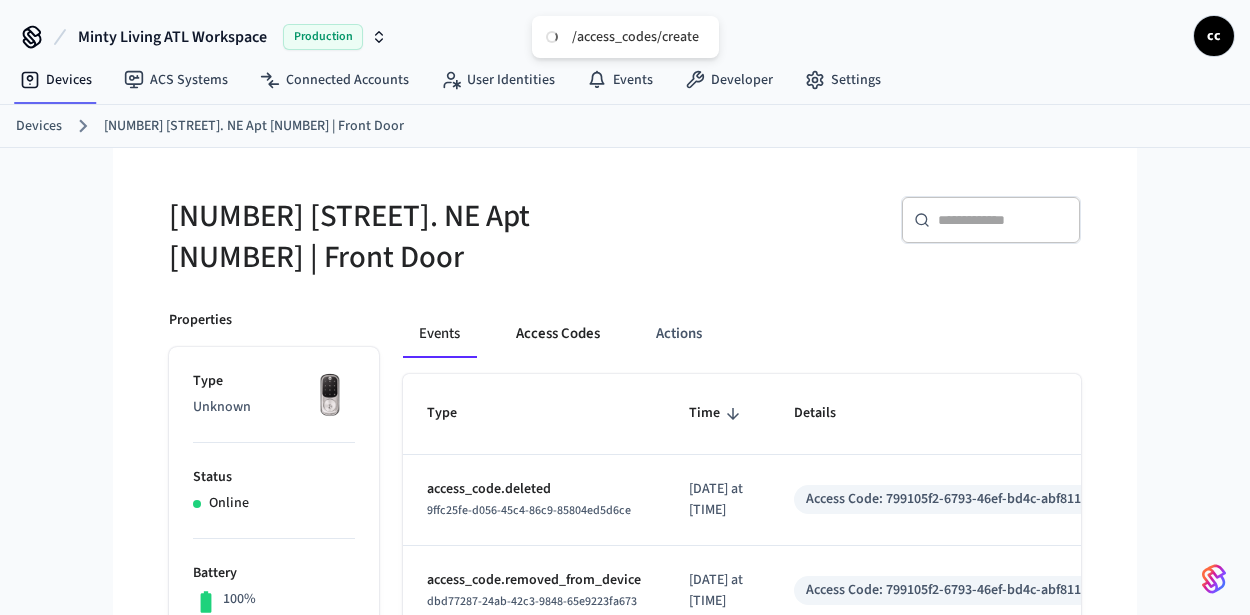 click on "Access Codes" at bounding box center [558, 334] 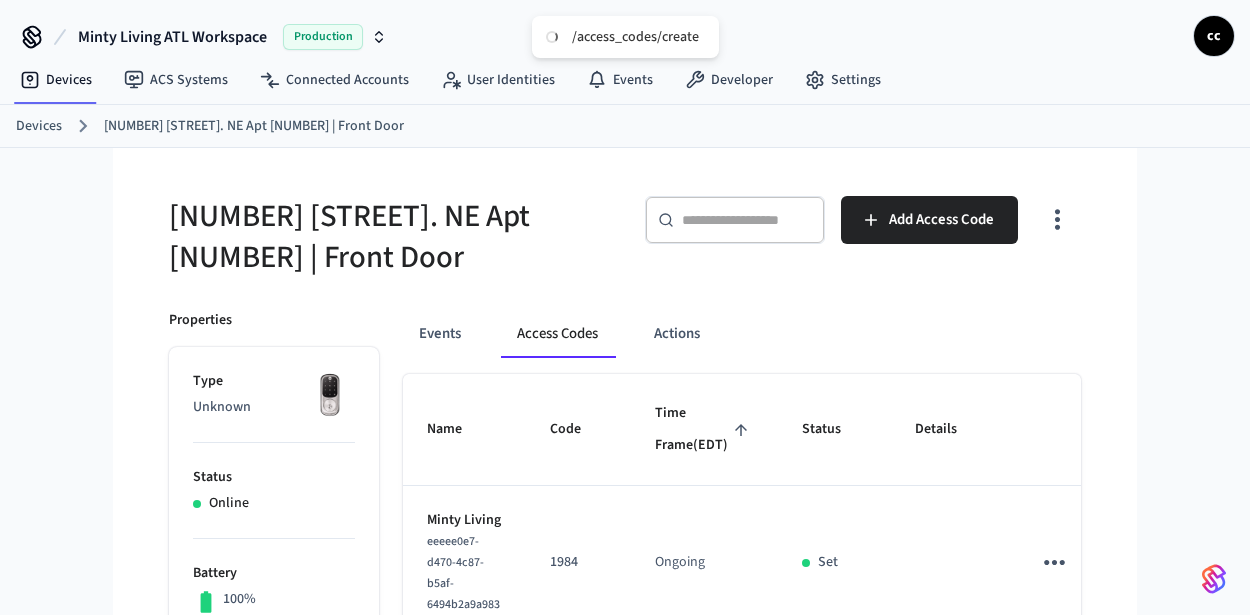 click on "Time Frame  (EDT)" at bounding box center (704, 429) 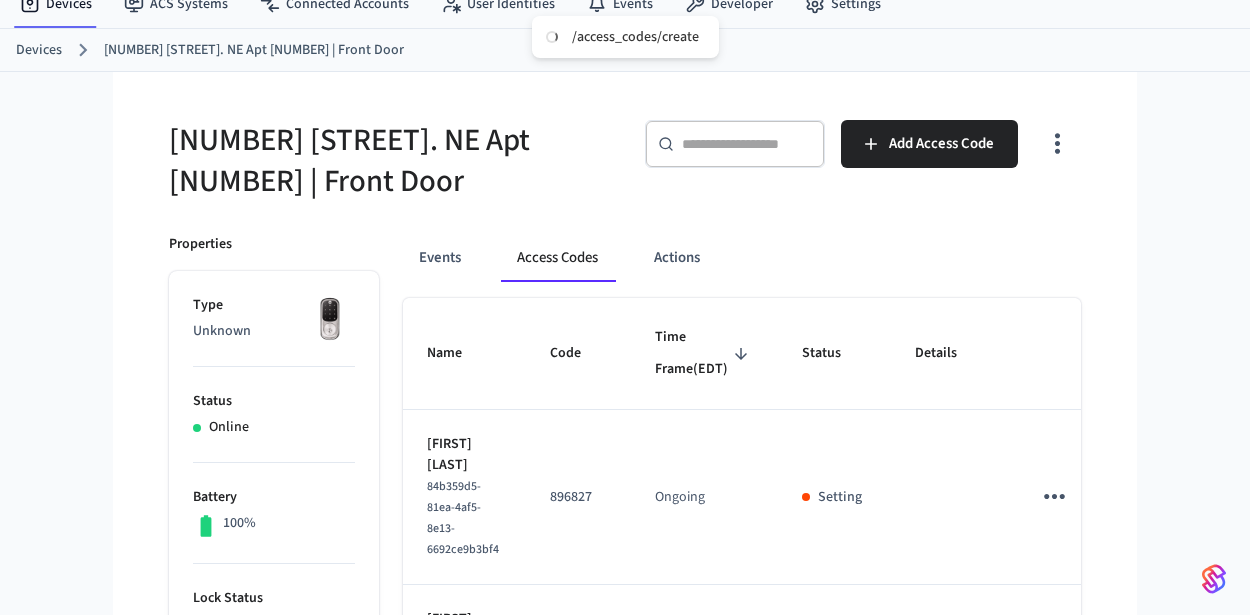 scroll, scrollTop: 29, scrollLeft: 0, axis: vertical 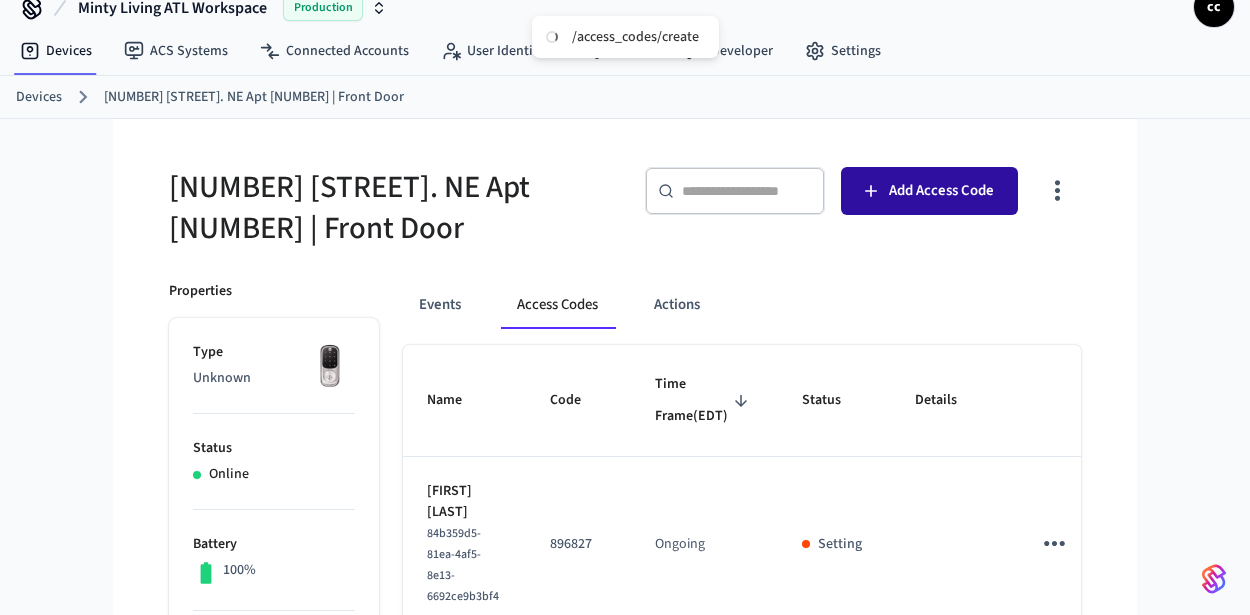 click 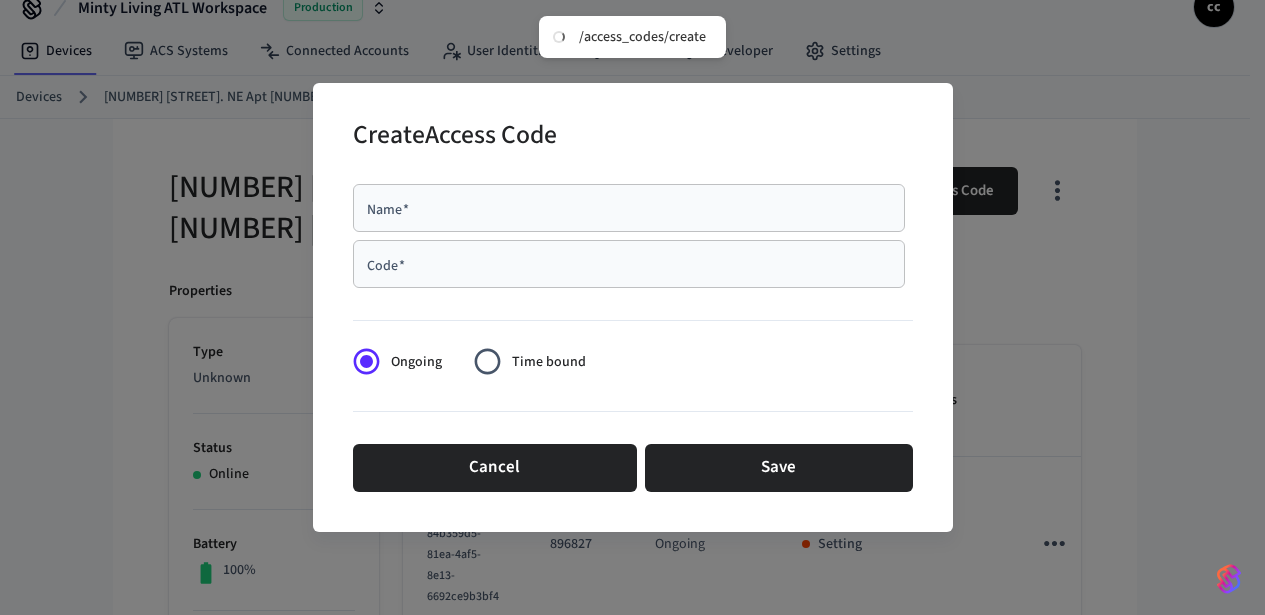 click on "Name   *" at bounding box center (629, 208) 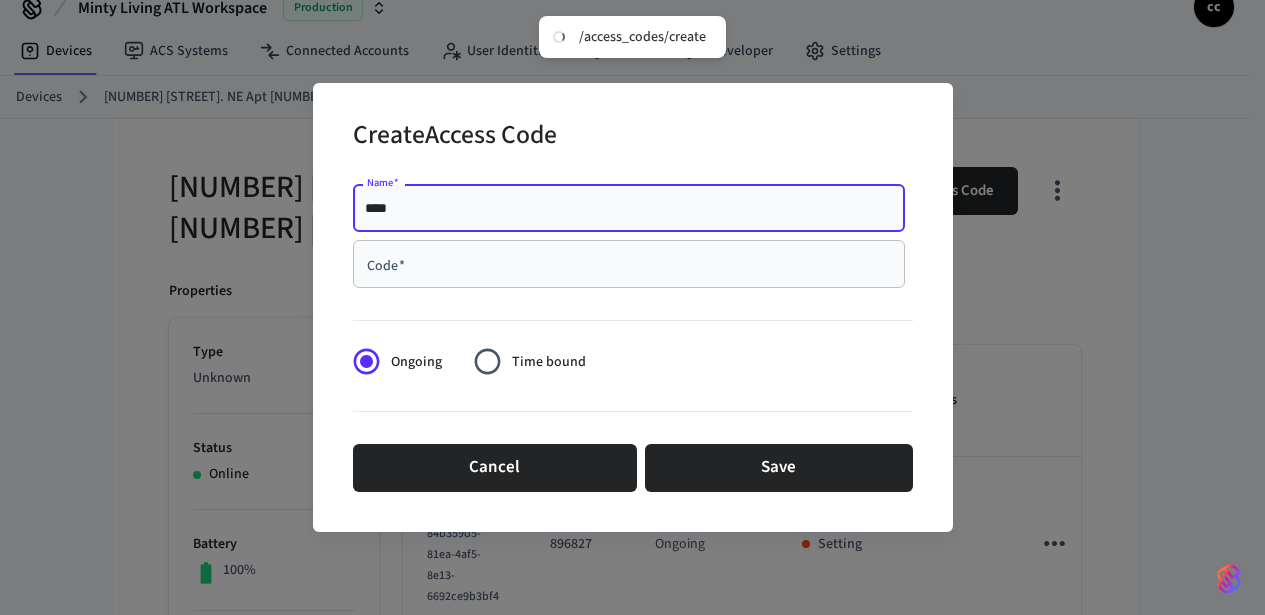 type on "****" 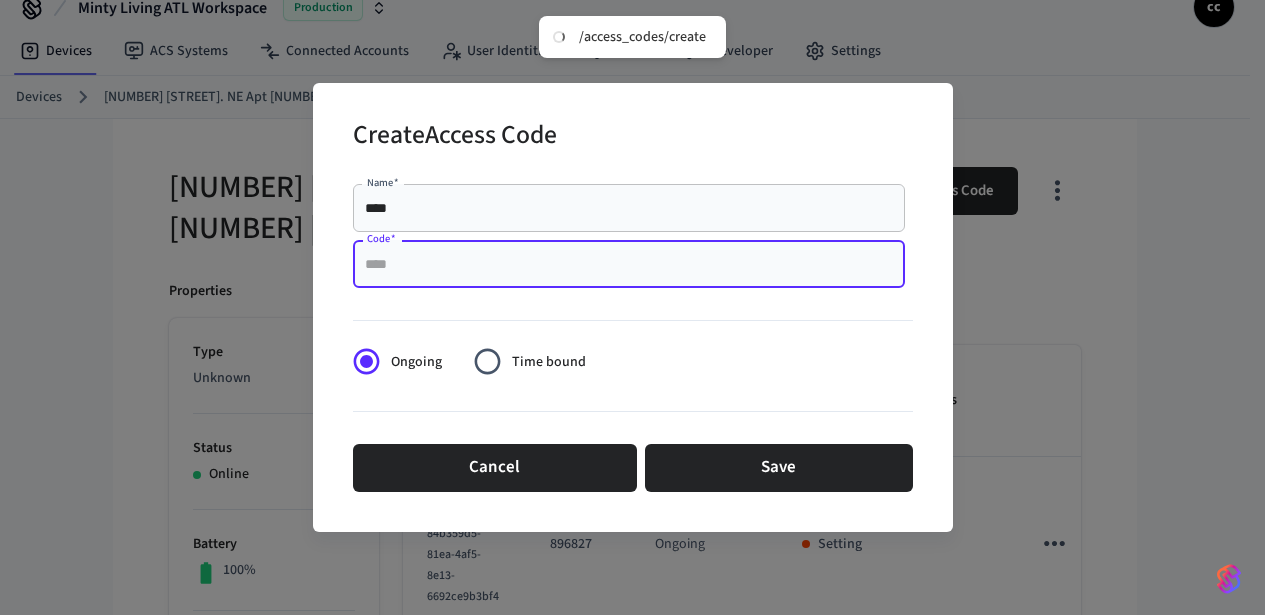 click on "Code   *" at bounding box center [629, 264] 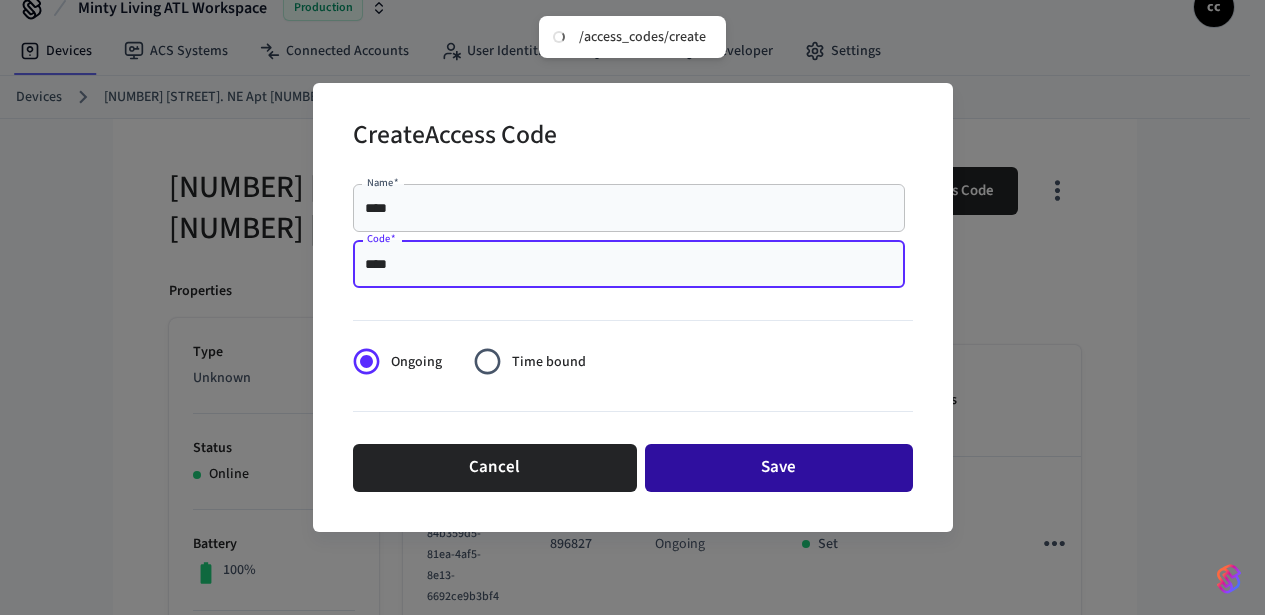 type on "****" 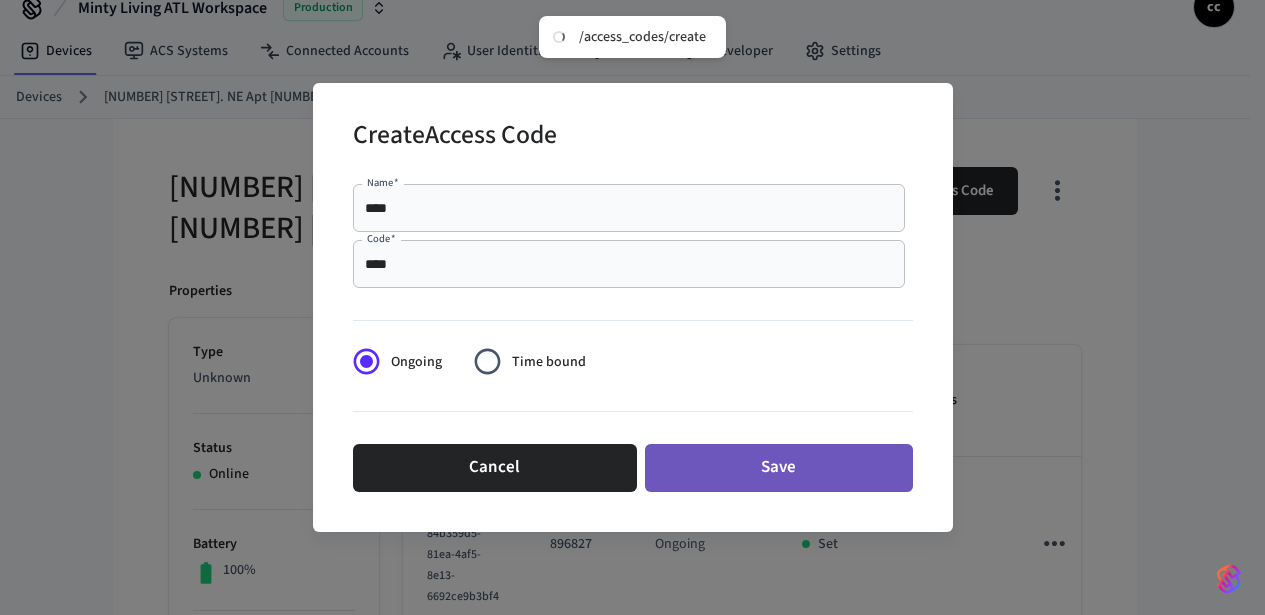 click on "Save" at bounding box center (779, 468) 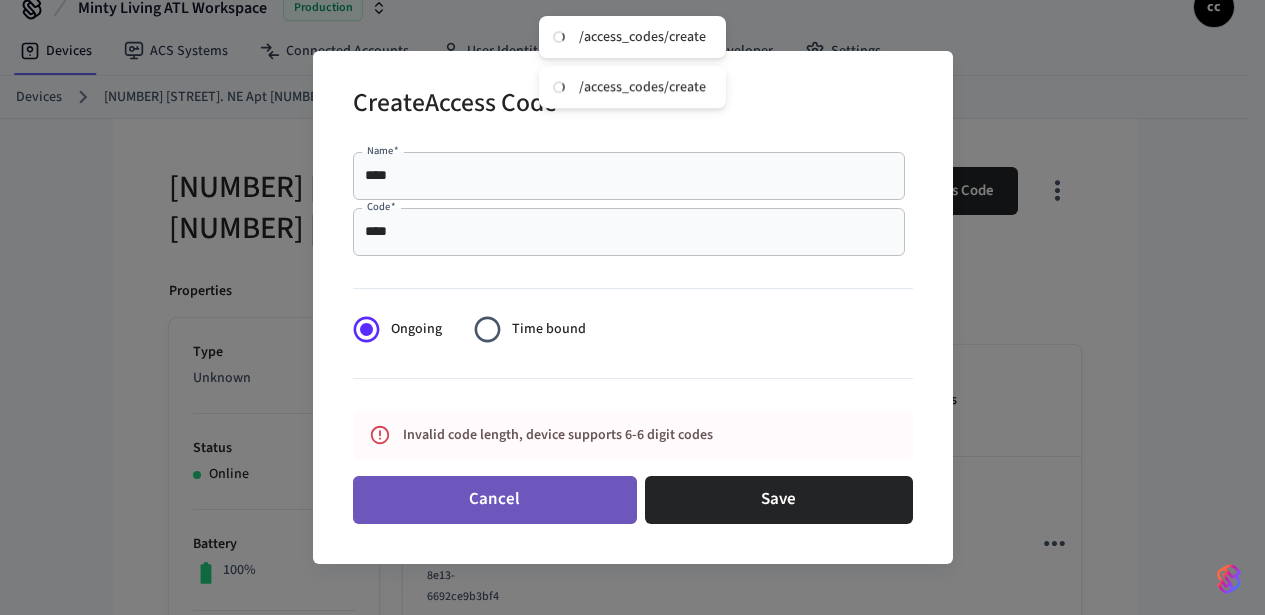click on "Cancel" at bounding box center (495, 500) 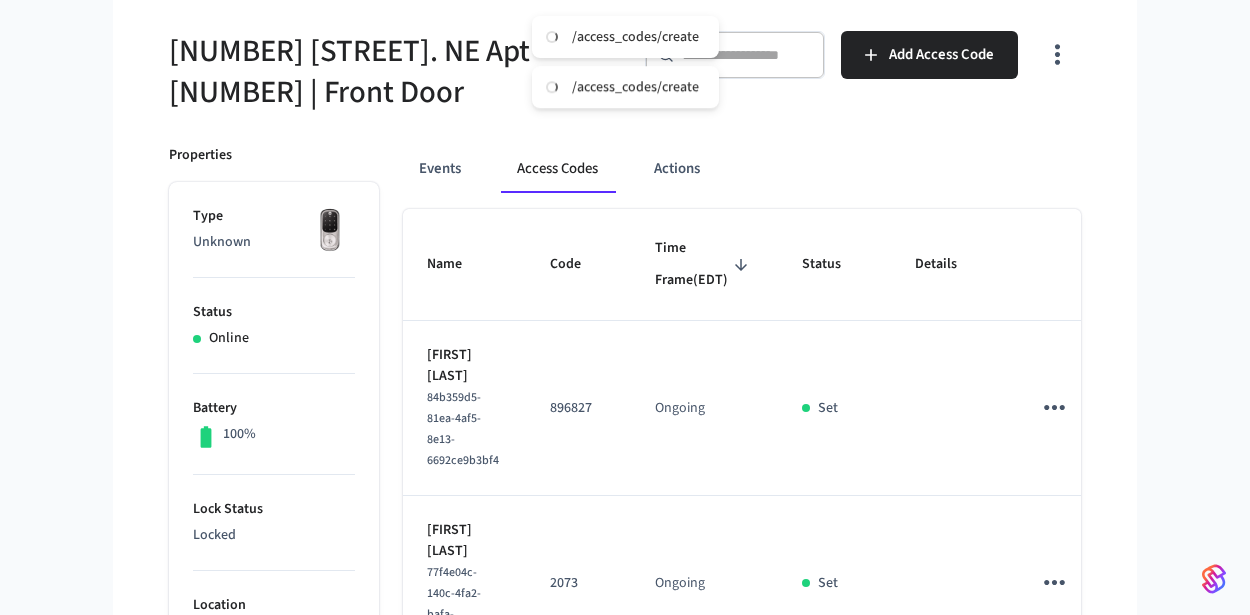 scroll, scrollTop: 226, scrollLeft: 0, axis: vertical 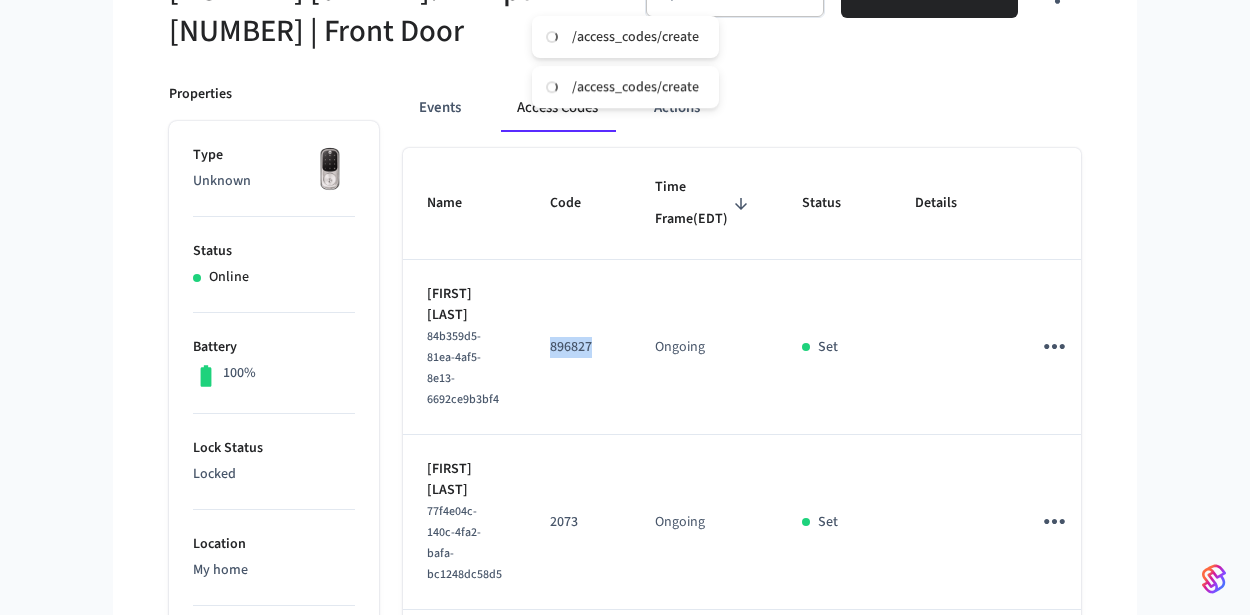 drag, startPoint x: 608, startPoint y: 383, endPoint x: 543, endPoint y: 386, distance: 65.06919 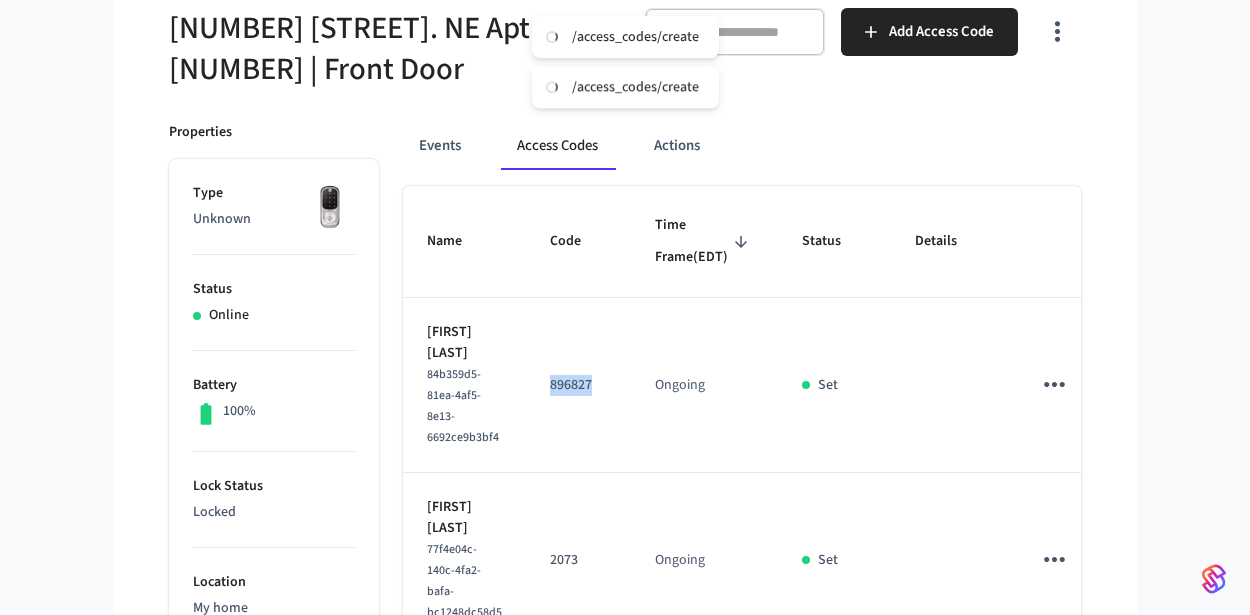 scroll, scrollTop: 187, scrollLeft: 0, axis: vertical 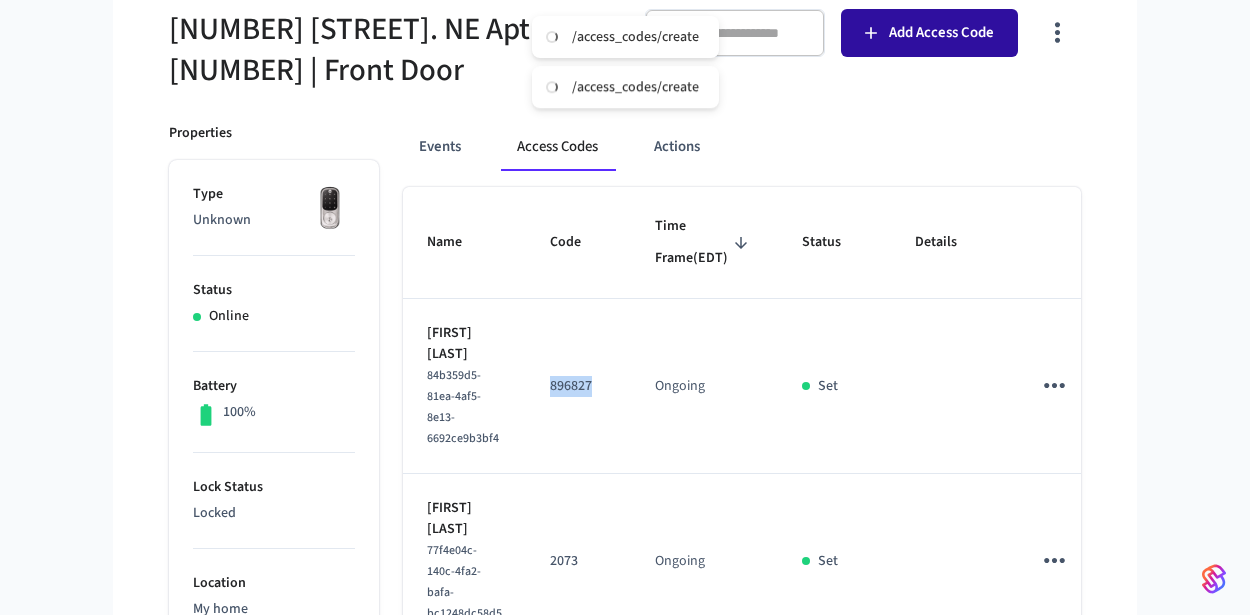 click on "Add Access Code" at bounding box center (929, 33) 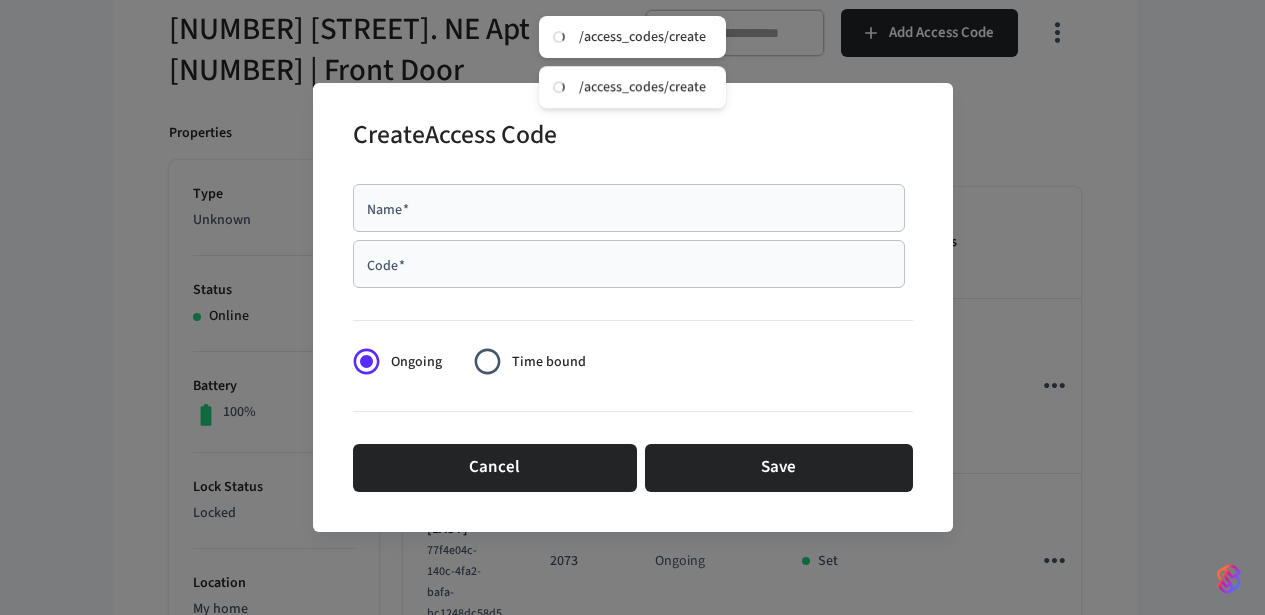 click on "Name   *" at bounding box center [629, 208] 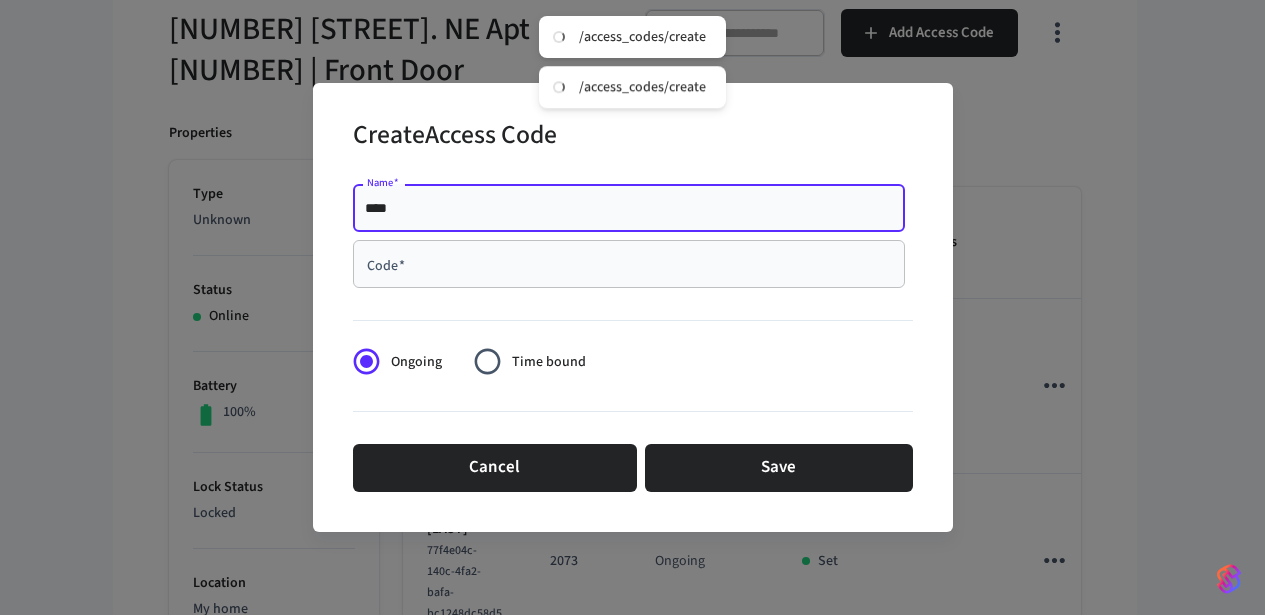 type on "****" 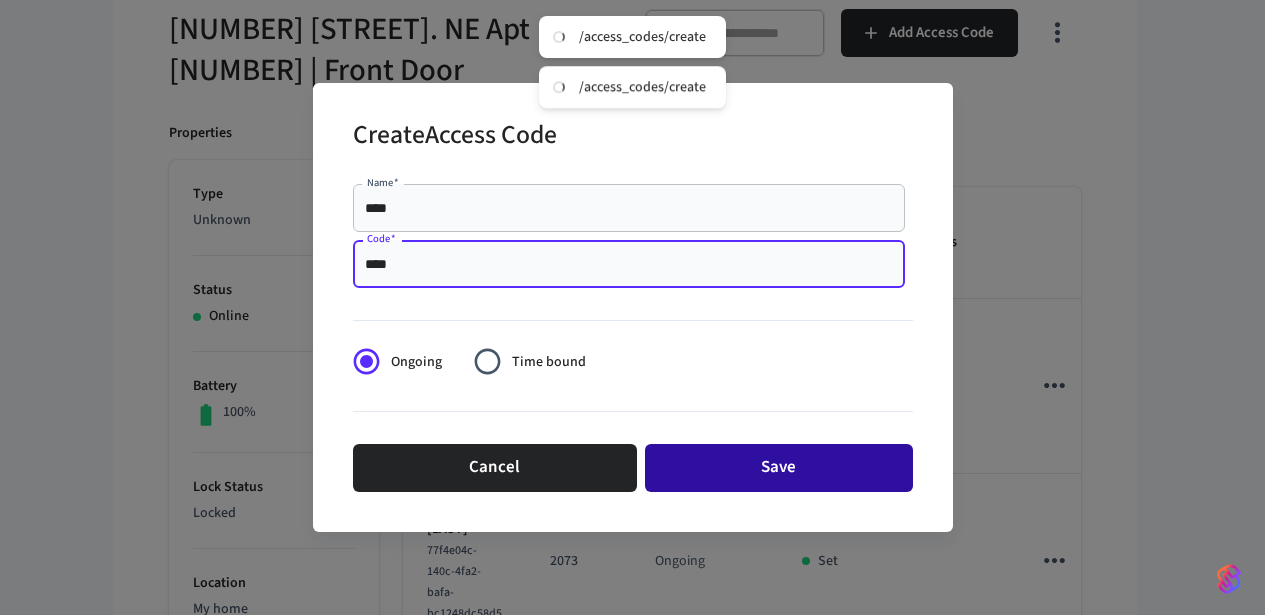 type on "****" 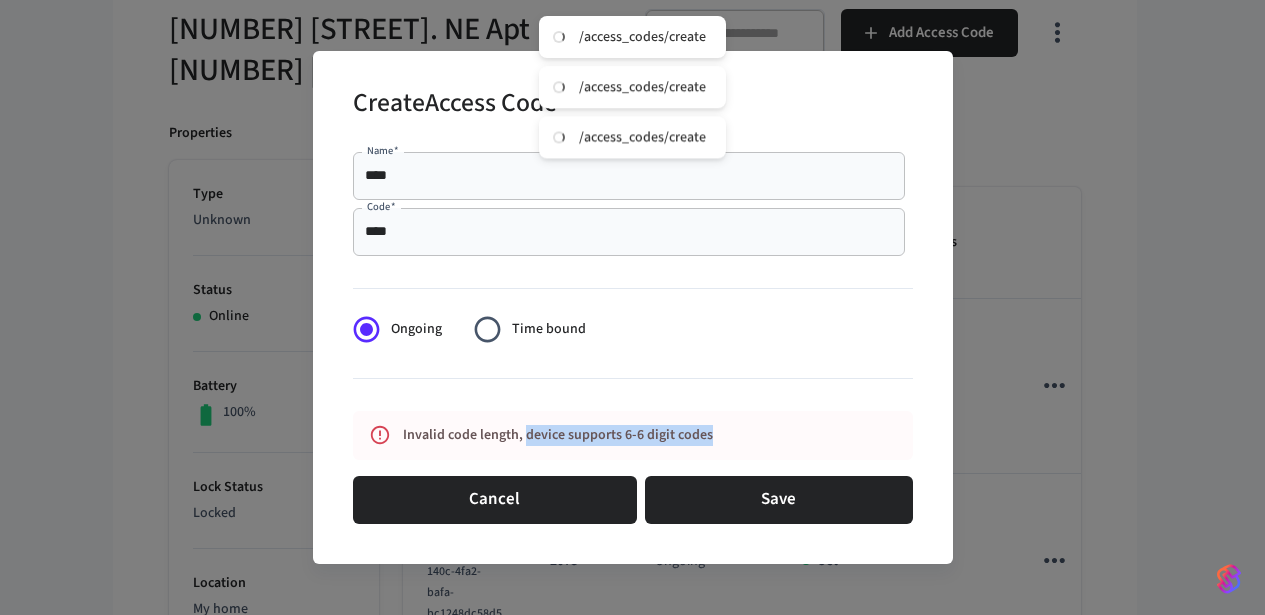 drag, startPoint x: 722, startPoint y: 440, endPoint x: 523, endPoint y: 444, distance: 199.04019 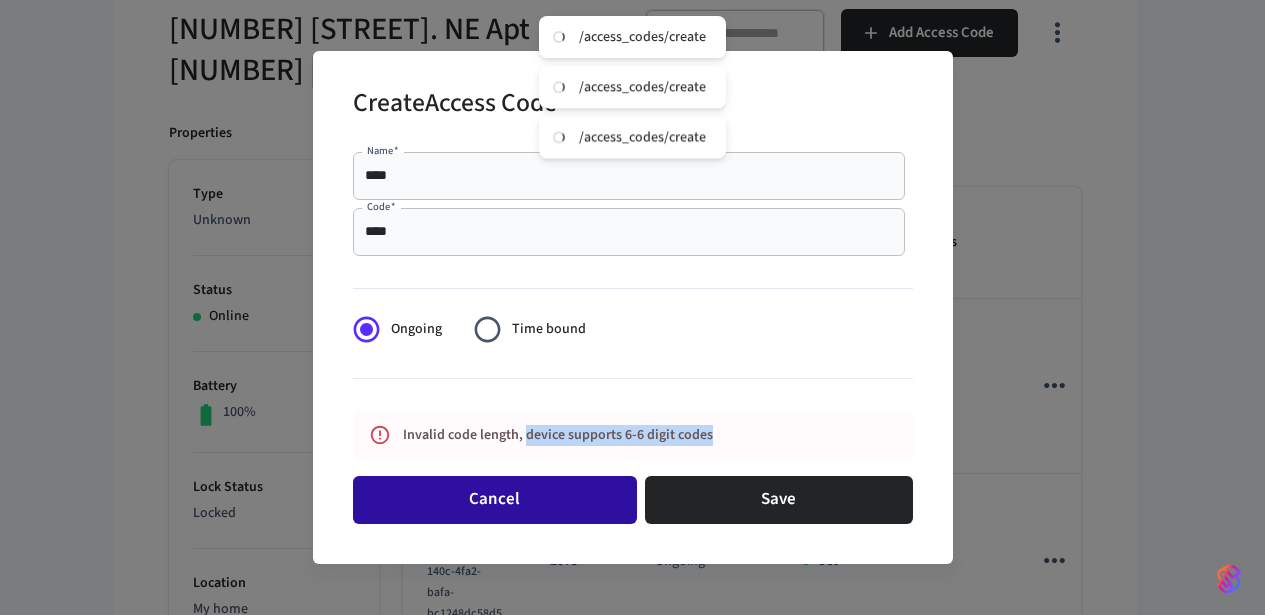 click on "Cancel" at bounding box center (495, 500) 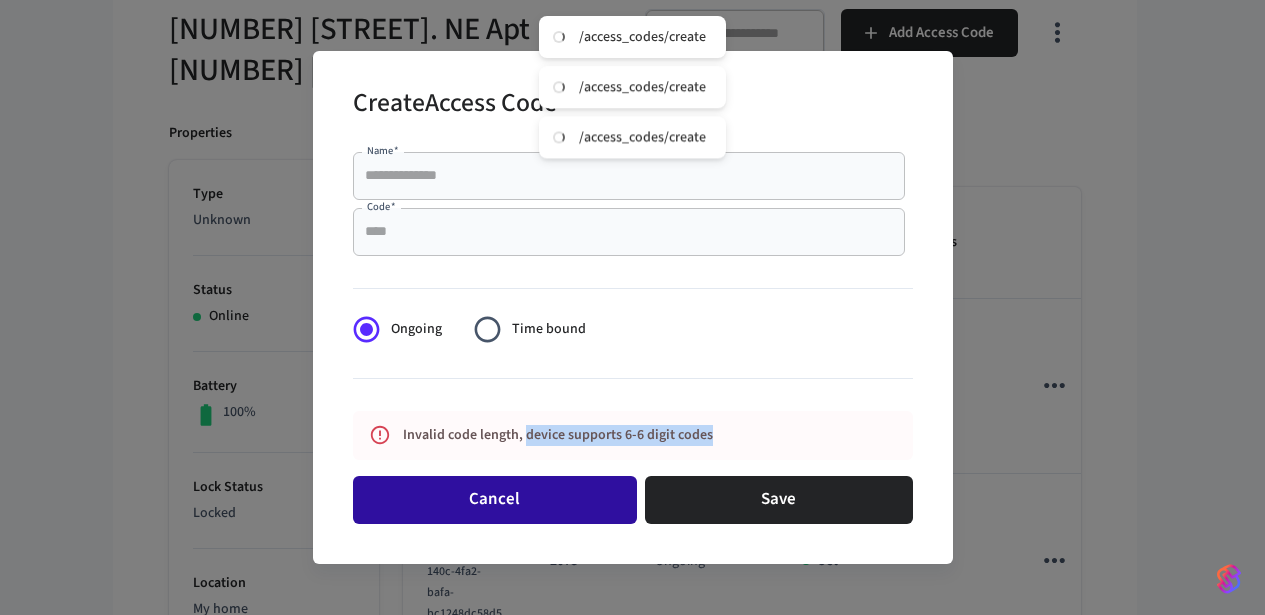 drag, startPoint x: 463, startPoint y: 485, endPoint x: 447, endPoint y: 471, distance: 21.260292 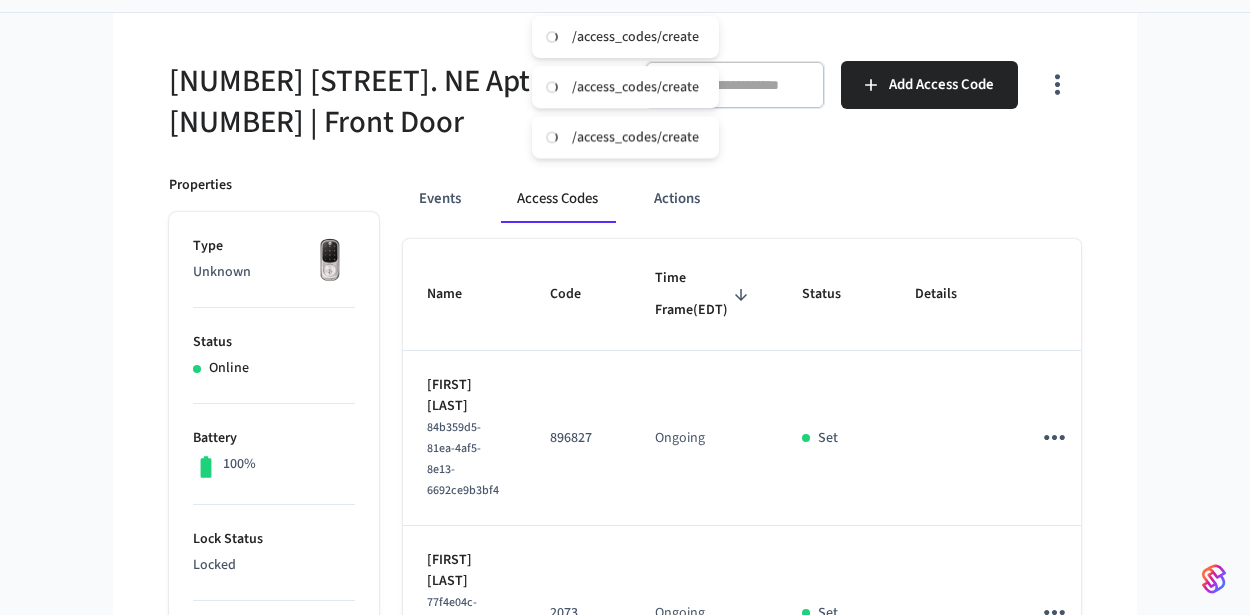 scroll, scrollTop: 21, scrollLeft: 0, axis: vertical 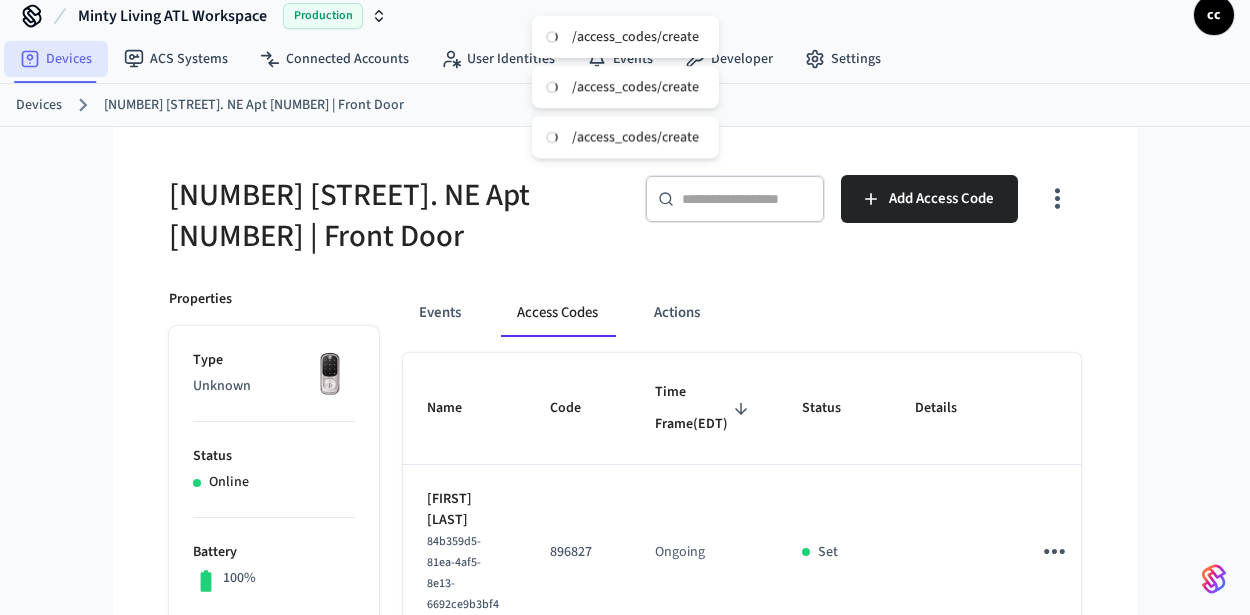 click on "Devices" at bounding box center (56, 59) 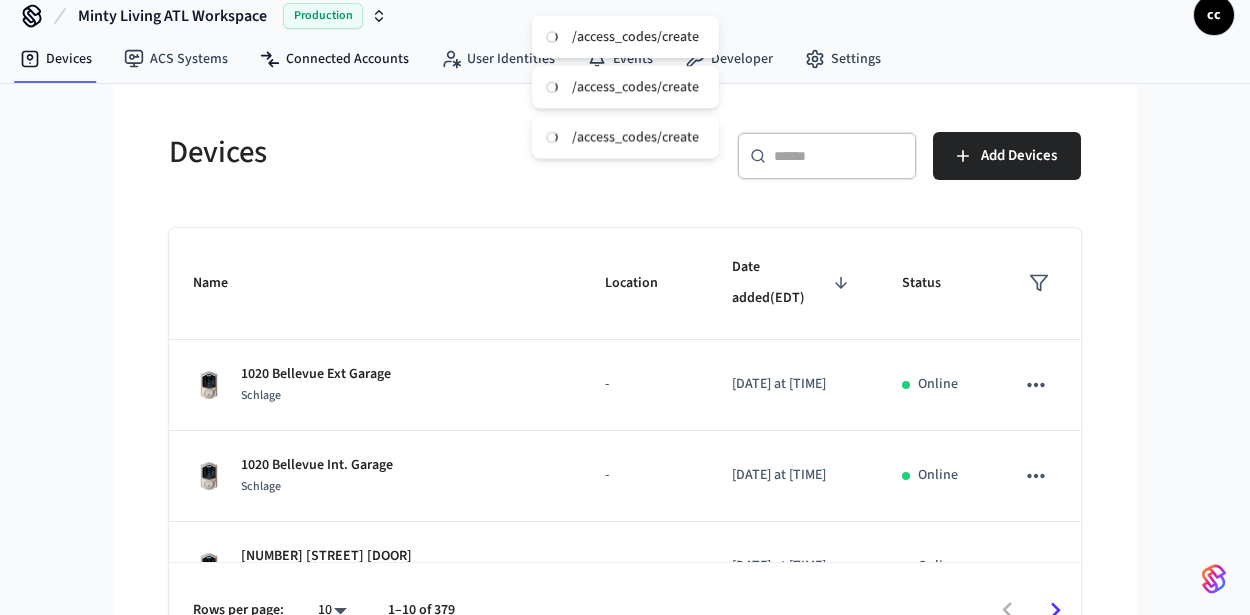 scroll, scrollTop: 0, scrollLeft: 0, axis: both 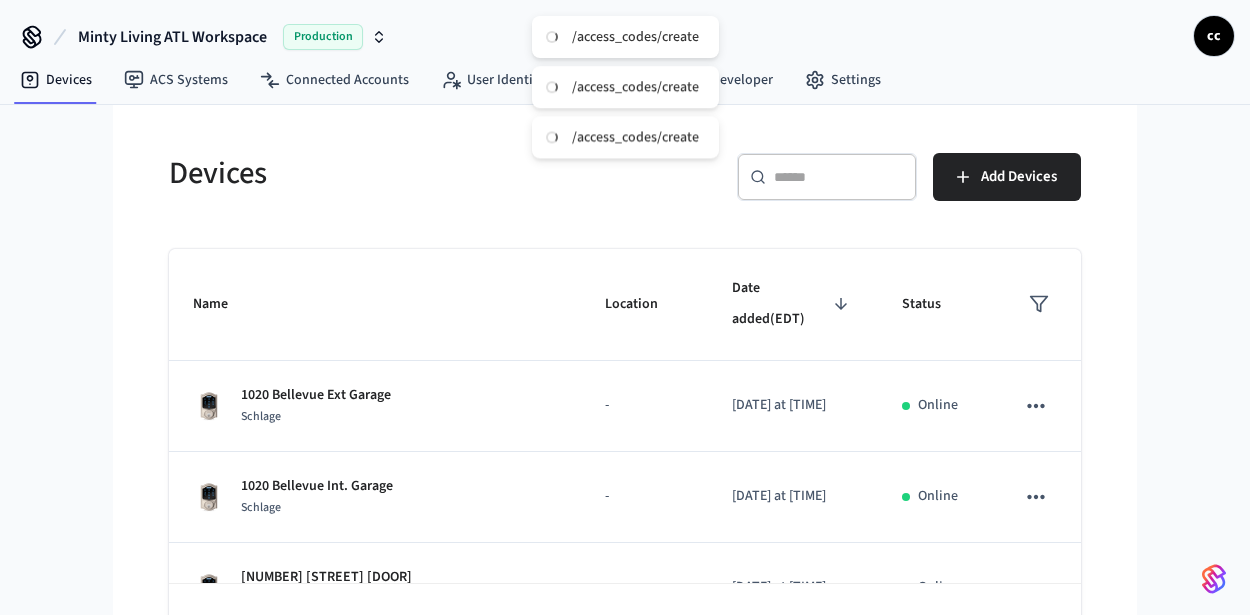 click at bounding box center [839, 177] 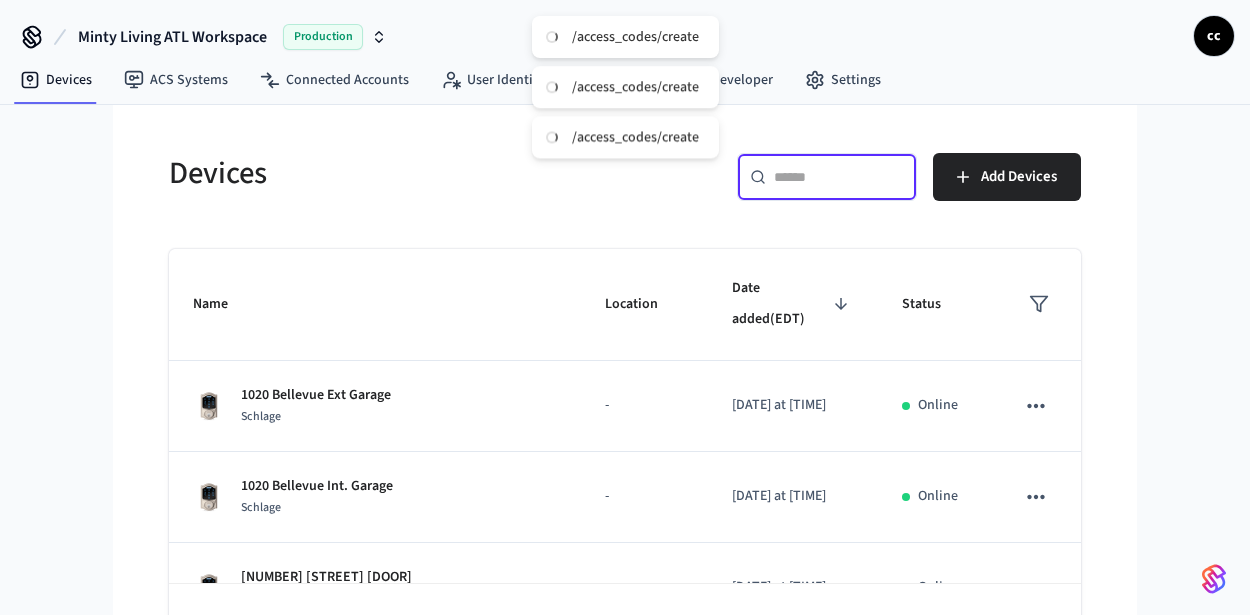 paste on "**********" 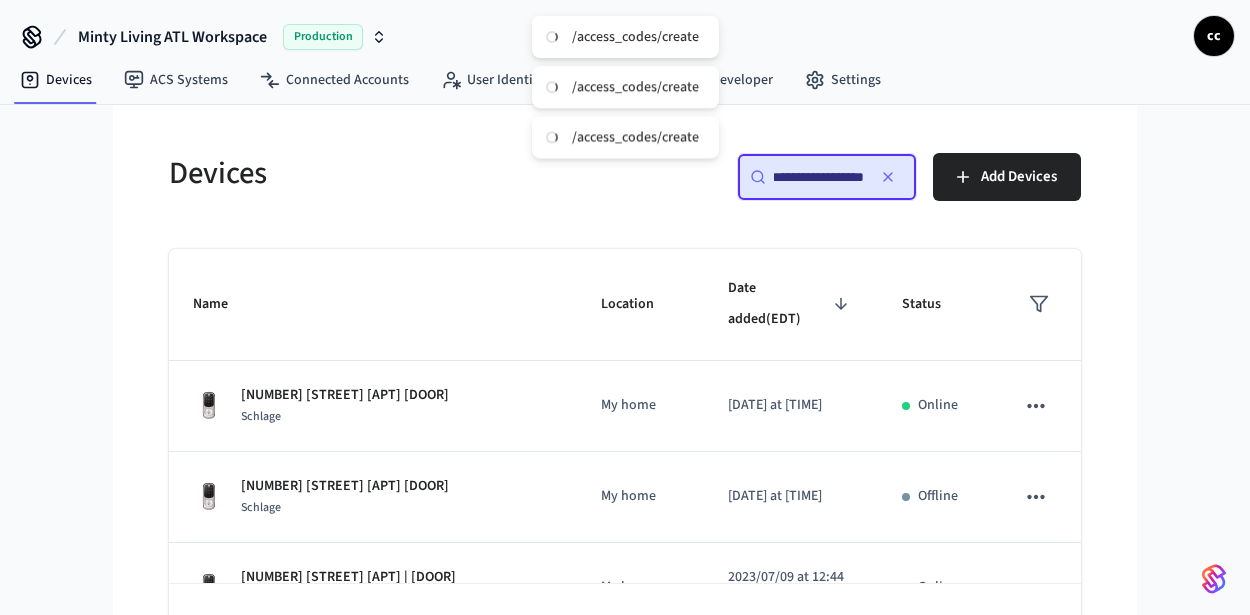 scroll, scrollTop: 0, scrollLeft: 14, axis: horizontal 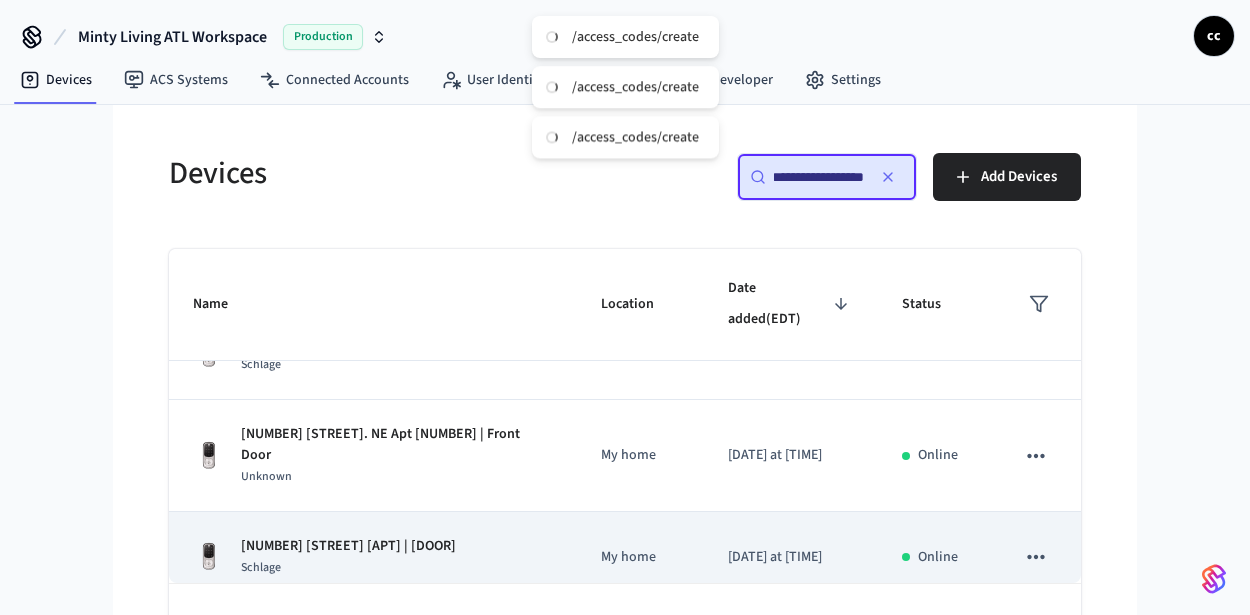 type on "**********" 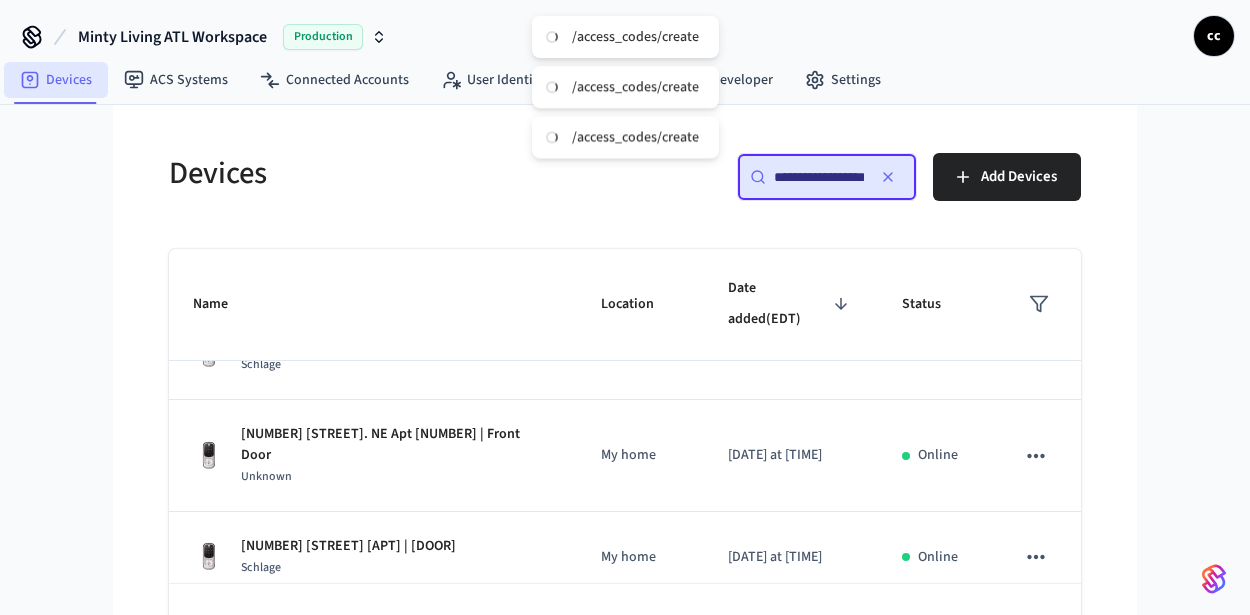 click on "Devices" at bounding box center (56, 80) 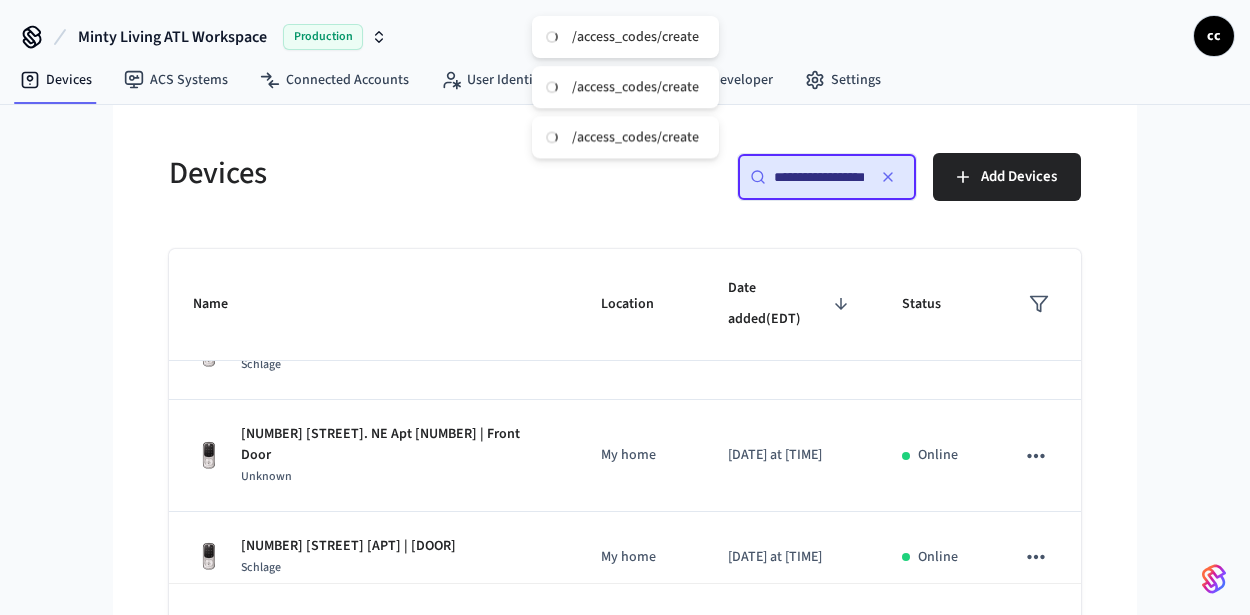 click on "Devices" at bounding box center [391, 173] 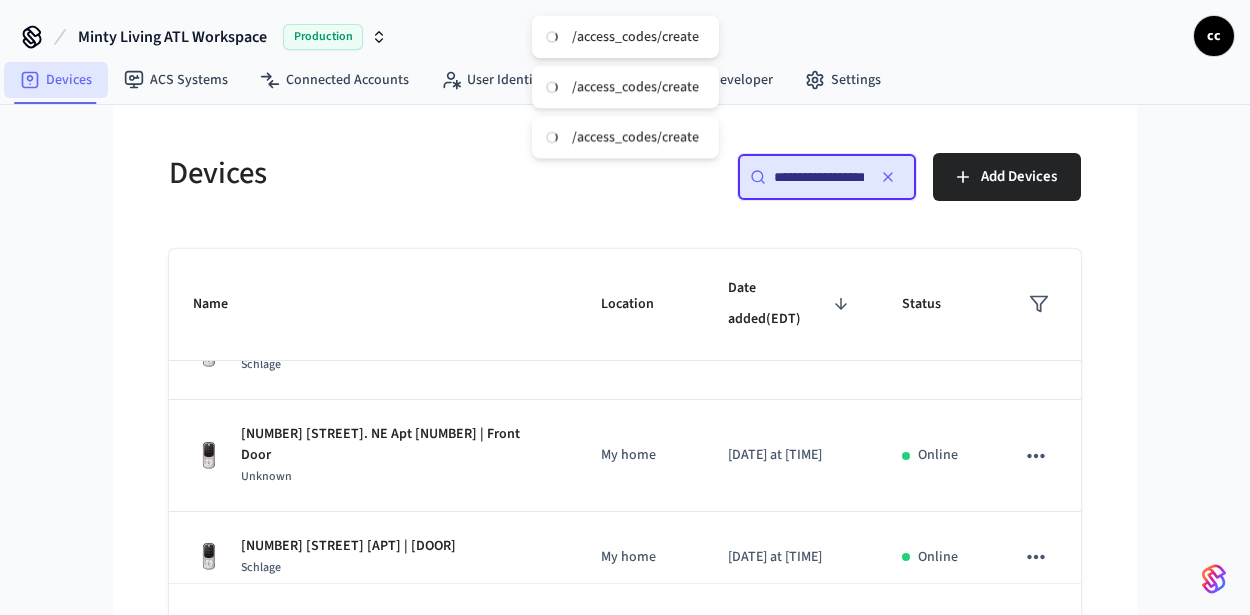 click on "Devices" at bounding box center [56, 80] 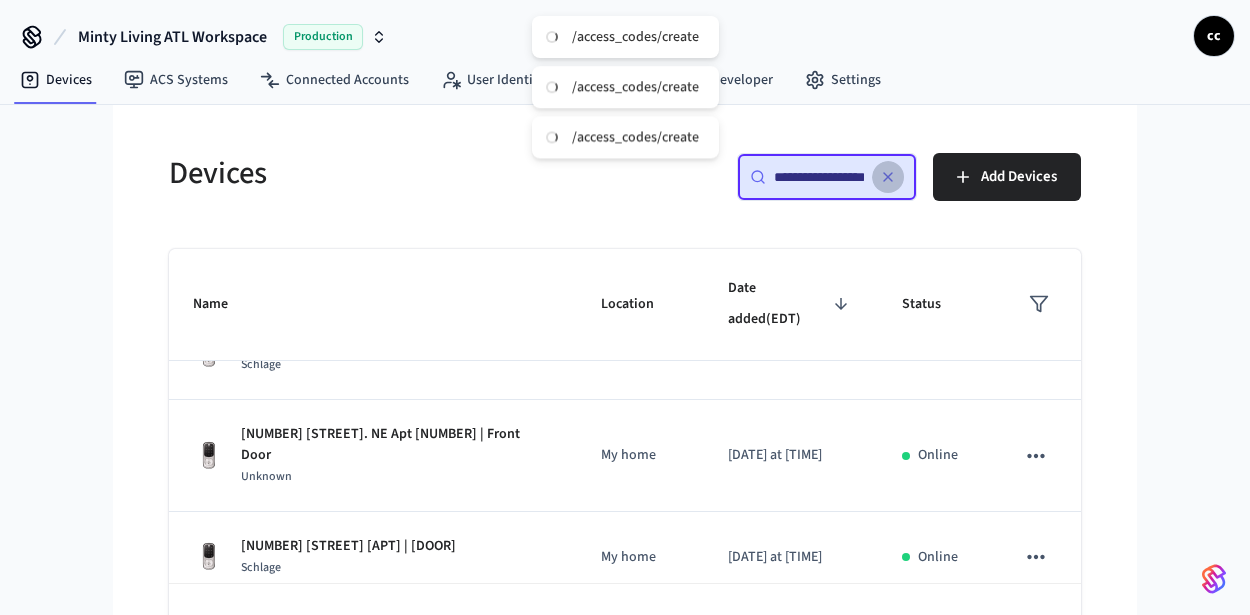 click 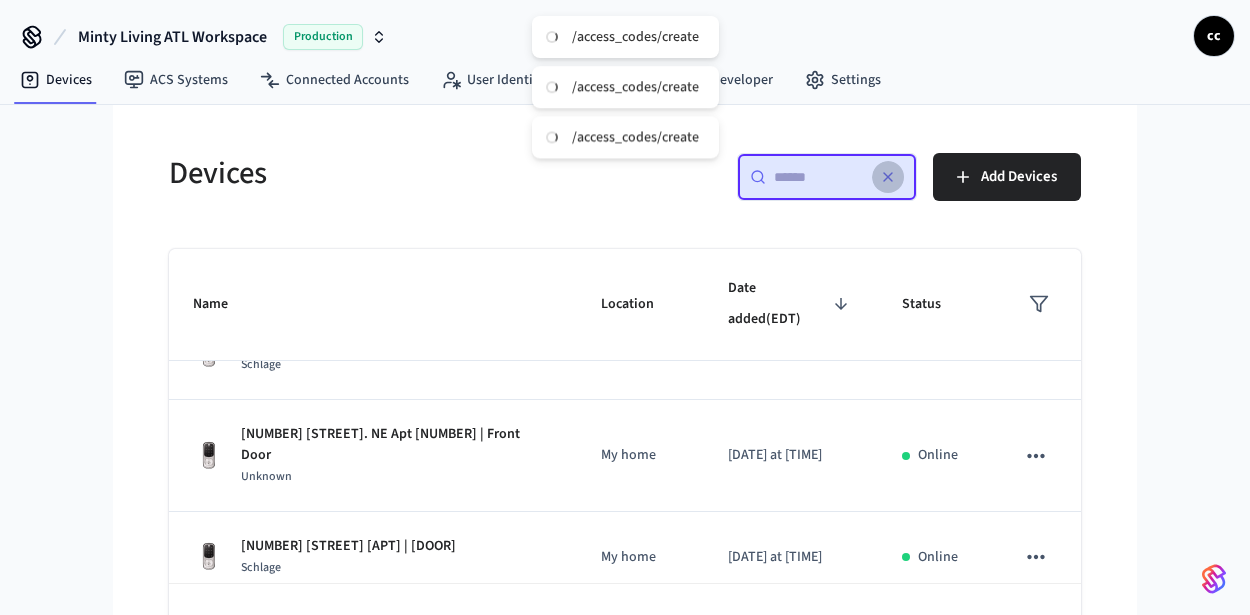 scroll, scrollTop: 410, scrollLeft: 0, axis: vertical 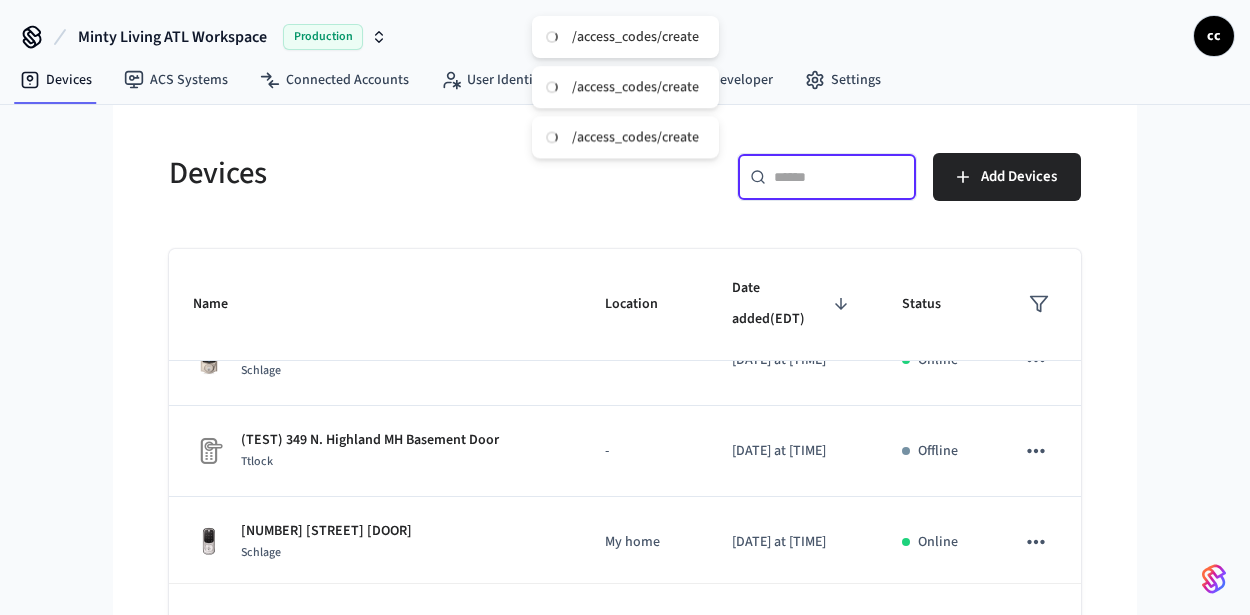 click at bounding box center [839, 177] 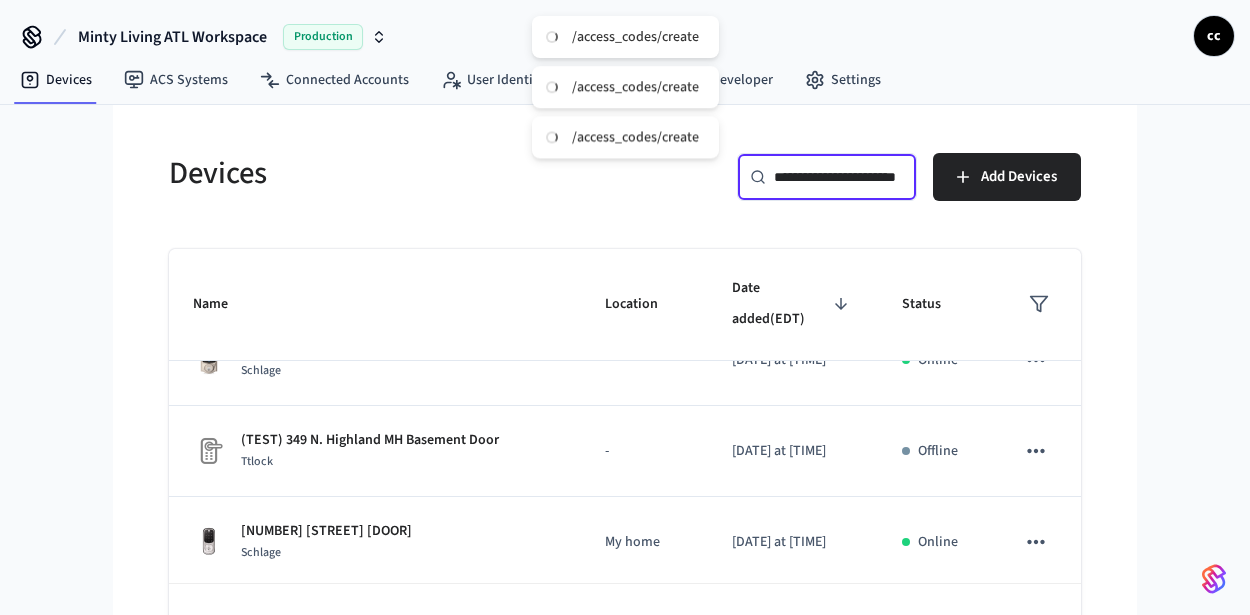 scroll, scrollTop: 0, scrollLeft: 55, axis: horizontal 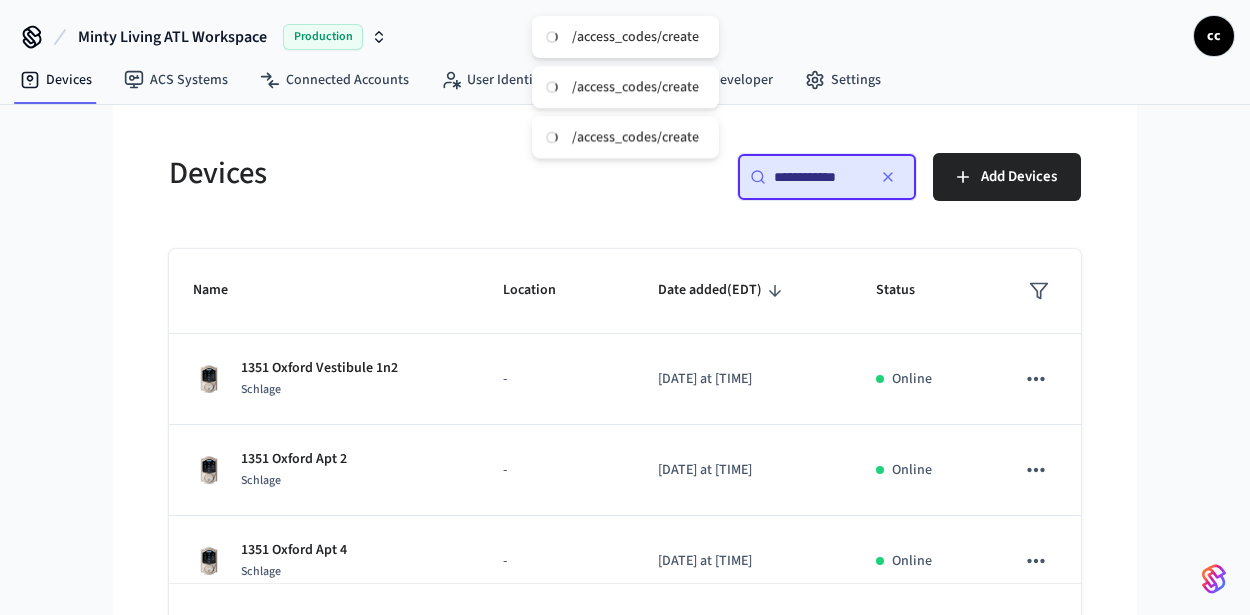 type on "**********" 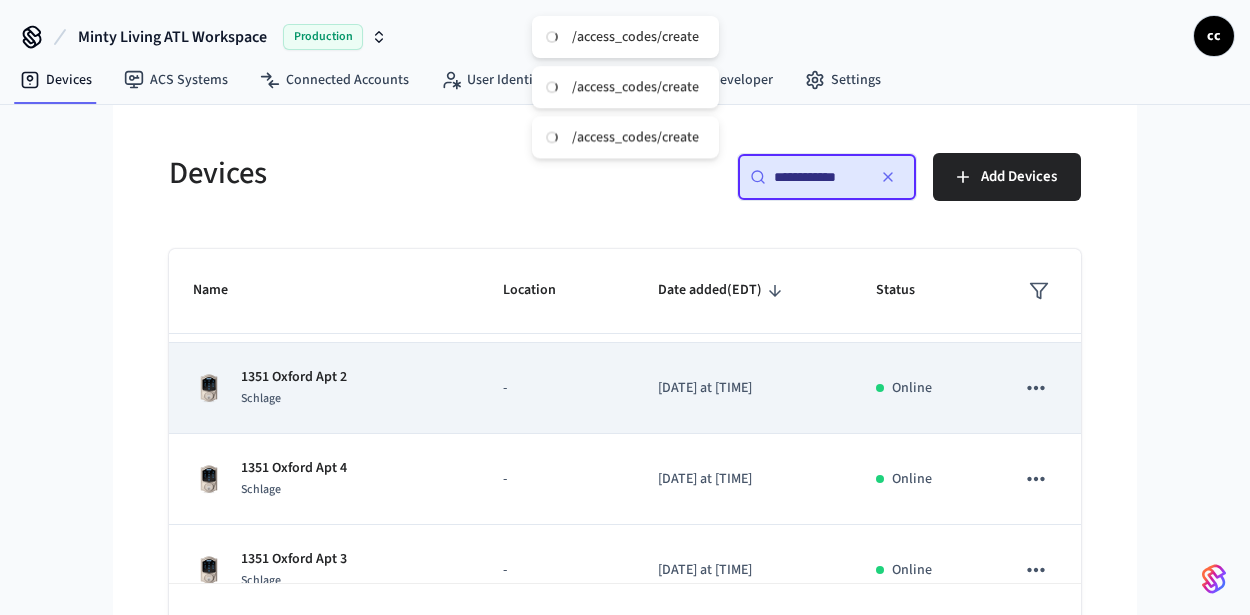 scroll, scrollTop: 116, scrollLeft: 0, axis: vertical 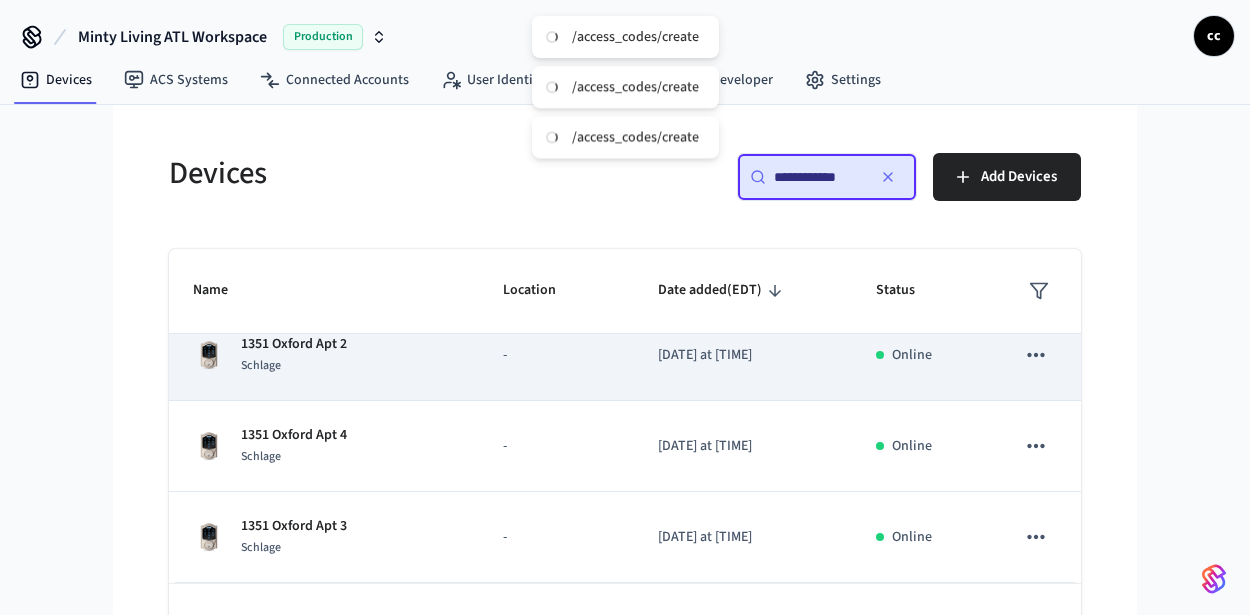 click on "-" at bounding box center (557, 446) 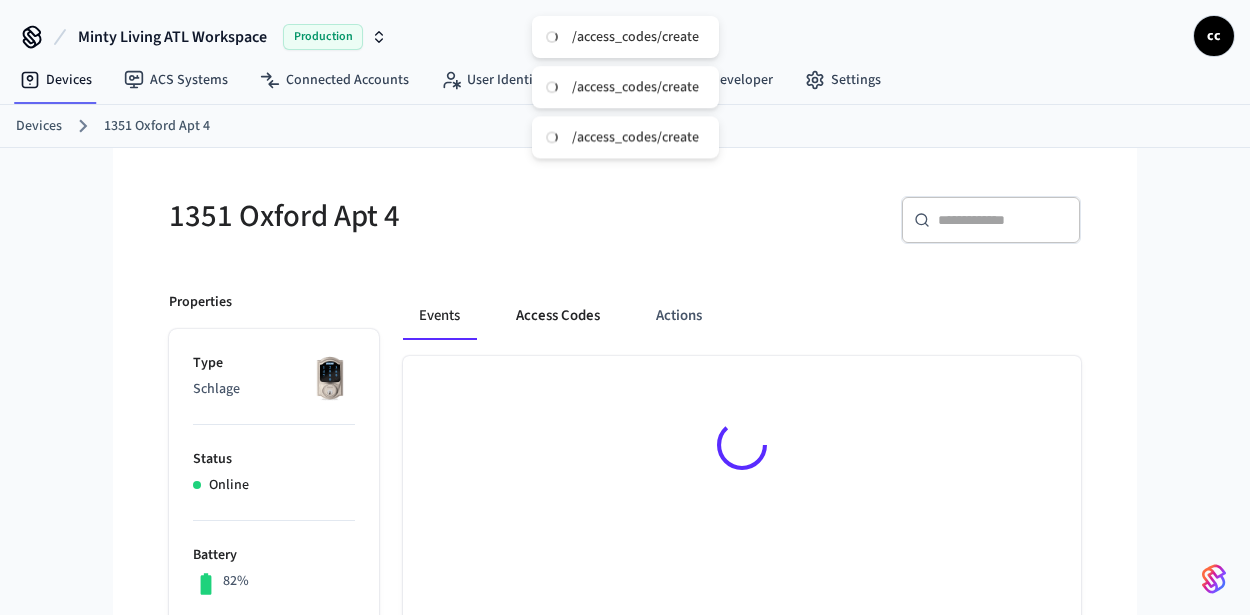 click on "Access Codes" at bounding box center (558, 316) 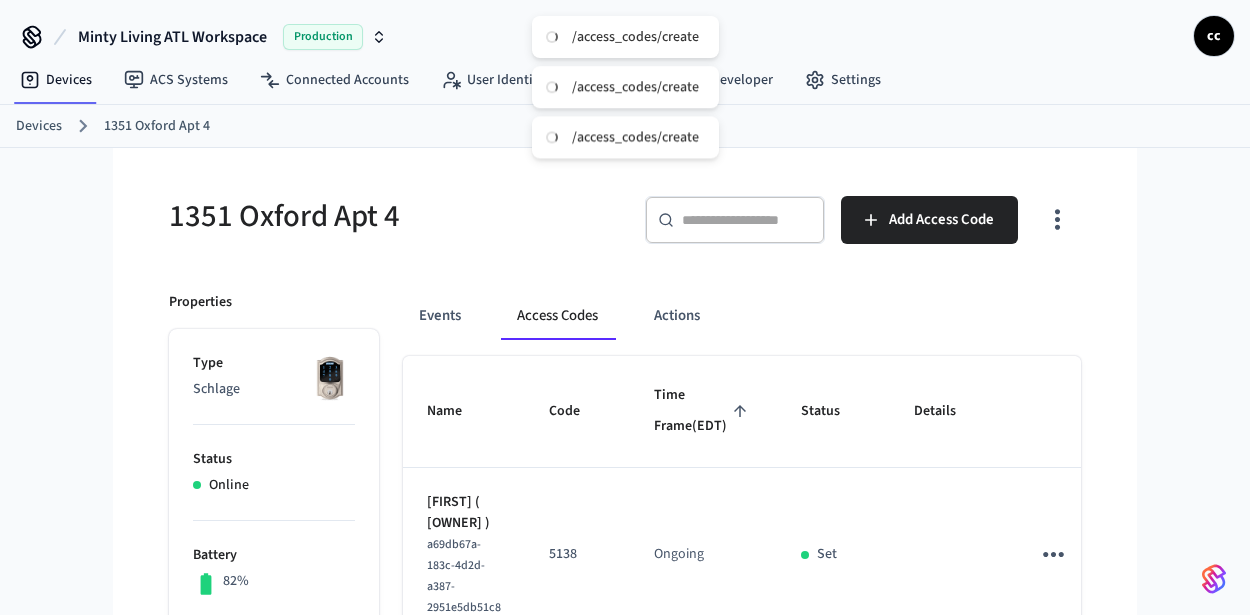 click on "Time Frame  (EDT)" at bounding box center (703, 411) 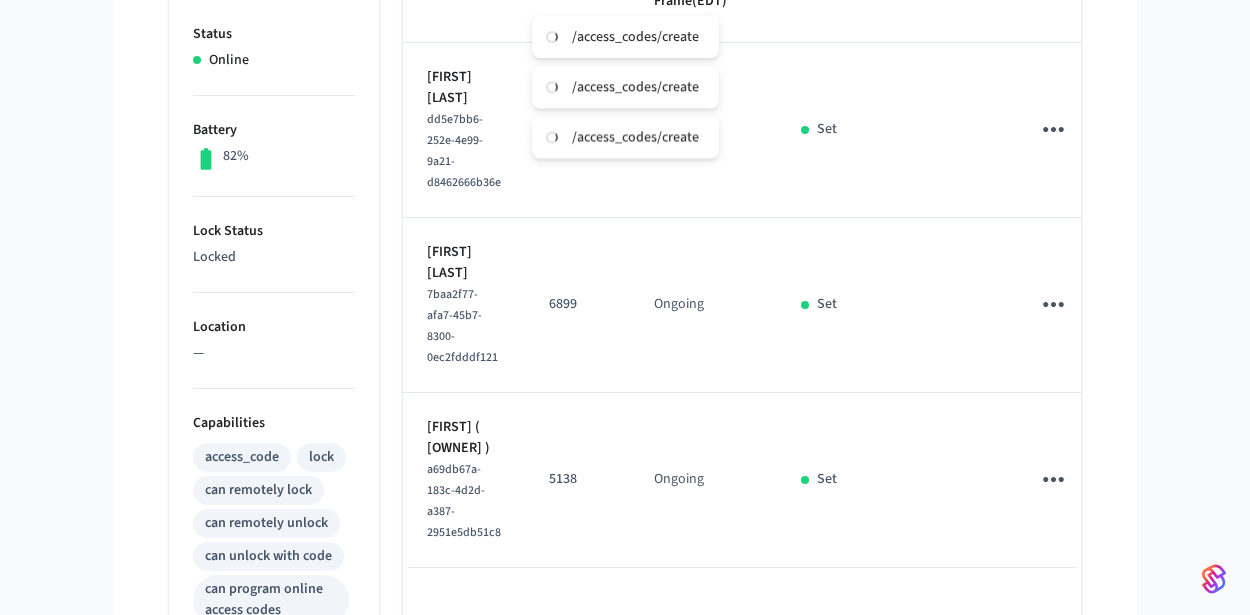 scroll, scrollTop: 515, scrollLeft: 0, axis: vertical 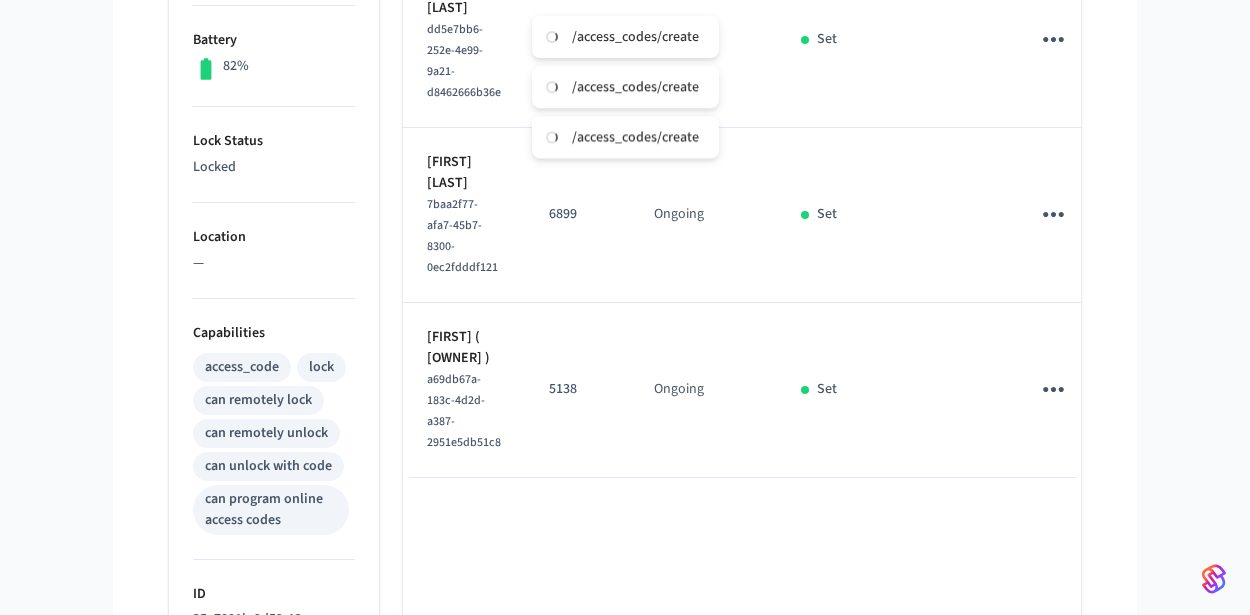 click 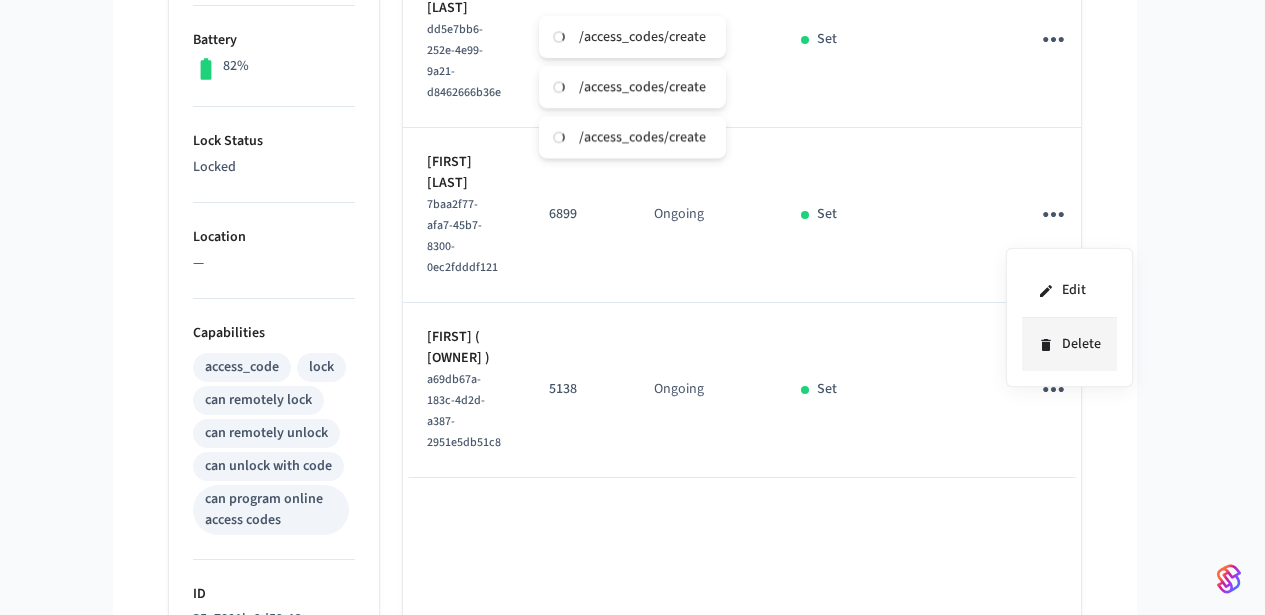 click on "Delete" at bounding box center (1069, 344) 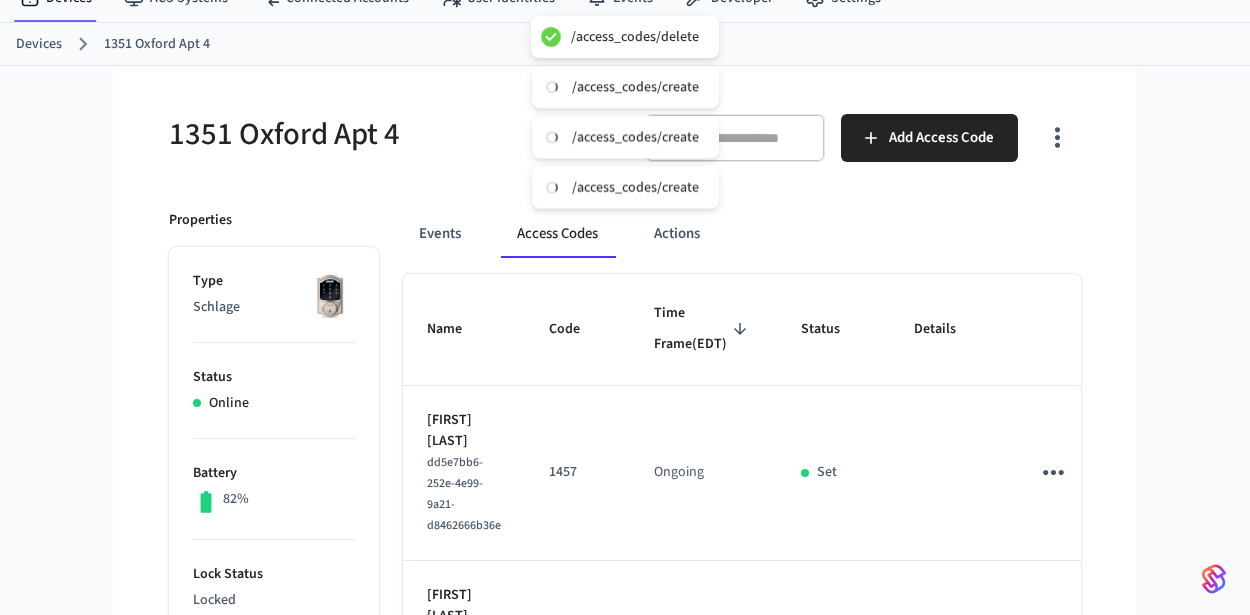 scroll, scrollTop: 0, scrollLeft: 0, axis: both 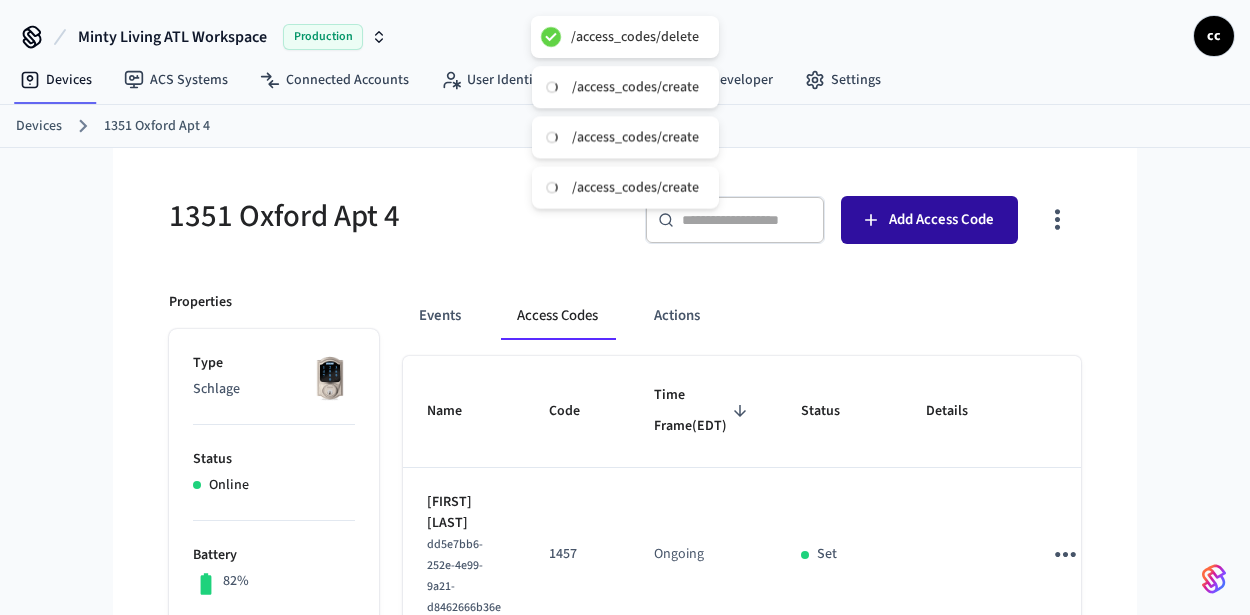 click on "Add Access Code" at bounding box center [941, 220] 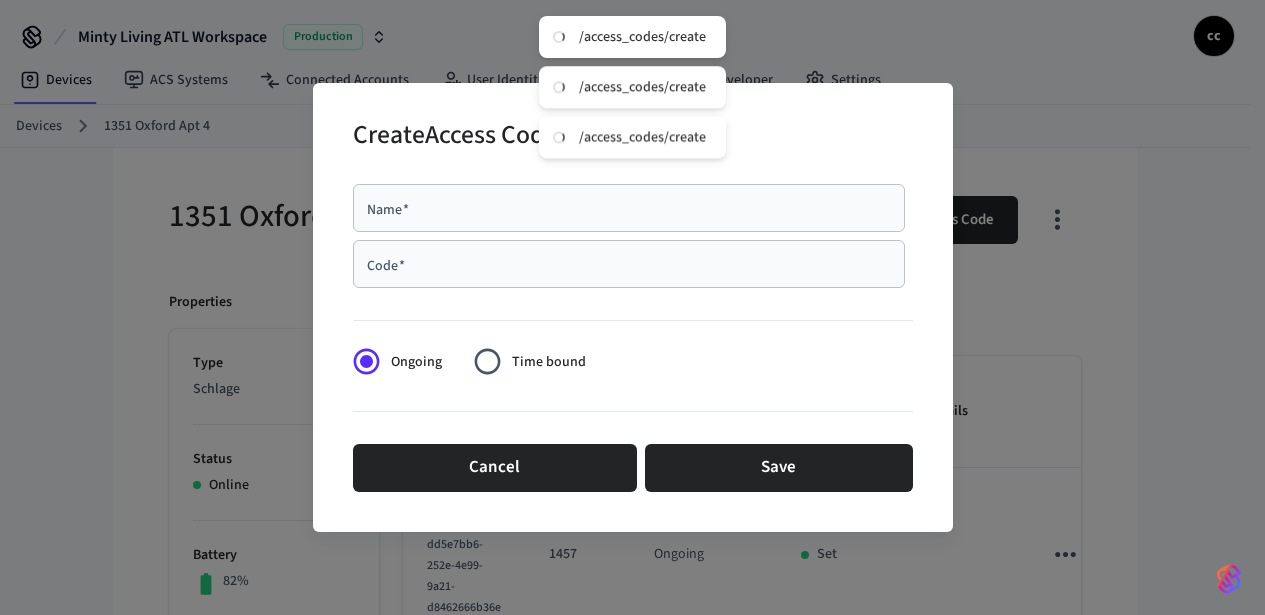 click on "Name   *" at bounding box center (629, 208) 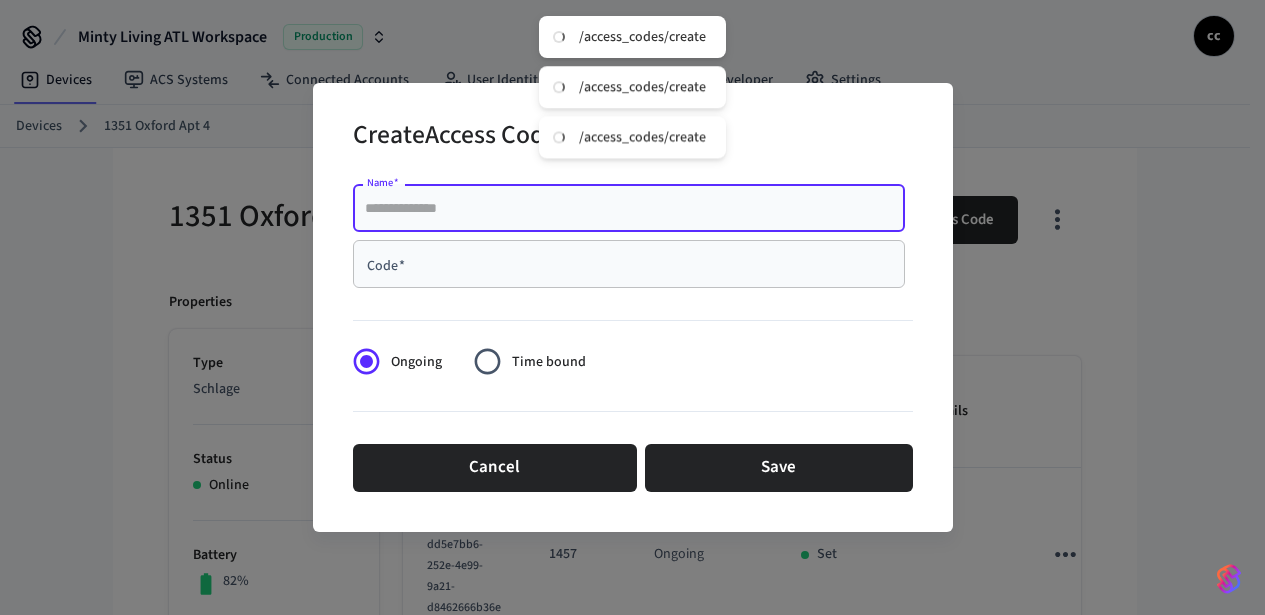 paste on "**********" 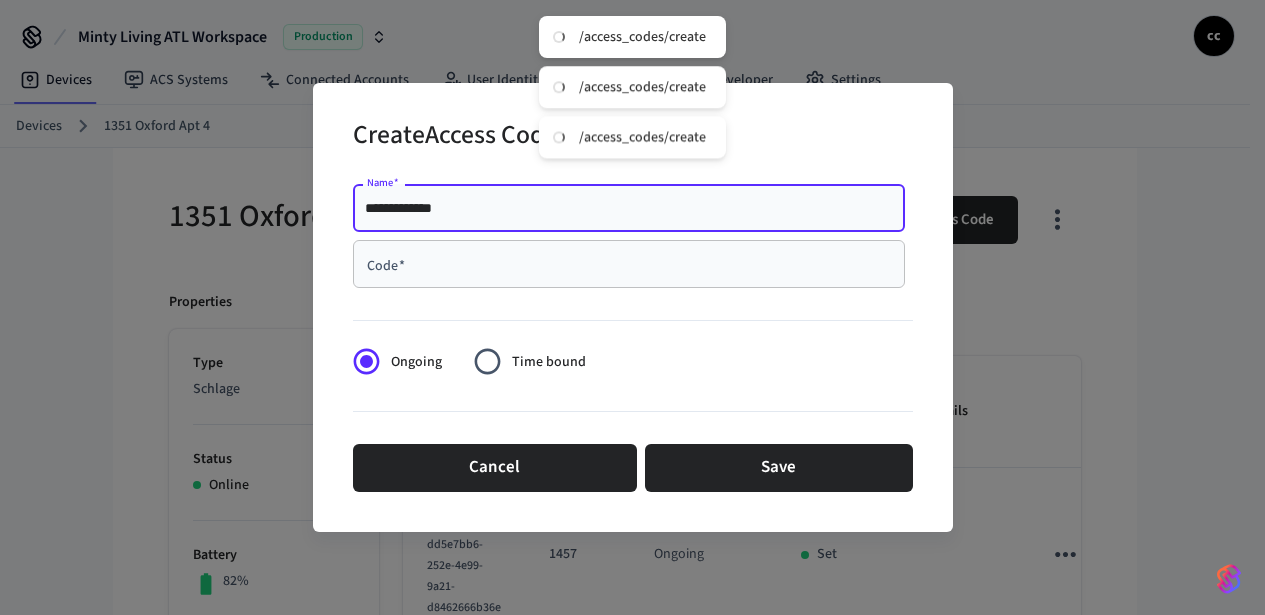 type on "**********" 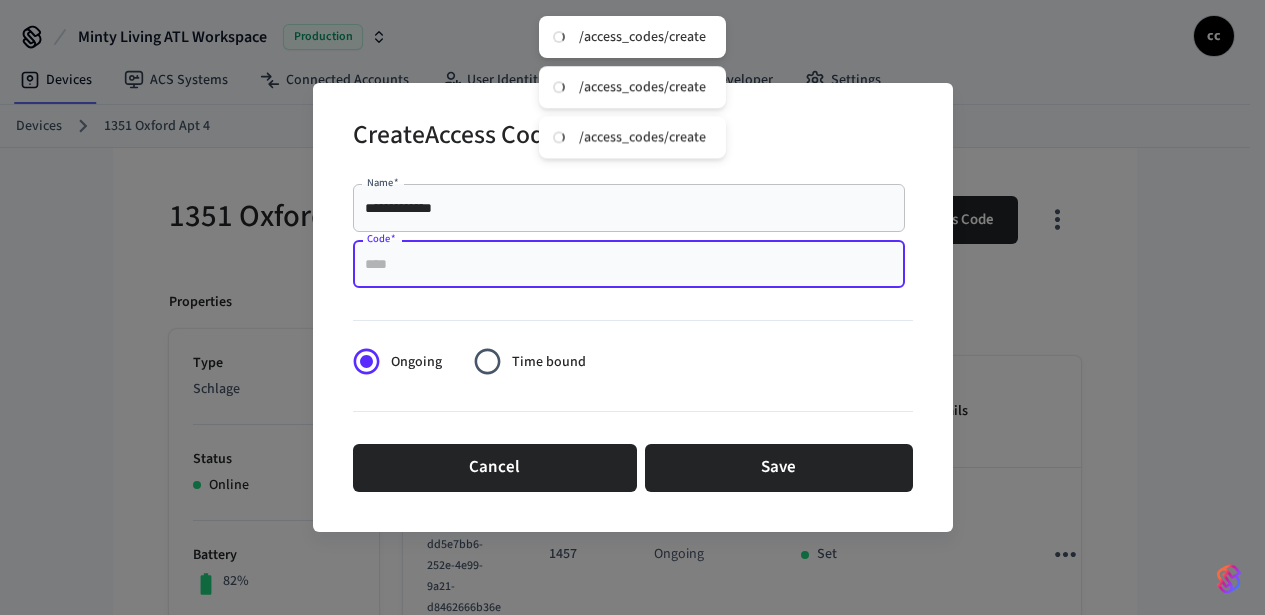 click on "Code   *" at bounding box center (629, 264) 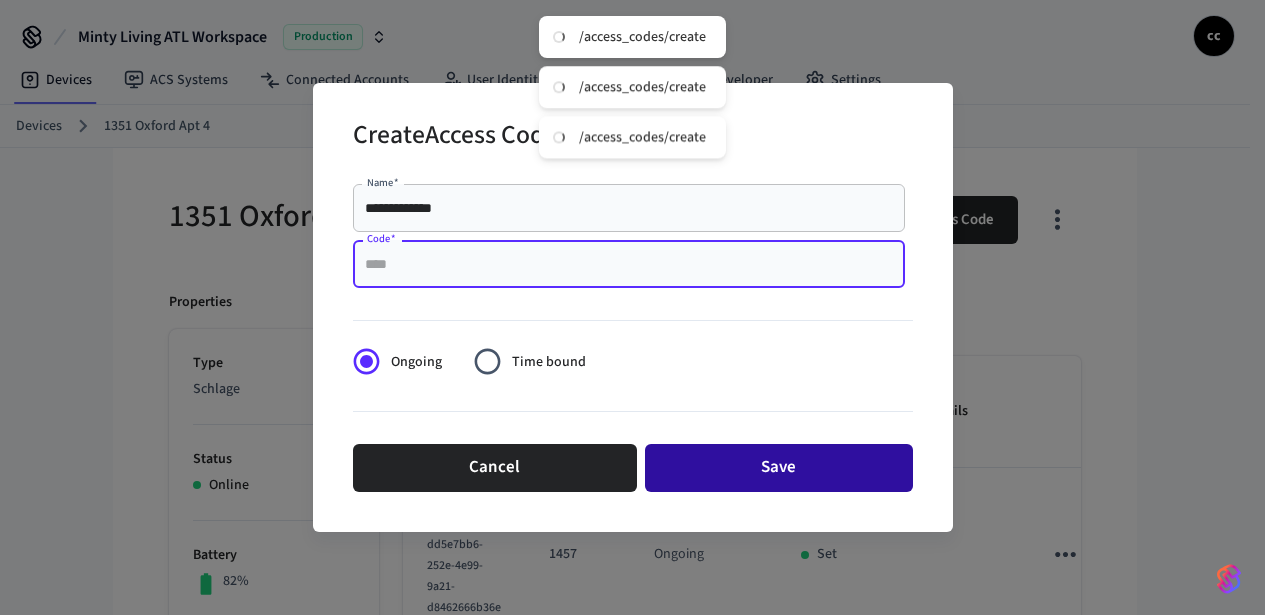 paste on "****" 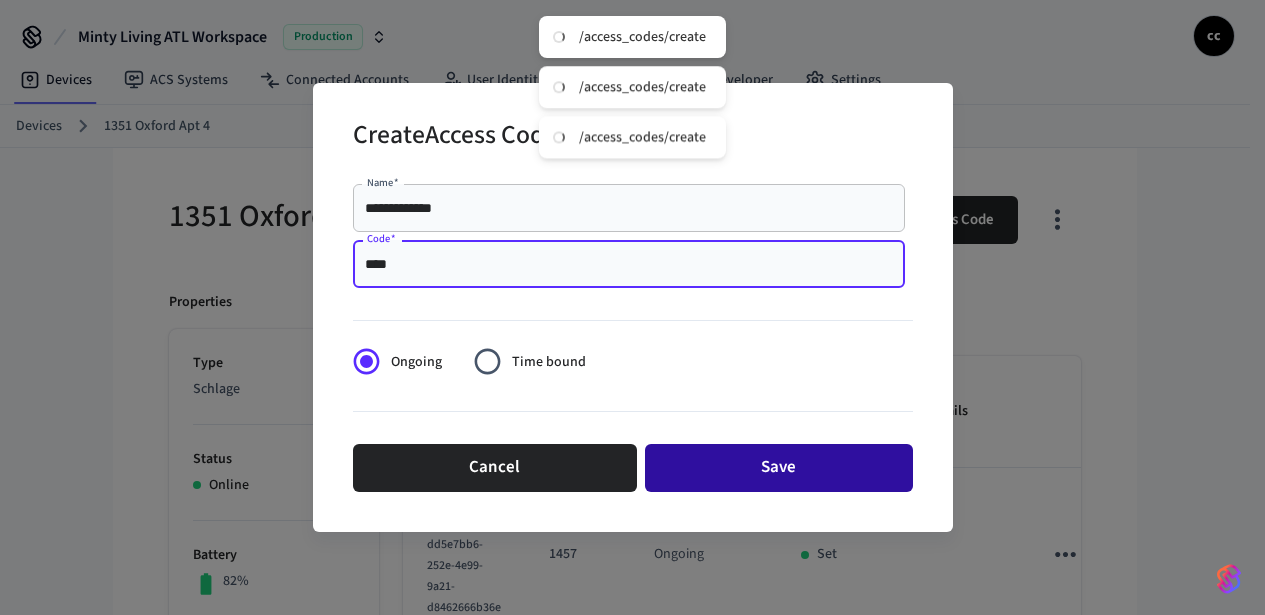 type on "****" 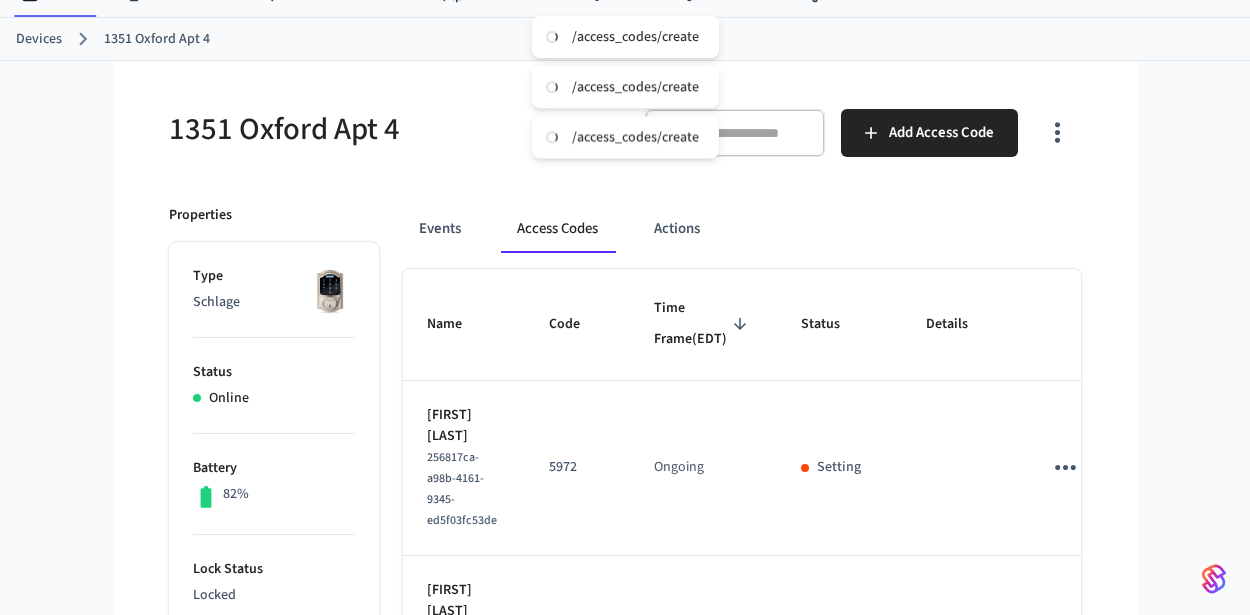 scroll, scrollTop: 0, scrollLeft: 0, axis: both 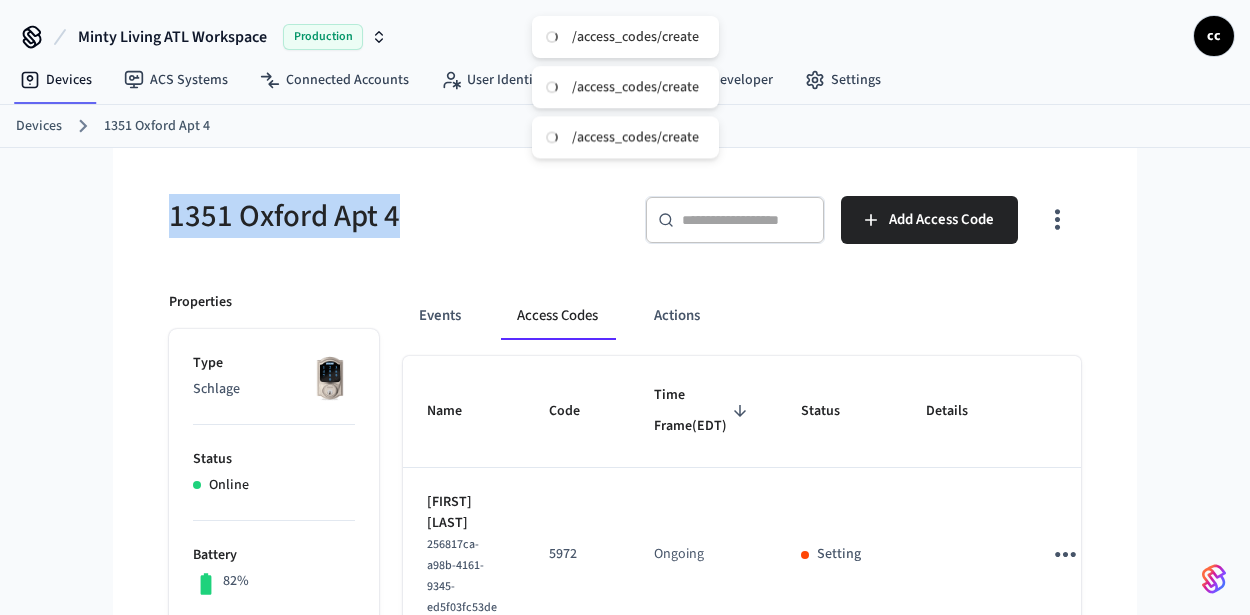 drag, startPoint x: 407, startPoint y: 210, endPoint x: 141, endPoint y: 198, distance: 266.27054 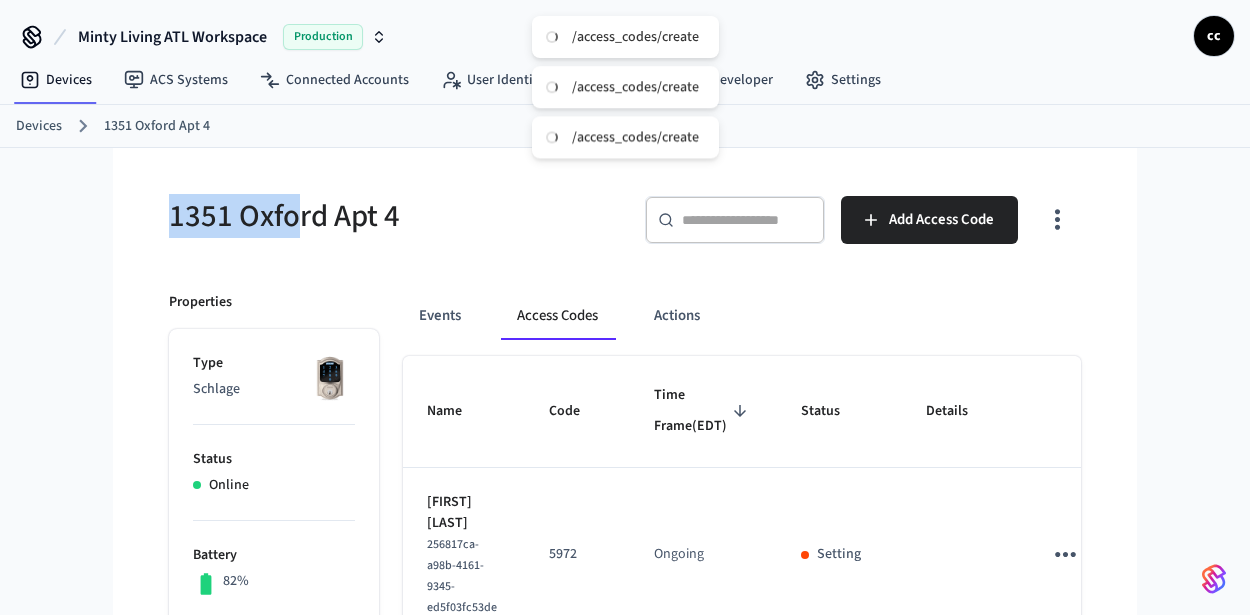 drag, startPoint x: 195, startPoint y: 213, endPoint x: 148, endPoint y: 210, distance: 47.095646 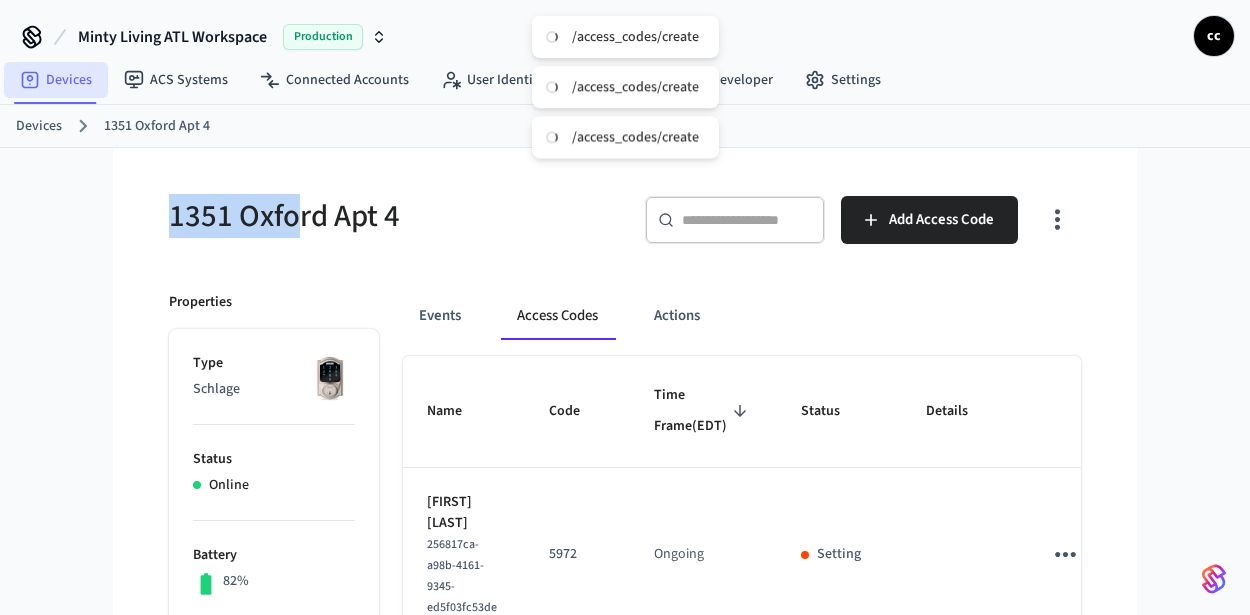 click on "Devices" at bounding box center [56, 80] 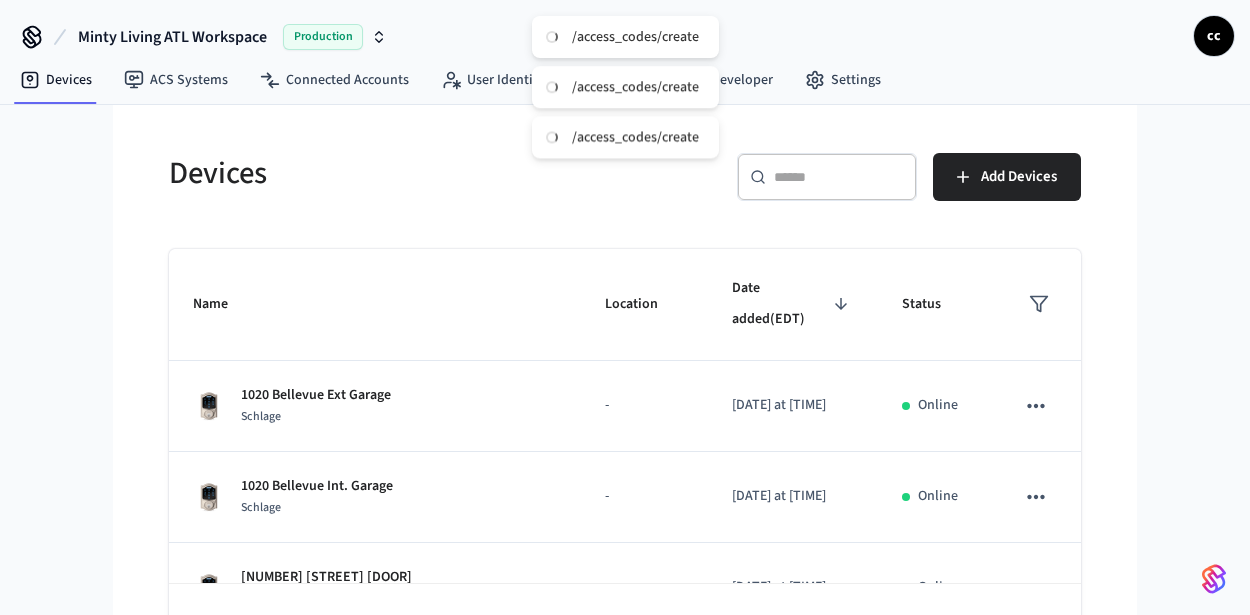 click on "​ ​" at bounding box center (827, 177) 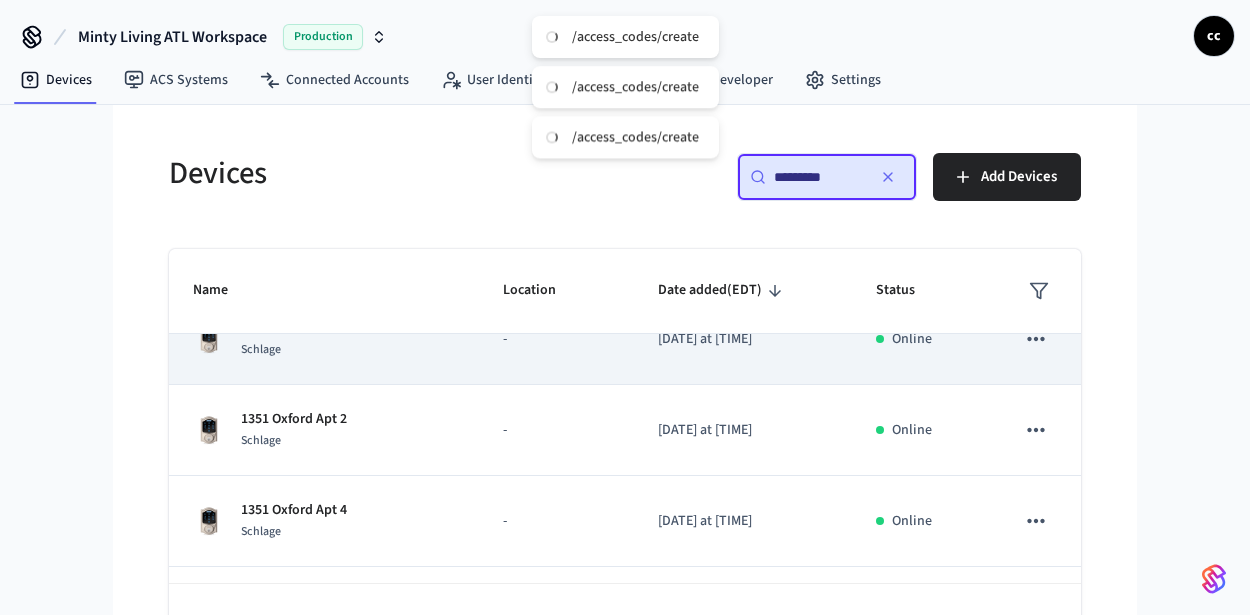 scroll, scrollTop: 116, scrollLeft: 0, axis: vertical 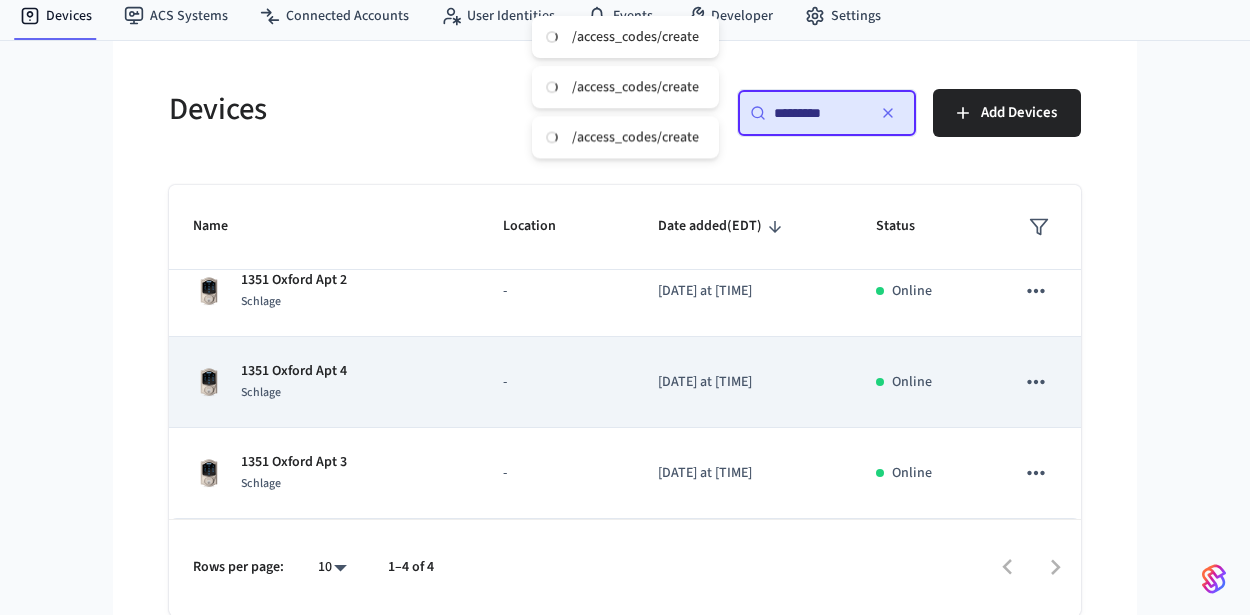 type on "*********" 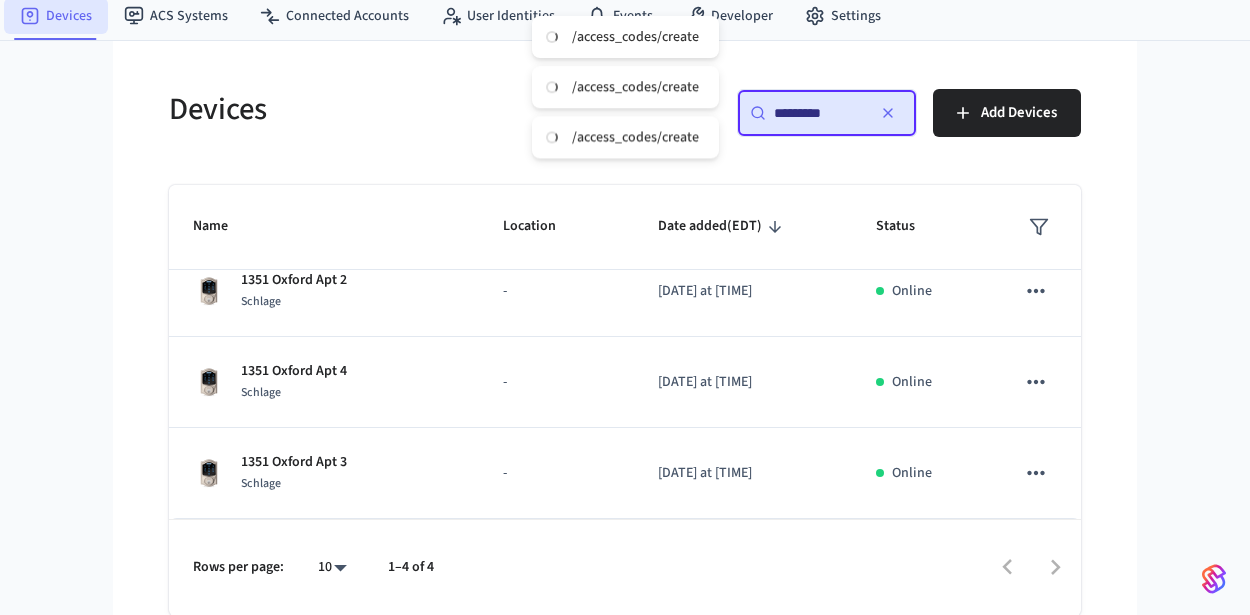 click on "Devices" at bounding box center (56, 16) 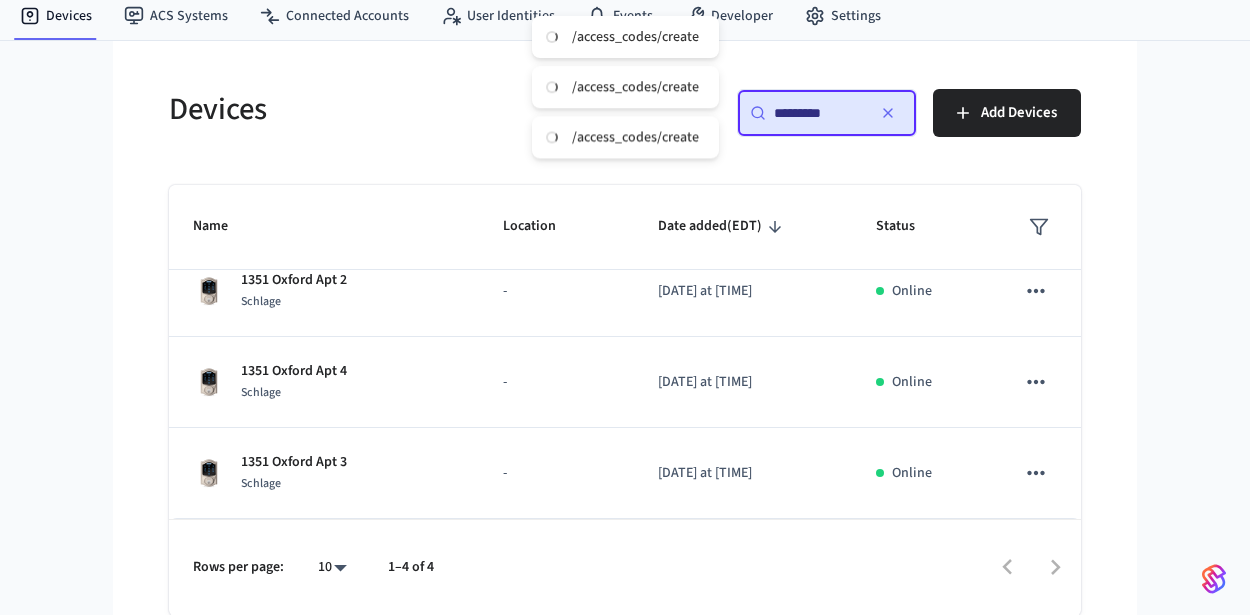 scroll, scrollTop: 0, scrollLeft: 0, axis: both 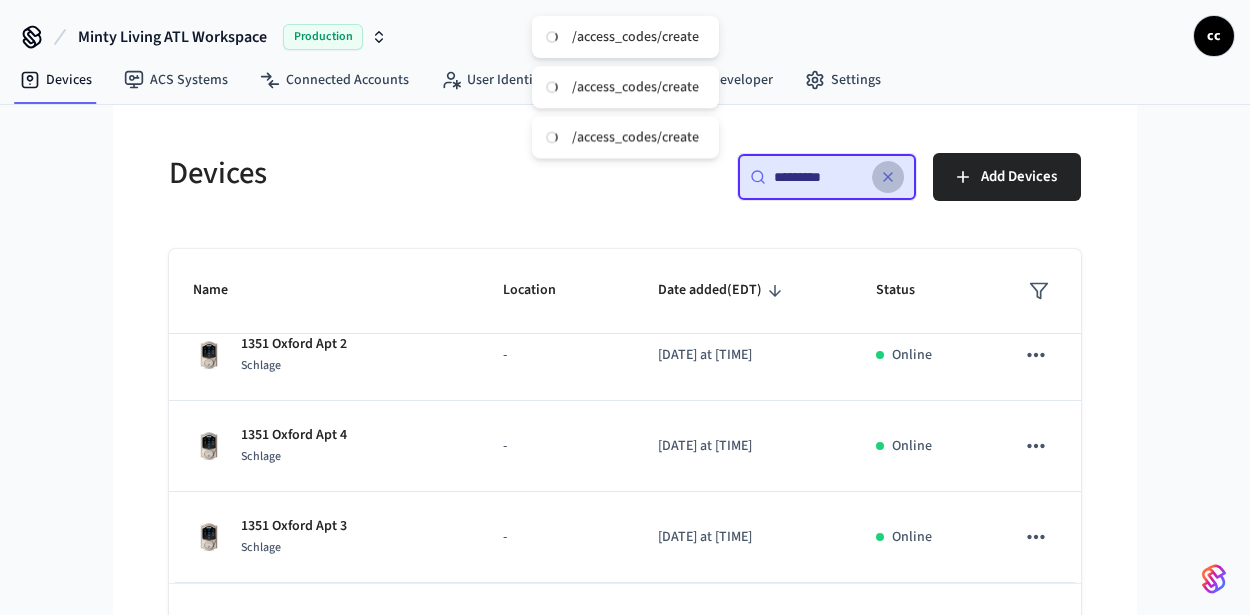 click 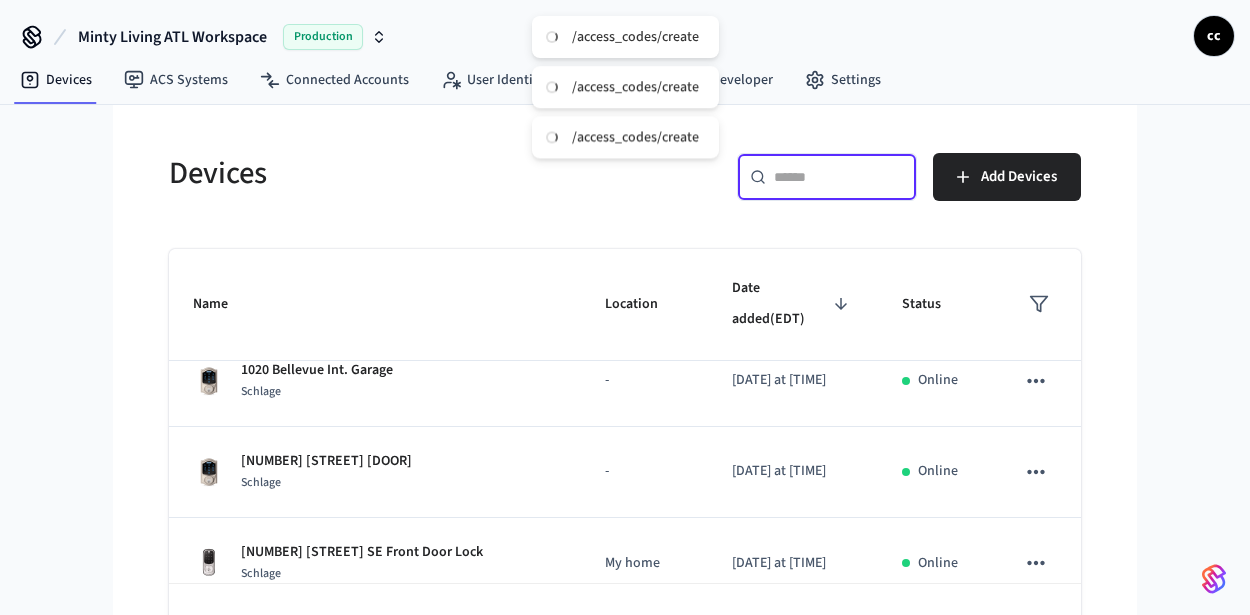 click at bounding box center [839, 177] 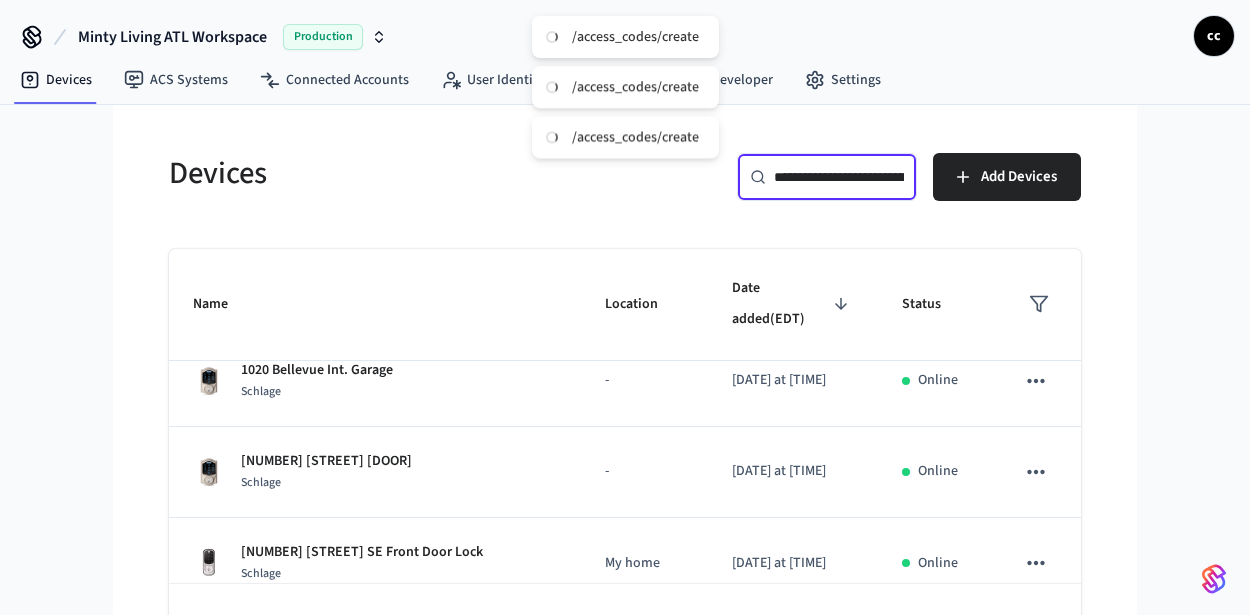 scroll, scrollTop: 0, scrollLeft: 86, axis: horizontal 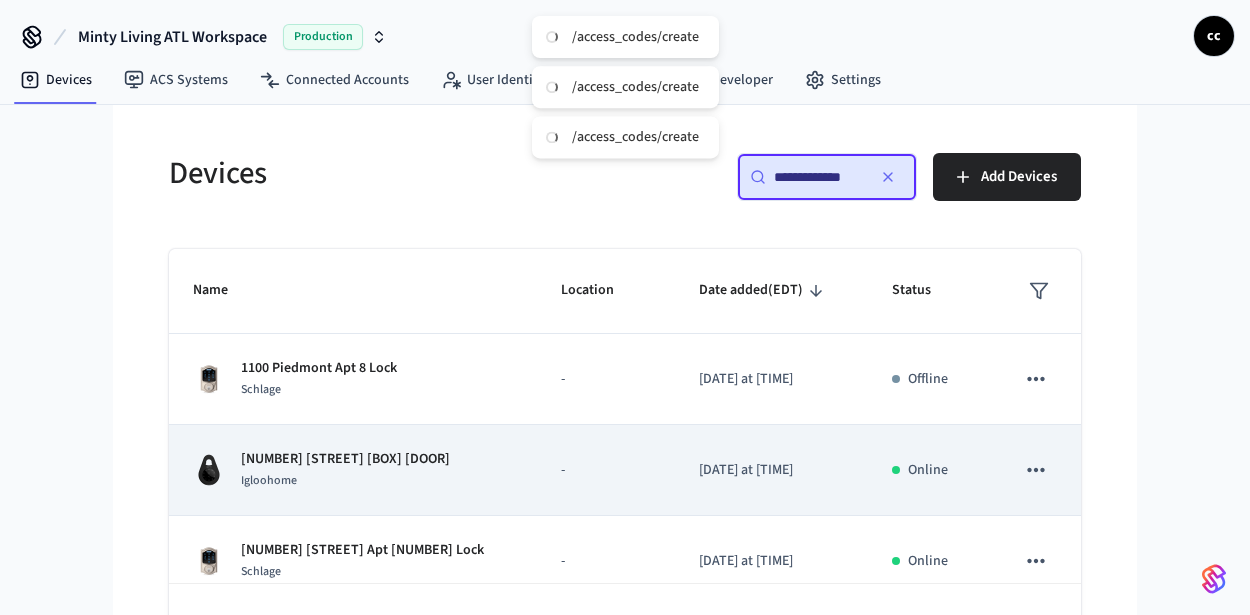 type on "**********" 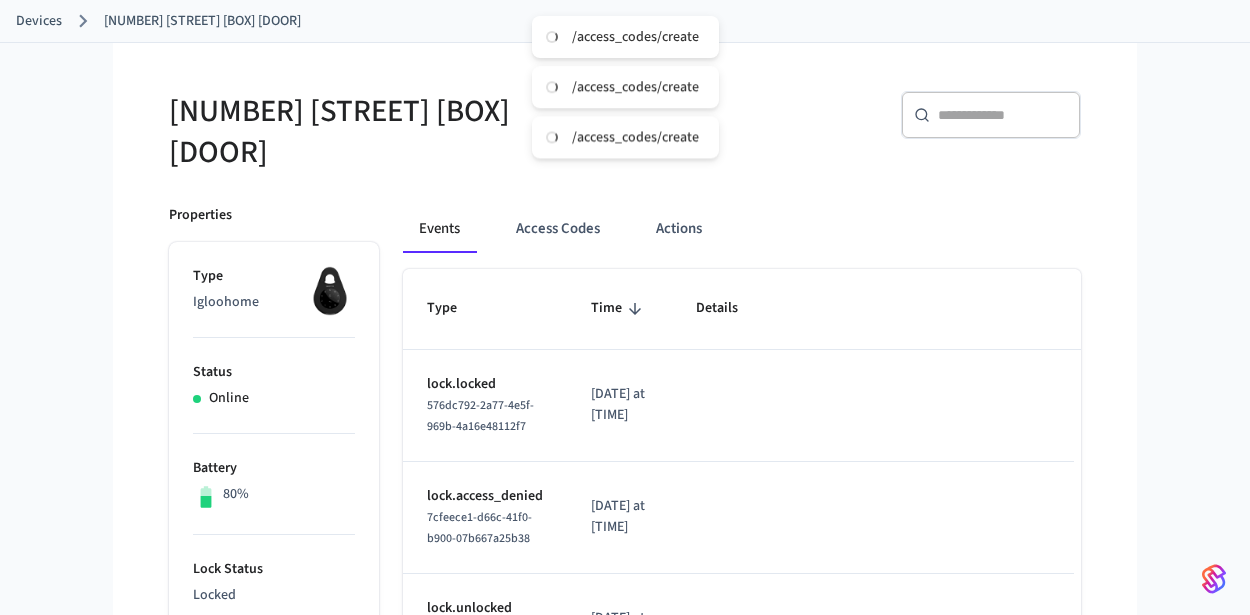 scroll, scrollTop: 108, scrollLeft: 0, axis: vertical 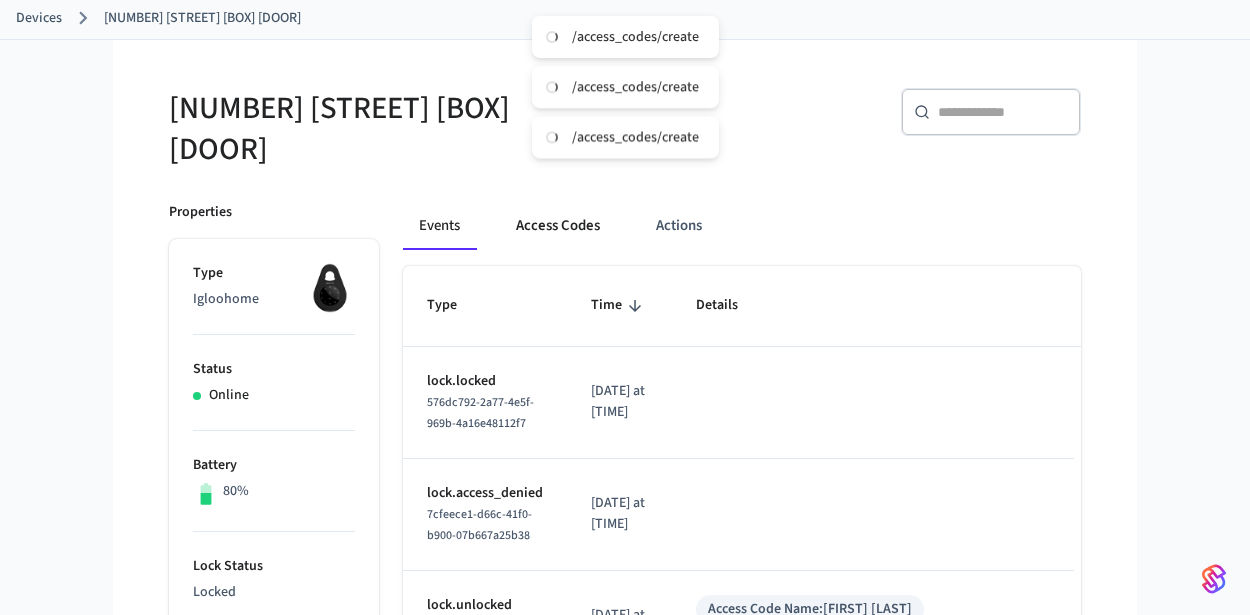 click on "Access Codes" at bounding box center [558, 226] 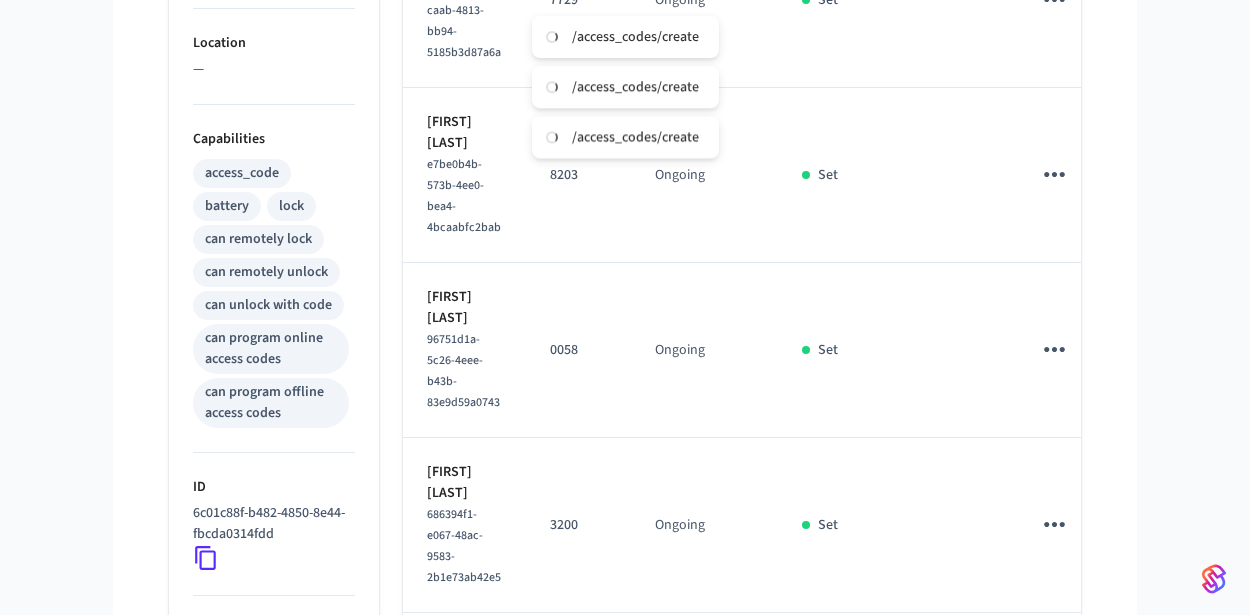 scroll, scrollTop: 322, scrollLeft: 0, axis: vertical 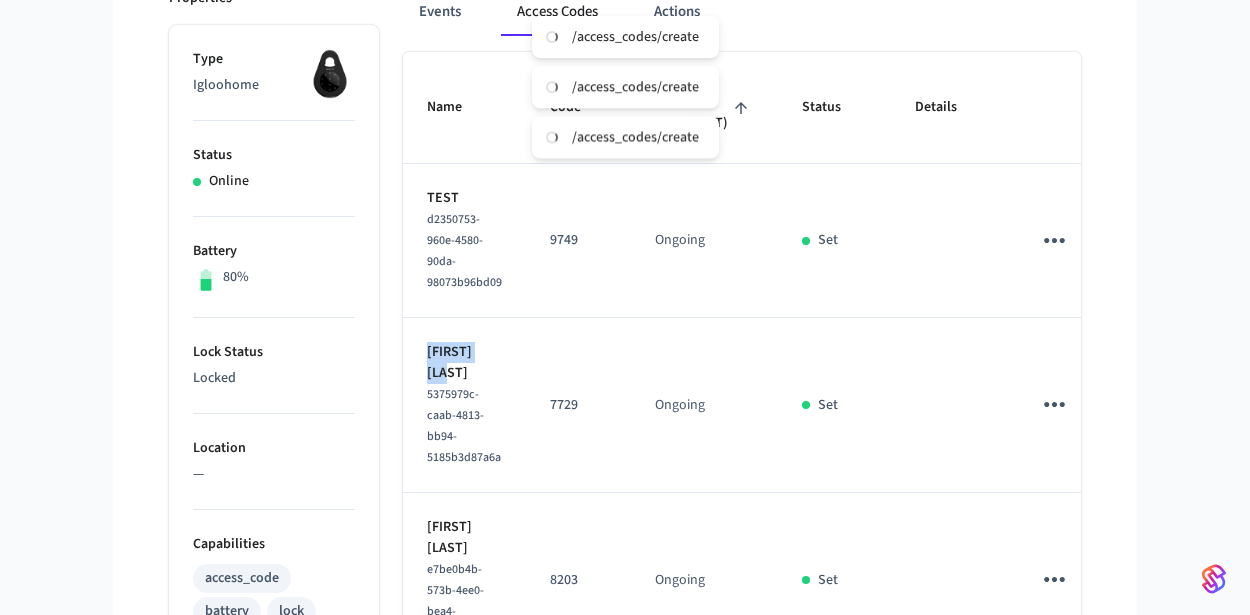 drag, startPoint x: 521, startPoint y: 367, endPoint x: 414, endPoint y: 355, distance: 107.67079 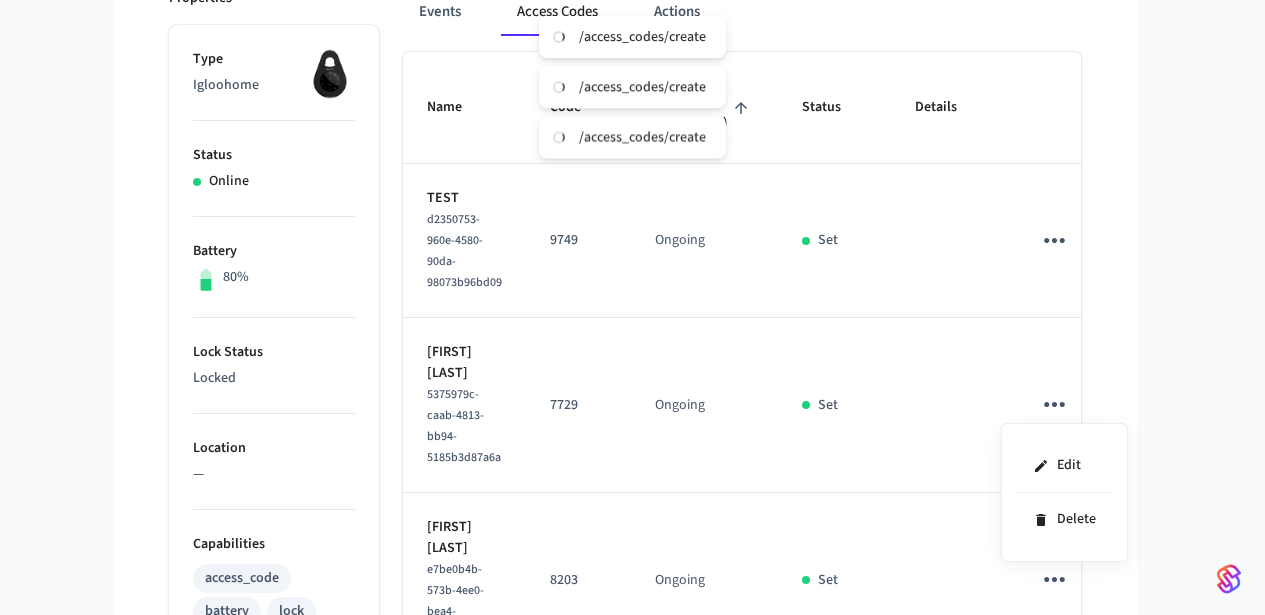 click at bounding box center (632, 307) 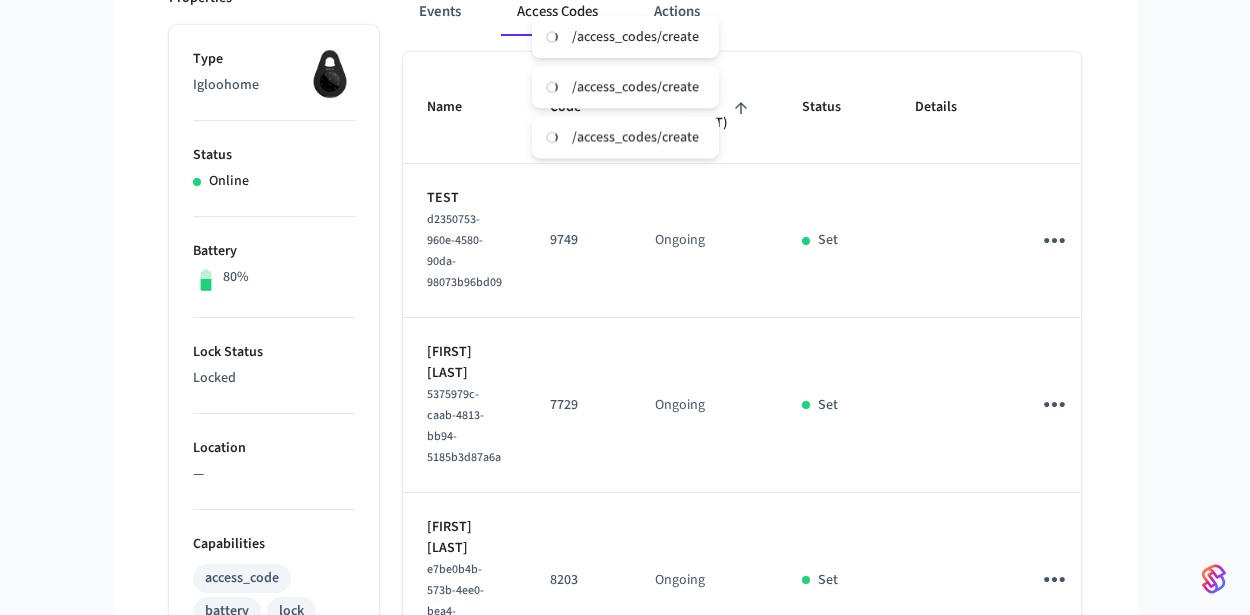 click on "[FIRST] [LAST]" at bounding box center (464, 538) 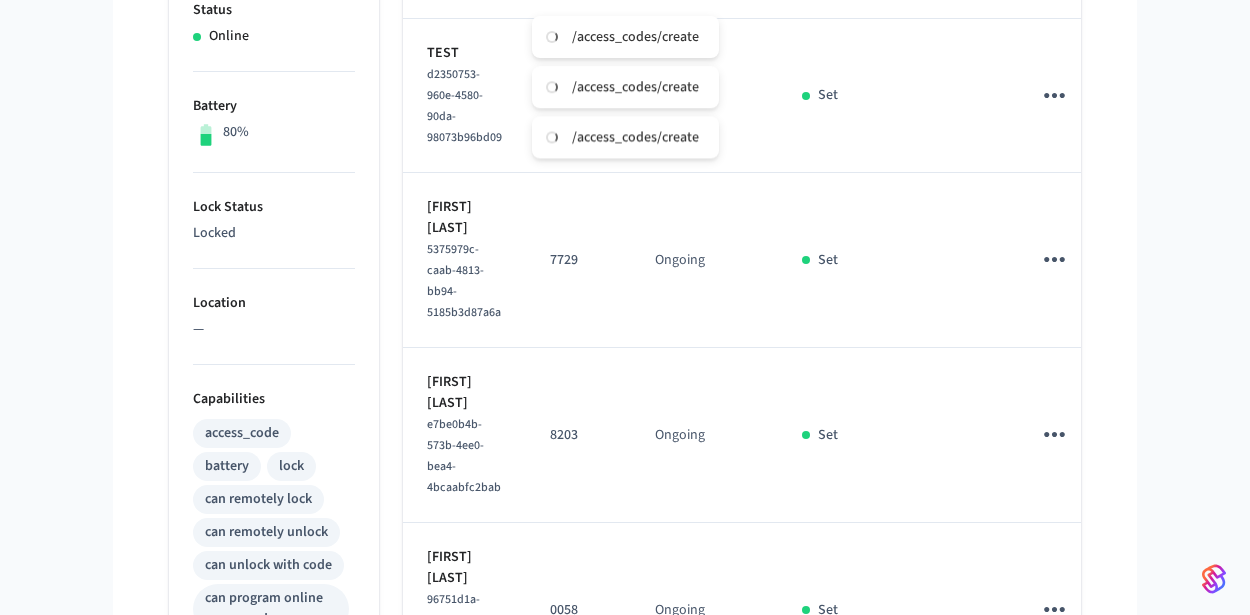 scroll, scrollTop: 506, scrollLeft: 0, axis: vertical 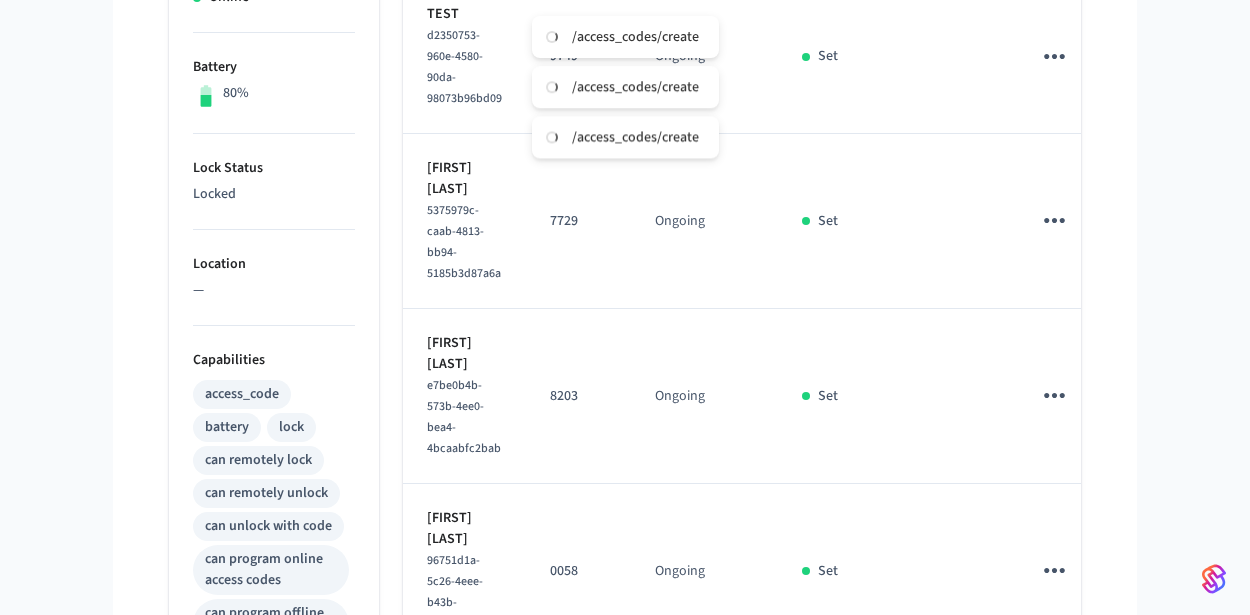 click 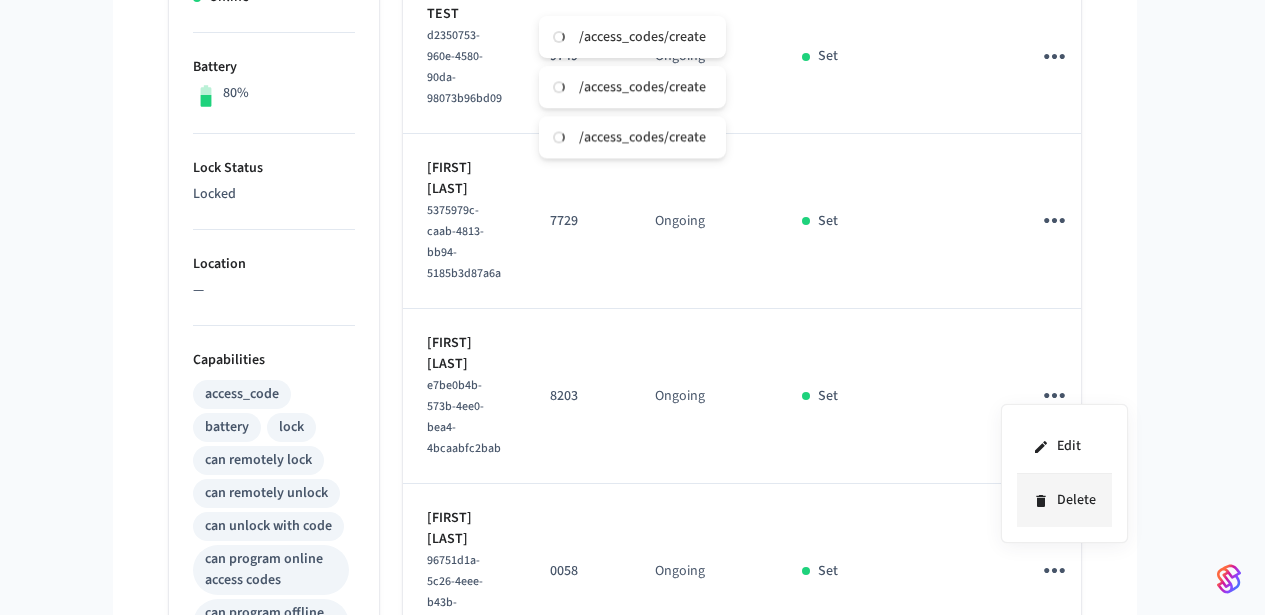 click on "Delete" at bounding box center [1064, 500] 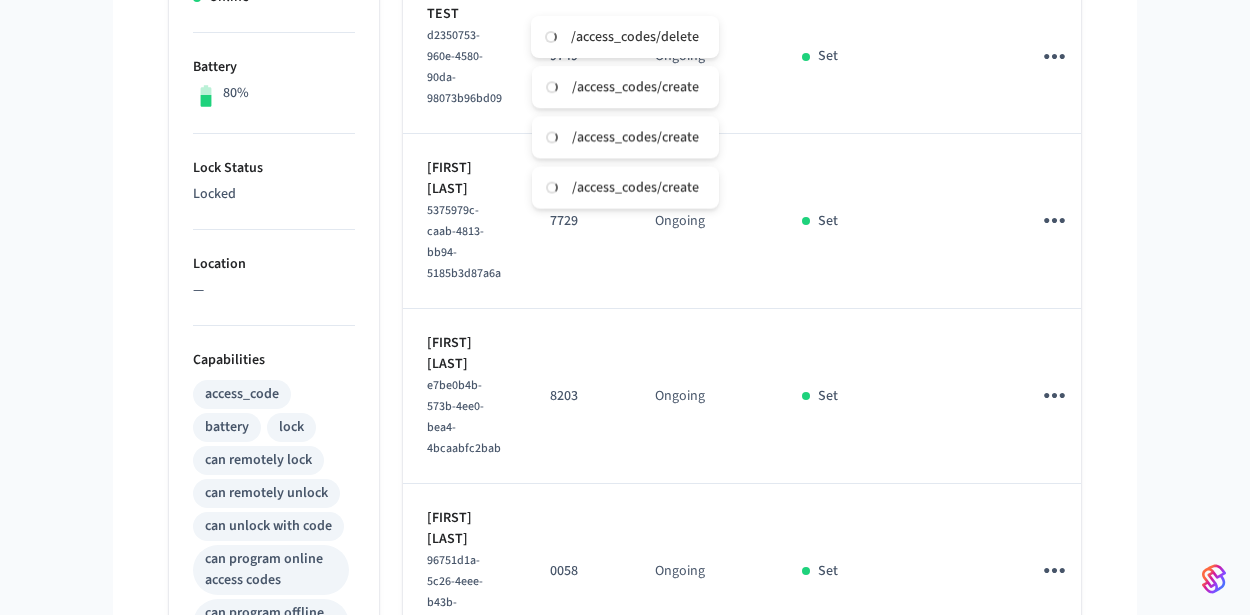 scroll, scrollTop: 640, scrollLeft: 0, axis: vertical 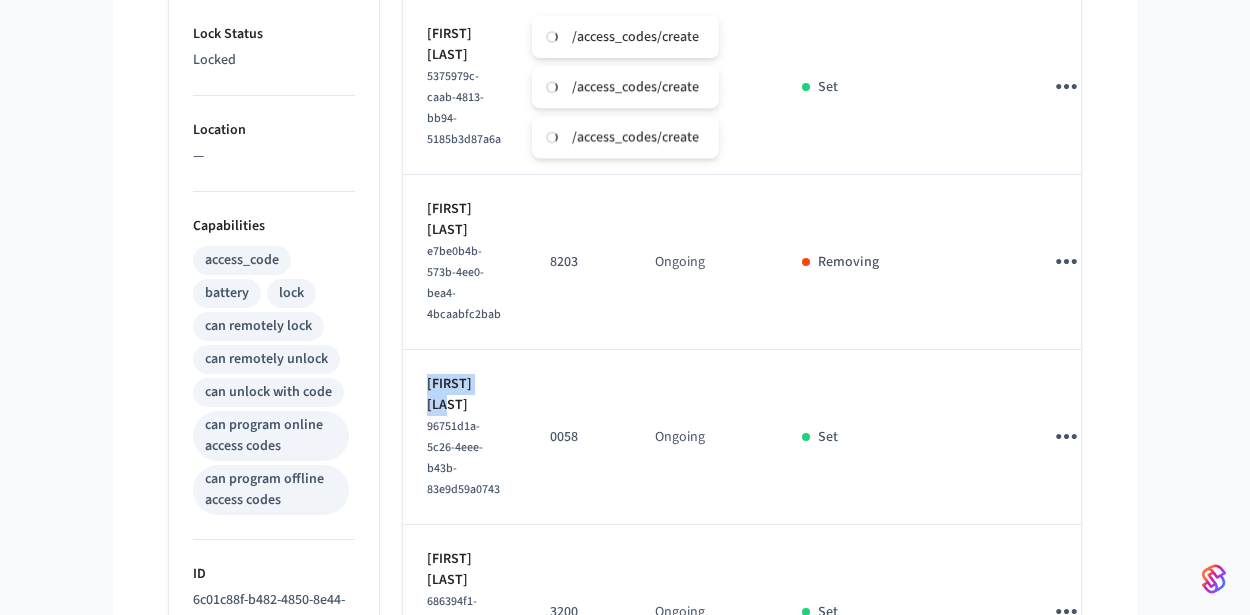 drag, startPoint x: 443, startPoint y: 372, endPoint x: 891, endPoint y: 427, distance: 451.3635 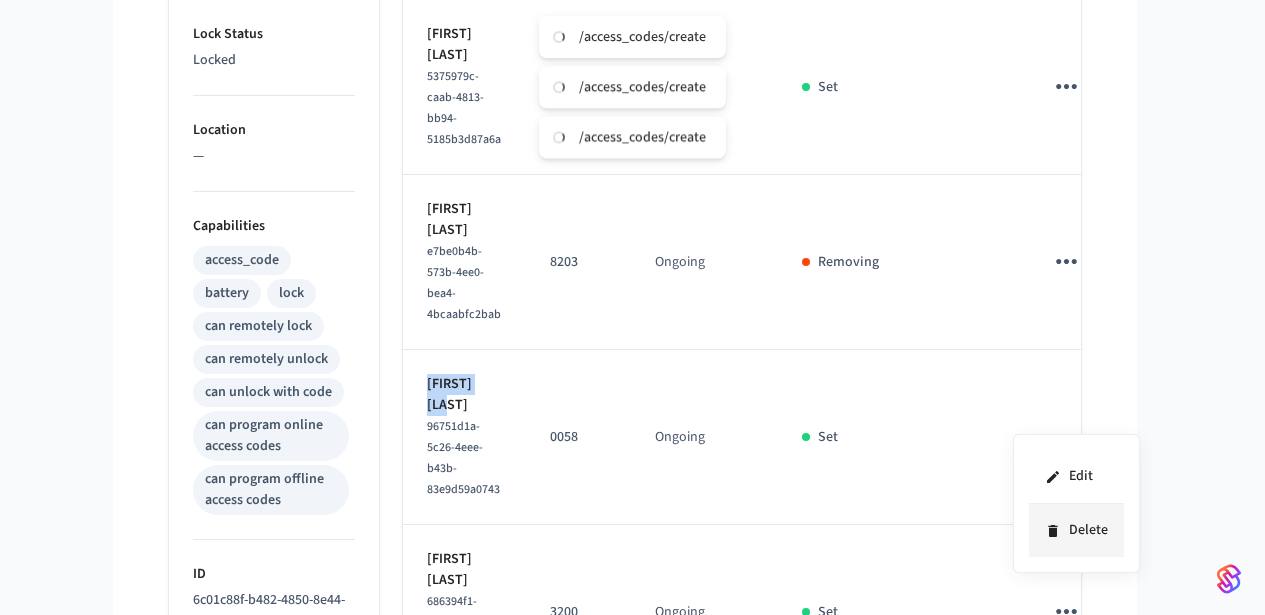 click on "Delete" at bounding box center [1076, 530] 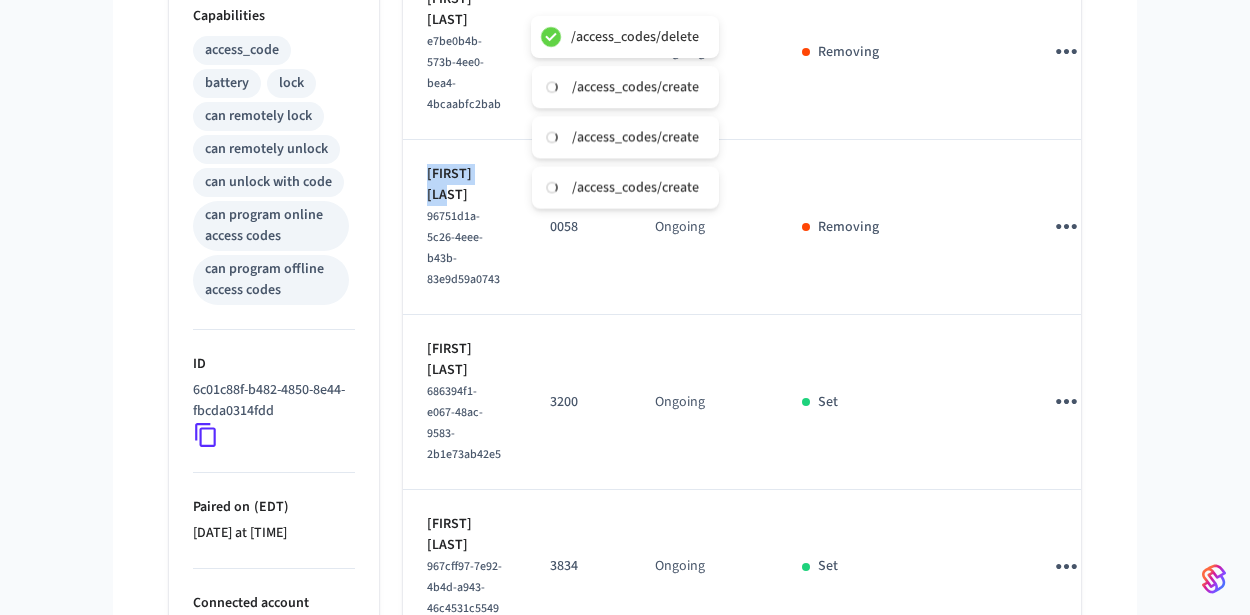 scroll, scrollTop: 916, scrollLeft: 0, axis: vertical 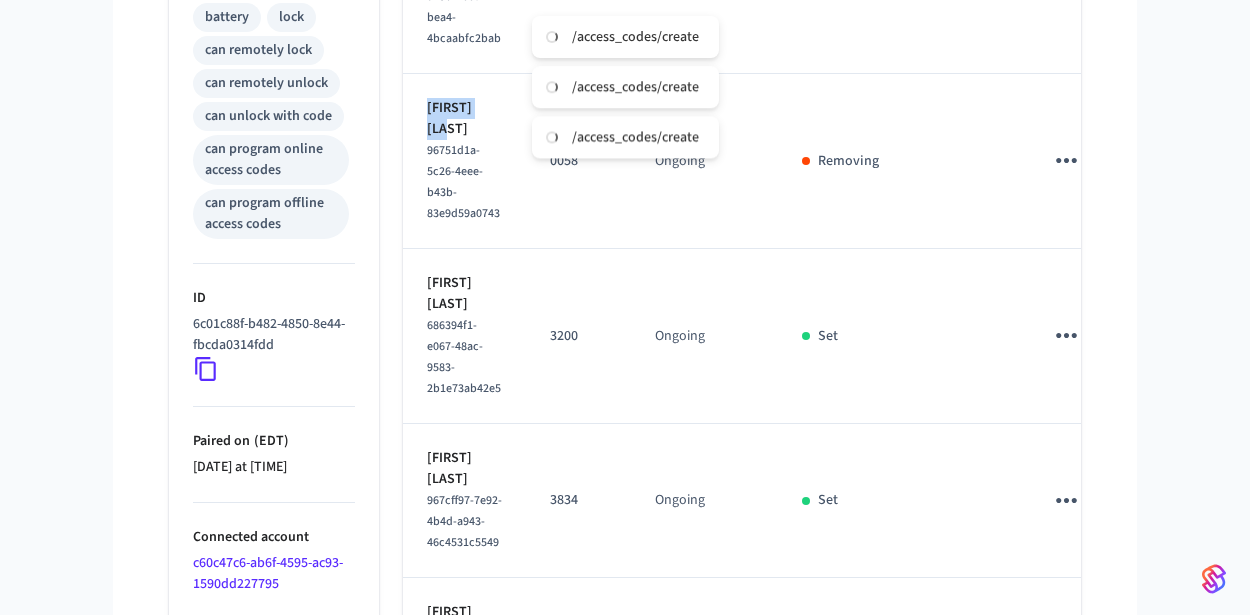drag, startPoint x: 464, startPoint y: 271, endPoint x: 418, endPoint y: 260, distance: 47.296936 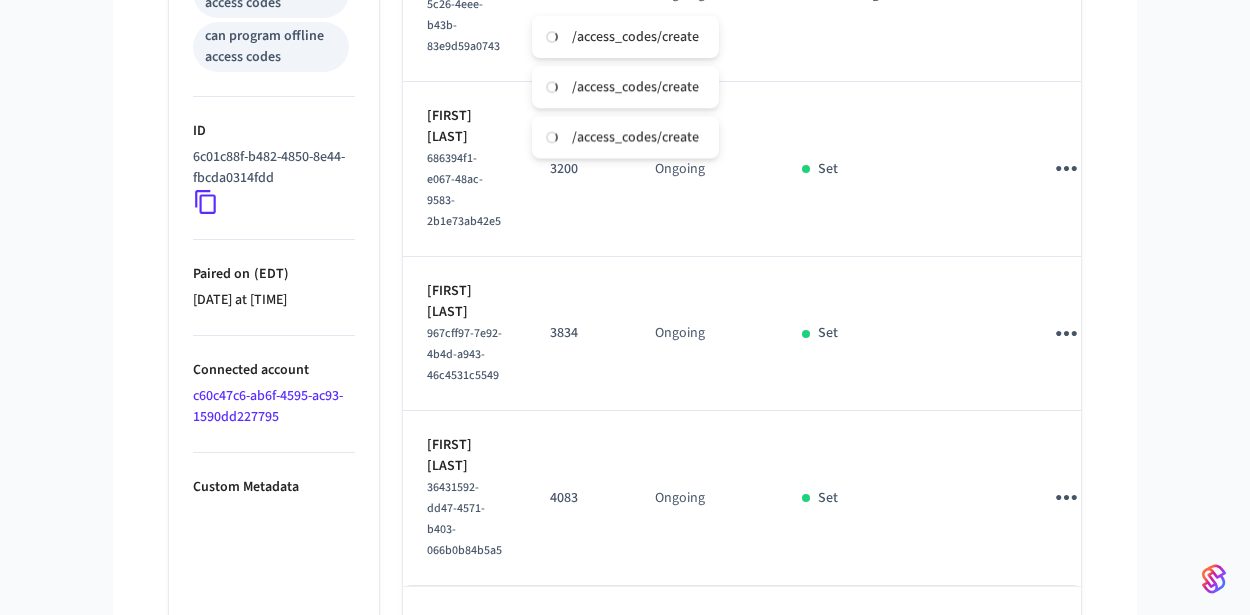 scroll, scrollTop: 1158, scrollLeft: 0, axis: vertical 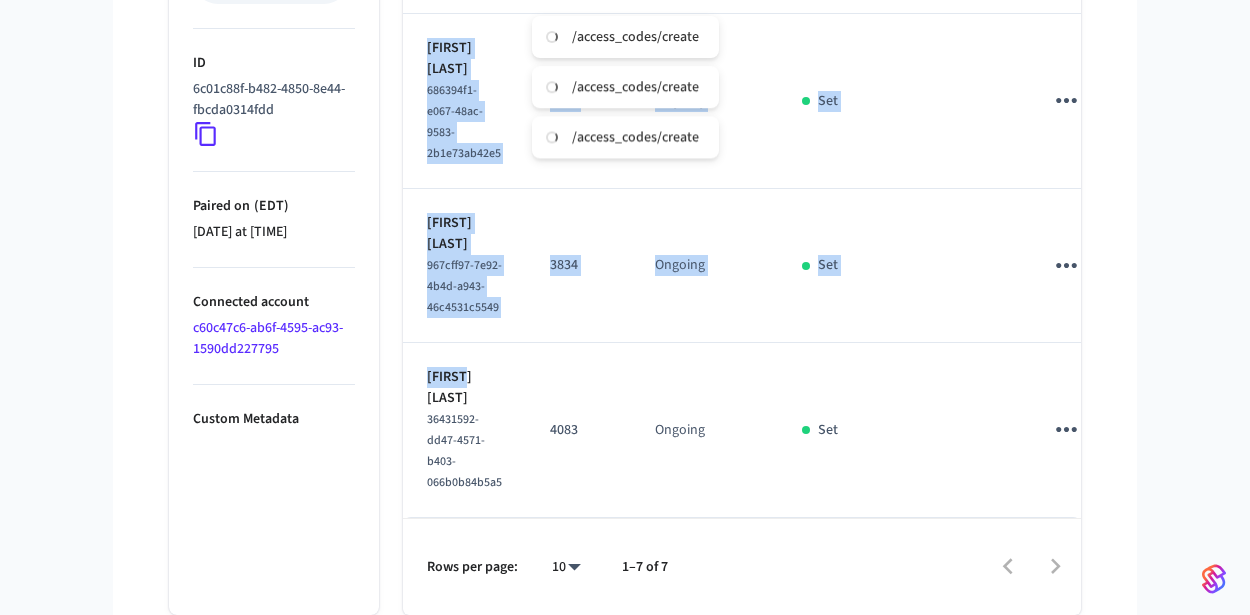 drag, startPoint x: 489, startPoint y: 374, endPoint x: 402, endPoint y: 358, distance: 88.45903 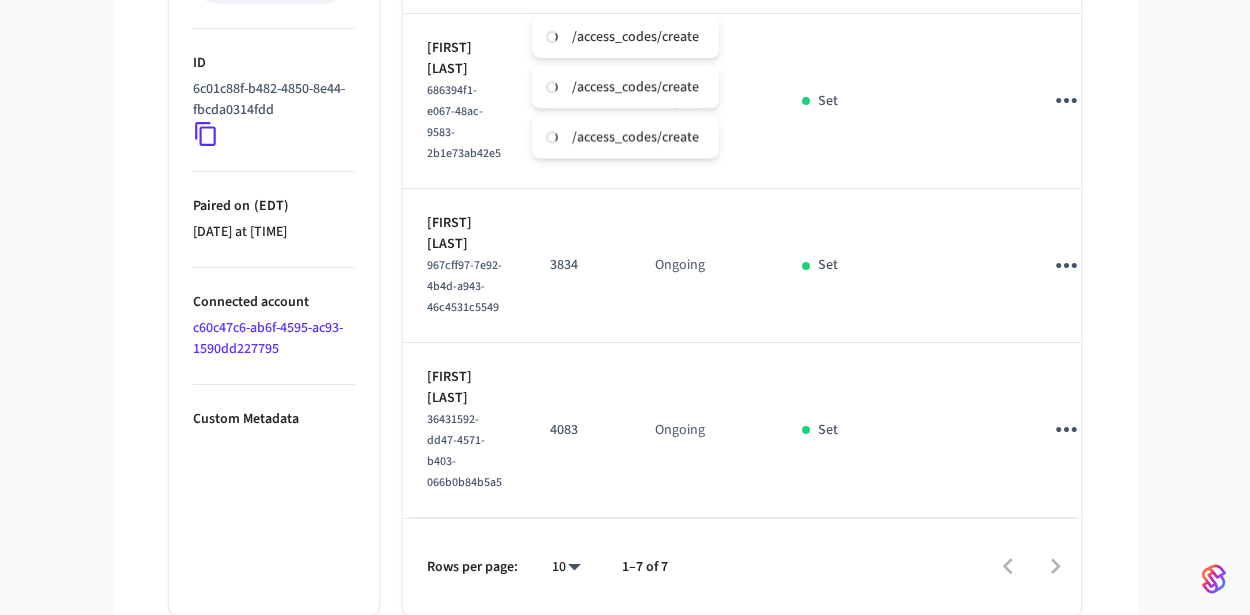 click on "[FIRST] [LAST]" at bounding box center [464, 430] 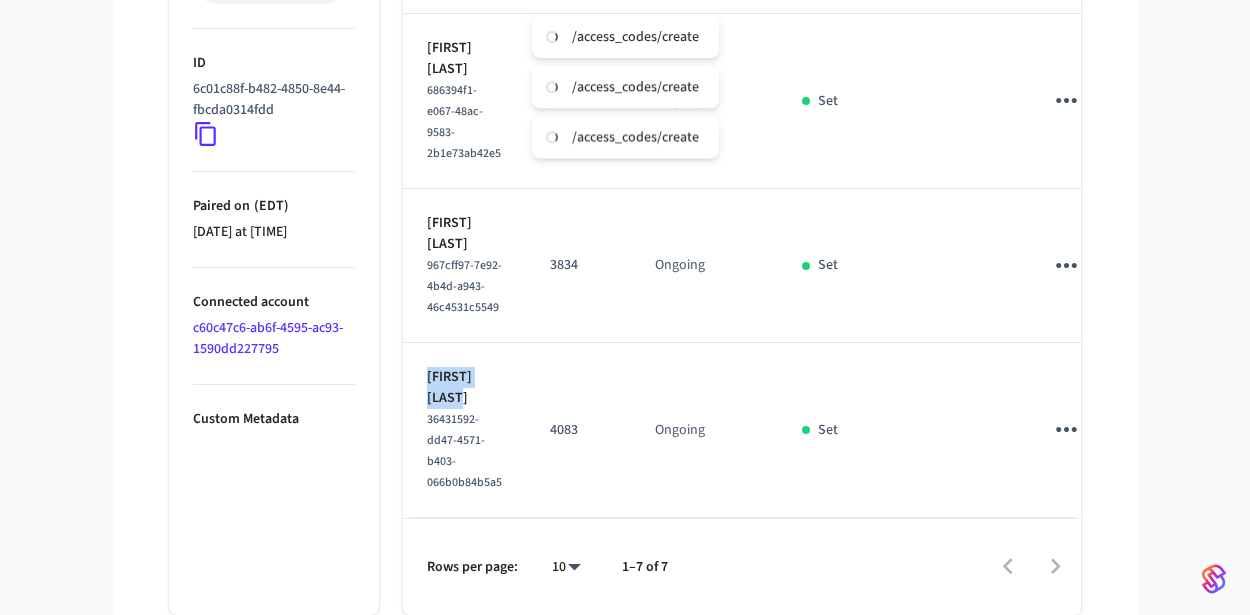 drag, startPoint x: 449, startPoint y: 371, endPoint x: 424, endPoint y: 358, distance: 28.178005 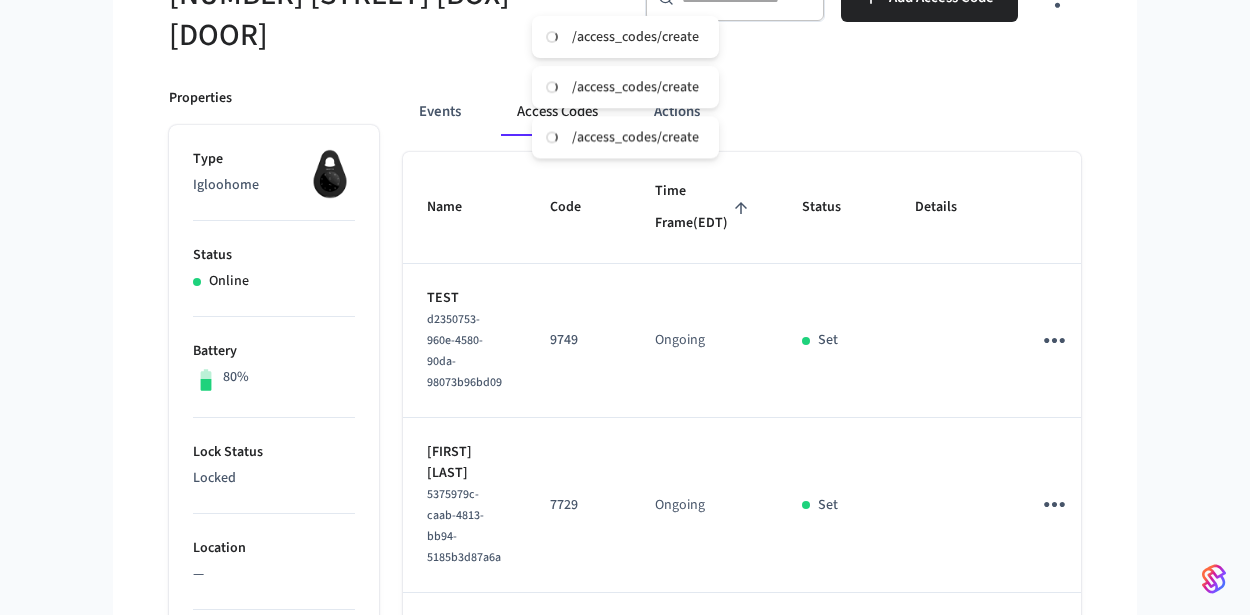 scroll, scrollTop: 0, scrollLeft: 0, axis: both 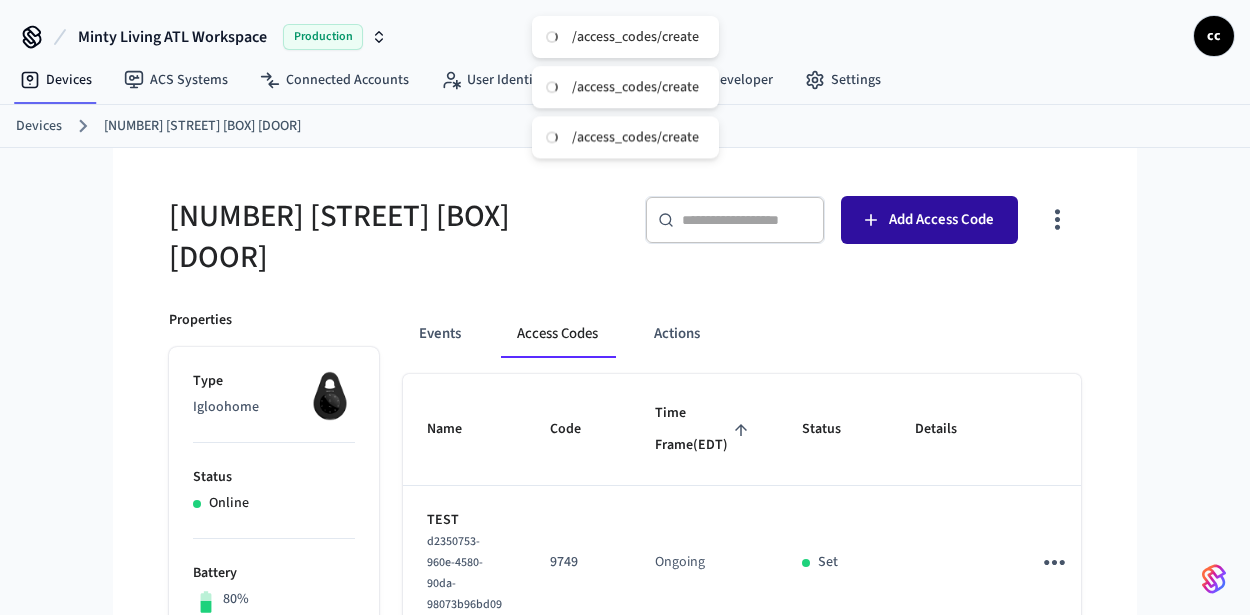 click on "Add Access Code" at bounding box center (929, 220) 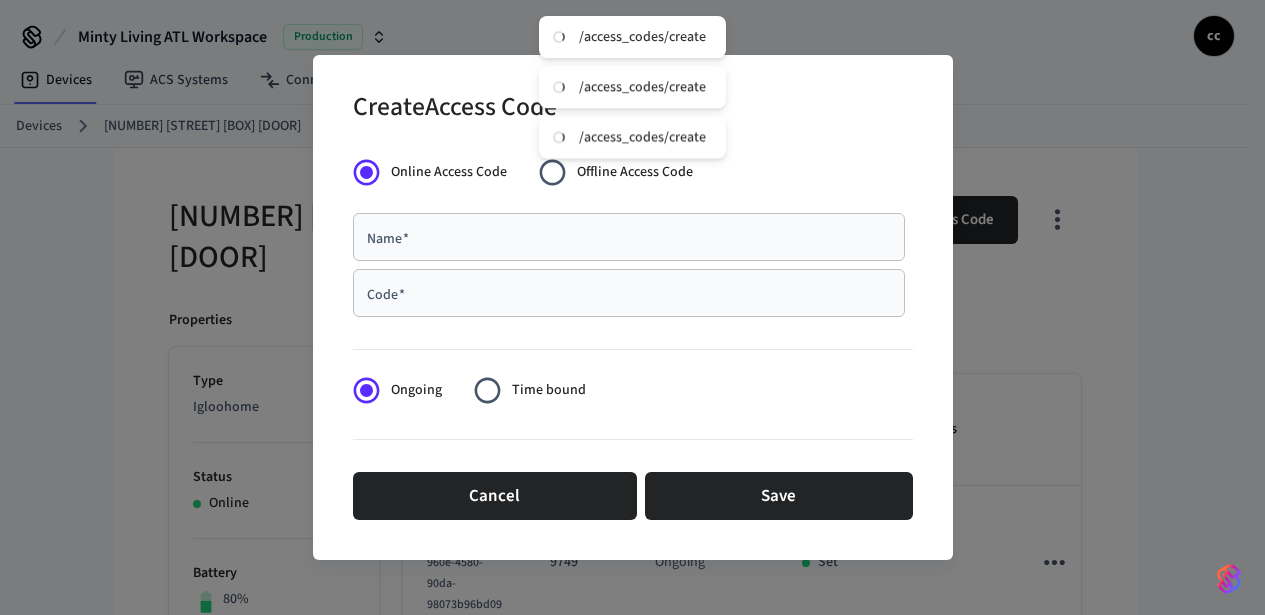 click on "Name   *" at bounding box center [629, 237] 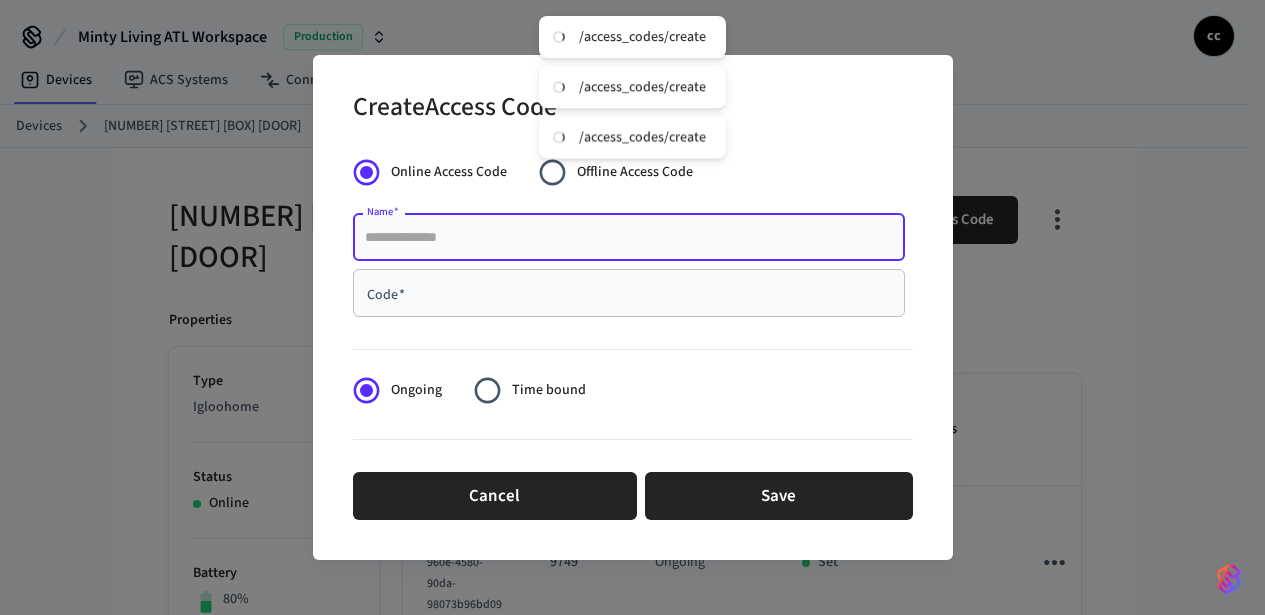 paste on "**********" 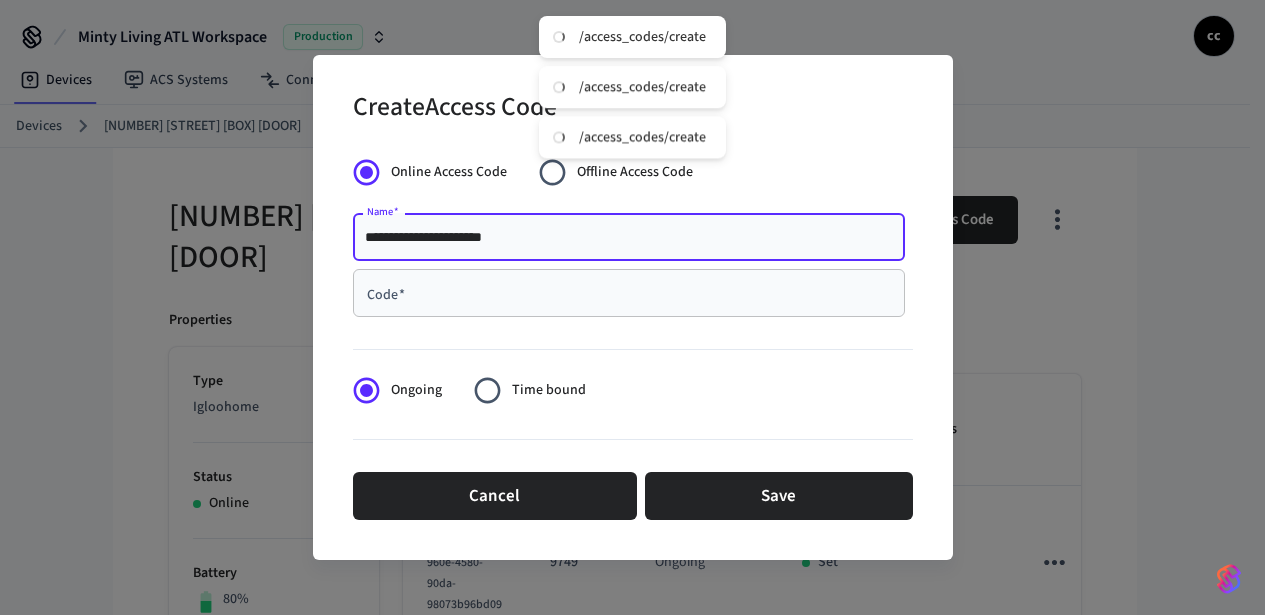 type on "**********" 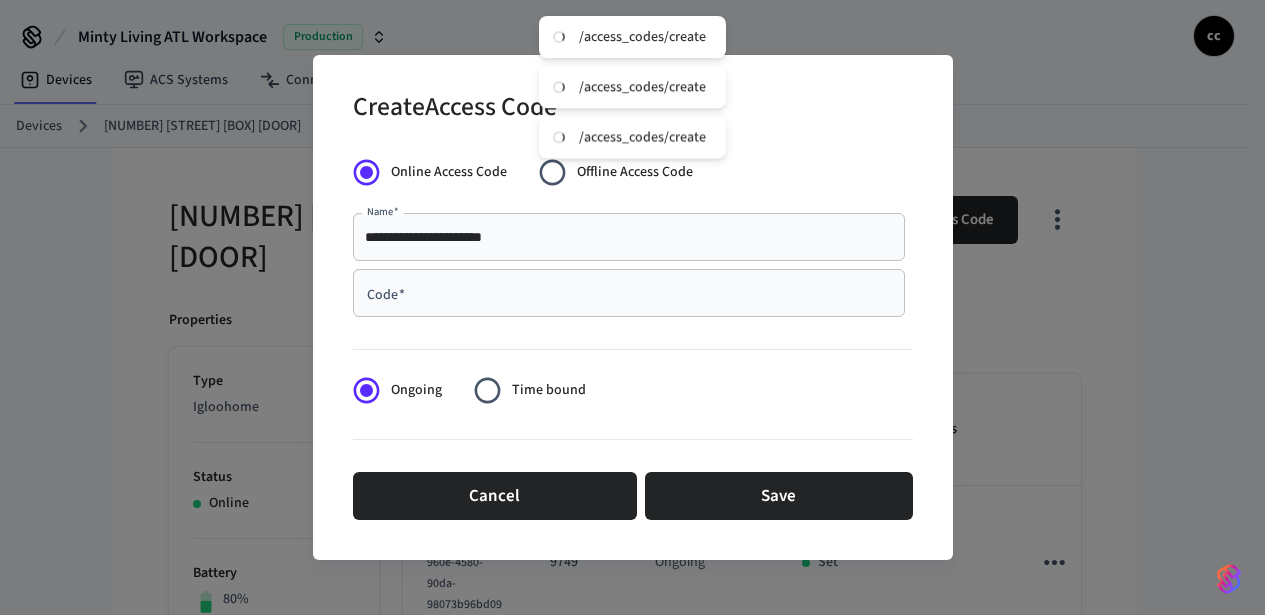 click on "Code   *" at bounding box center (629, 293) 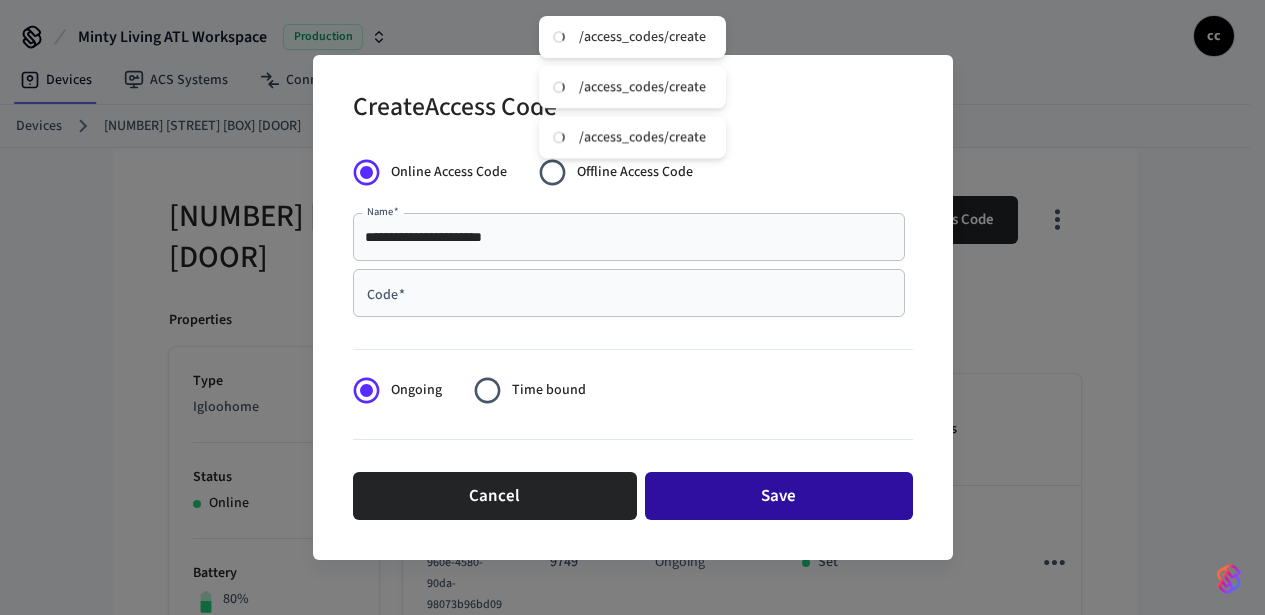 paste on "****" 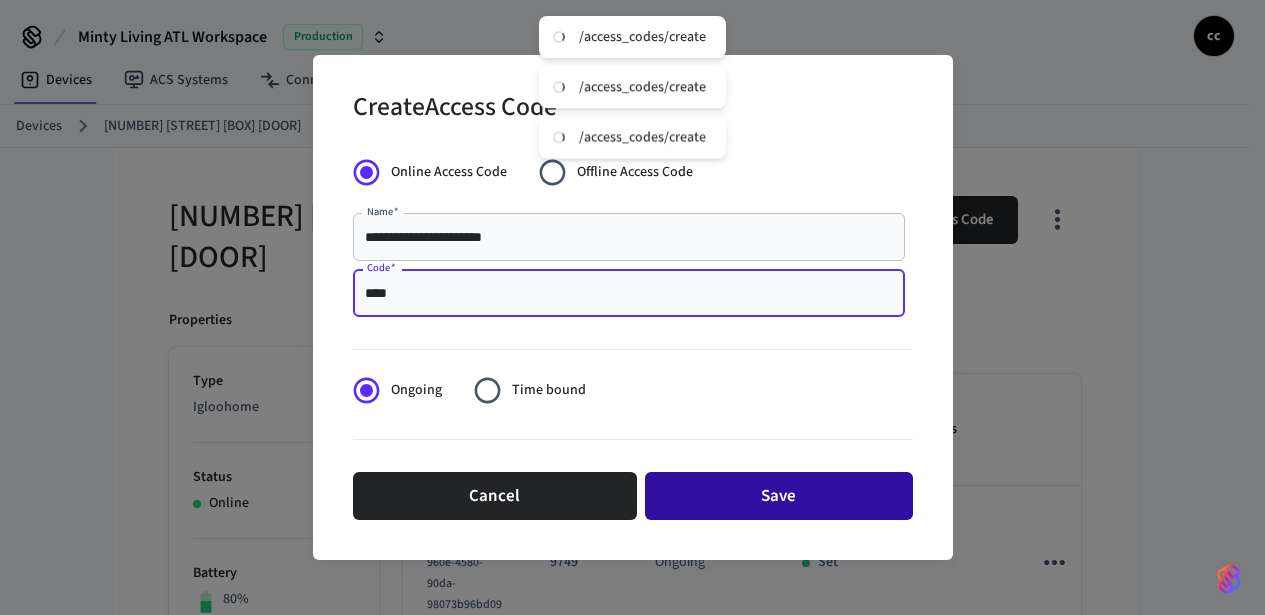 type on "****" 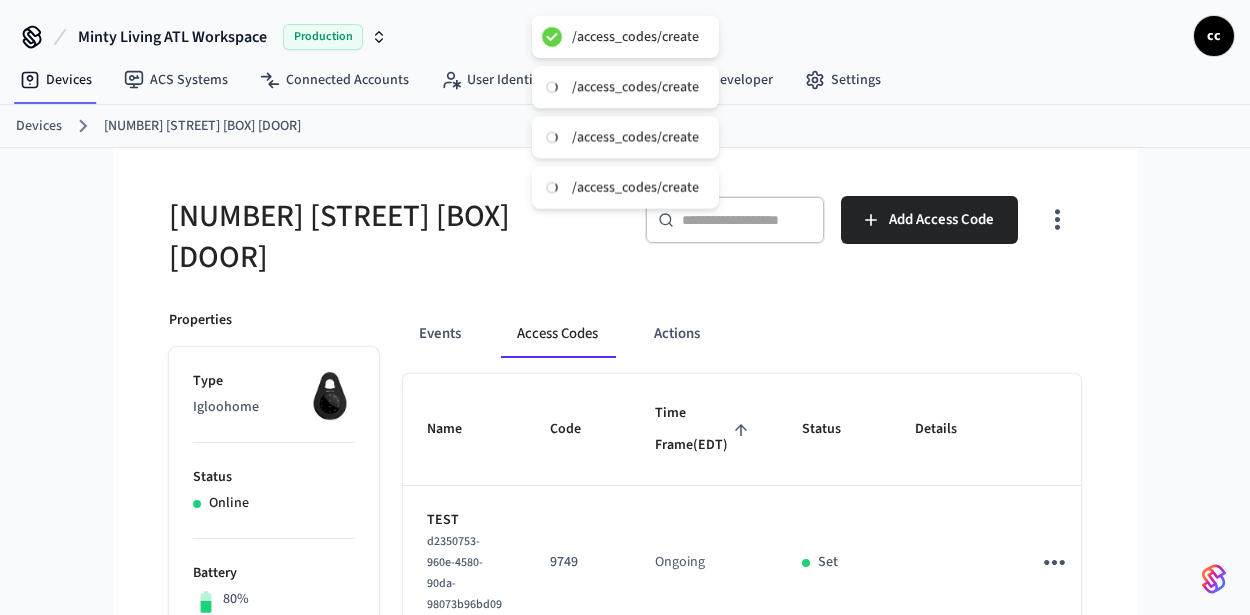 type 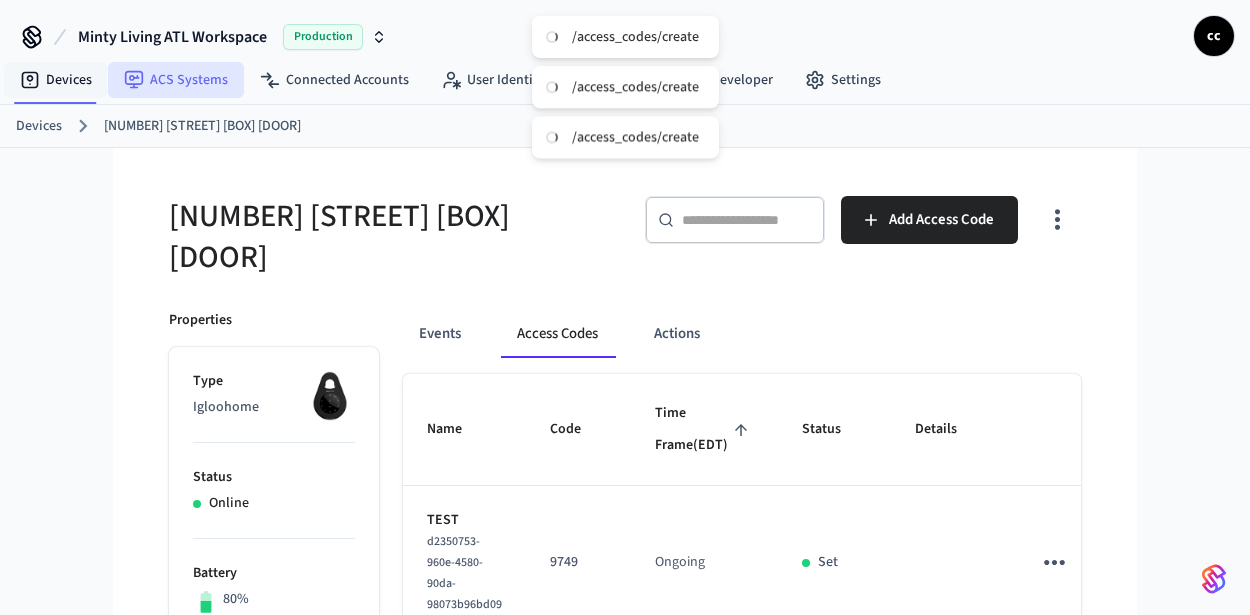 drag, startPoint x: 54, startPoint y: 82, endPoint x: 158, endPoint y: 94, distance: 104.69002 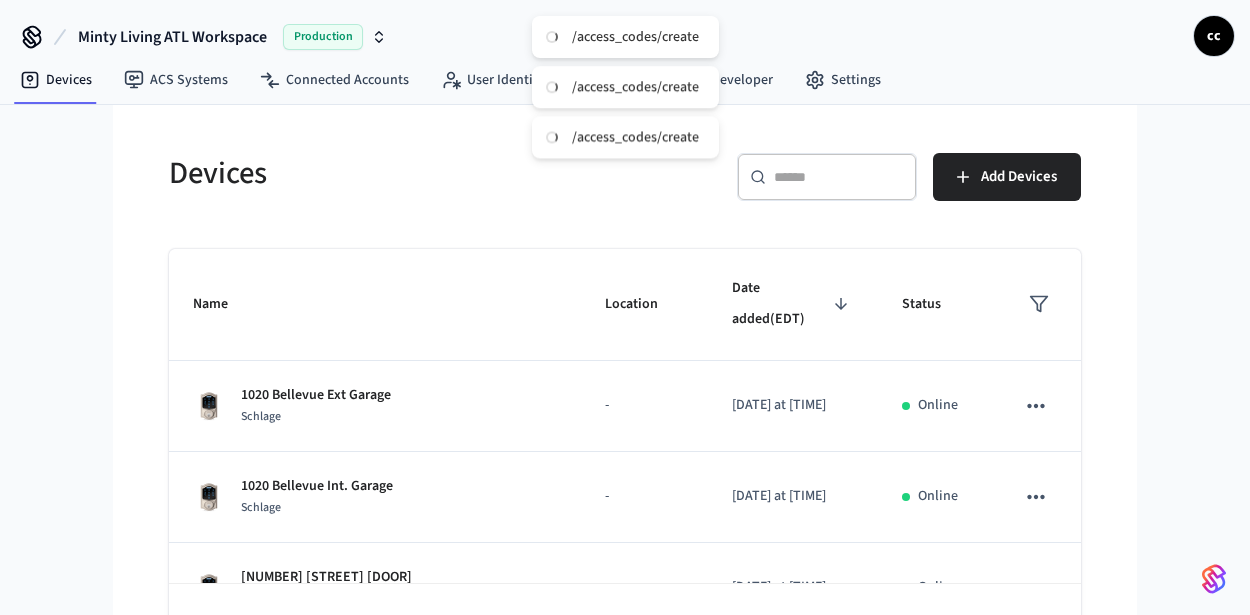 click on "​ ​ Add Devices" at bounding box center [847, 173] 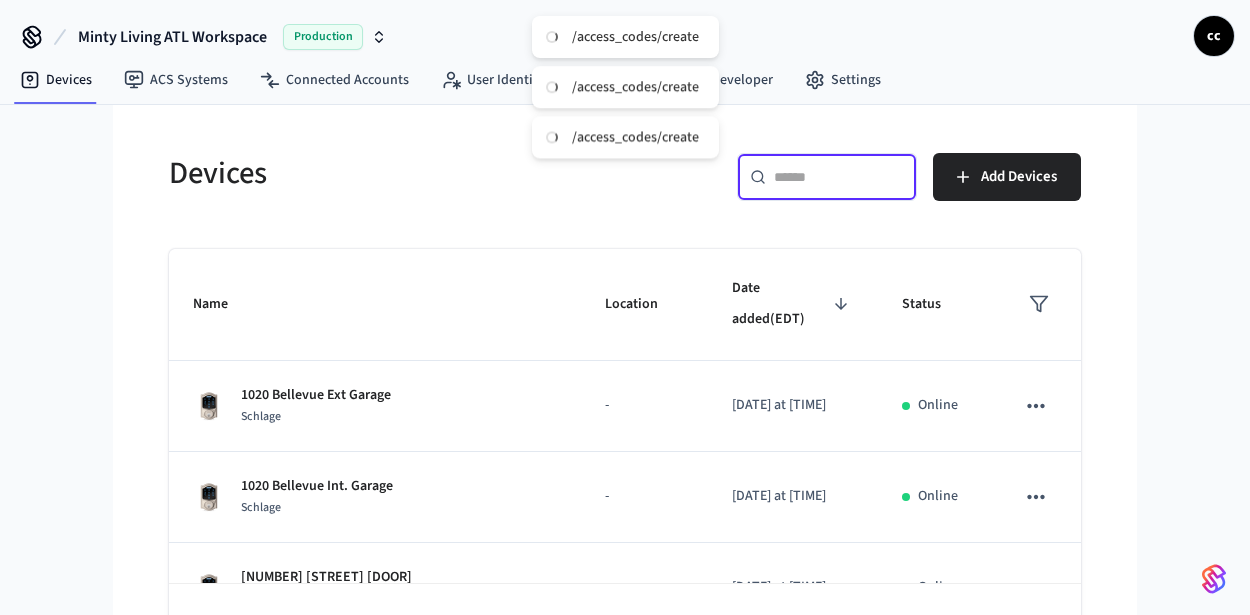 click at bounding box center [839, 177] 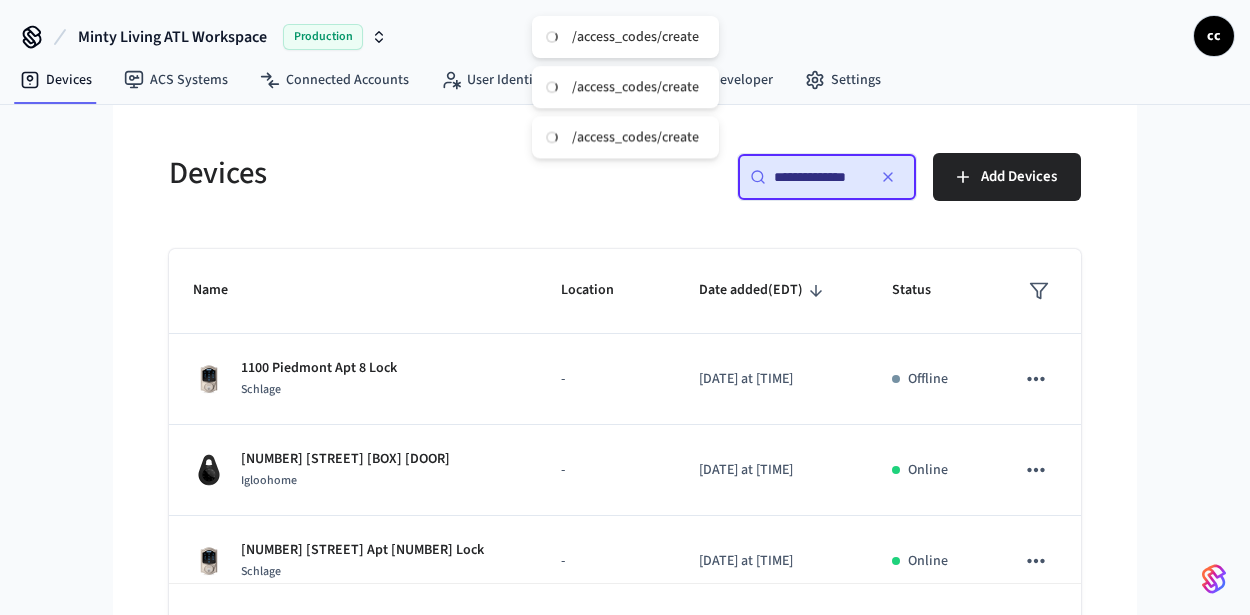scroll, scrollTop: 0, scrollLeft: 2, axis: horizontal 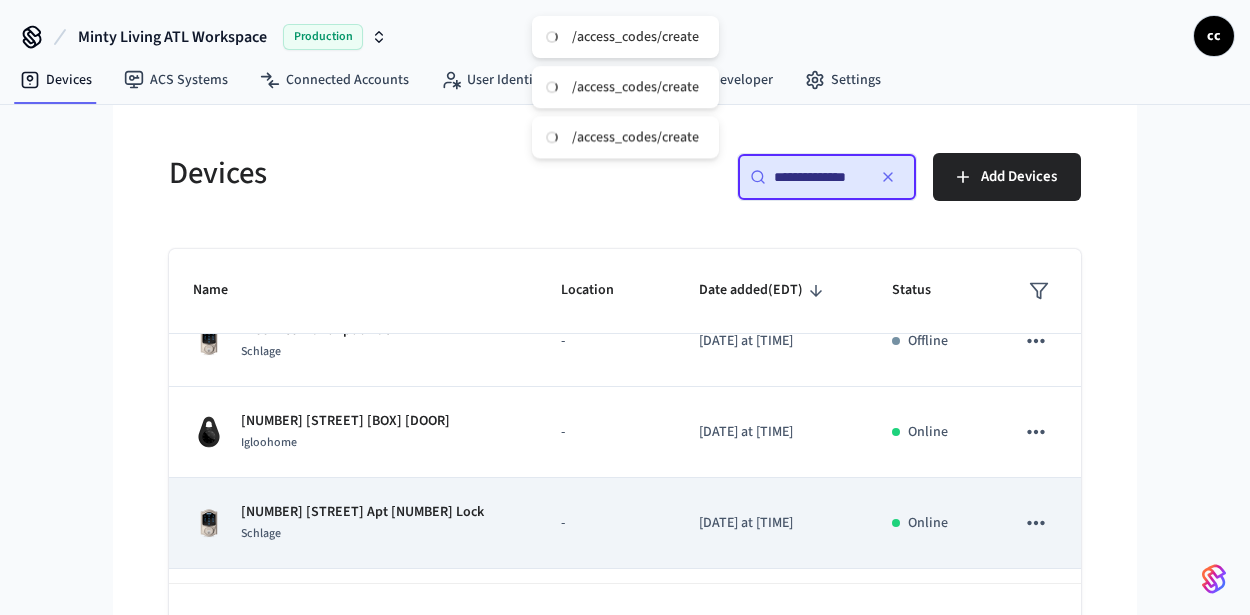 type on "**********" 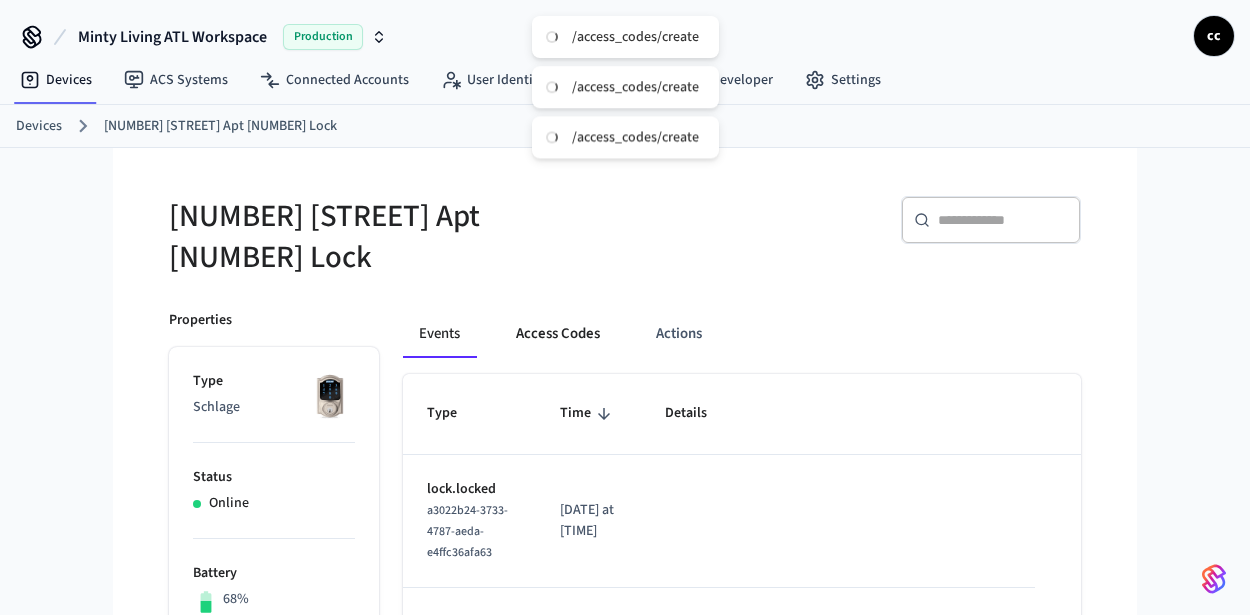 click on "Access Codes" at bounding box center (558, 334) 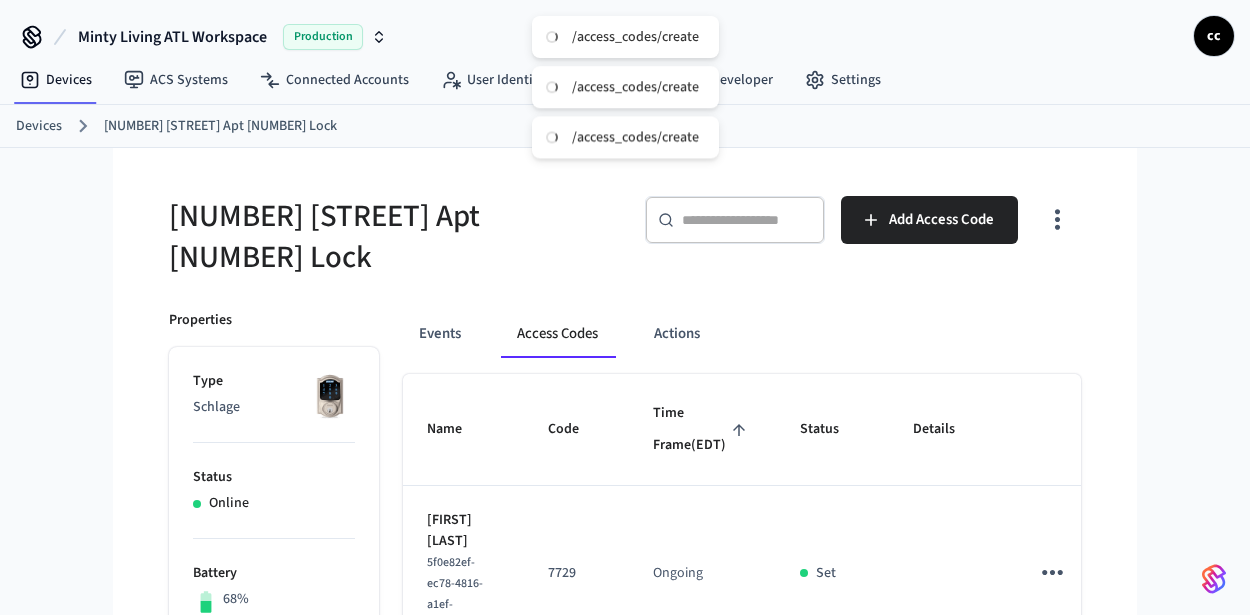 type 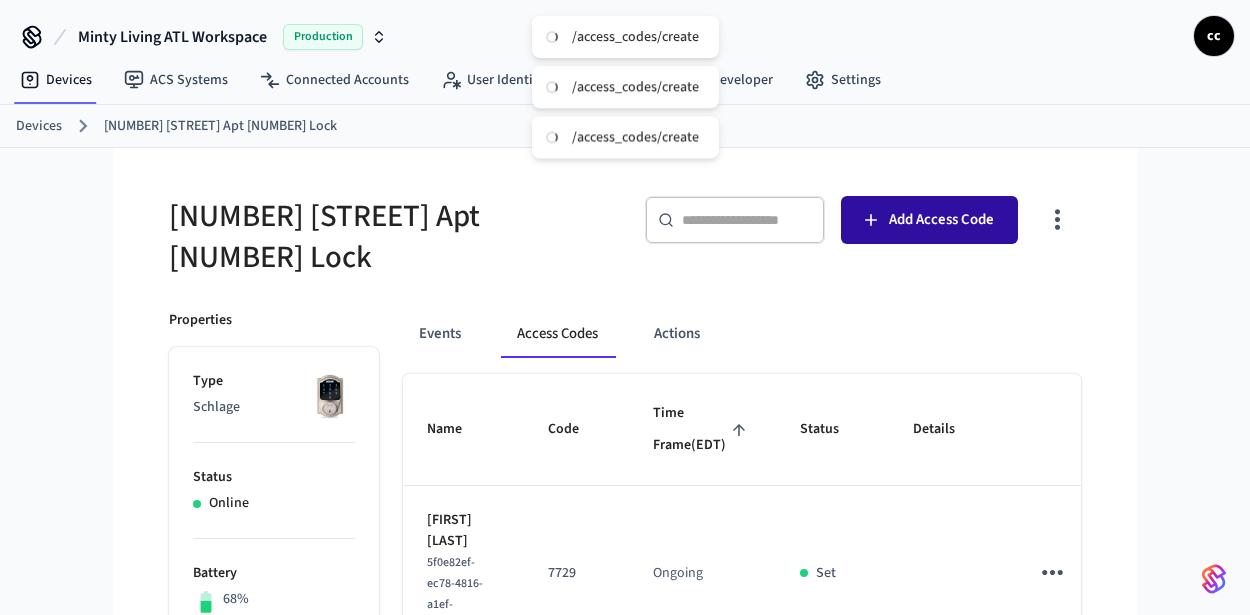 click on "Add Access Code" at bounding box center (941, 220) 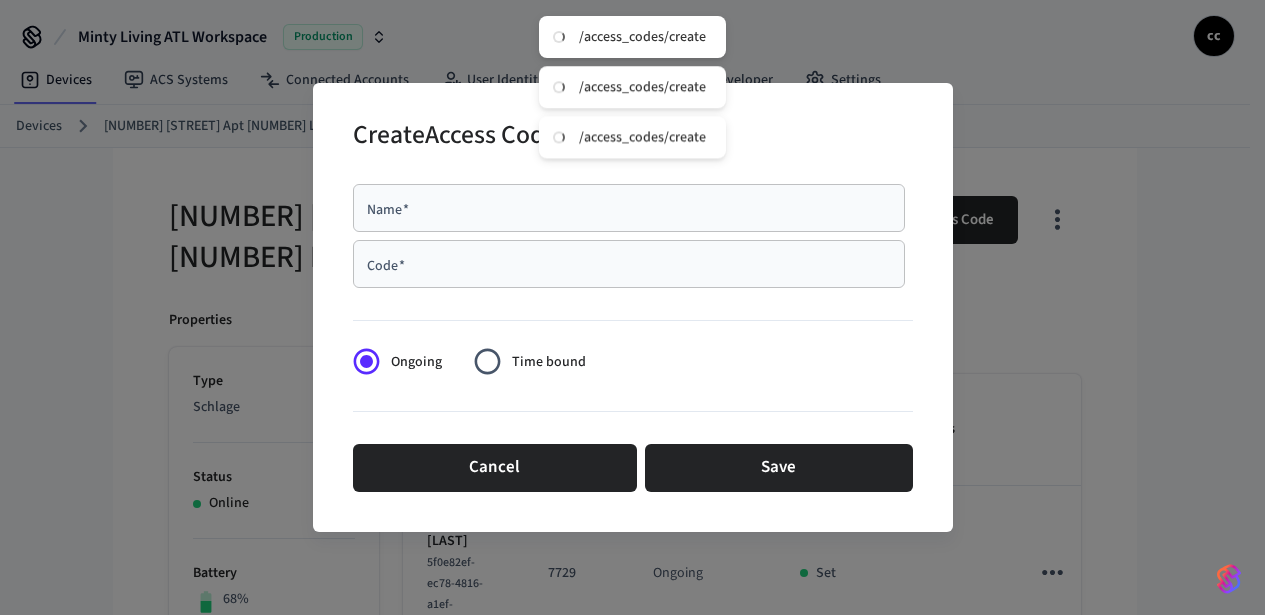 click on "Name   *" at bounding box center (629, 208) 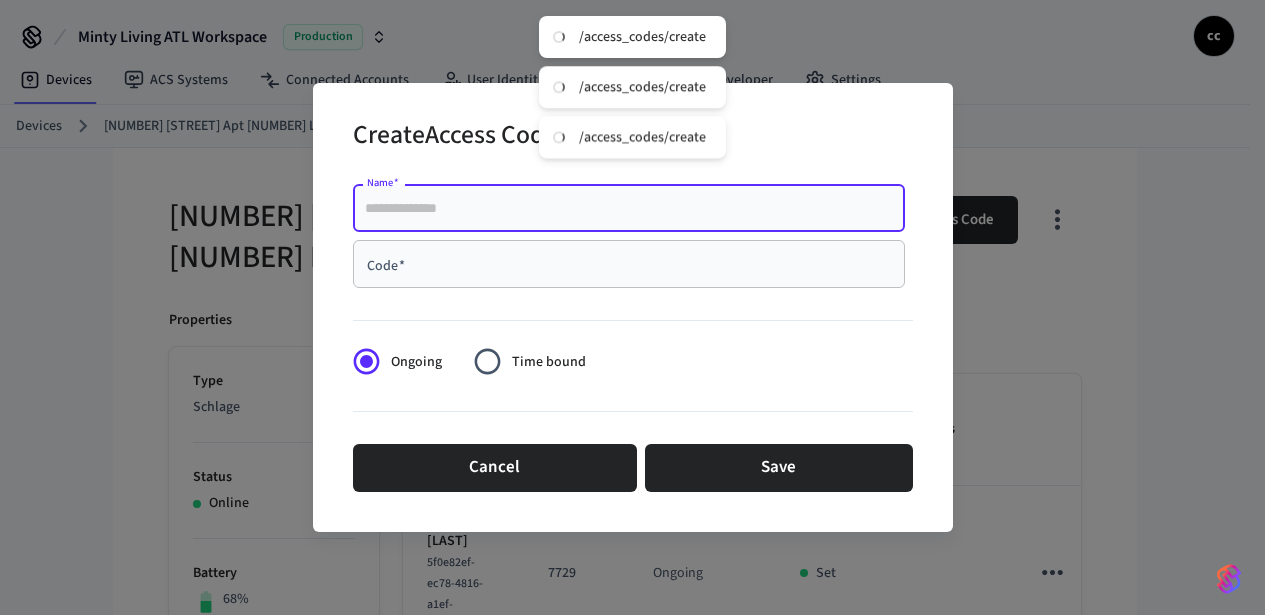 paste on "**********" 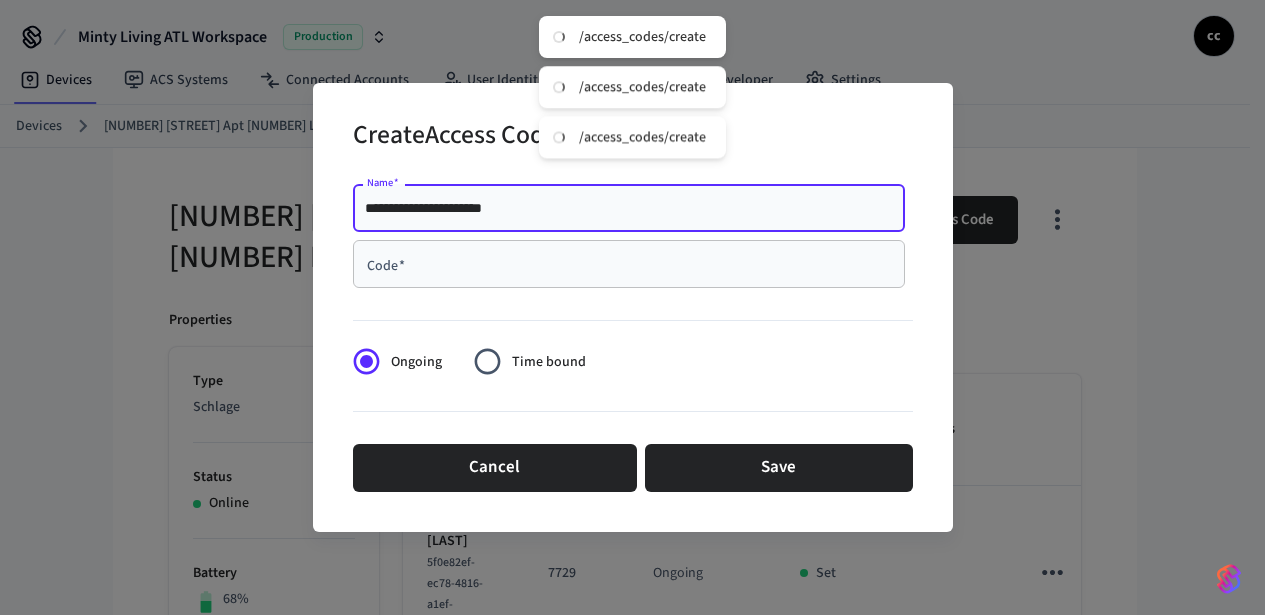 type on "**********" 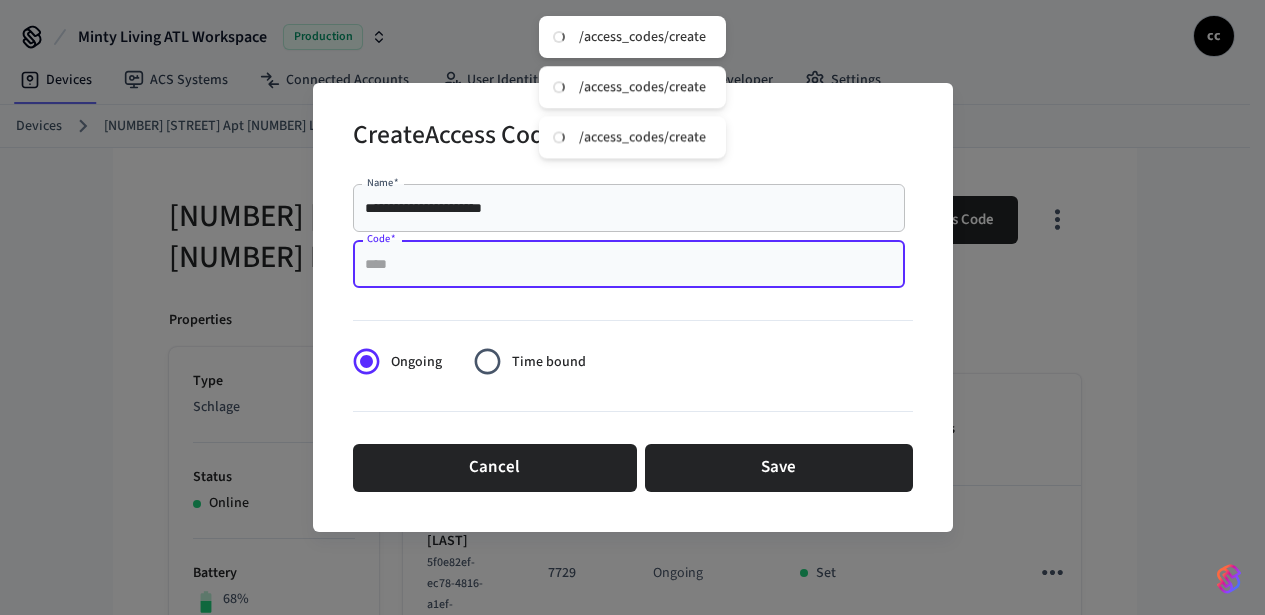 click on "Code   *" at bounding box center [629, 264] 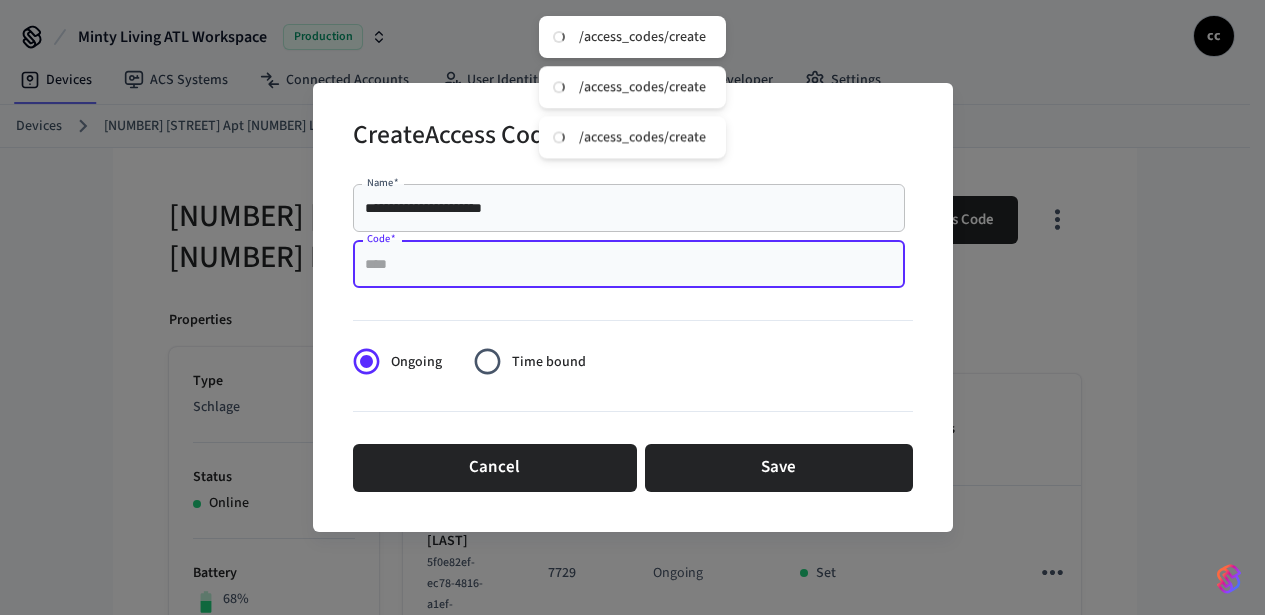 paste on "****" 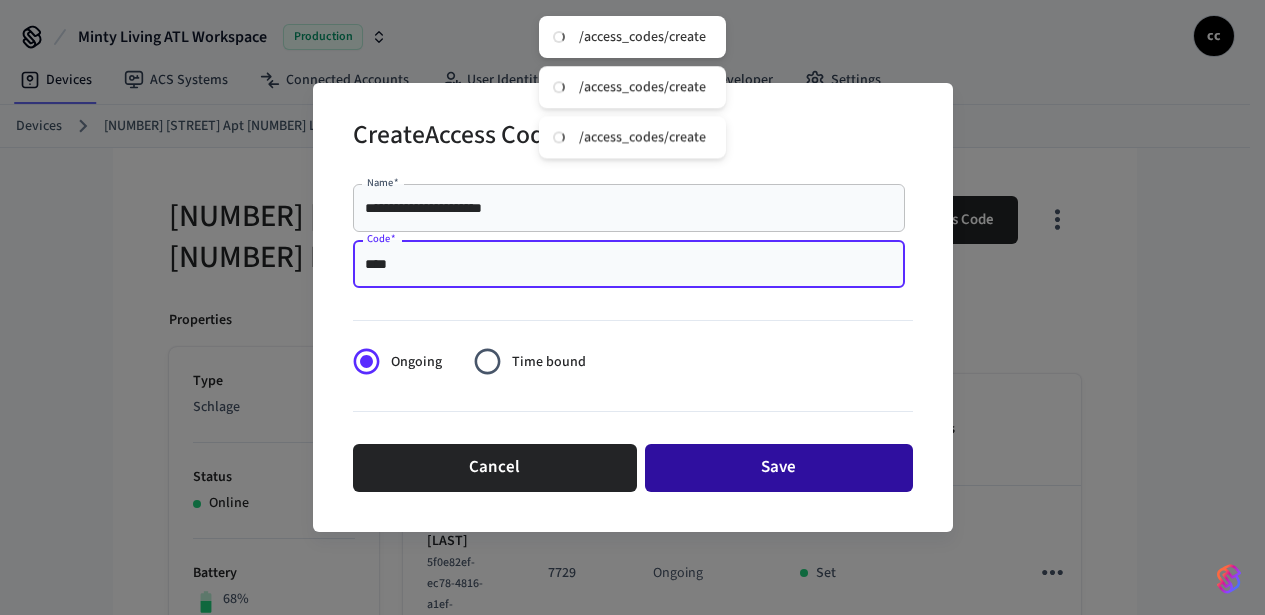 type on "****" 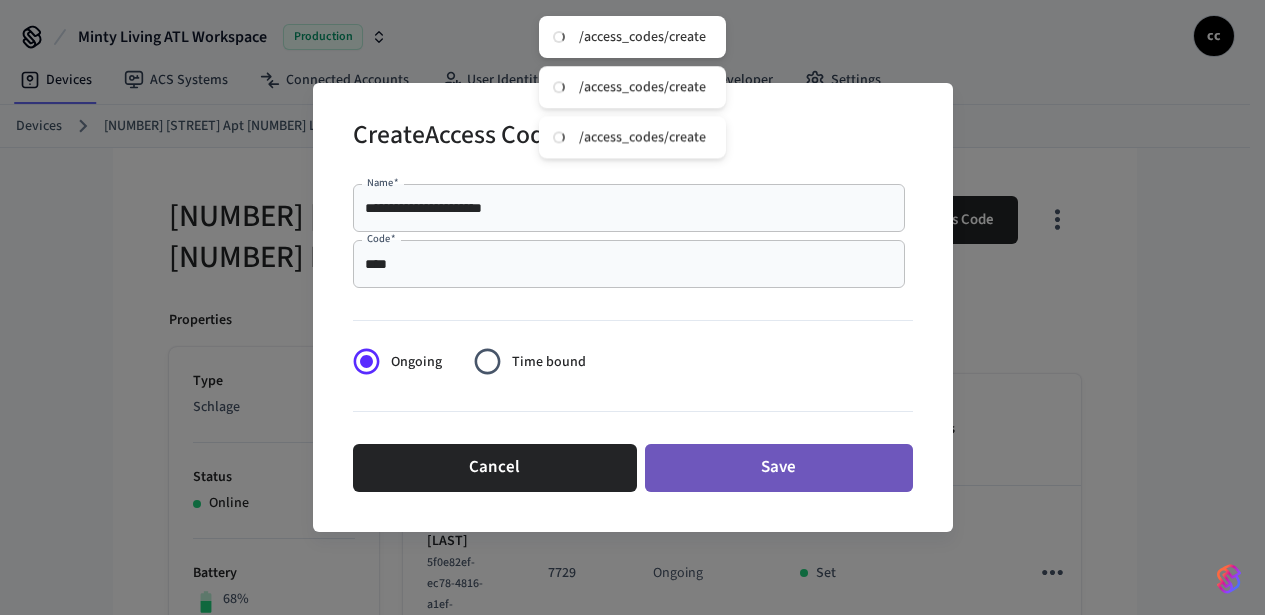 drag, startPoint x: 742, startPoint y: 480, endPoint x: 734, endPoint y: 452, distance: 29.12044 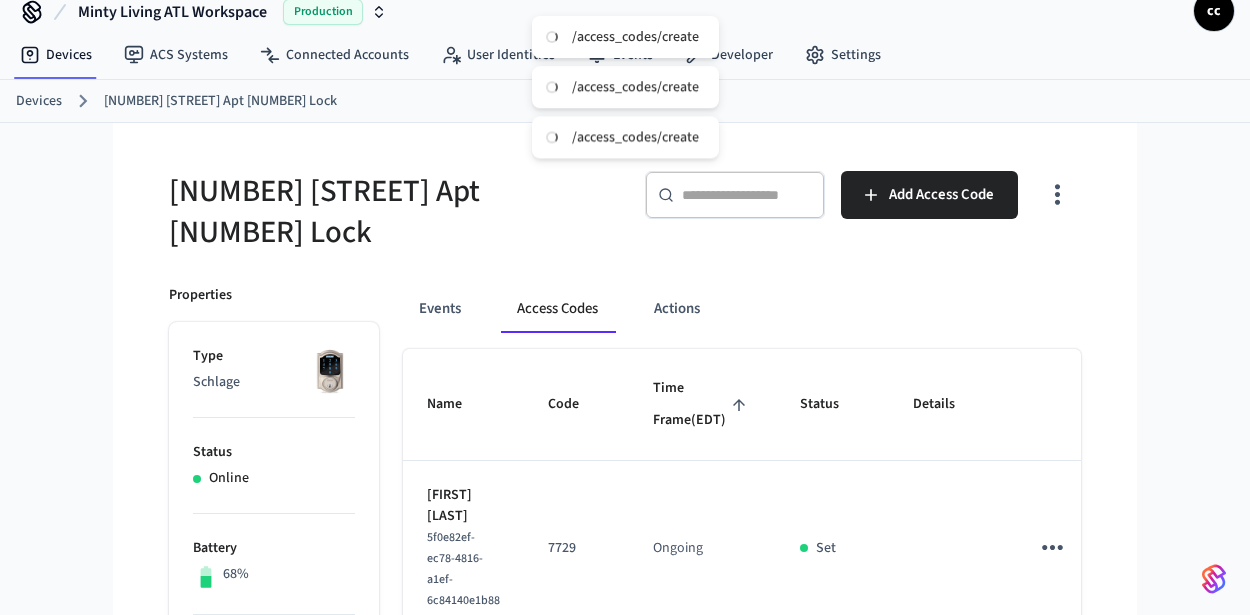 scroll, scrollTop: 0, scrollLeft: 0, axis: both 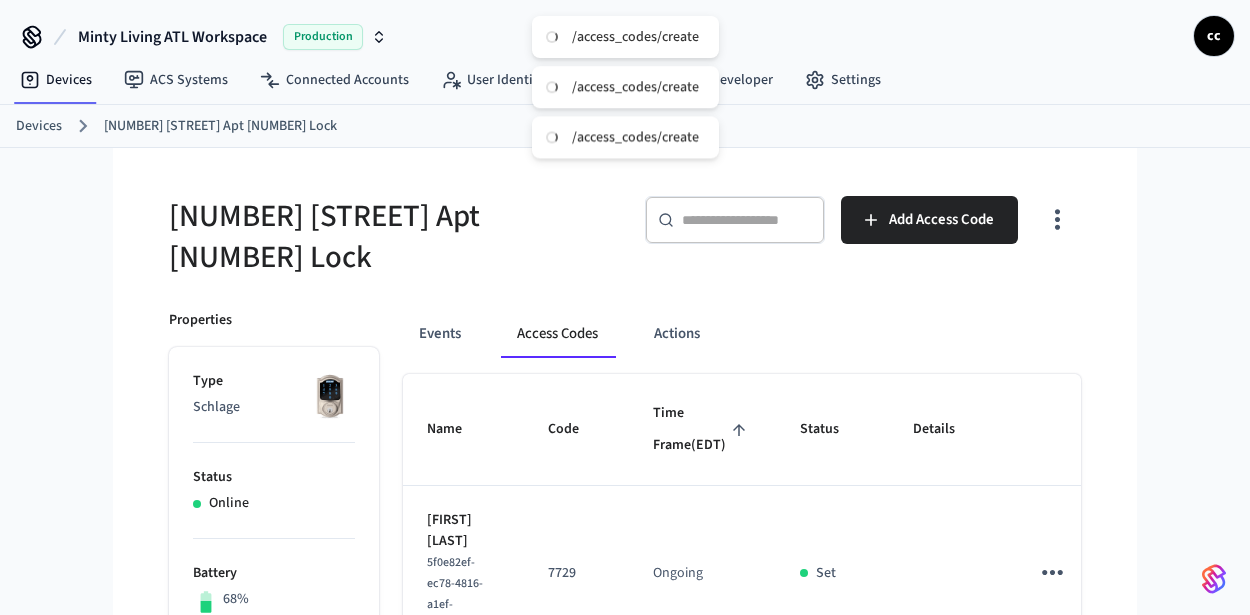 type 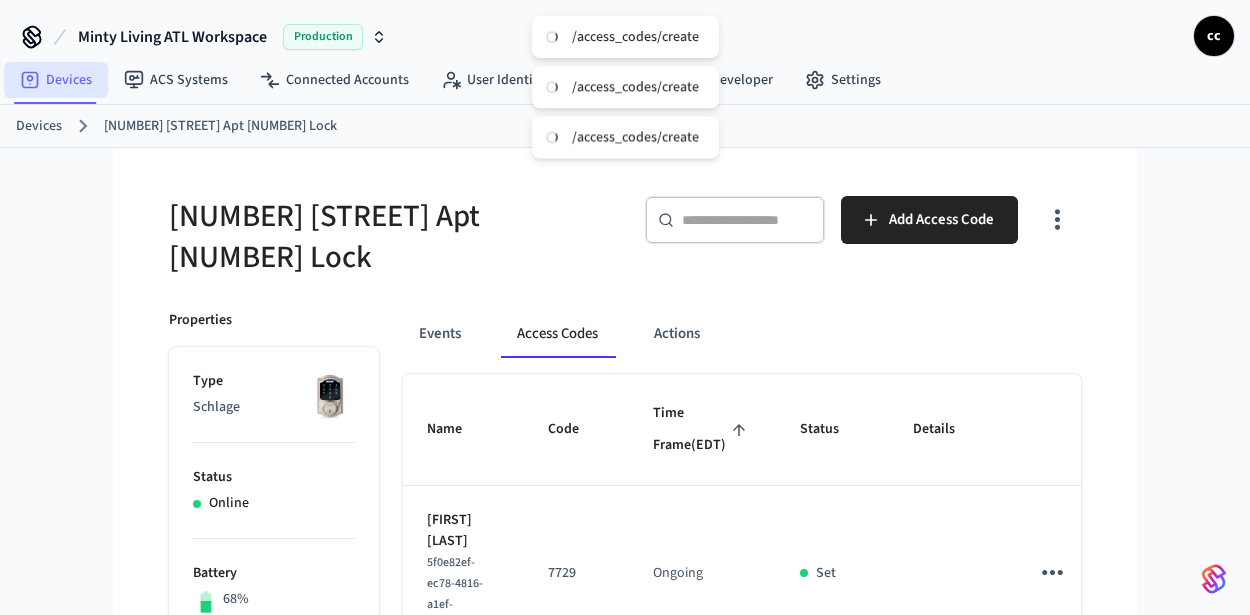 click on "Devices" at bounding box center (56, 80) 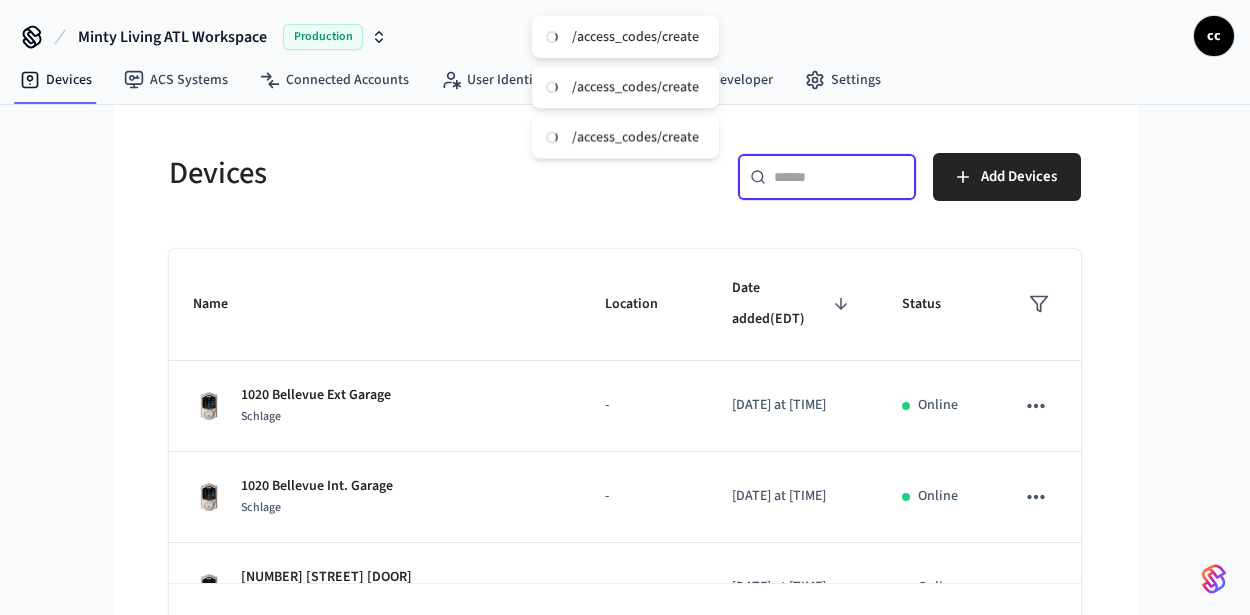 click at bounding box center (839, 177) 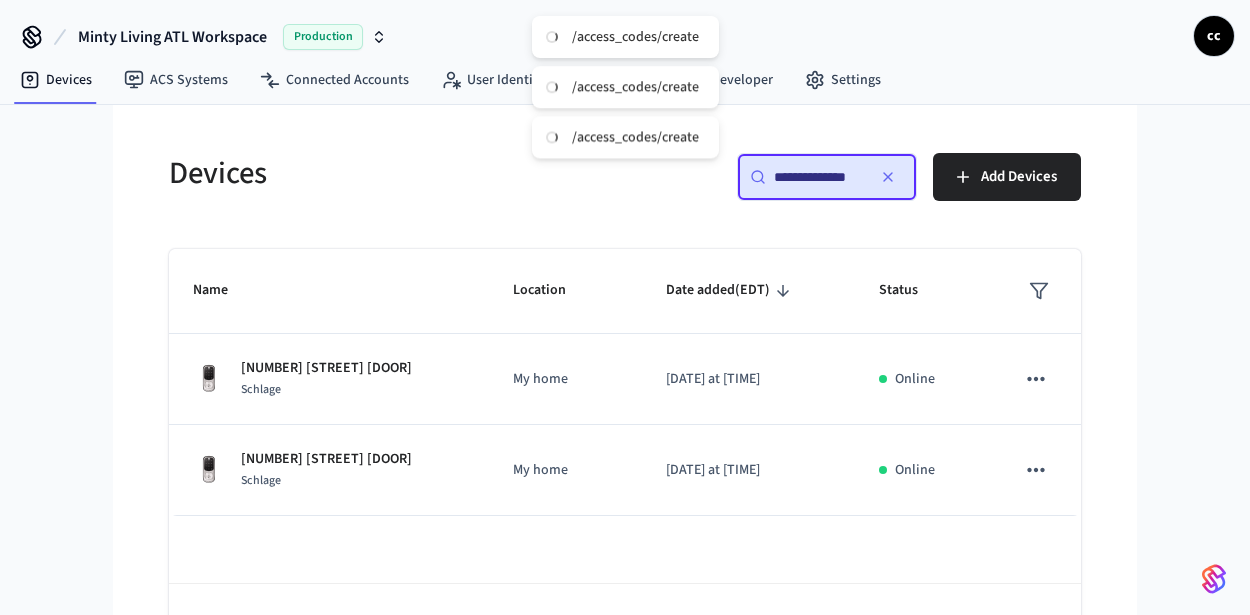 scroll, scrollTop: 0, scrollLeft: 1, axis: horizontal 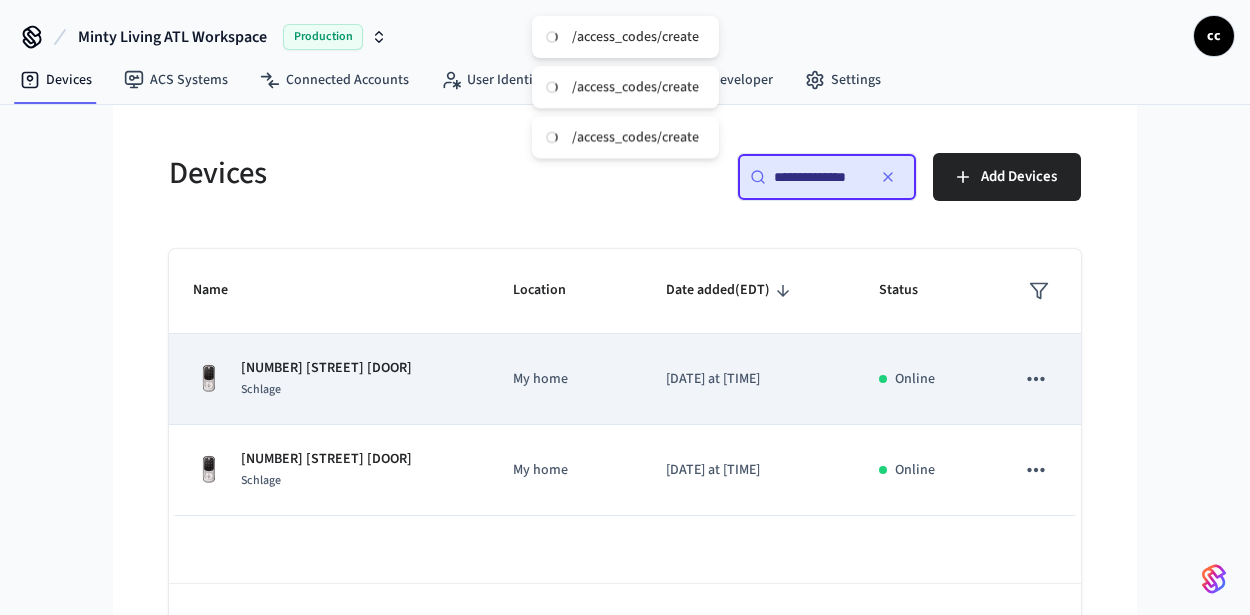 type on "**********" 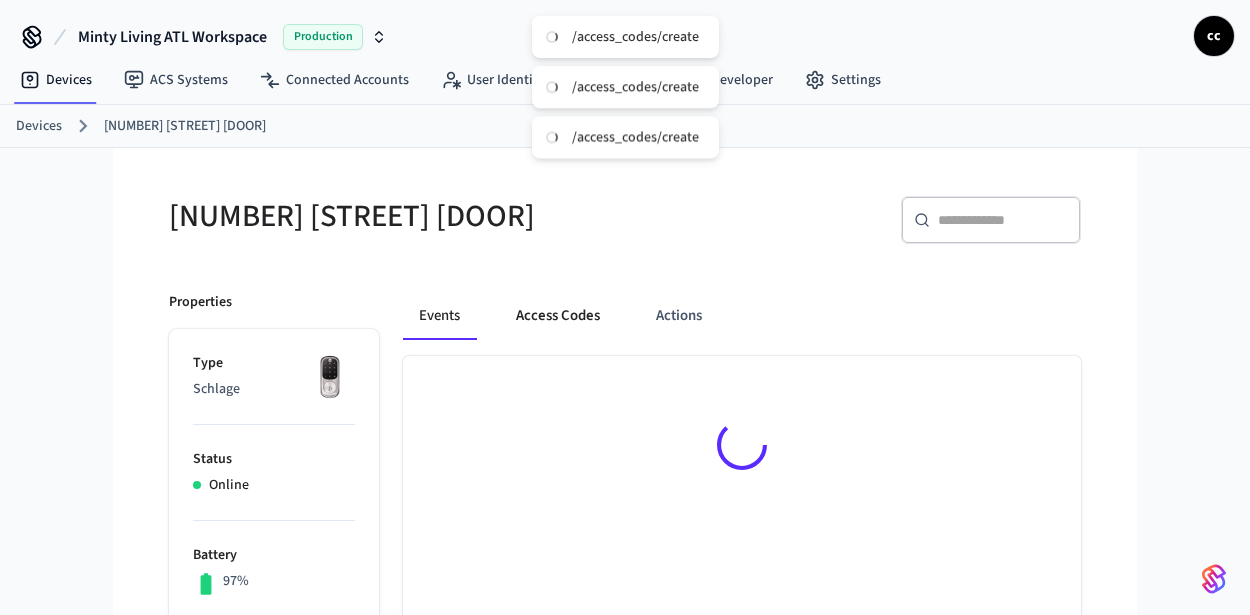 click on "Access Codes" at bounding box center (558, 316) 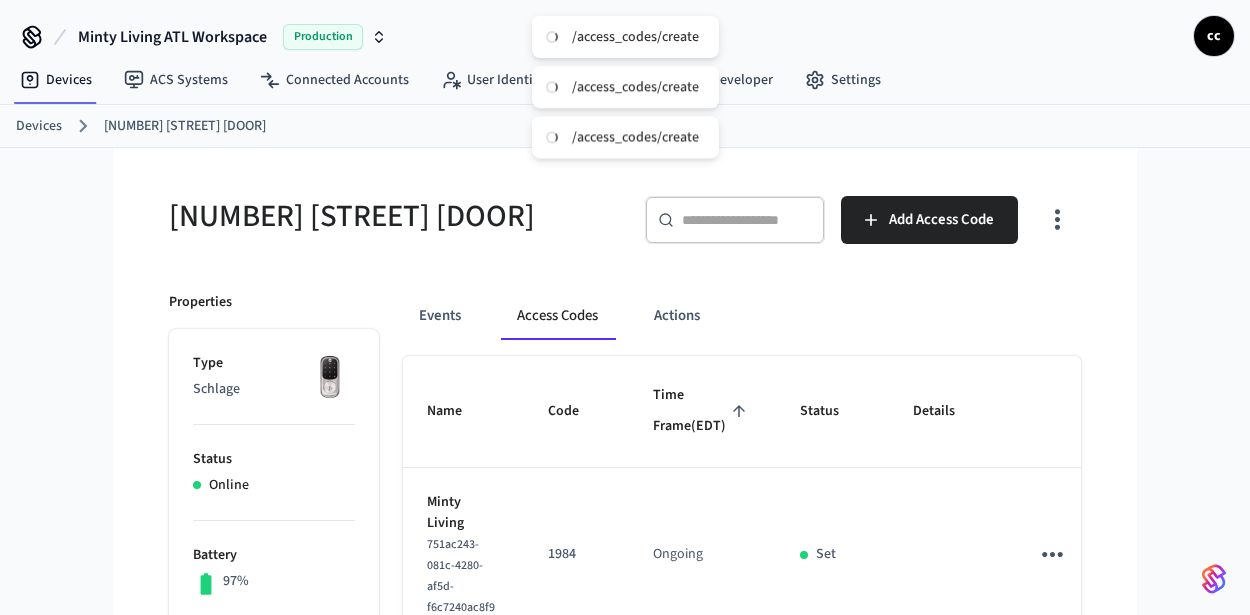 drag, startPoint x: 674, startPoint y: 425, endPoint x: 715, endPoint y: 427, distance: 41.04875 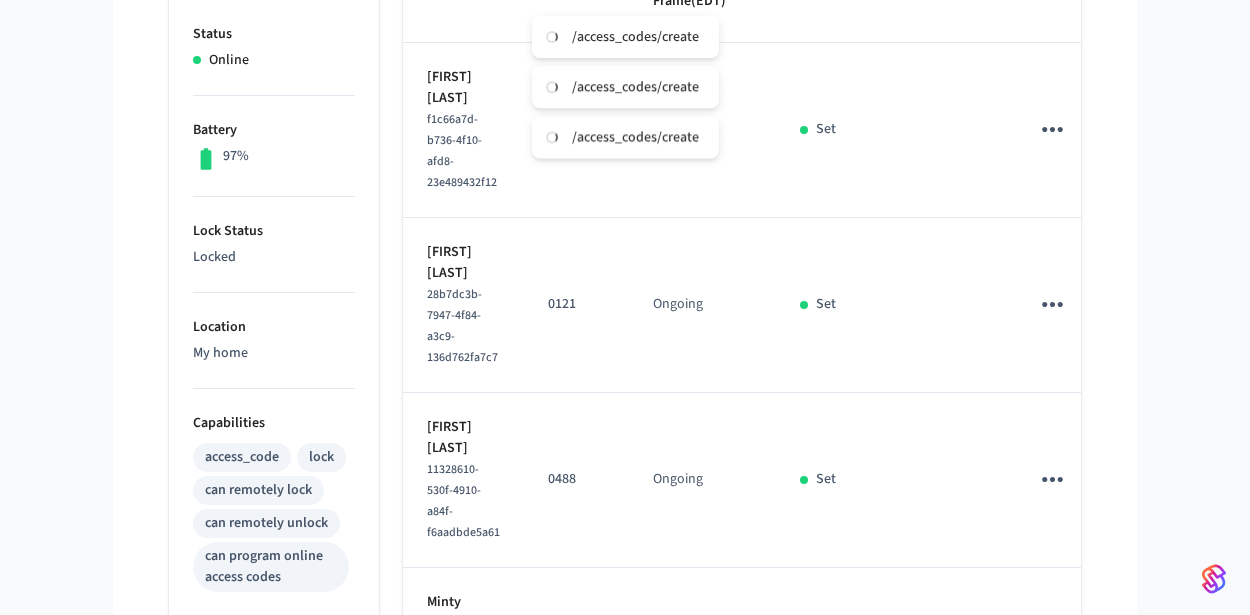 scroll, scrollTop: 552, scrollLeft: 0, axis: vertical 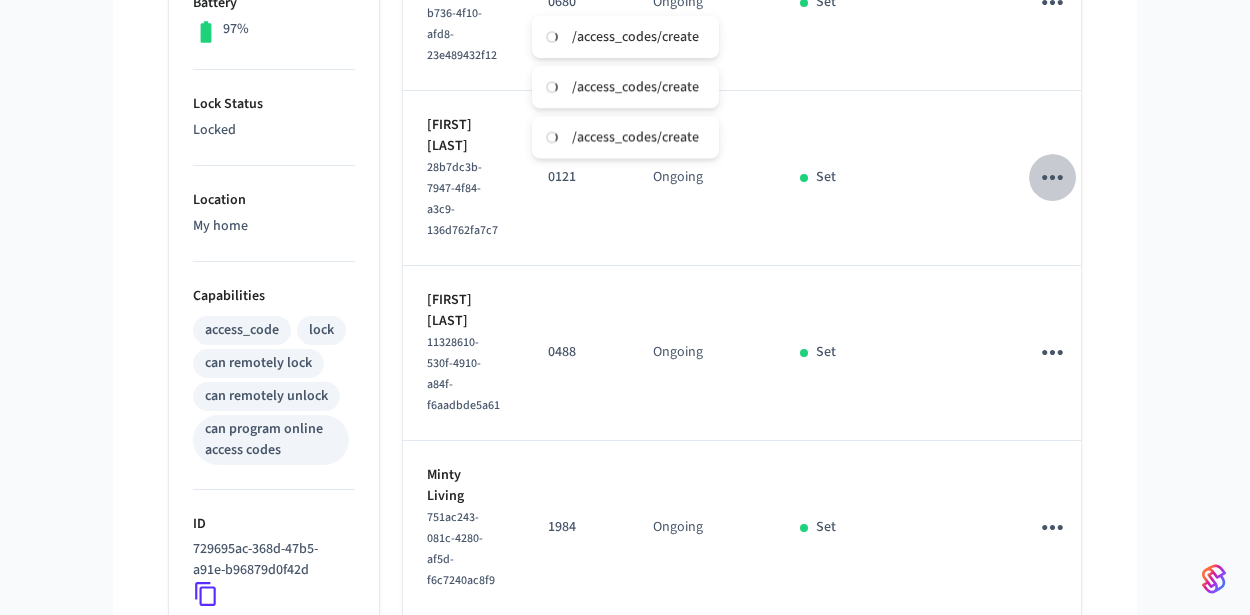 click 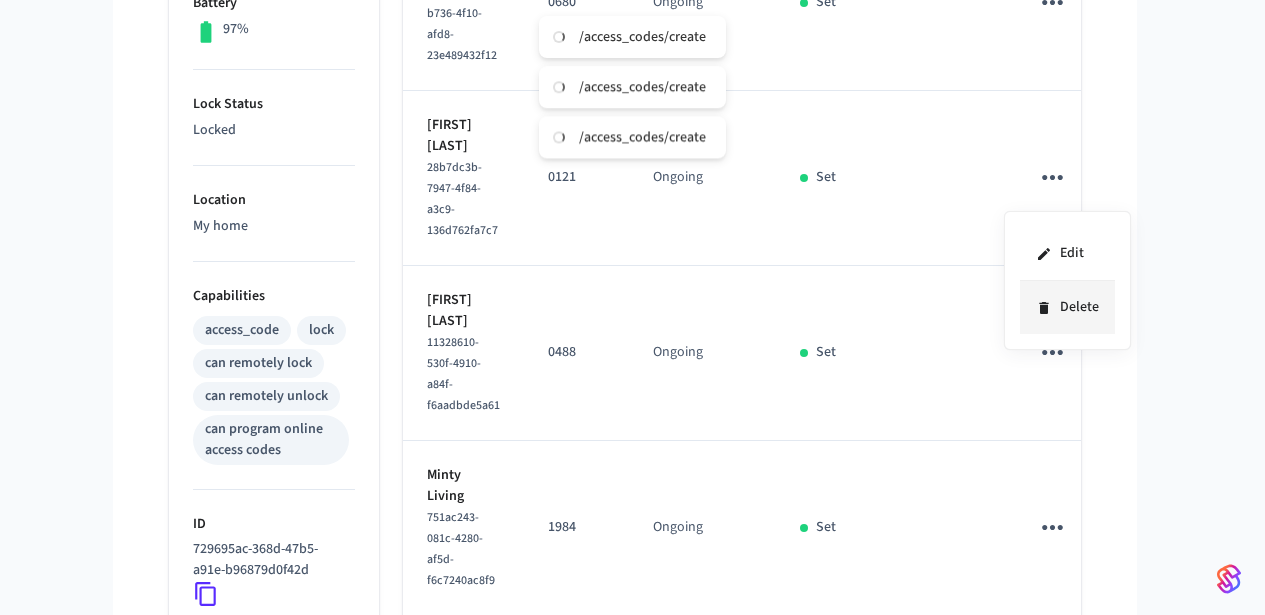 click on "Delete" at bounding box center (1067, 307) 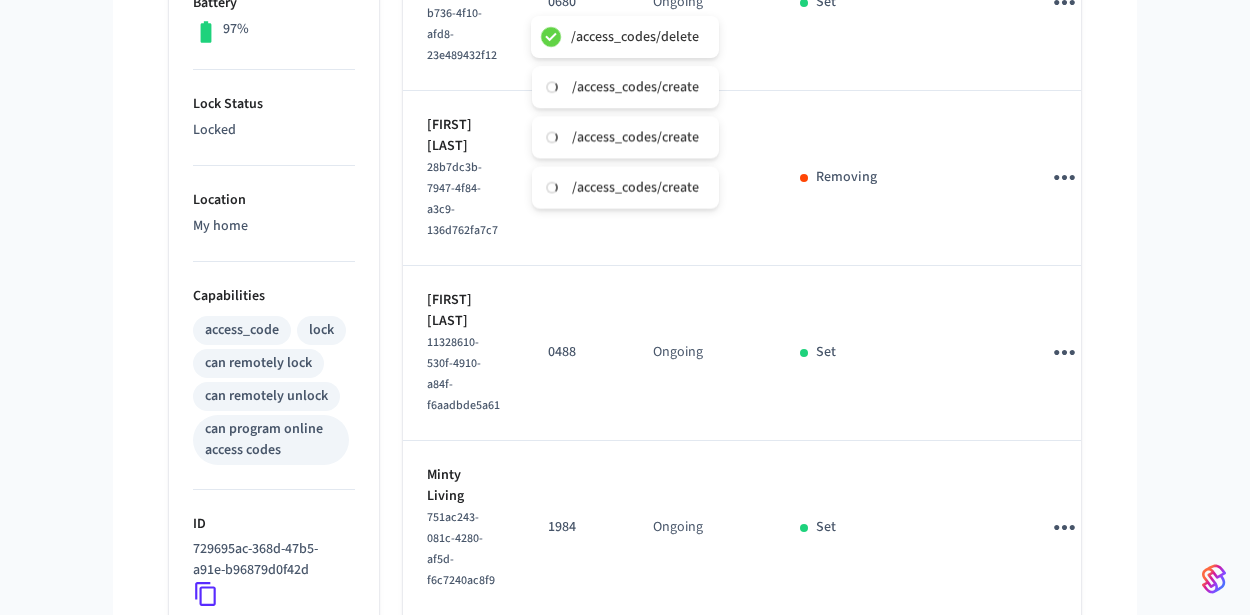 click 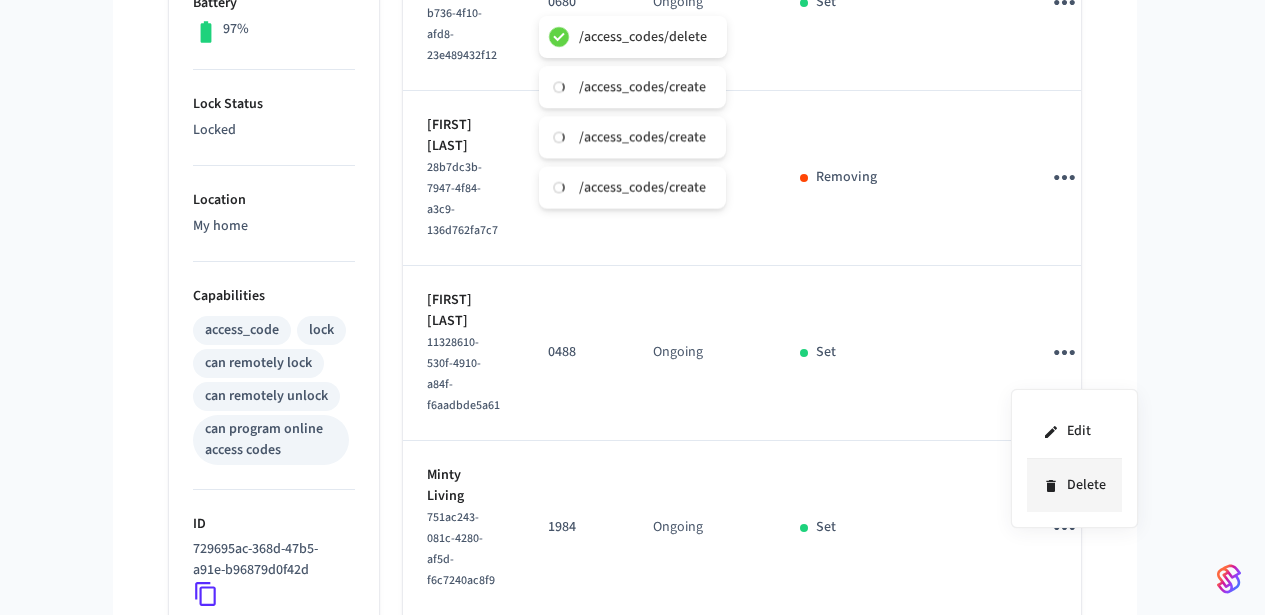 click on "Delete" at bounding box center (1074, 485) 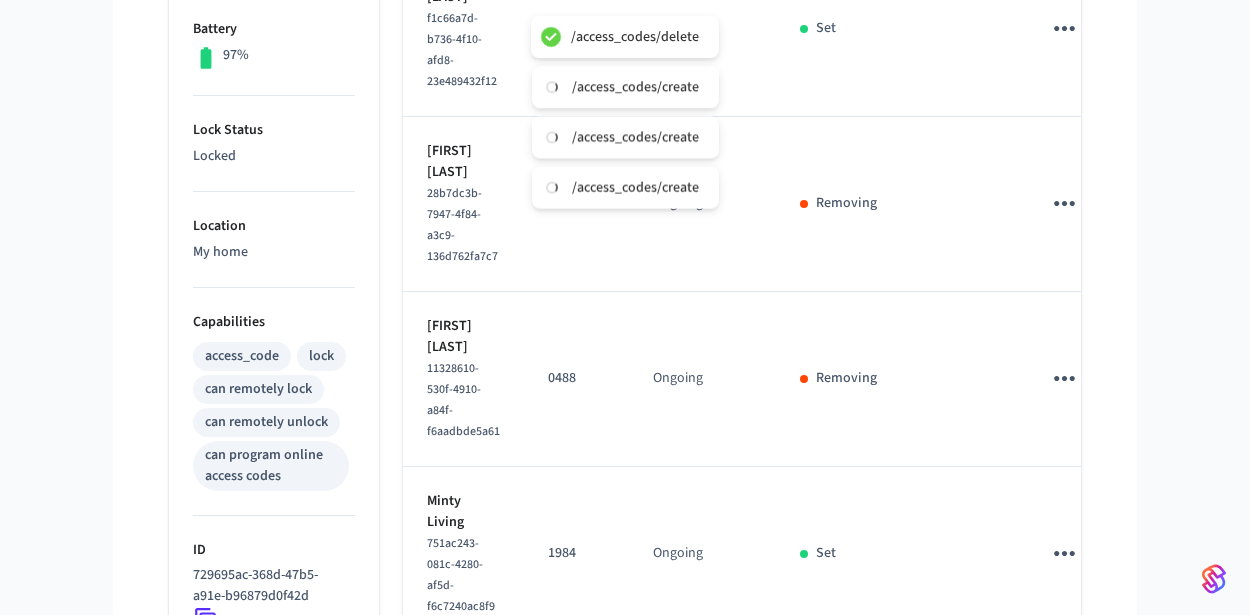 scroll, scrollTop: 415, scrollLeft: 0, axis: vertical 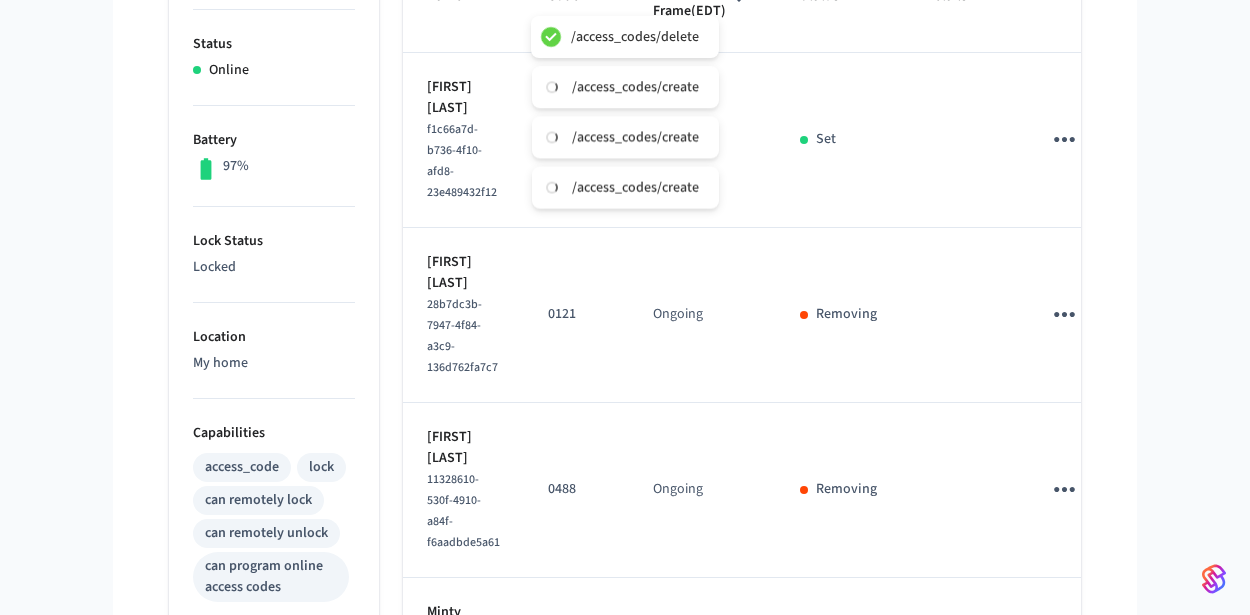 type 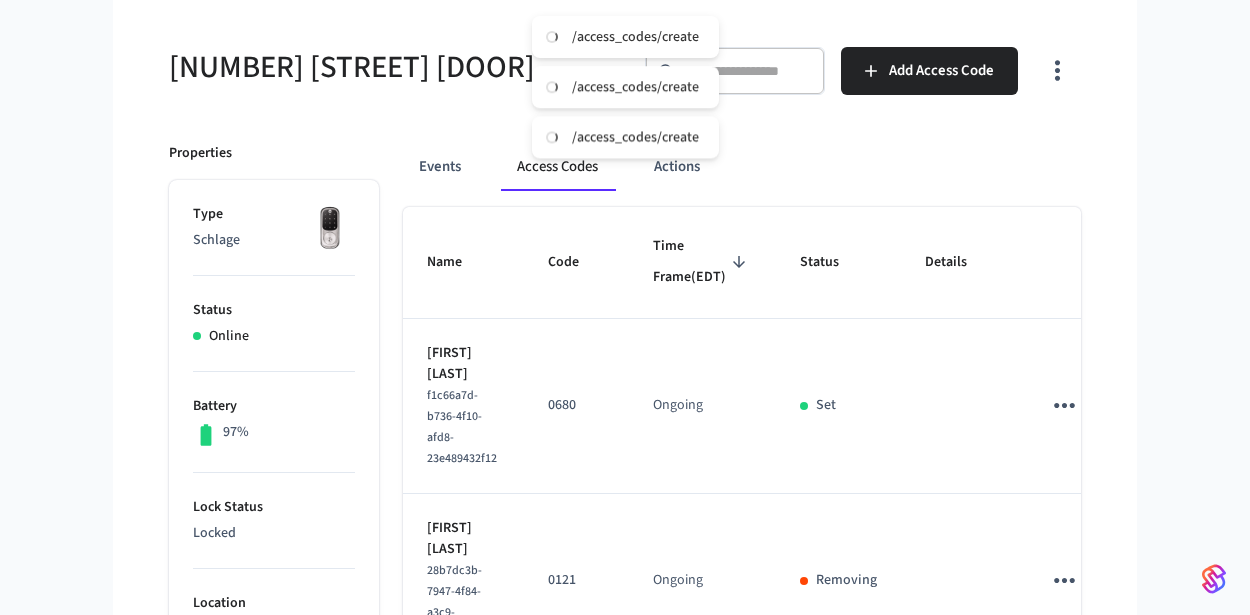 scroll, scrollTop: 29, scrollLeft: 0, axis: vertical 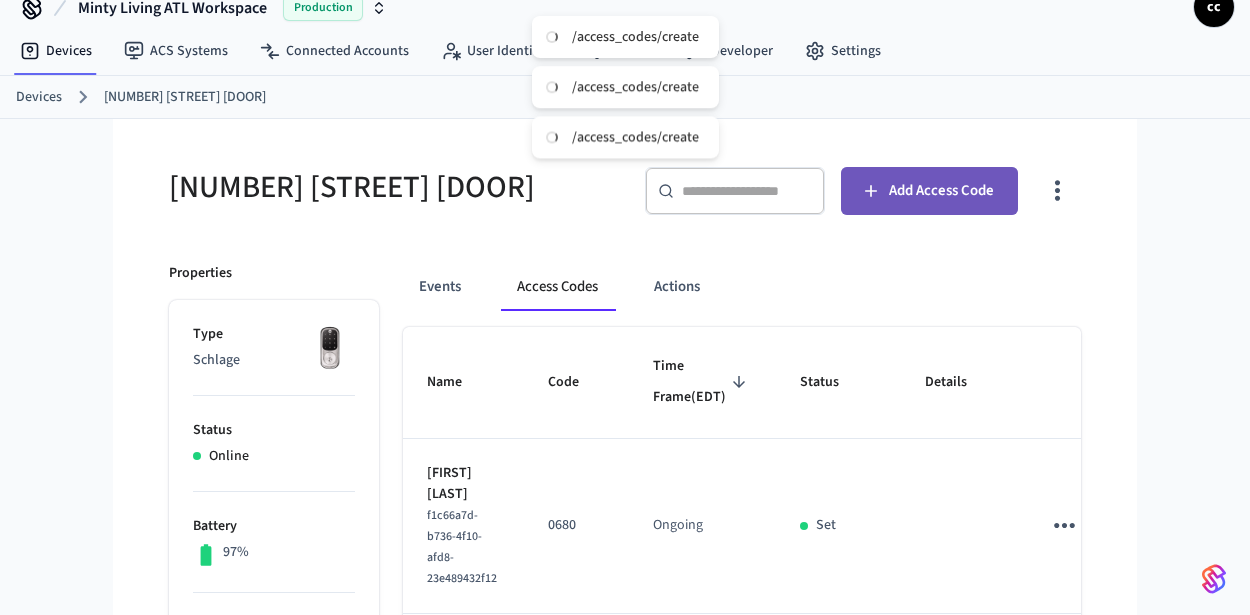 click on "Add Access Code" at bounding box center [929, 191] 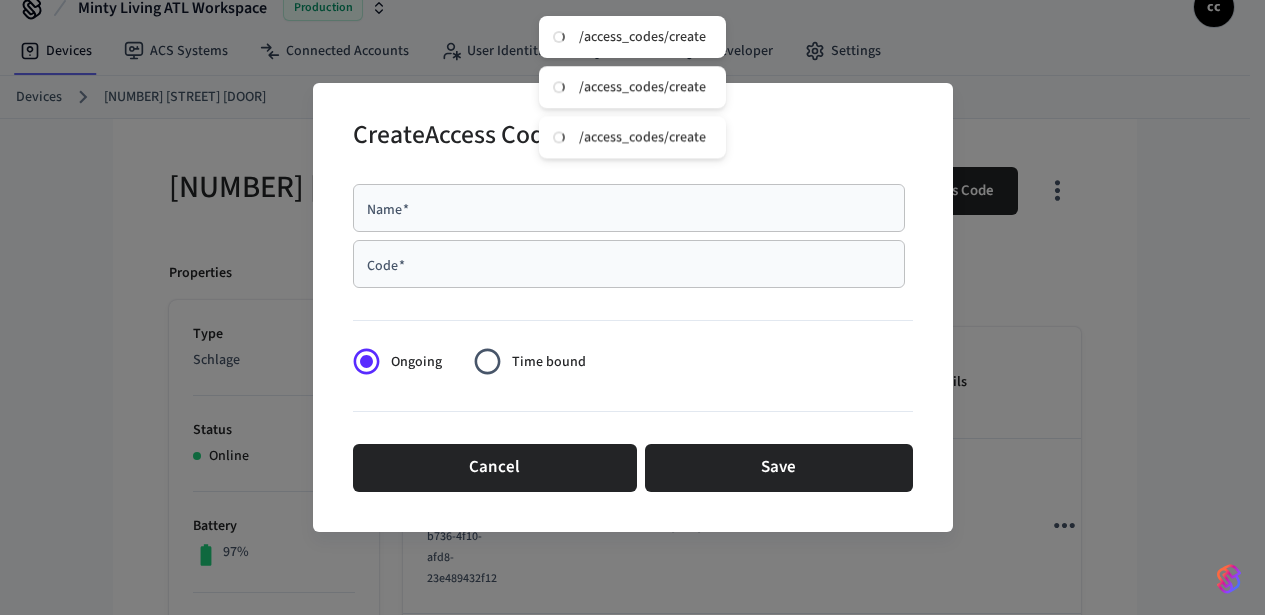click on "Name   *" at bounding box center (629, 208) 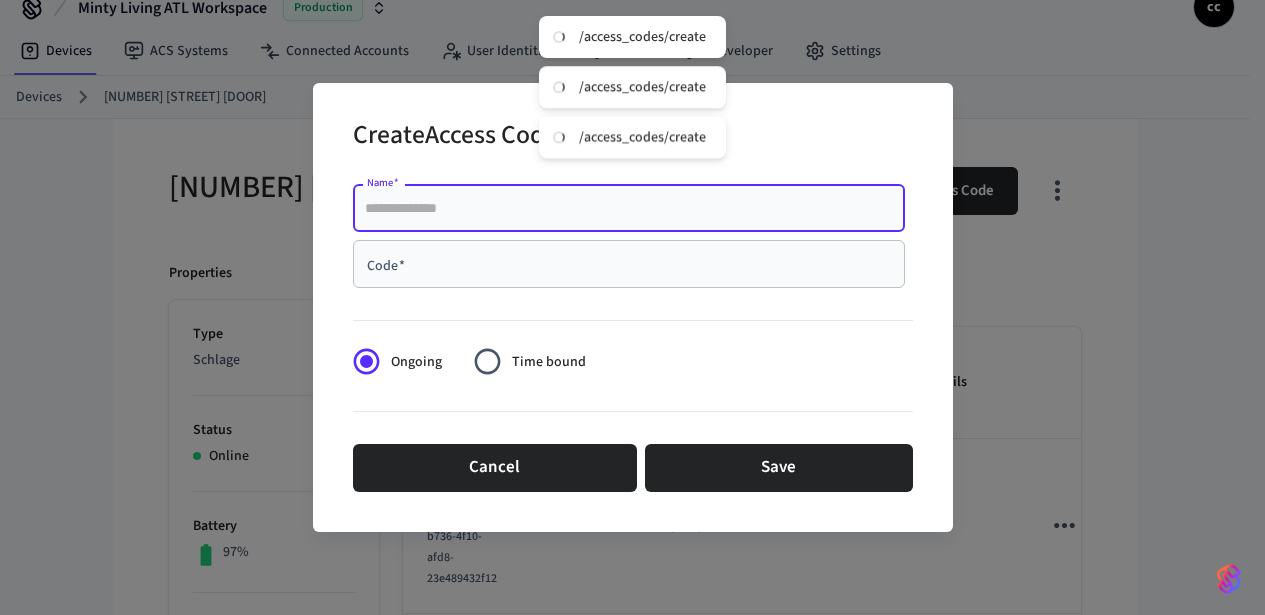 paste on "**********" 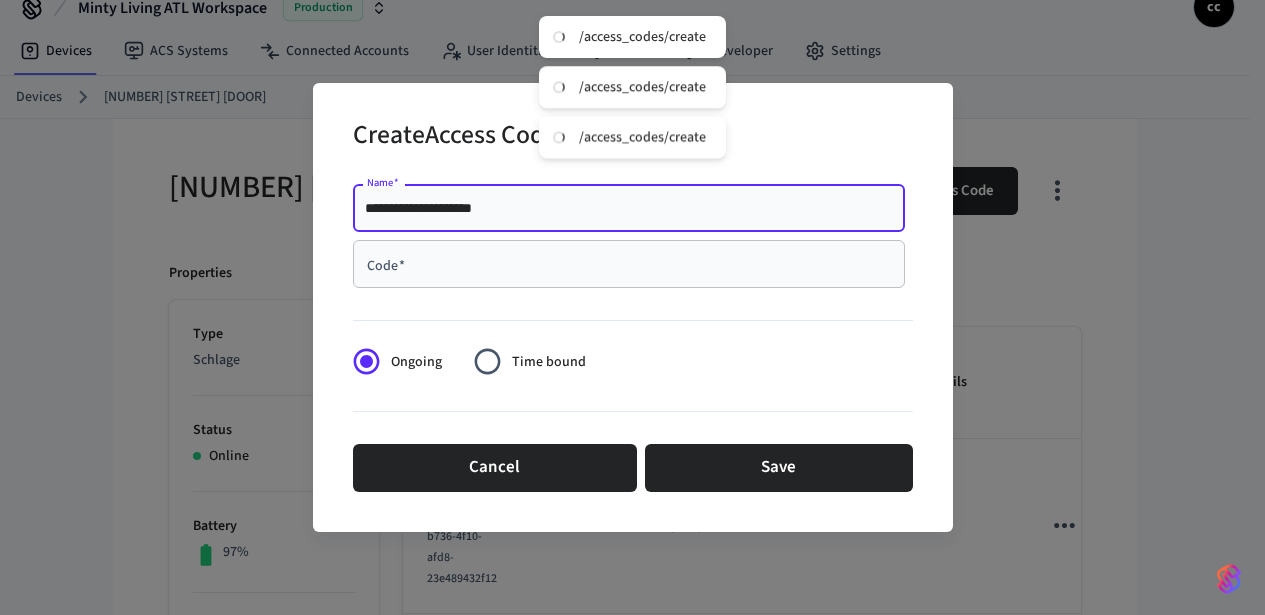 type on "**********" 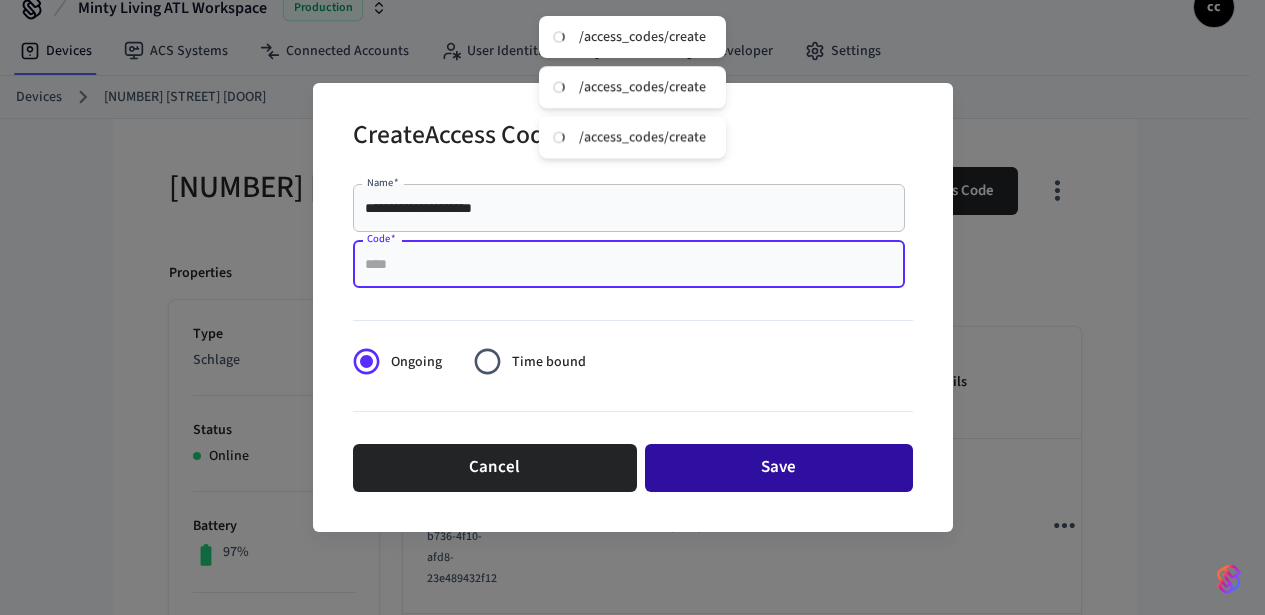paste on "****" 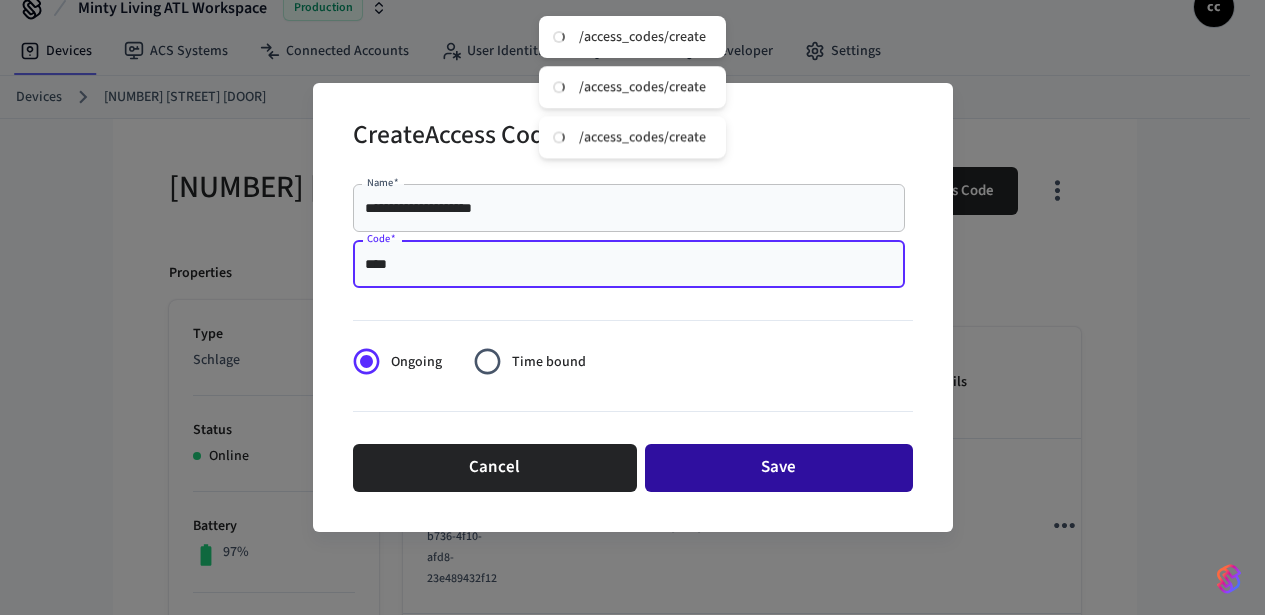 type on "****" 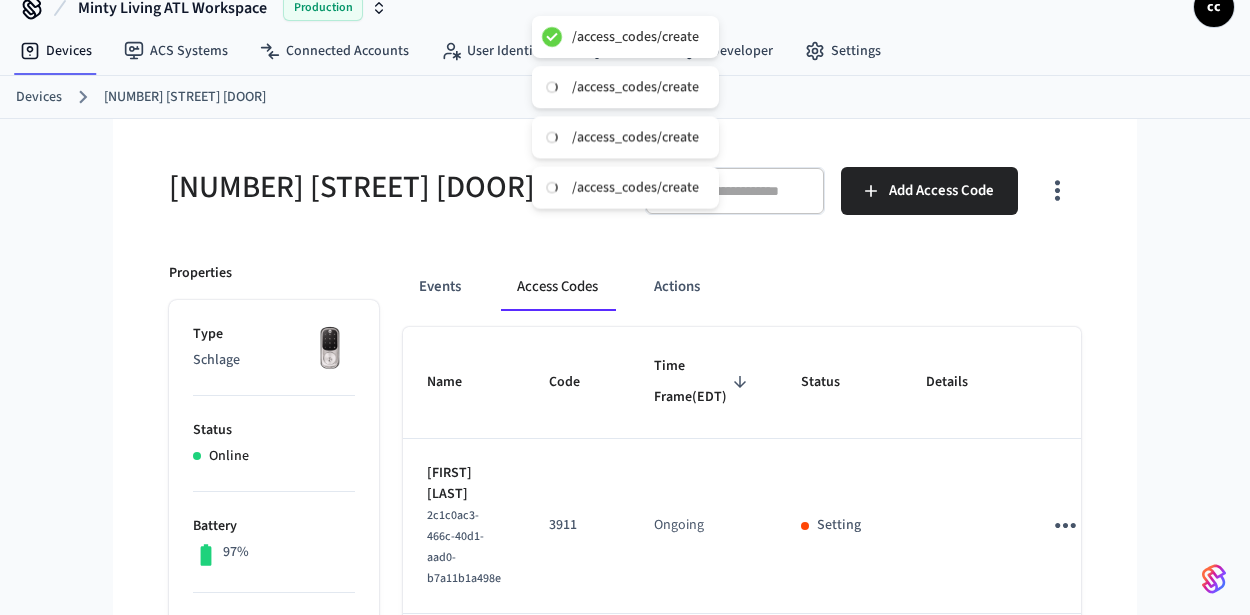 drag, startPoint x: 285, startPoint y: 216, endPoint x: 319, endPoint y: 205, distance: 35.735138 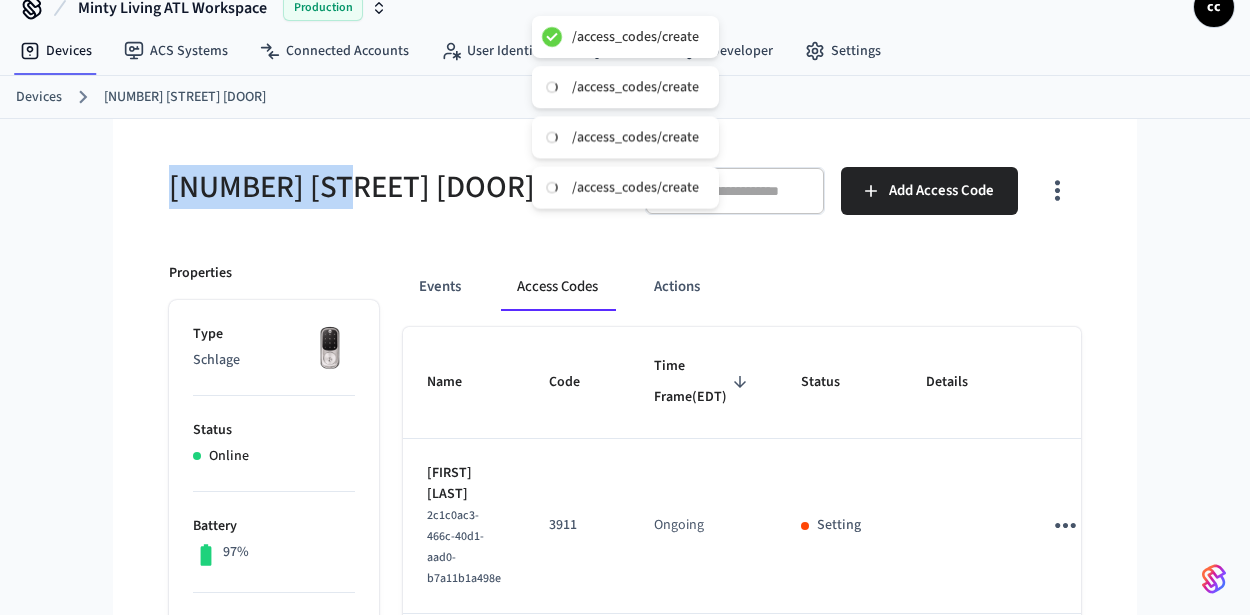 drag, startPoint x: 326, startPoint y: 195, endPoint x: 165, endPoint y: 187, distance: 161.19864 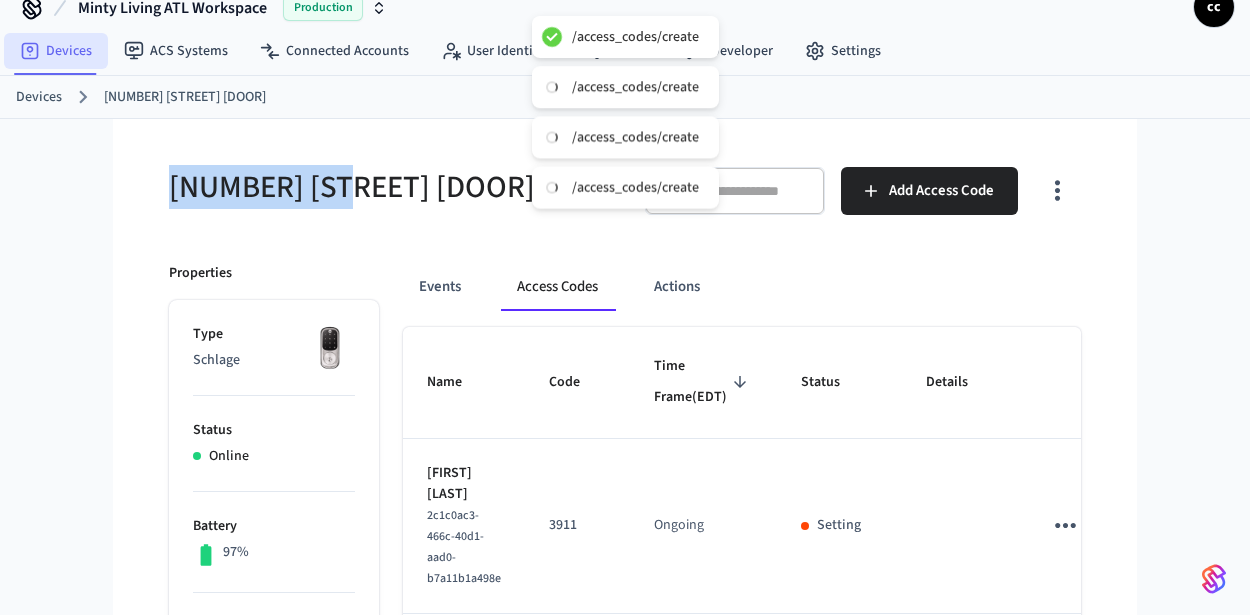 click on "Devices" at bounding box center (56, 51) 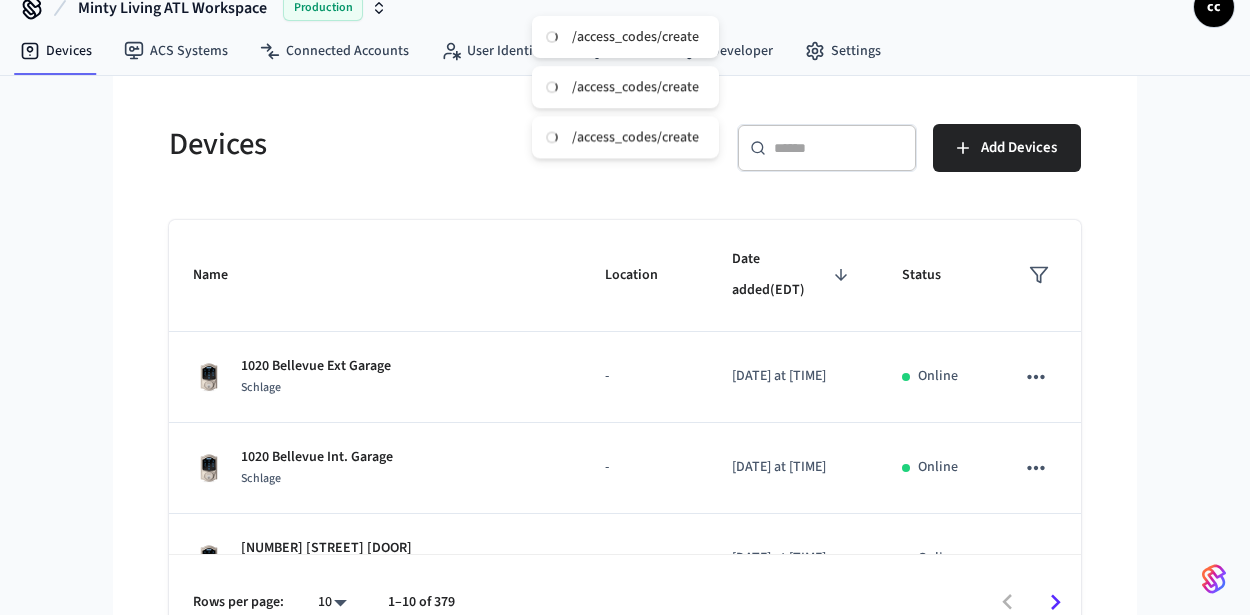scroll, scrollTop: 0, scrollLeft: 0, axis: both 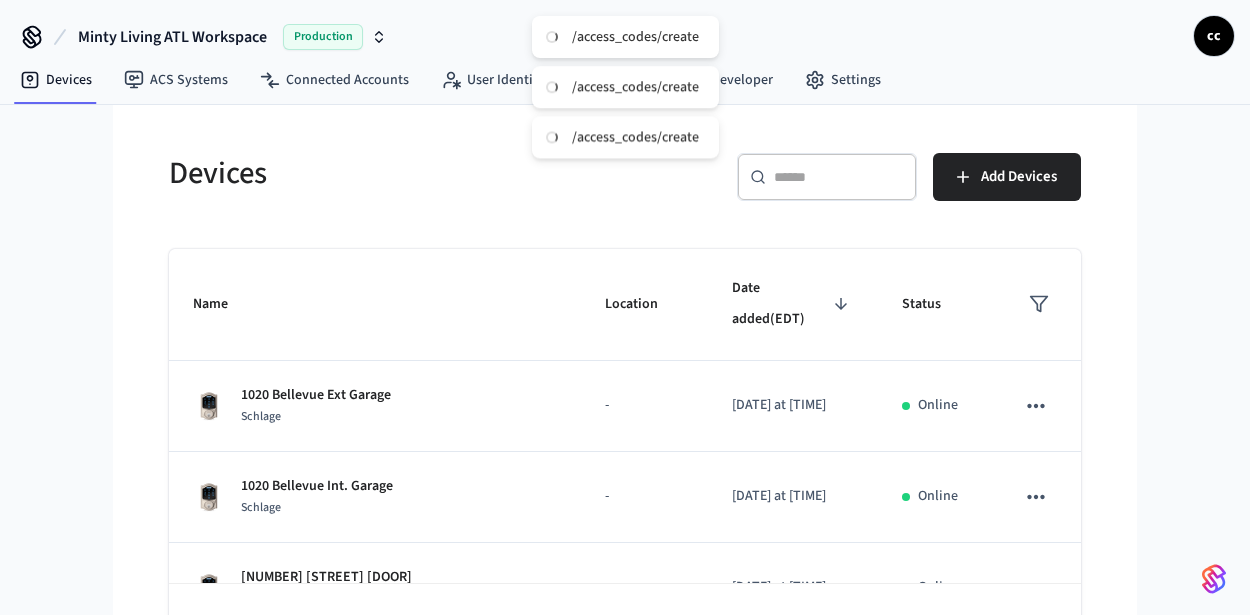 click on "​ ​" at bounding box center (827, 177) 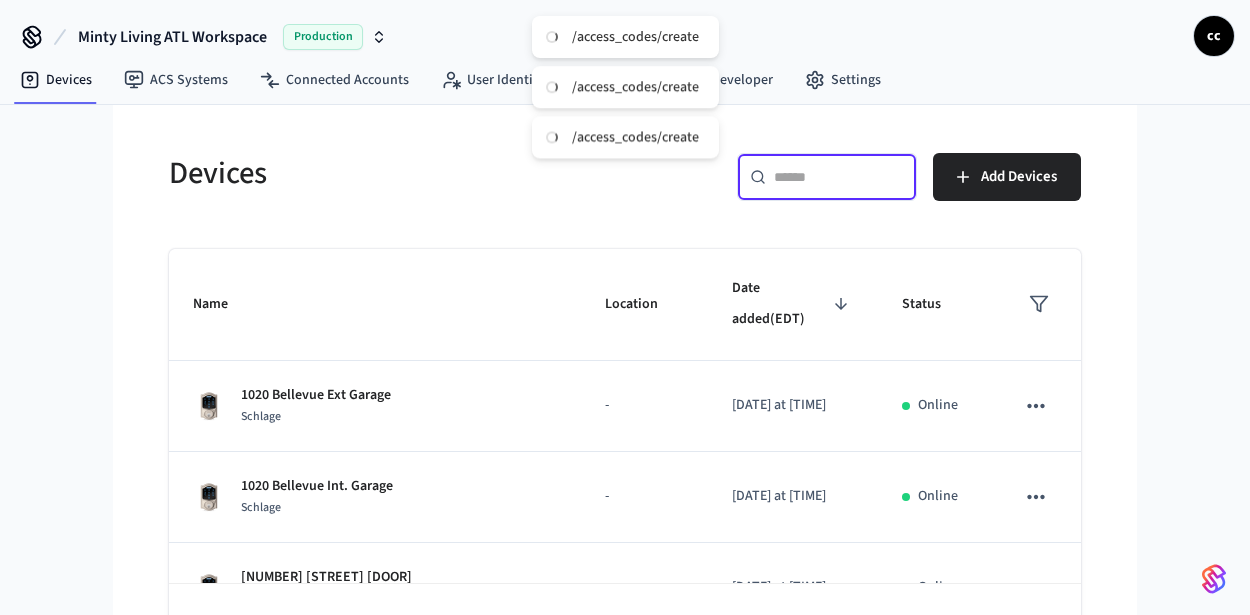paste on "**********" 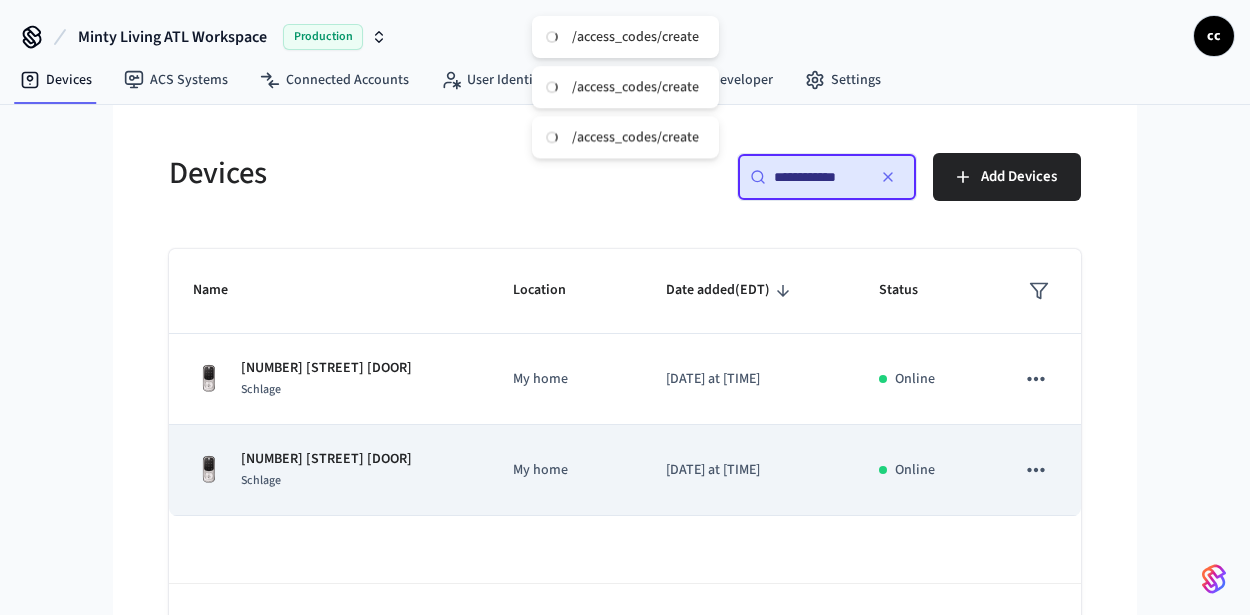 type on "**********" 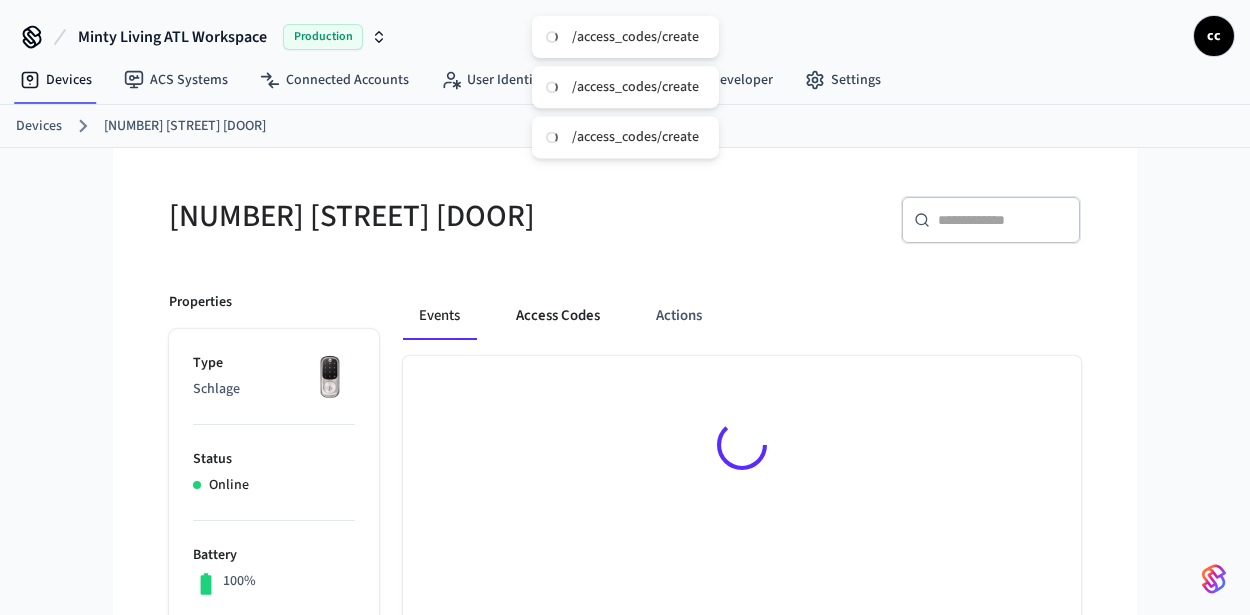 click on "Access Codes" at bounding box center (558, 316) 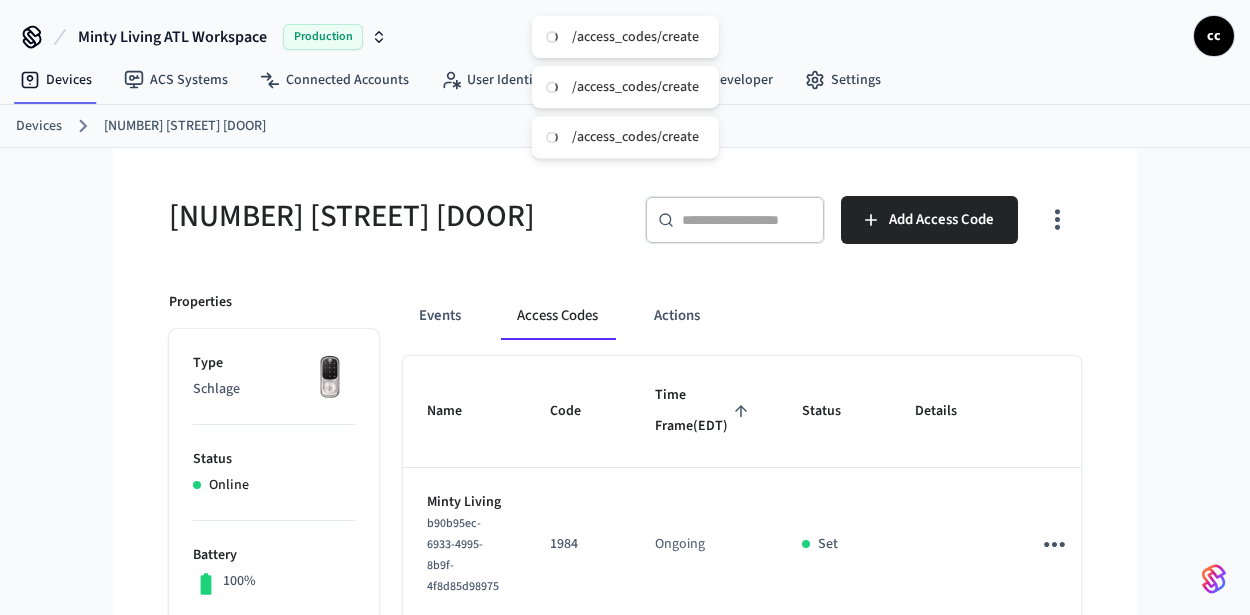 click on "Time Frame  (EDT)" at bounding box center (704, 411) 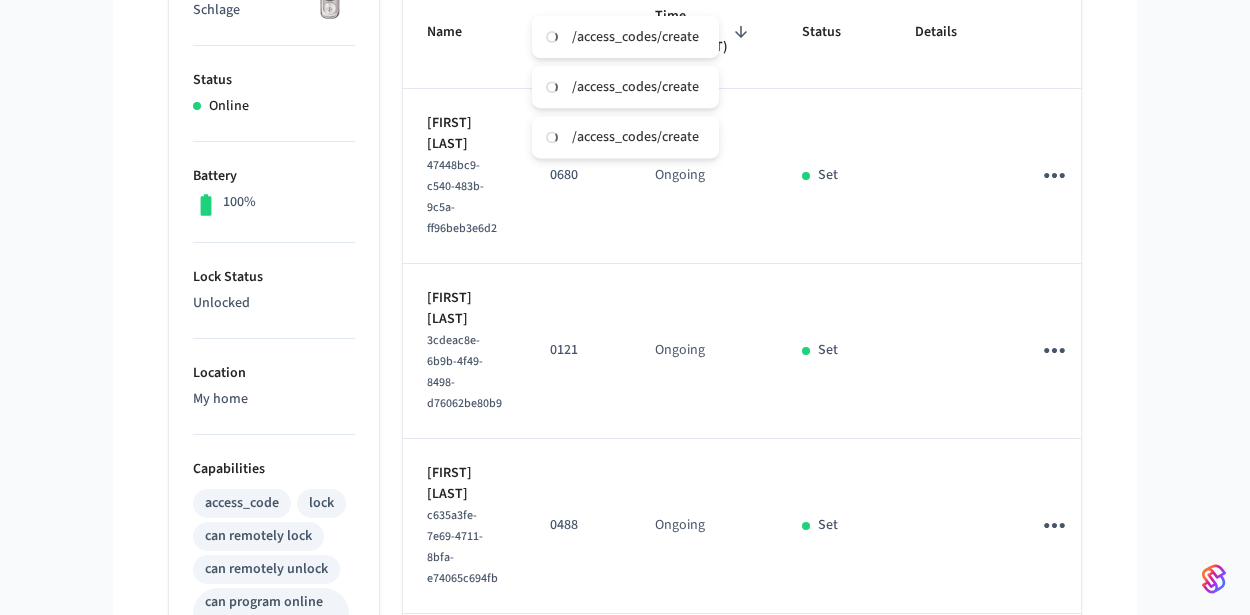 scroll, scrollTop: 380, scrollLeft: 0, axis: vertical 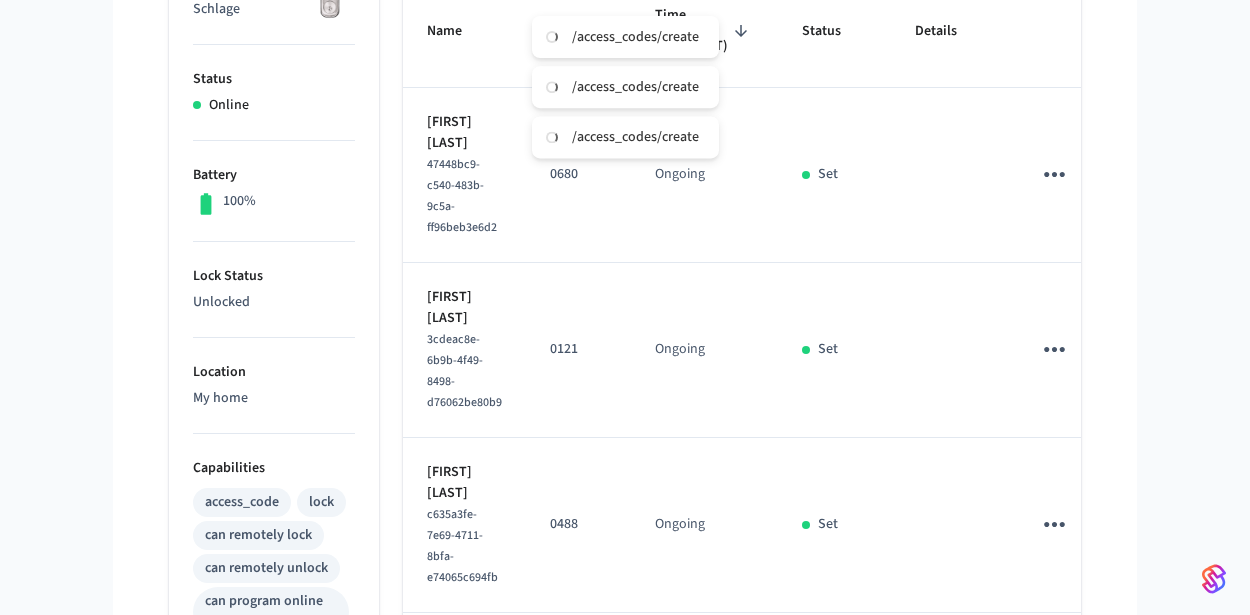 click 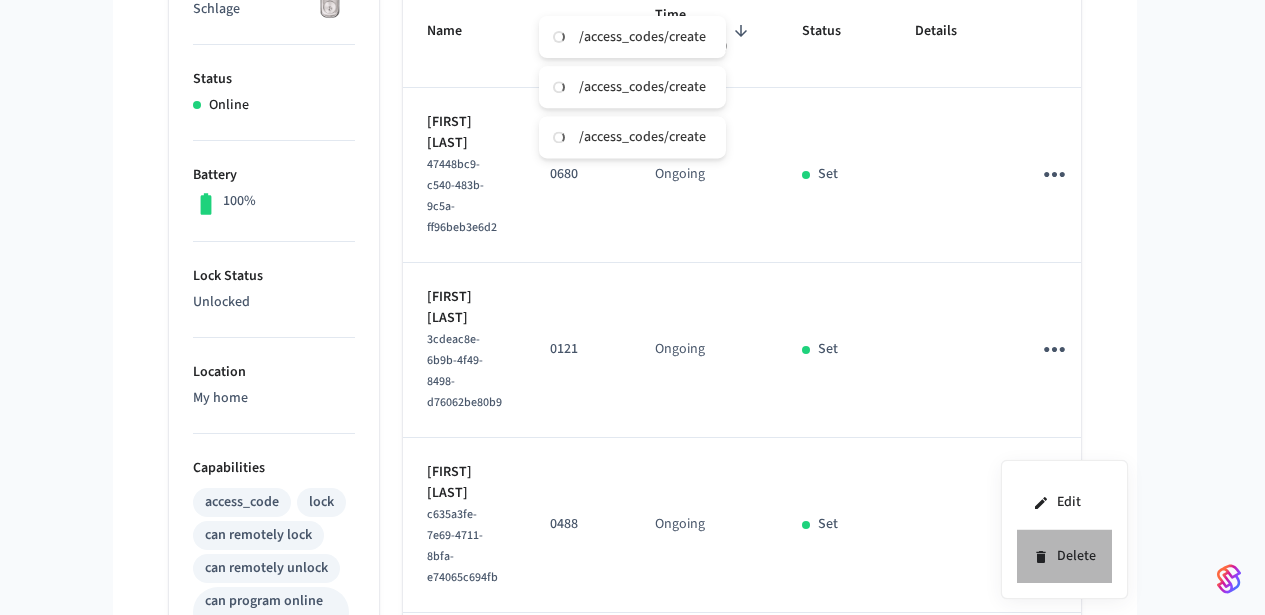 click on "Delete" at bounding box center [1064, 556] 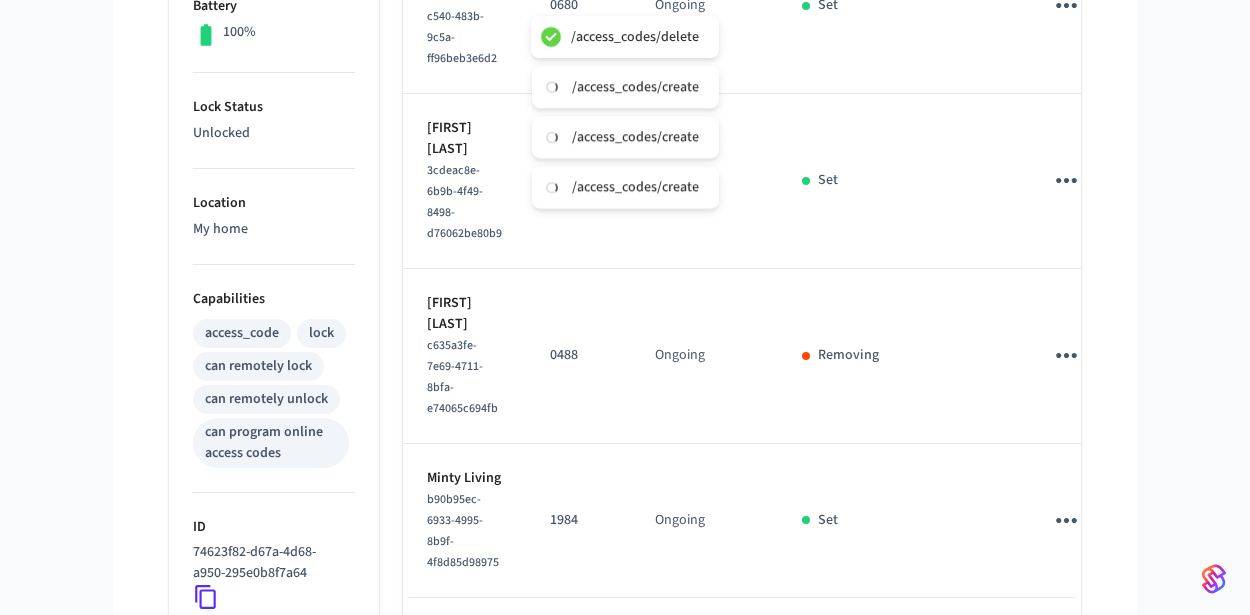 scroll, scrollTop: 564, scrollLeft: 0, axis: vertical 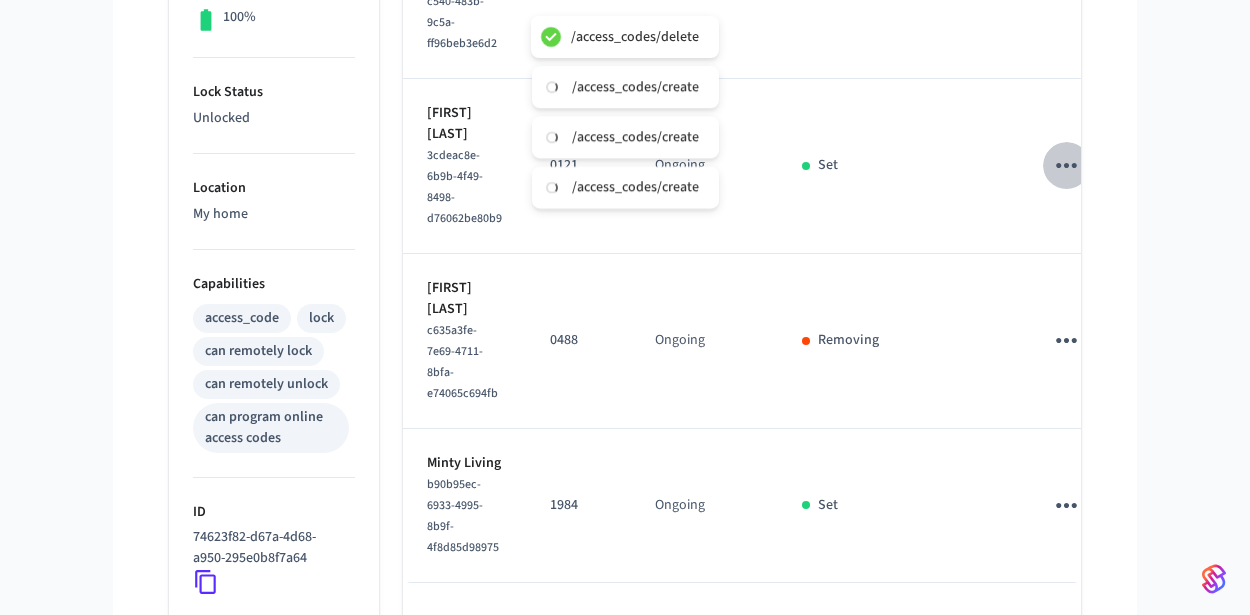 click 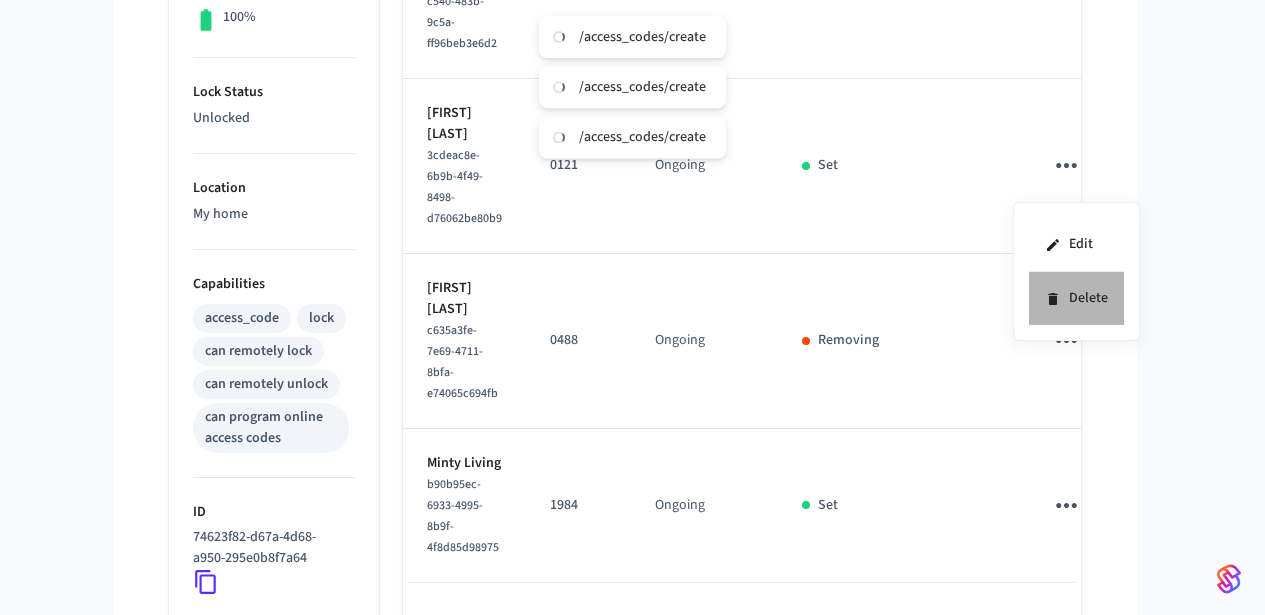 click on "Delete" at bounding box center [1076, 298] 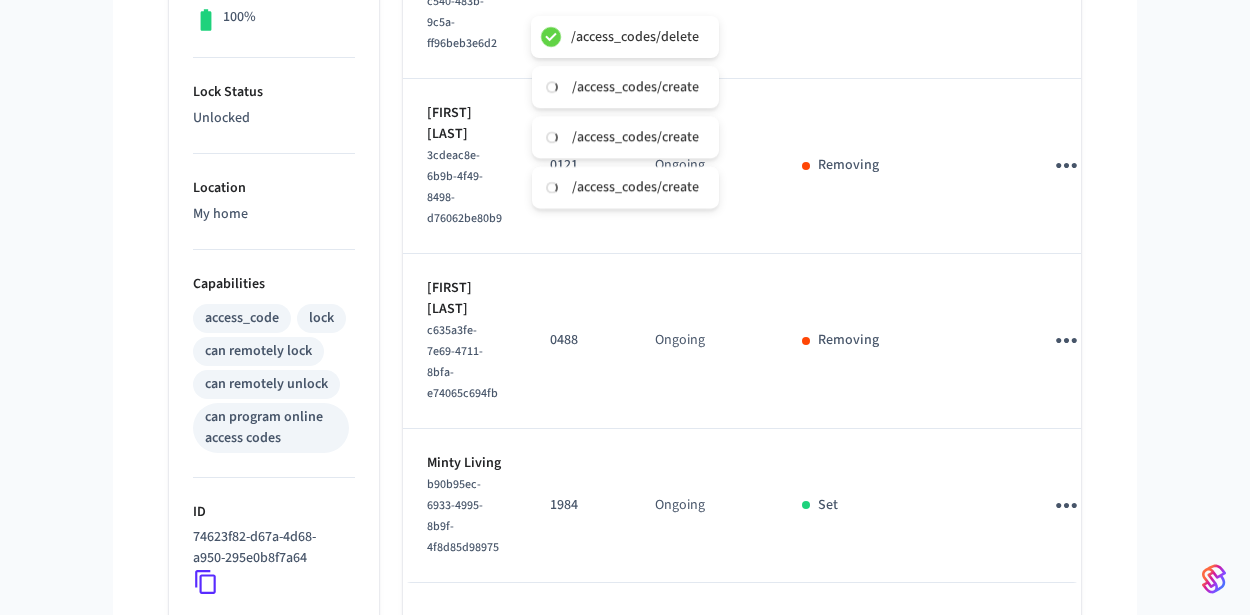 type 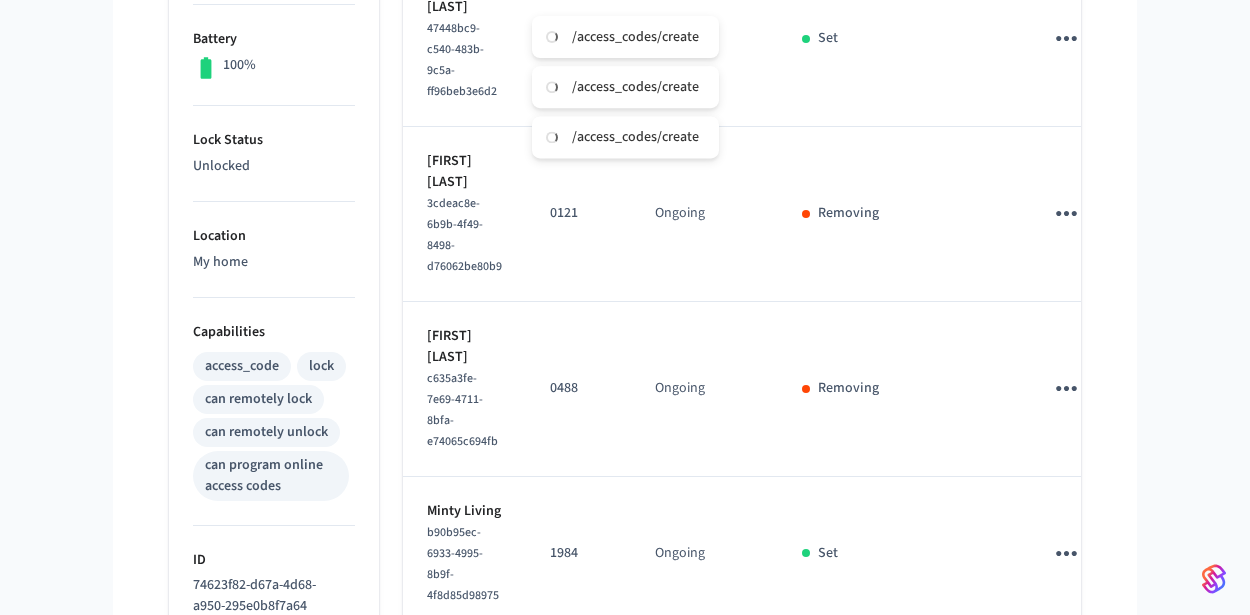scroll, scrollTop: 424, scrollLeft: 0, axis: vertical 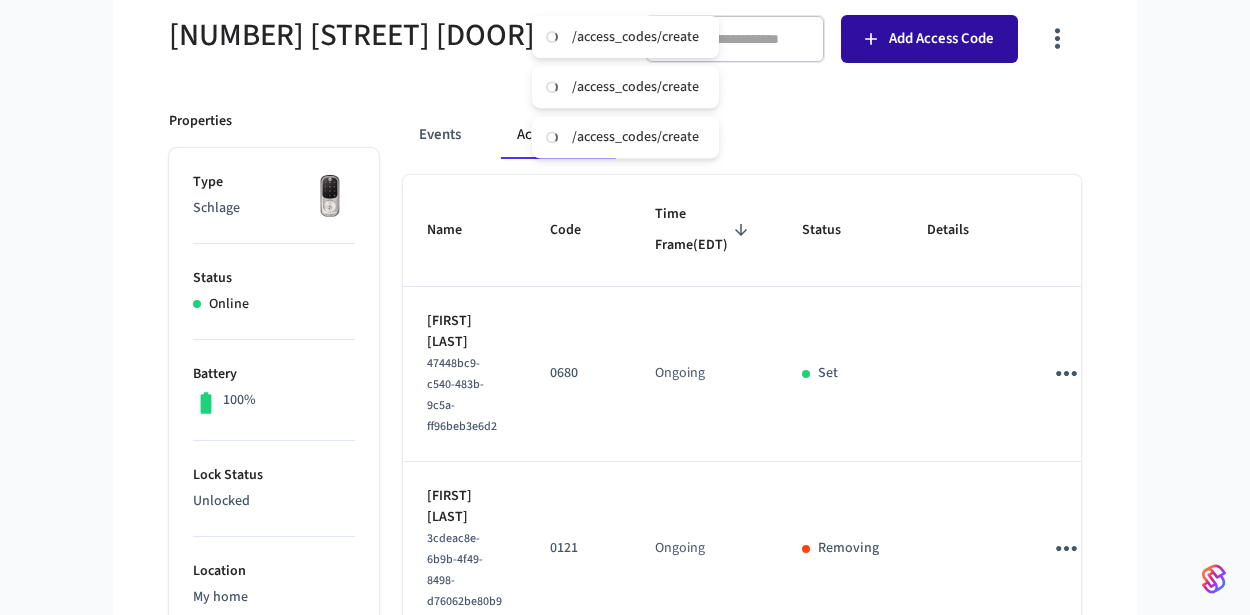 click on "Add Access Code" at bounding box center [941, 39] 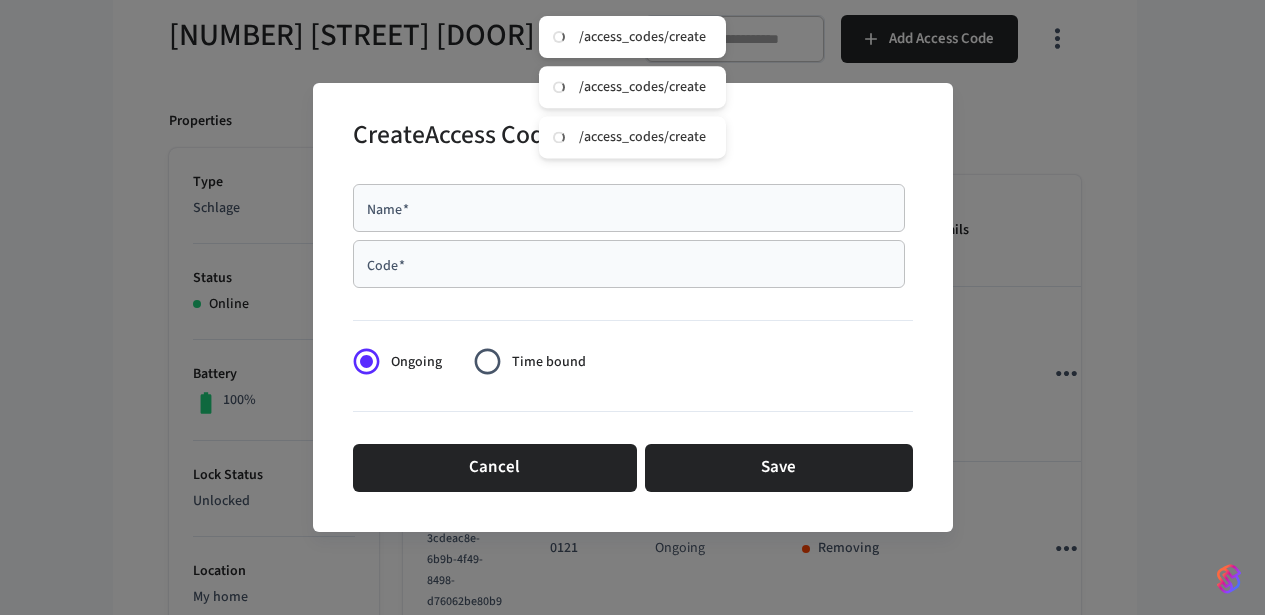 click on "Name   *" at bounding box center [629, 208] 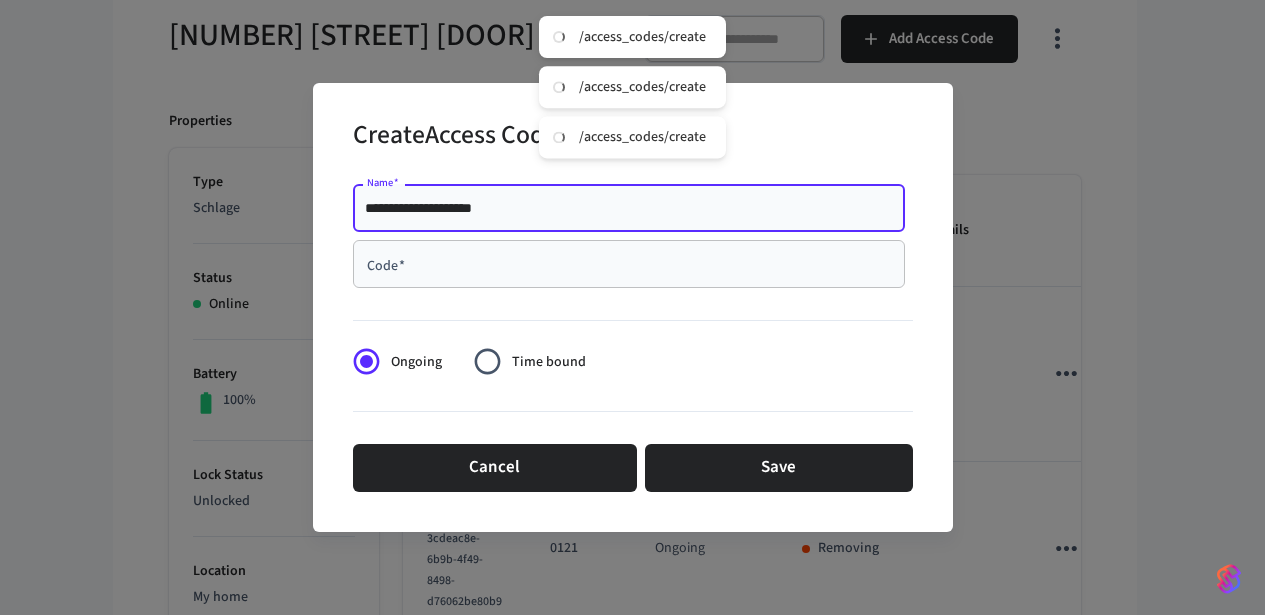 type on "**********" 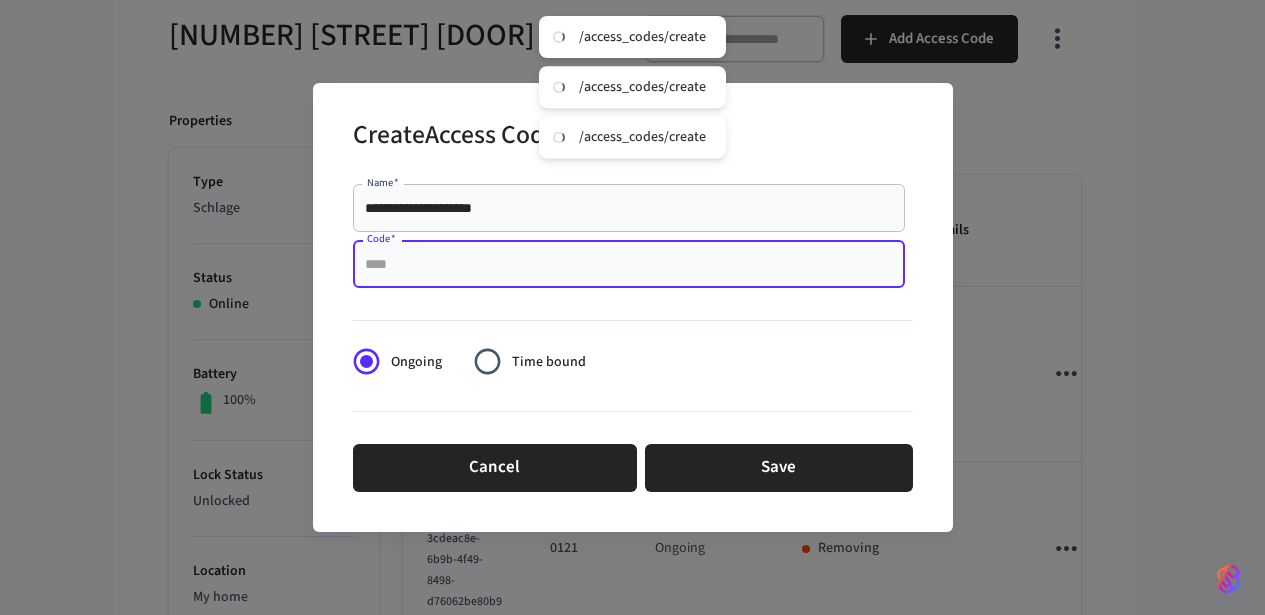 click on "Code   *" at bounding box center [629, 264] 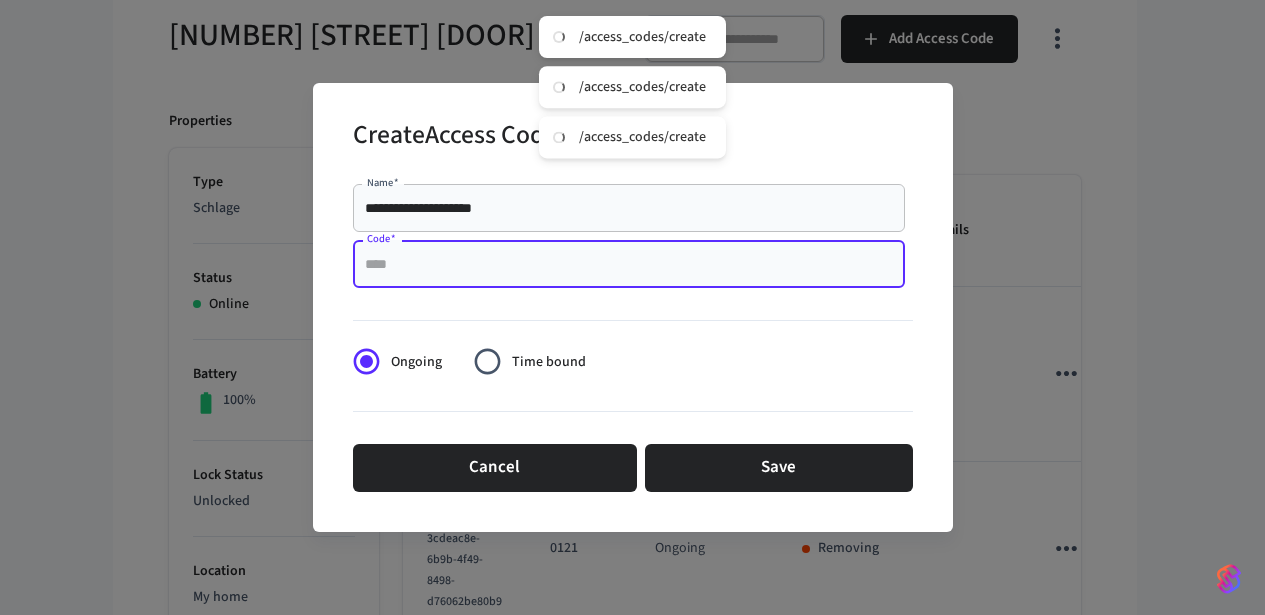 paste on "****" 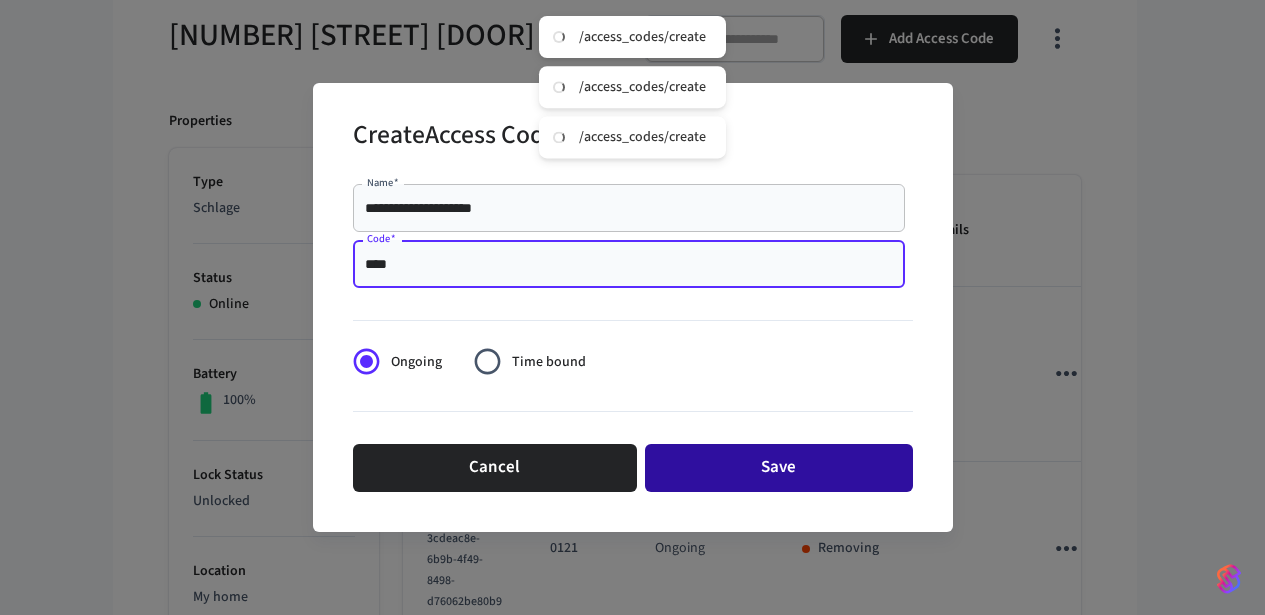 type on "****" 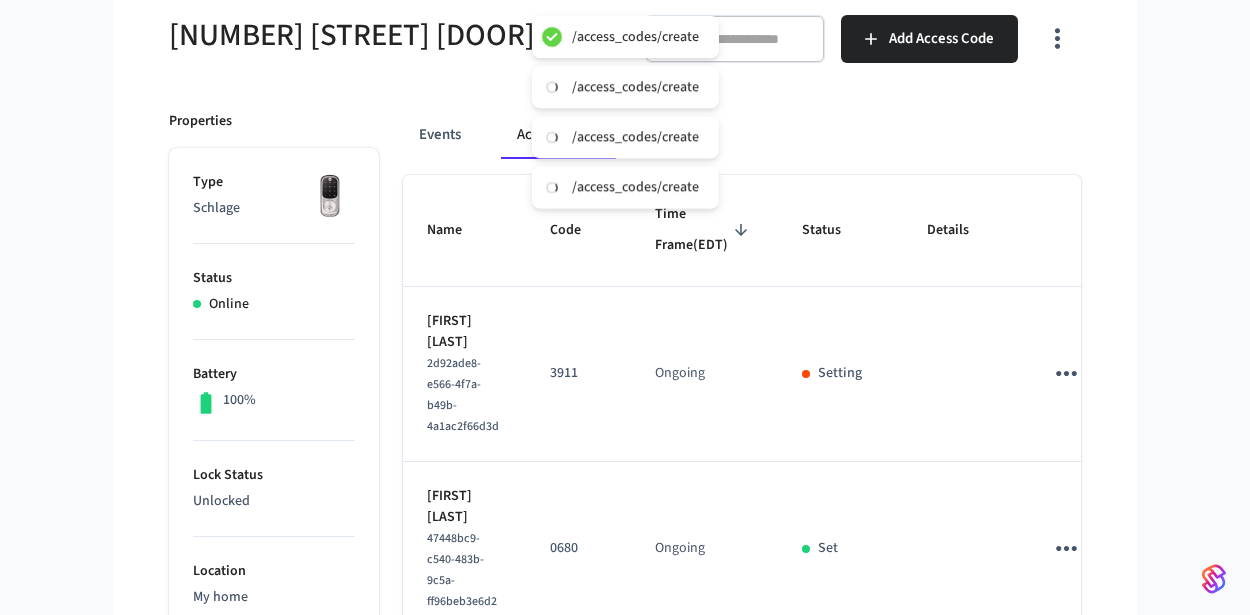 click on "[NUMBER] [STREET] [DOOR]" at bounding box center (391, 35) 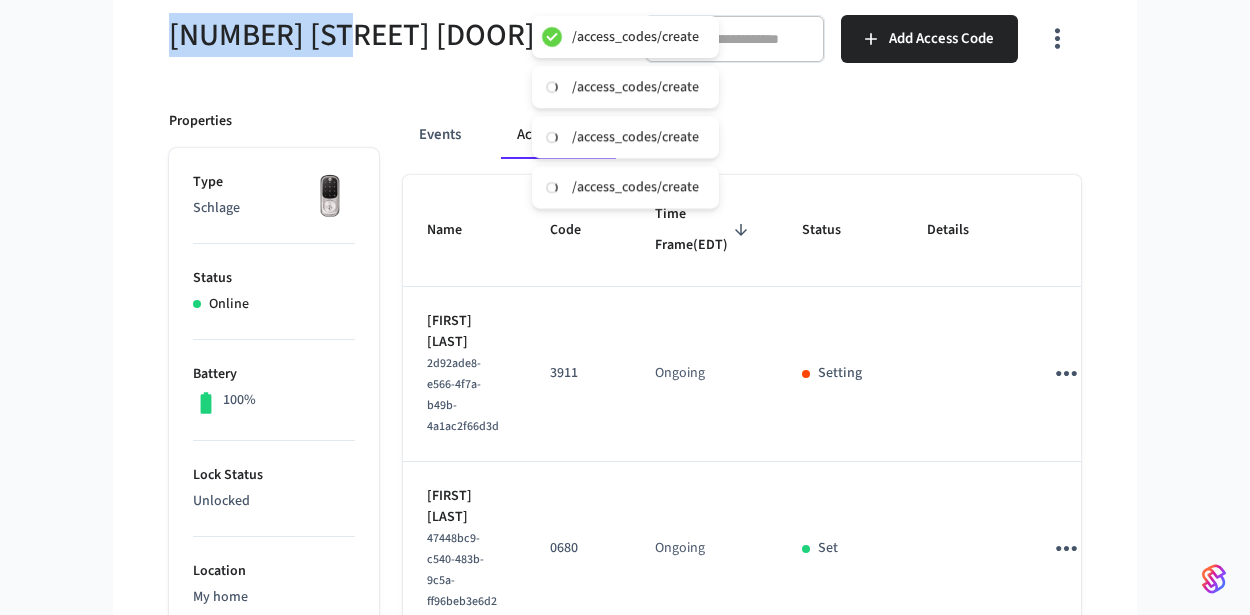drag, startPoint x: 349, startPoint y: 35, endPoint x: 171, endPoint y: 35, distance: 178 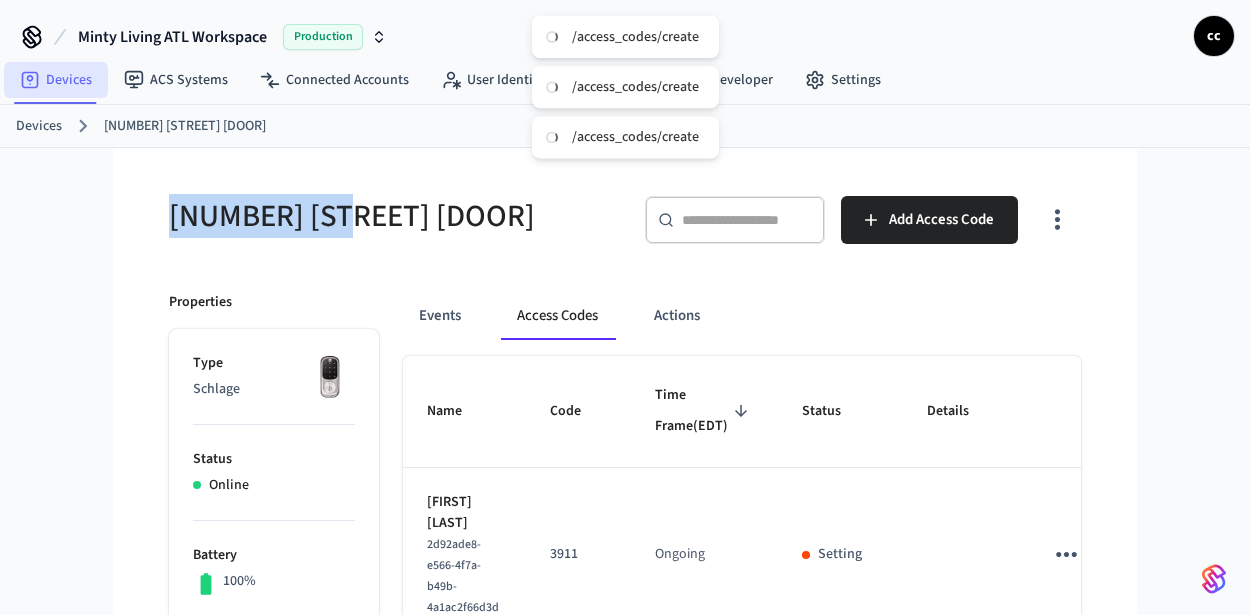 scroll, scrollTop: 0, scrollLeft: 0, axis: both 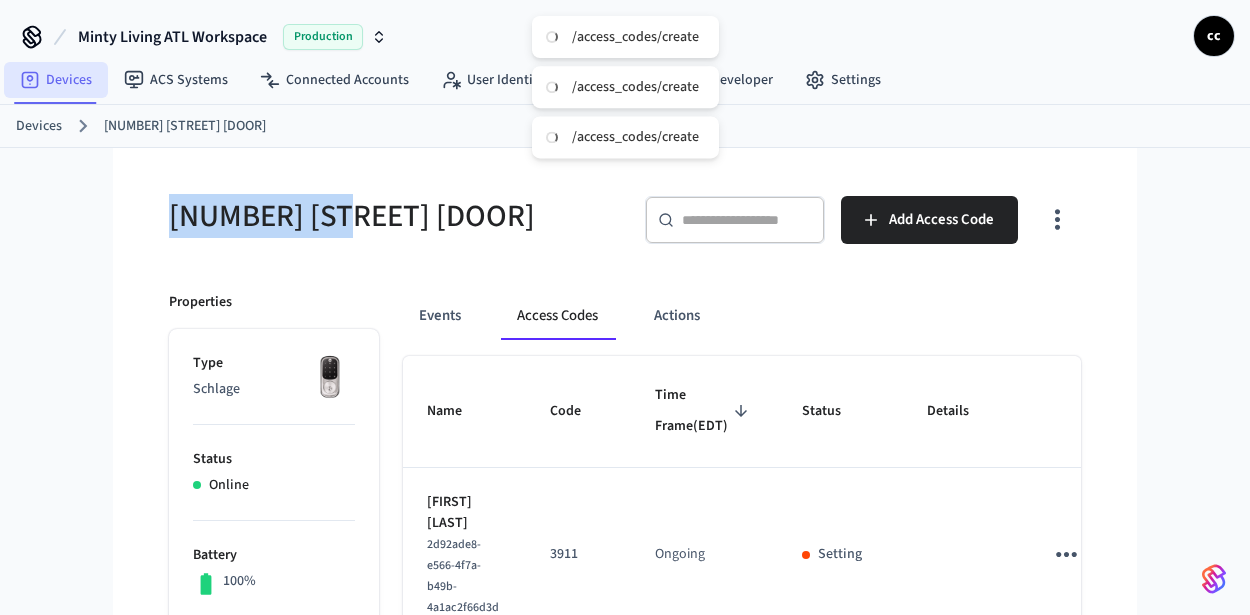 click on "Devices" at bounding box center (56, 80) 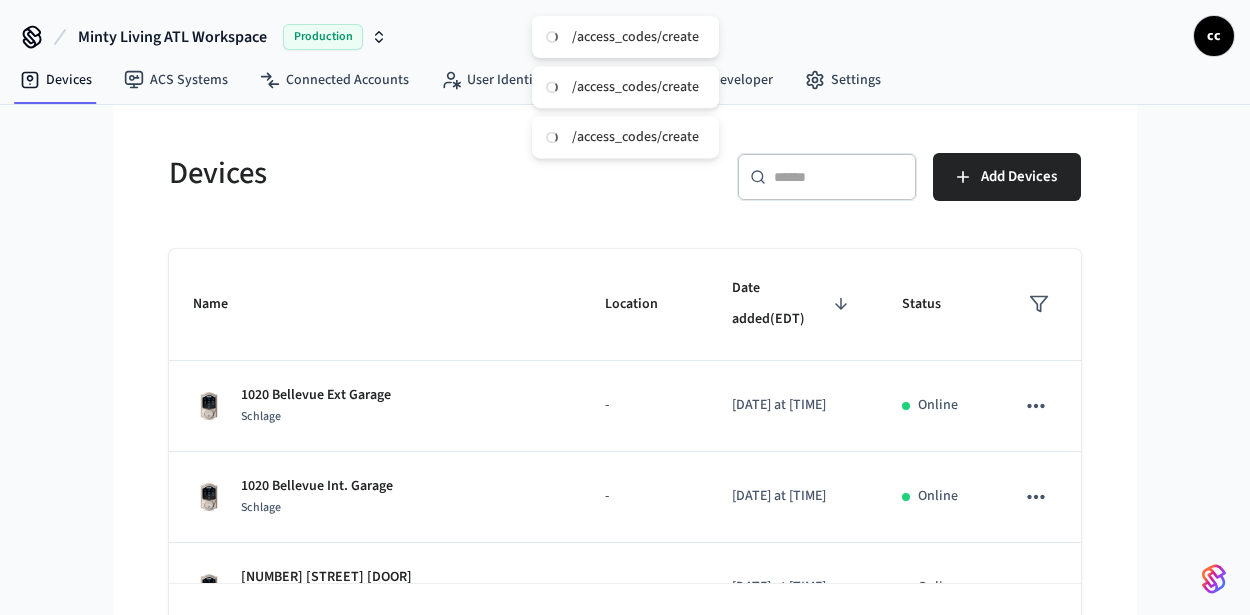 click on "​ ​" at bounding box center (827, 177) 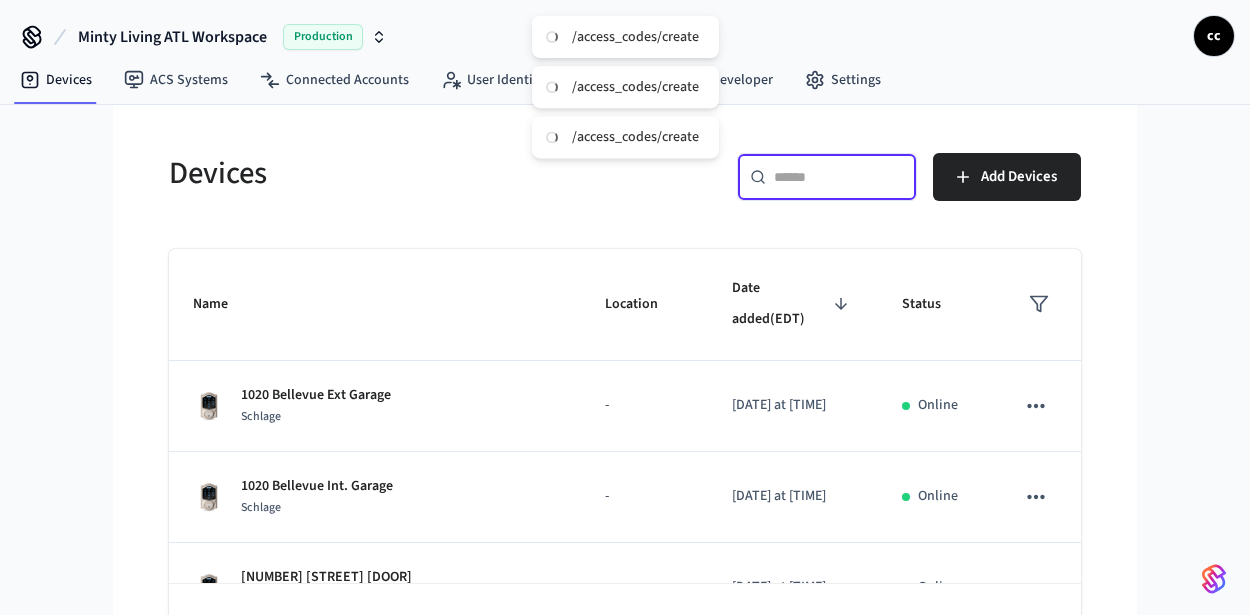 paste on "**********" 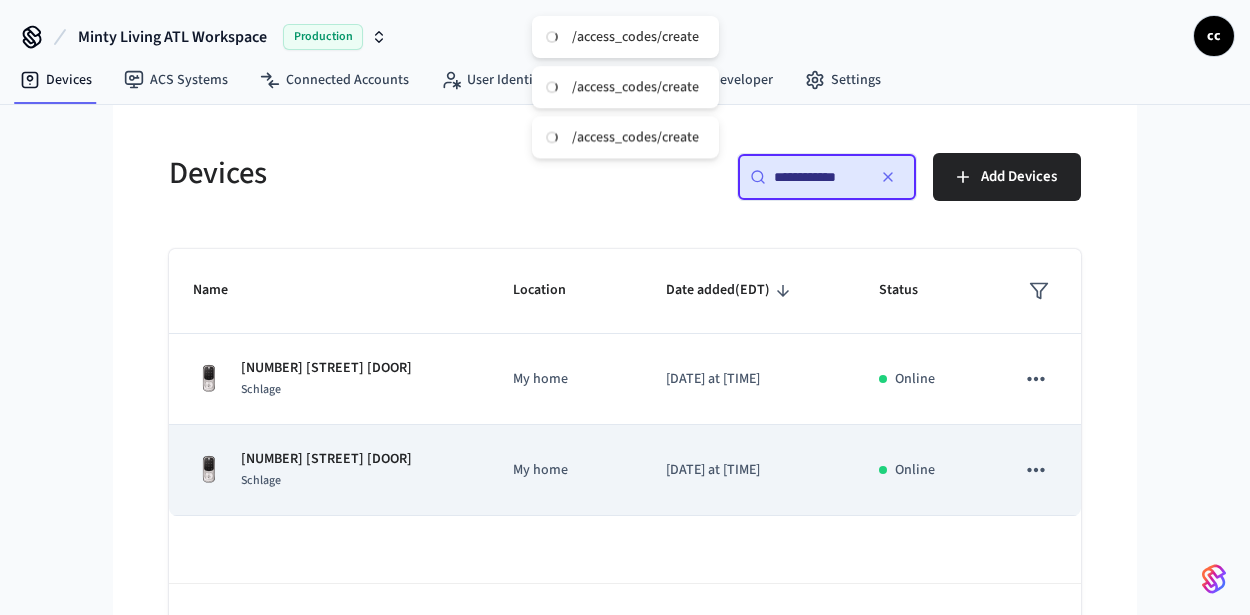 type on "**********" 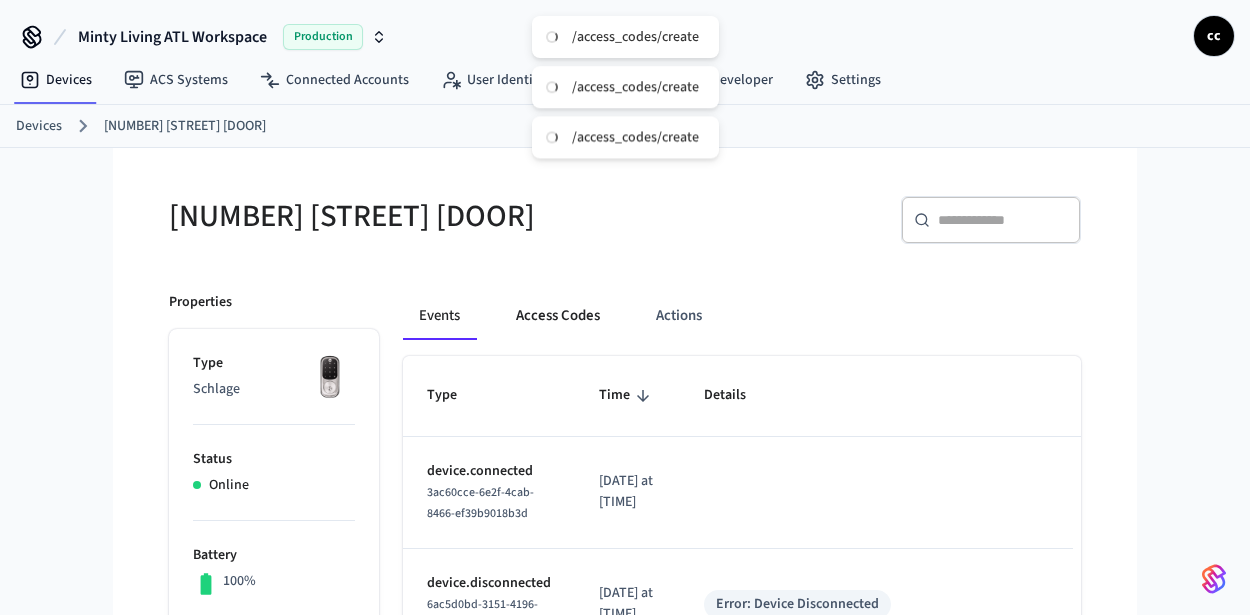 click on "Access Codes" at bounding box center [558, 316] 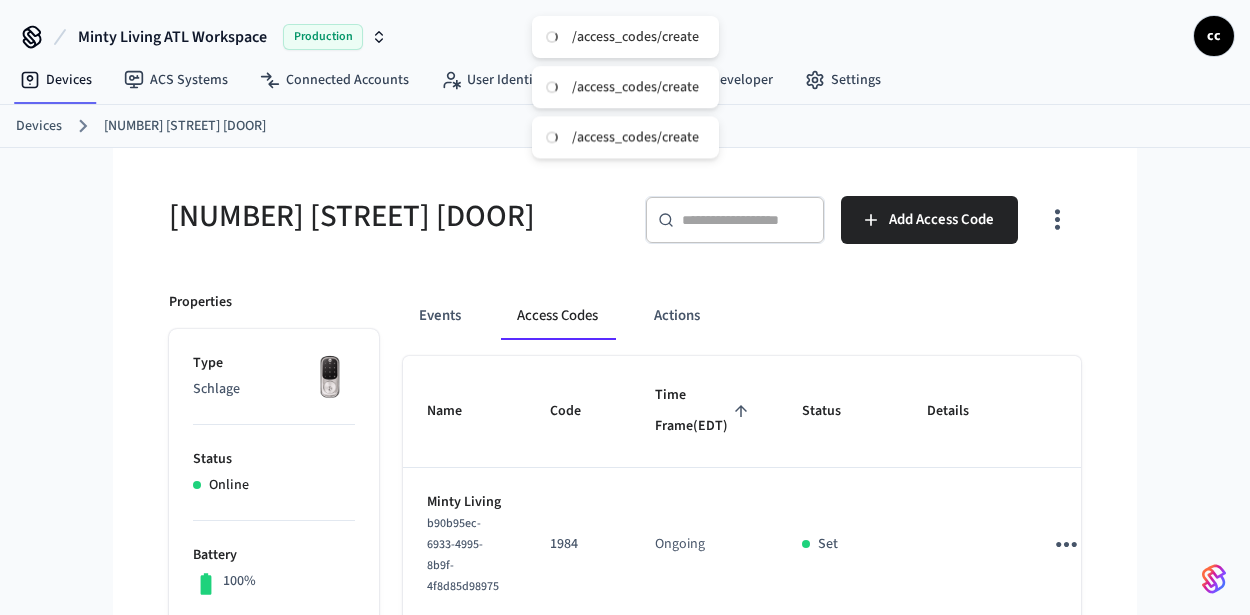 click on "Time Frame  (EDT)" at bounding box center [704, 411] 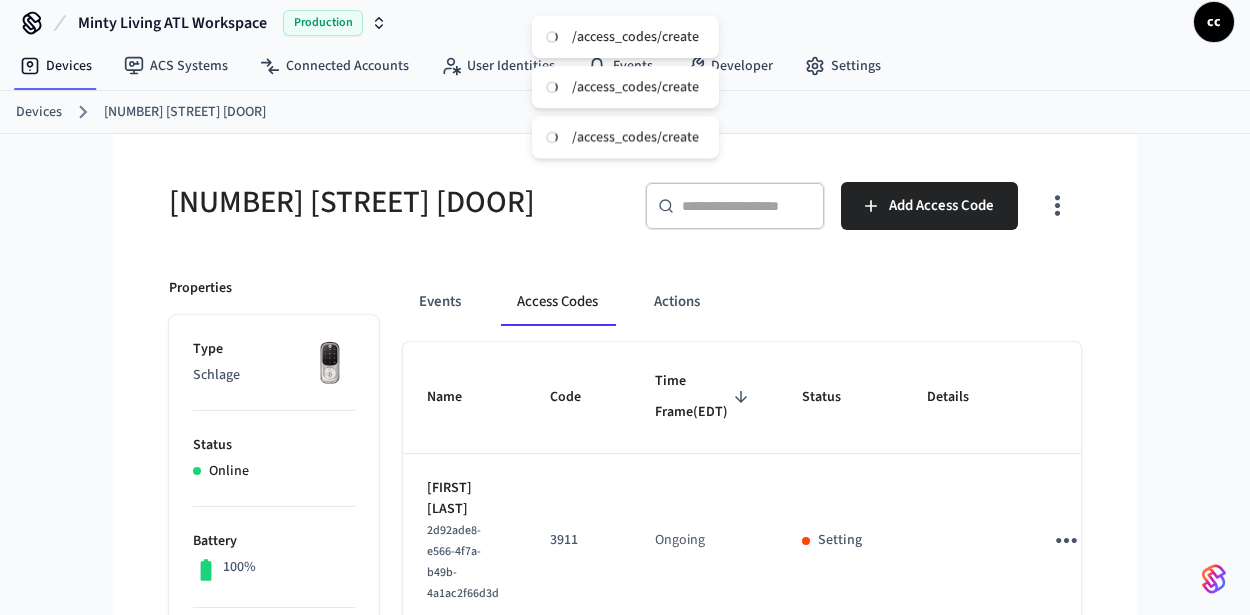 scroll, scrollTop: 35, scrollLeft: 0, axis: vertical 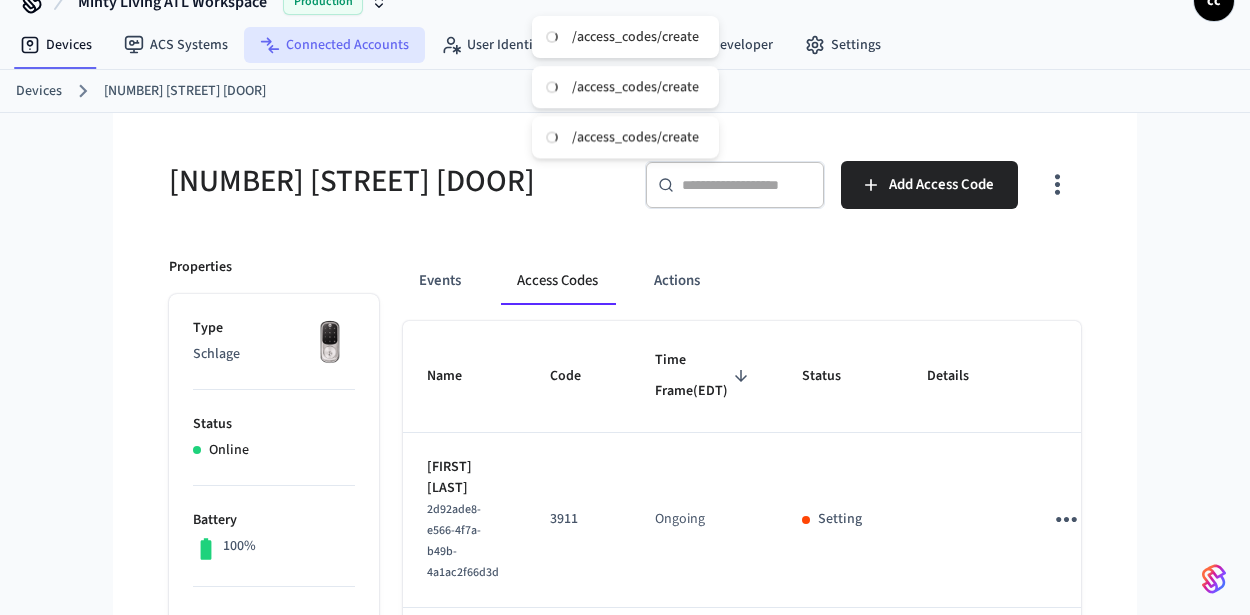drag, startPoint x: 70, startPoint y: 39, endPoint x: 240, endPoint y: 89, distance: 177.20045 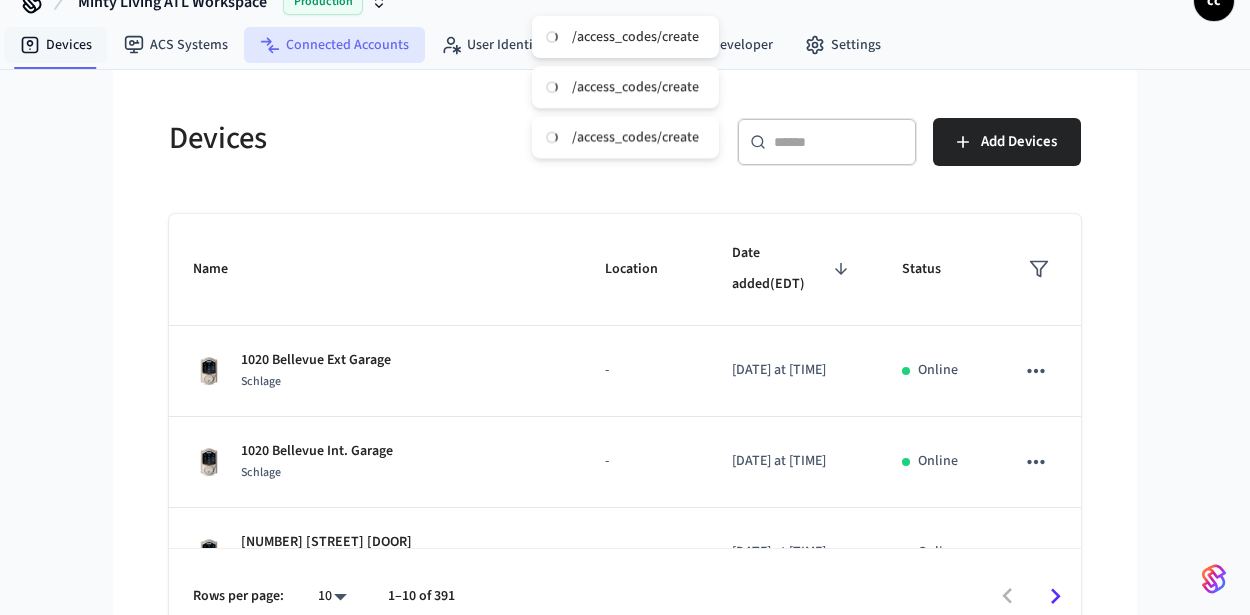 scroll, scrollTop: 0, scrollLeft: 0, axis: both 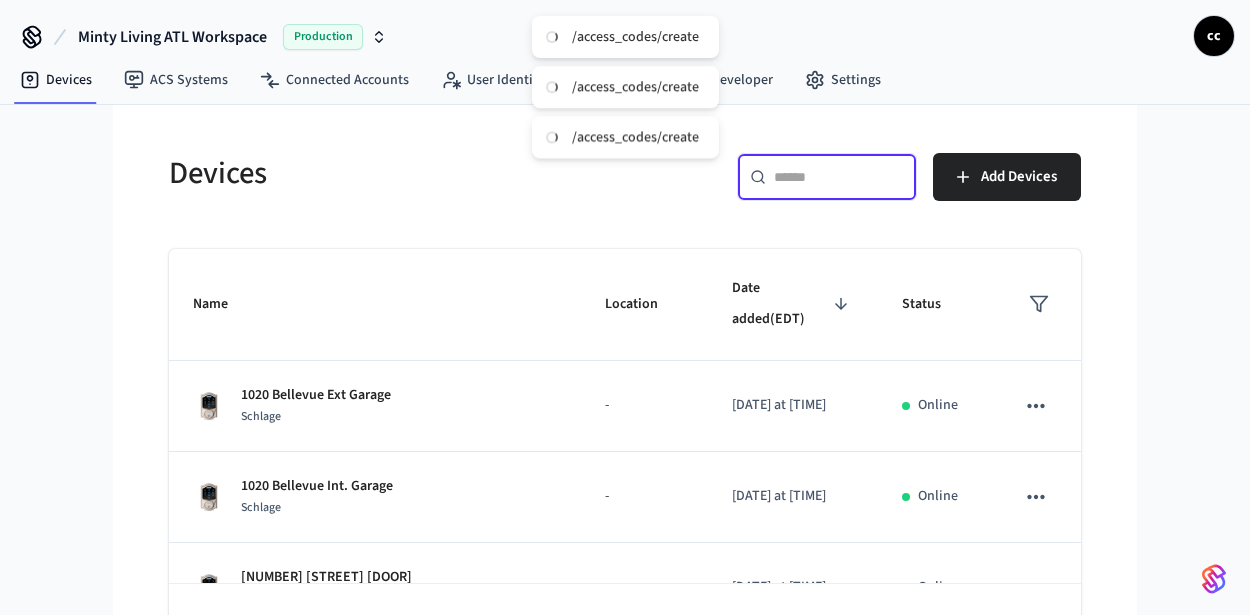 click at bounding box center [839, 177] 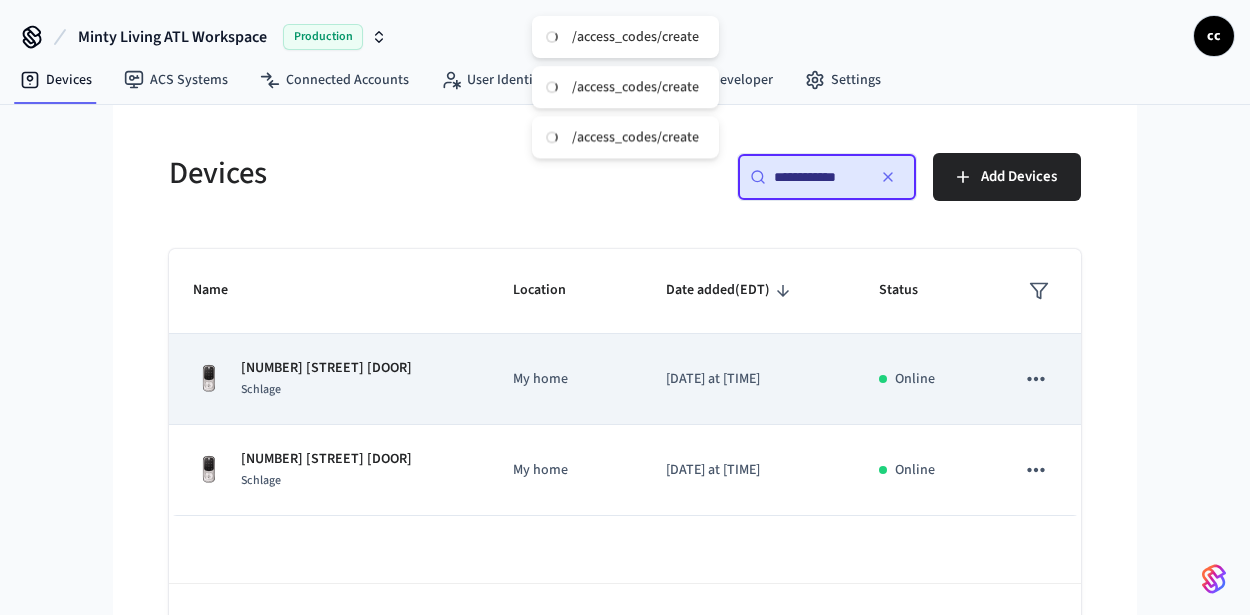 type on "**********" 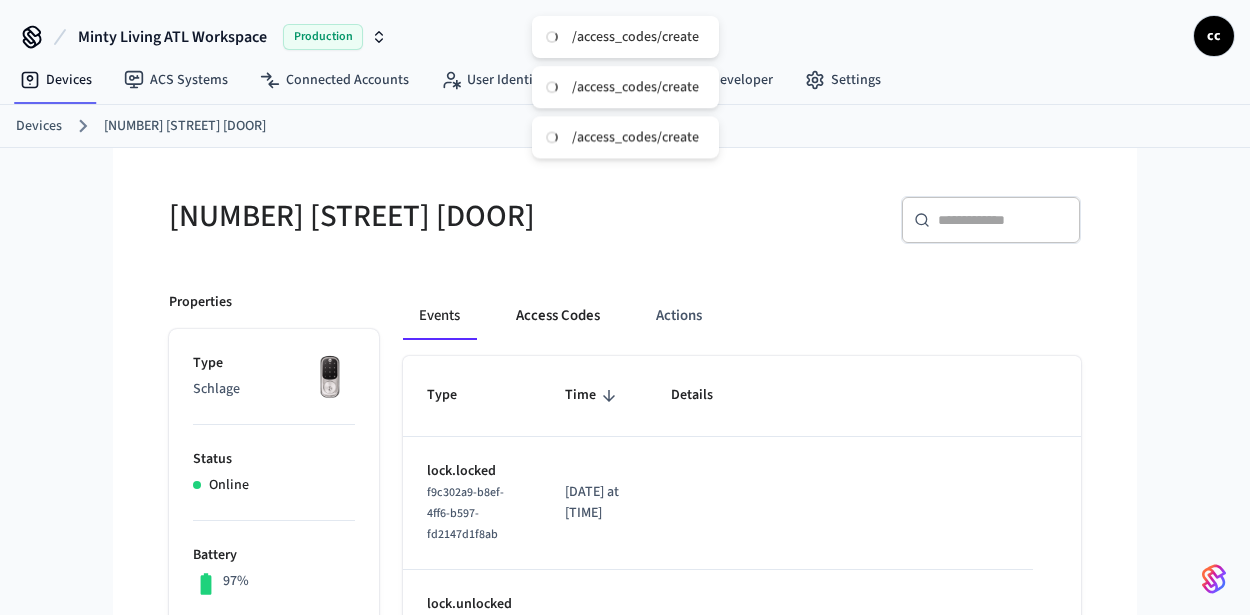 click on "Access Codes" at bounding box center [558, 316] 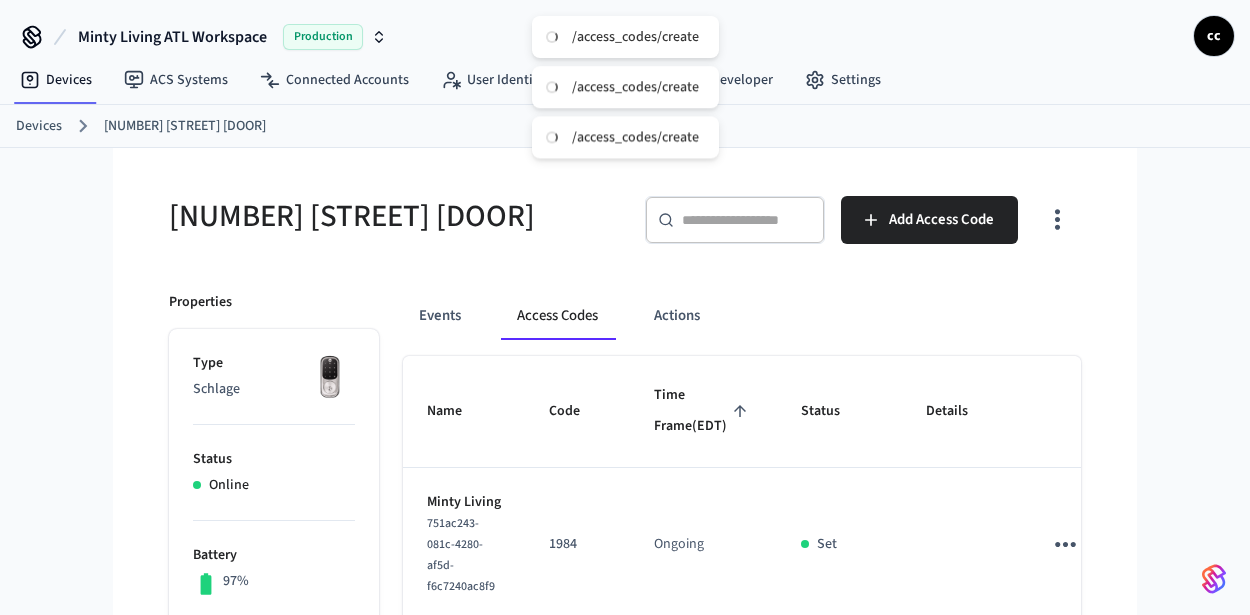 click on "Time Frame  (EDT)" at bounding box center [703, 411] 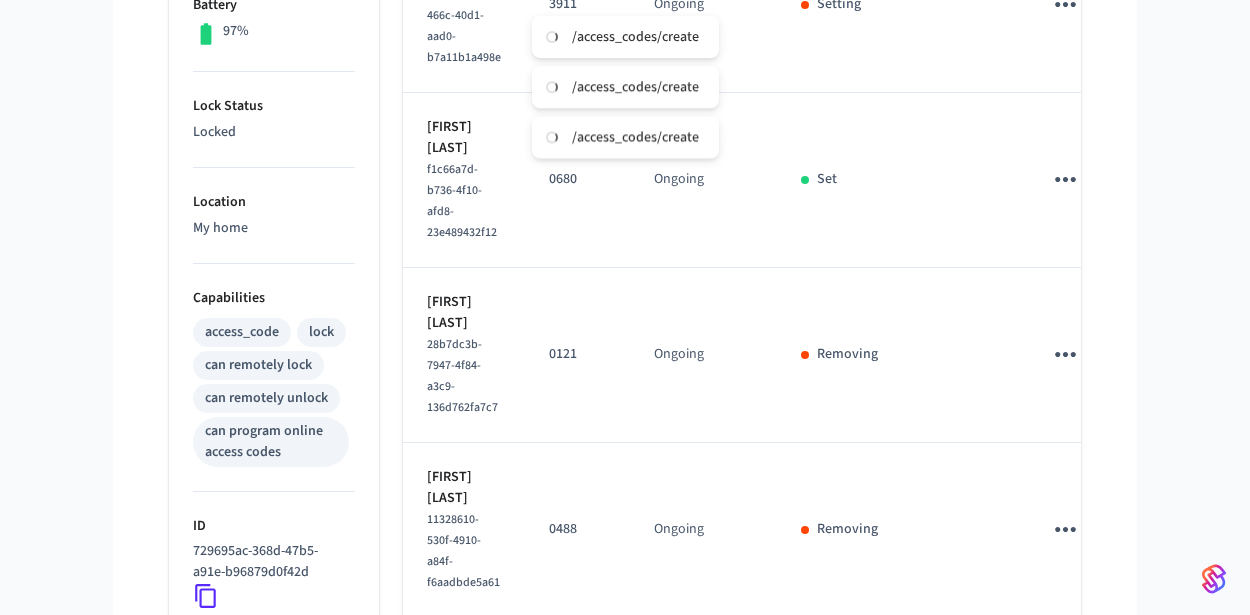 scroll, scrollTop: 589, scrollLeft: 0, axis: vertical 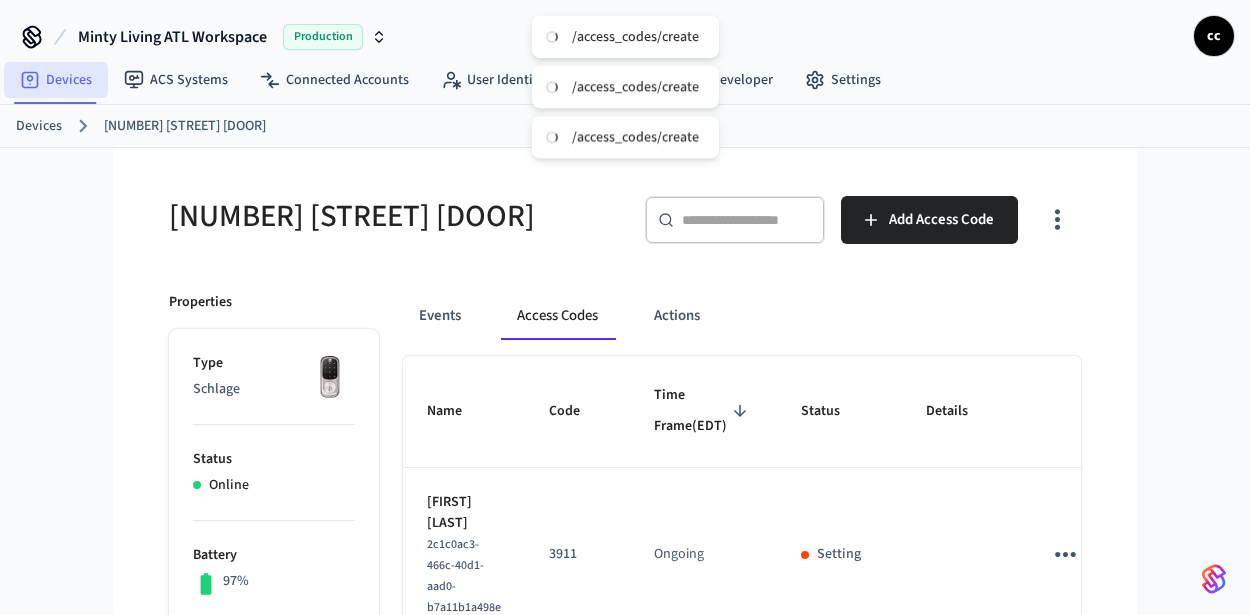 click on "Devices" at bounding box center [56, 80] 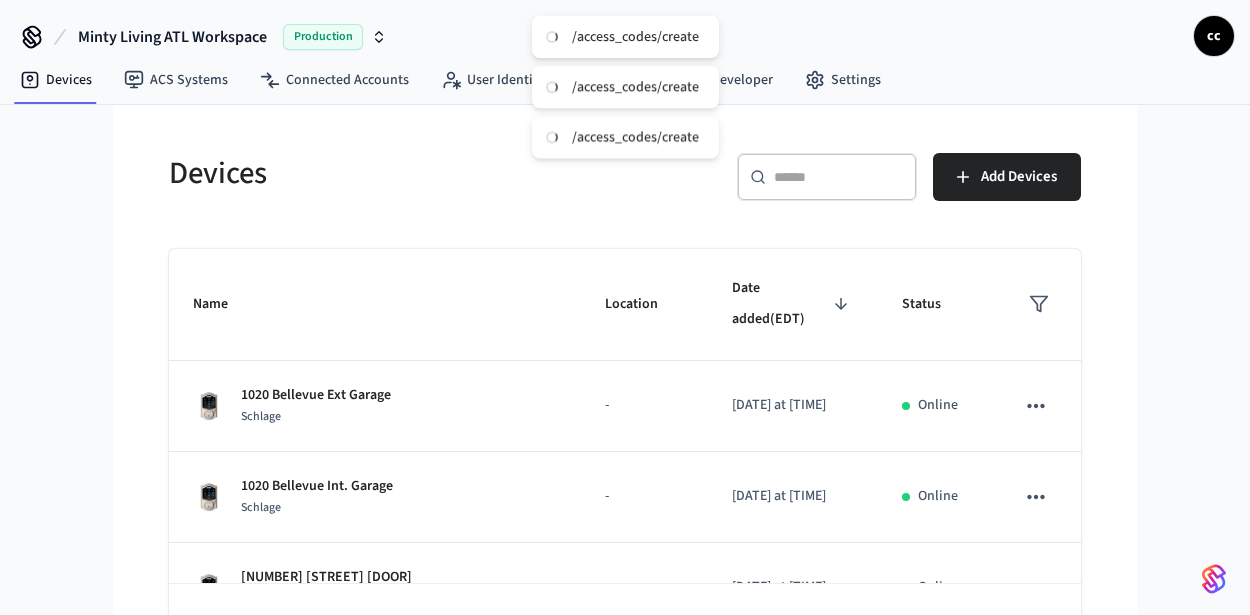 click on "​ ​" at bounding box center [827, 177] 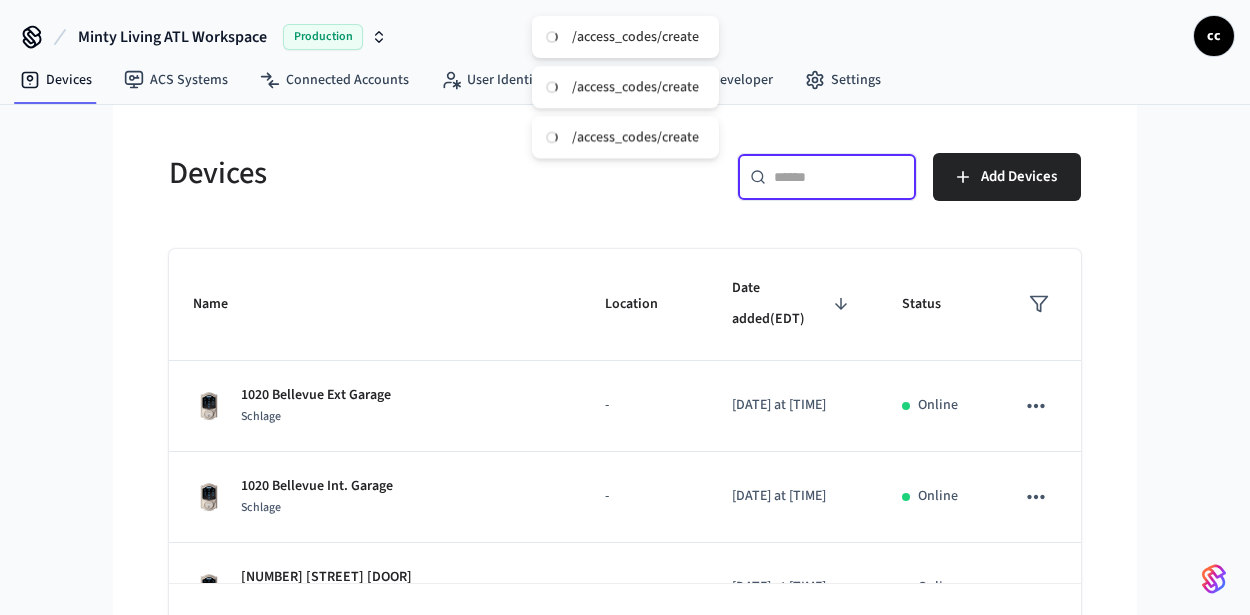 paste on "**********" 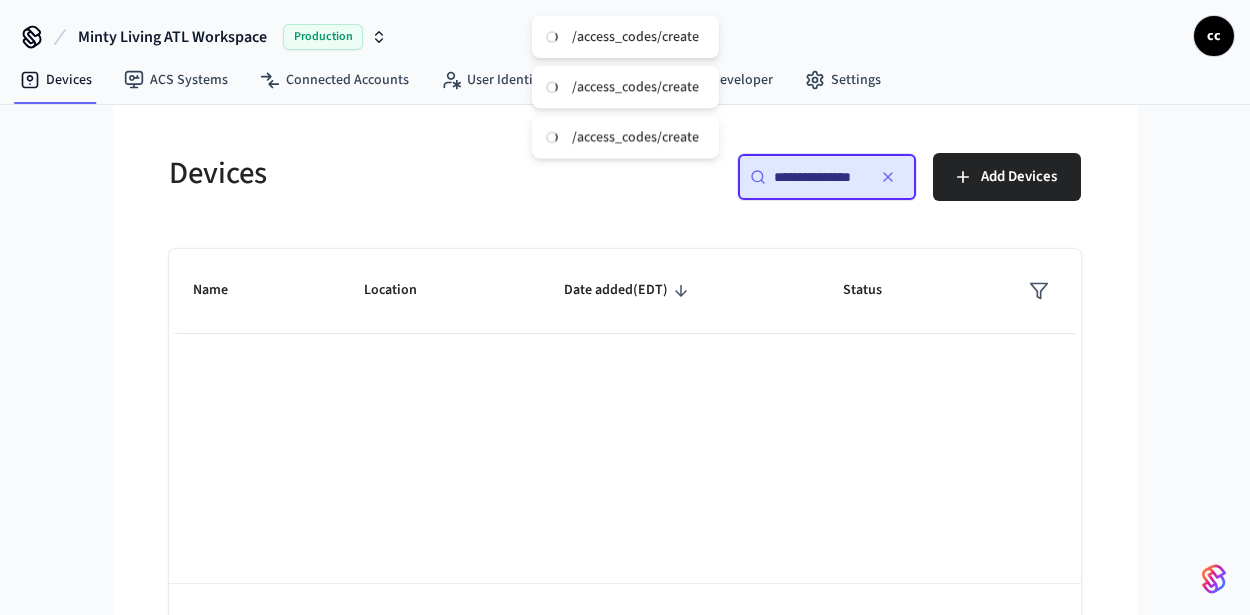 scroll, scrollTop: 0, scrollLeft: 0, axis: both 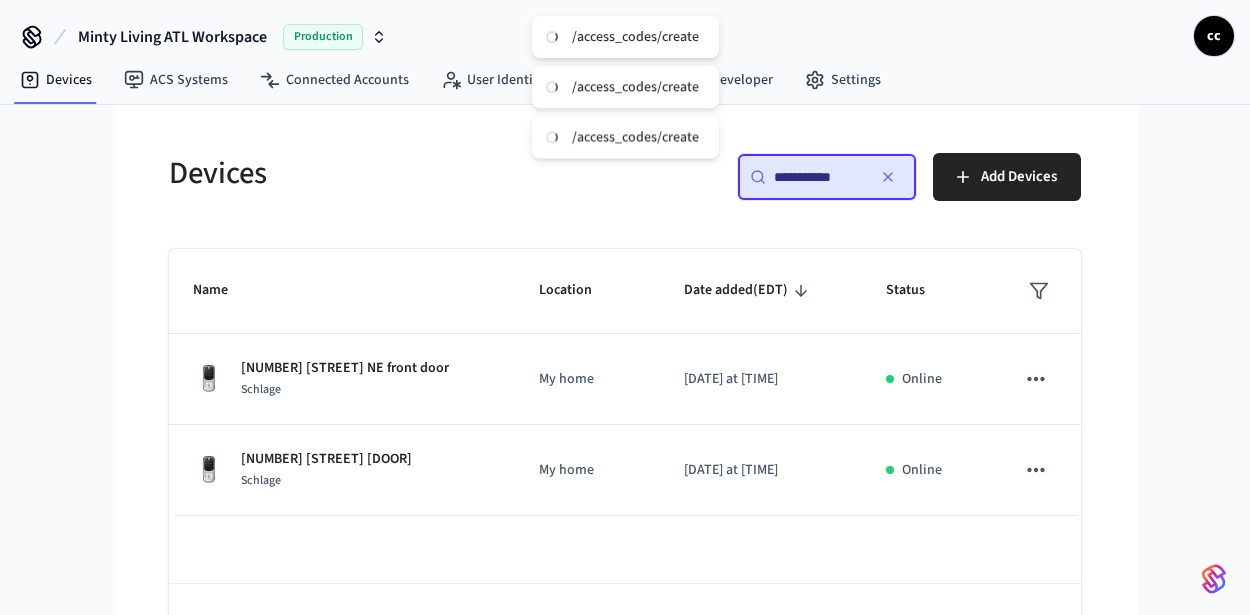 type on "**********" 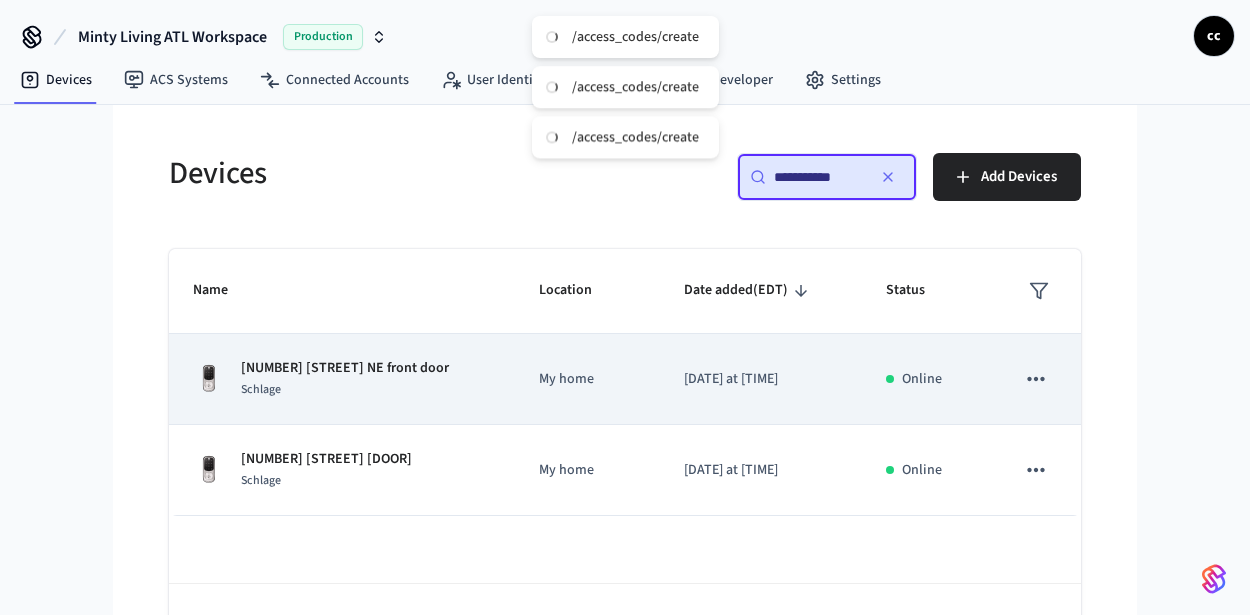click on "[NUMBER] [STREET] [DOOR]" at bounding box center (342, 379) 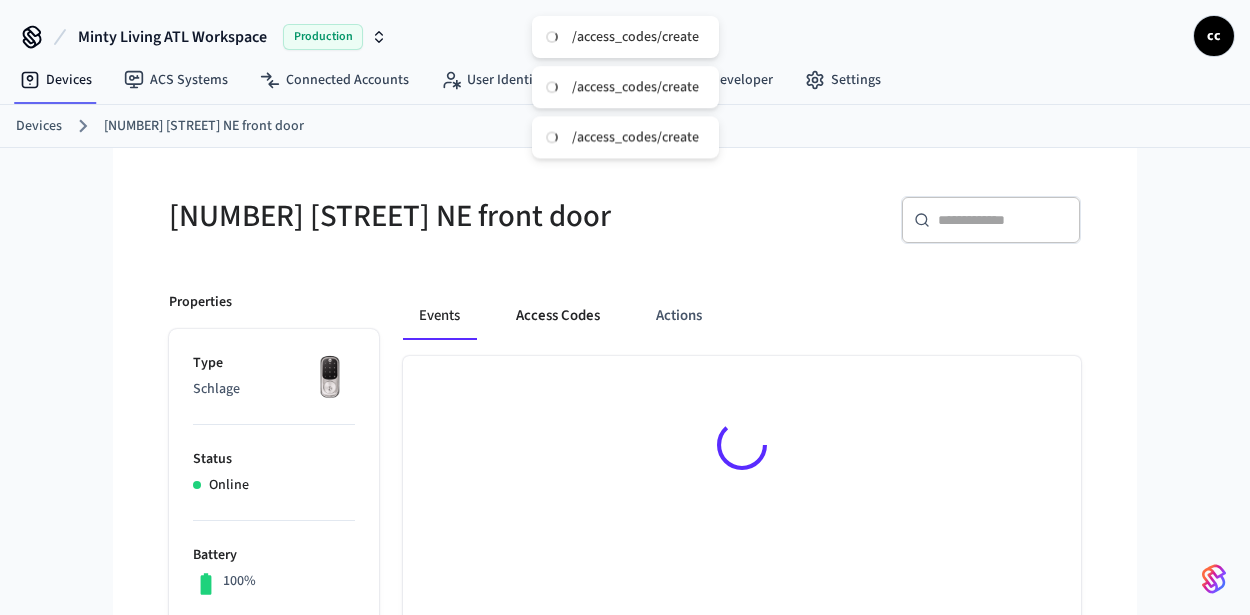 click on "Access Codes" at bounding box center [558, 316] 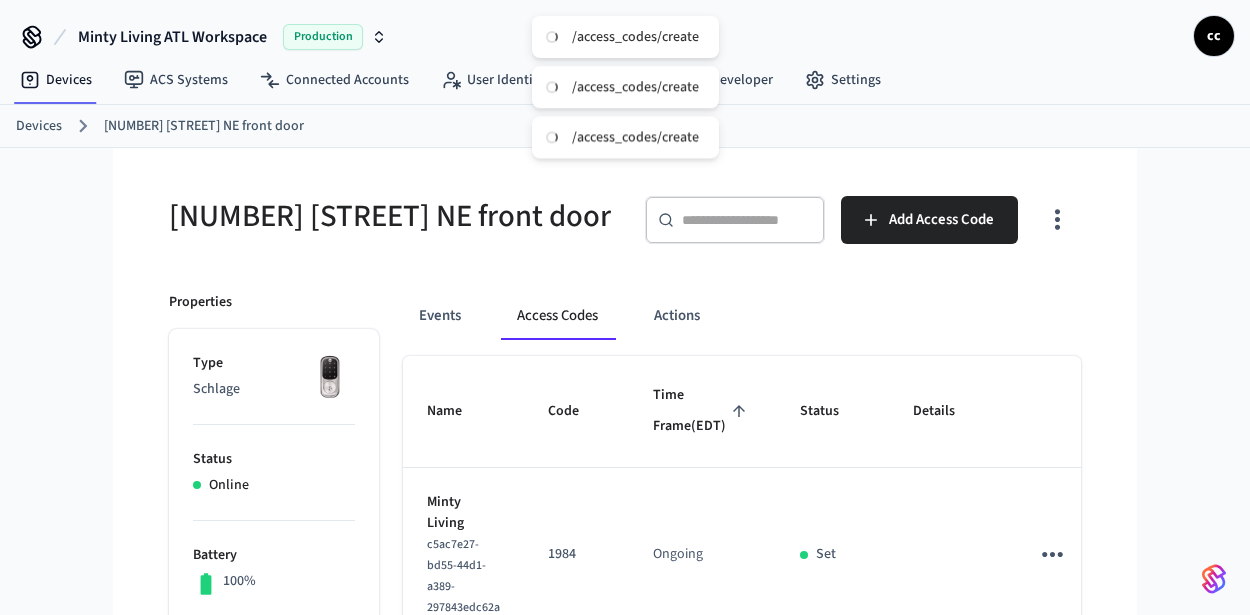 click on "Time Frame  (EDT)" at bounding box center (702, 411) 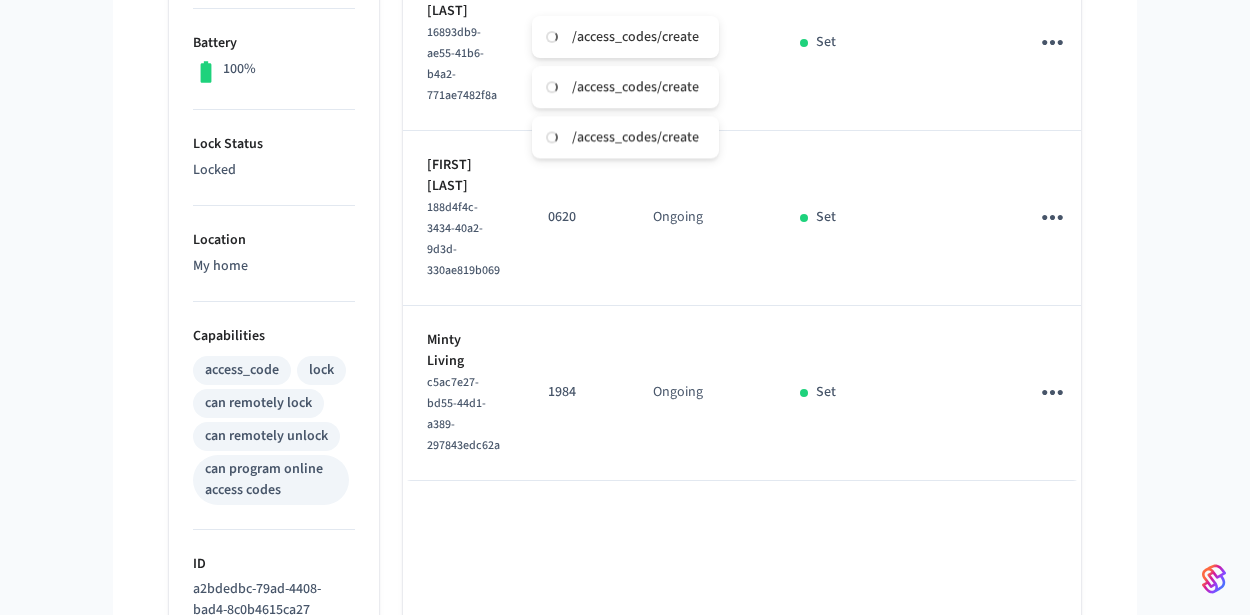 scroll, scrollTop: 589, scrollLeft: 0, axis: vertical 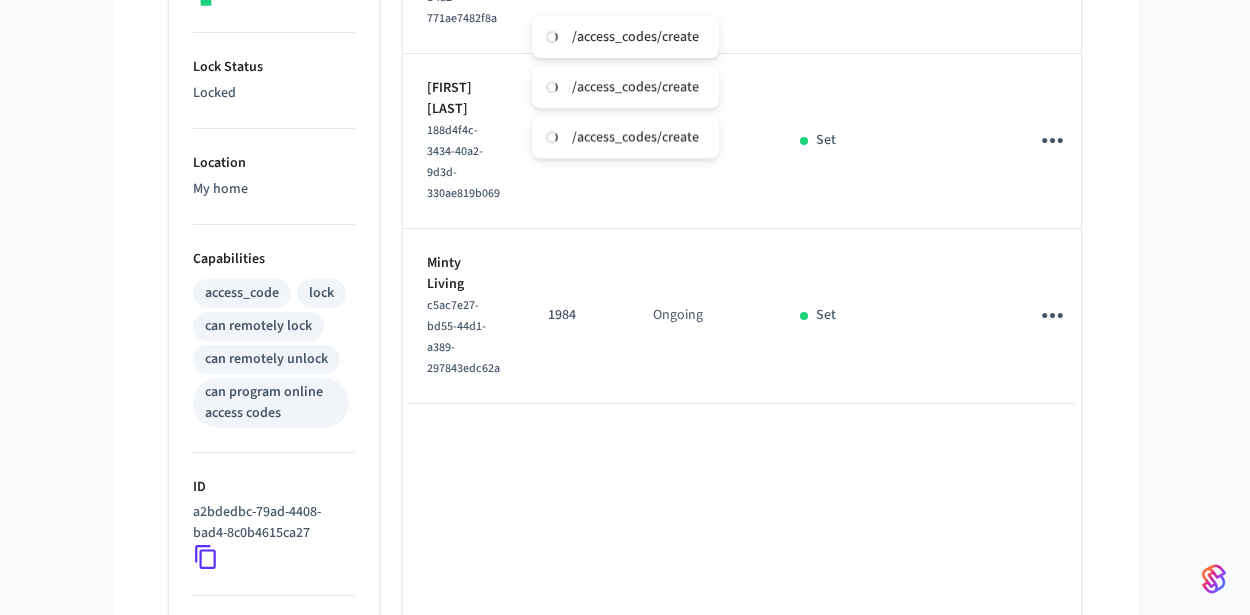 click 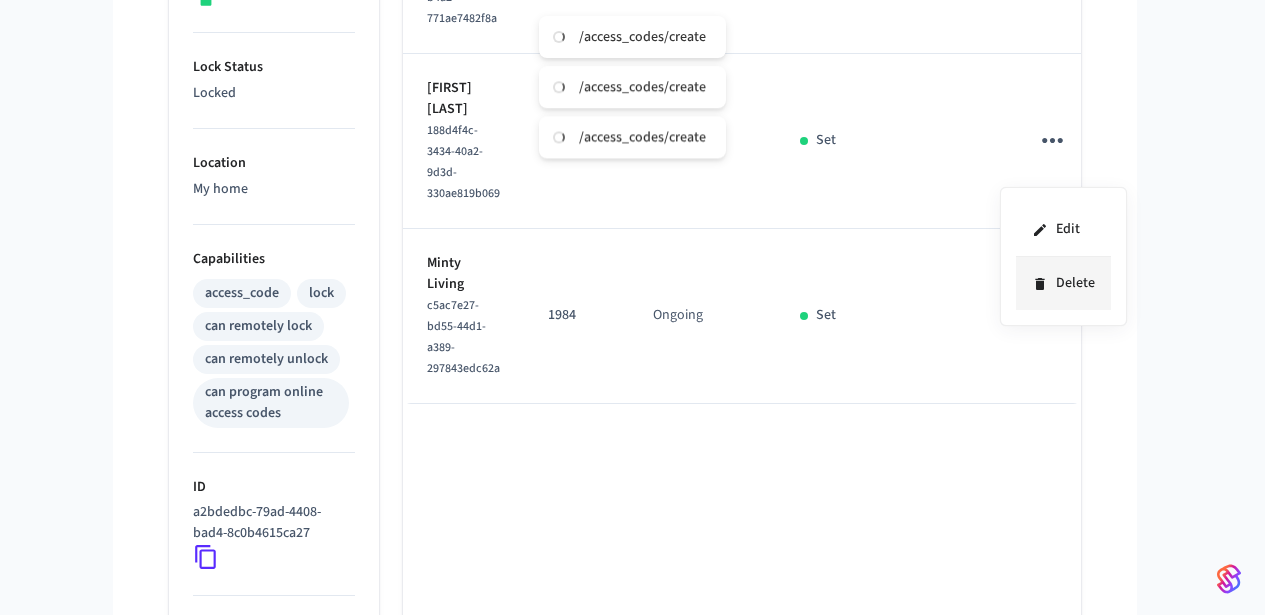click on "Delete" at bounding box center (1063, 283) 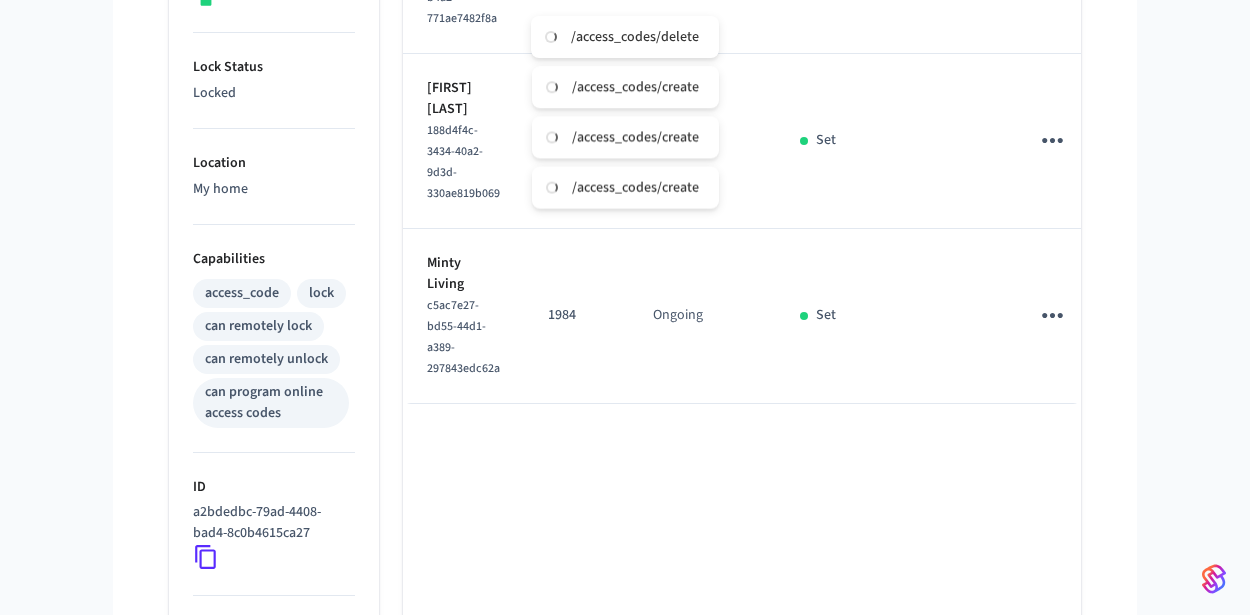 type 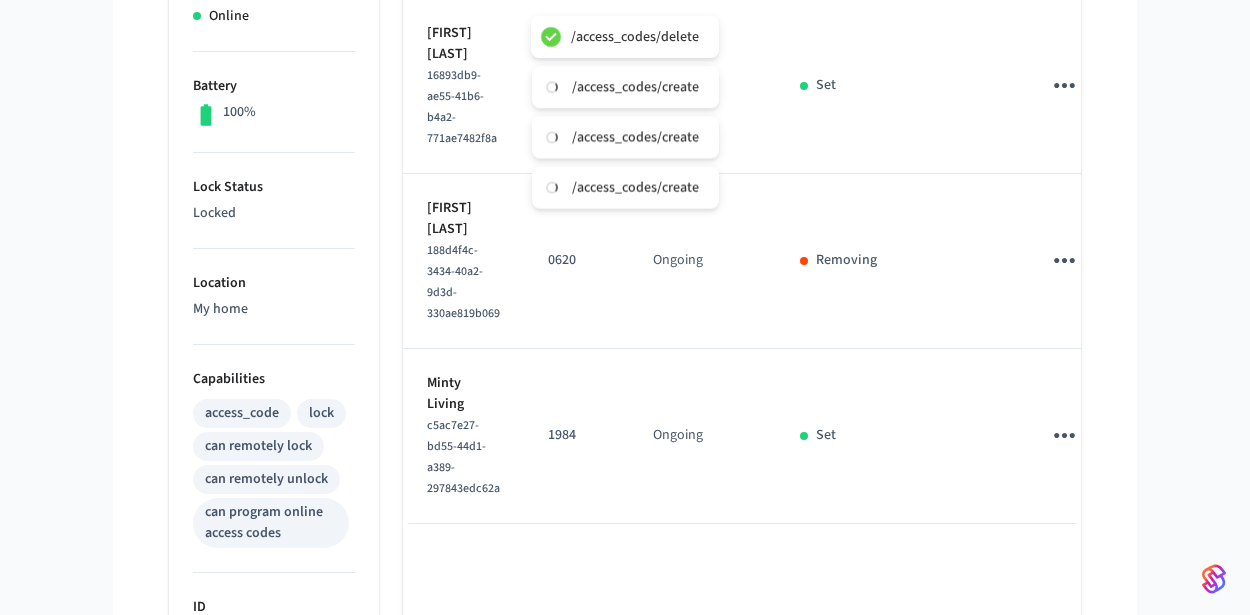 scroll, scrollTop: 391, scrollLeft: 0, axis: vertical 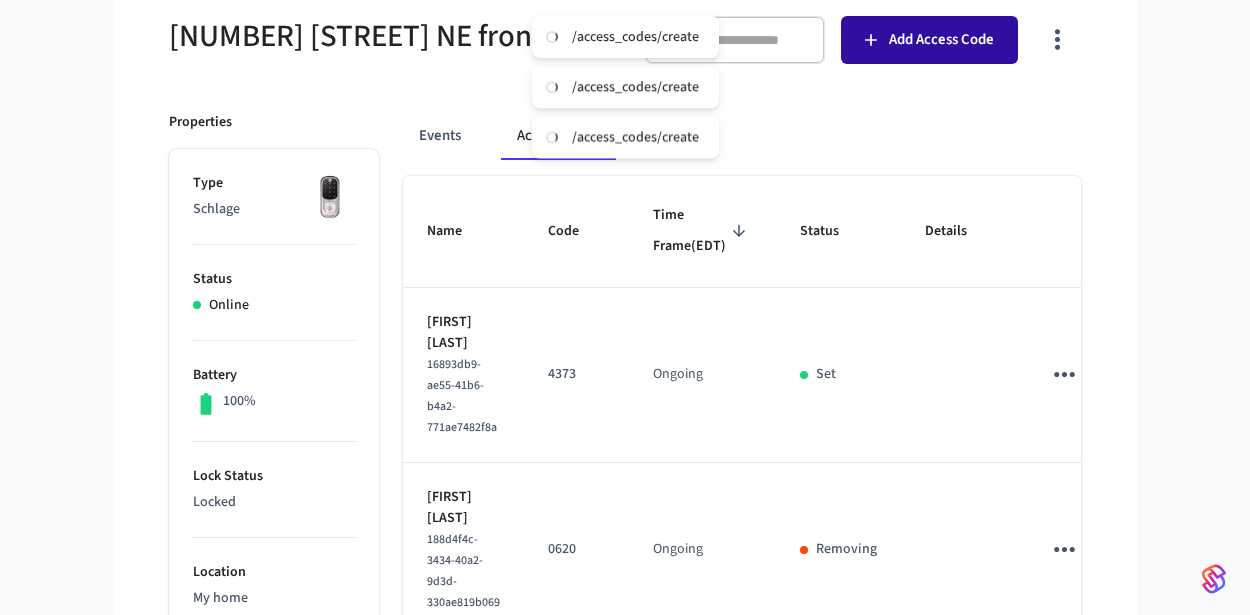 click on "Add Access Code" at bounding box center (929, 40) 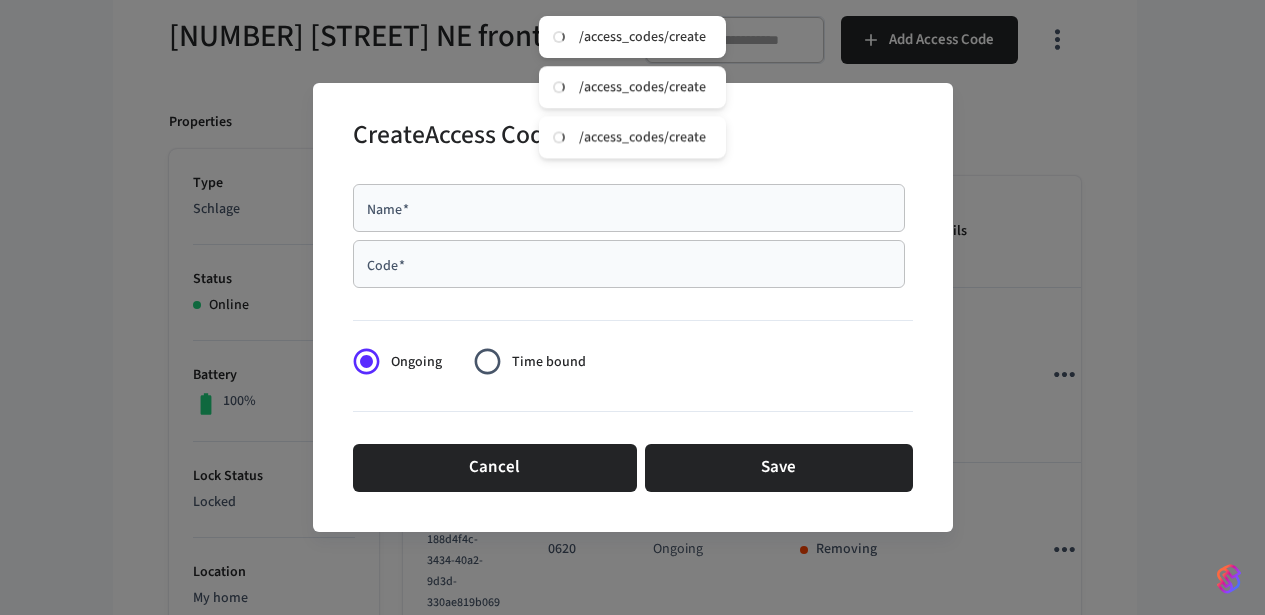 click on "Name   *" at bounding box center (629, 208) 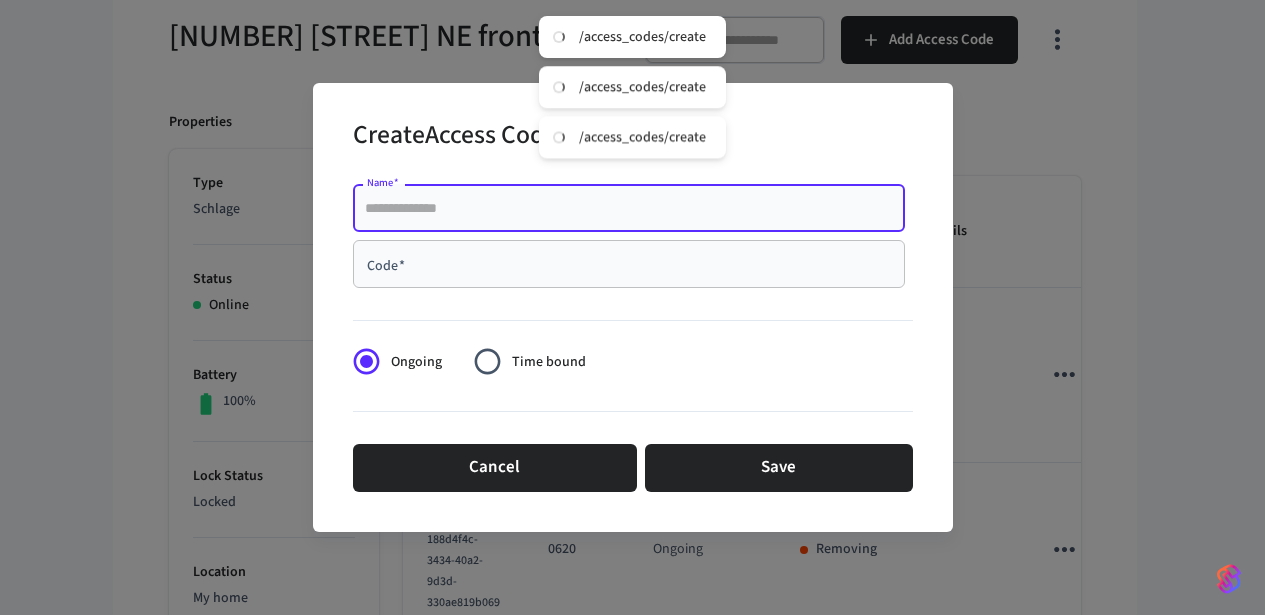 paste on "**********" 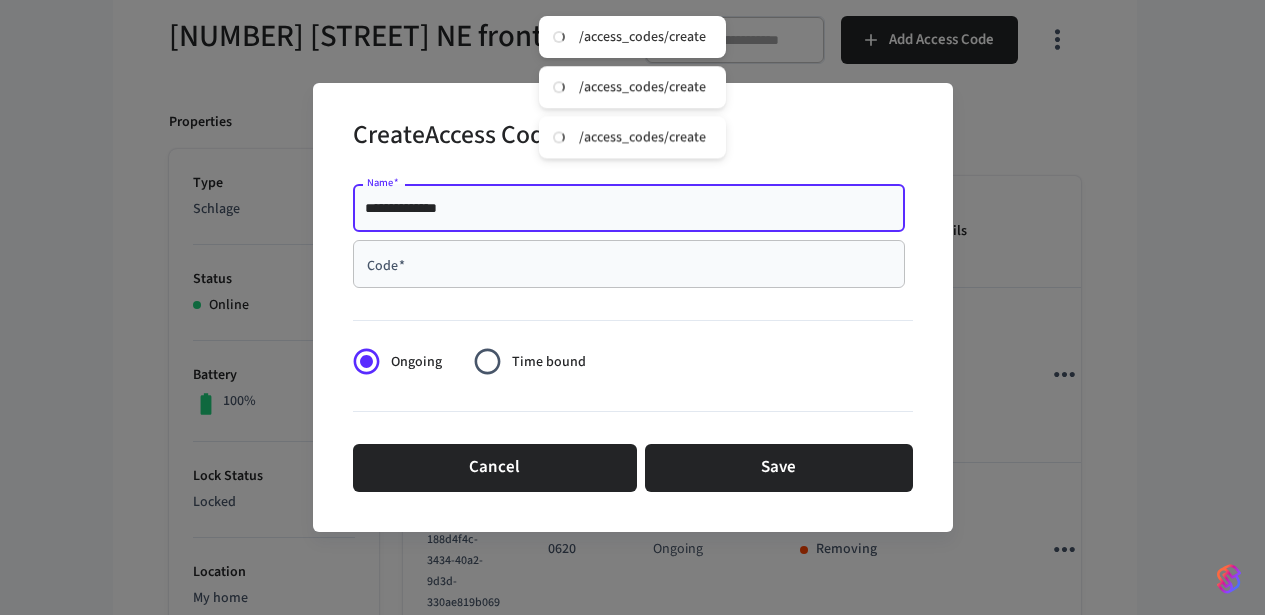 type on "**********" 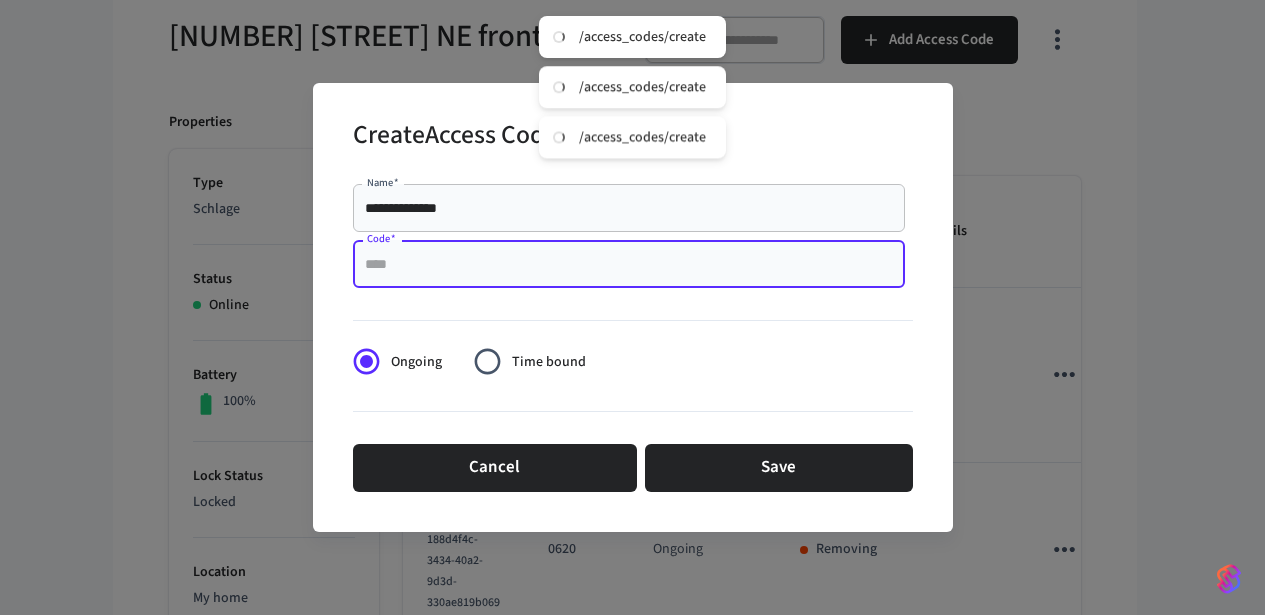 click on "Code   *" at bounding box center (629, 264) 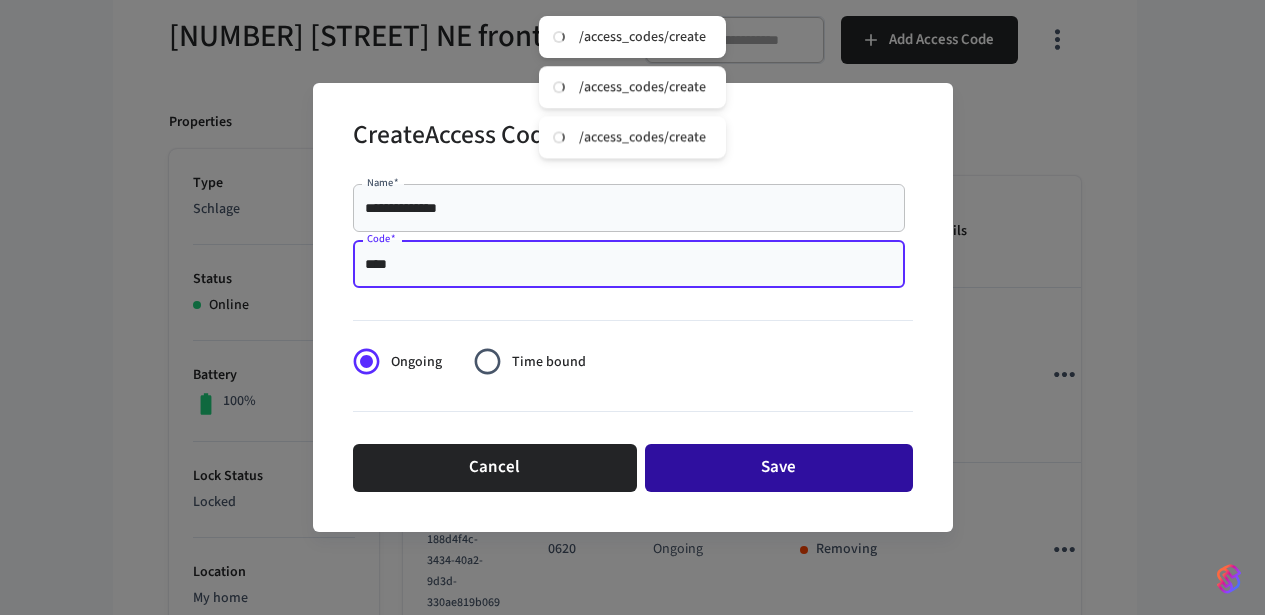 type on "****" 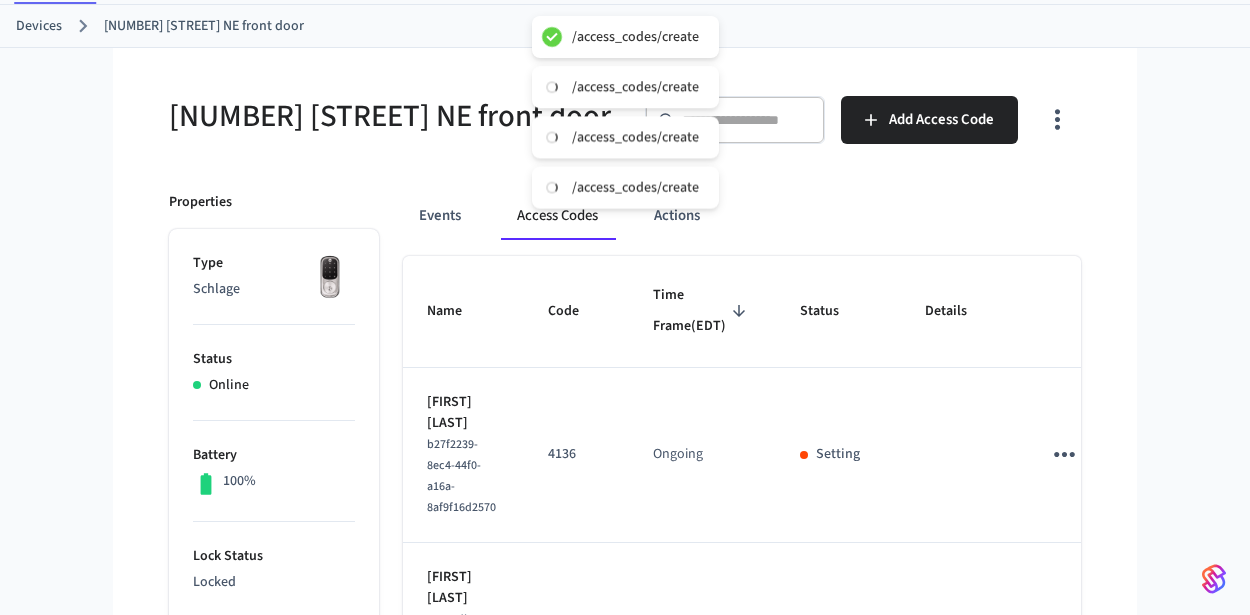 scroll, scrollTop: 14, scrollLeft: 0, axis: vertical 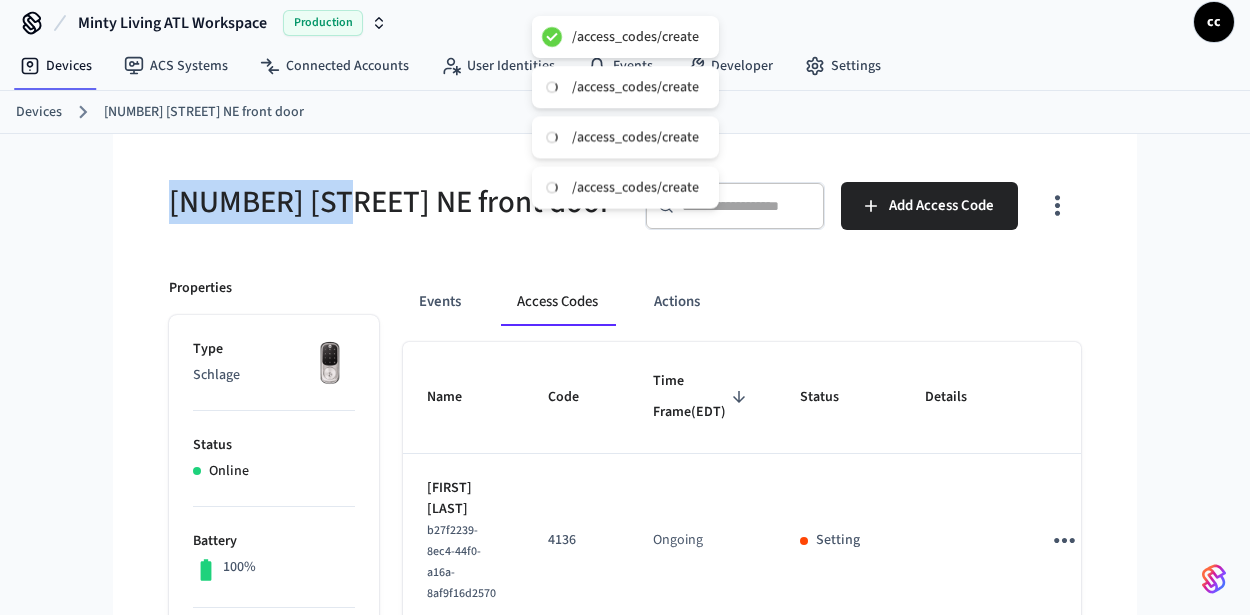 drag, startPoint x: 327, startPoint y: 198, endPoint x: 157, endPoint y: 199, distance: 170.00294 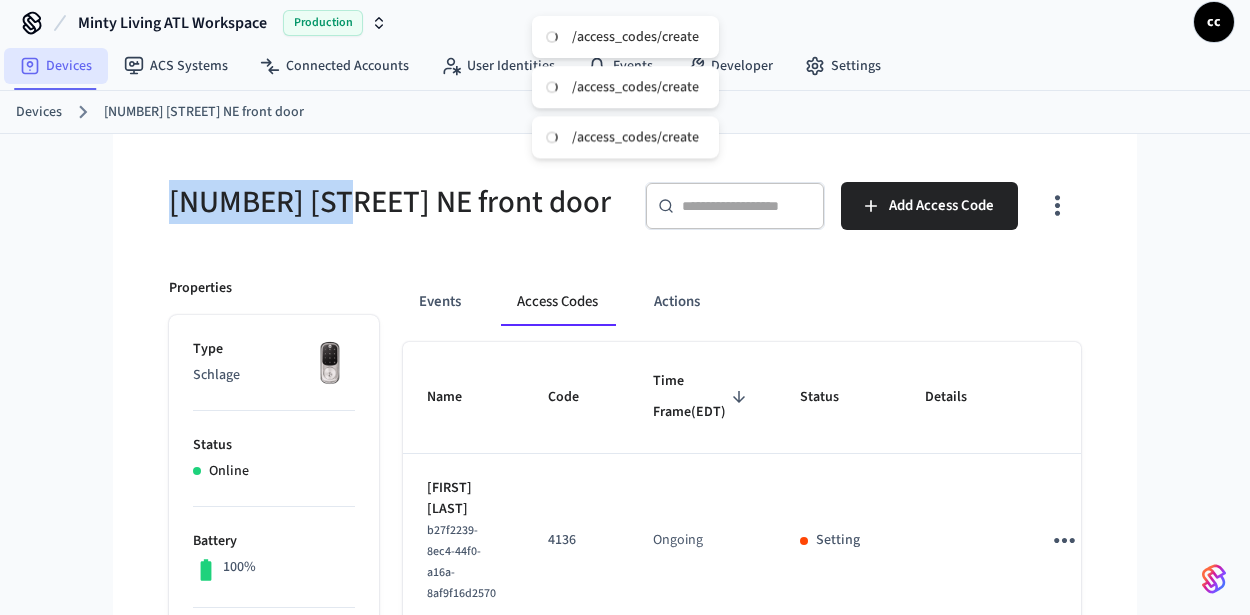 click on "Devices" at bounding box center [56, 66] 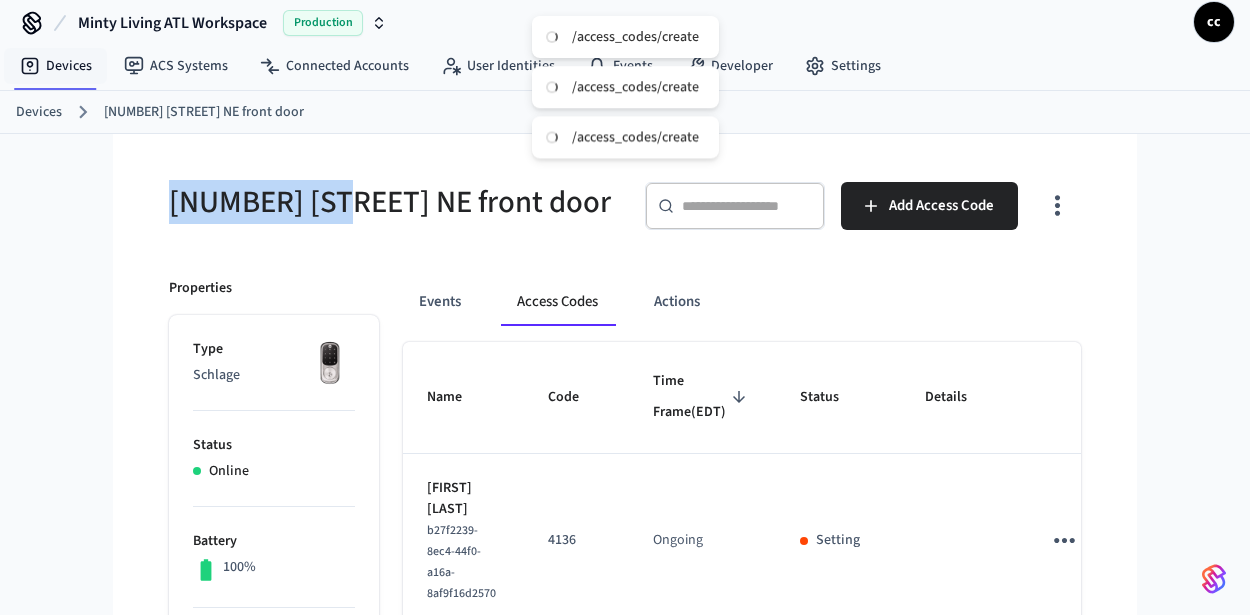 scroll, scrollTop: 0, scrollLeft: 0, axis: both 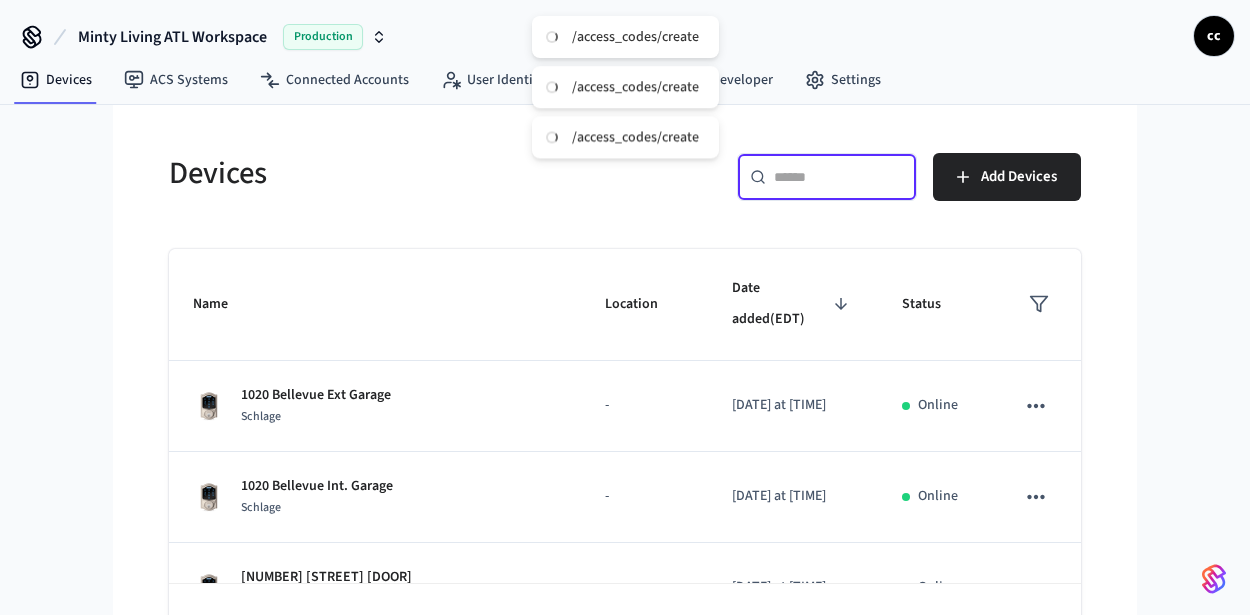 click at bounding box center (839, 177) 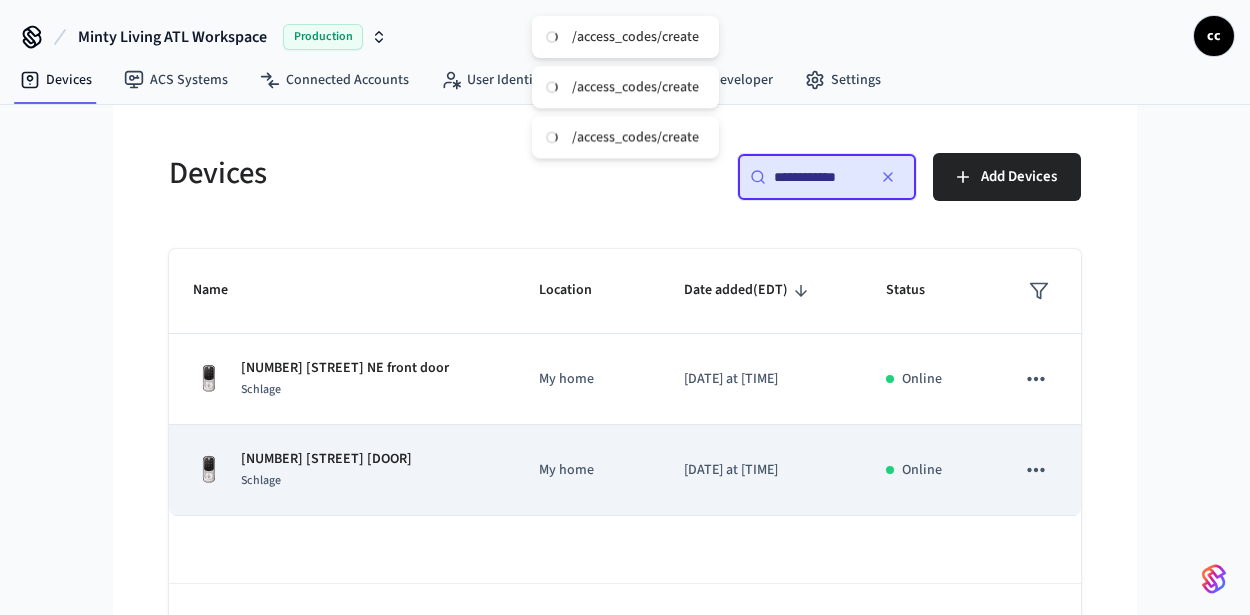 type on "**********" 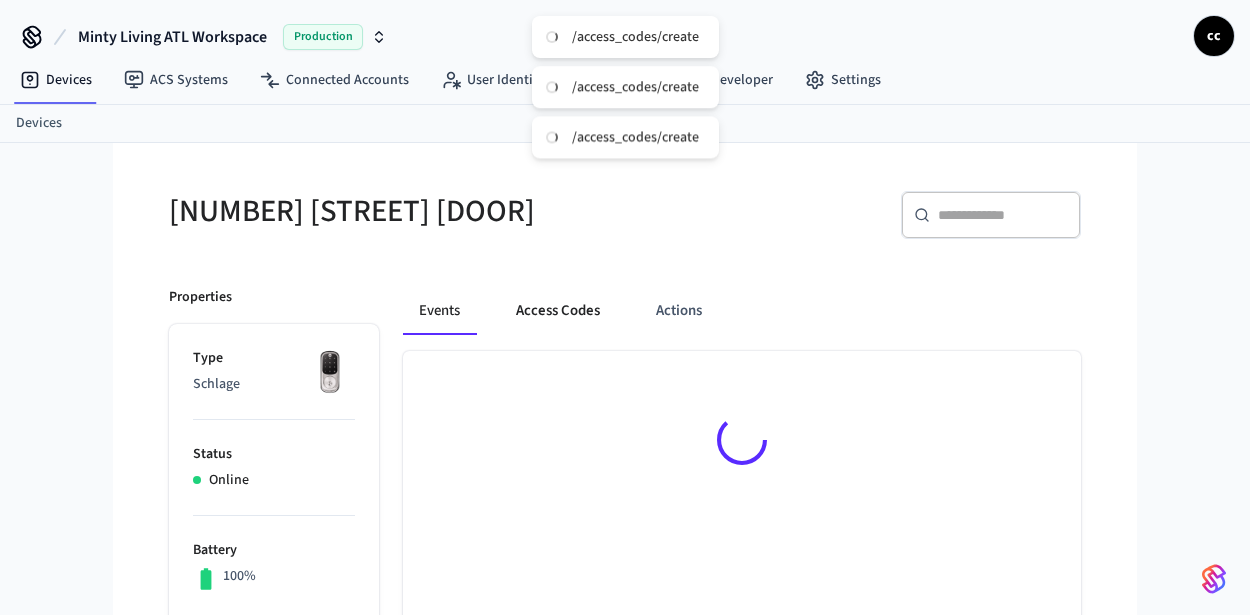 click on "Access Codes" at bounding box center (558, 311) 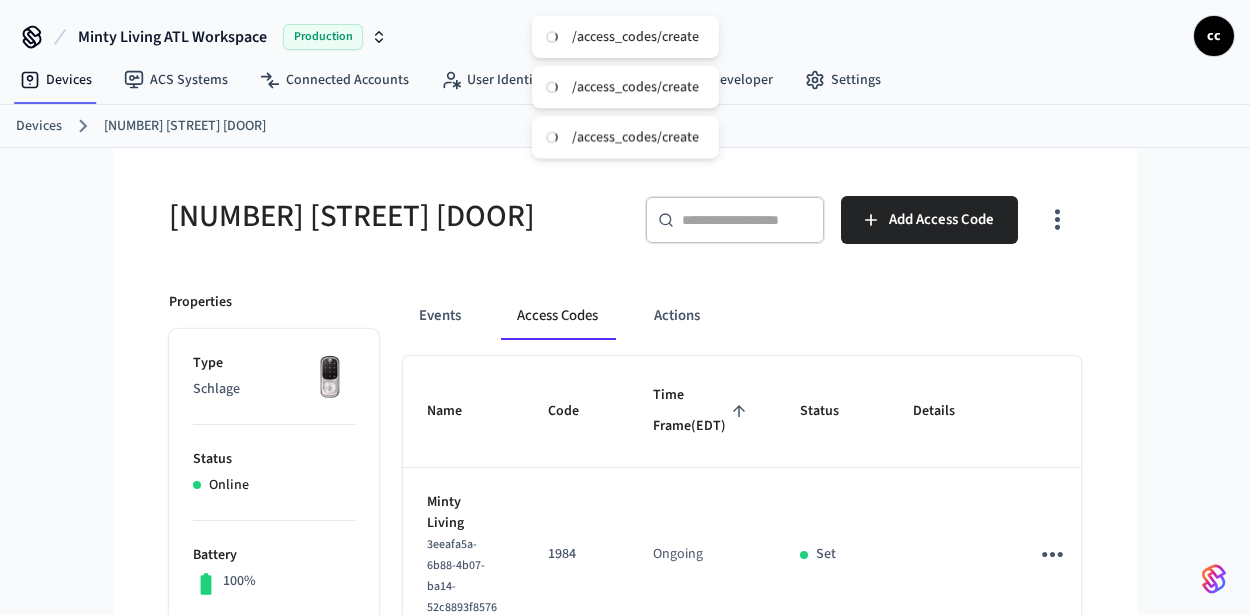 click on "Time Frame  (EDT)" at bounding box center [702, 411] 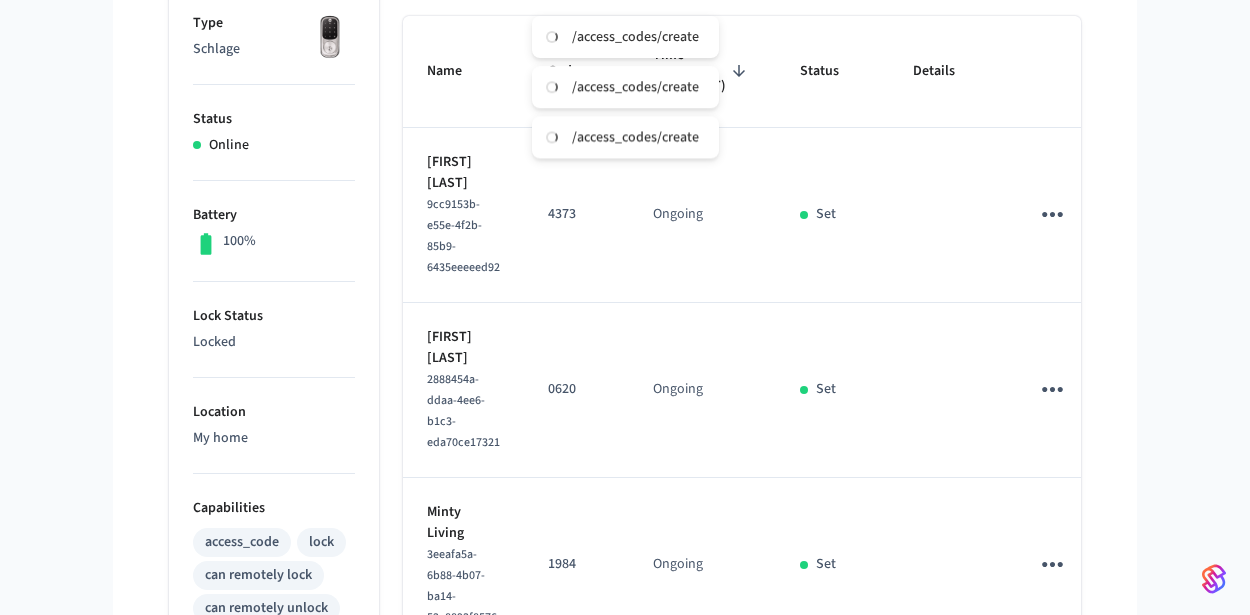 scroll, scrollTop: 359, scrollLeft: 0, axis: vertical 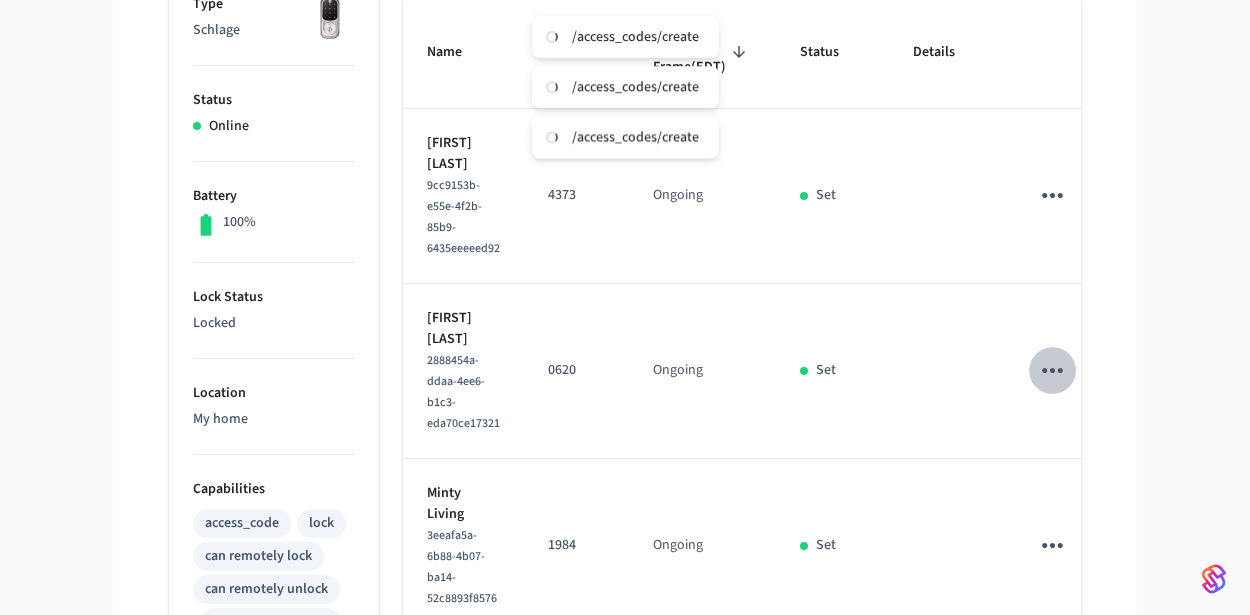 drag, startPoint x: 1023, startPoint y: 408, endPoint x: 1031, endPoint y: 429, distance: 22.472204 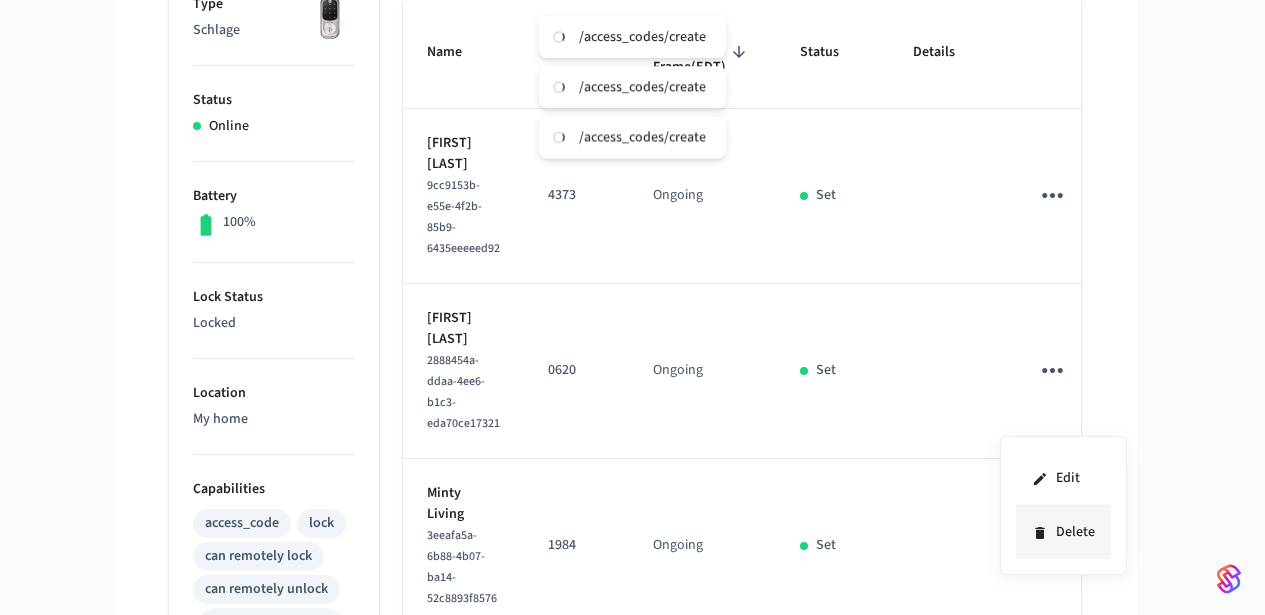 click on "Delete" at bounding box center [1063, 532] 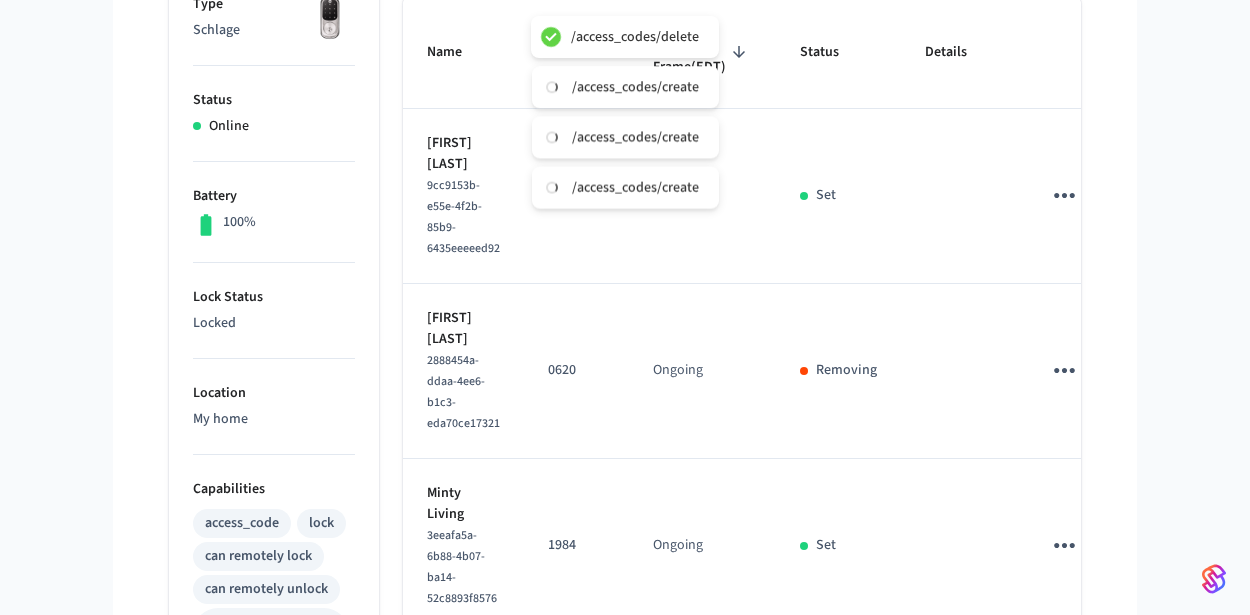 type 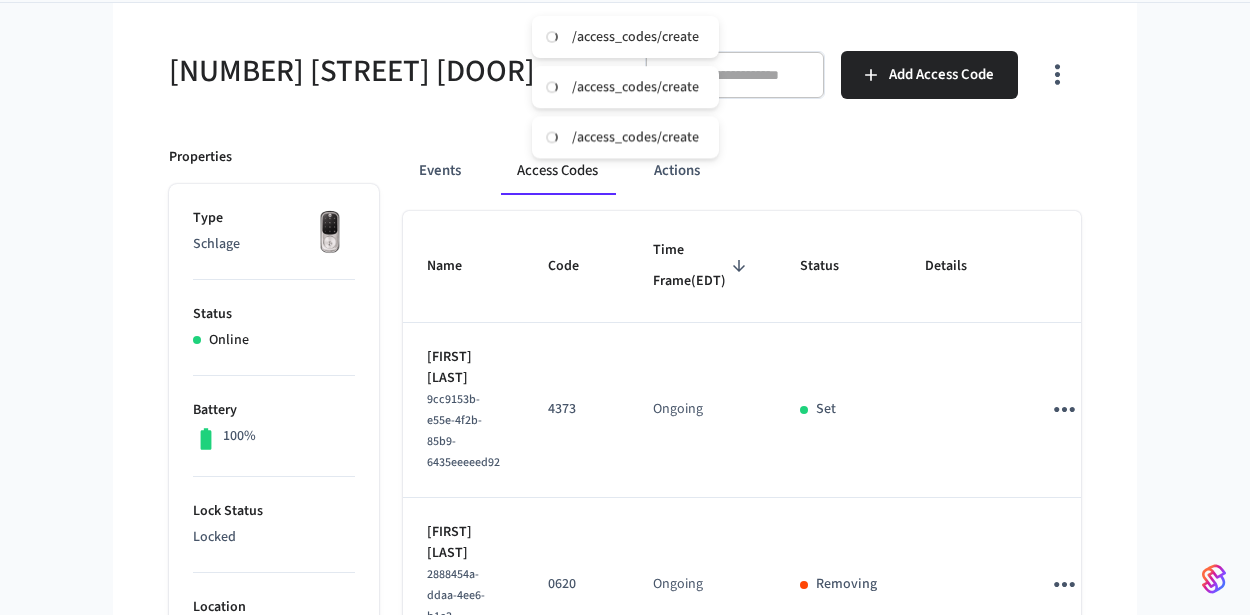 scroll, scrollTop: 122, scrollLeft: 0, axis: vertical 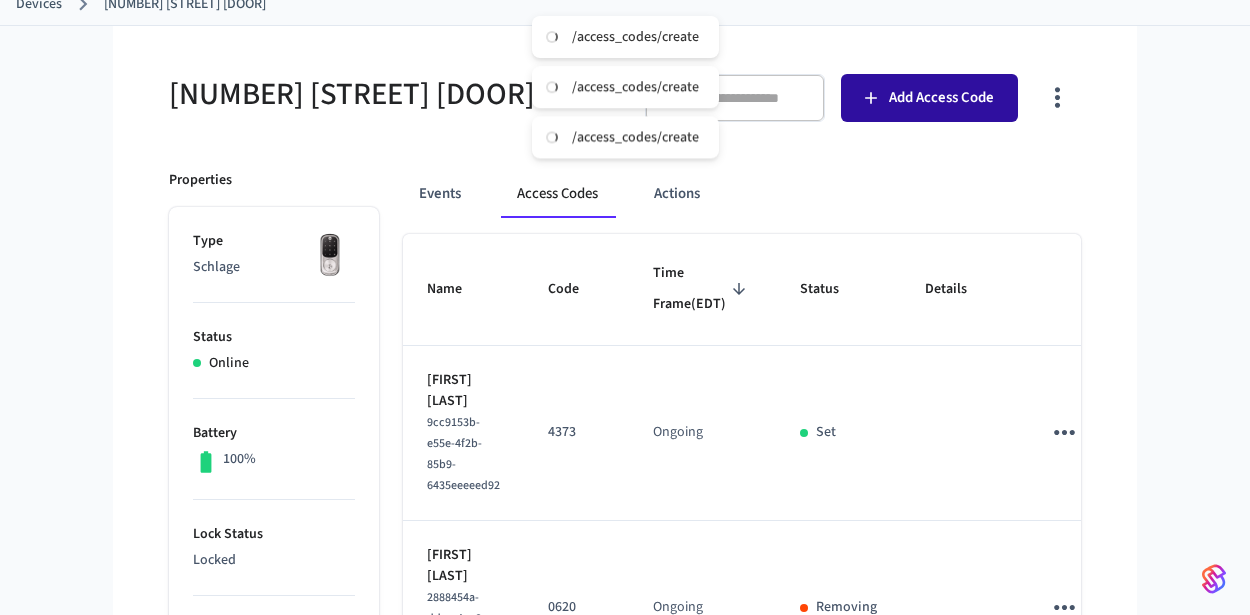 click on "Add Access Code" at bounding box center [929, 98] 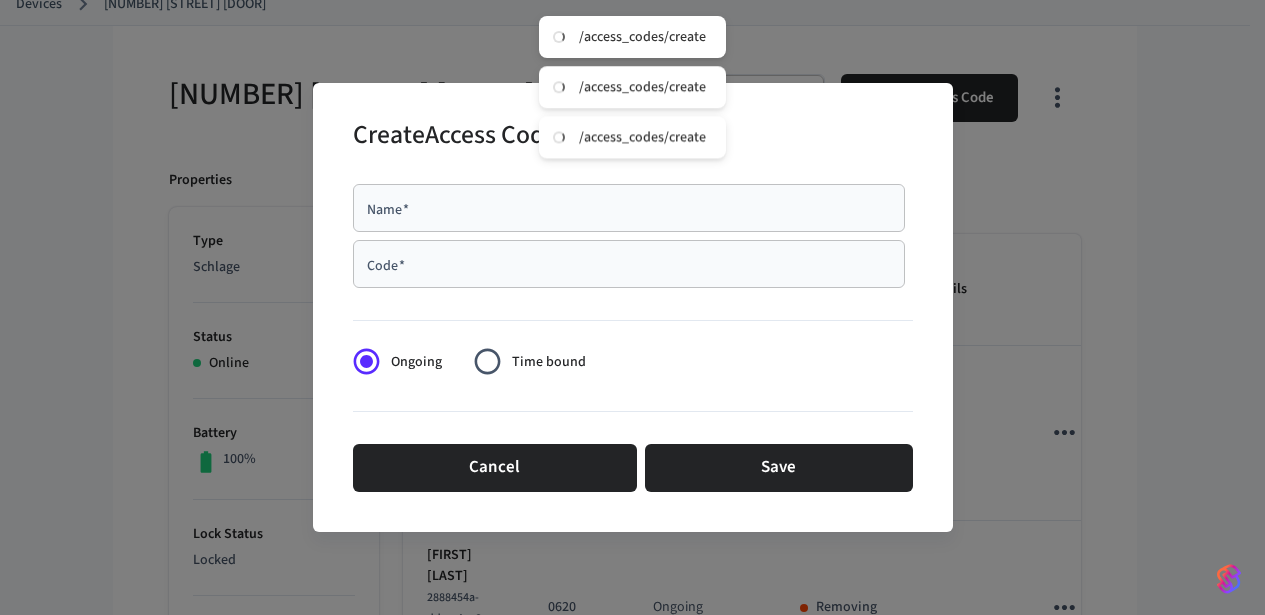 click on "Name   *" at bounding box center (629, 208) 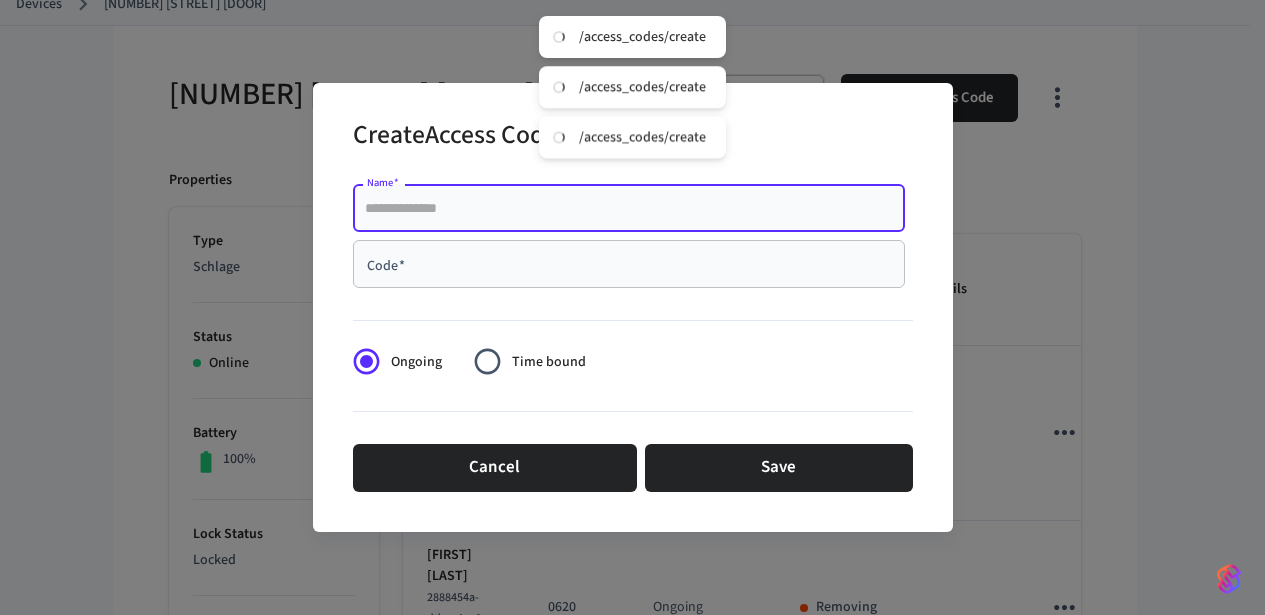 paste on "**********" 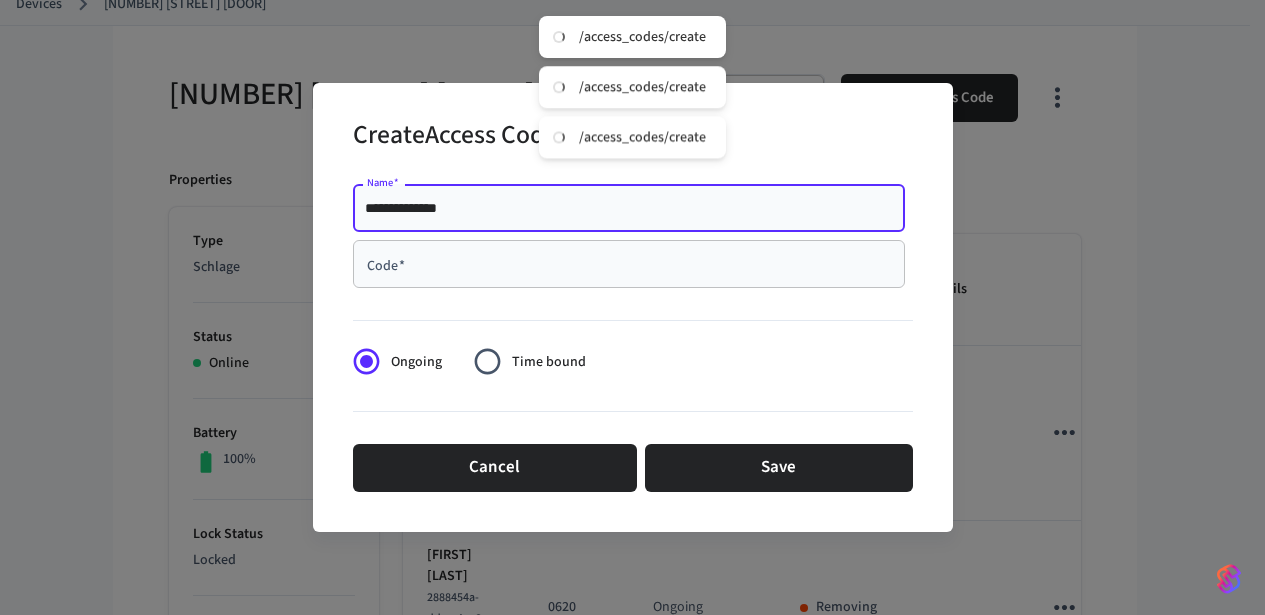 type on "**********" 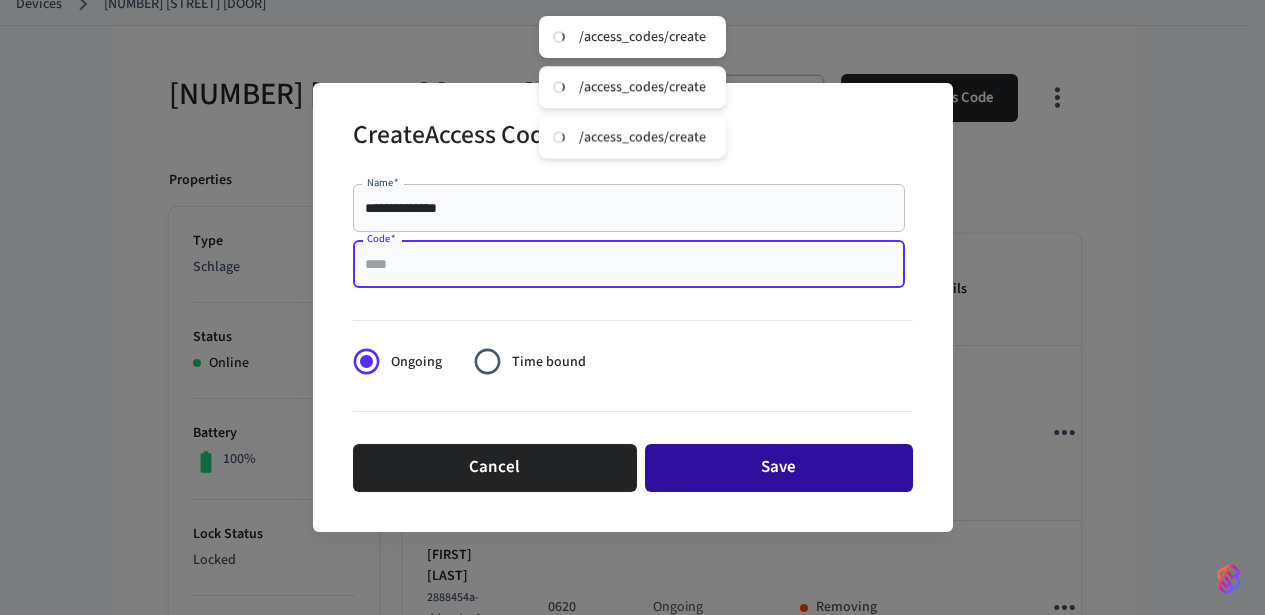 paste on "****" 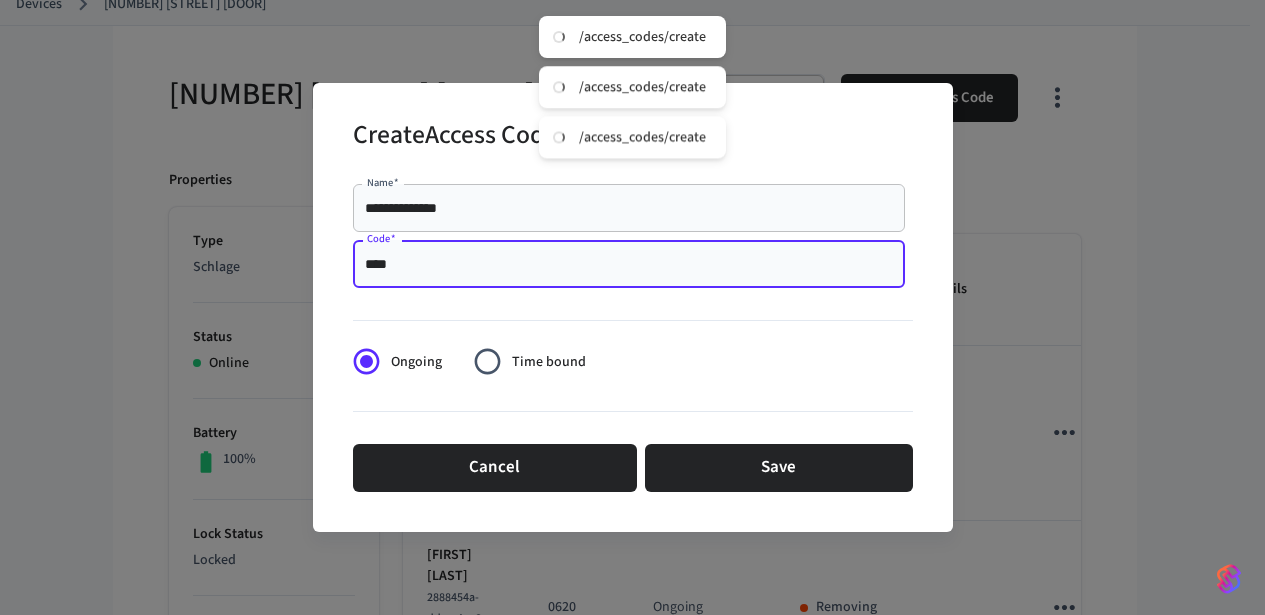 type on "****" 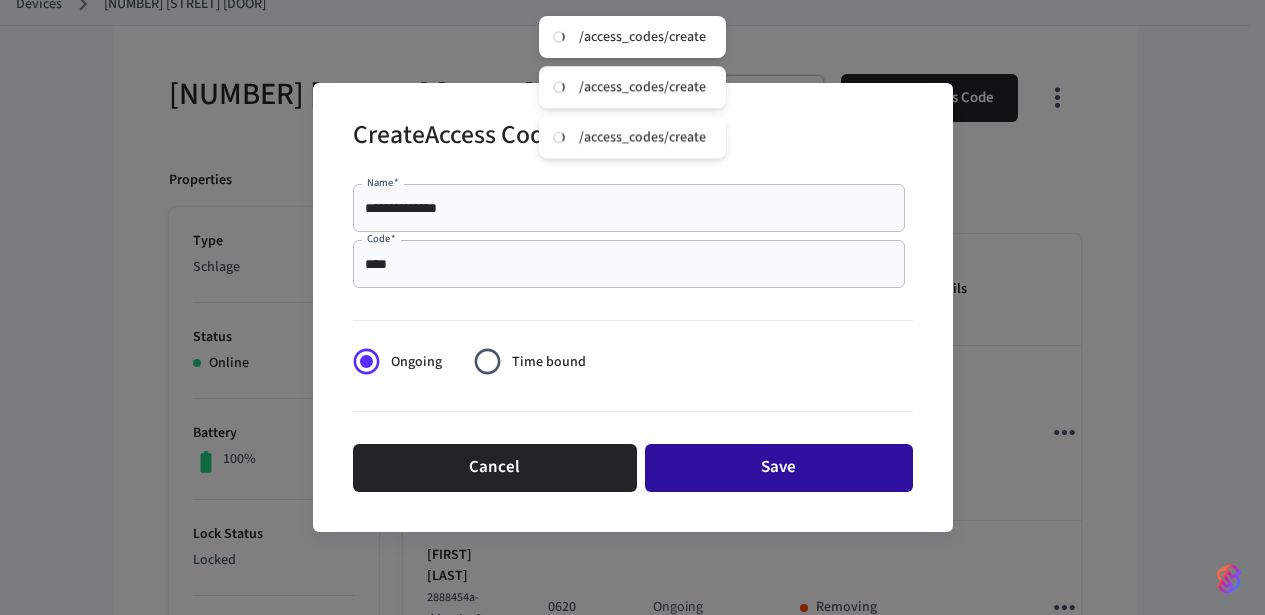 click on "Save" at bounding box center (779, 468) 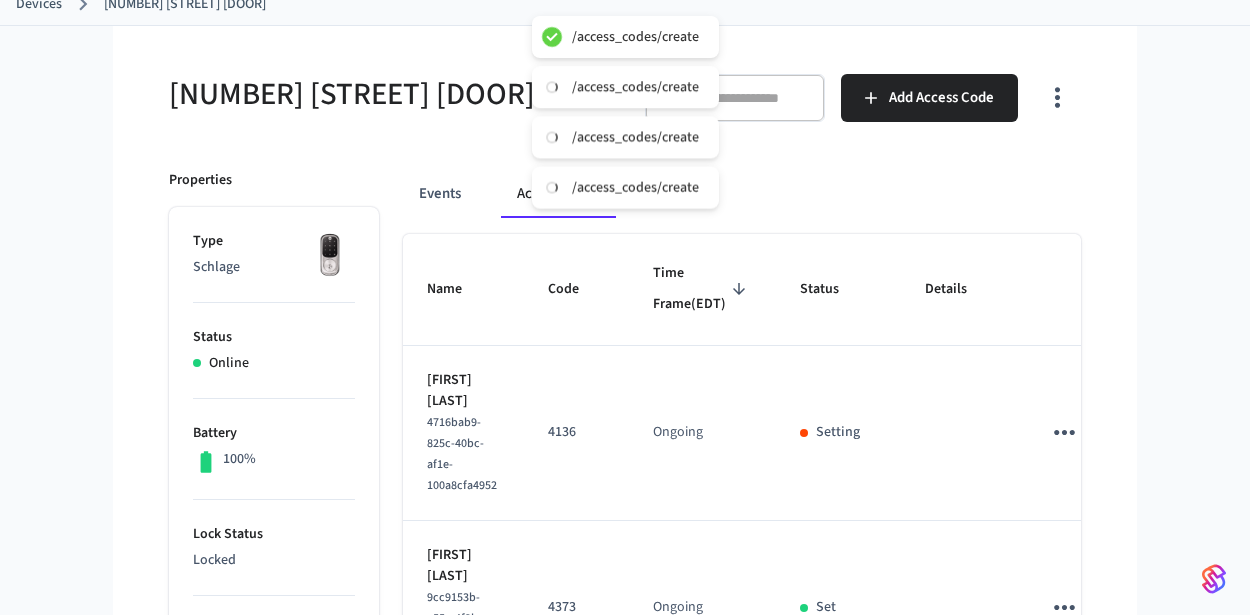 type 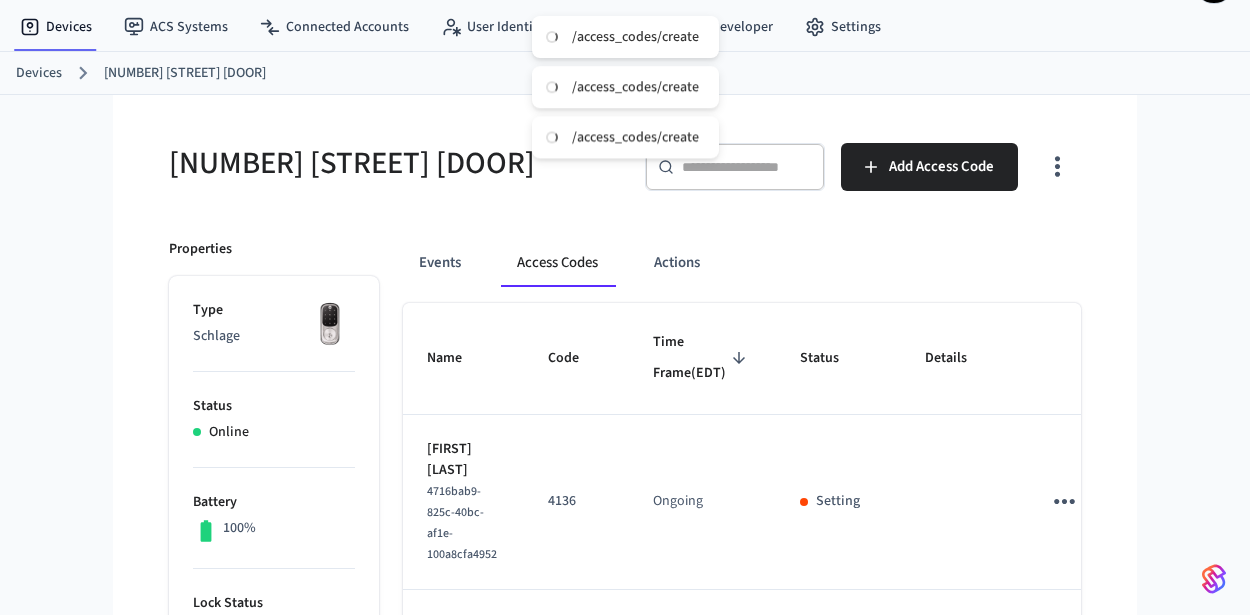 scroll, scrollTop: 0, scrollLeft: 0, axis: both 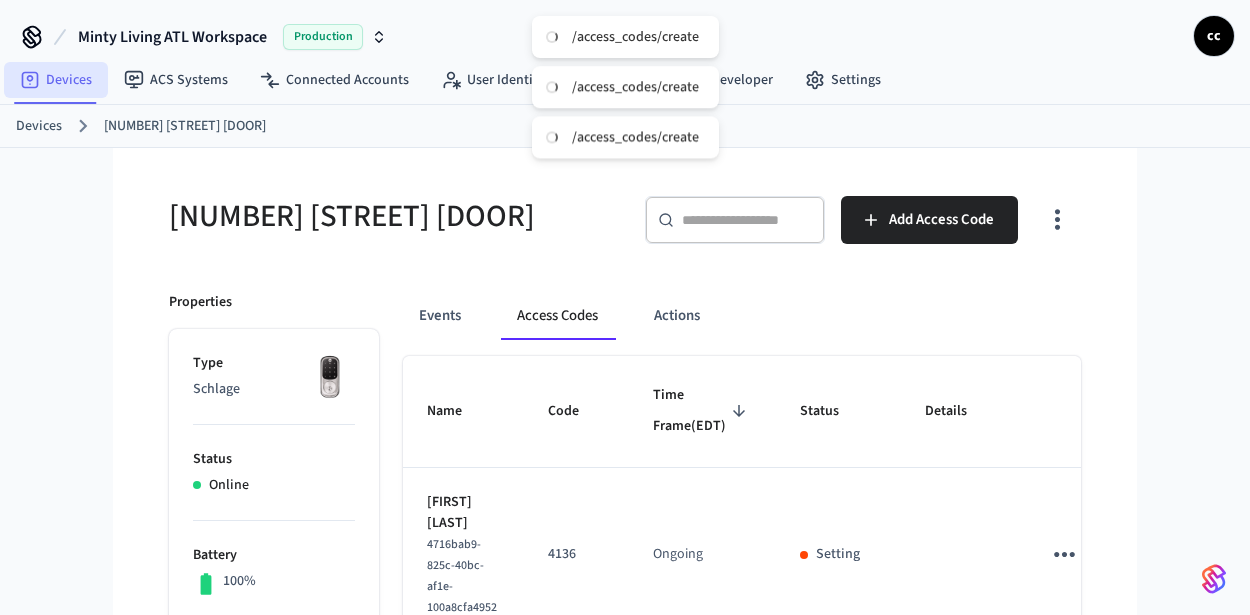 click on "Devices" at bounding box center [56, 80] 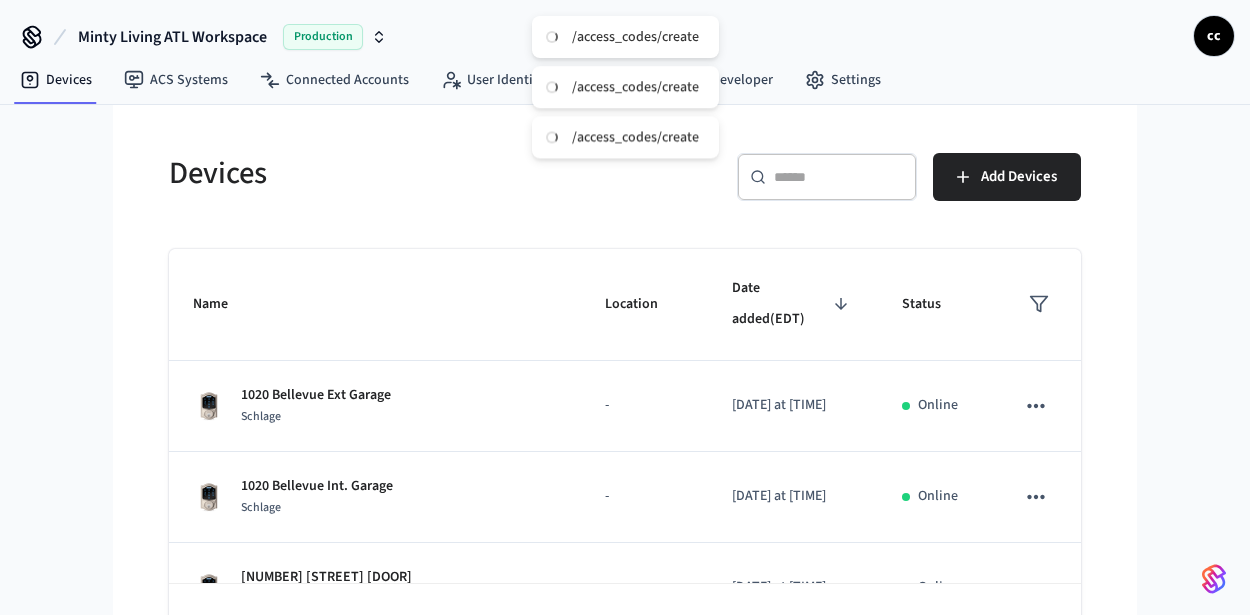 click on "​ ​" at bounding box center [827, 177] 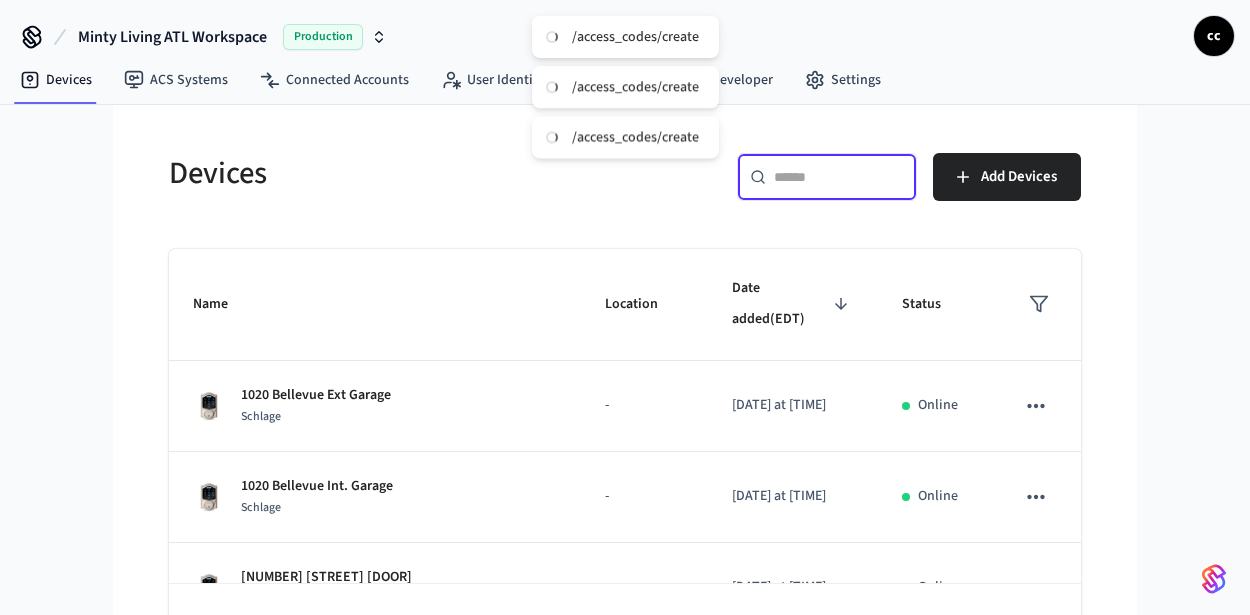 paste on "**********" 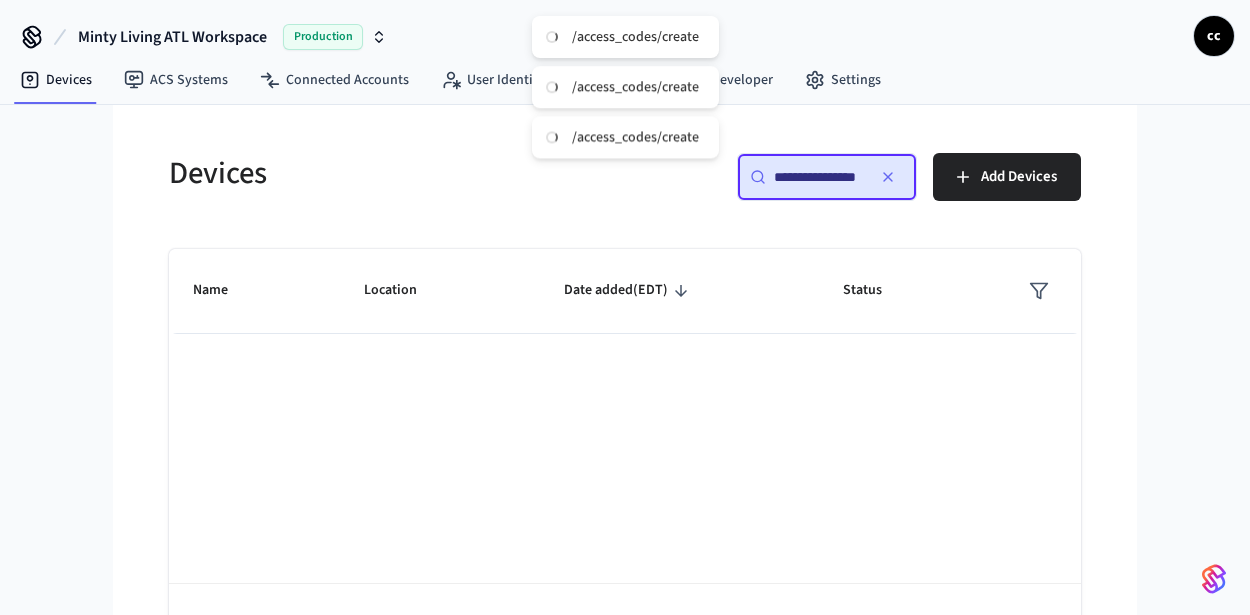scroll, scrollTop: 0, scrollLeft: 0, axis: both 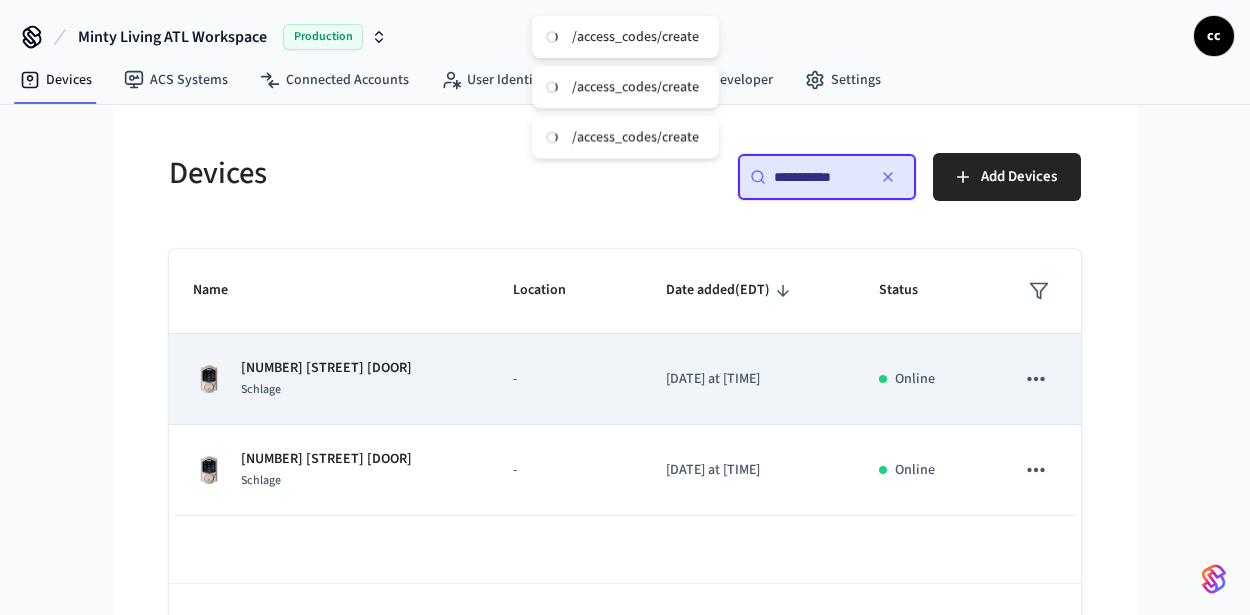 type on "**********" 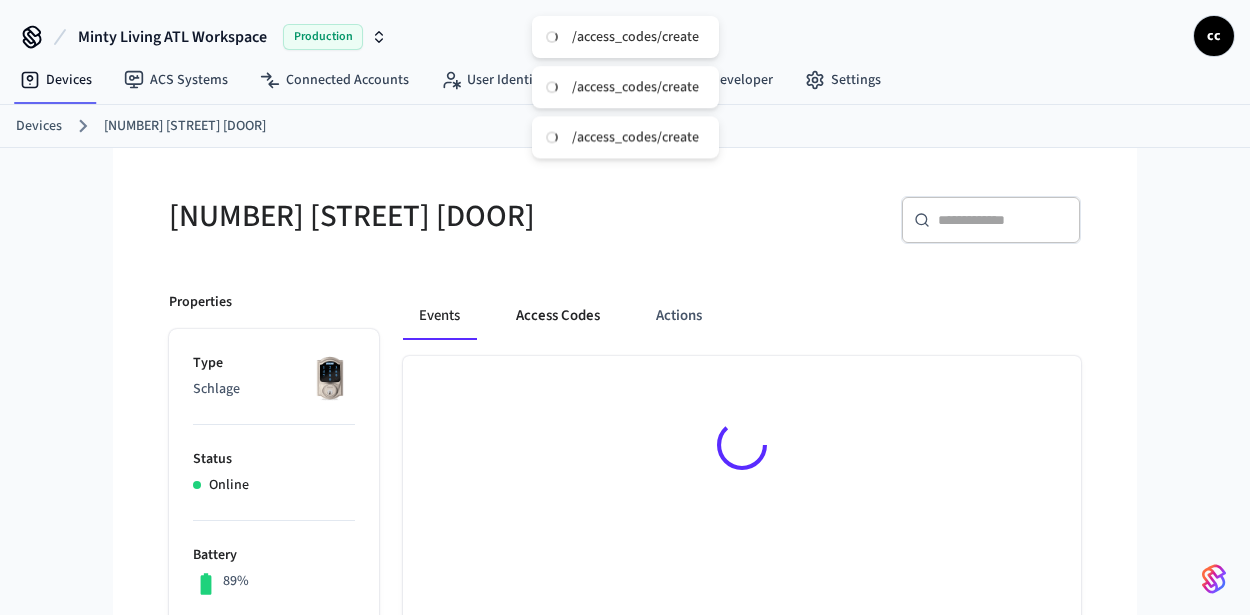 click on "Access Codes" at bounding box center (558, 316) 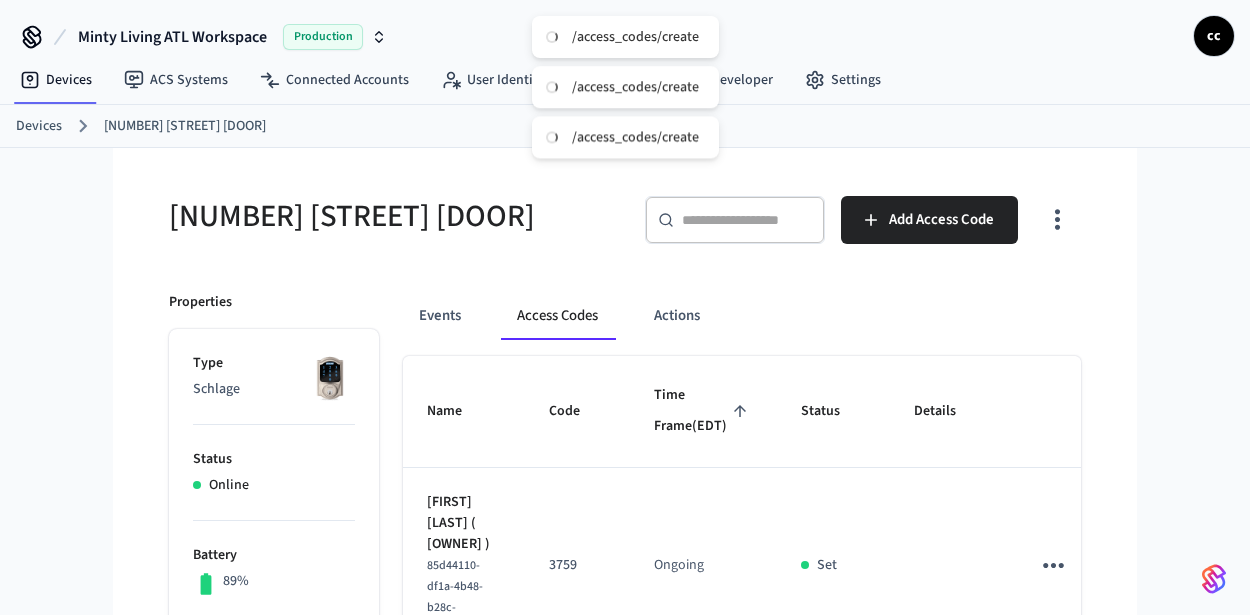 click on "Time Frame  (EDT)" at bounding box center (703, 411) 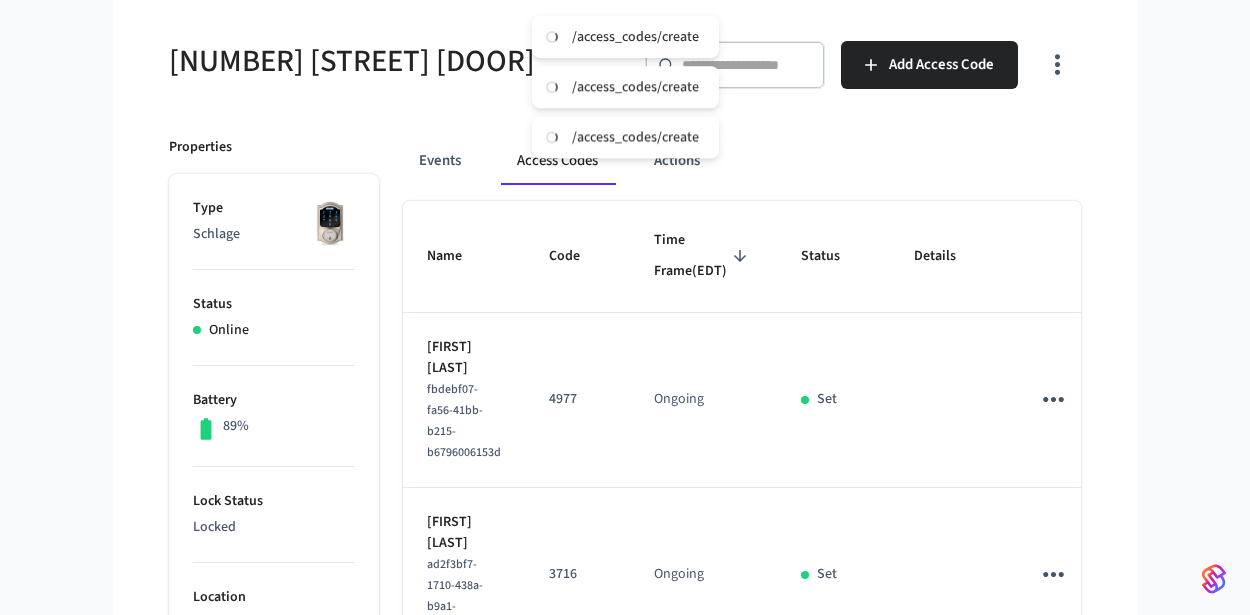 scroll, scrollTop: 194, scrollLeft: 0, axis: vertical 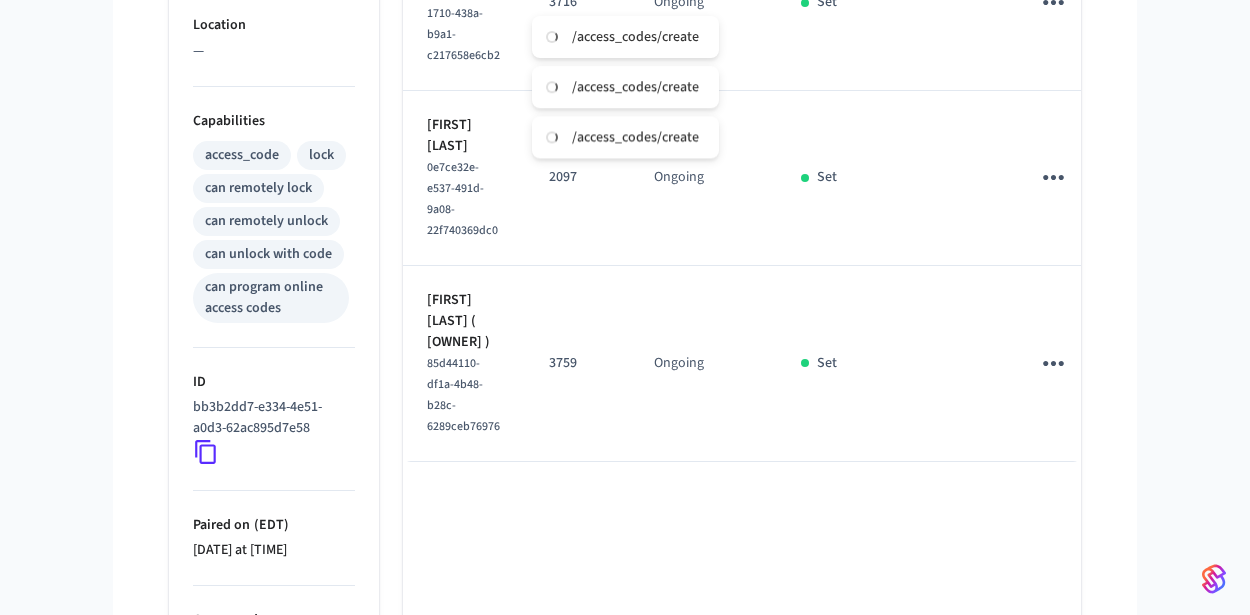click at bounding box center (1053, 177) 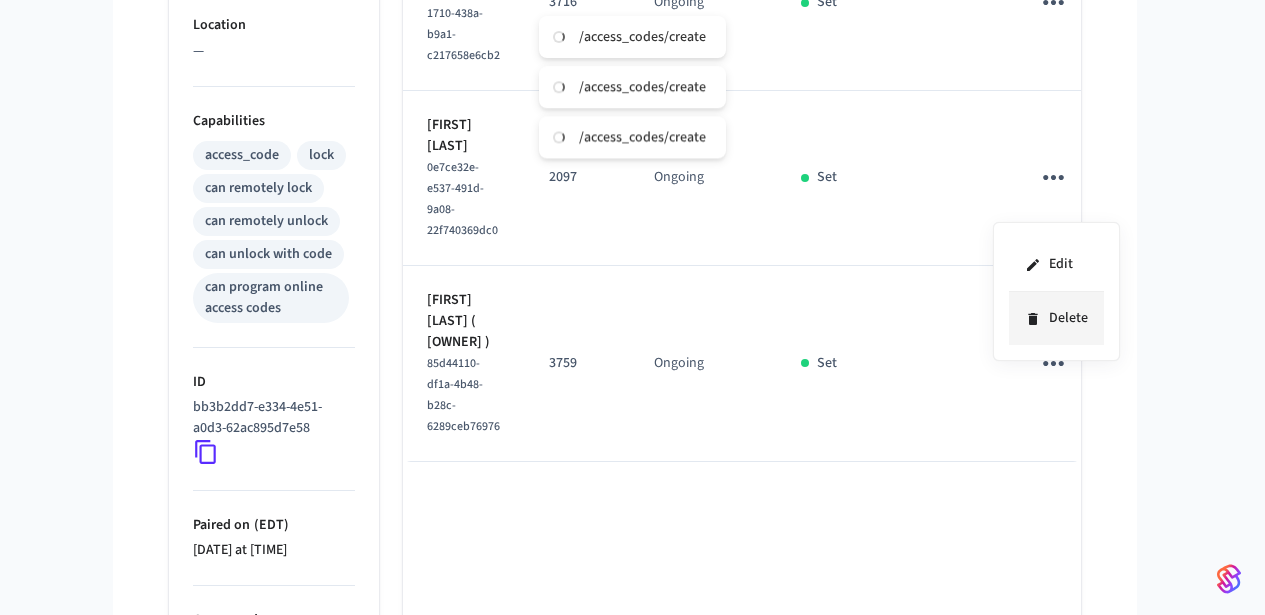 click on "Delete" at bounding box center [1056, 318] 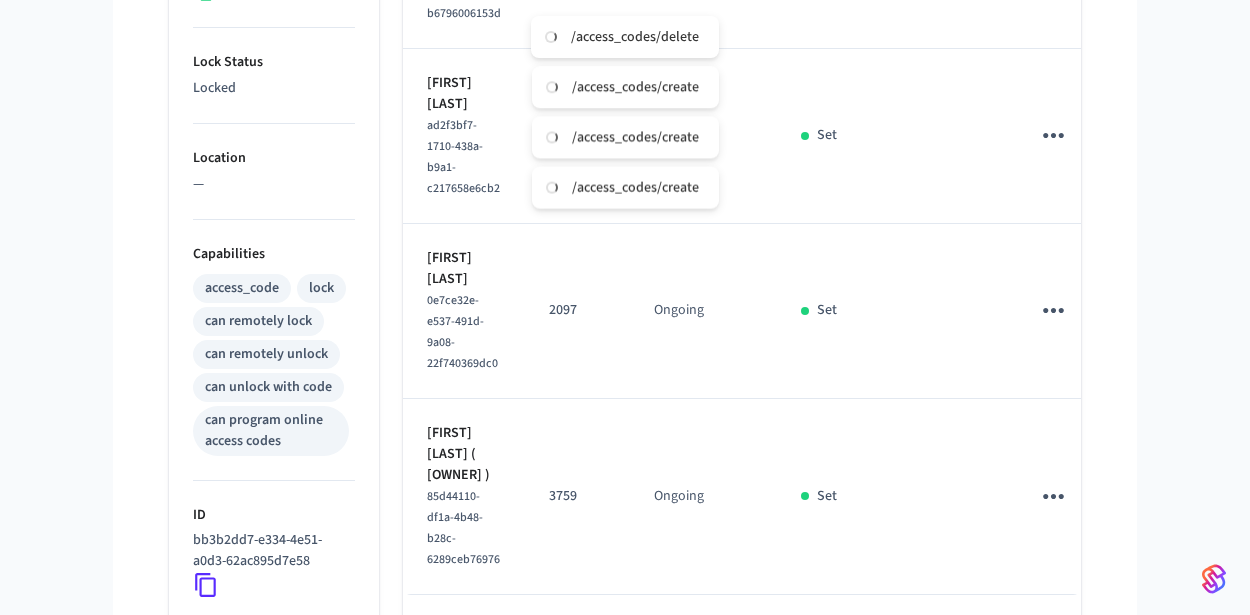 scroll, scrollTop: 550, scrollLeft: 0, axis: vertical 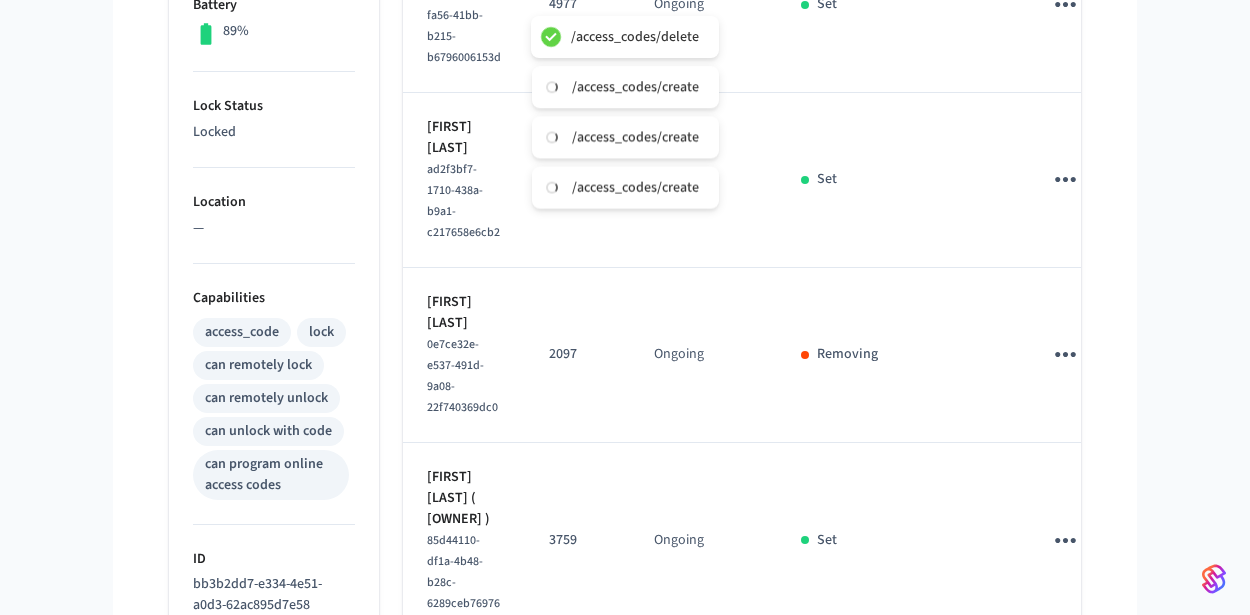 click 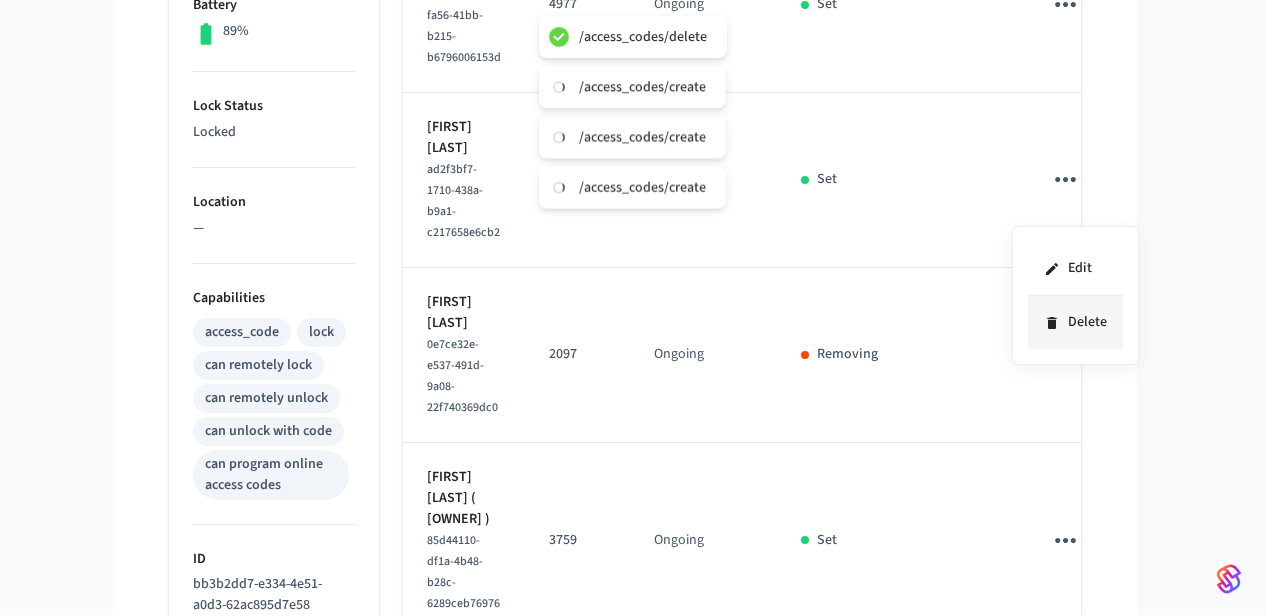 click on "Delete" at bounding box center [1075, 322] 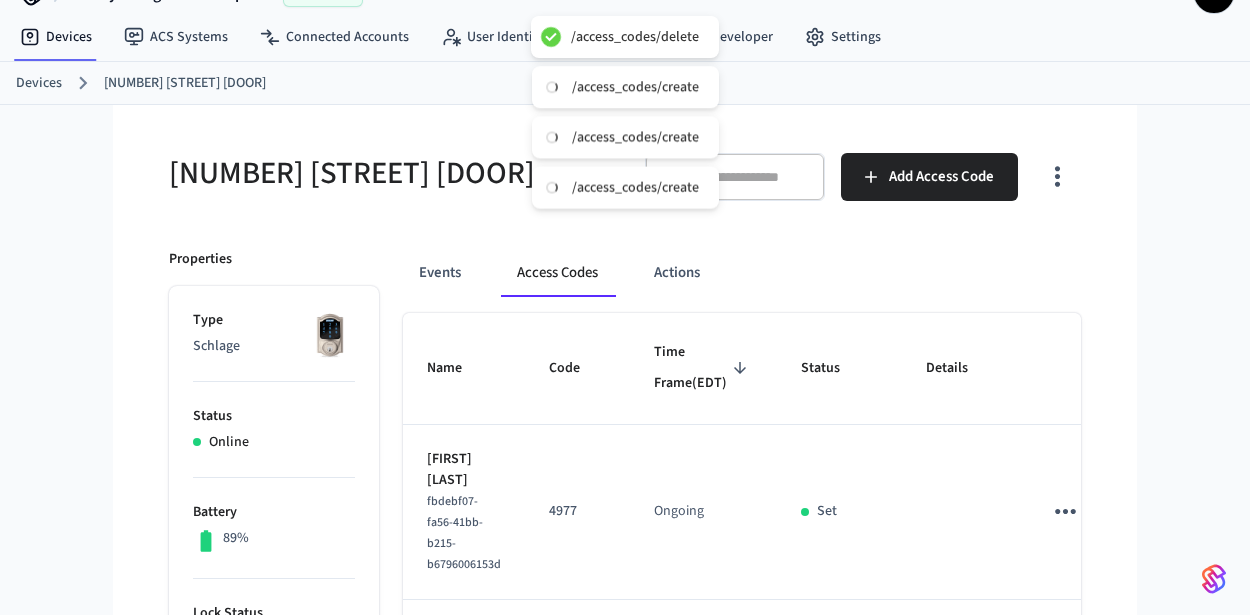 scroll, scrollTop: 0, scrollLeft: 0, axis: both 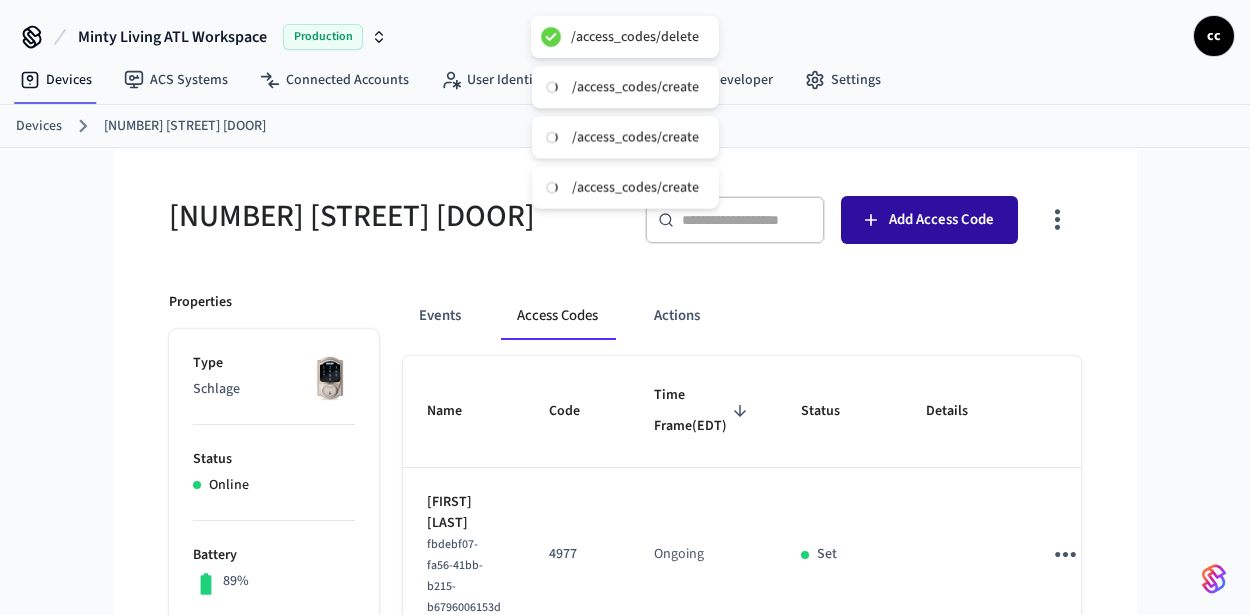 click on "Add Access Code" at bounding box center [941, 220] 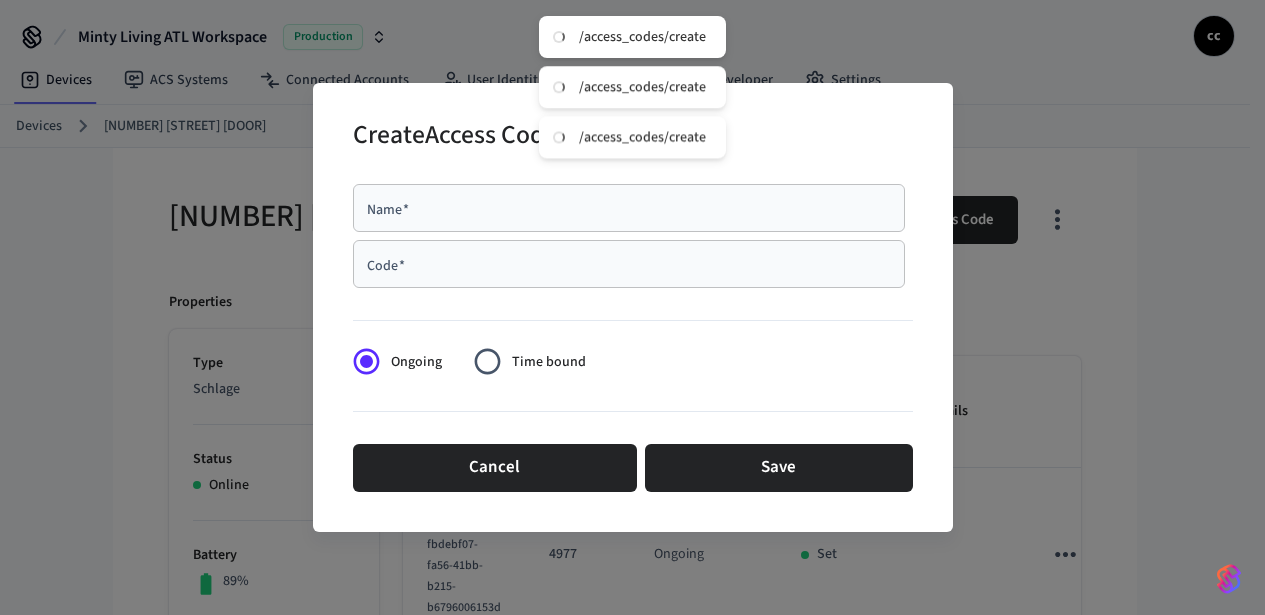 click on "Name   *" at bounding box center [629, 208] 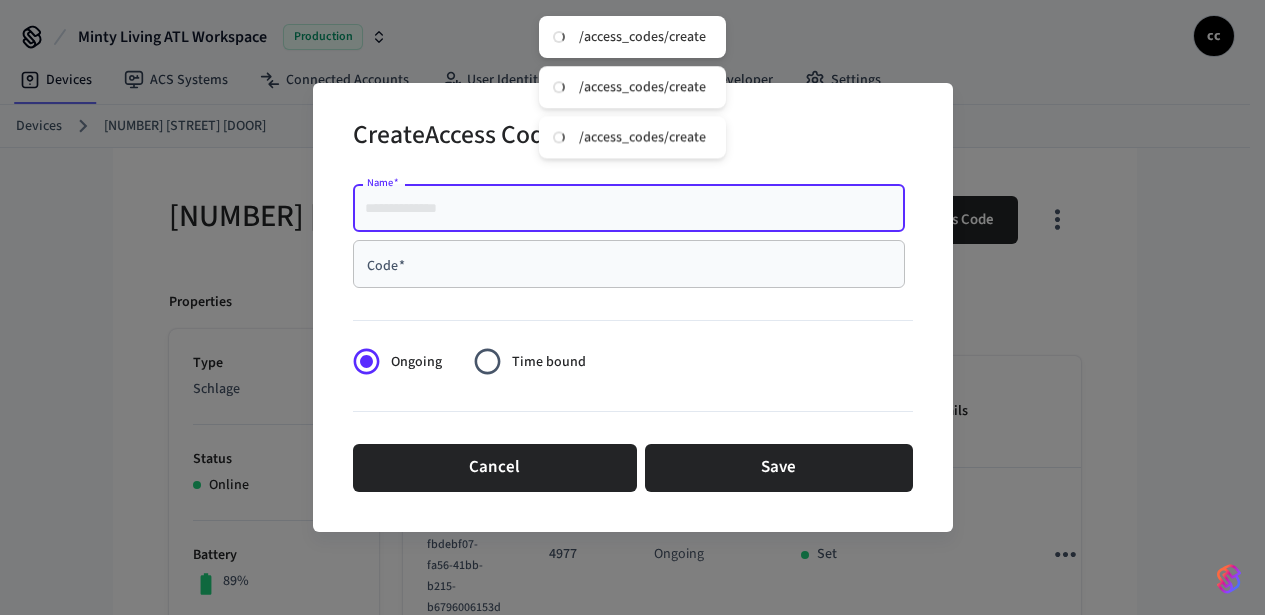 paste on "**********" 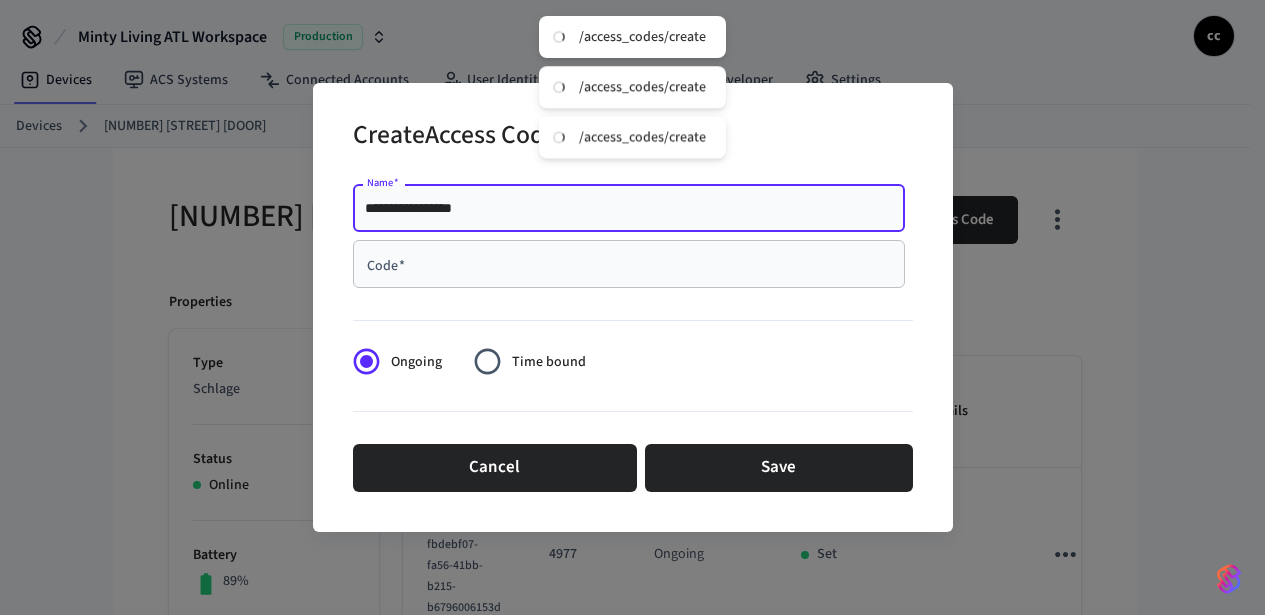 type on "**********" 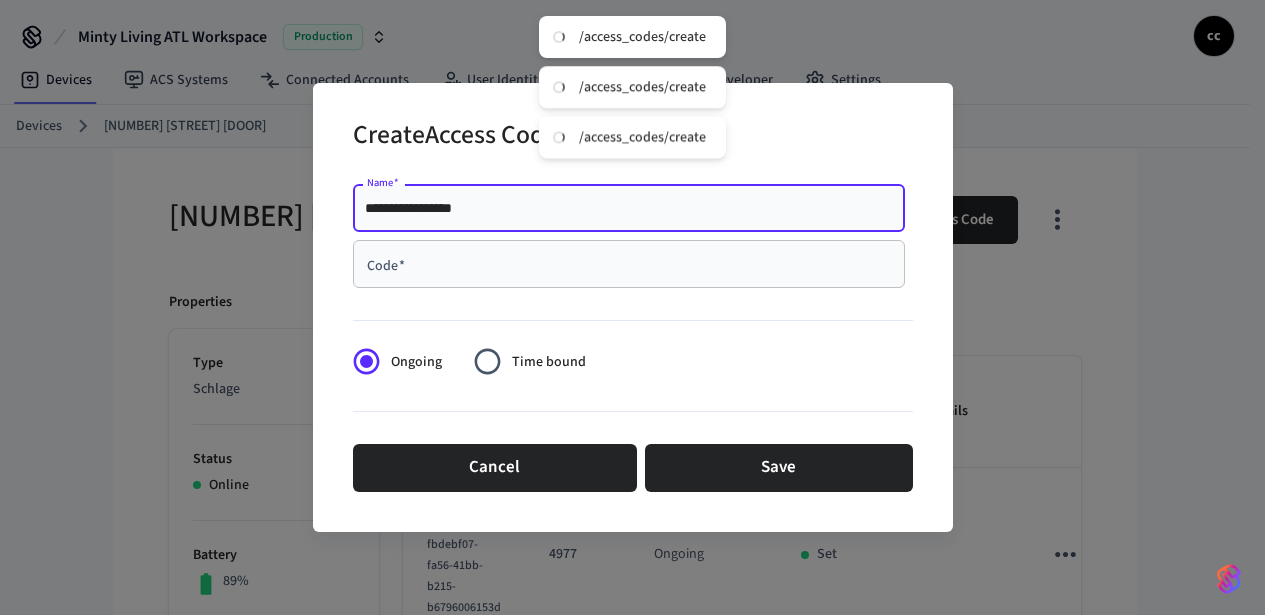 click on "Code   *" at bounding box center [629, 264] 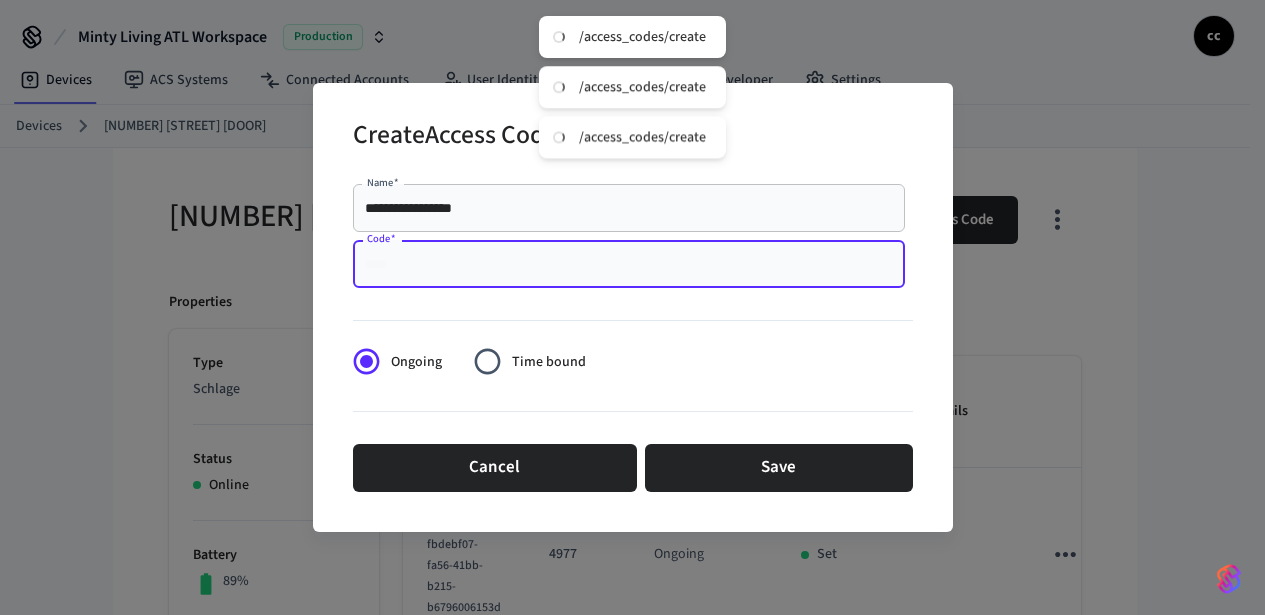 paste on "****" 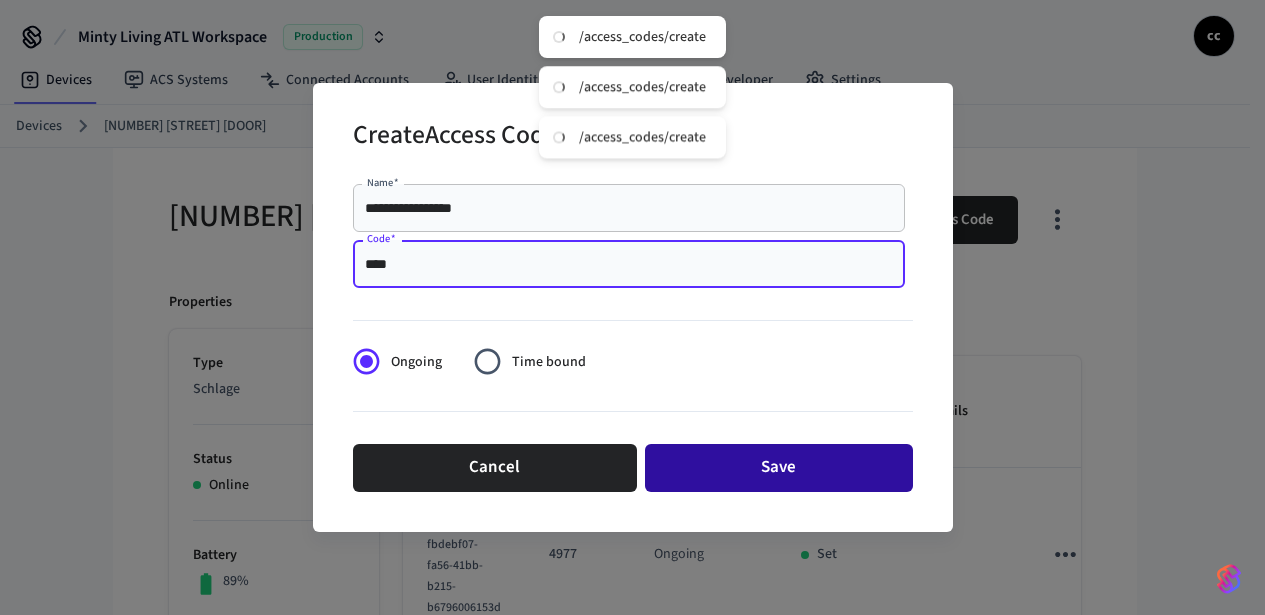 type on "****" 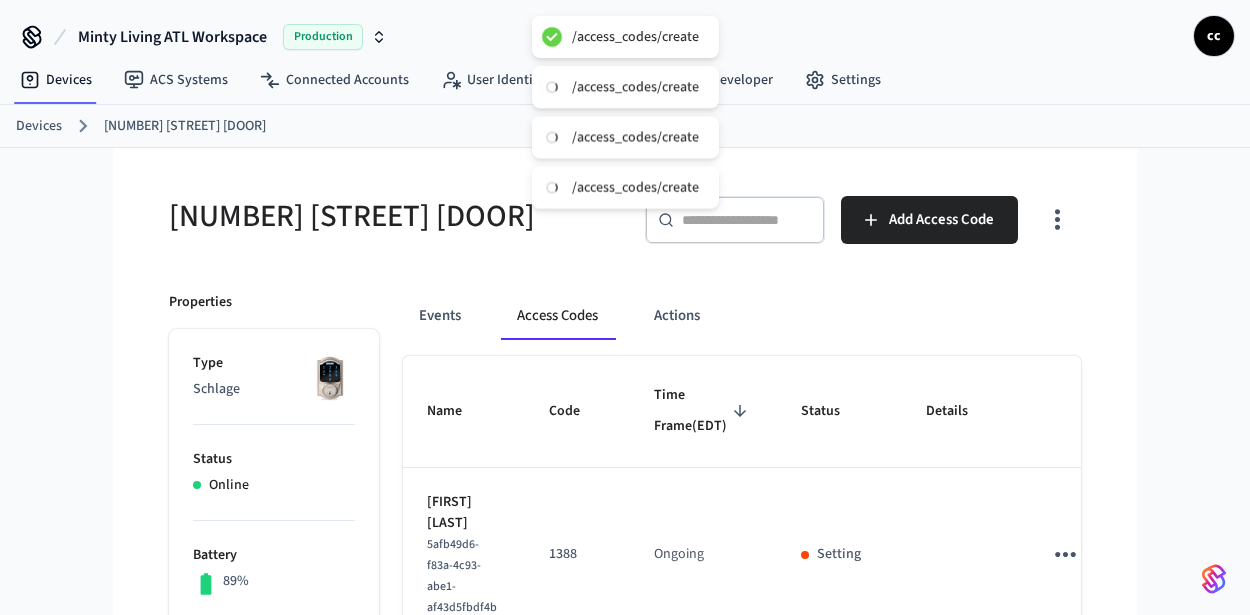 drag, startPoint x: 316, startPoint y: 215, endPoint x: 332, endPoint y: 223, distance: 17.888544 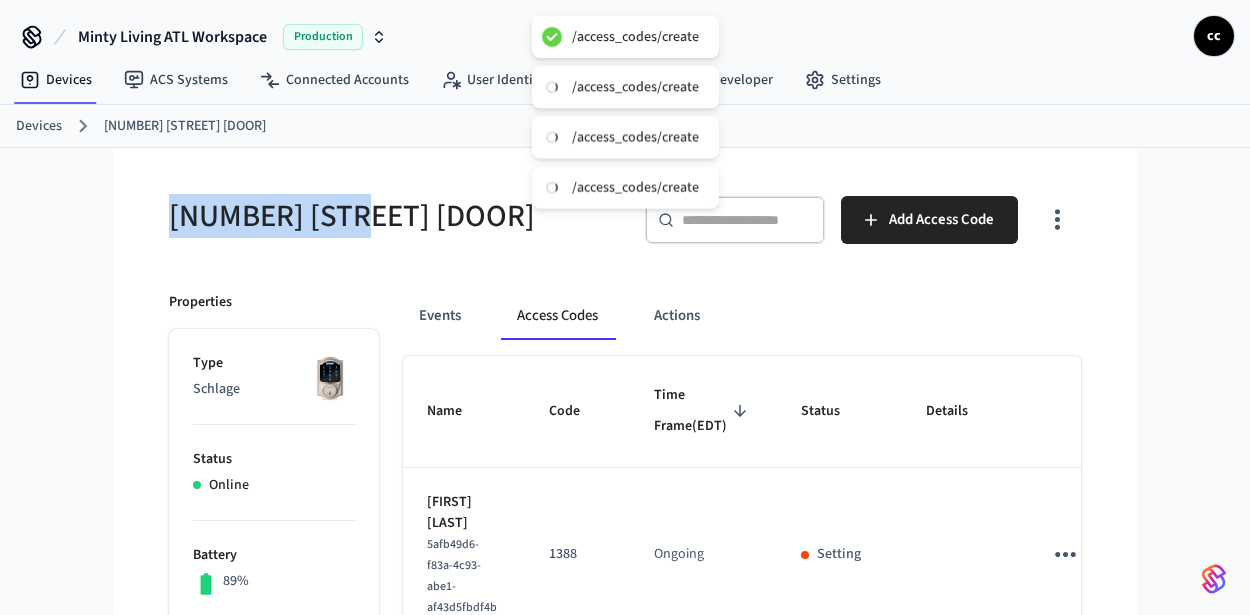 drag, startPoint x: 290, startPoint y: 222, endPoint x: 141, endPoint y: 210, distance: 149.48244 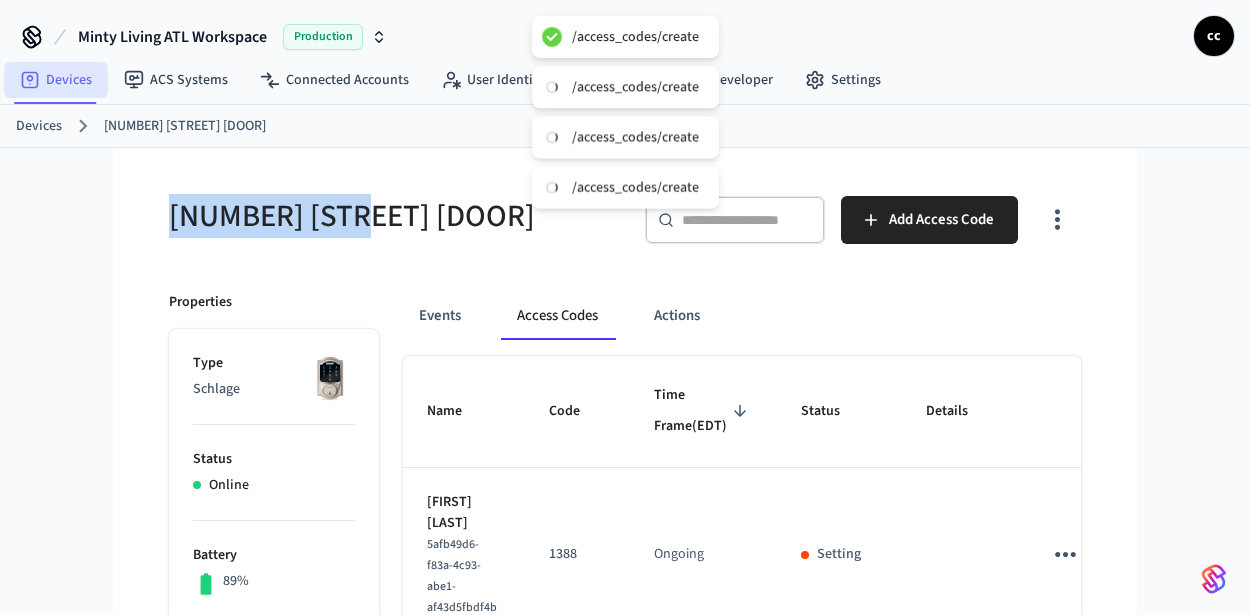 click on "Devices" at bounding box center [56, 80] 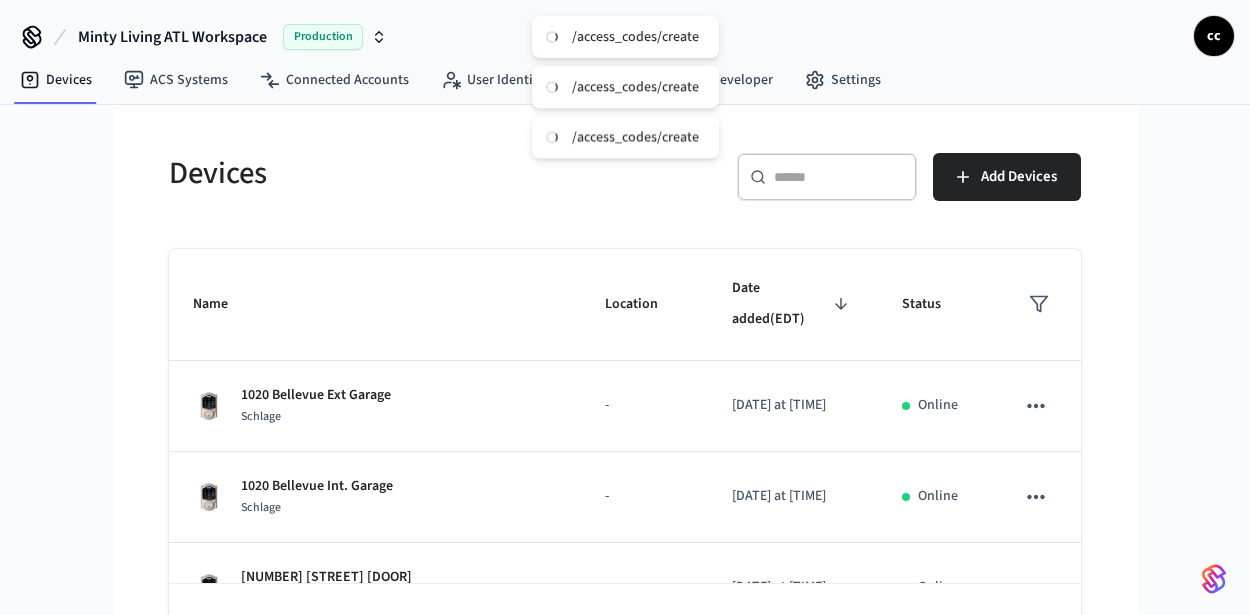 click on "​ ​" at bounding box center (827, 177) 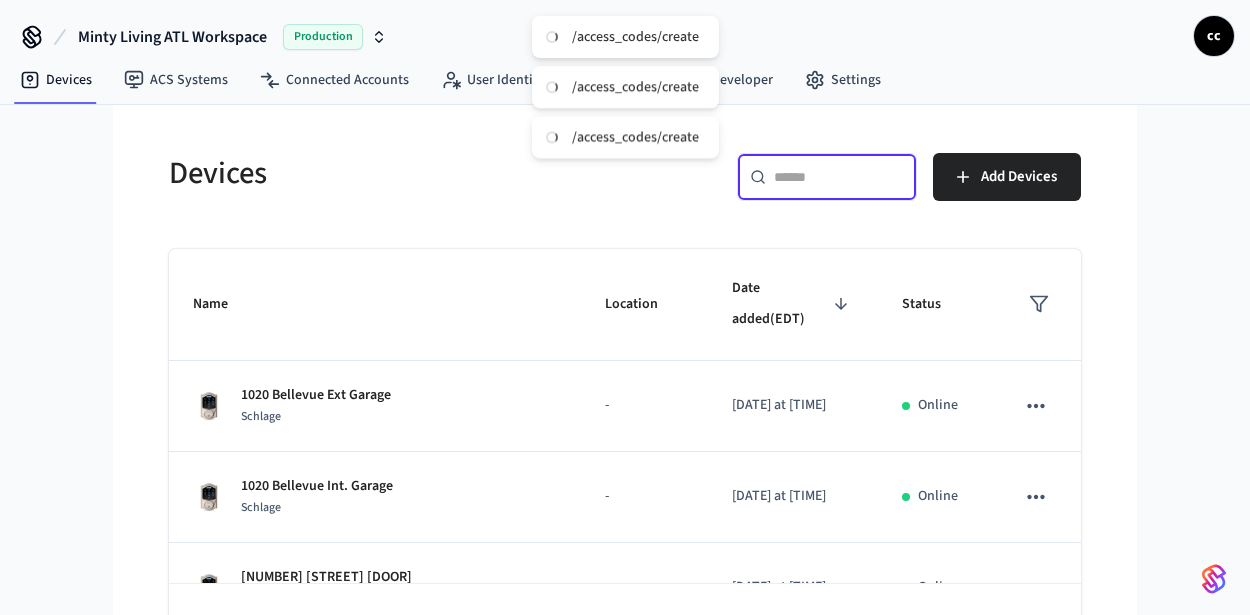 paste on "**********" 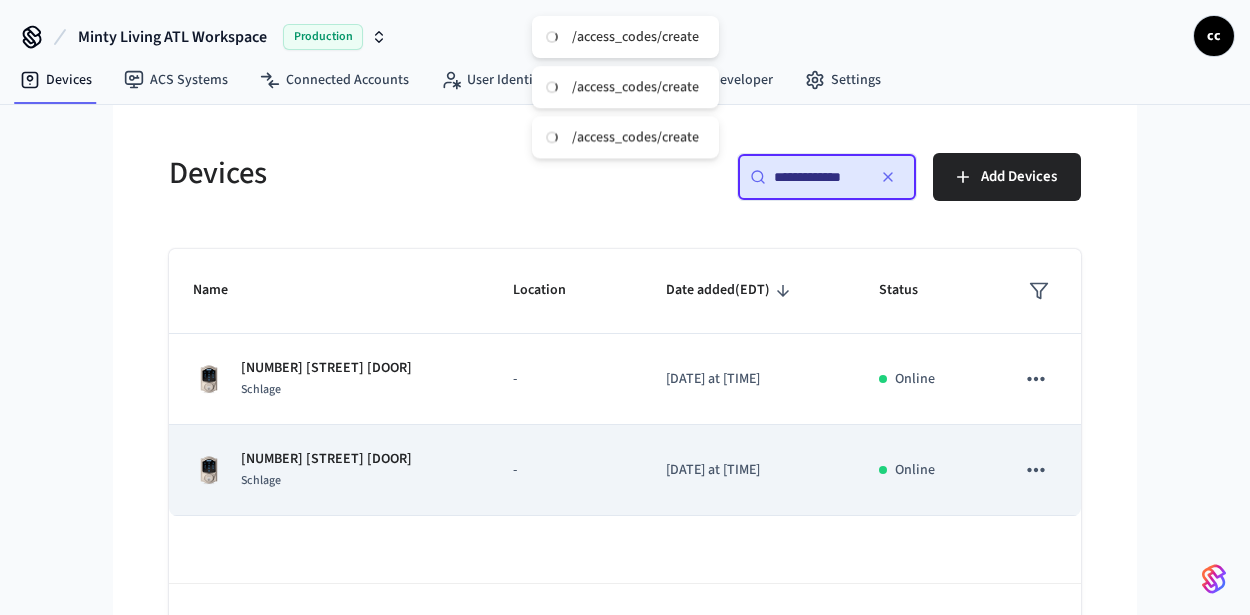 type on "**********" 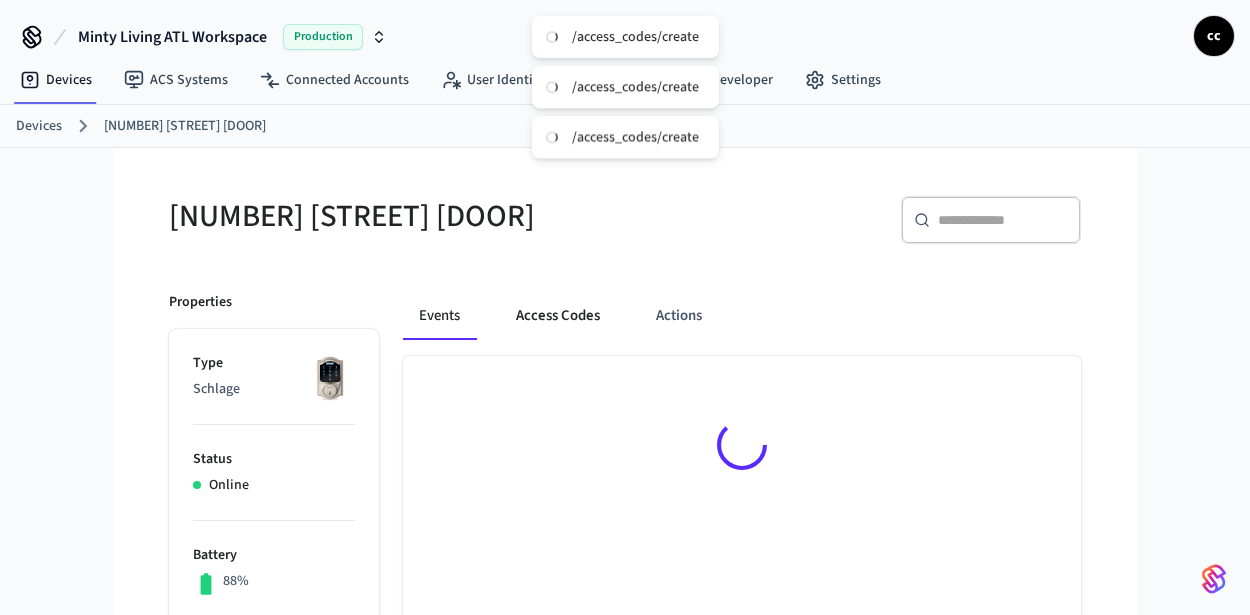 click on "Access Codes" at bounding box center (558, 316) 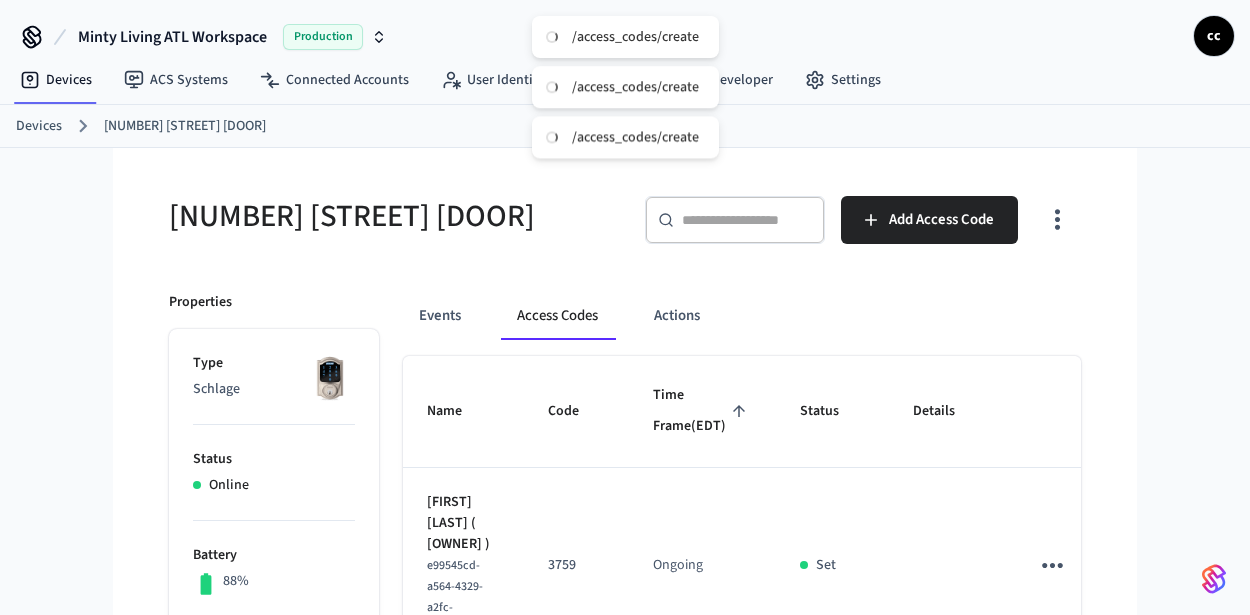 click on "Time Frame  (EDT)" at bounding box center [702, 411] 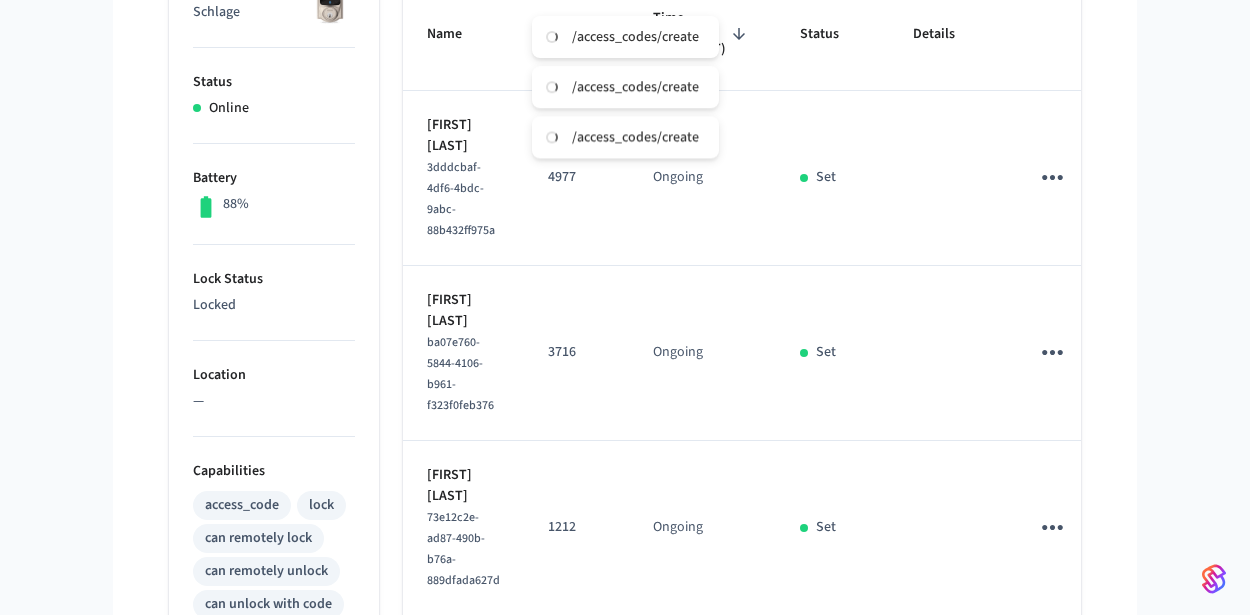 scroll, scrollTop: 377, scrollLeft: 0, axis: vertical 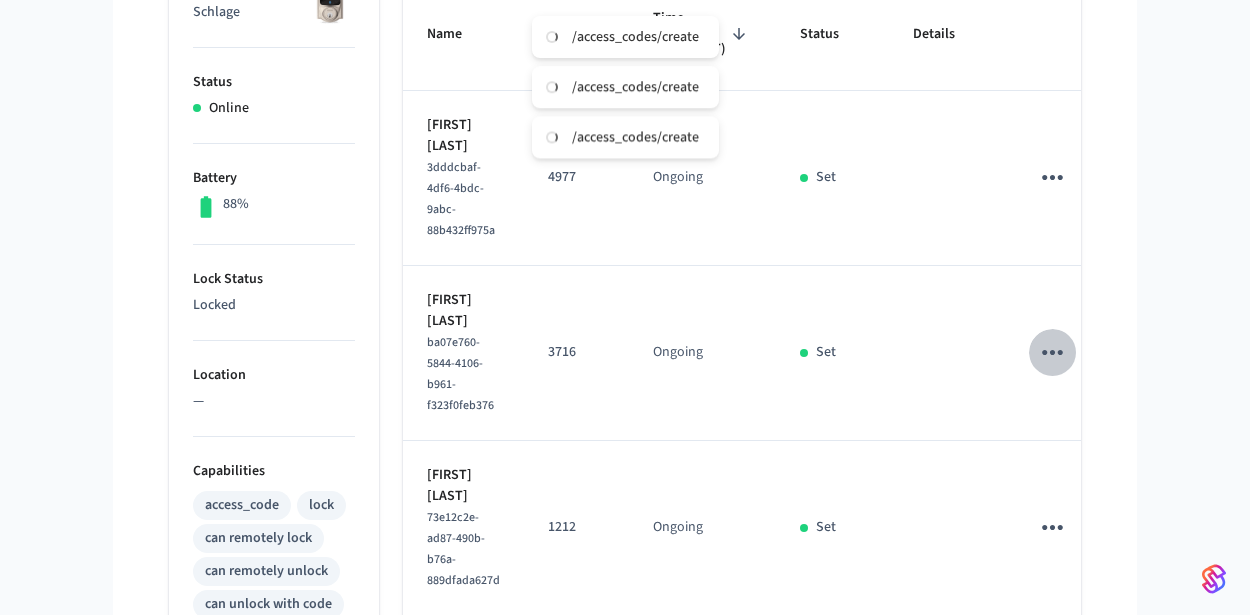 click 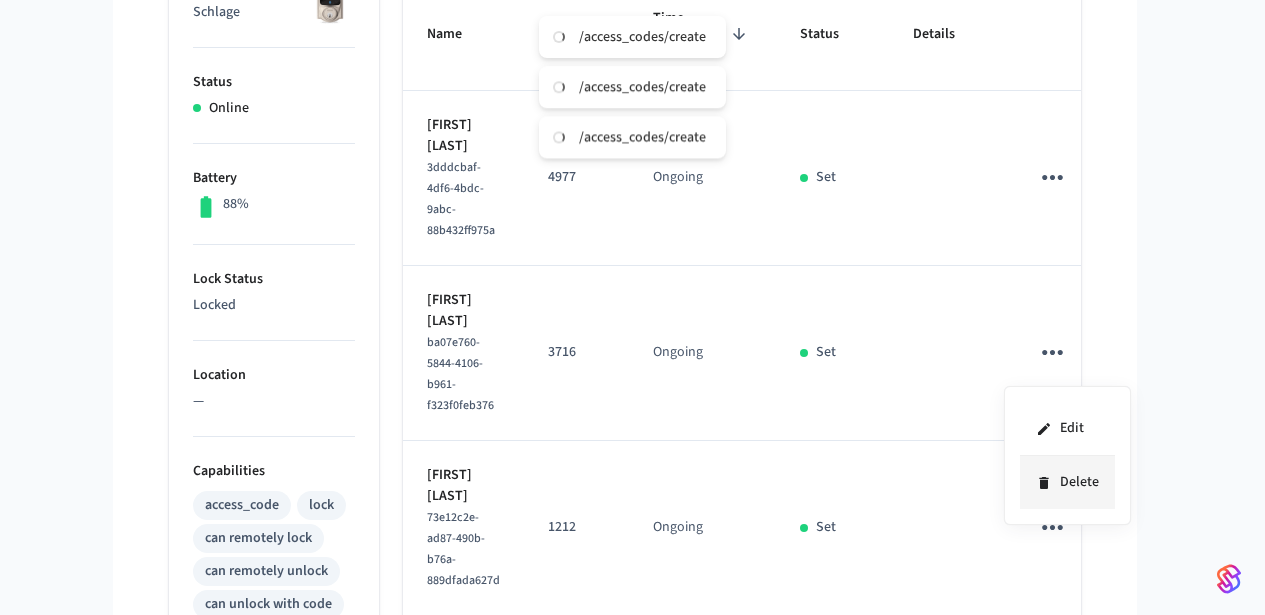 click on "Delete" at bounding box center (1067, 482) 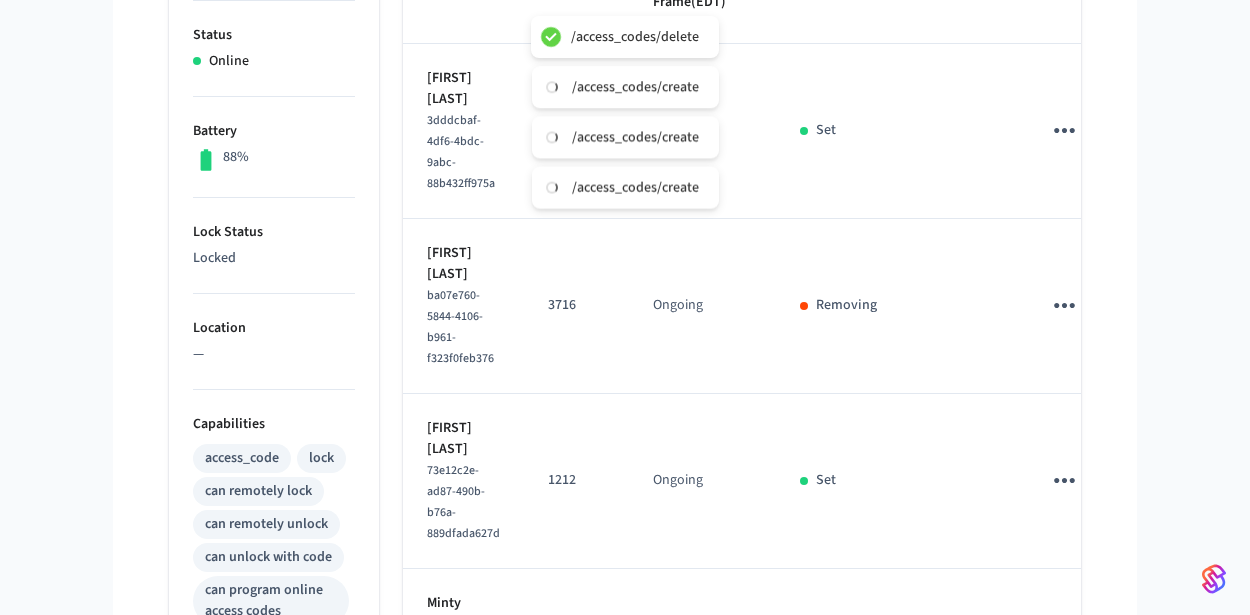 scroll, scrollTop: 425, scrollLeft: 0, axis: vertical 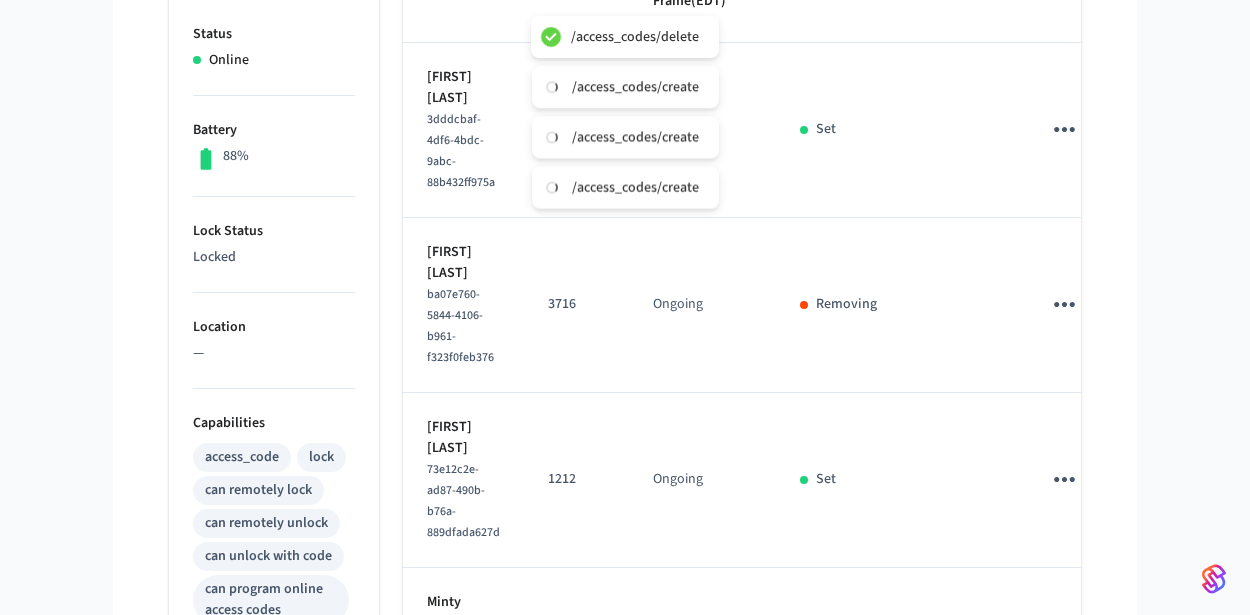 click 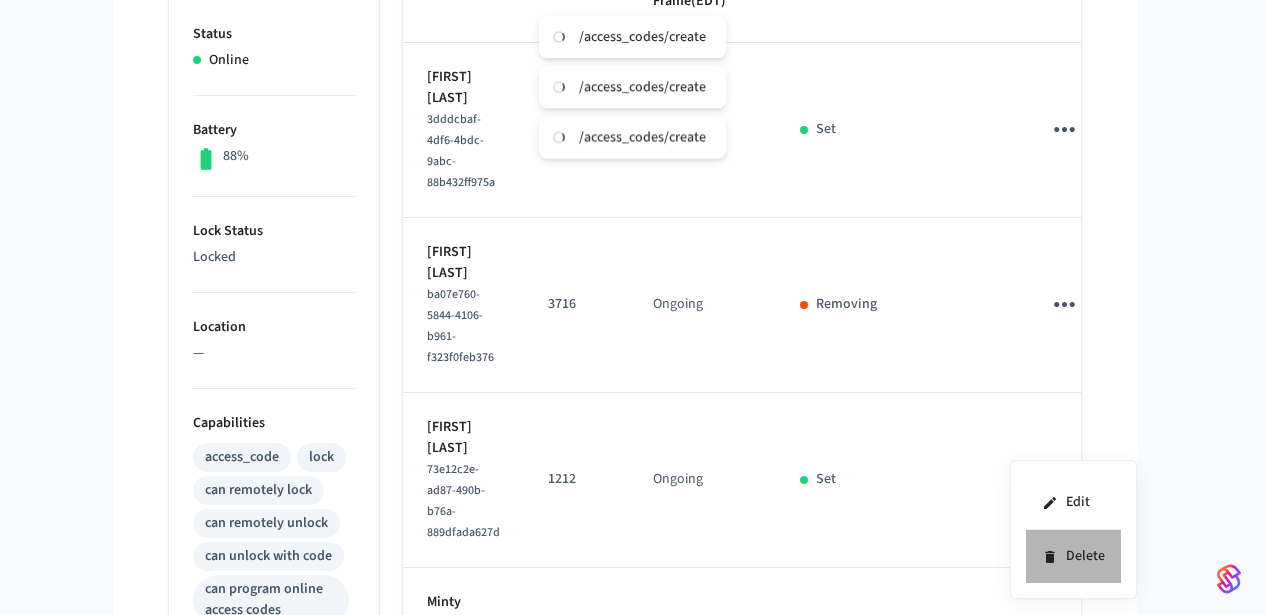 click on "Delete" at bounding box center (1073, 556) 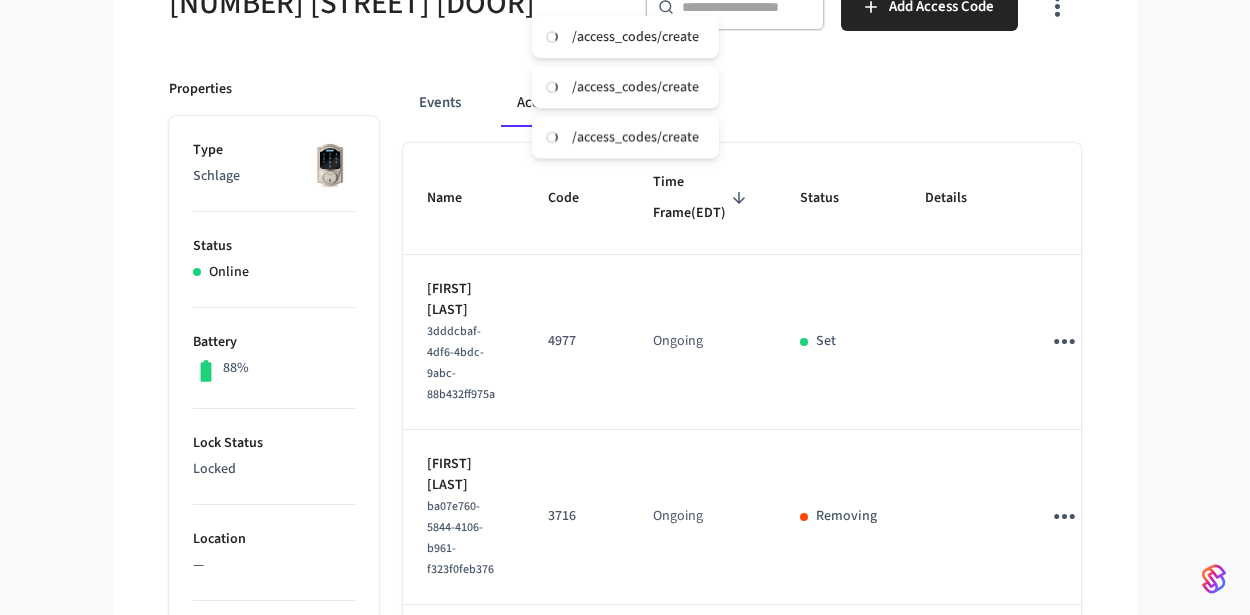 scroll, scrollTop: 148, scrollLeft: 0, axis: vertical 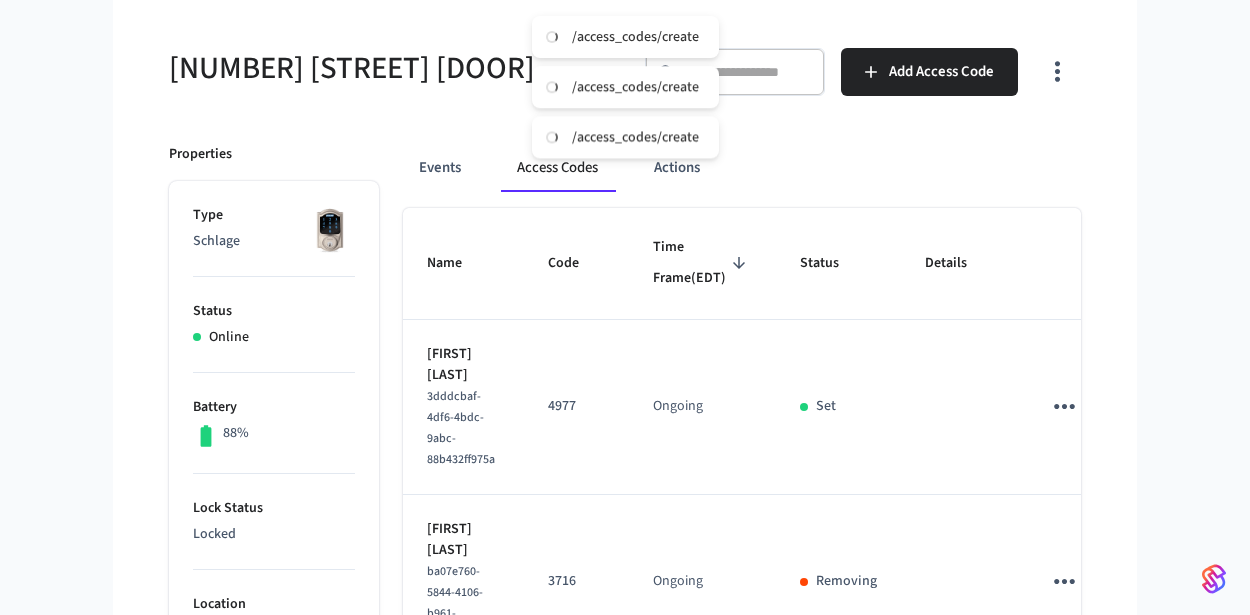 type 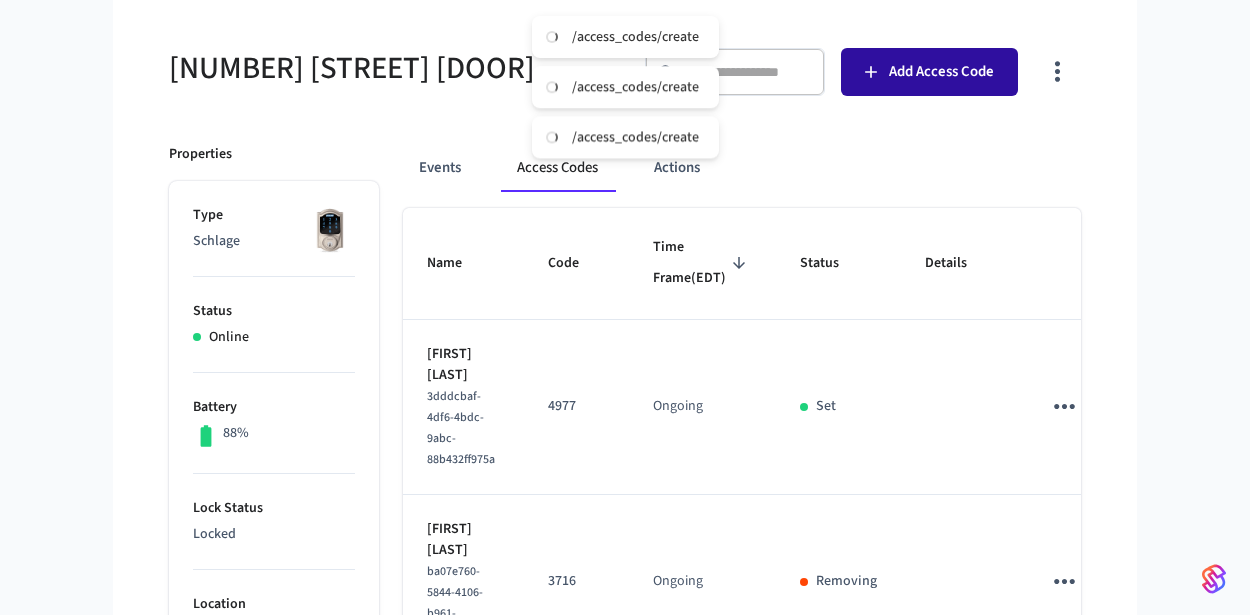 click 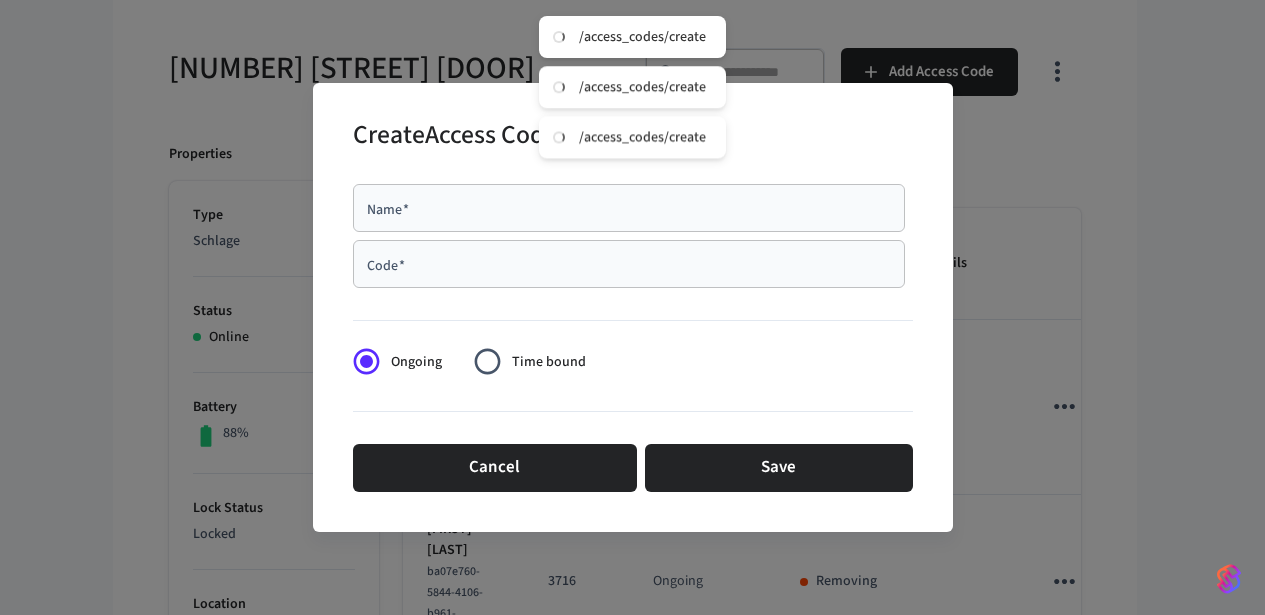 click on "Name   *" at bounding box center [629, 208] 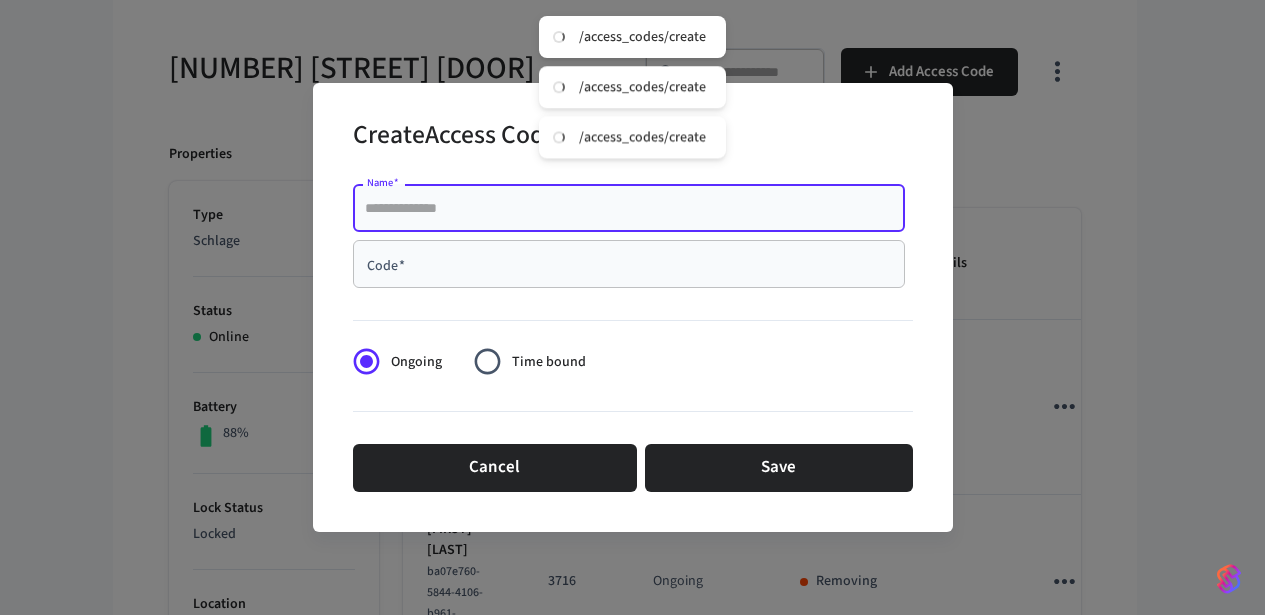paste on "**********" 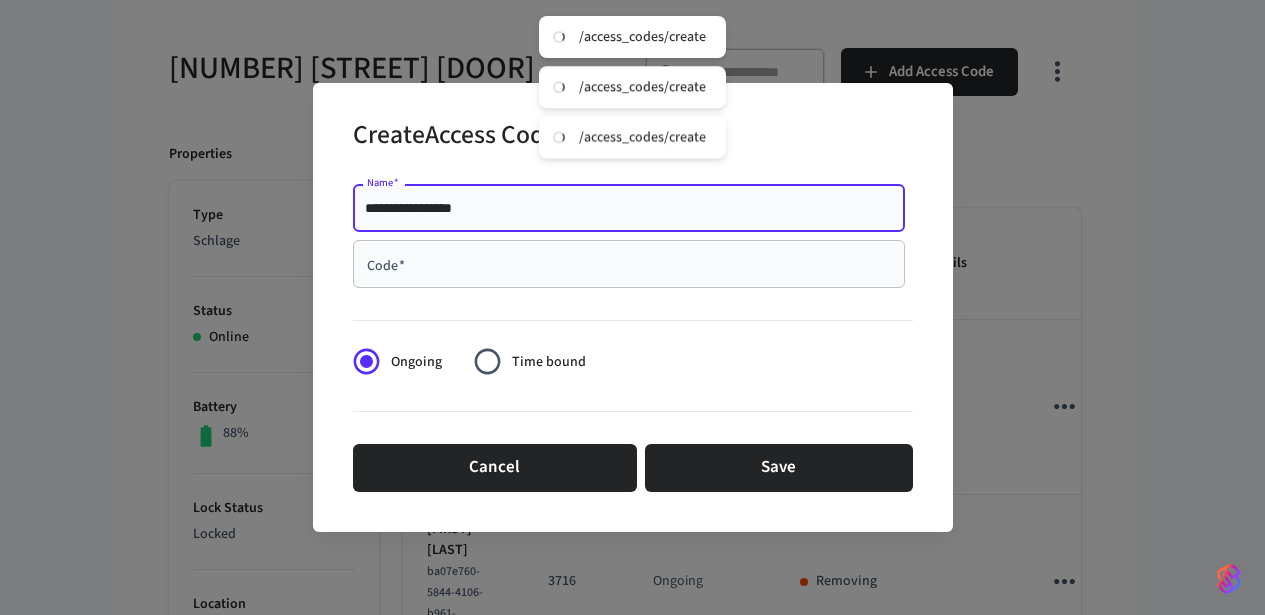 type on "**********" 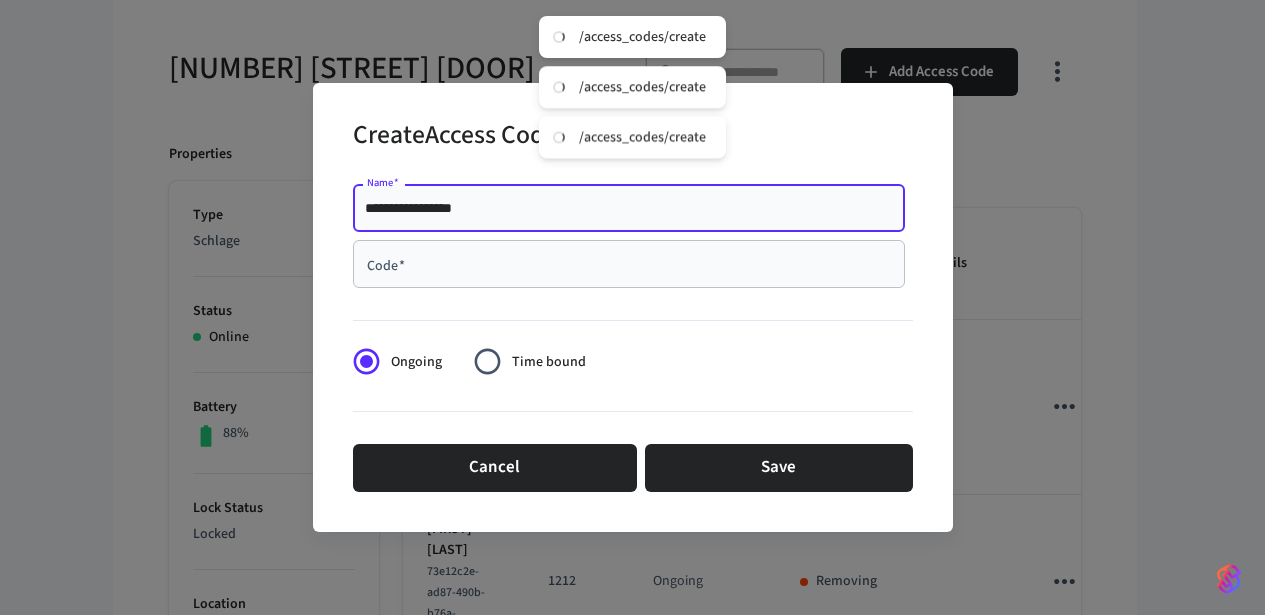 click on "Code   *" at bounding box center (629, 264) 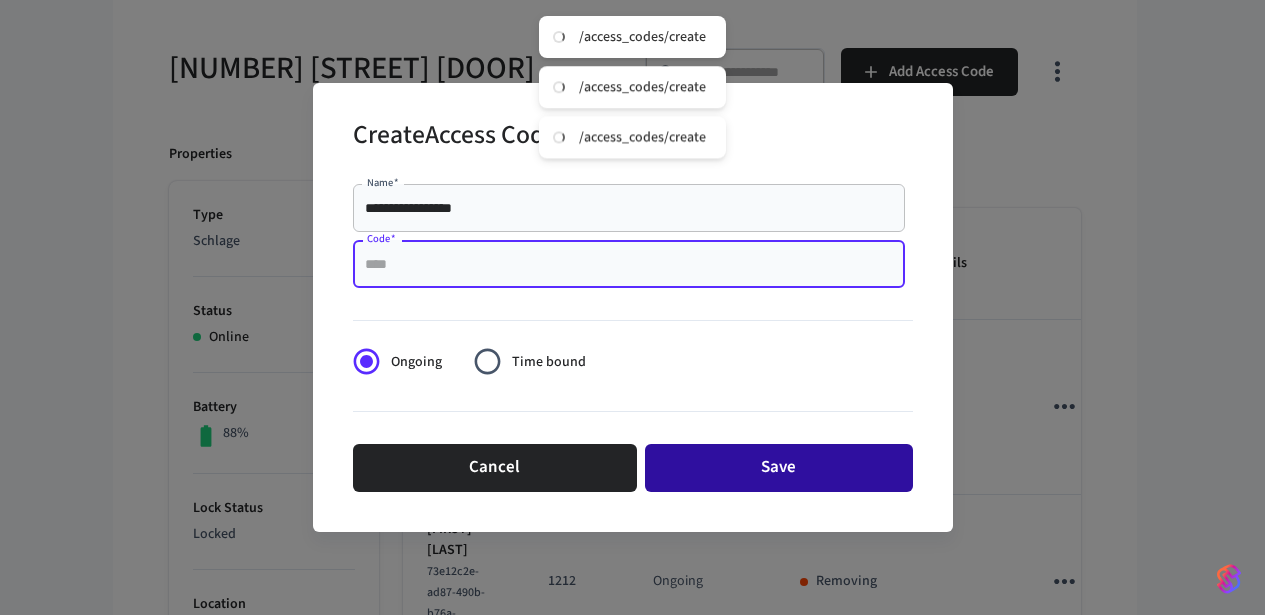 paste on "****" 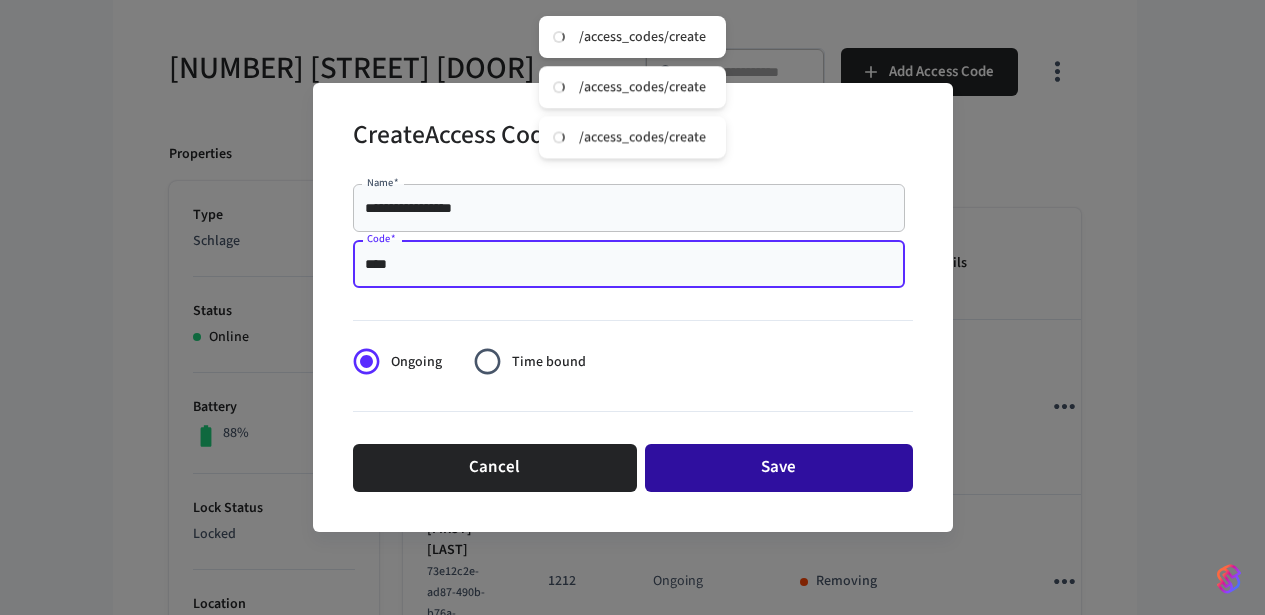type on "****" 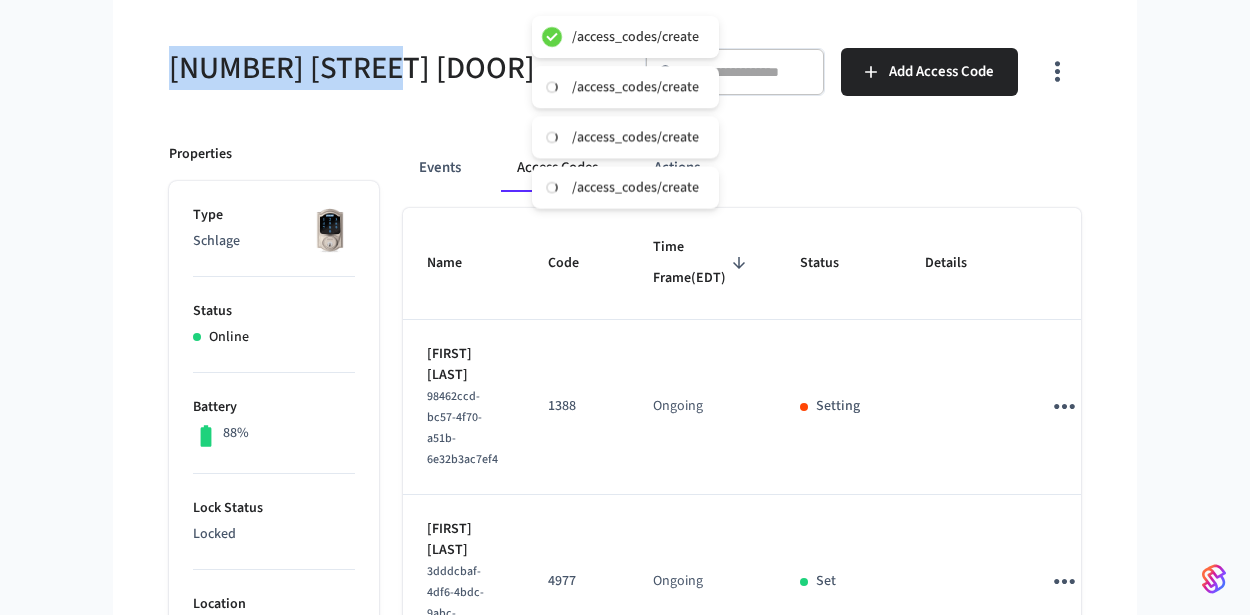 drag, startPoint x: 347, startPoint y: 70, endPoint x: 145, endPoint y: 48, distance: 203.19449 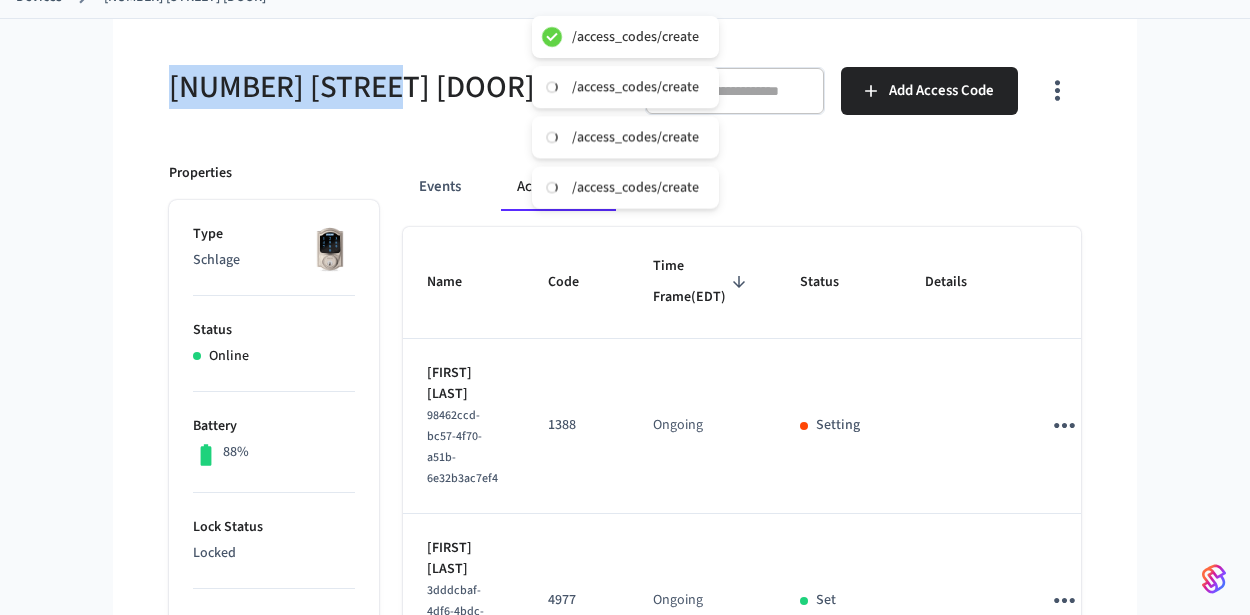 scroll, scrollTop: 0, scrollLeft: 0, axis: both 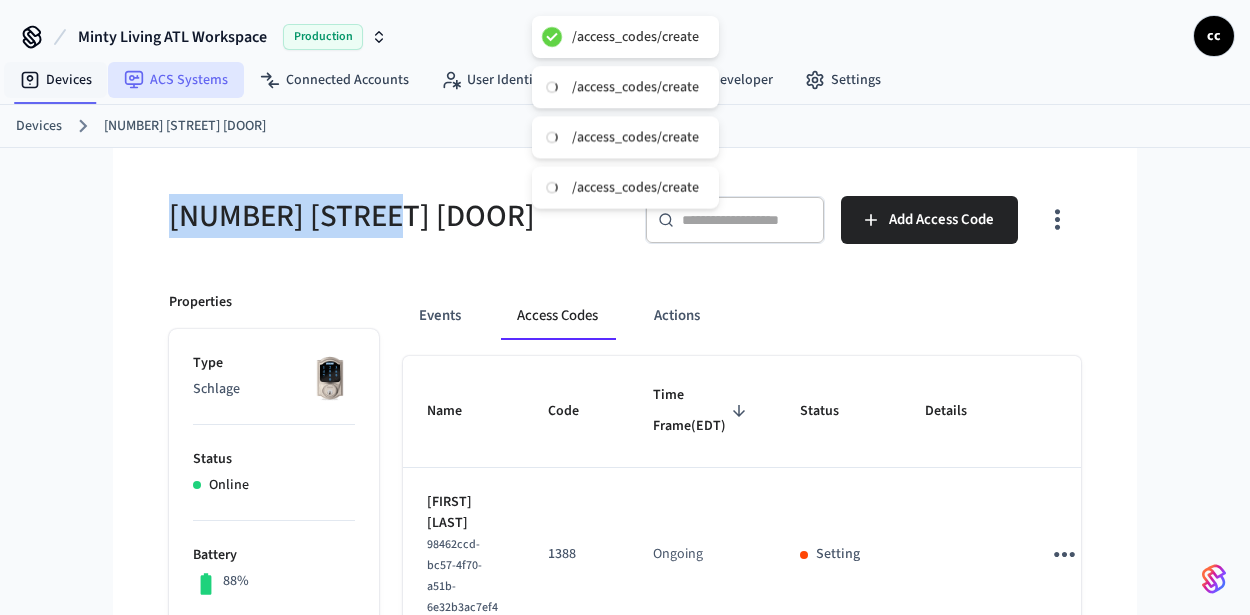 drag, startPoint x: 72, startPoint y: 81, endPoint x: 117, endPoint y: 85, distance: 45.17743 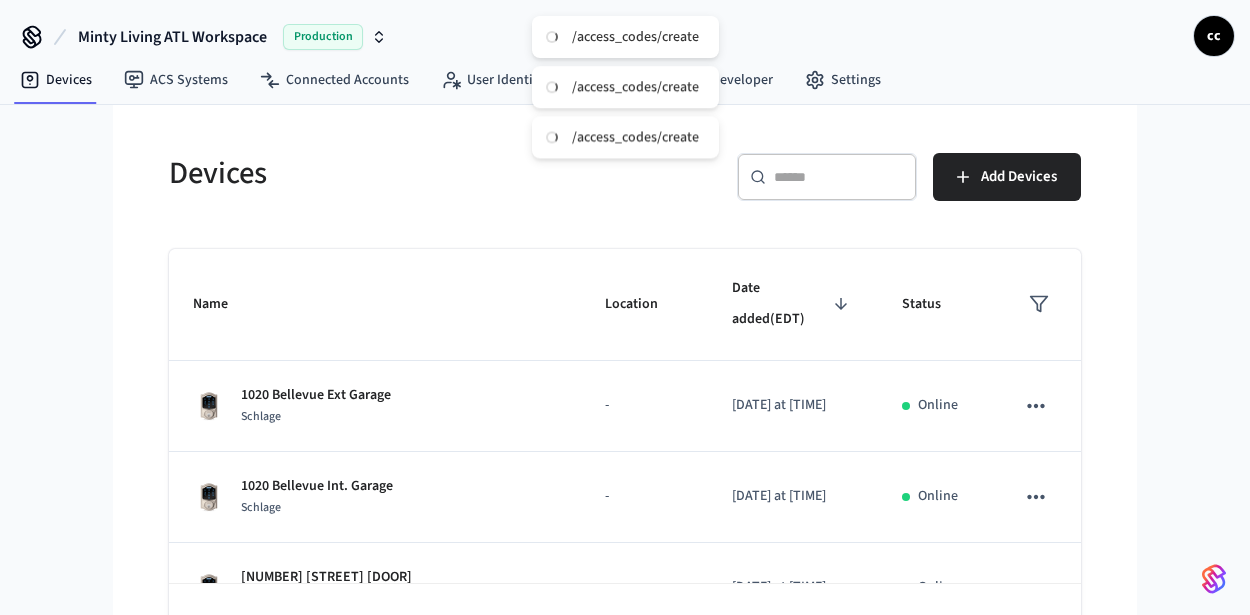 click on "​ ​" at bounding box center [827, 177] 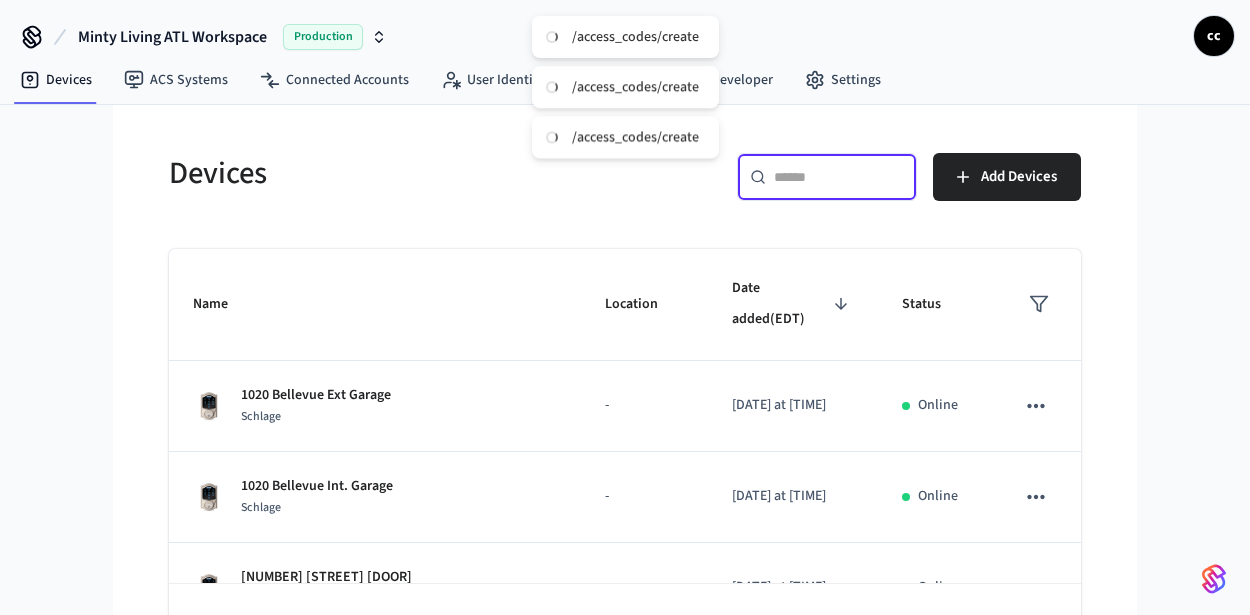 paste on "**********" 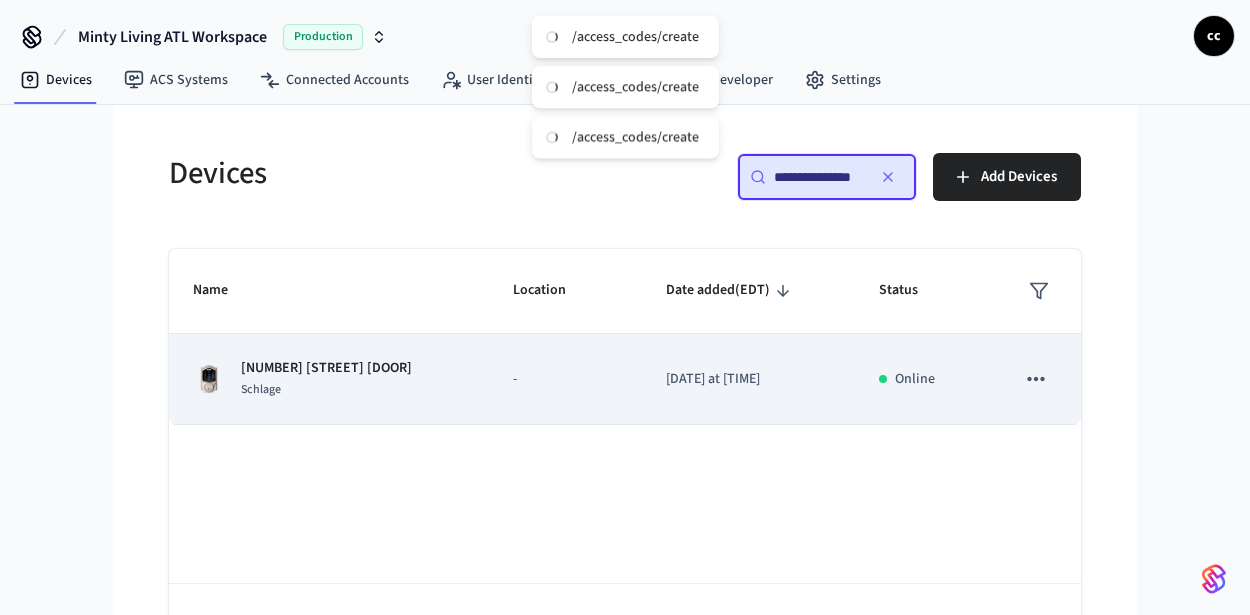 type on "**********" 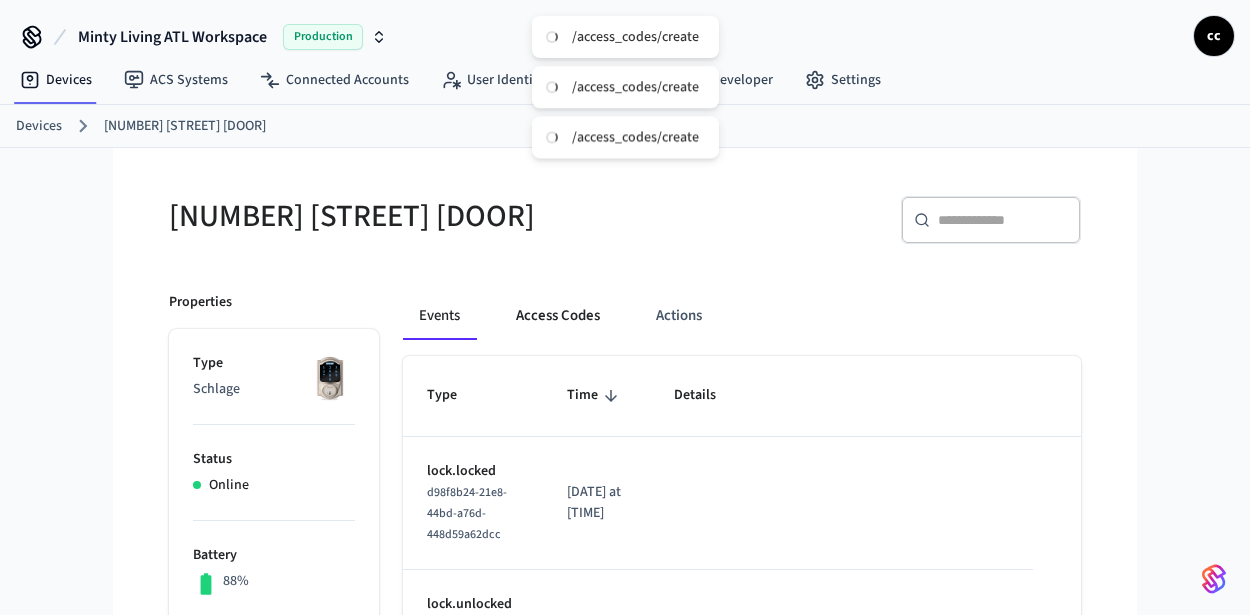 click on "Access Codes" at bounding box center (558, 316) 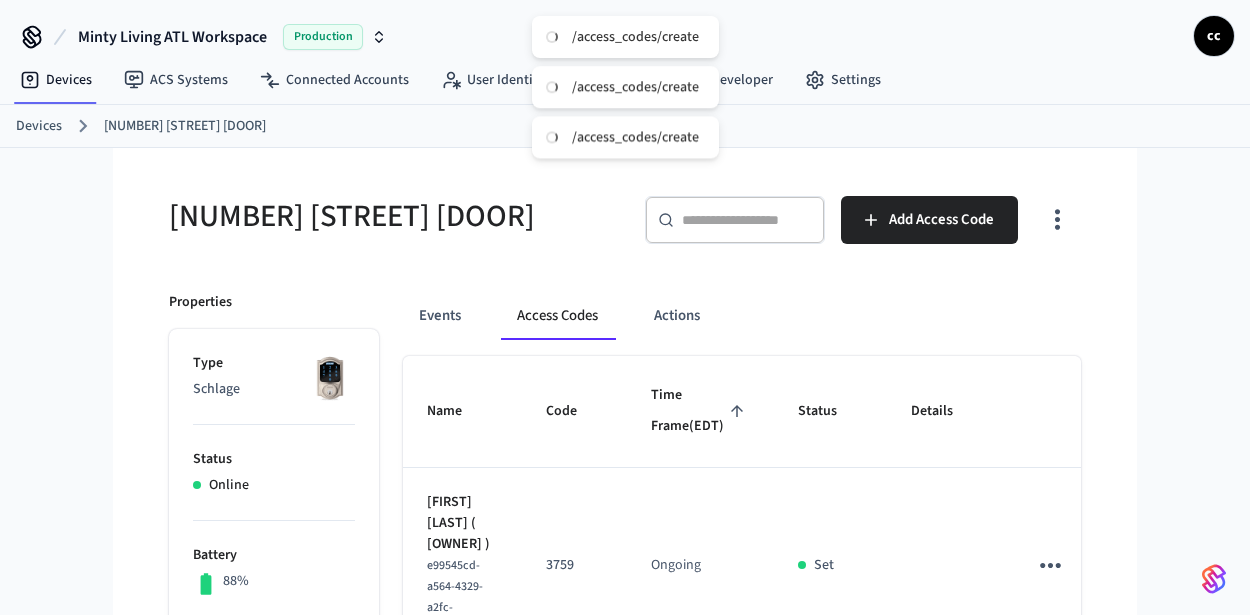 click on "Time Frame  (EDT)" at bounding box center (700, 411) 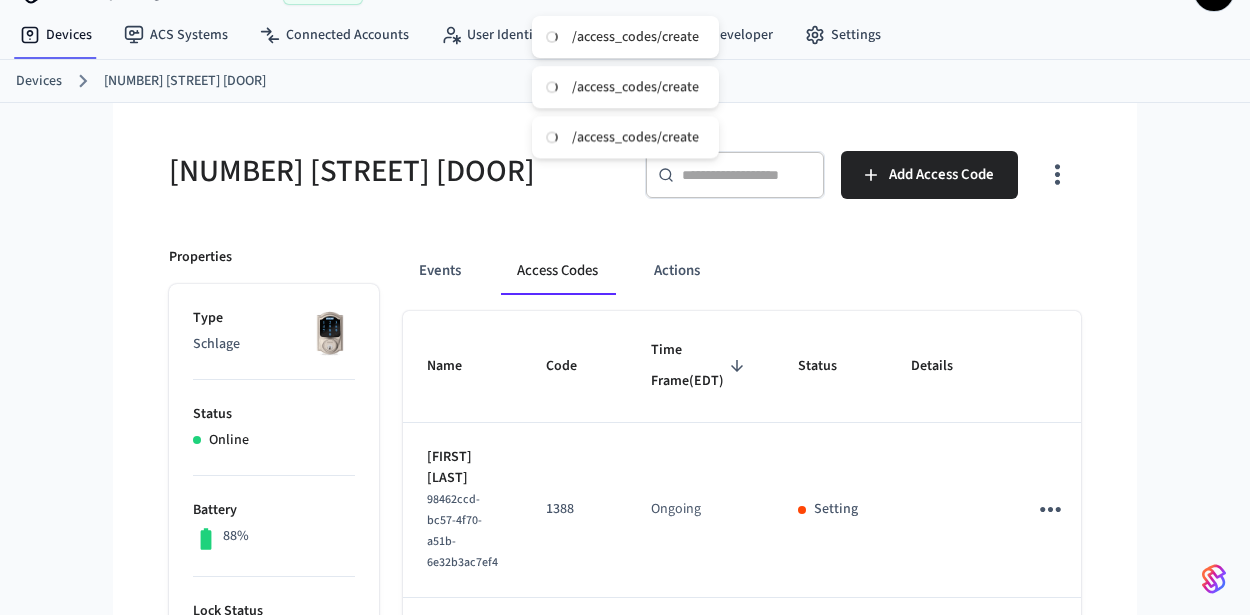 scroll, scrollTop: 0, scrollLeft: 0, axis: both 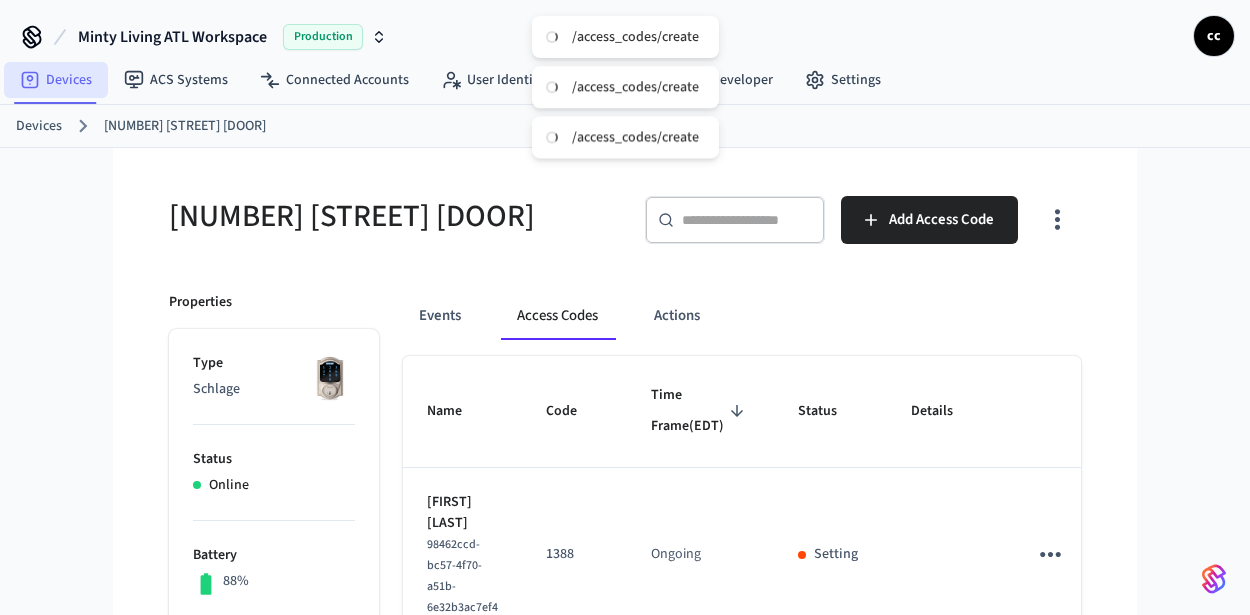click on "Devices" at bounding box center [56, 80] 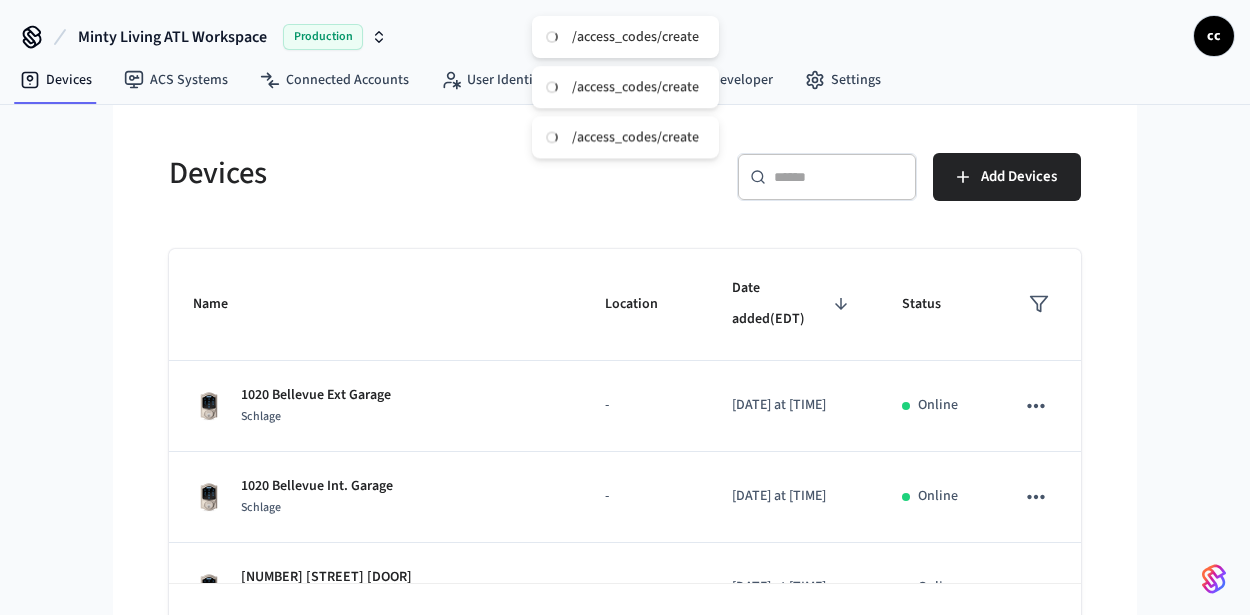 click at bounding box center (839, 177) 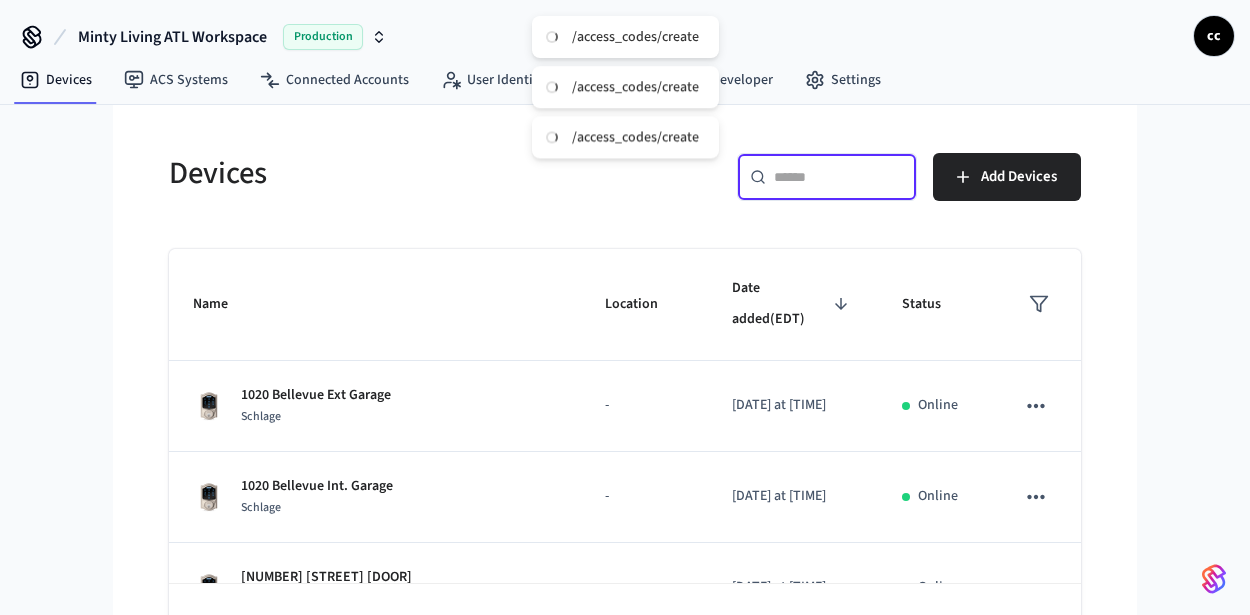 paste on "**********" 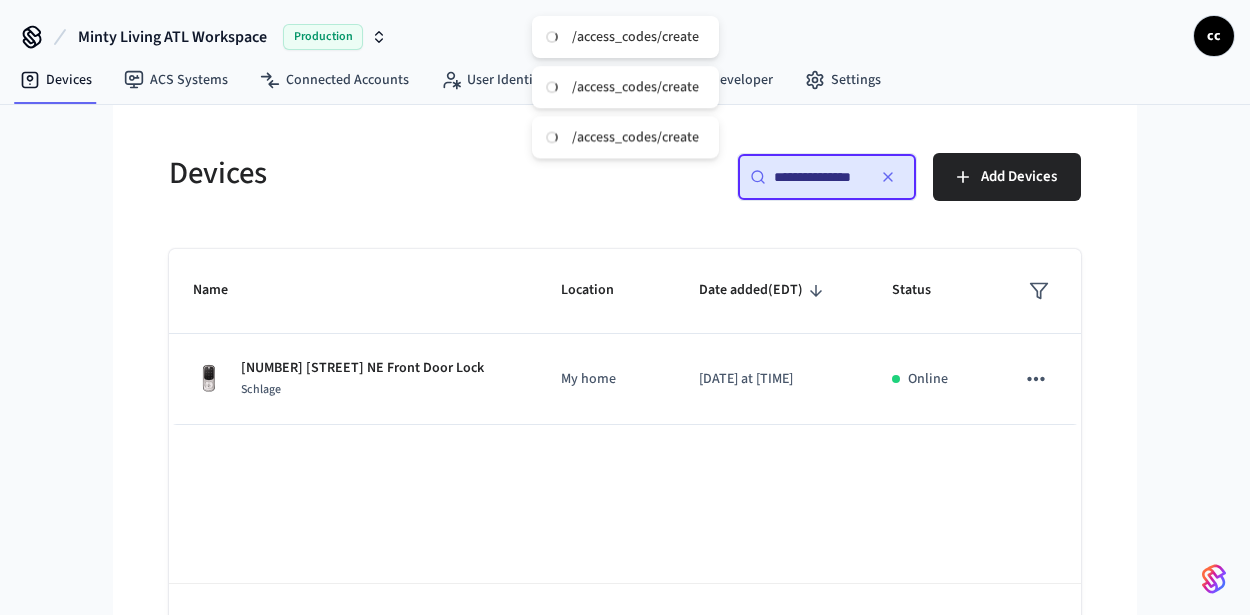 scroll, scrollTop: 0, scrollLeft: 0, axis: both 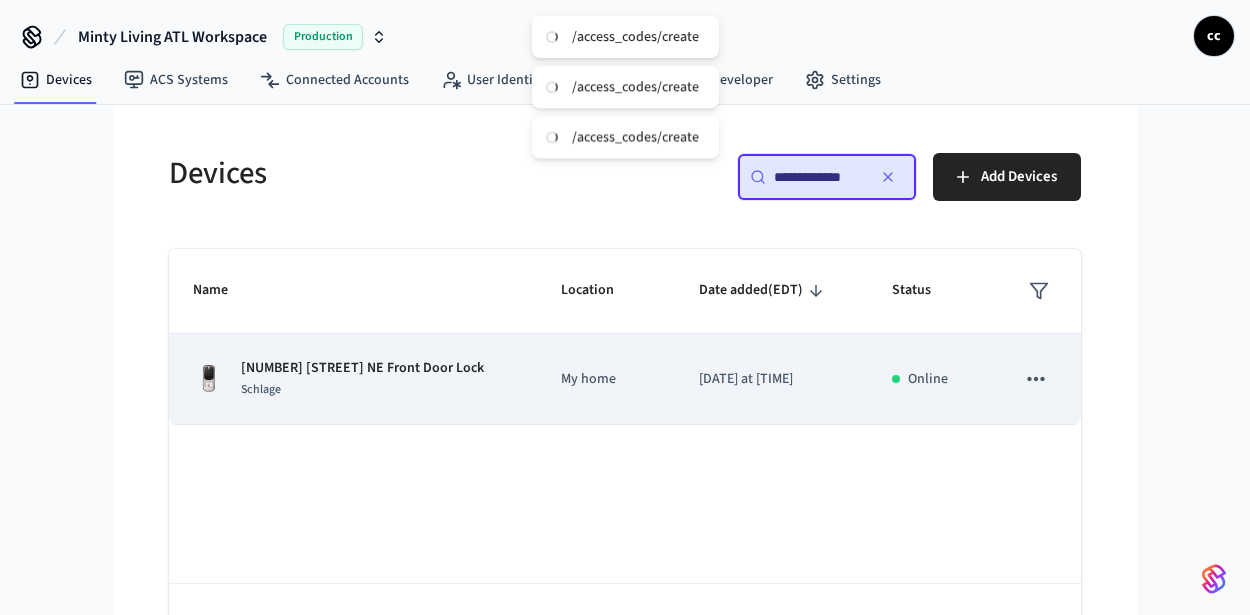 type on "**********" 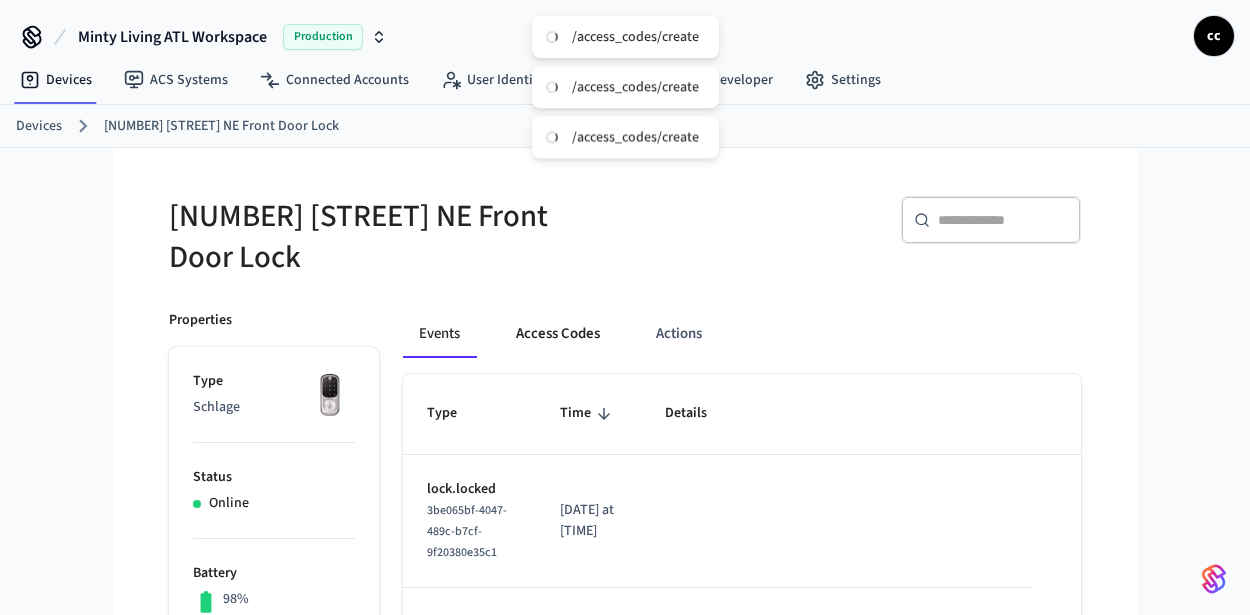 click on "Access Codes" at bounding box center [558, 334] 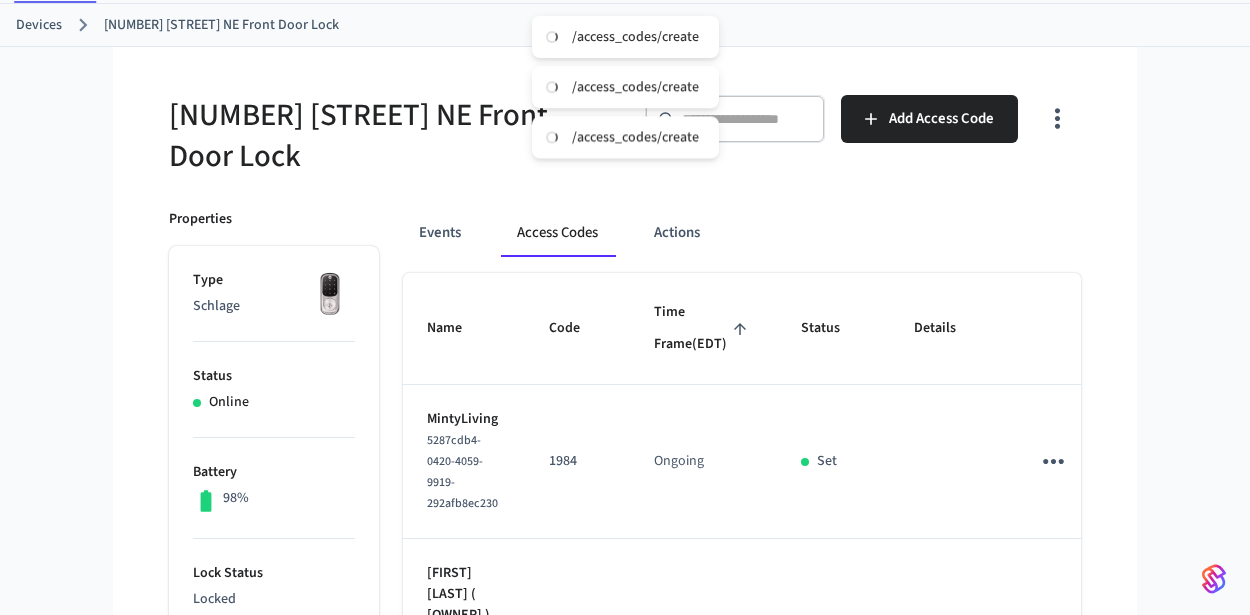 scroll, scrollTop: 186, scrollLeft: 0, axis: vertical 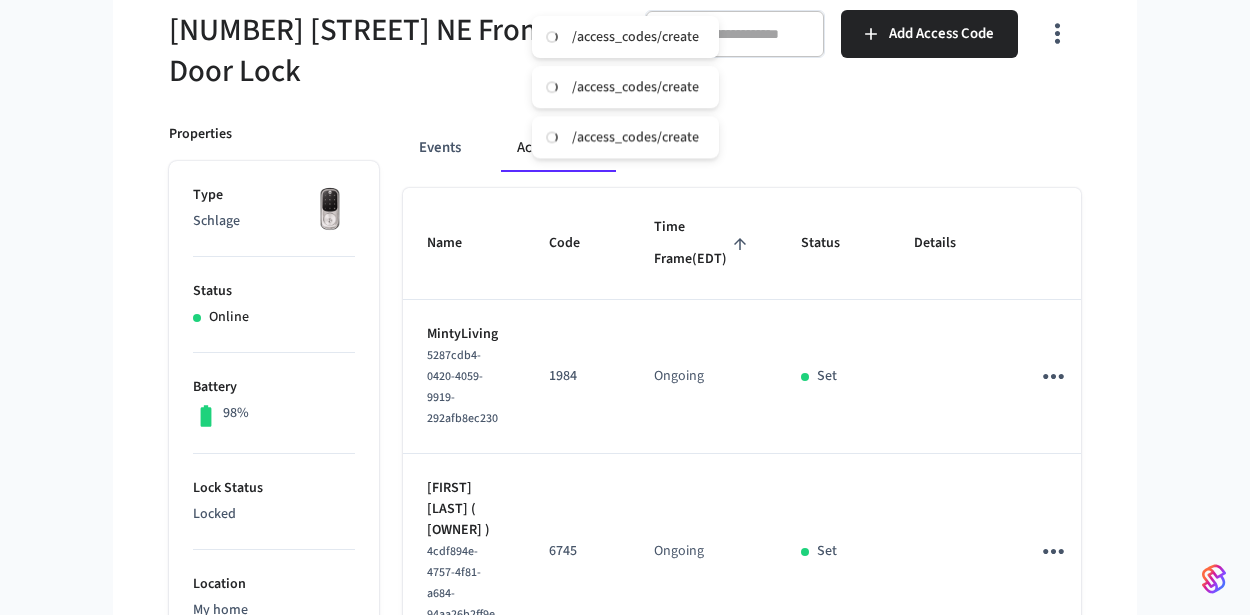 click on "Time Frame  (EDT)" at bounding box center [703, 243] 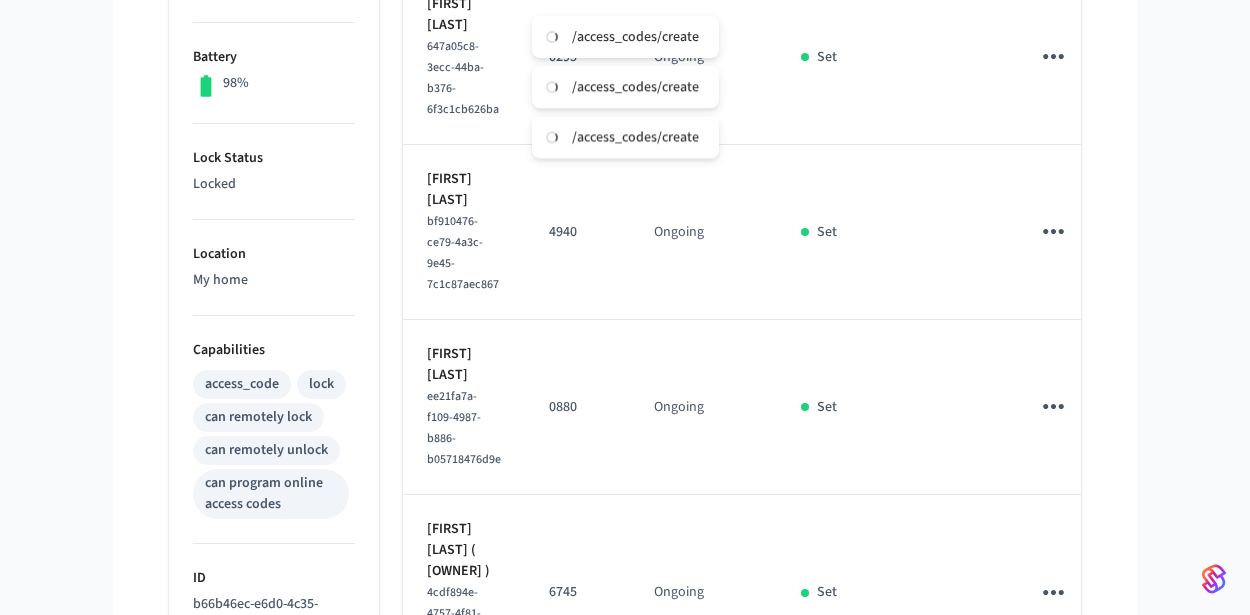 scroll, scrollTop: 557, scrollLeft: 0, axis: vertical 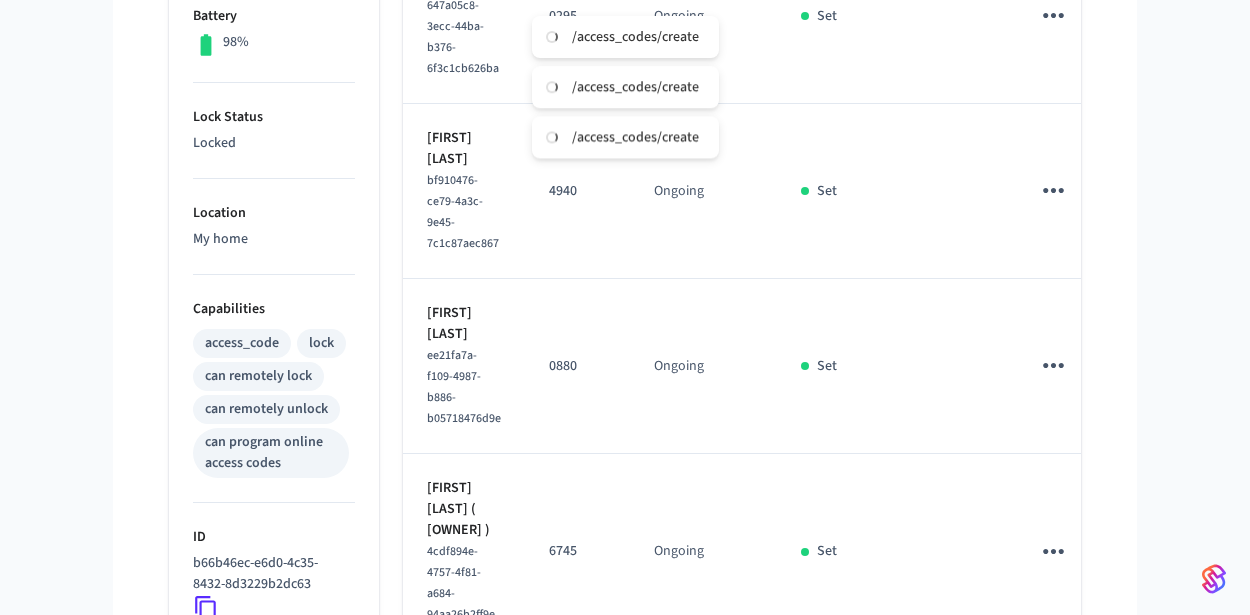 click 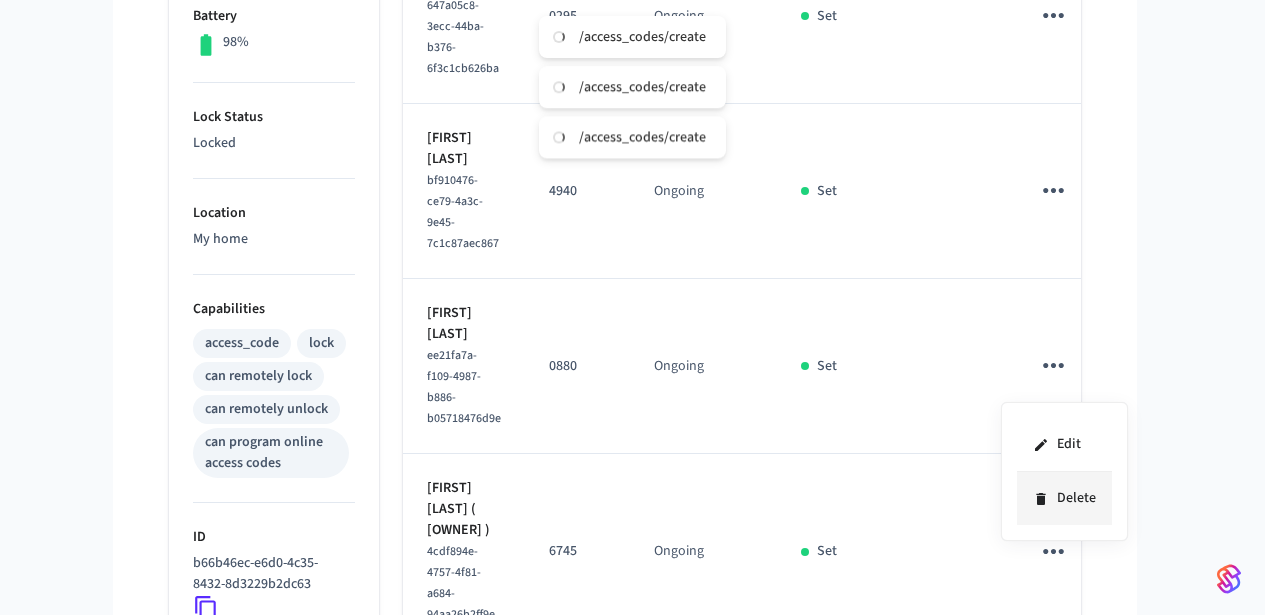click on "Delete" at bounding box center [1064, 498] 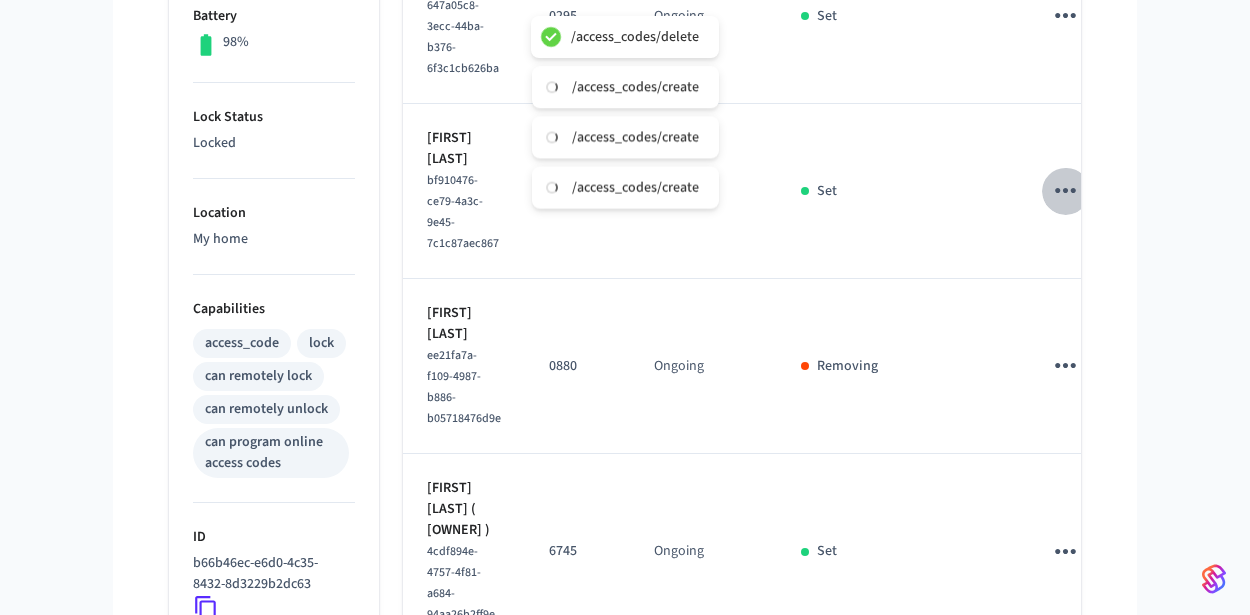click 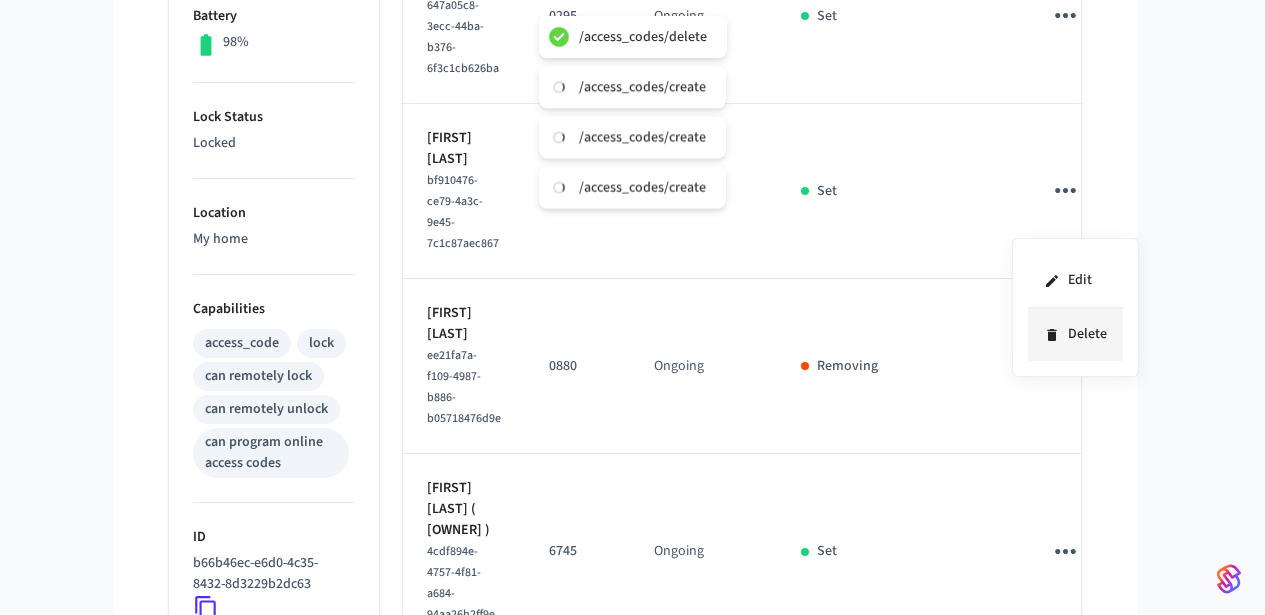 click on "Delete" at bounding box center [1075, 334] 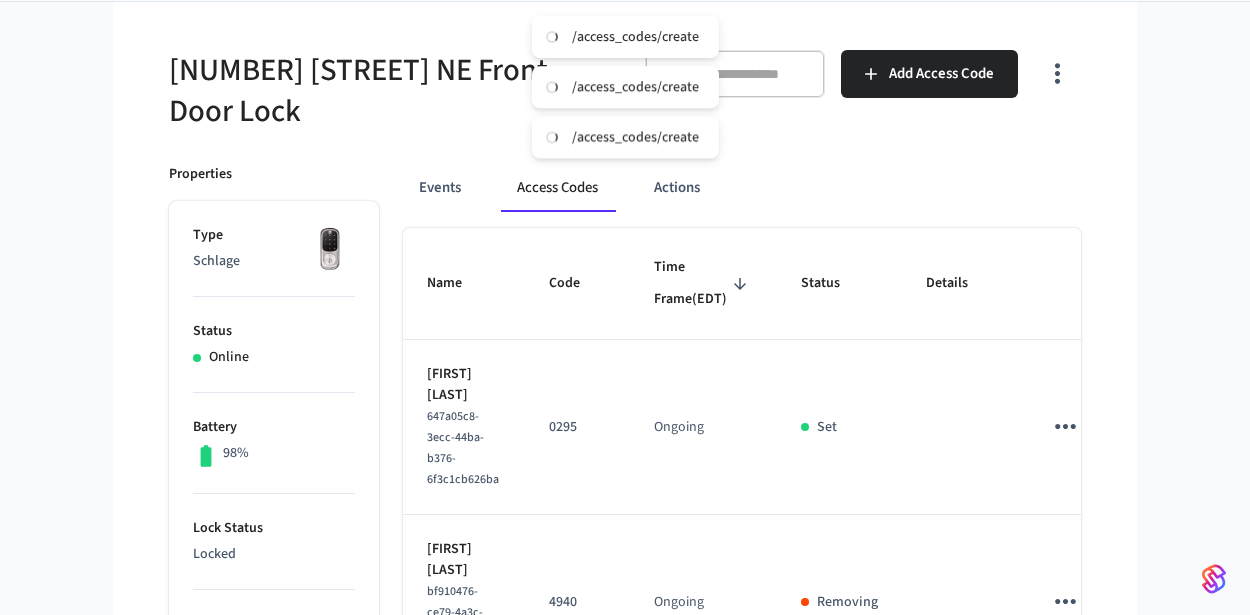 scroll, scrollTop: 0, scrollLeft: 0, axis: both 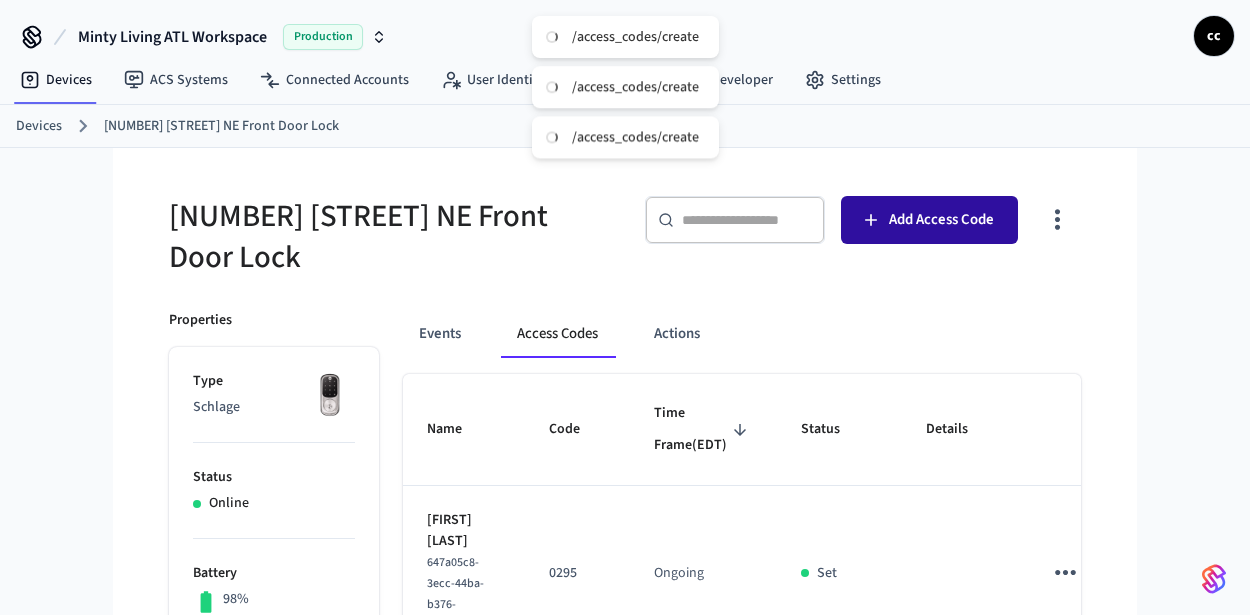 click 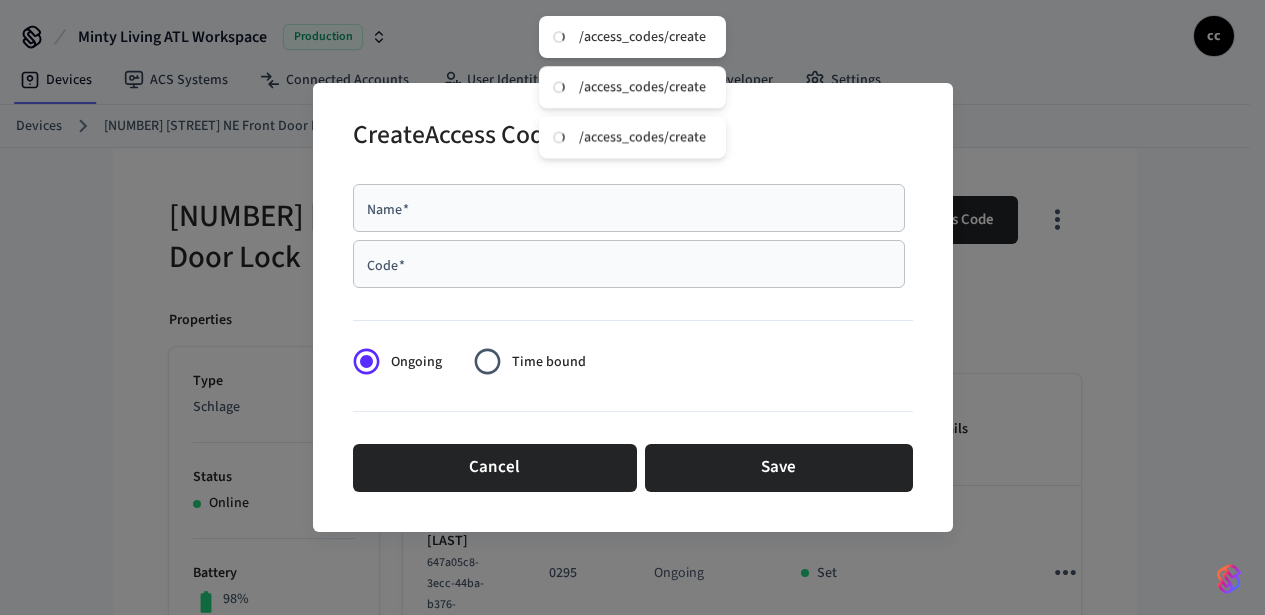 click on "Name   *" at bounding box center (629, 208) 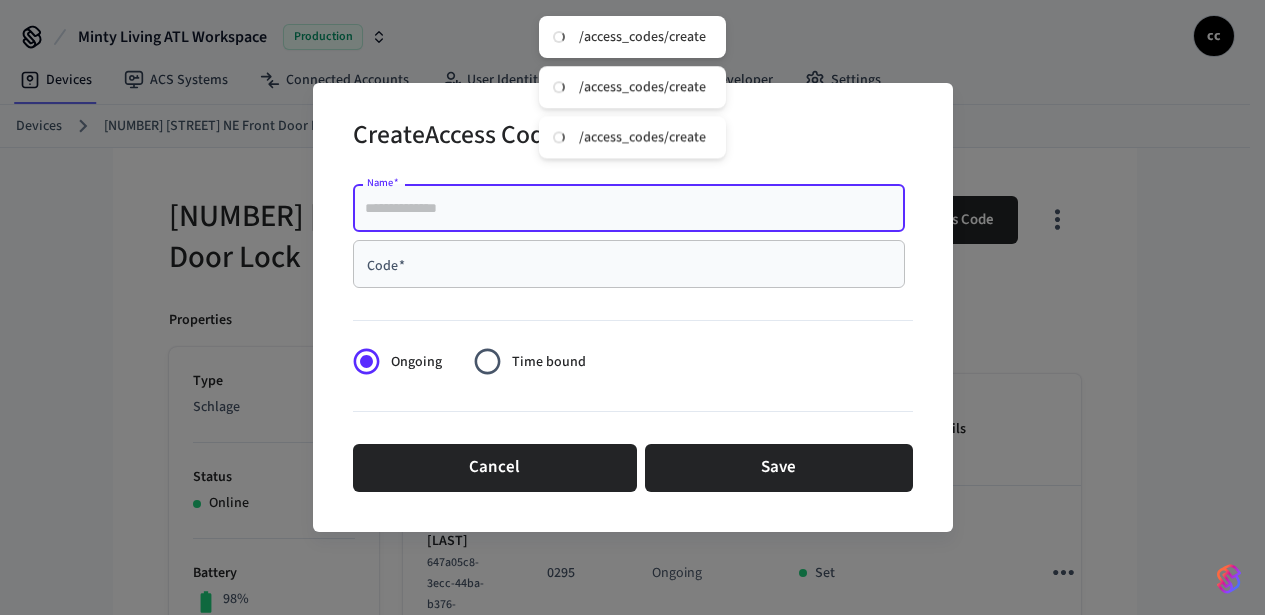 paste on "**********" 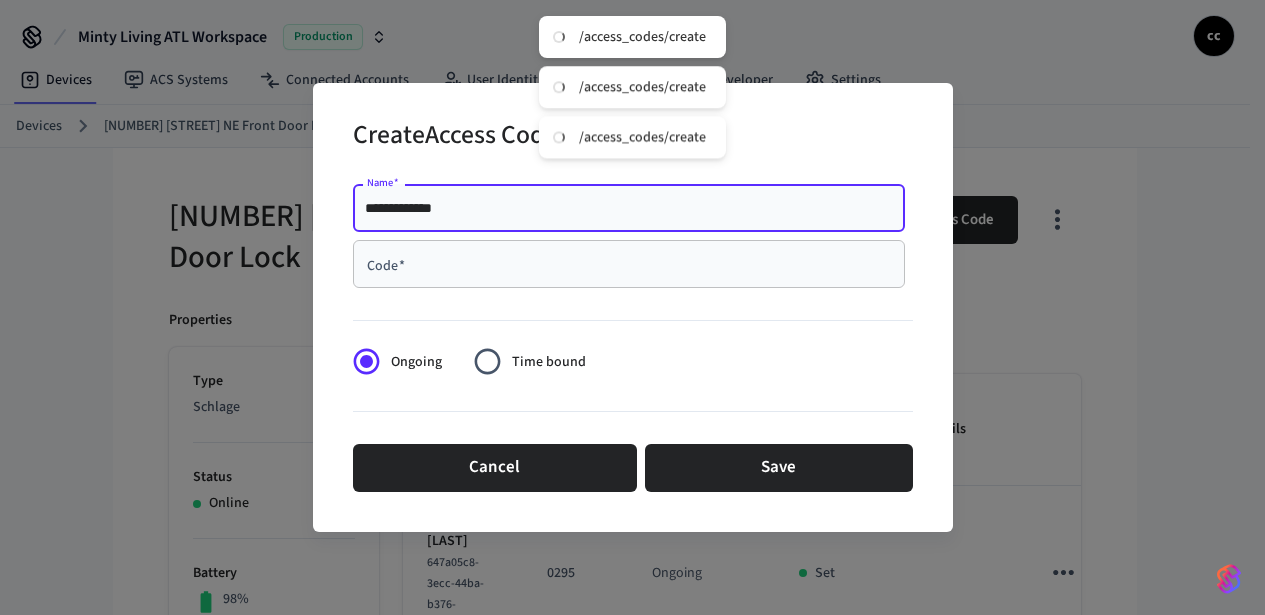 type on "**********" 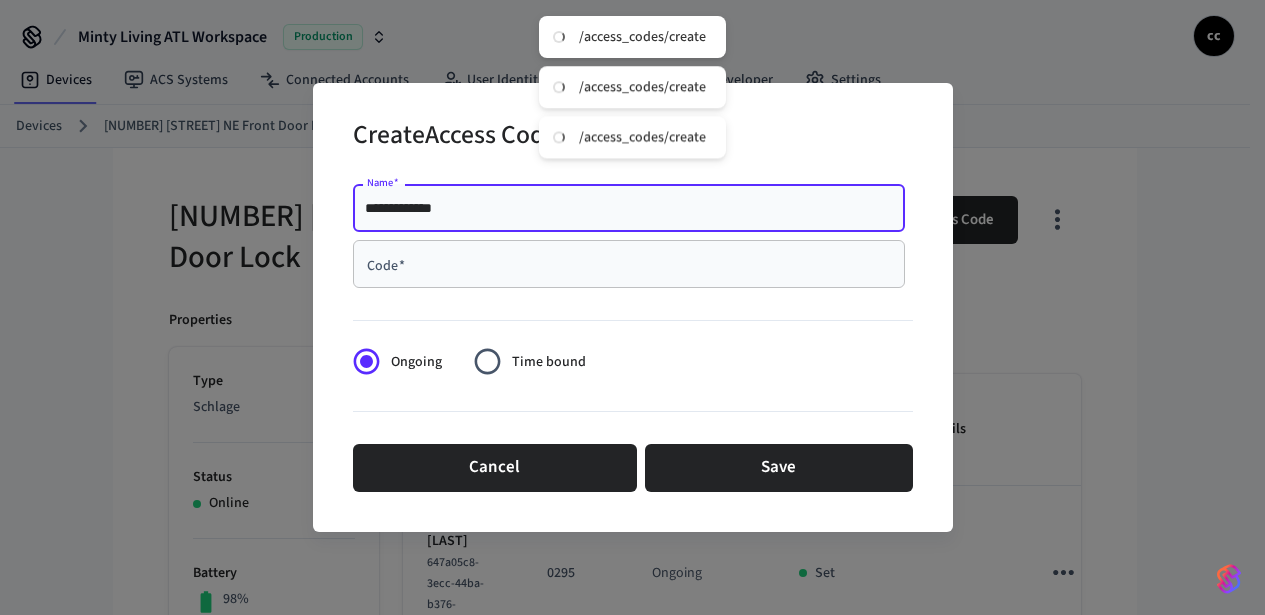 click on "Code   *" at bounding box center (629, 264) 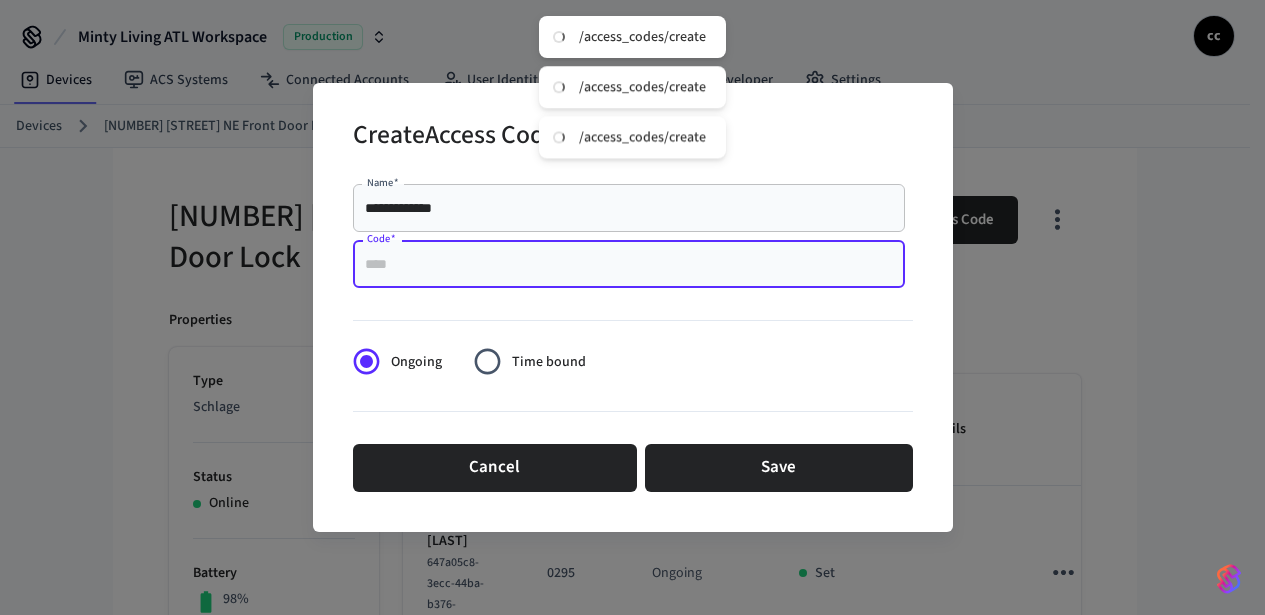 paste on "******" 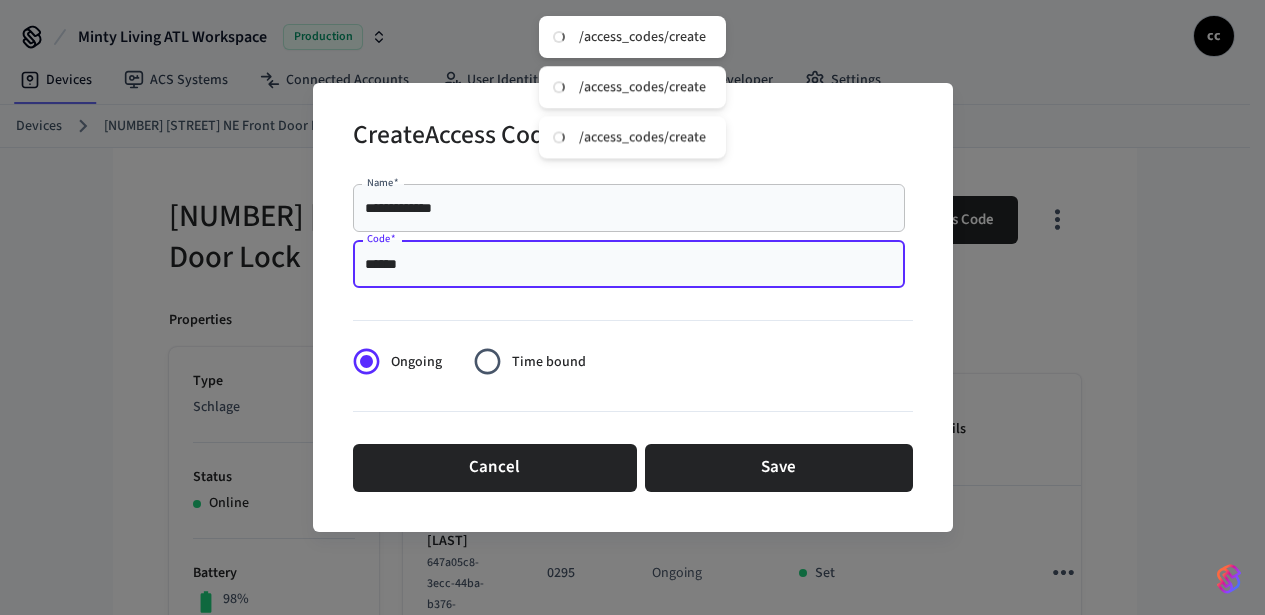 drag, startPoint x: 375, startPoint y: 257, endPoint x: 383, endPoint y: 271, distance: 16.124516 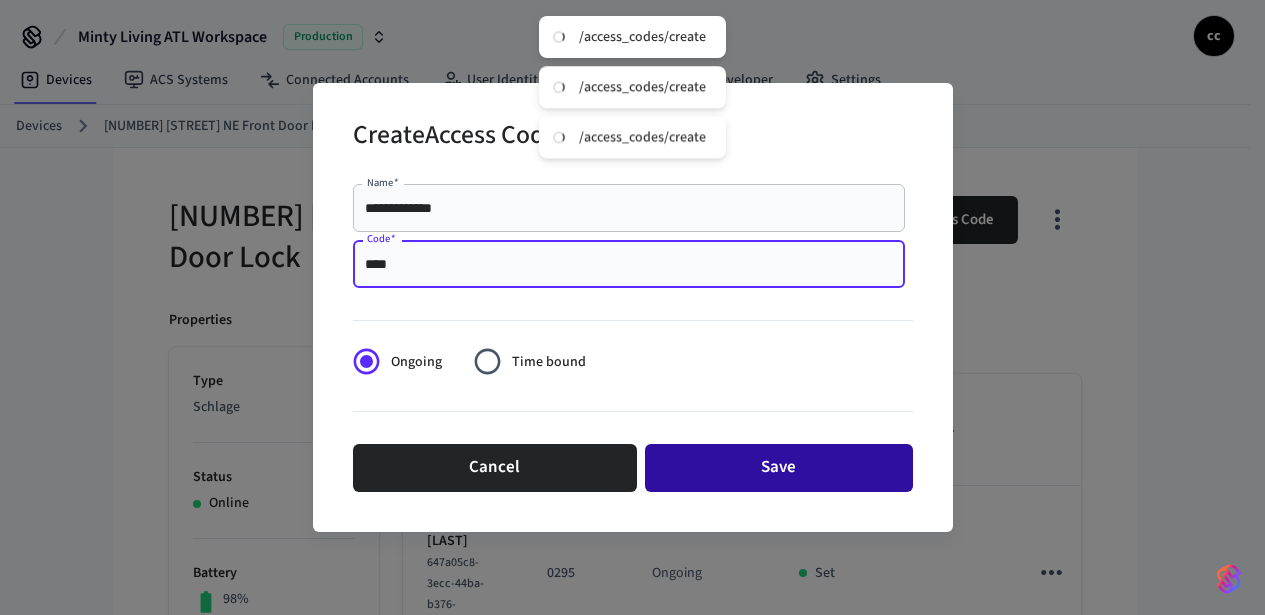 type on "****" 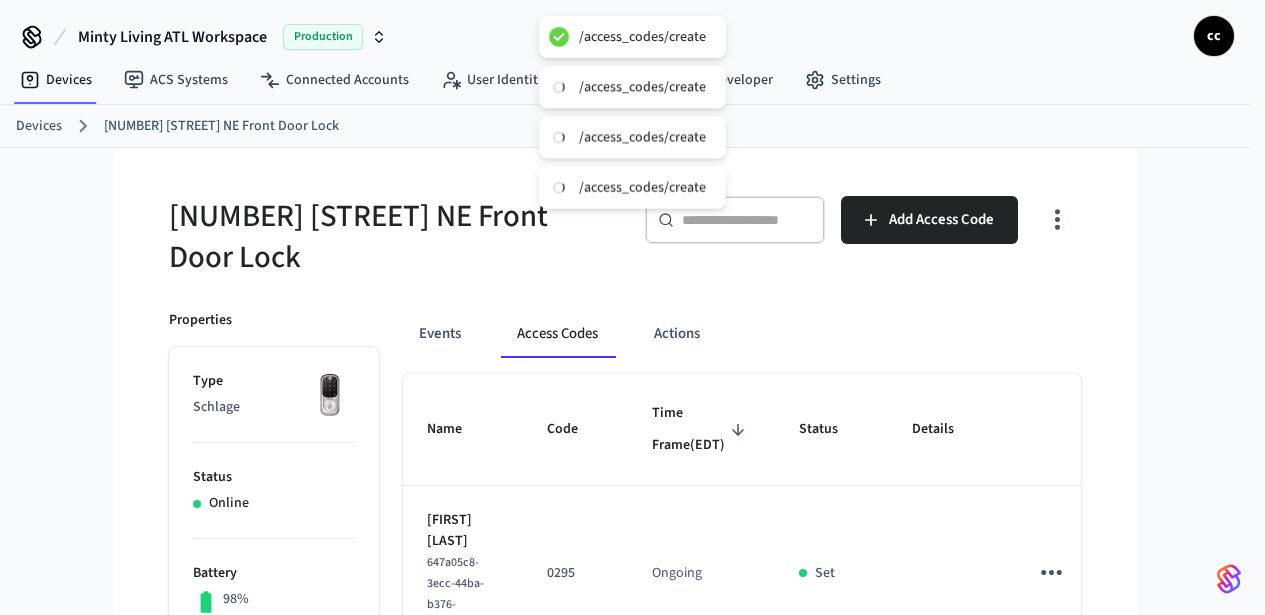 type 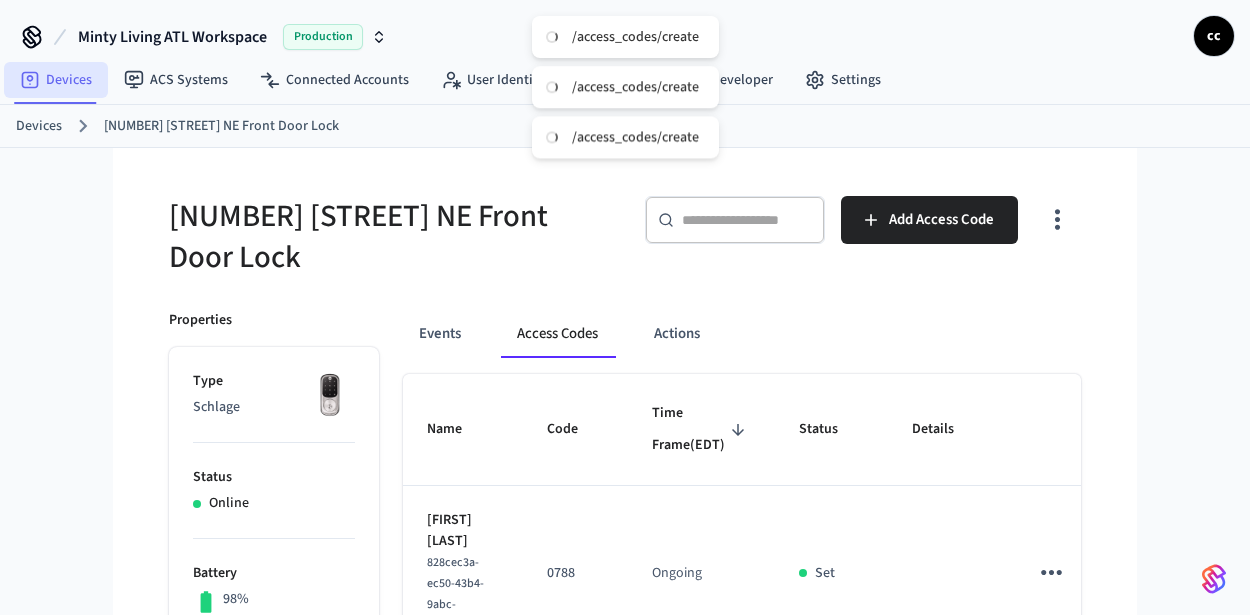 click on "Devices" at bounding box center [56, 80] 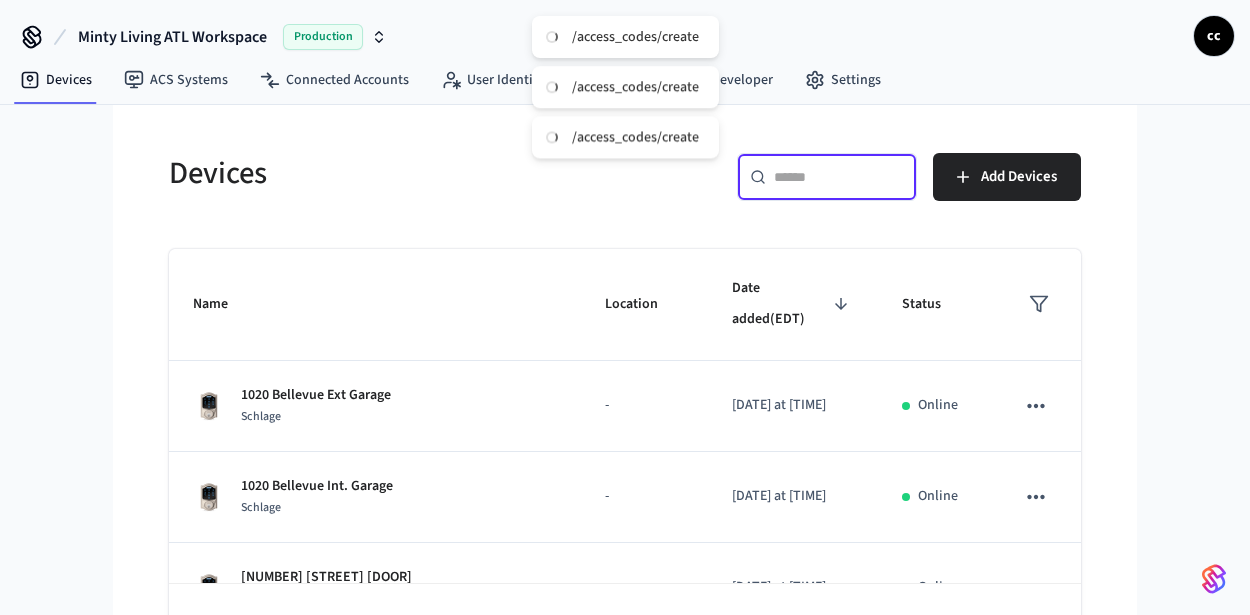 click at bounding box center [839, 177] 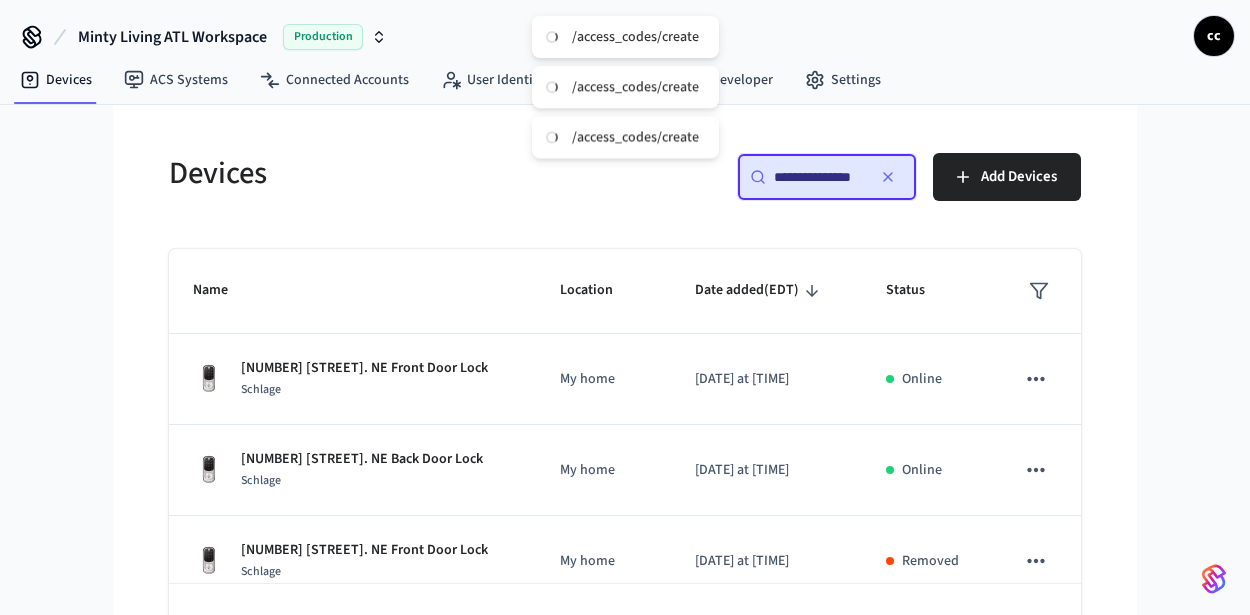 scroll, scrollTop: 0, scrollLeft: 0, axis: both 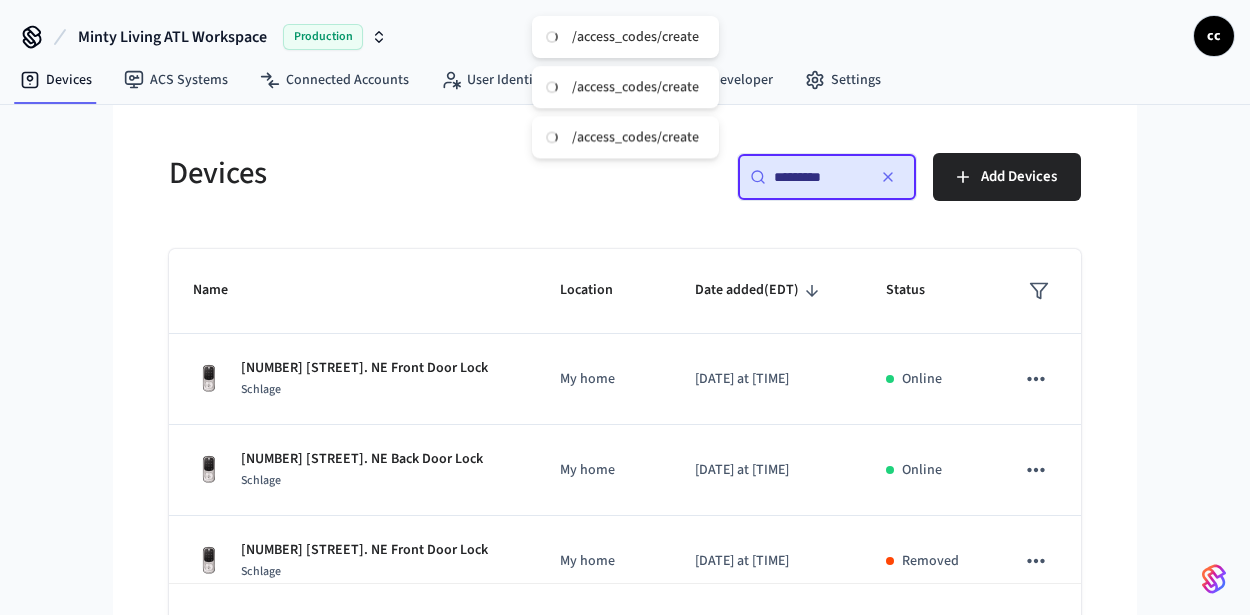 type on "*********" 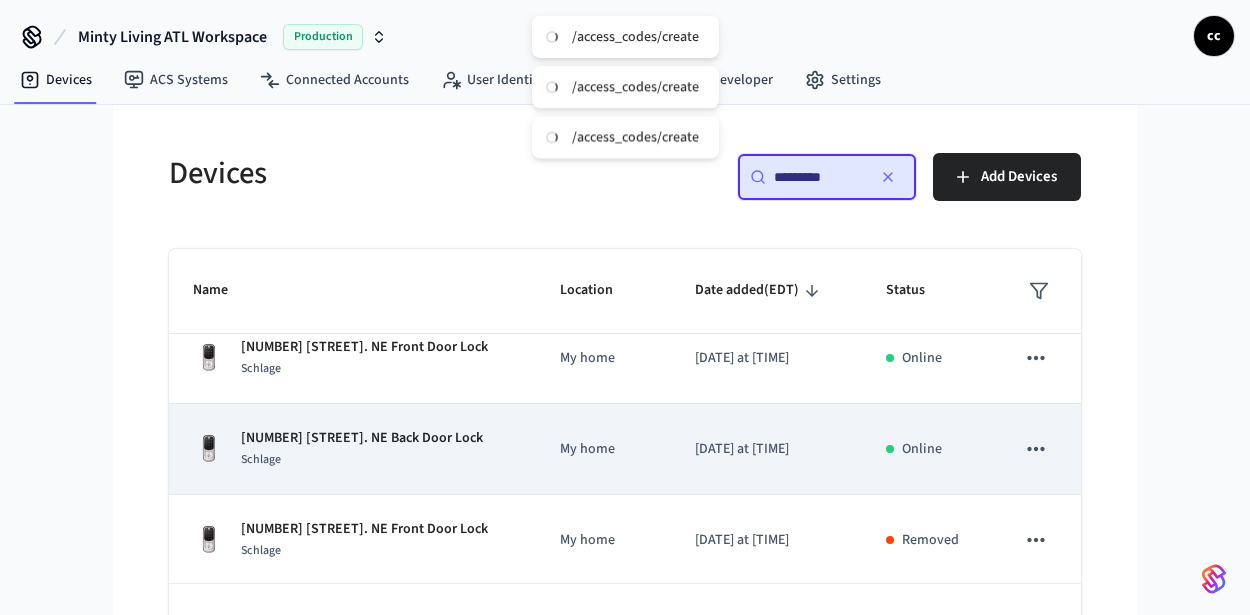 scroll, scrollTop: 21, scrollLeft: 0, axis: vertical 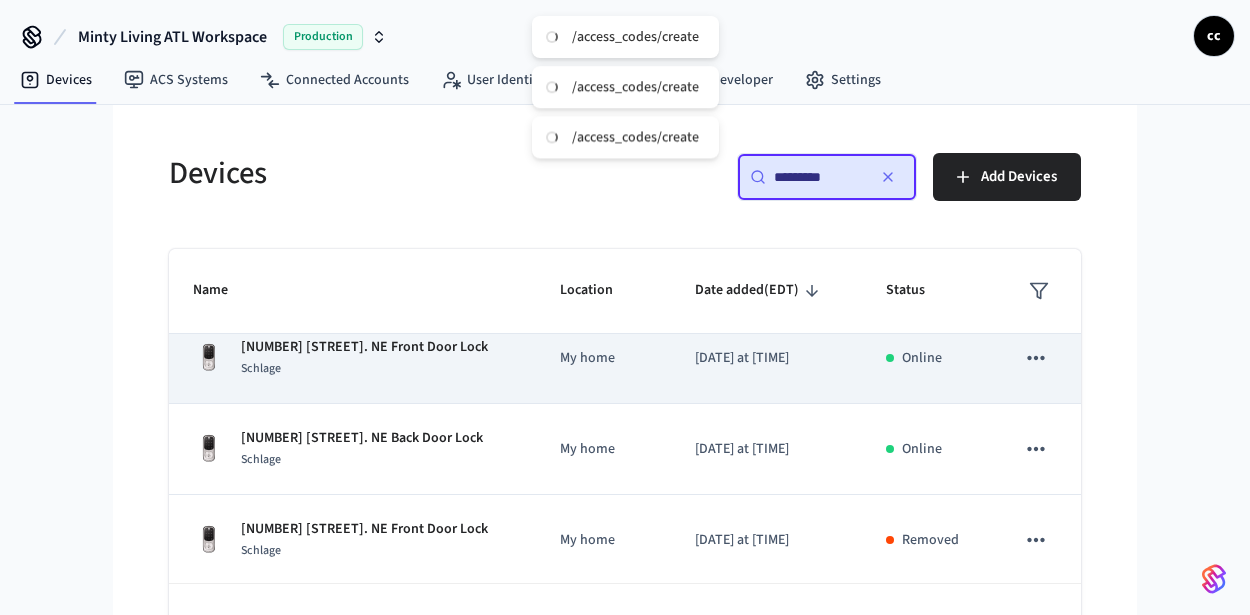 click on "Schlage" at bounding box center [364, 368] 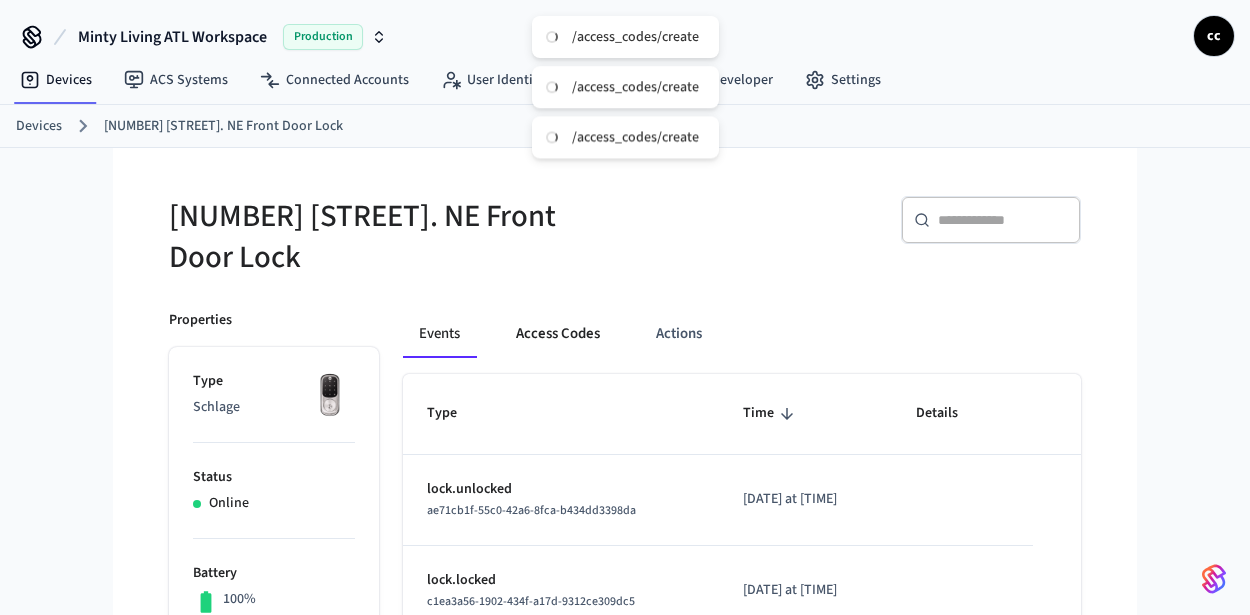 click on "Access Codes" at bounding box center (558, 334) 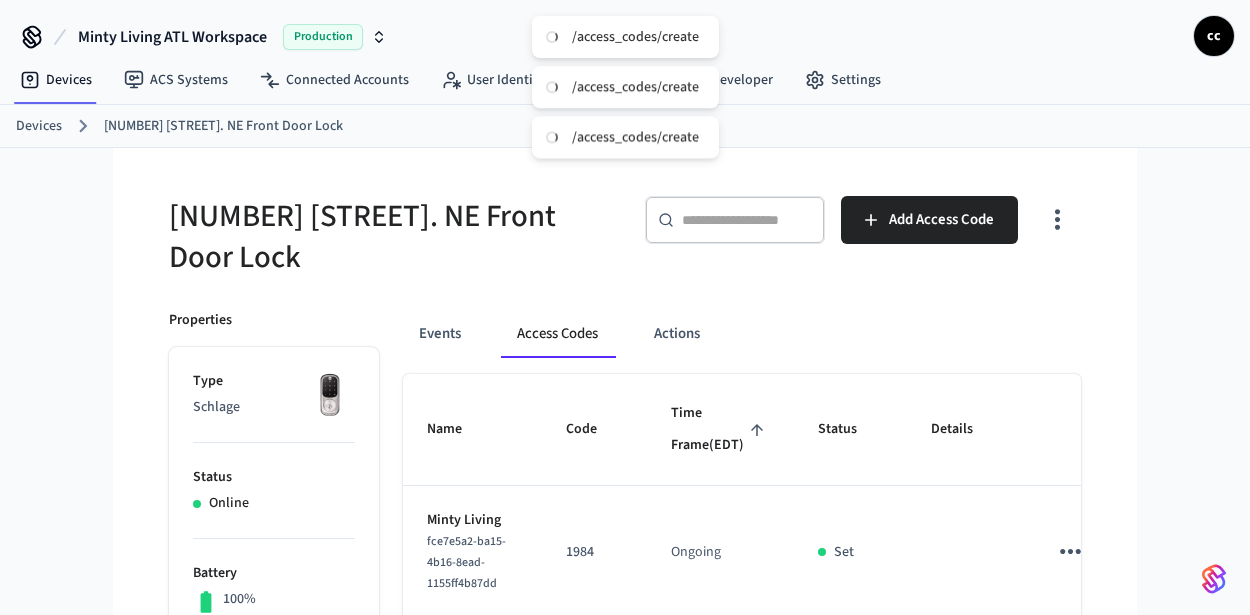 click on "Time Frame  (EDT)" at bounding box center (720, 429) 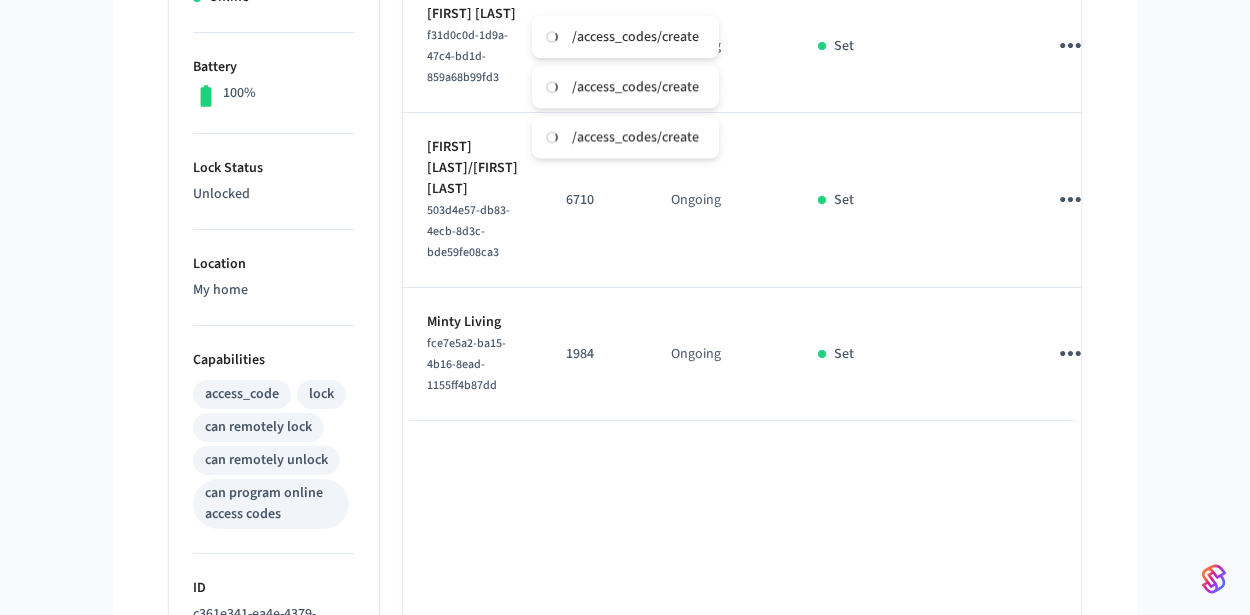 scroll, scrollTop: 442, scrollLeft: 0, axis: vertical 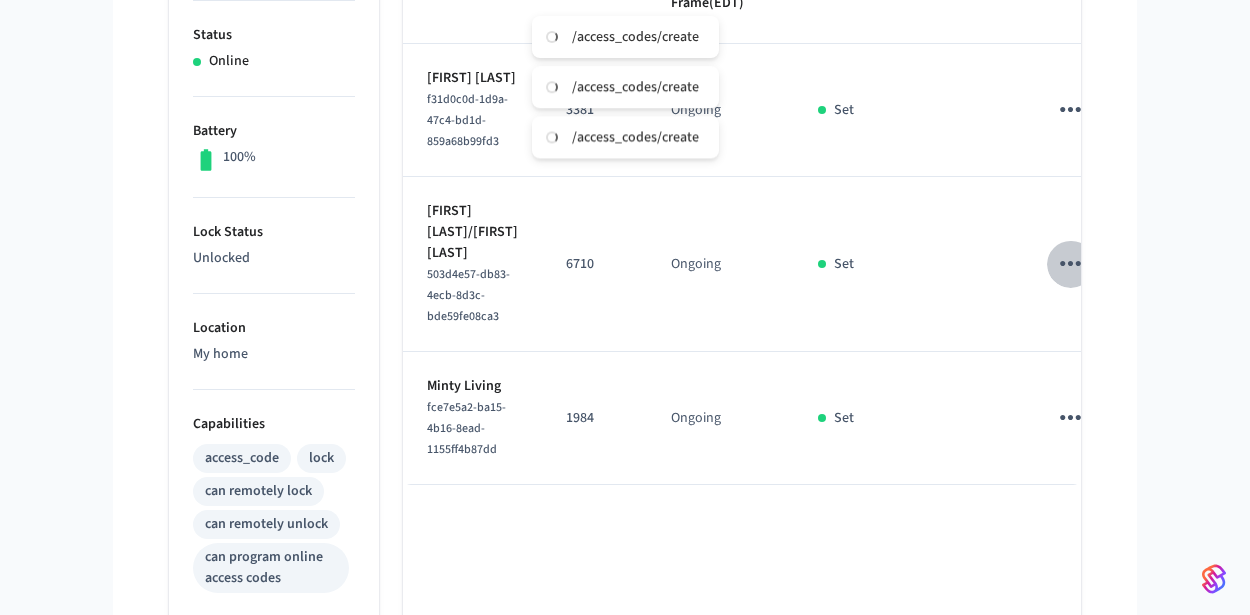 click 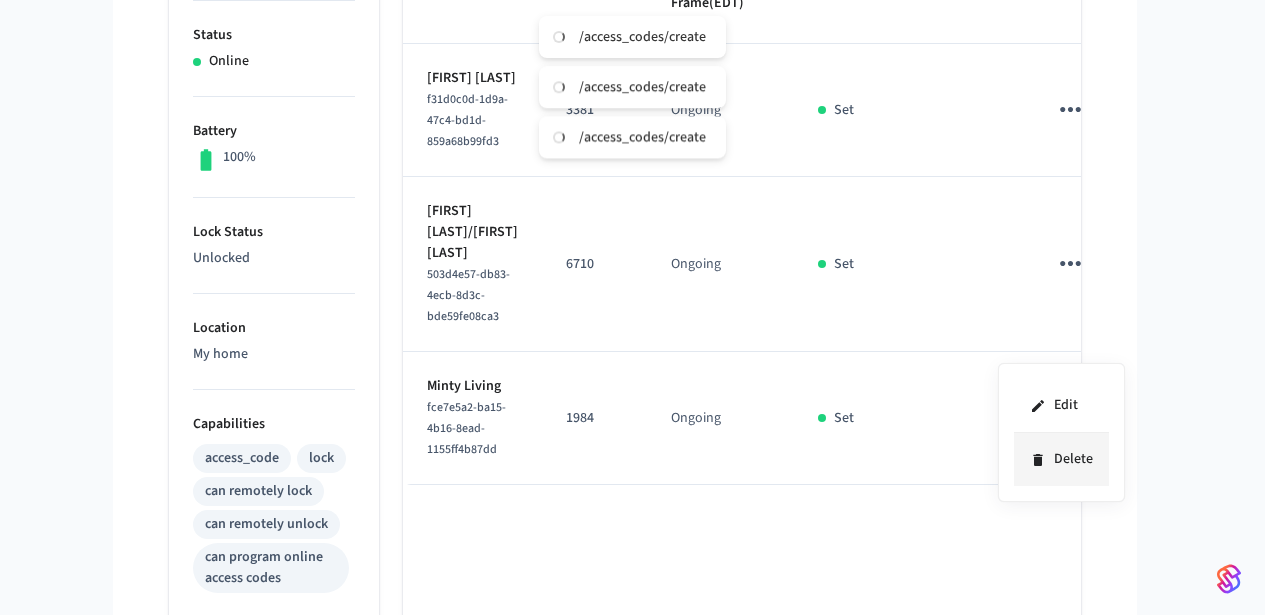 click on "Delete" at bounding box center (1061, 459) 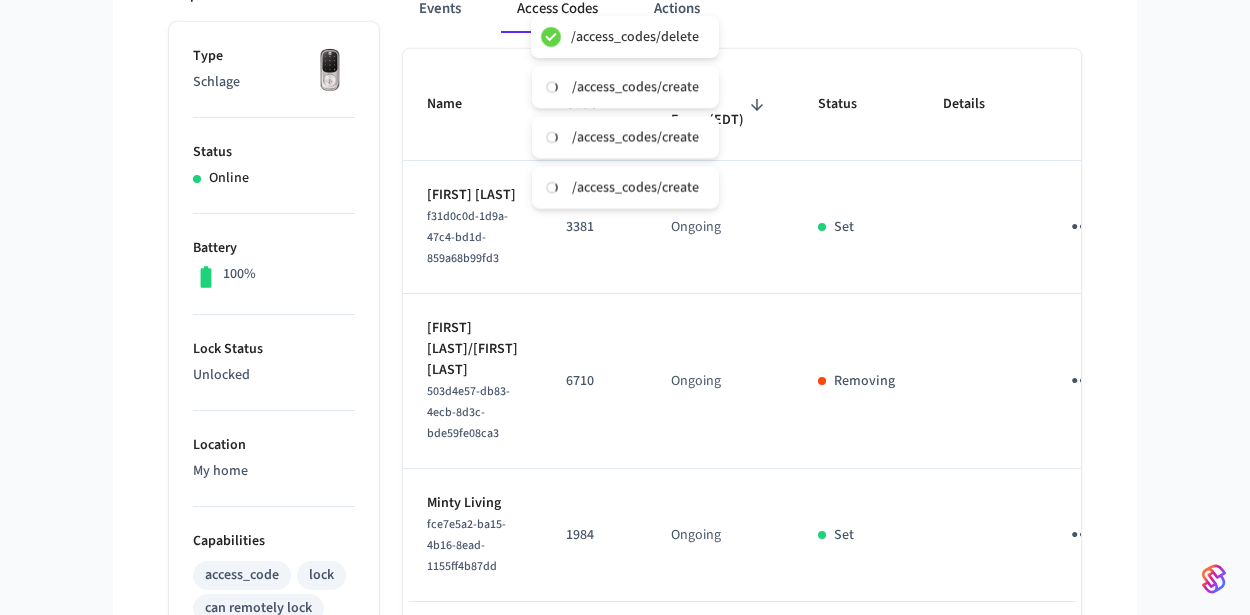 scroll, scrollTop: 322, scrollLeft: 0, axis: vertical 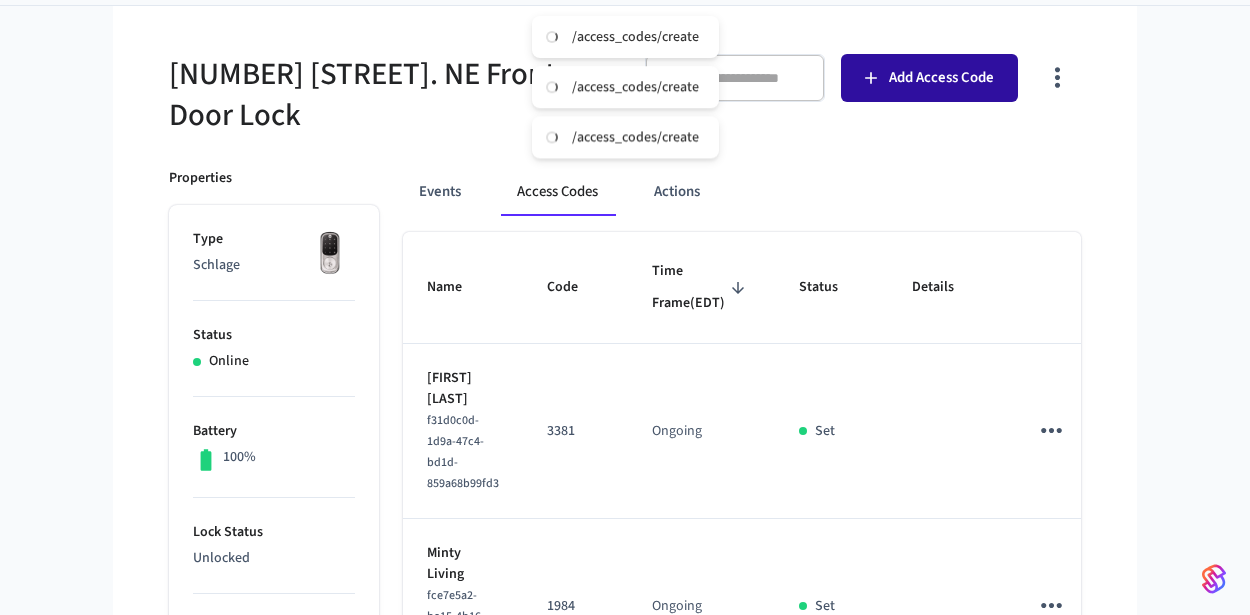 click on "Add Access Code" at bounding box center (929, 78) 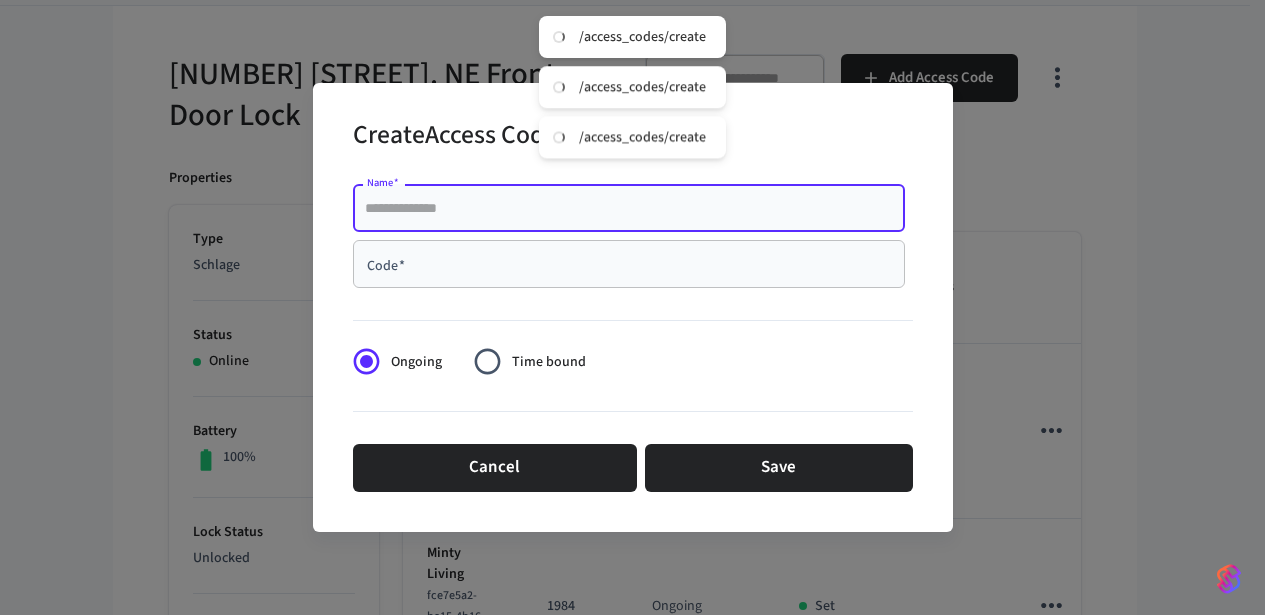 click on "Name   *" at bounding box center [629, 208] 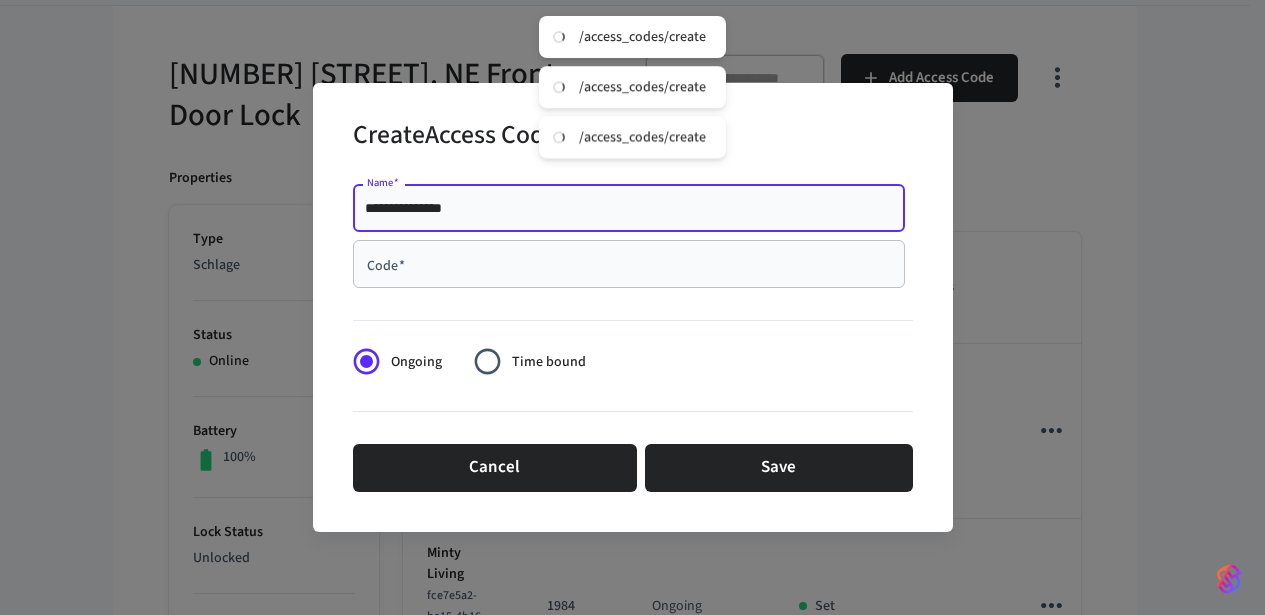 type on "**********" 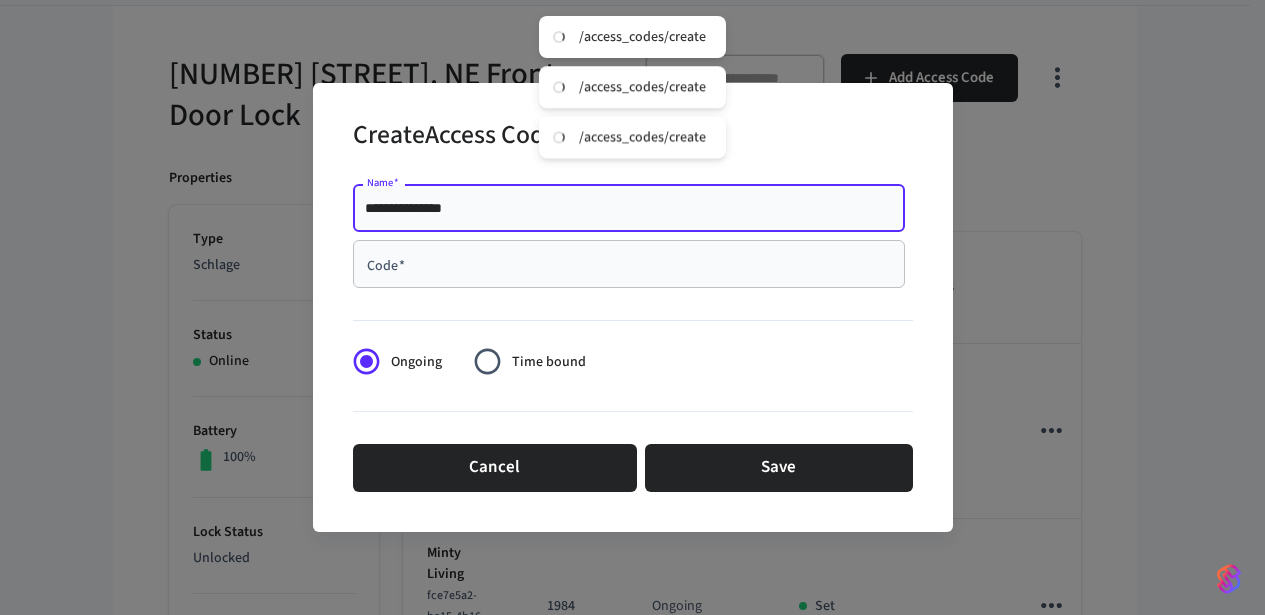 click on "Code   *" at bounding box center (629, 264) 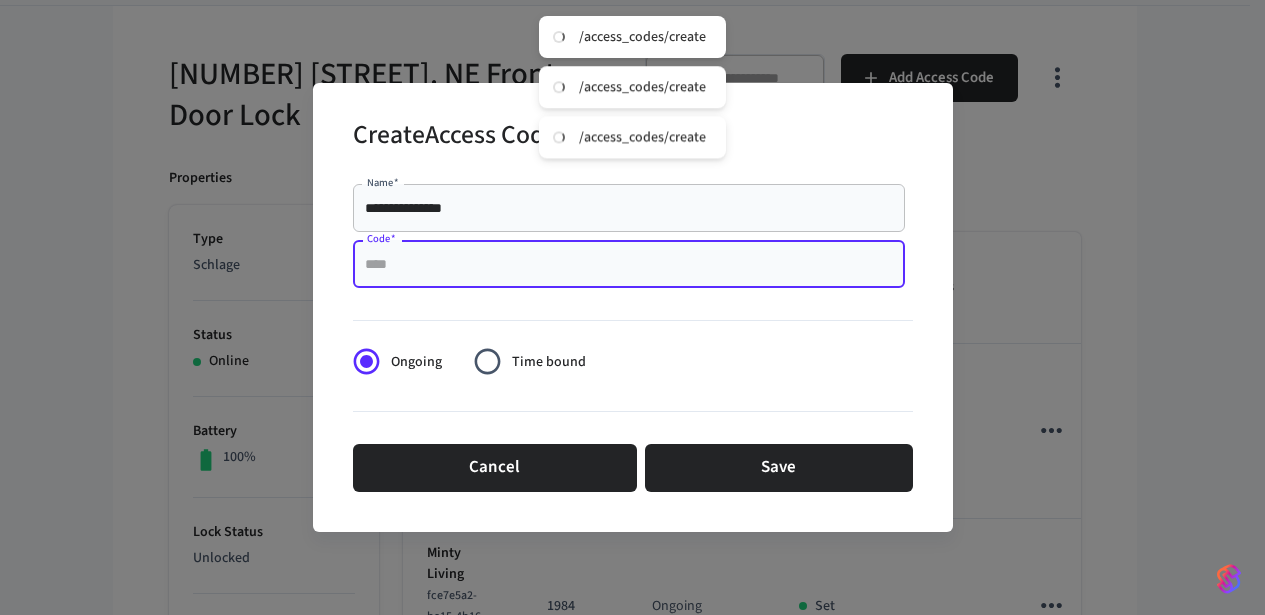 paste on "****" 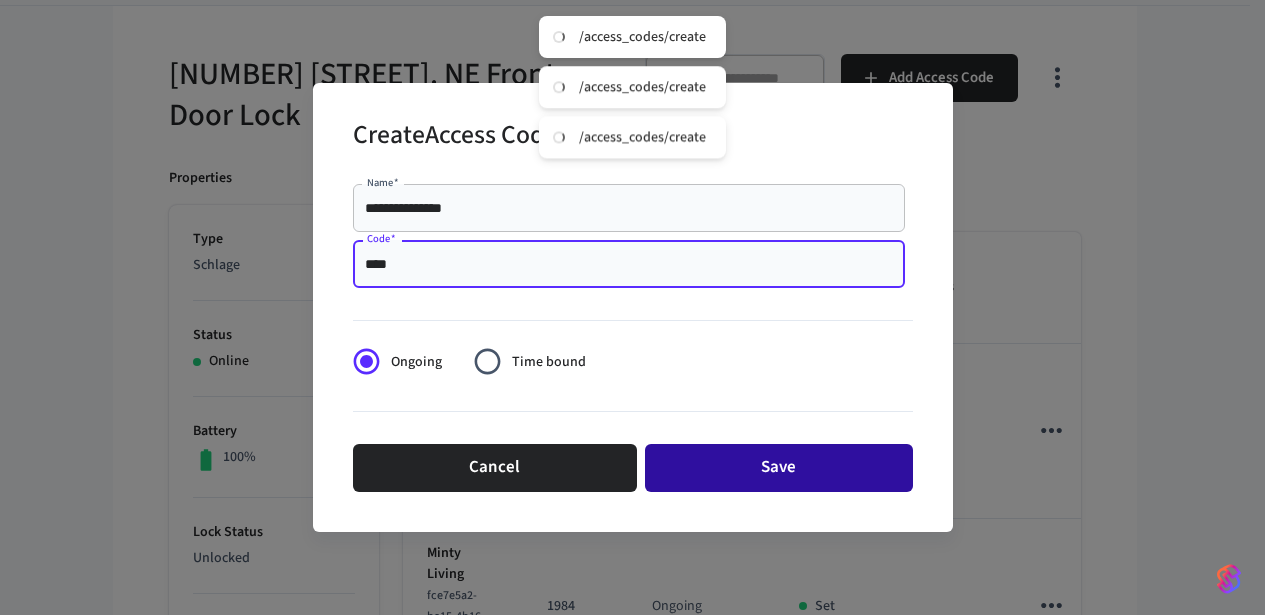 type on "****" 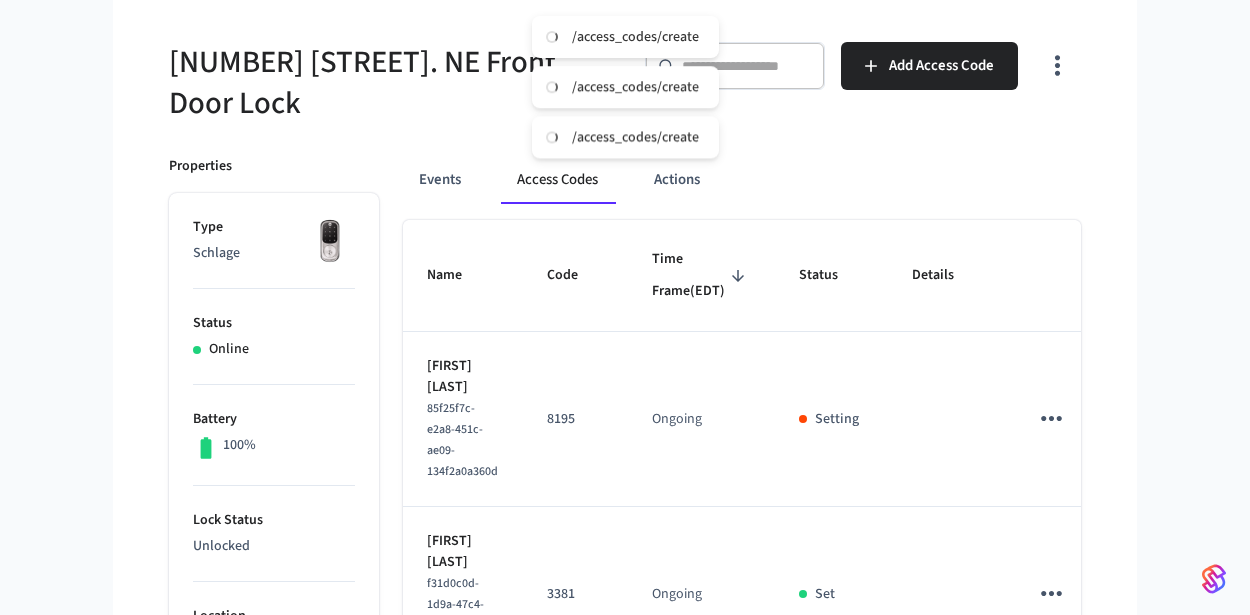 scroll, scrollTop: 0, scrollLeft: 0, axis: both 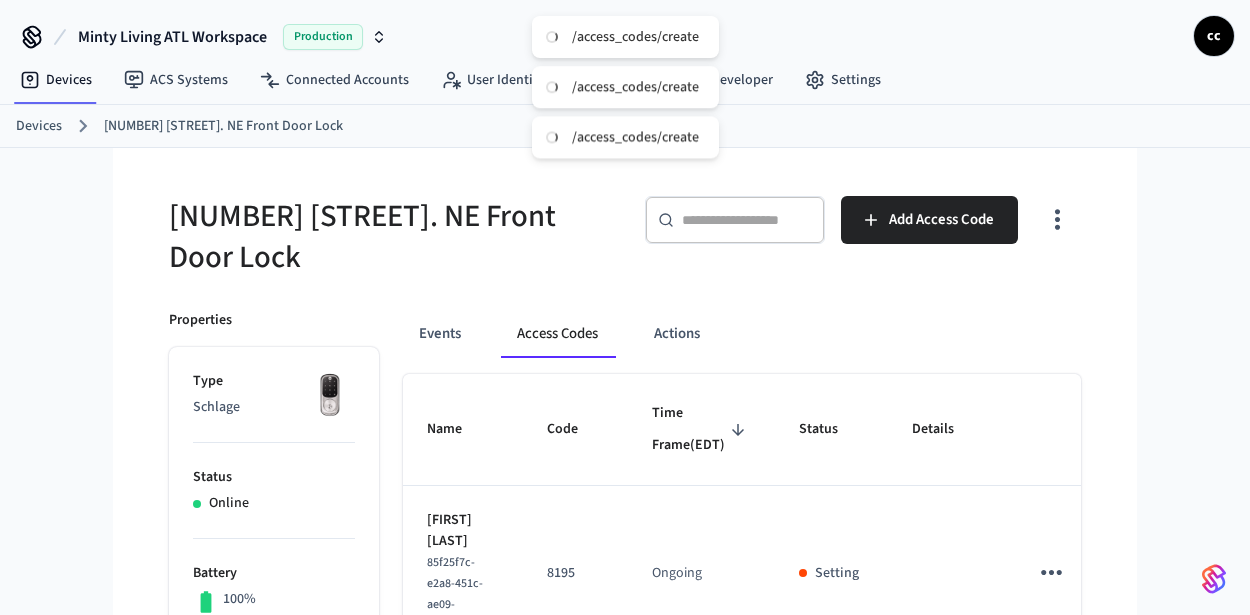 click on "[NUMBER] [STREET]. NE Front Door Lock" at bounding box center [391, 237] 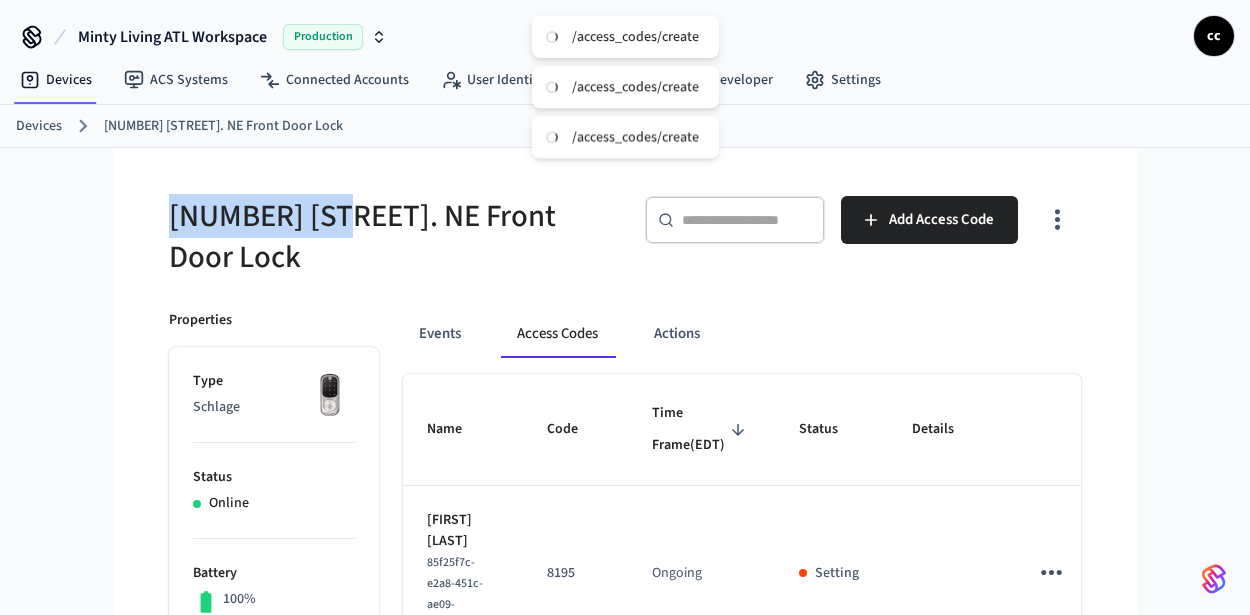 drag, startPoint x: 325, startPoint y: 218, endPoint x: 163, endPoint y: 210, distance: 162.19742 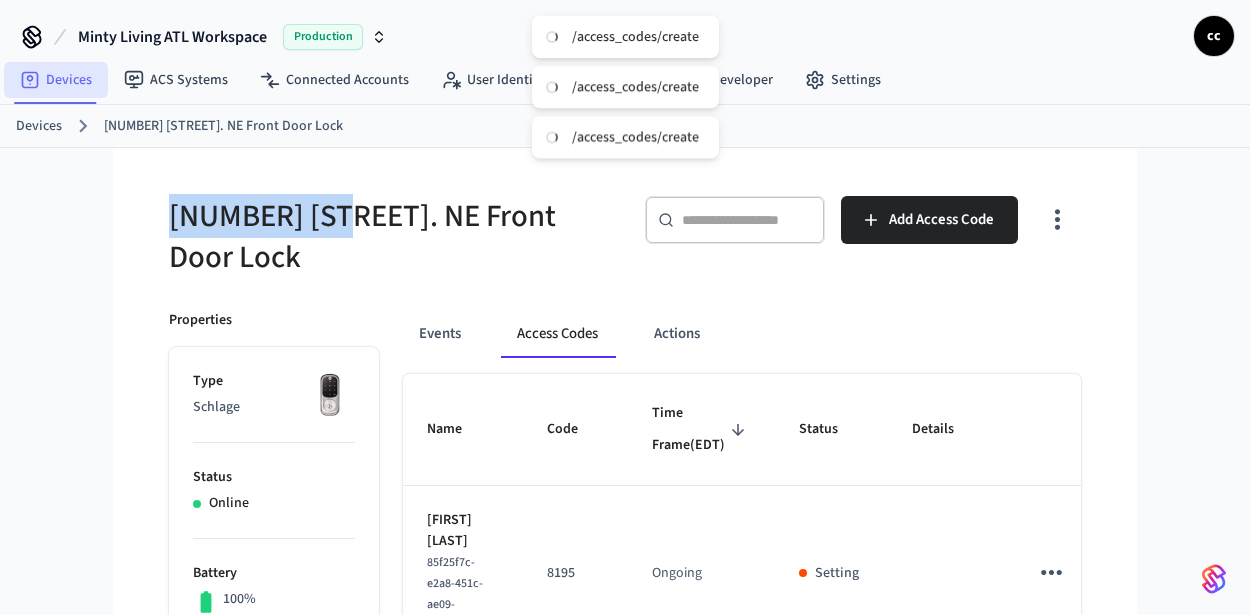click on "Devices" at bounding box center [56, 80] 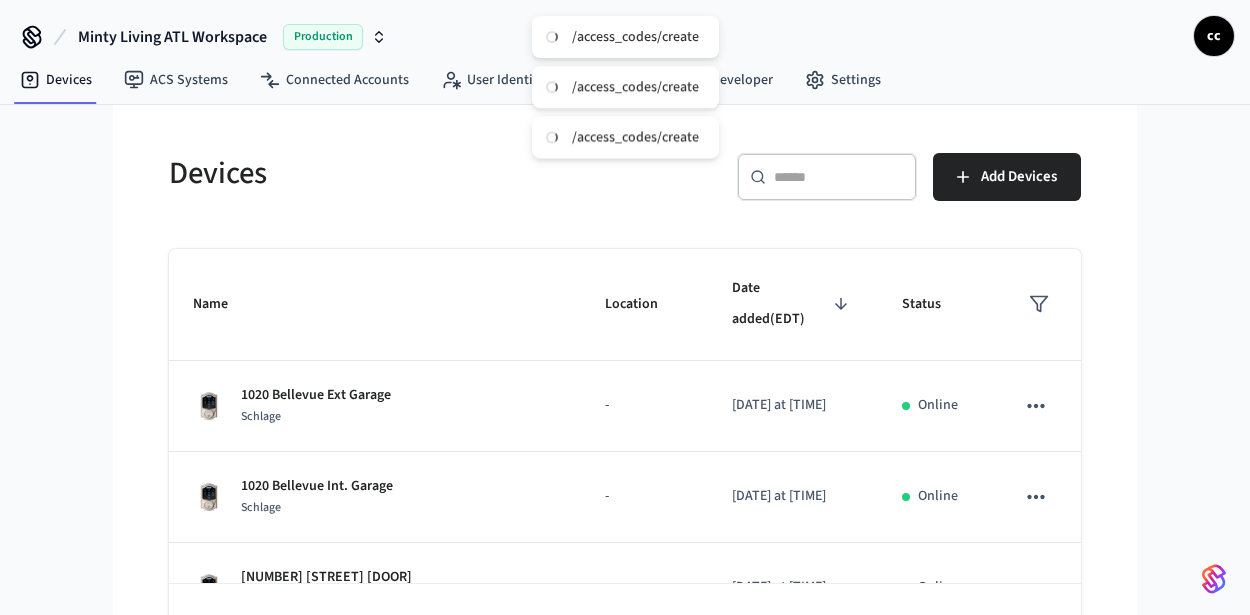 click at bounding box center [839, 177] 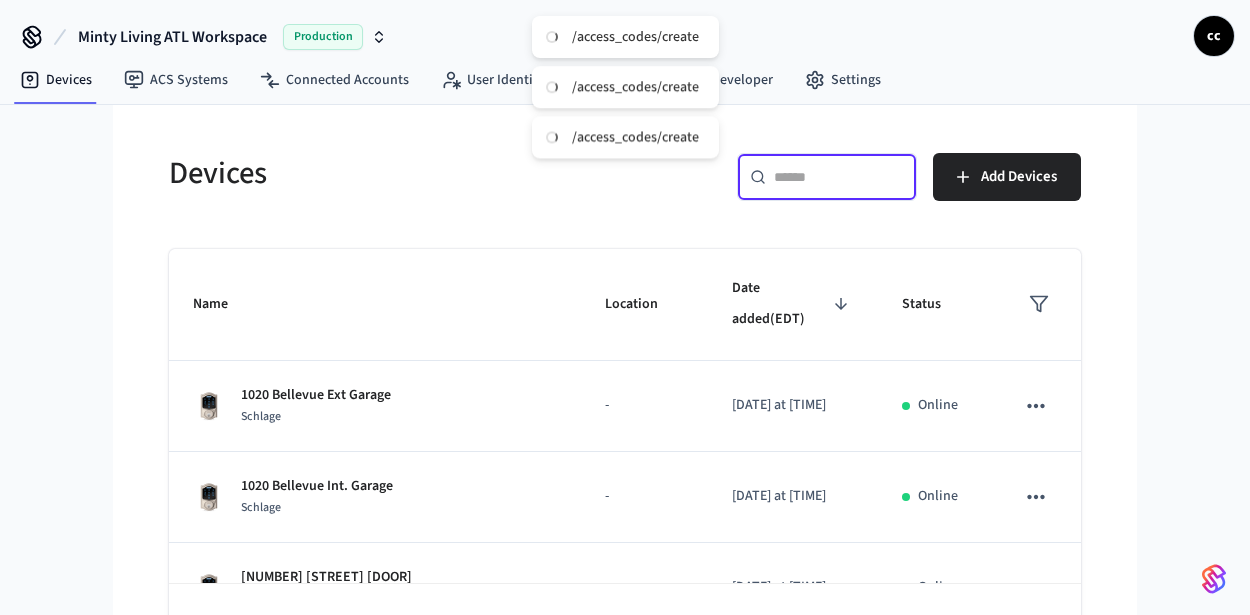 paste on "**********" 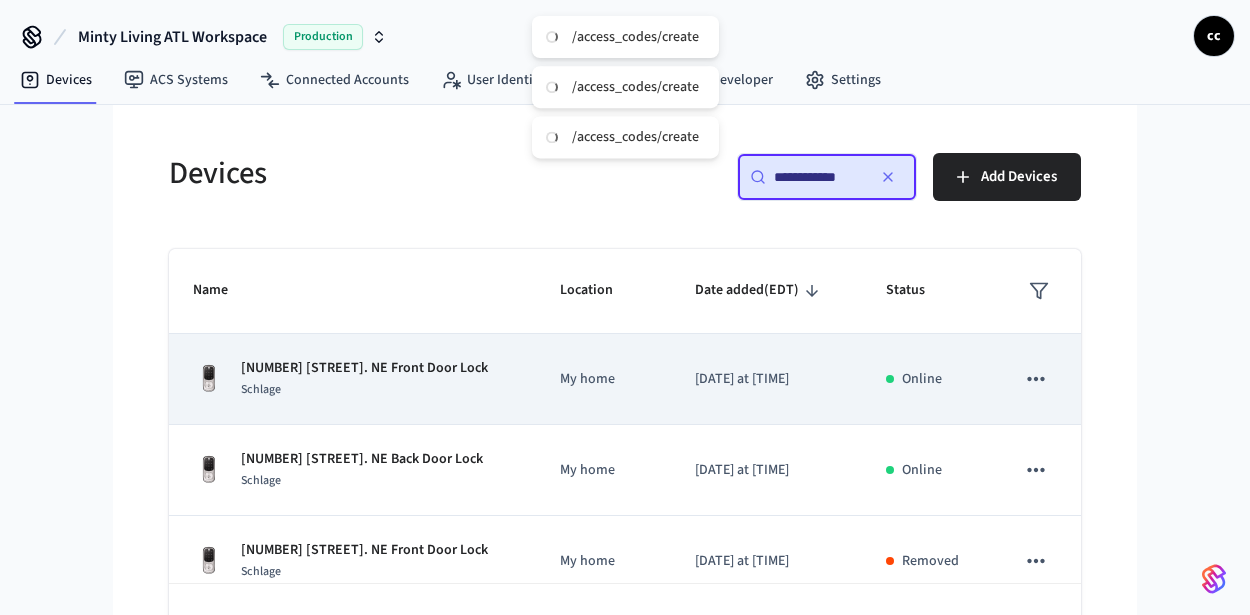 type on "**********" 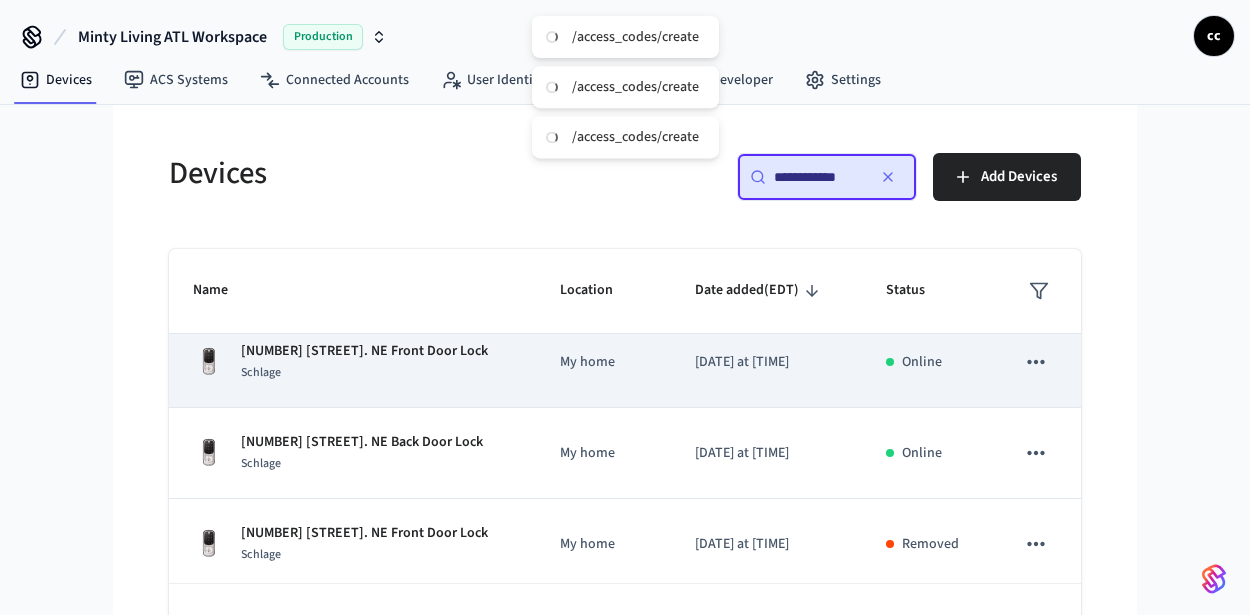 scroll, scrollTop: 25, scrollLeft: 0, axis: vertical 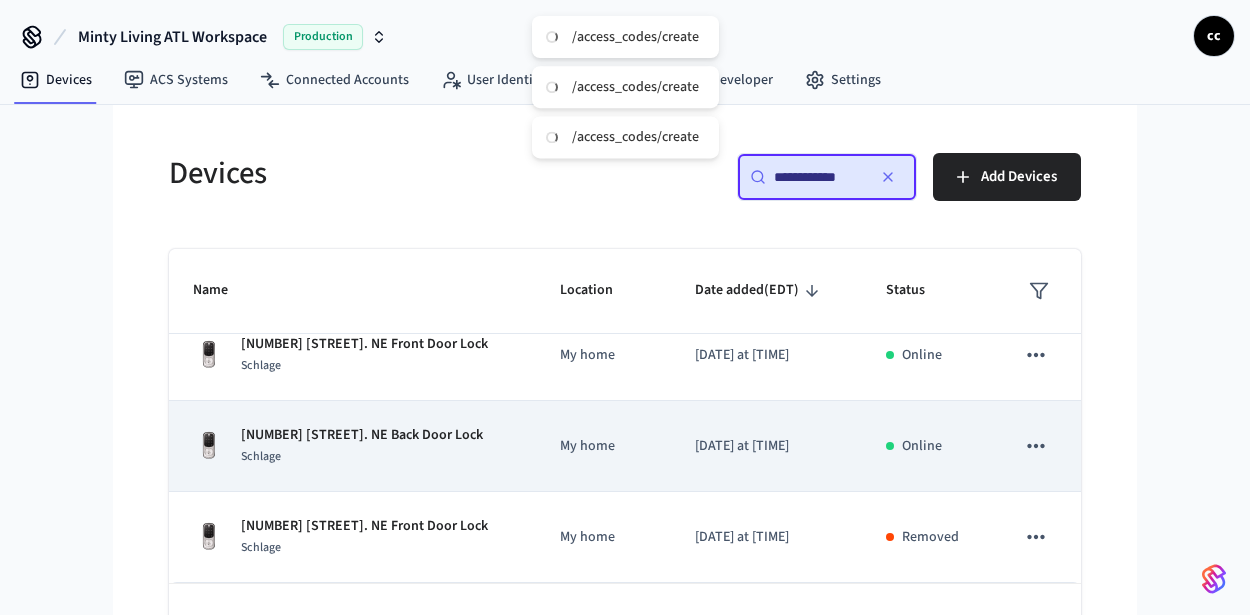 click on "My home" at bounding box center (604, 446) 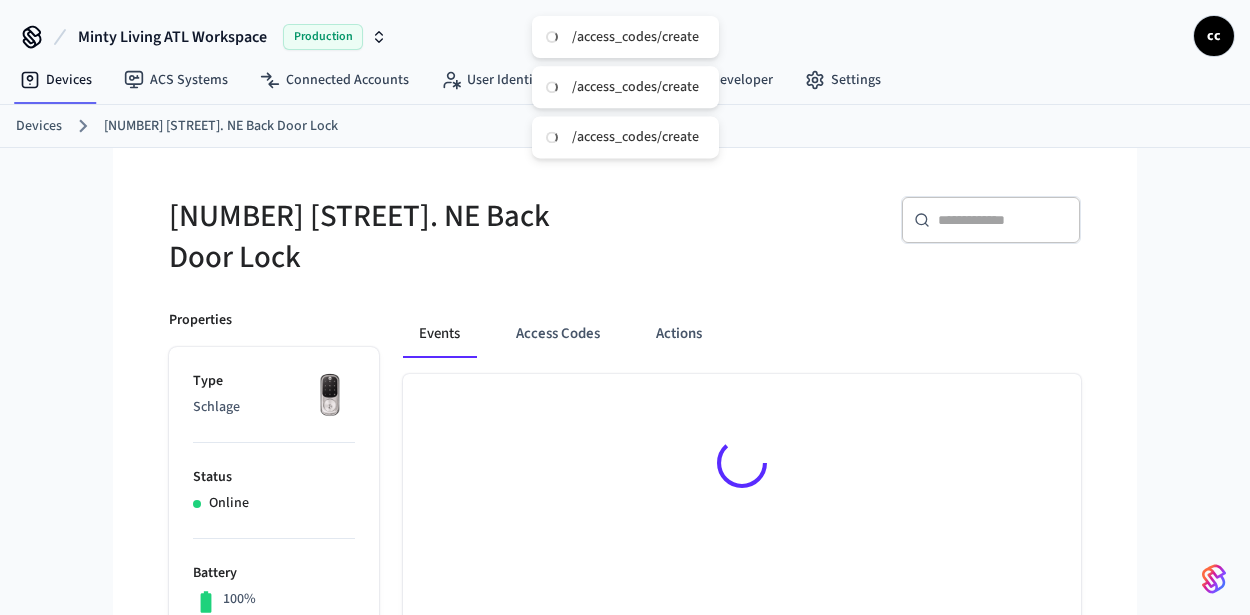 drag, startPoint x: 546, startPoint y: 340, endPoint x: 604, endPoint y: 366, distance: 63.560993 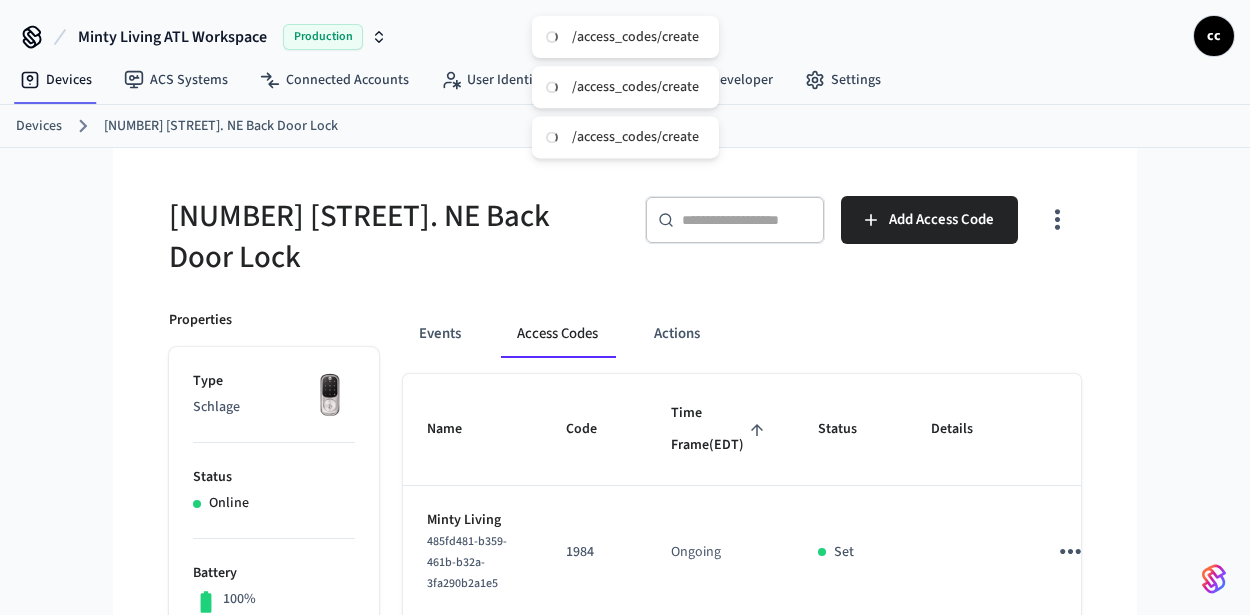 click on "Time Frame  (EDT)" at bounding box center [720, 429] 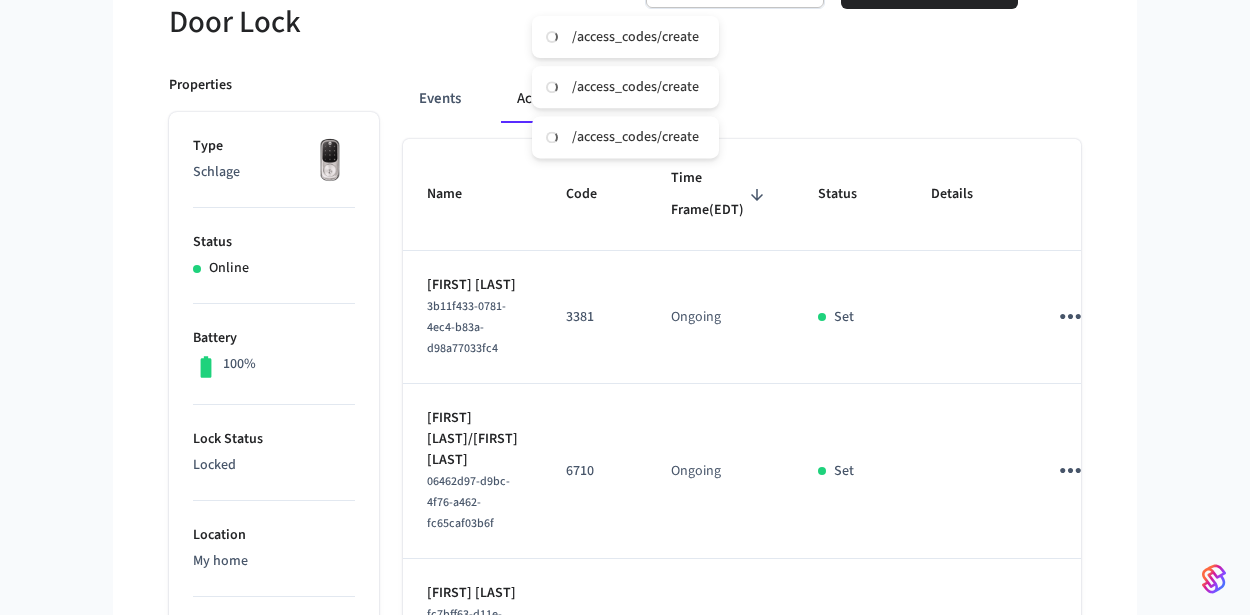 scroll, scrollTop: 349, scrollLeft: 0, axis: vertical 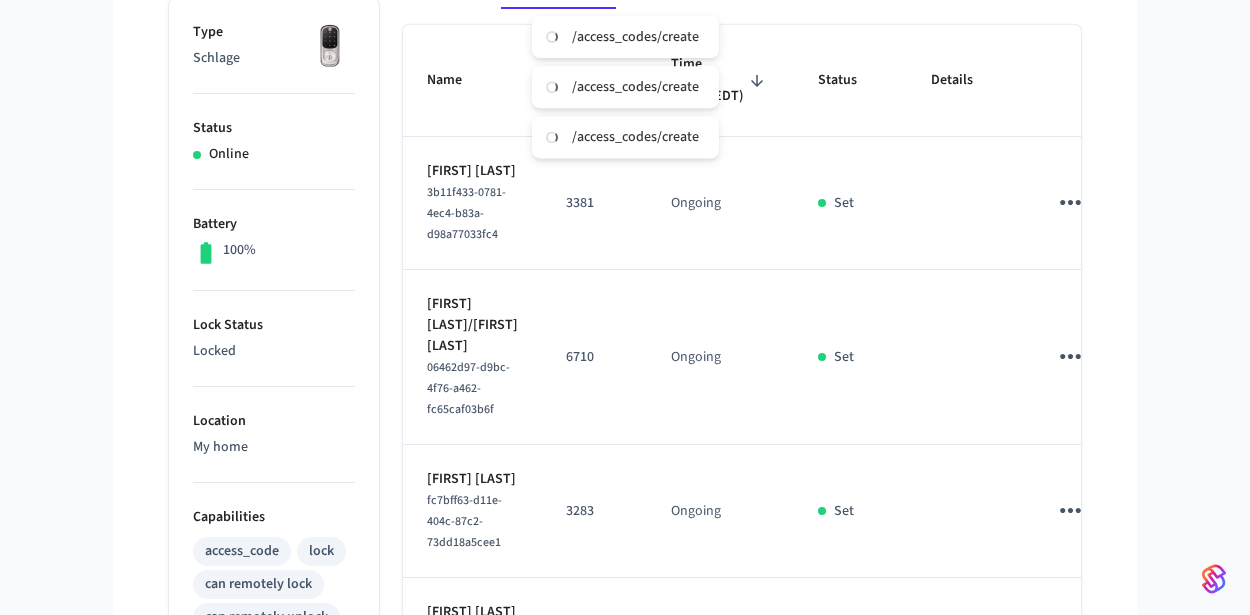 click 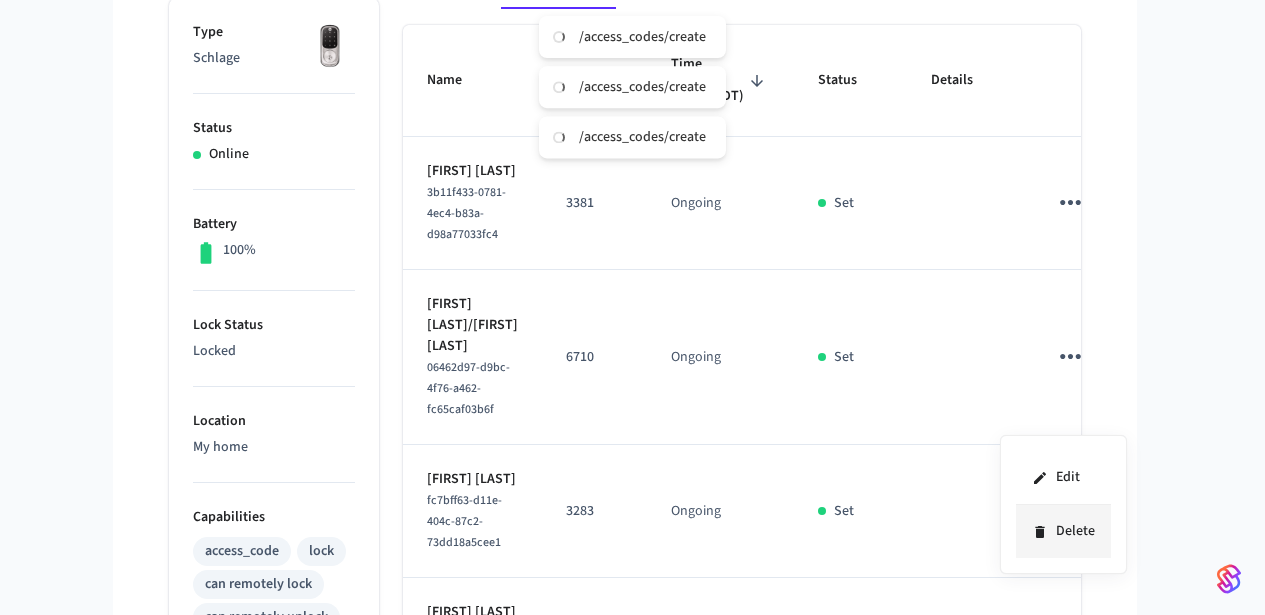 click 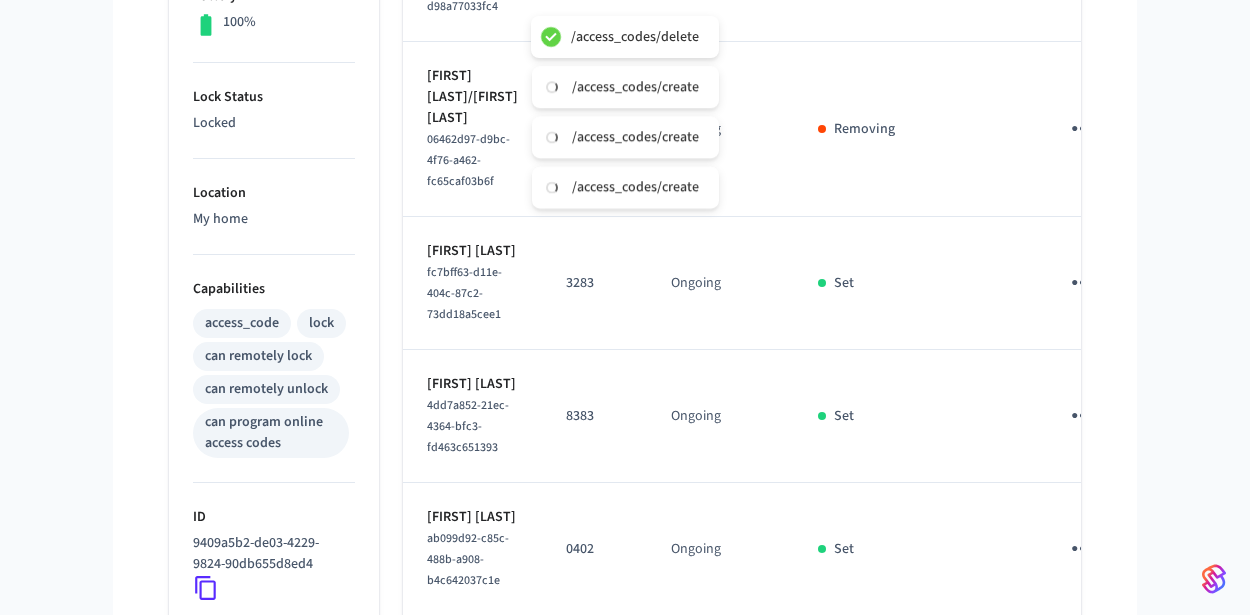 scroll, scrollTop: 654, scrollLeft: 0, axis: vertical 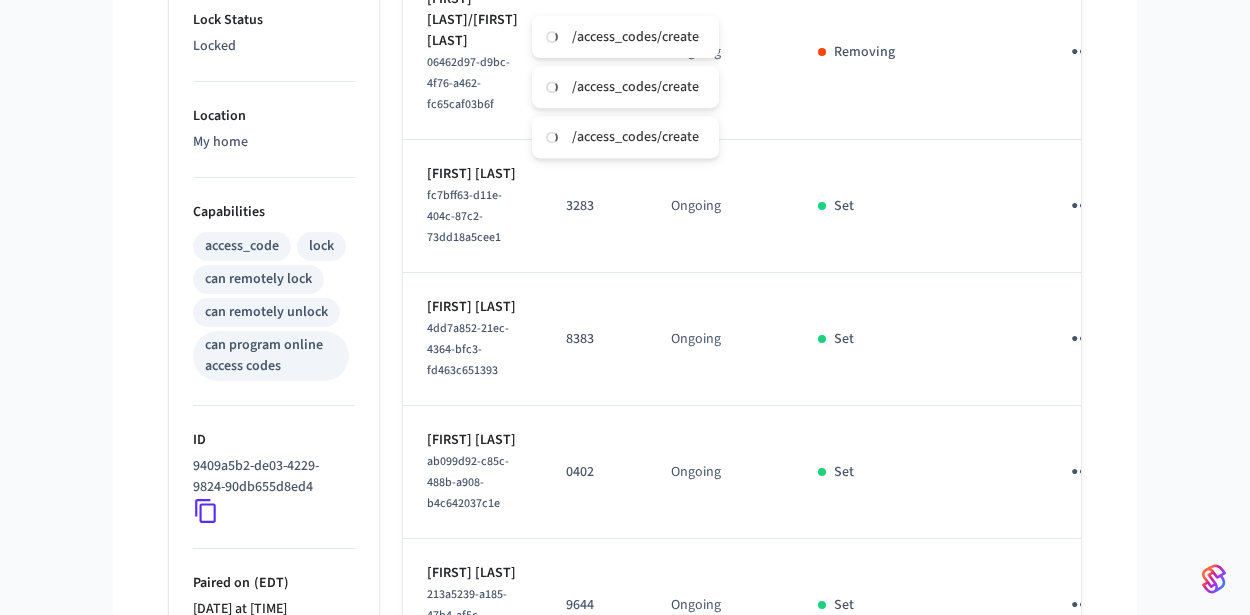 click 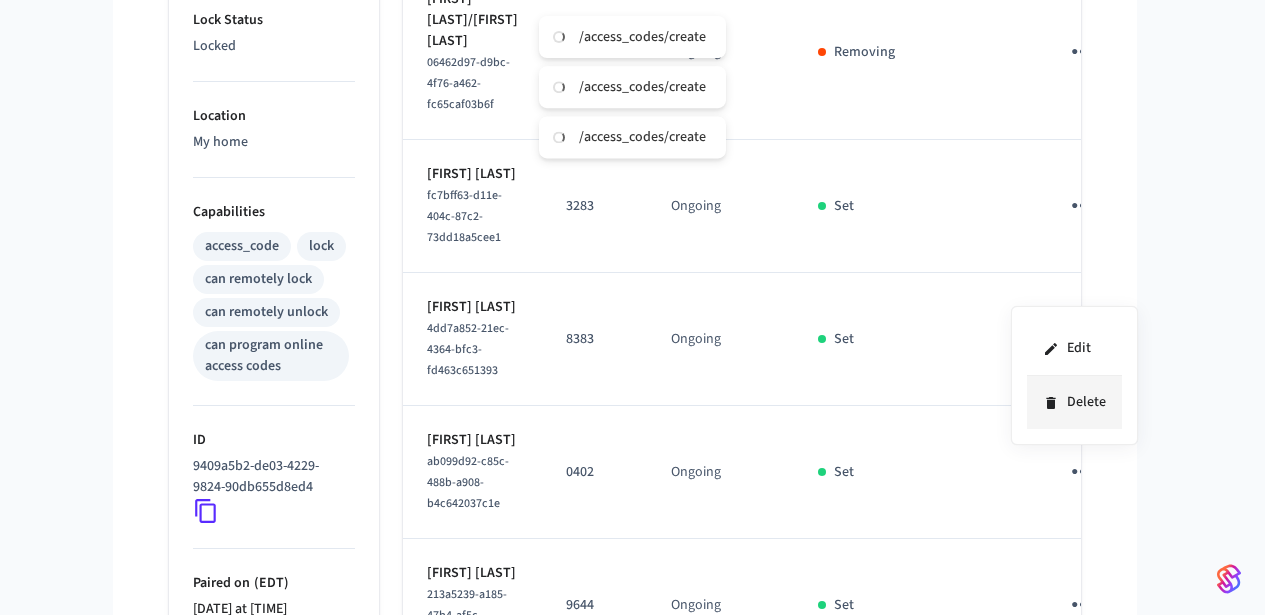 click on "Delete" at bounding box center [1074, 402] 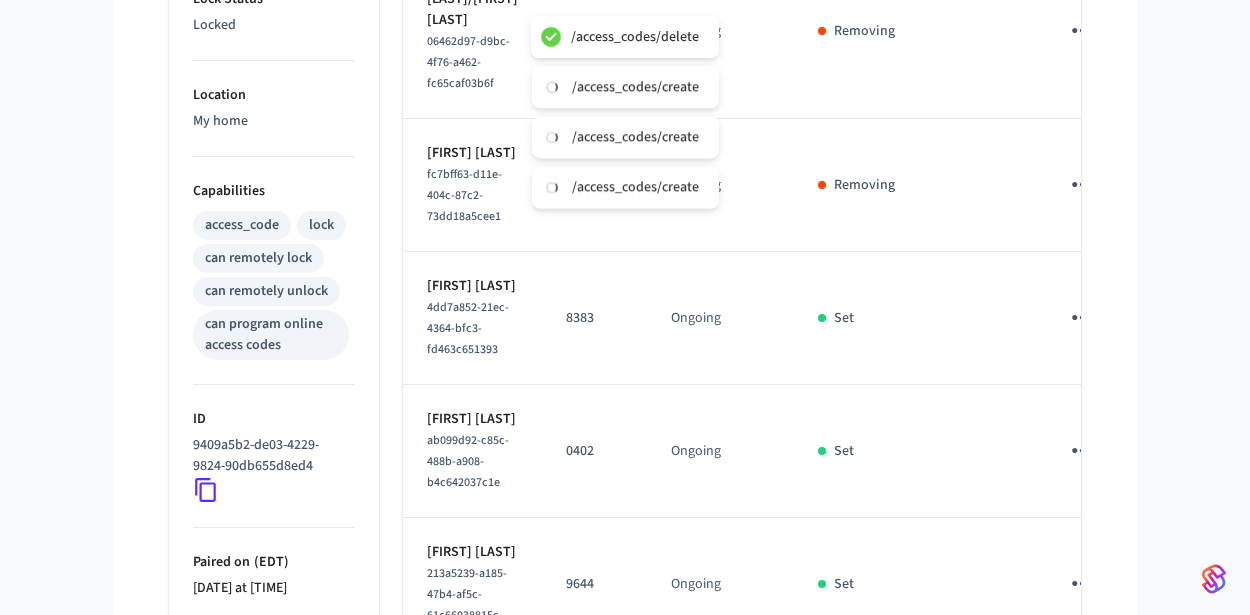 scroll, scrollTop: 695, scrollLeft: 0, axis: vertical 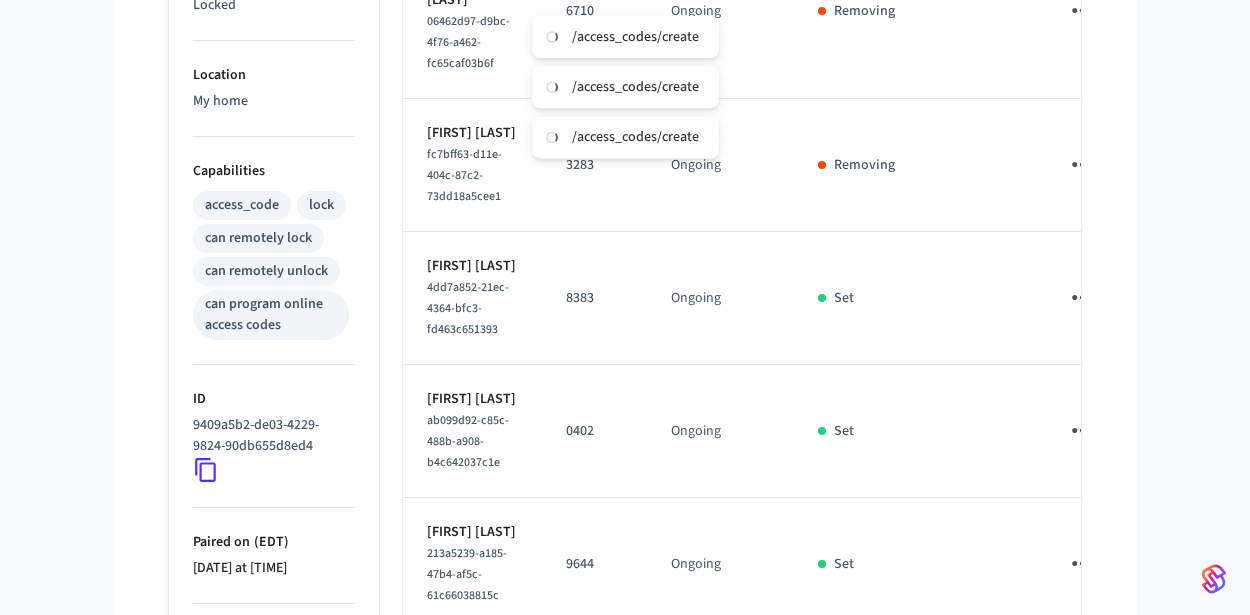 click 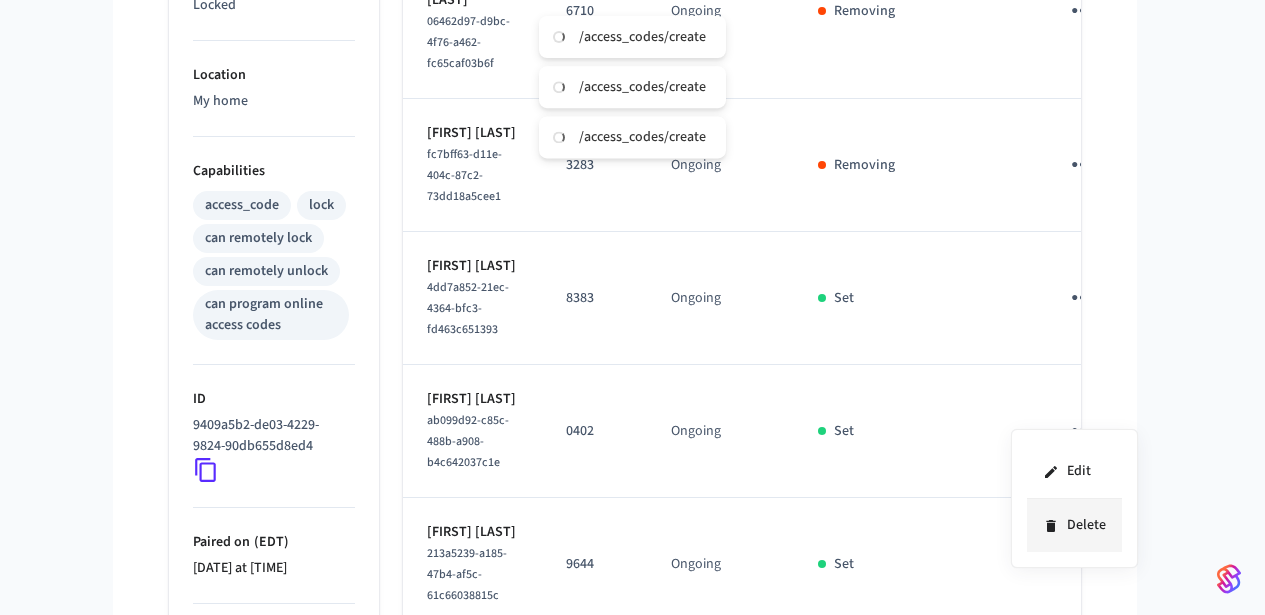 click on "Delete" at bounding box center (1074, 525) 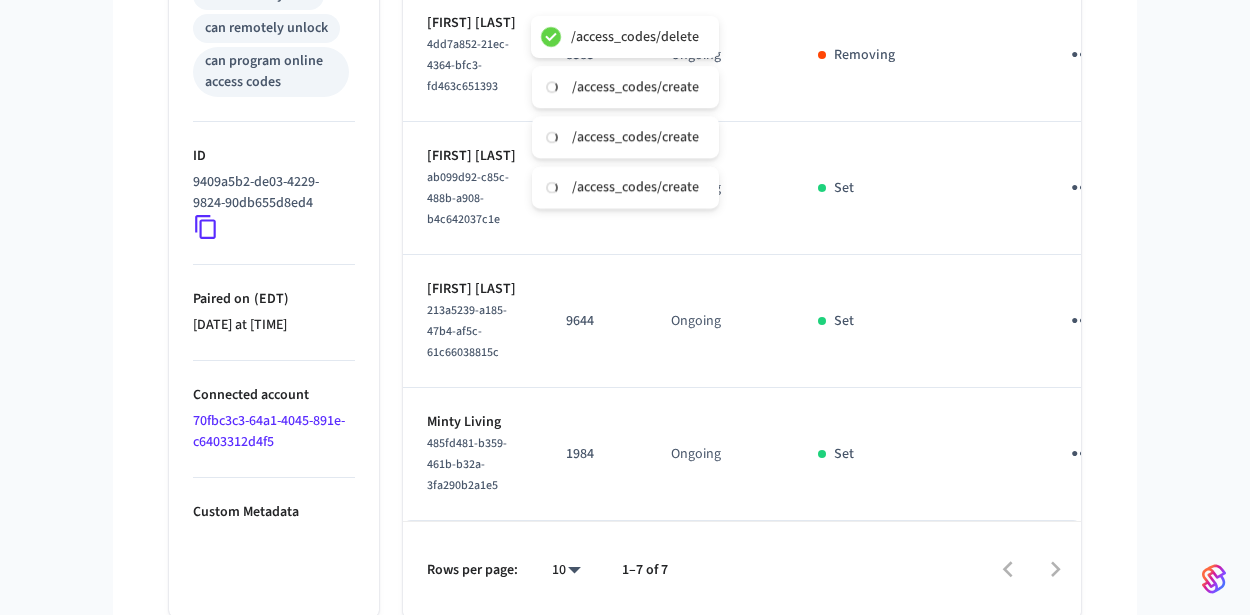 scroll, scrollTop: 1019, scrollLeft: 0, axis: vertical 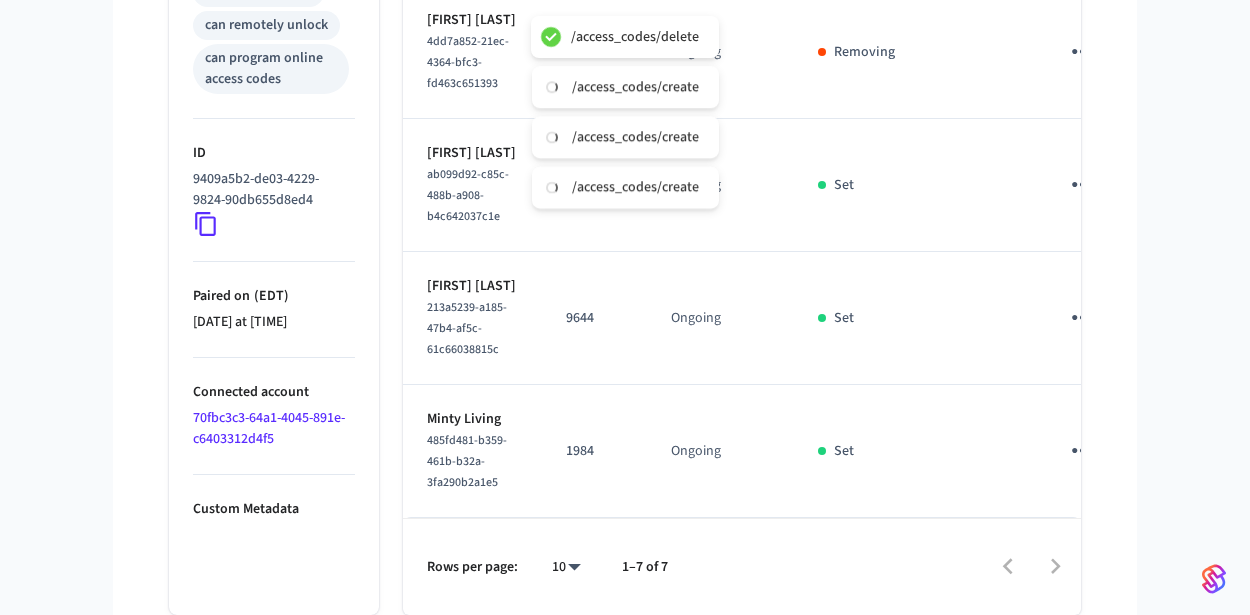 click 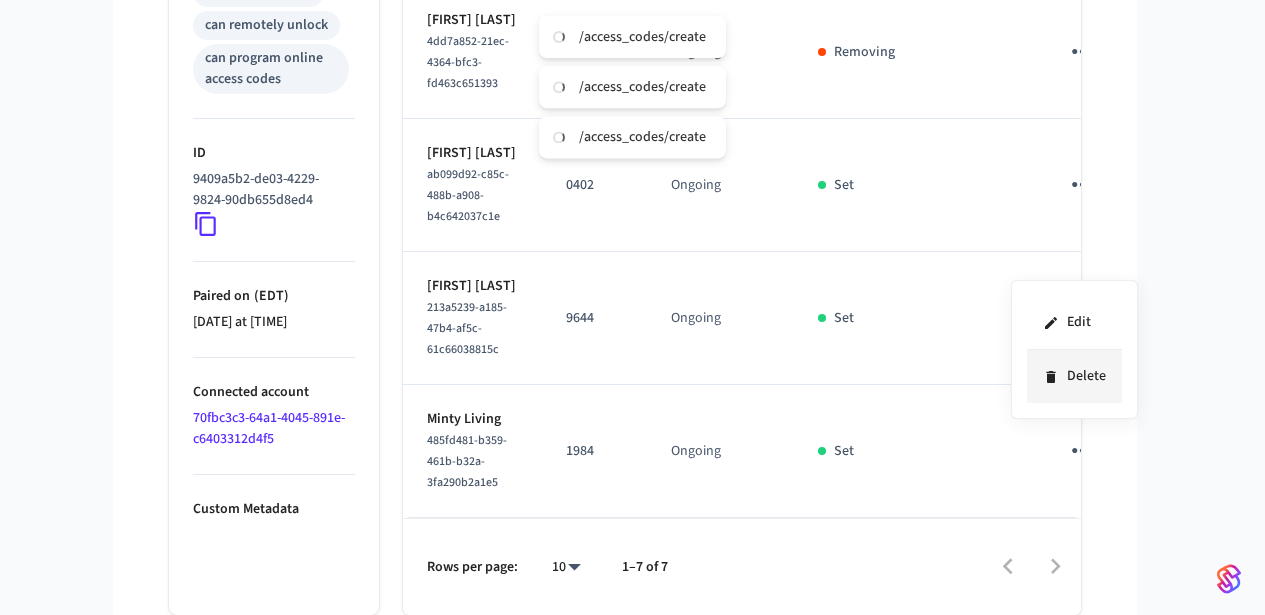 click on "Delete" at bounding box center (1074, 376) 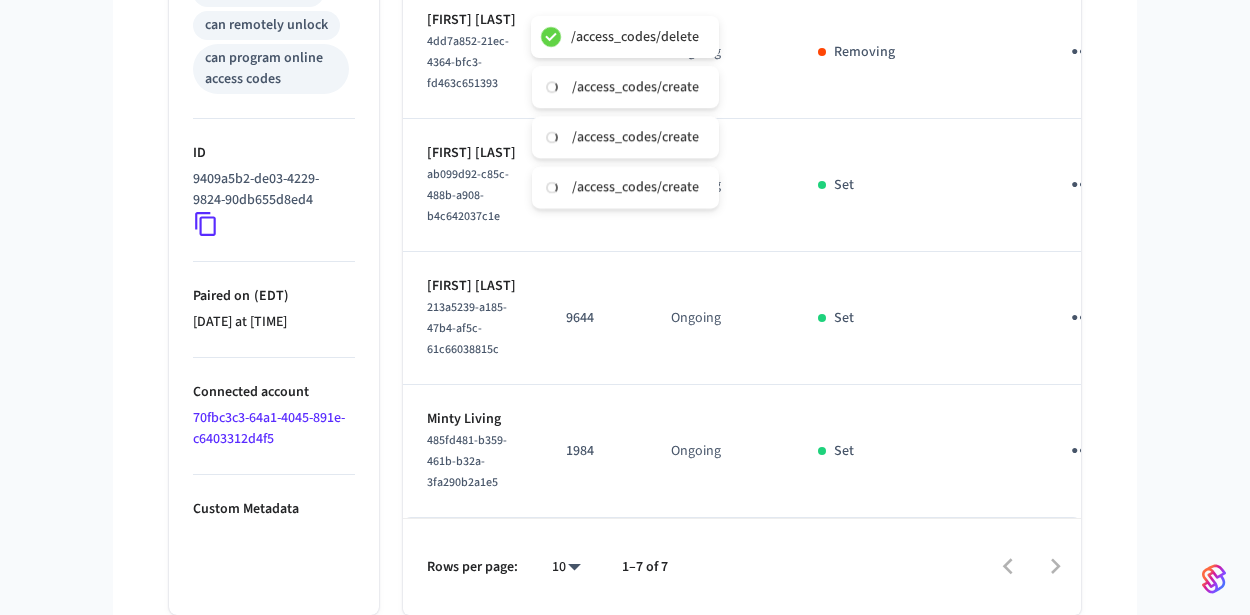 scroll, scrollTop: 1162, scrollLeft: 0, axis: vertical 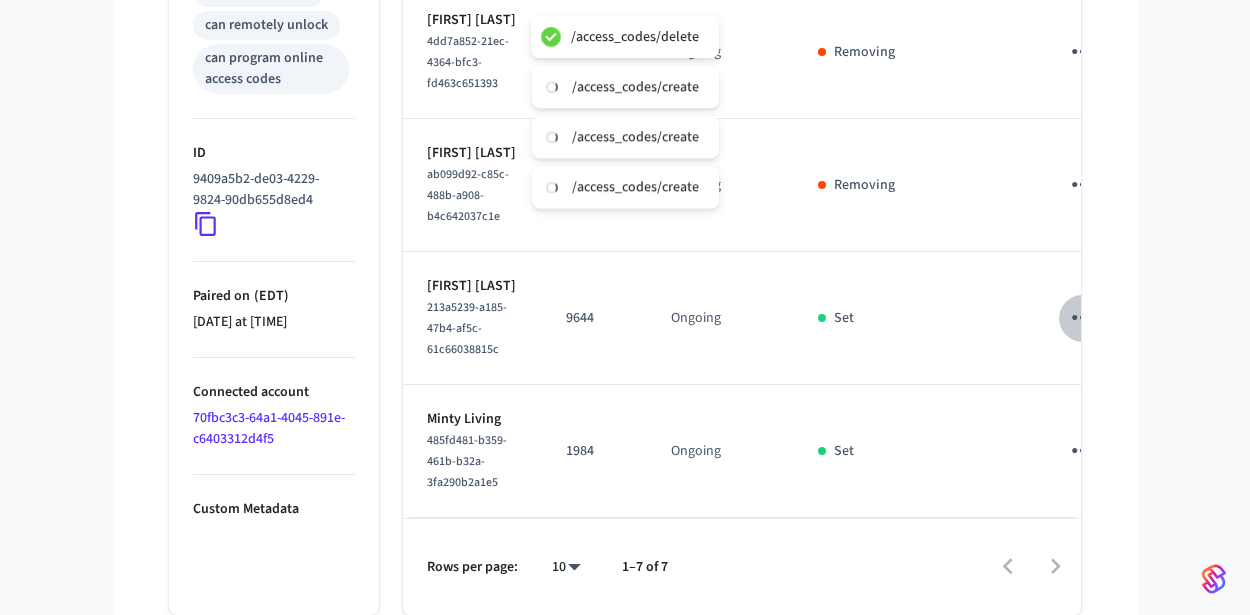 click 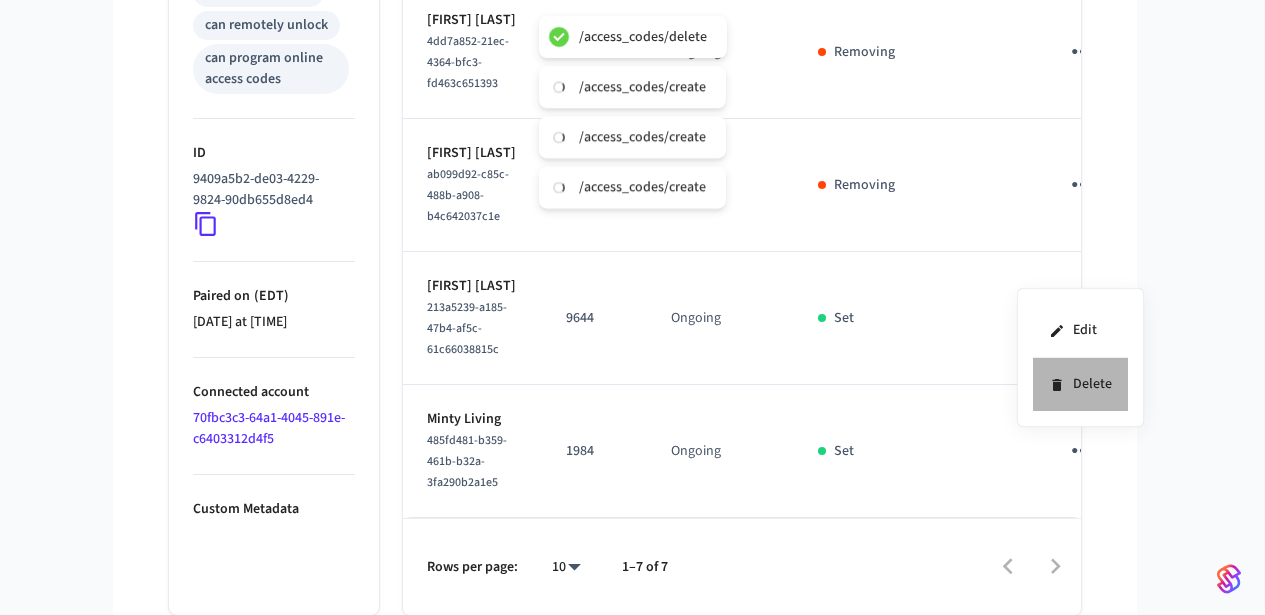 click on "Delete" at bounding box center [1080, 384] 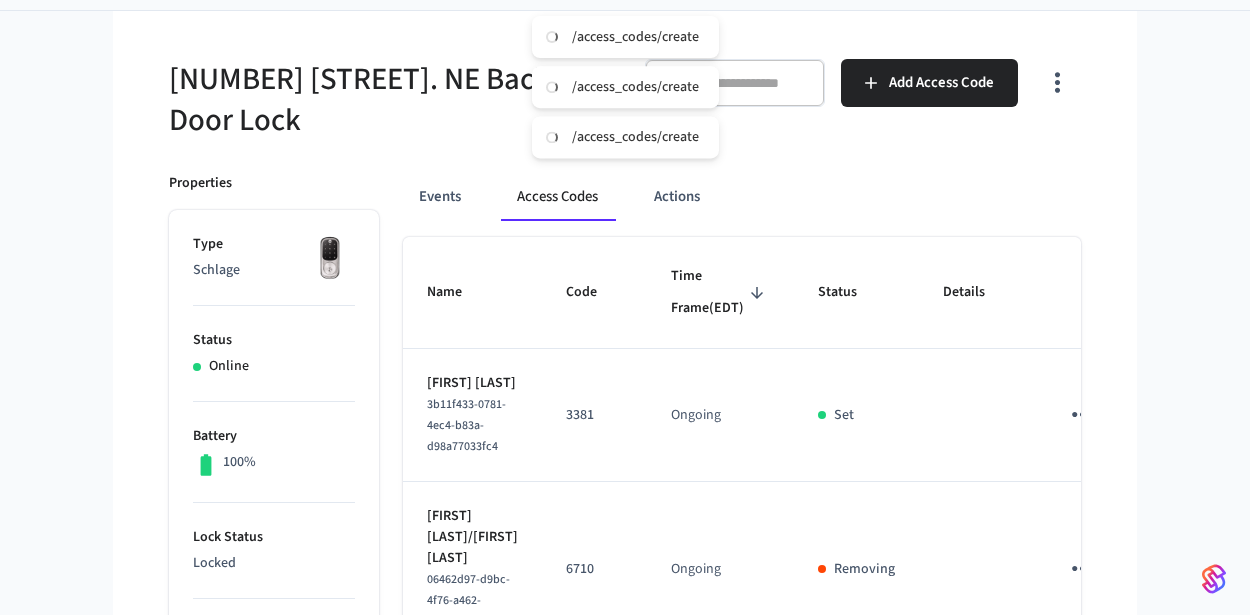 scroll, scrollTop: 0, scrollLeft: 0, axis: both 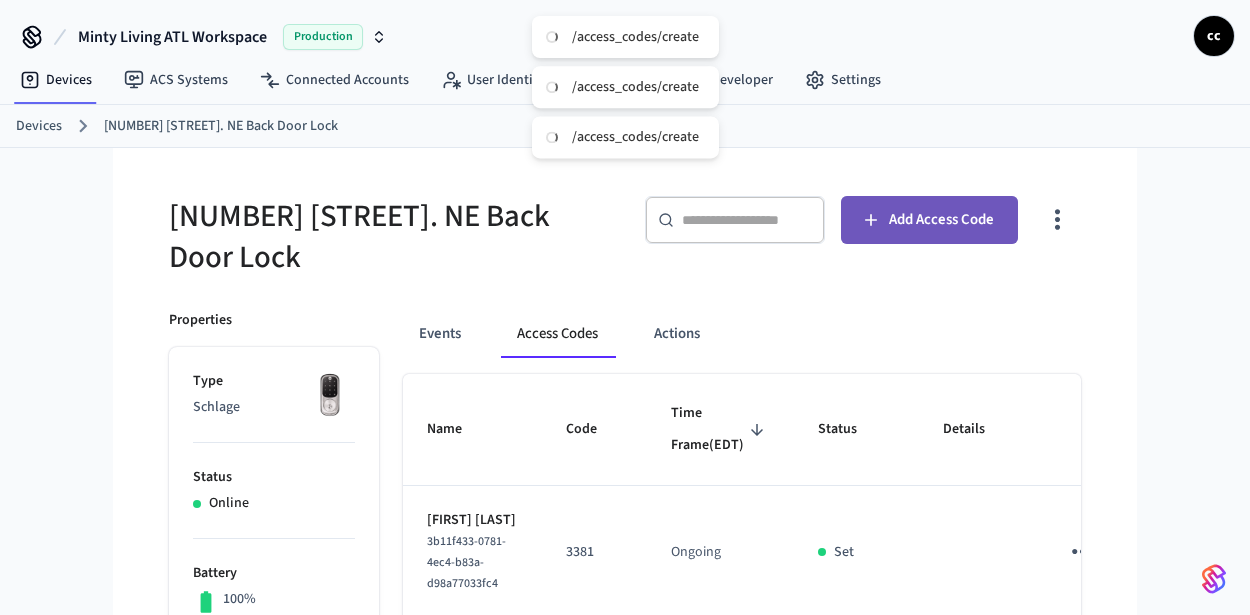 click on "Add Access Code" at bounding box center (929, 220) 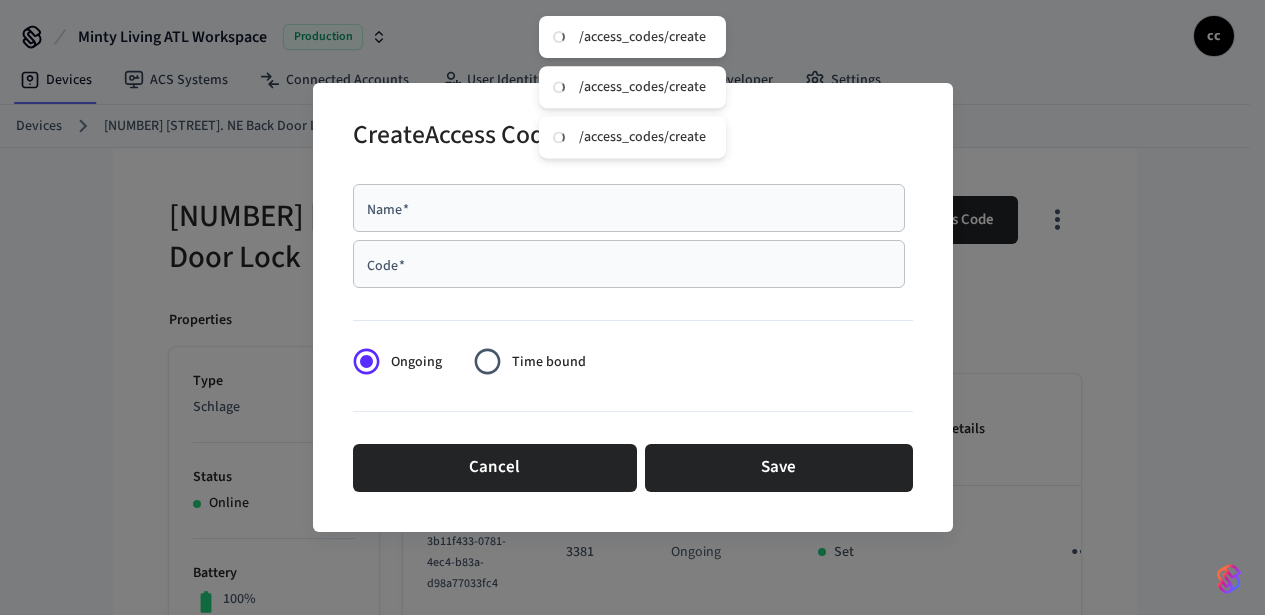 click on "Name   *" at bounding box center [629, 208] 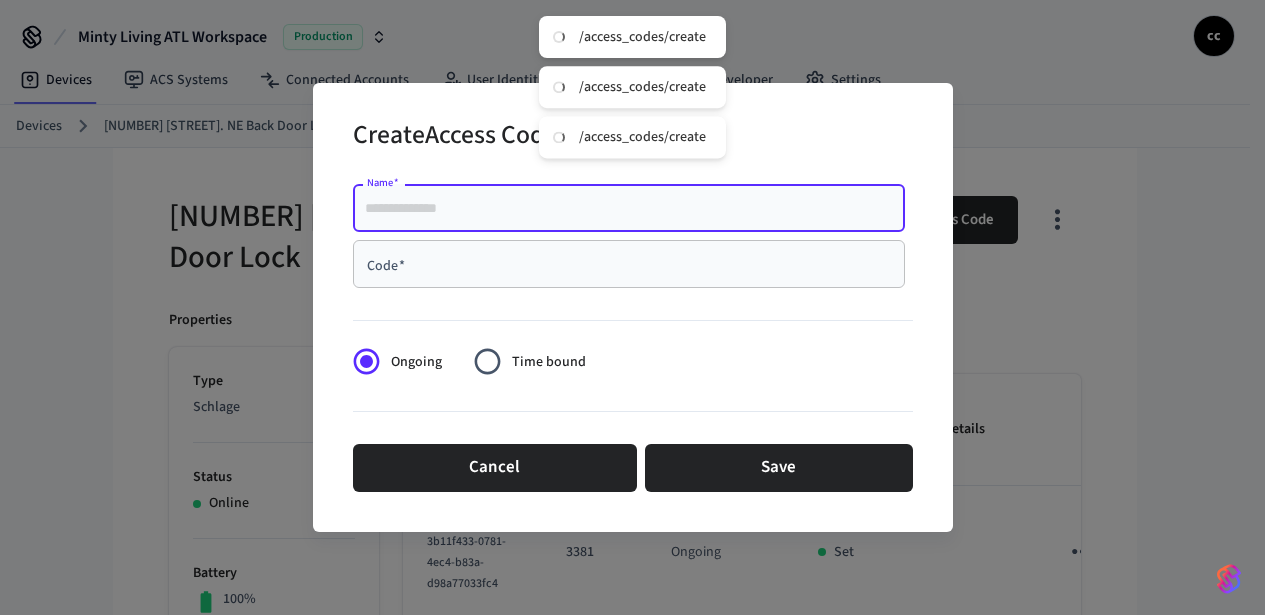 paste on "**********" 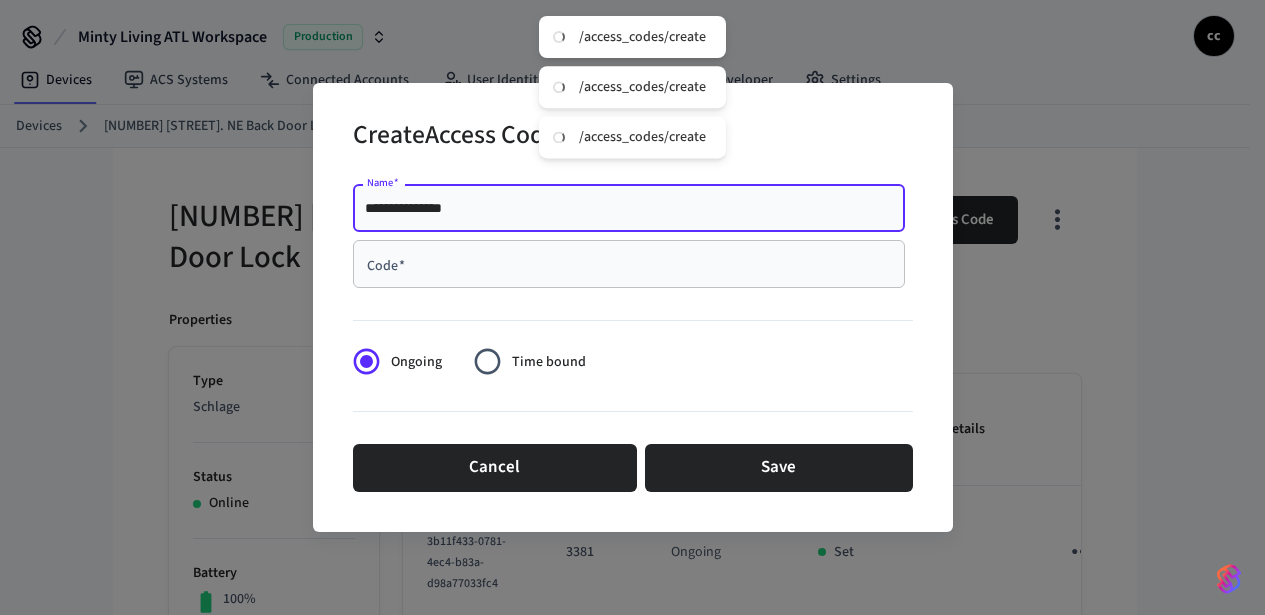 type on "**********" 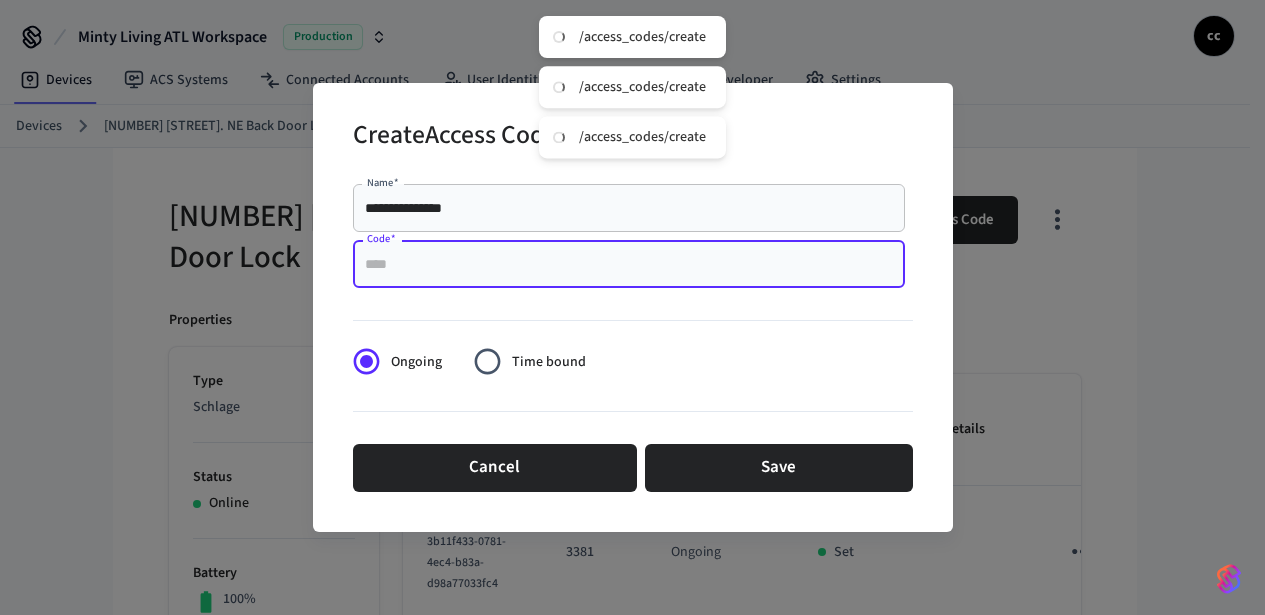 click on "Code   *" at bounding box center [629, 264] 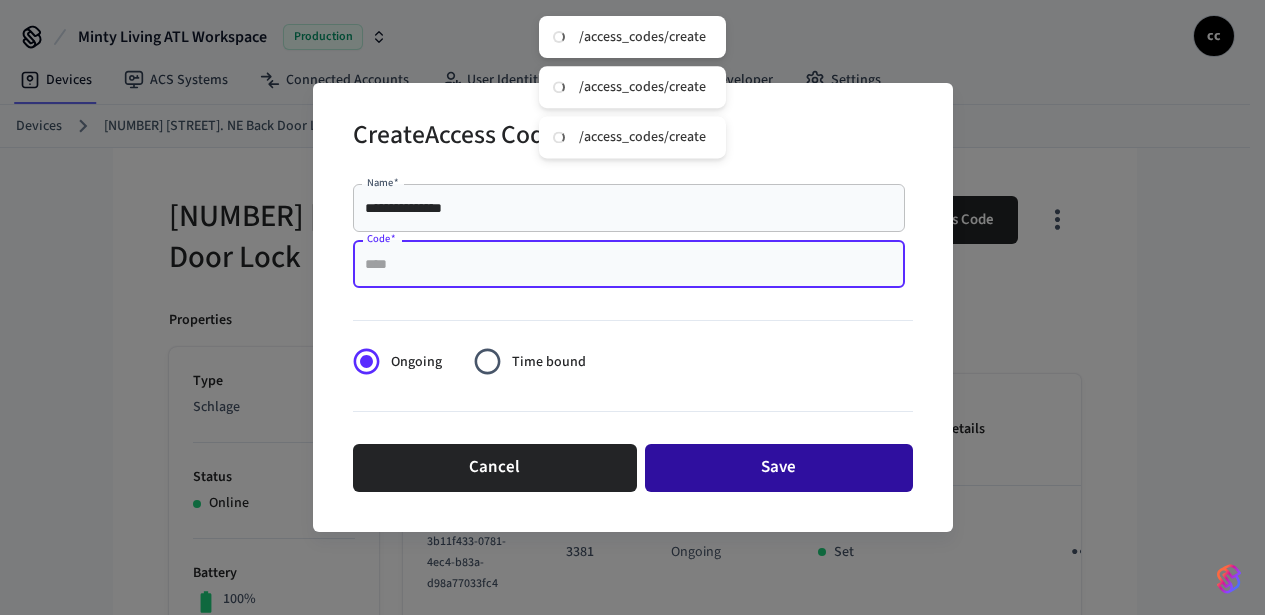 paste on "****" 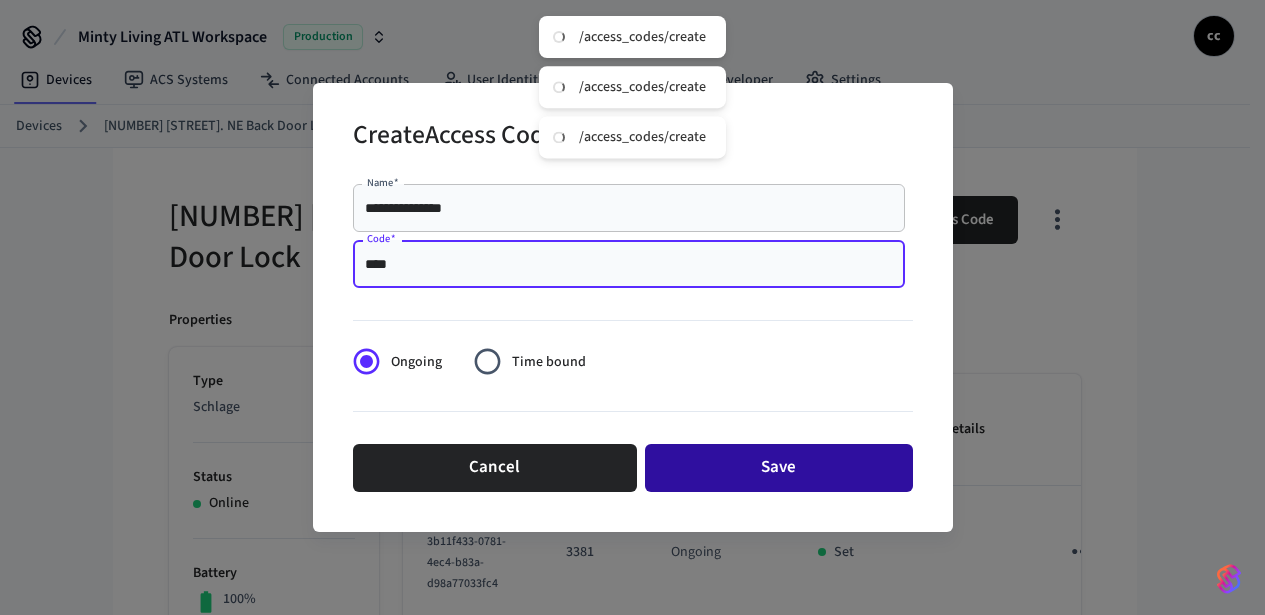 type on "****" 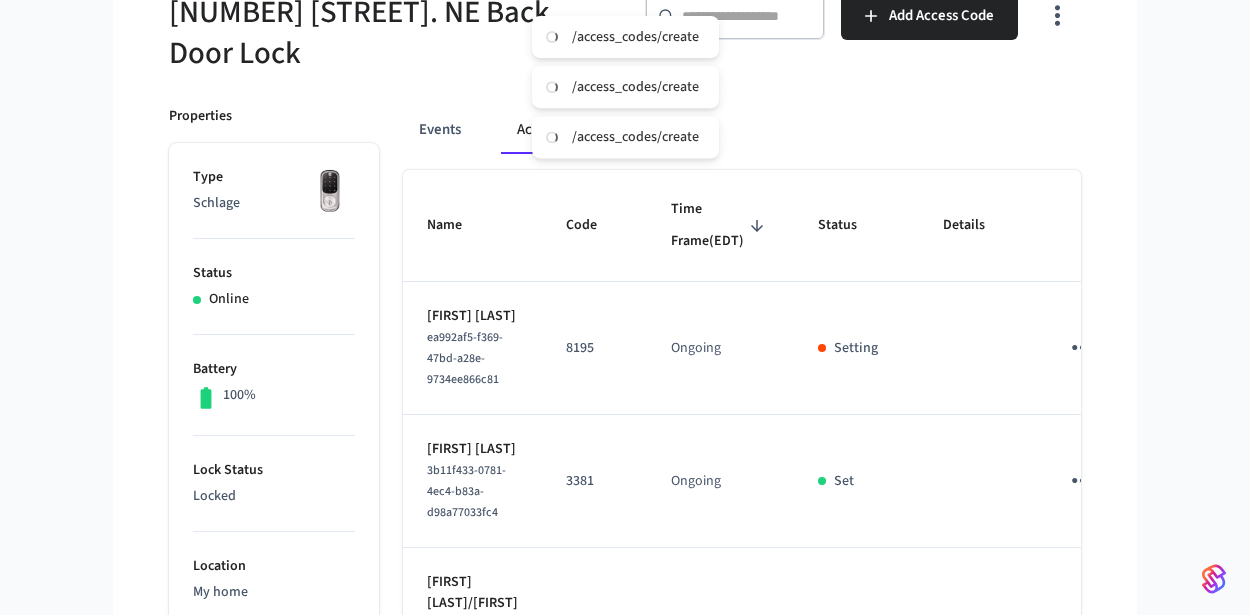 scroll, scrollTop: 0, scrollLeft: 0, axis: both 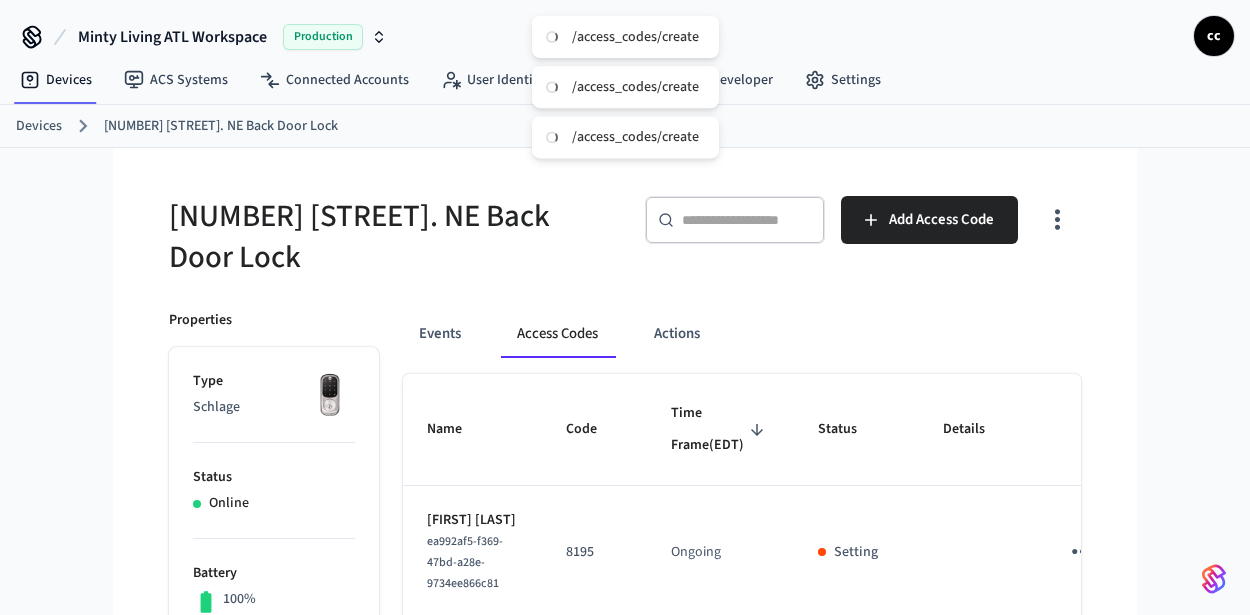 type 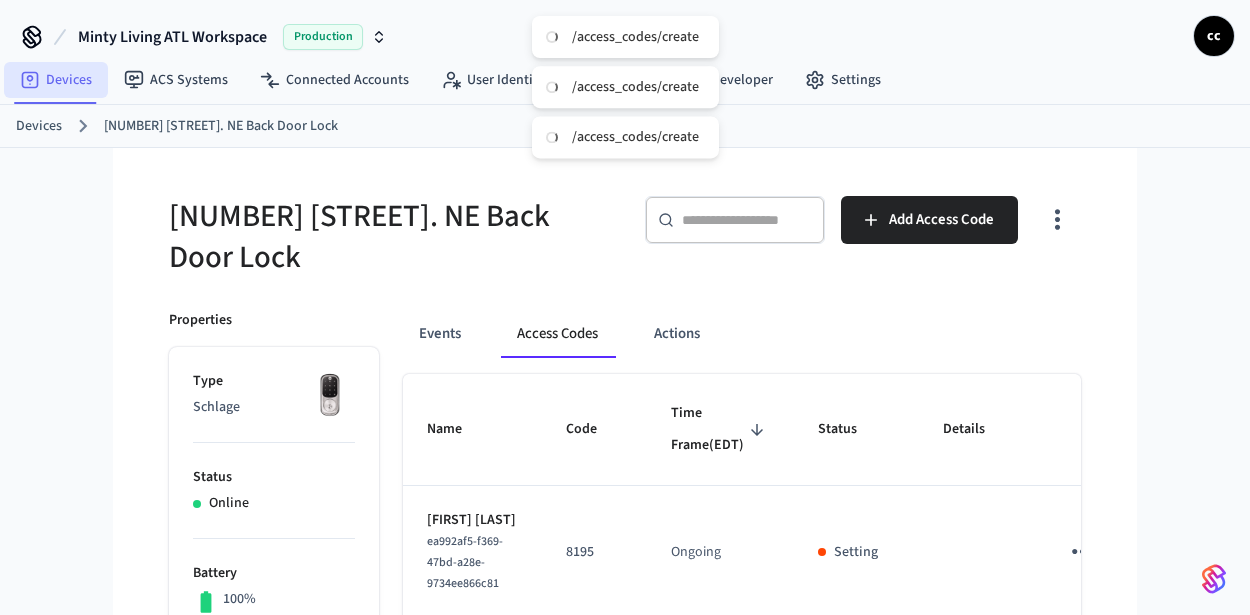 click on "Devices" at bounding box center (56, 80) 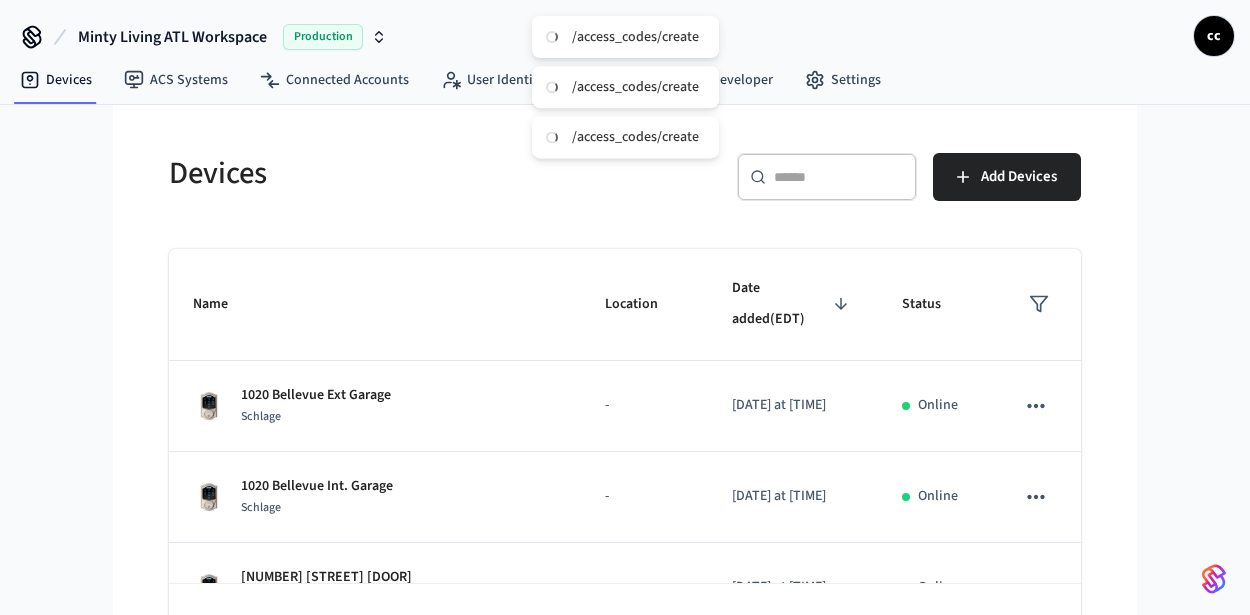click at bounding box center [839, 177] 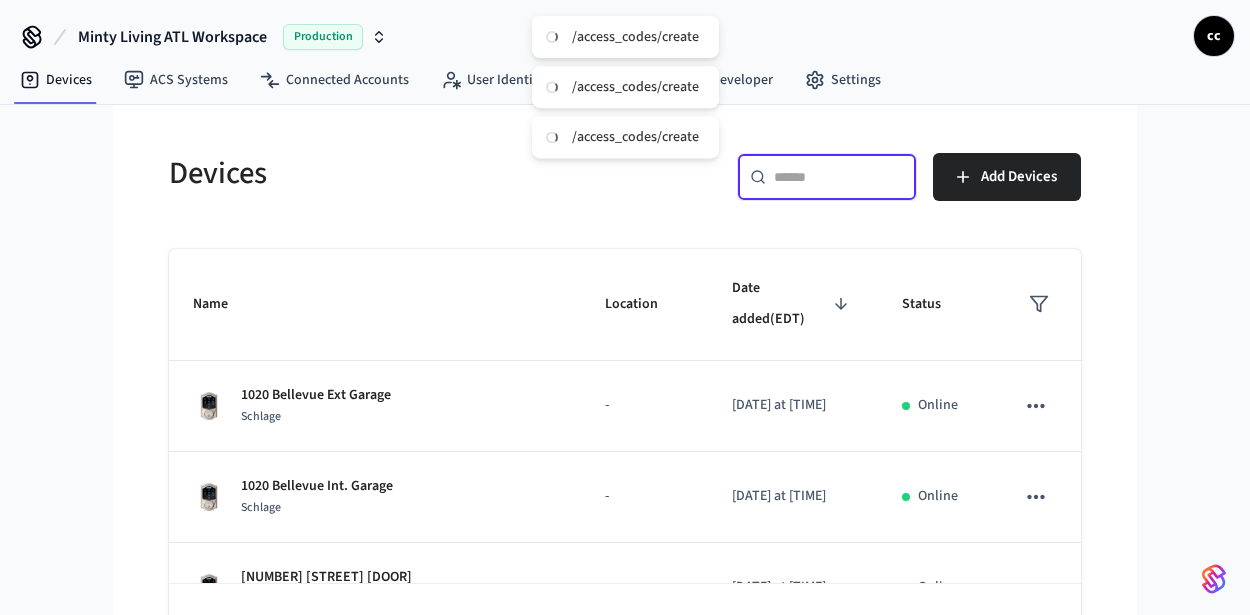 paste on "**********" 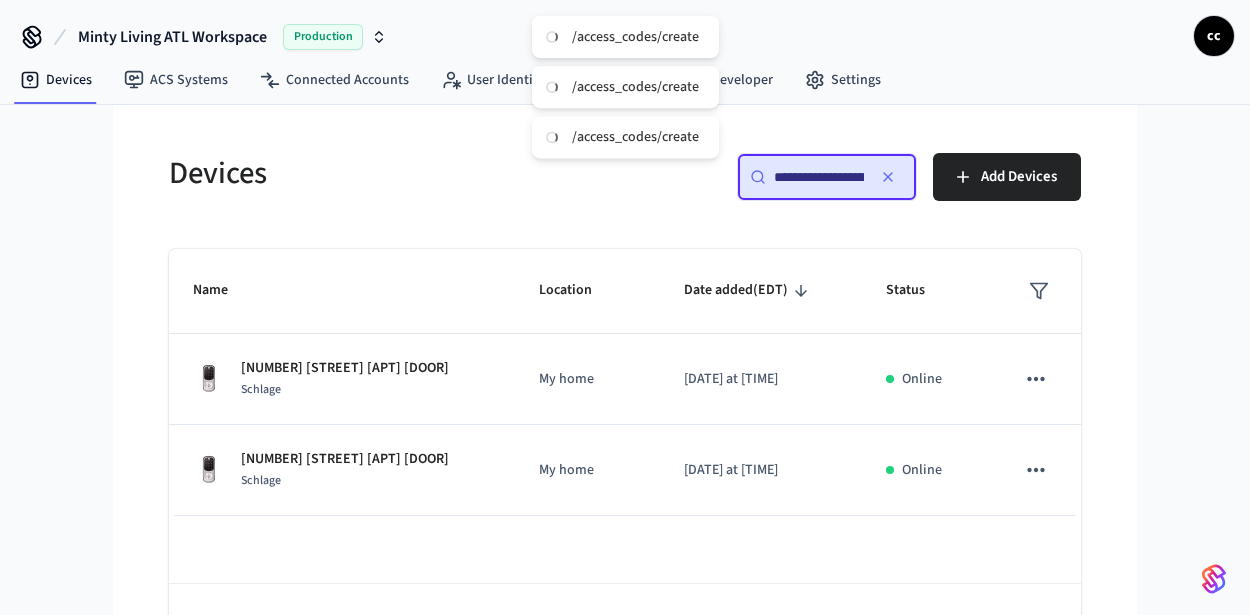 scroll, scrollTop: 0, scrollLeft: 70, axis: horizontal 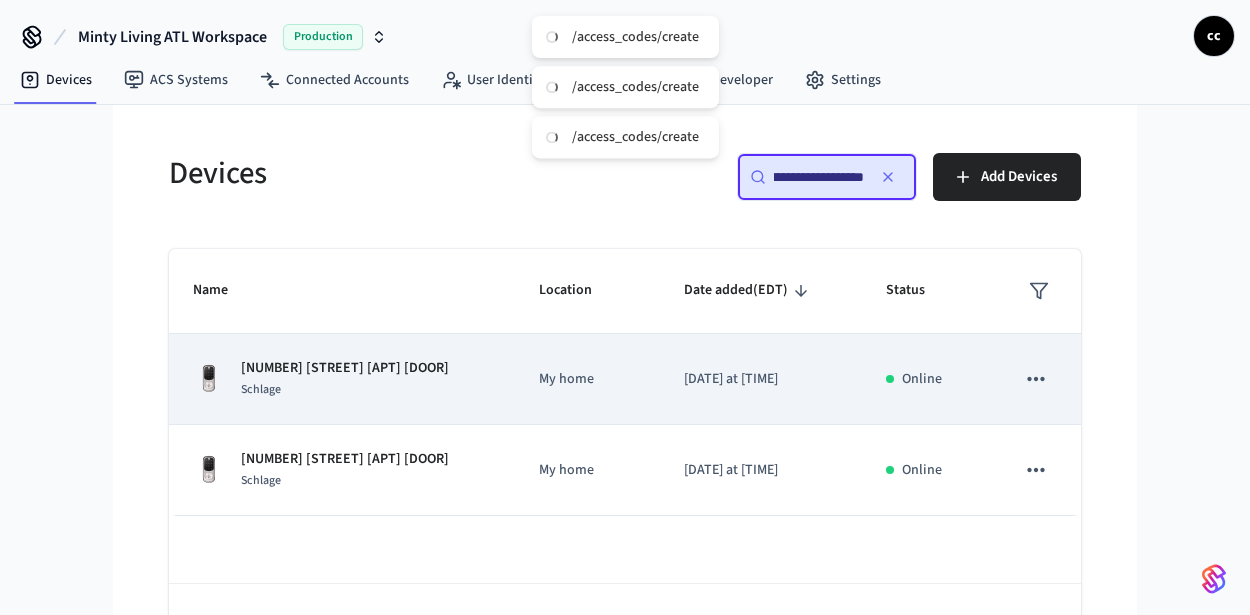 type on "**********" 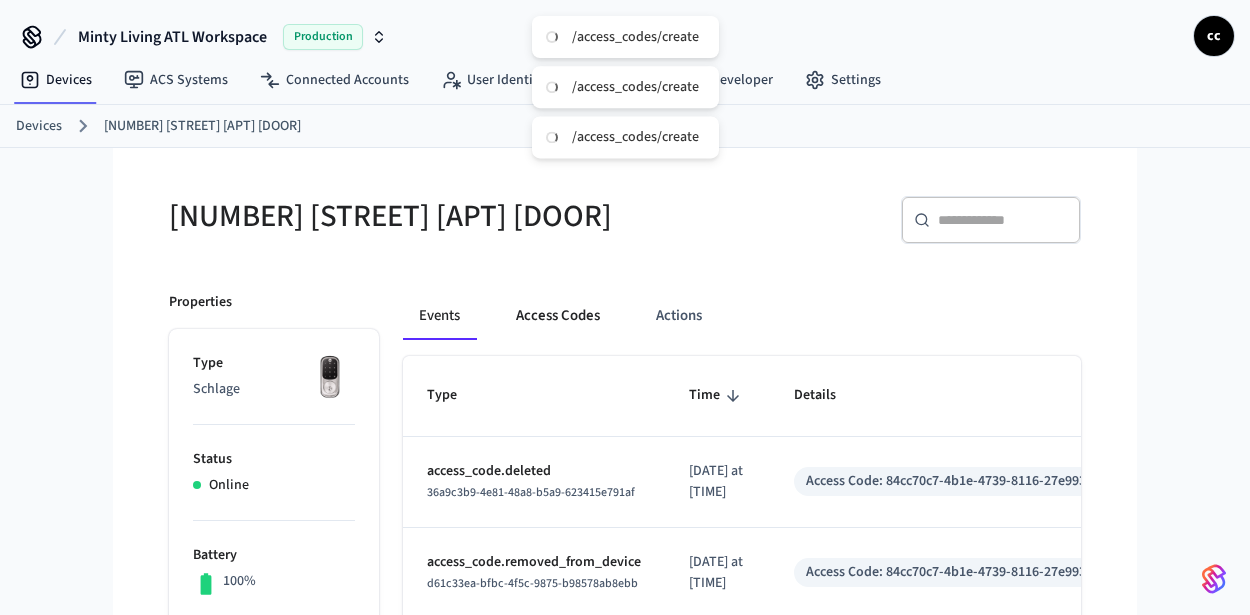 drag, startPoint x: 564, startPoint y: 346, endPoint x: 562, endPoint y: 356, distance: 10.198039 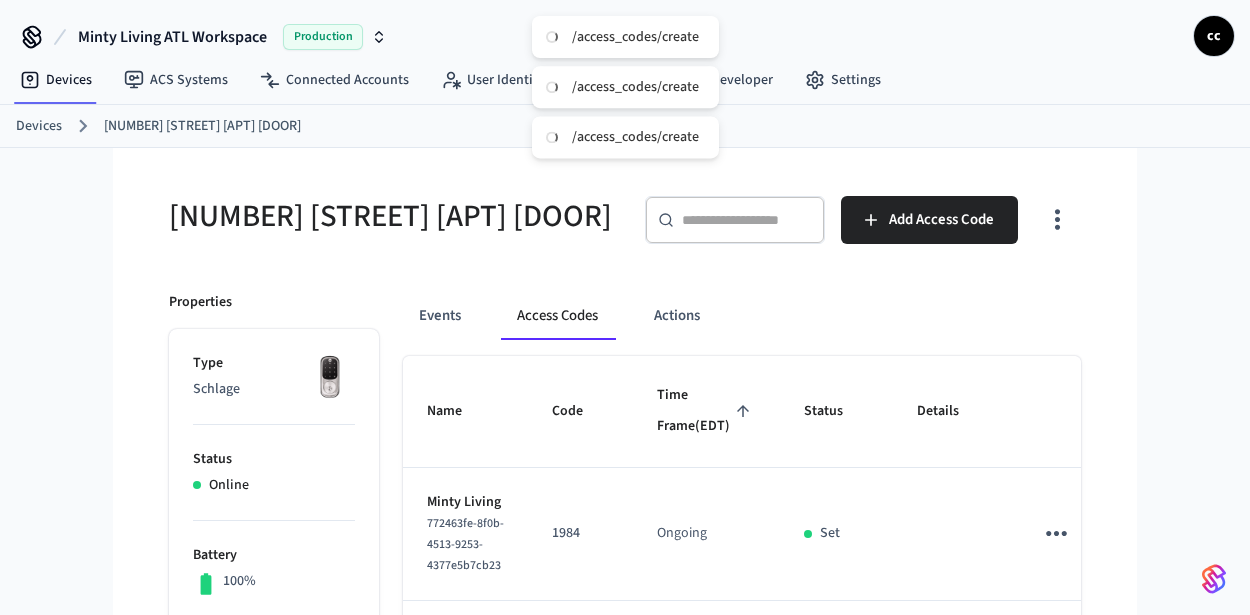 click on "Time Frame  (EDT)" at bounding box center (706, 411) 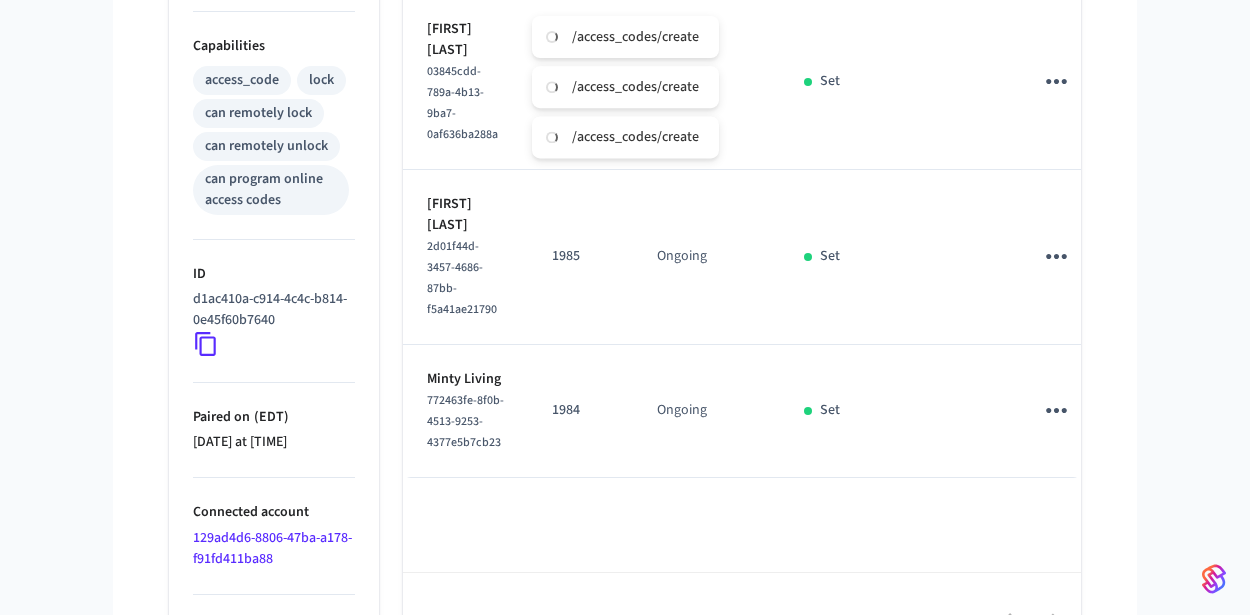 scroll, scrollTop: 802, scrollLeft: 0, axis: vertical 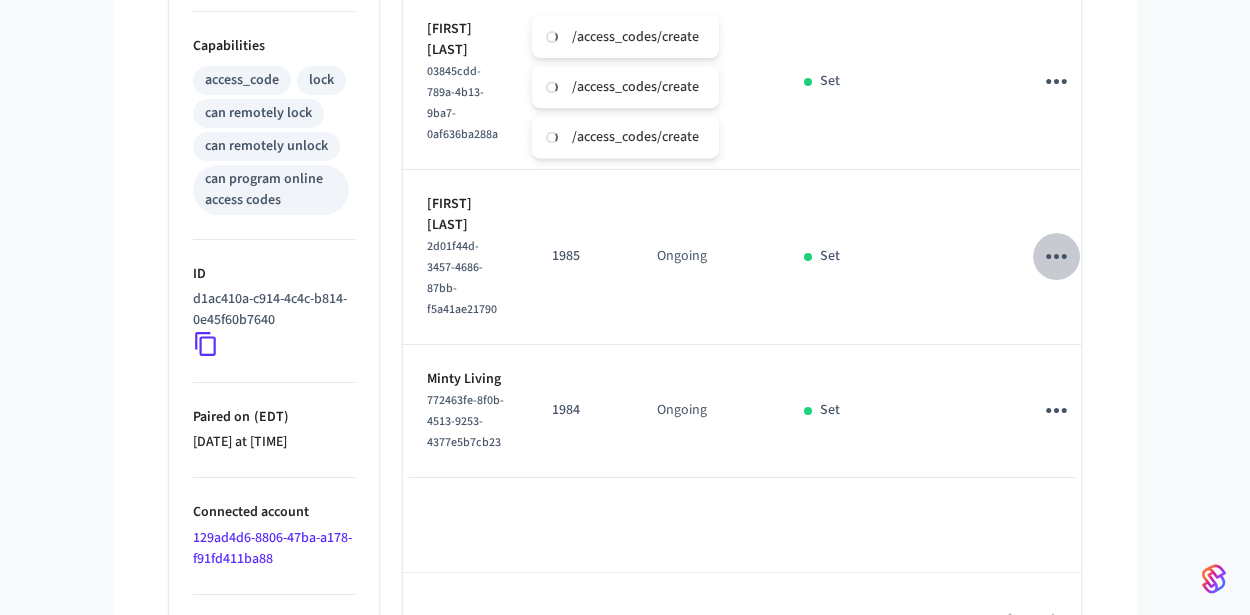 click 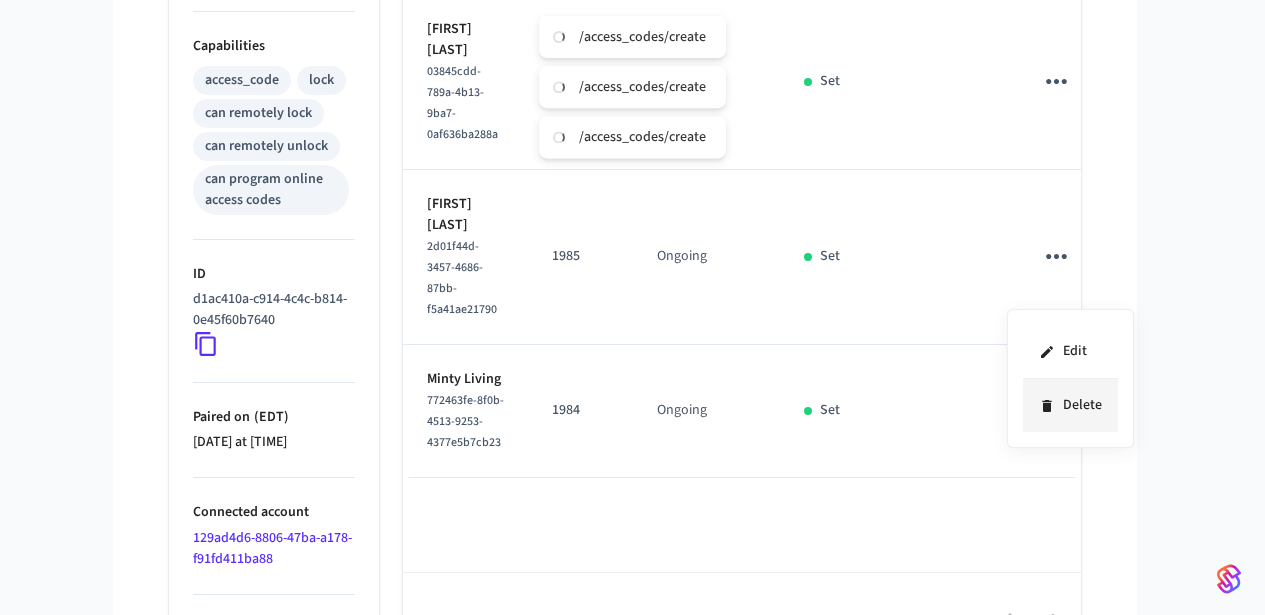 click on "Delete" at bounding box center (1070, 405) 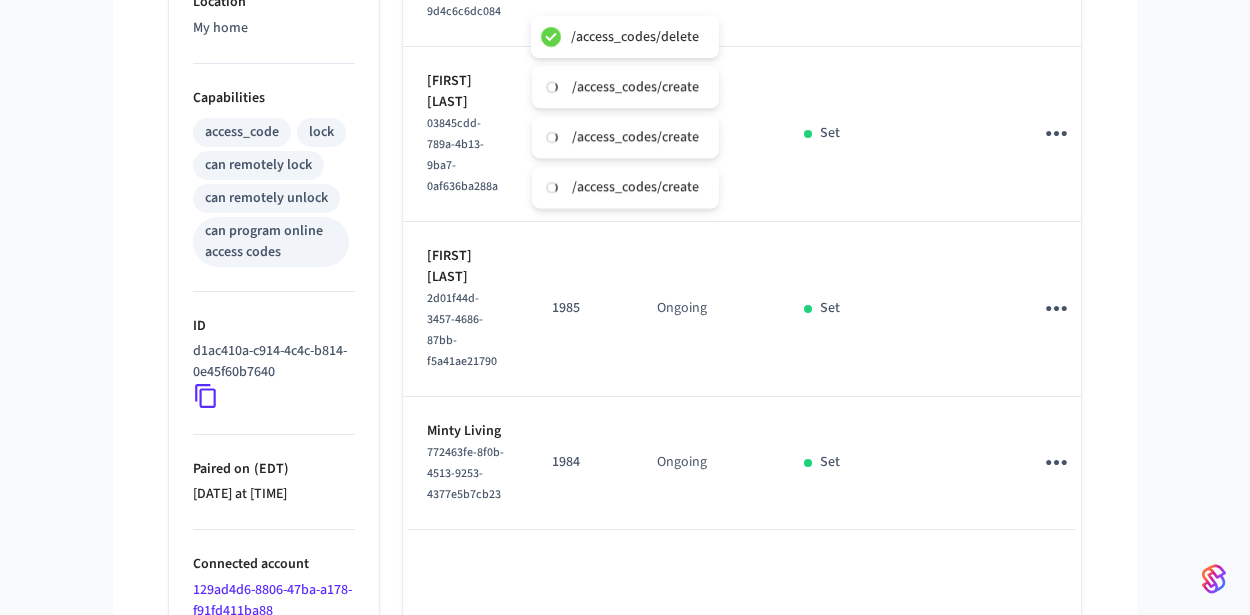 scroll, scrollTop: 640, scrollLeft: 0, axis: vertical 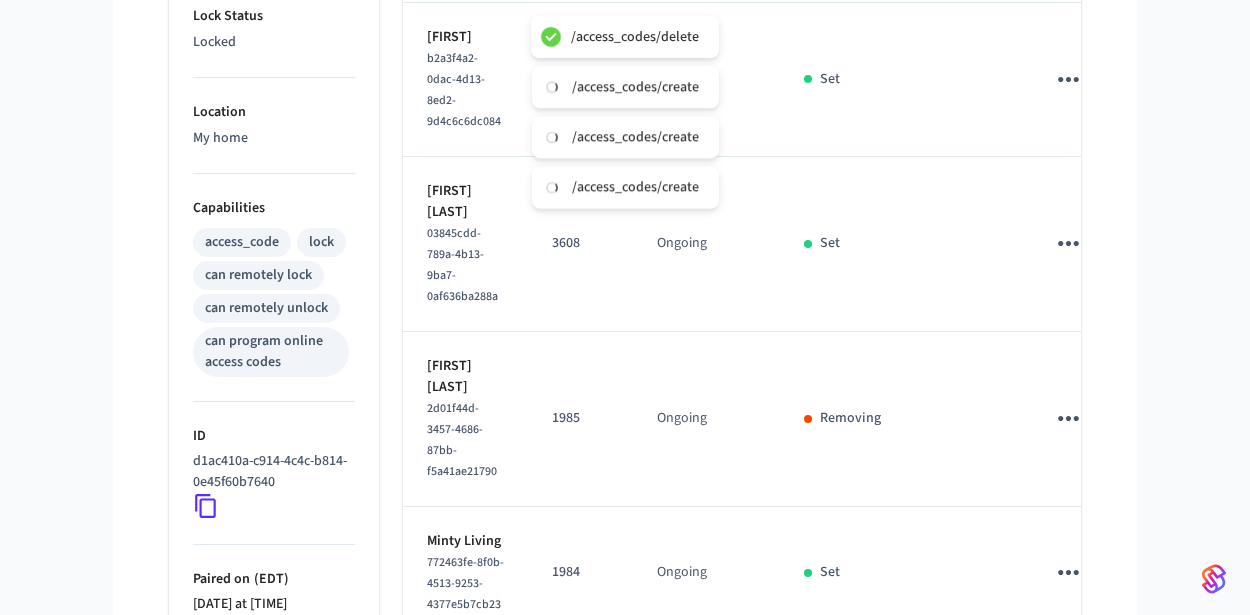 click 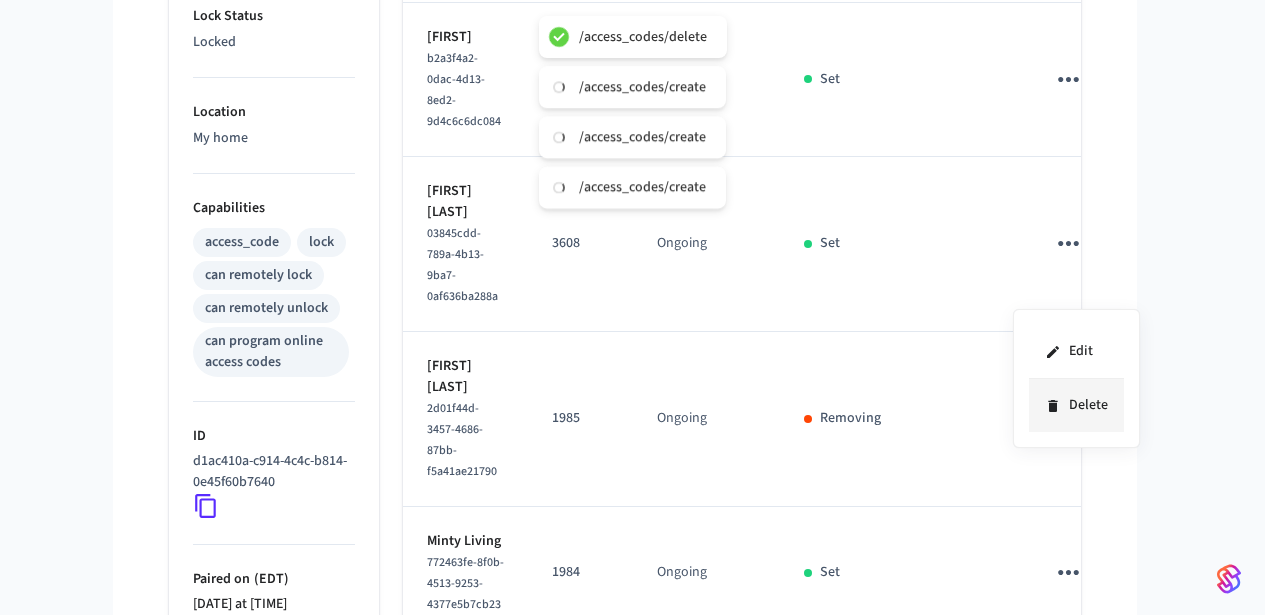 click on "Delete" at bounding box center [1076, 405] 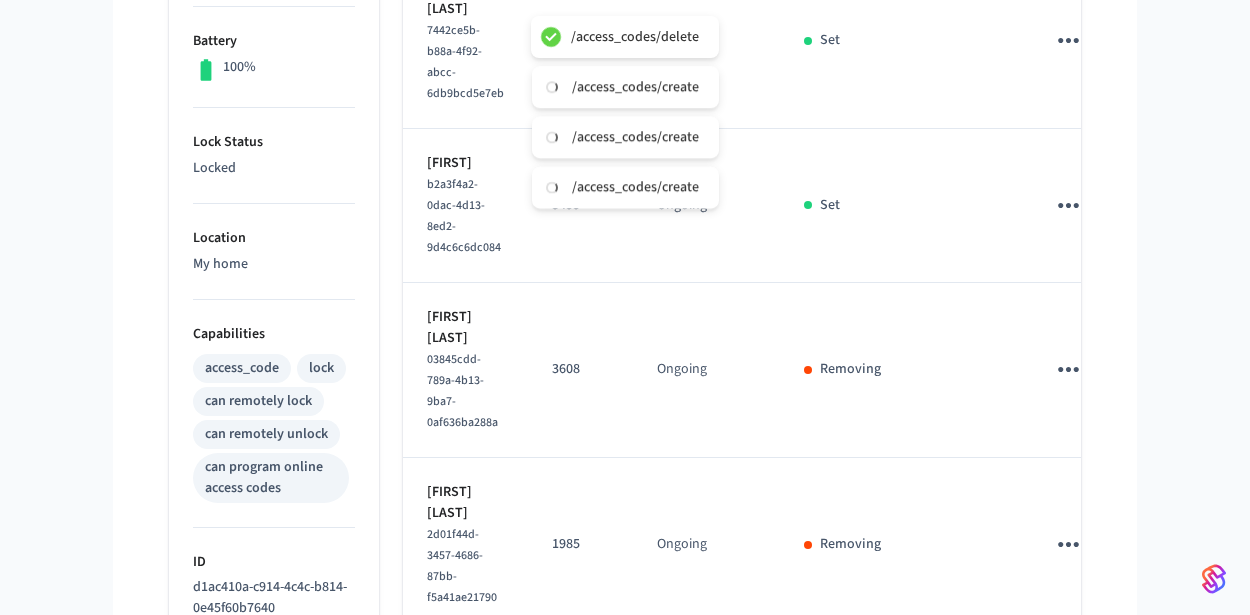 scroll, scrollTop: 492, scrollLeft: 0, axis: vertical 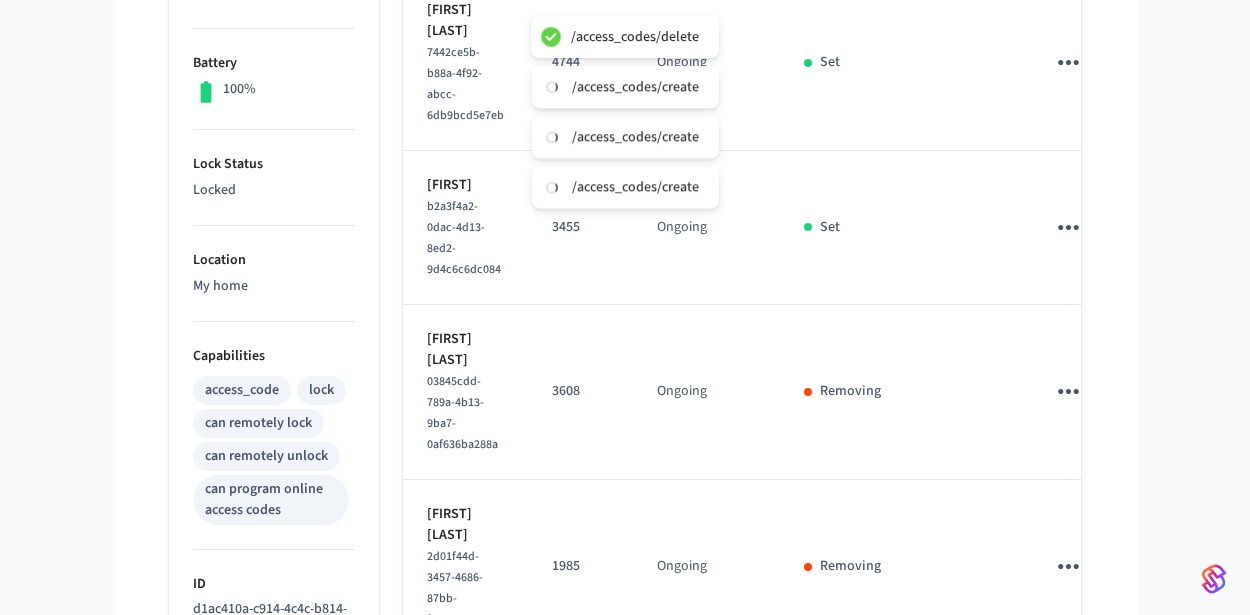 click 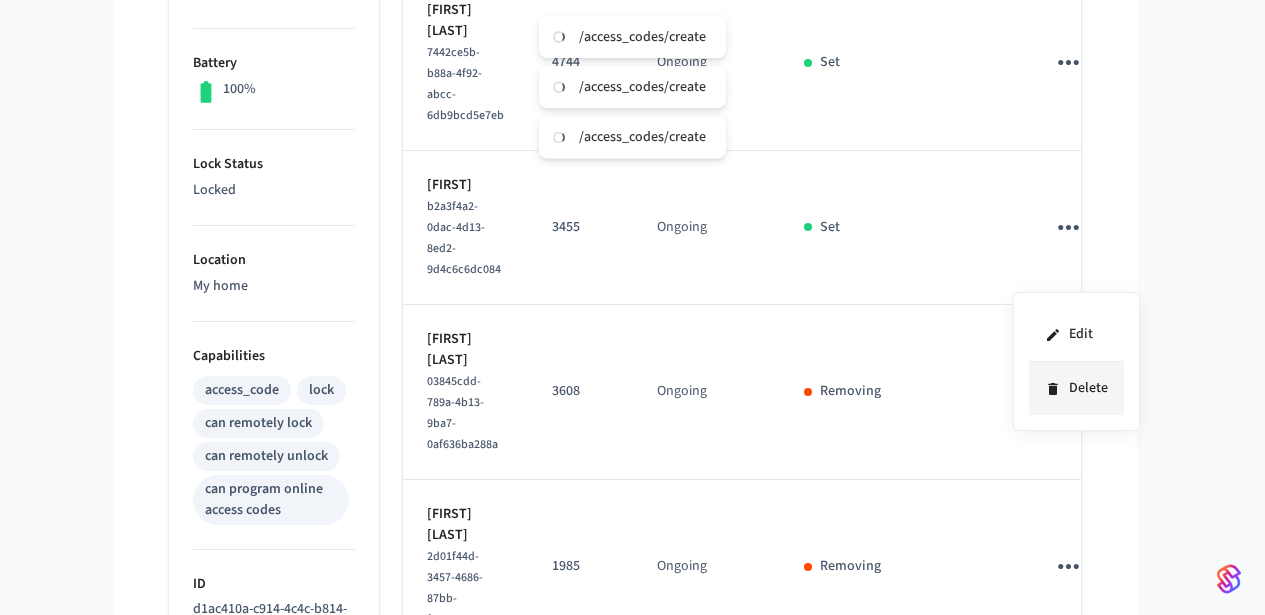 click on "Delete" at bounding box center (1076, 388) 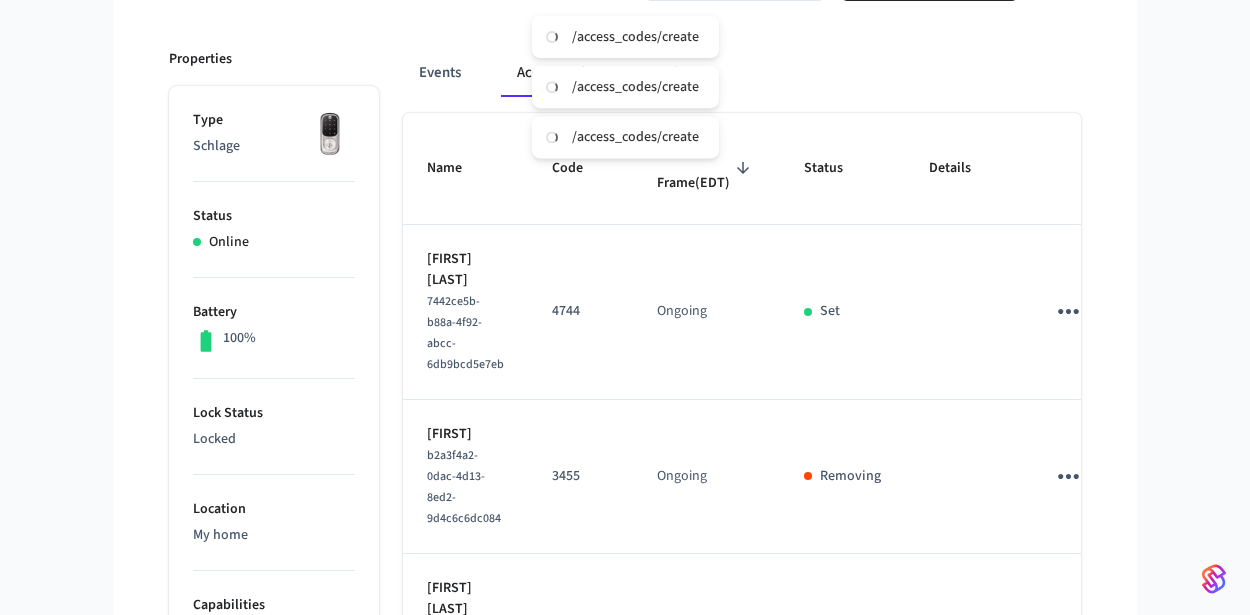 scroll, scrollTop: 157, scrollLeft: 0, axis: vertical 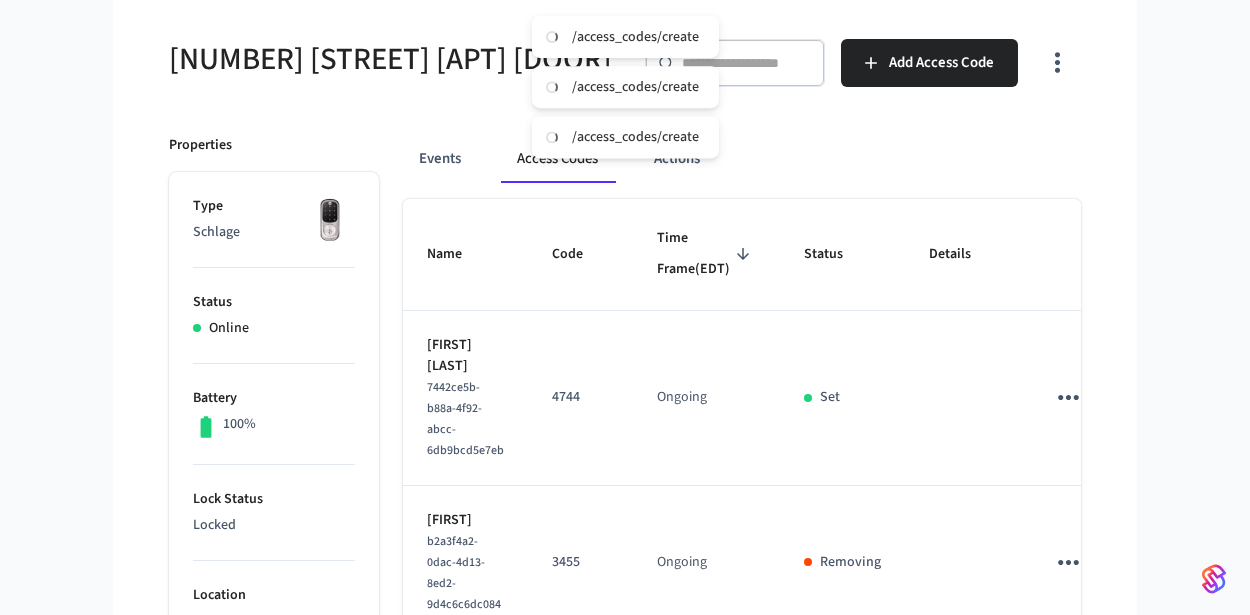 type 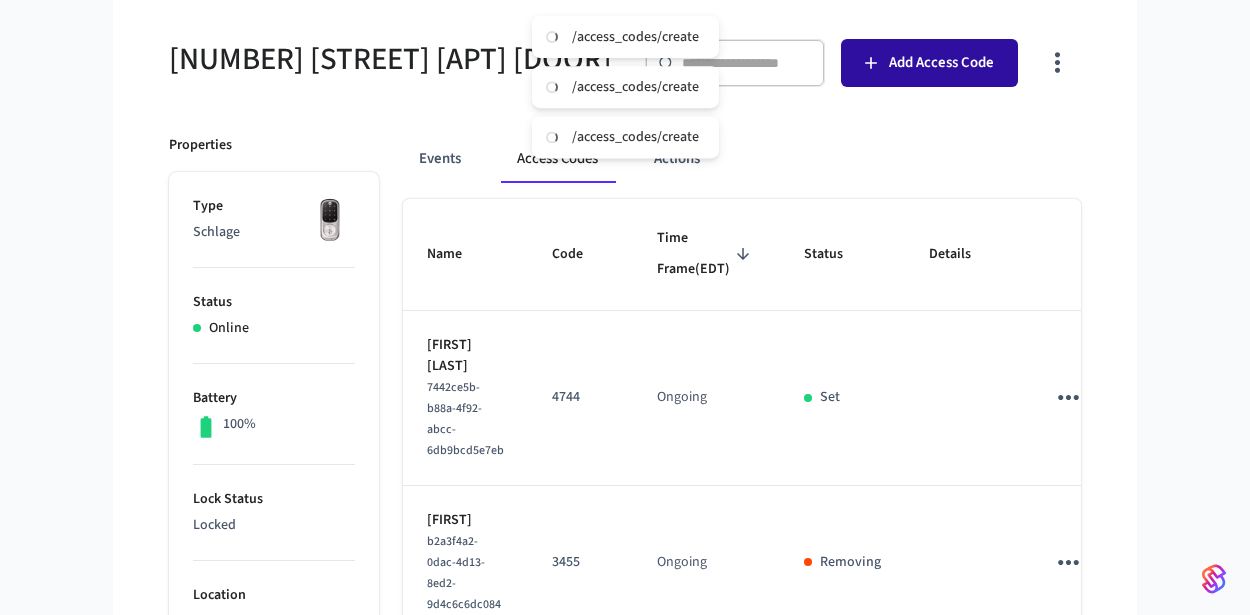 click on "Add Access Code" at bounding box center [941, 63] 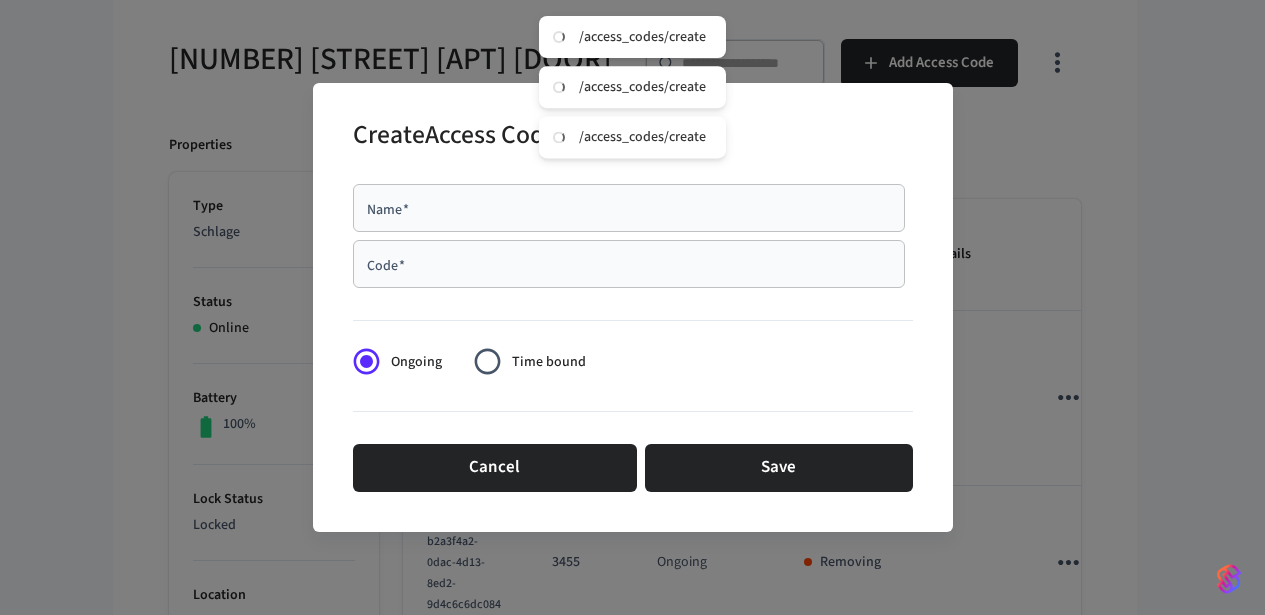 click on "Name   *" at bounding box center [629, 208] 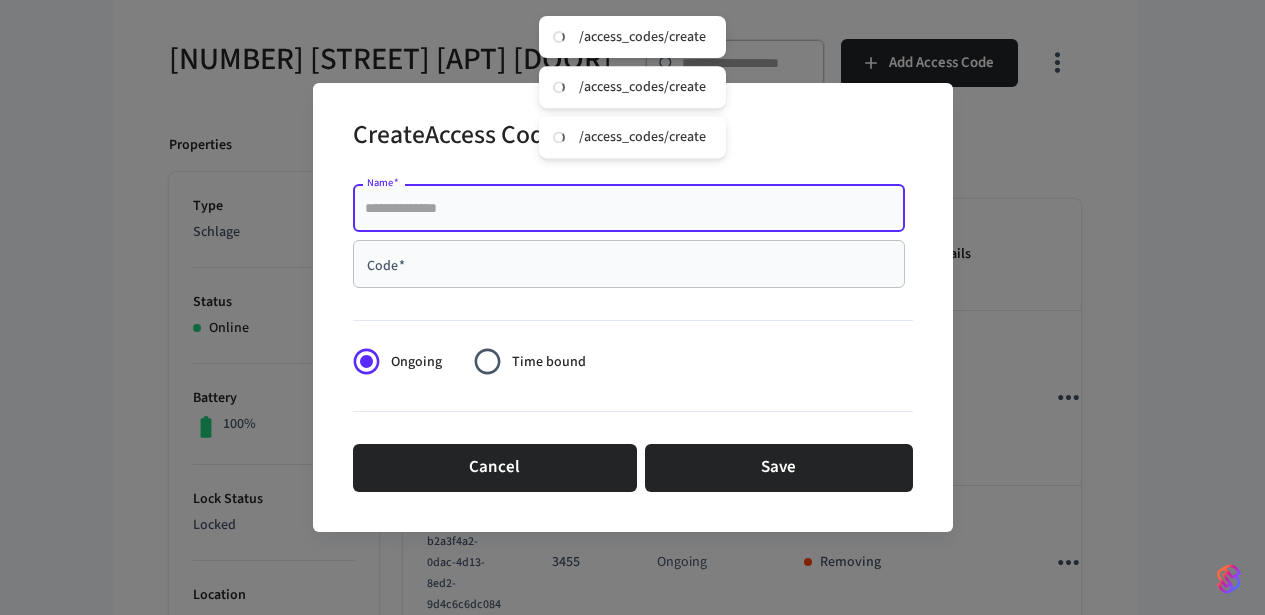 paste on "**********" 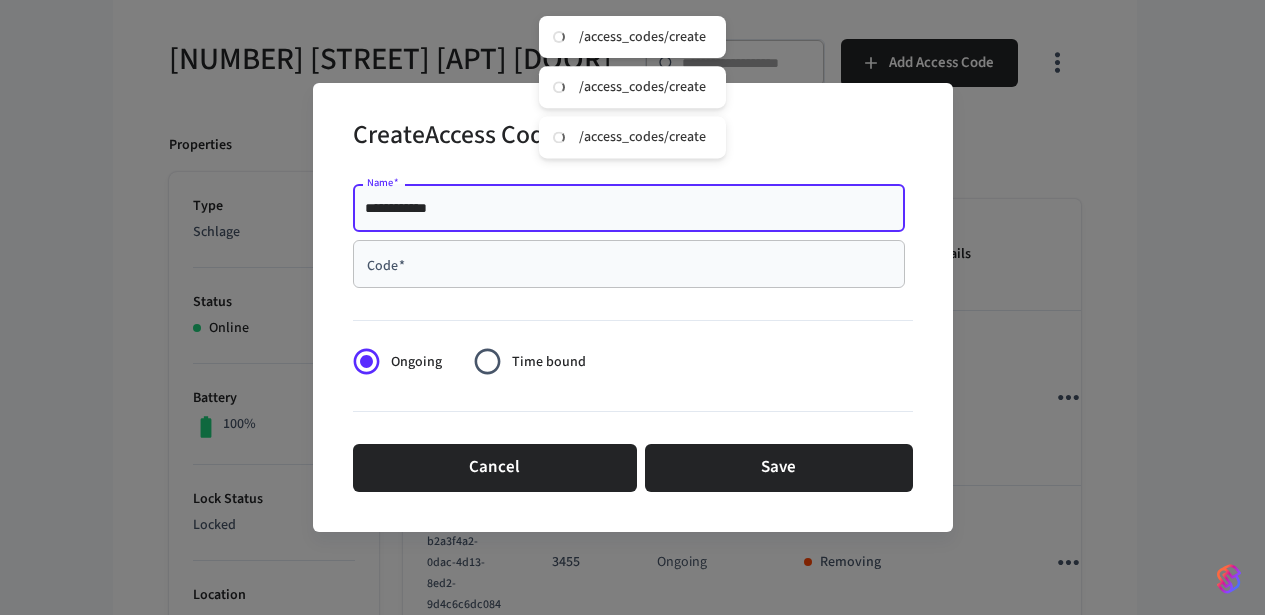 type on "**********" 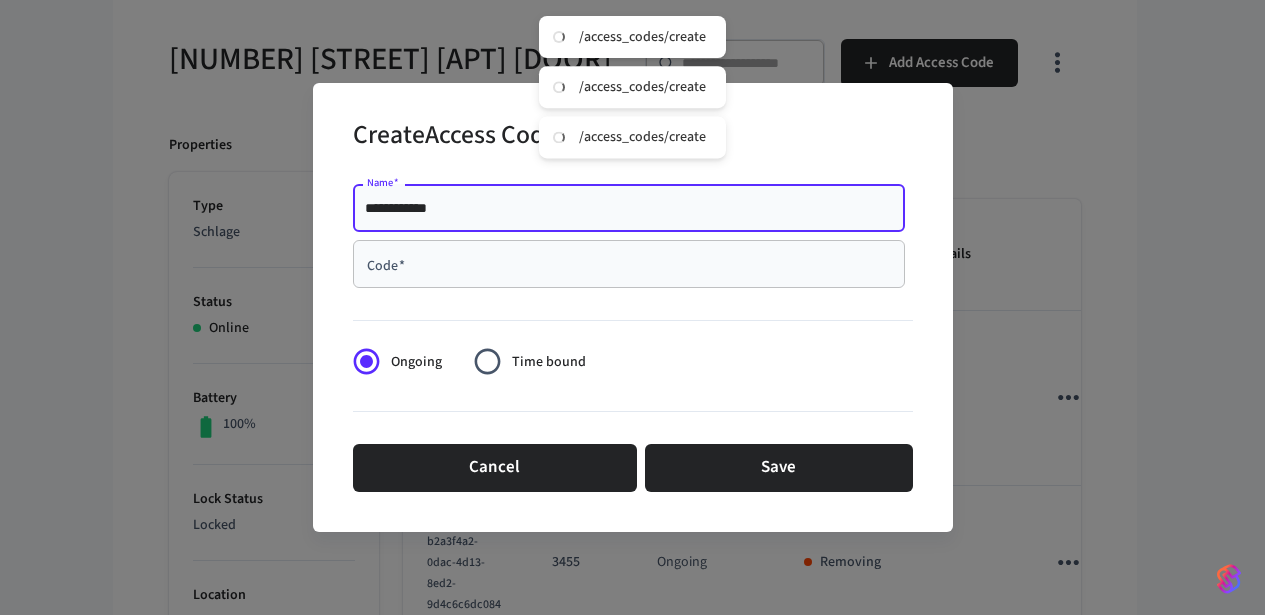 click on "Code   *" at bounding box center (629, 264) 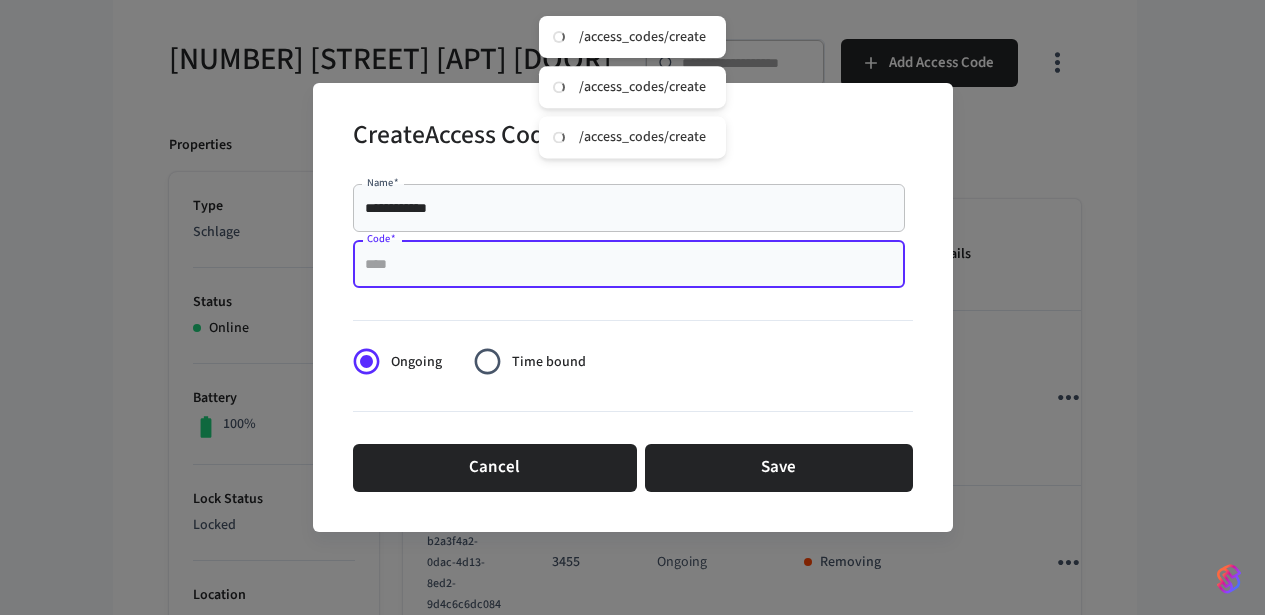 paste on "****" 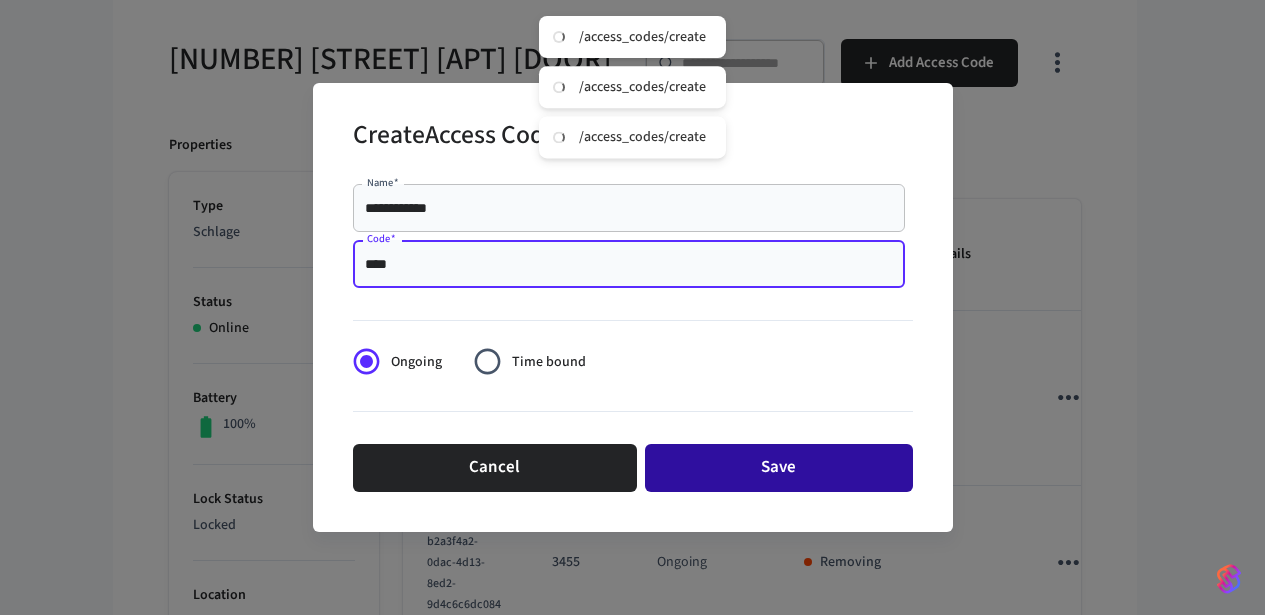 type on "****" 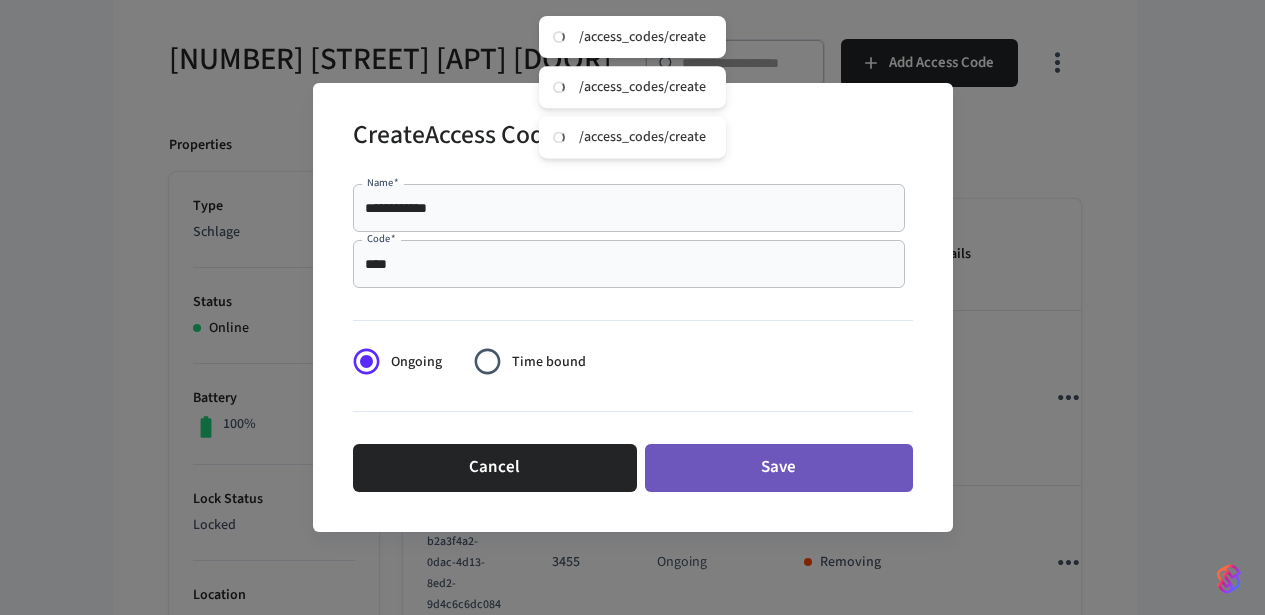 click on "Save" at bounding box center [779, 468] 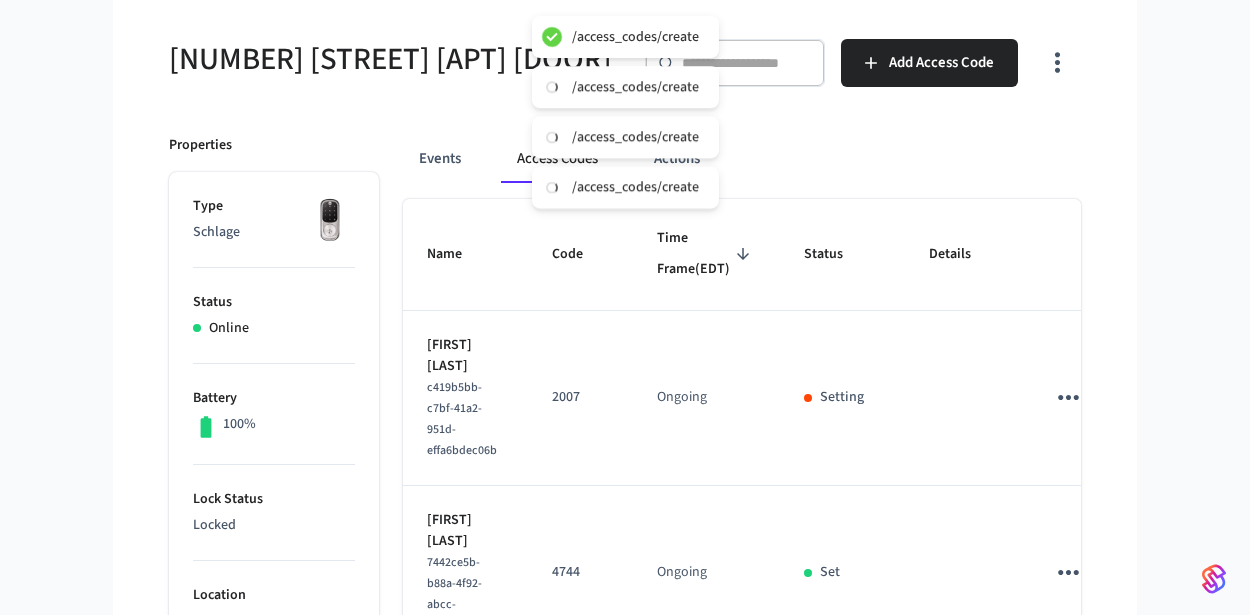 click on "[NUMBER] [STREET] [APT] [DOOR]" at bounding box center (391, 59) 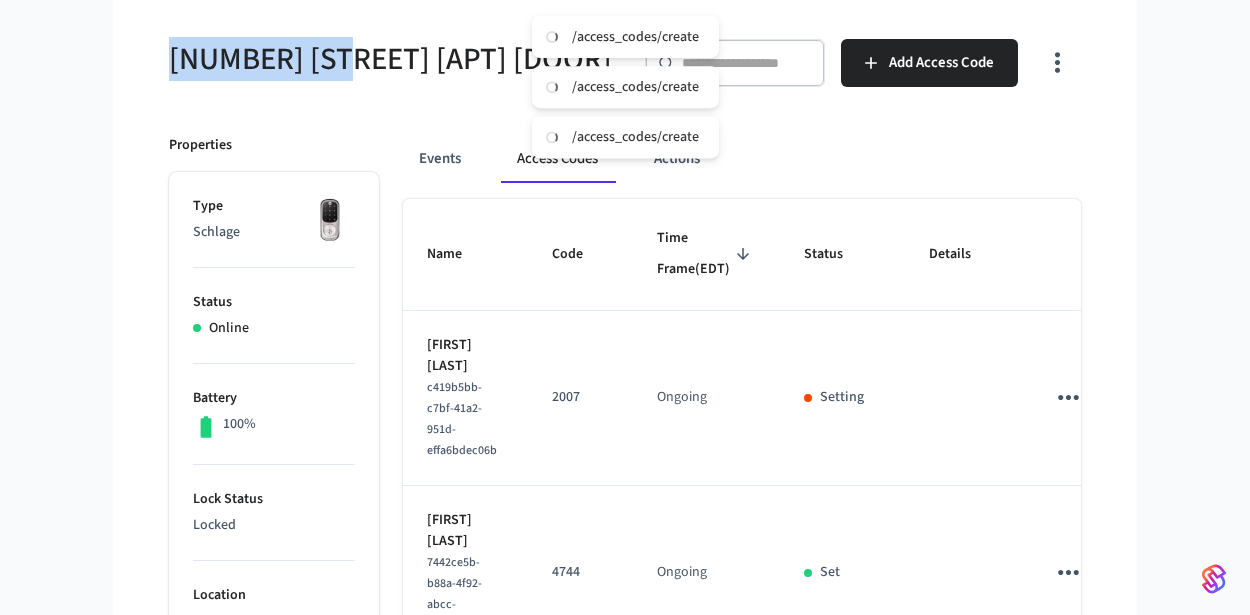 drag, startPoint x: 338, startPoint y: 60, endPoint x: 163, endPoint y: 56, distance: 175.04572 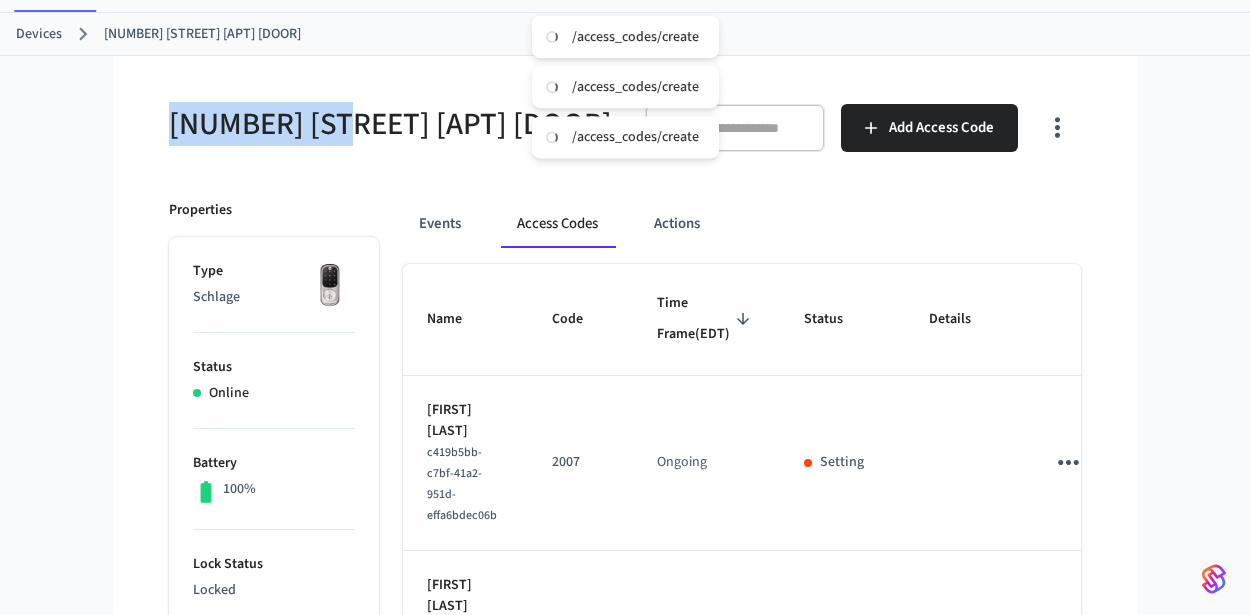 scroll, scrollTop: 0, scrollLeft: 0, axis: both 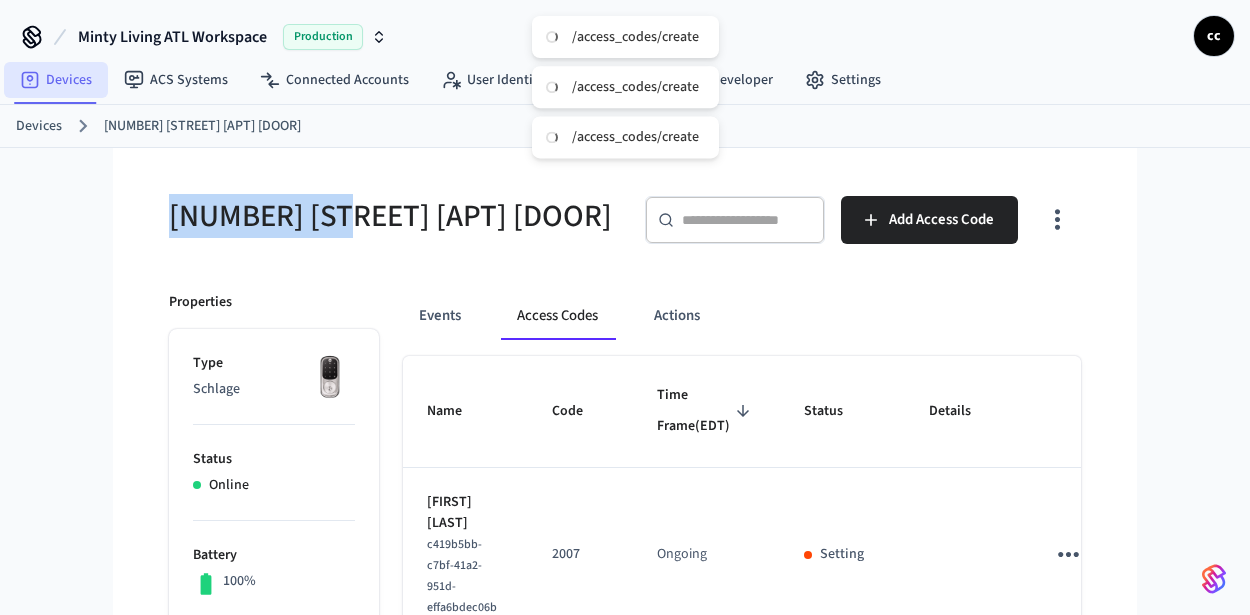 click on "Devices" at bounding box center (56, 80) 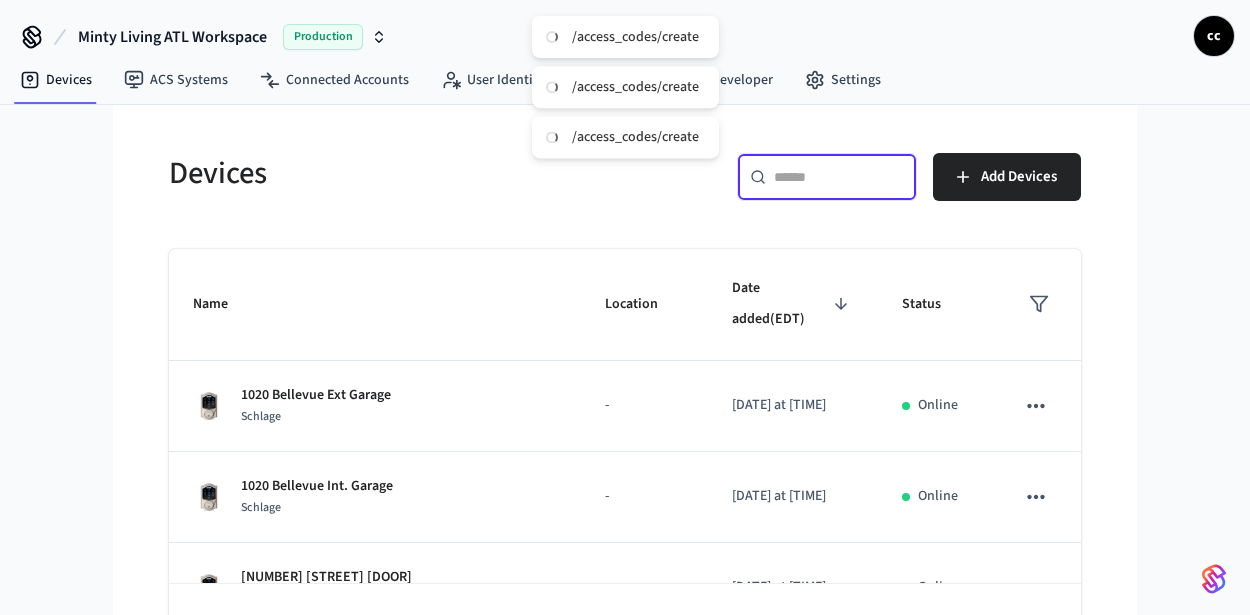 click at bounding box center [839, 177] 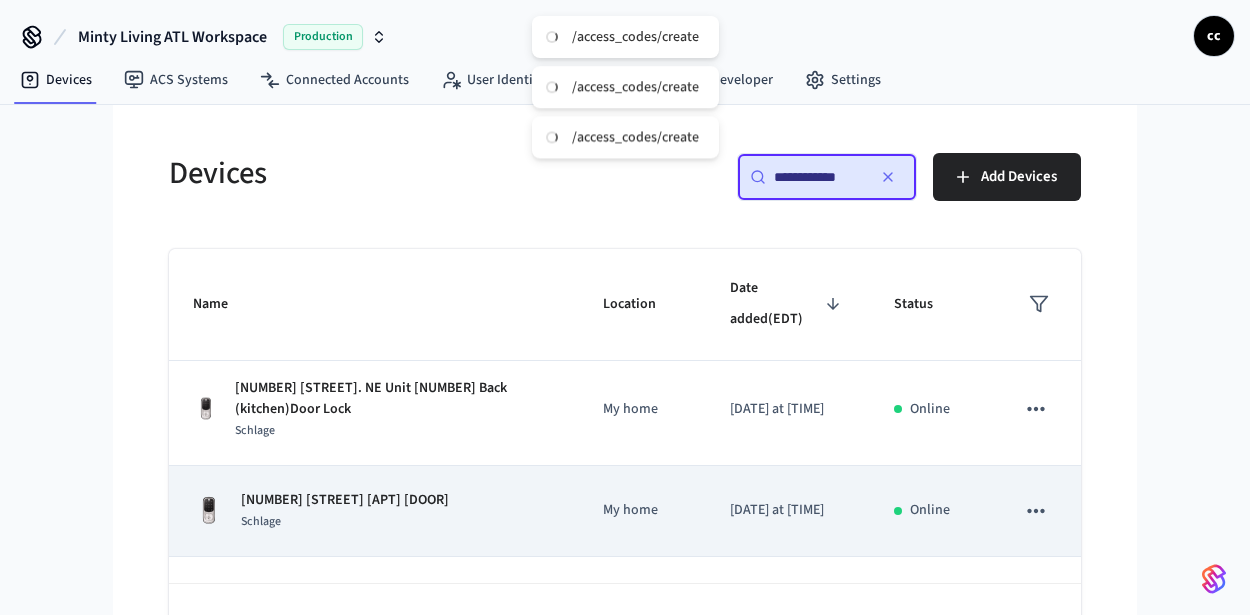 scroll, scrollTop: 8, scrollLeft: 0, axis: vertical 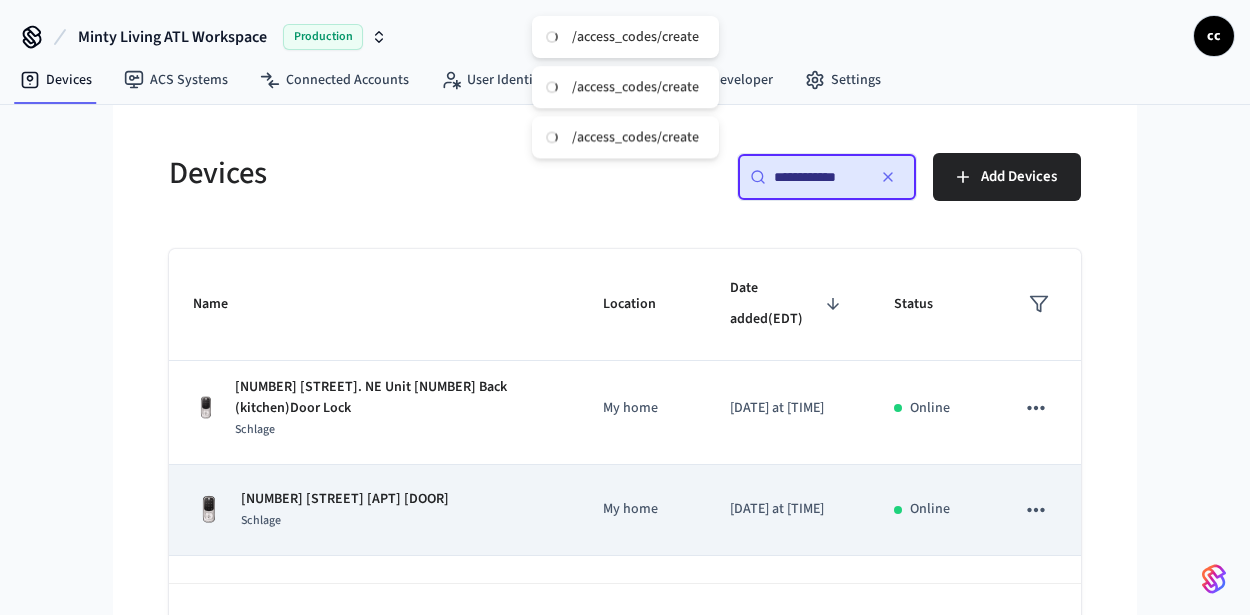 type on "**********" 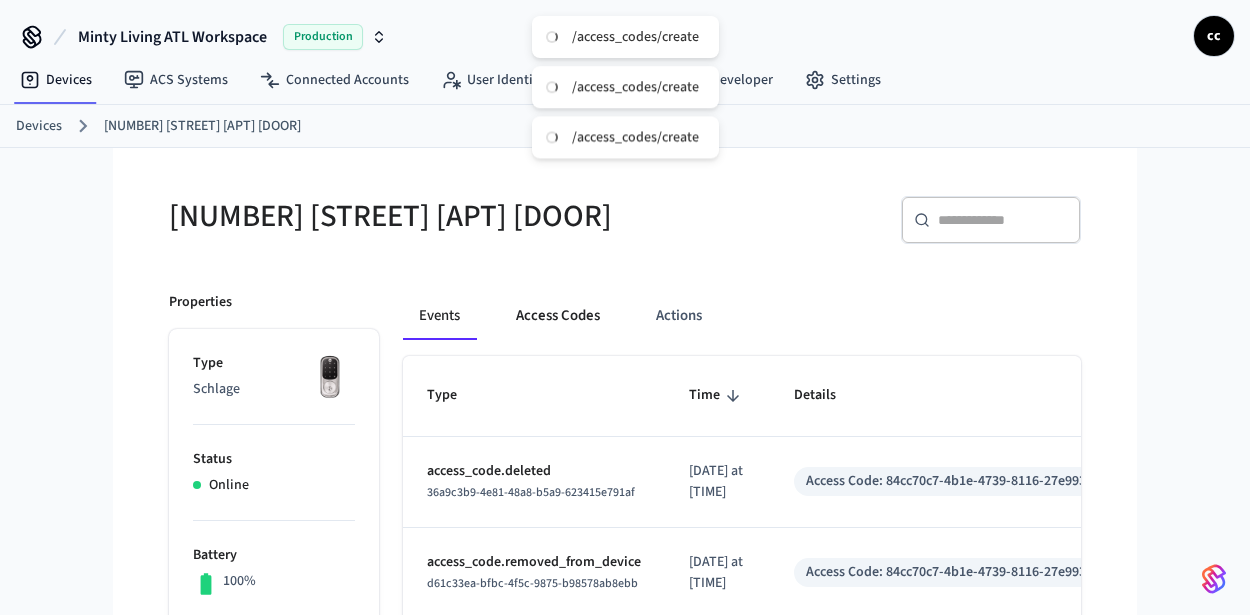 drag, startPoint x: 572, startPoint y: 328, endPoint x: 630, endPoint y: 357, distance: 64.84597 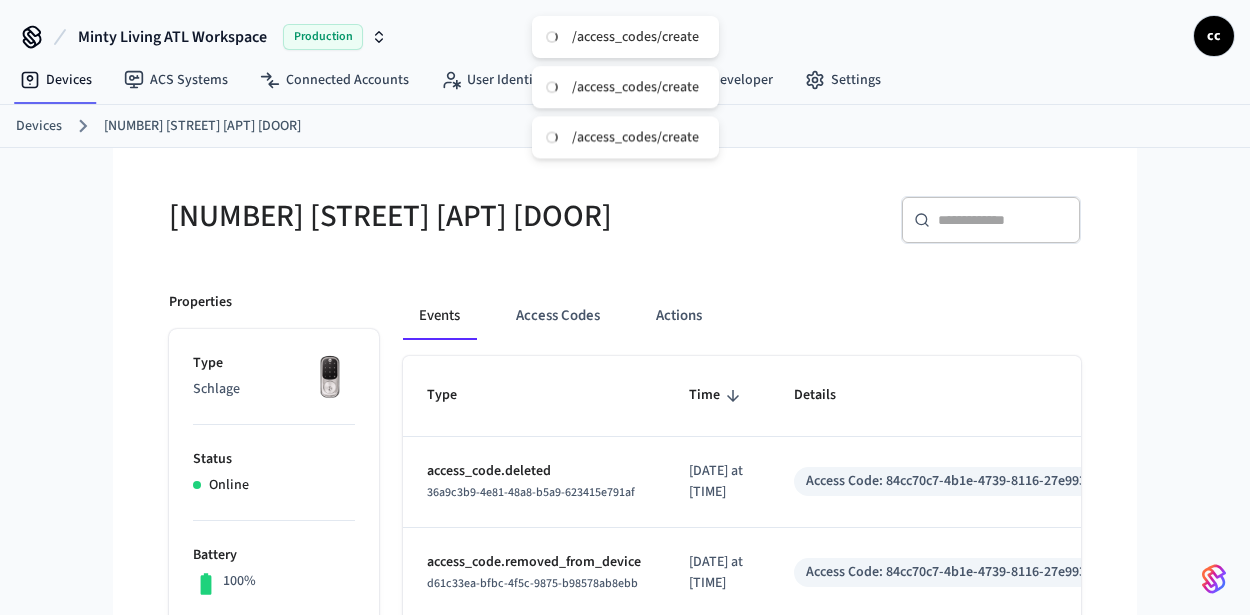 click on "Access Codes" at bounding box center [558, 316] 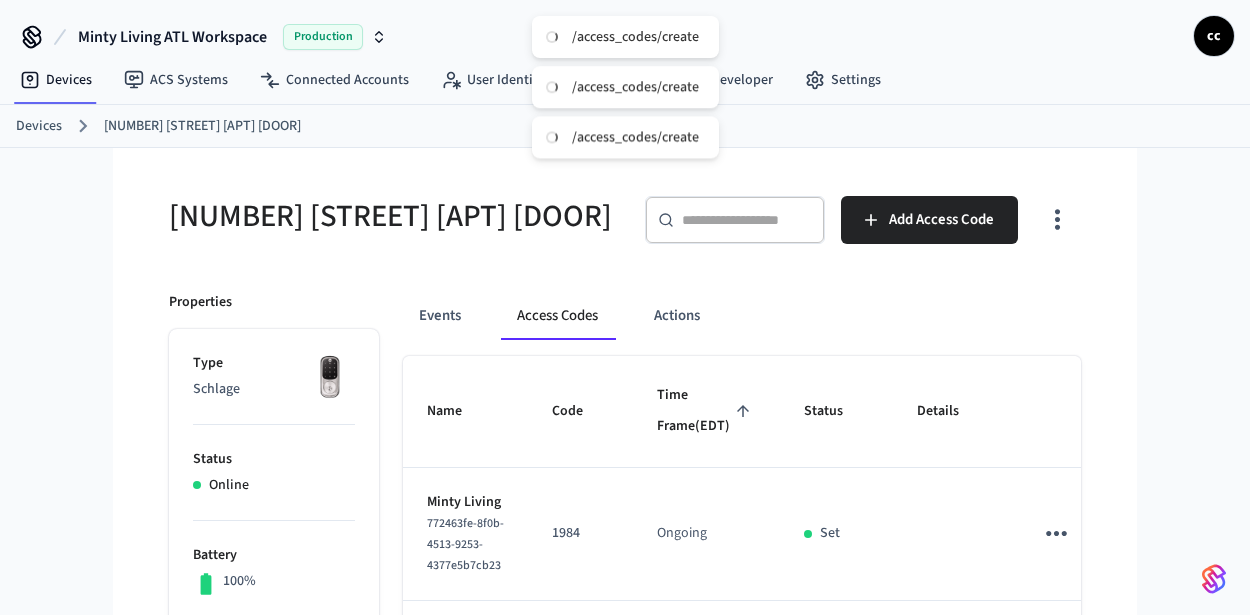 click on "Time Frame  (EDT)" at bounding box center [706, 411] 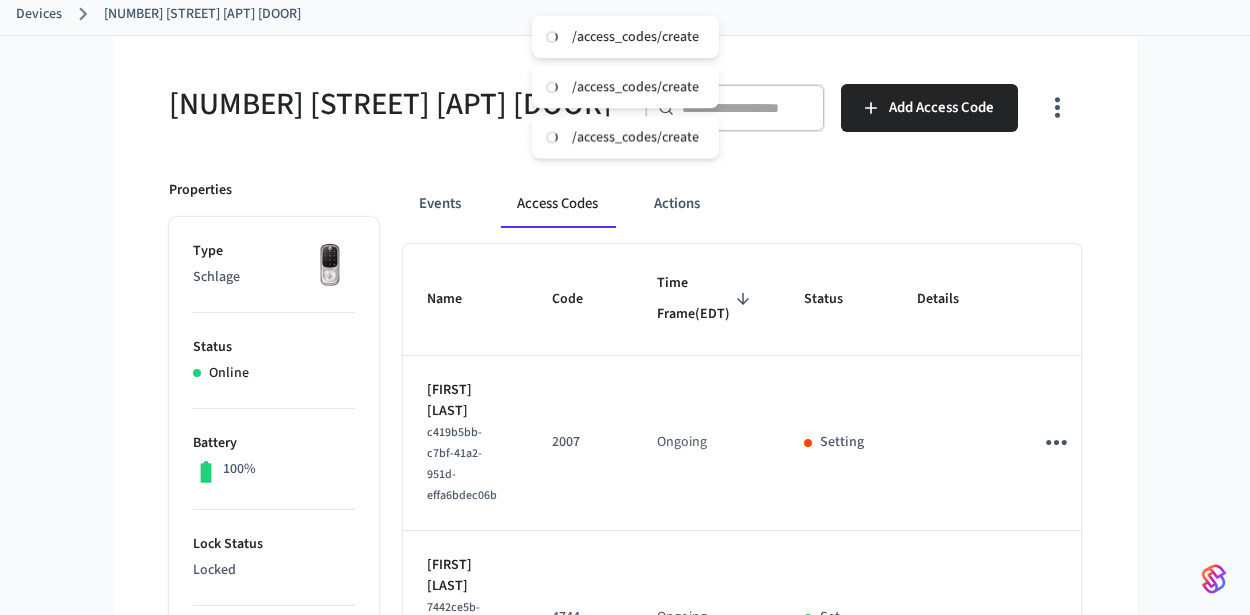 scroll, scrollTop: 98, scrollLeft: 0, axis: vertical 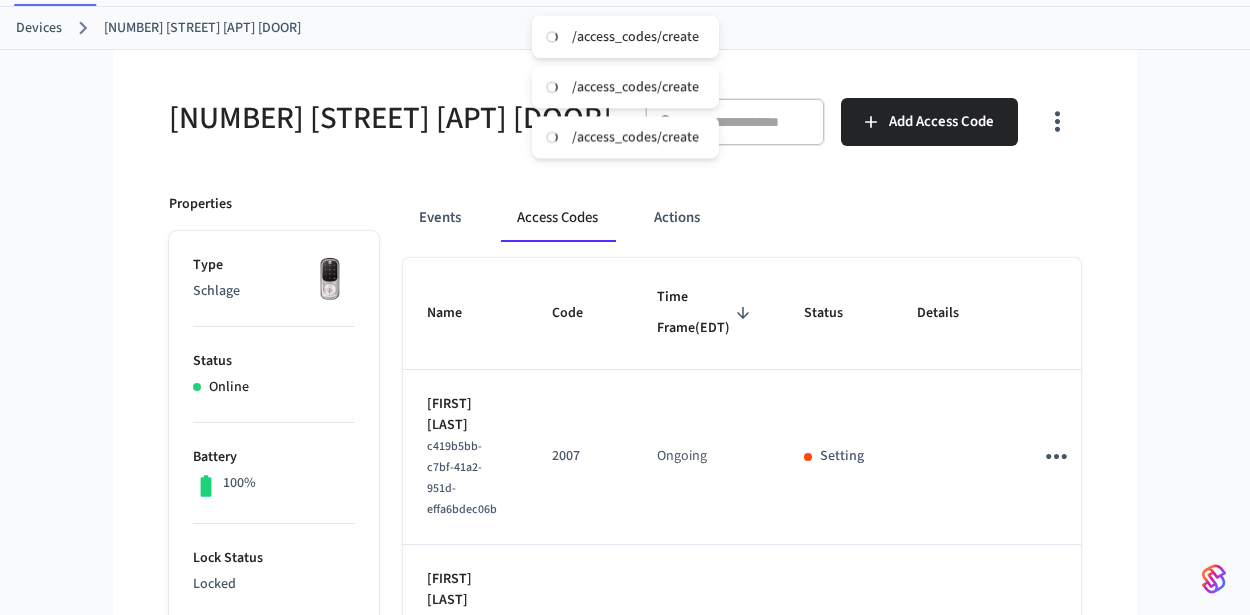click on "Devices" at bounding box center (39, 28) 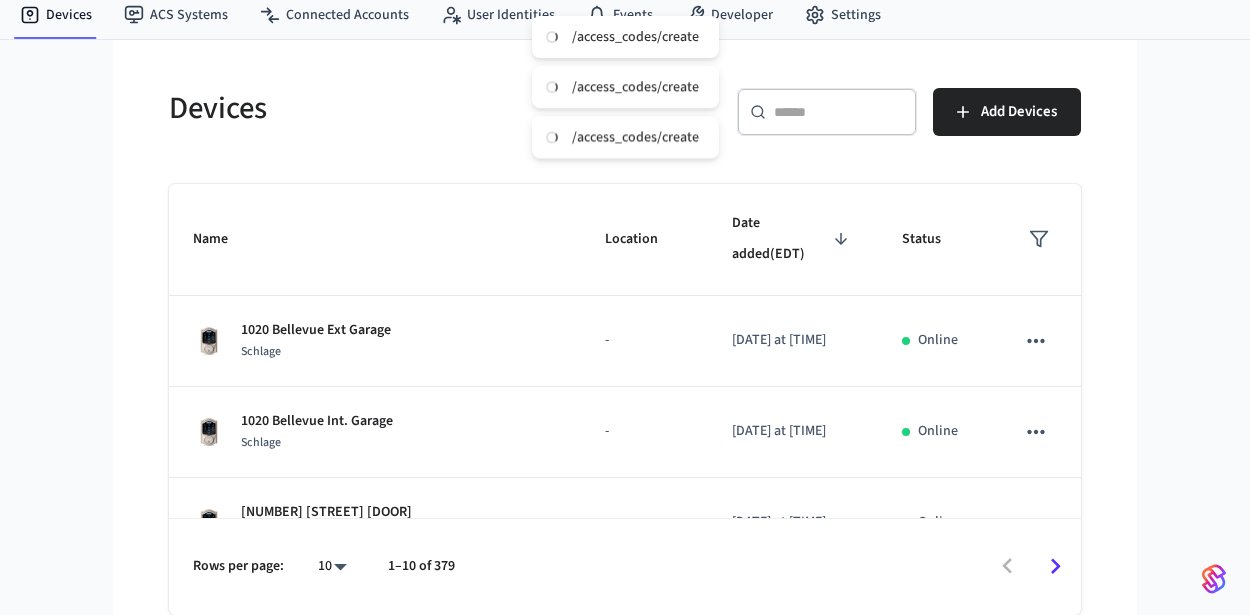 scroll, scrollTop: 0, scrollLeft: 0, axis: both 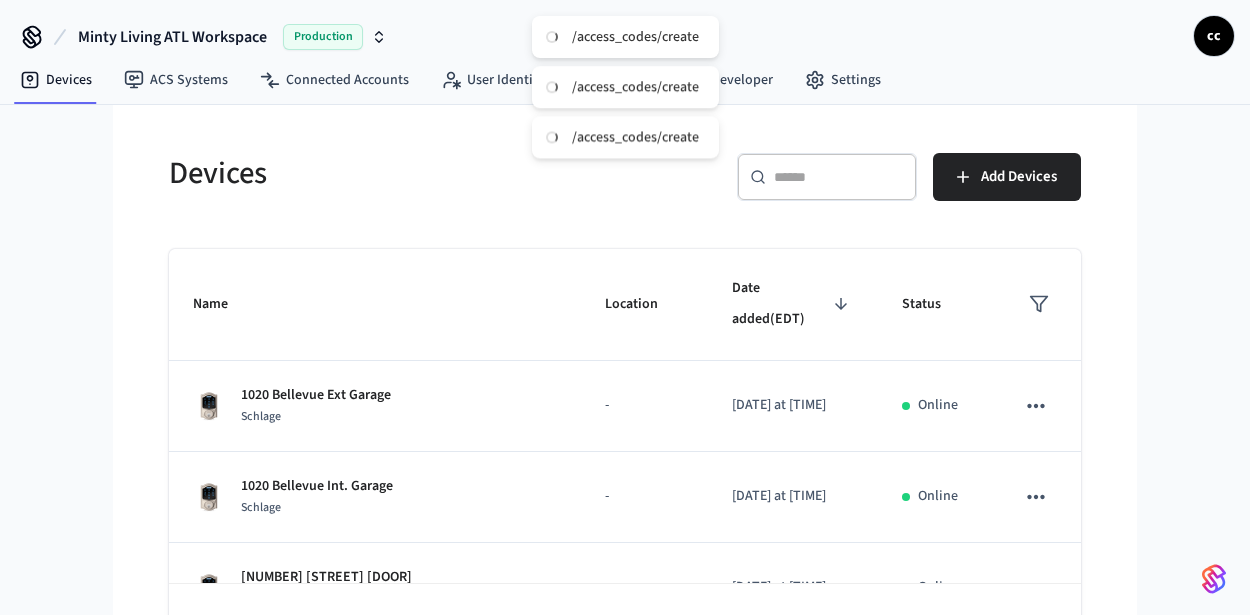click at bounding box center (839, 177) 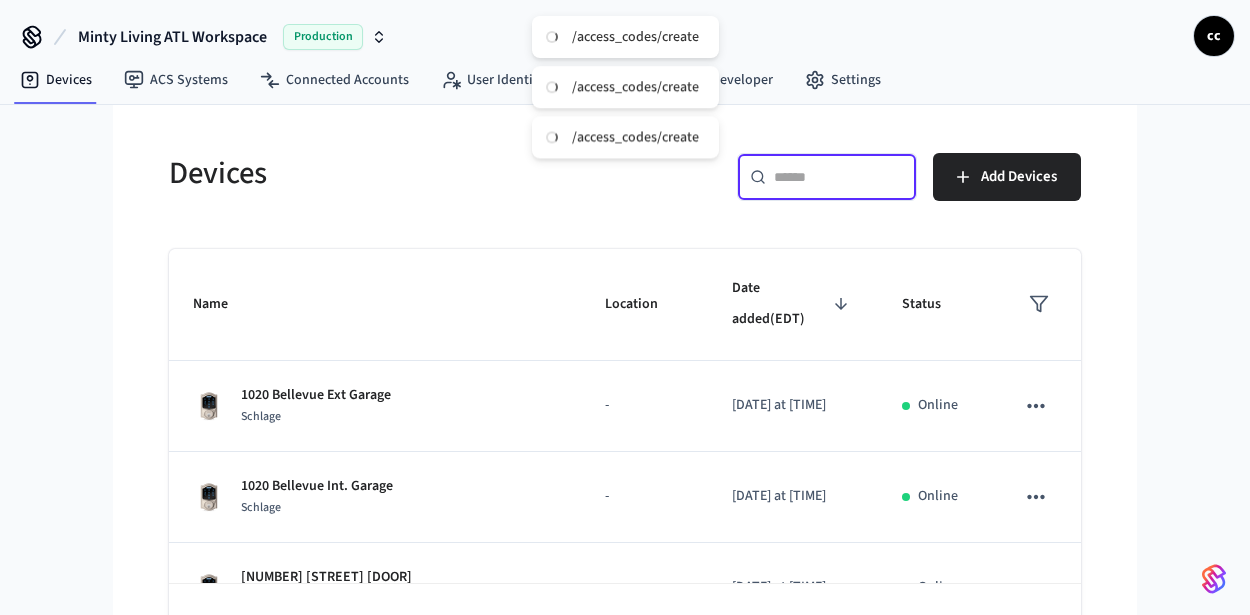 paste on "**********" 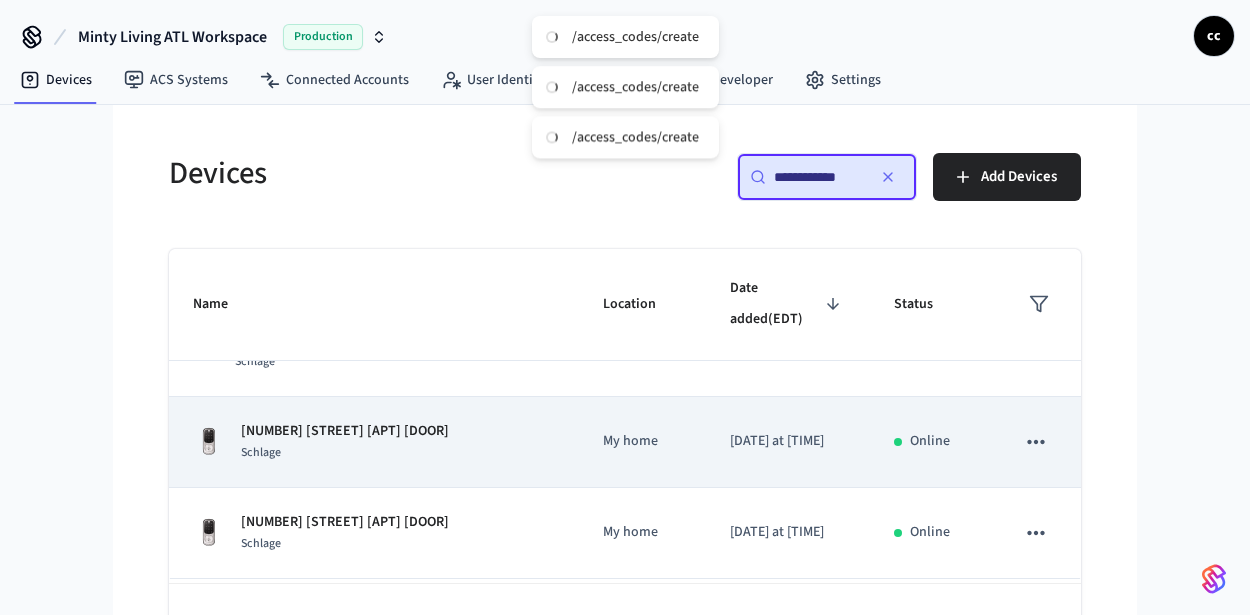 scroll, scrollTop: 77, scrollLeft: 0, axis: vertical 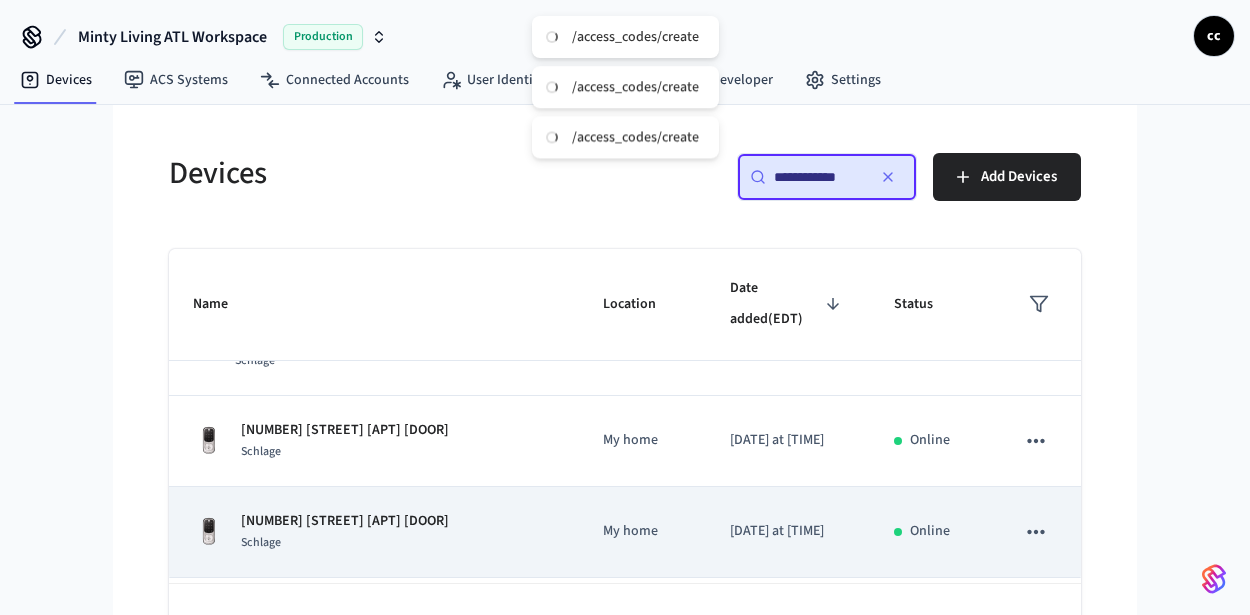 type on "**********" 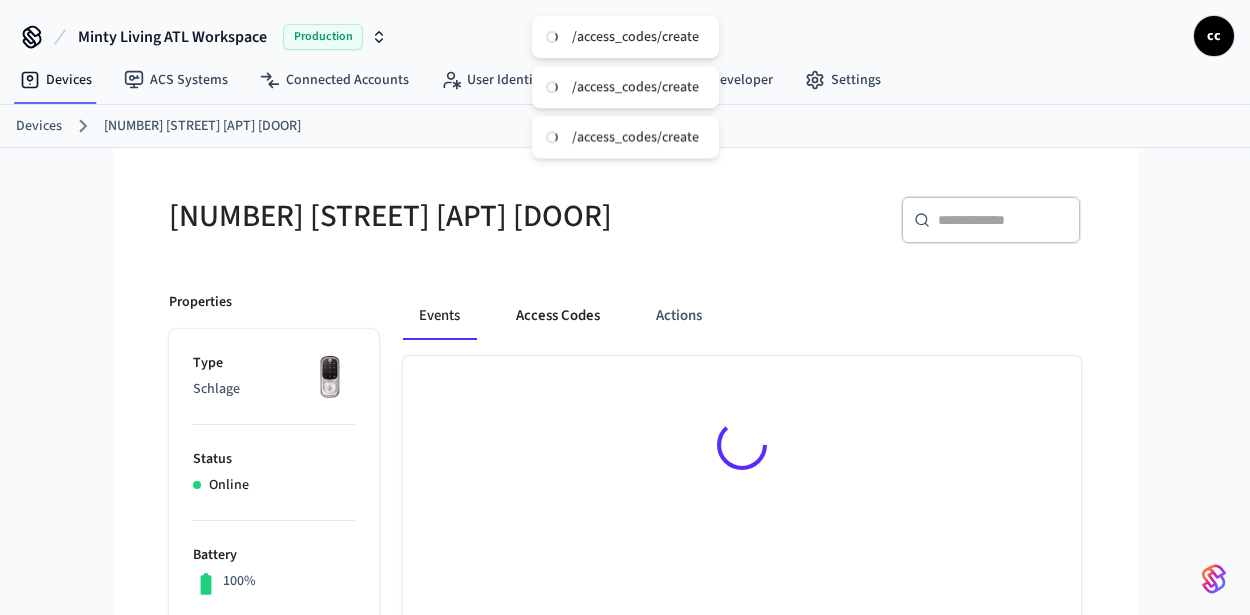 click on "Access Codes" at bounding box center (558, 316) 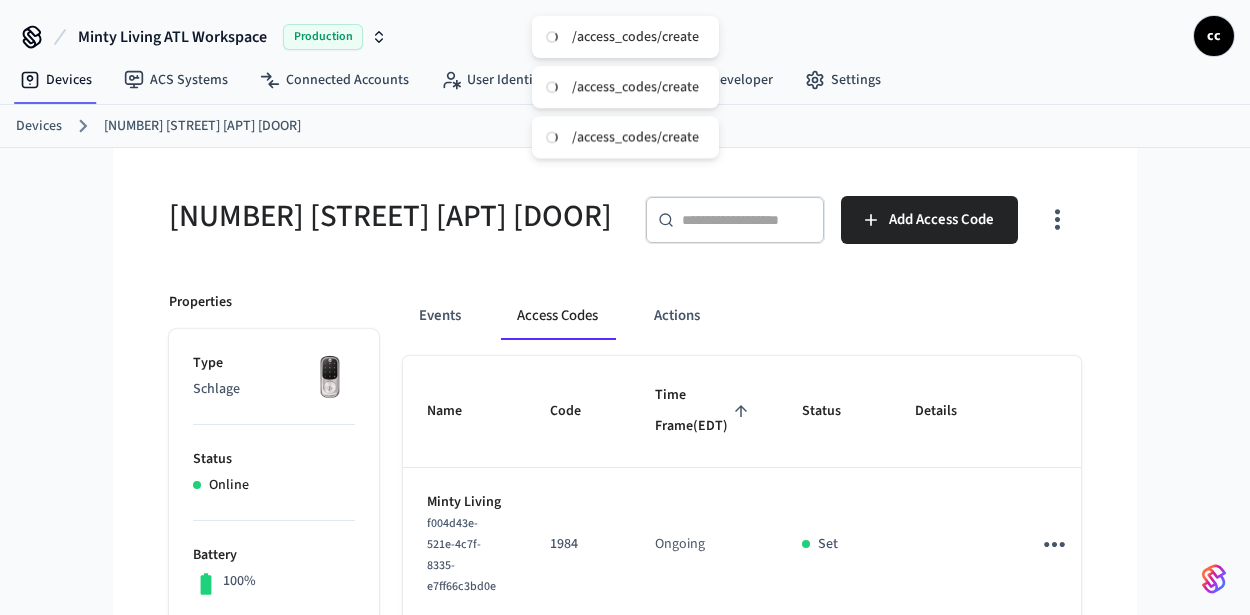 click 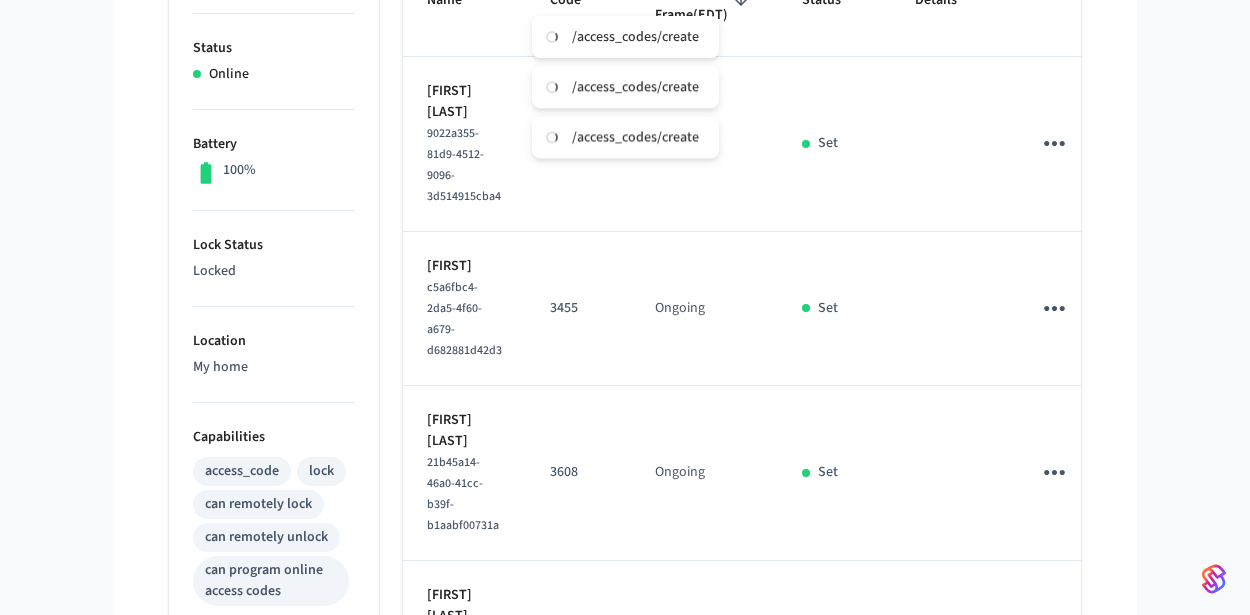 scroll, scrollTop: 412, scrollLeft: 0, axis: vertical 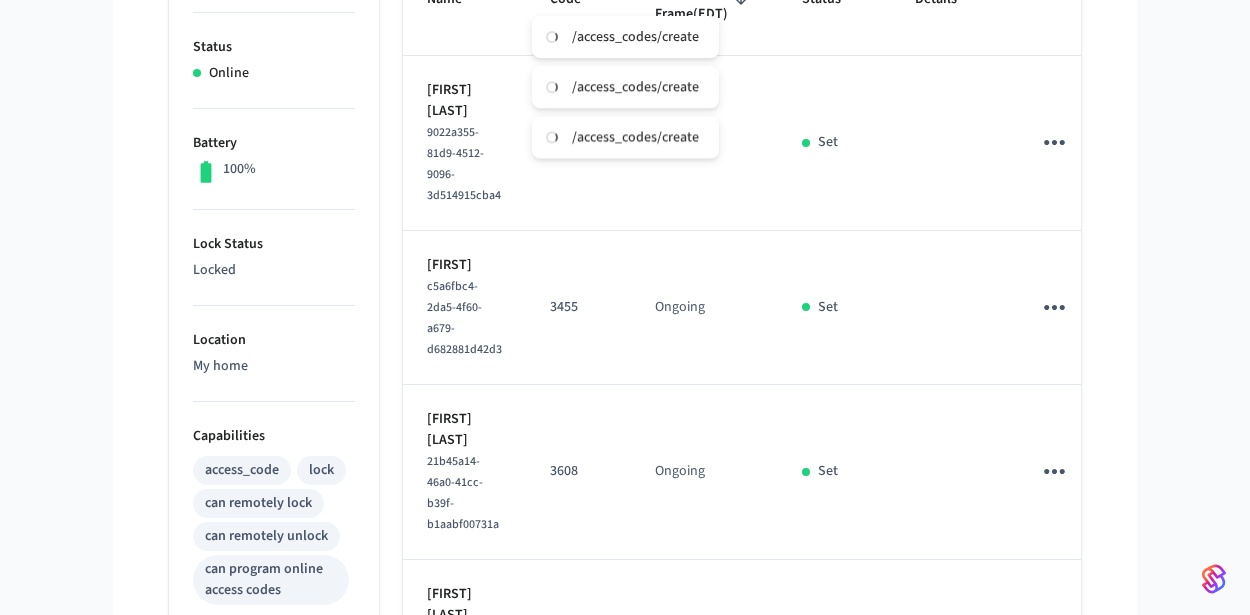click 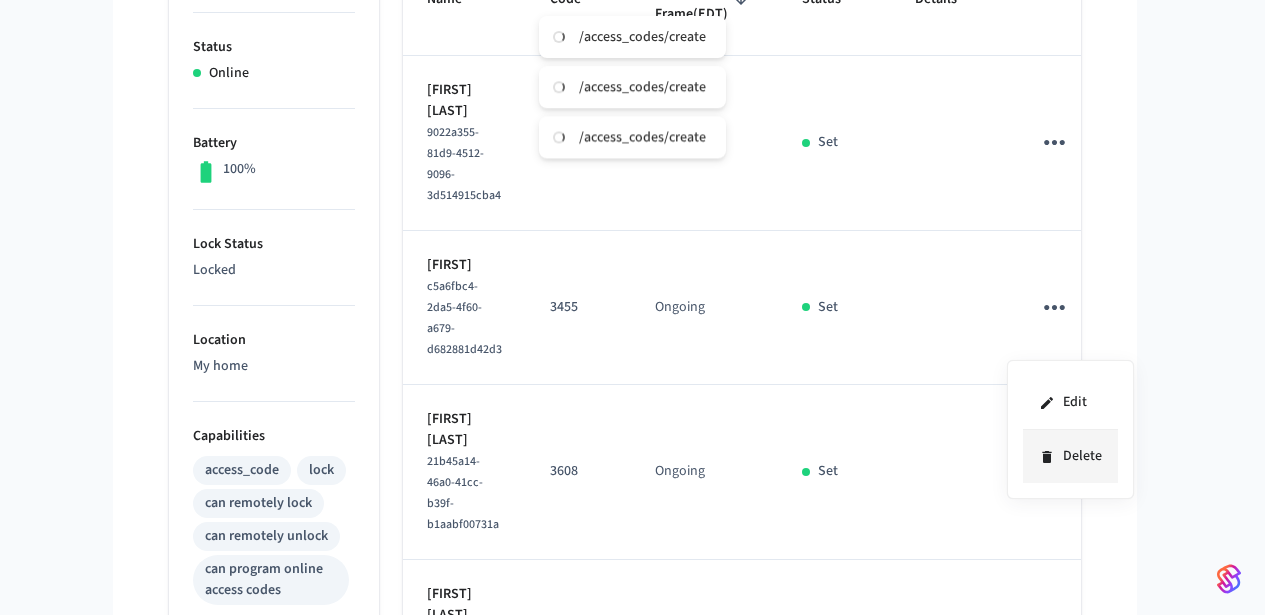 click 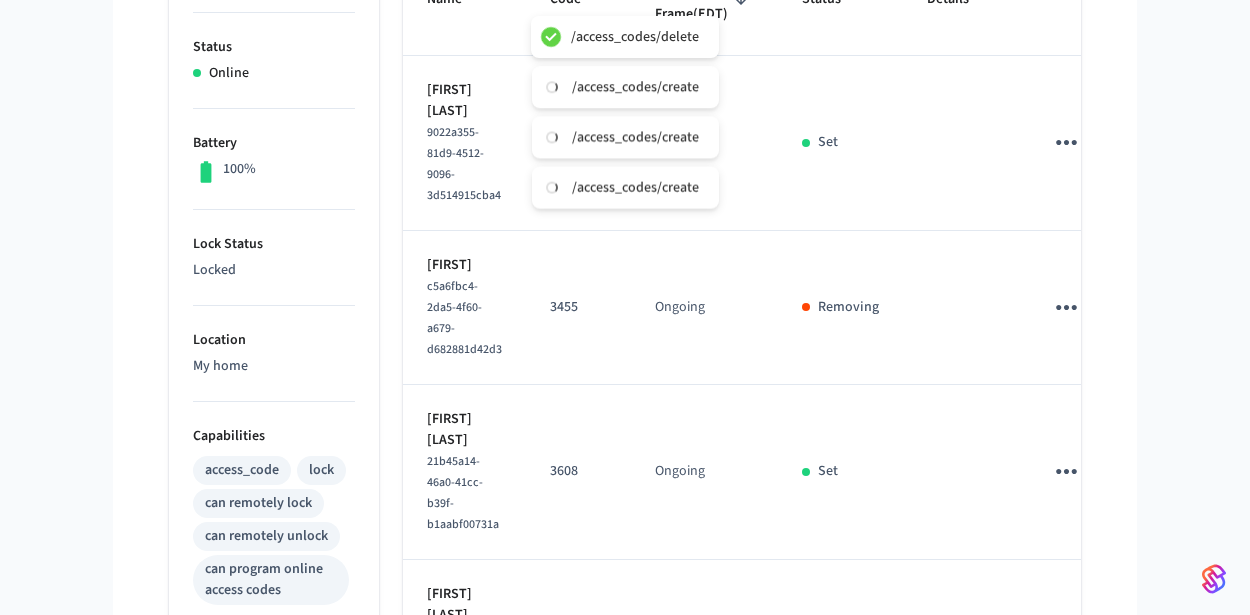 click 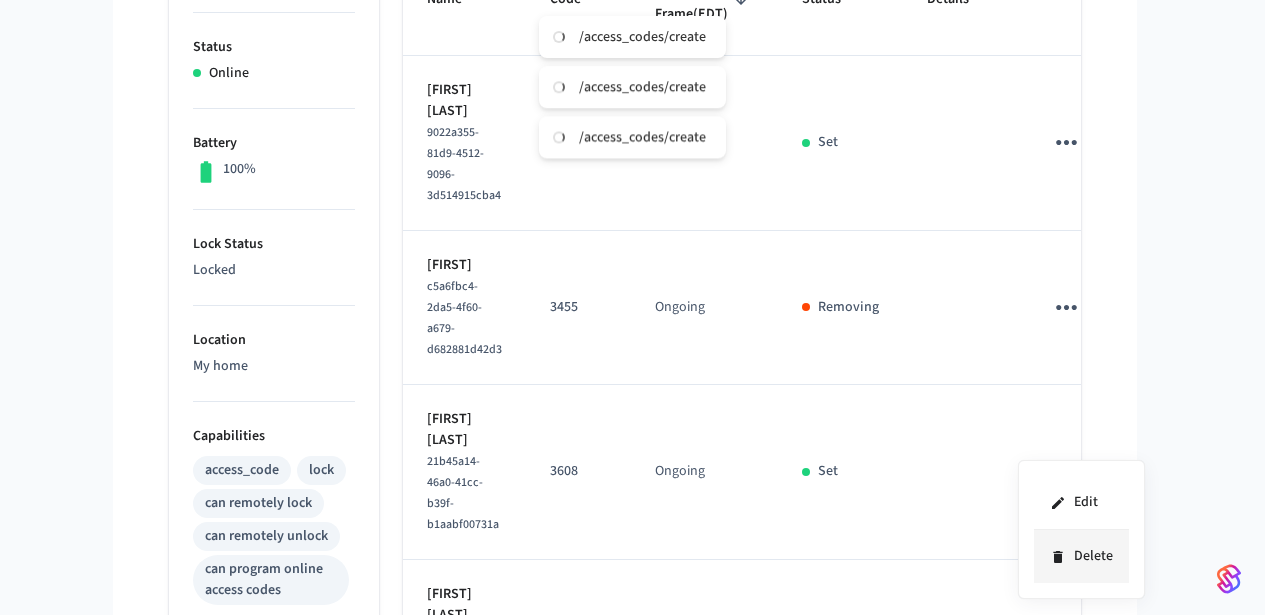 click on "Delete" at bounding box center (1081, 556) 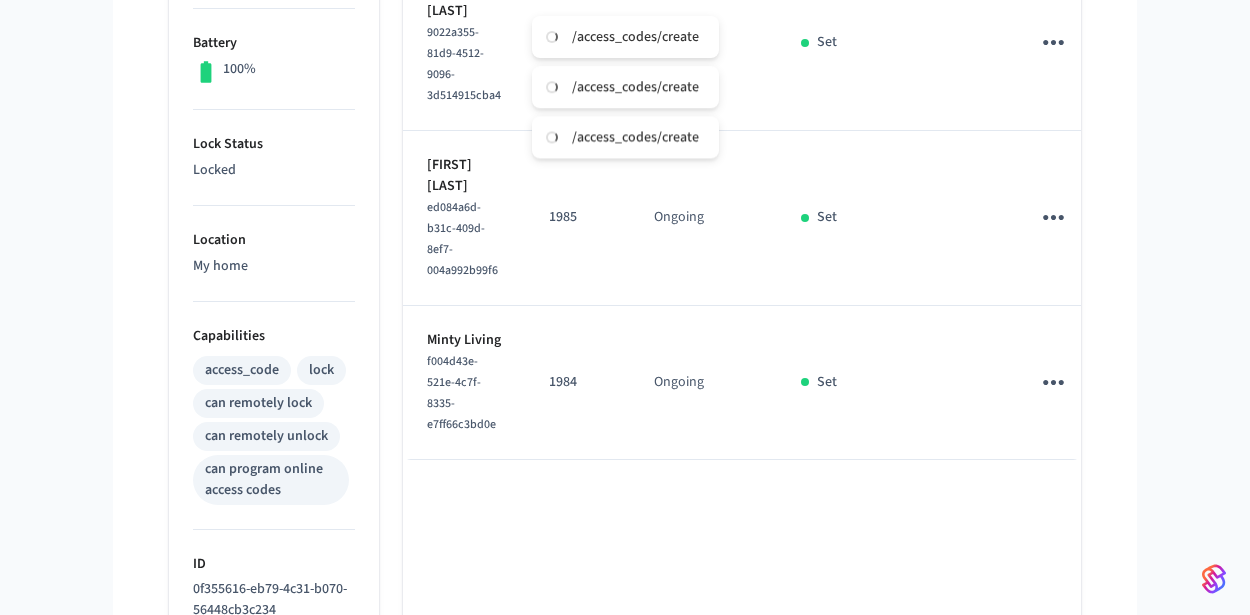scroll, scrollTop: 398, scrollLeft: 0, axis: vertical 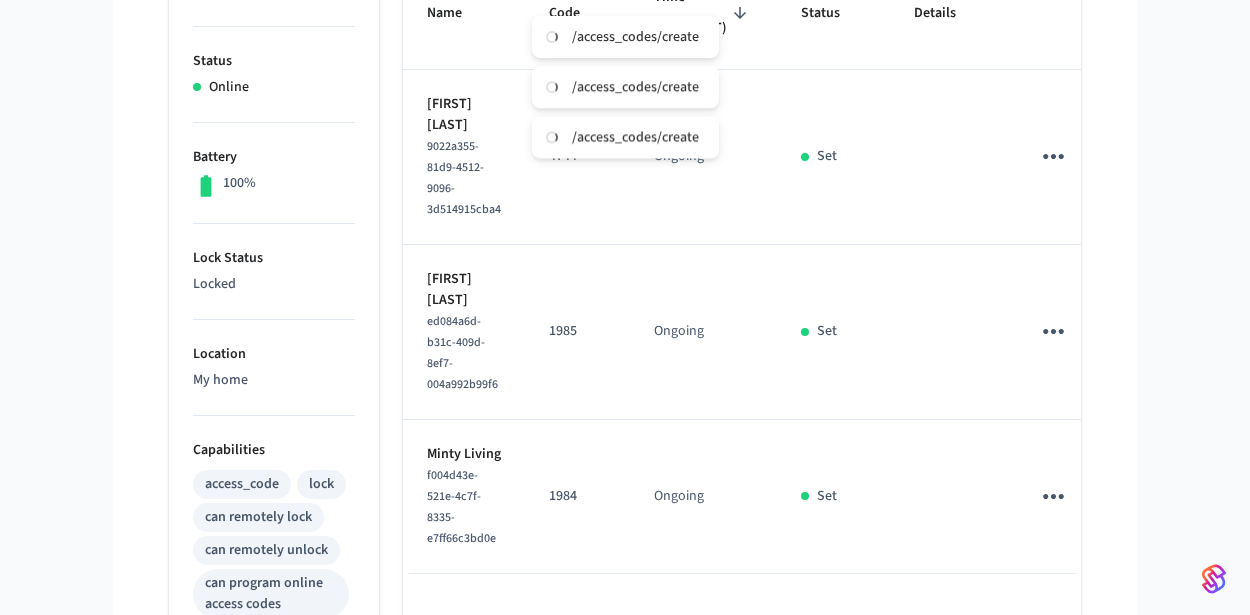 click 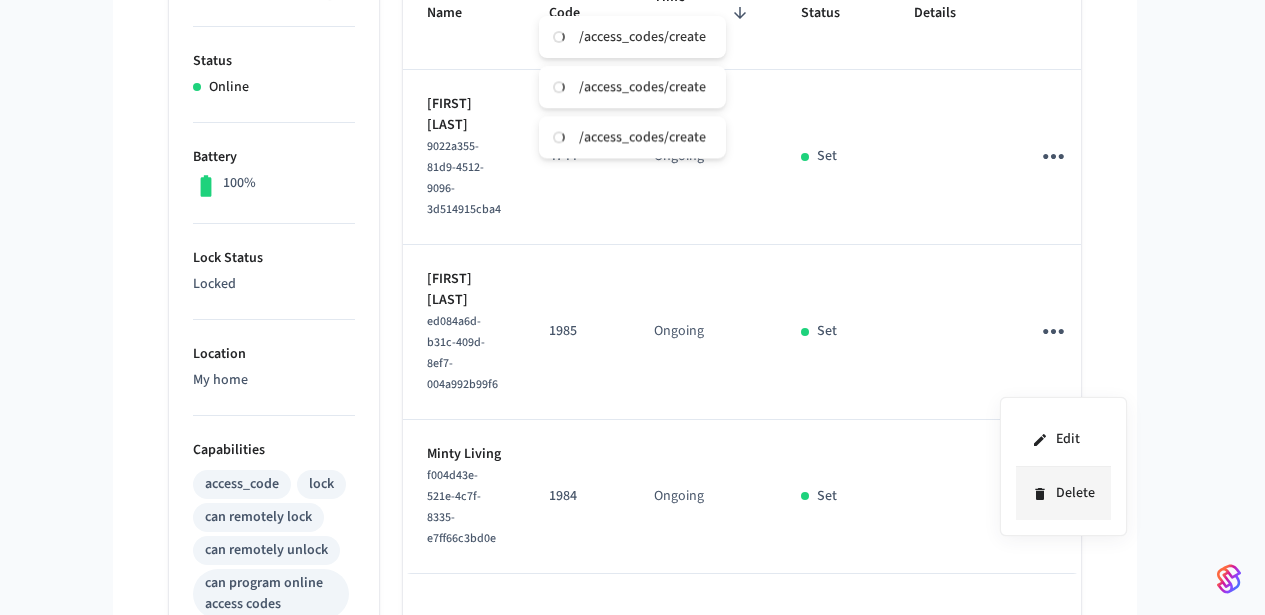 click on "Delete" at bounding box center [1063, 493] 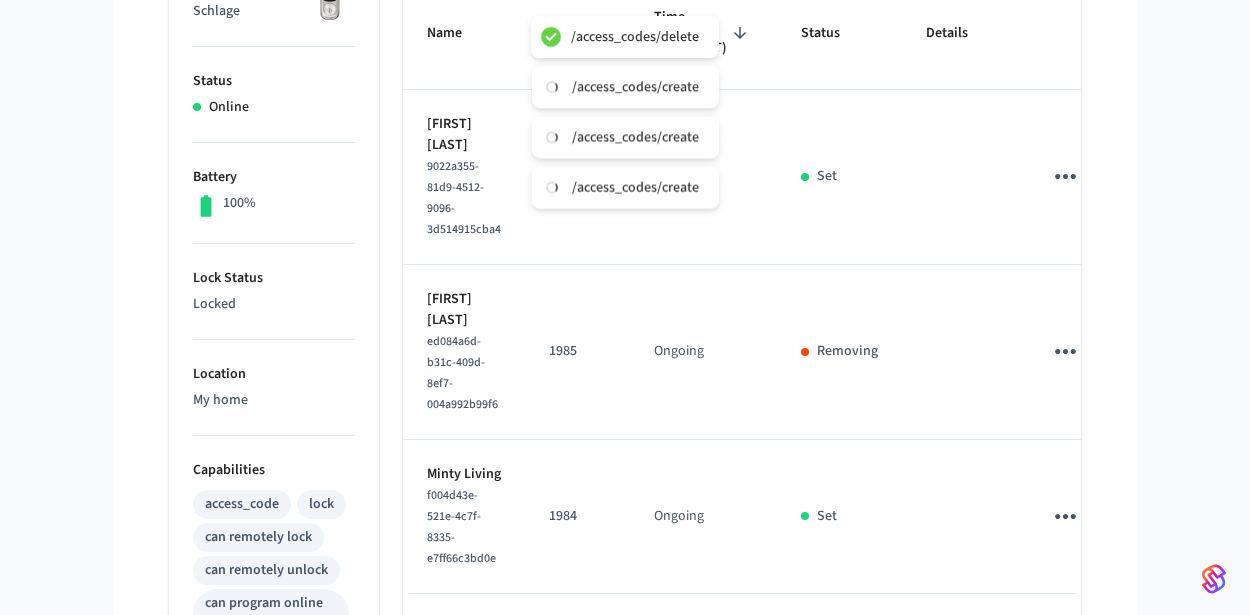 scroll, scrollTop: 357, scrollLeft: 0, axis: vertical 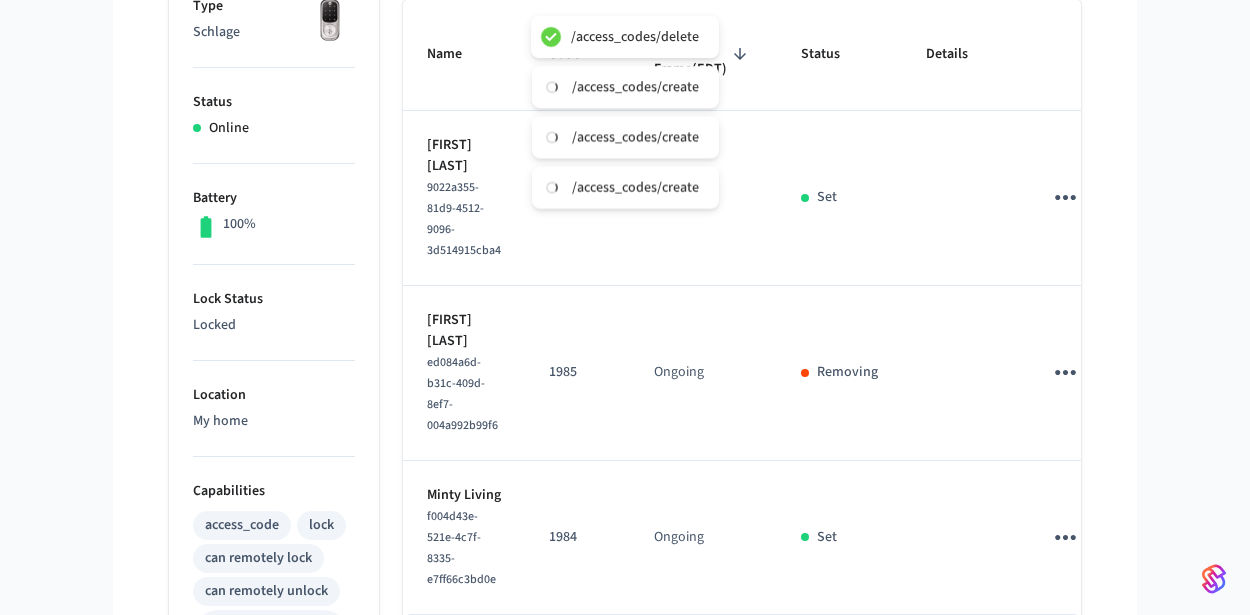 type 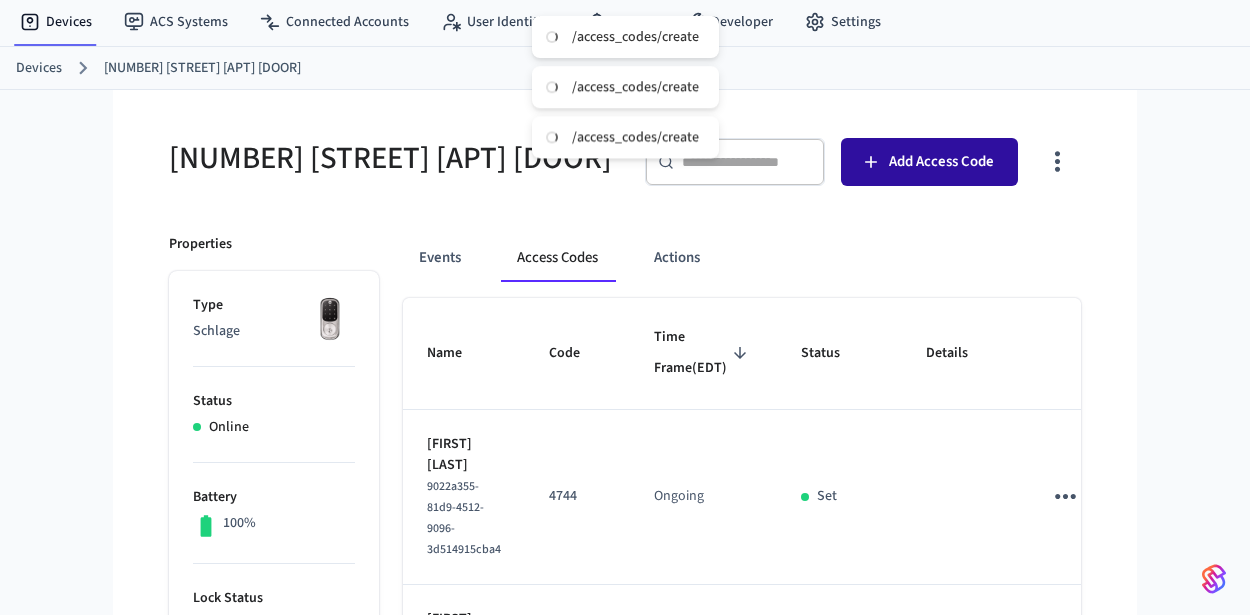 scroll, scrollTop: 0, scrollLeft: 0, axis: both 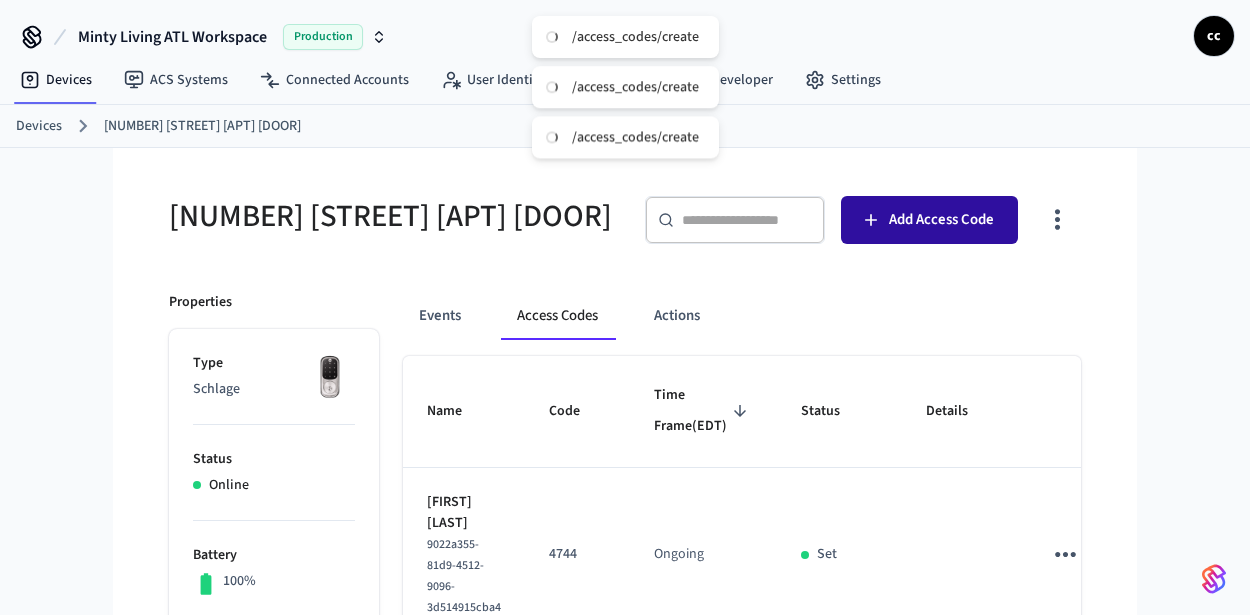 click on "Add Access Code" at bounding box center (941, 220) 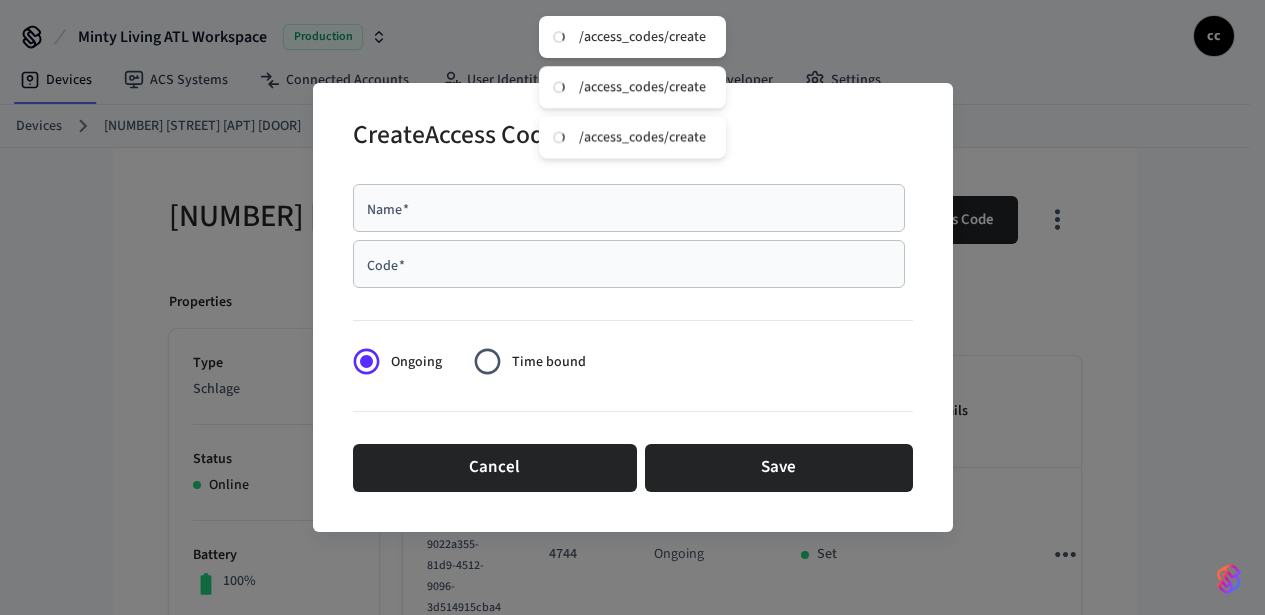 click on "Name   *" at bounding box center [629, 208] 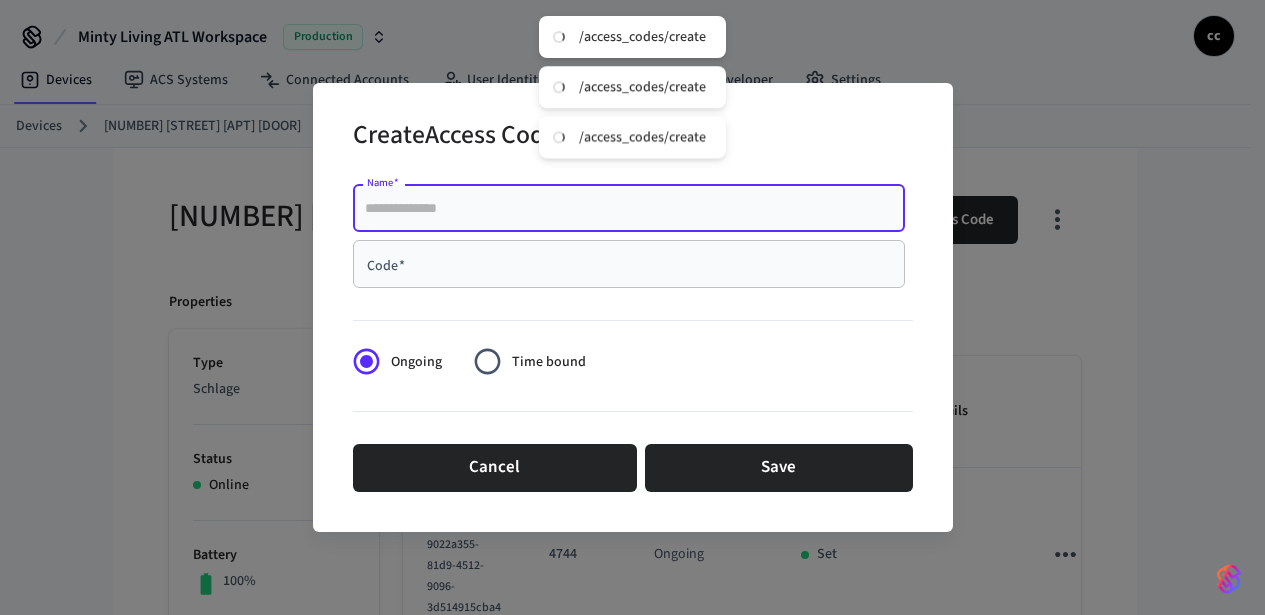 paste on "**********" 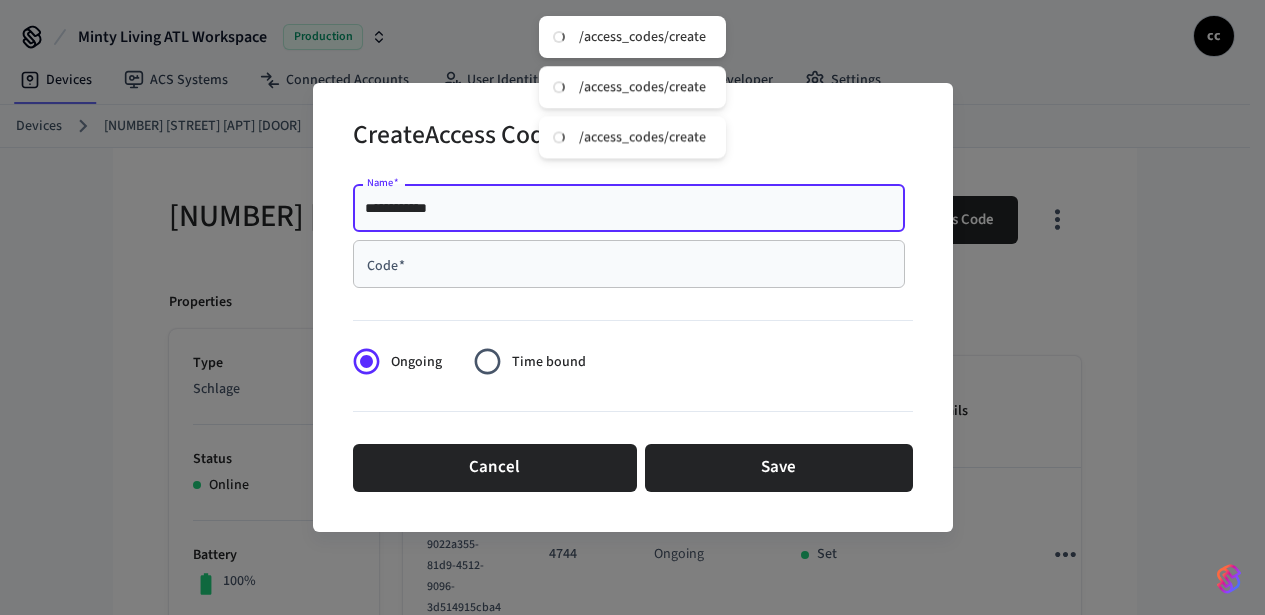 type on "**********" 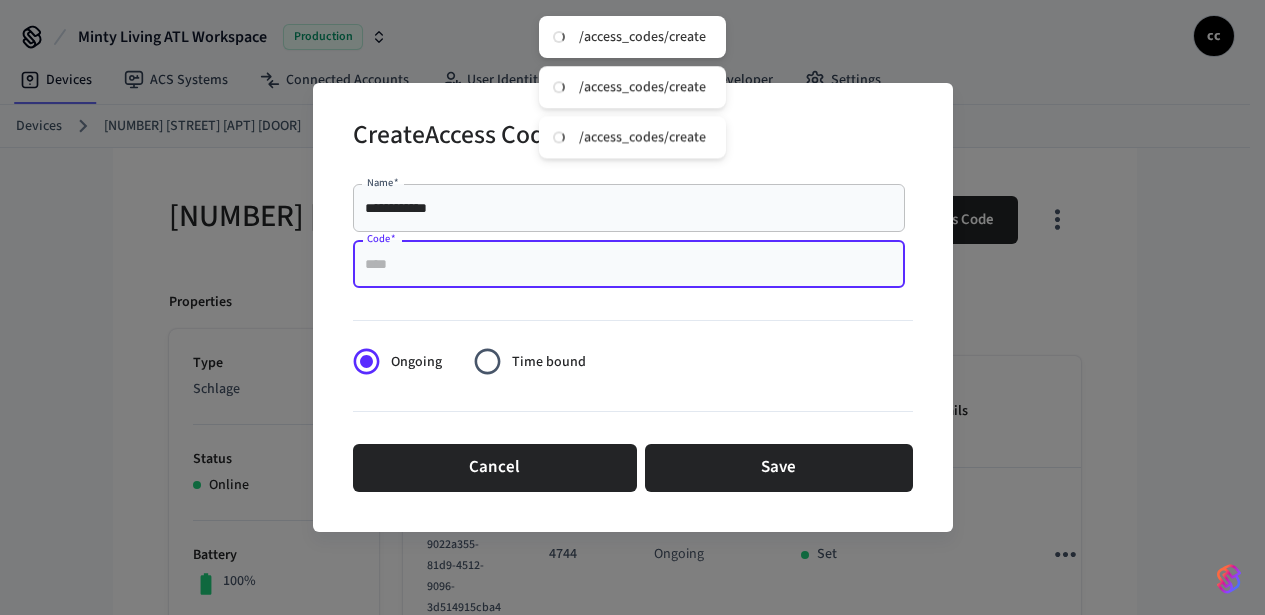 click on "Code   *" at bounding box center [629, 264] 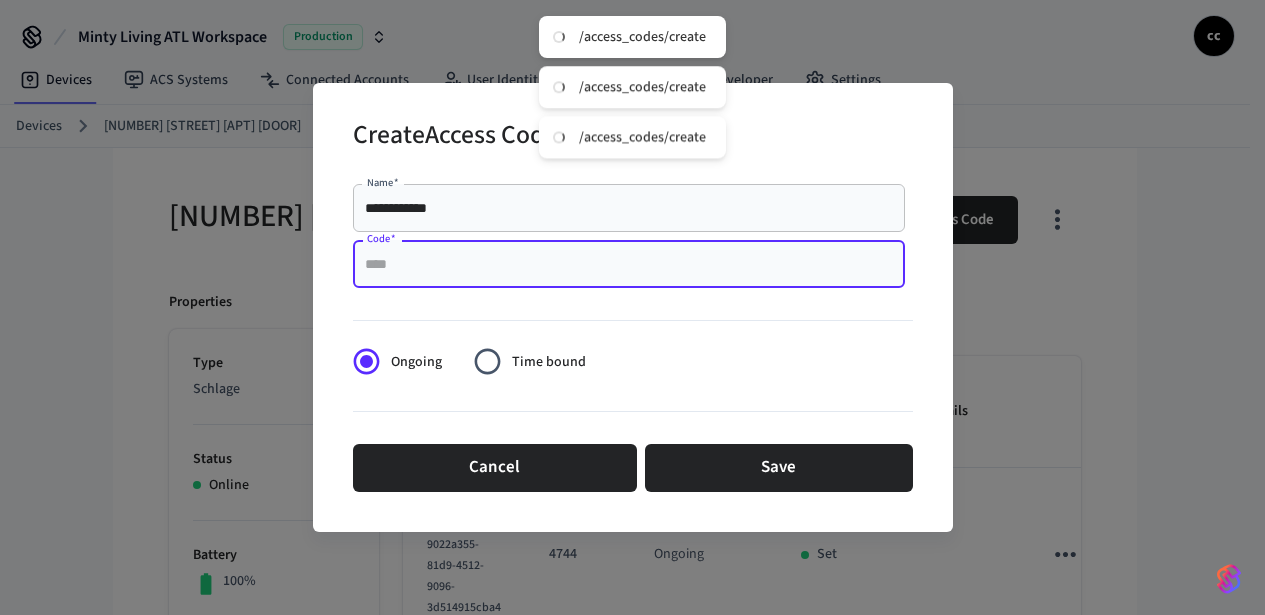 paste on "****" 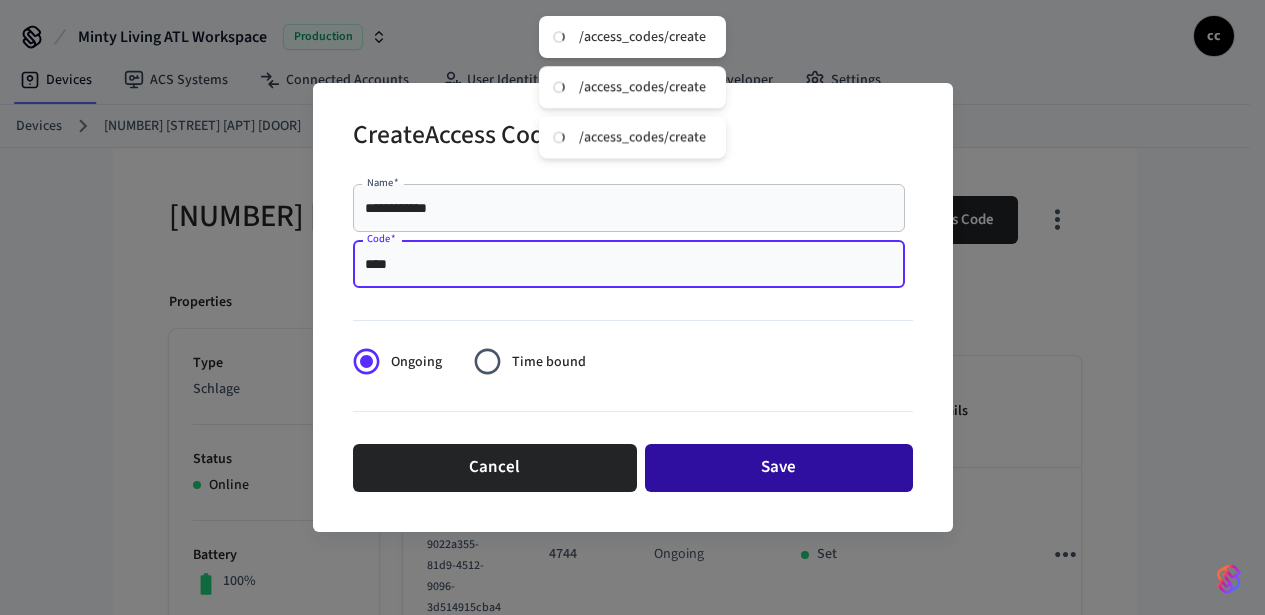 type on "****" 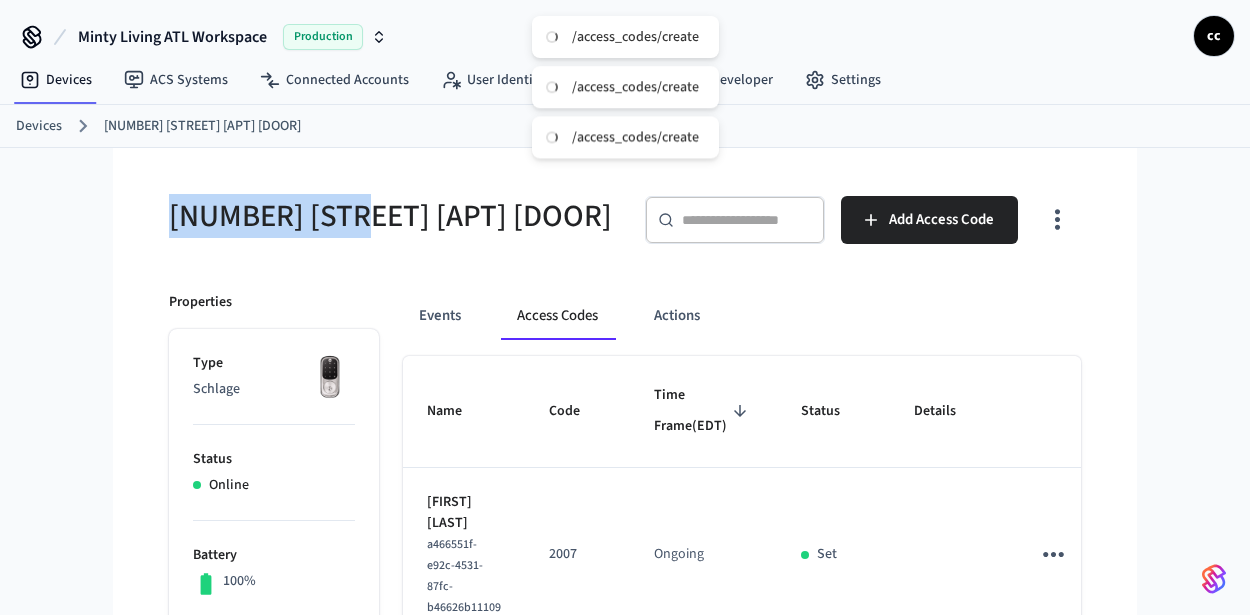 drag, startPoint x: 341, startPoint y: 215, endPoint x: 167, endPoint y: 209, distance: 174.10342 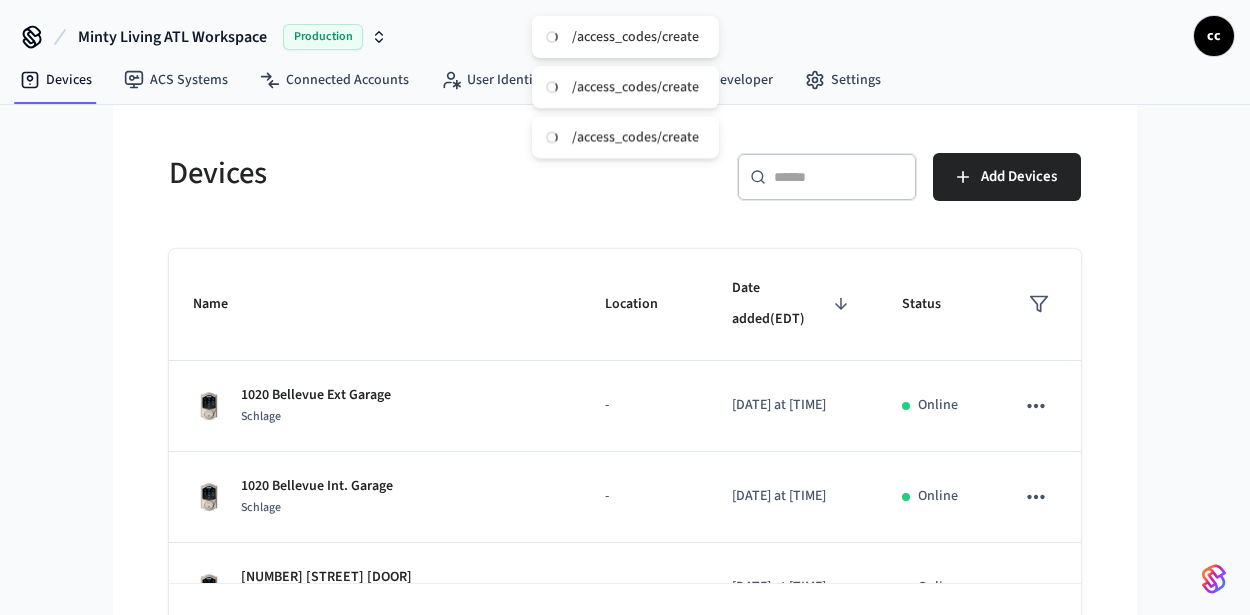 click on "​ ​" at bounding box center [827, 177] 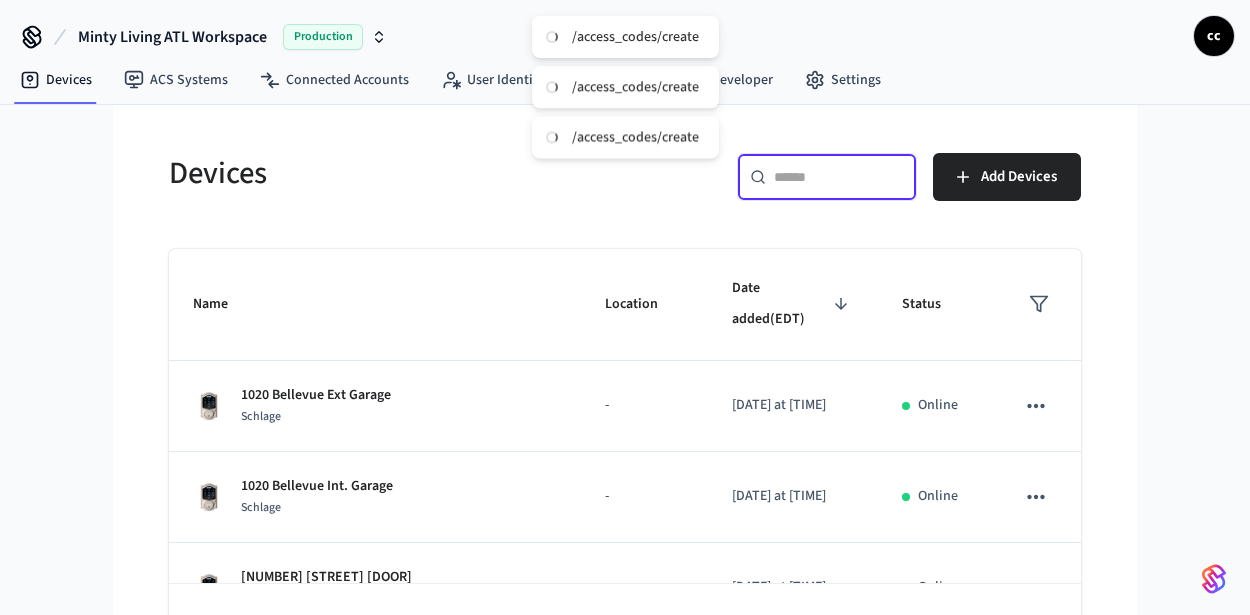 paste on "**********" 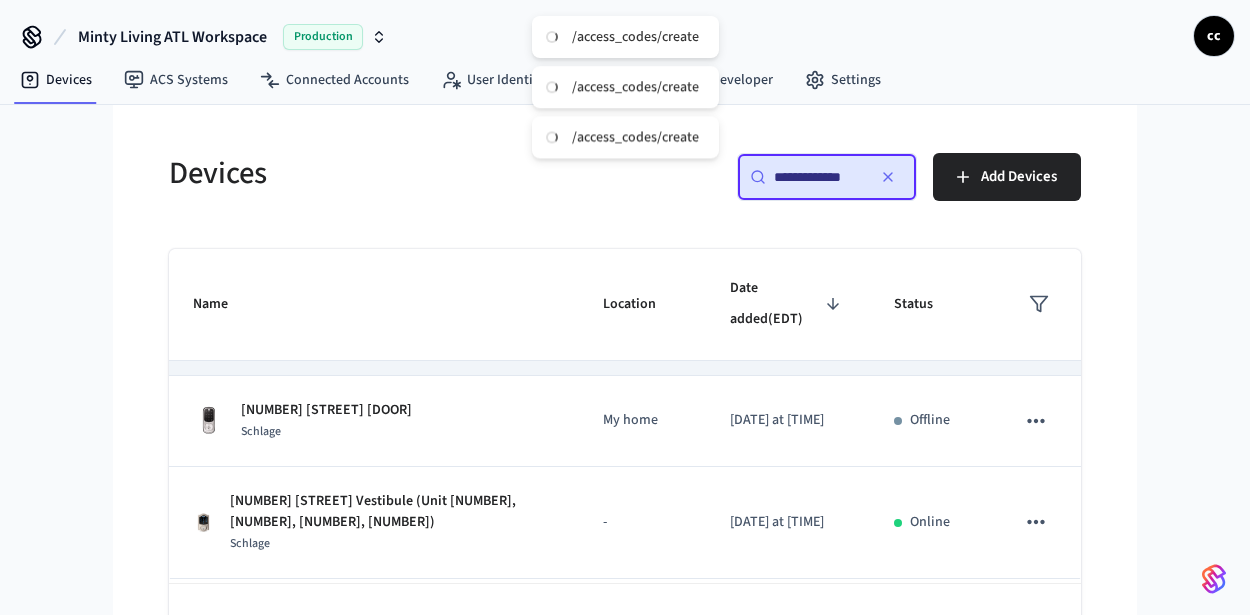 scroll, scrollTop: 341, scrollLeft: 0, axis: vertical 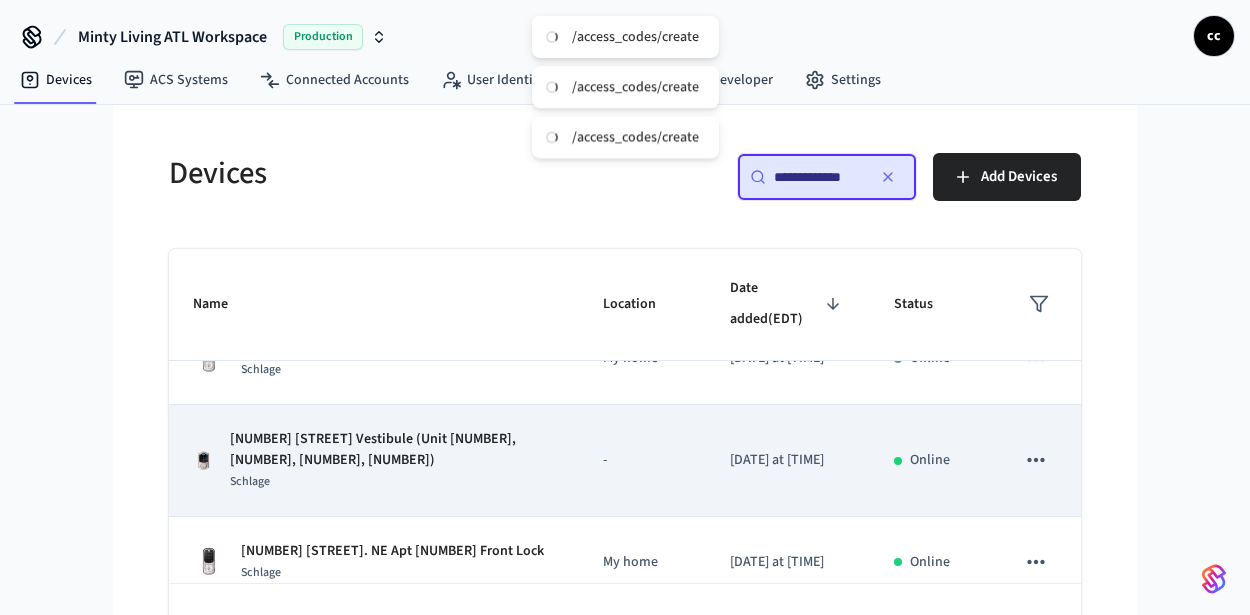 type on "**********" 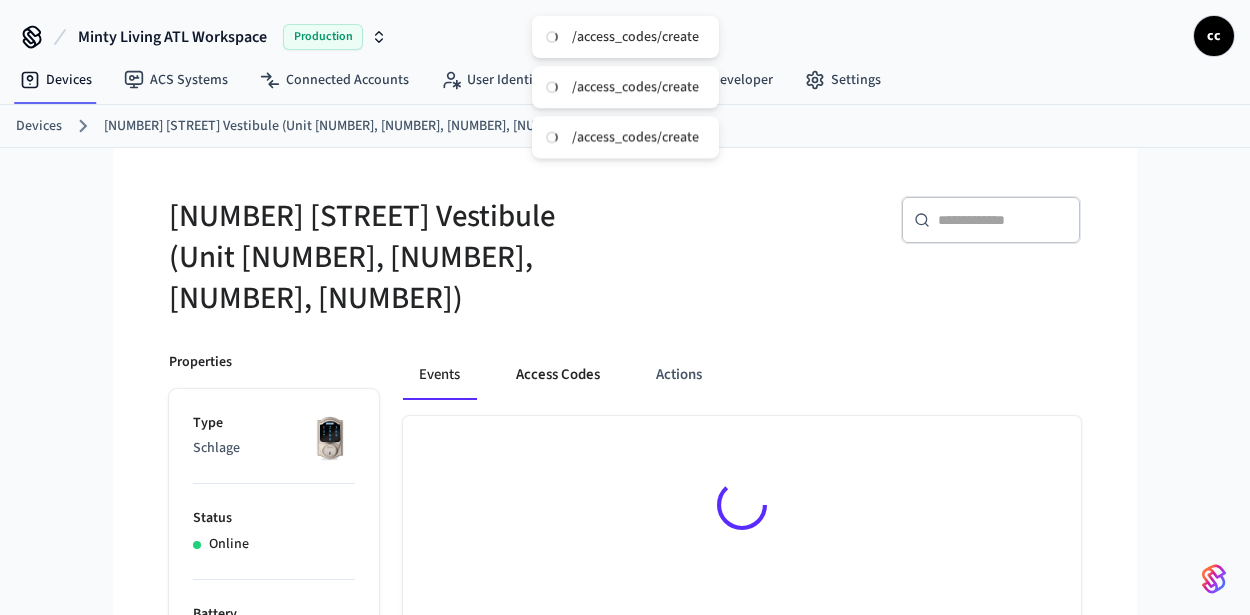 click on "Access Codes" at bounding box center [558, 376] 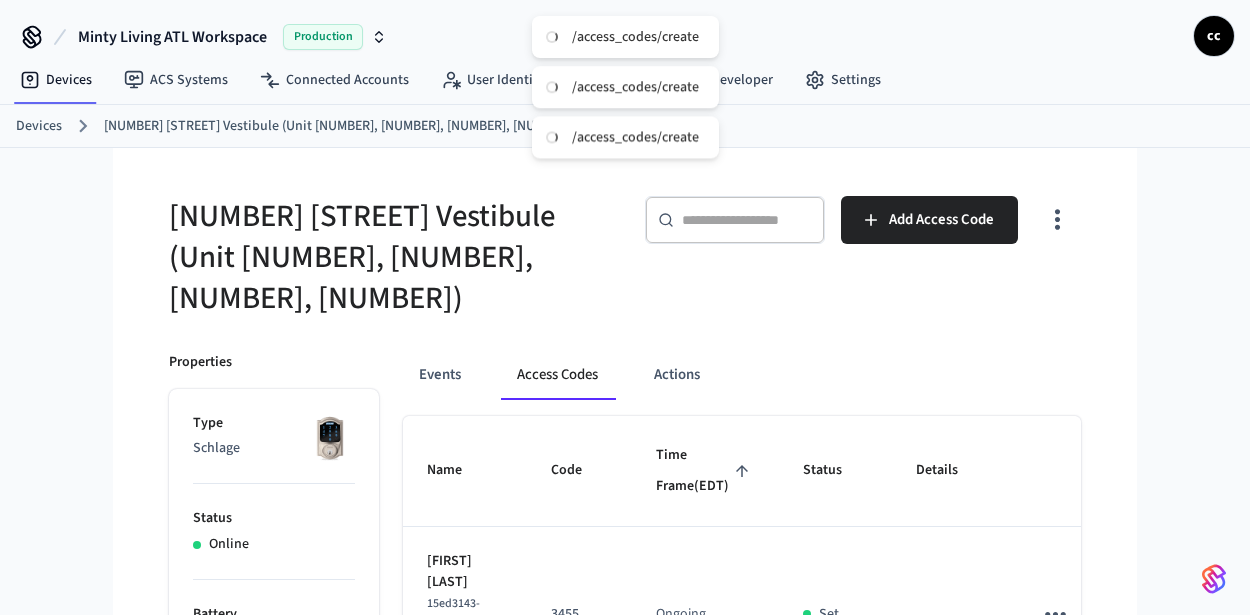 click on "Time Frame  (EDT)" at bounding box center [705, 471] 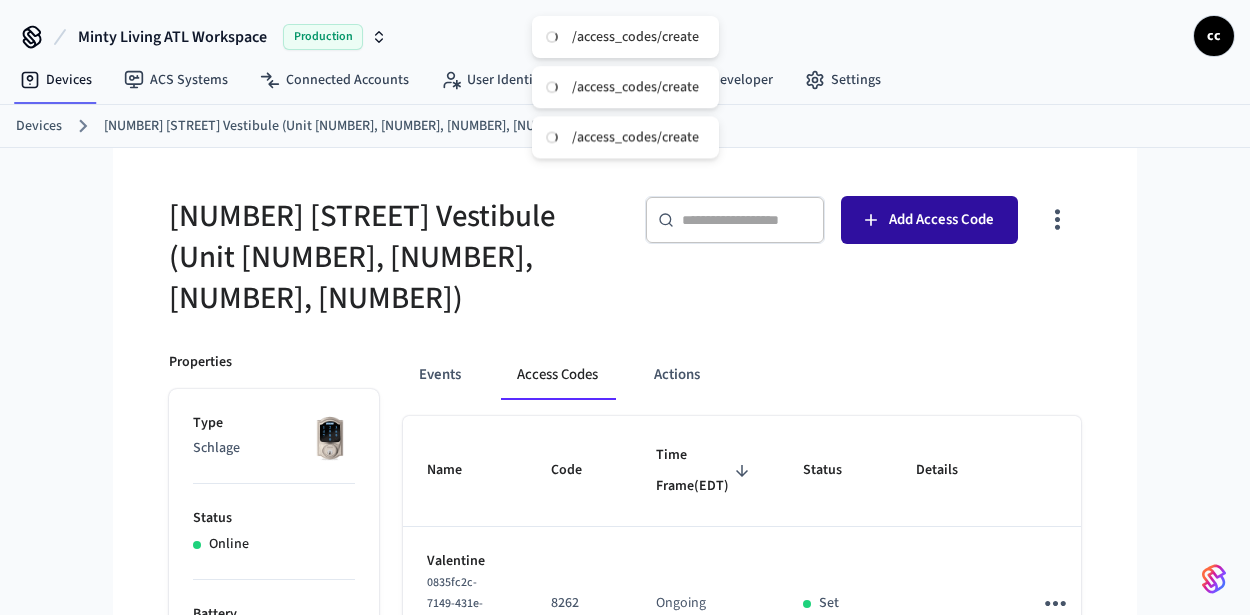 click on "Add Access Code" at bounding box center (941, 220) 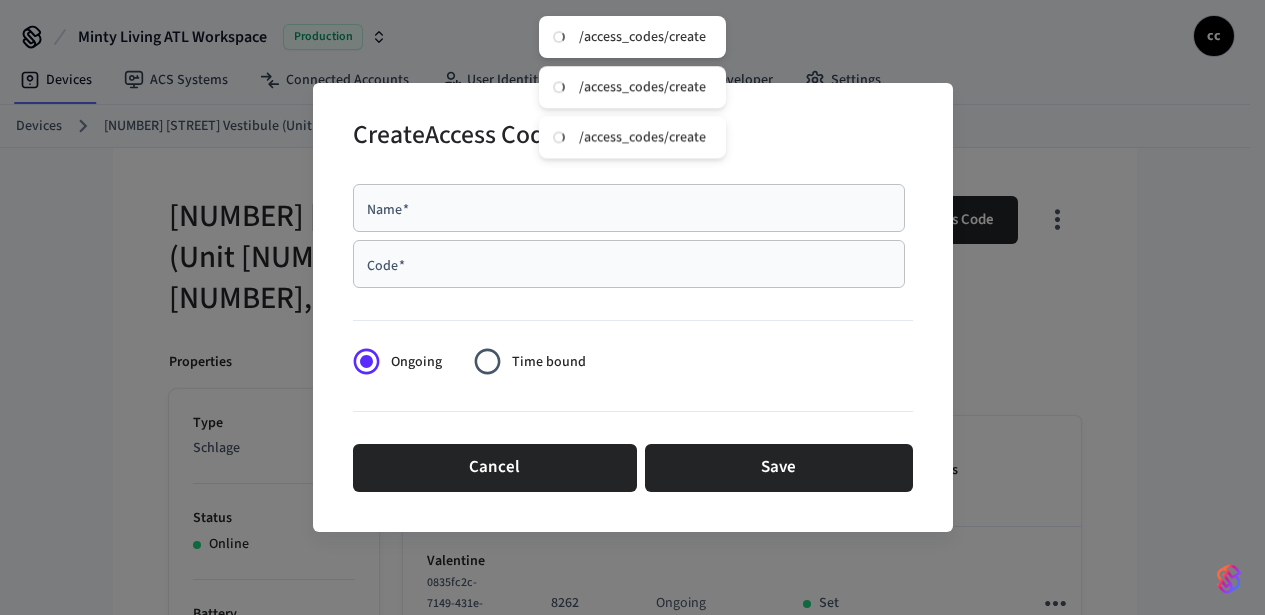 click on "Name   *" at bounding box center [629, 208] 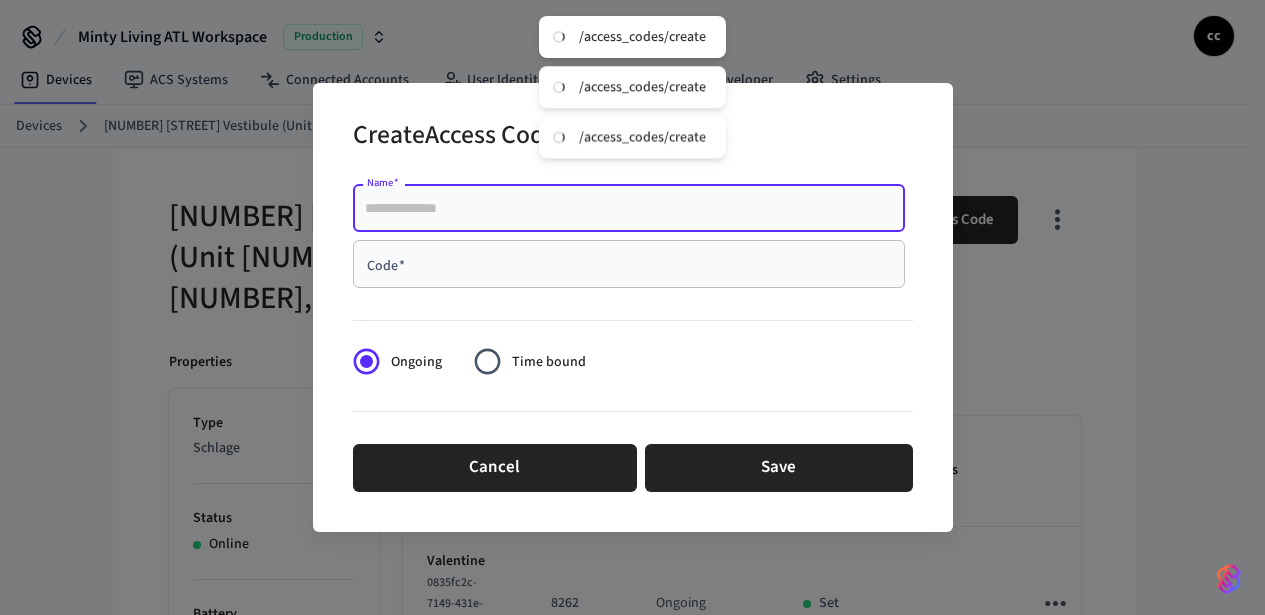 paste on "**********" 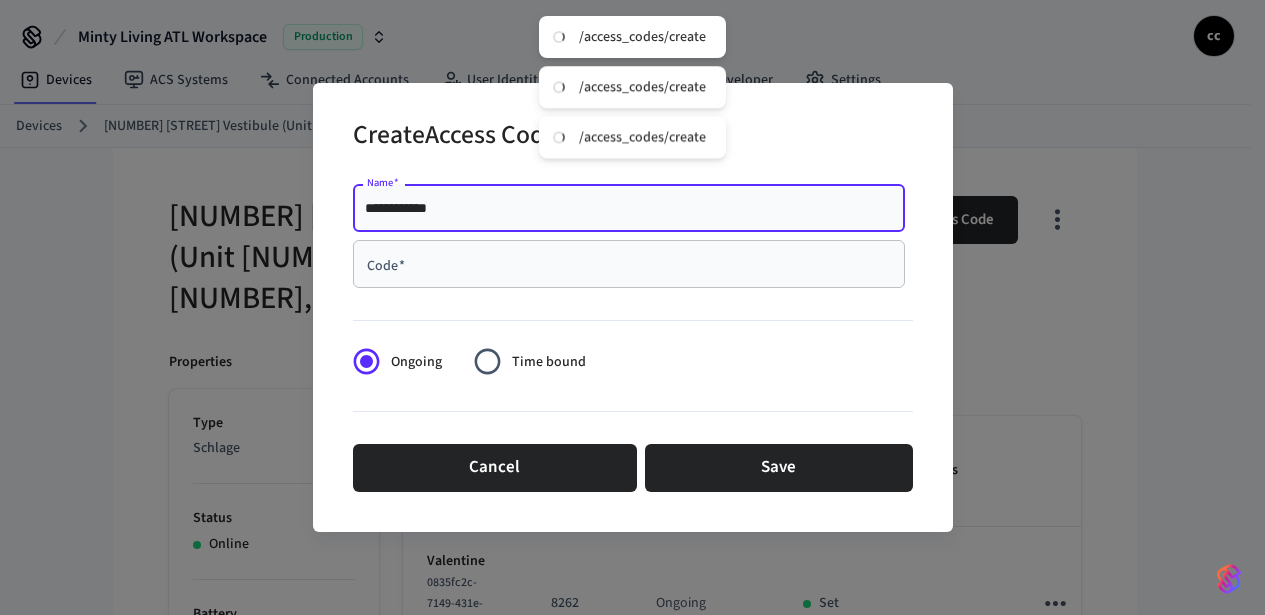 type on "**********" 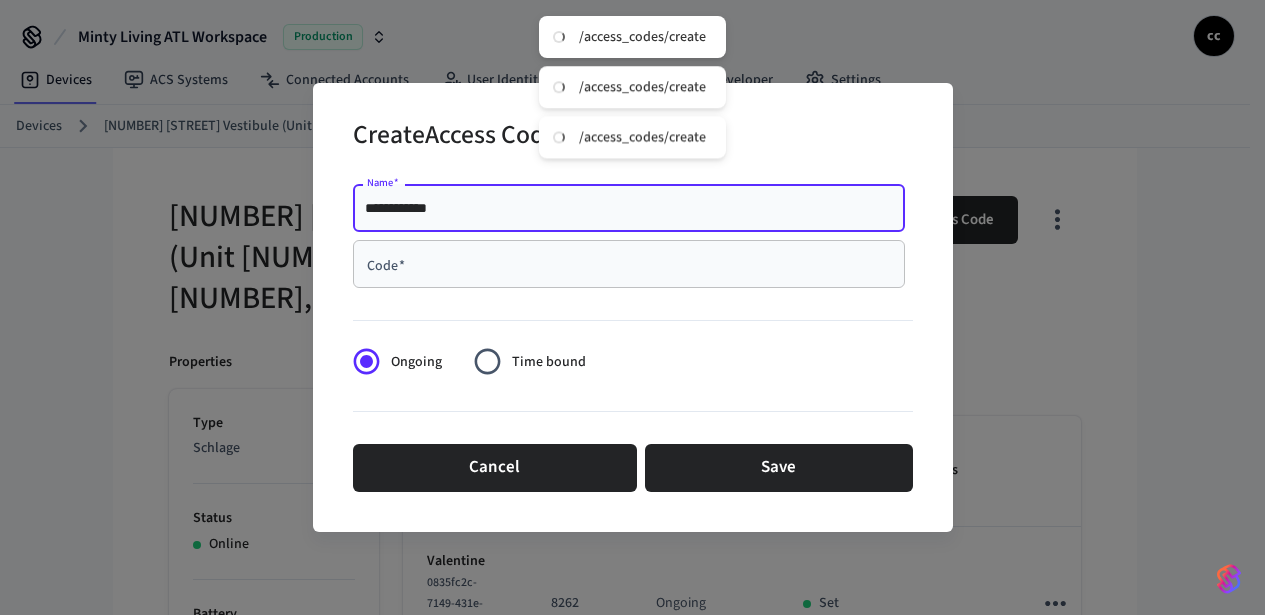 click on "Code   *" at bounding box center [629, 264] 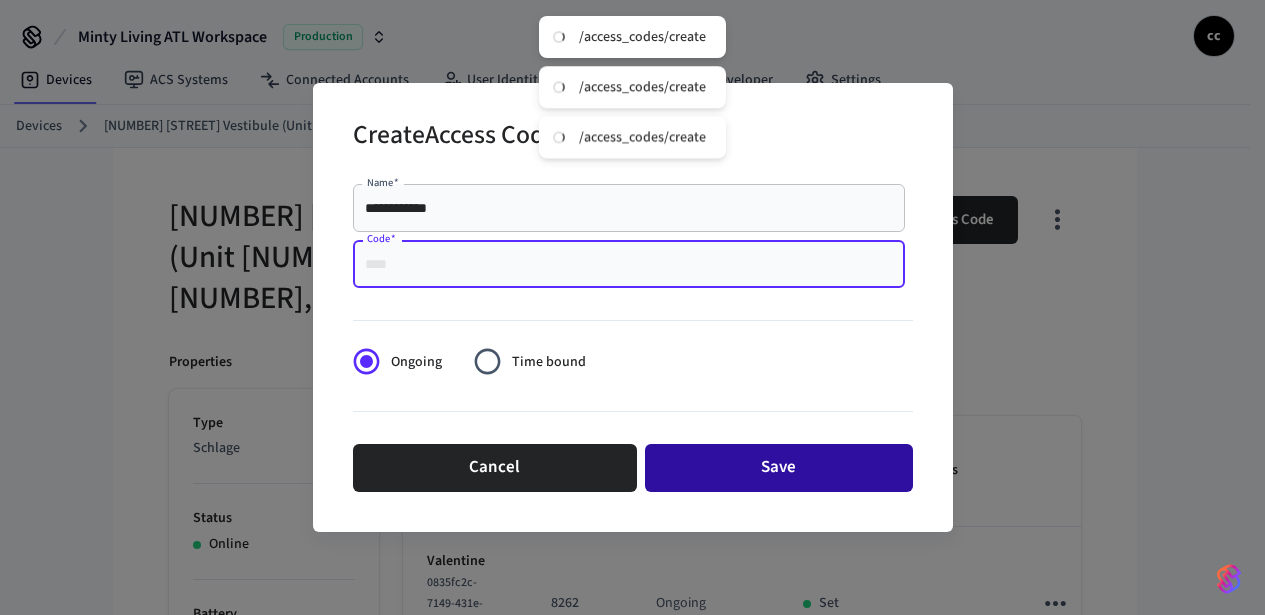 paste on "****" 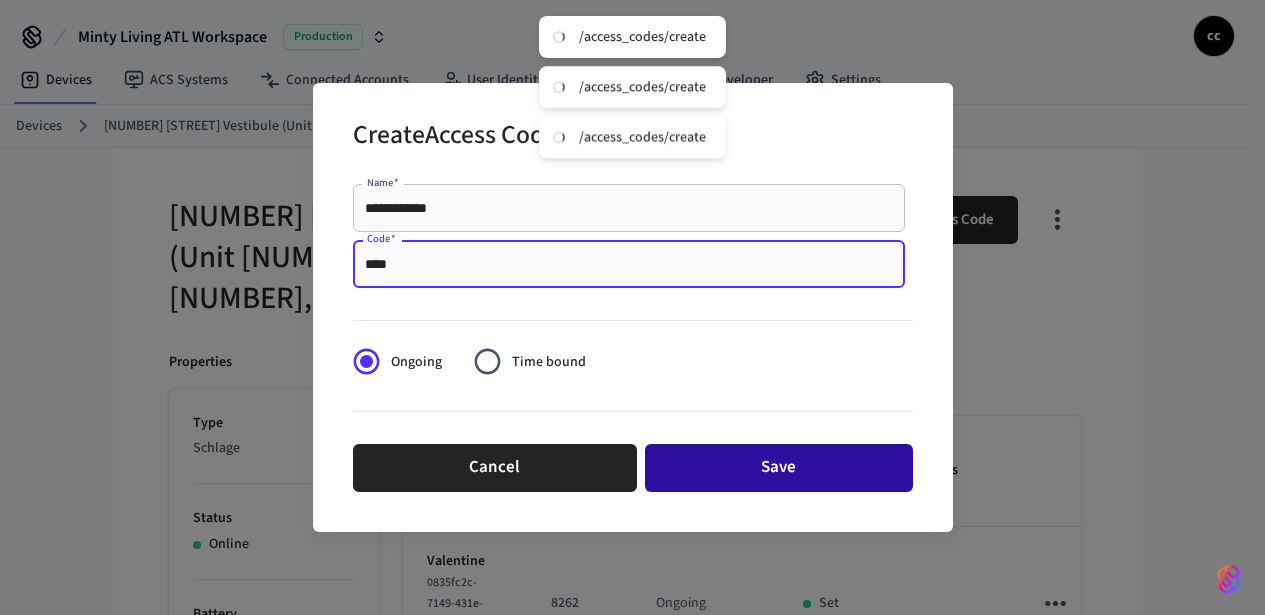 type on "****" 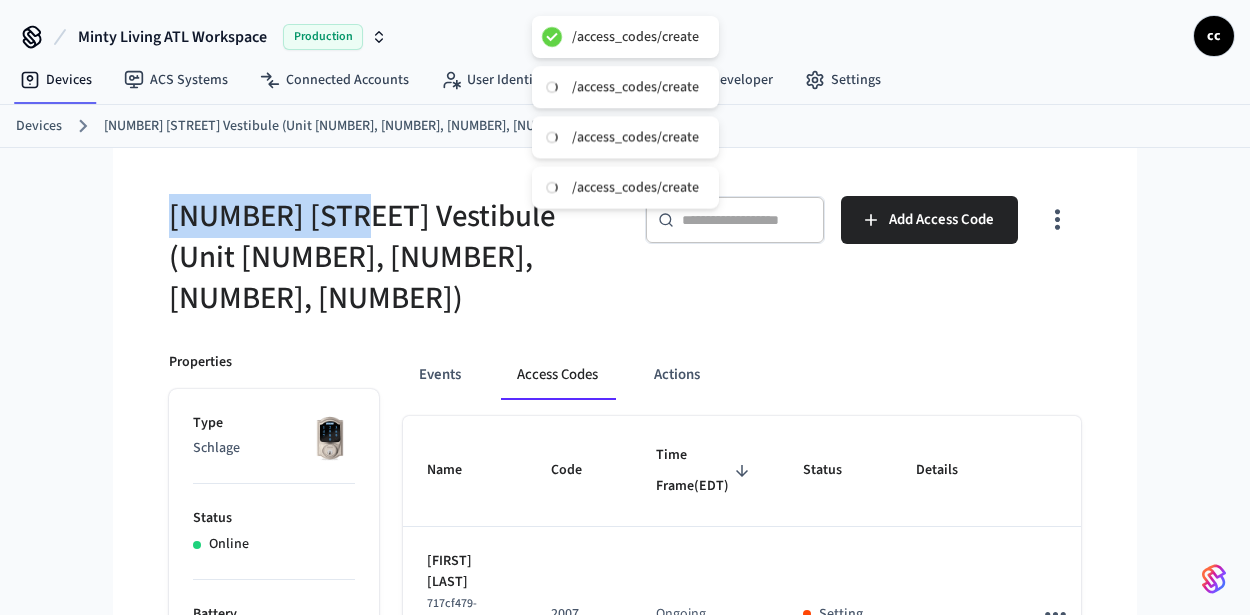 drag, startPoint x: 338, startPoint y: 216, endPoint x: 142, endPoint y: 215, distance: 196.00255 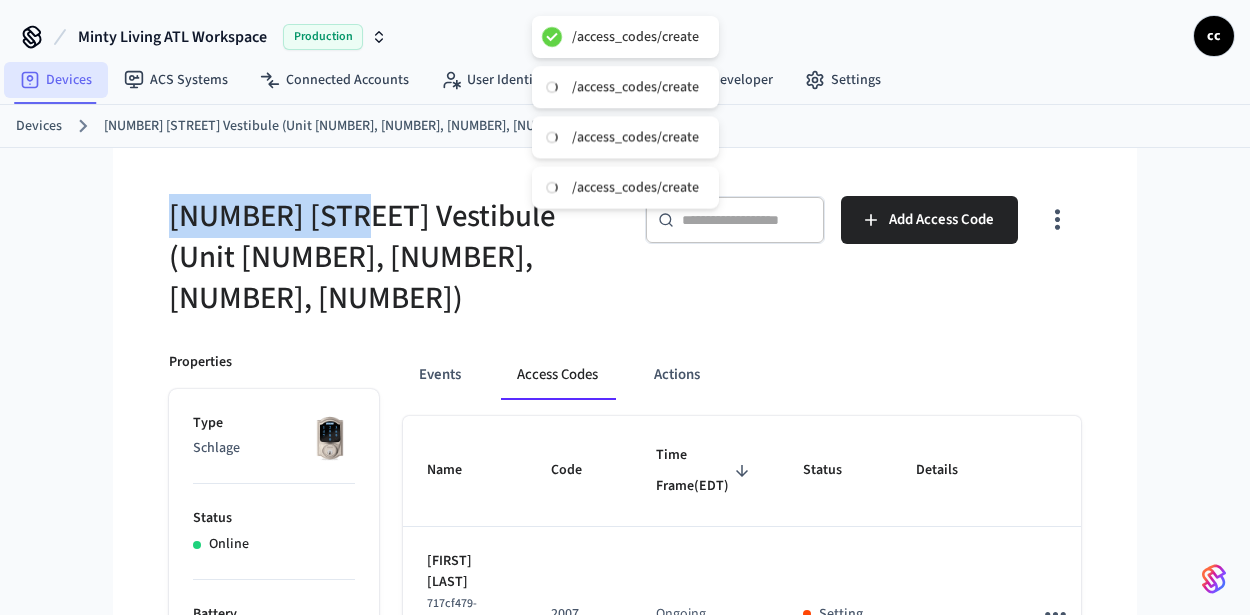 click on "Devices" at bounding box center (56, 80) 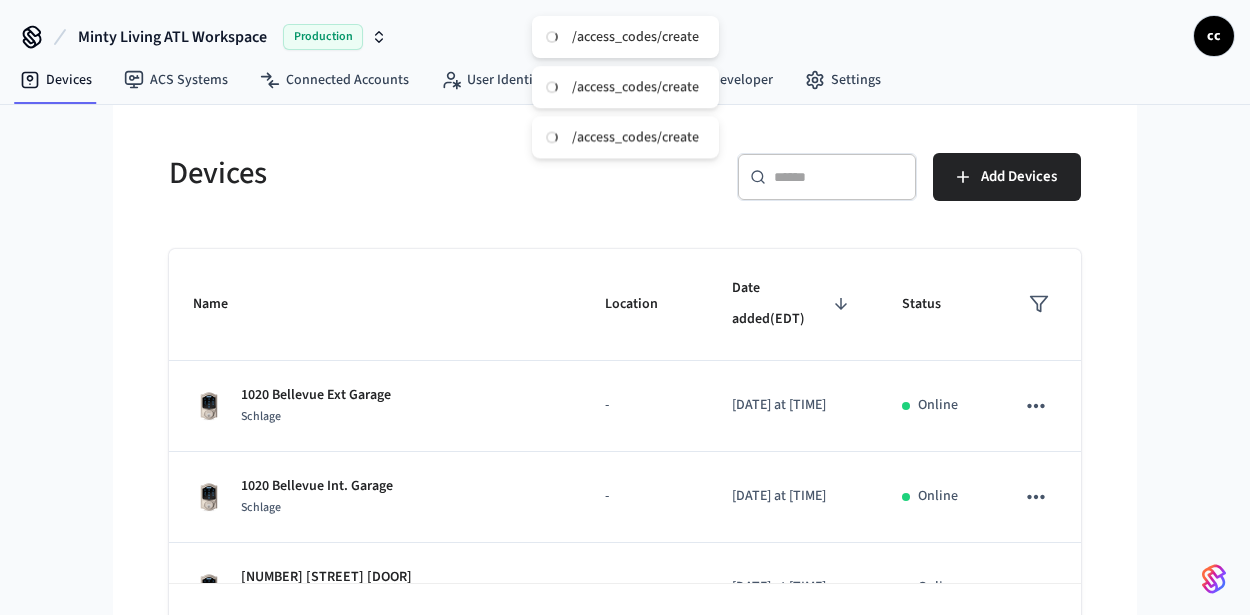 click at bounding box center [839, 177] 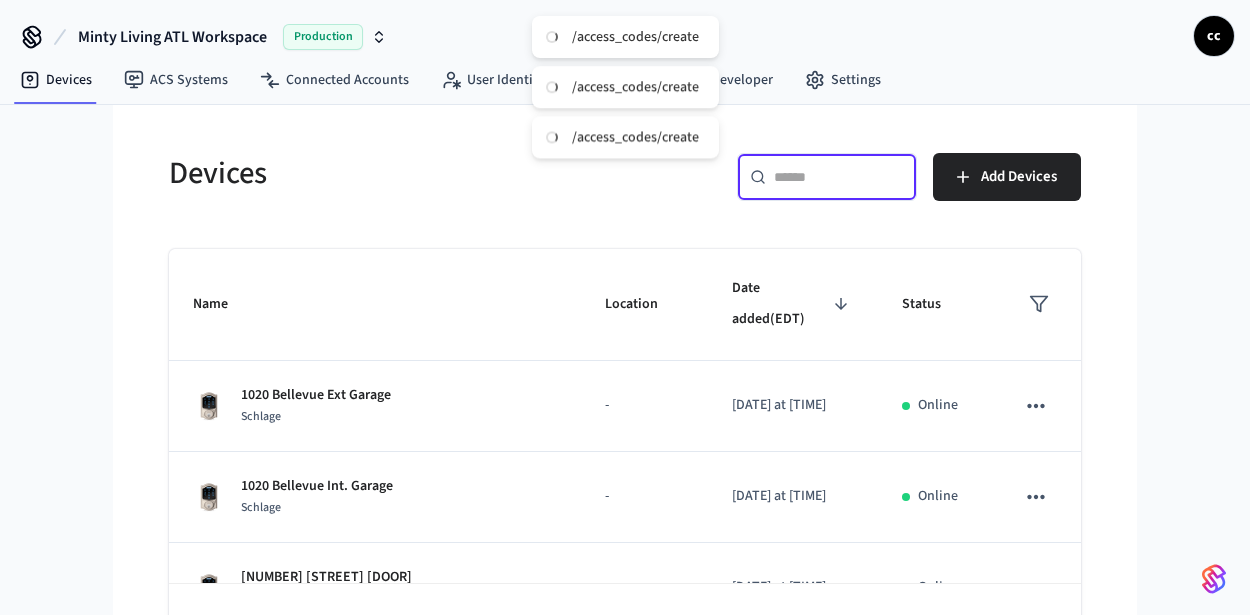 paste on "**********" 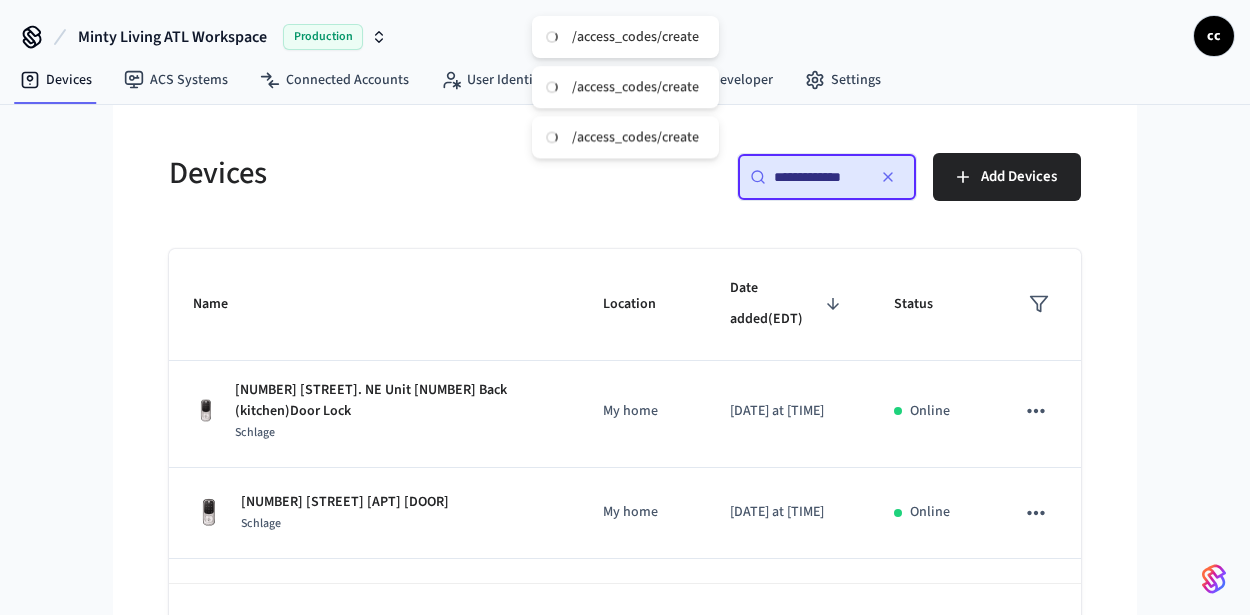 scroll, scrollTop: 41, scrollLeft: 0, axis: vertical 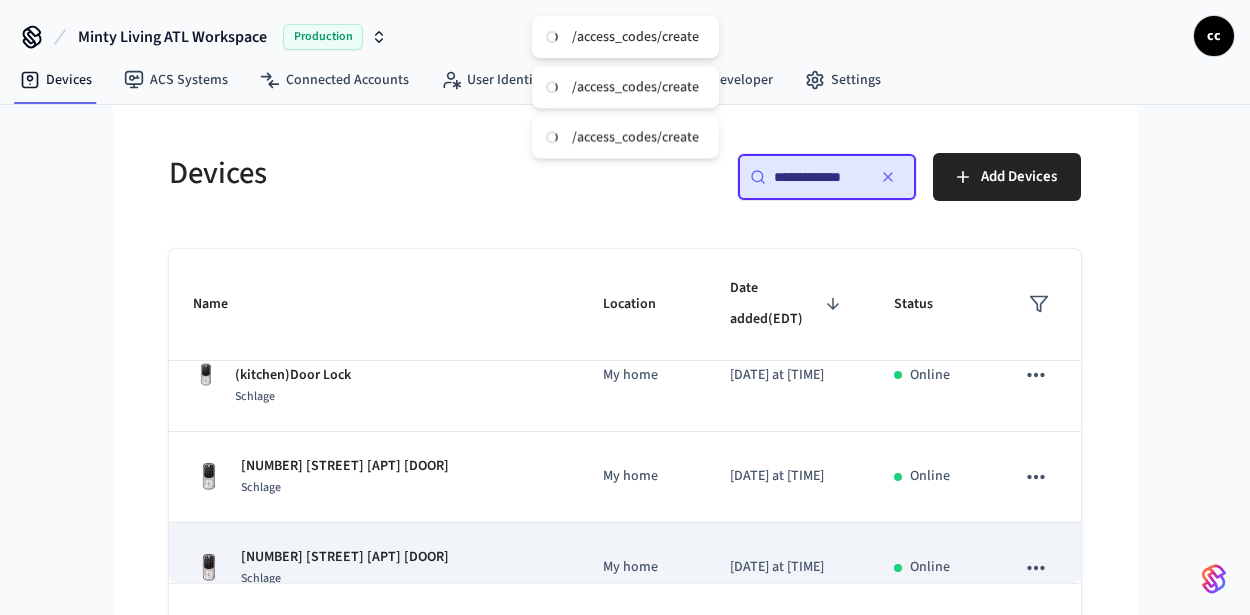 type on "**********" 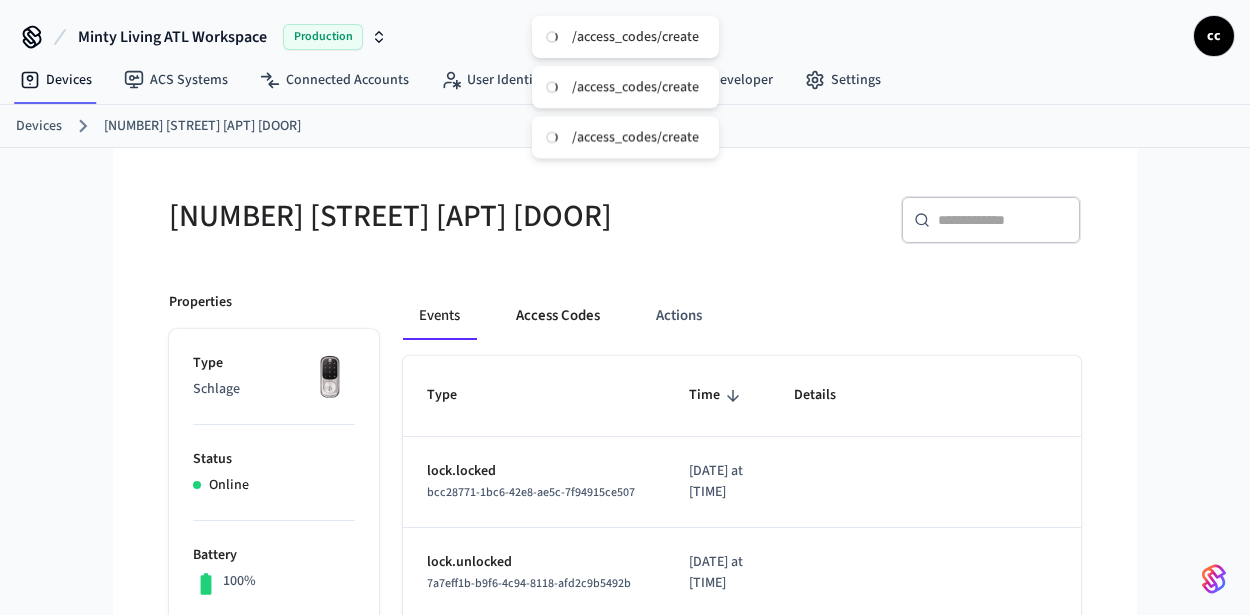 click on "Access Codes" at bounding box center [558, 316] 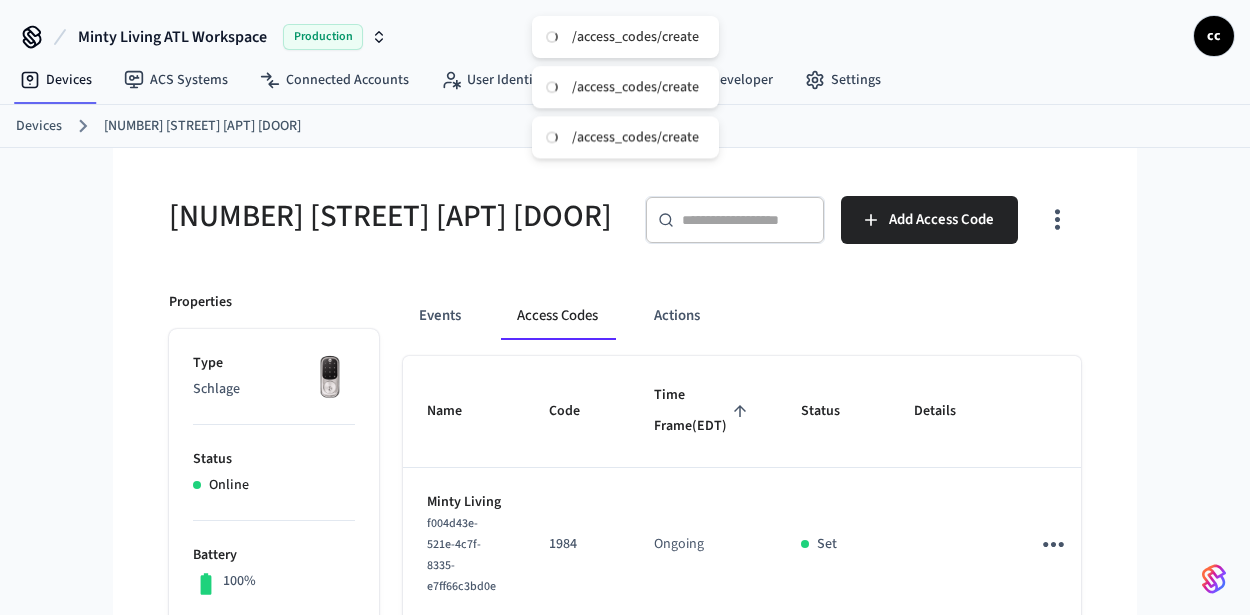 click on "Time Frame  (EDT)" at bounding box center (703, 411) 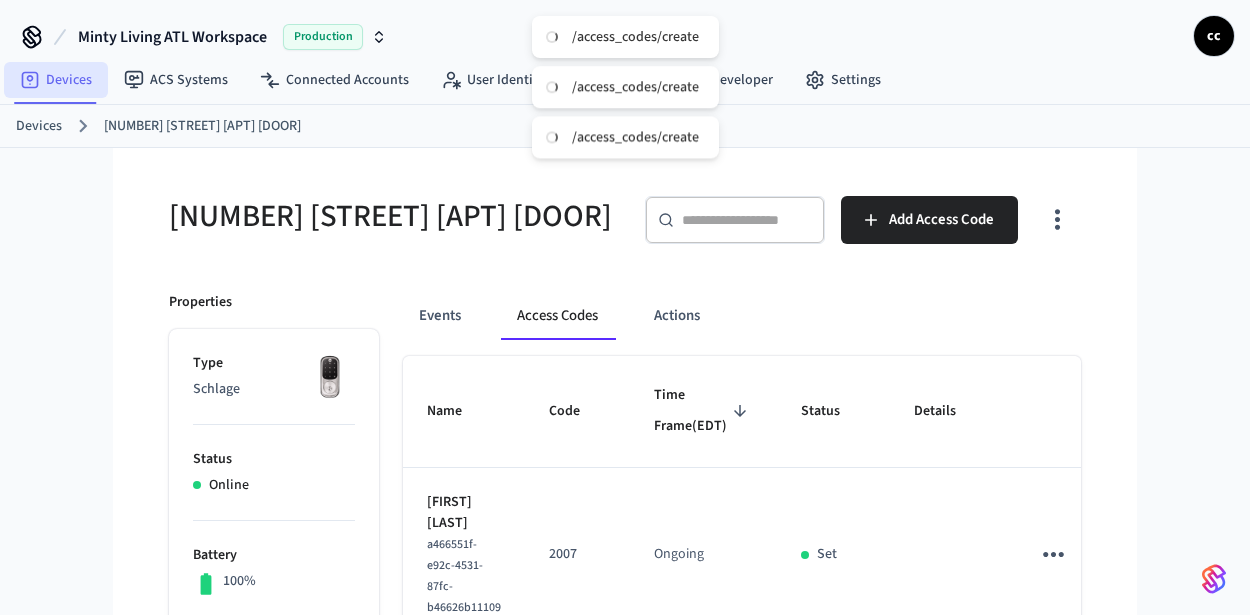 click on "Devices" at bounding box center [56, 80] 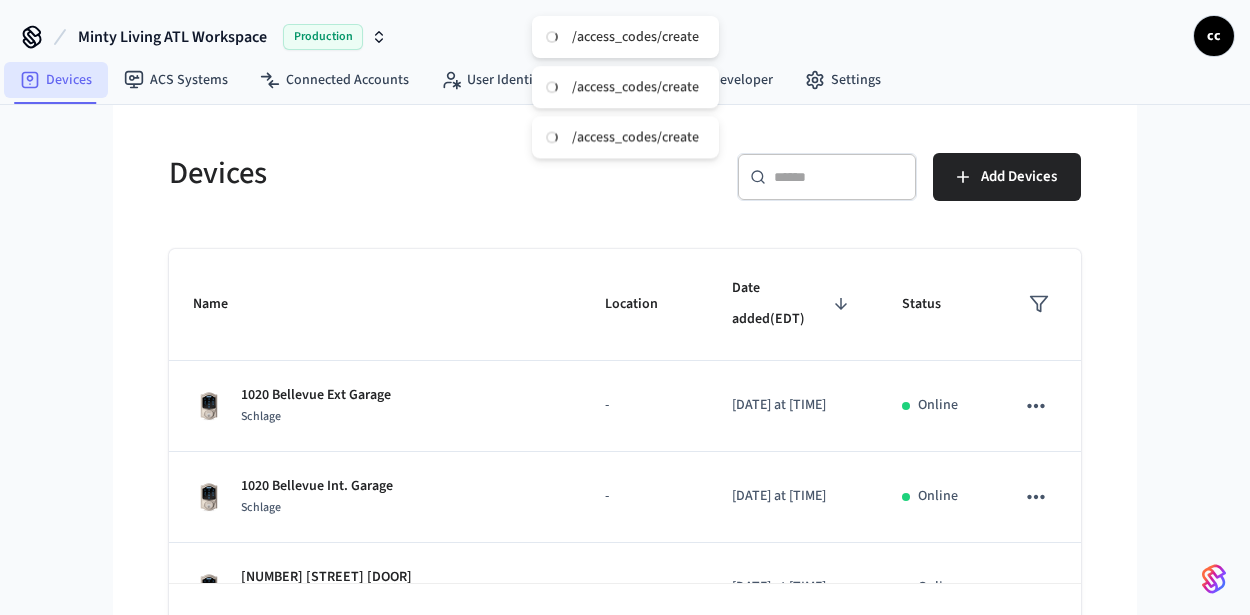 click on "Devices" at bounding box center [56, 80] 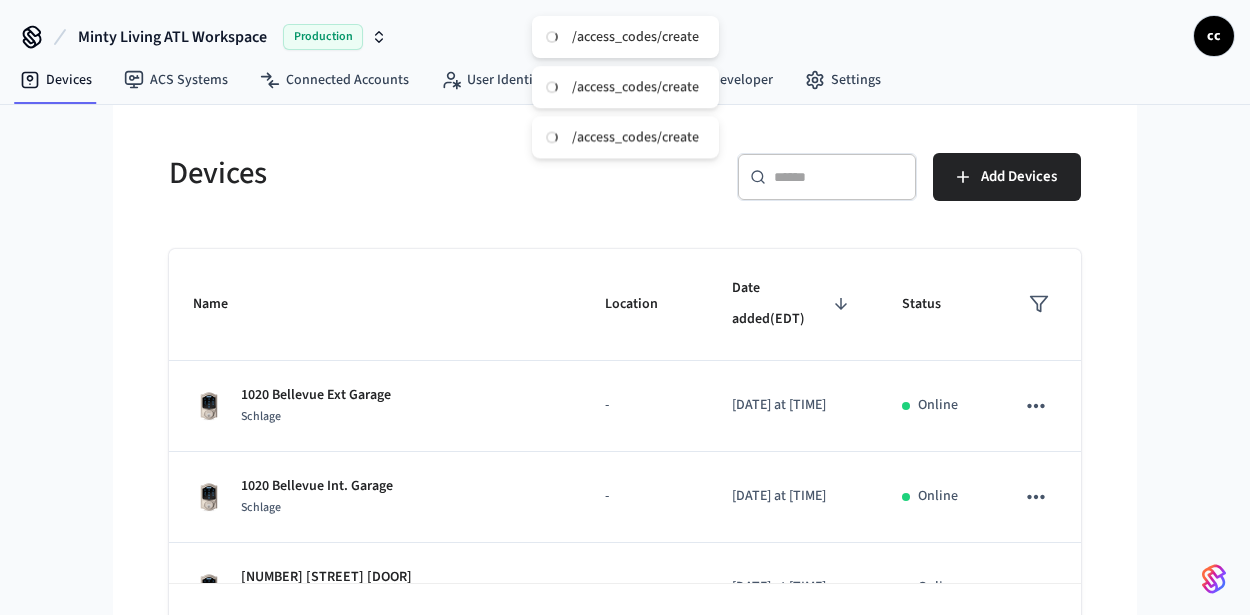 click on "​ ​" at bounding box center (827, 177) 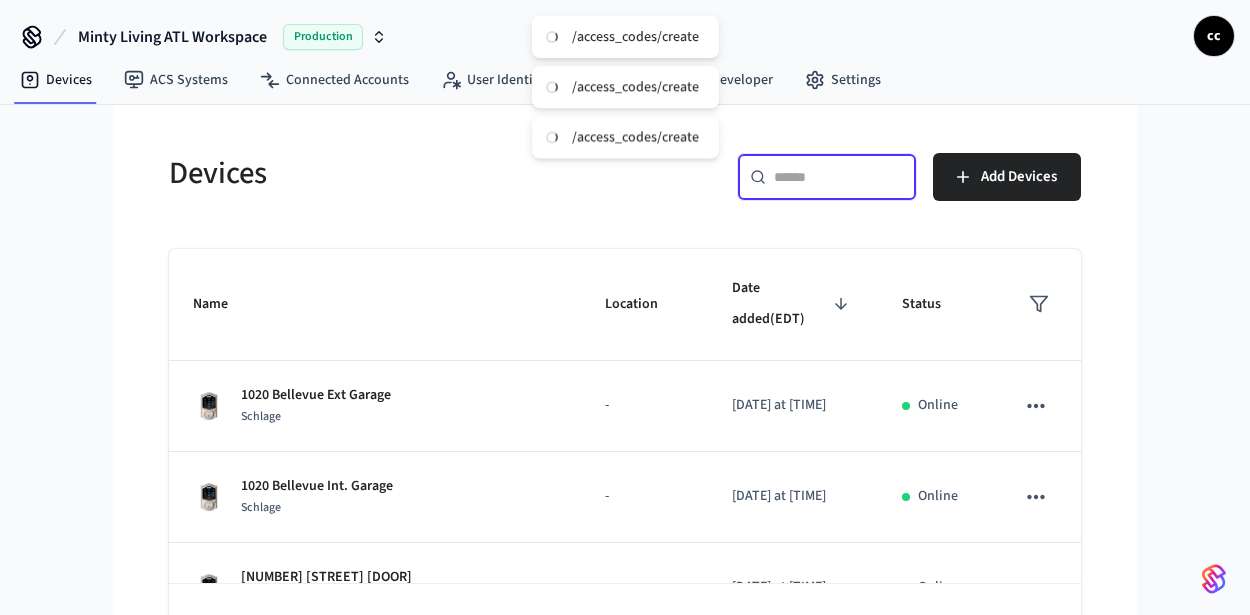 paste on "**********" 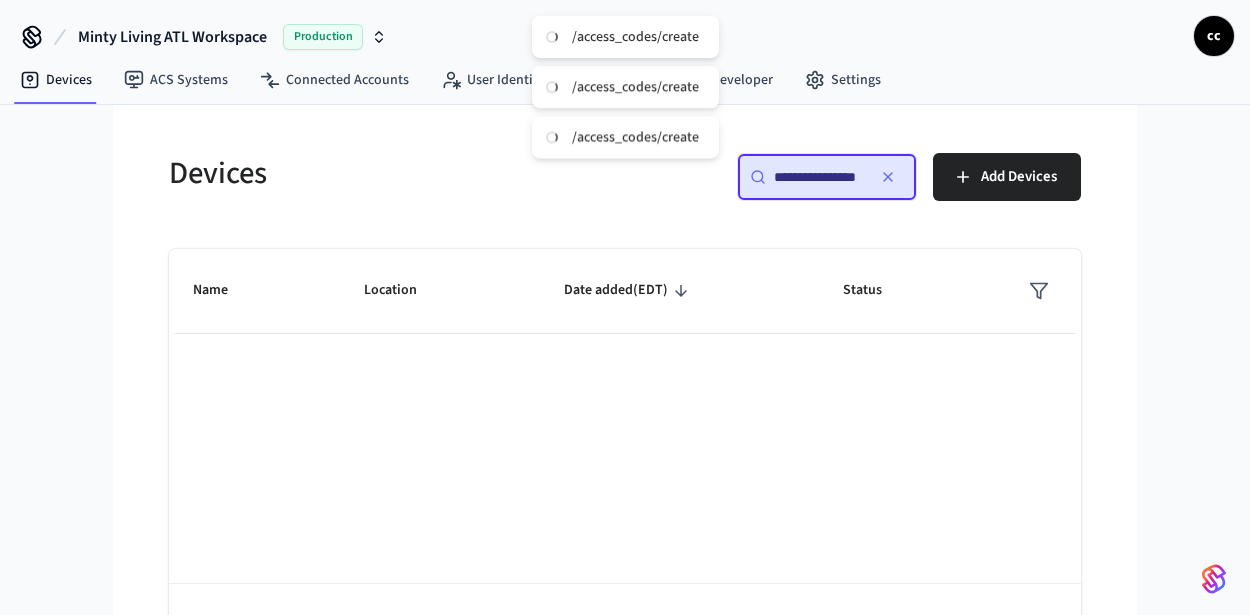 scroll, scrollTop: 0, scrollLeft: 0, axis: both 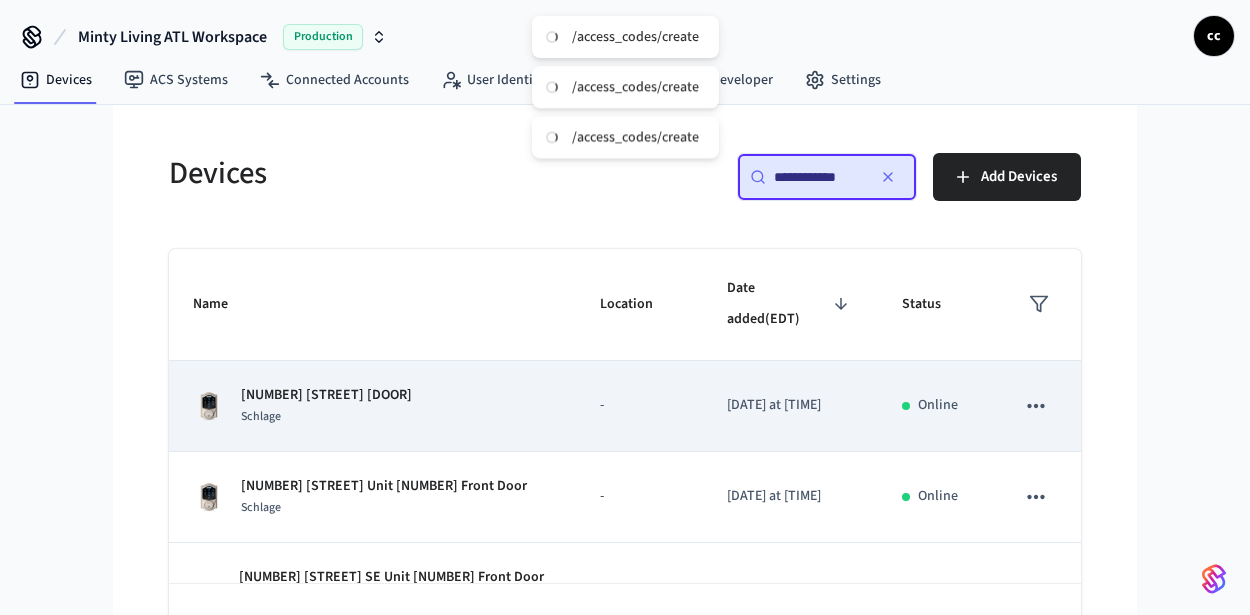 type on "**********" 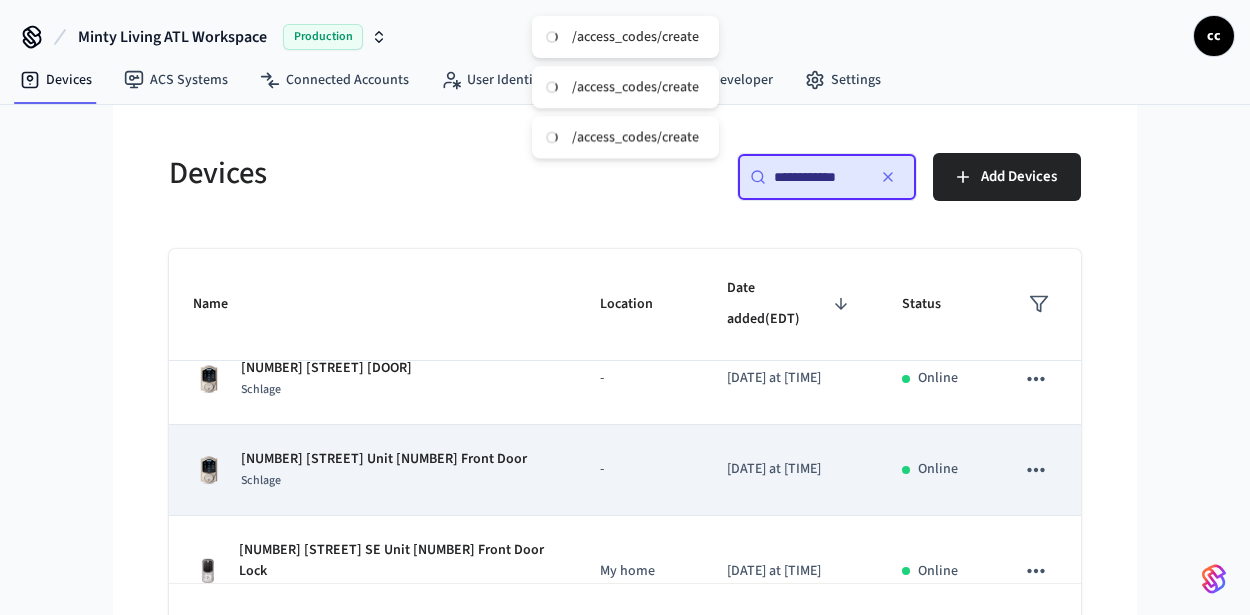 scroll, scrollTop: 27, scrollLeft: 0, axis: vertical 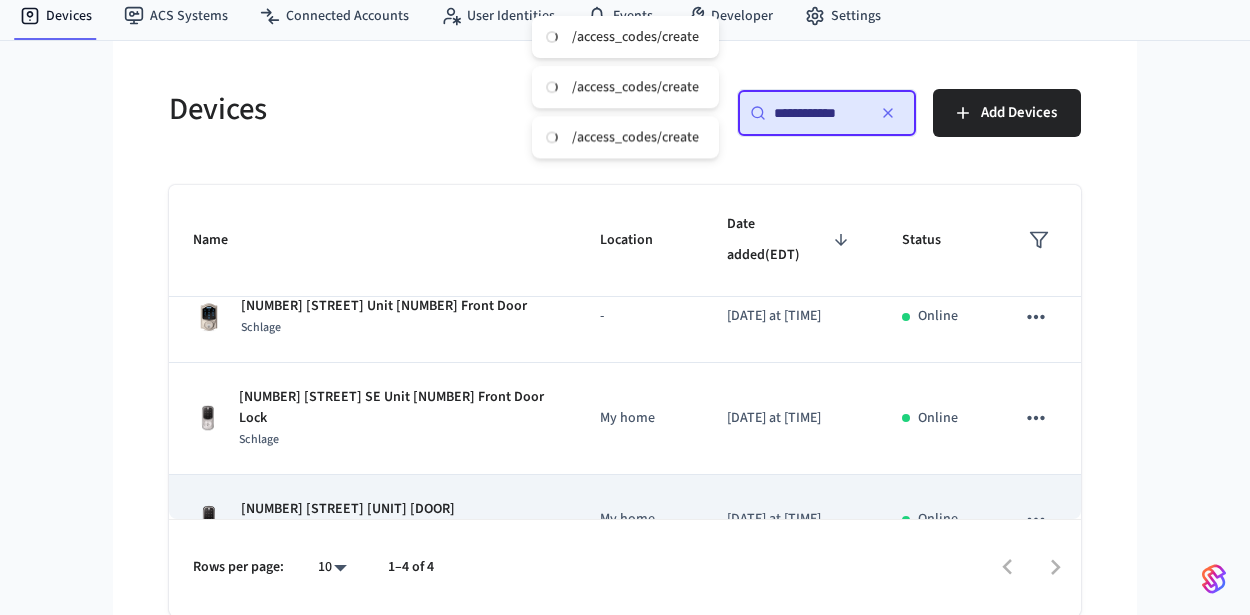 click on "[NUMBER] [STREET] [UNIT] [DOOR]" at bounding box center (348, 509) 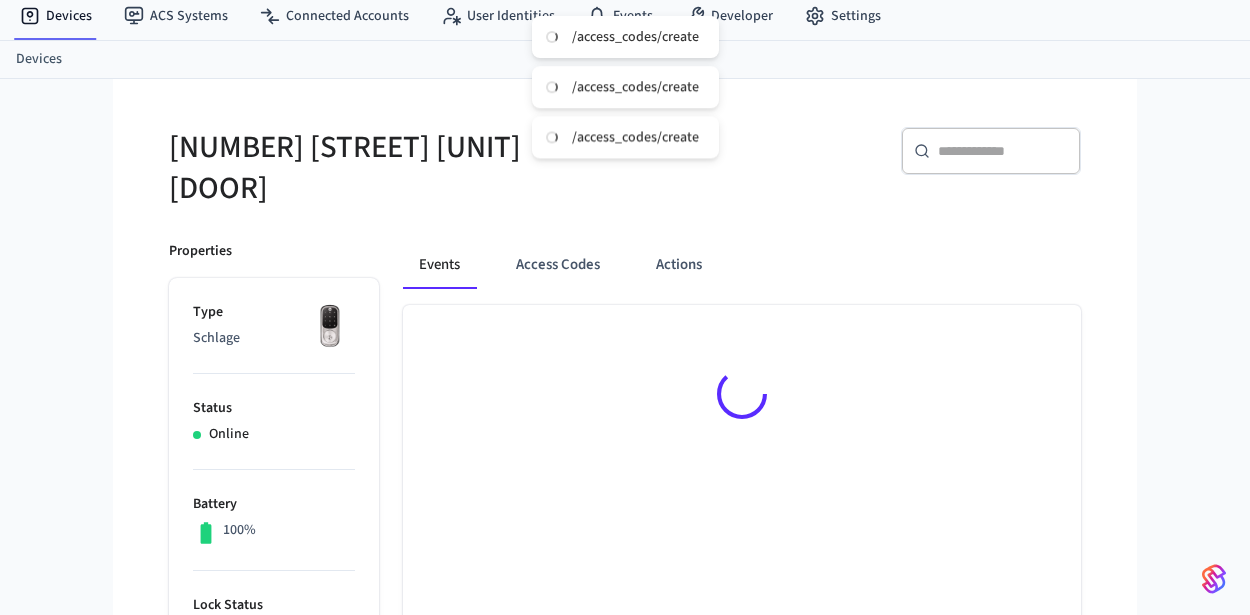 scroll, scrollTop: 0, scrollLeft: 0, axis: both 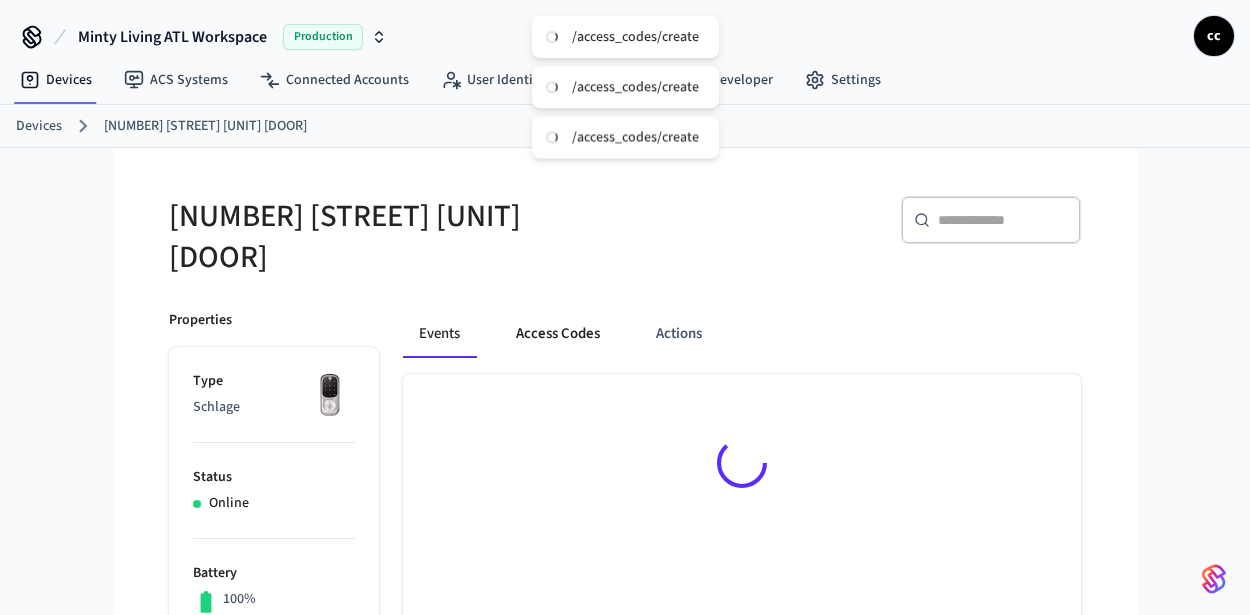 click on "Access Codes" at bounding box center (558, 334) 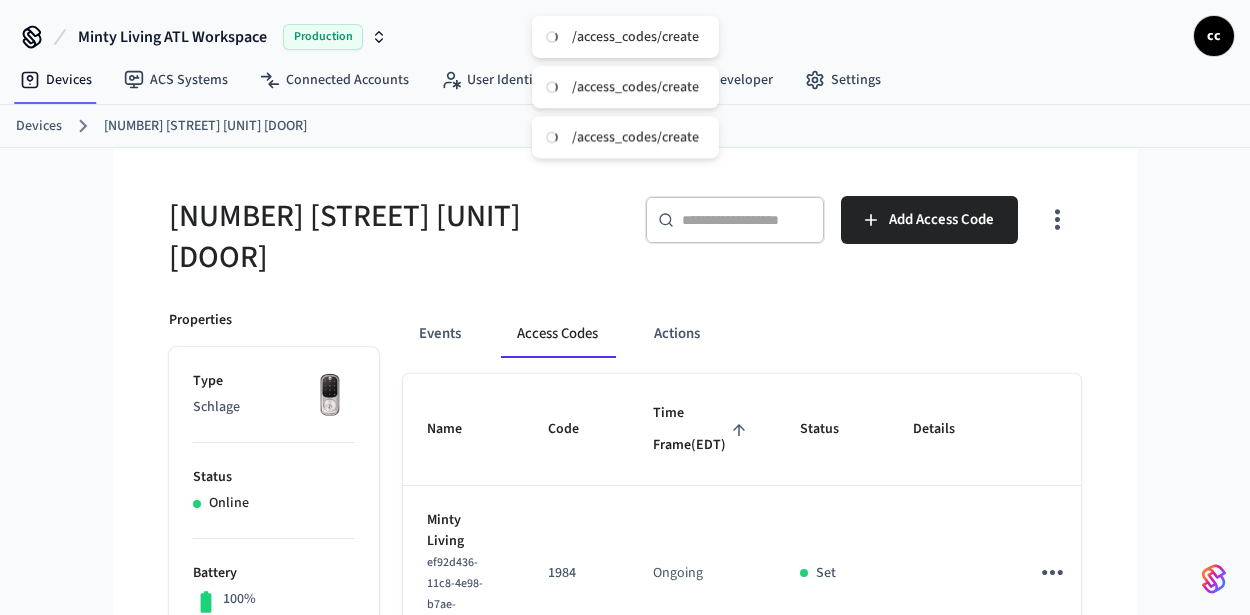 click on "Time Frame  (EDT)" at bounding box center [702, 429] 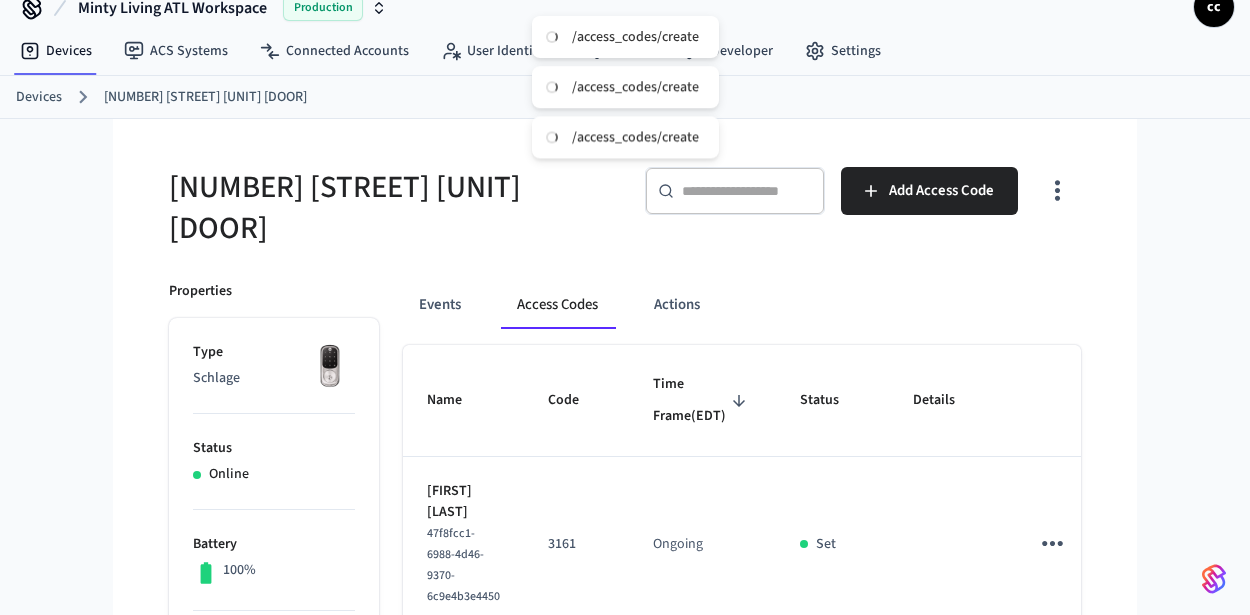 scroll, scrollTop: 30, scrollLeft: 0, axis: vertical 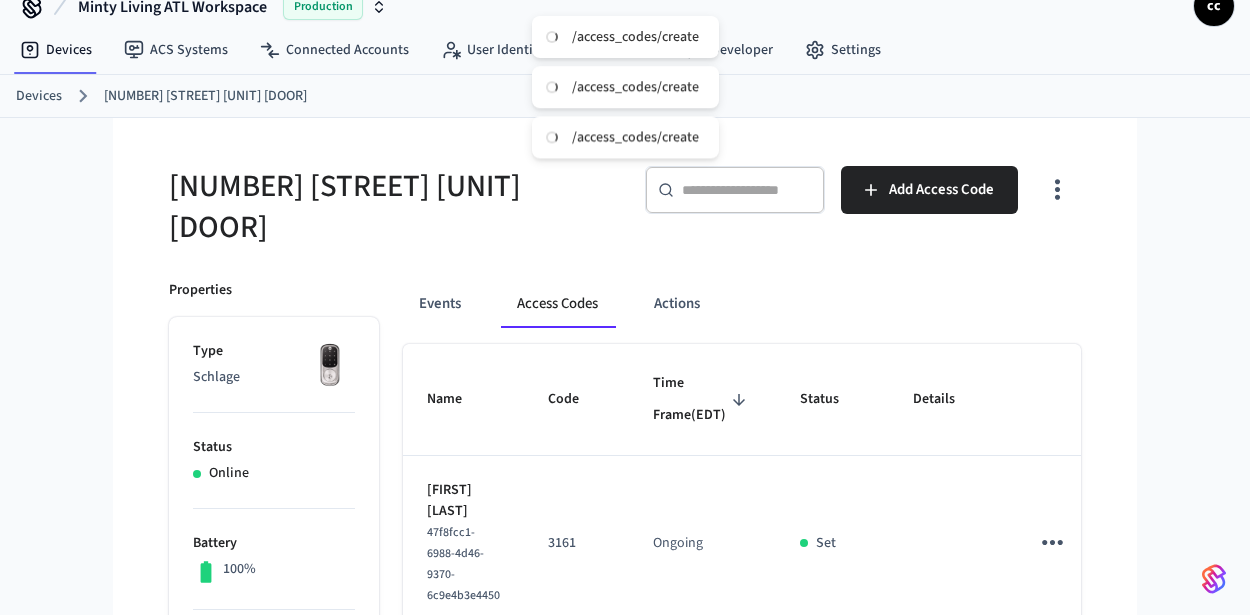 click on "Time Frame  (EDT)" at bounding box center [702, 399] 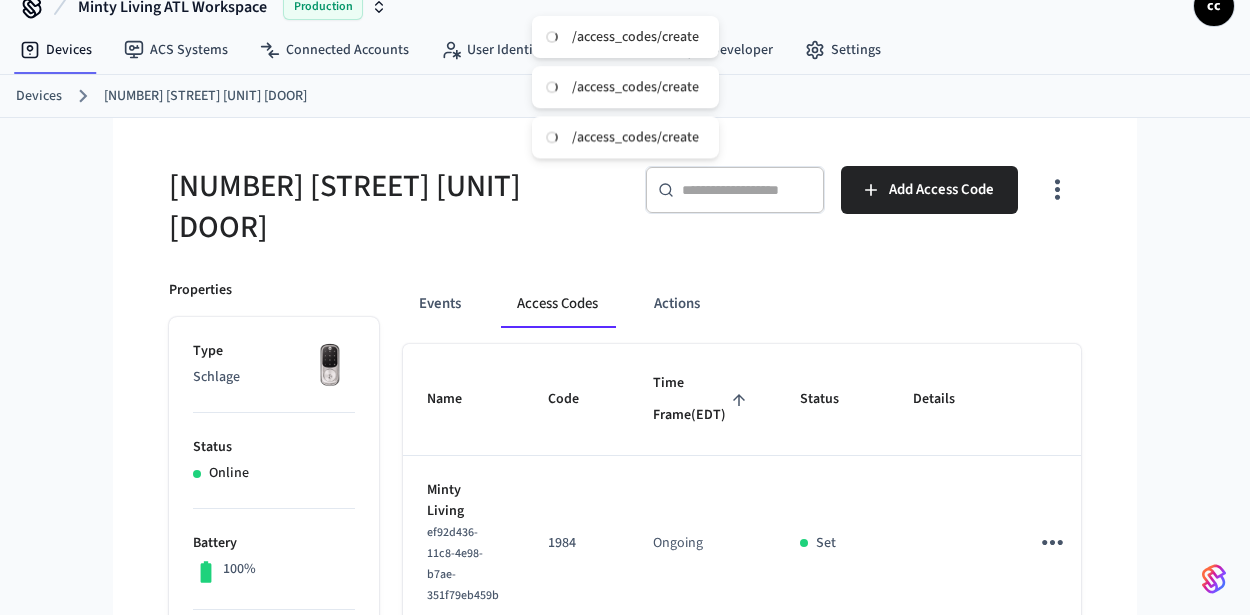 click on "Time Frame  (EDT)" at bounding box center [702, 399] 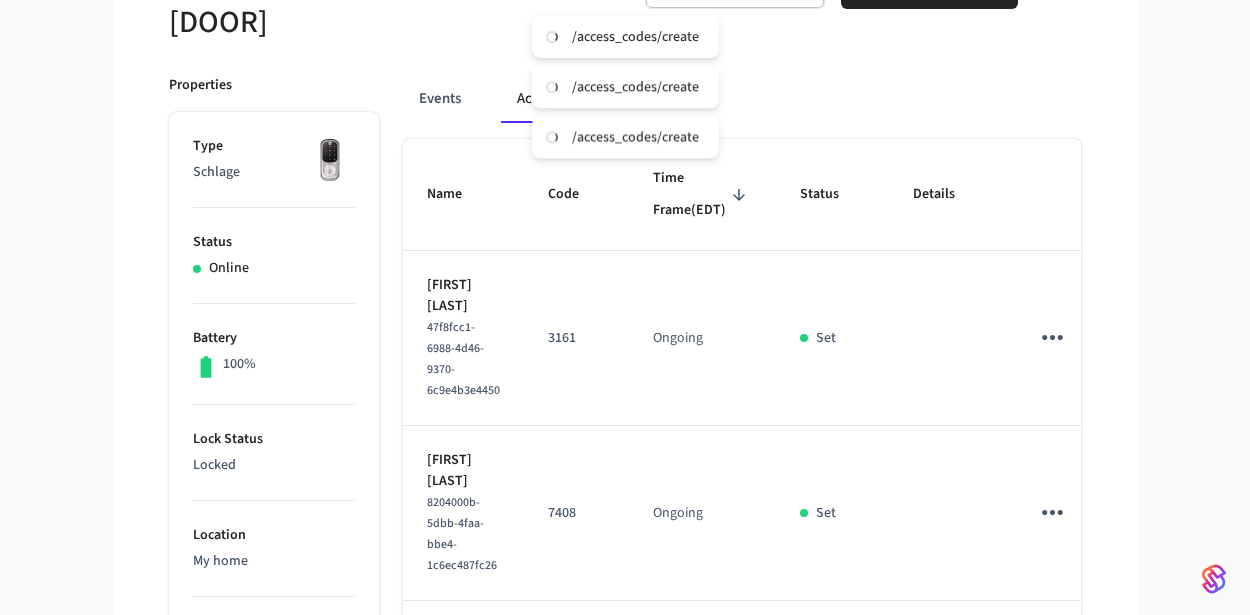 scroll, scrollTop: 609, scrollLeft: 0, axis: vertical 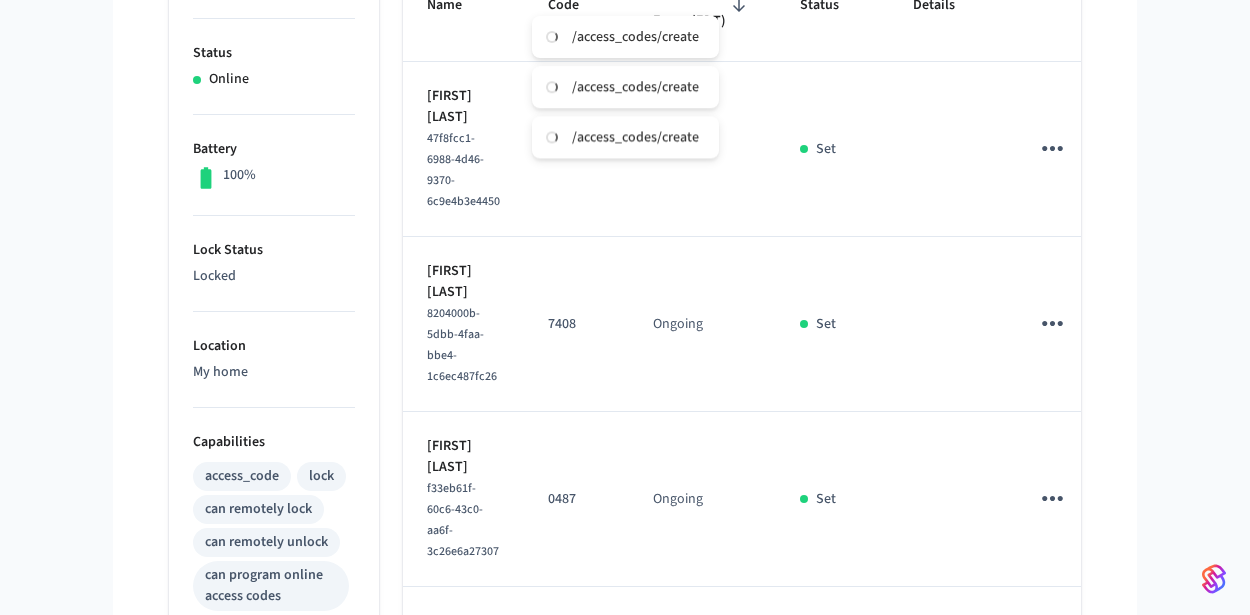 click 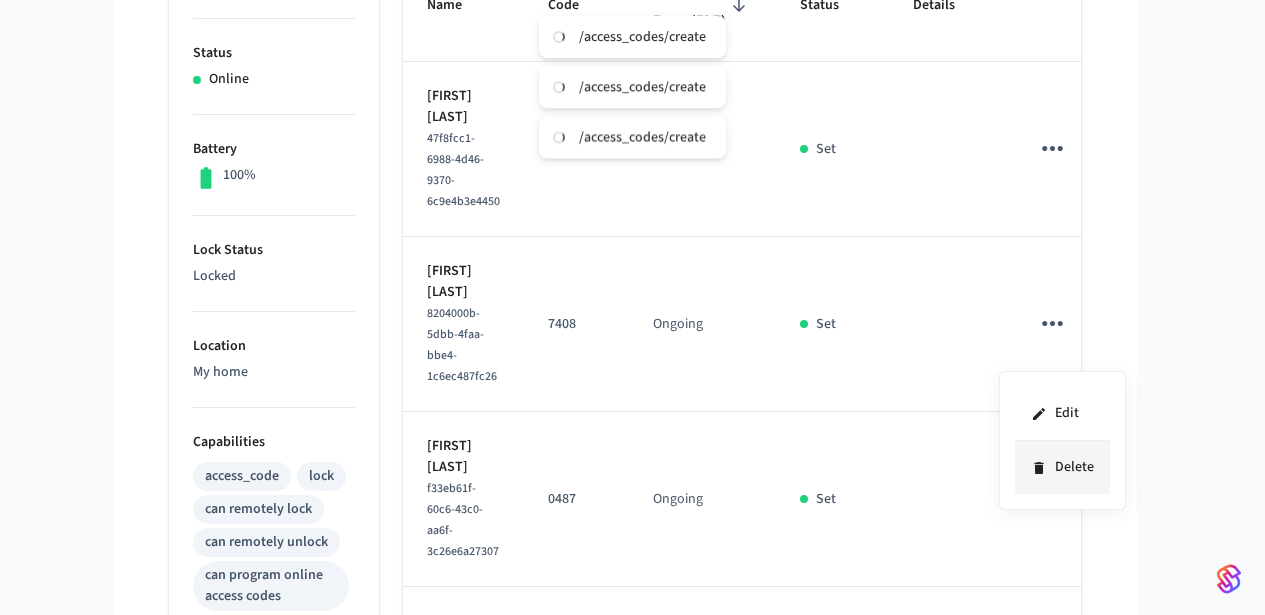 click on "Delete" at bounding box center (1062, 467) 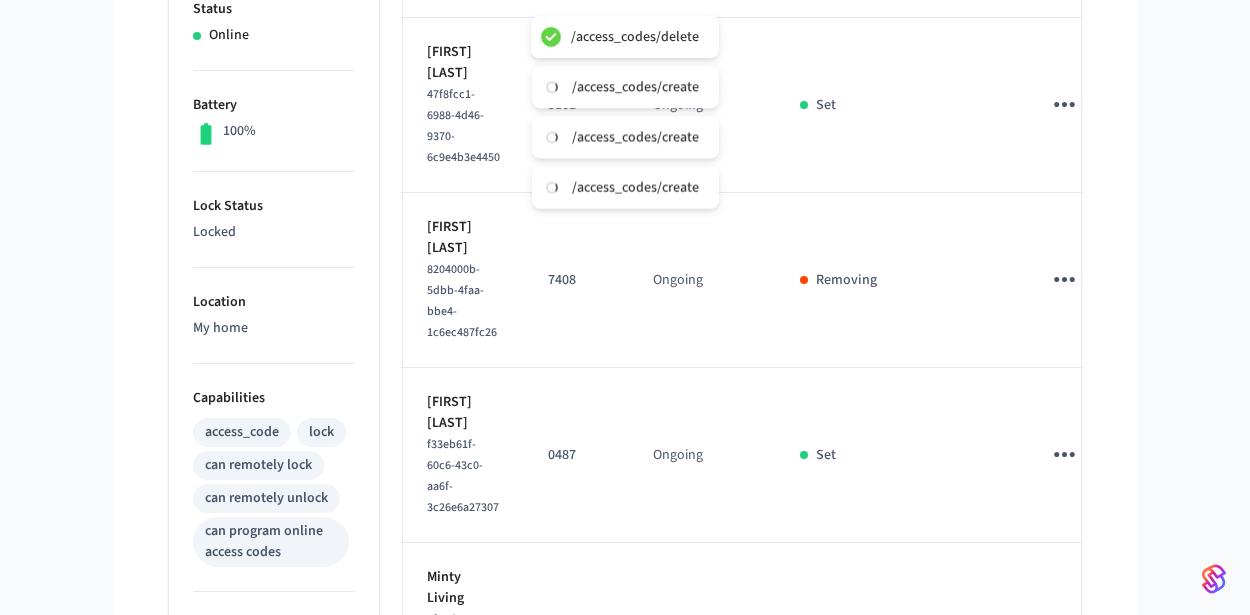 scroll, scrollTop: 577, scrollLeft: 0, axis: vertical 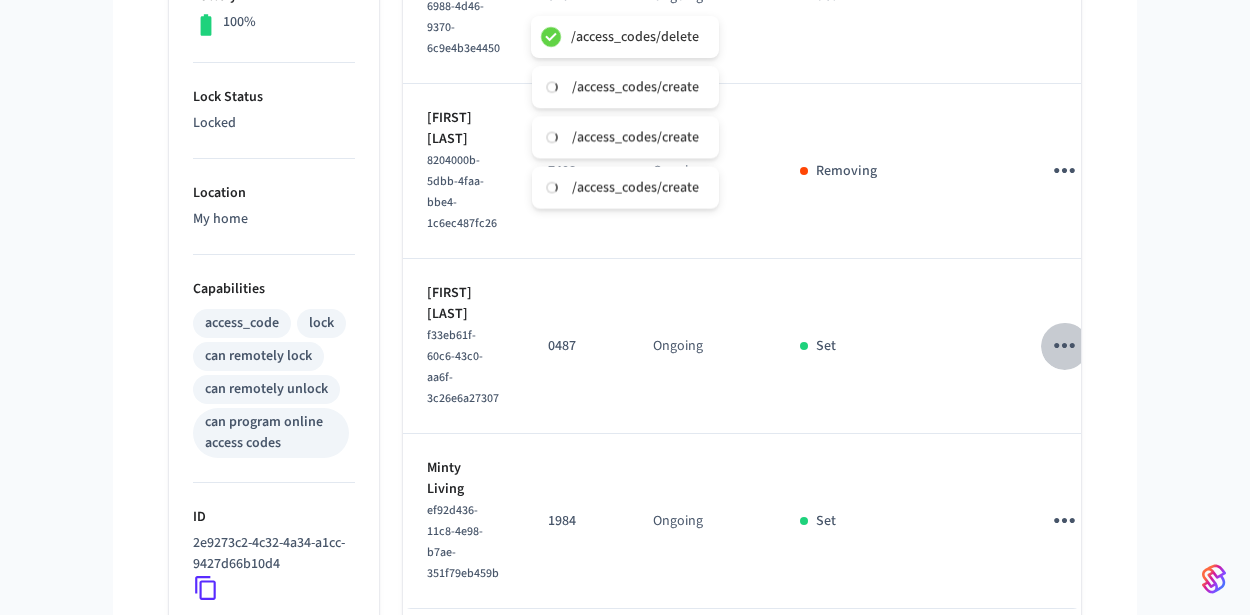 click 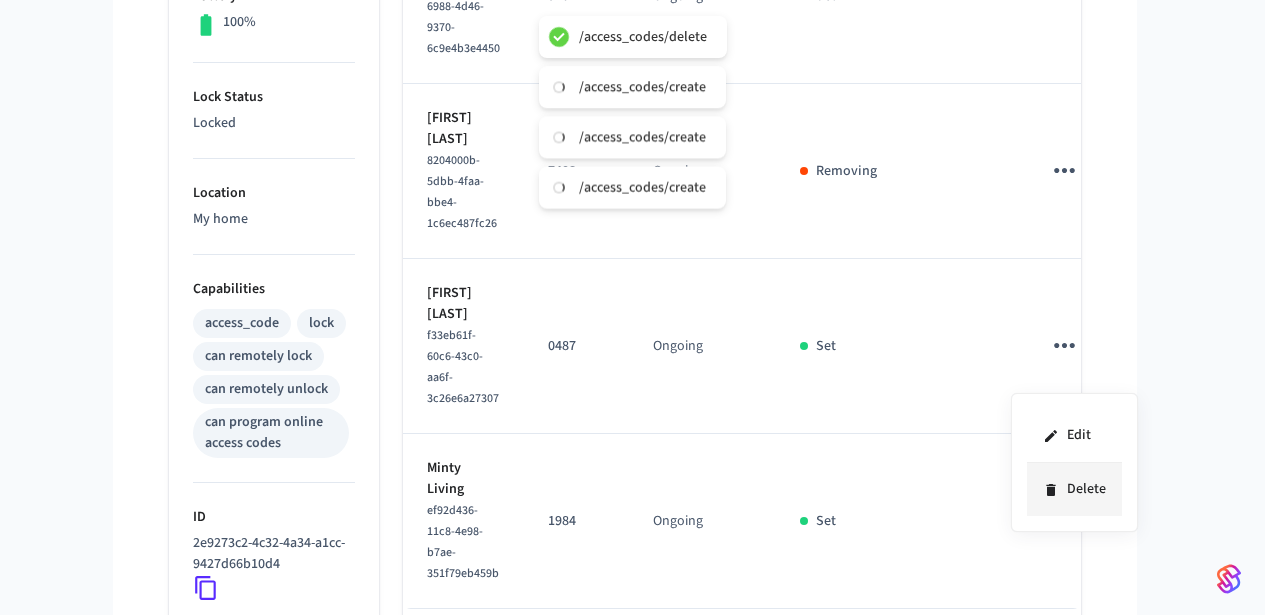 click 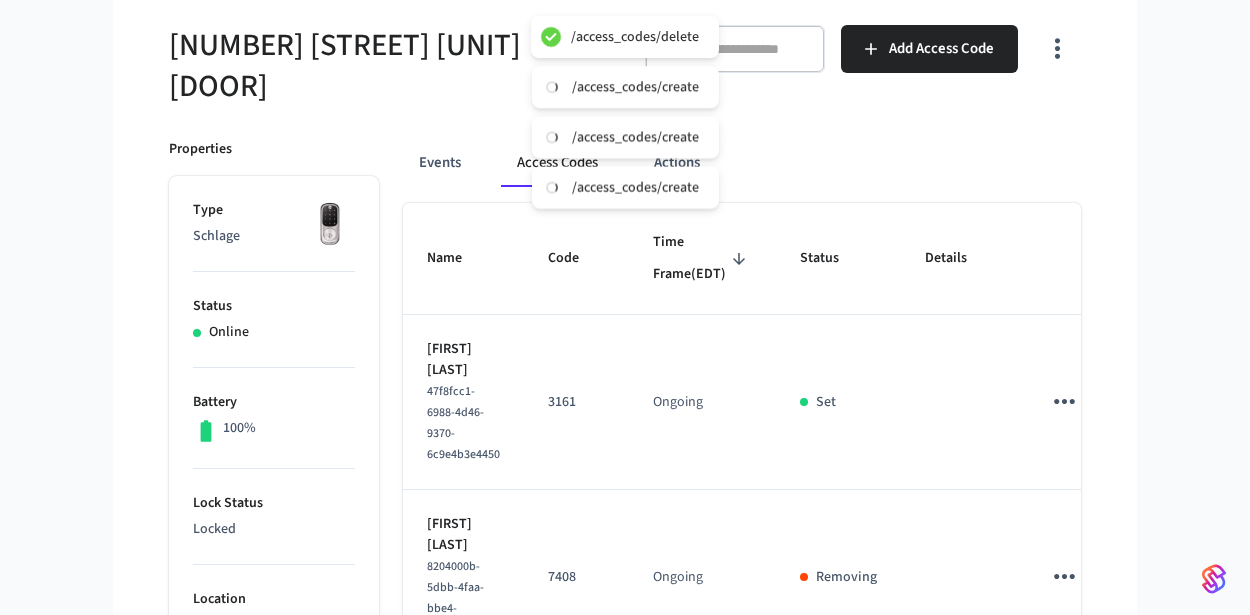 scroll, scrollTop: 0, scrollLeft: 0, axis: both 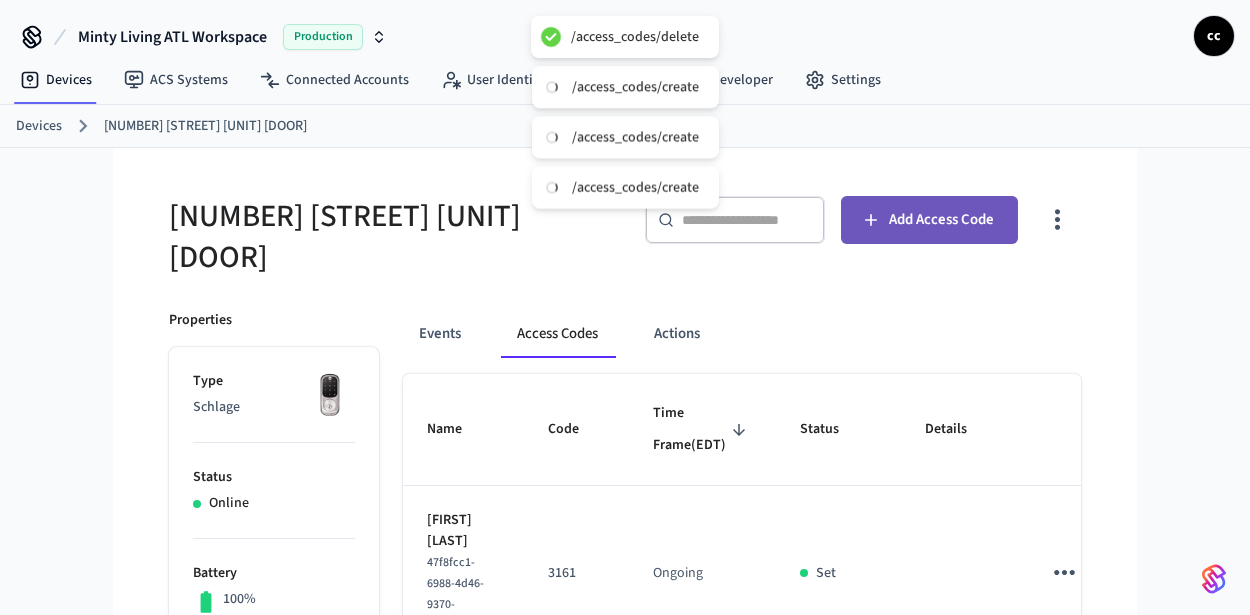 click on "Add Access Code" at bounding box center [941, 220] 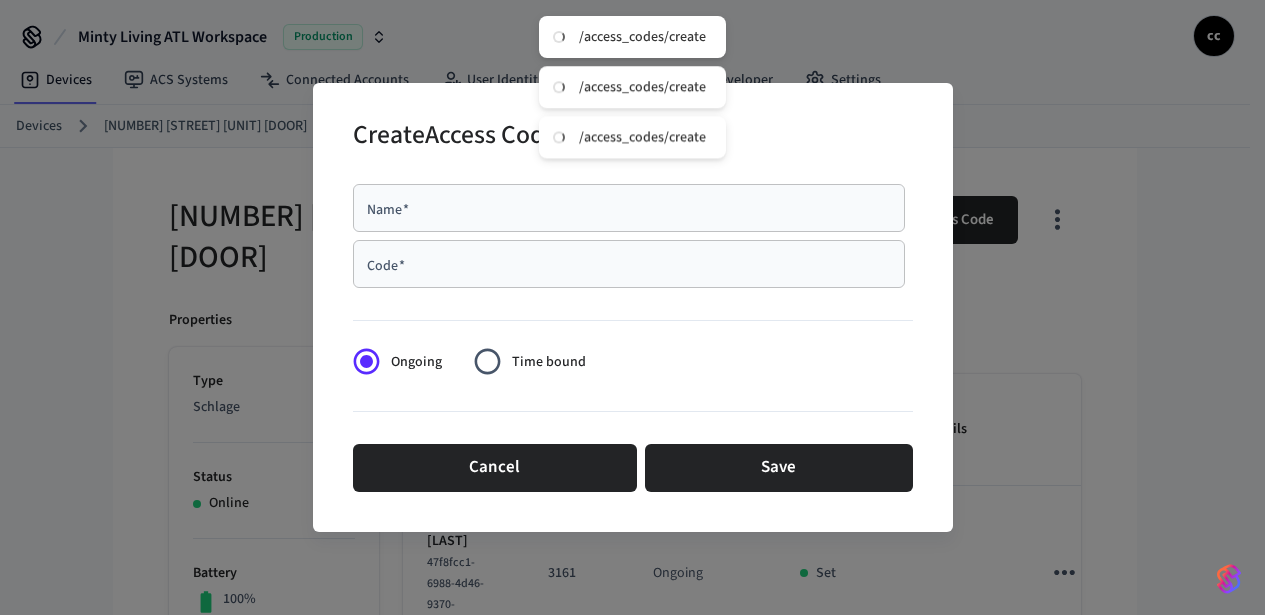 click on "Name   *" at bounding box center [629, 208] 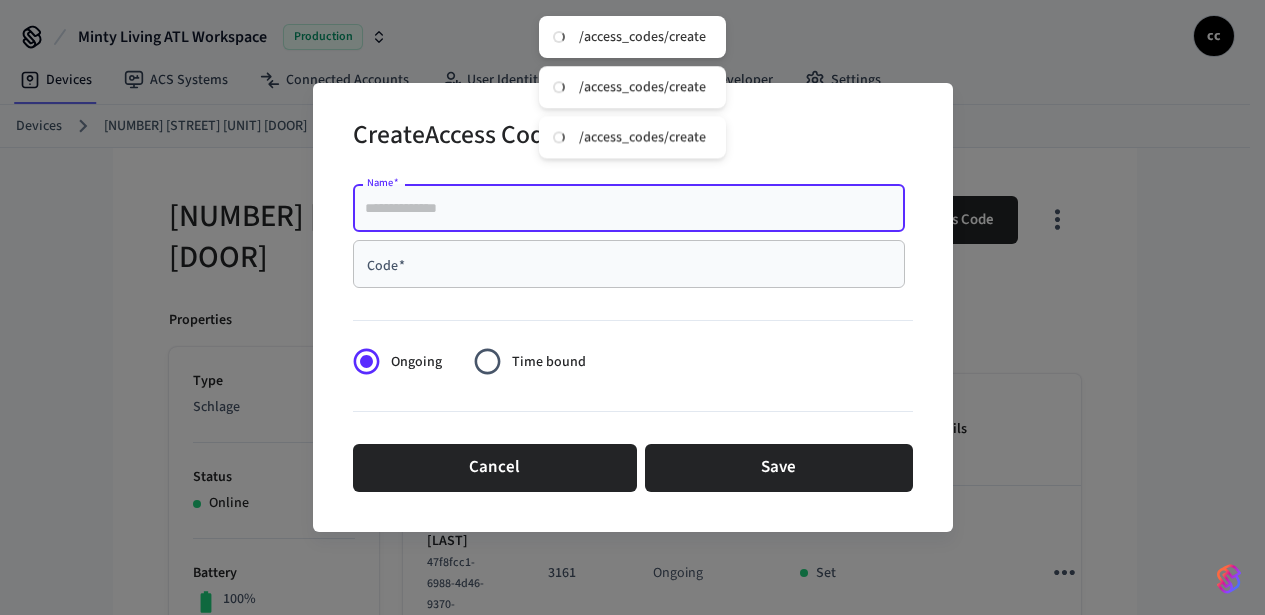 paste on "**********" 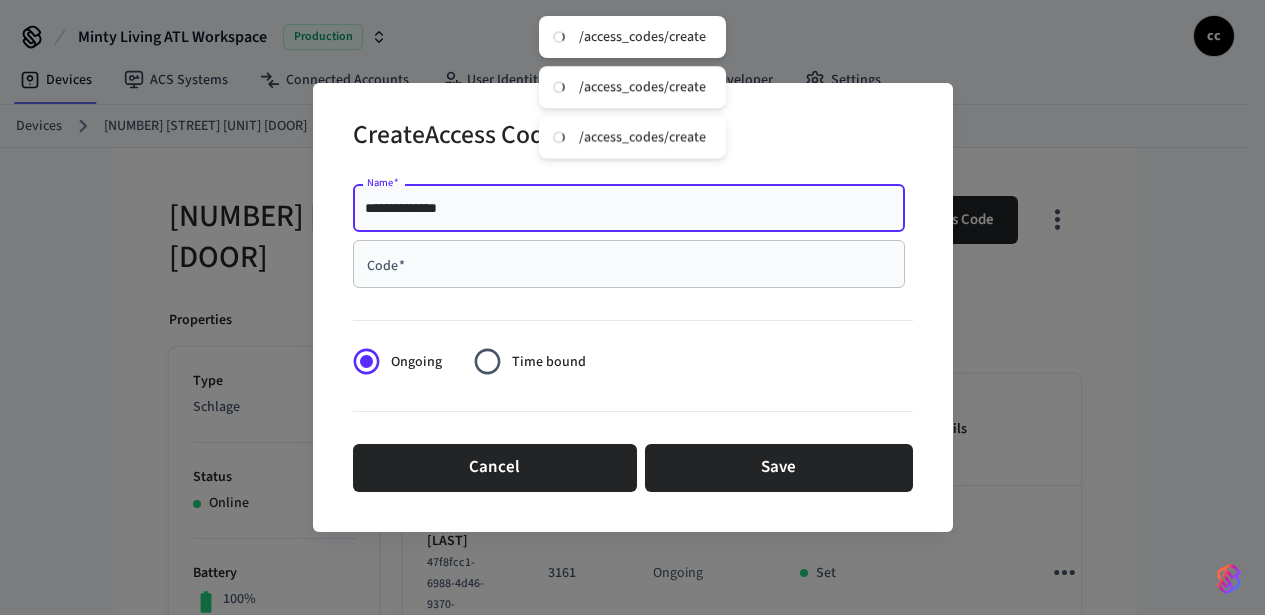 type on "**********" 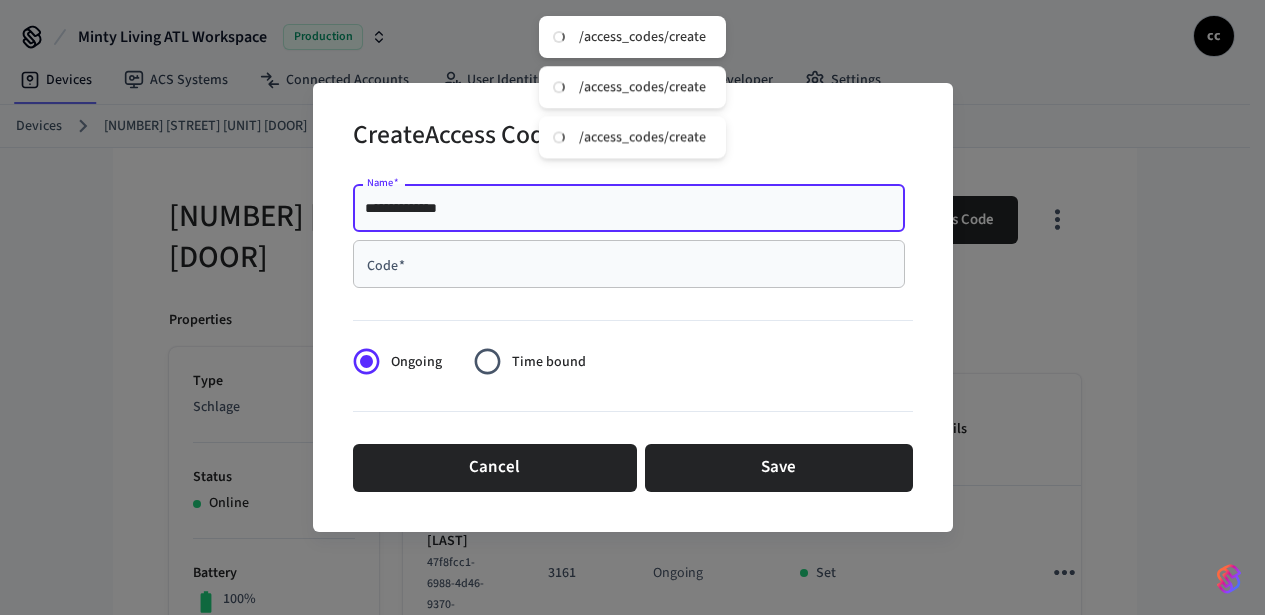 click on "Code   *" at bounding box center (629, 264) 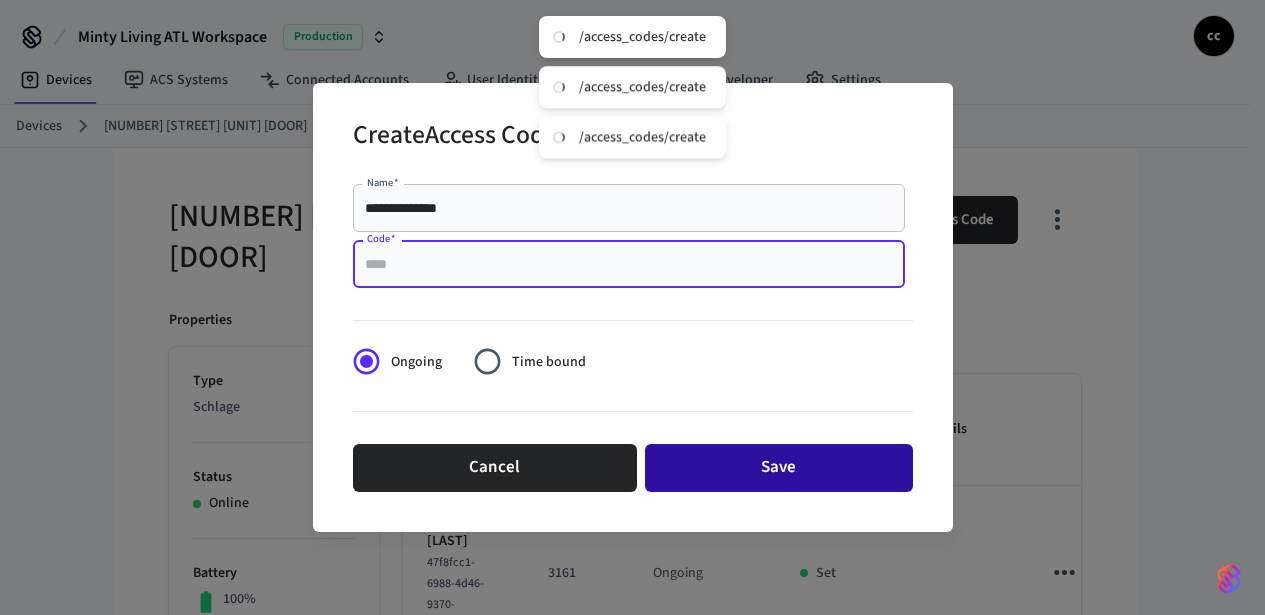 paste on "****" 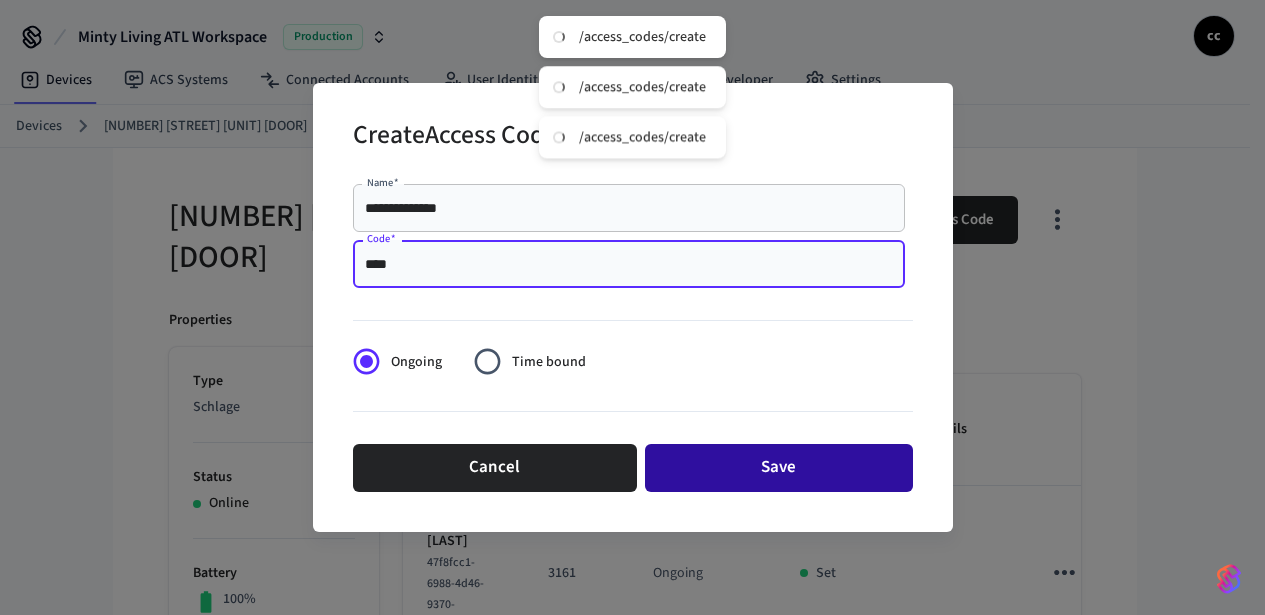 type on "****" 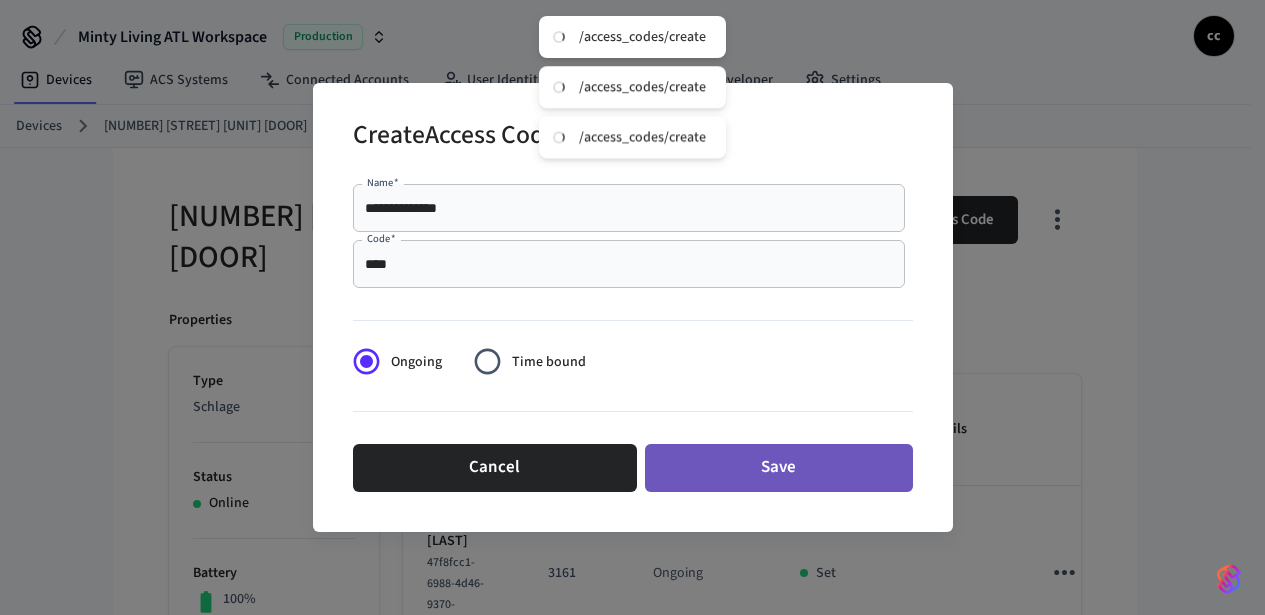 click on "Save" at bounding box center (779, 468) 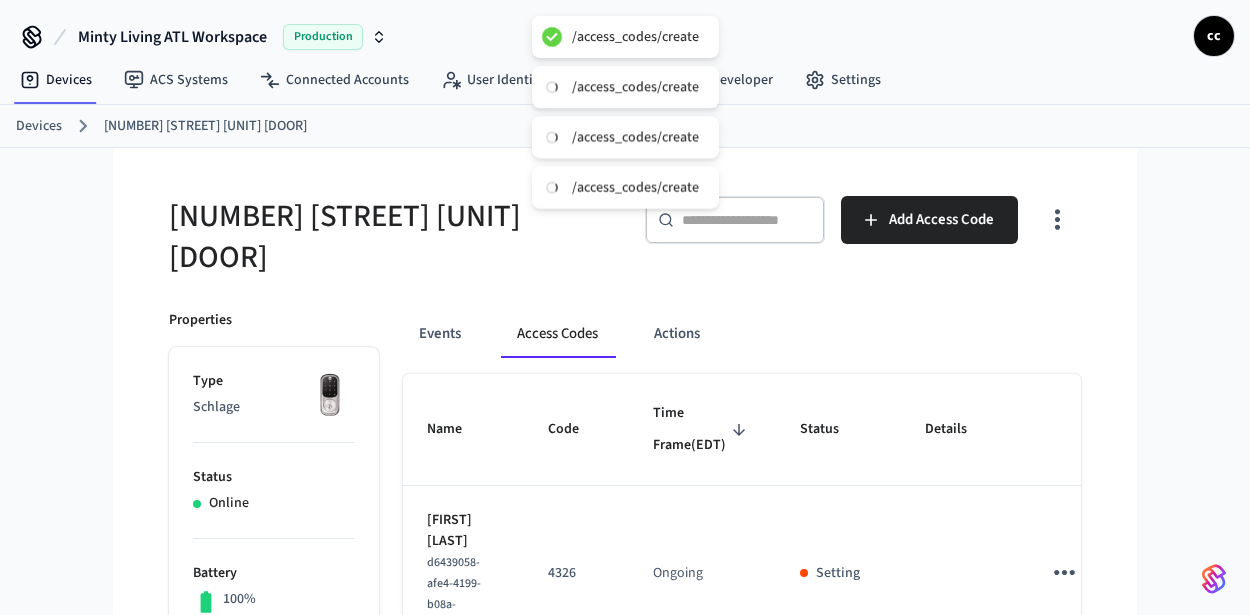 click on "[NUMBER] [STREET] [UNIT] [DOOR]" at bounding box center [391, 237] 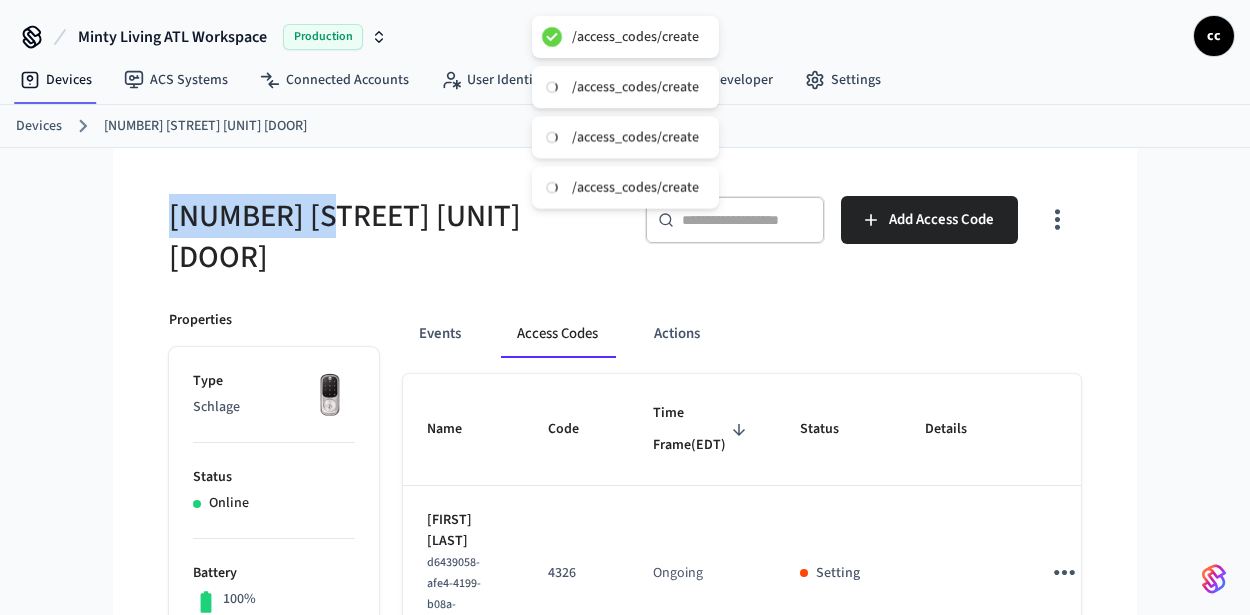 drag, startPoint x: 237, startPoint y: 203, endPoint x: 158, endPoint y: 199, distance: 79.101204 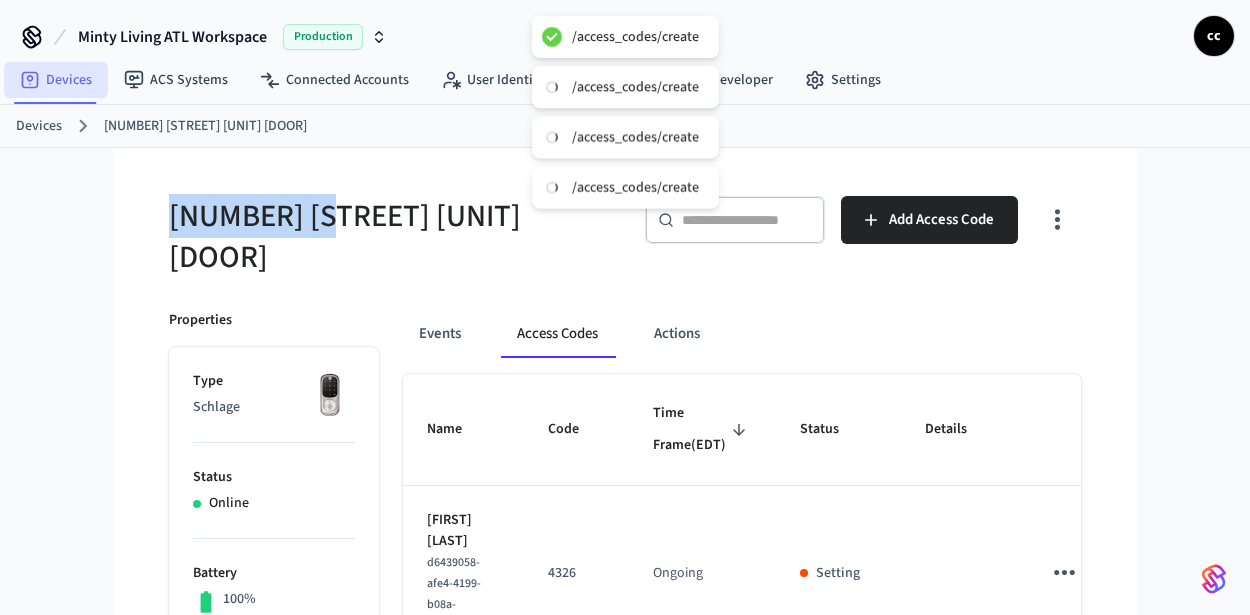 click on "Devices" at bounding box center [56, 80] 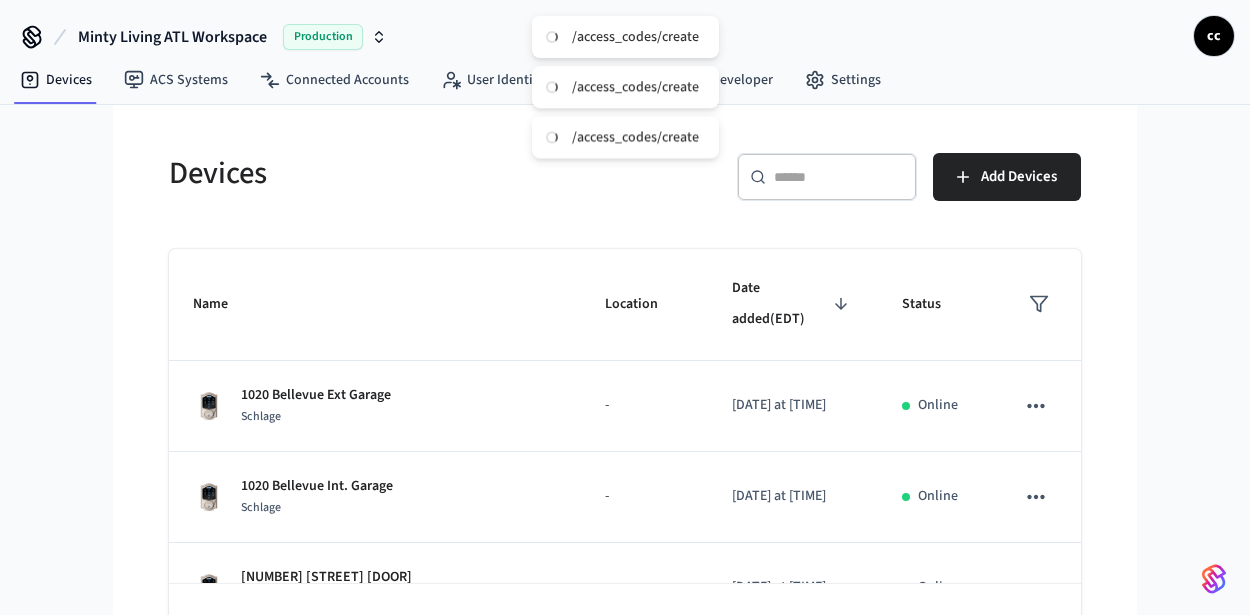 click at bounding box center [839, 177] 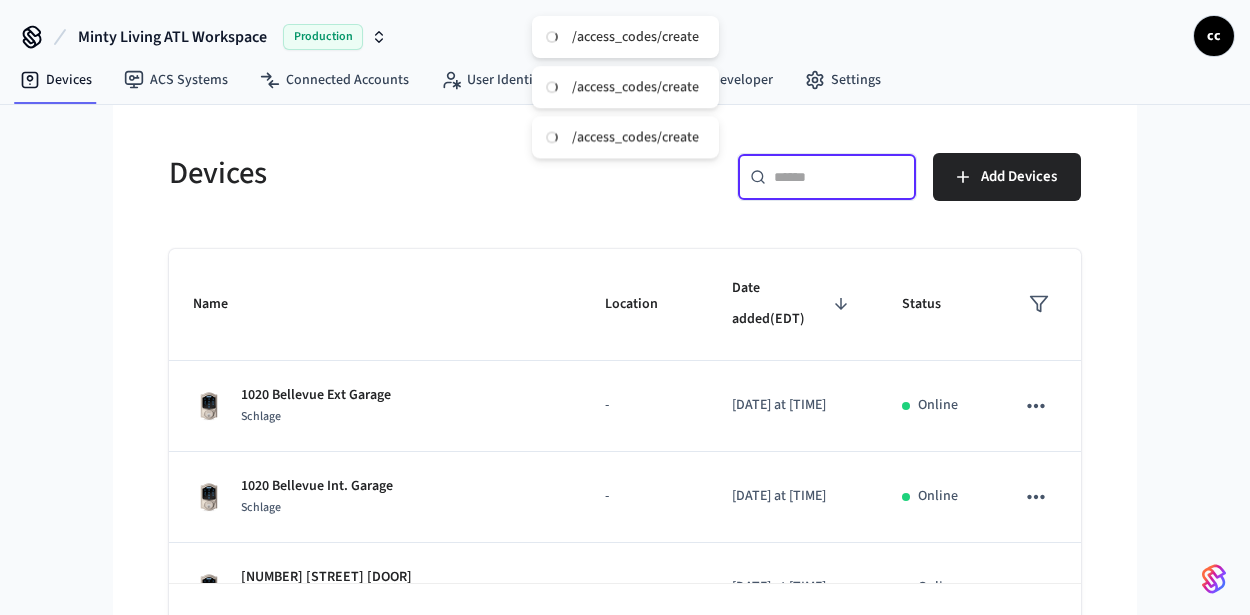 paste on "**********" 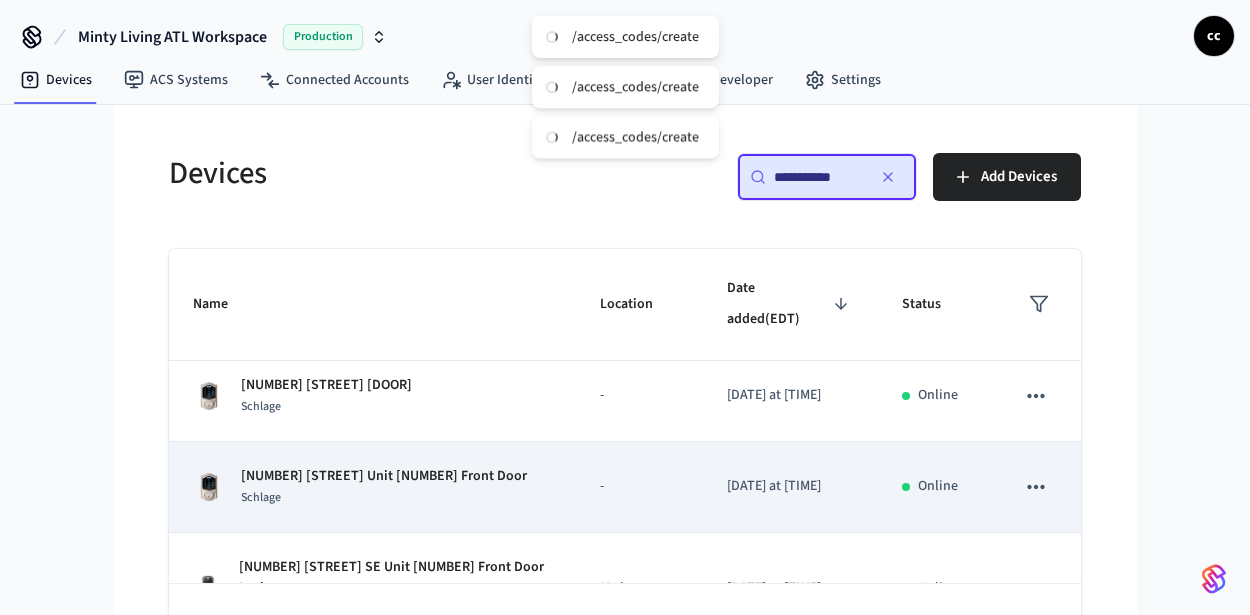 scroll, scrollTop: 11, scrollLeft: 0, axis: vertical 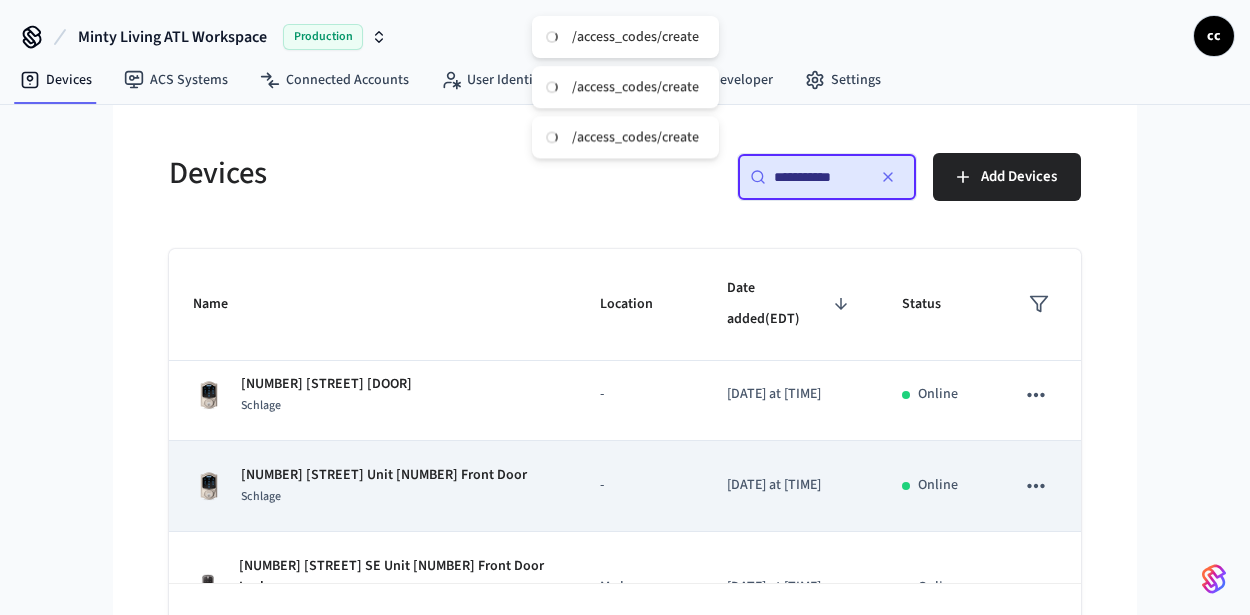 type on "**********" 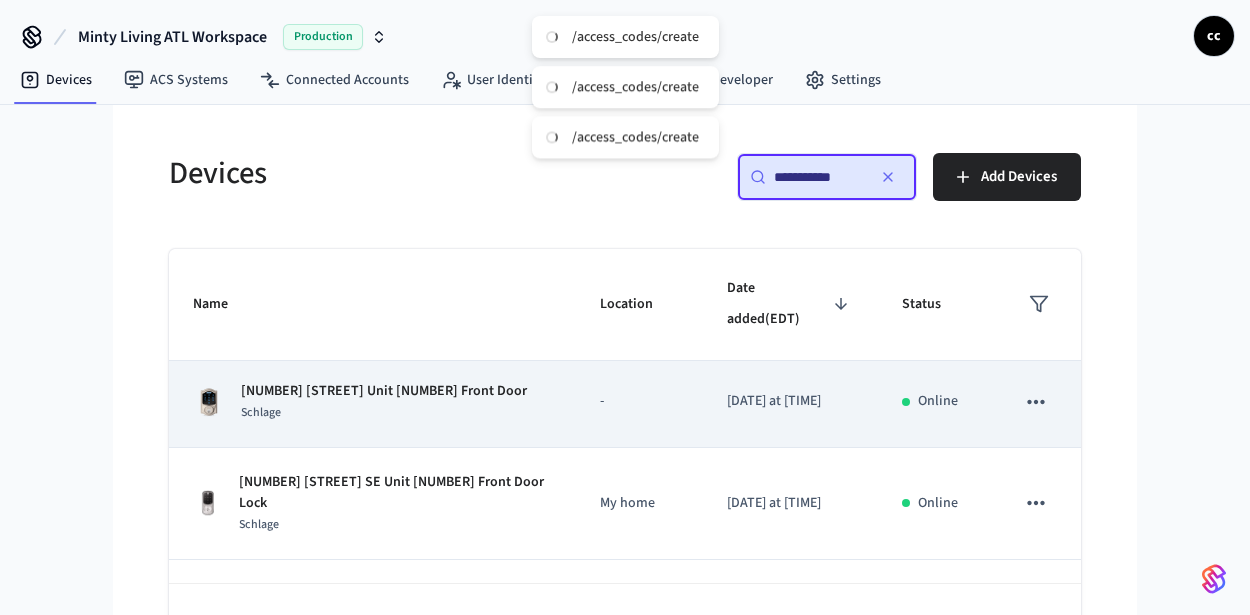 scroll, scrollTop: 116, scrollLeft: 0, axis: vertical 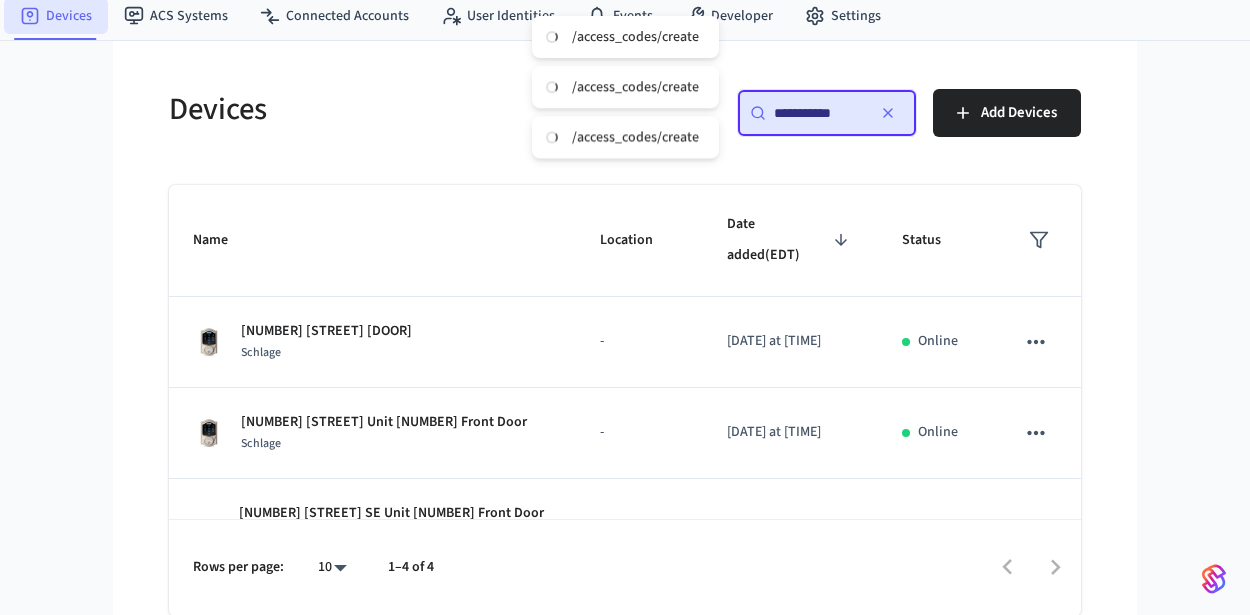click on "Devices" at bounding box center (56, 16) 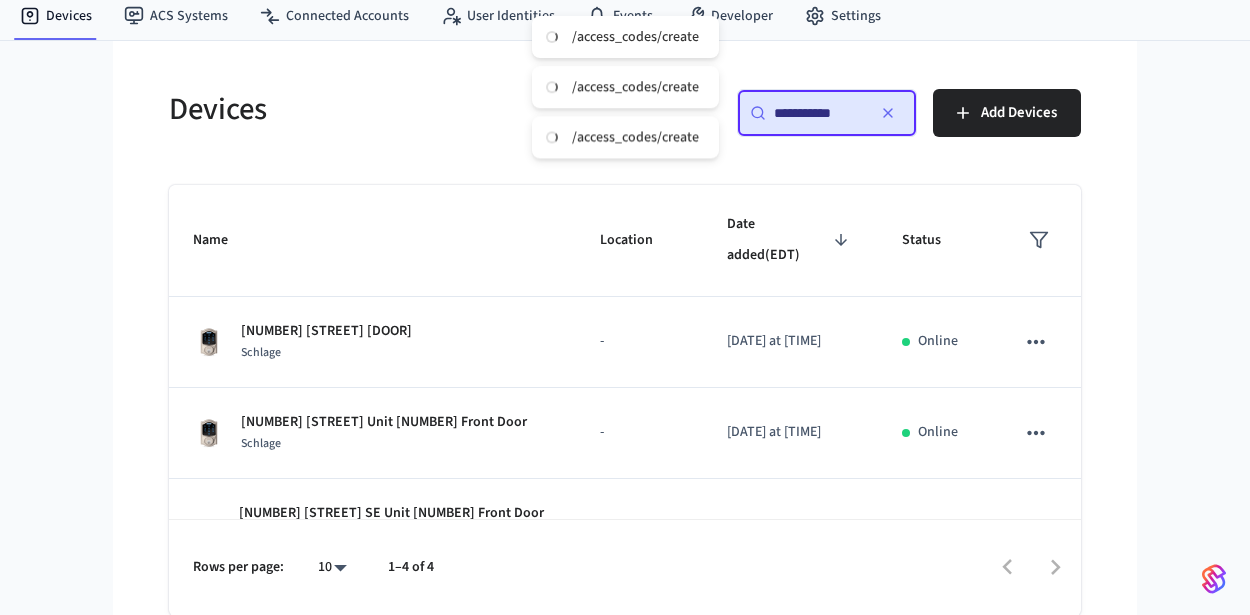 scroll, scrollTop: 0, scrollLeft: 0, axis: both 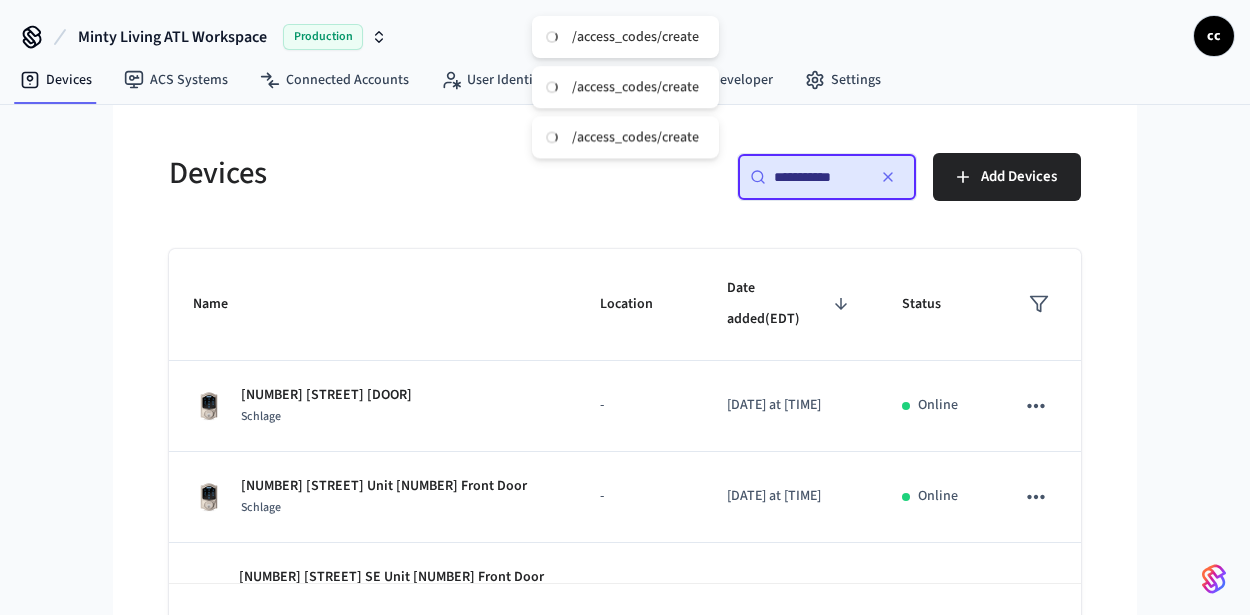 click 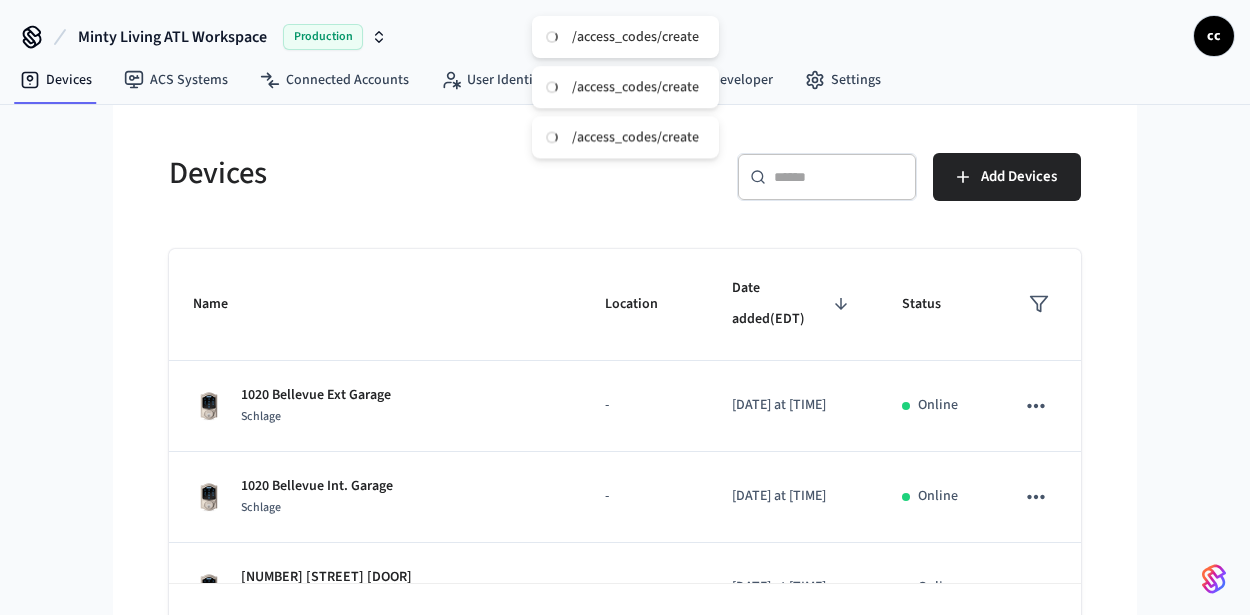 click at bounding box center [839, 177] 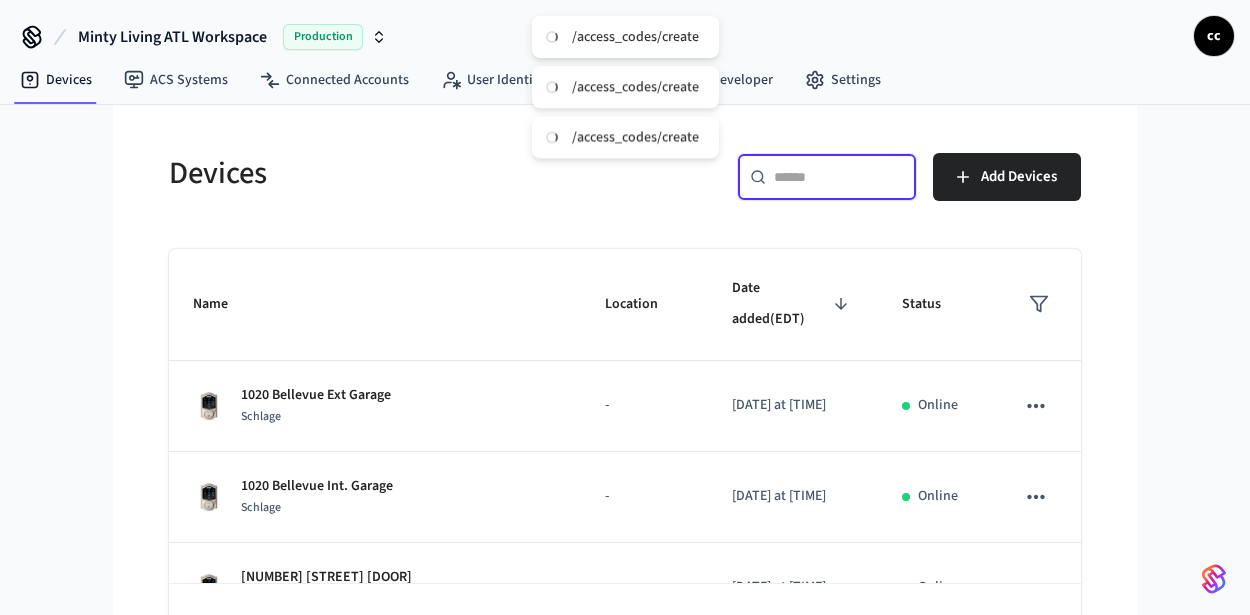 paste on "**********" 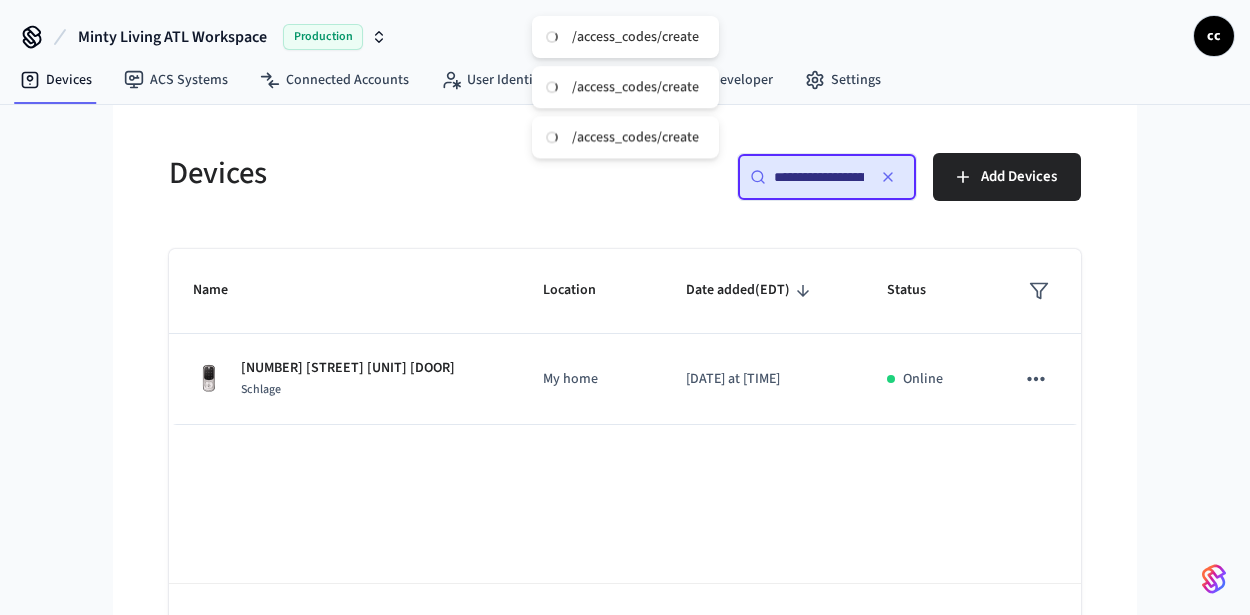 scroll, scrollTop: 0, scrollLeft: 88, axis: horizontal 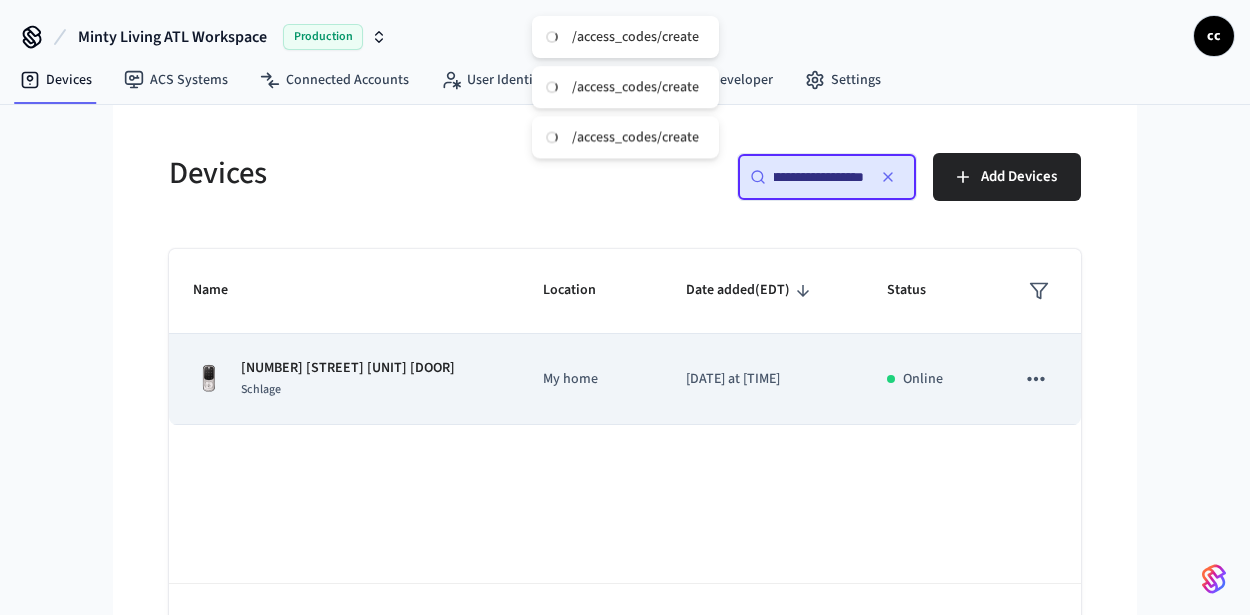 type on "**********" 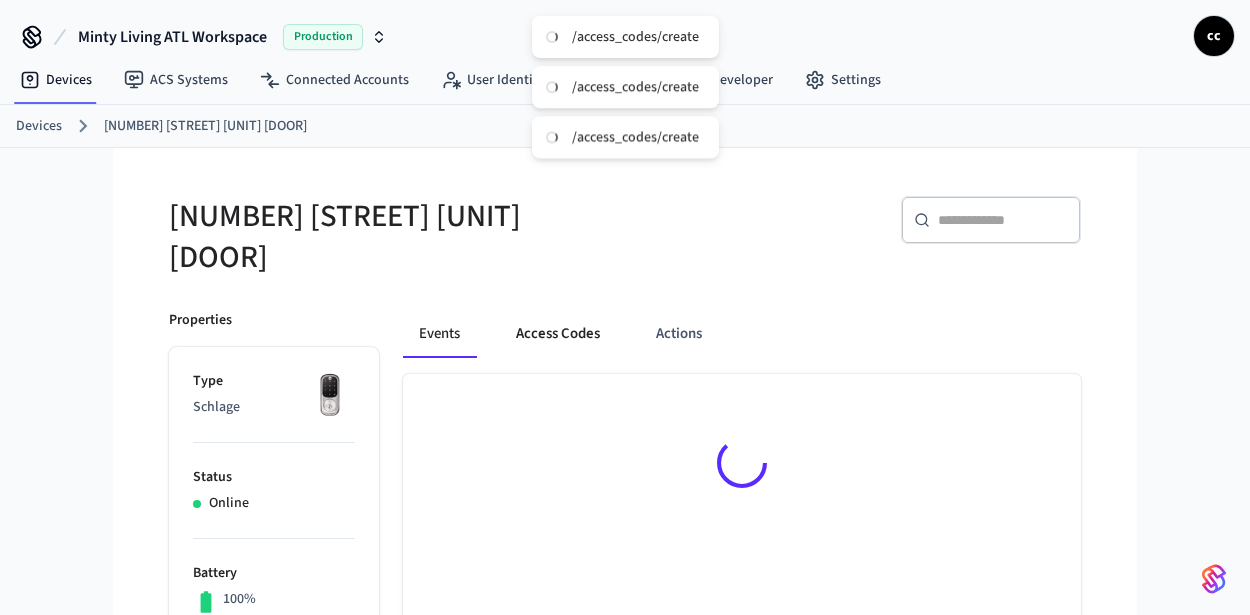 click on "Access Codes" at bounding box center [558, 334] 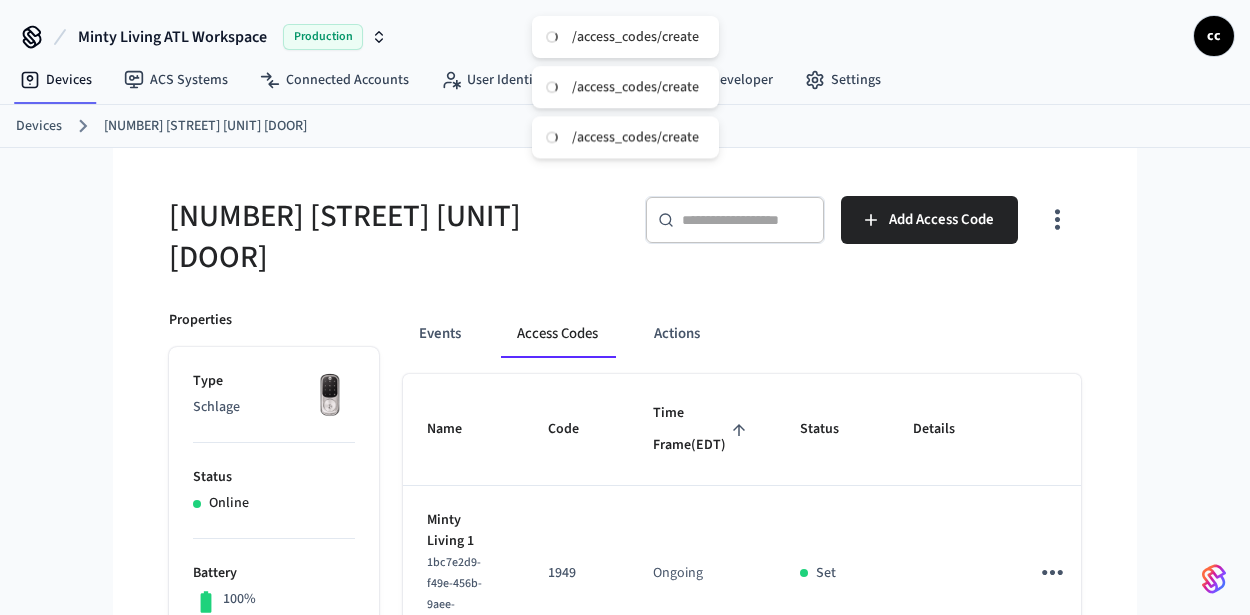 click on "Time Frame  (EDT)" at bounding box center [702, 429] 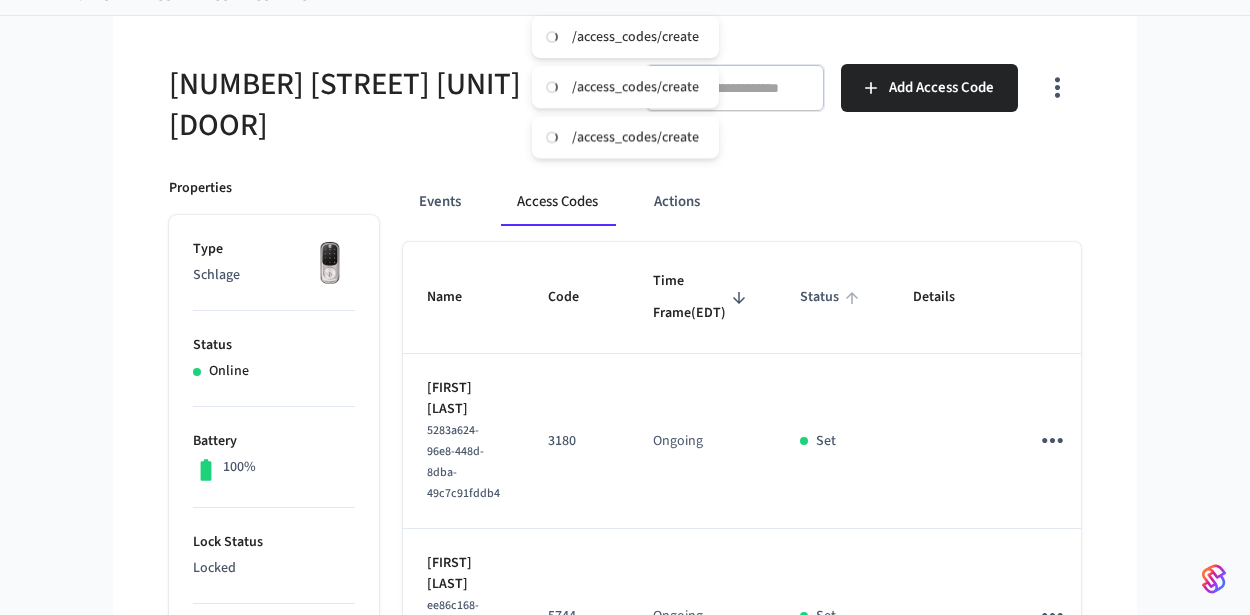 scroll, scrollTop: 217, scrollLeft: 0, axis: vertical 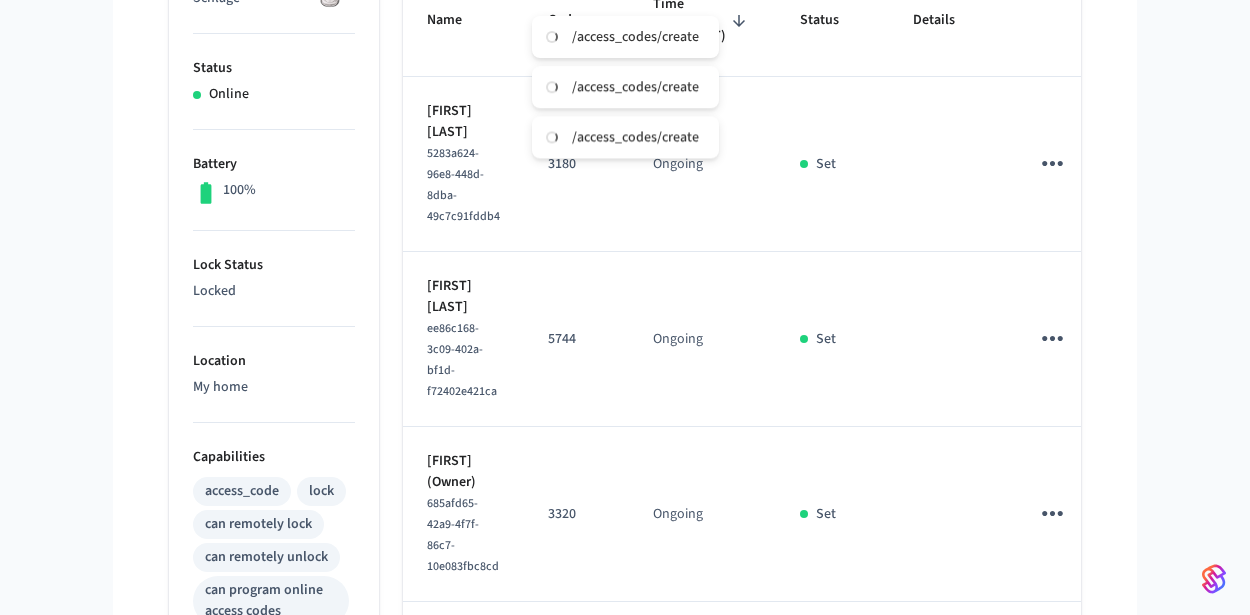 click 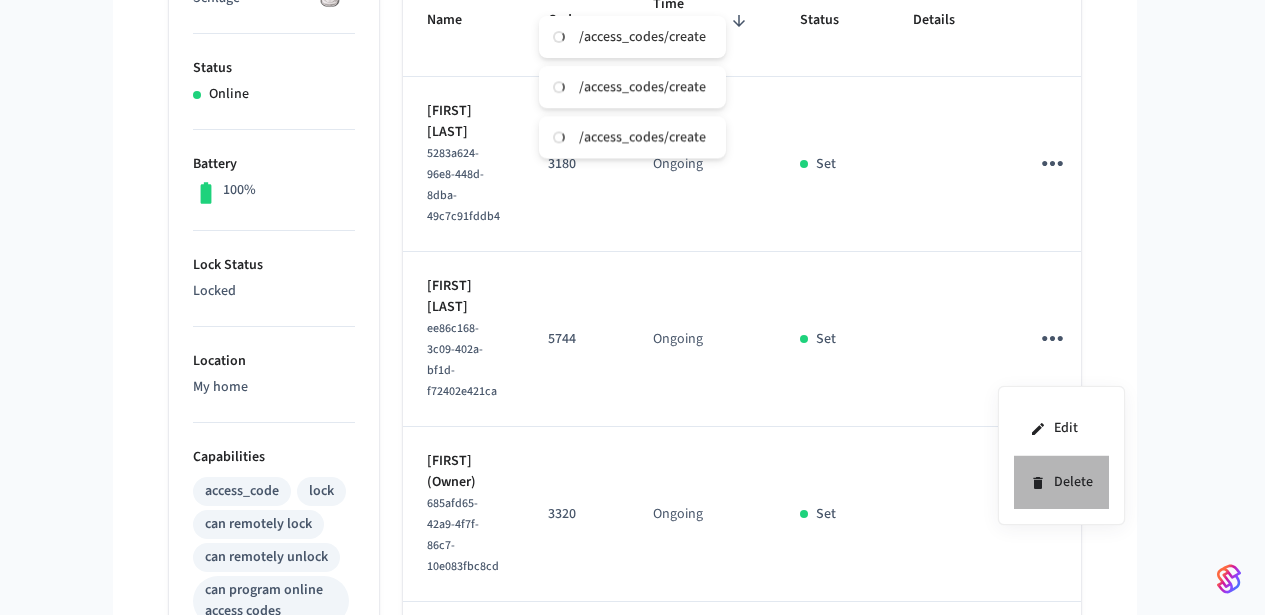 click on "Delete" at bounding box center [1061, 482] 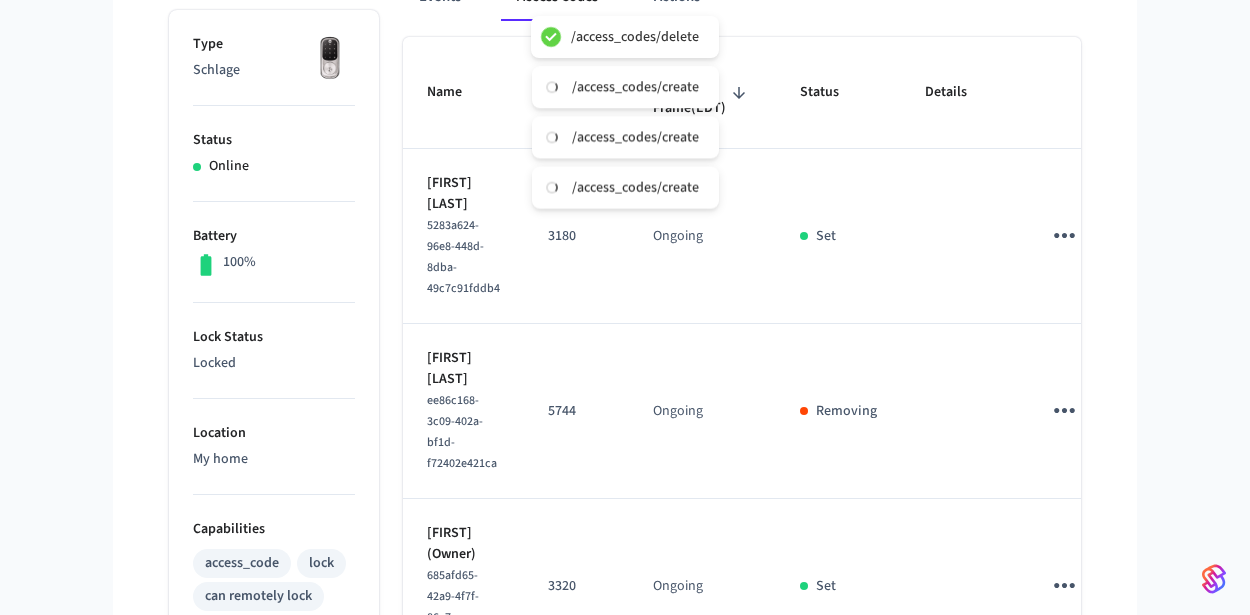 scroll, scrollTop: 60, scrollLeft: 0, axis: vertical 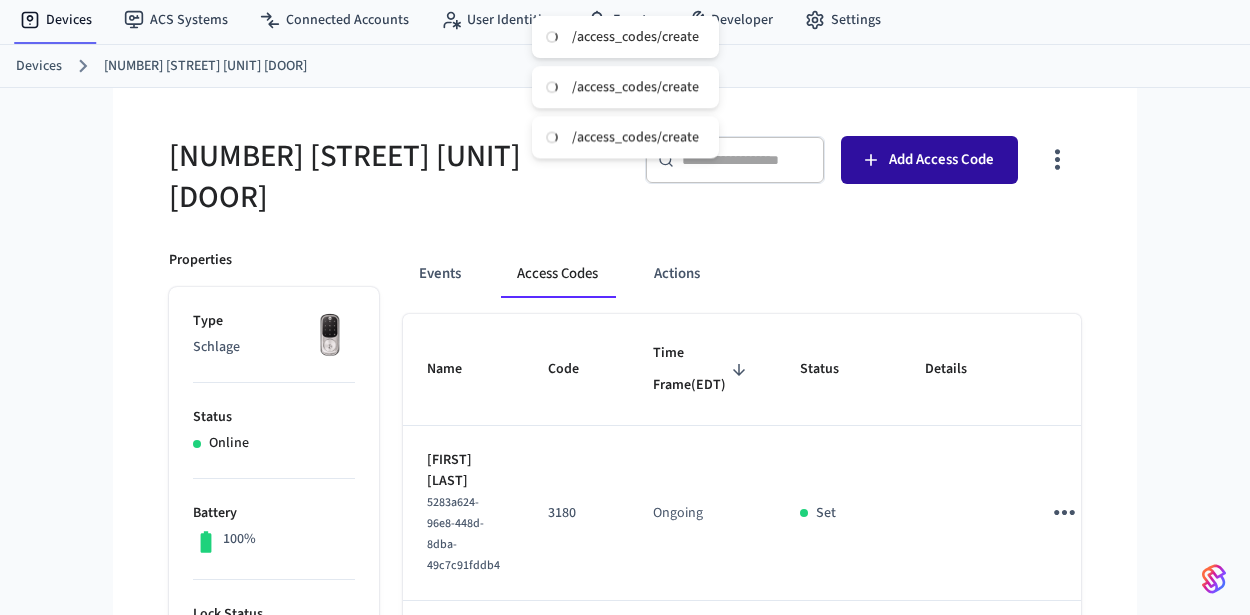 click on "Add Access Code" at bounding box center [941, 160] 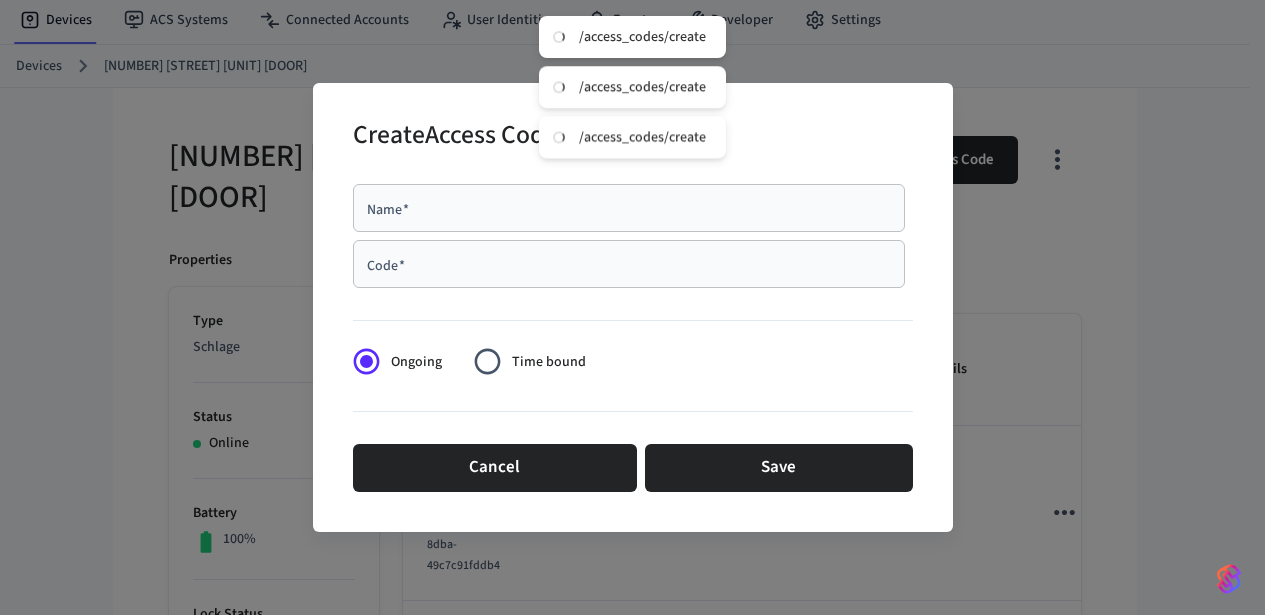 click on "Name   *" at bounding box center [629, 208] 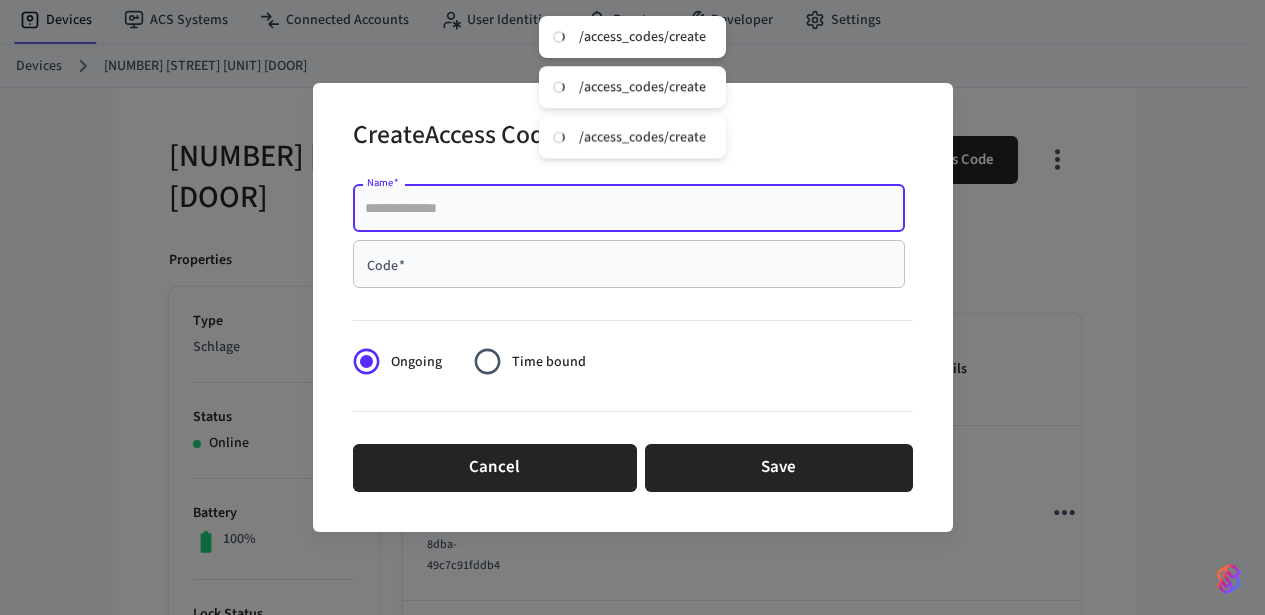 paste on "**********" 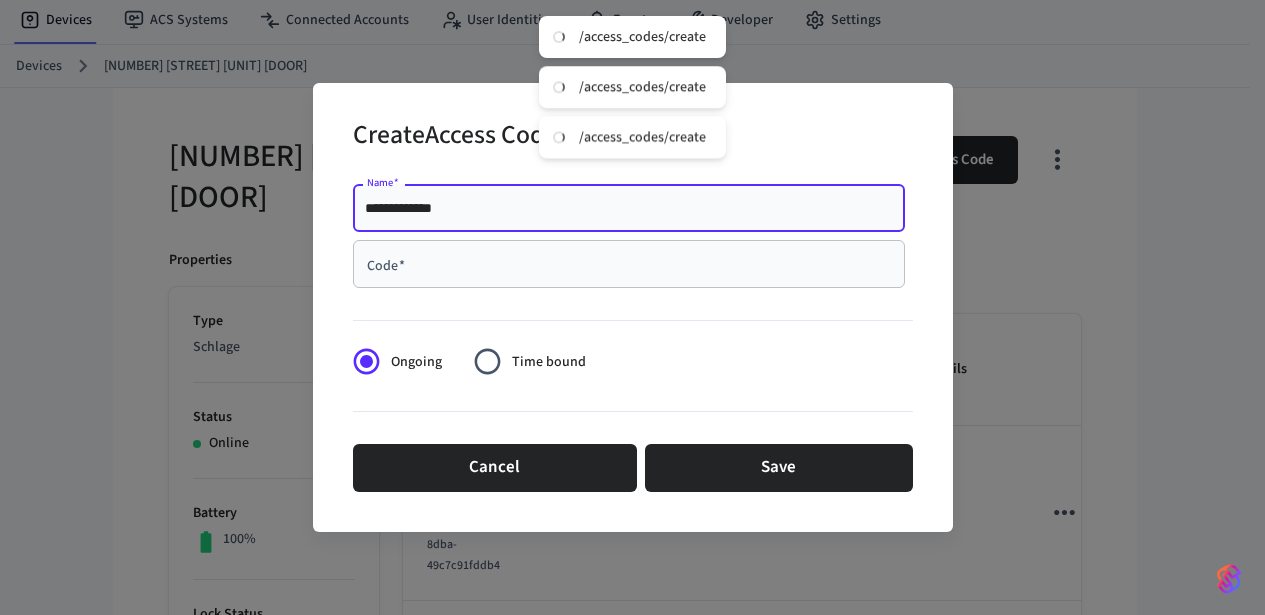 type on "**********" 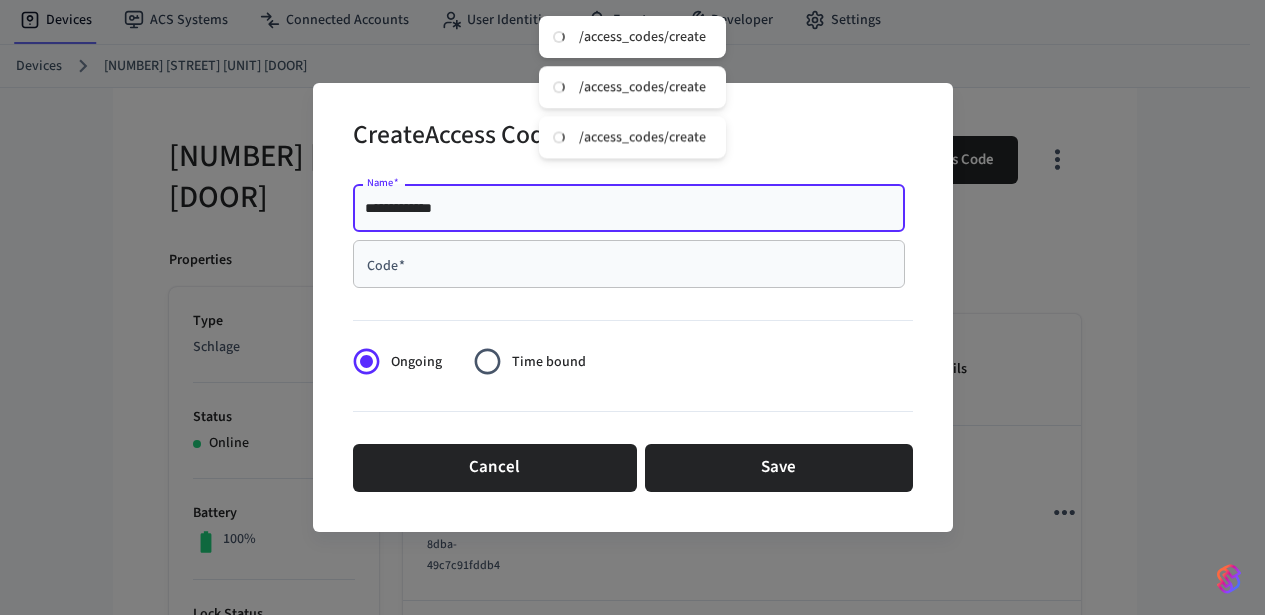 click on "Code   *" at bounding box center [629, 264] 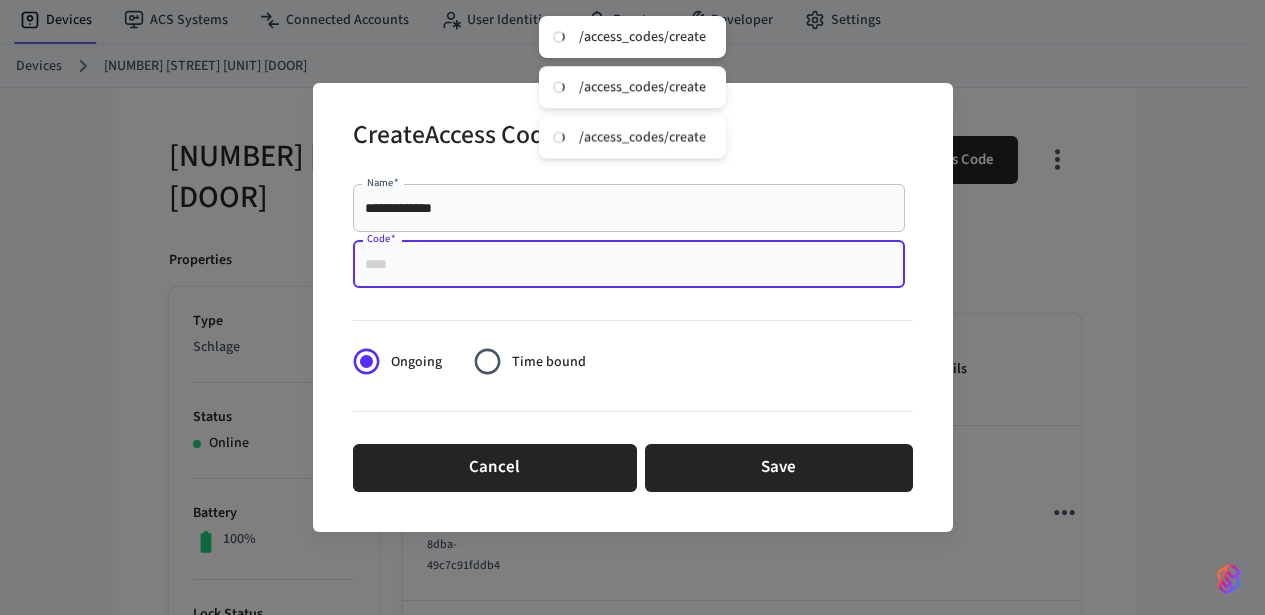 paste on "******" 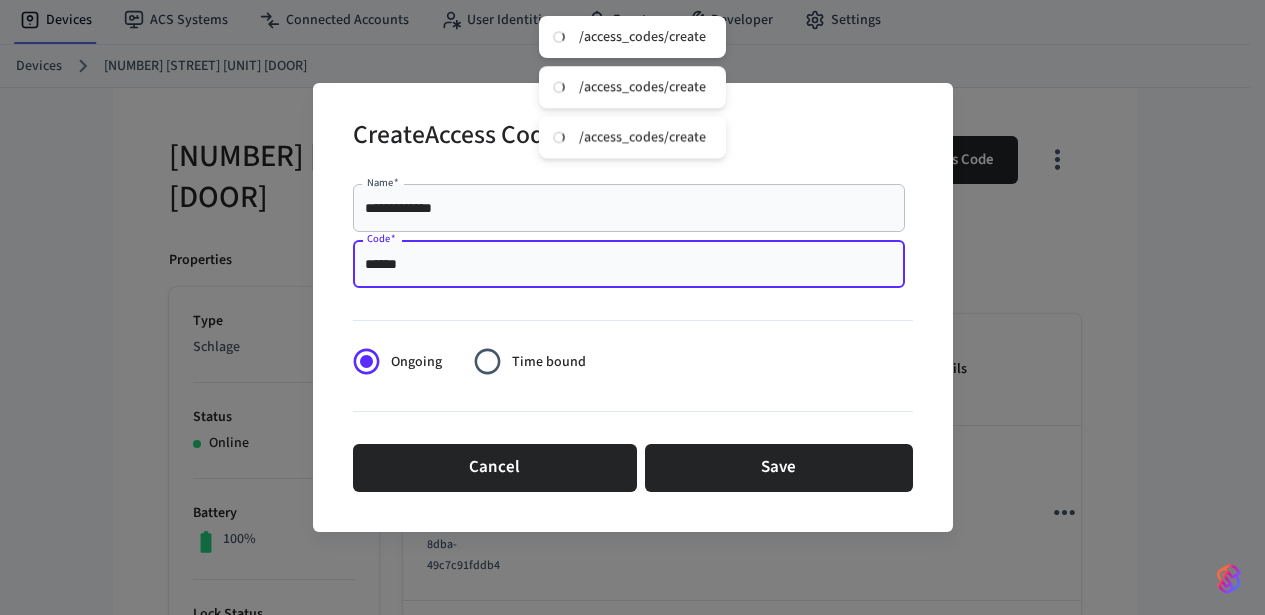 click on "******" at bounding box center [629, 264] 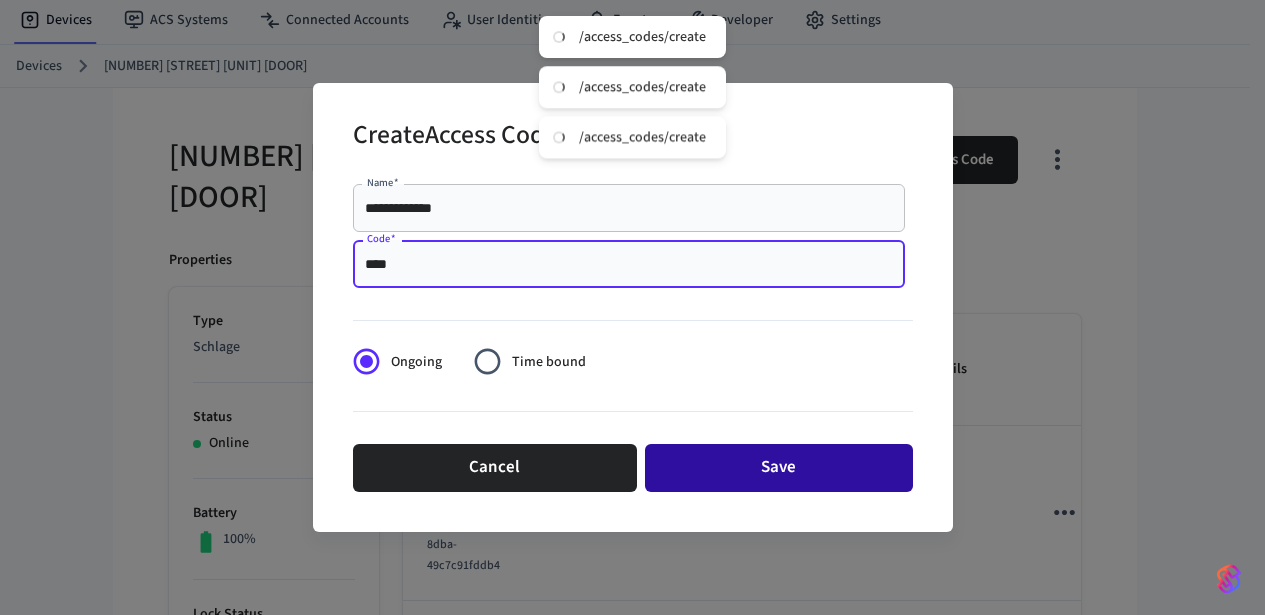 type on "****" 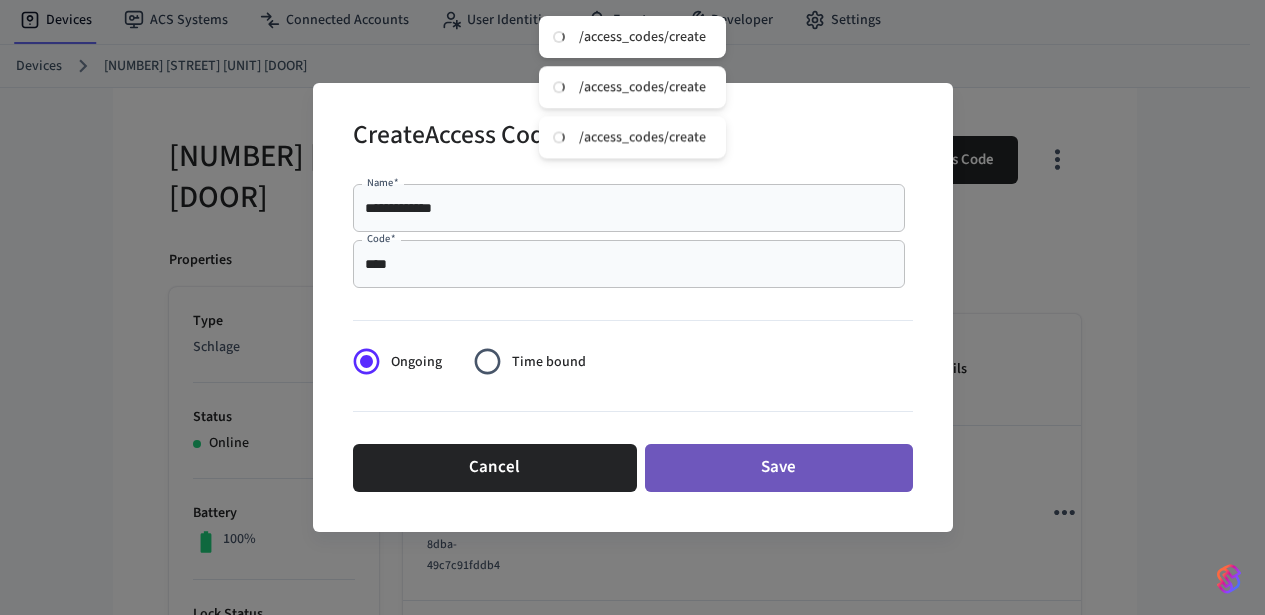 click on "Save" at bounding box center [779, 468] 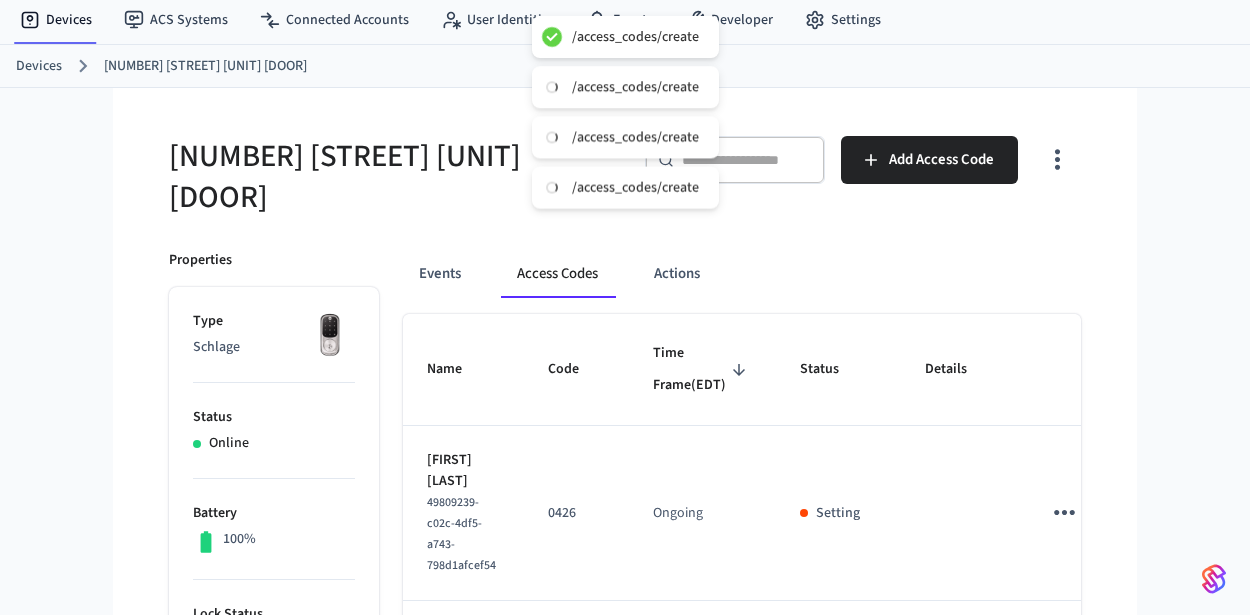click on "[NUMBER] [STREET] [UNIT] [DOOR]" at bounding box center [391, 177] 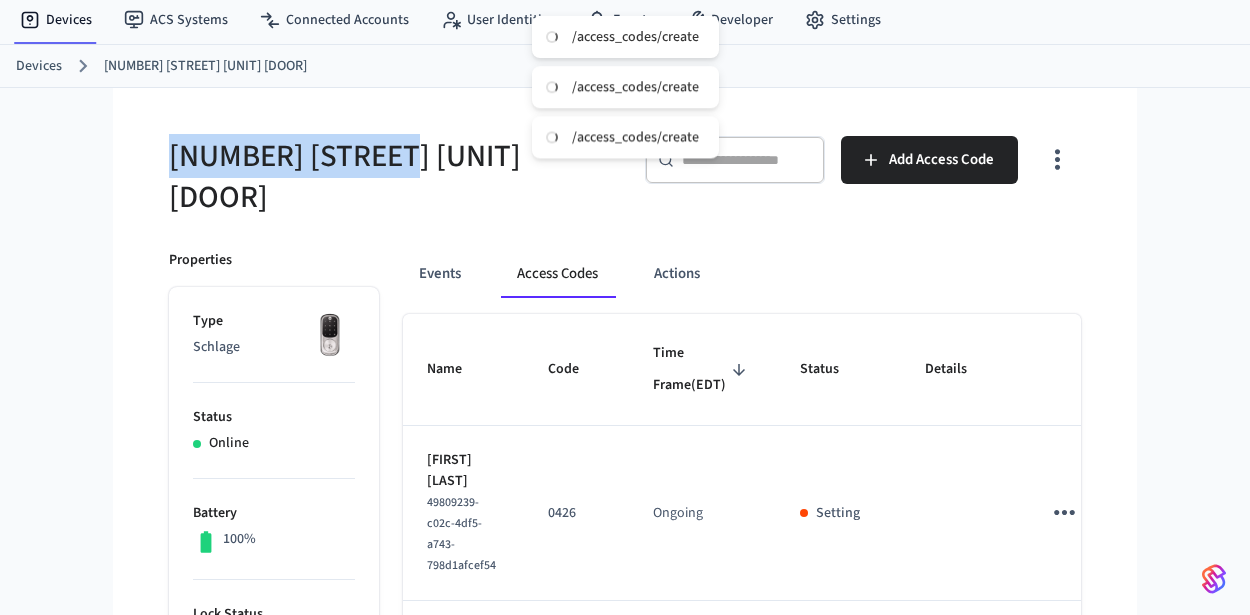 drag, startPoint x: 343, startPoint y: 158, endPoint x: 168, endPoint y: 152, distance: 175.10283 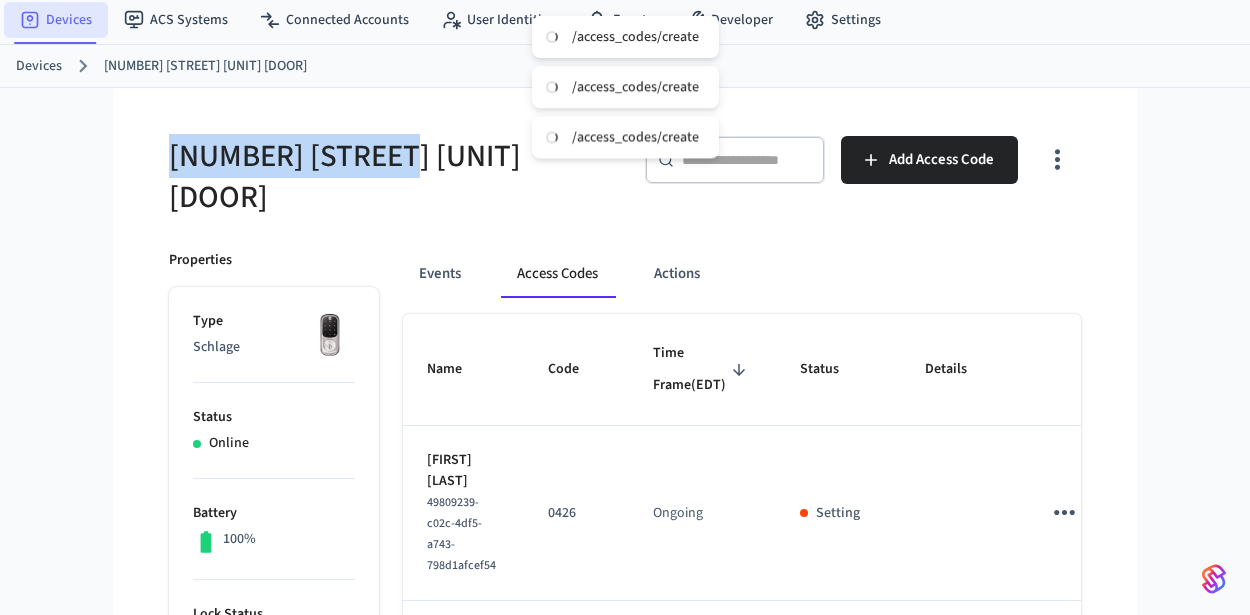 click on "Devices" at bounding box center (56, 20) 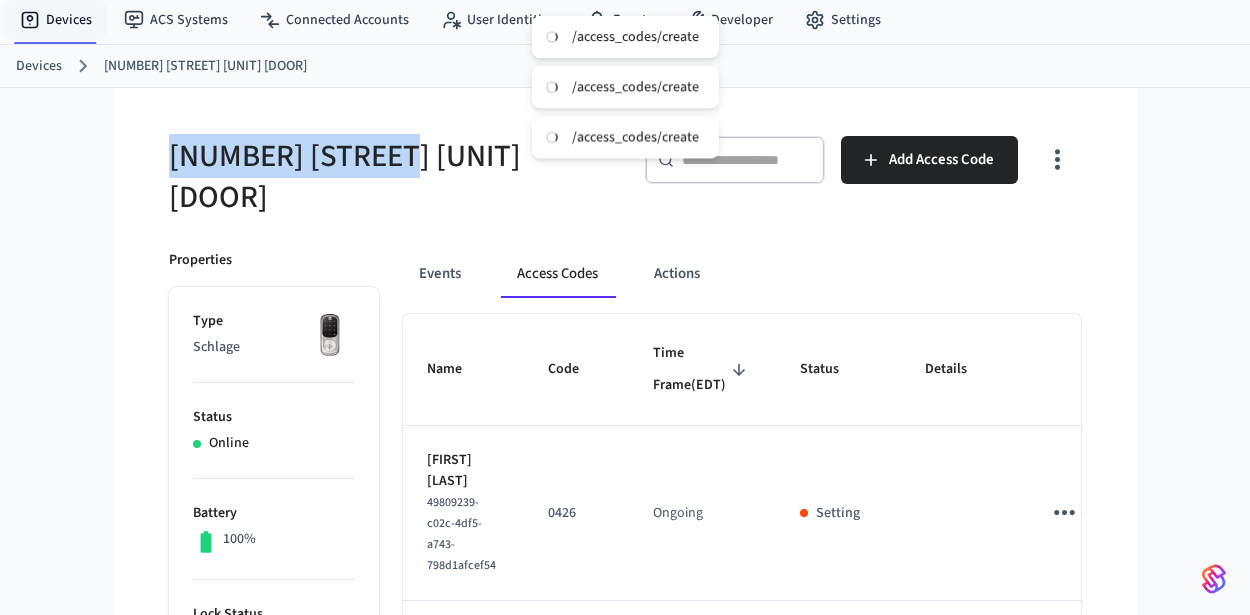 scroll, scrollTop: 0, scrollLeft: 0, axis: both 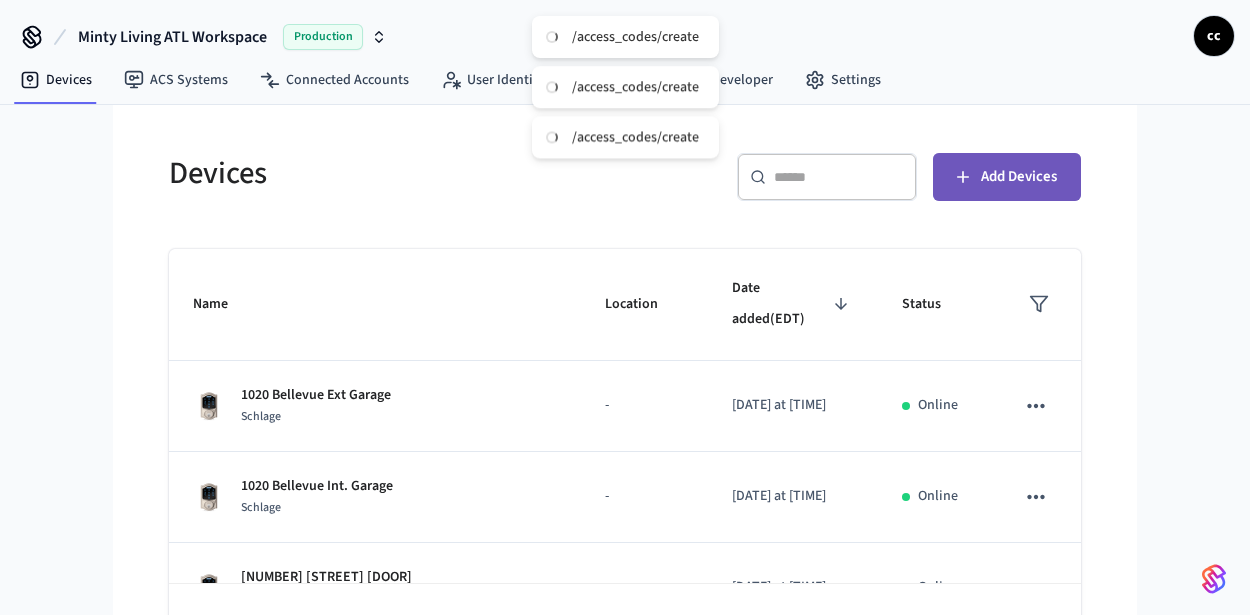 click on "Add Devices" at bounding box center [1007, 177] 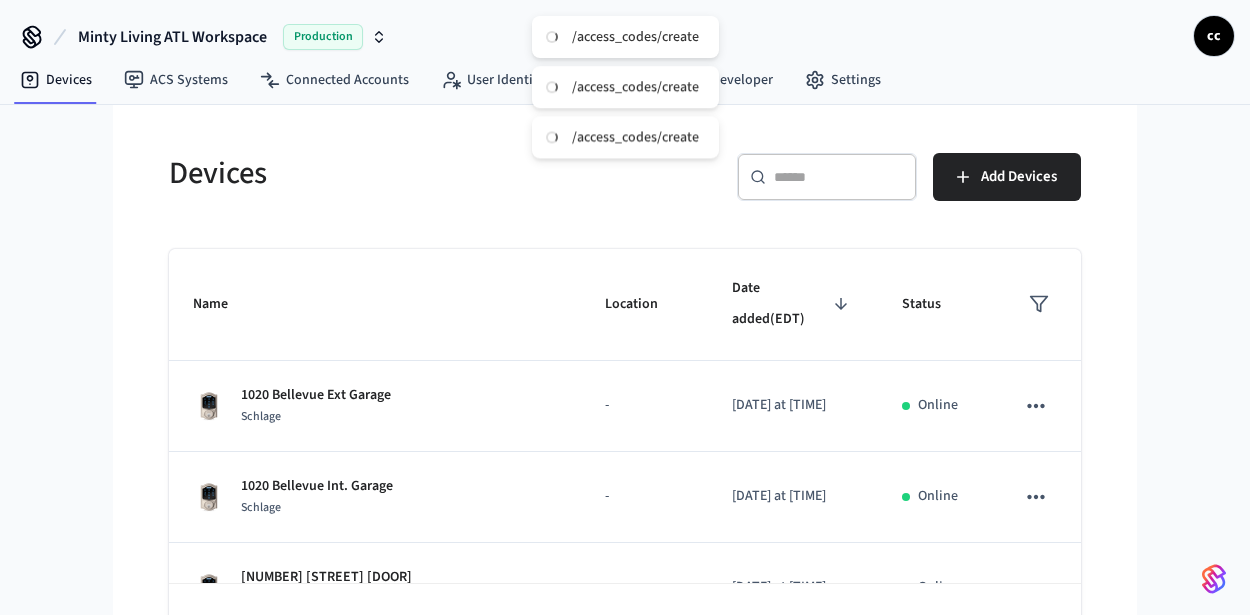 click at bounding box center [839, 177] 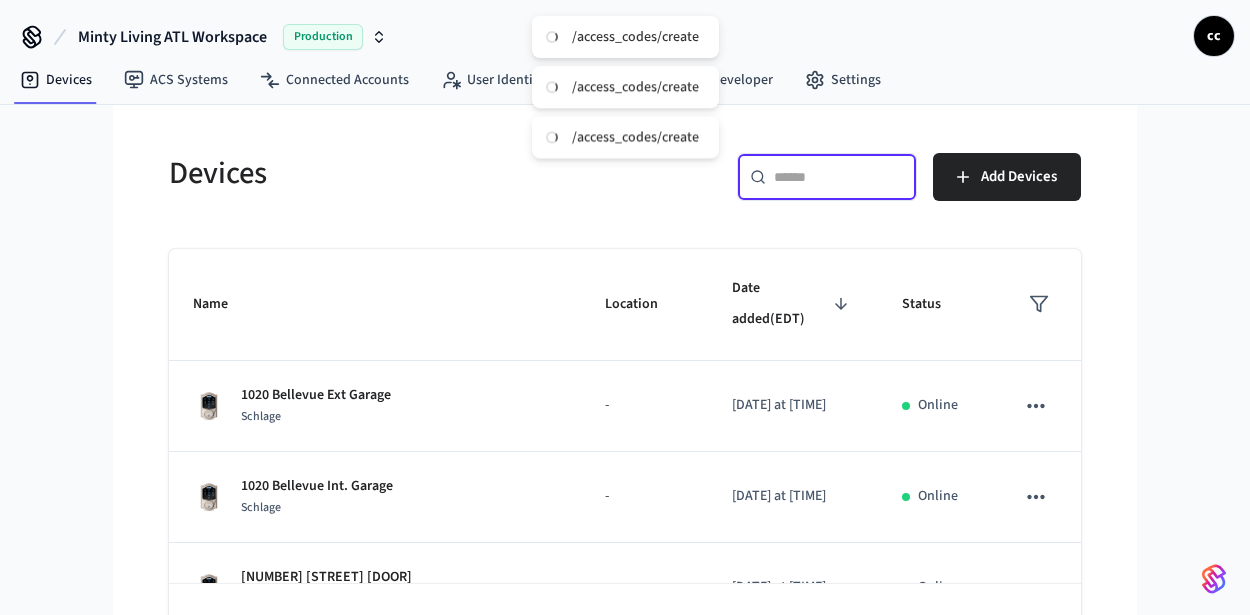 paste on "**********" 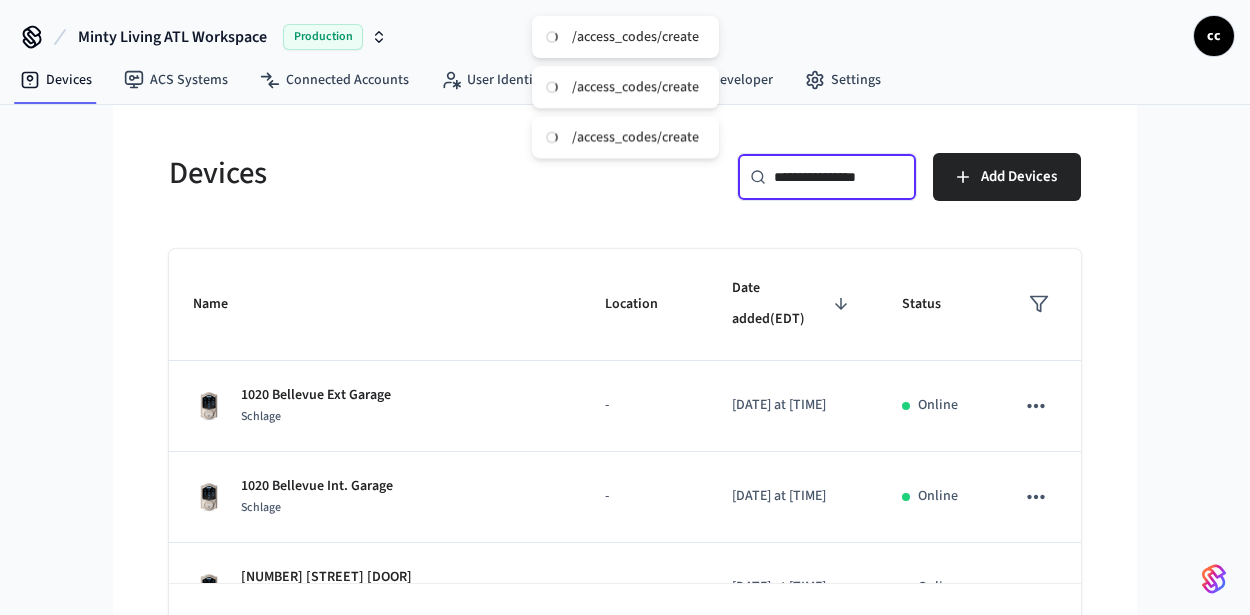 scroll, scrollTop: 0, scrollLeft: 19, axis: horizontal 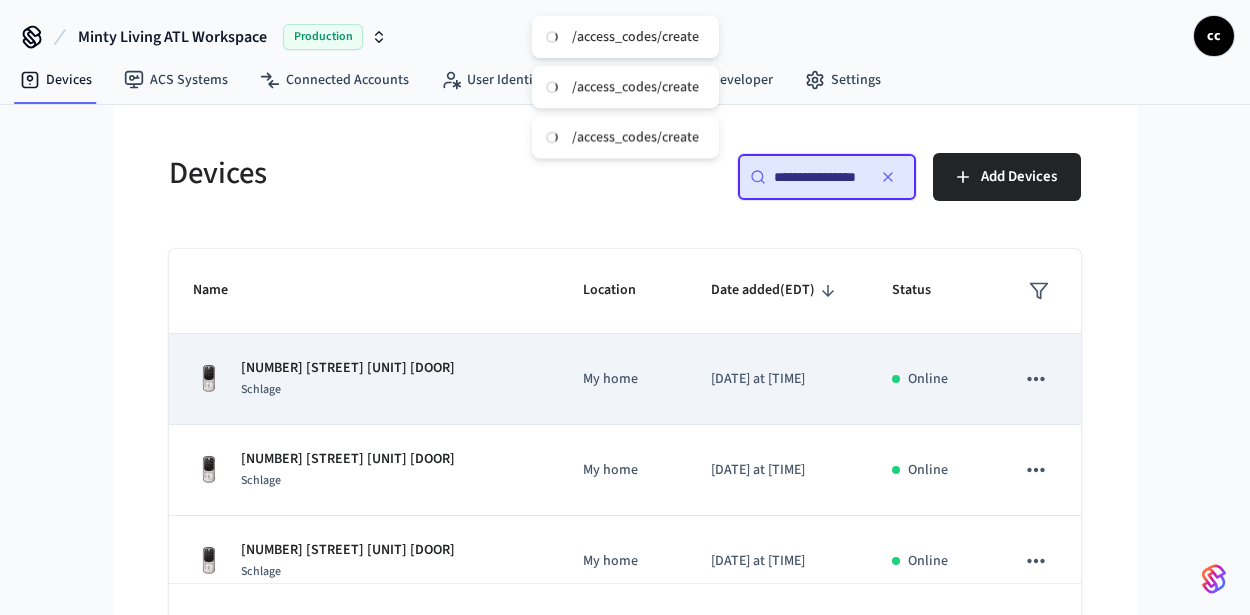 type on "**********" 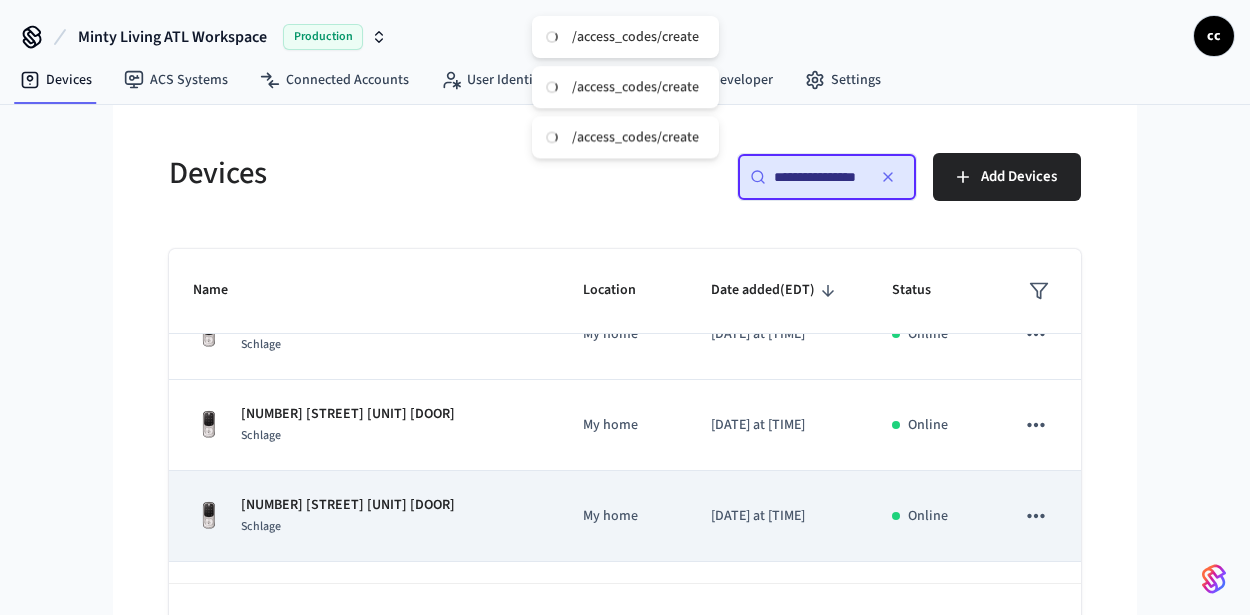 scroll, scrollTop: 46, scrollLeft: 0, axis: vertical 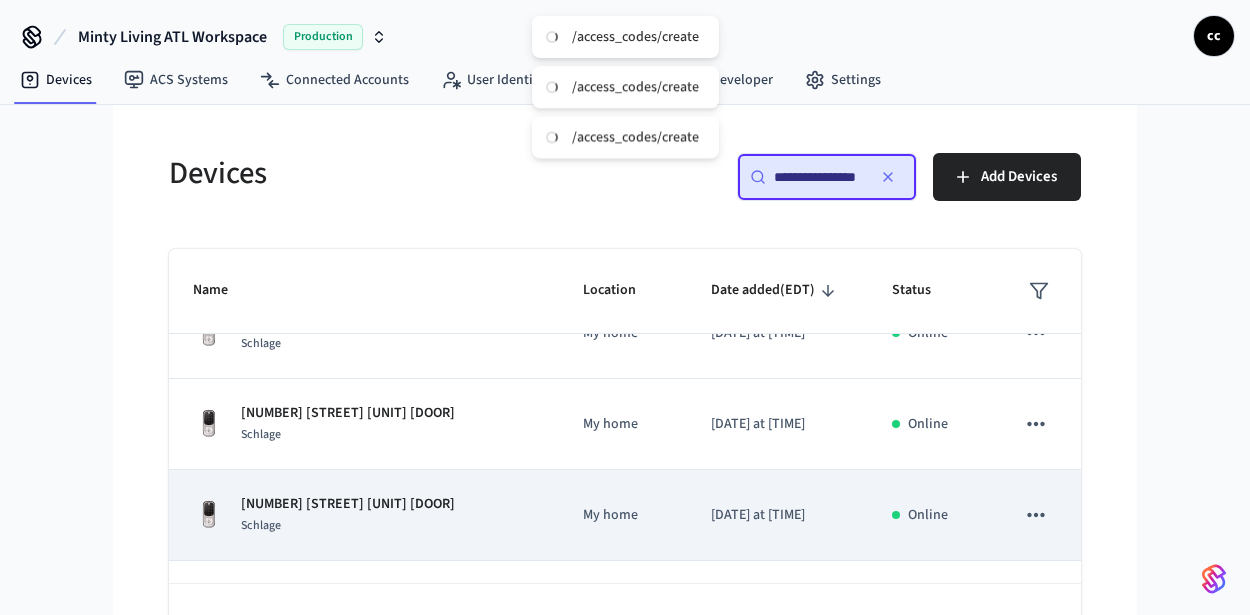 click on "[NUMBER] [STREET] [UNIT] [DOOR]" at bounding box center (348, 504) 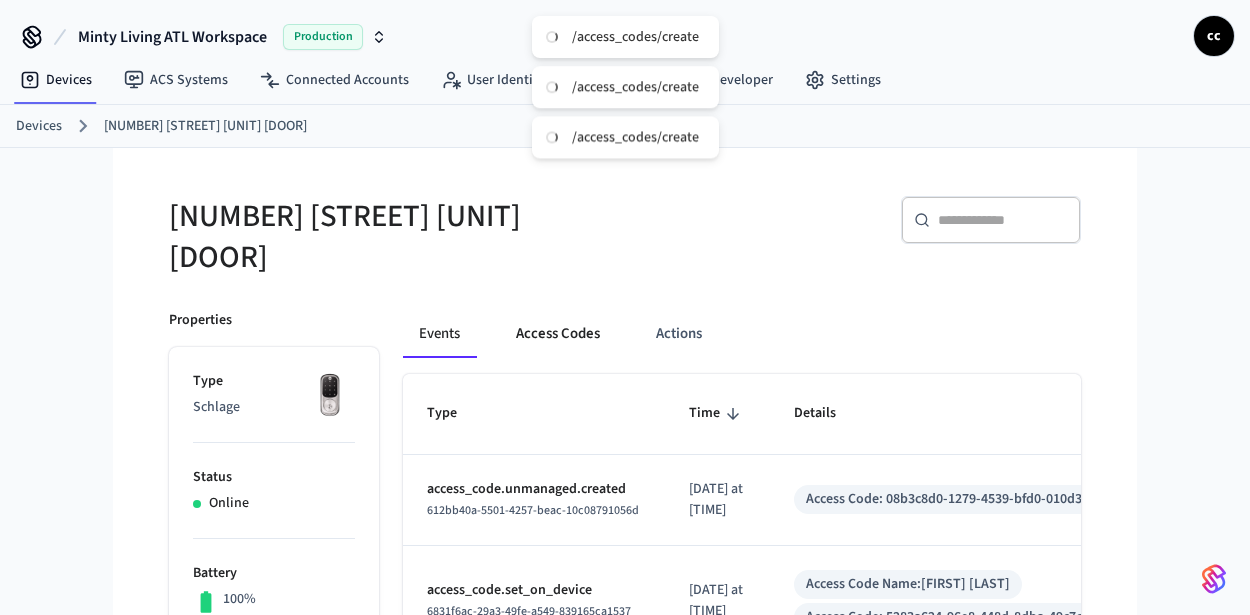 click on "Access Codes" at bounding box center (558, 334) 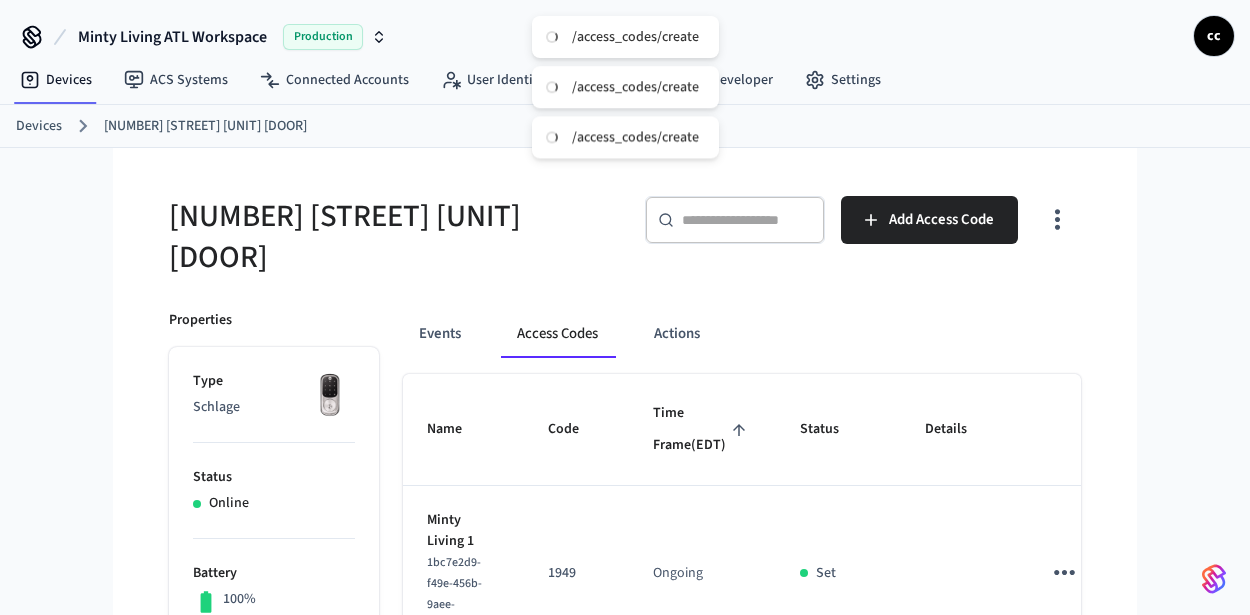 click on "Time Frame  (EDT)" at bounding box center (702, 429) 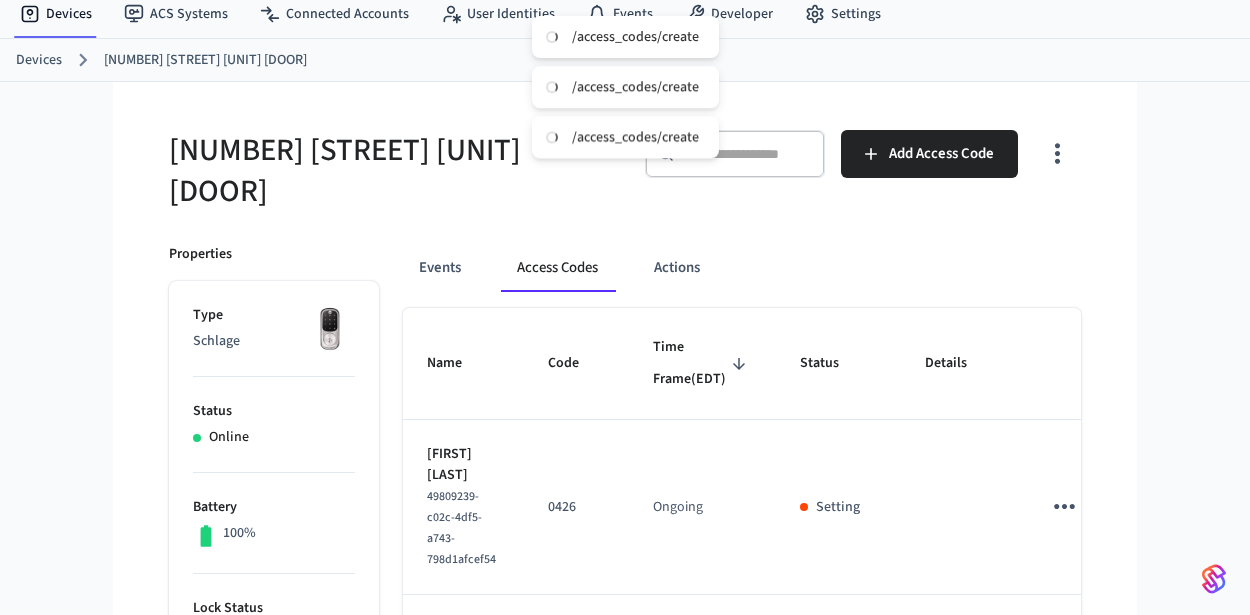 scroll, scrollTop: 26, scrollLeft: 0, axis: vertical 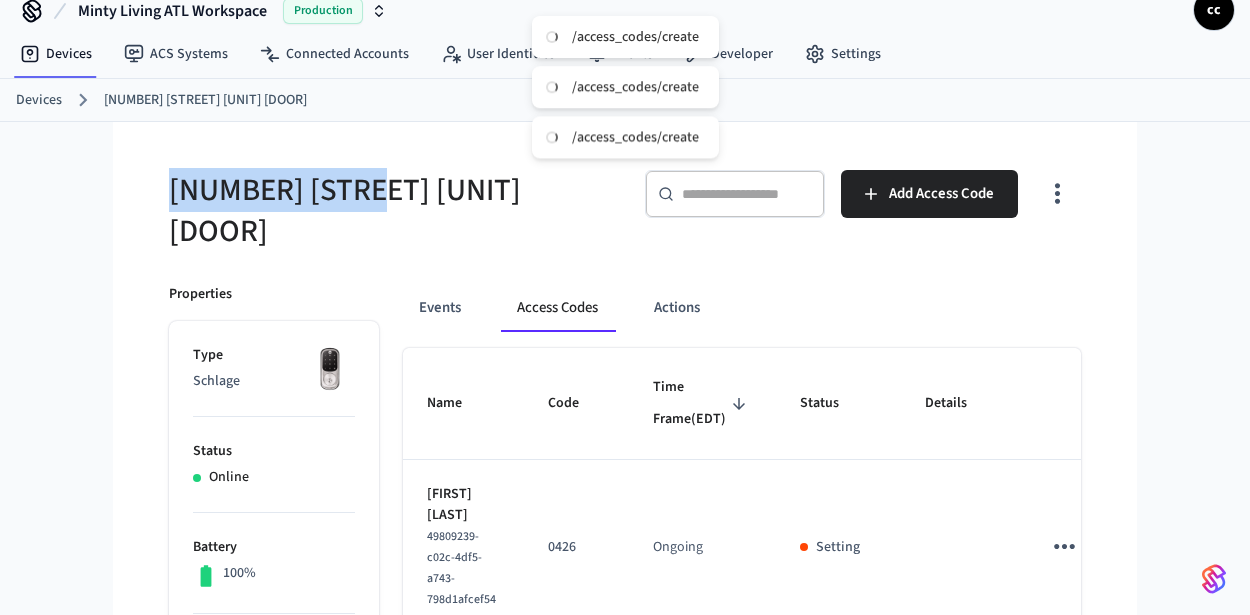 drag, startPoint x: 293, startPoint y: 190, endPoint x: 171, endPoint y: 183, distance: 122.20065 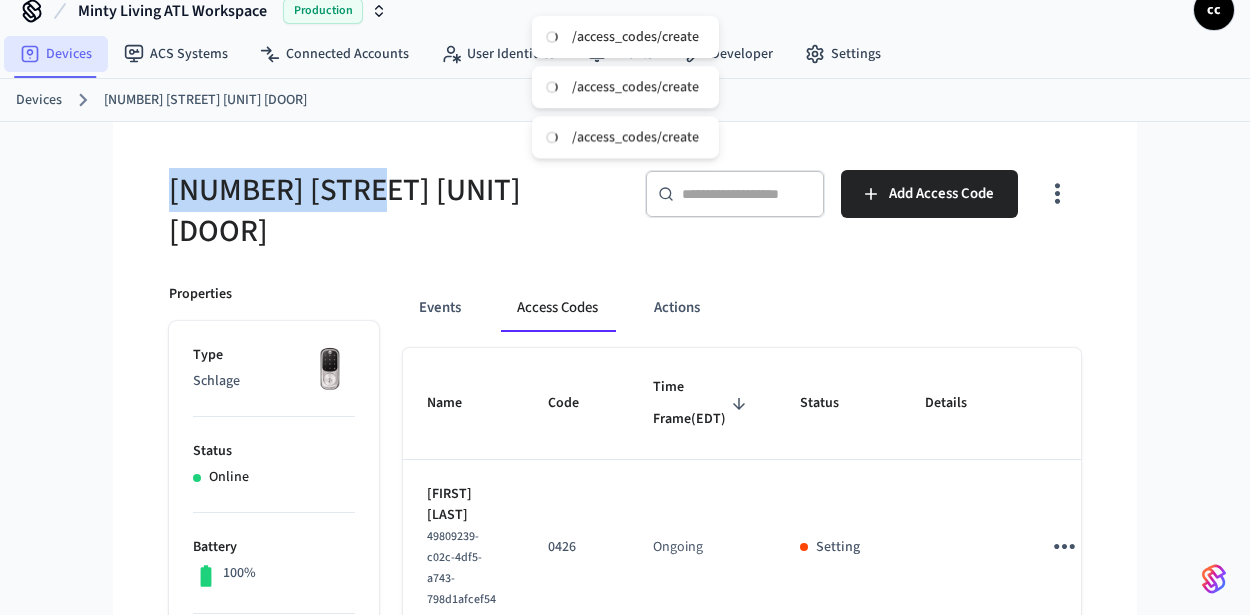 click on "Devices" at bounding box center (56, 54) 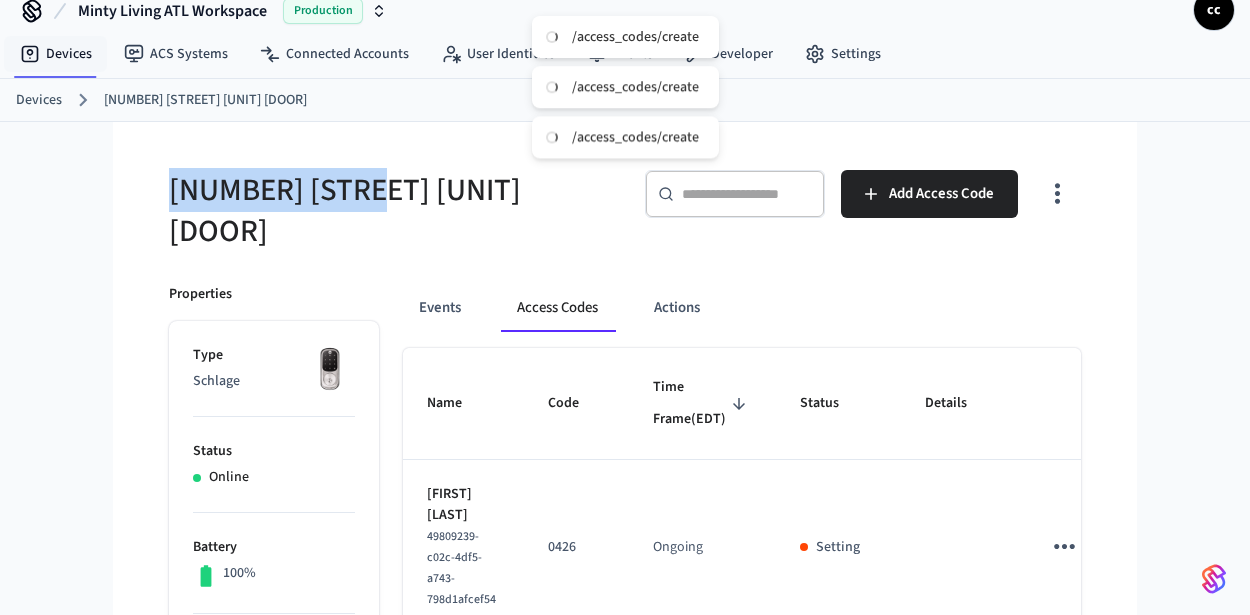 scroll, scrollTop: 0, scrollLeft: 0, axis: both 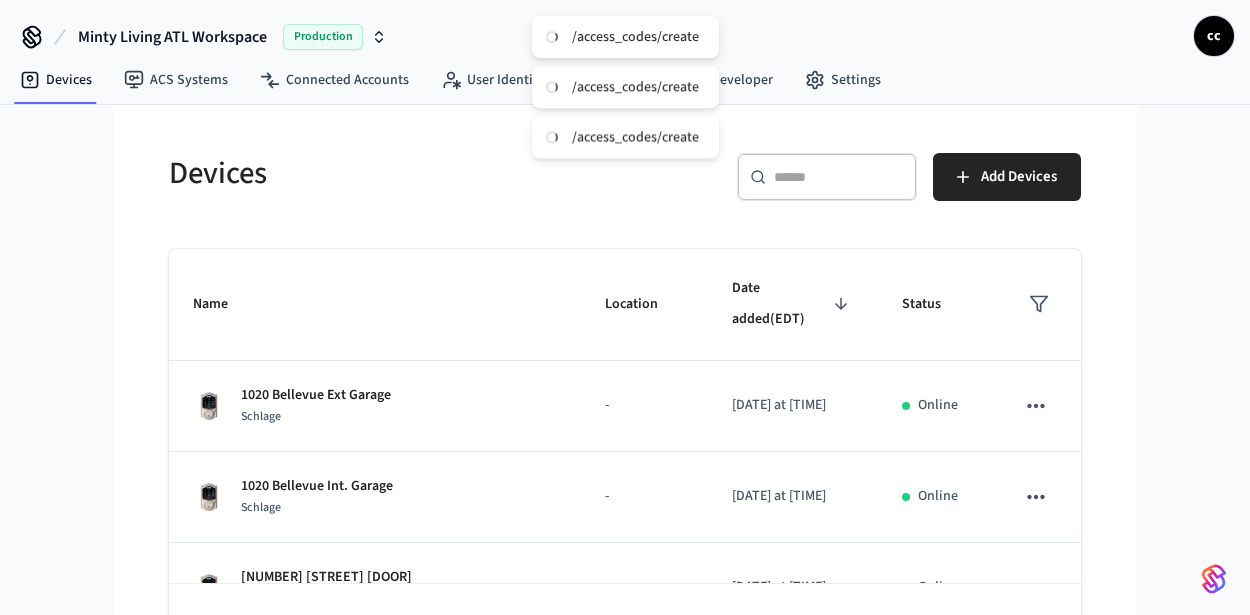 click at bounding box center [839, 177] 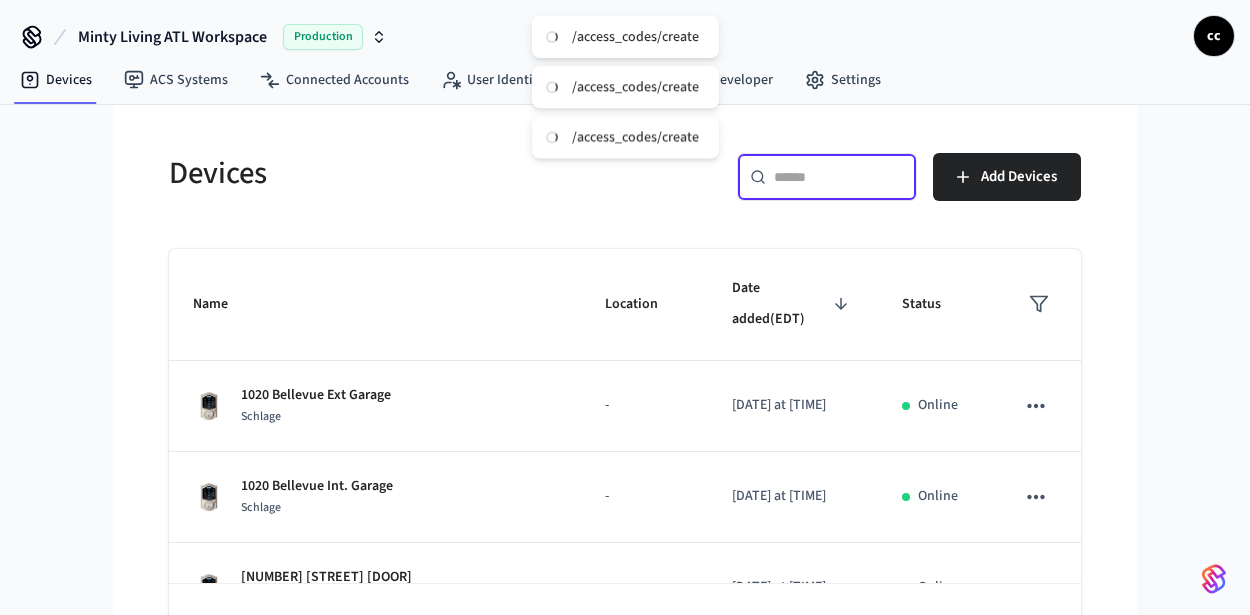 paste on "**********" 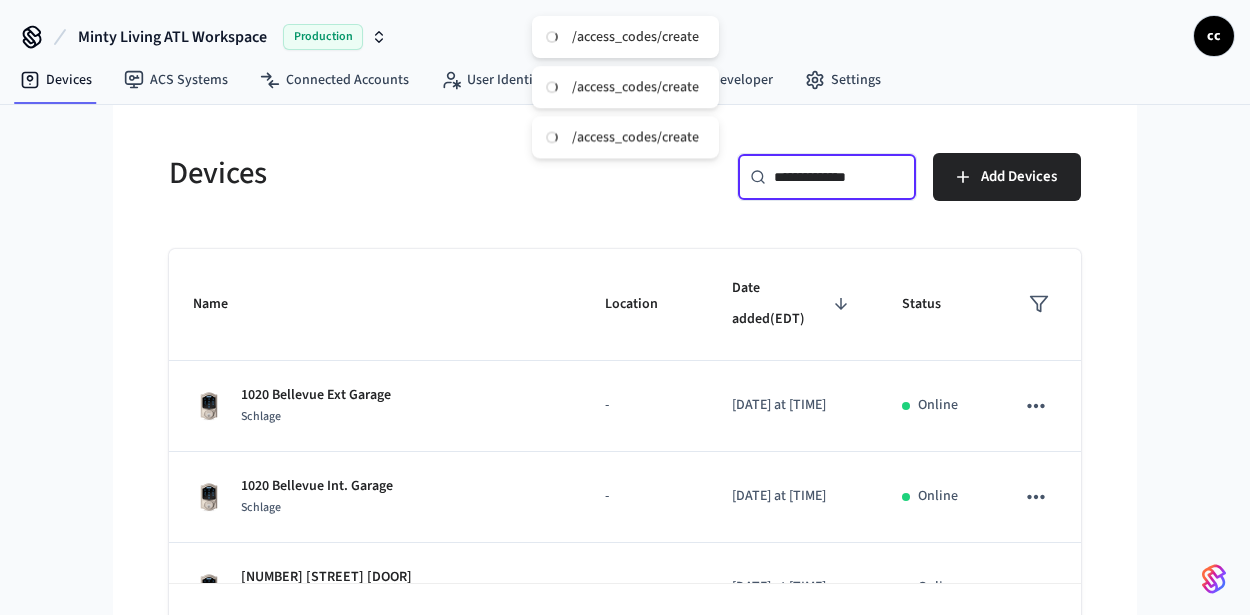 scroll, scrollTop: 0, scrollLeft: 5, axis: horizontal 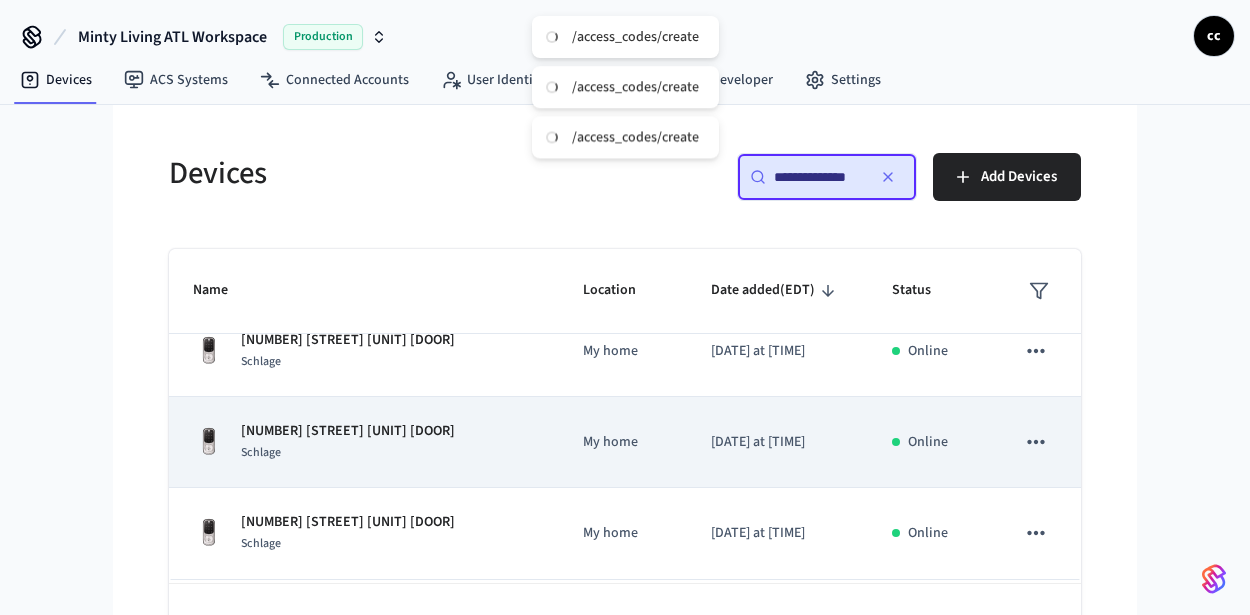 type on "**********" 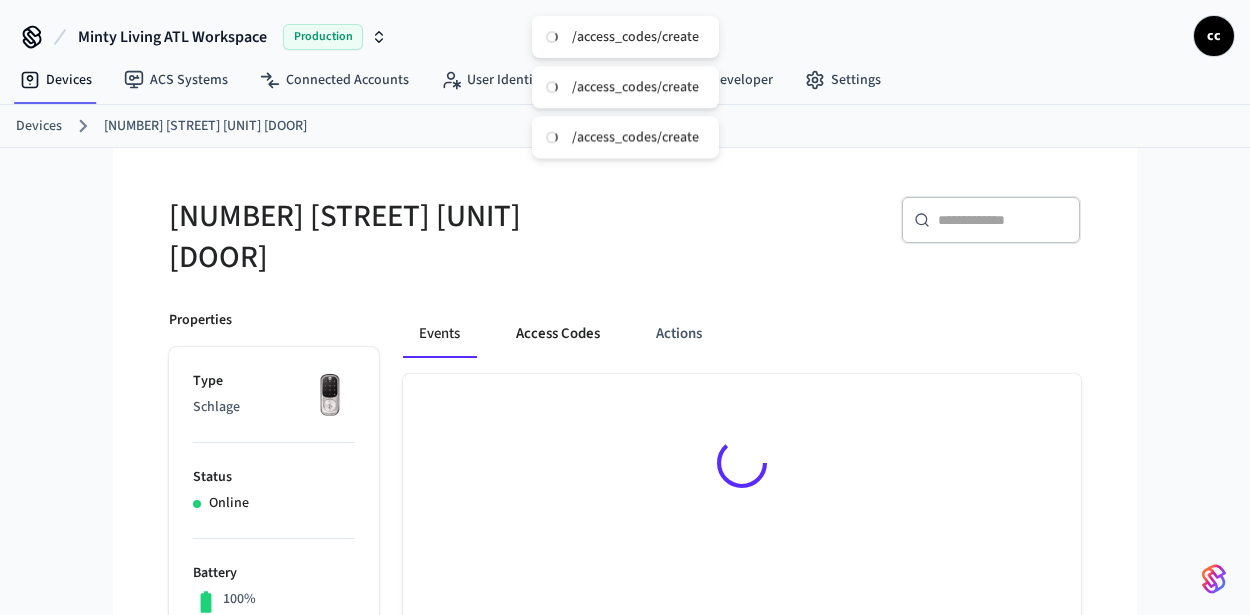 drag, startPoint x: 564, startPoint y: 321, endPoint x: 647, endPoint y: 356, distance: 90.07774 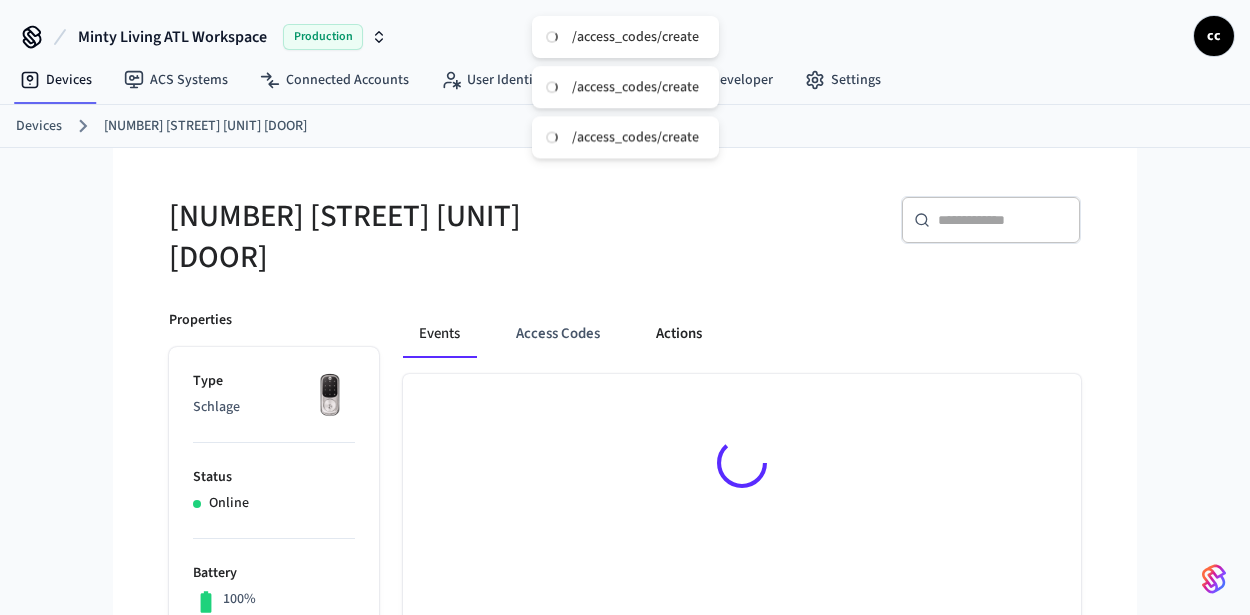 click on "Access Codes" at bounding box center [558, 334] 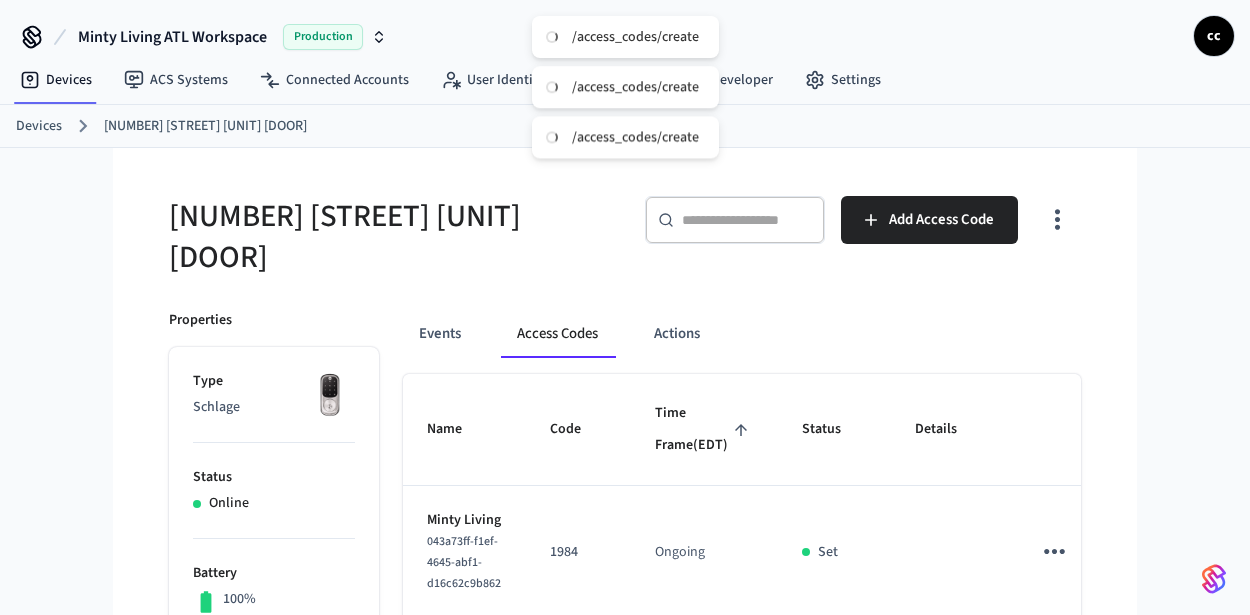 click on "Time Frame  (EDT)" at bounding box center (704, 429) 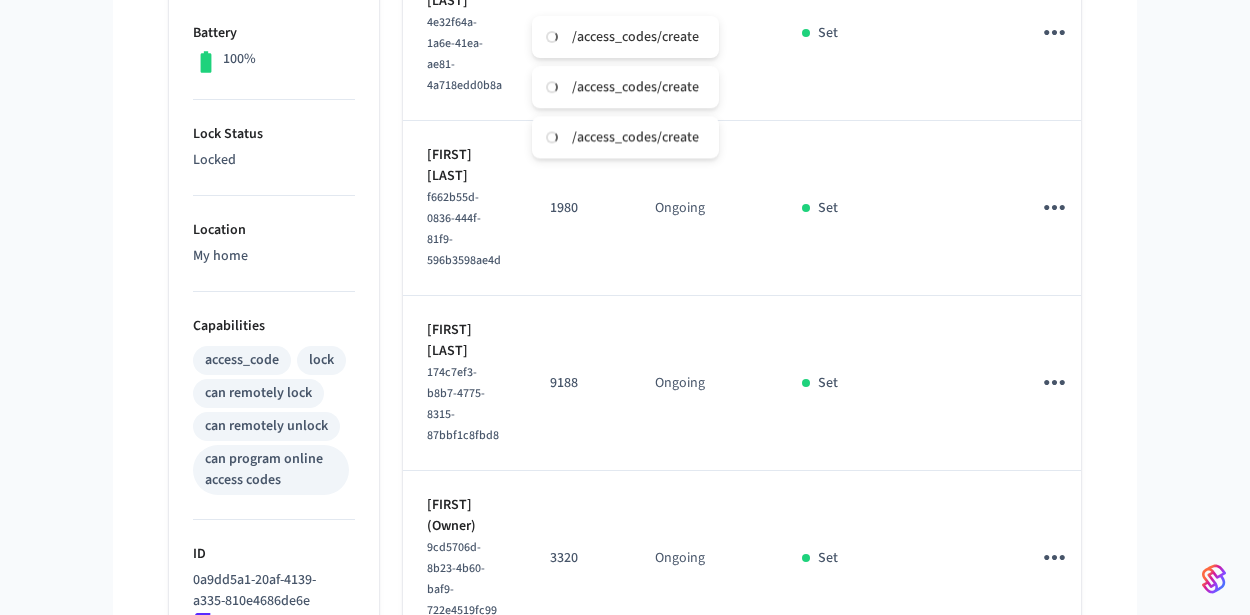 scroll, scrollTop: 585, scrollLeft: 0, axis: vertical 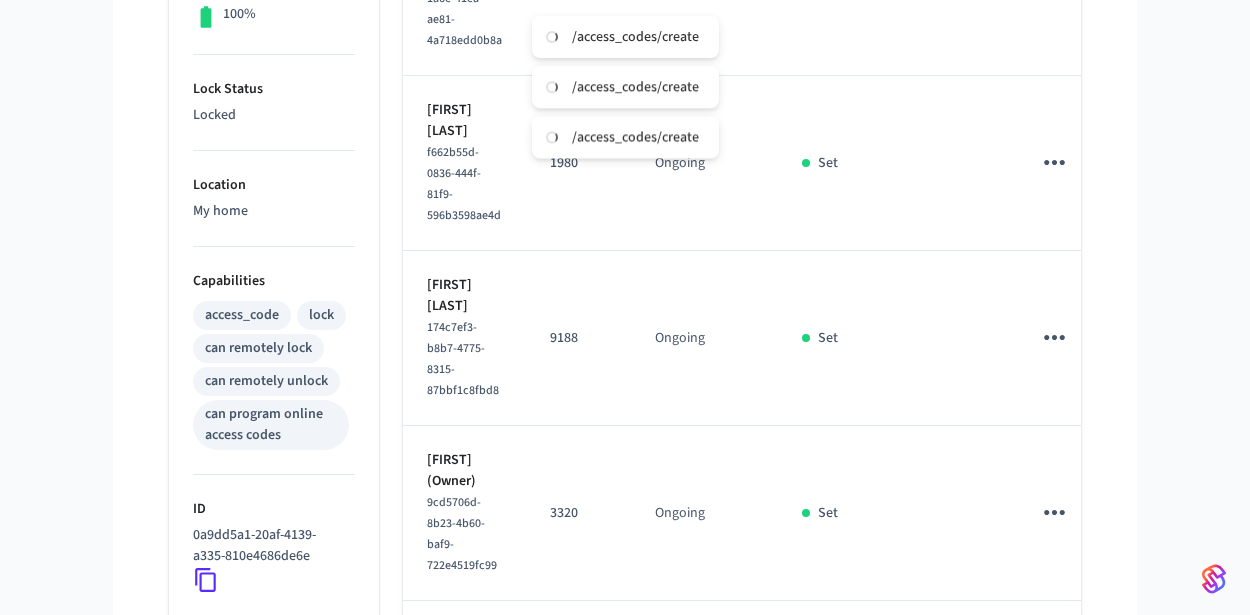 drag, startPoint x: 1016, startPoint y: 375, endPoint x: 1030, endPoint y: 397, distance: 26.076809 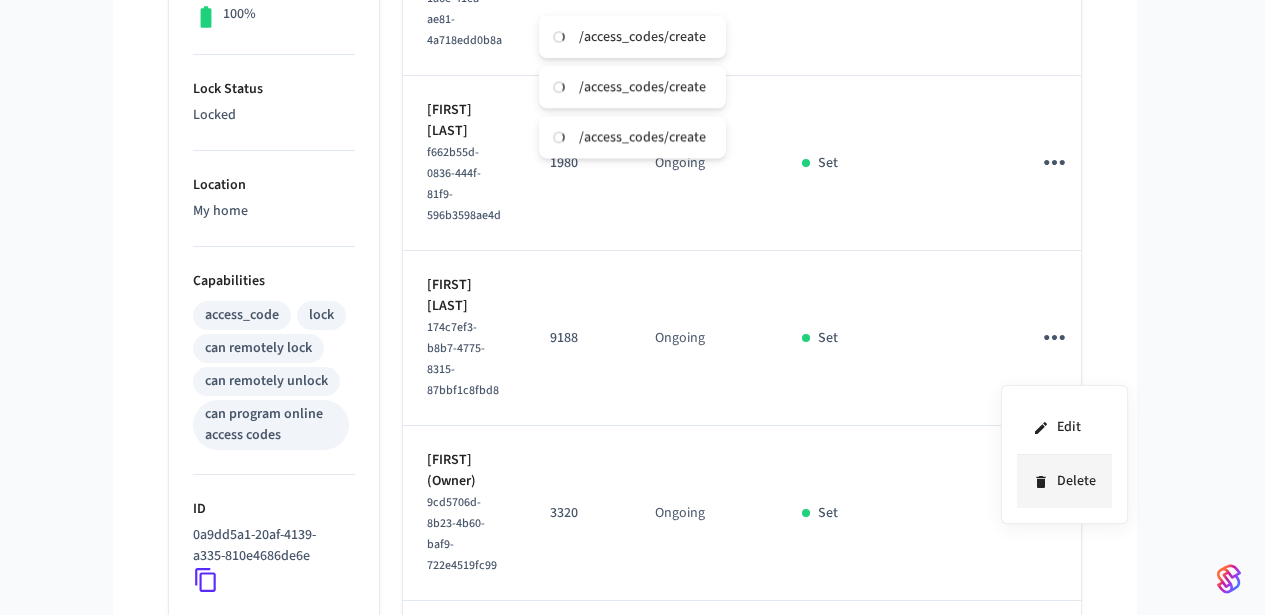 click on "Delete" at bounding box center [1064, 481] 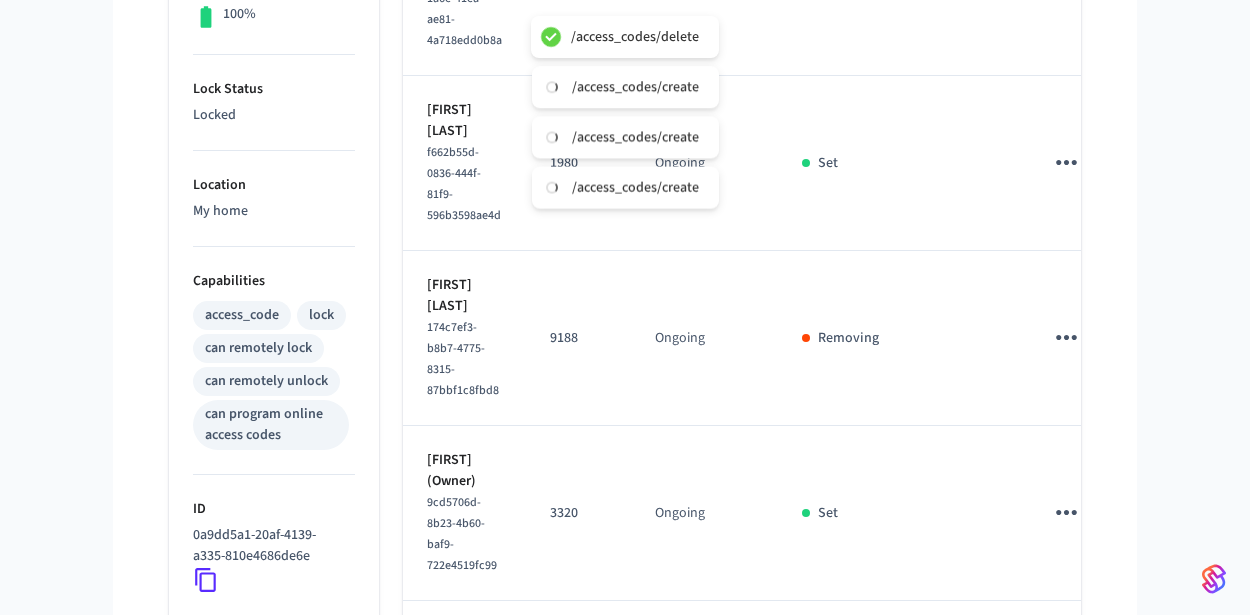 click 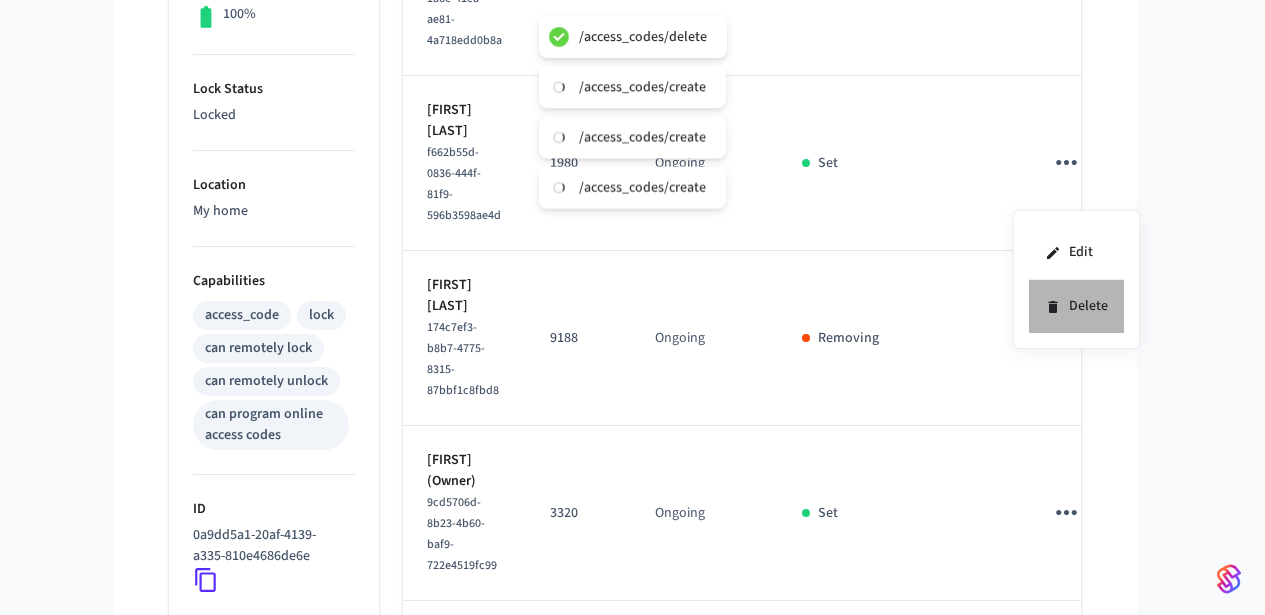 click 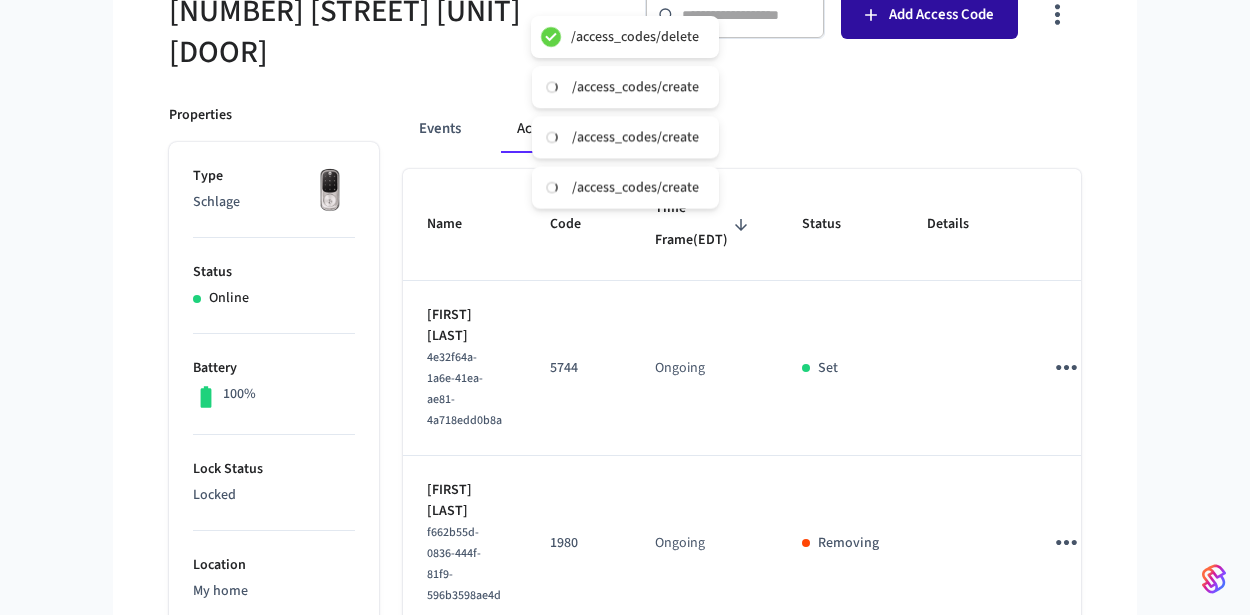 scroll, scrollTop: 91, scrollLeft: 0, axis: vertical 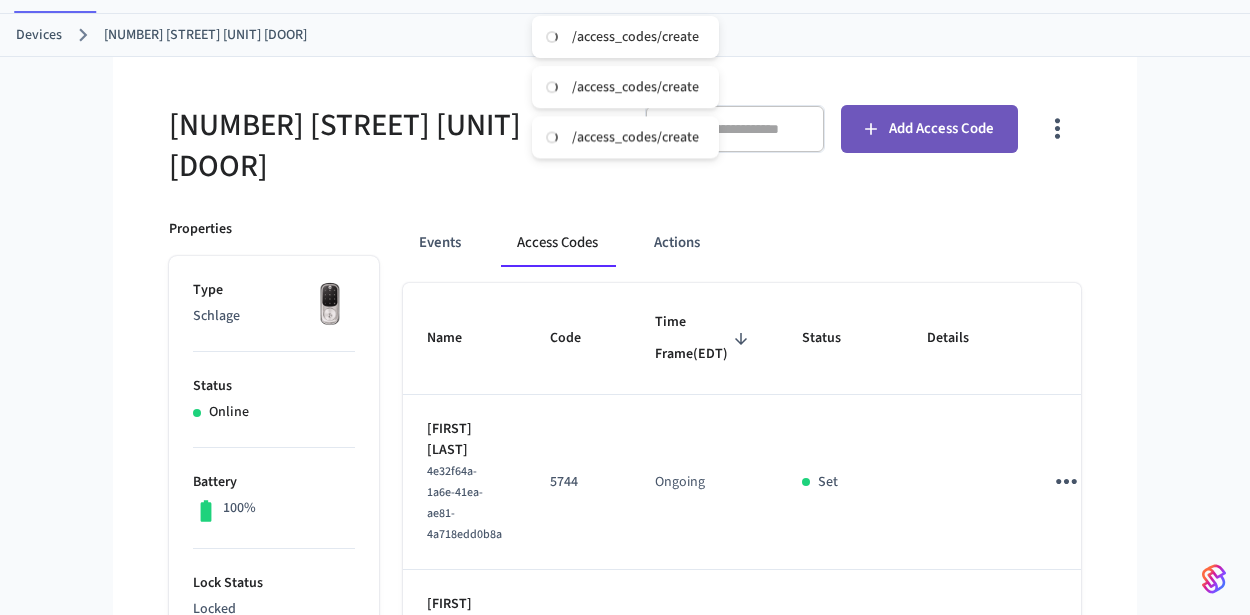 click on "Add Access Code" at bounding box center [941, 129] 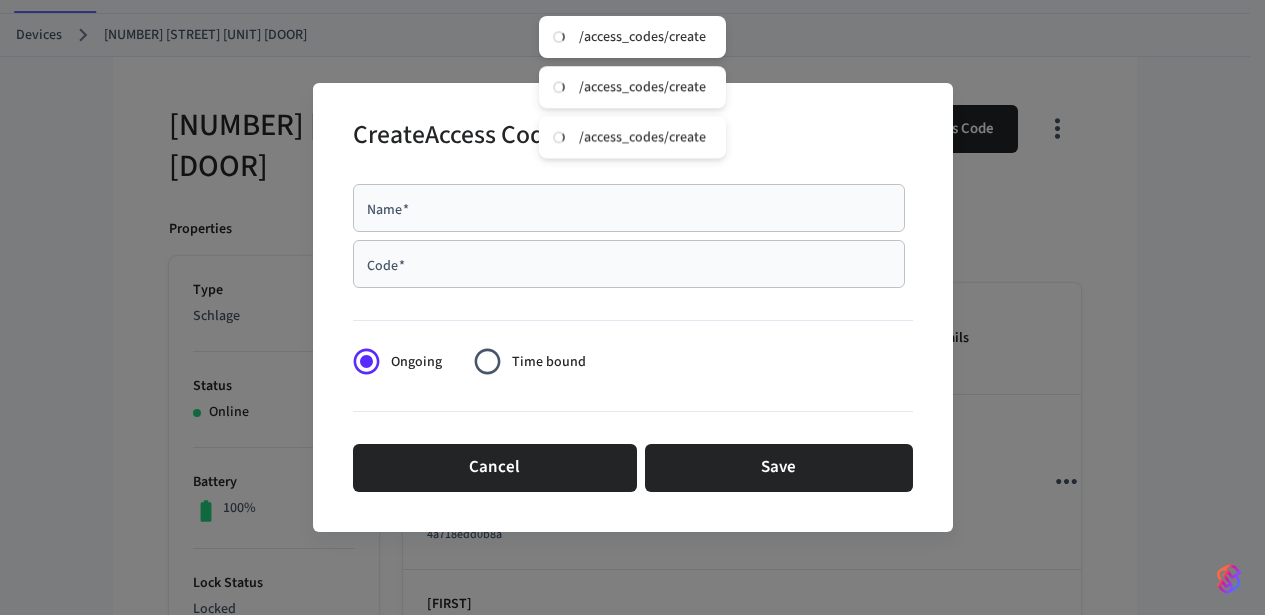 click on "Name   *" at bounding box center (629, 208) 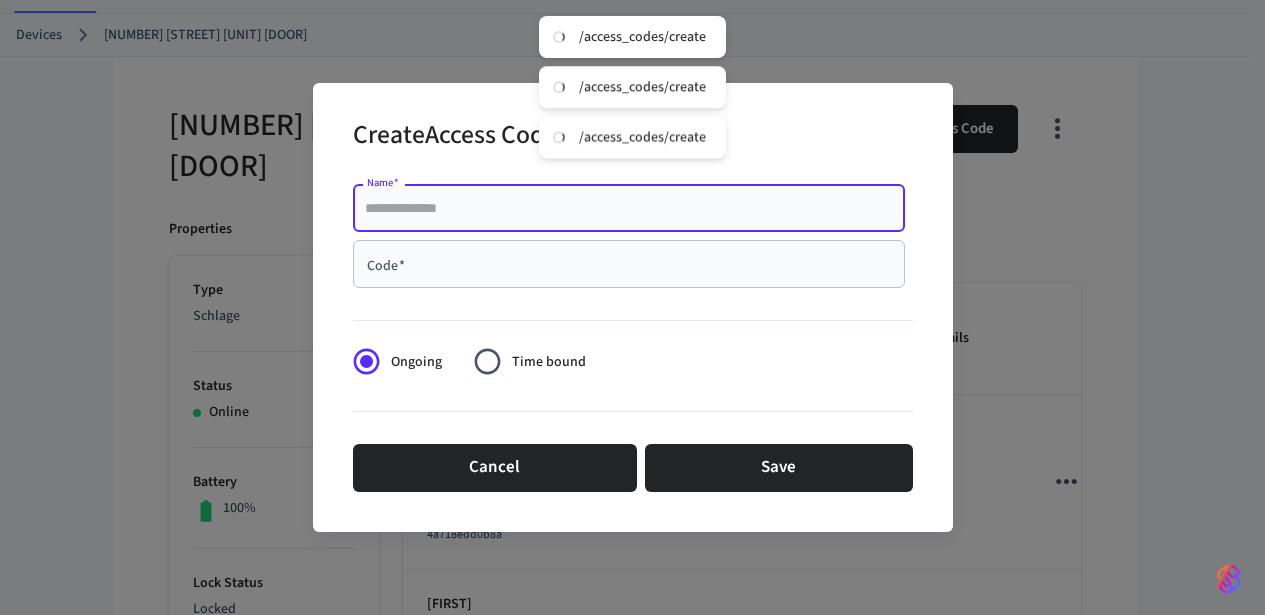 paste on "**********" 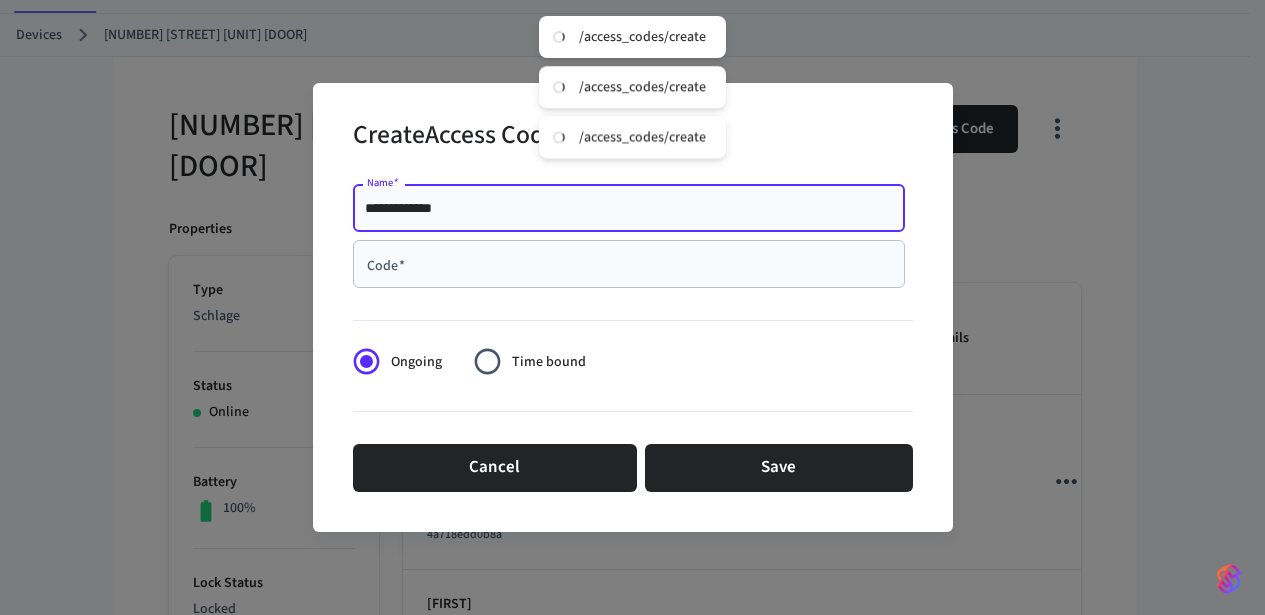 type on "**********" 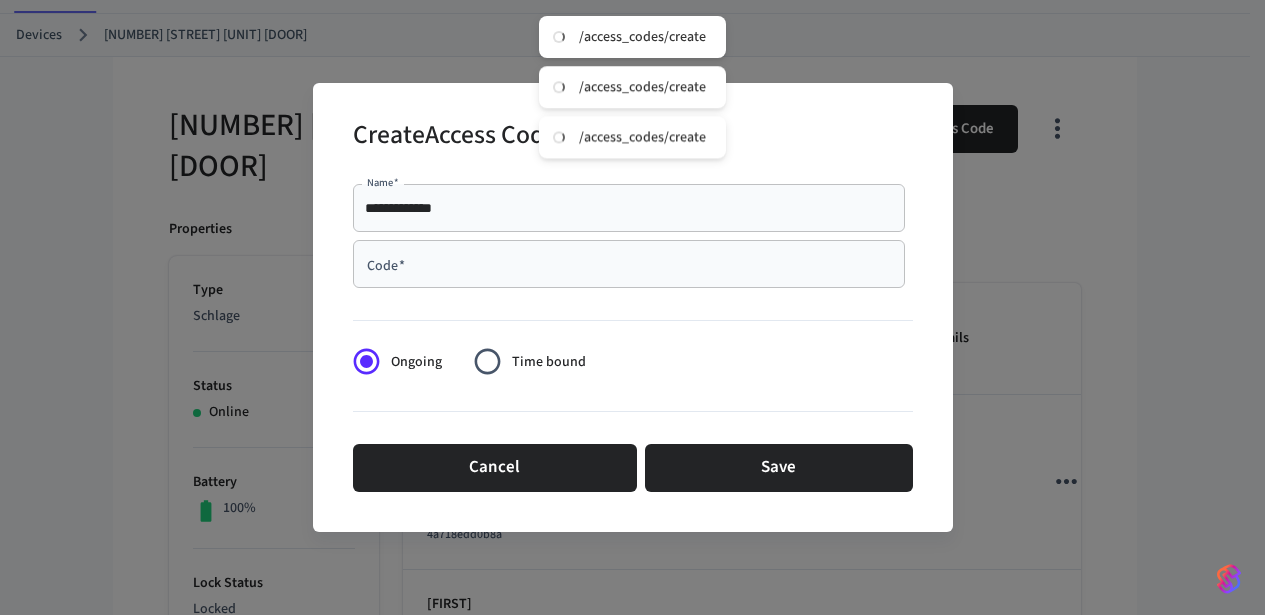 click on "Code   * Code   *" at bounding box center [629, 264] 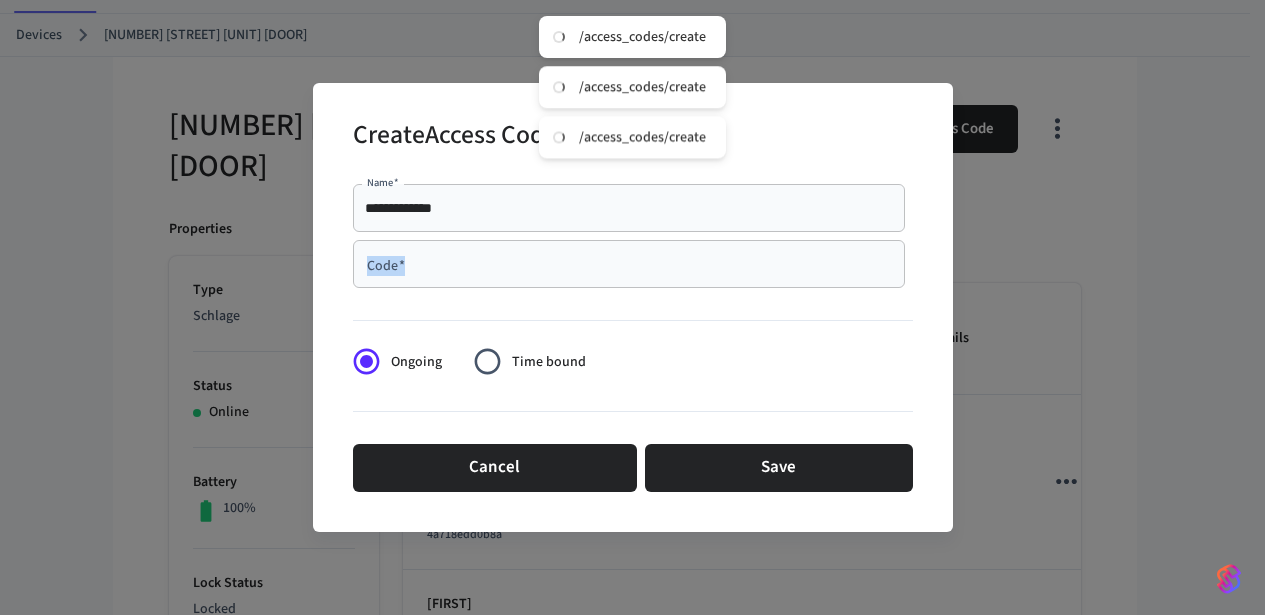 click on "Code   * Code   *" at bounding box center (629, 264) 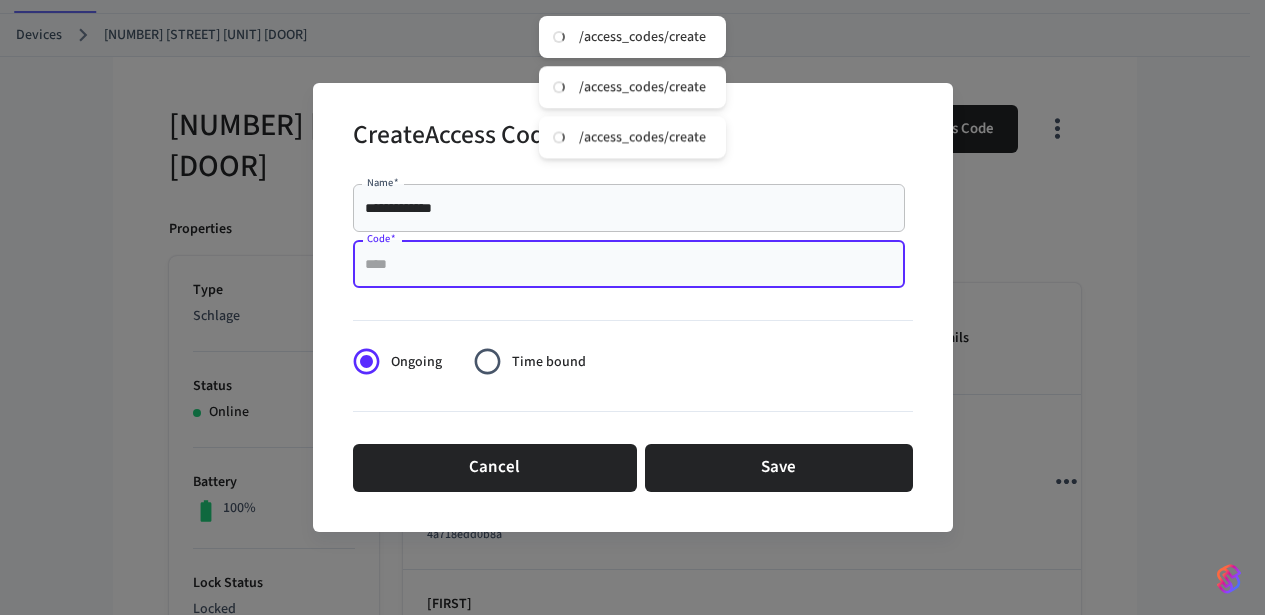 click on "Code   *" at bounding box center (629, 264) 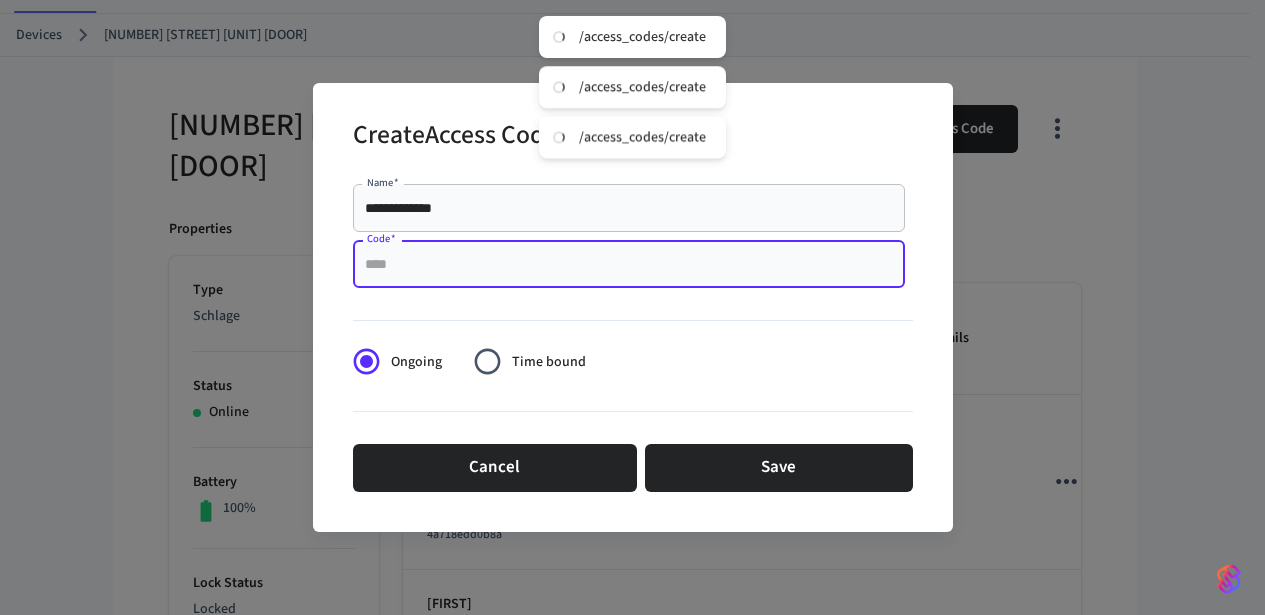 paste on "******" 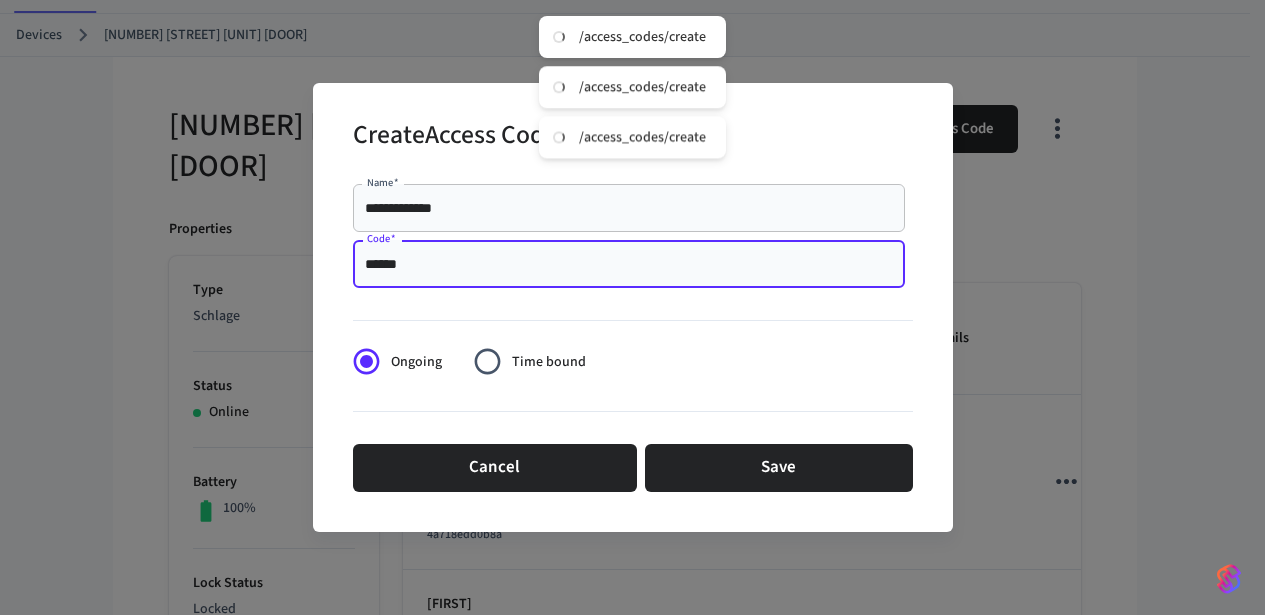 click on "******" at bounding box center [629, 264] 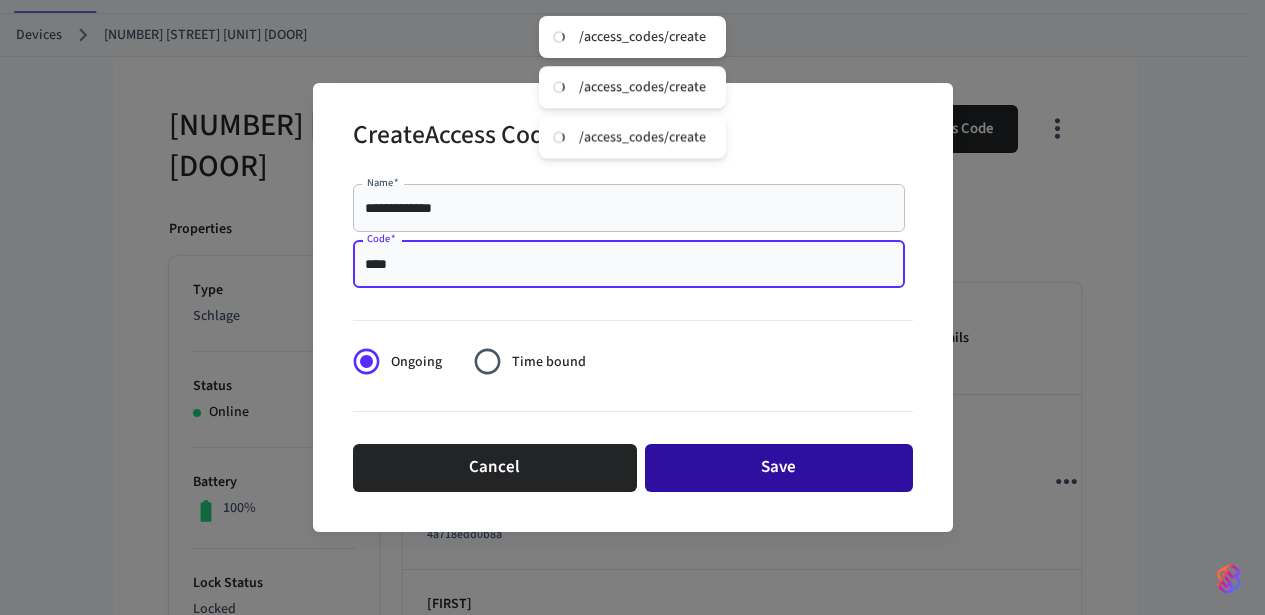 type on "****" 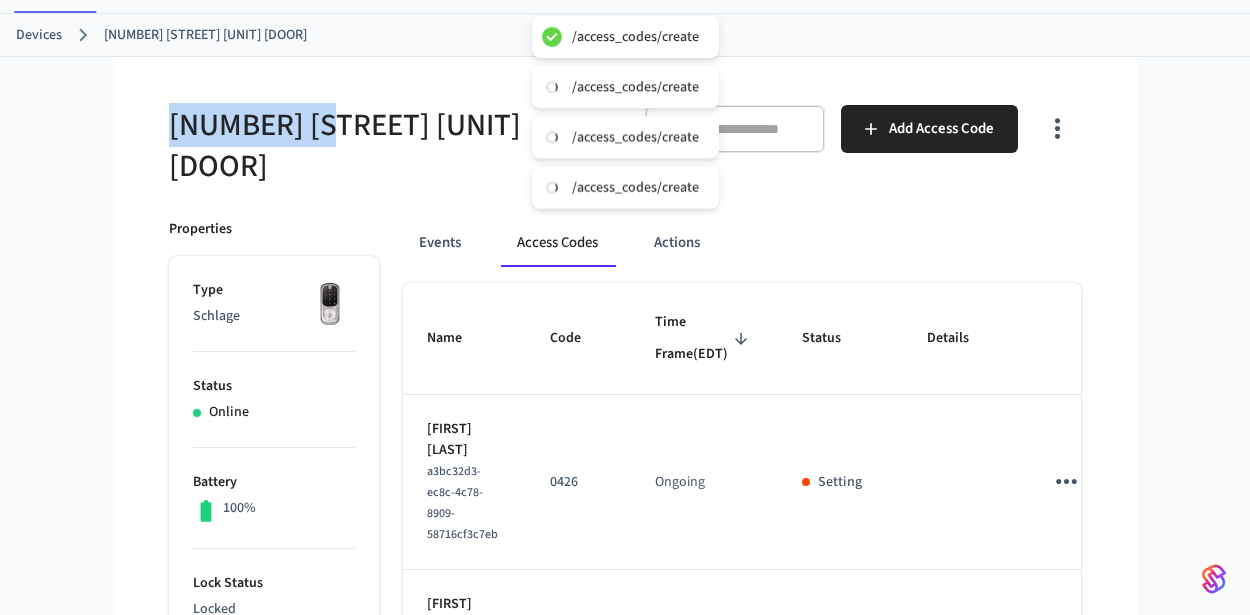 drag, startPoint x: 334, startPoint y: 112, endPoint x: 47, endPoint y: 35, distance: 297.14978 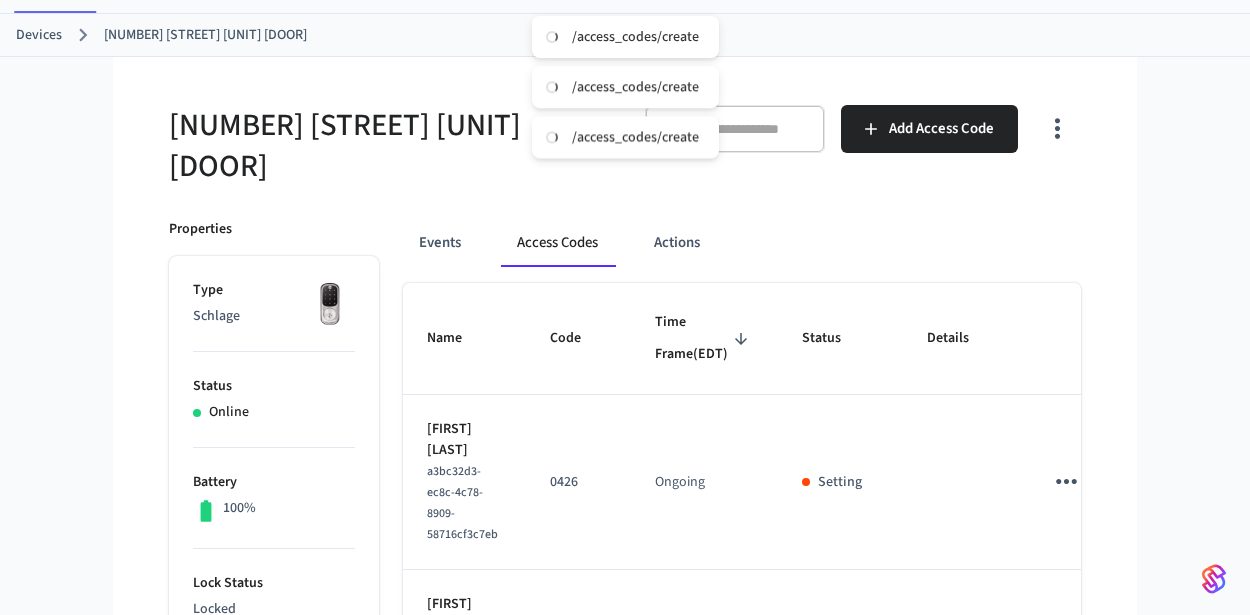 click on "Devices" at bounding box center (39, 35) 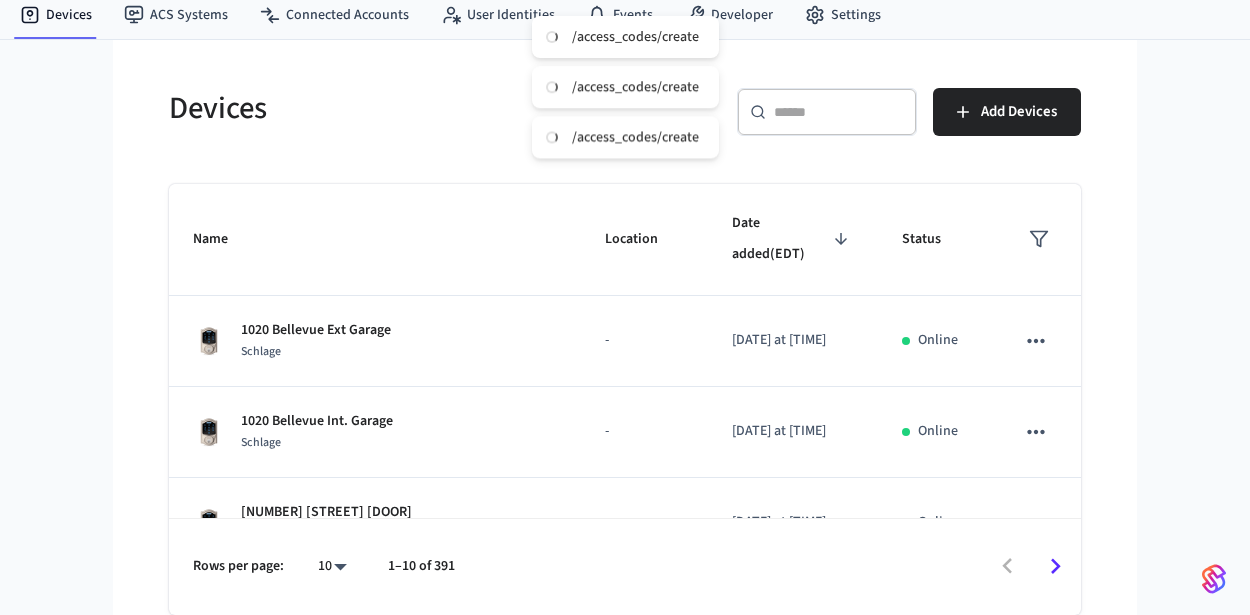 scroll, scrollTop: 0, scrollLeft: 0, axis: both 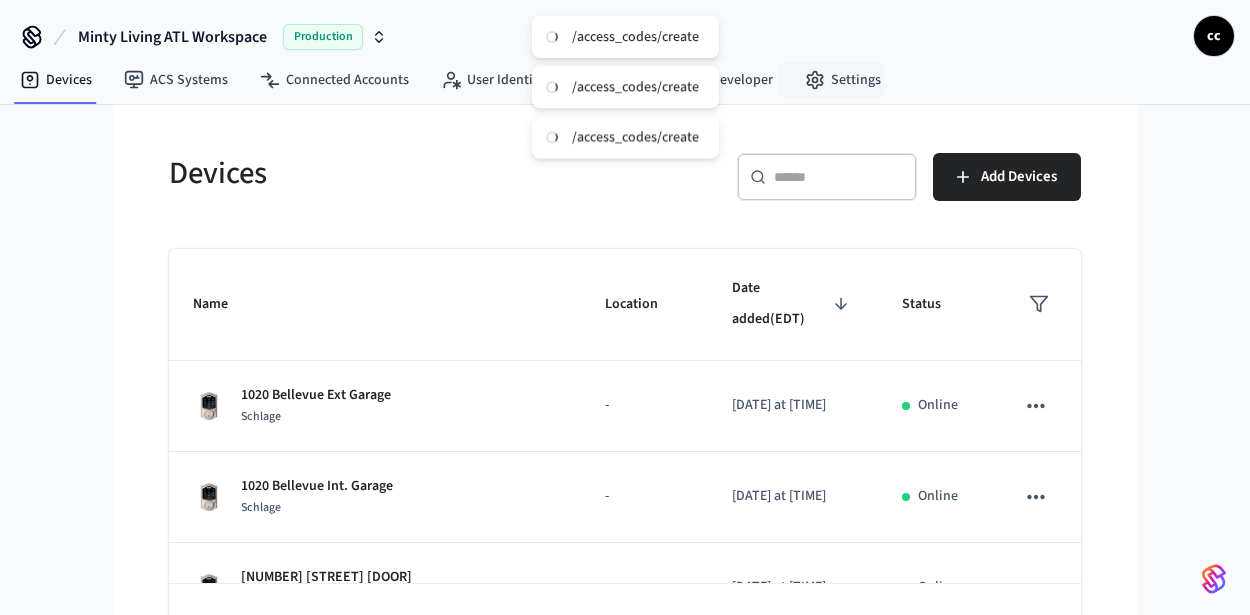 click at bounding box center [839, 177] 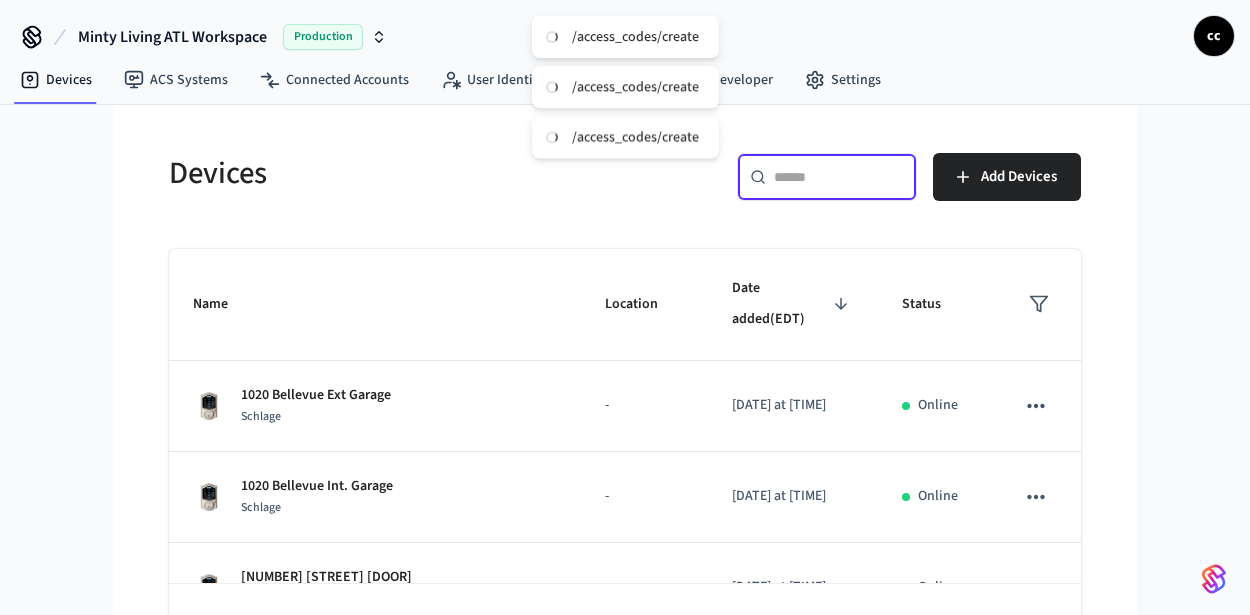 paste on "**********" 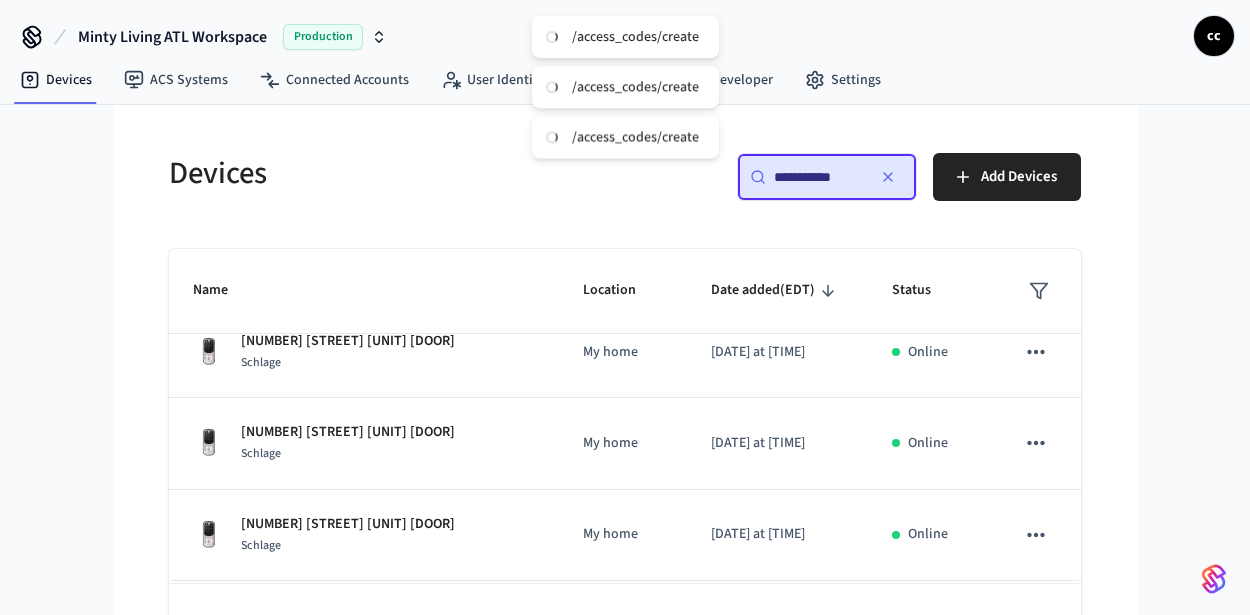 scroll, scrollTop: 410, scrollLeft: 0, axis: vertical 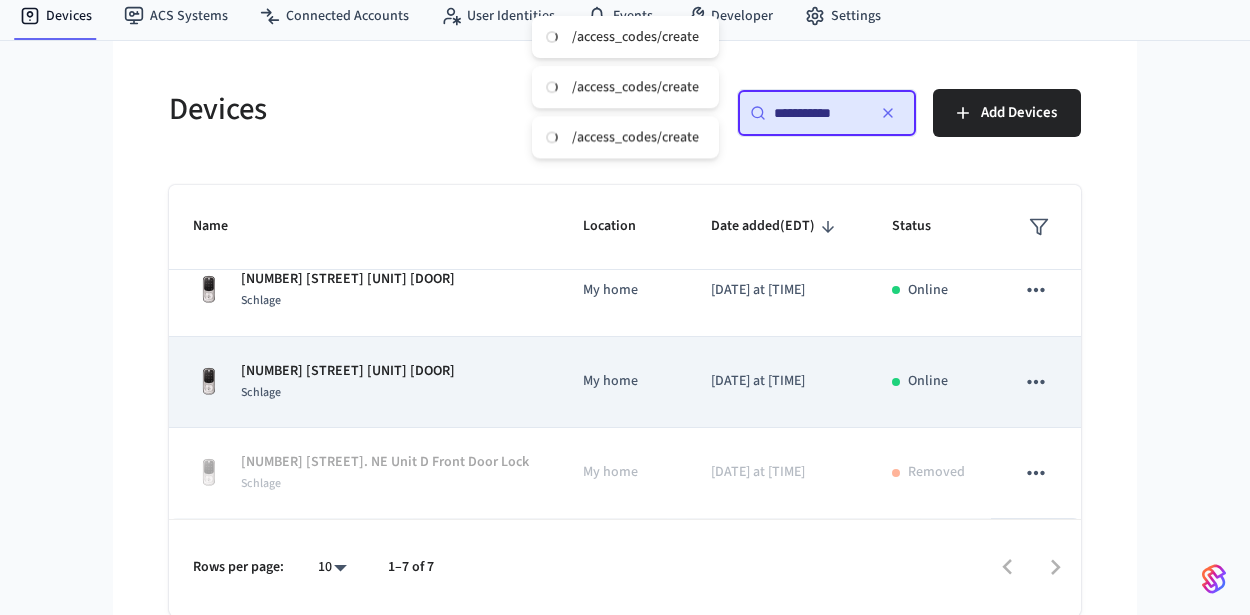type on "**********" 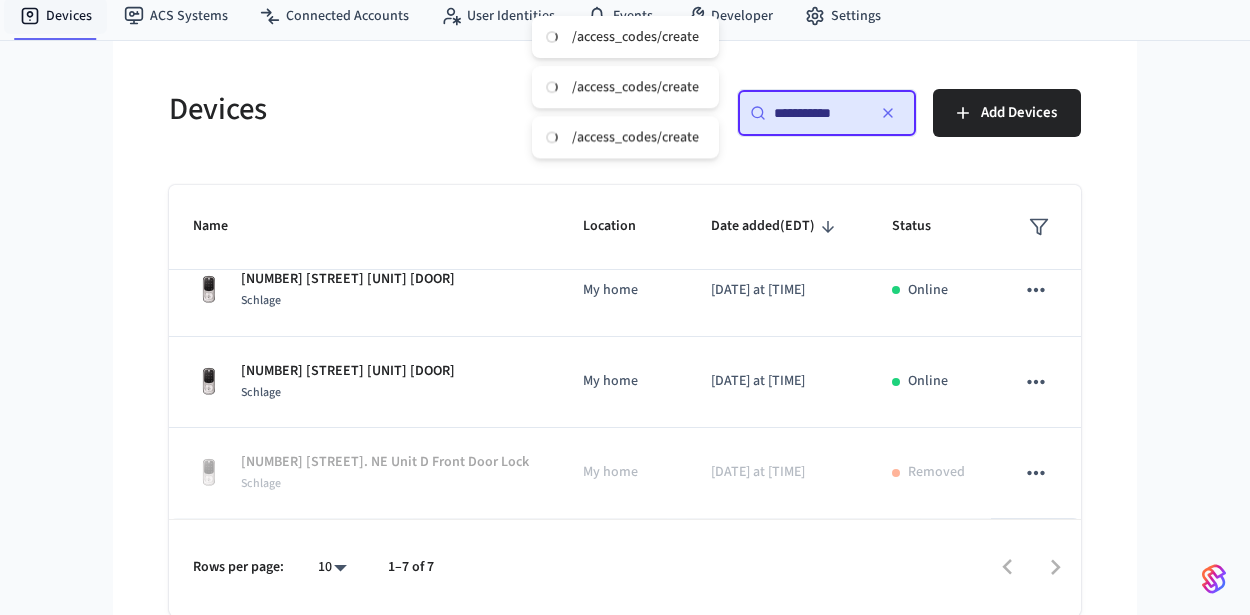 drag, startPoint x: 83, startPoint y: 29, endPoint x: 138, endPoint y: 34, distance: 55.226807 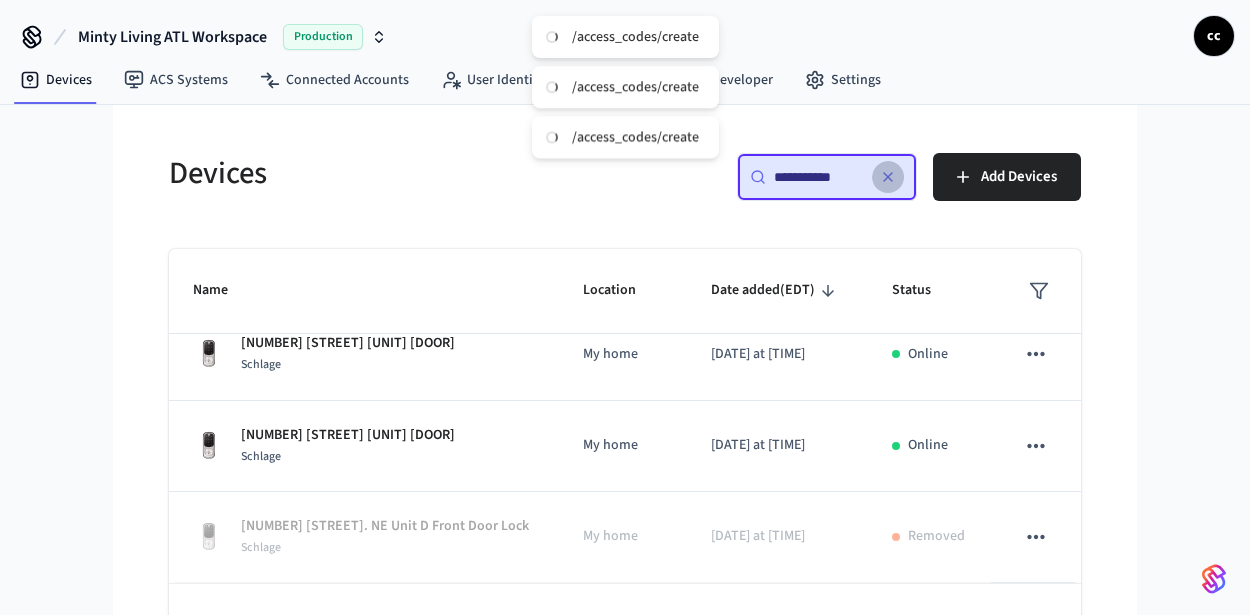 click 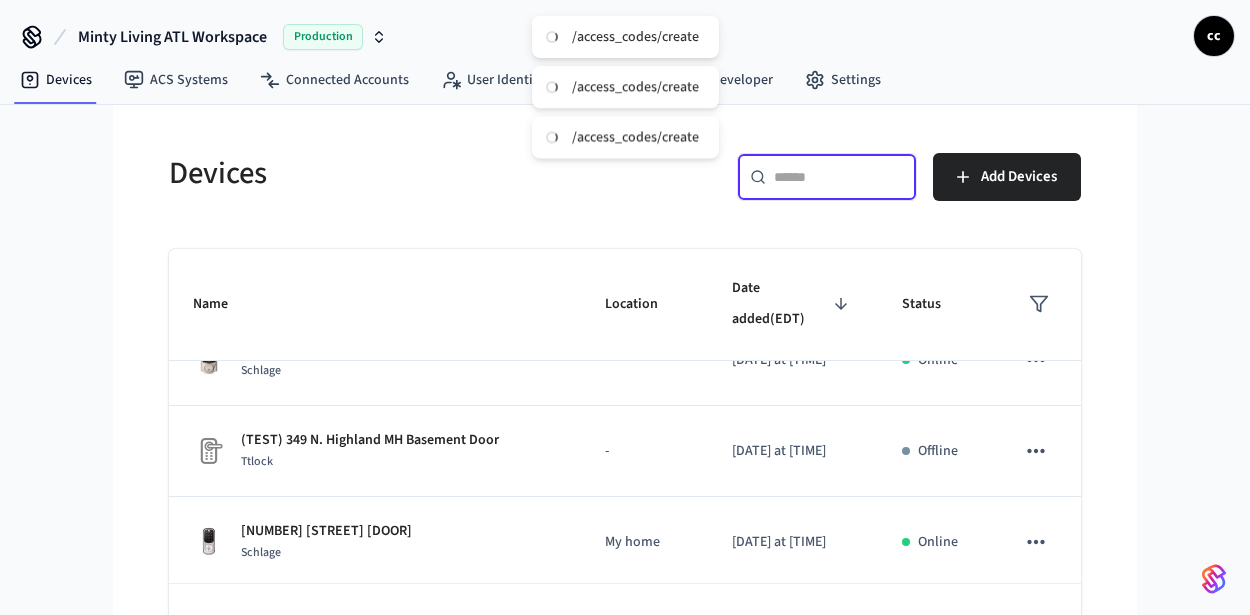 click at bounding box center (839, 177) 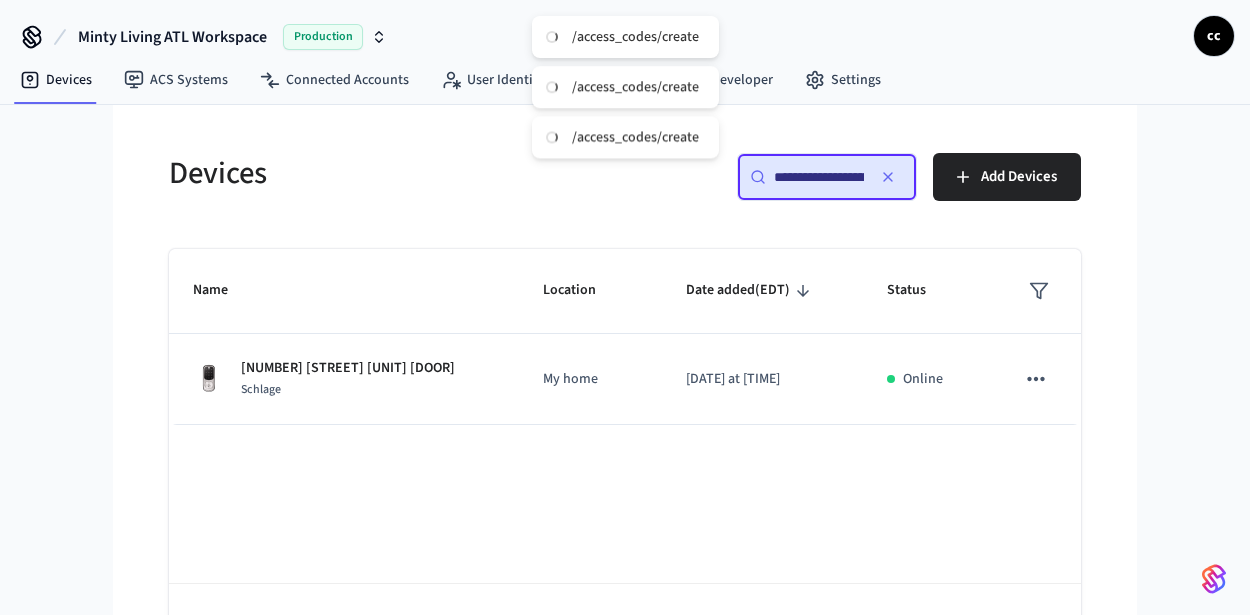 scroll, scrollTop: 0, scrollLeft: 63, axis: horizontal 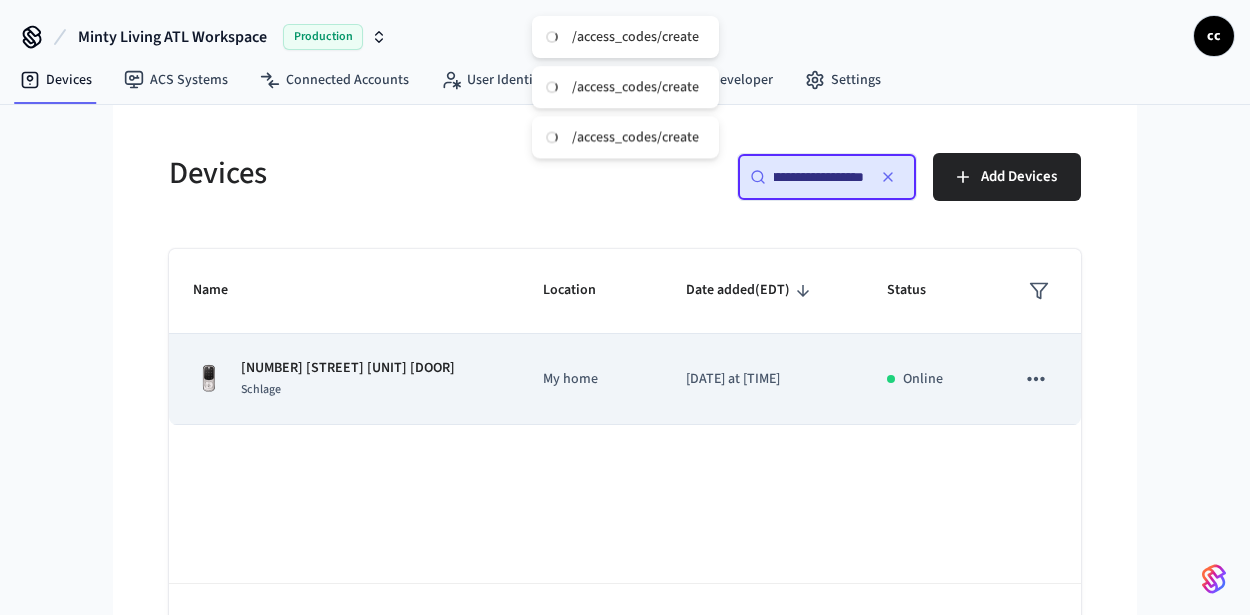 type on "**********" 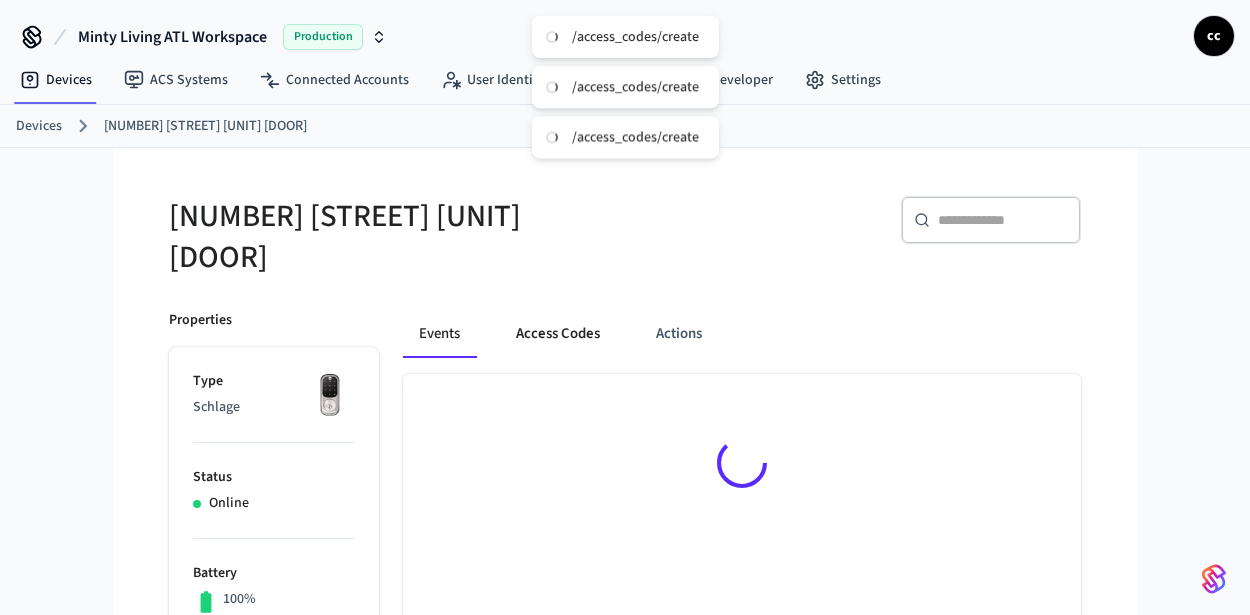 click on "Access Codes" at bounding box center [558, 334] 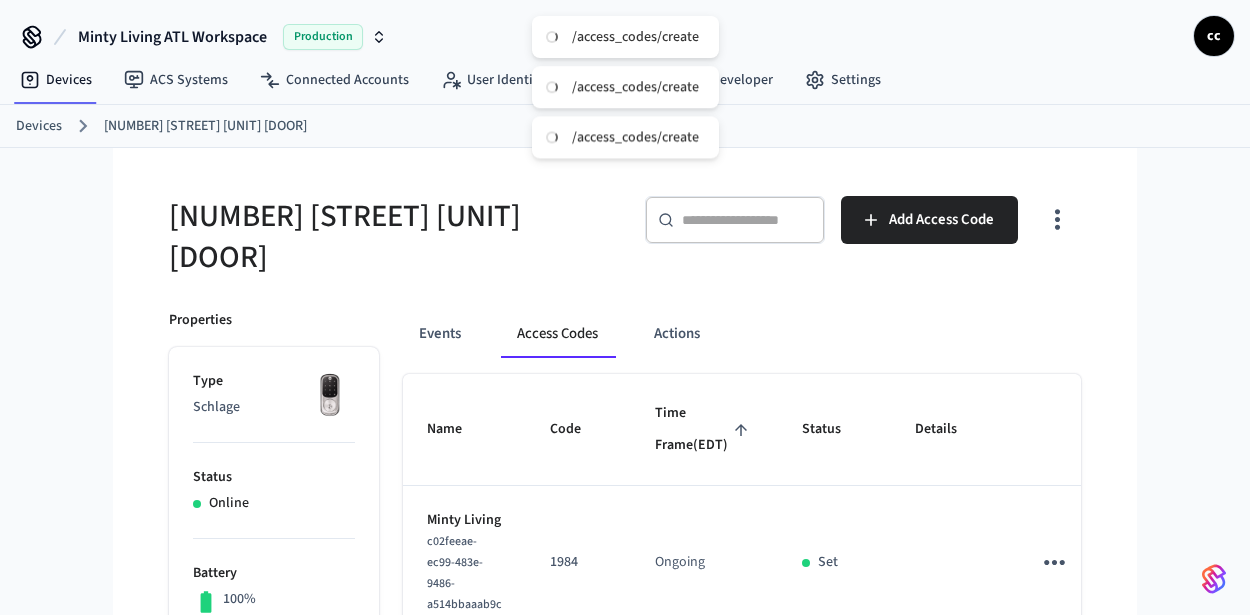 click on "Time Frame  (EDT)" at bounding box center [704, 429] 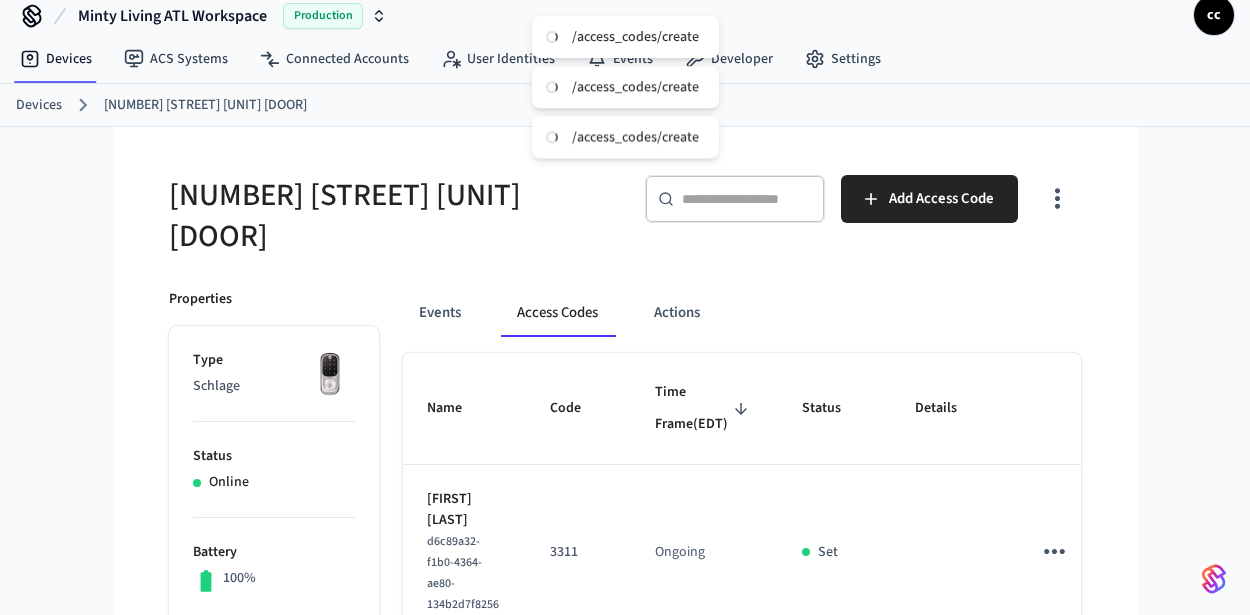 scroll, scrollTop: 15, scrollLeft: 0, axis: vertical 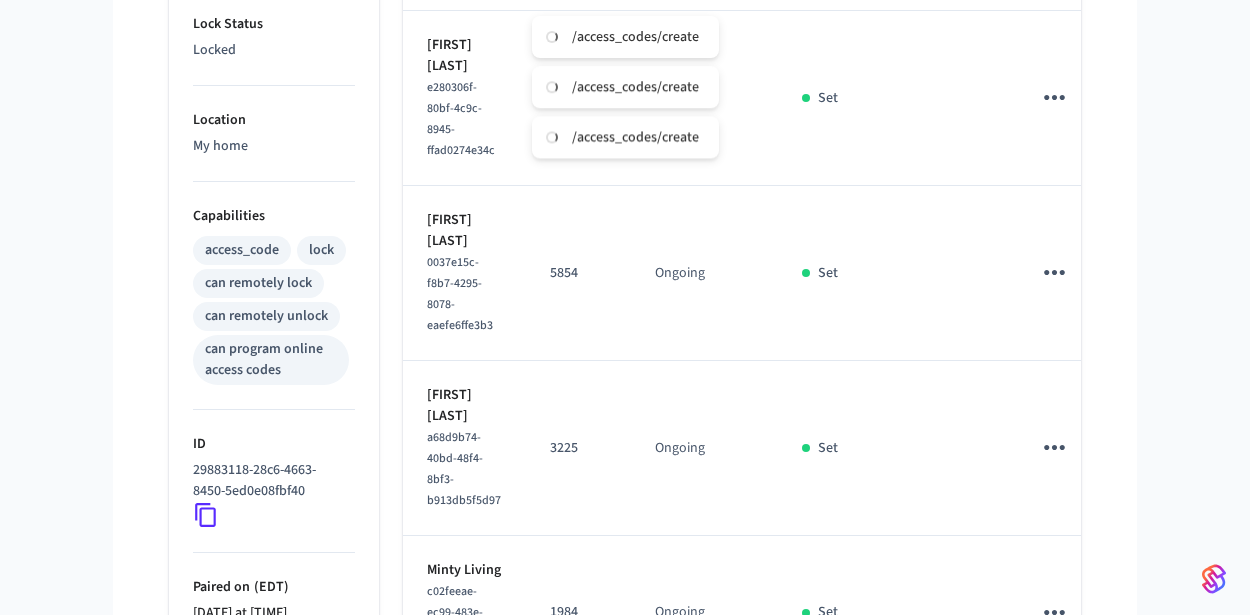 click 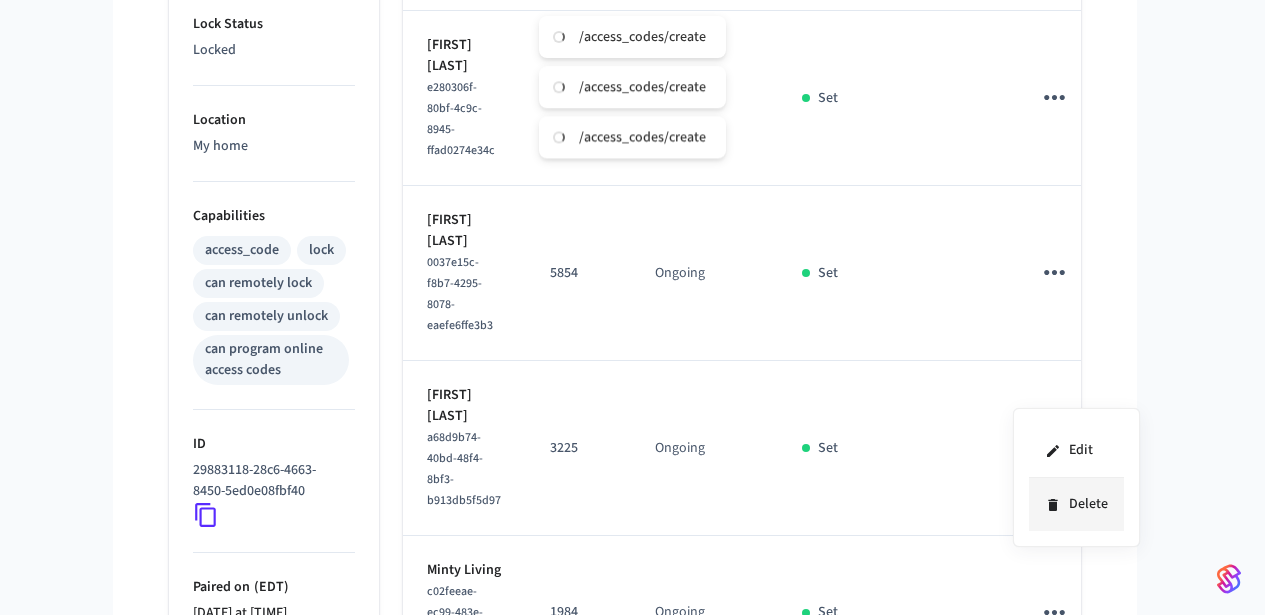 click on "Delete" at bounding box center (1076, 504) 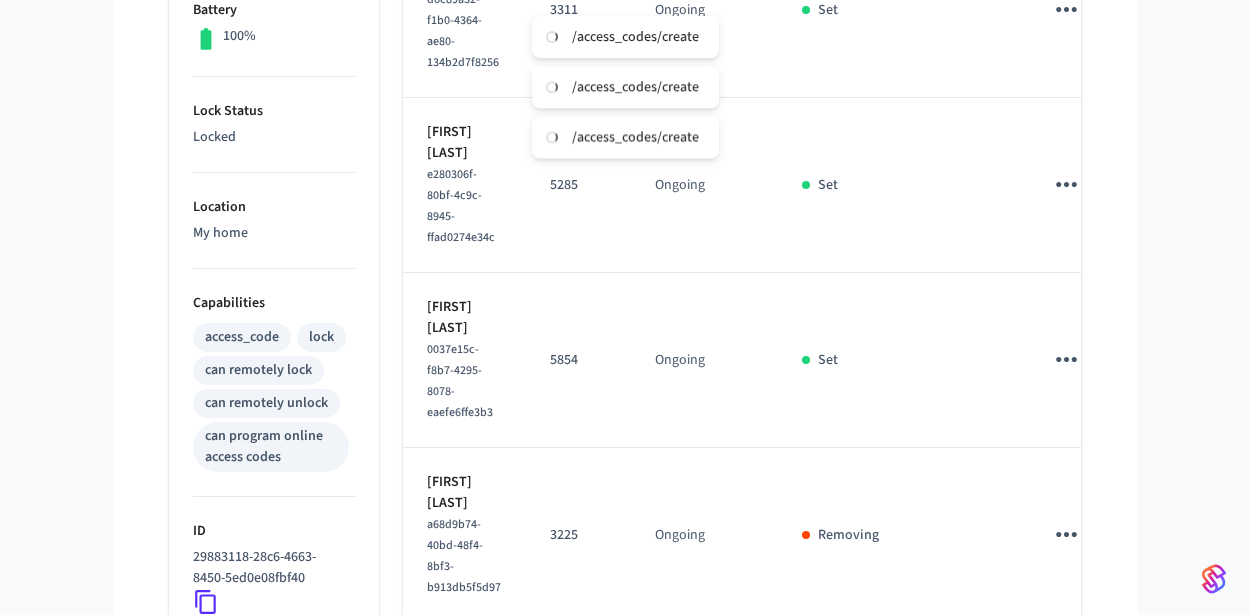 scroll, scrollTop: 559, scrollLeft: 0, axis: vertical 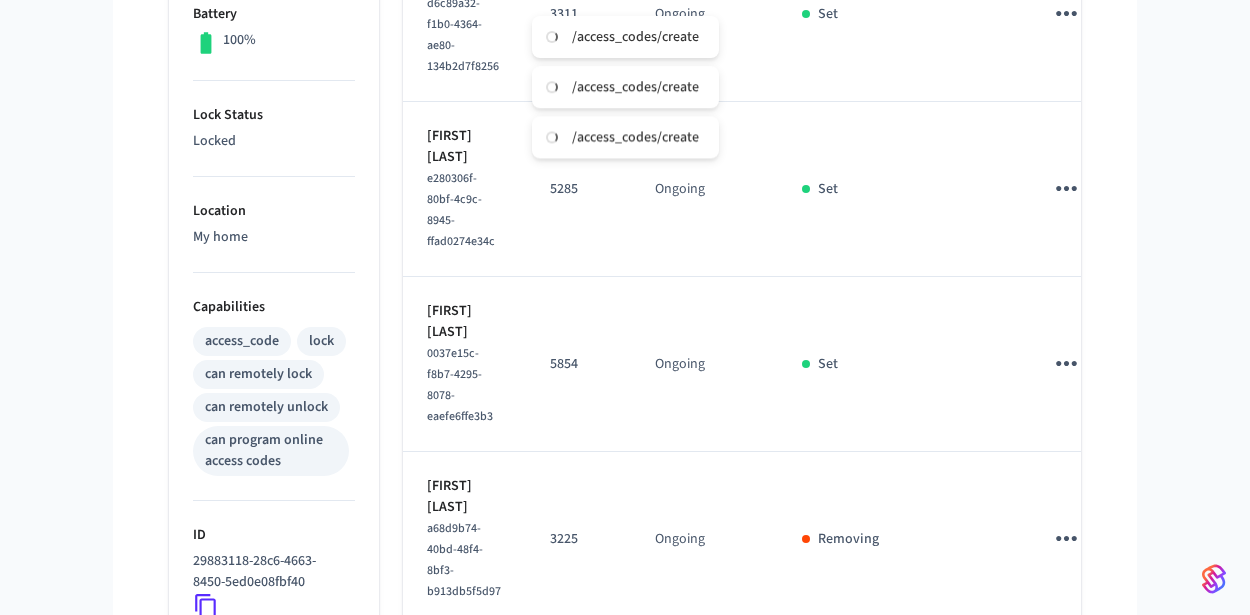click 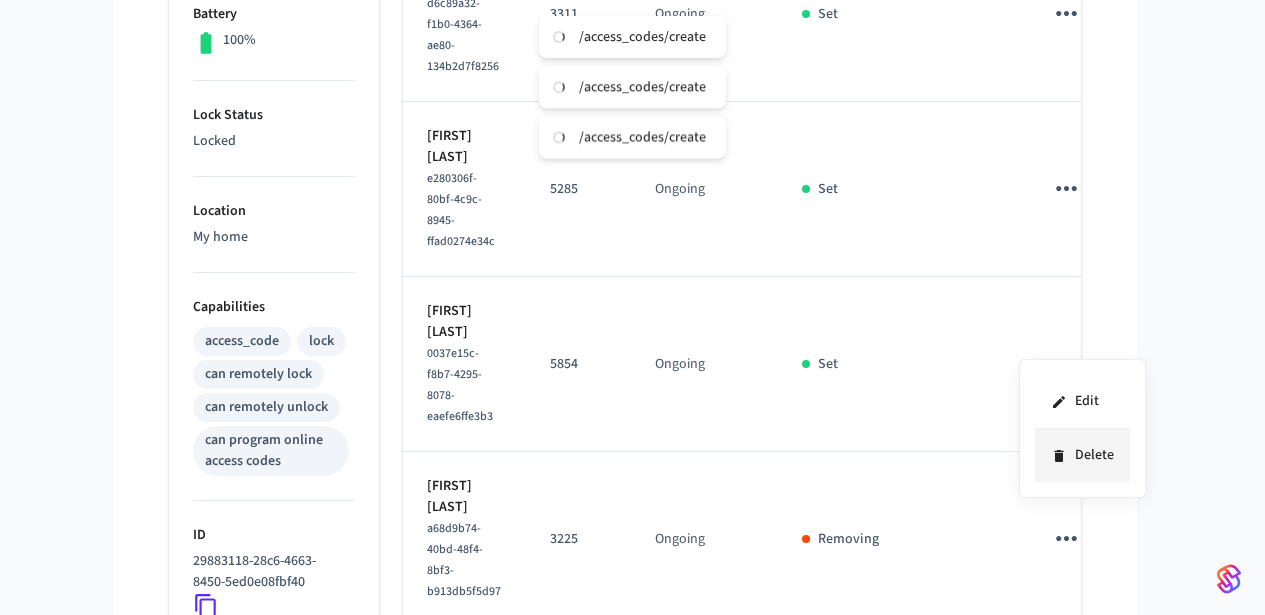 click 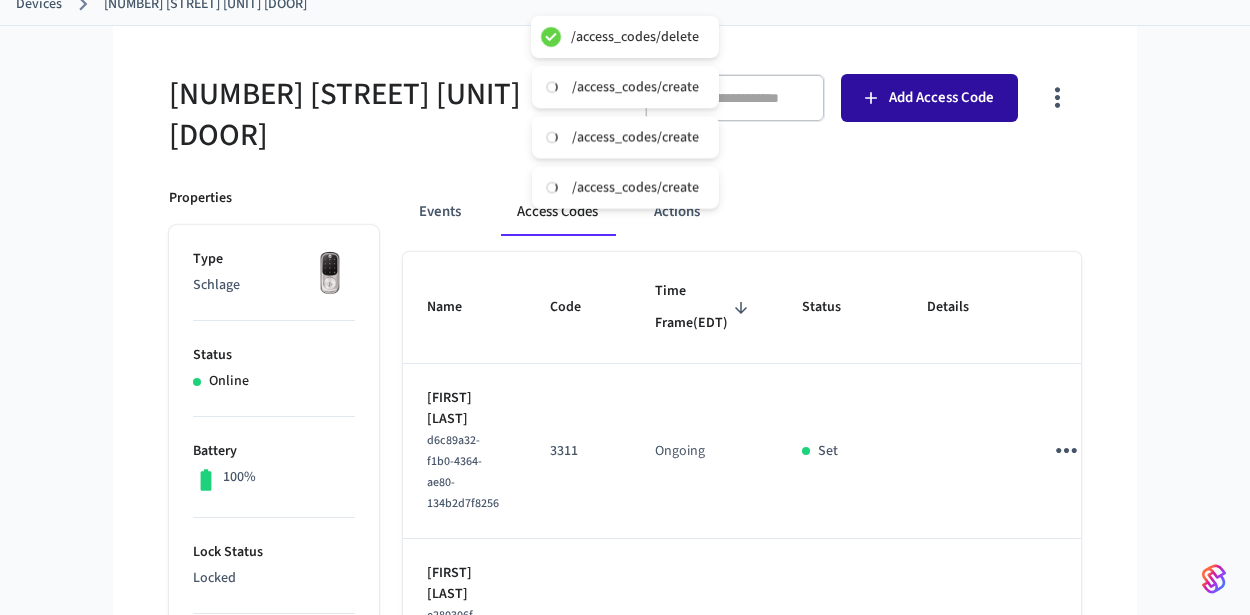 scroll, scrollTop: 0, scrollLeft: 0, axis: both 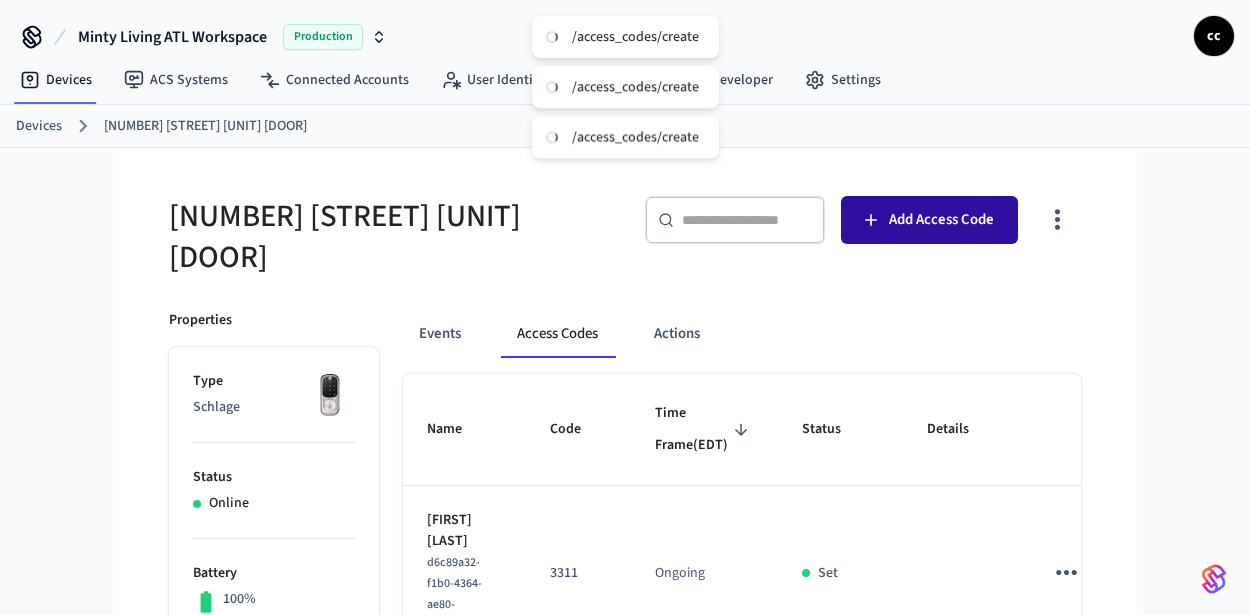 click on "Add Access Code" at bounding box center (941, 220) 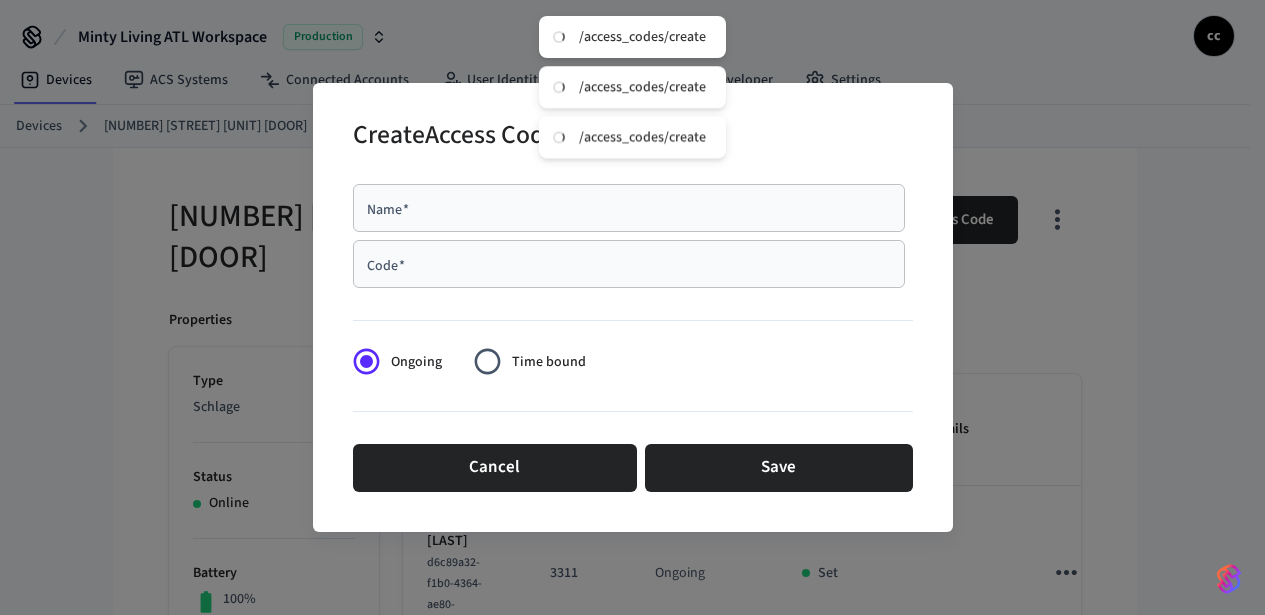 click on "Name   *" at bounding box center [629, 208] 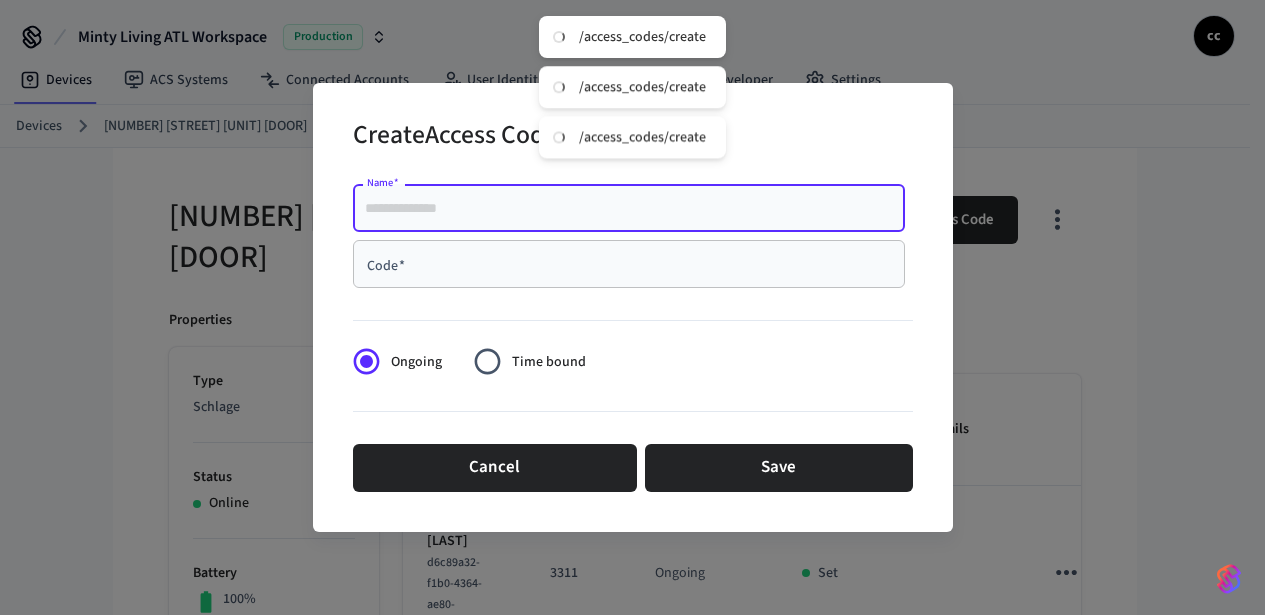 paste on "**********" 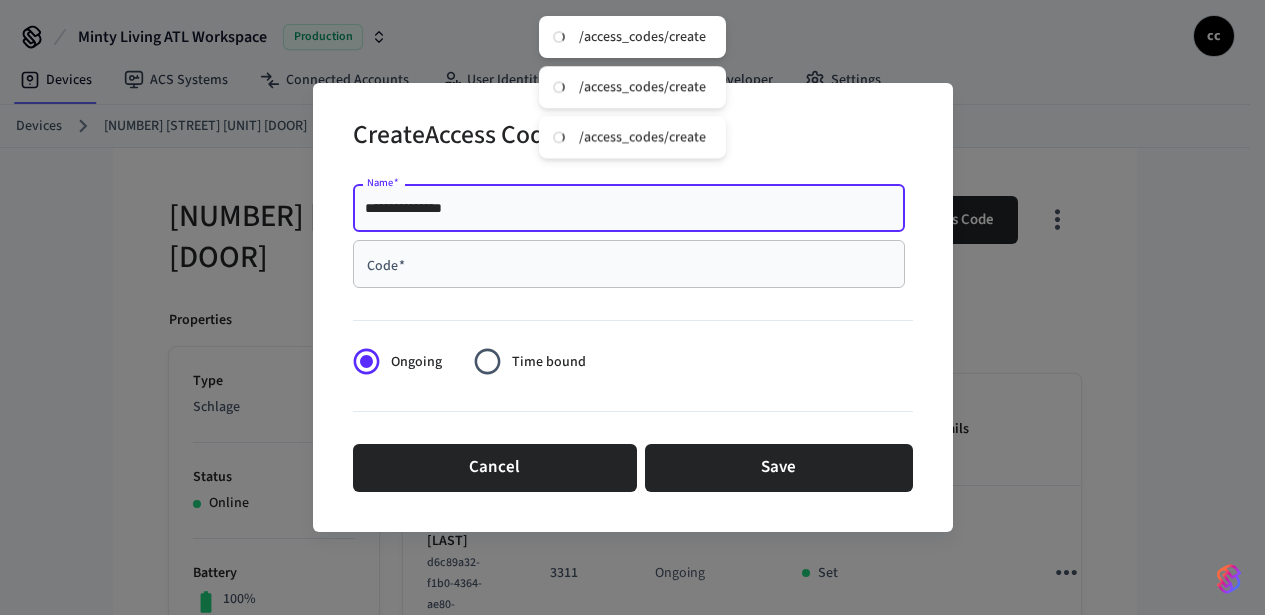 type on "**********" 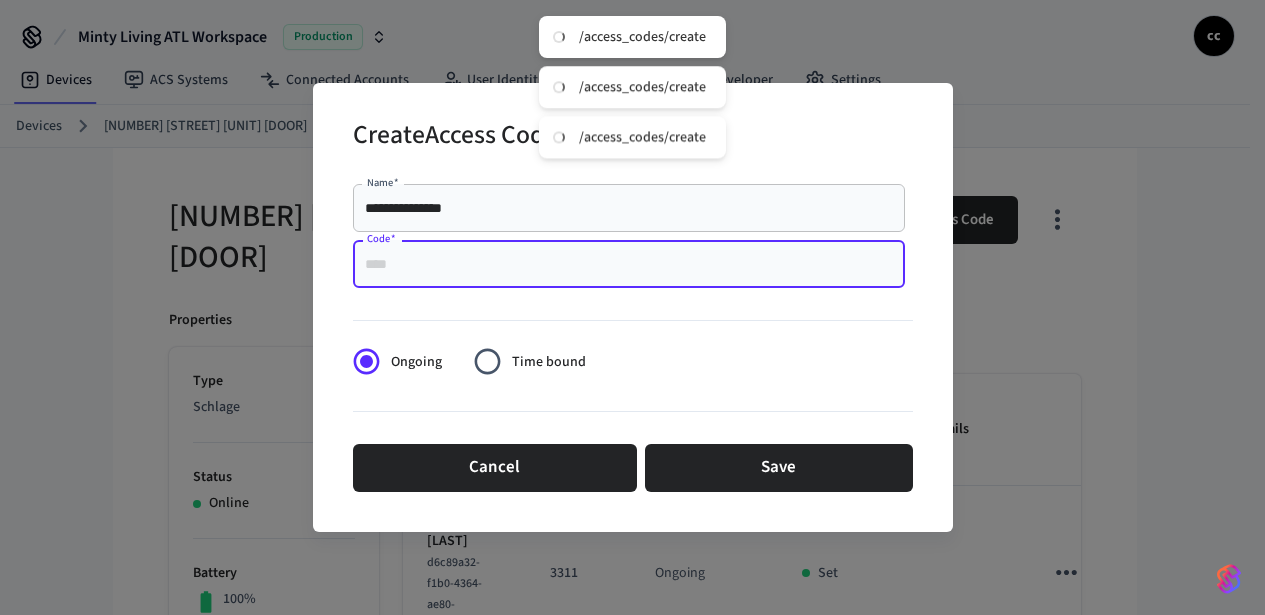 paste on "****" 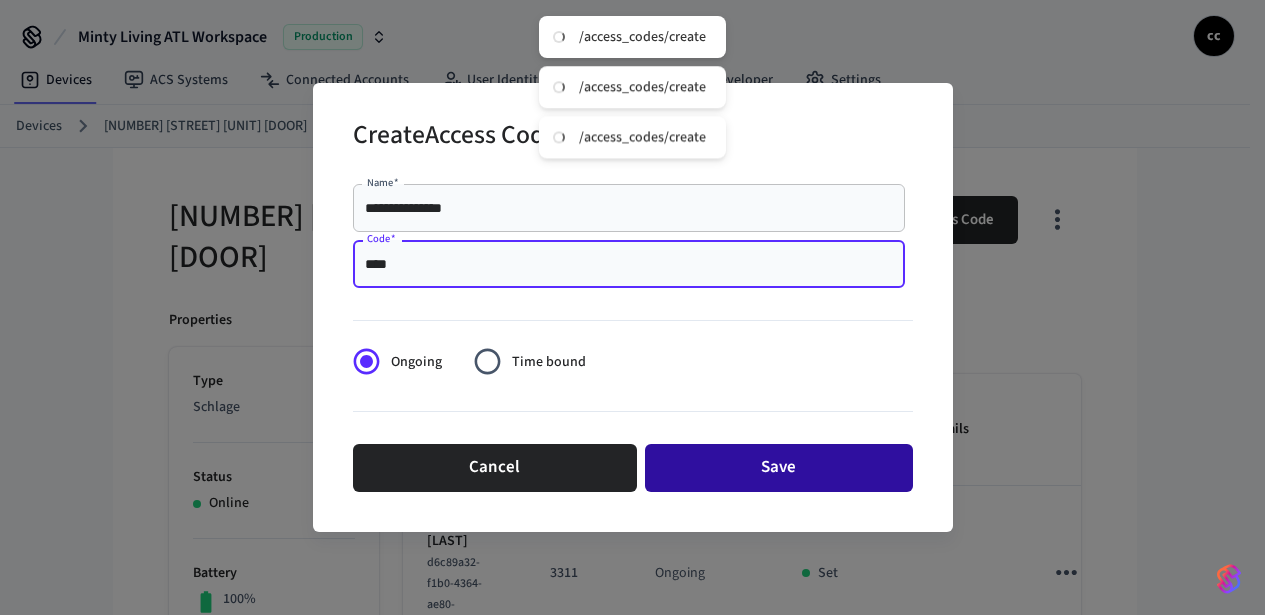 type on "****" 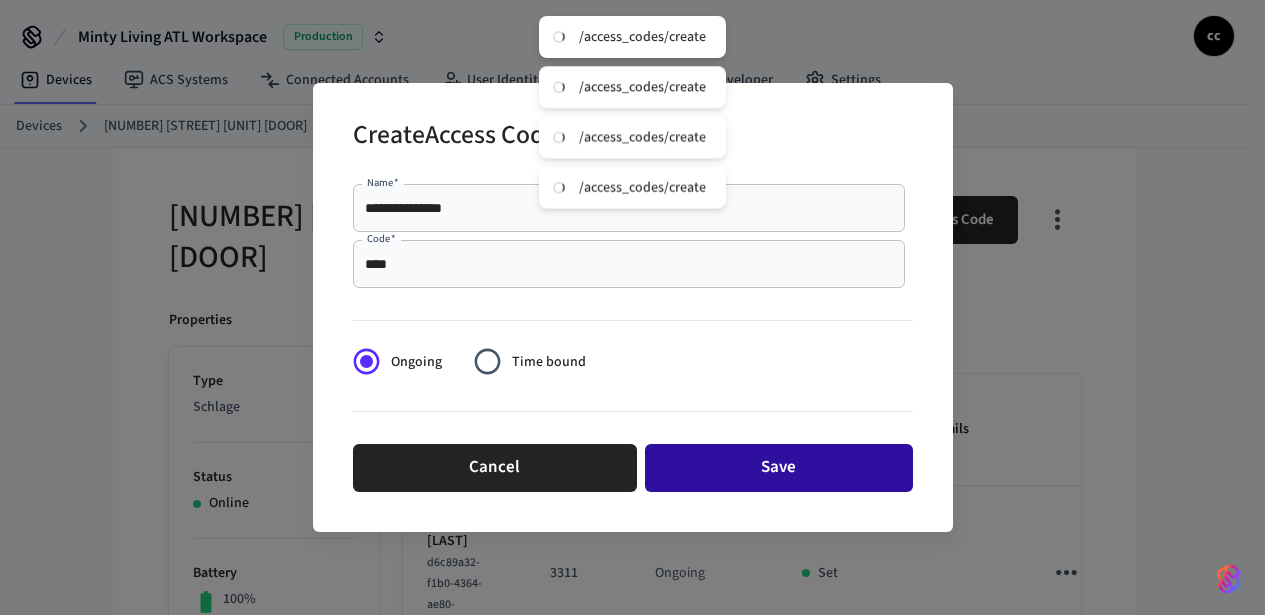 type 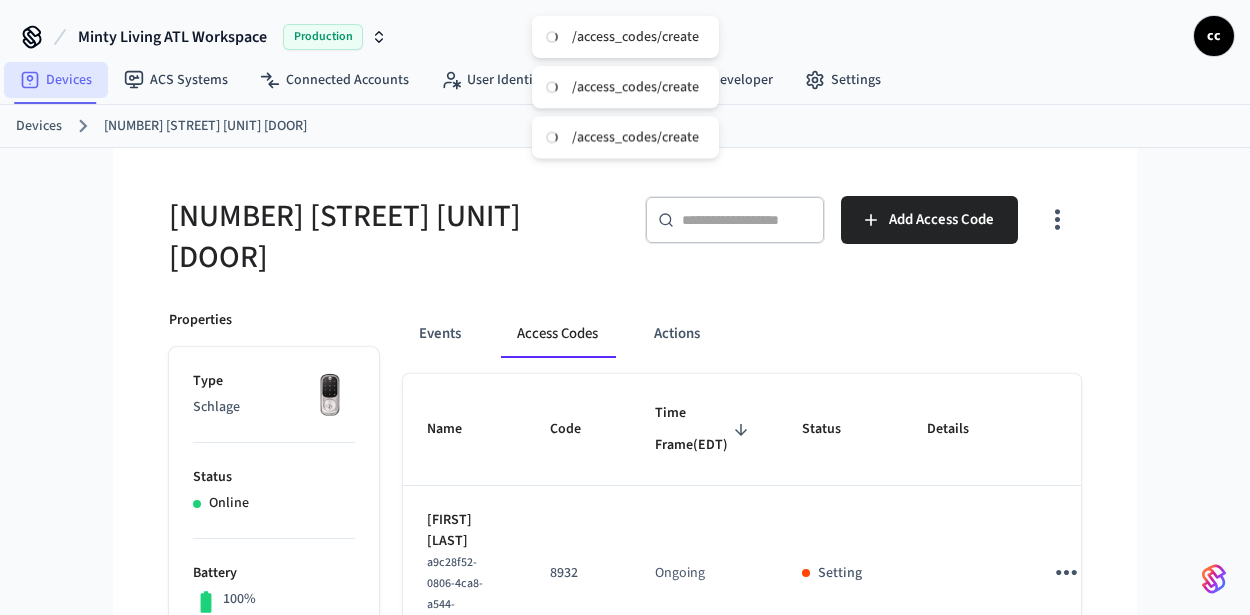 click on "Devices" at bounding box center (56, 80) 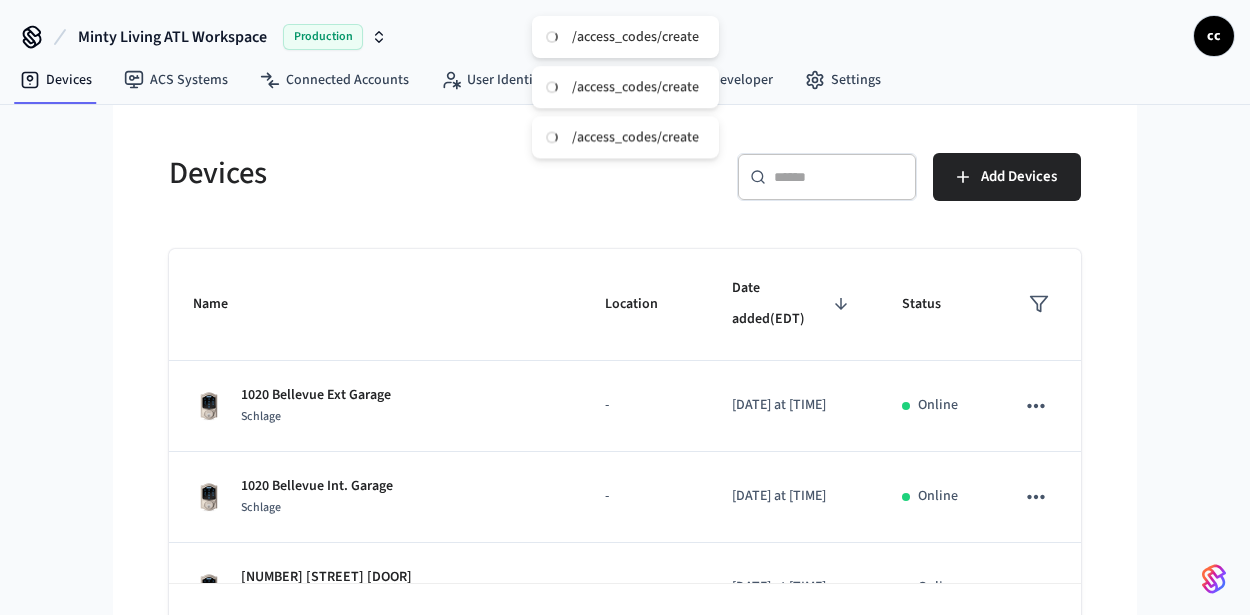click at bounding box center (839, 177) 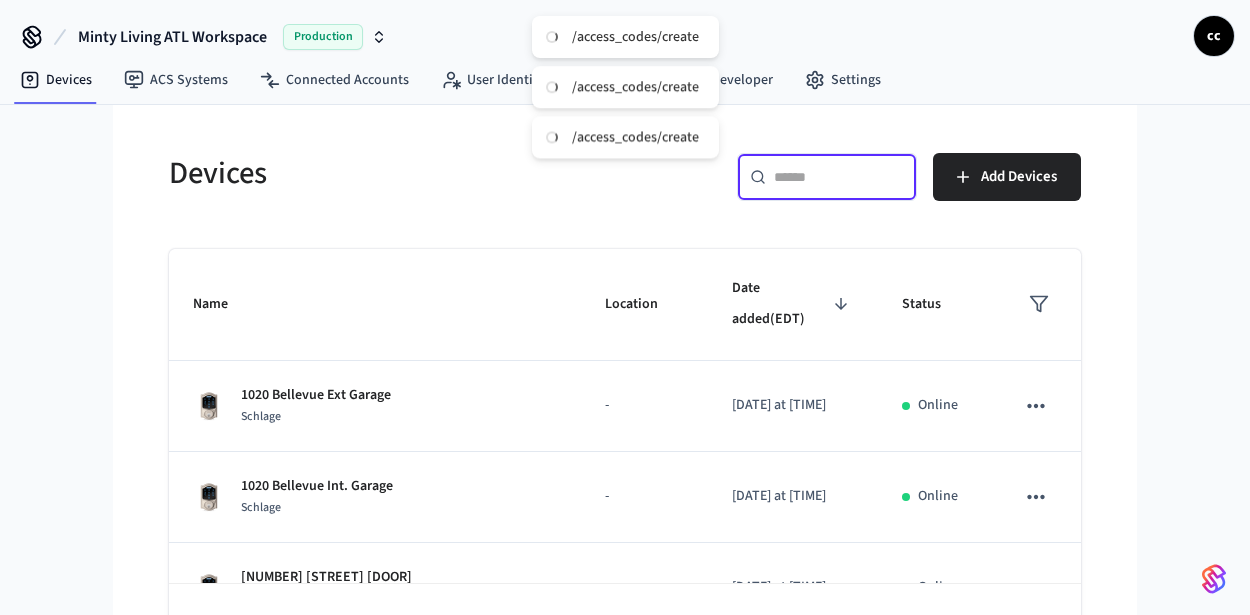 paste on "**********" 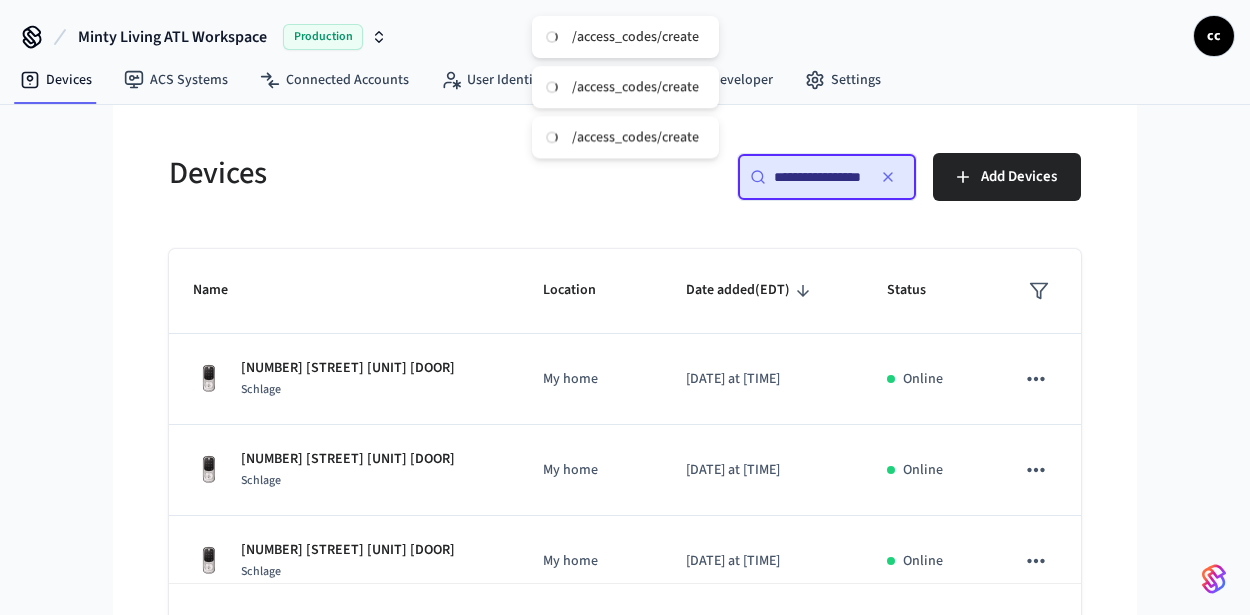 scroll, scrollTop: 0, scrollLeft: 25, axis: horizontal 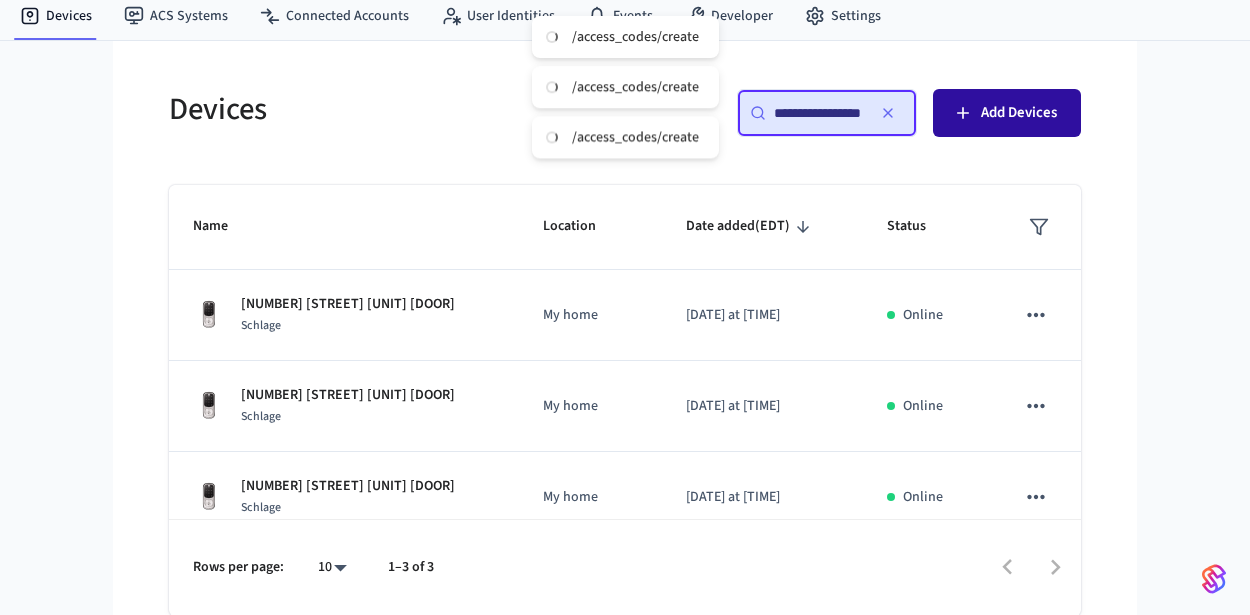 drag, startPoint x: 848, startPoint y: 112, endPoint x: 939, endPoint y: 133, distance: 93.39165 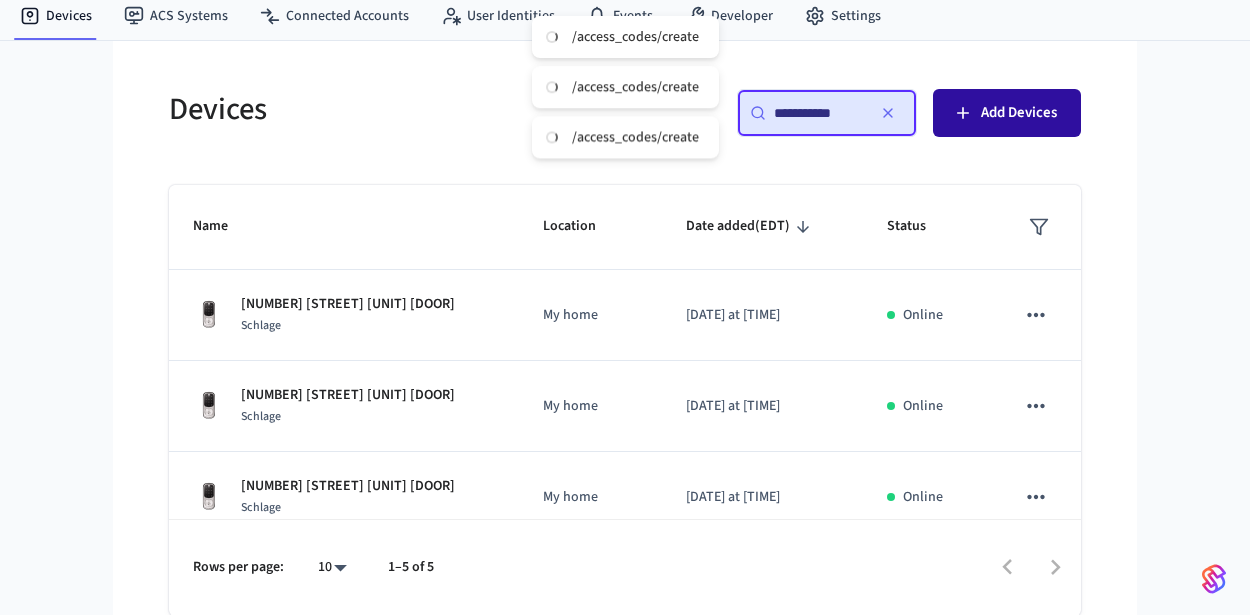 scroll, scrollTop: 0, scrollLeft: 0, axis: both 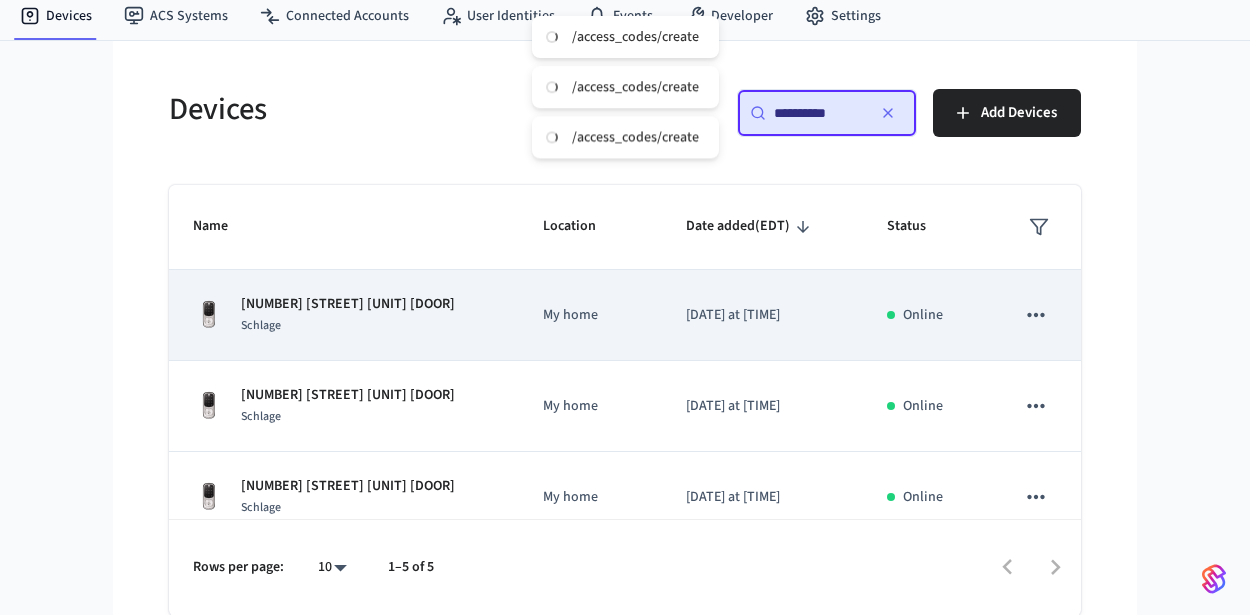 type on "**********" 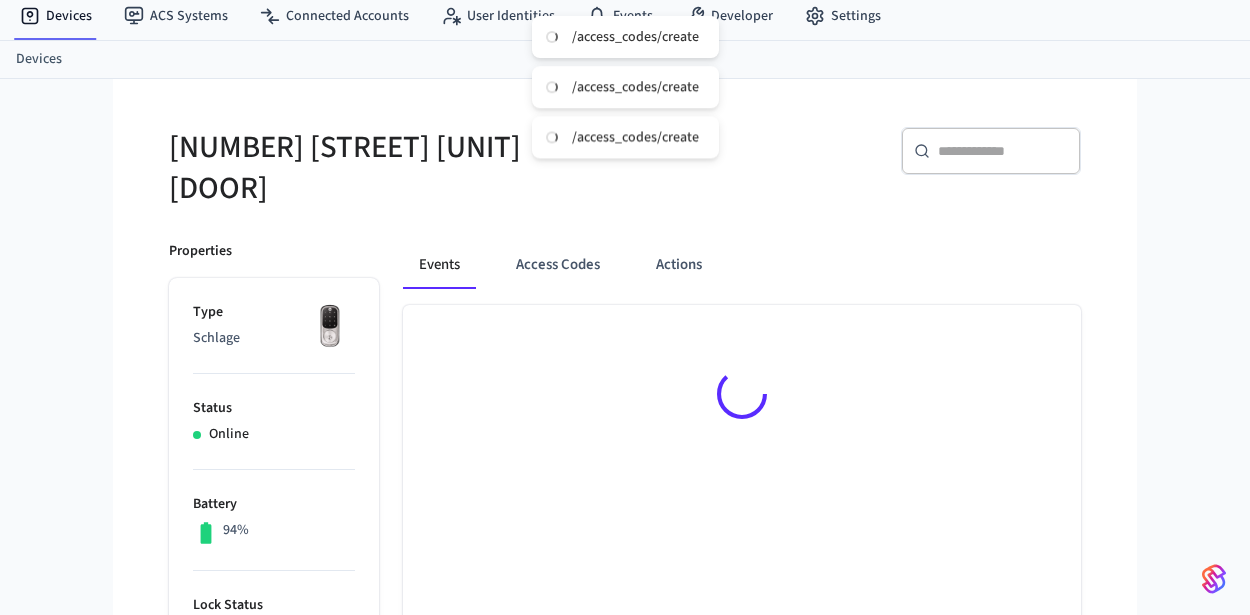 scroll, scrollTop: 0, scrollLeft: 0, axis: both 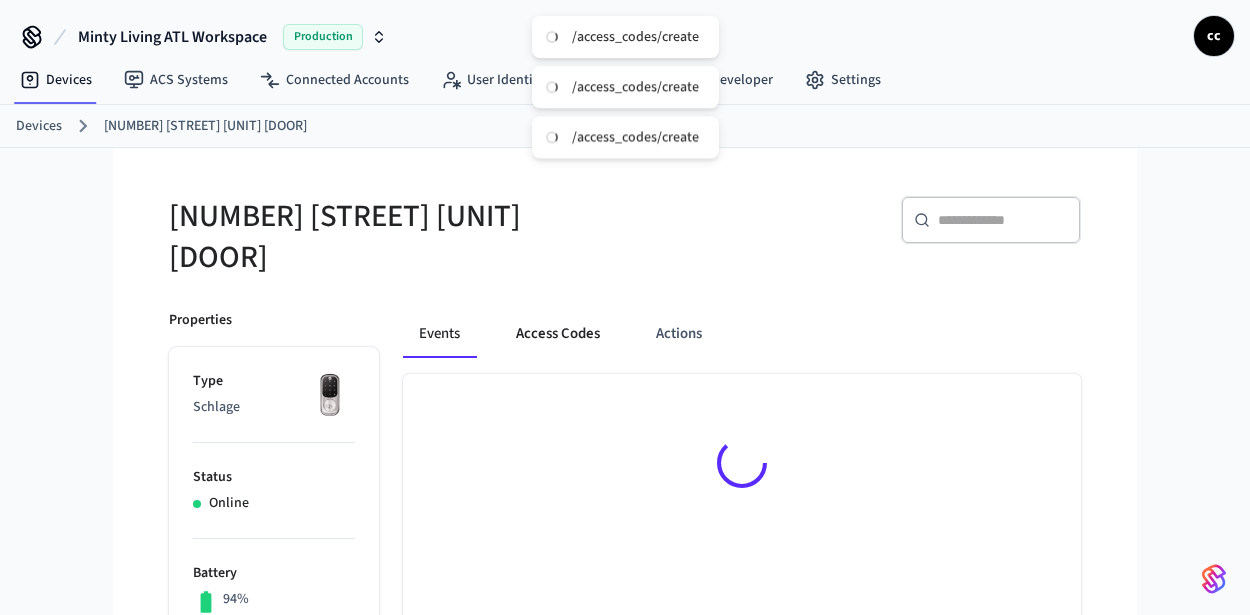click on "Access Codes" at bounding box center [558, 334] 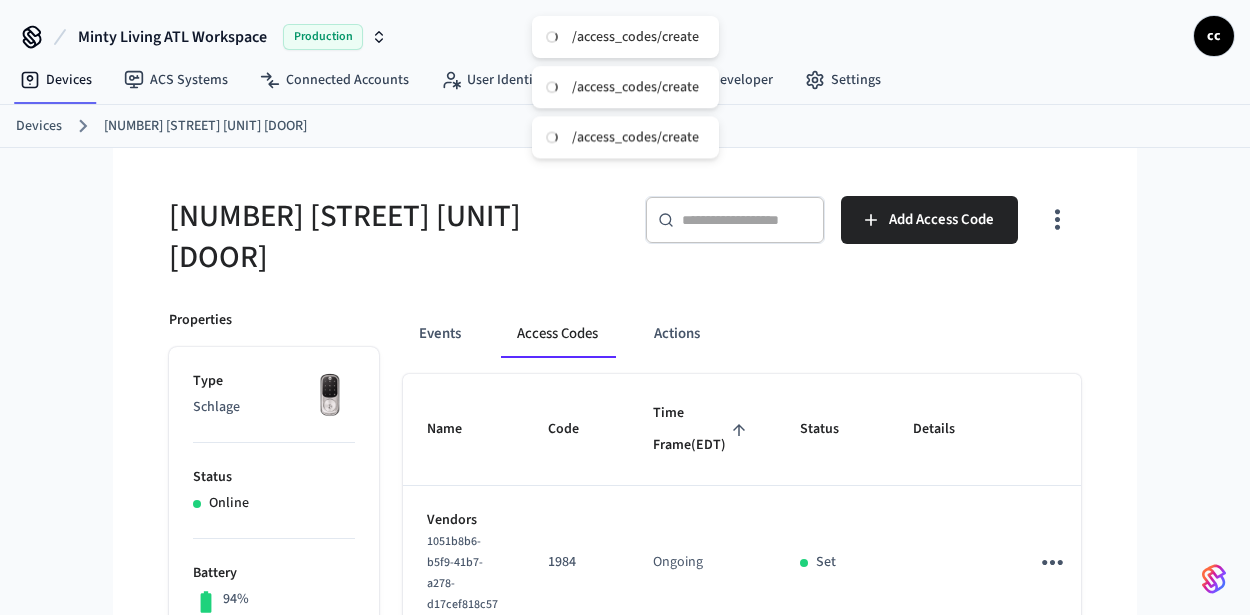 drag, startPoint x: 668, startPoint y: 460, endPoint x: 770, endPoint y: 406, distance: 115.41231 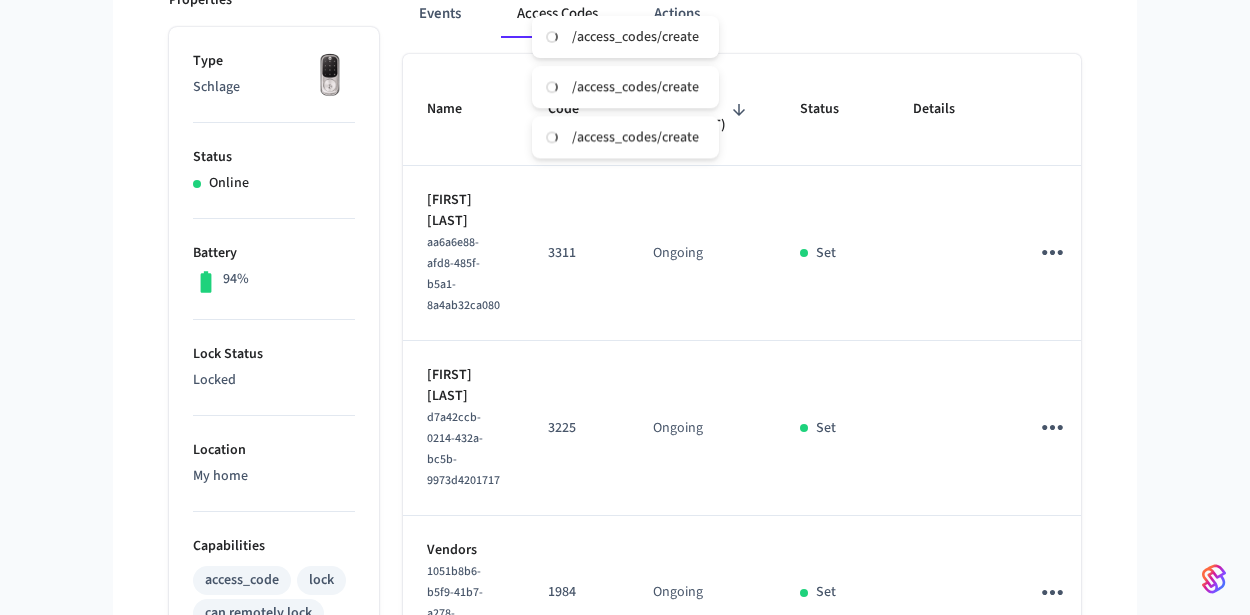 scroll, scrollTop: 371, scrollLeft: 0, axis: vertical 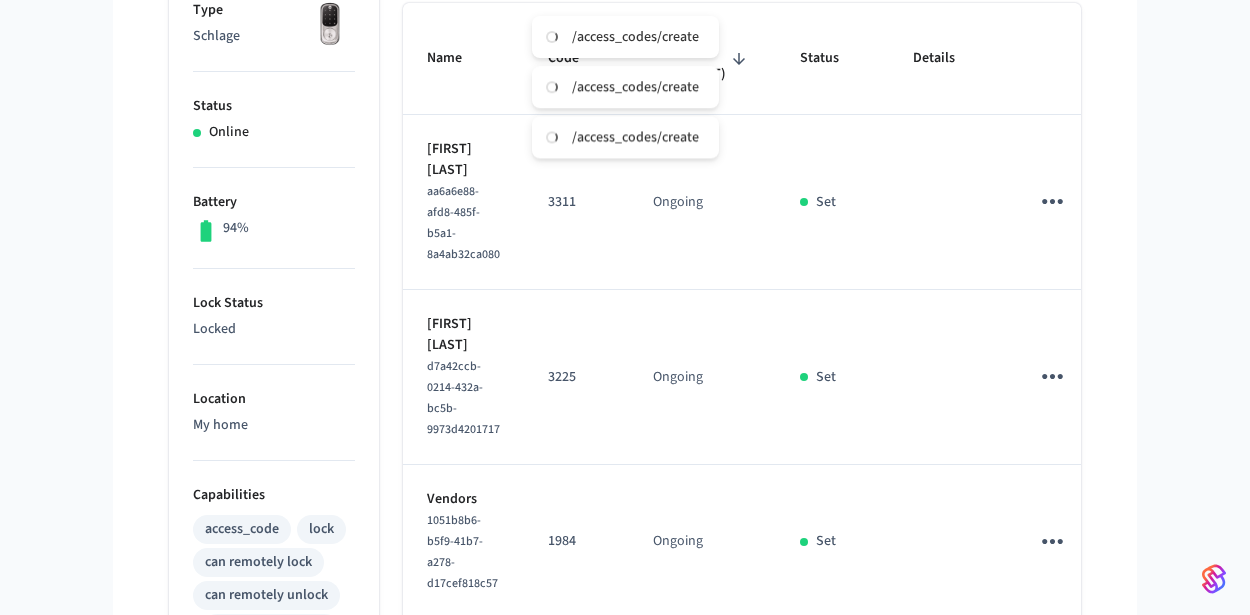 click 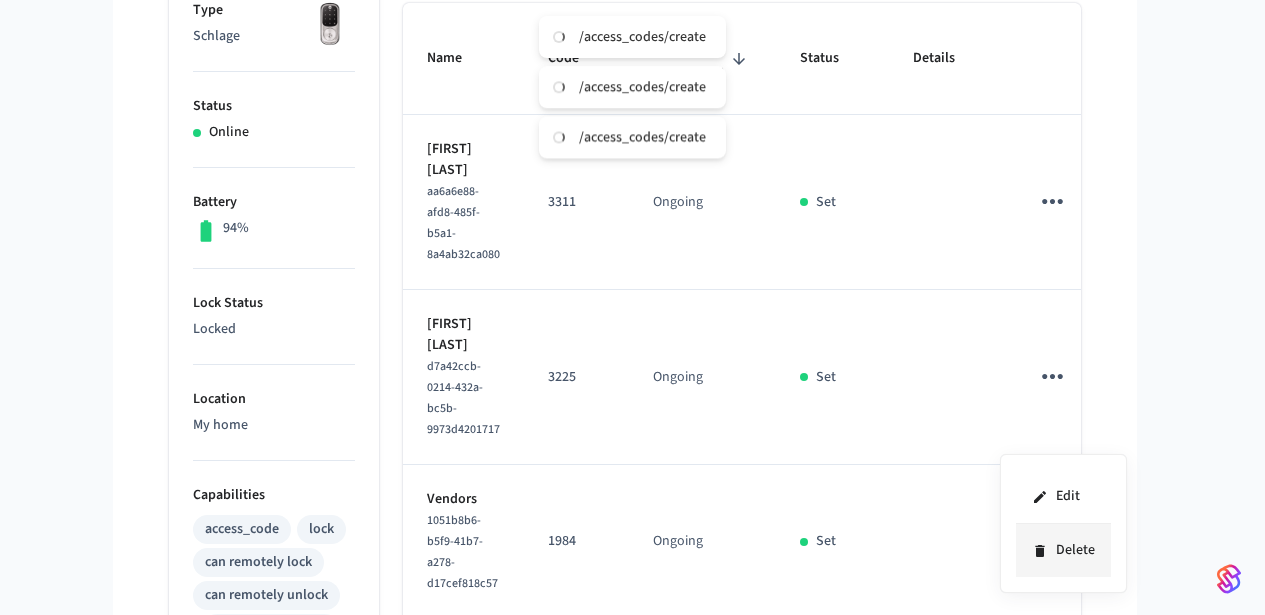 click 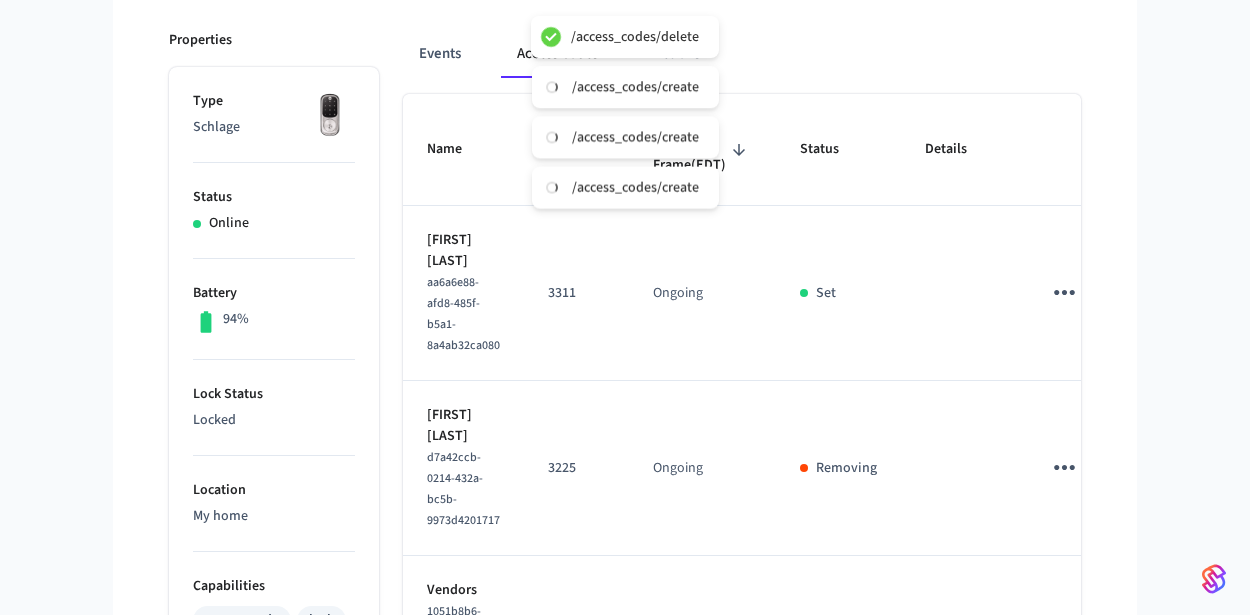 scroll, scrollTop: 0, scrollLeft: 0, axis: both 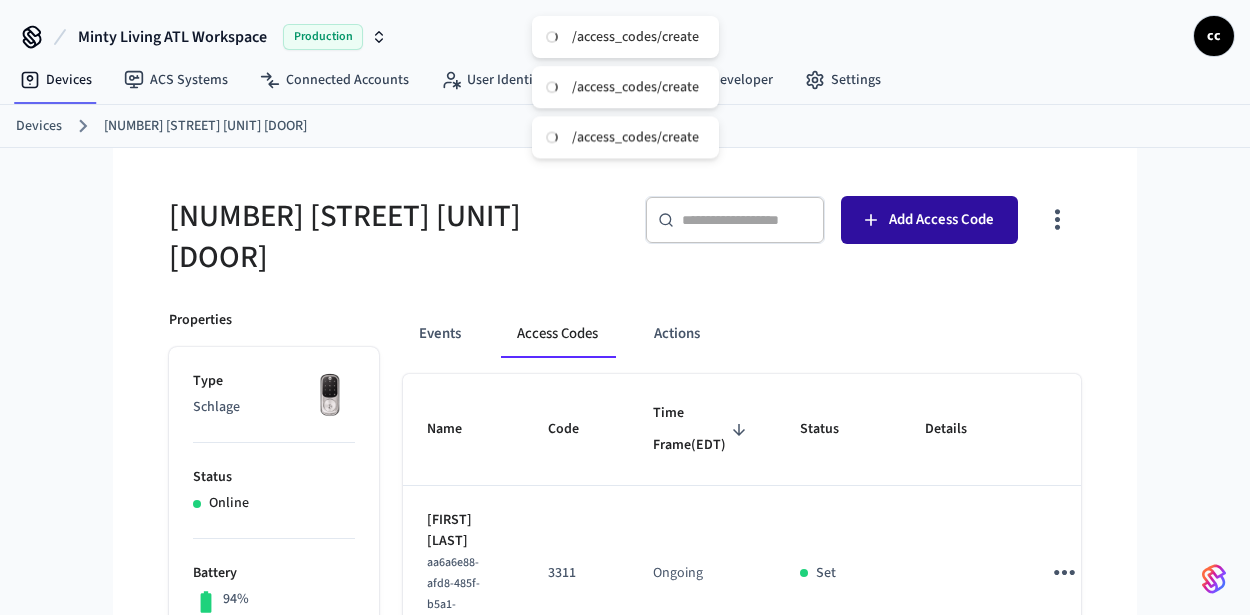 click on "Add Access Code" at bounding box center (941, 220) 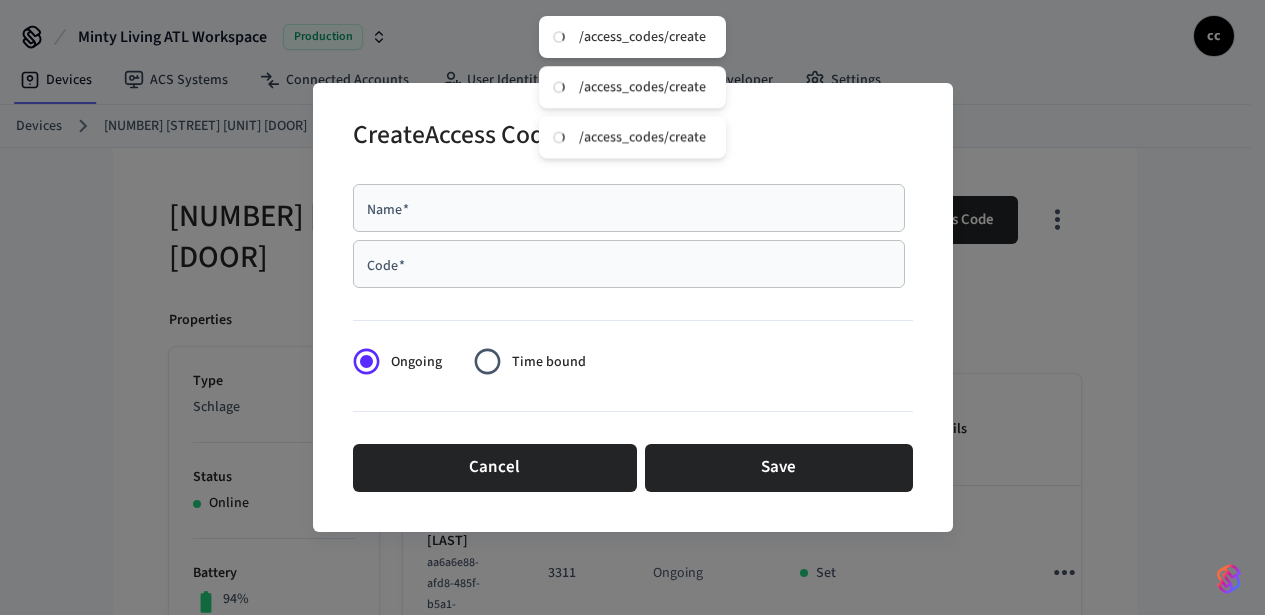 click on "Name   *" at bounding box center [629, 208] 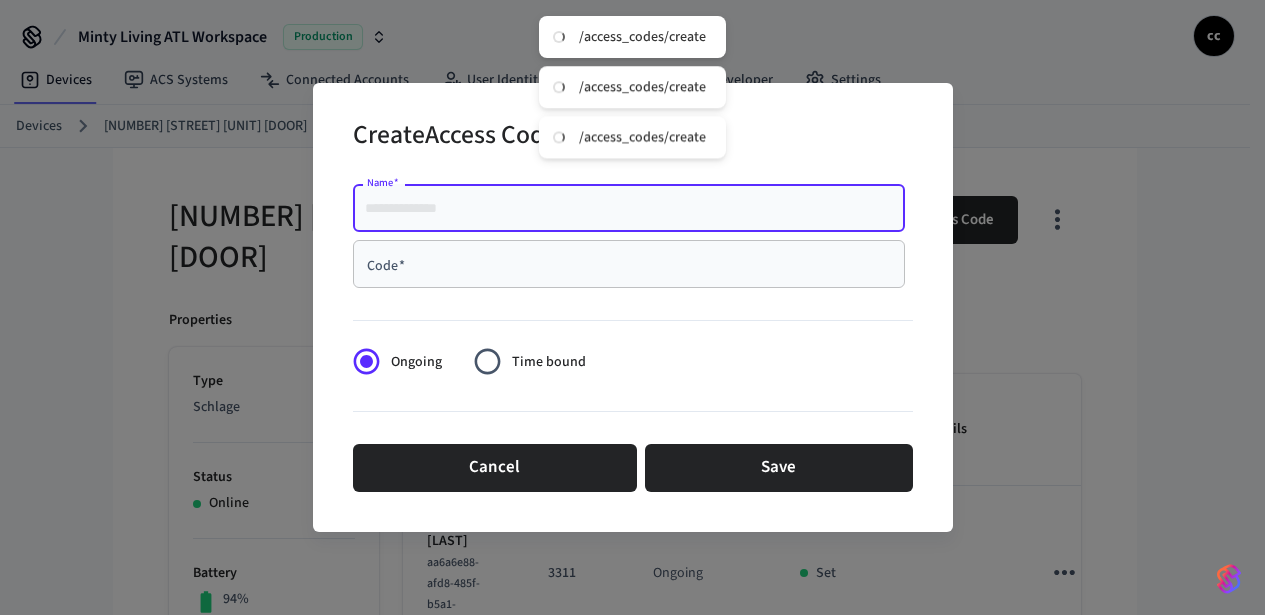 paste on "**********" 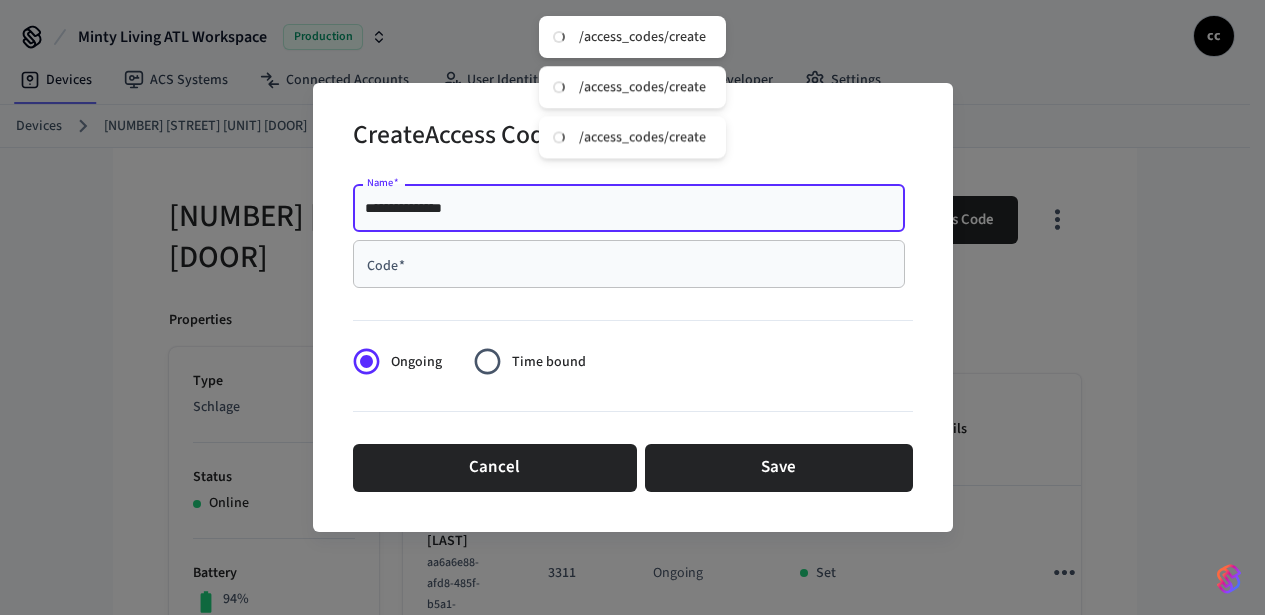 type on "**********" 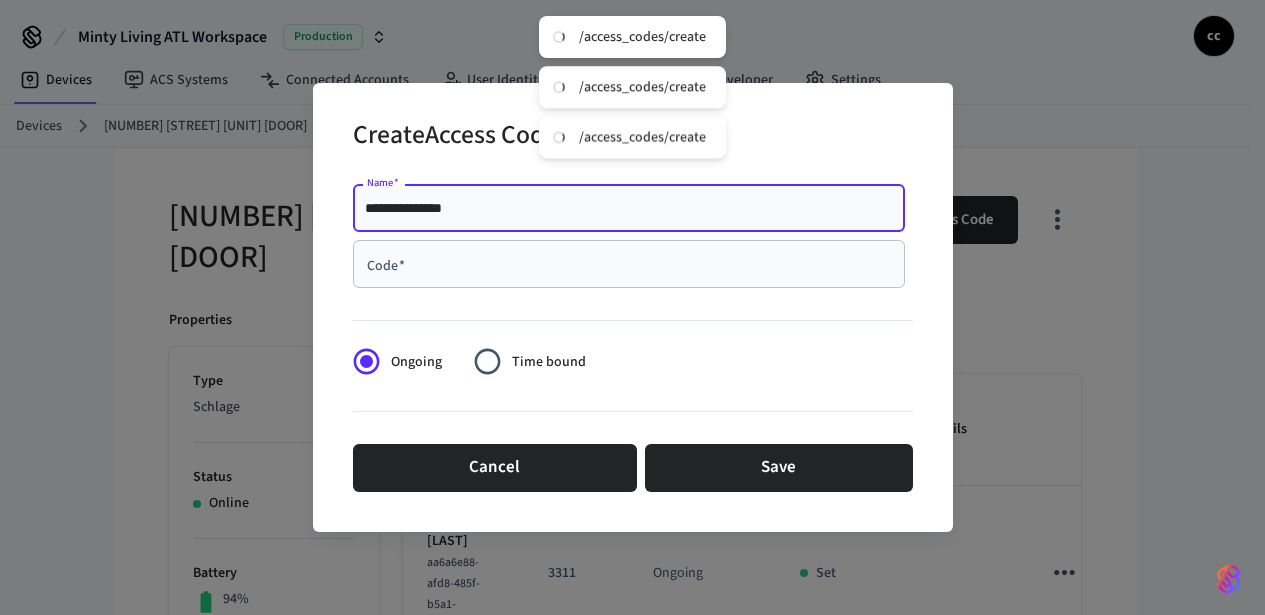 click on "Code   *" at bounding box center (629, 264) 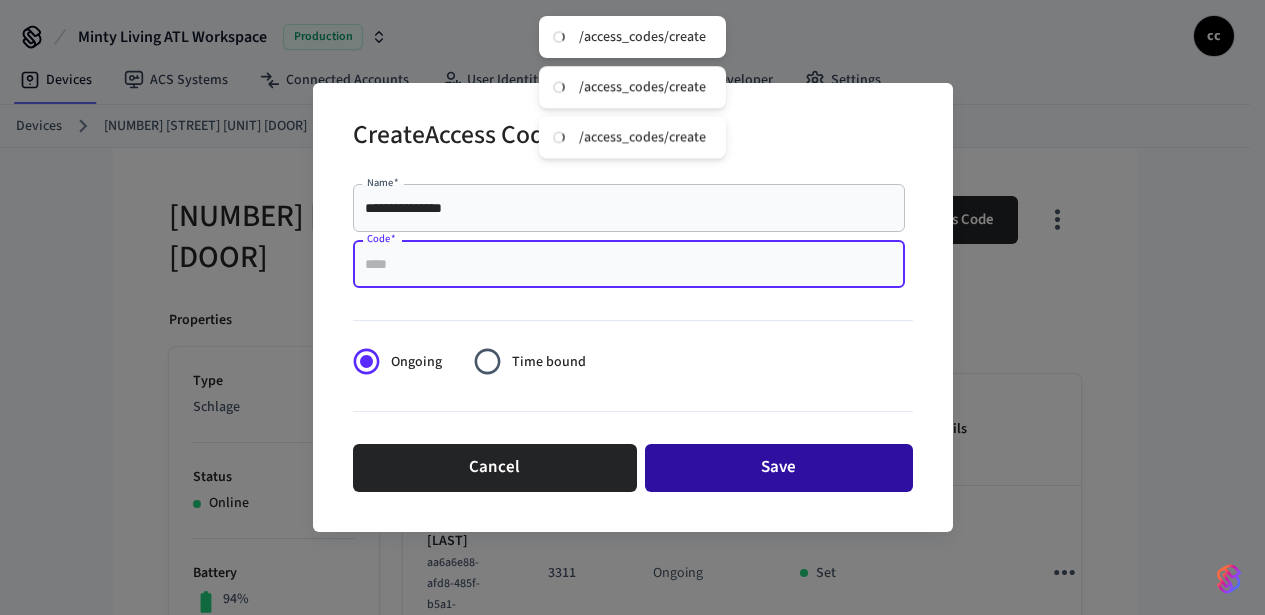 paste on "****" 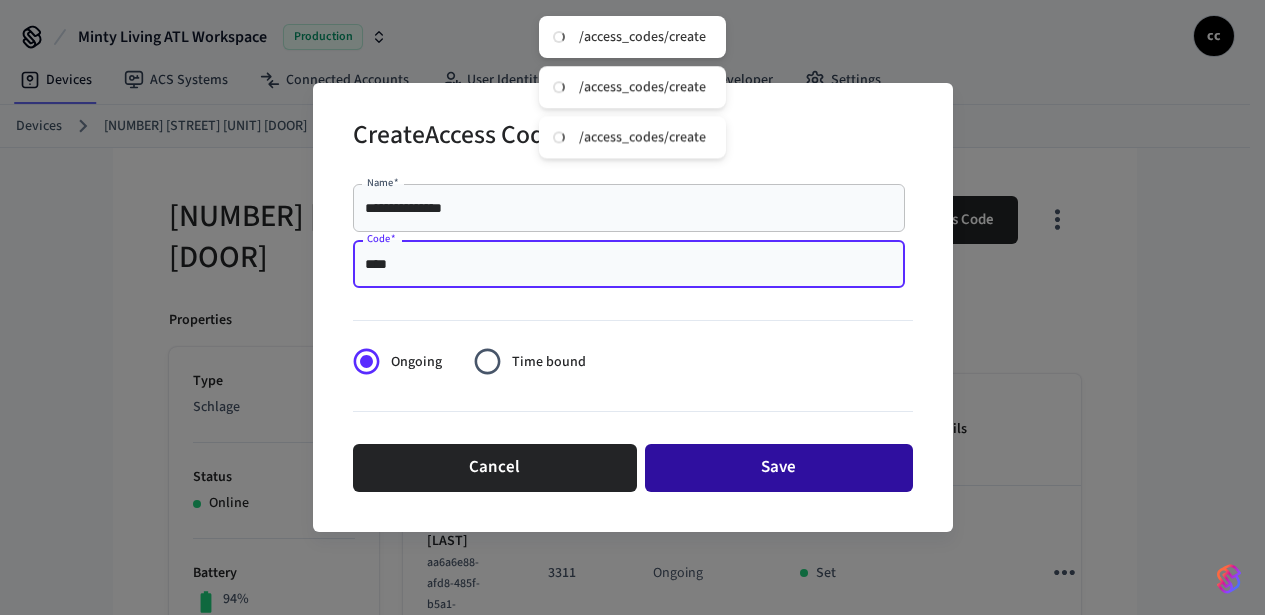 type on "****" 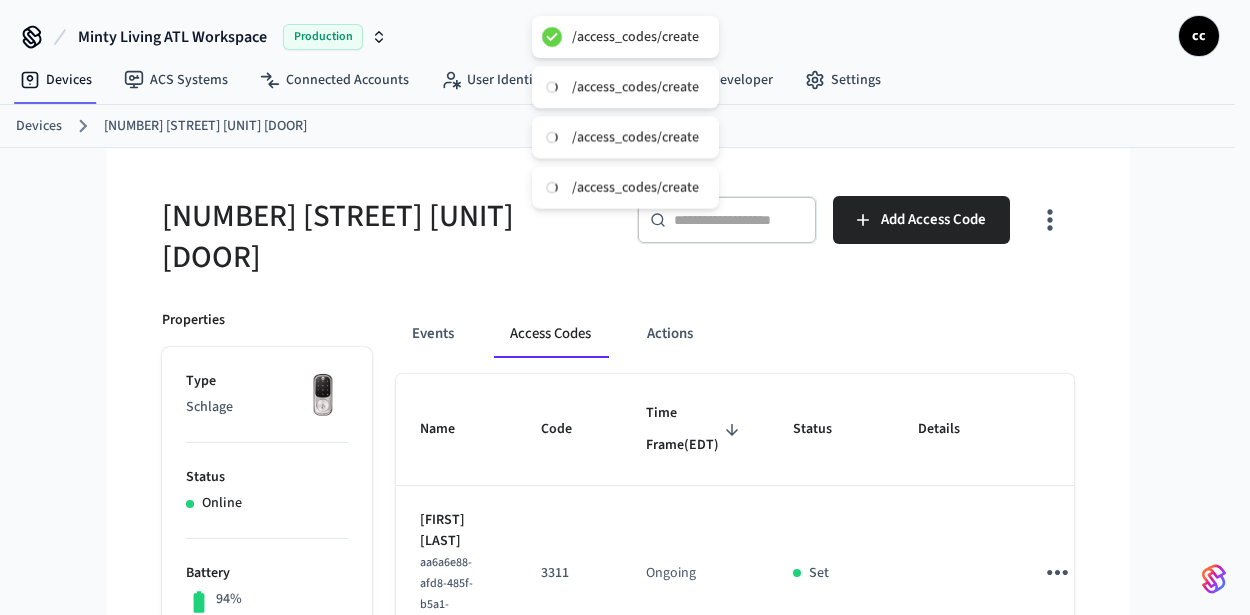 click on "[NUMBER] [STREET] [UNIT] [DOOR] | [DEVICES] | [SEAM]" at bounding box center (618, 818) 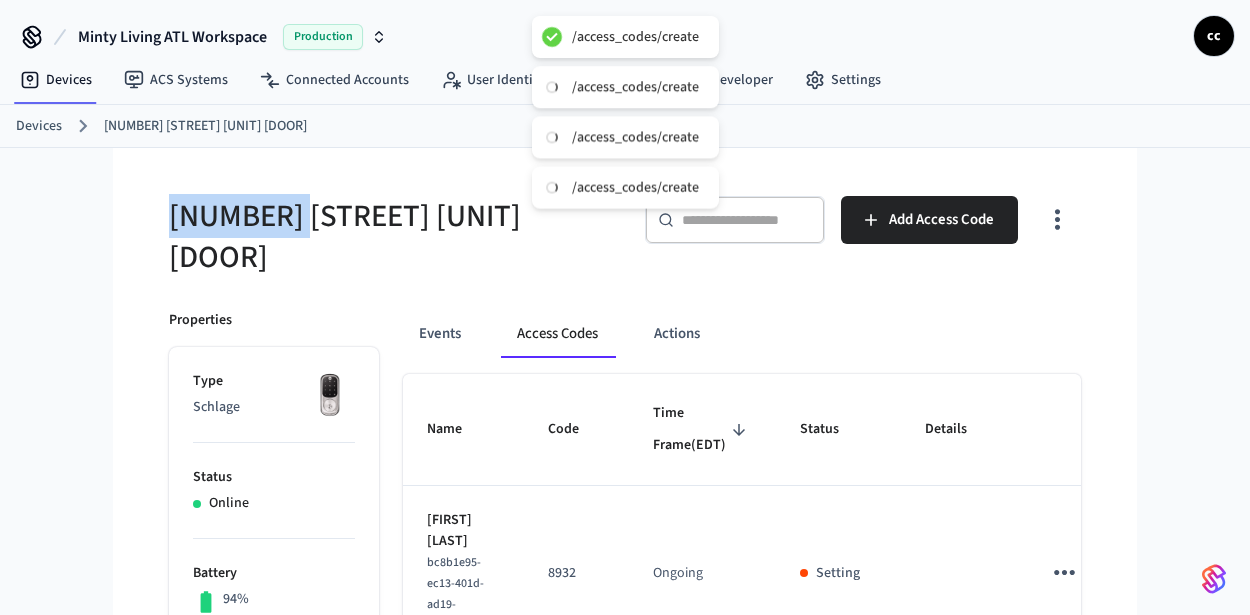 drag, startPoint x: 299, startPoint y: 195, endPoint x: 158, endPoint y: 187, distance: 141.22676 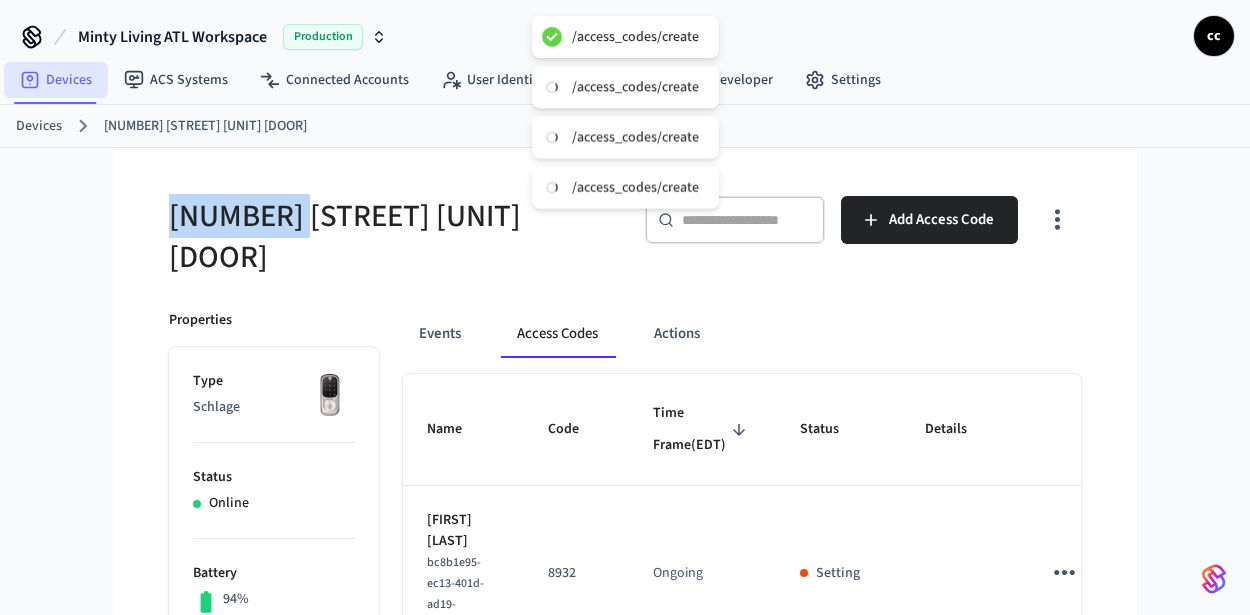 click on "Devices" at bounding box center [56, 80] 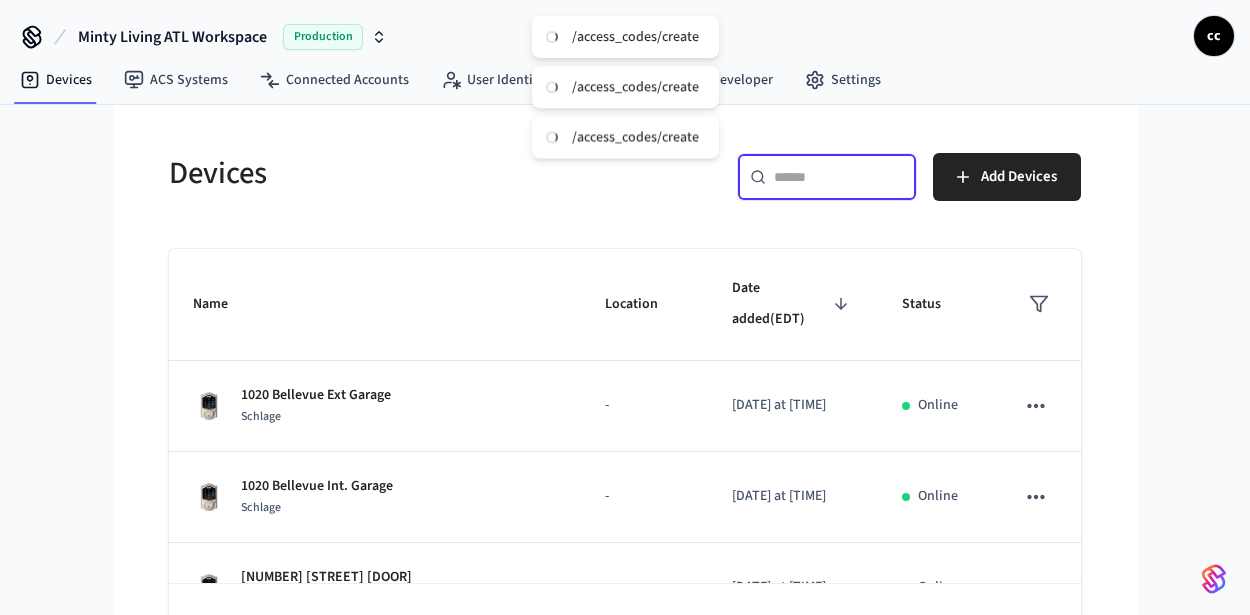 click at bounding box center (839, 177) 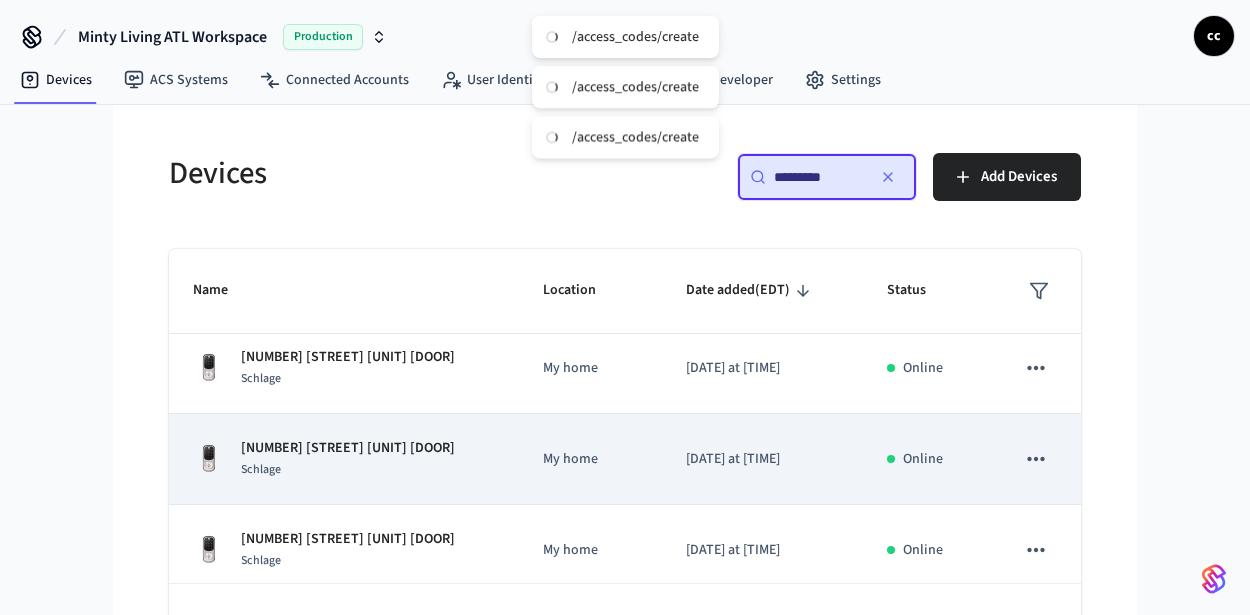 scroll, scrollTop: 27, scrollLeft: 0, axis: vertical 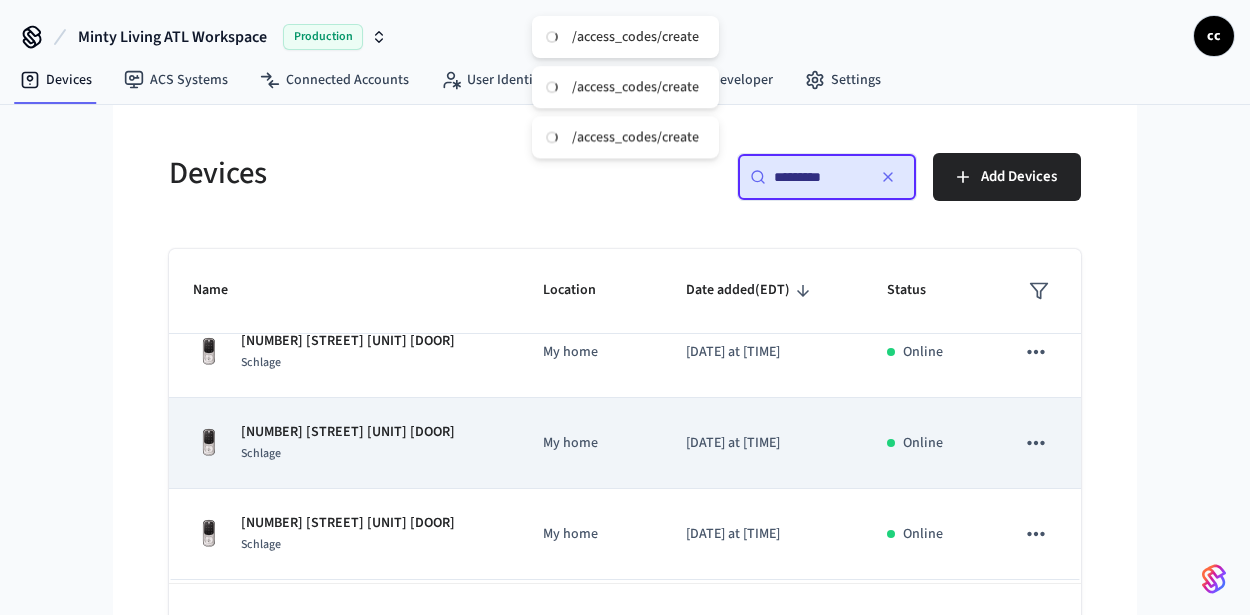 type on "*********" 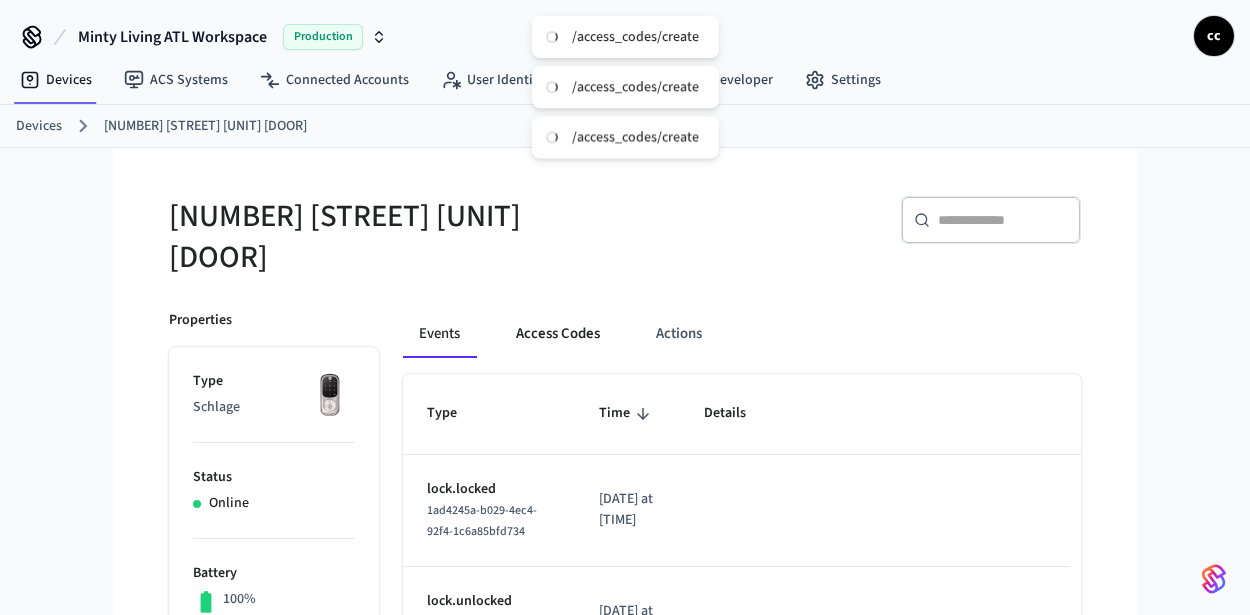 click on "Access Codes" at bounding box center (558, 334) 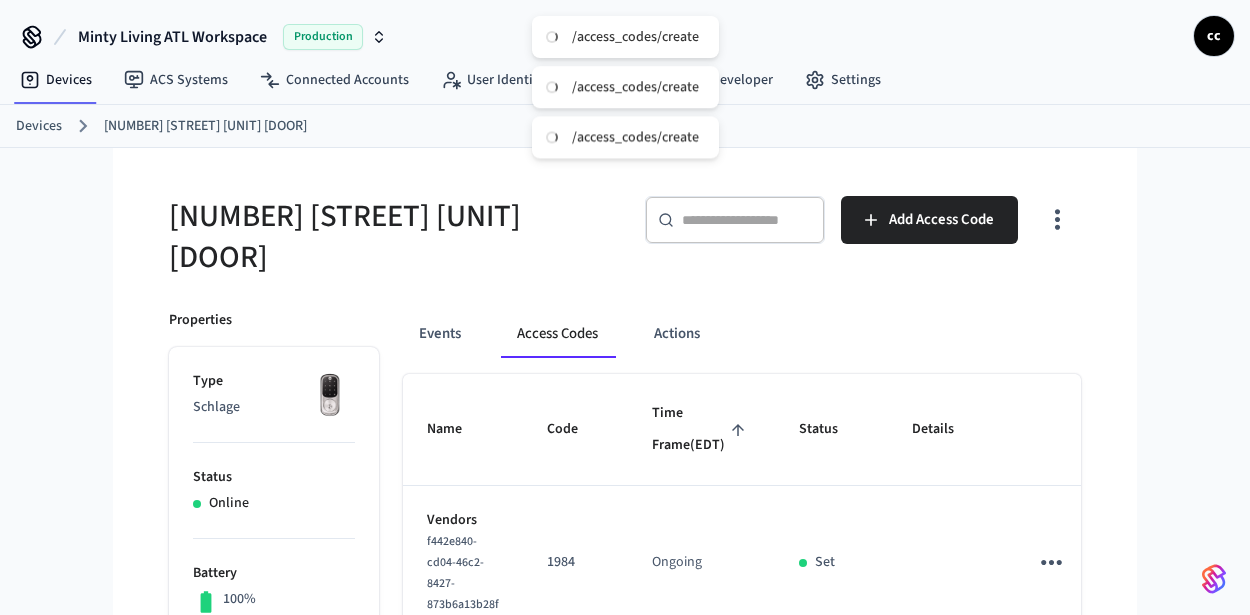 click on "Time Frame  (EDT)" at bounding box center [701, 429] 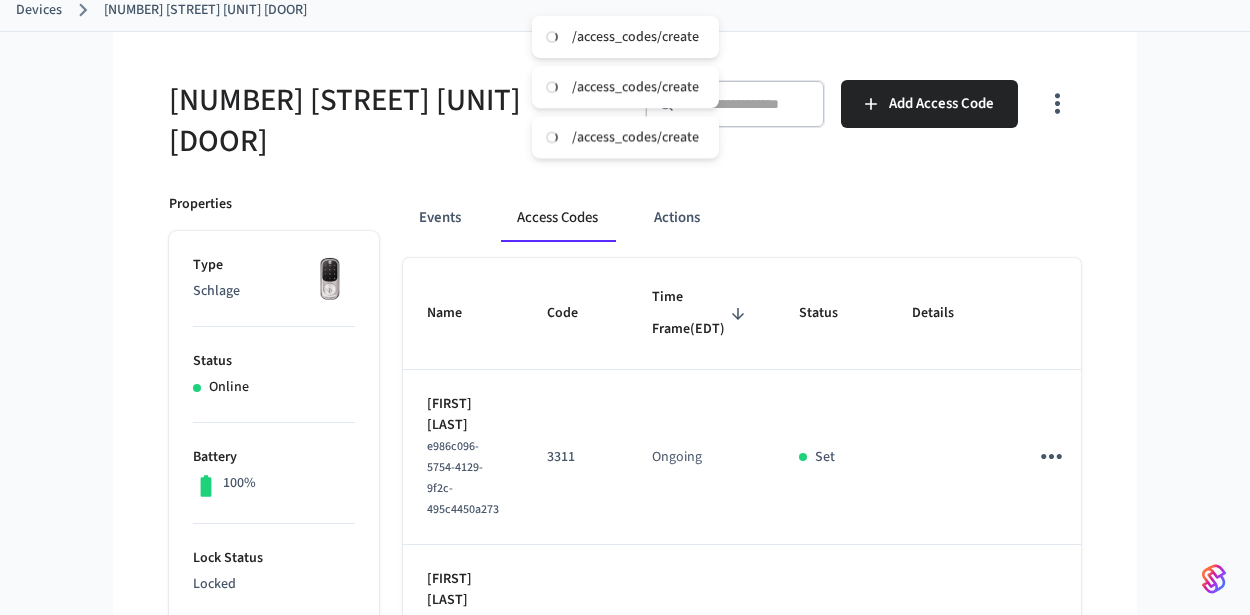scroll, scrollTop: 380, scrollLeft: 0, axis: vertical 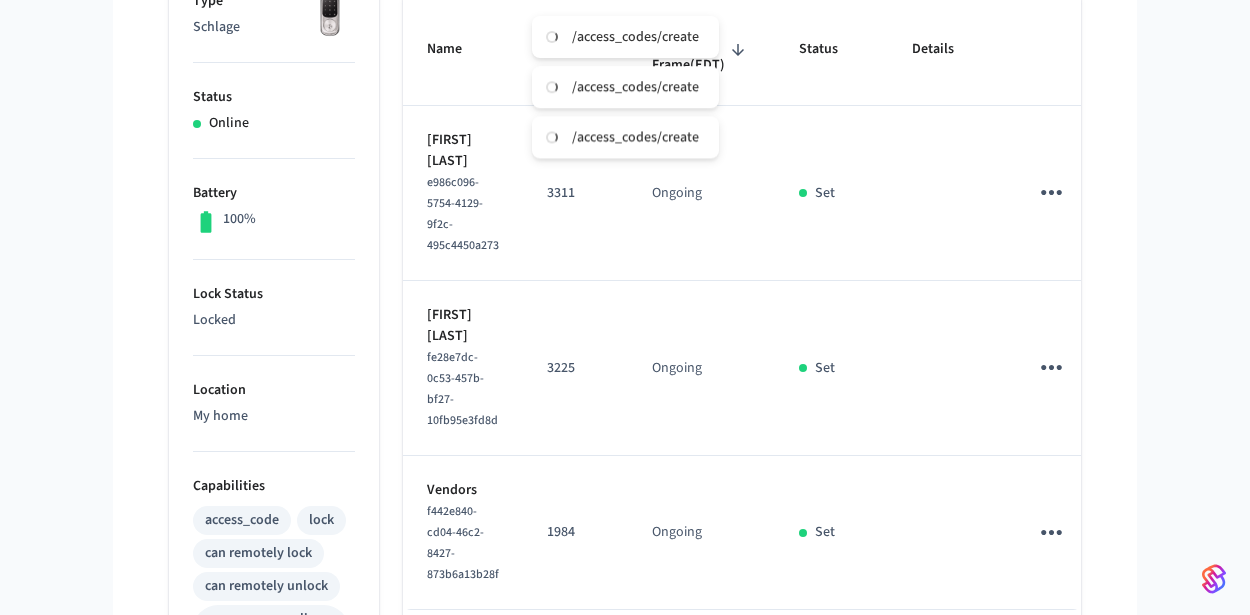 click 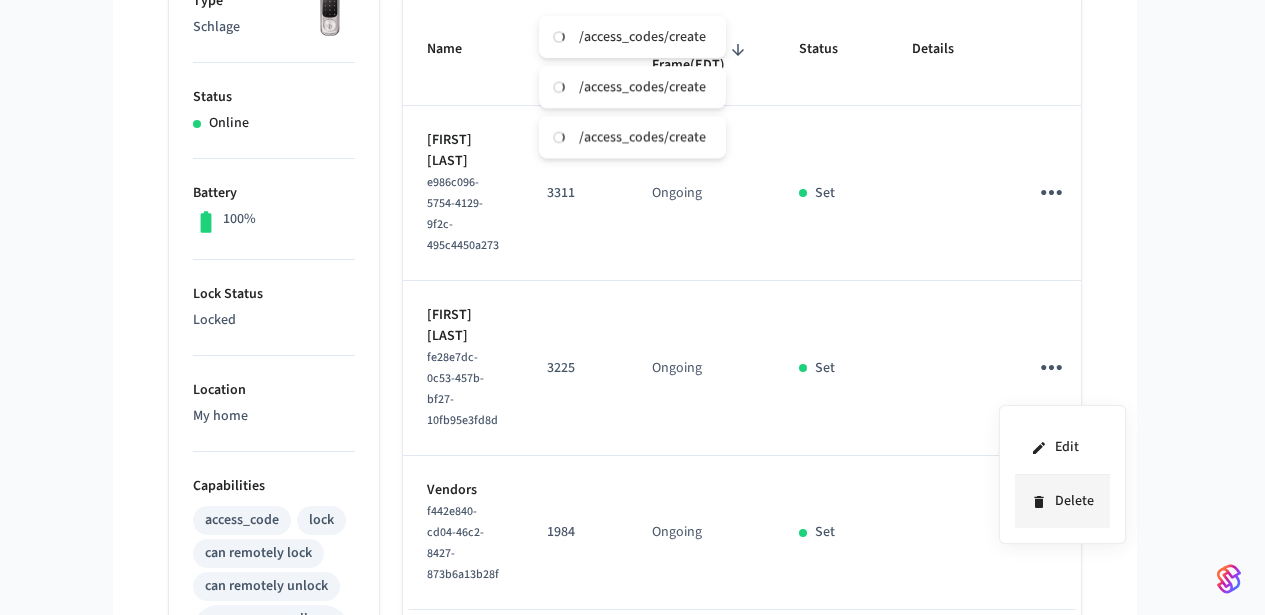 click on "Delete" at bounding box center [1062, 501] 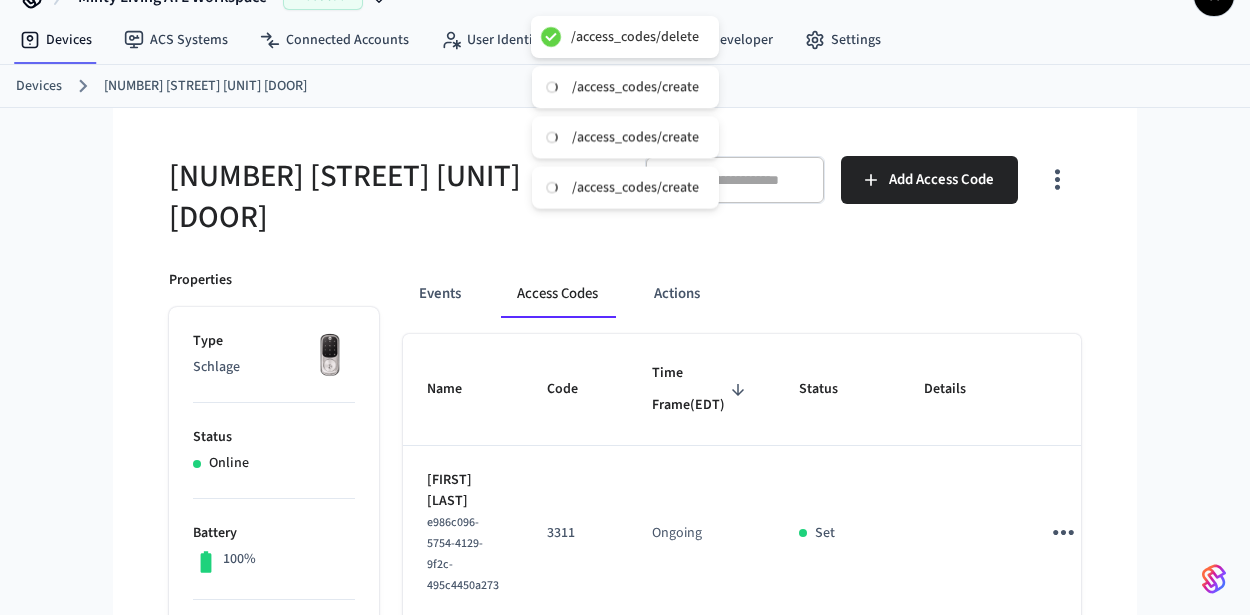 scroll, scrollTop: 0, scrollLeft: 0, axis: both 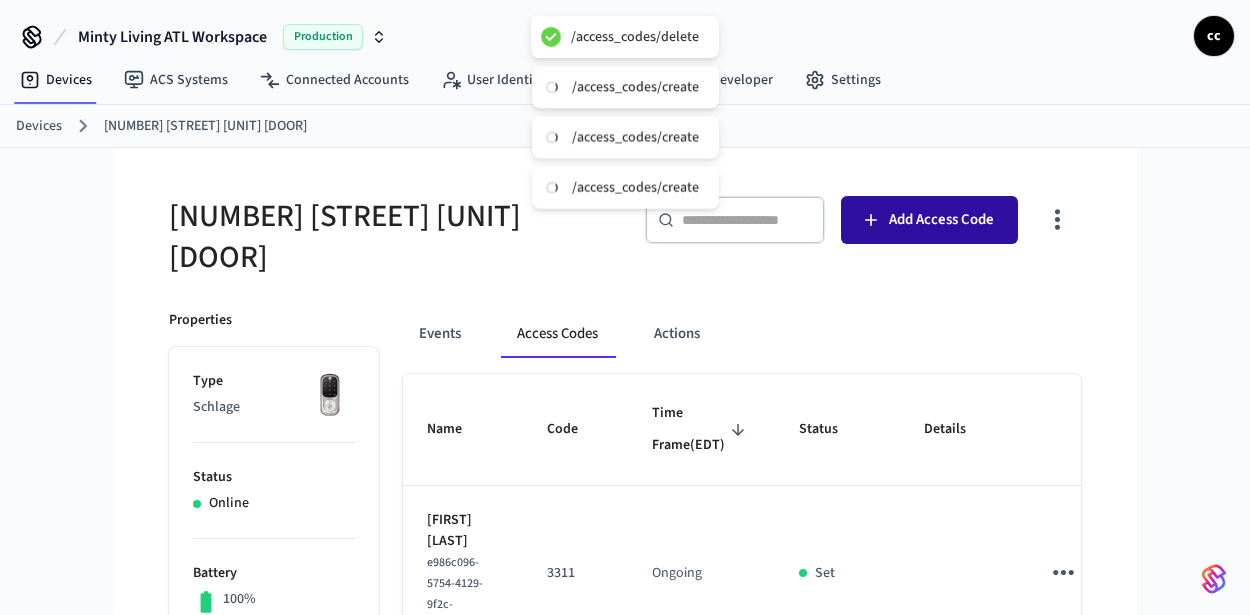 click on "Add Access Code" at bounding box center (941, 220) 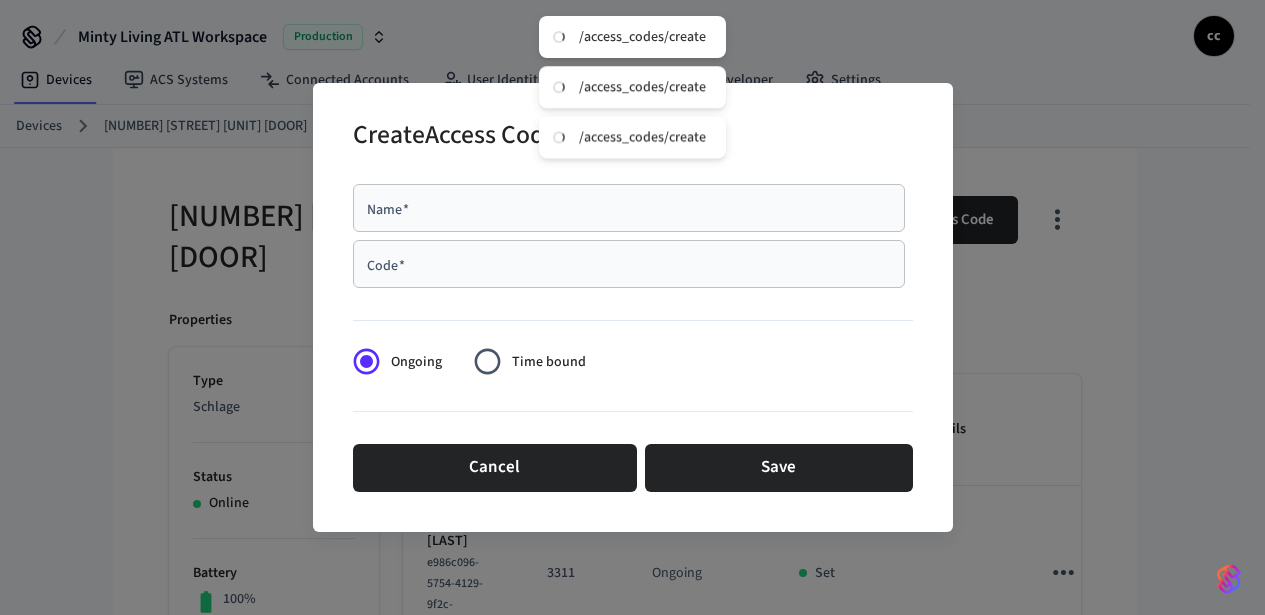 click on "Name   *" at bounding box center [629, 208] 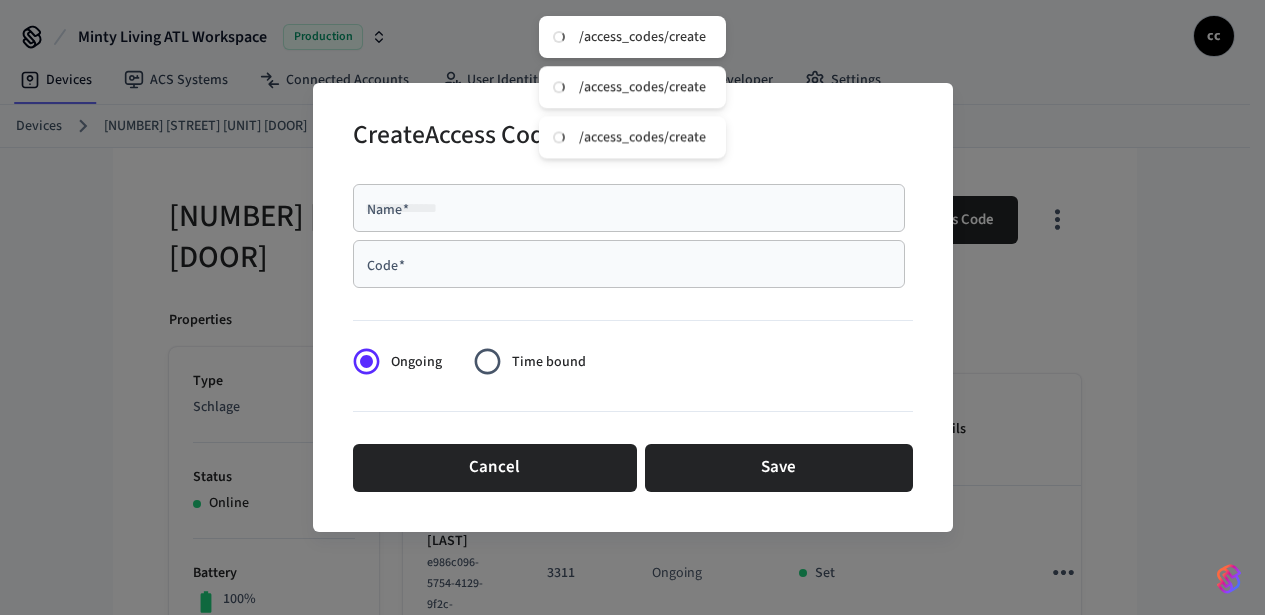 click on "Name   *" at bounding box center [629, 208] 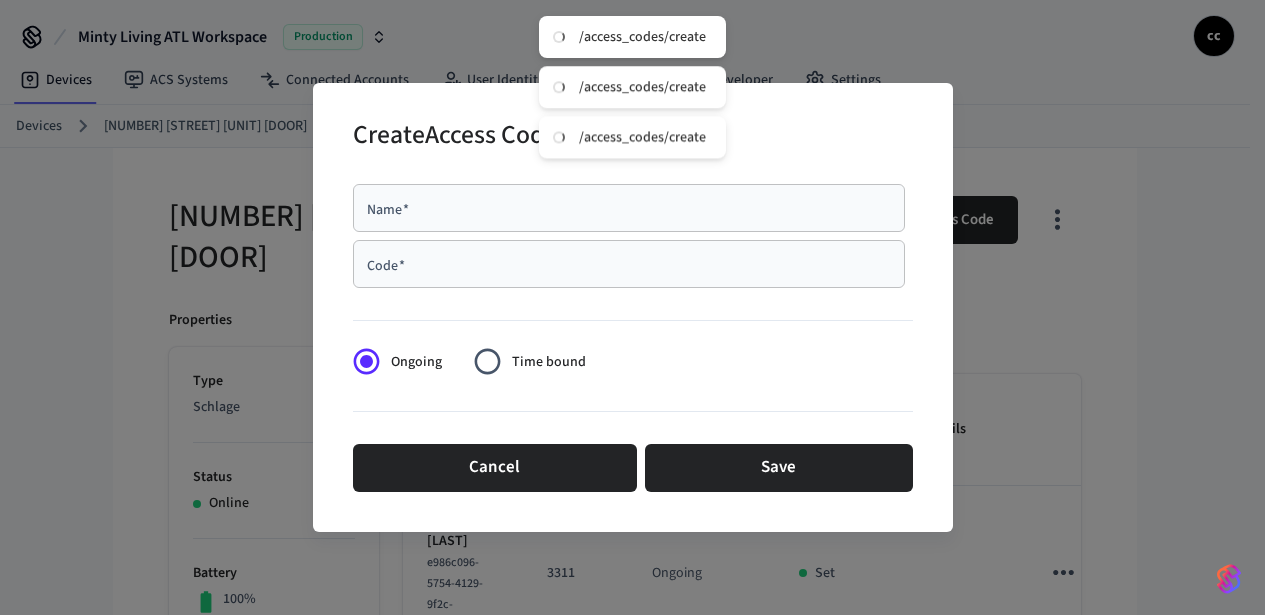 paste on "**********" 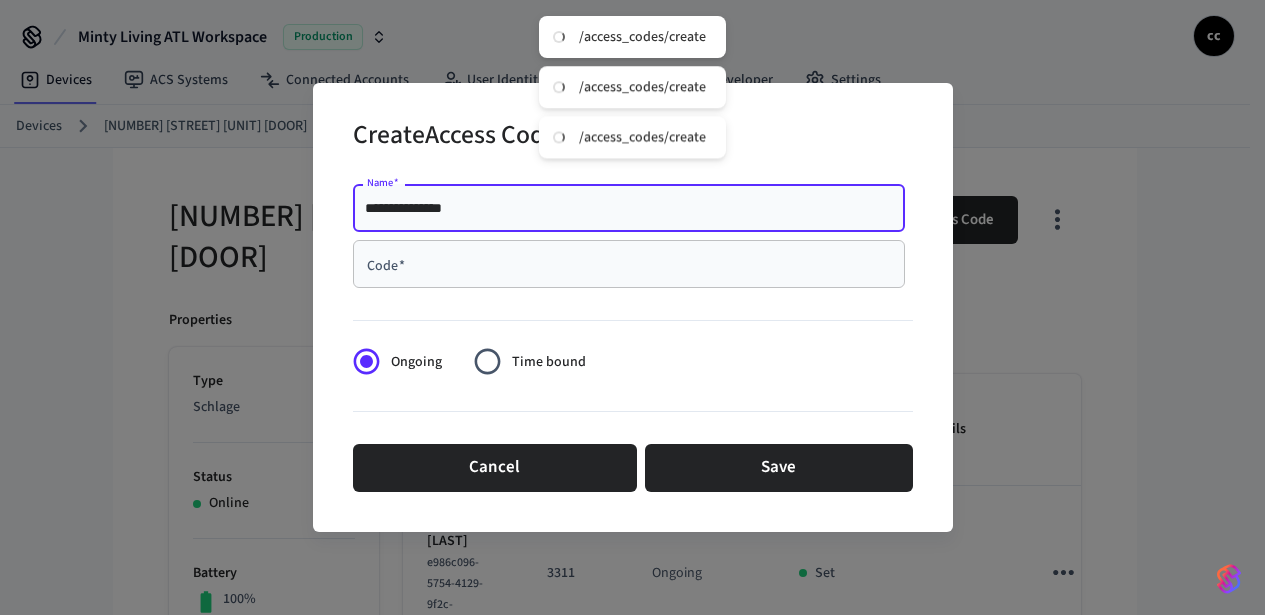 type on "**********" 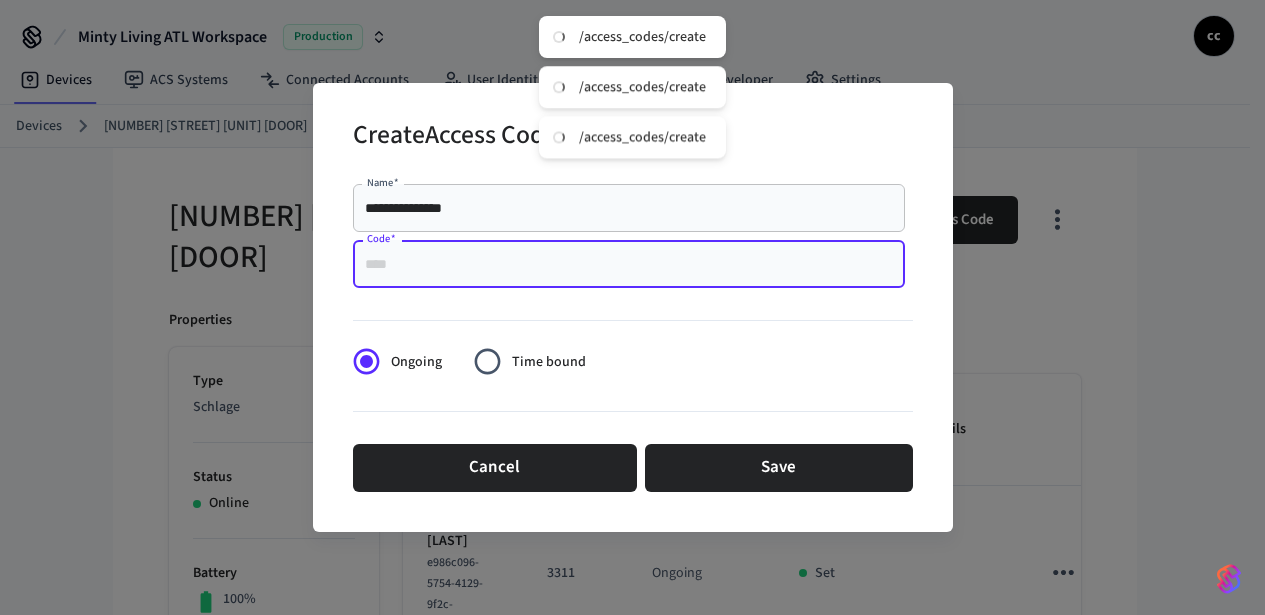 click on "Code   *" at bounding box center (629, 264) 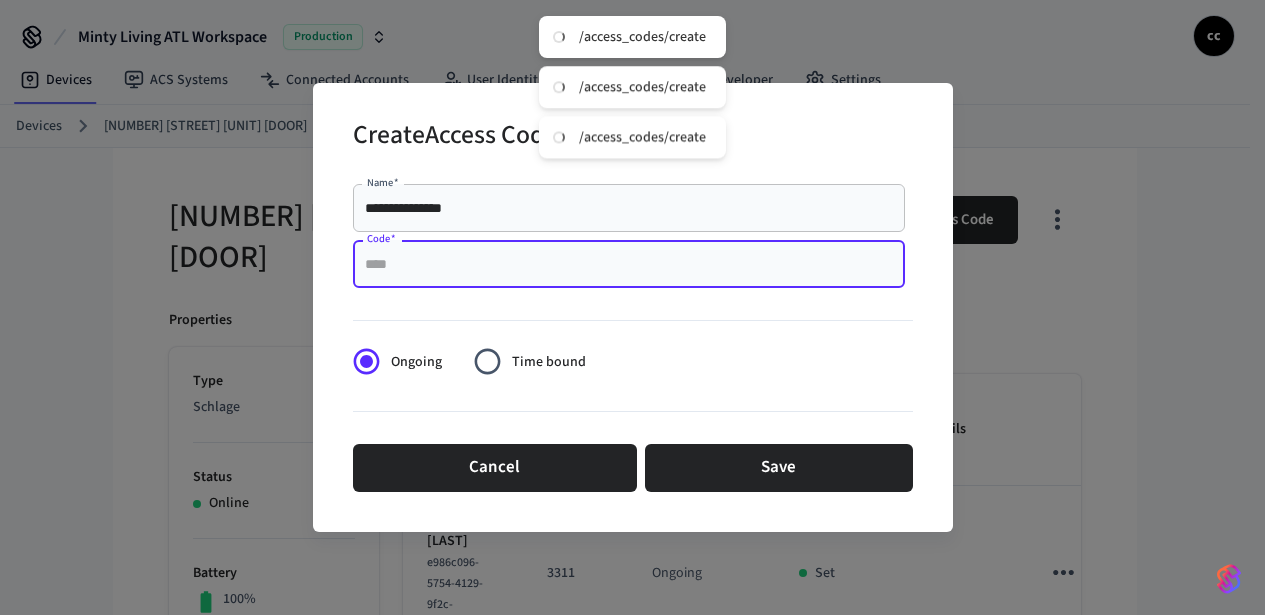 paste on "****" 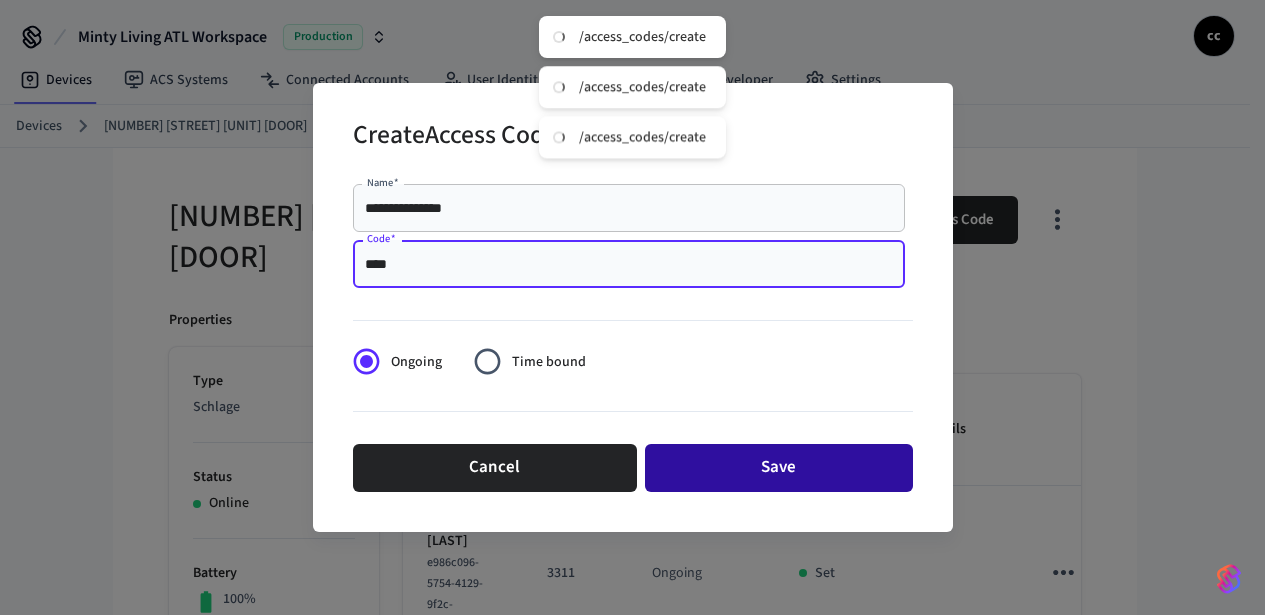 type on "****" 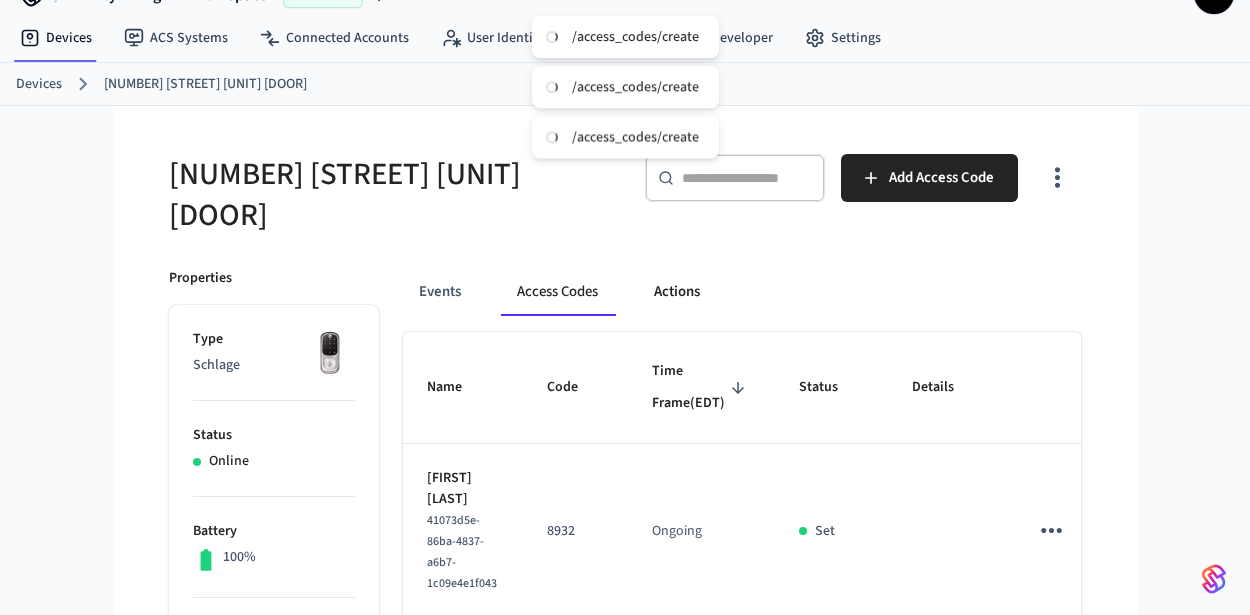 scroll, scrollTop: 11, scrollLeft: 0, axis: vertical 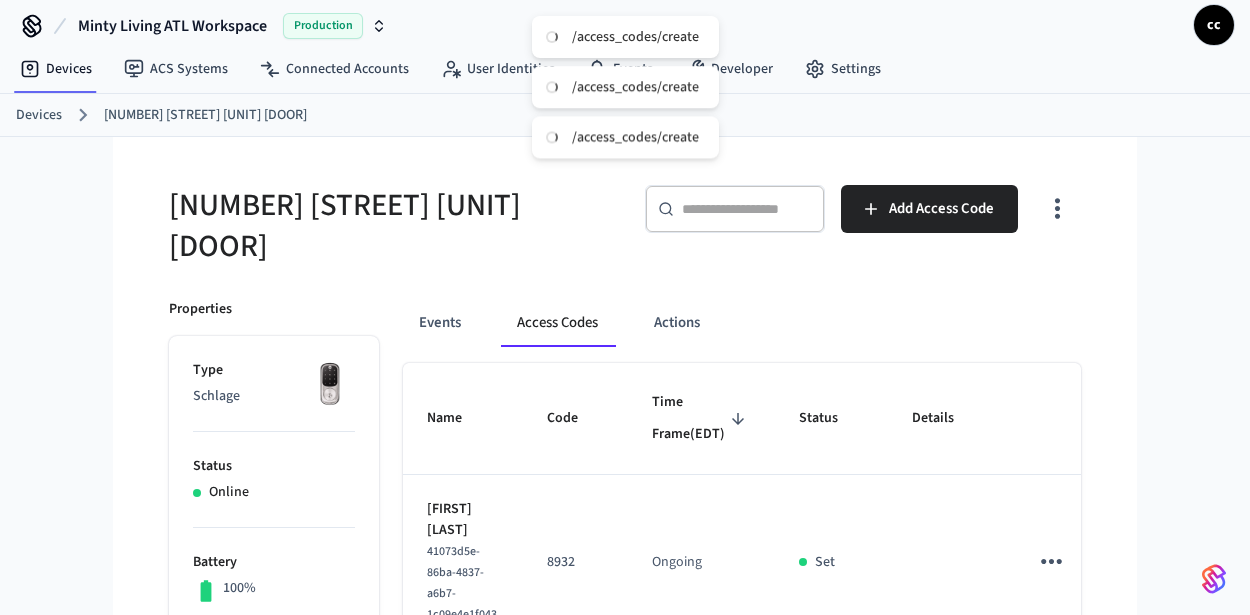 click on "Events Access Codes Actions" at bounding box center [742, 323] 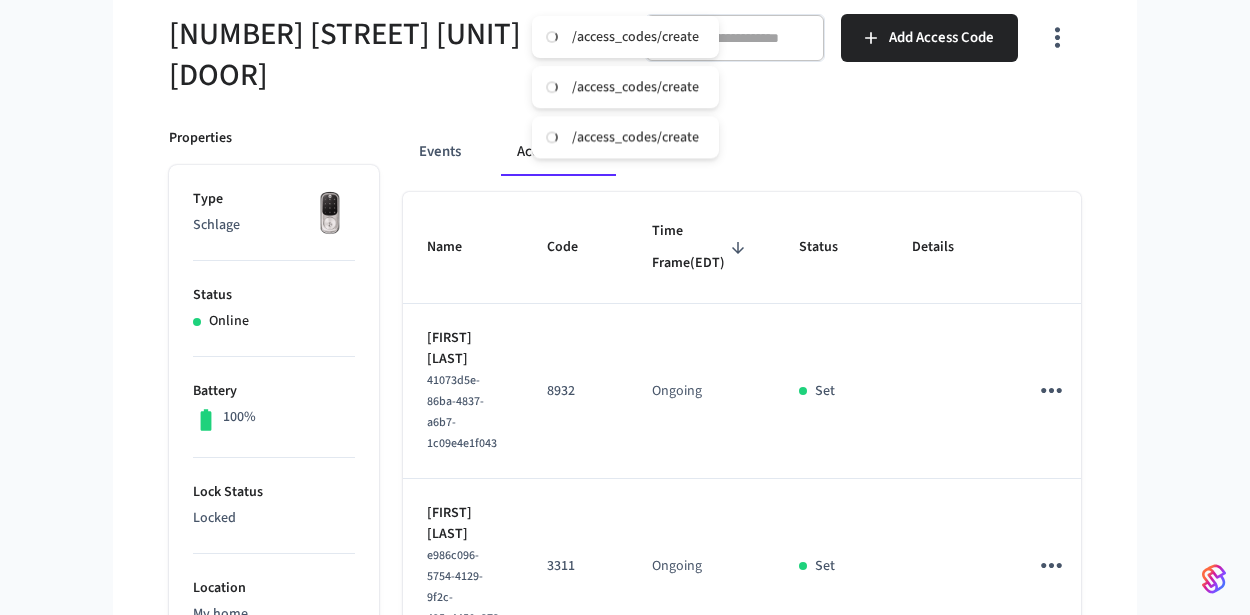 scroll, scrollTop: 82, scrollLeft: 0, axis: vertical 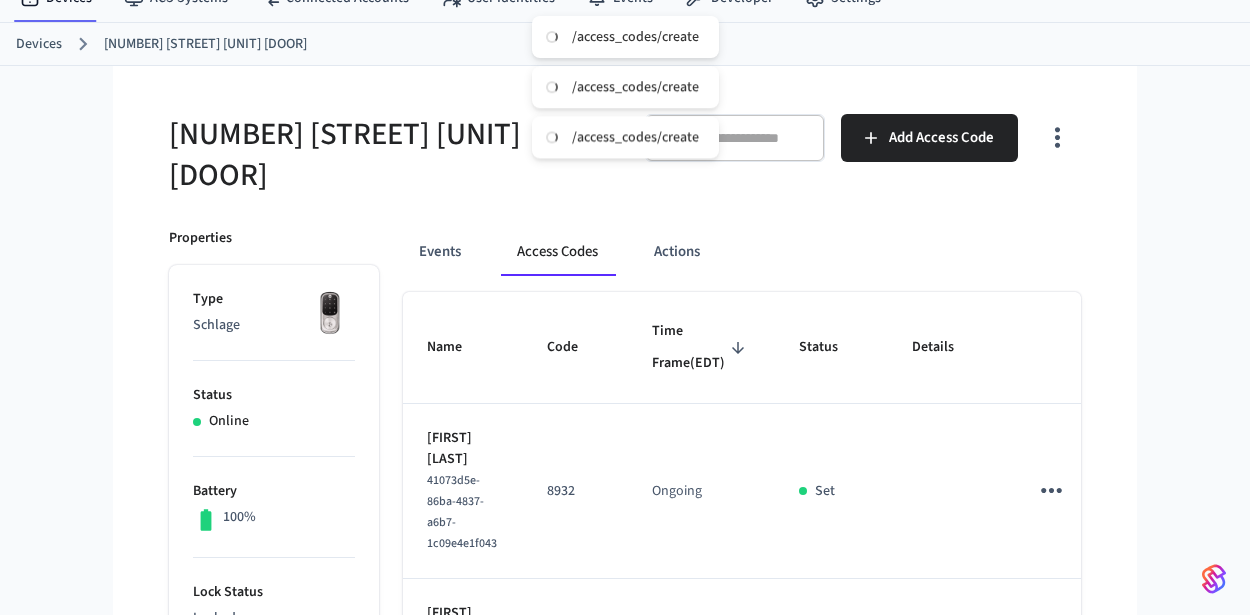 drag, startPoint x: 263, startPoint y: 134, endPoint x: 282, endPoint y: 136, distance: 19.104973 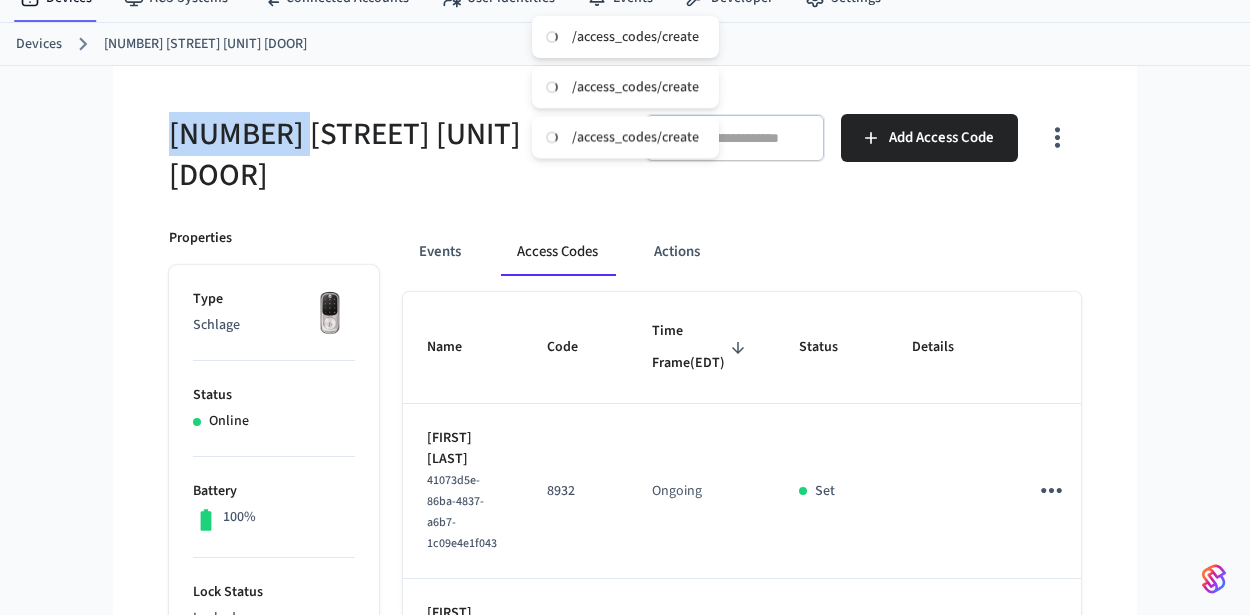 drag, startPoint x: 300, startPoint y: 132, endPoint x: 156, endPoint y: 135, distance: 144.03125 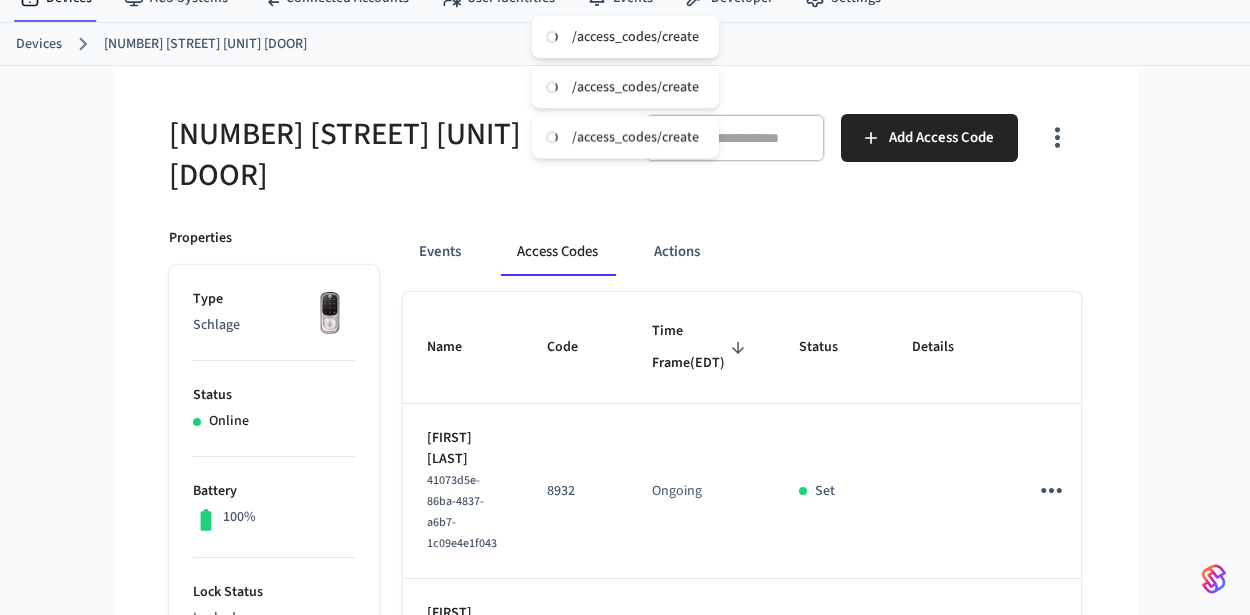 click on "Devices" at bounding box center [39, 44] 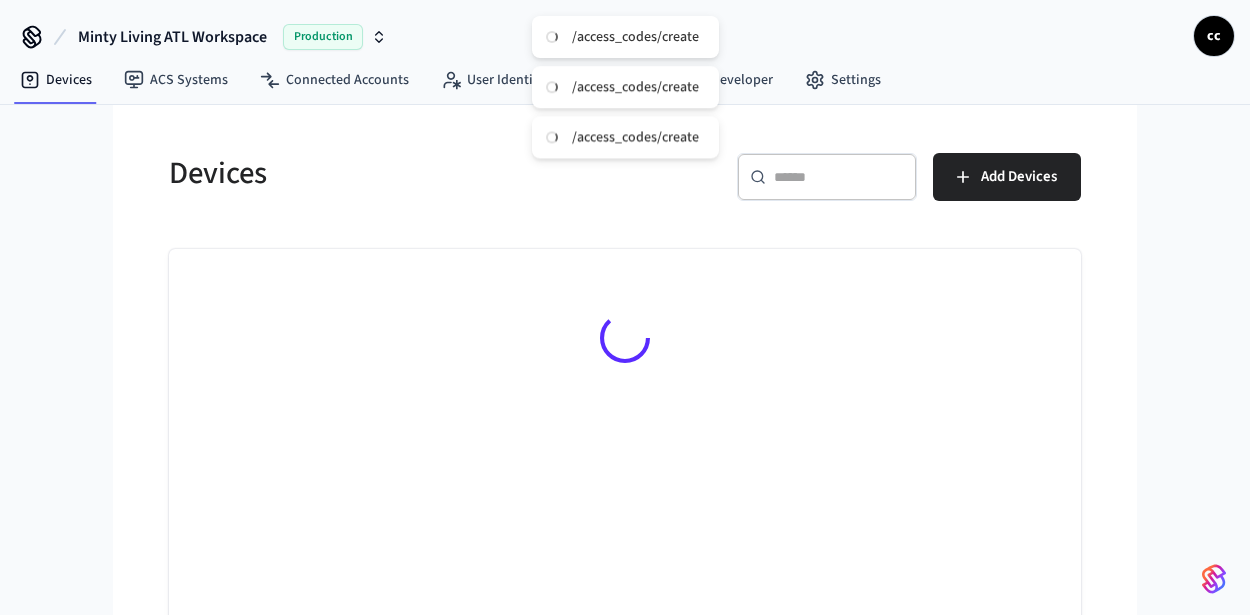 click at bounding box center (839, 177) 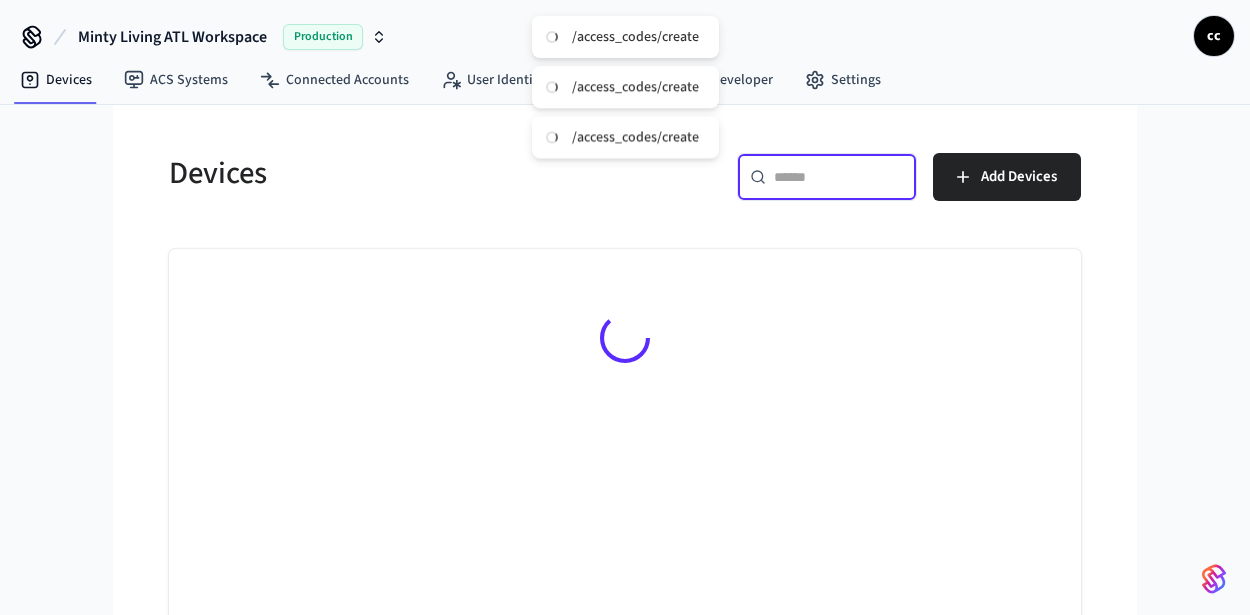 paste on "*********" 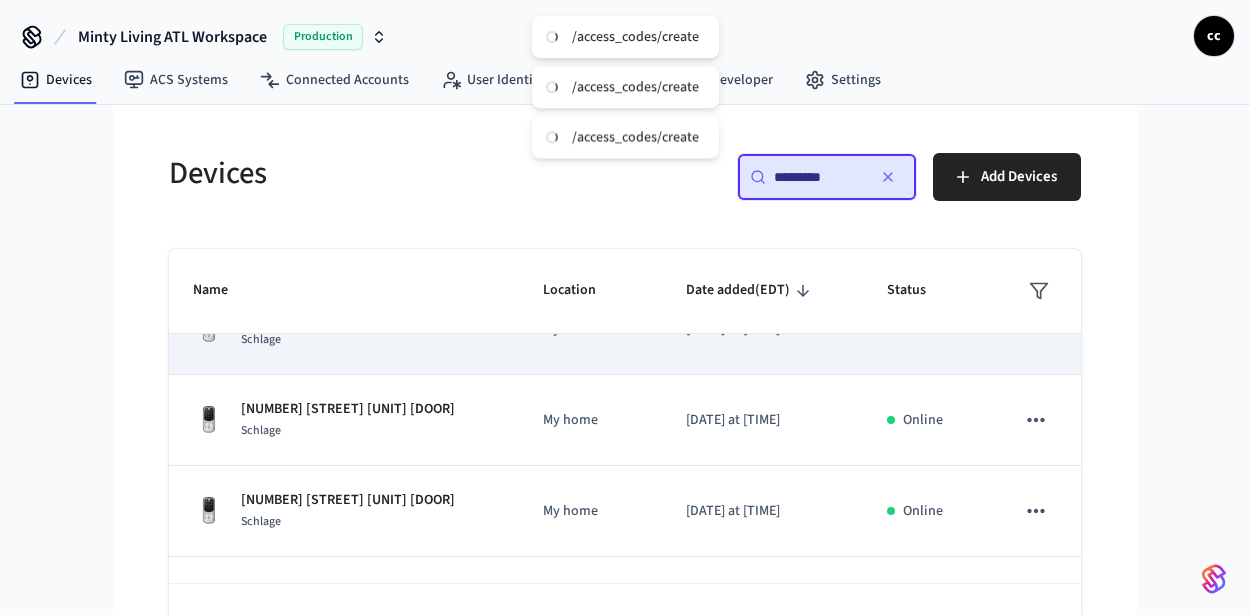 scroll, scrollTop: 148, scrollLeft: 0, axis: vertical 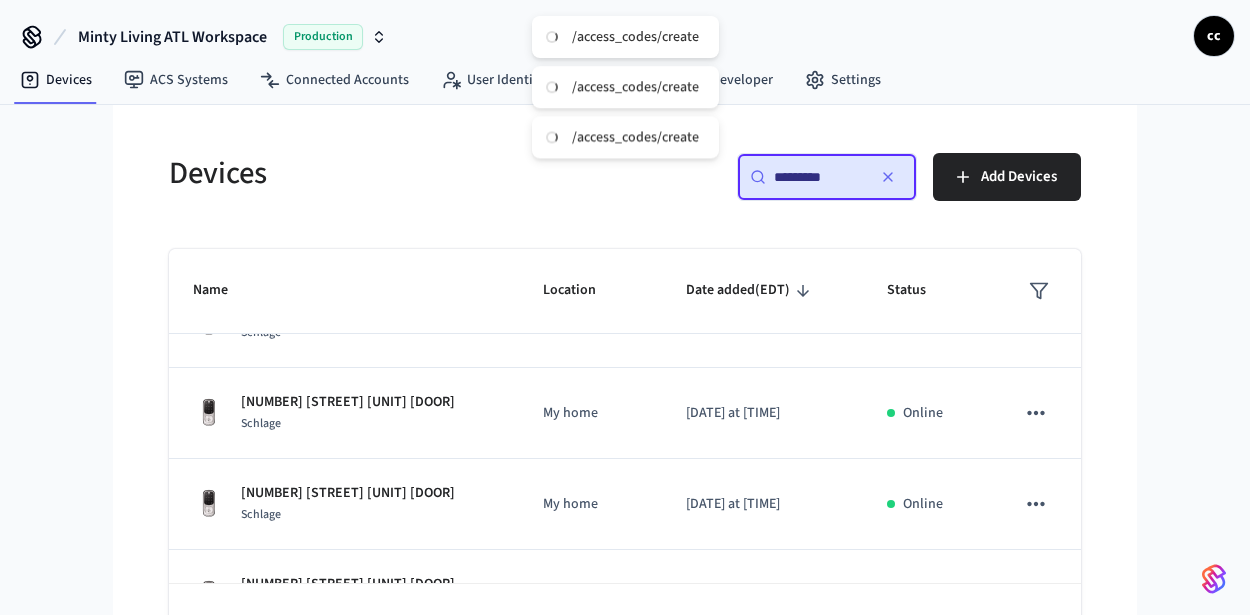 drag, startPoint x: 837, startPoint y: 182, endPoint x: 687, endPoint y: 164, distance: 151.07614 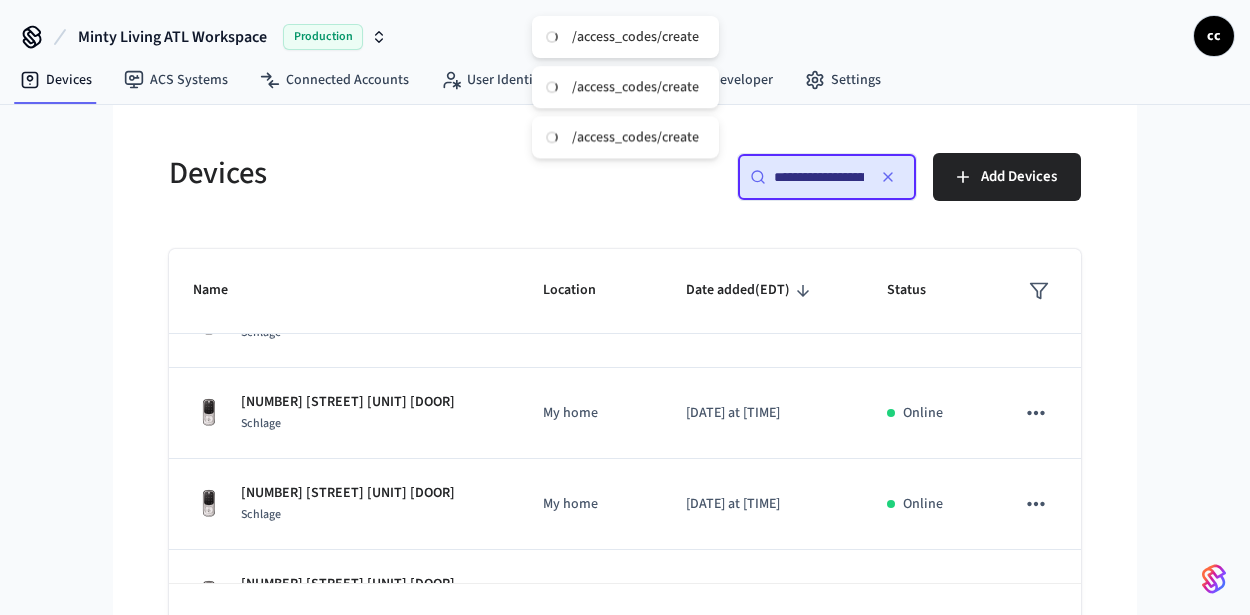 scroll, scrollTop: 0, scrollLeft: 26, axis: horizontal 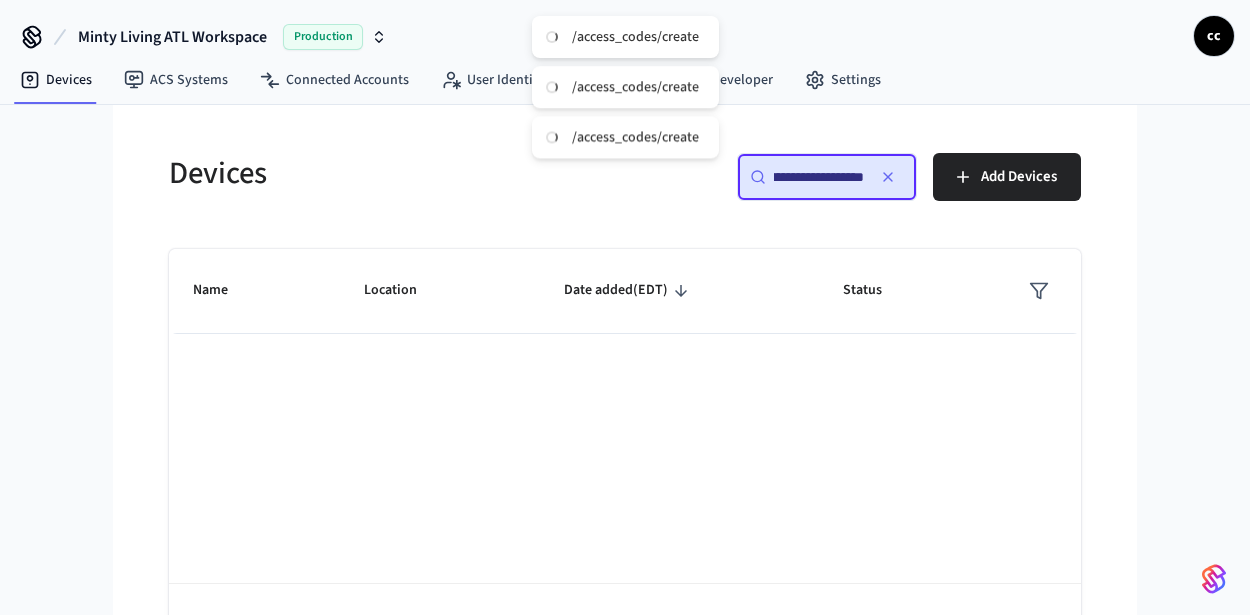 type on "**********" 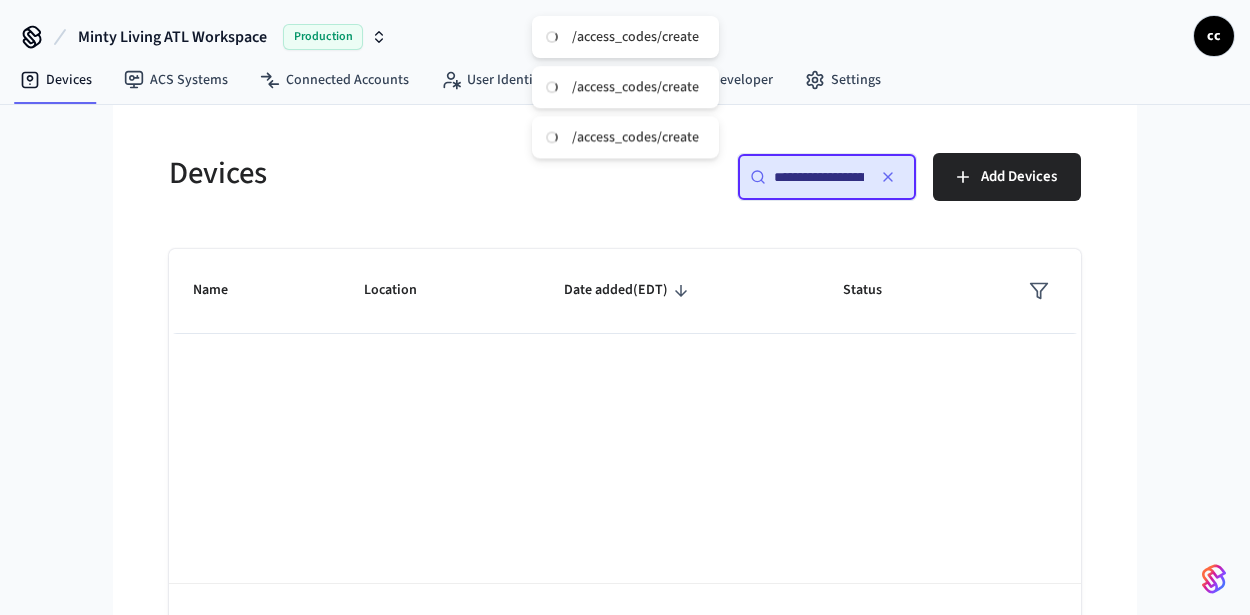 click at bounding box center [888, 177] 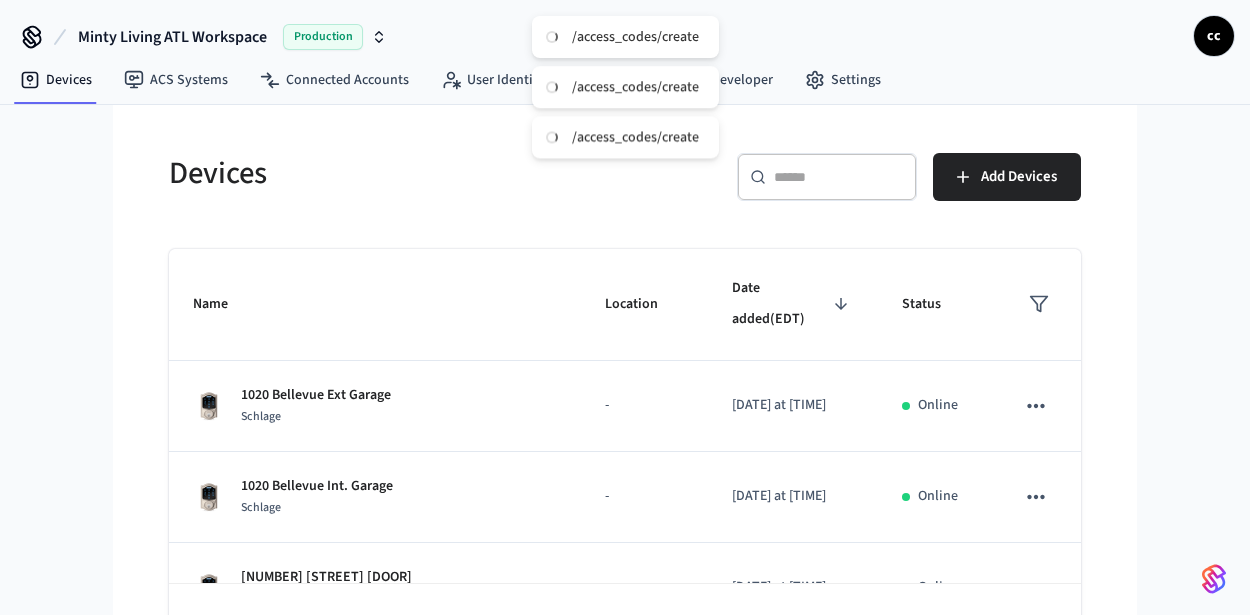 click at bounding box center (839, 177) 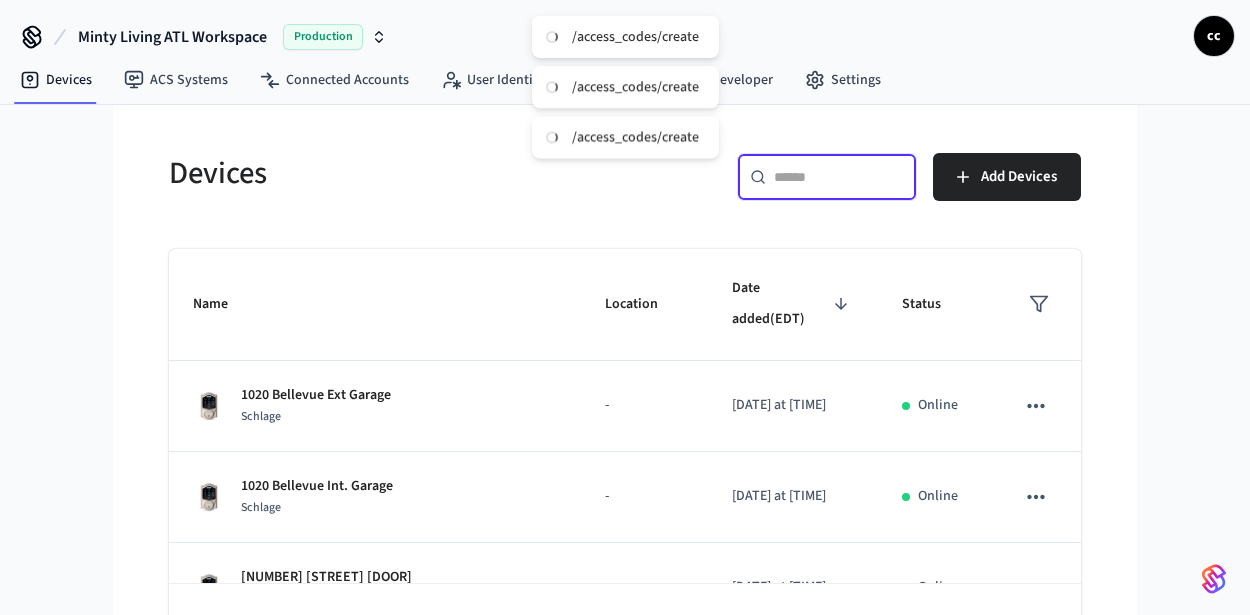paste on "**********" 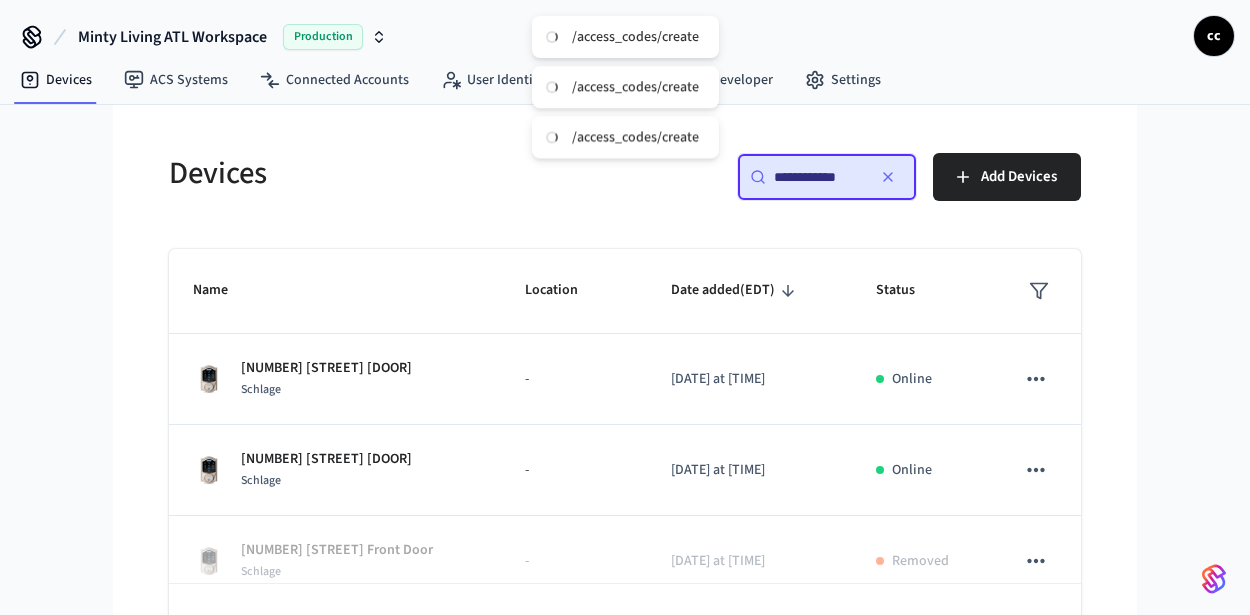 scroll, scrollTop: 0, scrollLeft: 0, axis: both 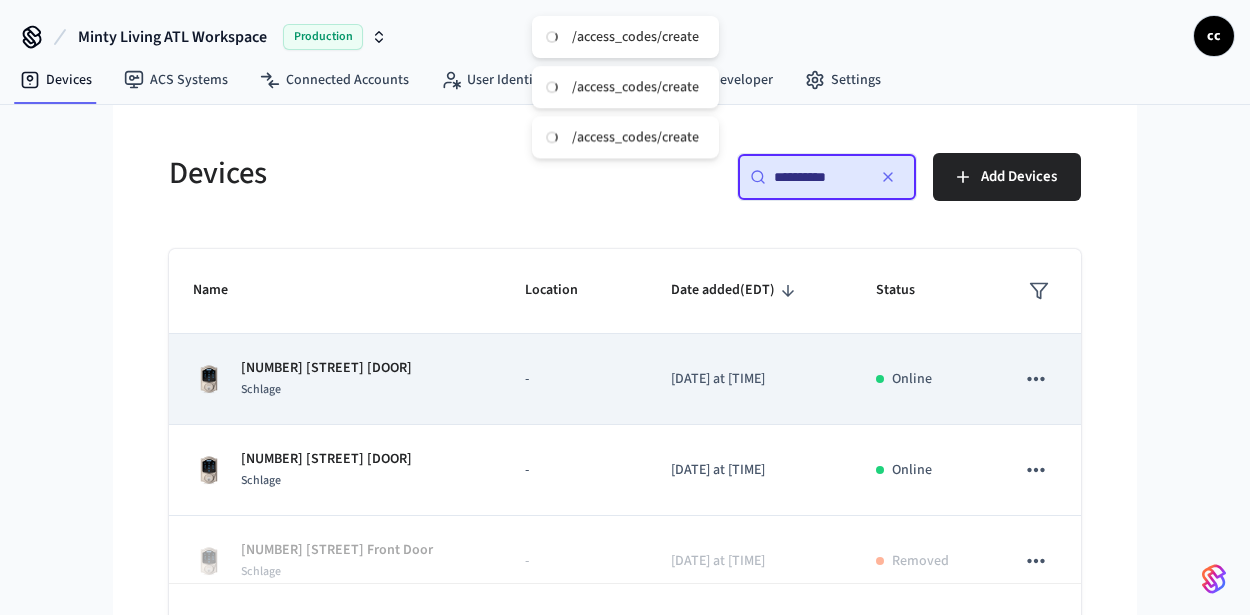type on "**********" 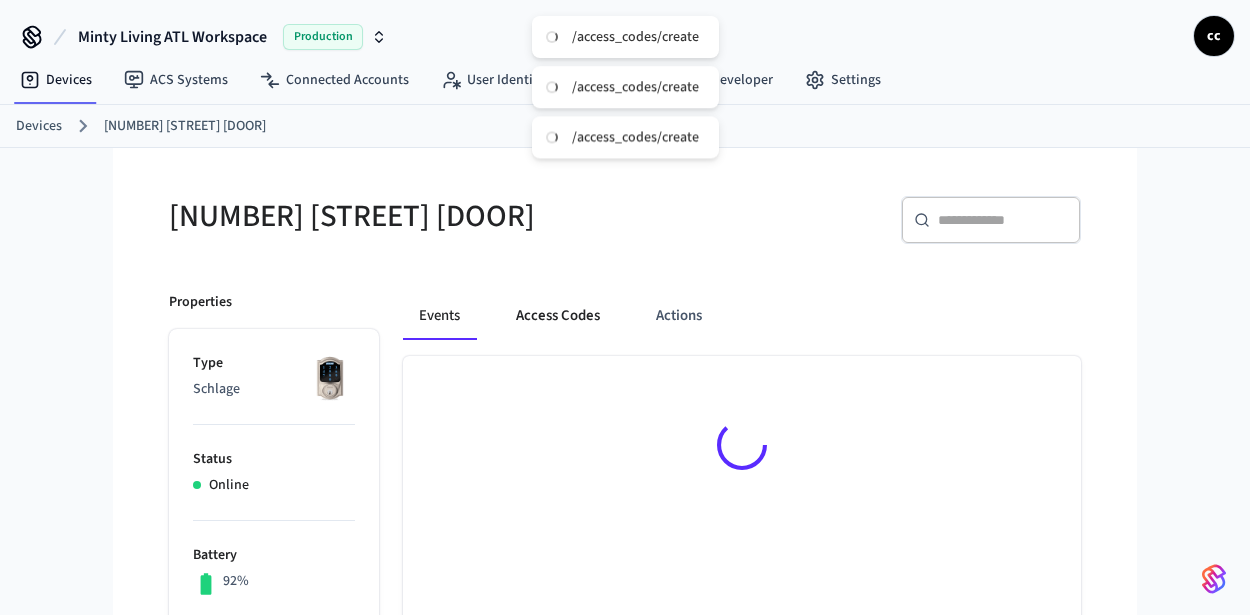 click on "Access Codes" at bounding box center (558, 316) 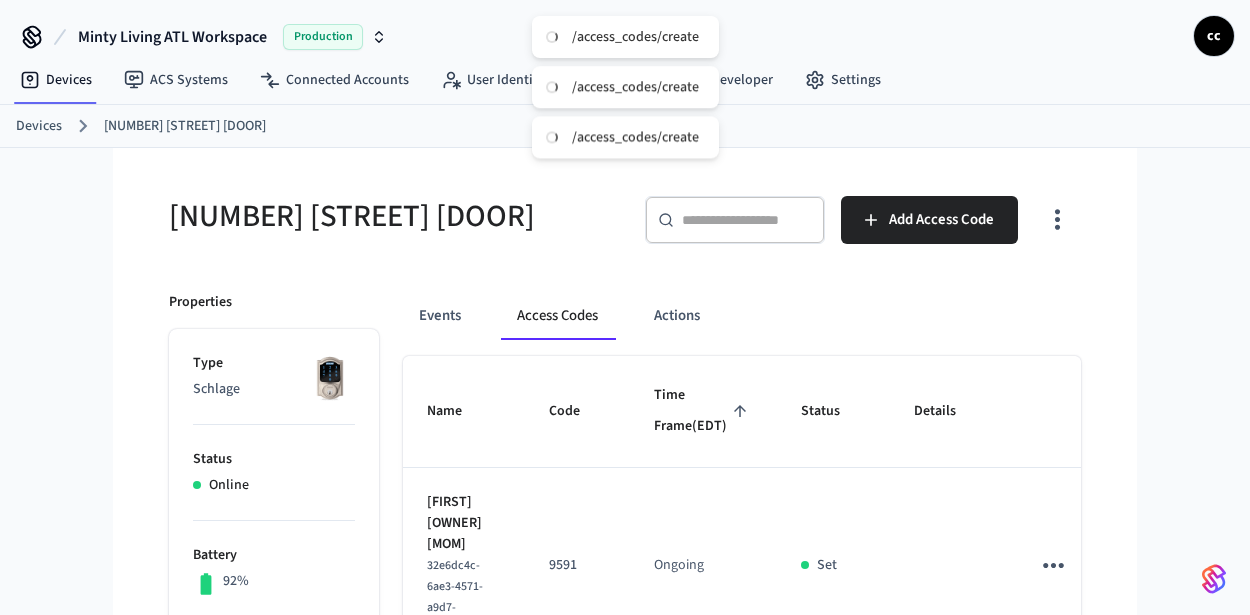 click on "Time Frame  (EDT)" at bounding box center (703, 412) 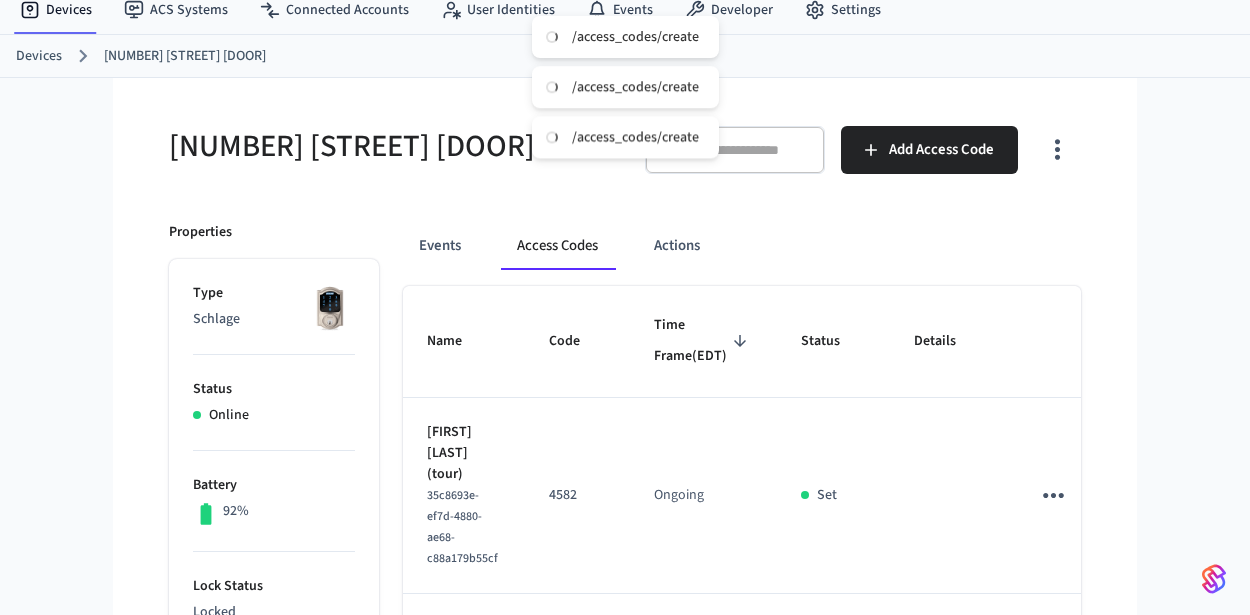 scroll, scrollTop: 0, scrollLeft: 0, axis: both 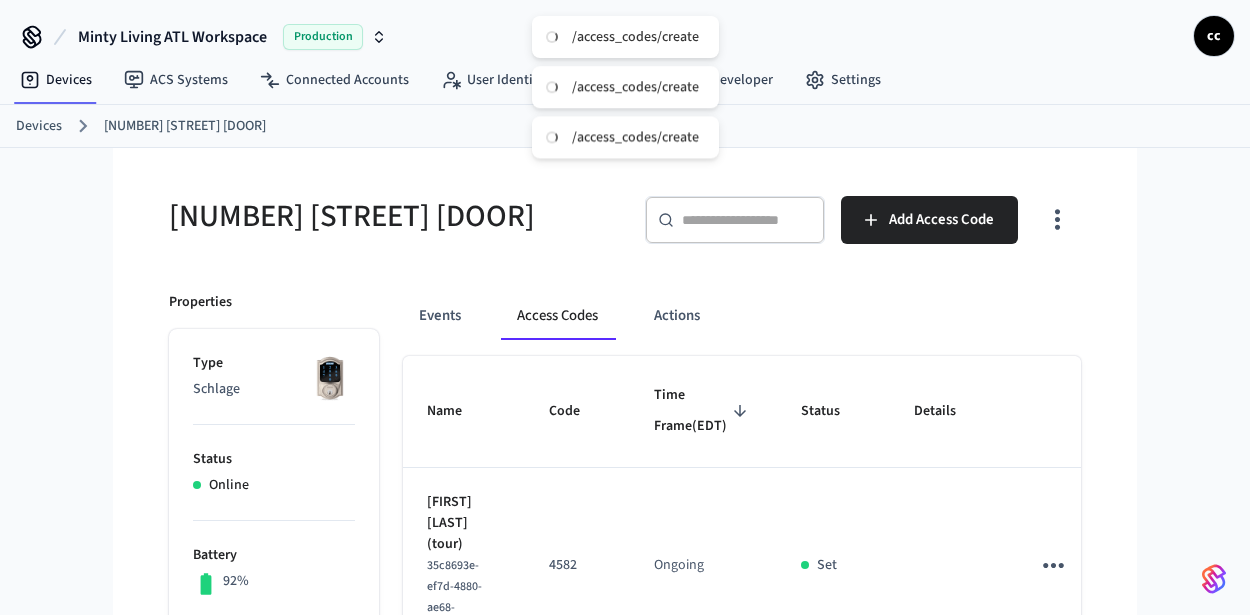 click on "​ ​ Add Access Code" at bounding box center (847, 216) 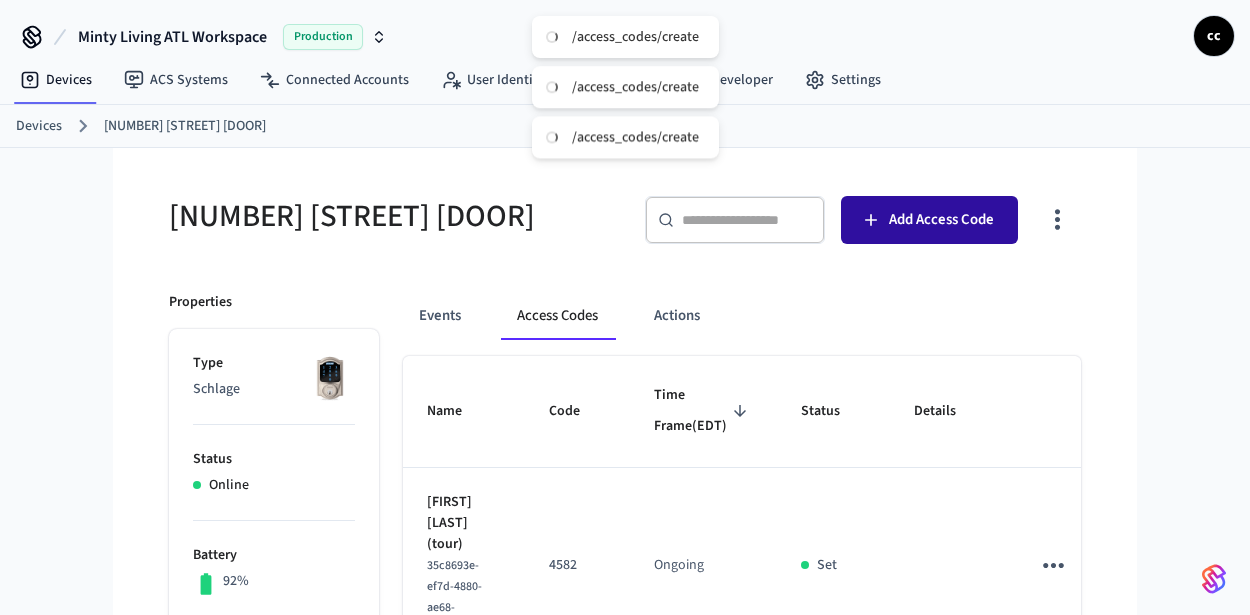 click on "Add Access Code" at bounding box center [929, 220] 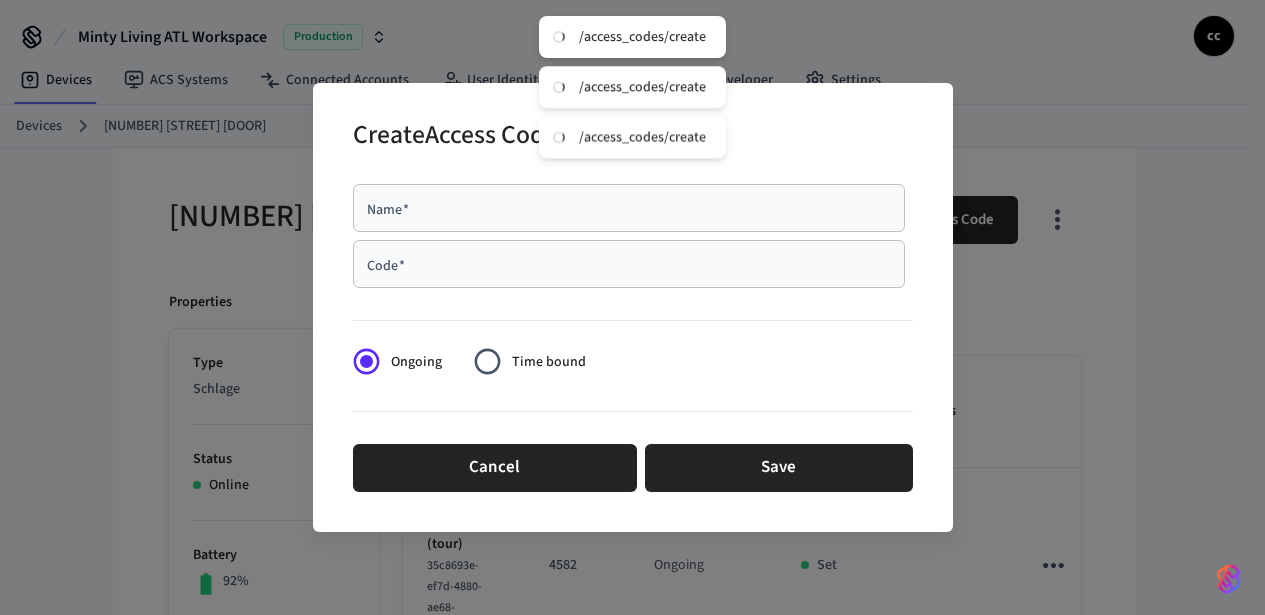 click on "Name   *" at bounding box center [629, 208] 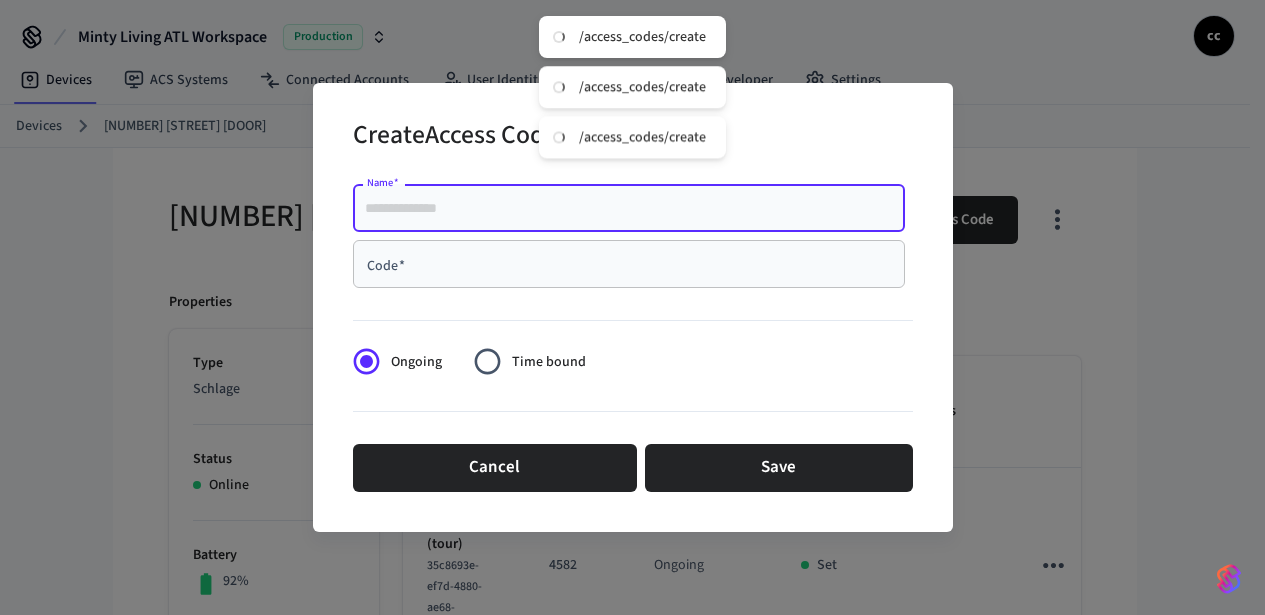 paste on "**********" 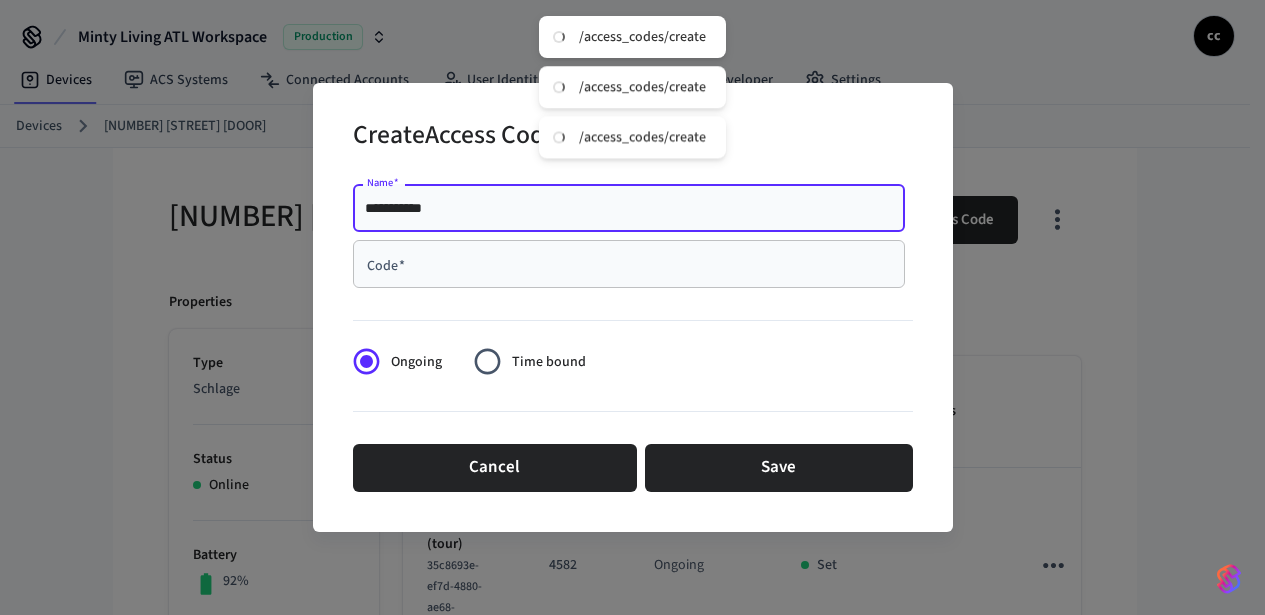 type on "**********" 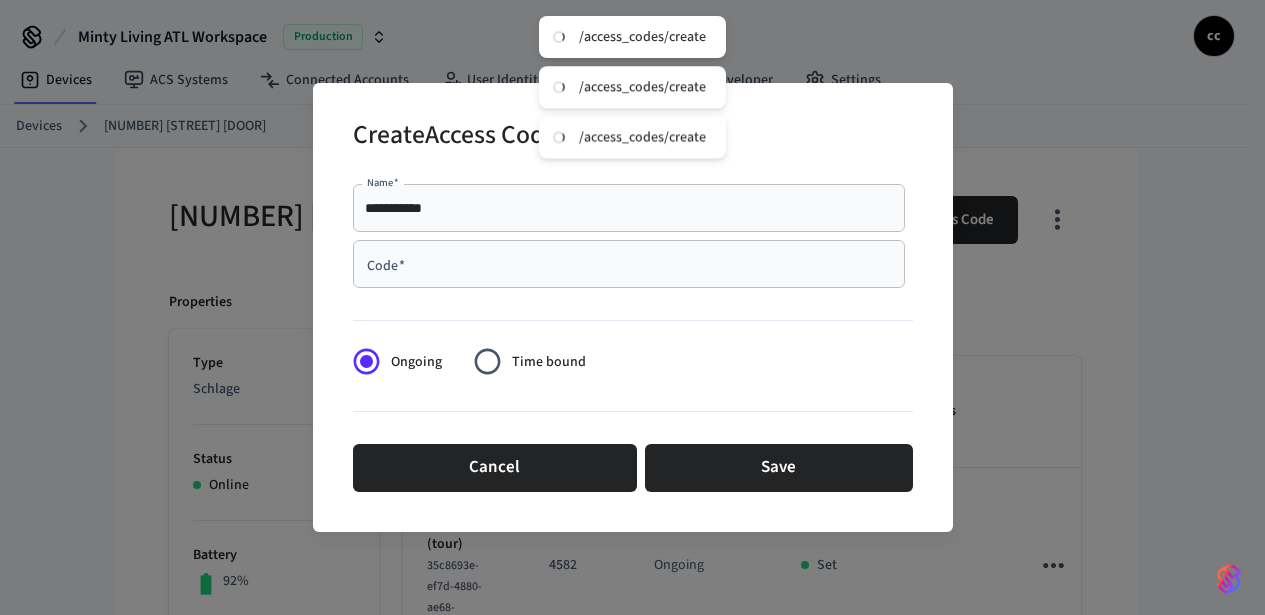 click on "Code   *" at bounding box center (629, 264) 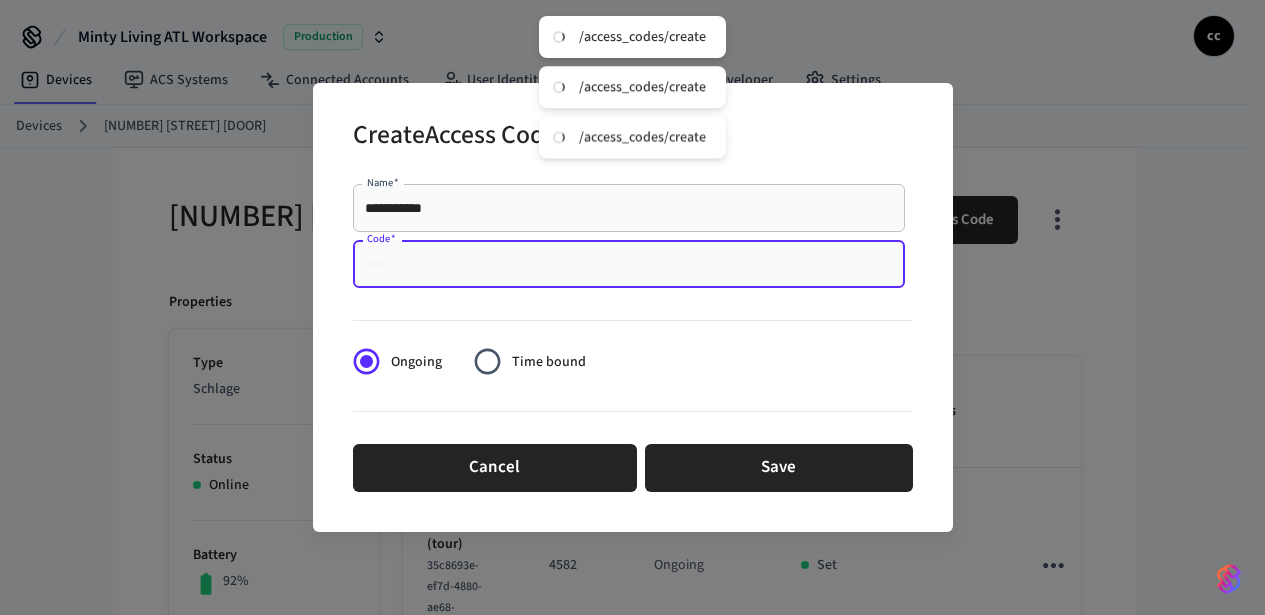 paste on "******" 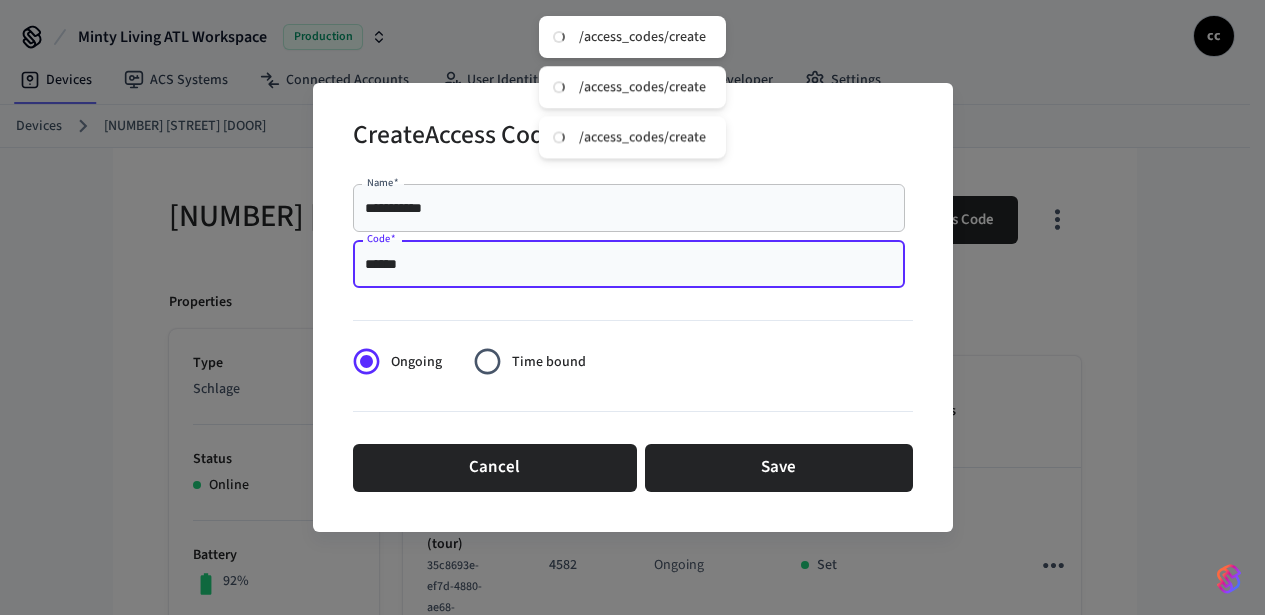 drag, startPoint x: 376, startPoint y: 267, endPoint x: 384, endPoint y: 299, distance: 32.984844 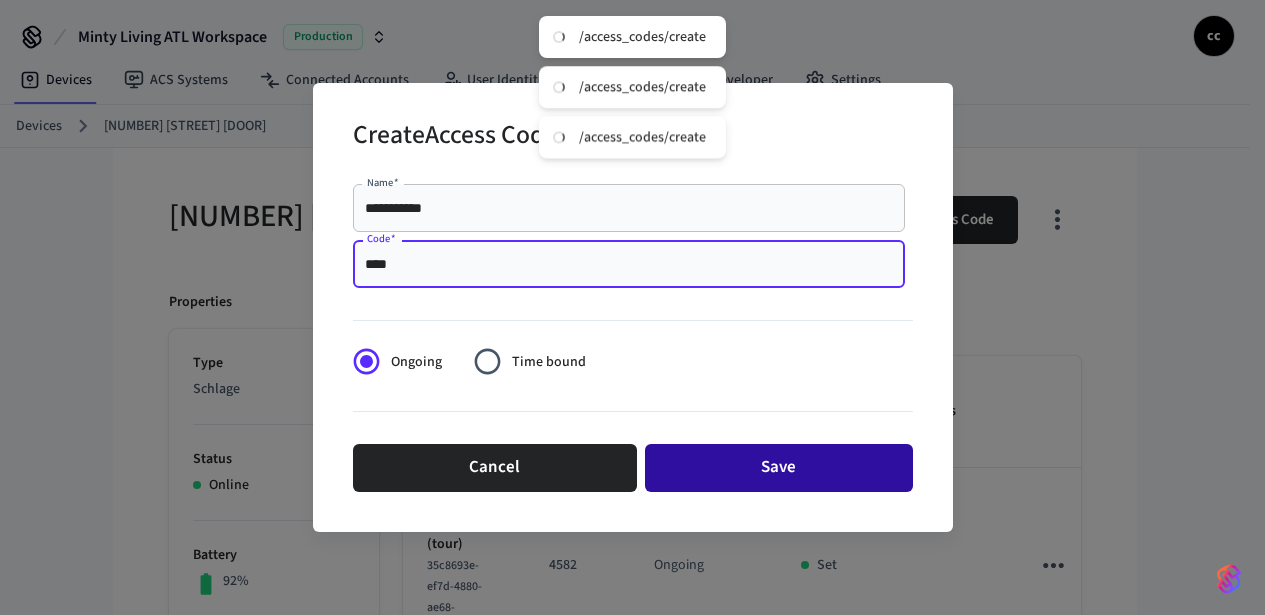 type on "****" 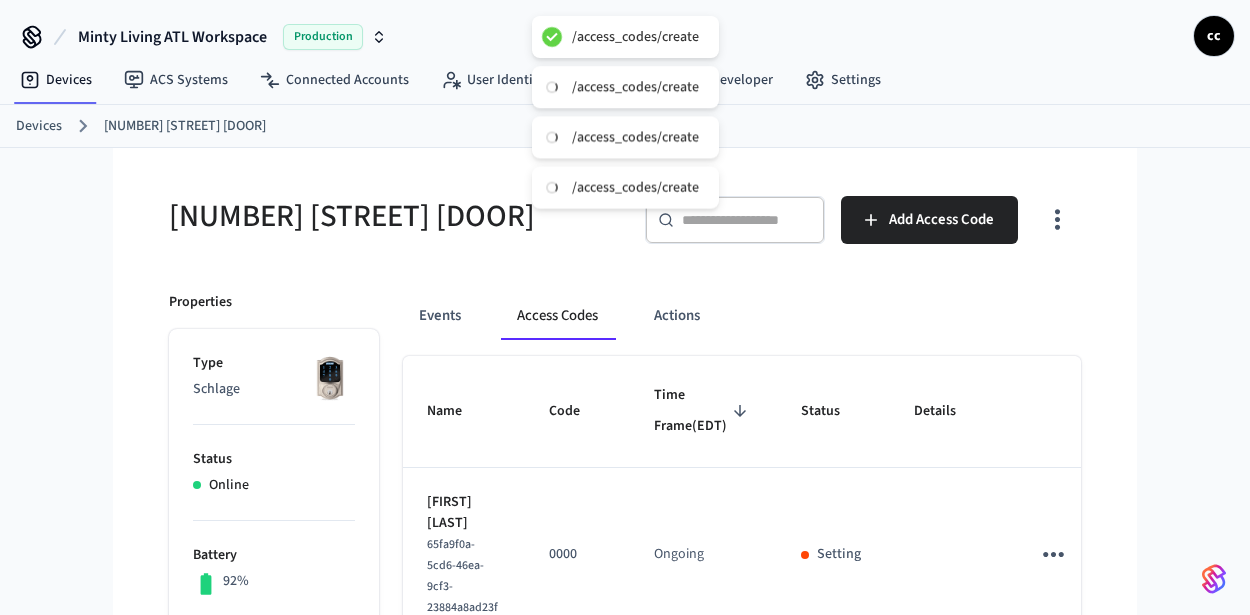 click on "[NUMBER] [STREET] [DOOR]" at bounding box center (391, 216) 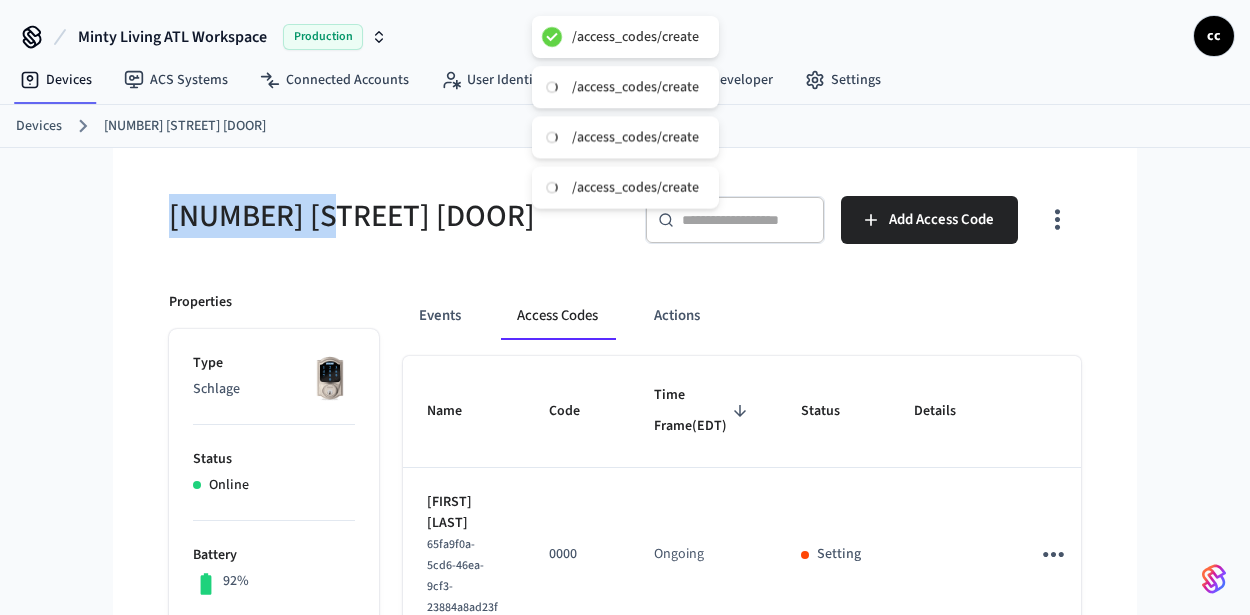 drag, startPoint x: 284, startPoint y: 215, endPoint x: 130, endPoint y: 200, distance: 154.72879 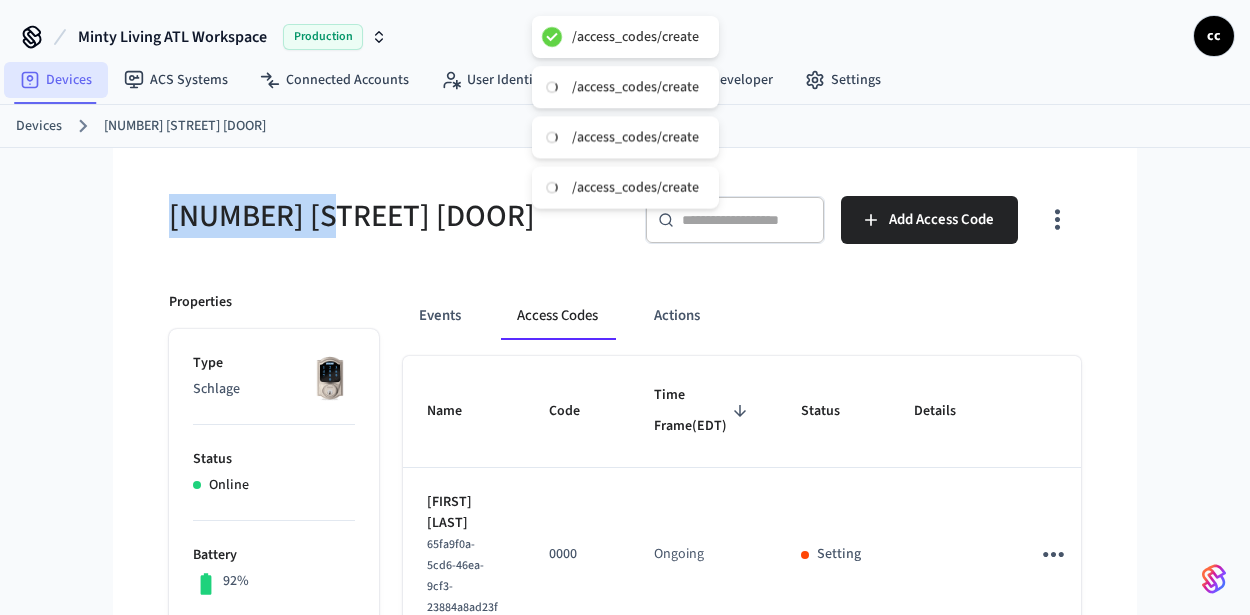 click 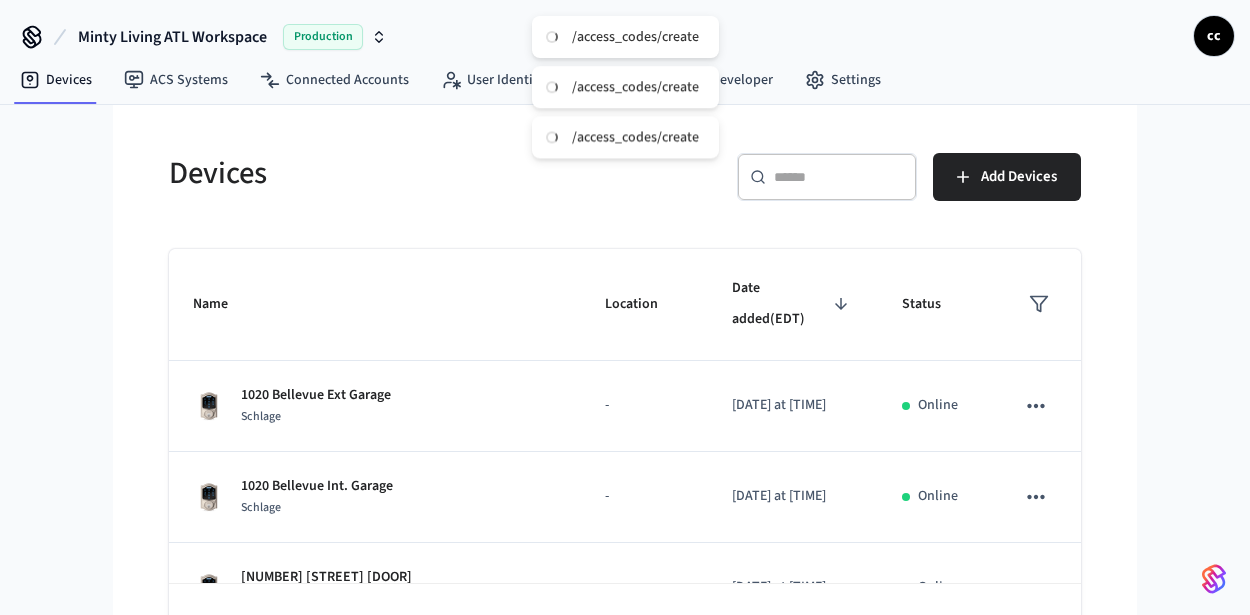 click at bounding box center (839, 177) 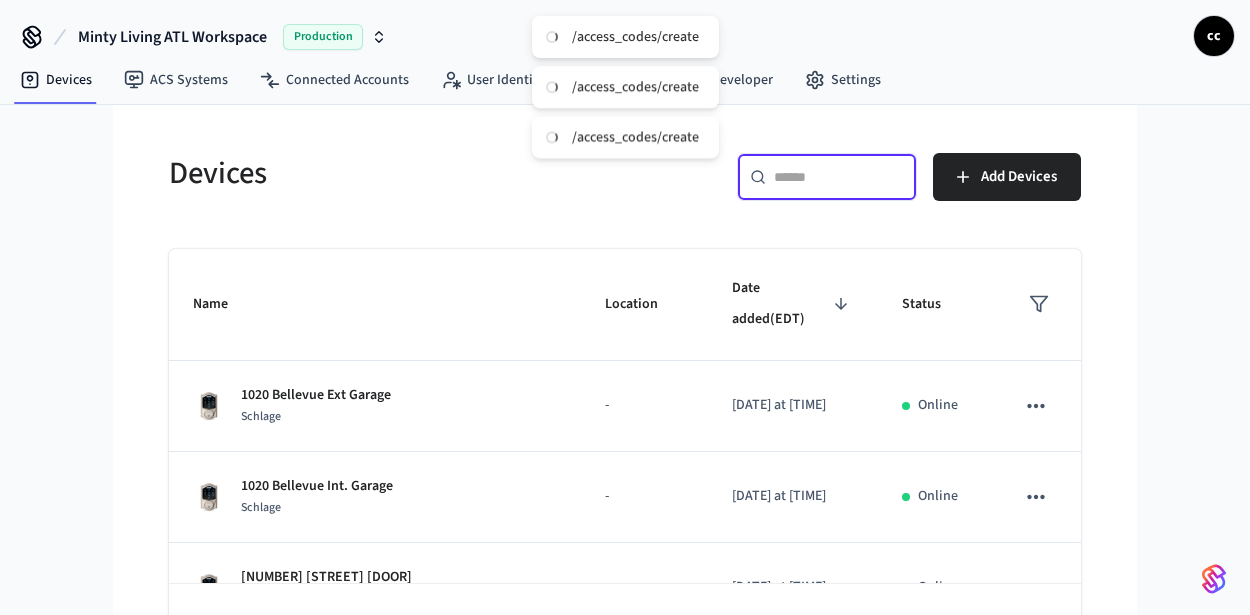 paste on "**********" 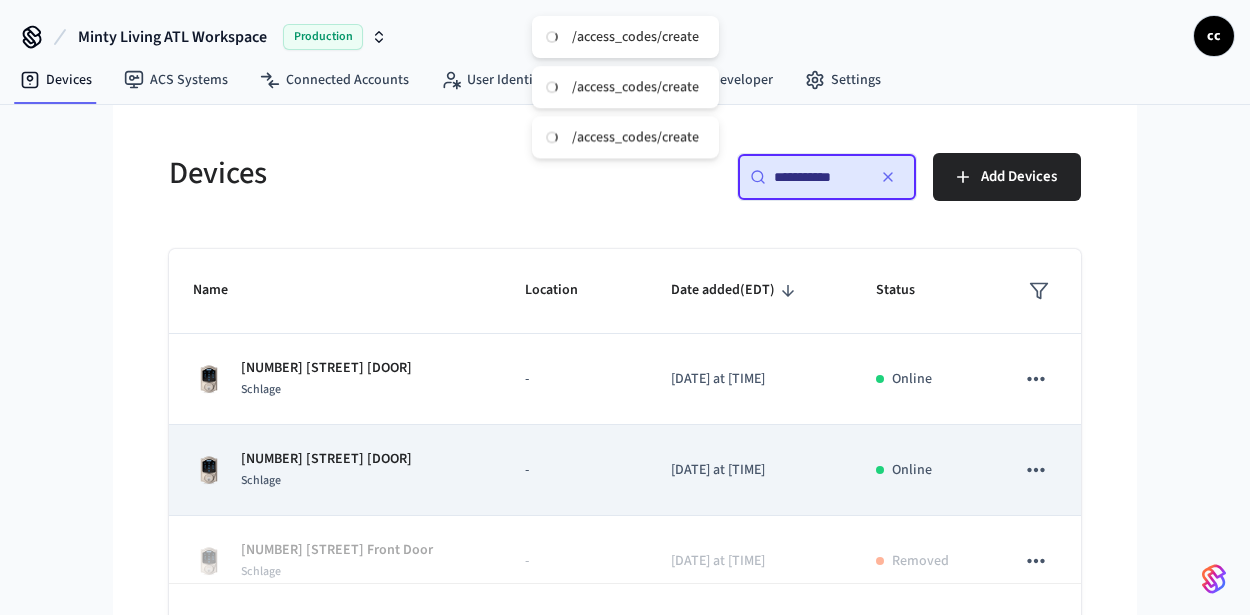 type on "**********" 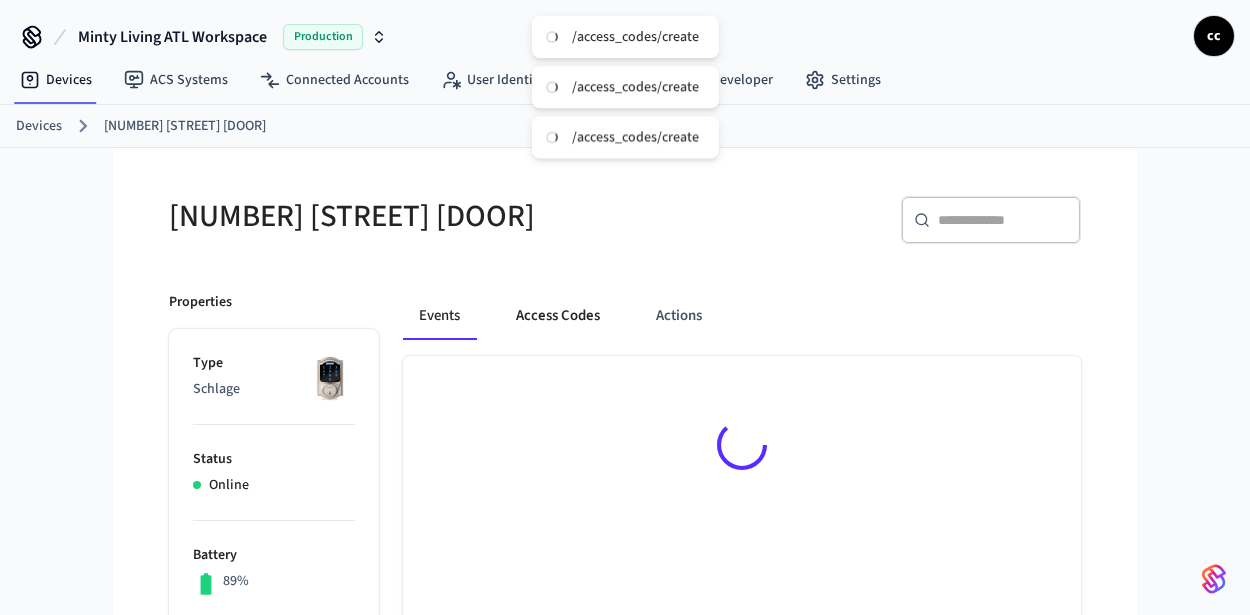 click on "Access Codes" at bounding box center [558, 316] 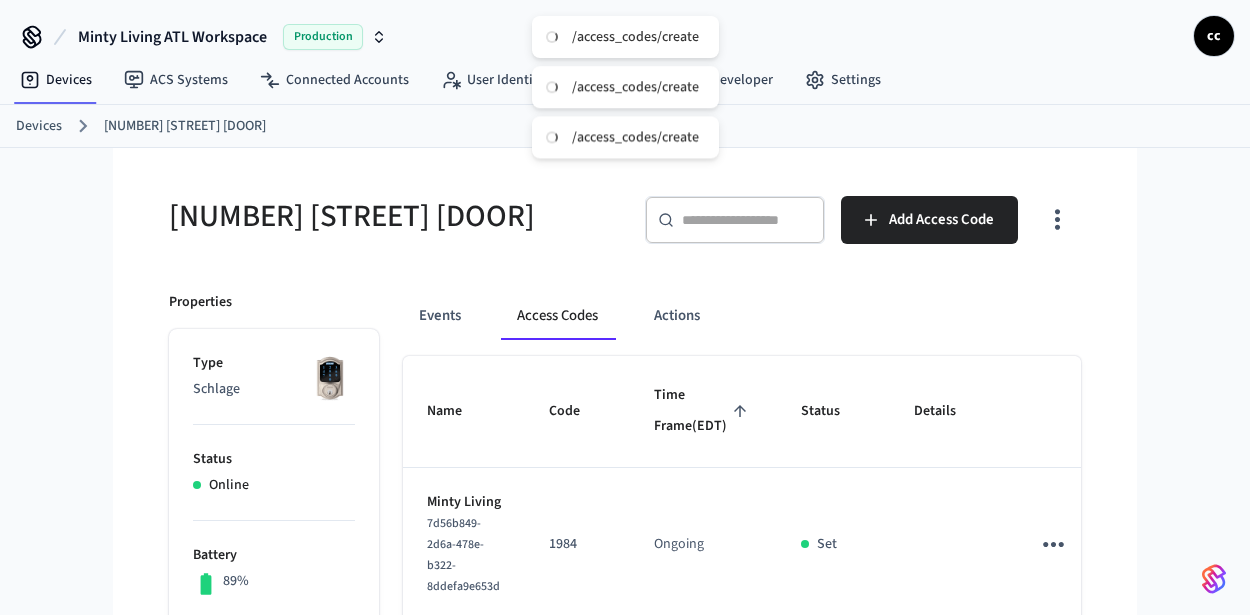 click on "Time Frame  (EDT)" at bounding box center [703, 411] 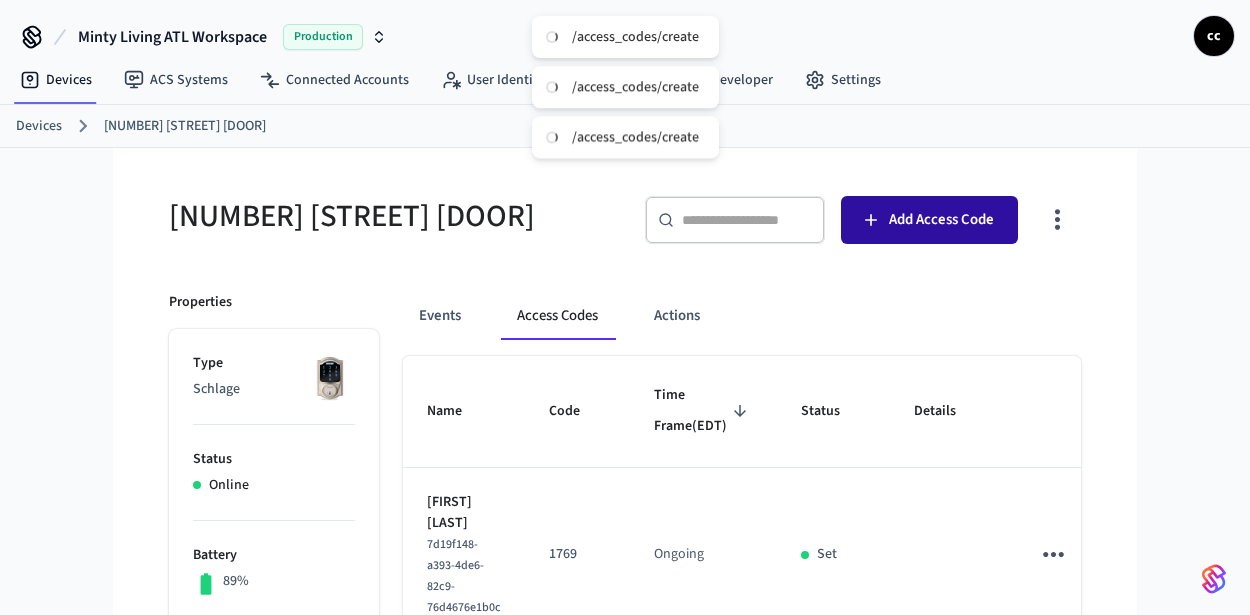 click on "Add Access Code" at bounding box center (929, 220) 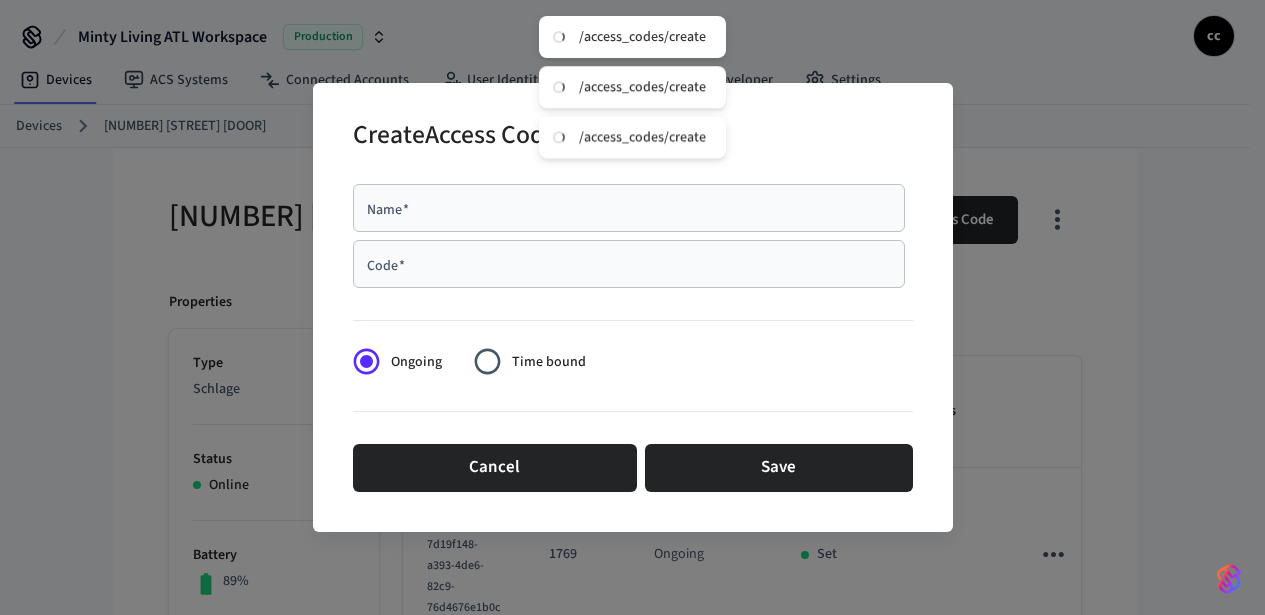 click on "Name   *" at bounding box center [629, 208] 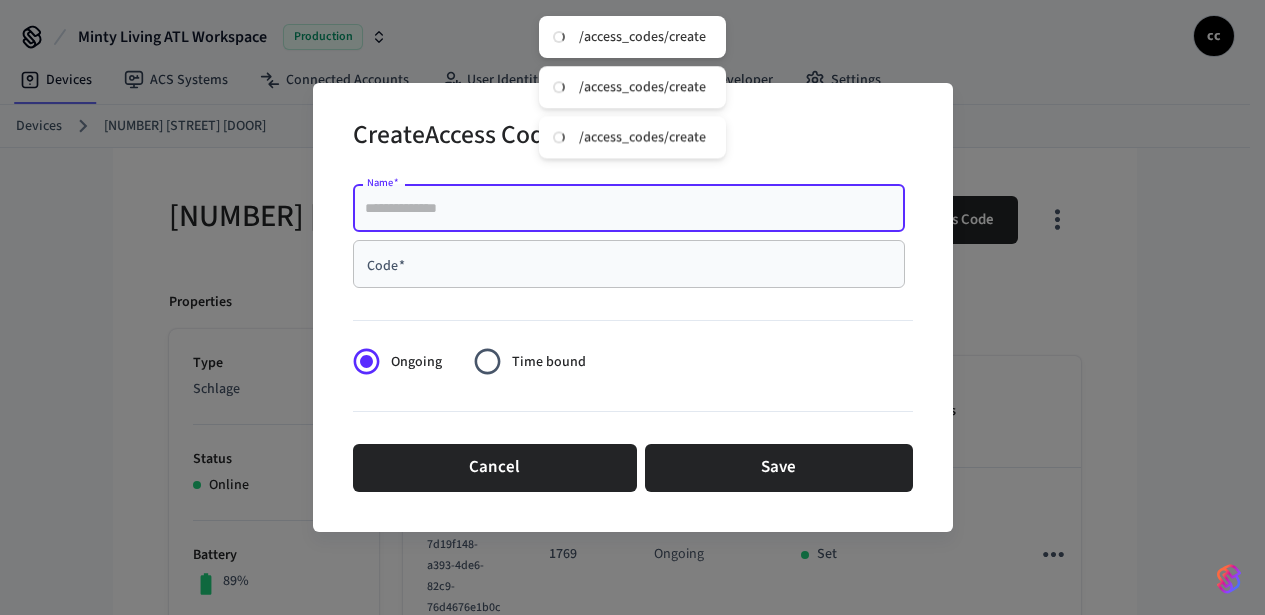 paste on "**********" 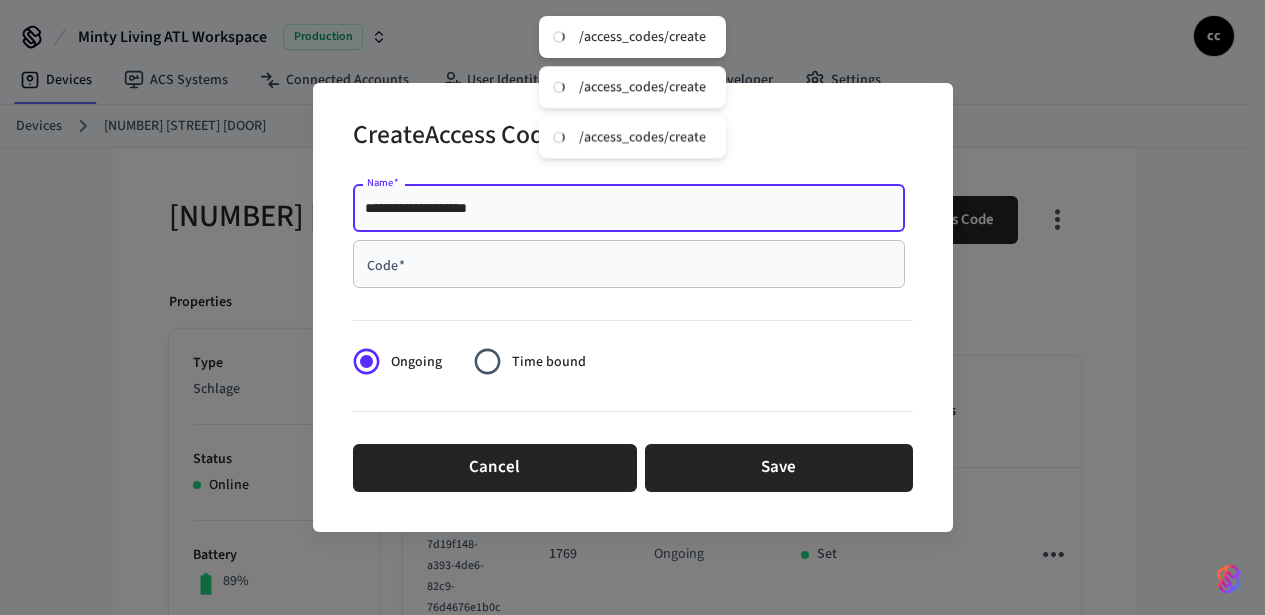 type on "**********" 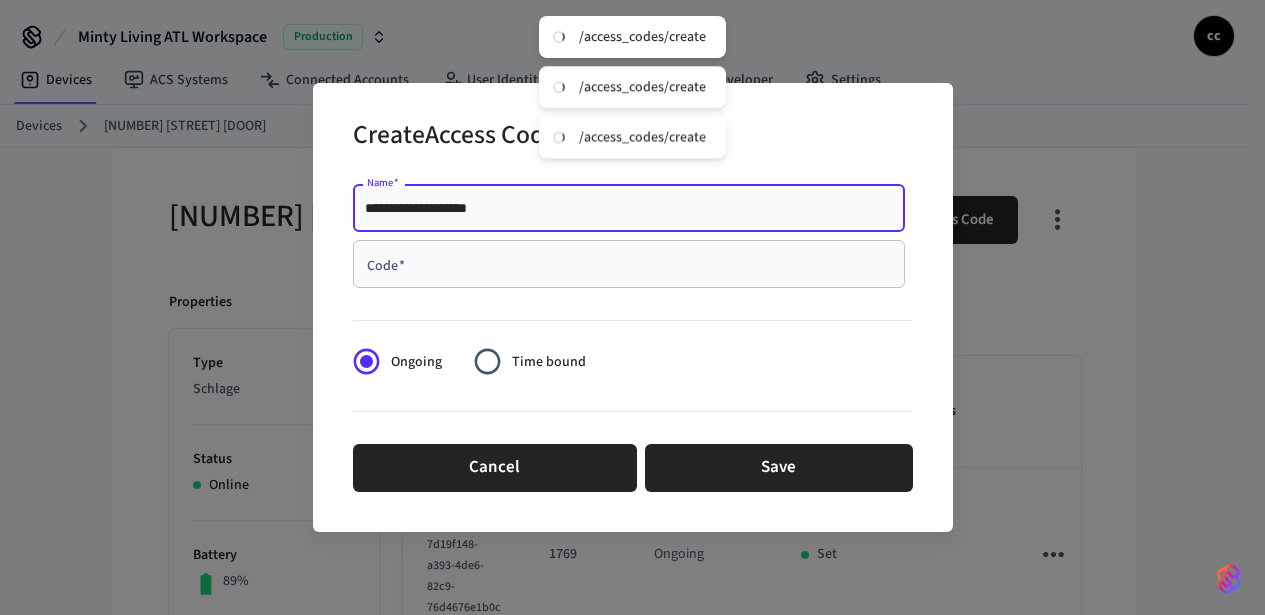 click on "Code   *" at bounding box center (629, 264) 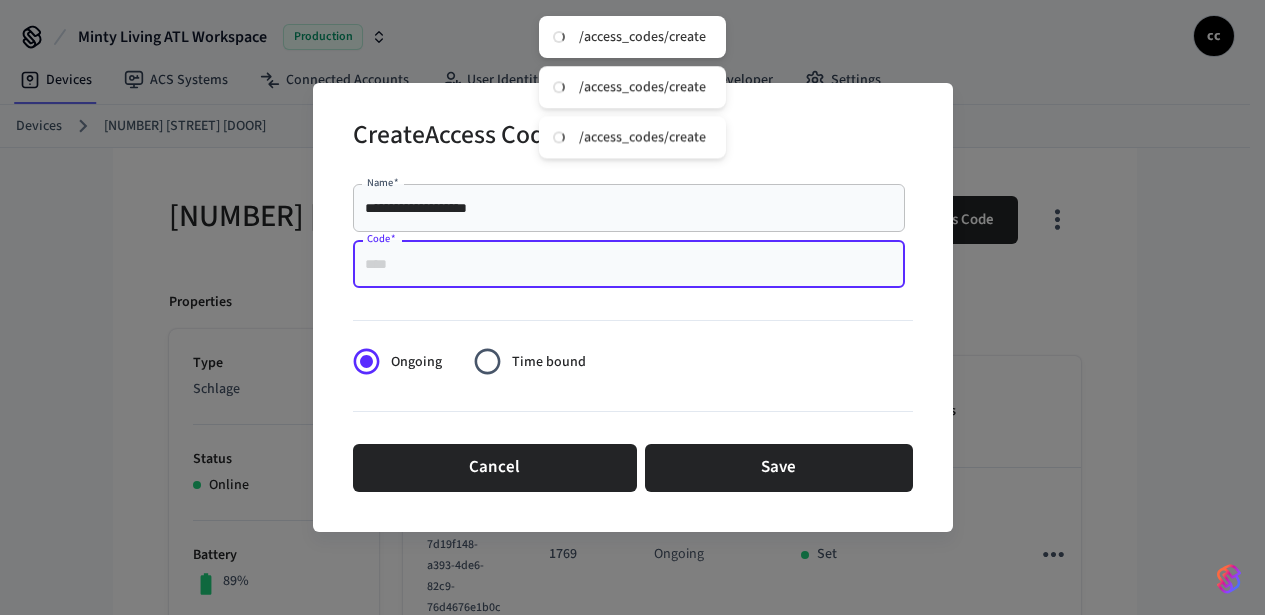 paste on "******" 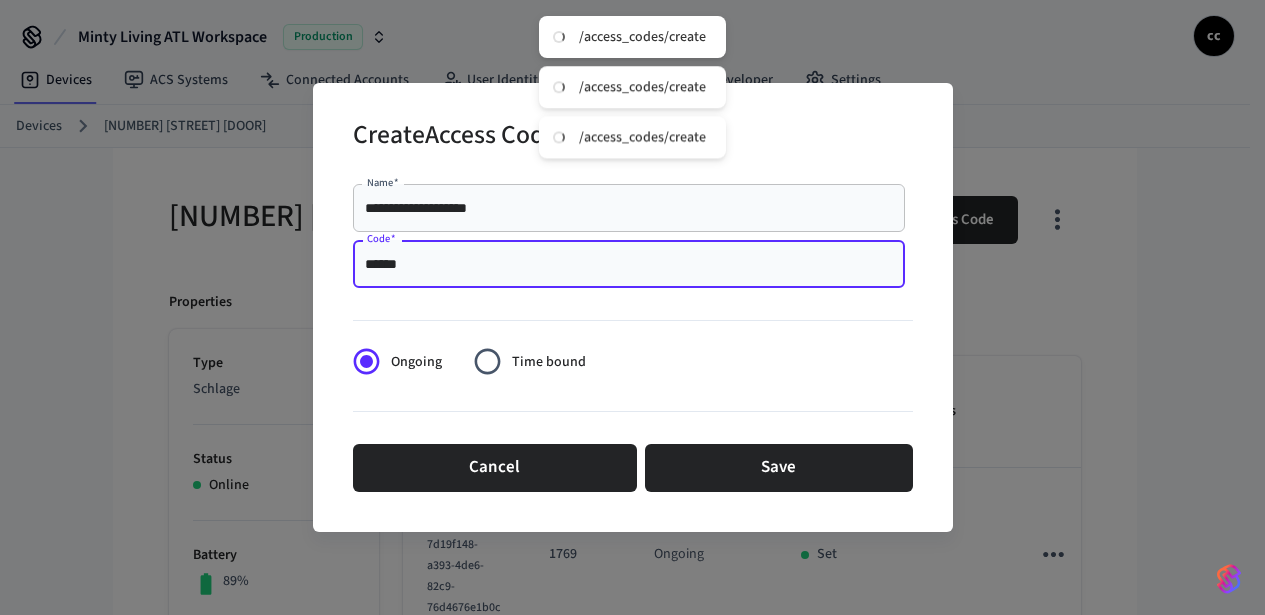 drag, startPoint x: 377, startPoint y: 259, endPoint x: 405, endPoint y: 299, distance: 48.82622 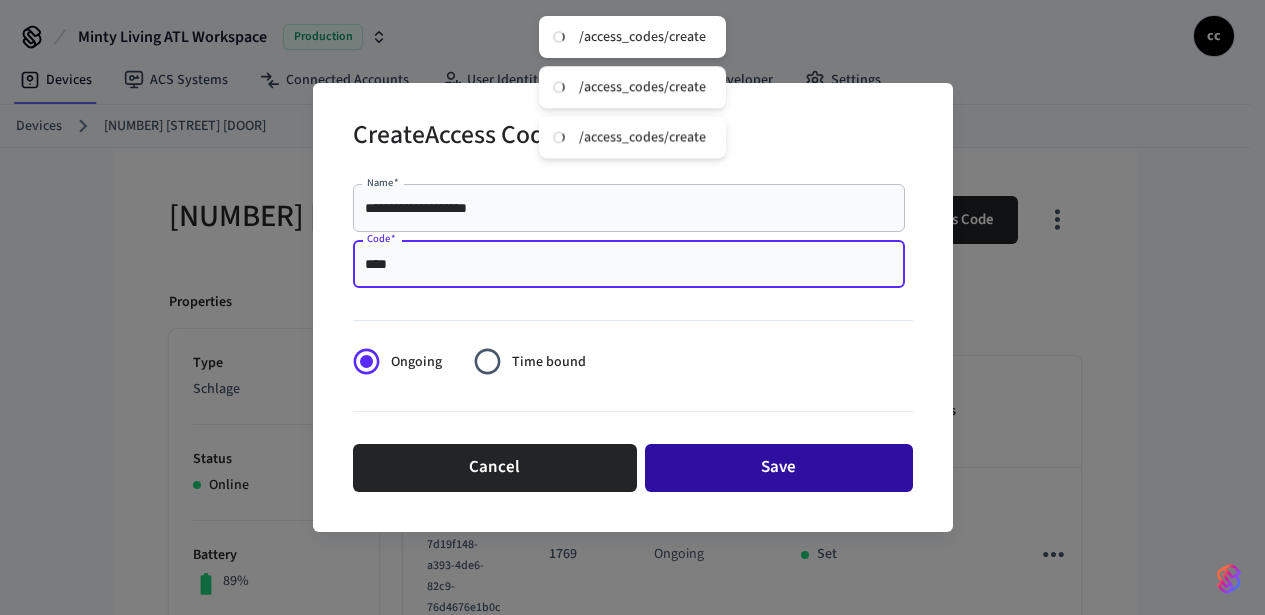 type on "****" 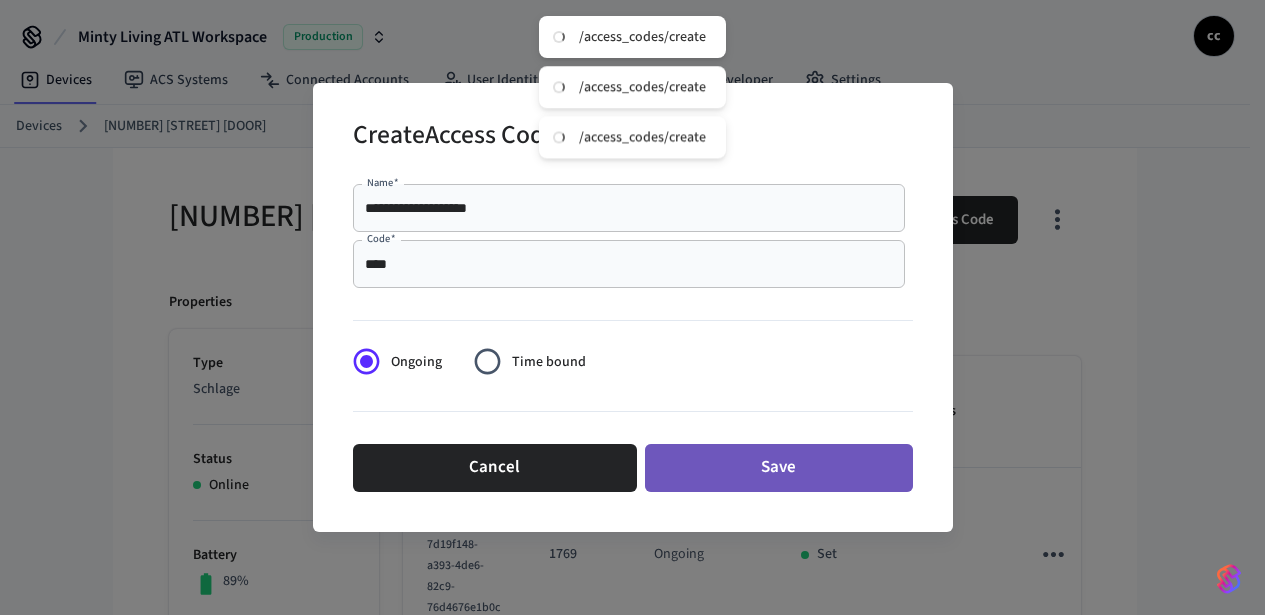 click on "Save" at bounding box center (779, 468) 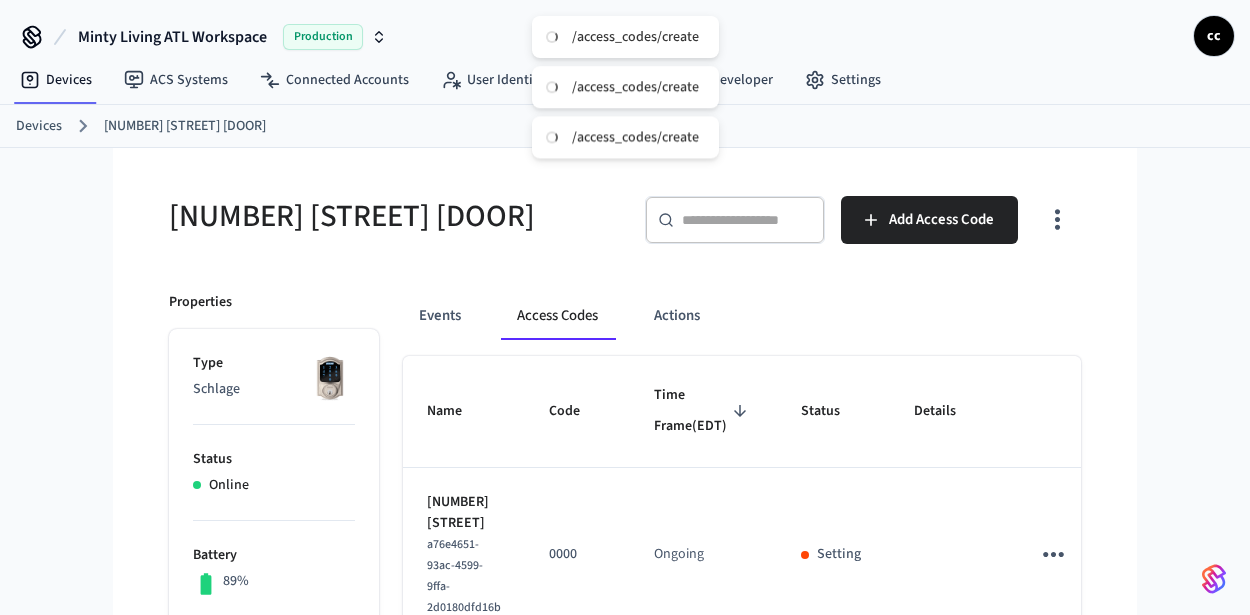 click on "Events Access Codes Actions Name Code Time Frame  (EDT) Status Details [NUMBER] [STREET]. NE [UUID] [CODE] Ongoing Setting [FIRST] [LAST] [UUID] [CODE] Ongoing Set [FIRST] [LAST] (Assitant) [UUID] [CODE] Ongoing Set [FIRST] [LAST] - Owner [UUID] [CODE] Ongoing Set [FIRST] [LAST] (Owner) [NAME] [UUID] [CODE] Ongoing Set [NAME] Living [UUID] [CODE] Ongoing Set Rows per page: 10 ** 1–6 of 6" at bounding box center [730, 962] 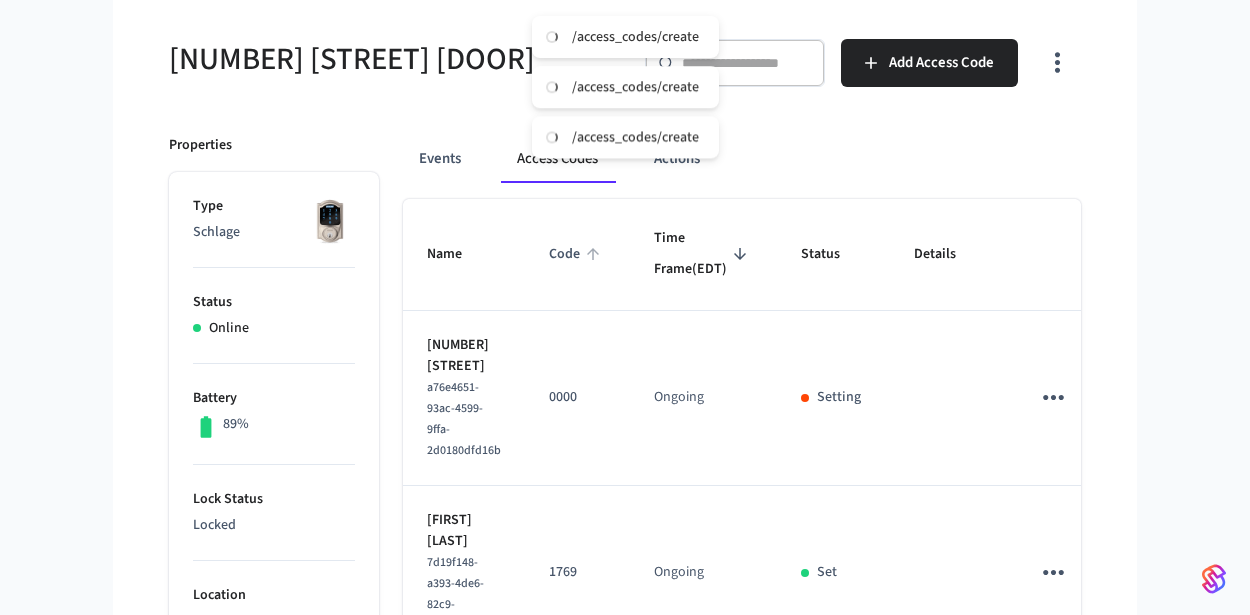 scroll, scrollTop: 0, scrollLeft: 0, axis: both 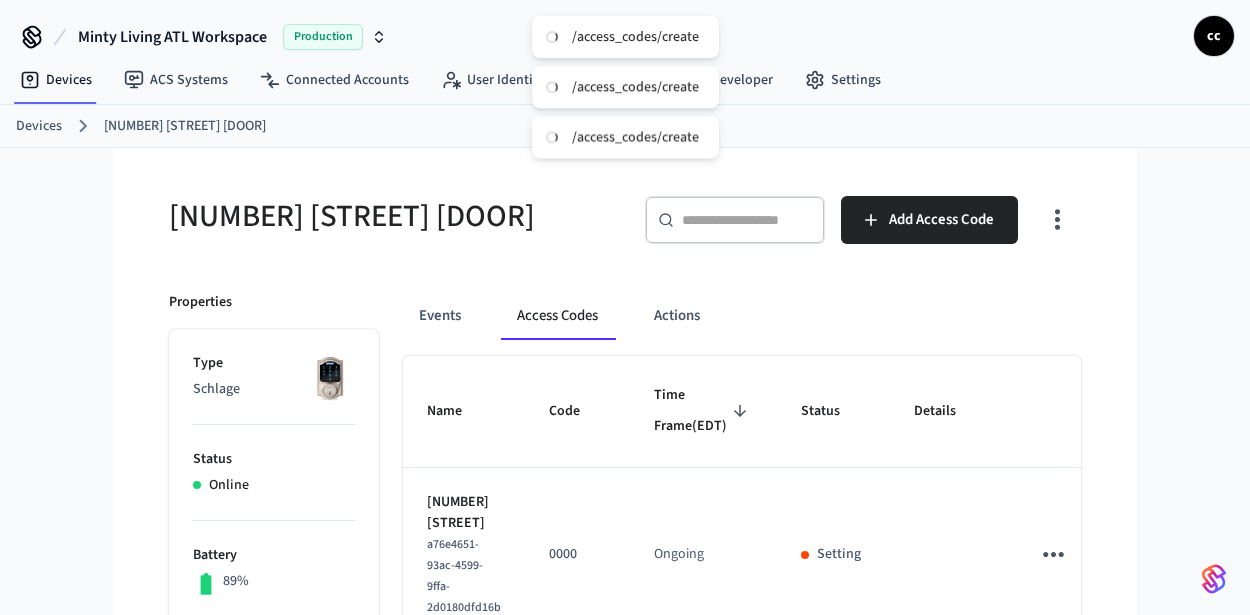 click on "[NUMBER] [STREET] [DOOR]" at bounding box center [379, 216] 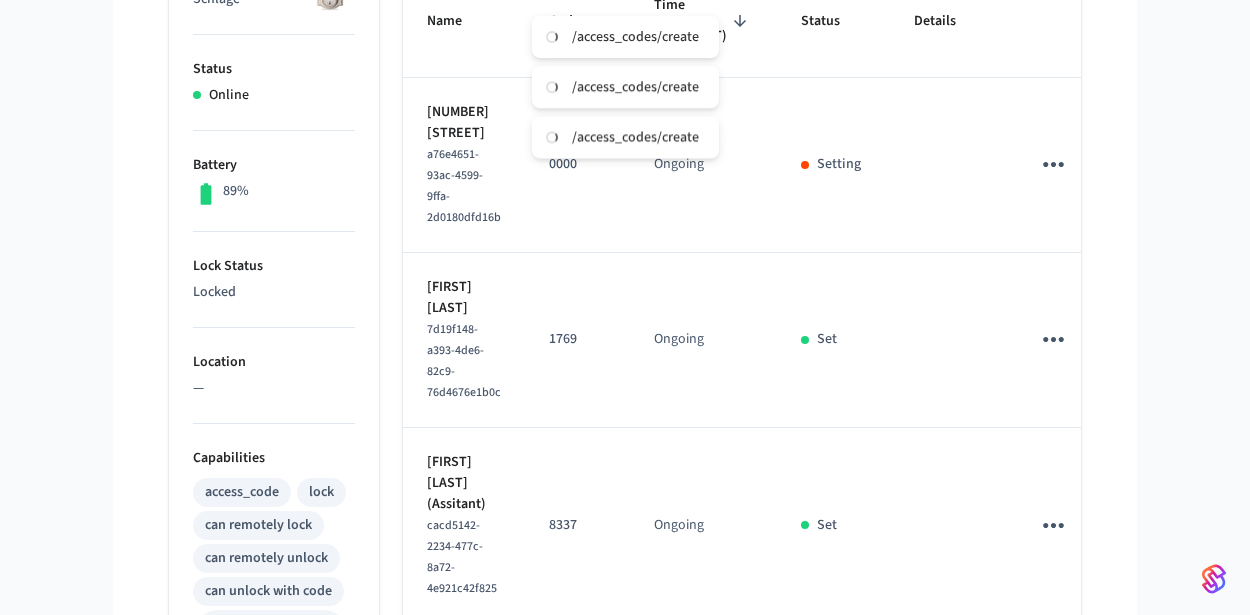 scroll, scrollTop: 400, scrollLeft: 0, axis: vertical 